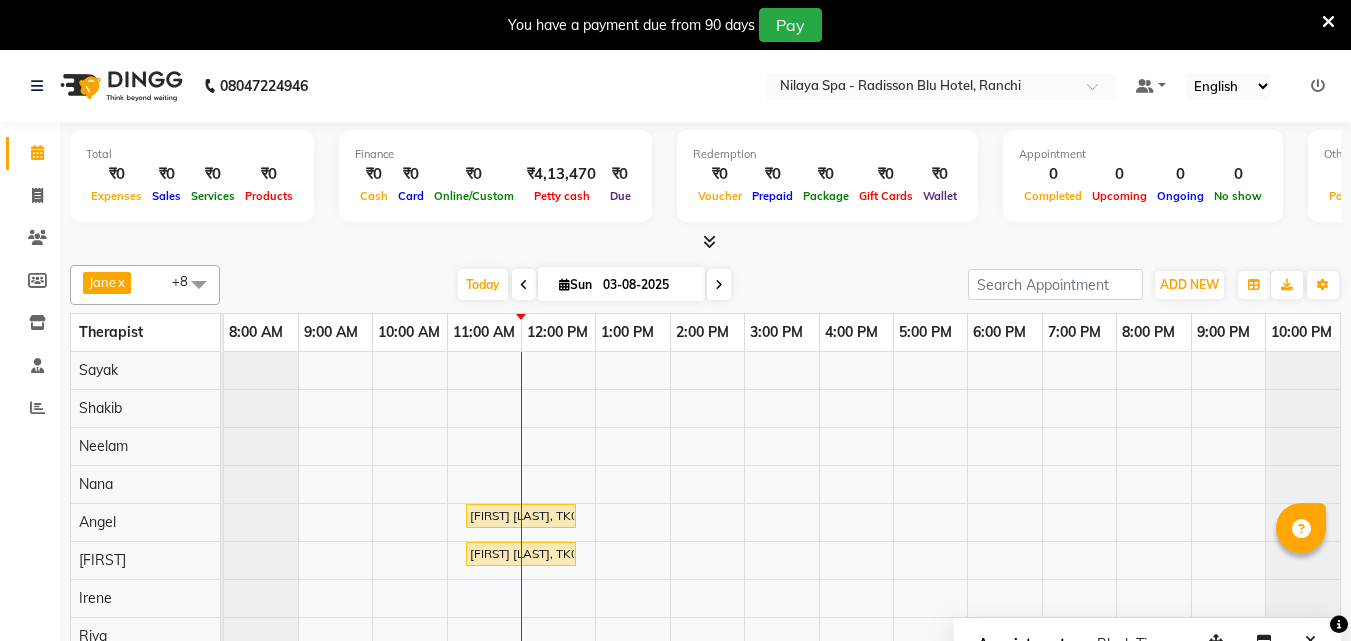 scroll, scrollTop: 50, scrollLeft: 0, axis: vertical 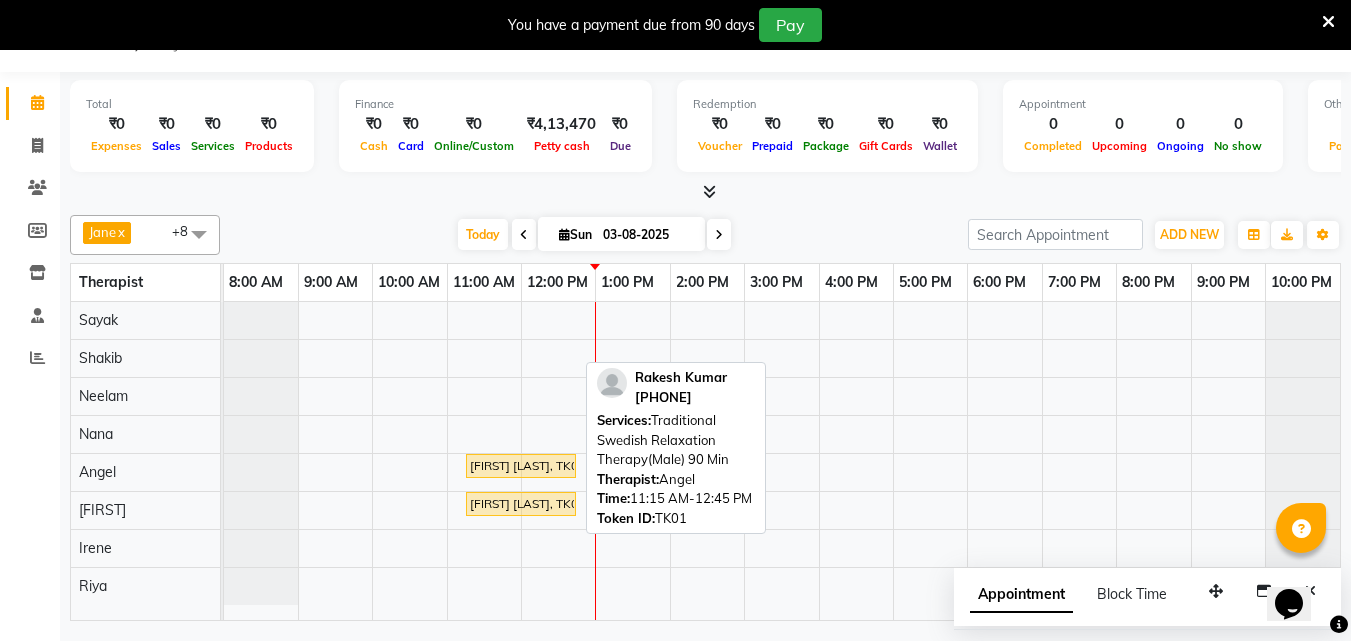 click on "[FIRST] [LAST], TK01, 11:15 AM-12:45 PM, Traditional Swedish Relaxation Therapy(Male) 90 Min" at bounding box center (521, 466) 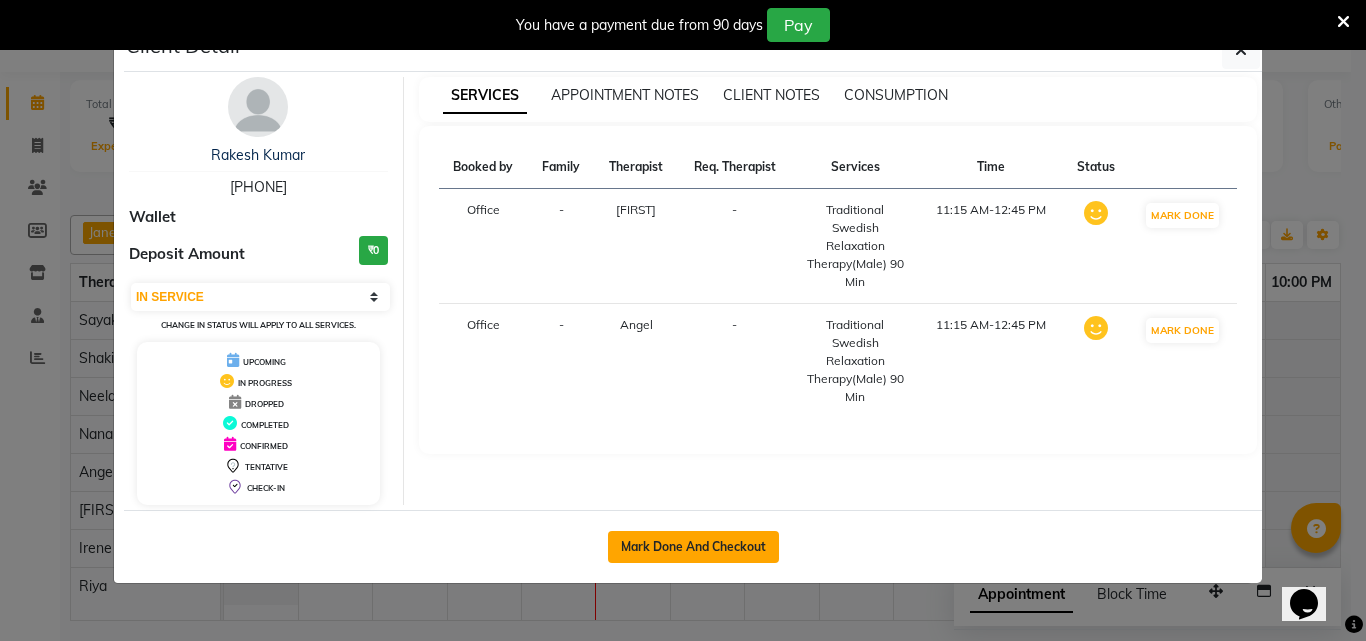 click on "Mark Done And Checkout" 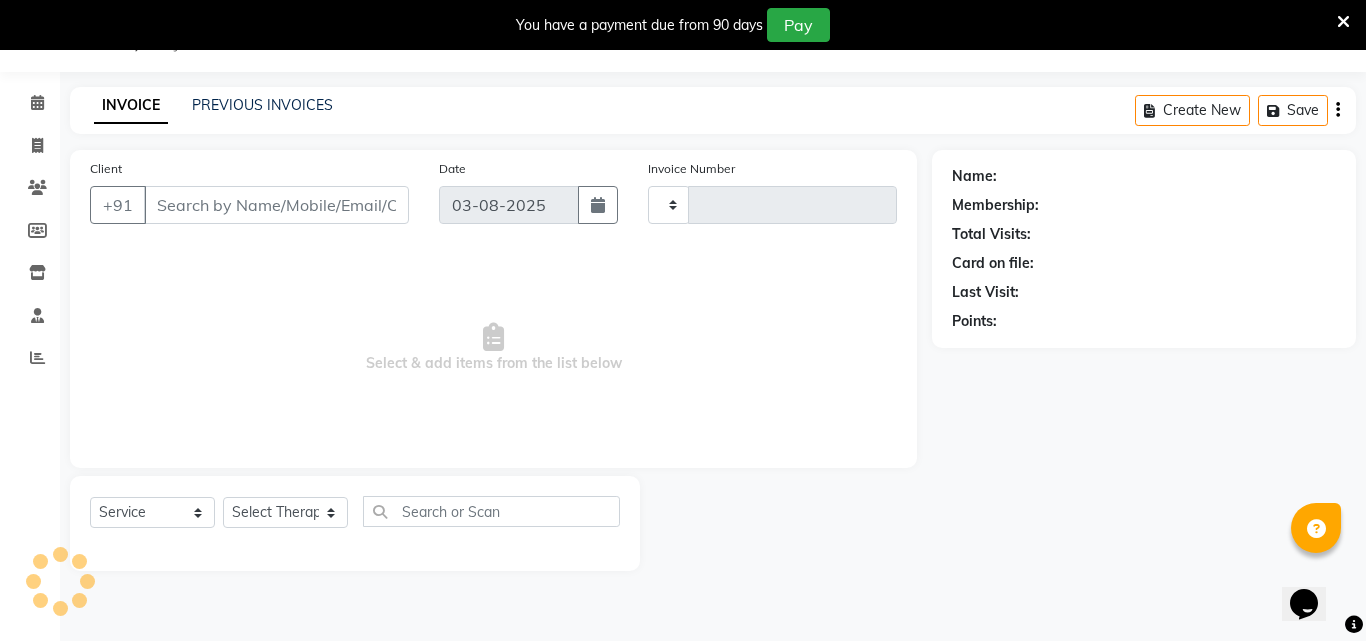 type on "0999" 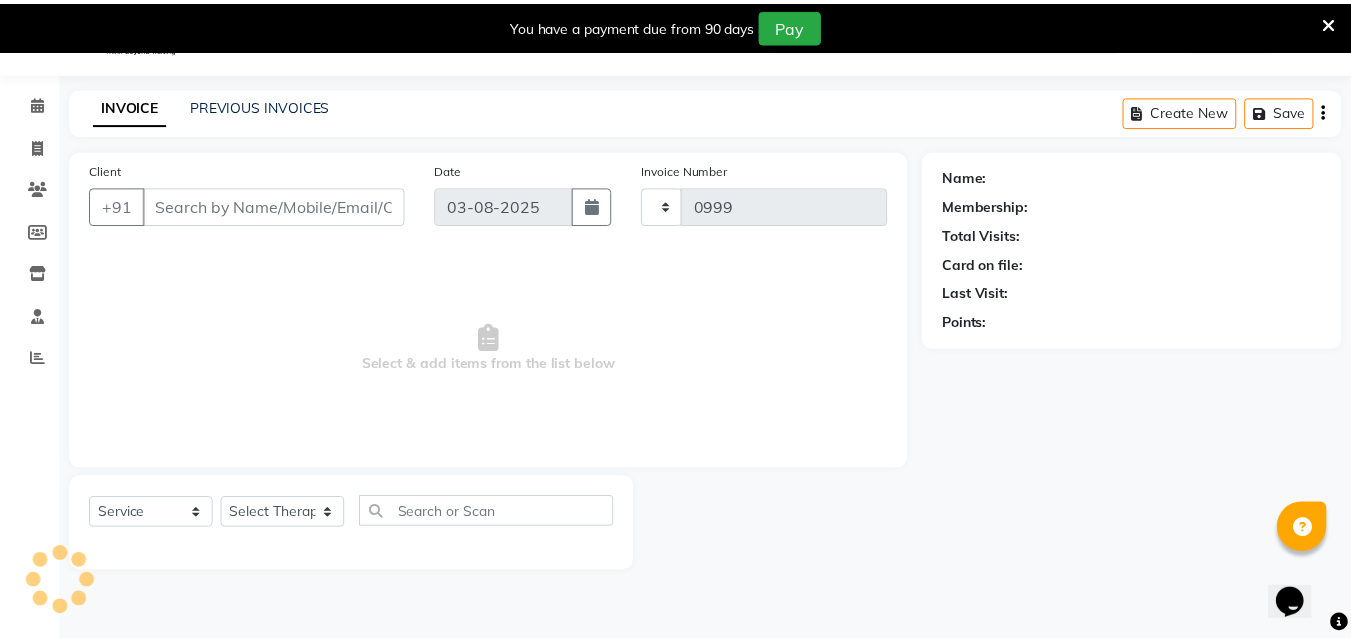 scroll, scrollTop: 0, scrollLeft: 0, axis: both 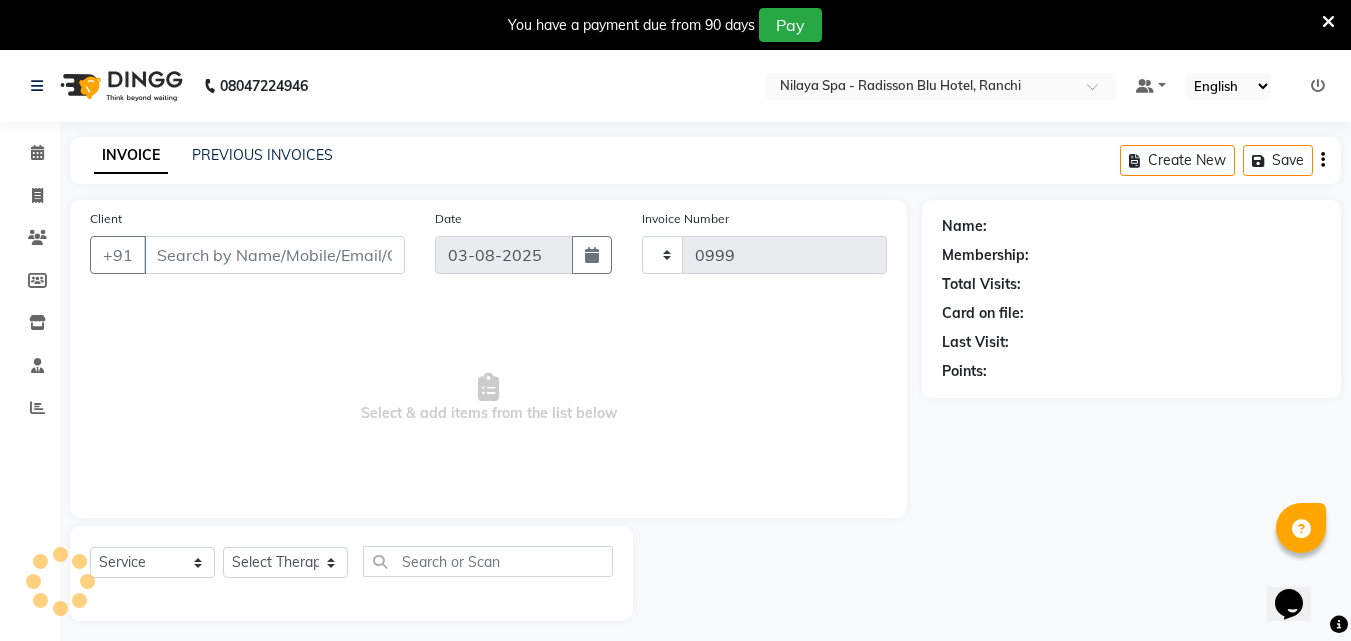 select on "8066" 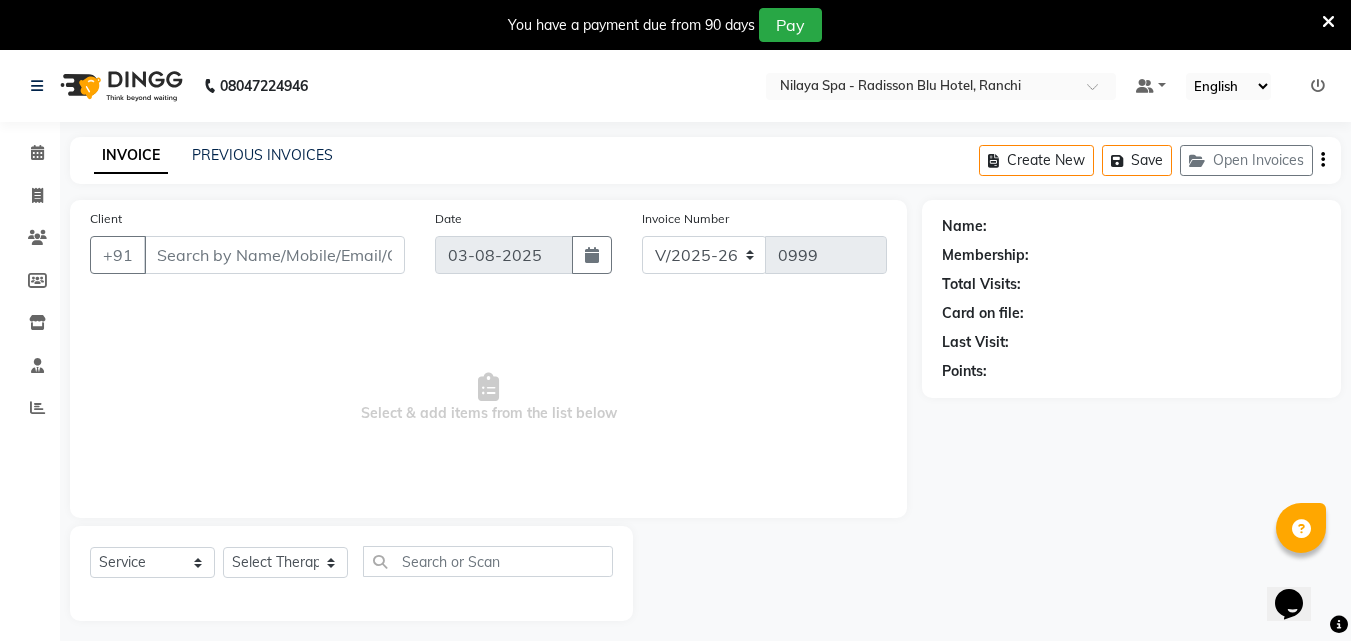 type on "93******56" 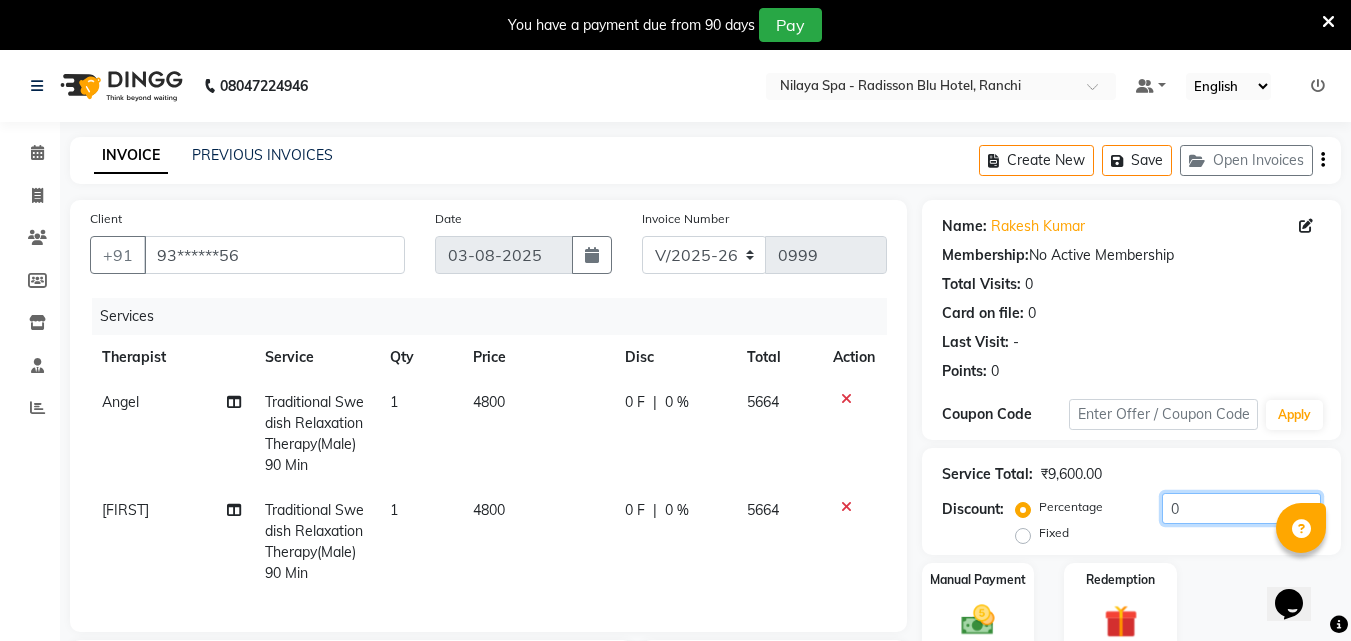 click on "0" 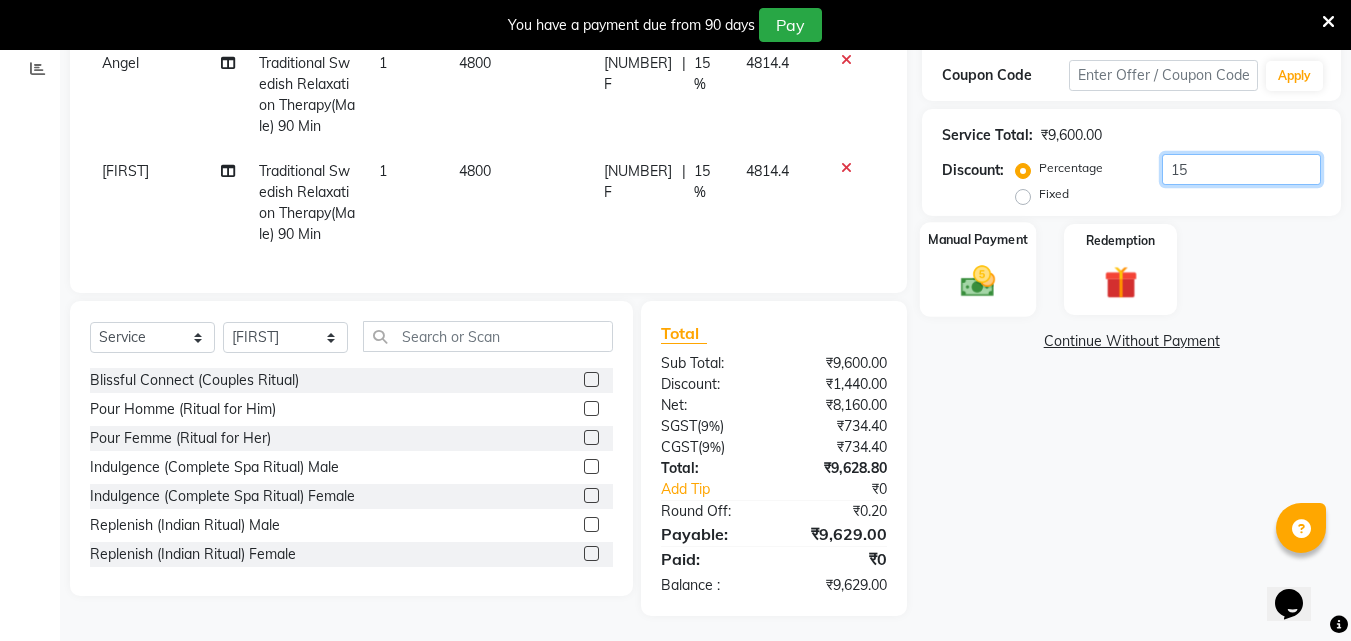 scroll, scrollTop: 359, scrollLeft: 0, axis: vertical 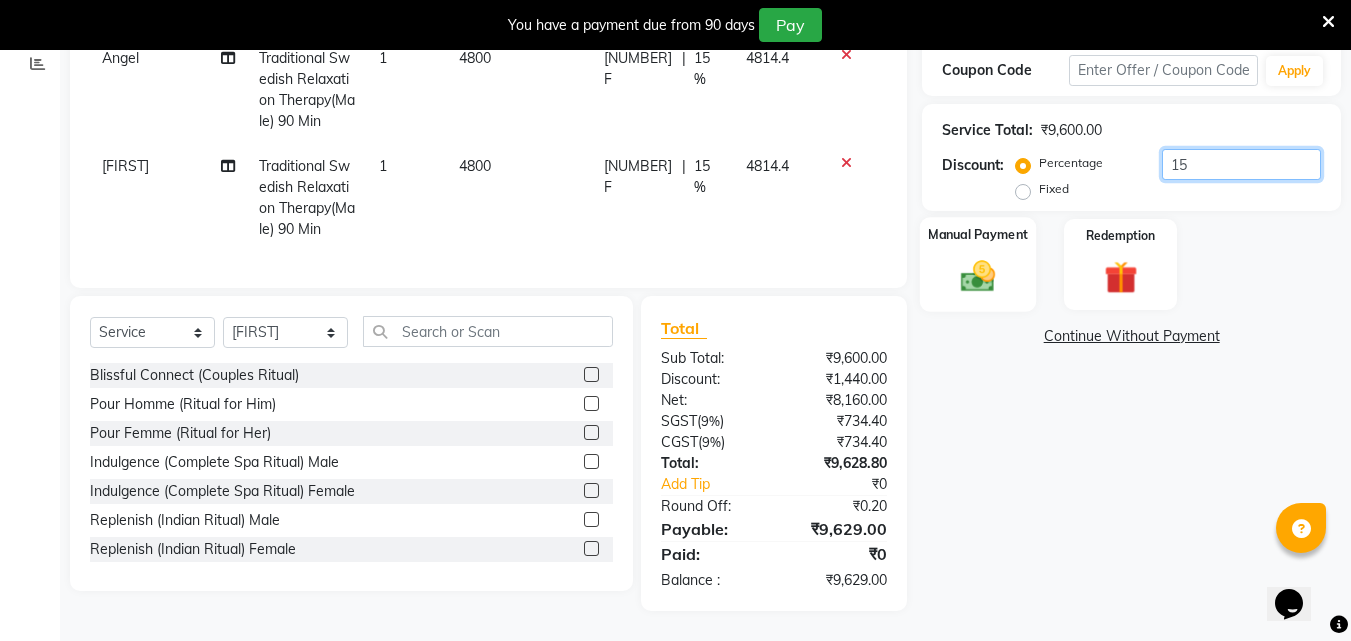 type on "15" 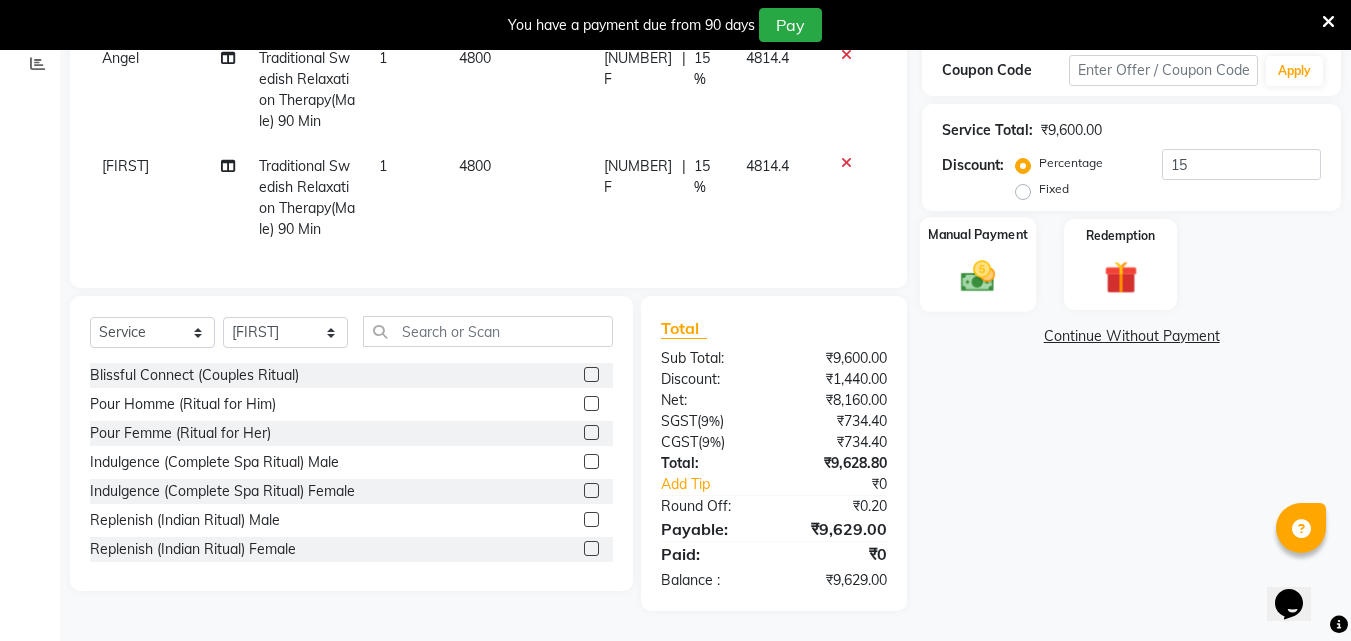 click 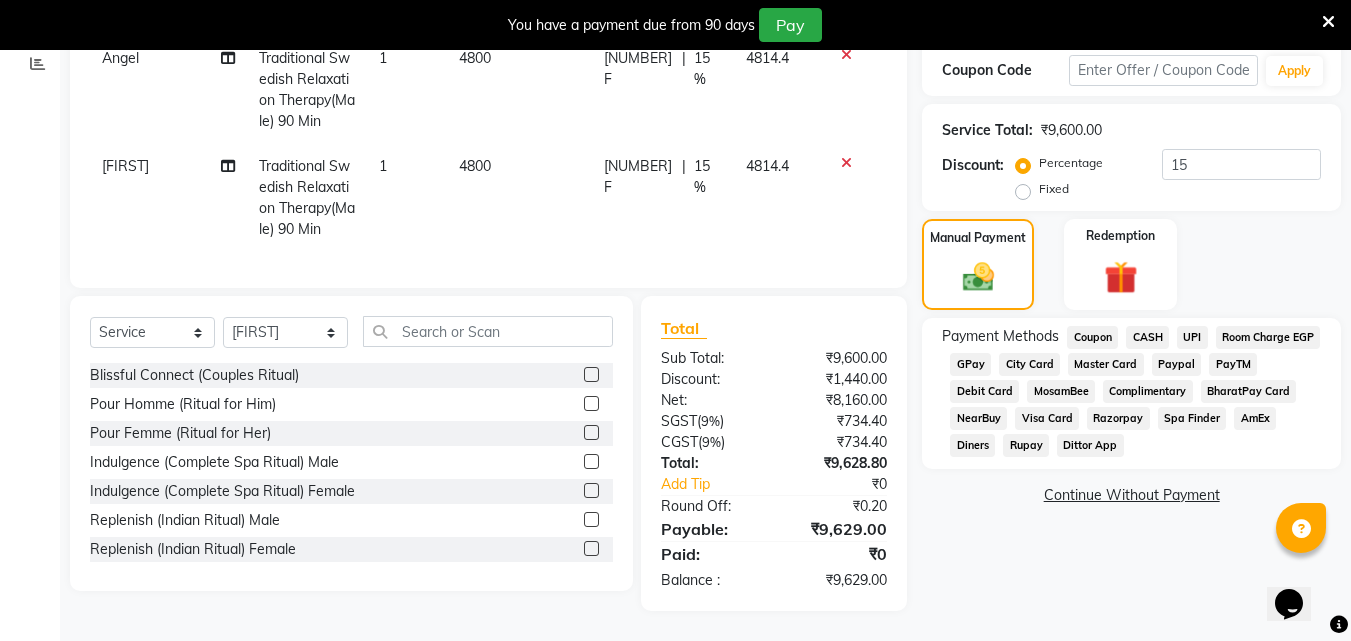 click on "UPI" 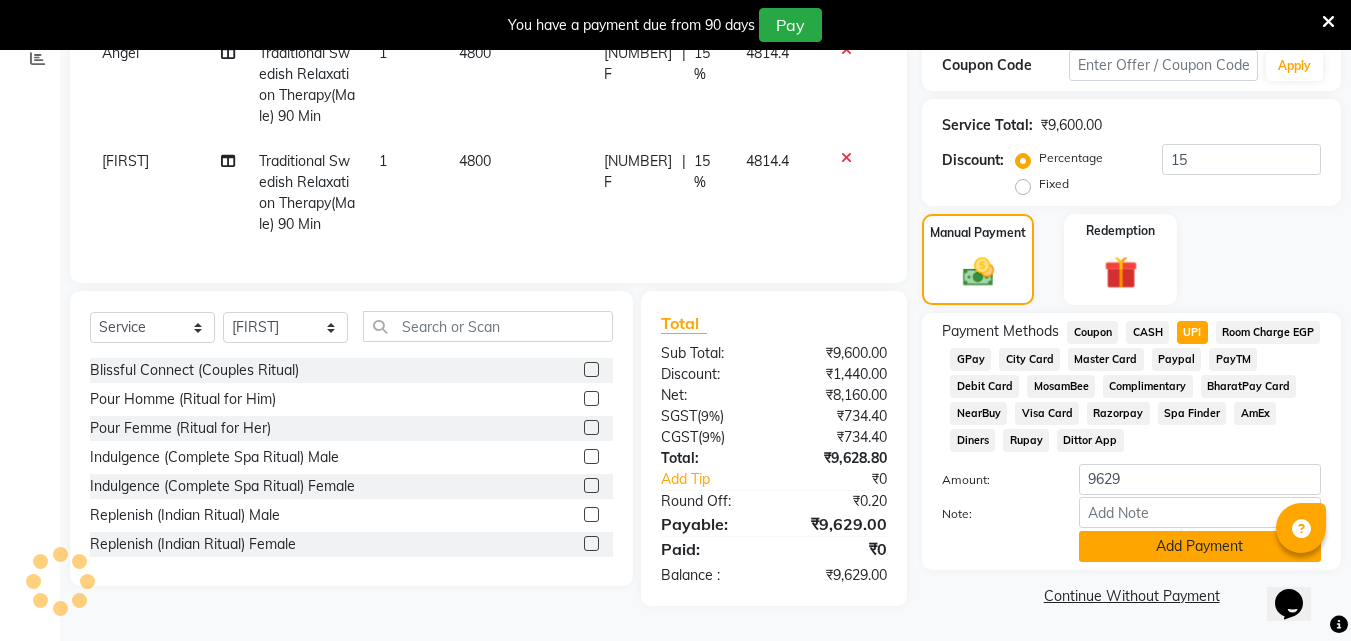 click on "Add Payment" 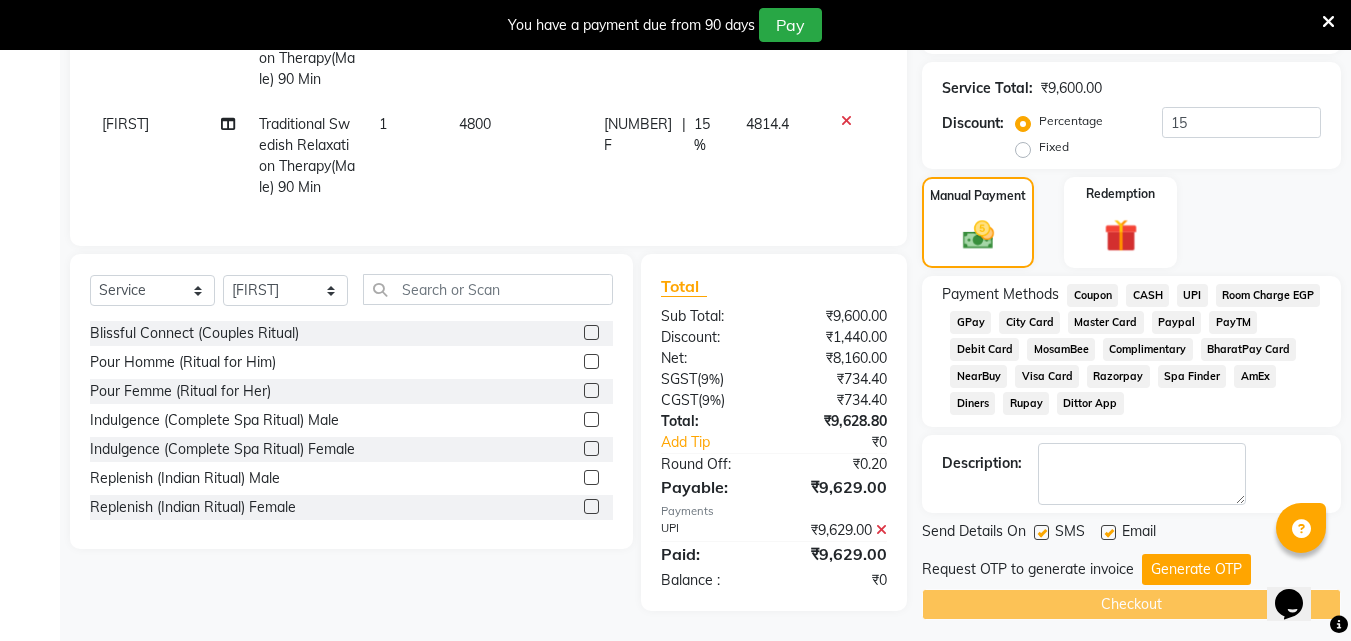 scroll, scrollTop: 401, scrollLeft: 0, axis: vertical 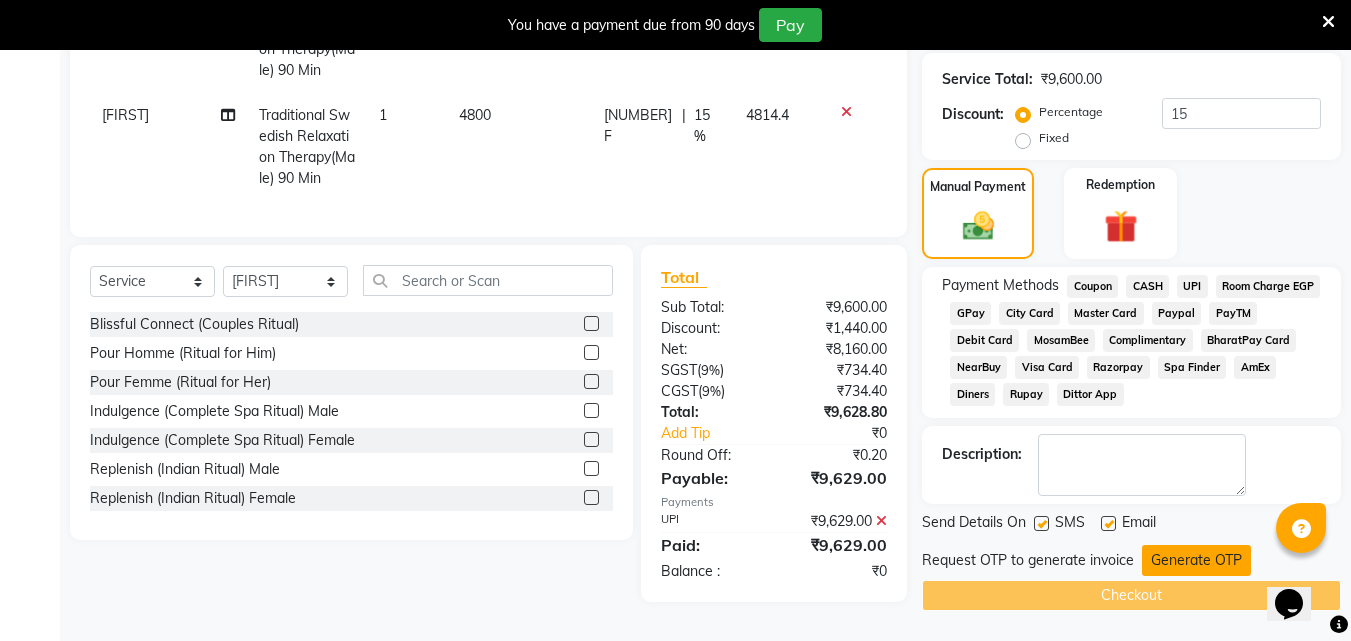 click on "Generate OTP" 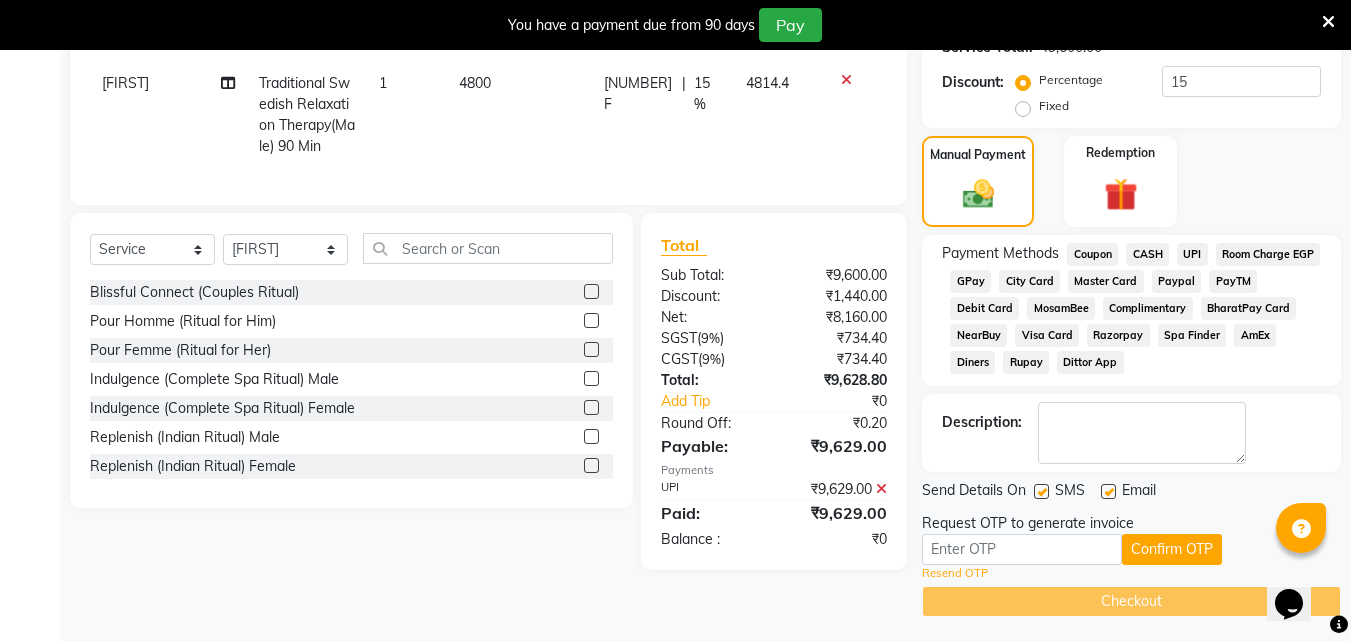 scroll, scrollTop: 433, scrollLeft: 0, axis: vertical 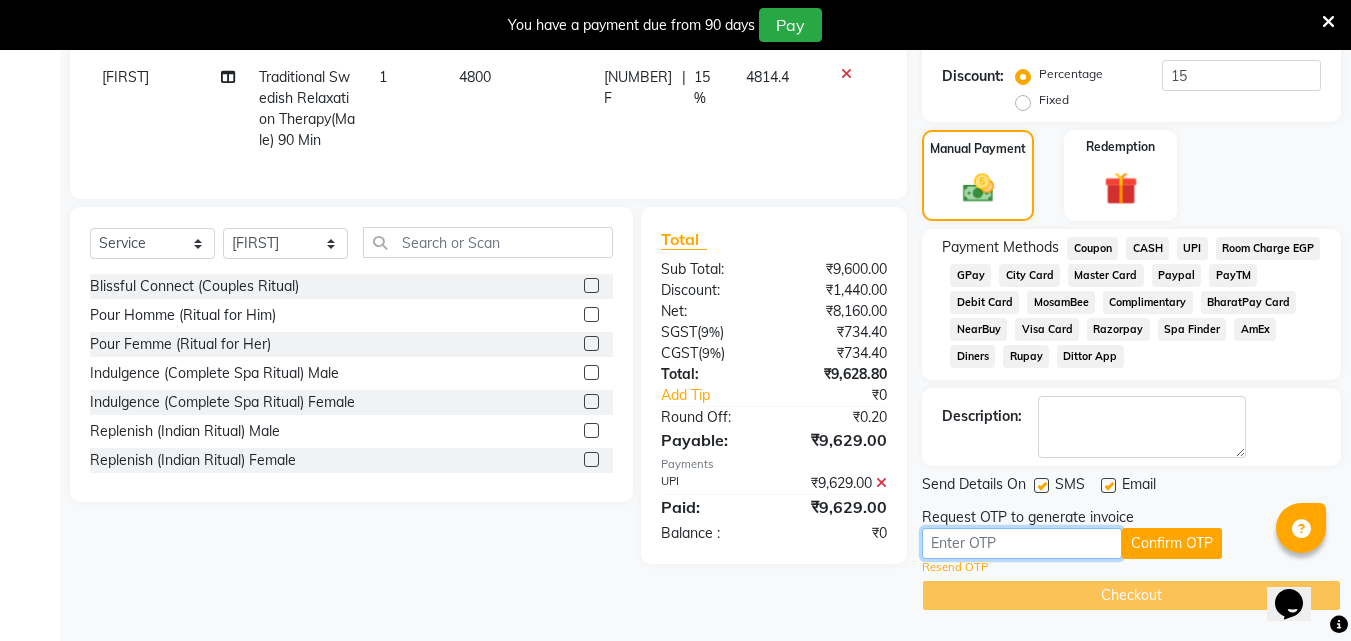 click at bounding box center (1022, 543) 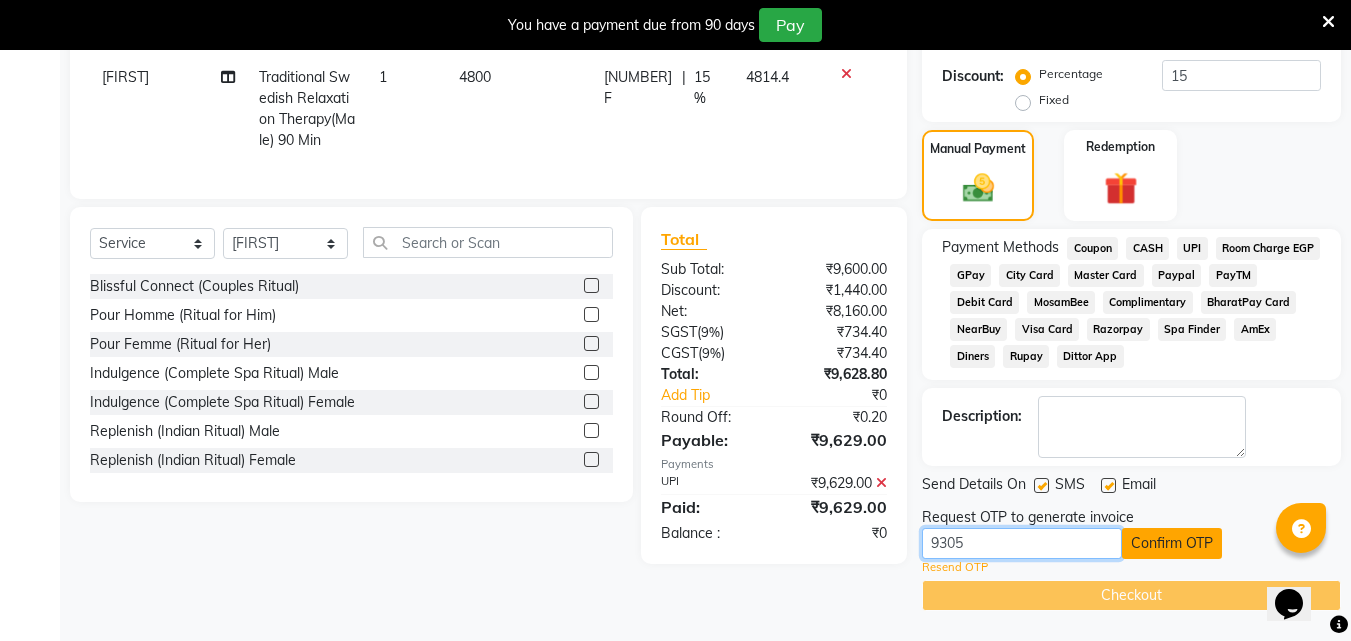 type on "9305" 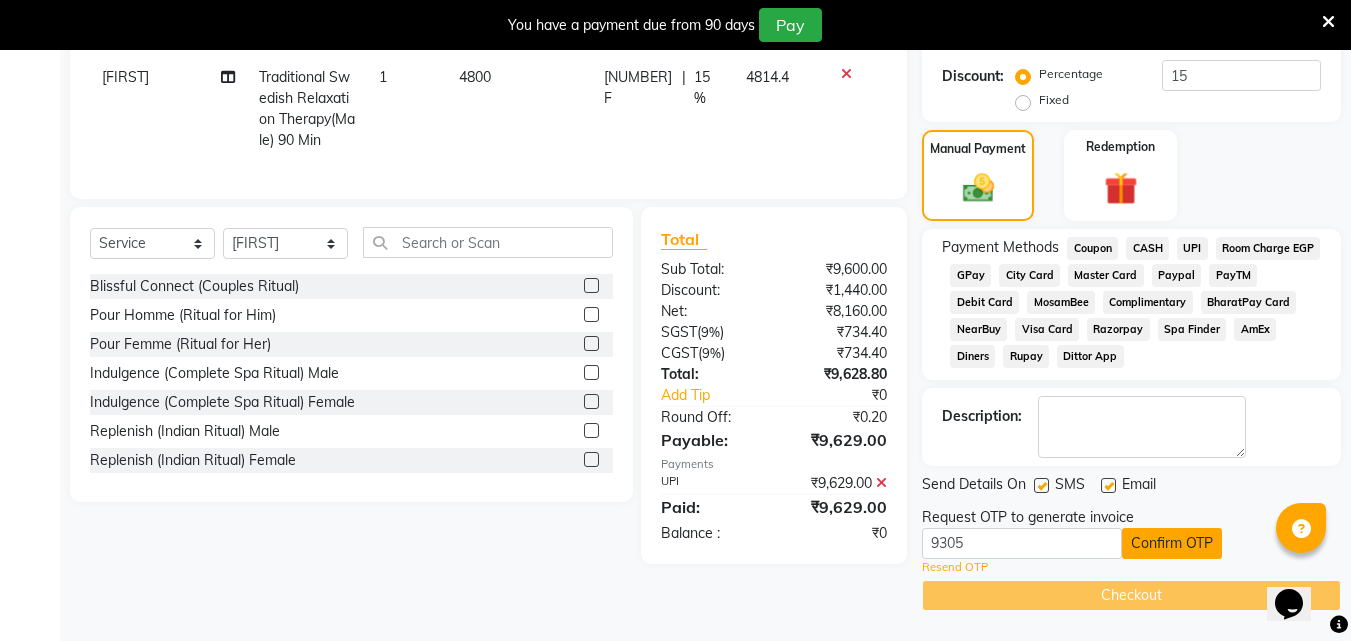 click on "Confirm OTP" 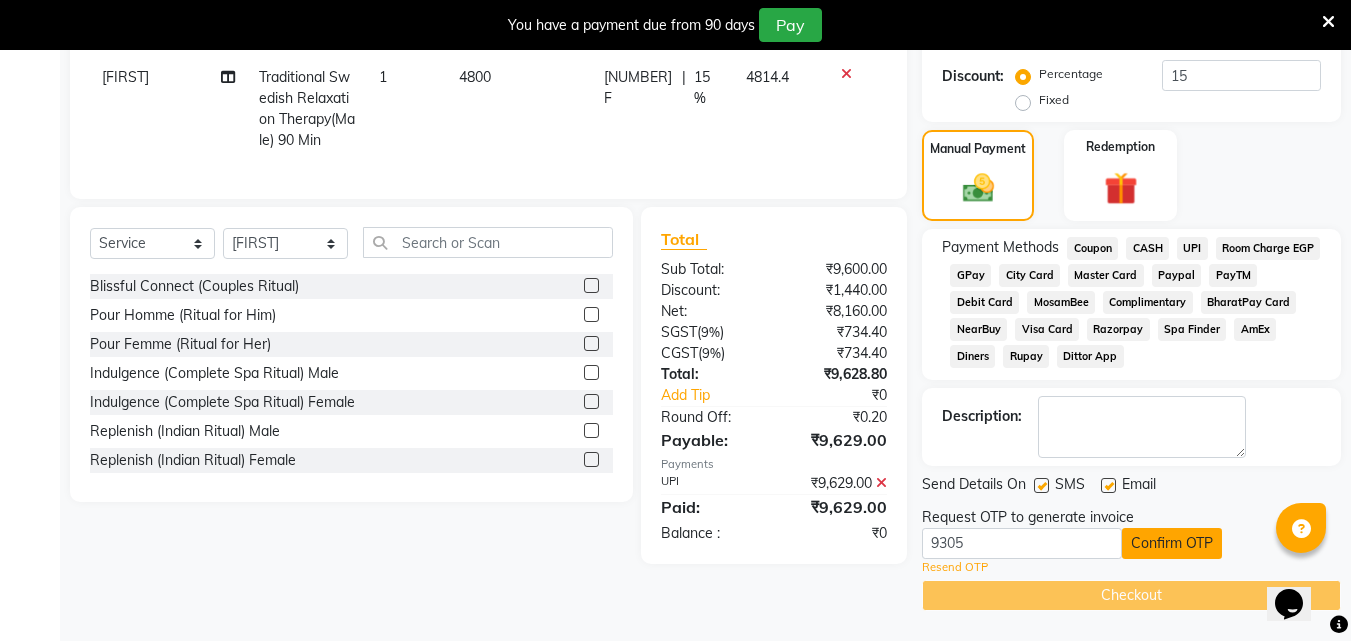 click on "Confirm OTP" 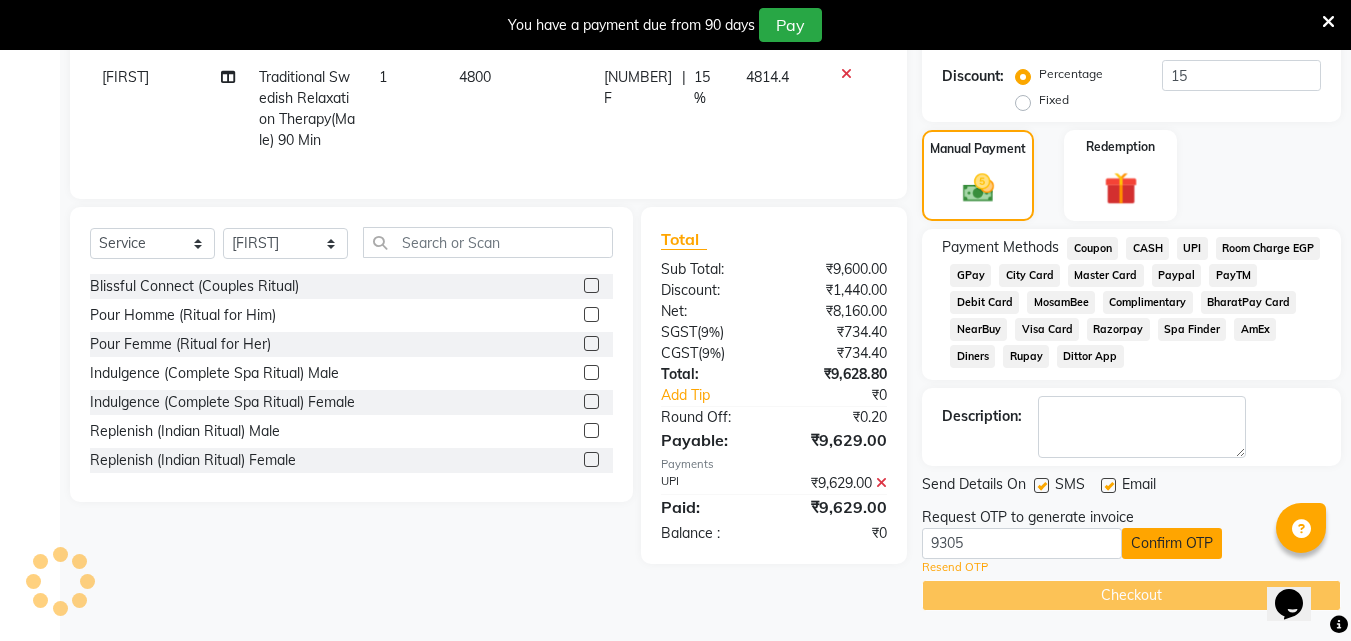 click on "Confirm OTP" 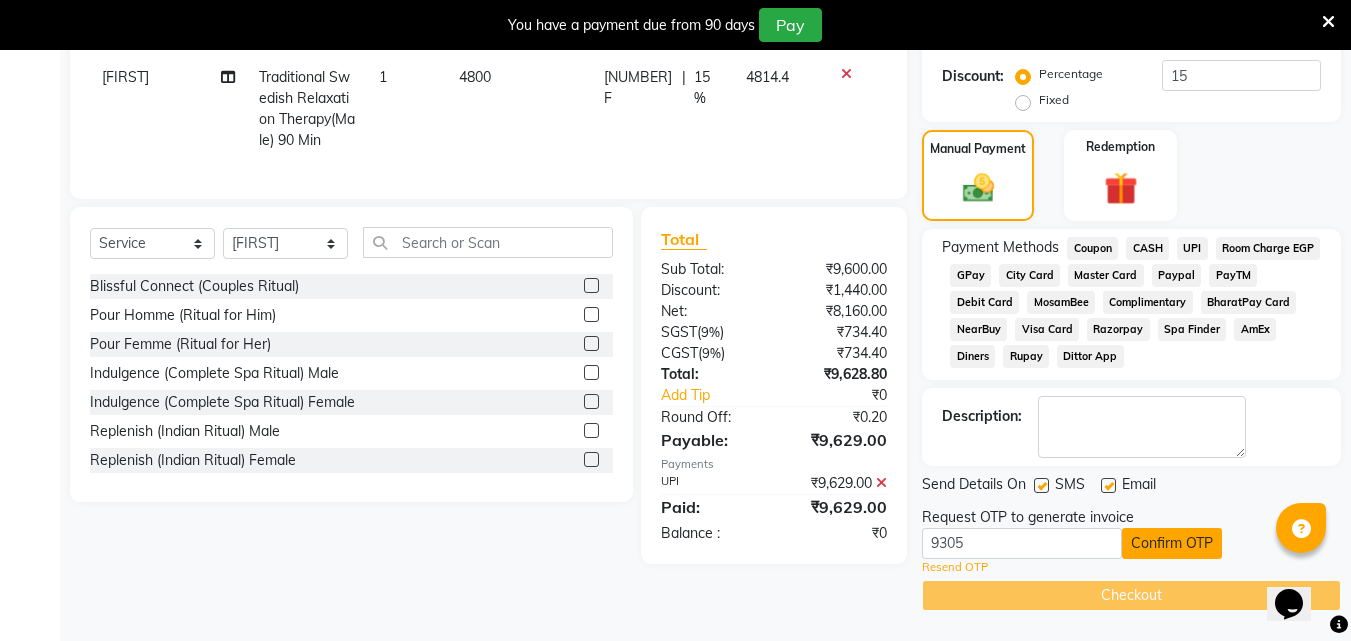 click on "Confirm OTP" 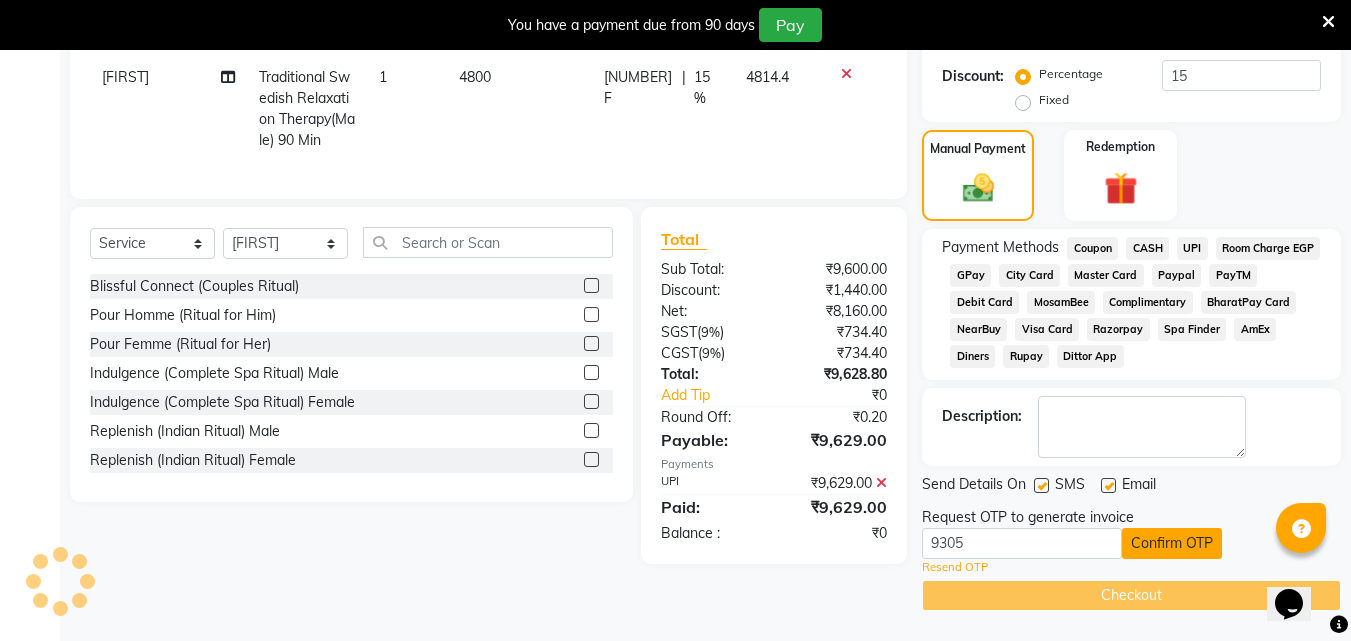 click on "Confirm OTP" 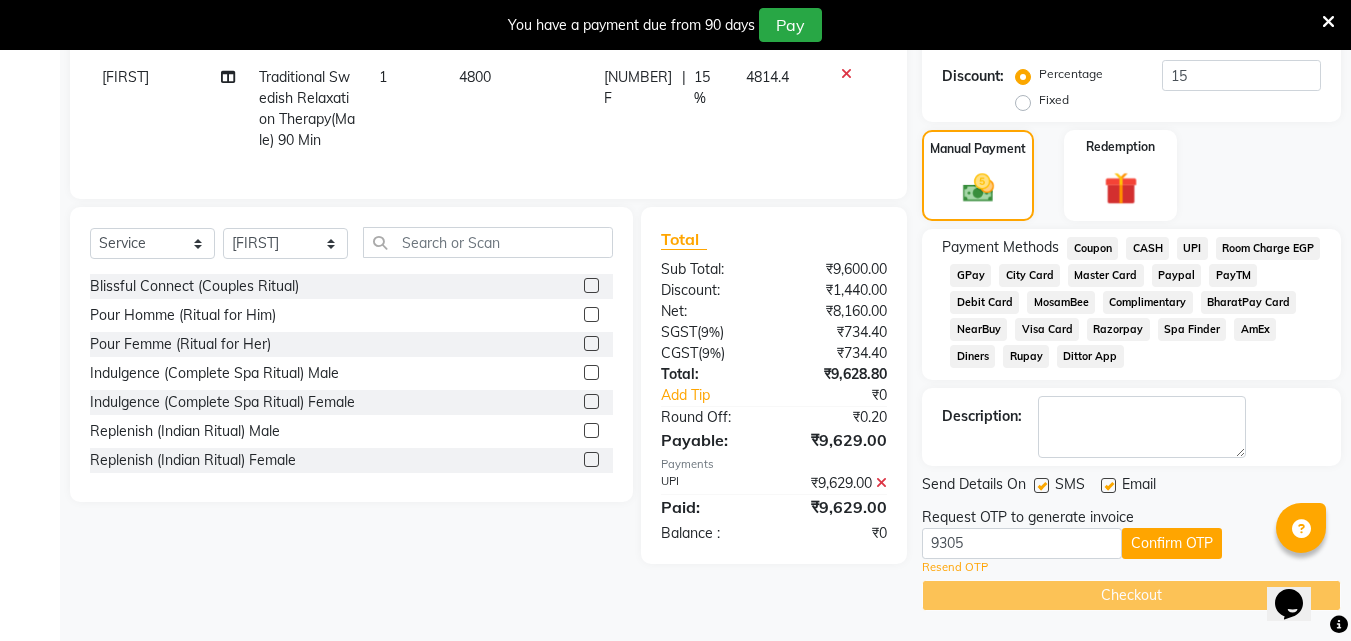 click on "Request OTP to generate invoice" 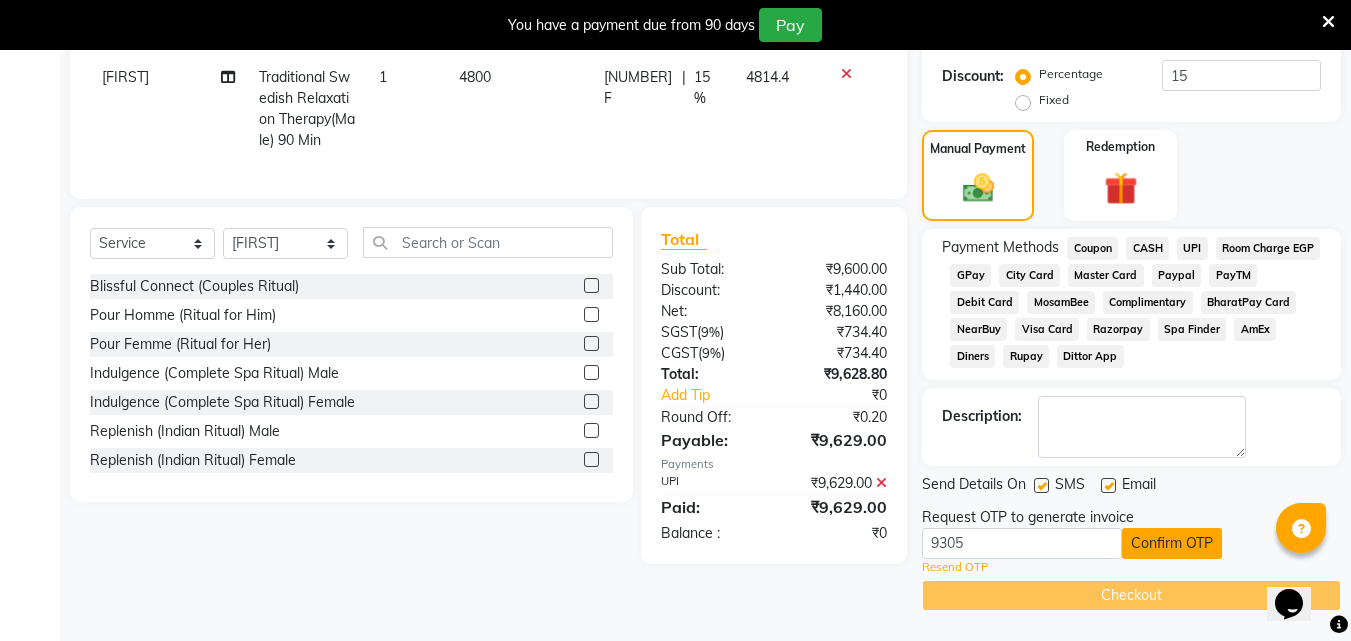 click on "Confirm OTP" 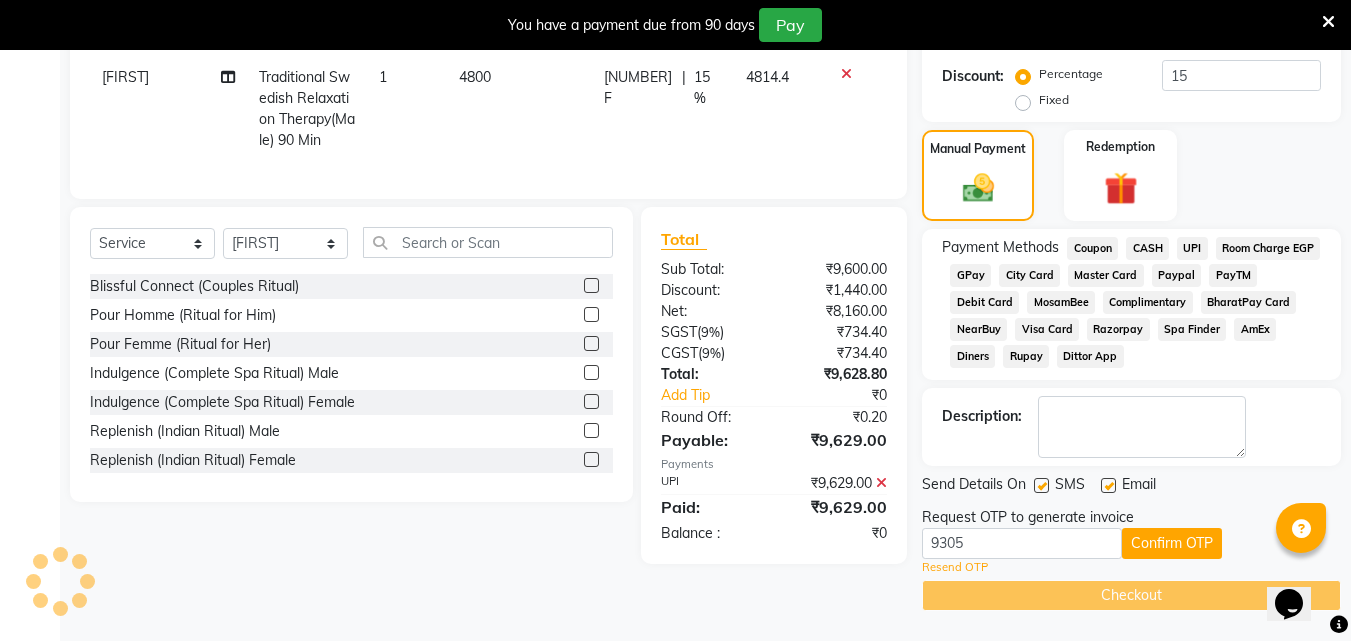 drag, startPoint x: 1173, startPoint y: 543, endPoint x: 801, endPoint y: 434, distance: 387.6403 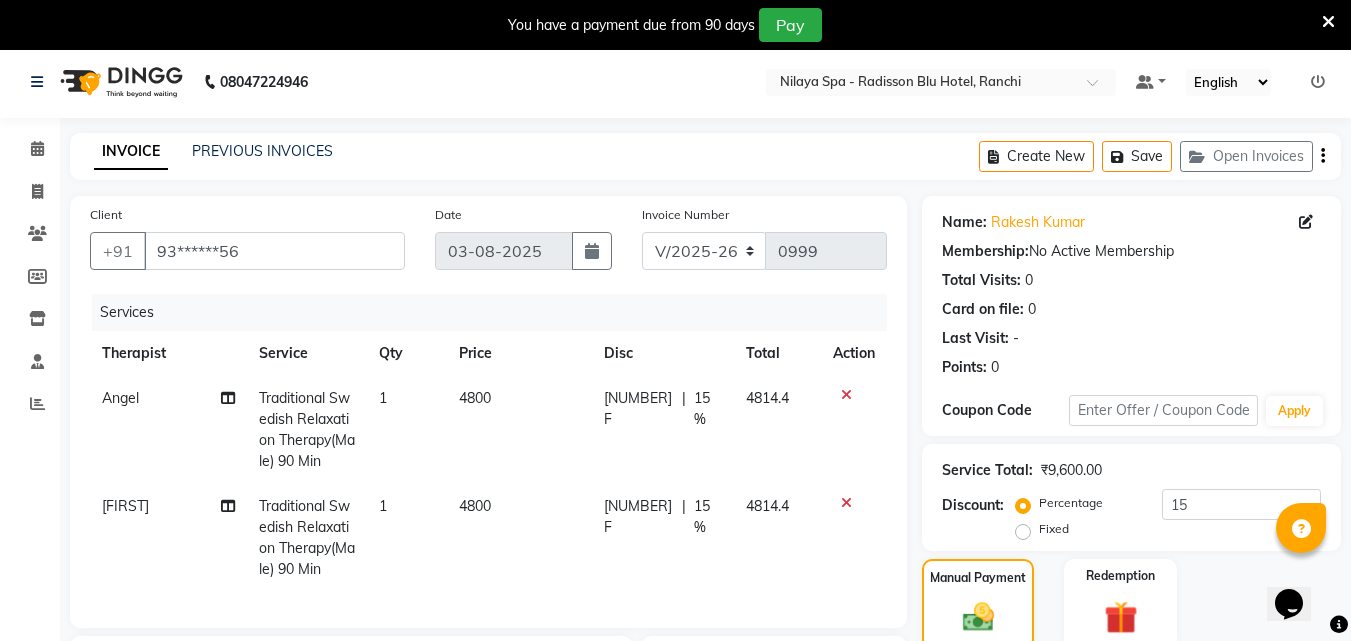 scroll, scrollTop: 0, scrollLeft: 0, axis: both 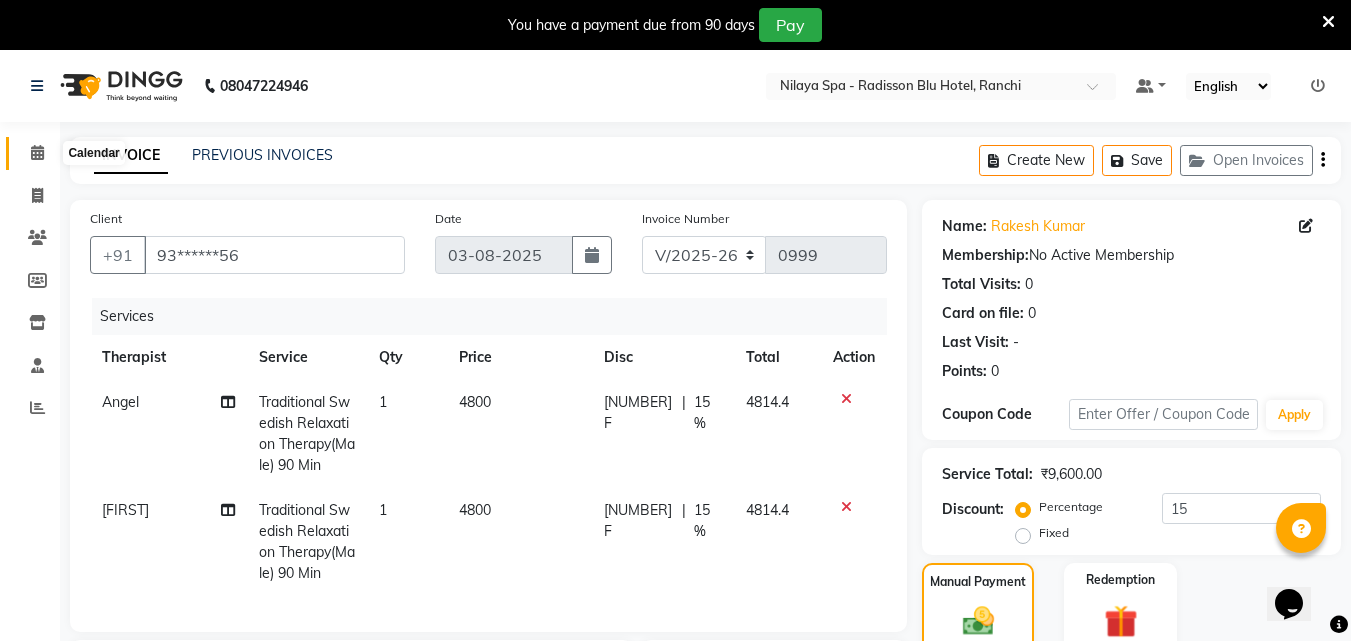 click 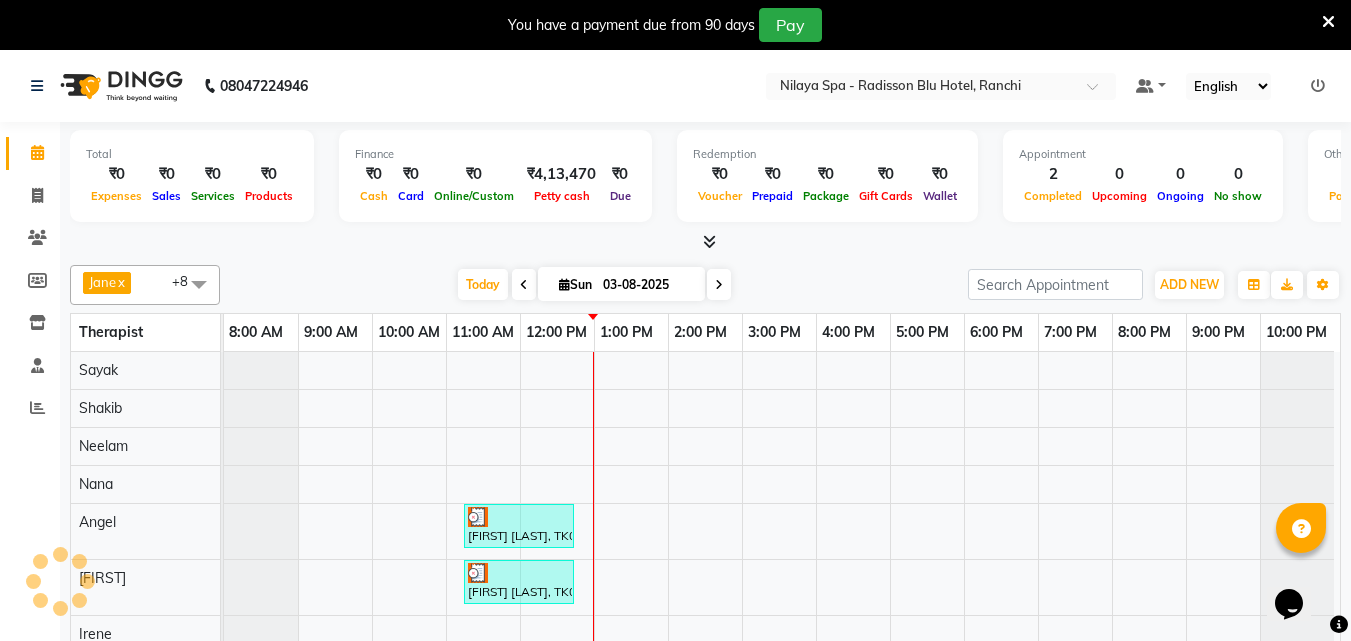 scroll, scrollTop: 0, scrollLeft: 0, axis: both 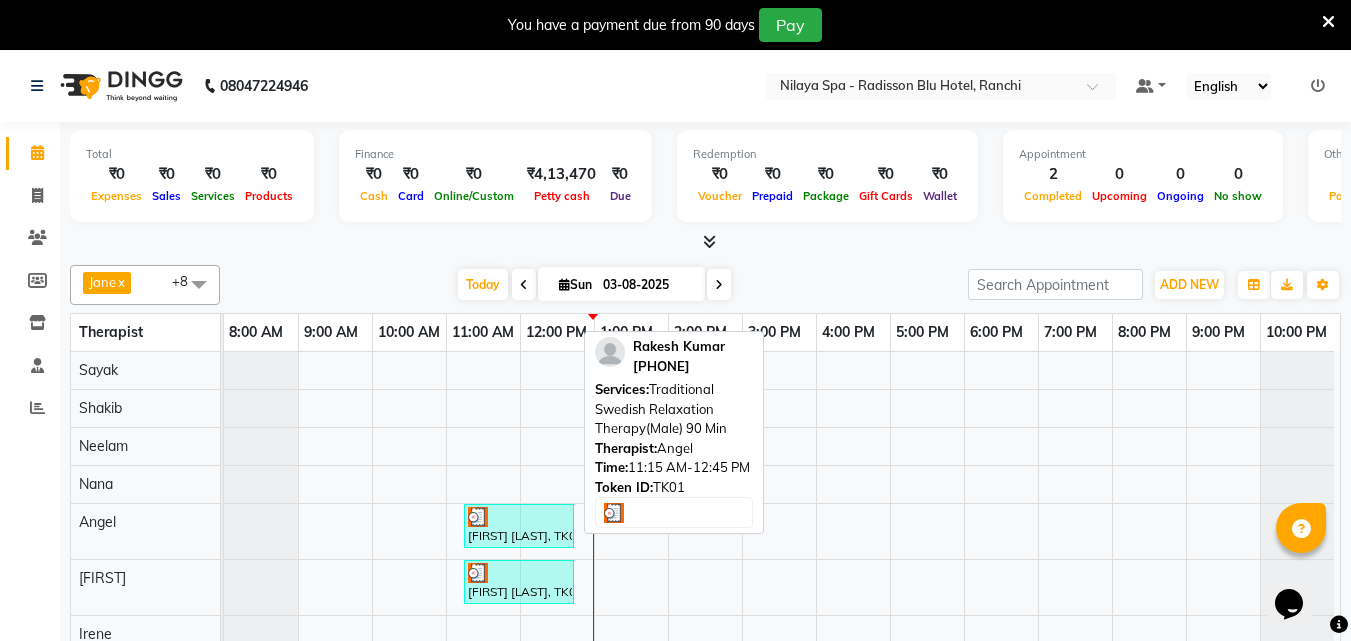 click on "[FIRST] [LAST], TK01, 11:15 AM-12:45 PM, Traditional Swedish Relaxation Therapy(Male) 90 Min" at bounding box center (519, 526) 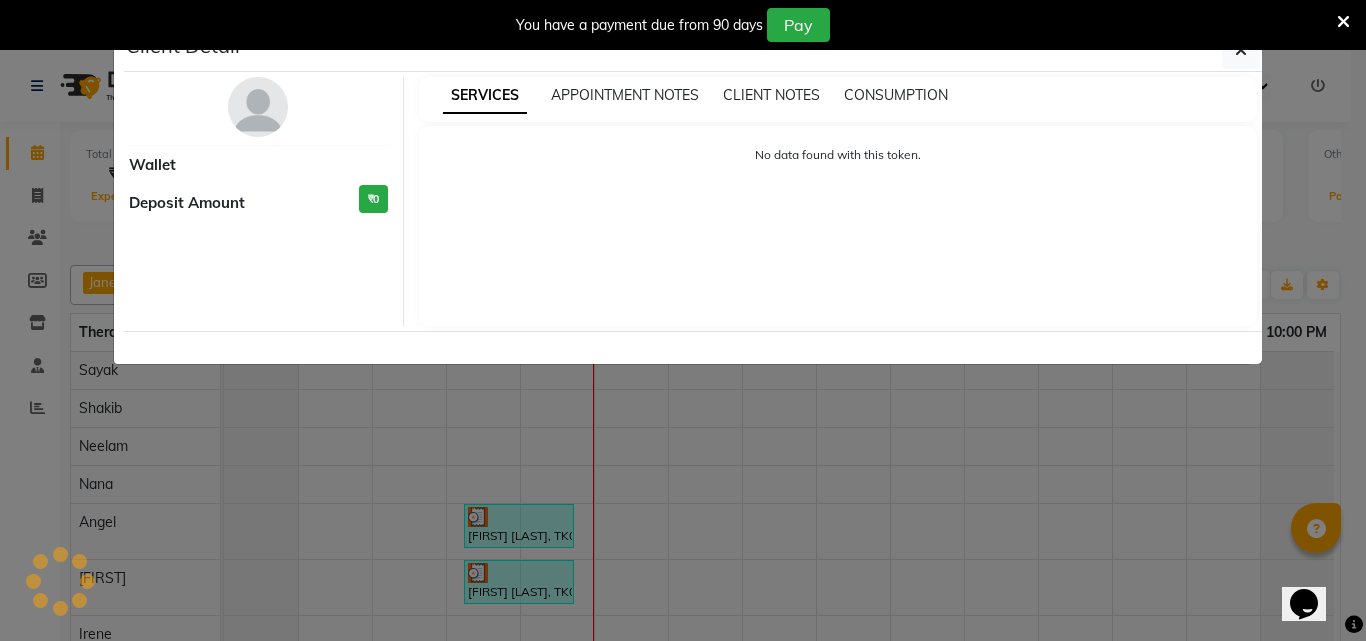 select on "3" 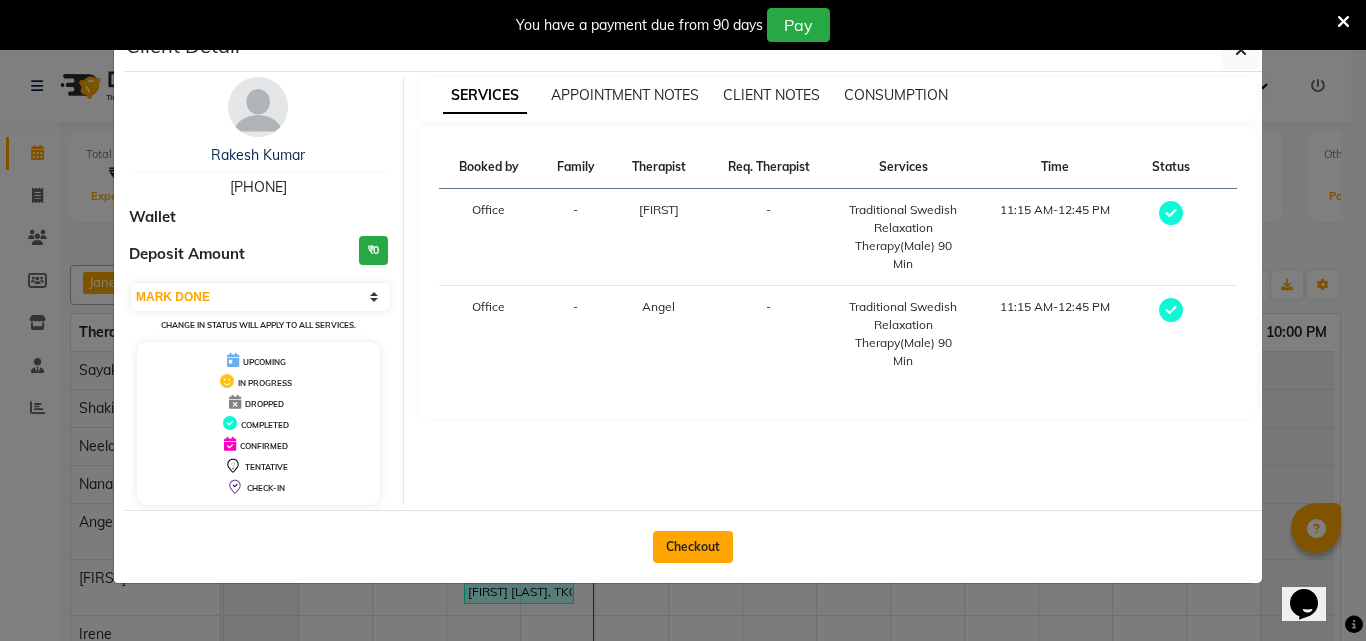 click on "Checkout" 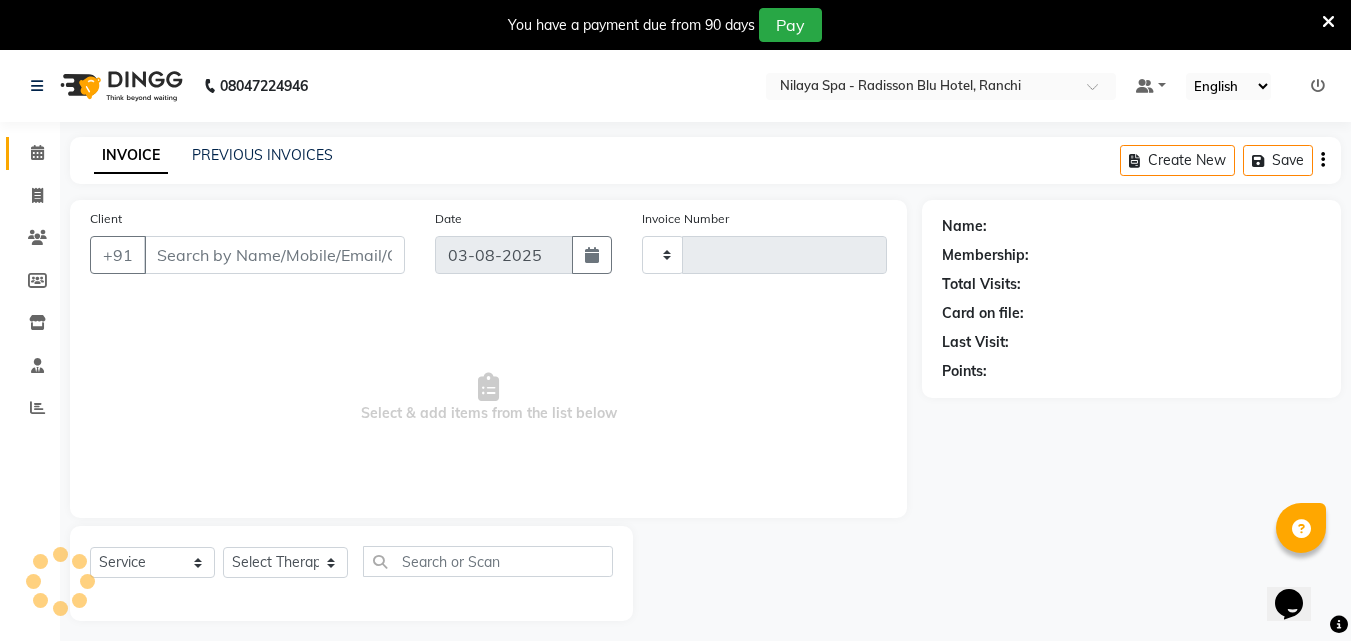 type on "0999" 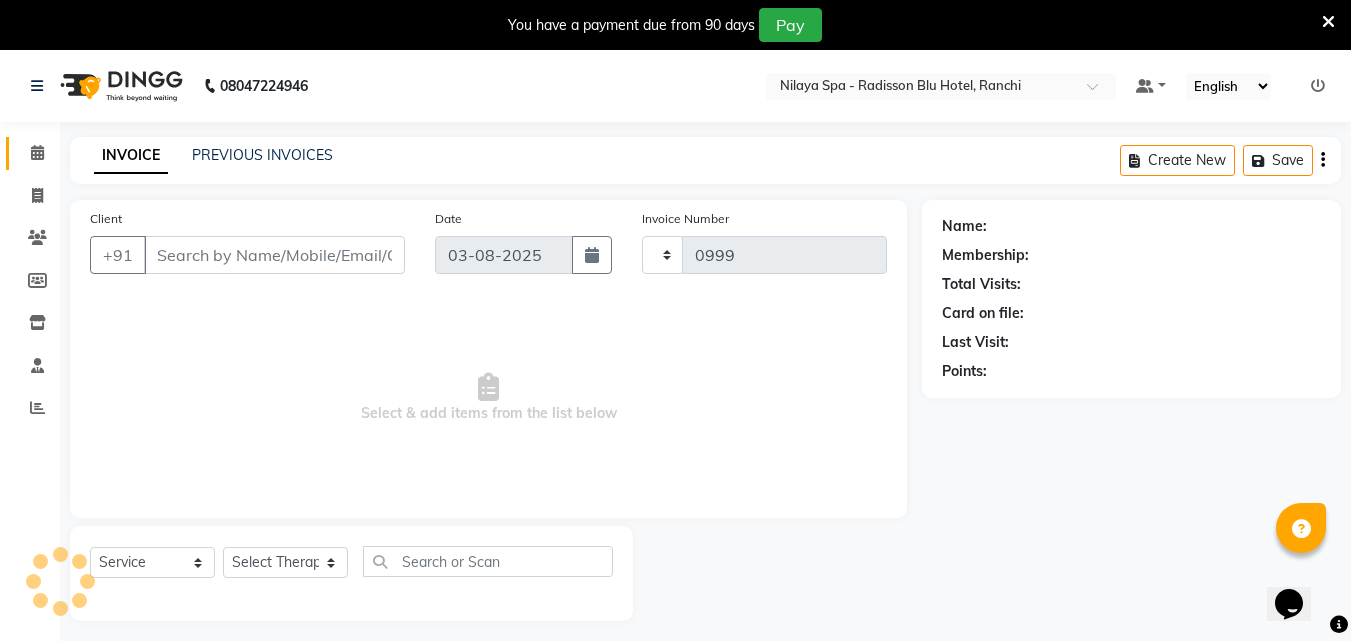 select on "8066" 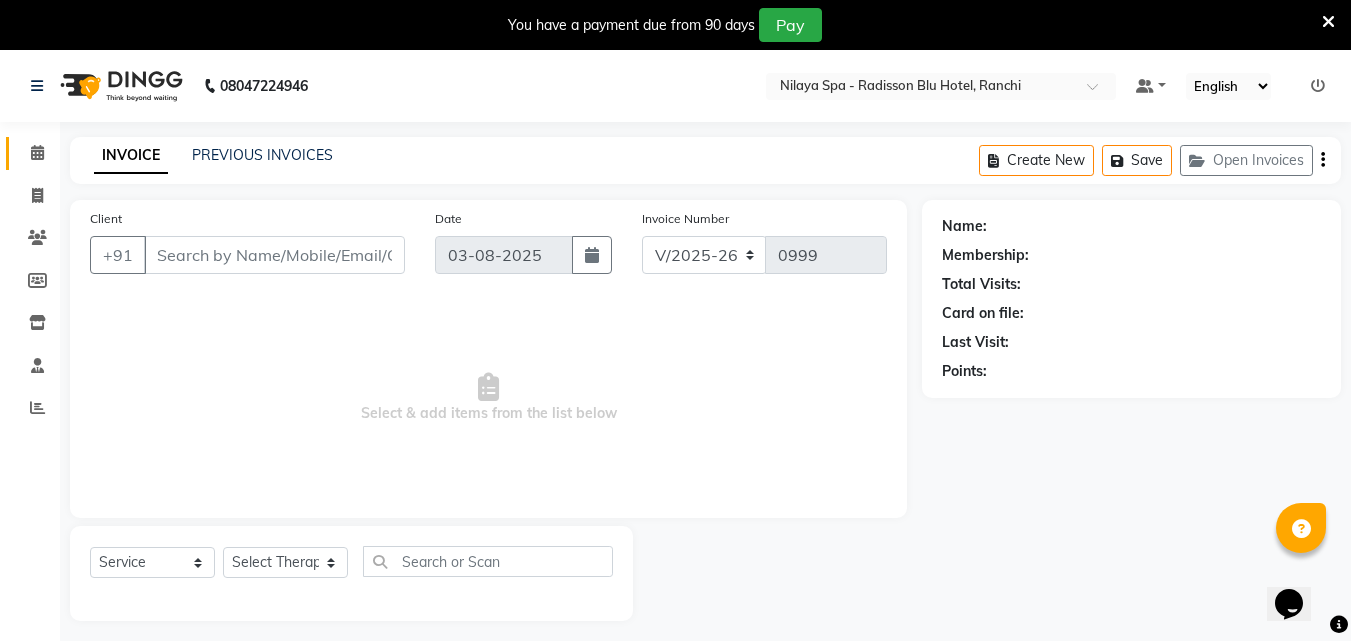 type on "93******56" 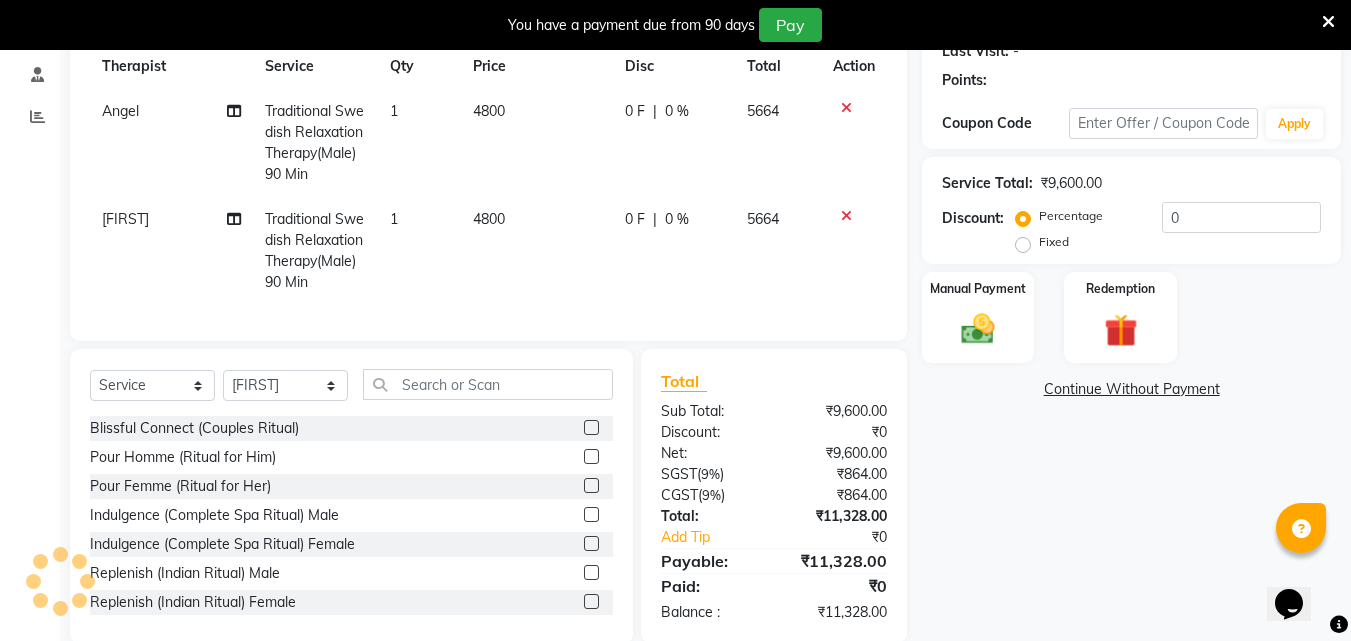 scroll, scrollTop: 300, scrollLeft: 0, axis: vertical 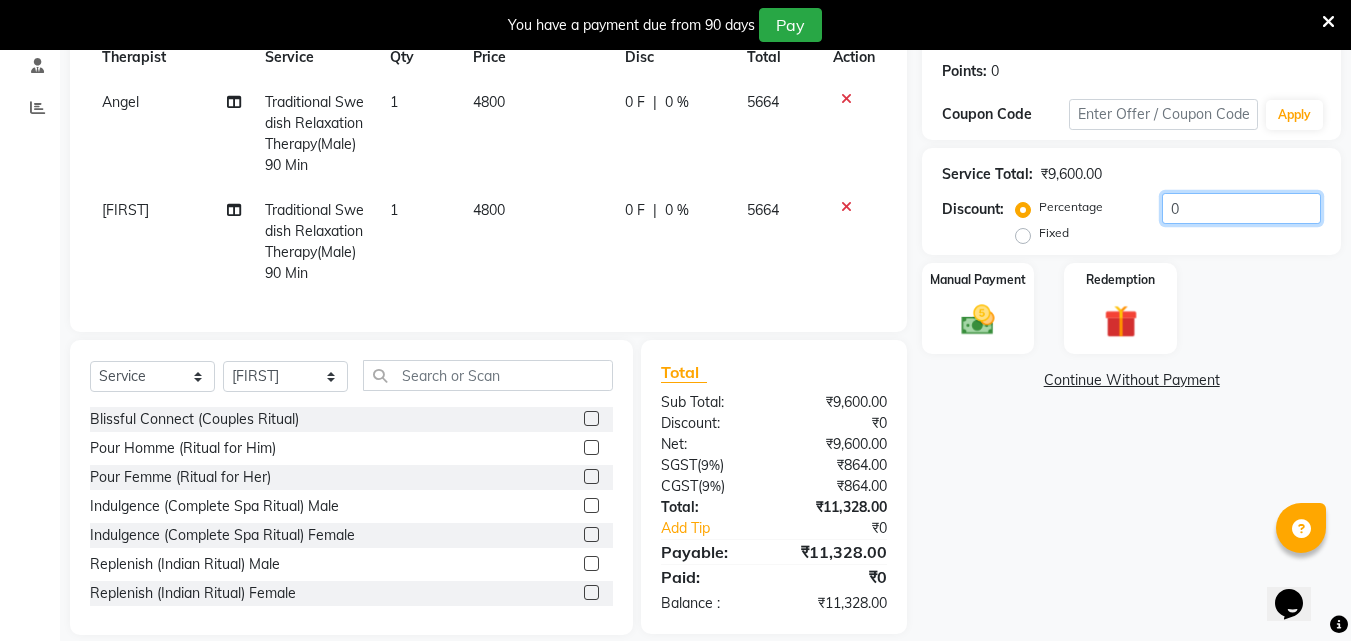 click on "0" 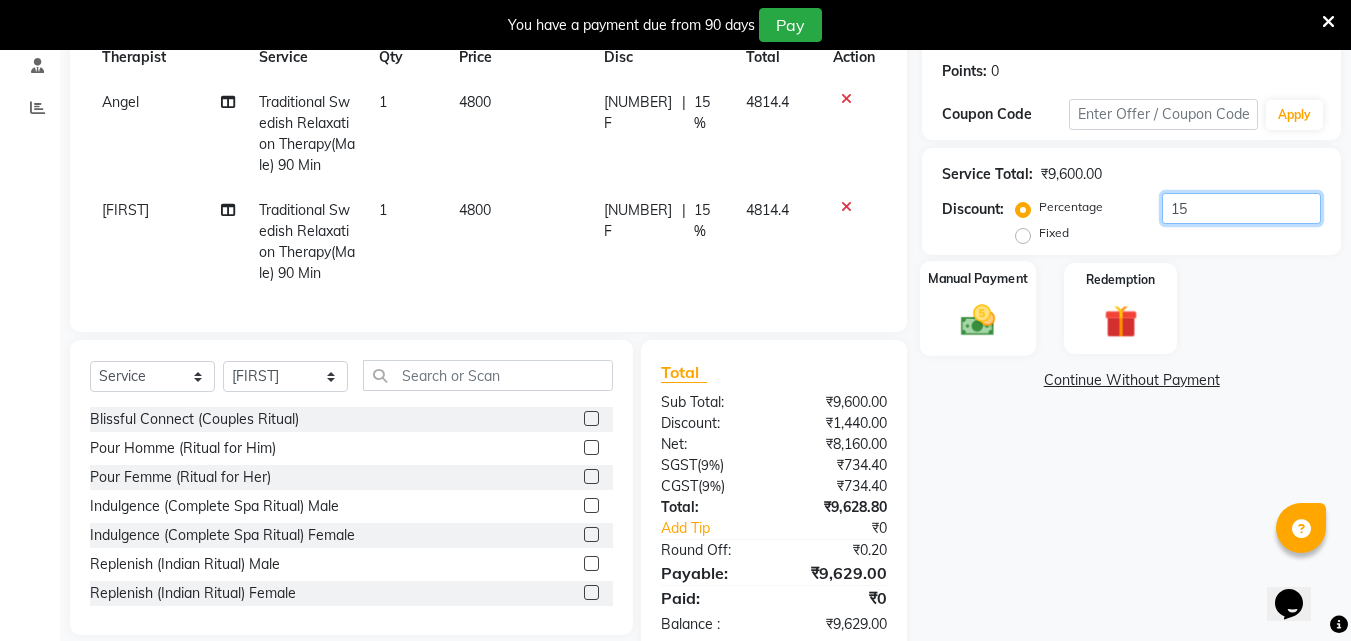 type on "15" 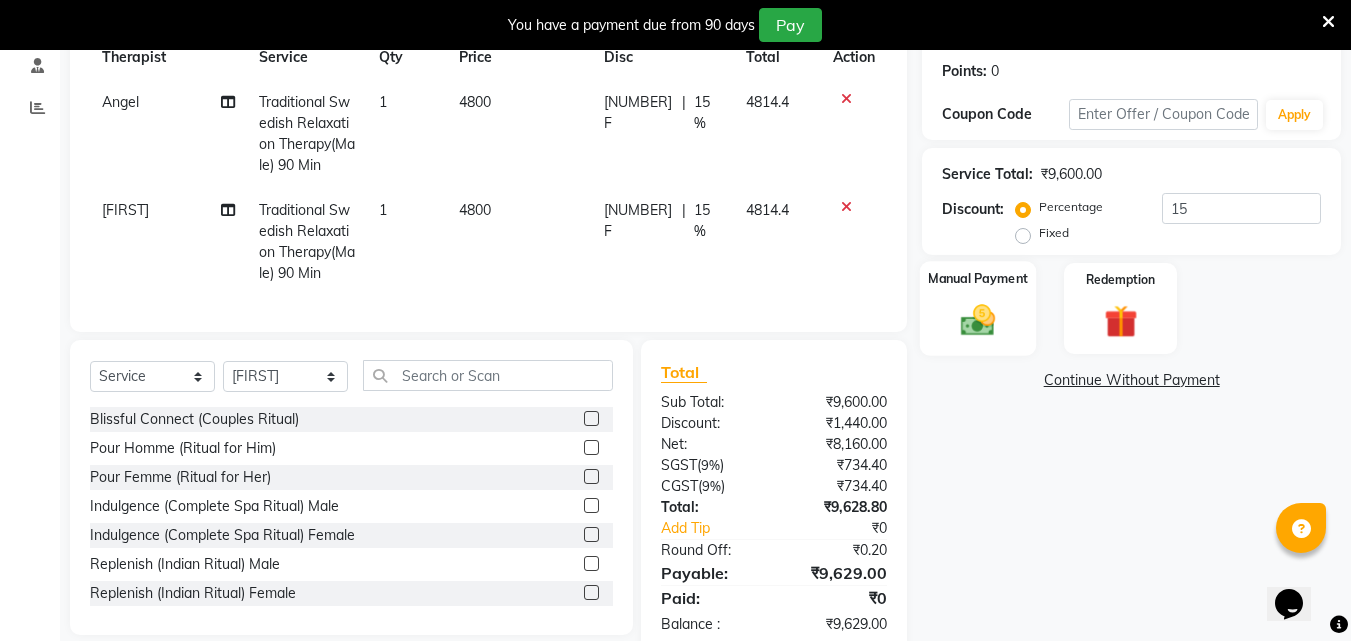 click 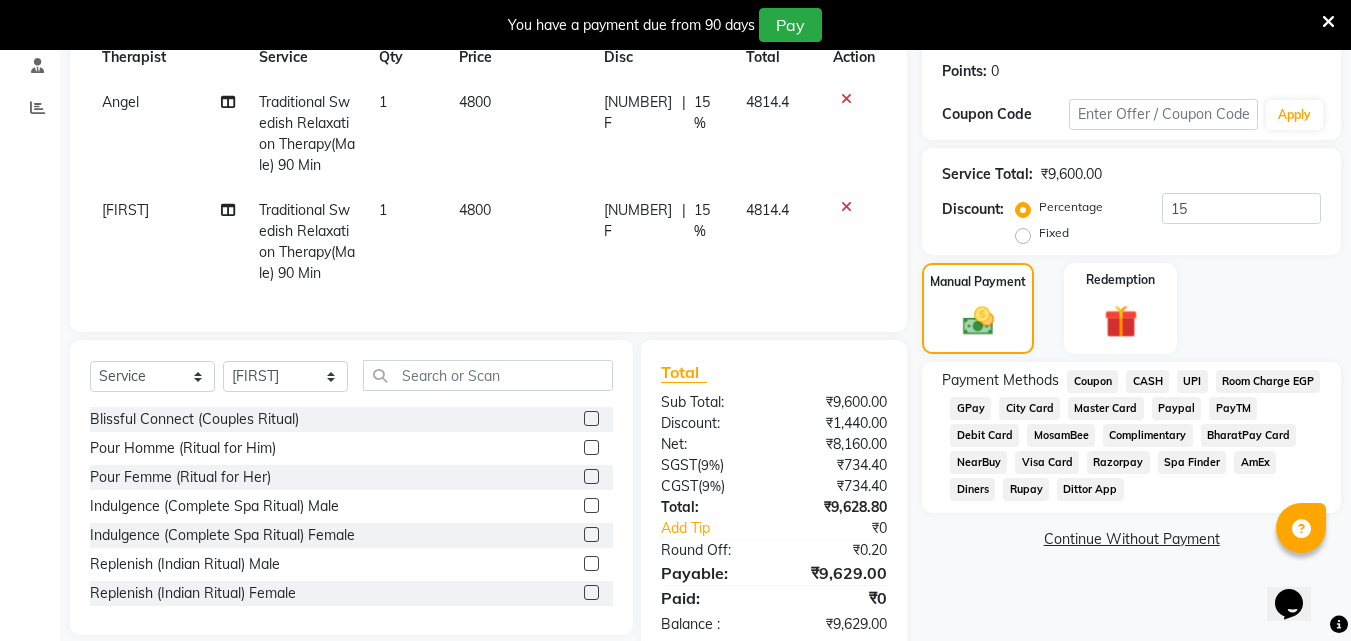 click on "UPI" 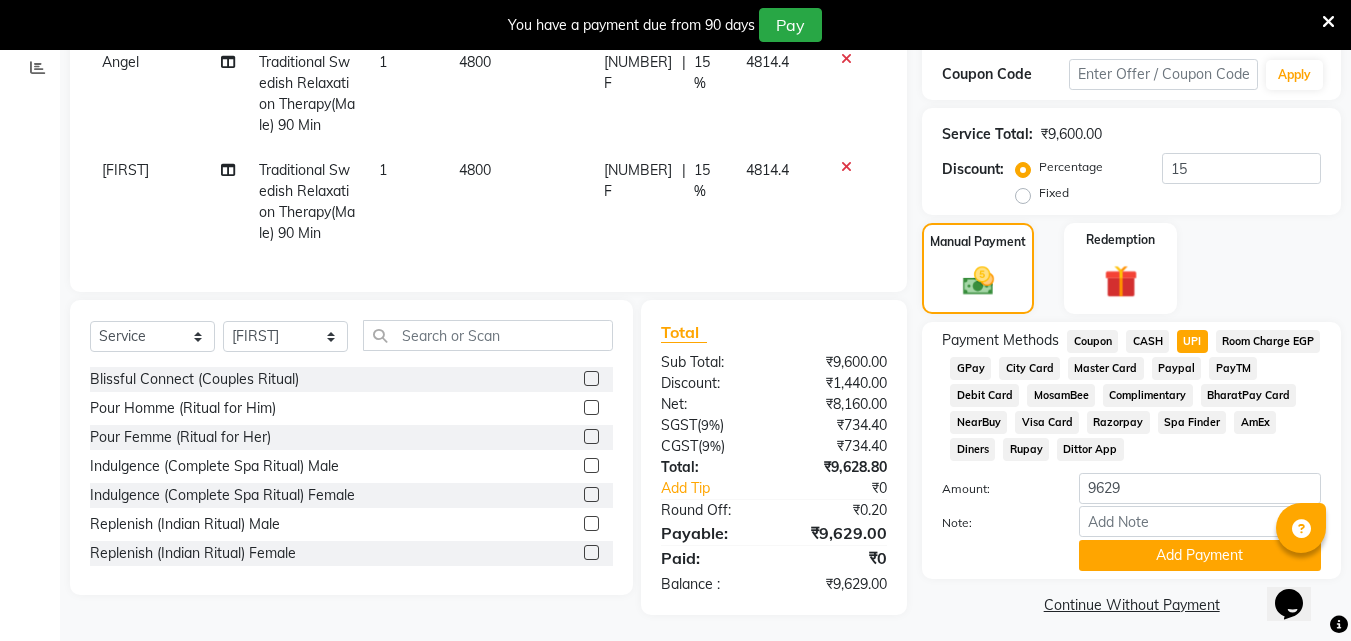 scroll, scrollTop: 359, scrollLeft: 0, axis: vertical 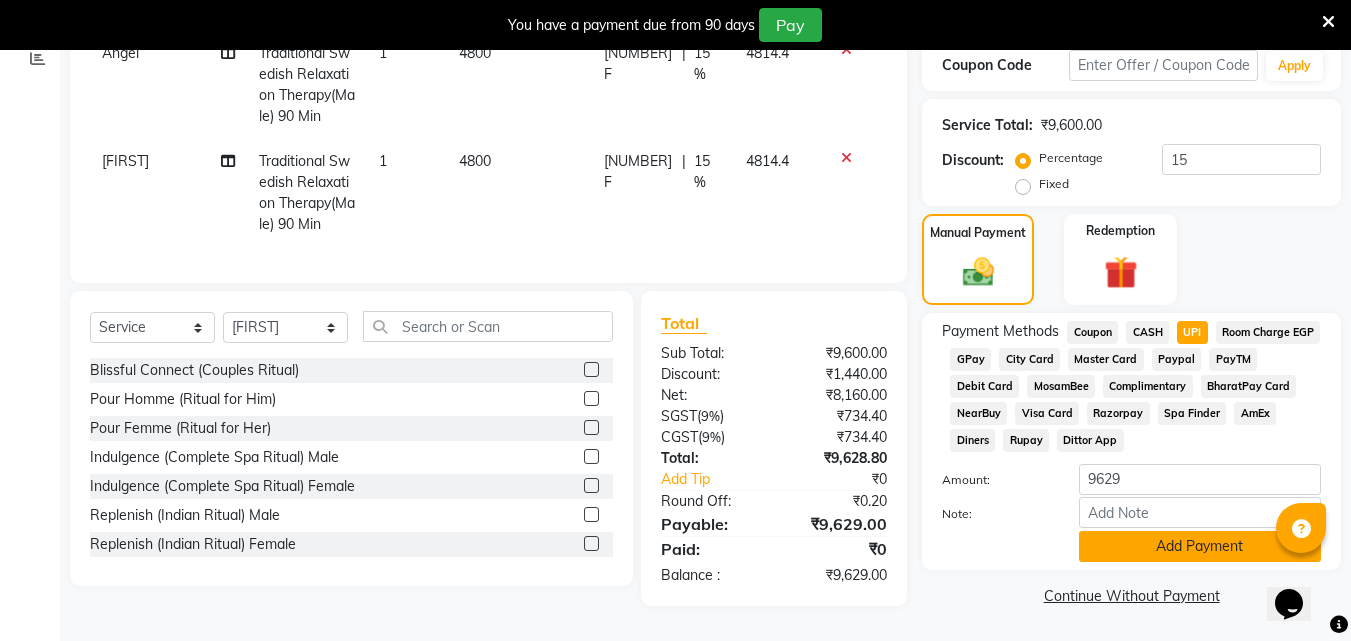 click on "Add Payment" 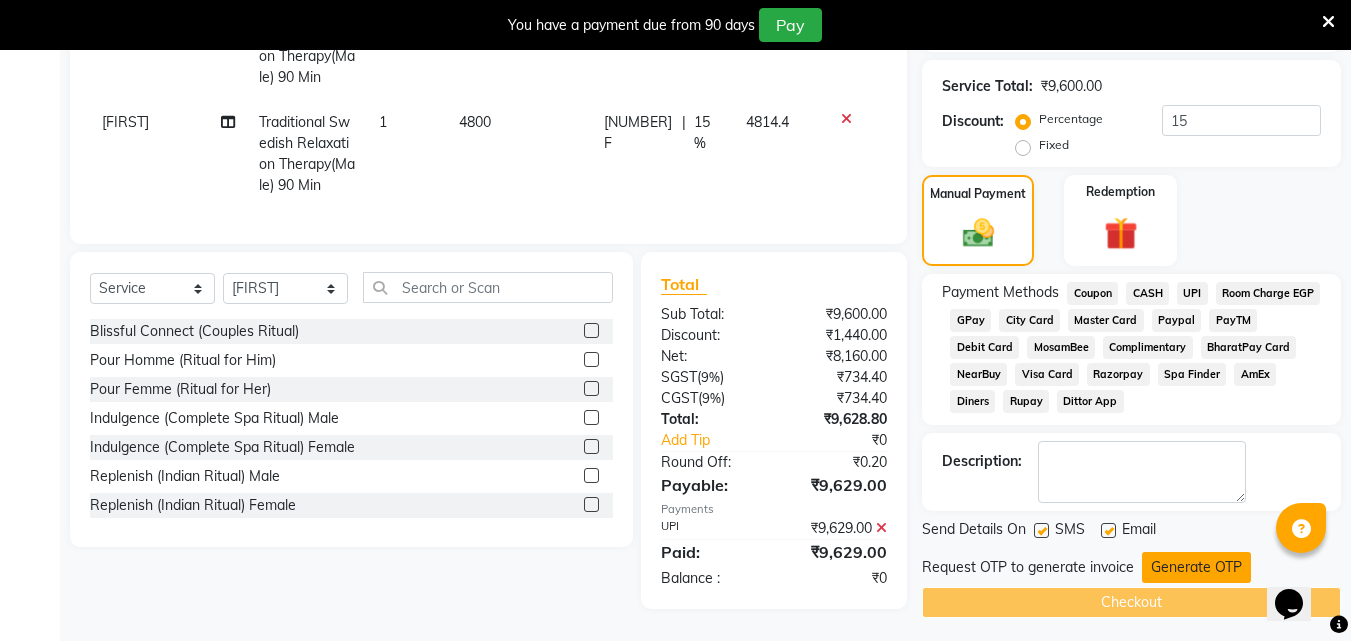 scroll, scrollTop: 401, scrollLeft: 0, axis: vertical 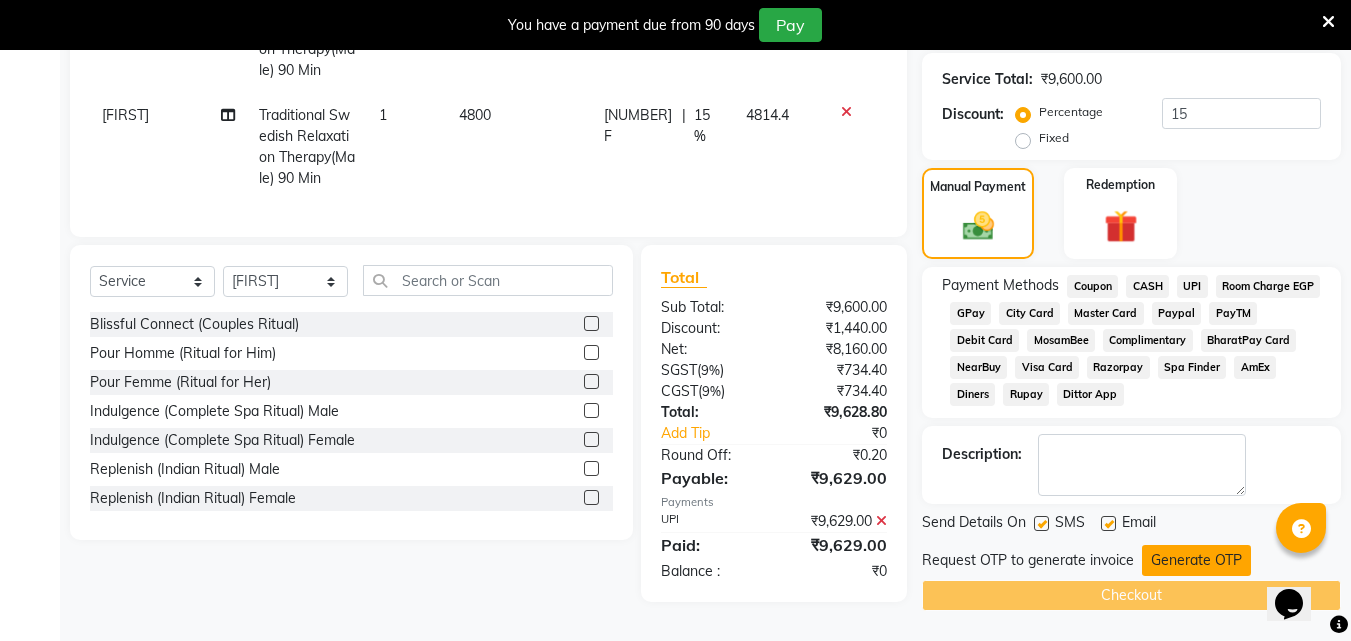 click on "Generate OTP" 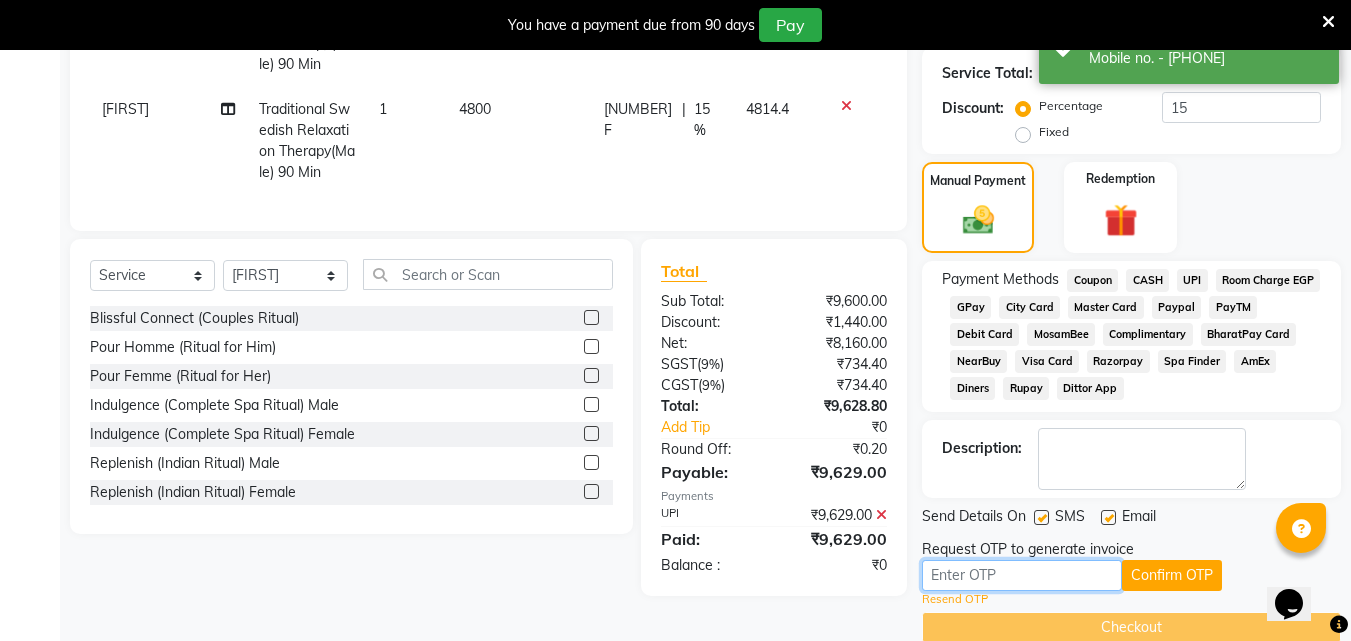 click at bounding box center (1022, 575) 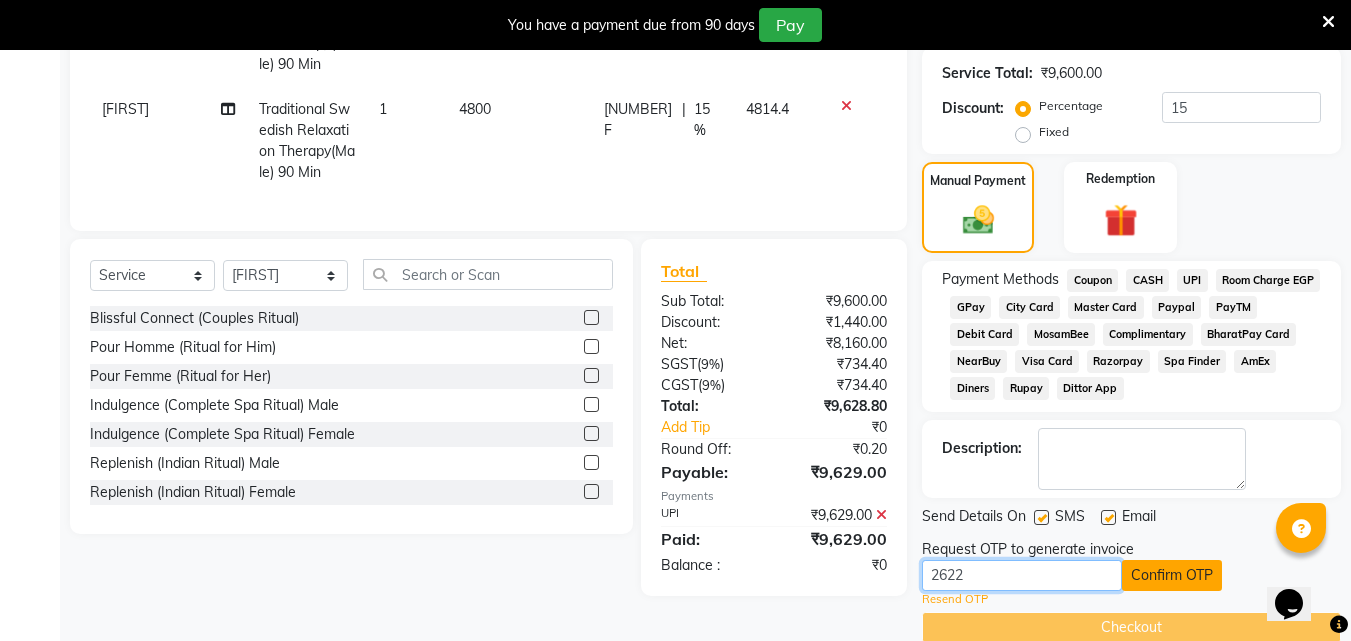 type on "2622" 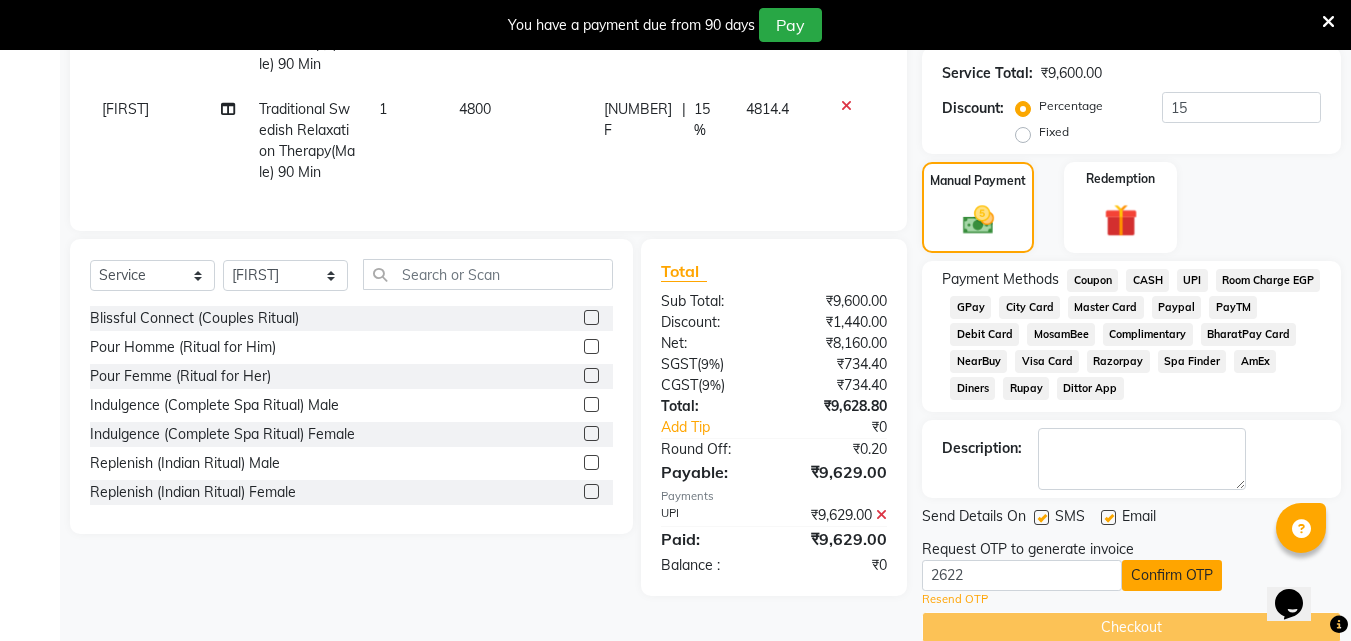 click on "Confirm OTP" 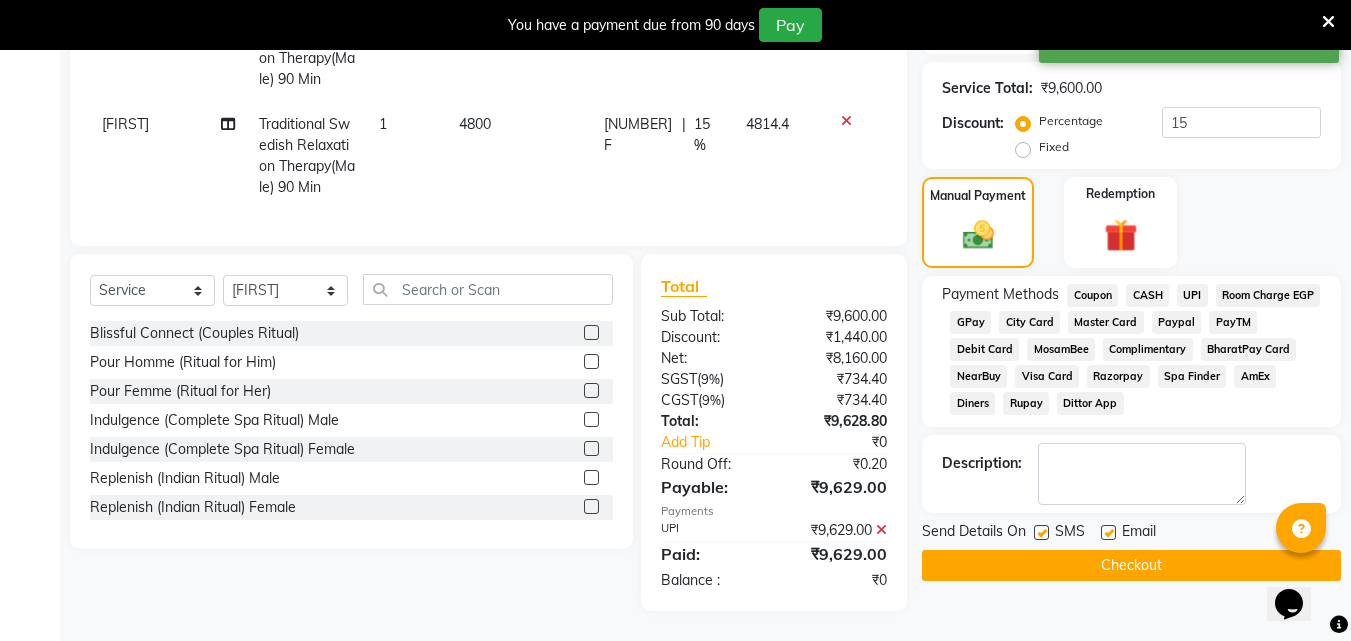 click on "Checkout" 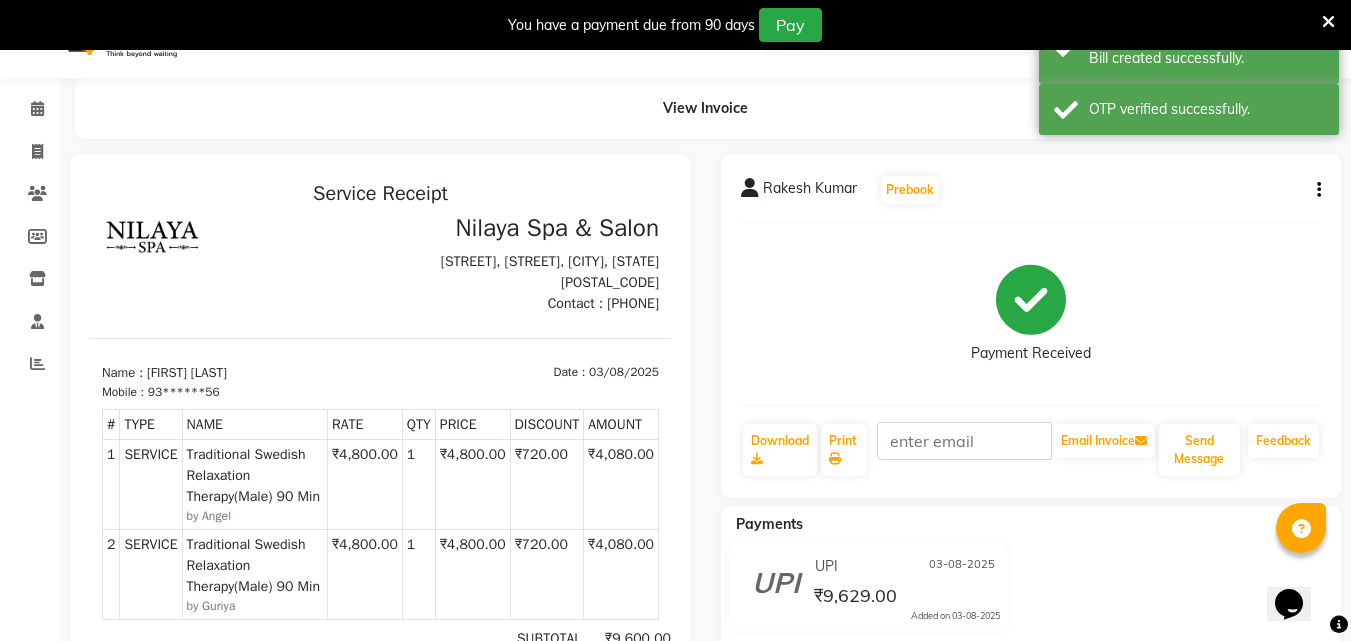 scroll, scrollTop: 0, scrollLeft: 0, axis: both 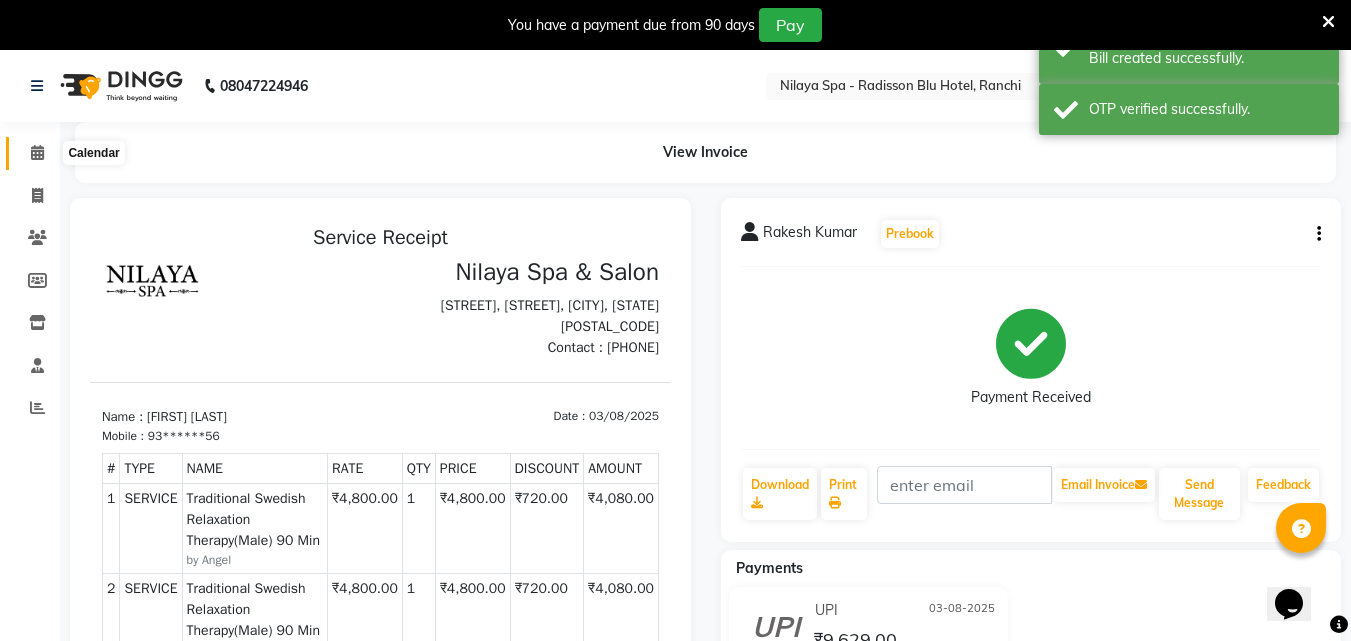 click 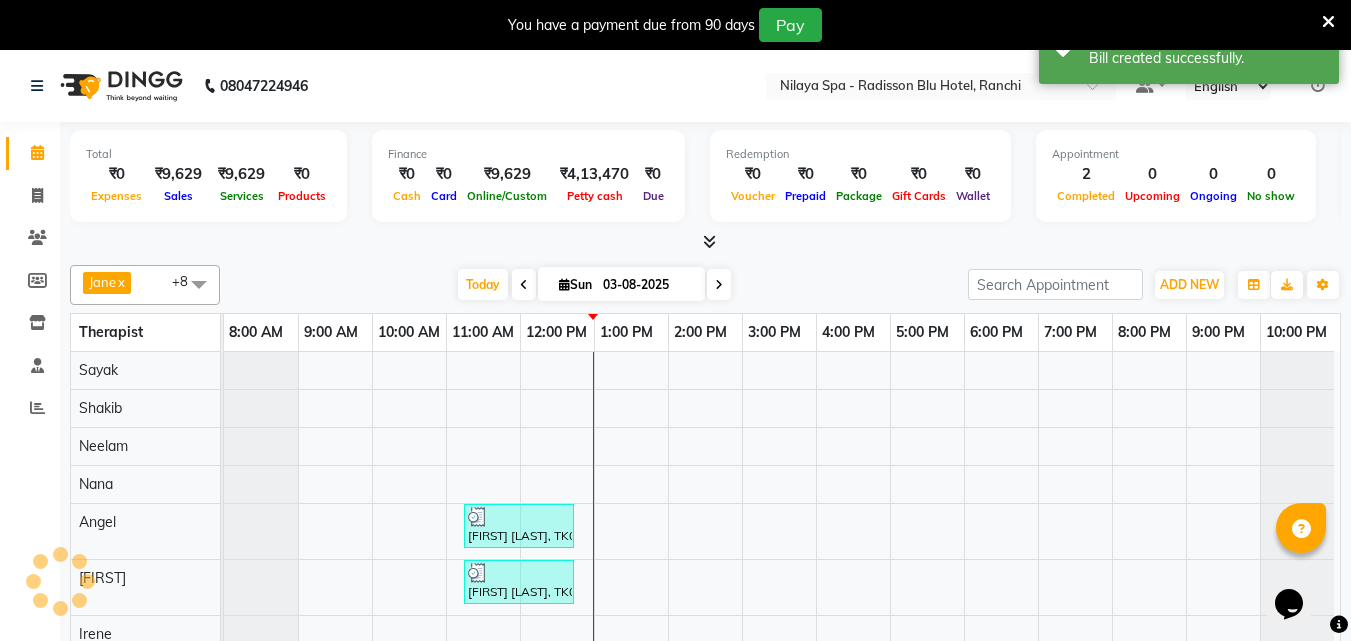 scroll, scrollTop: 36, scrollLeft: 0, axis: vertical 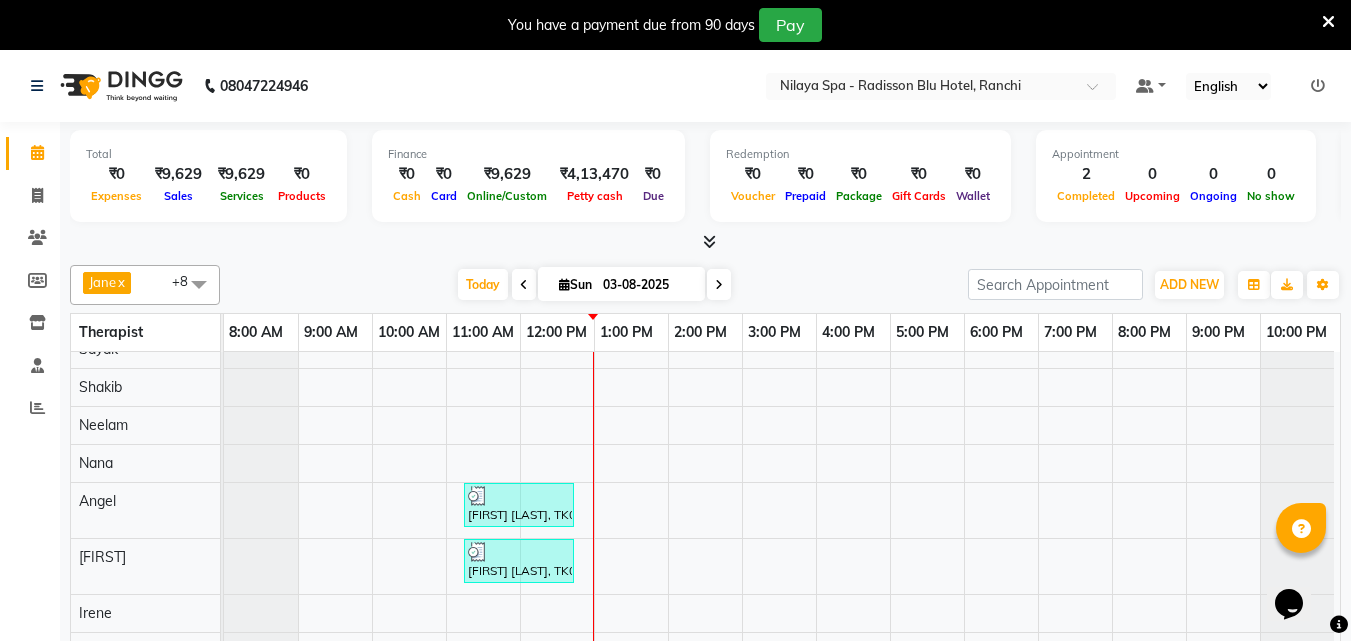 click on "[FIRST] [LAST], TK01, 11:15 AM-12:45 PM, Traditional Swedish Relaxation Therapy(Male) 90 Min     [FIRST] [LAST], TK01, 11:15 AM-12:45 PM, Traditional Swedish Relaxation Therapy(Male) 90 Min" at bounding box center (782, 500) 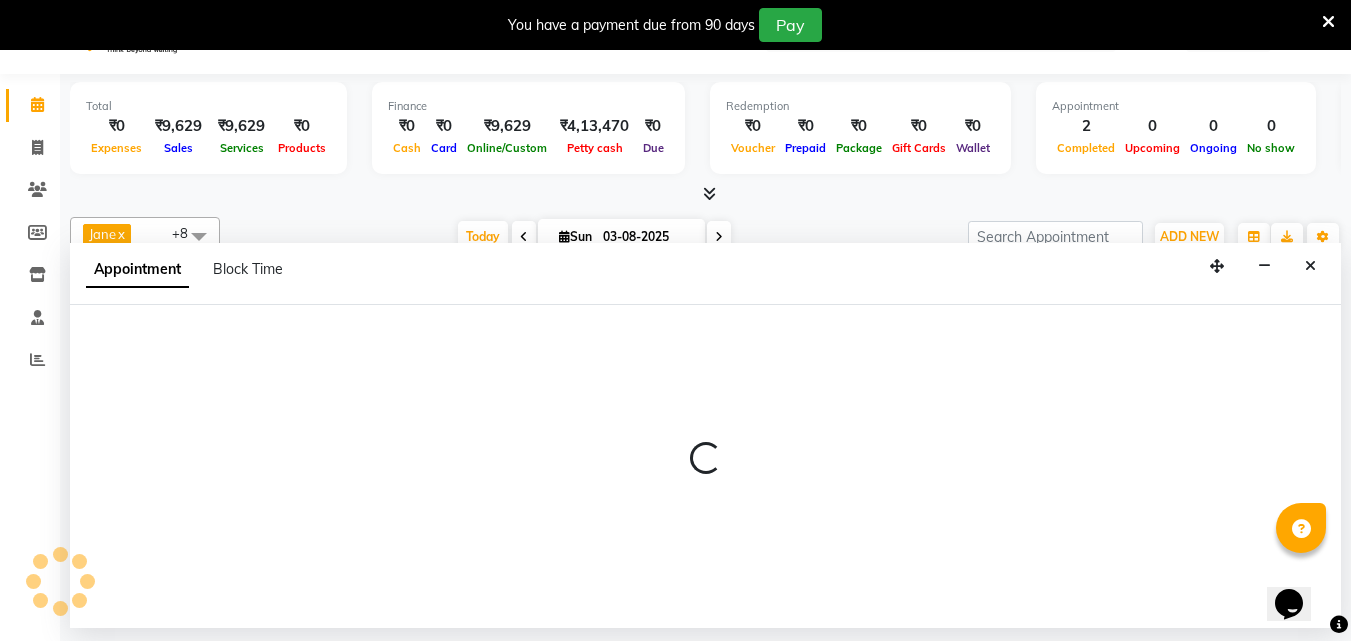 scroll, scrollTop: 50, scrollLeft: 0, axis: vertical 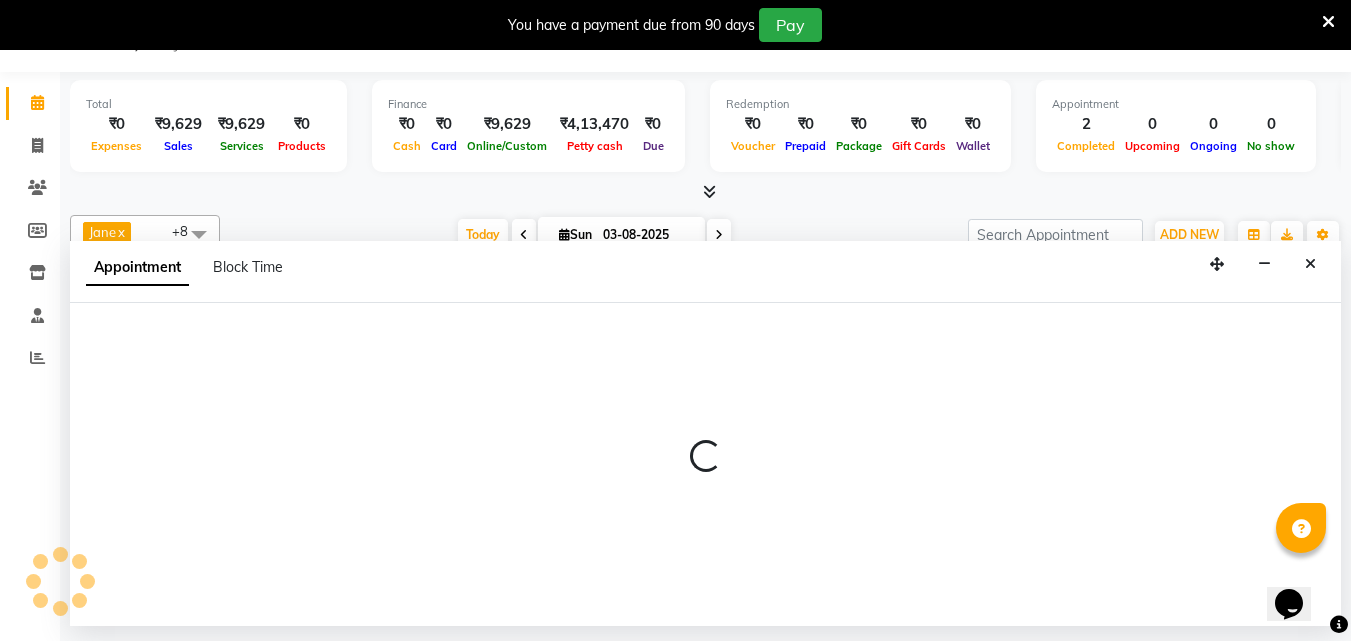 select on "78966" 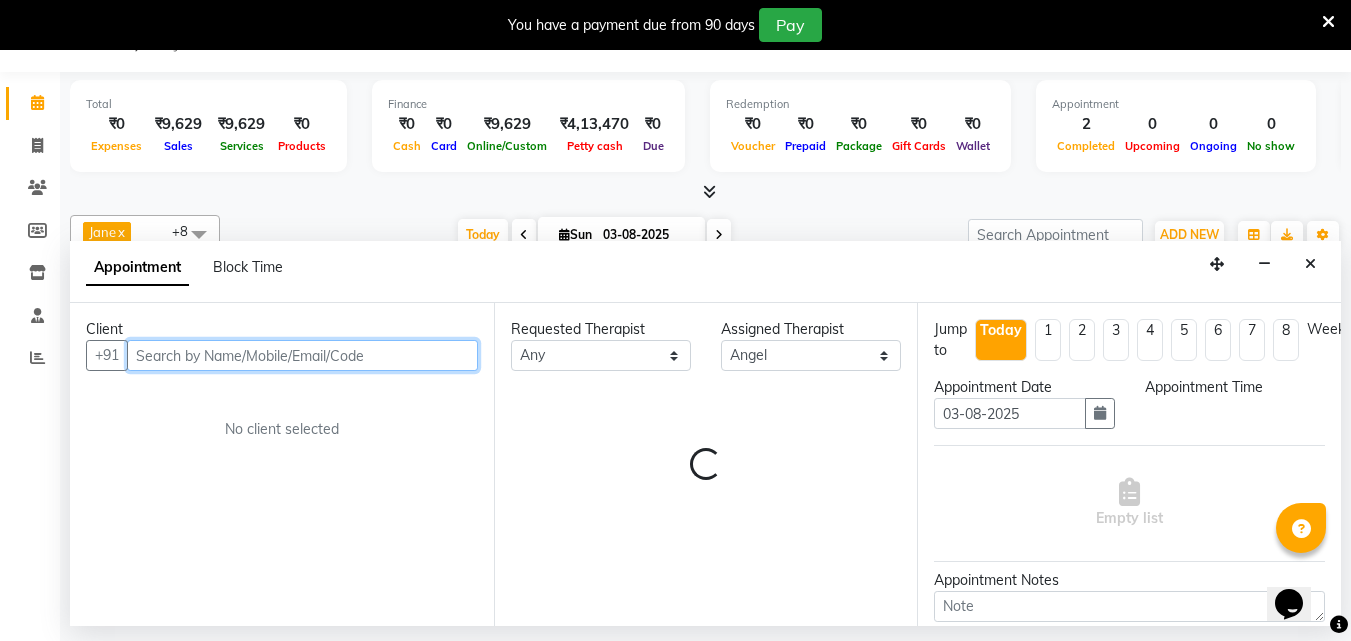 select on "840" 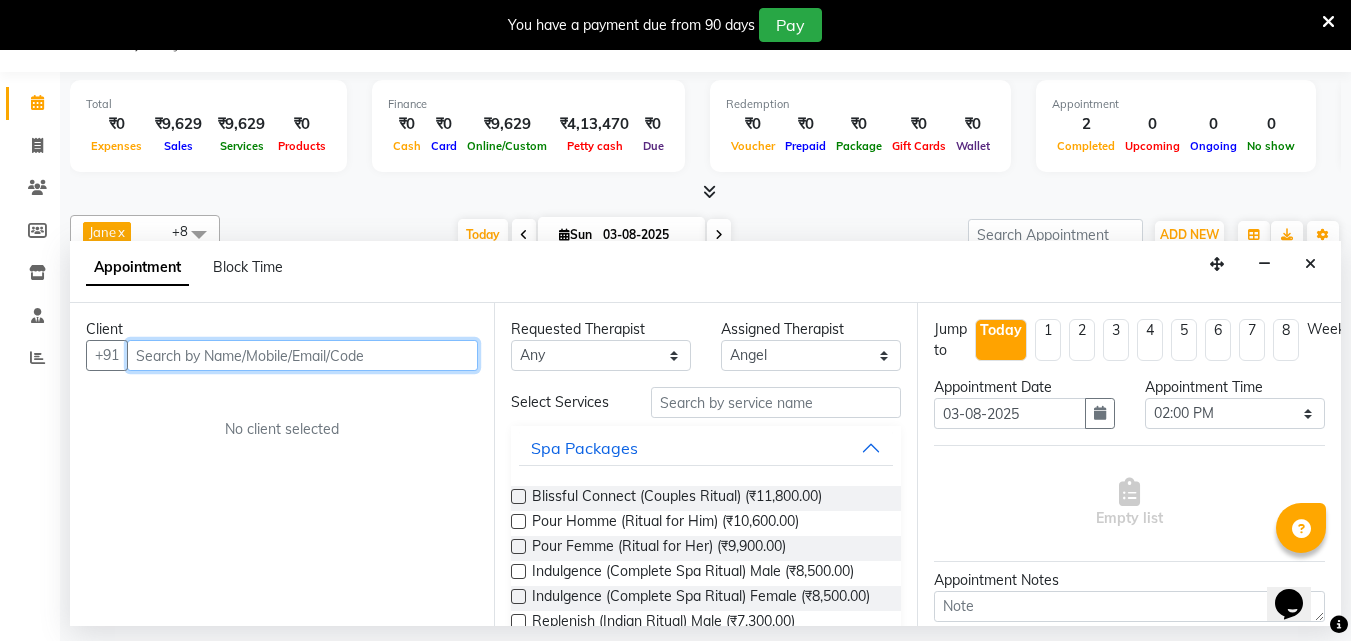 click at bounding box center [302, 355] 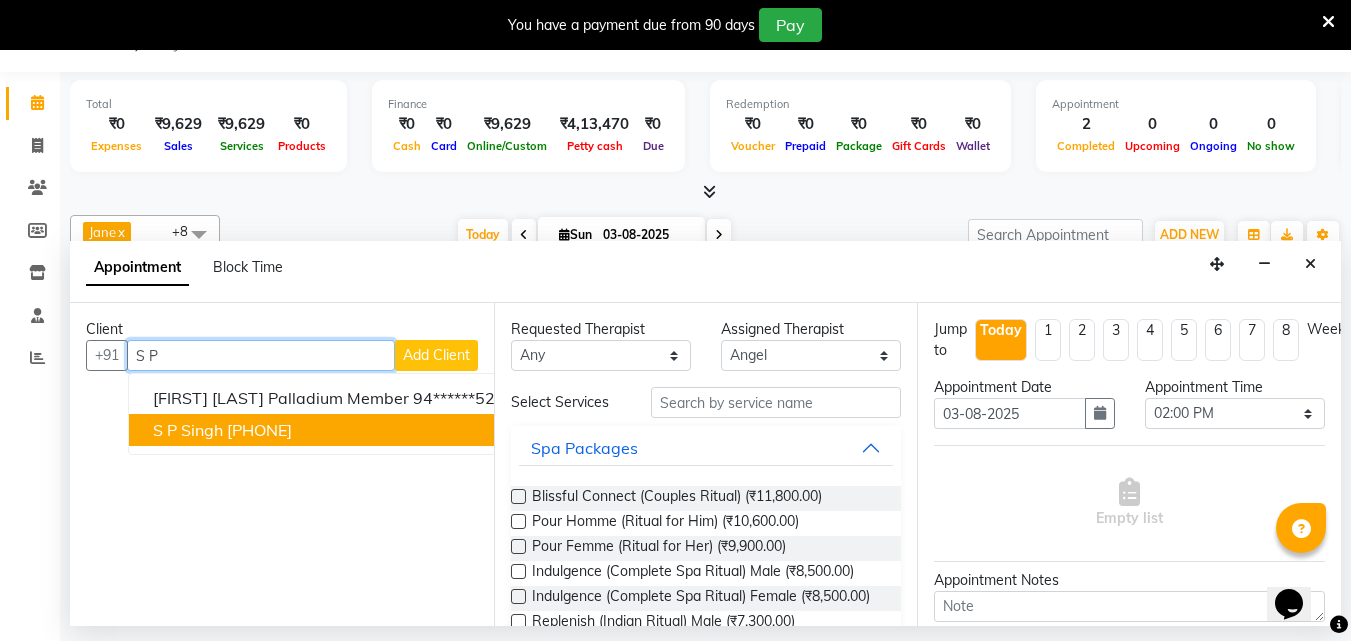 click on "[PHONE]" at bounding box center (259, 430) 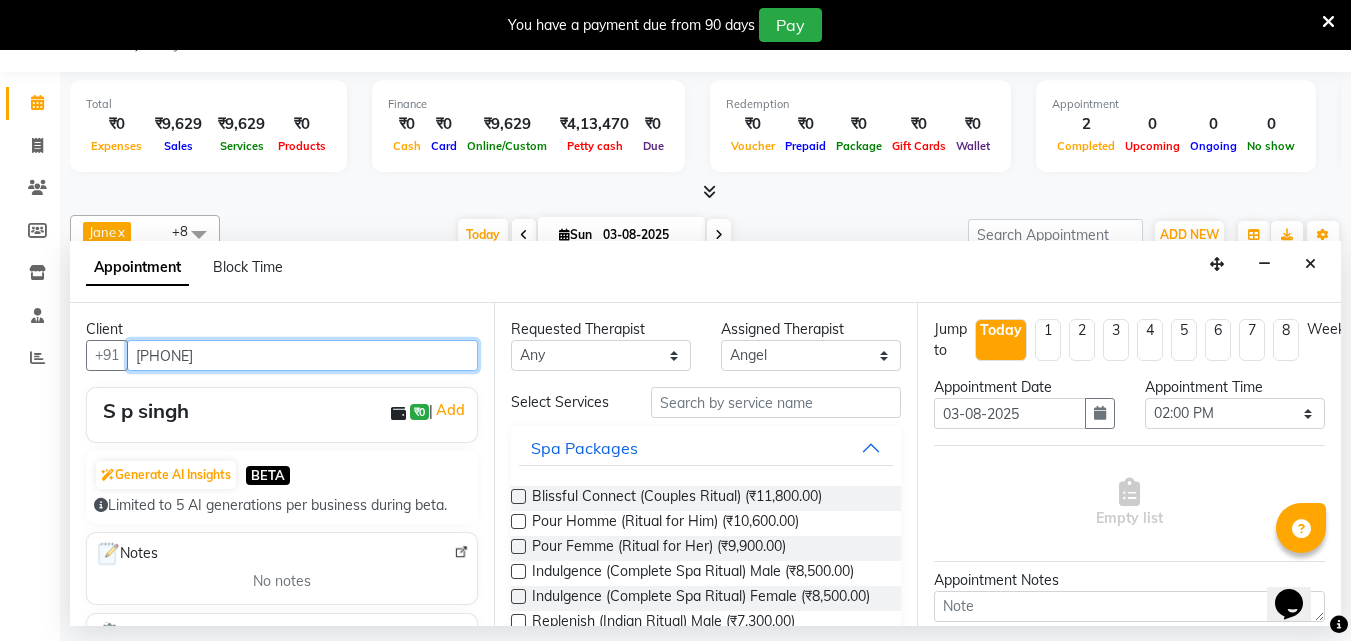 type on "[PHONE]" 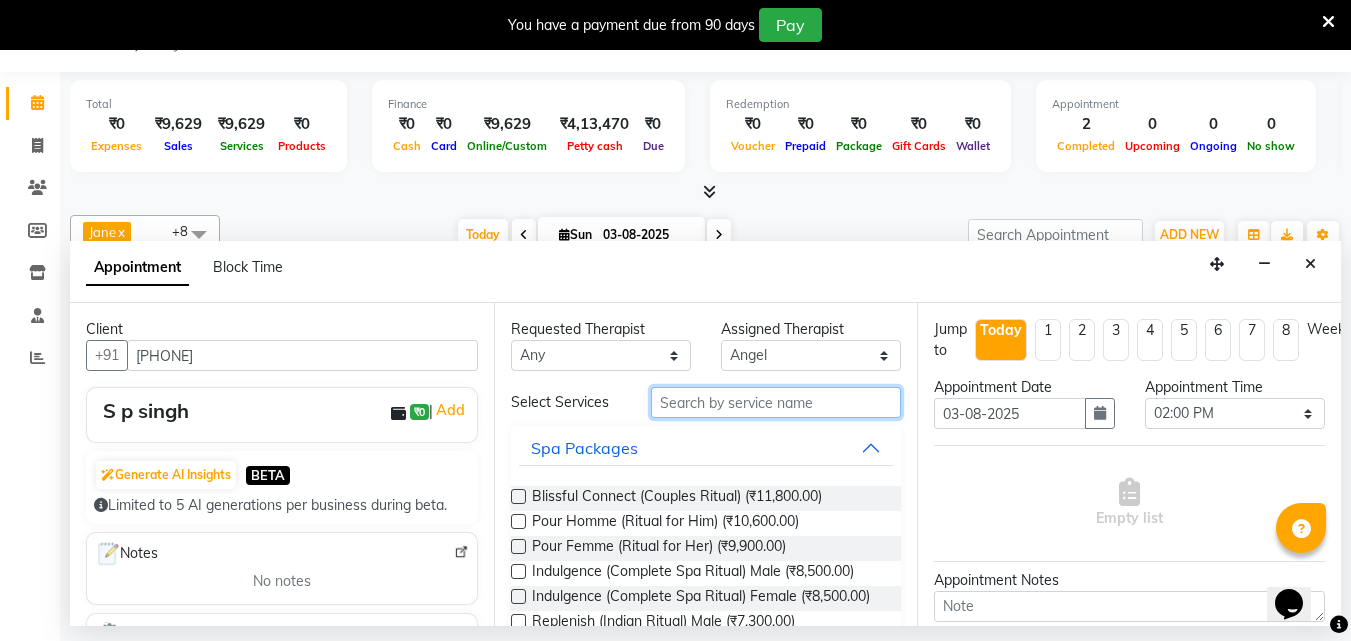 click at bounding box center (776, 402) 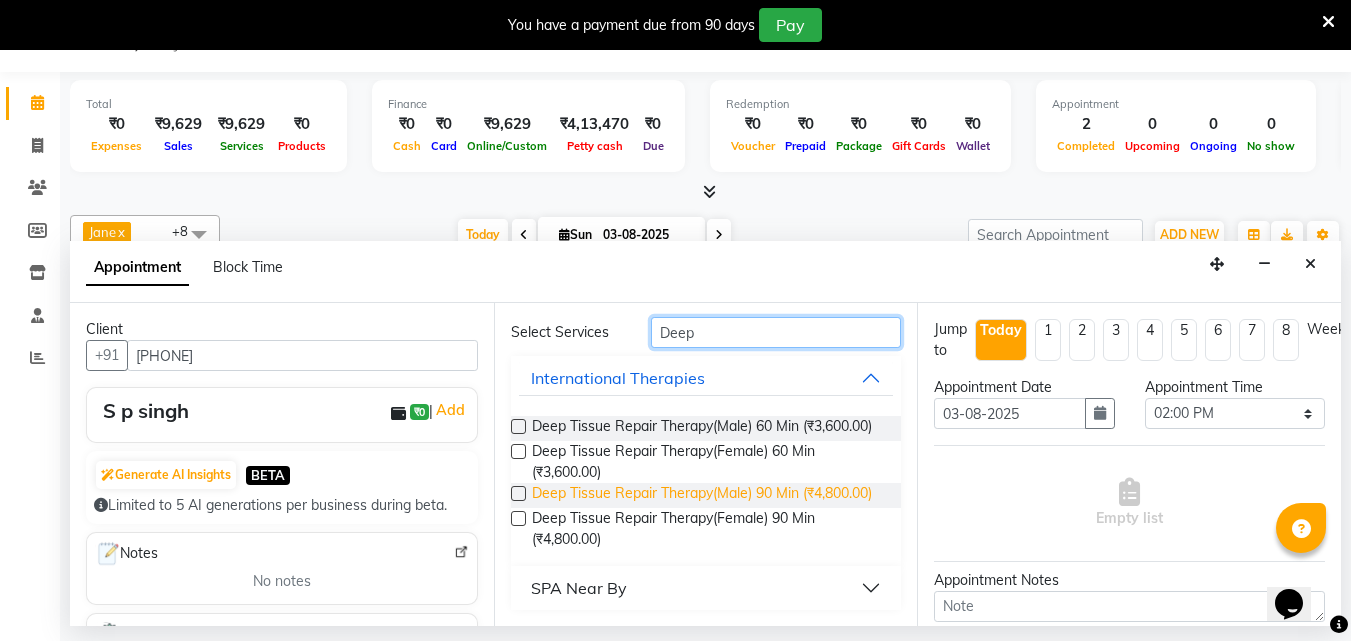 scroll, scrollTop: 104, scrollLeft: 0, axis: vertical 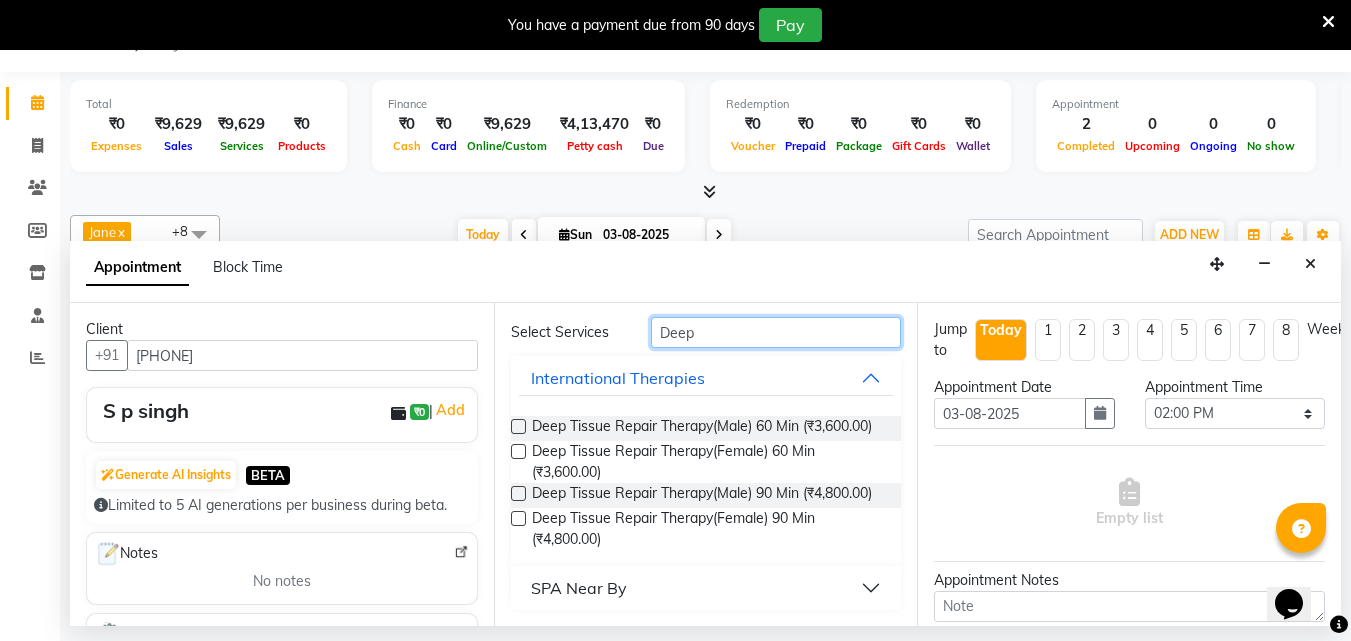 type on "Deep" 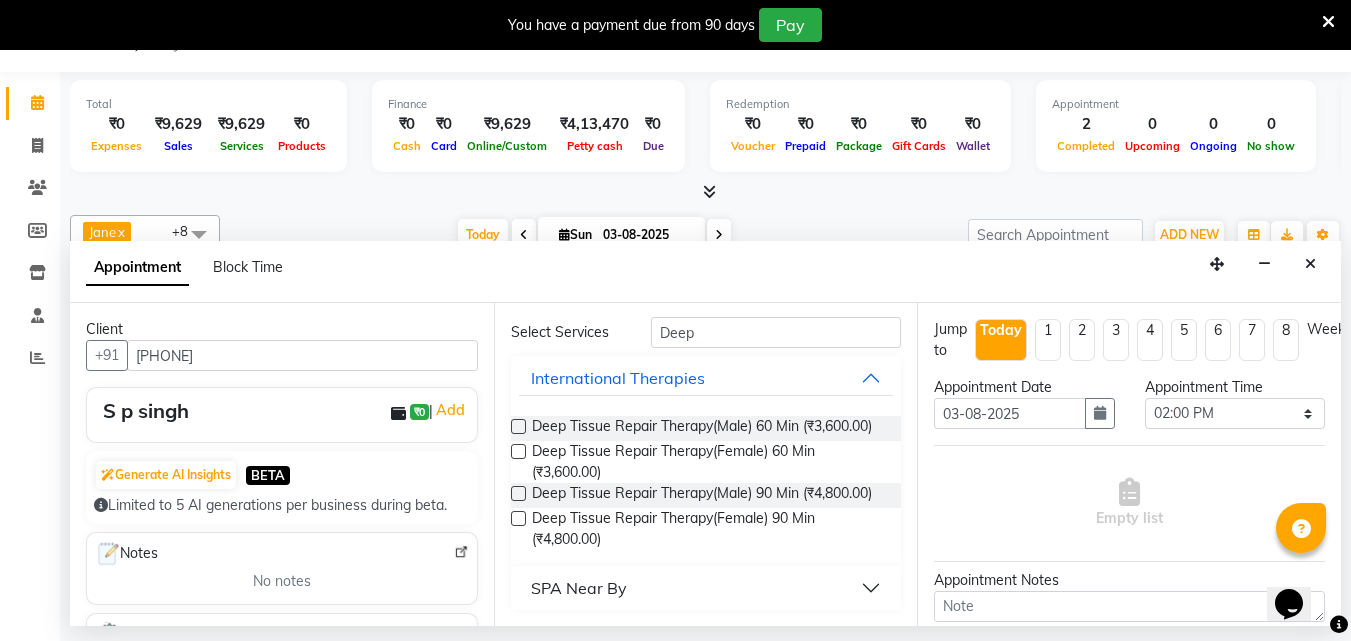 click at bounding box center [518, 518] 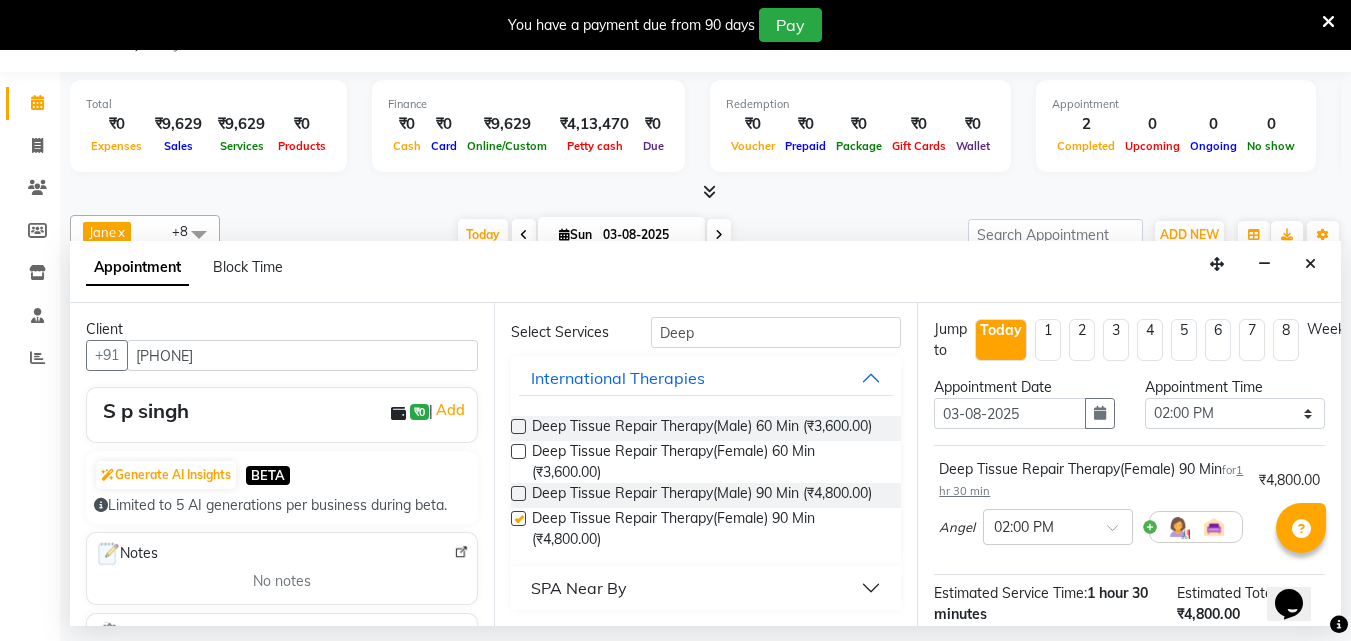 checkbox on "false" 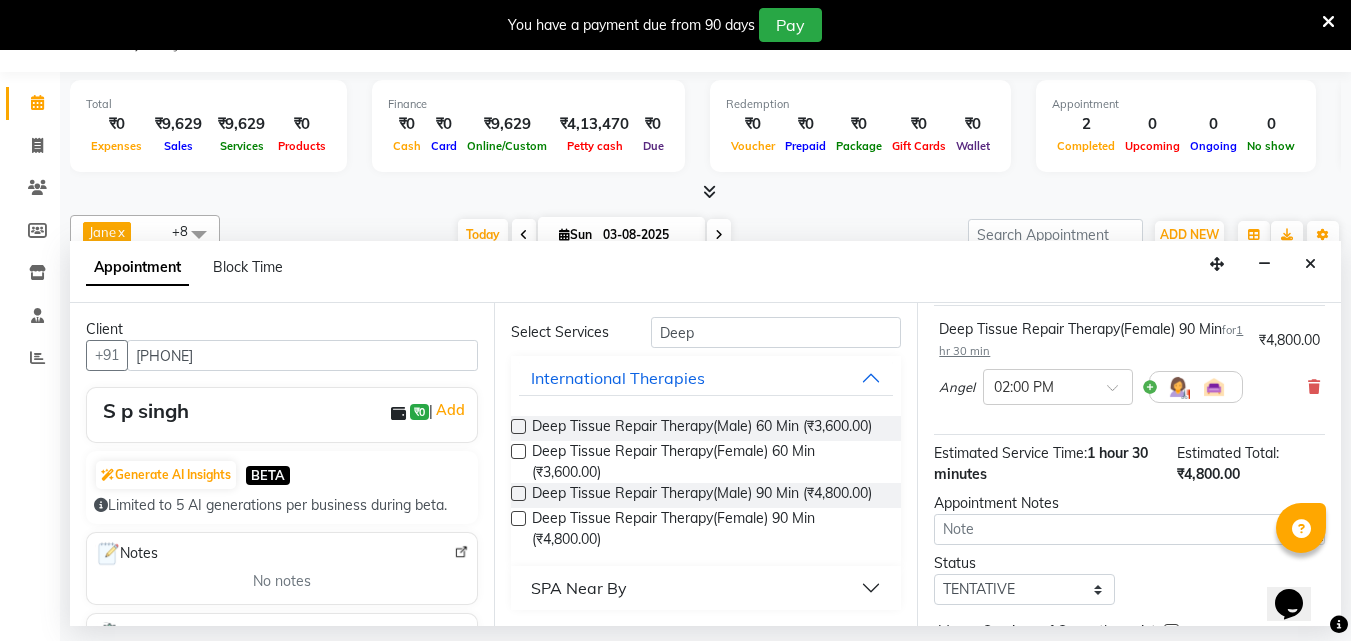 scroll, scrollTop: 260, scrollLeft: 0, axis: vertical 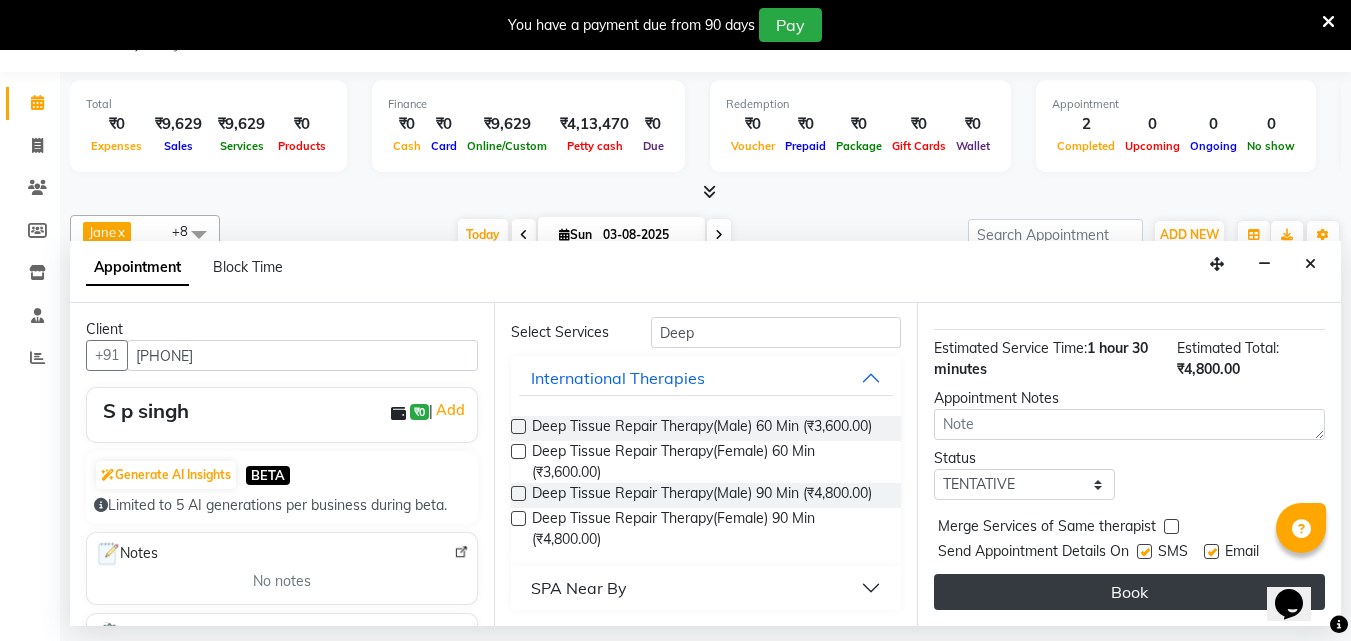 click on "Book" at bounding box center (1129, 592) 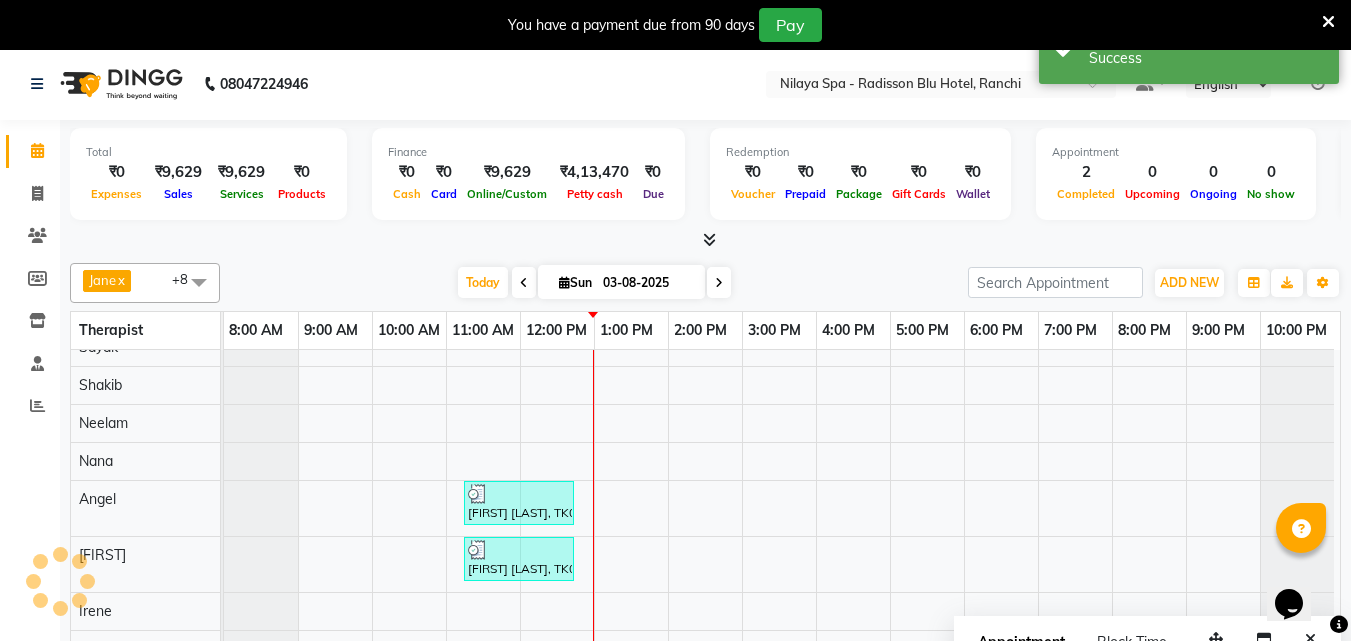 scroll, scrollTop: 0, scrollLeft: 0, axis: both 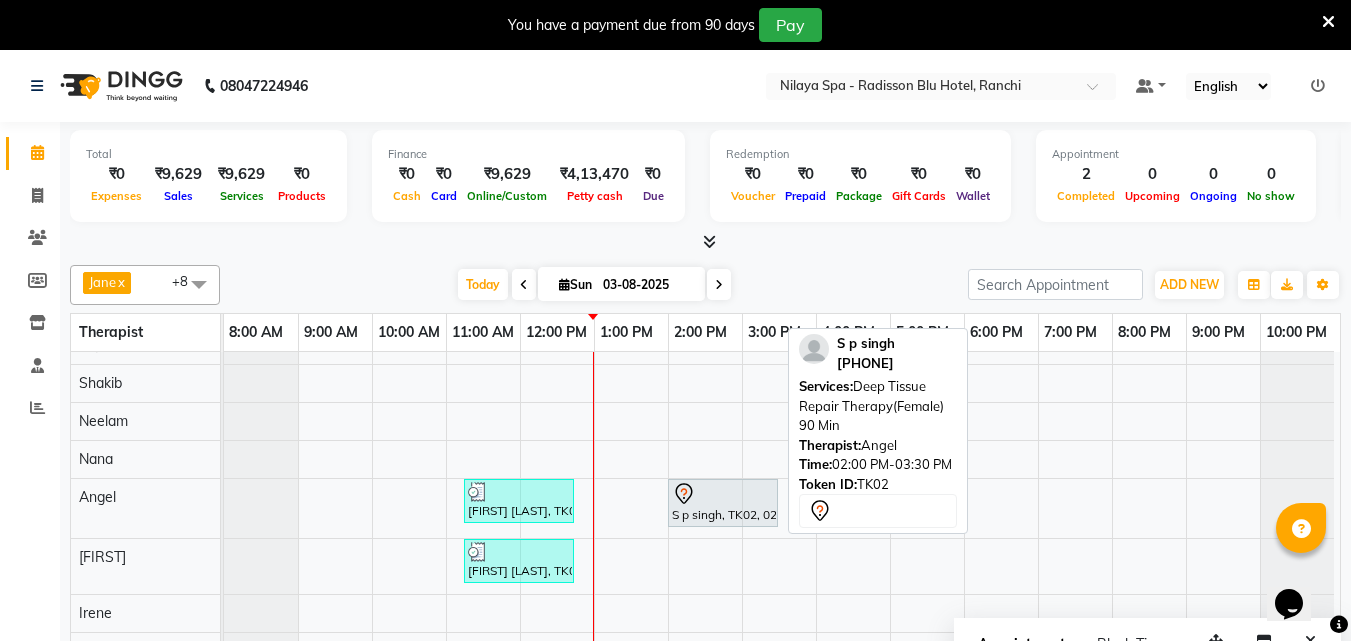 click on "S p singh, TK02, 02:00 PM-03:30 PM, Deep Tissue Repair Therapy(Female) 90 Min" at bounding box center [723, 503] 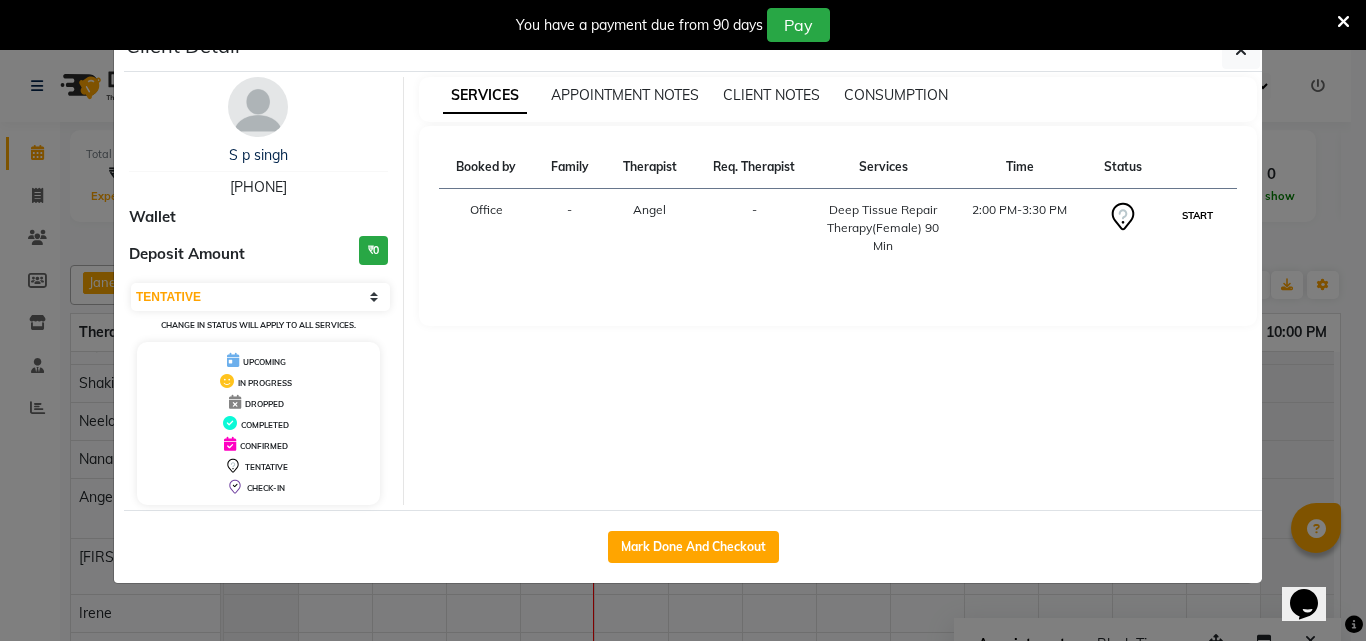 click on "START" at bounding box center [1197, 215] 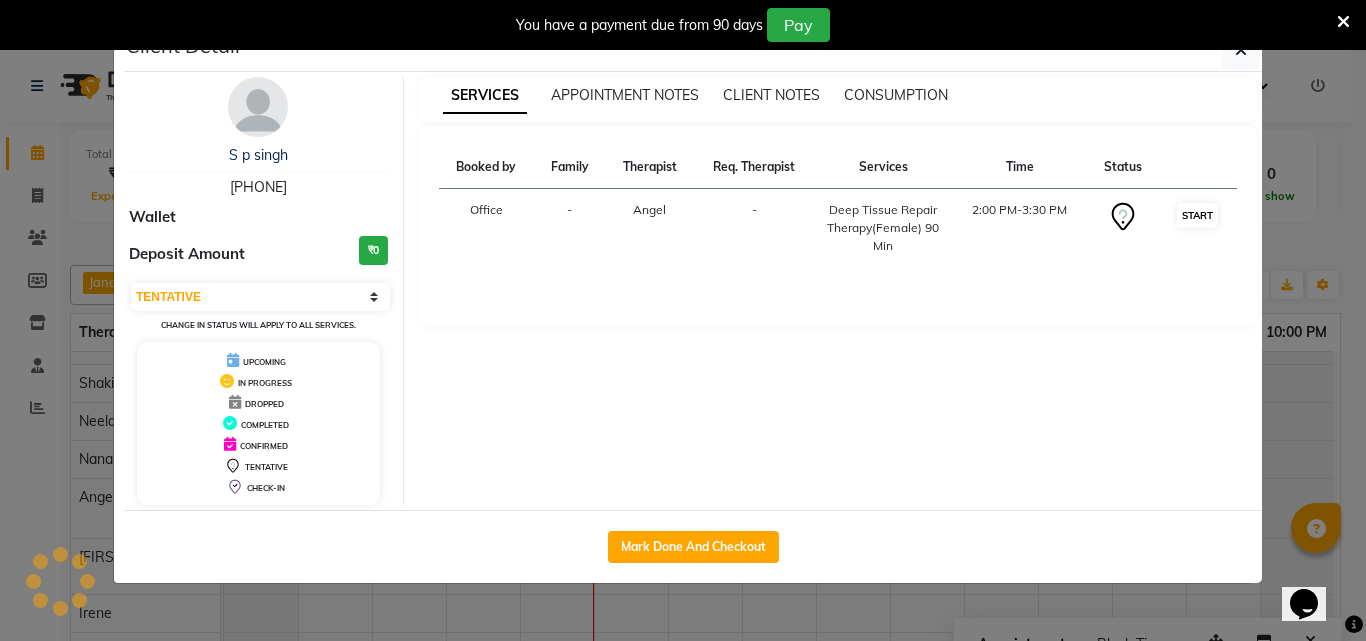 select on "1" 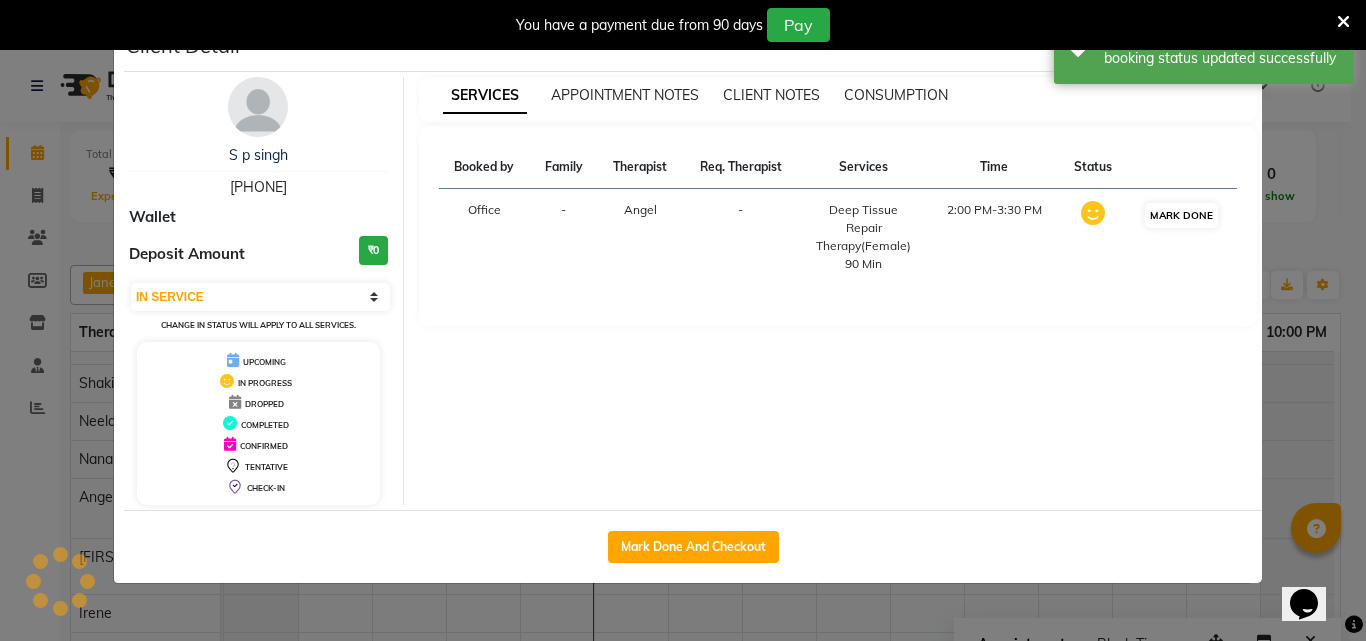 scroll, scrollTop: 36, scrollLeft: 0, axis: vertical 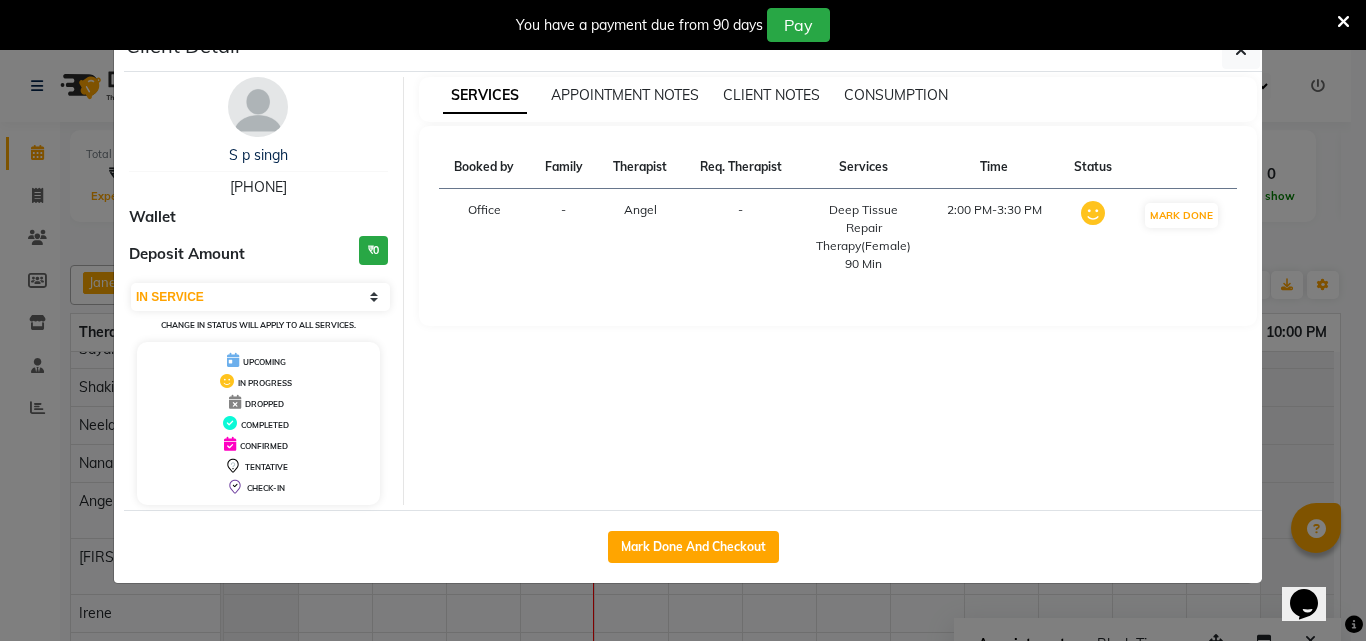 click on "You have a payment due from 90 days   Pay" at bounding box center [683, 25] 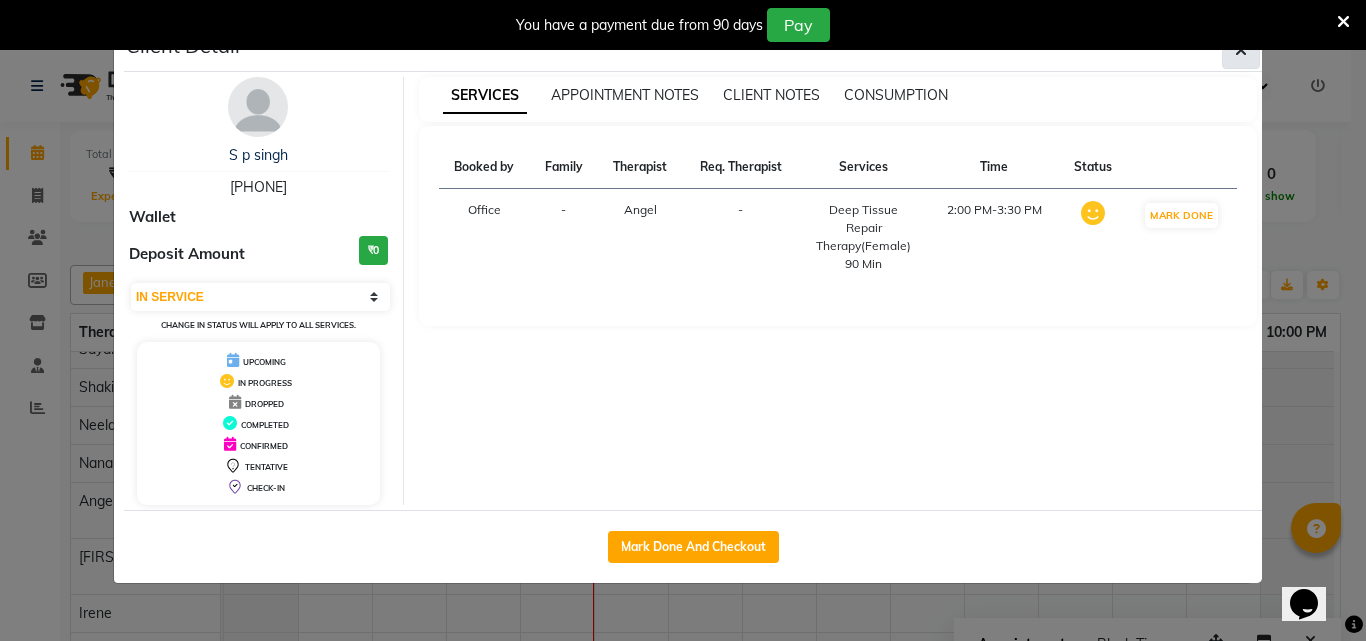click 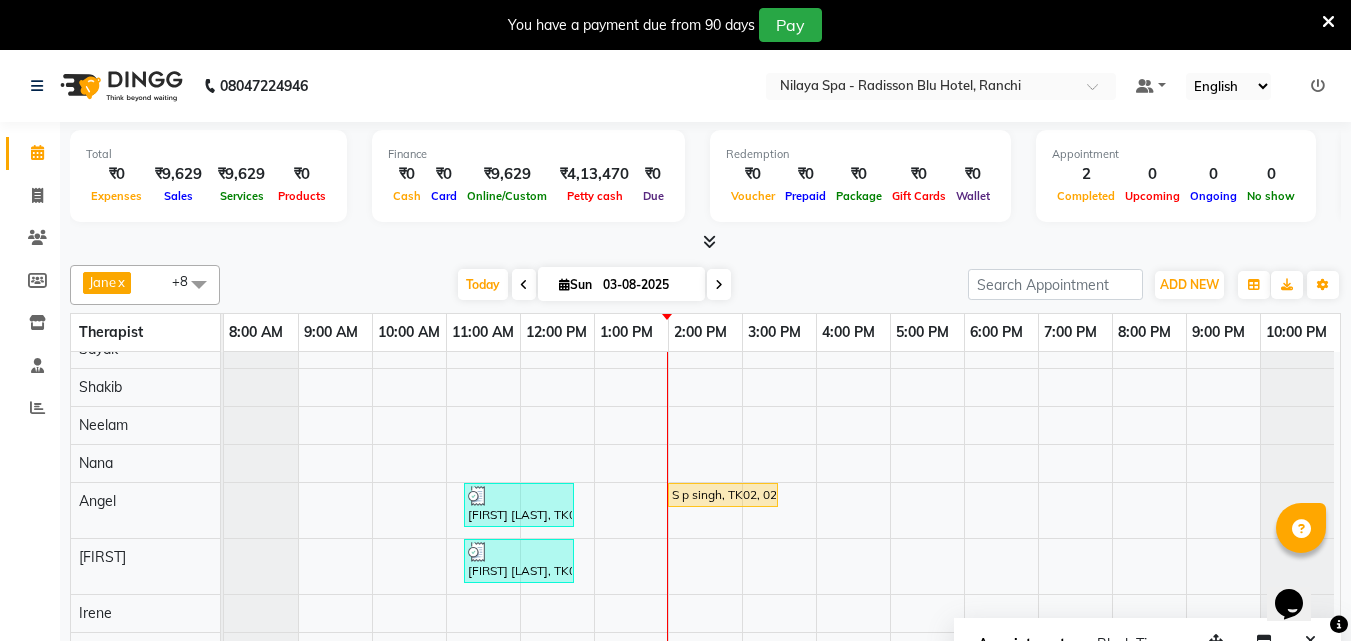 scroll, scrollTop: 0, scrollLeft: 0, axis: both 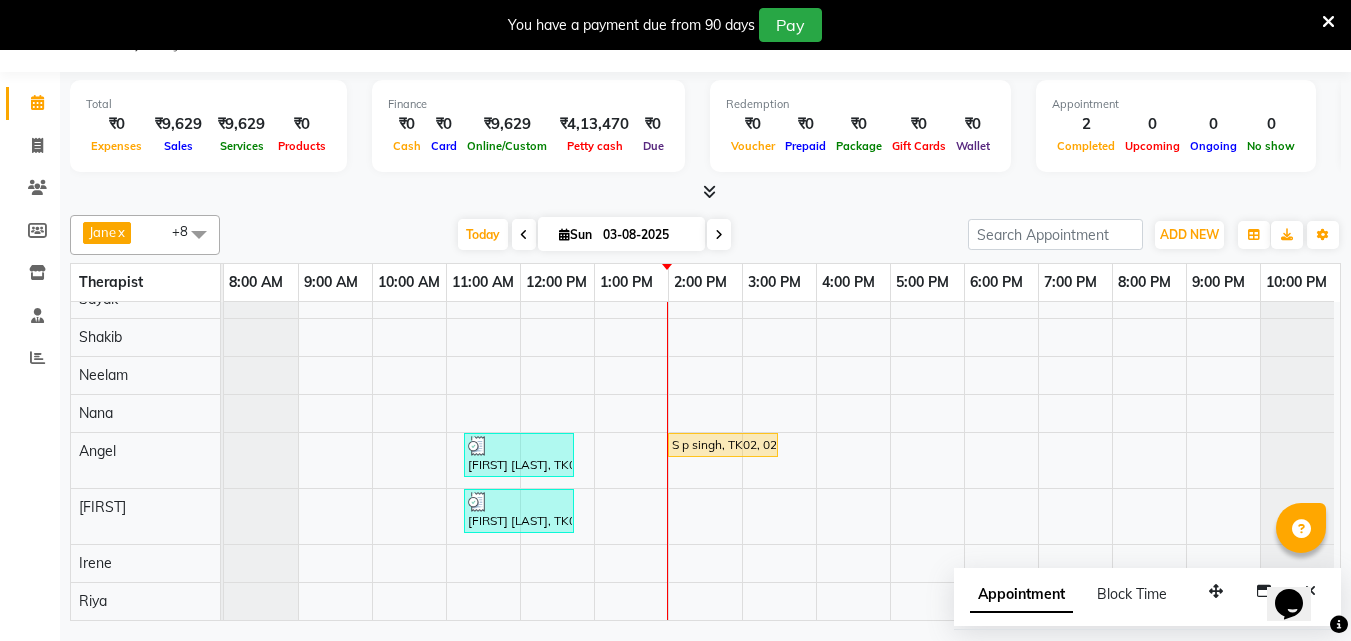 click on "[FIRST] [LAST], TK01, 11:15 AM-12:45 PM, Traditional Swedish Relaxation Therapy(Male) 90 Min    [FIRST] [LAST], TK02, 02:00 PM-03:30 PM, Deep Tissue Repair Therapy(Female) 90 Min     [FIRST] [LAST], TK01, 11:15 AM-12:45 PM, Traditional Swedish Relaxation Therapy(Male) 90 Min" at bounding box center (782, 450) 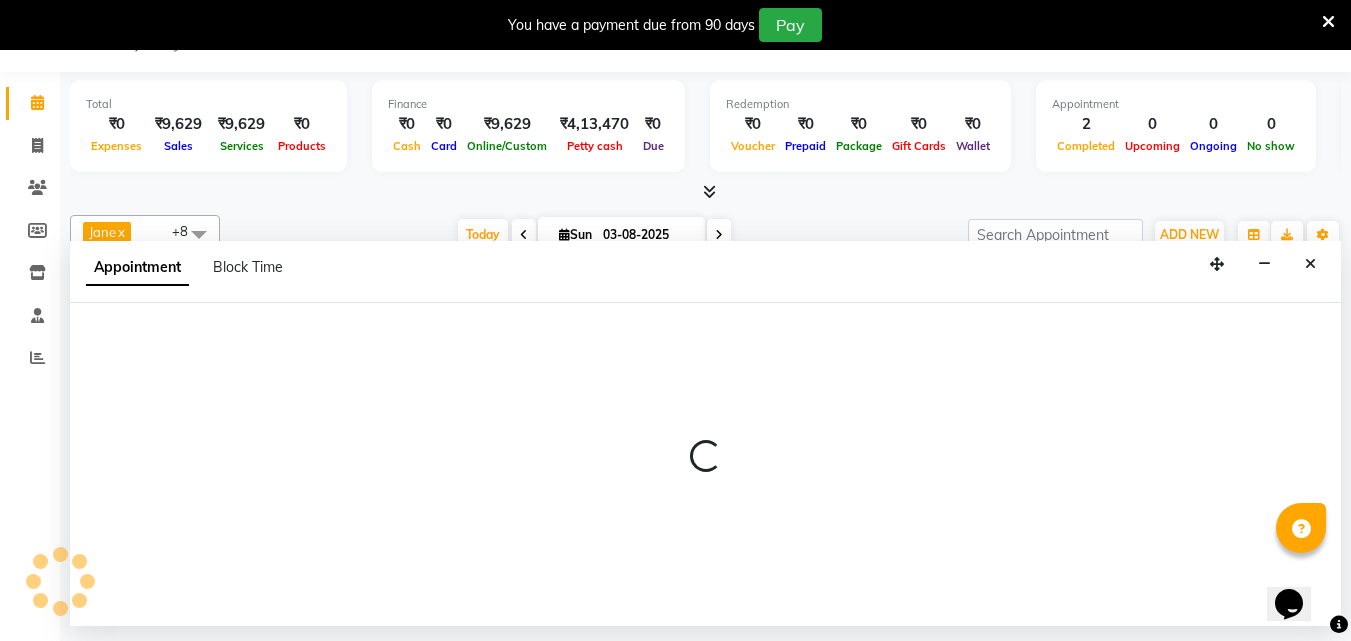 select on "80439" 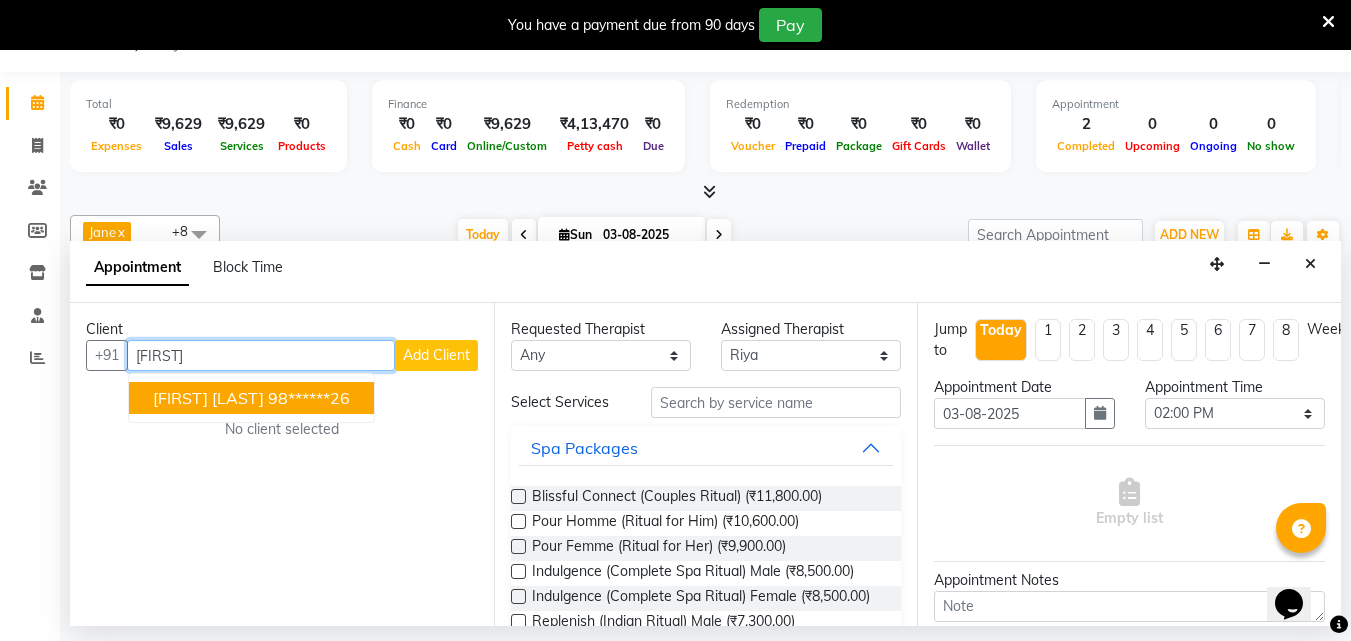 click on "98******26" at bounding box center (309, 398) 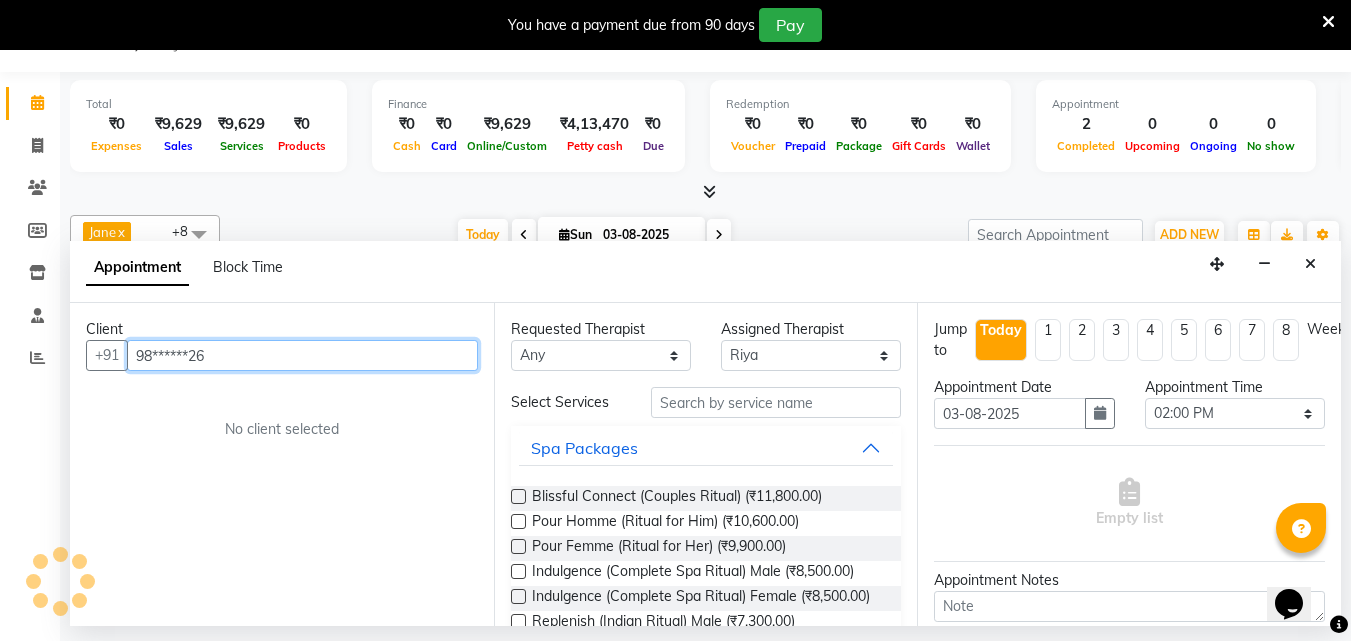 type on "98******26" 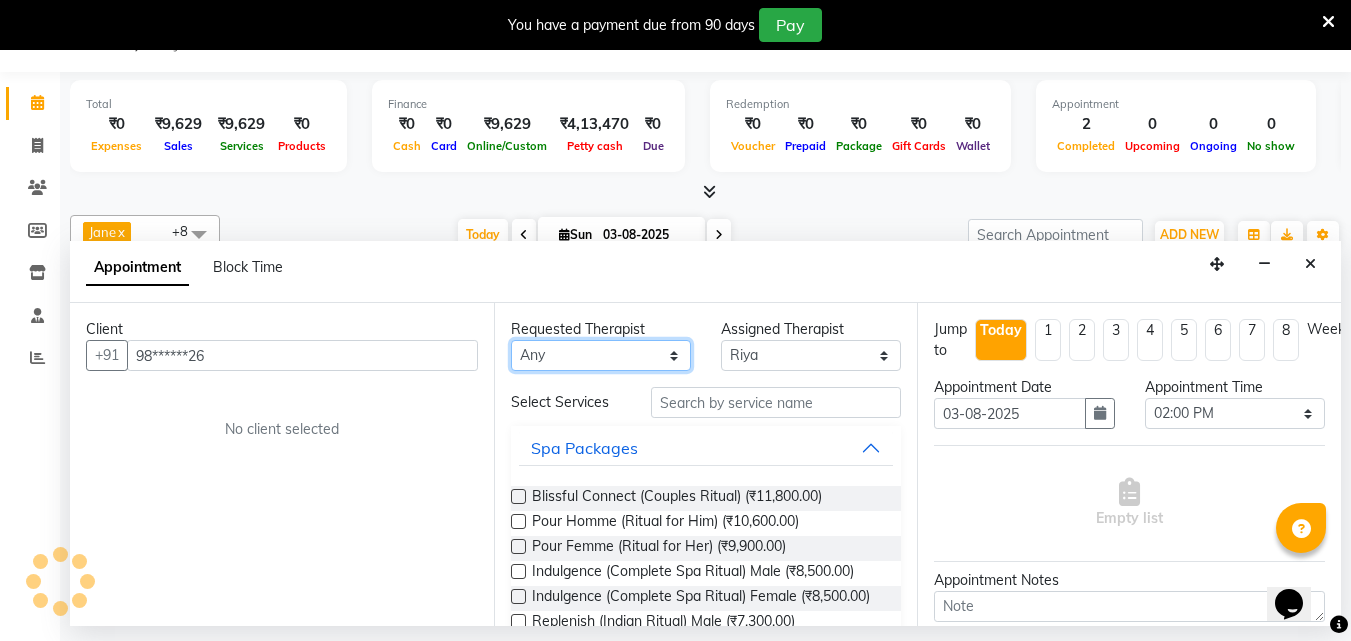 click on "Any Angel Guriya Irene Nana Neelam  Office  Riya Sayak Shakib" at bounding box center [601, 355] 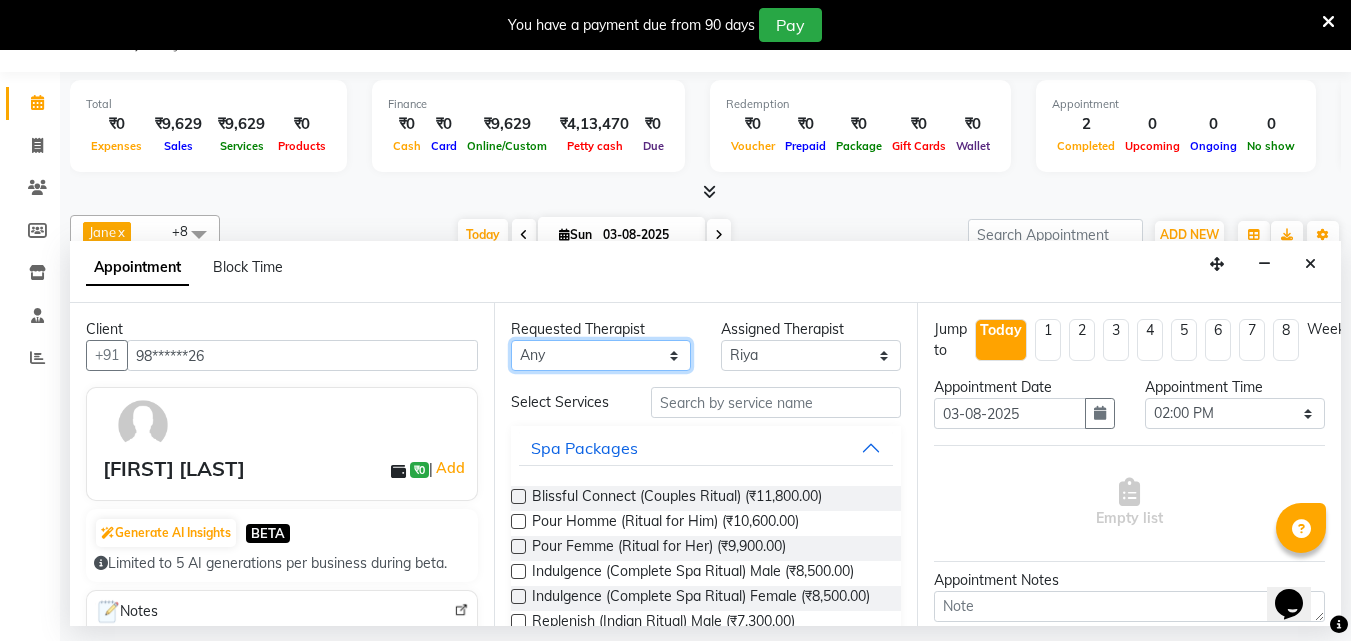 select on "80439" 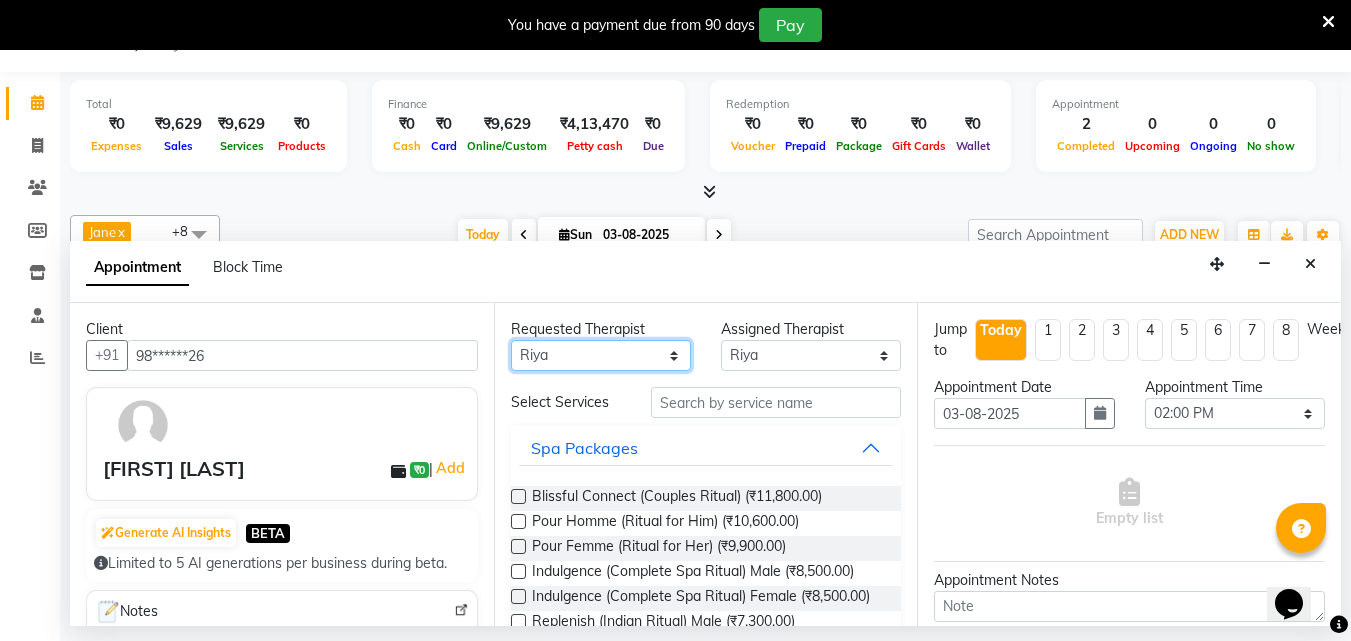 click on "Any Angel Guriya Irene Nana Neelam  Office  Riya Sayak Shakib" at bounding box center (601, 355) 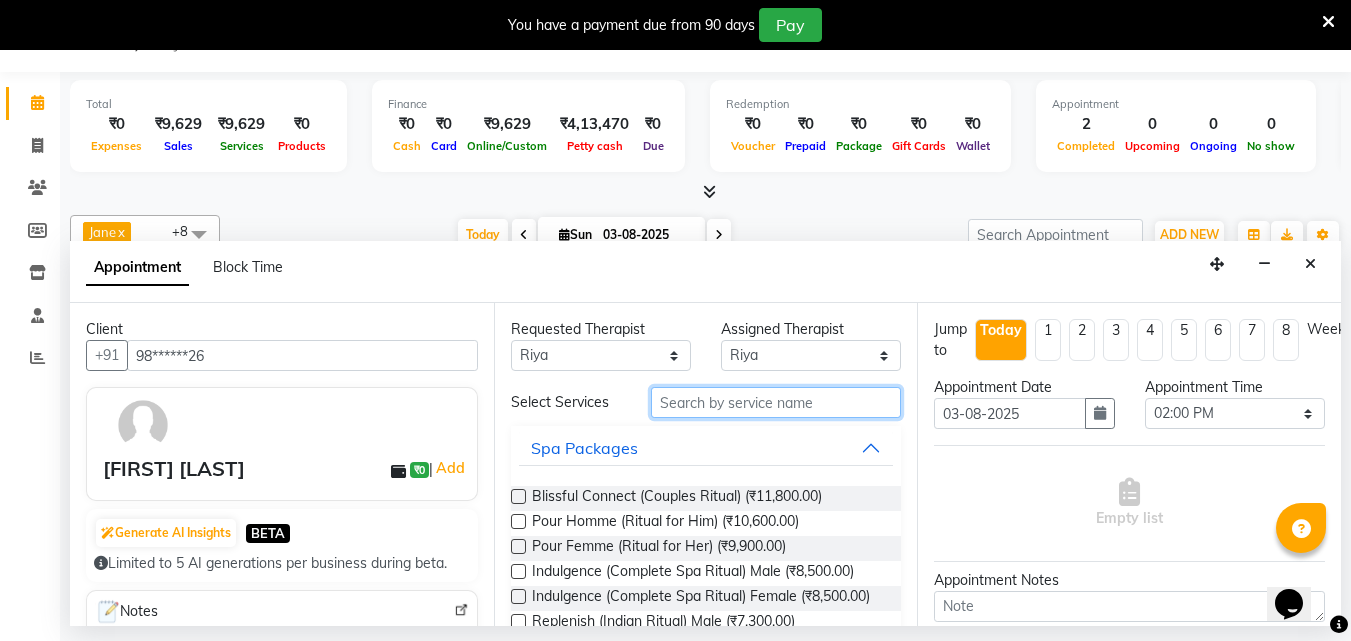 click at bounding box center (776, 402) 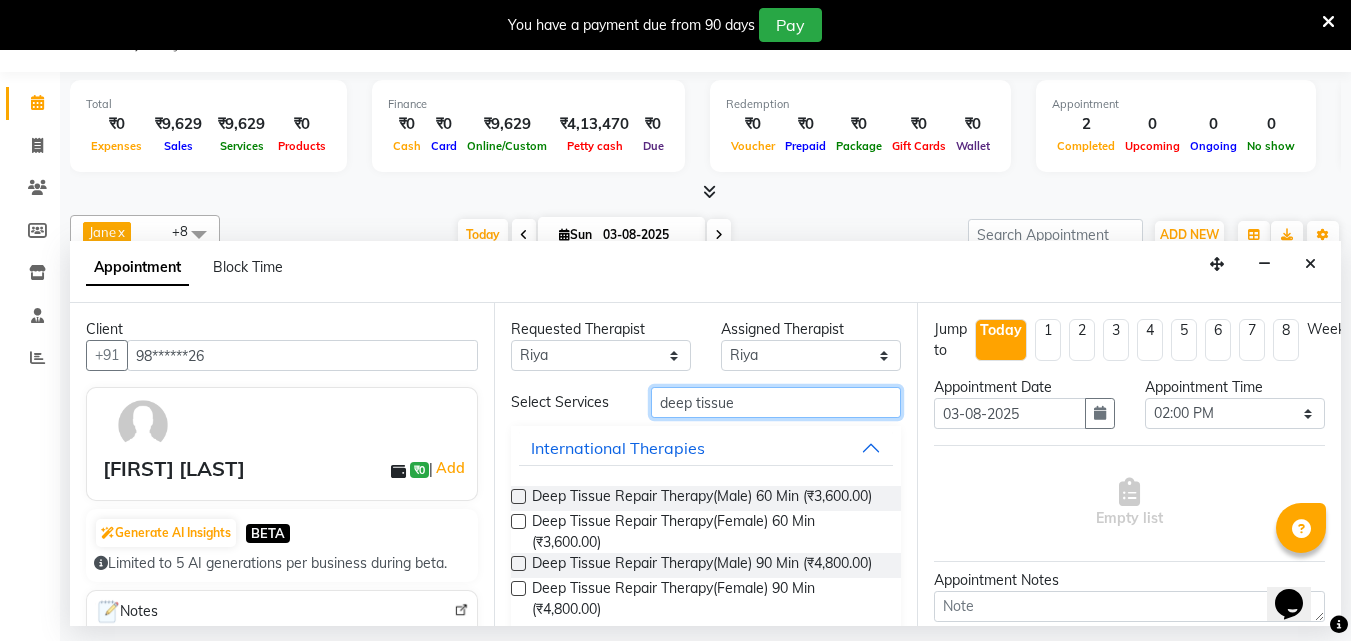 type on "deep tissue" 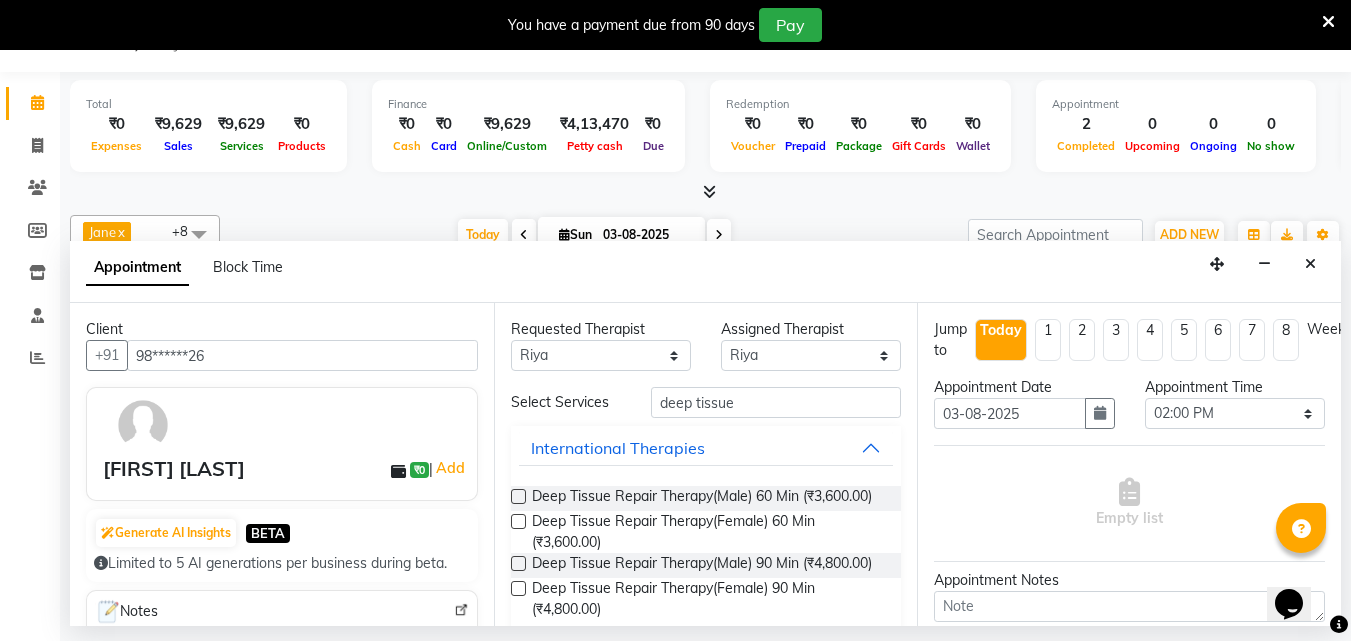 click at bounding box center [518, 496] 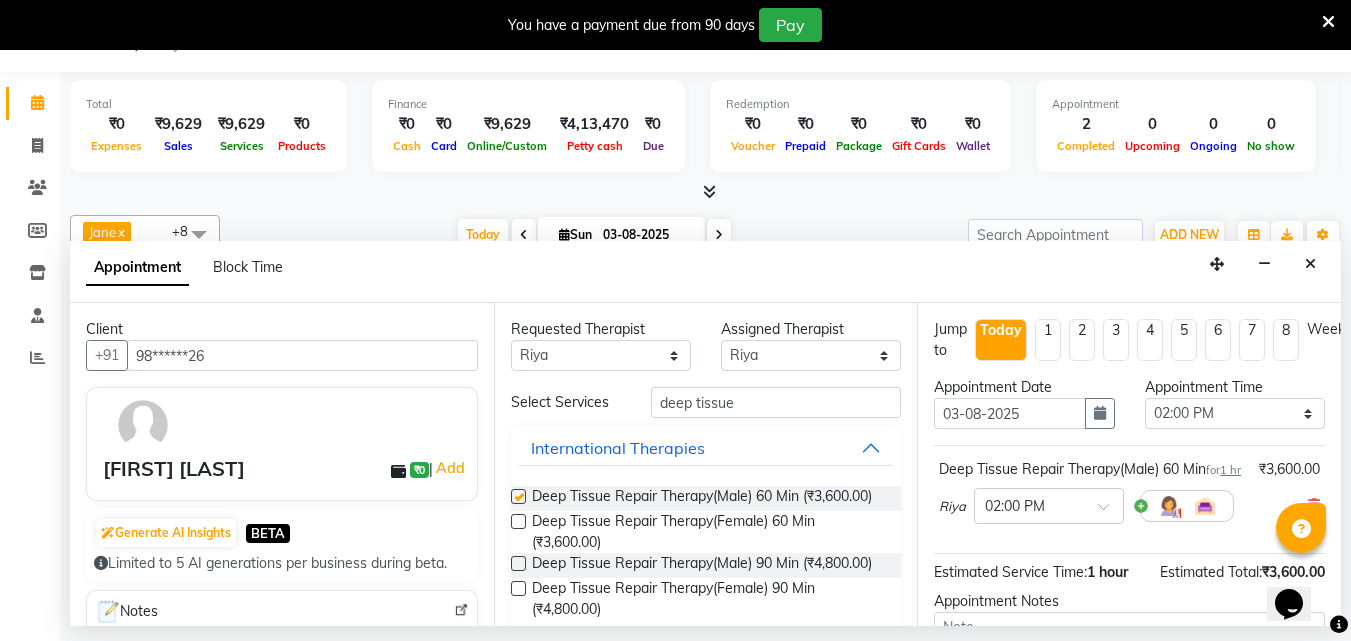 checkbox on "false" 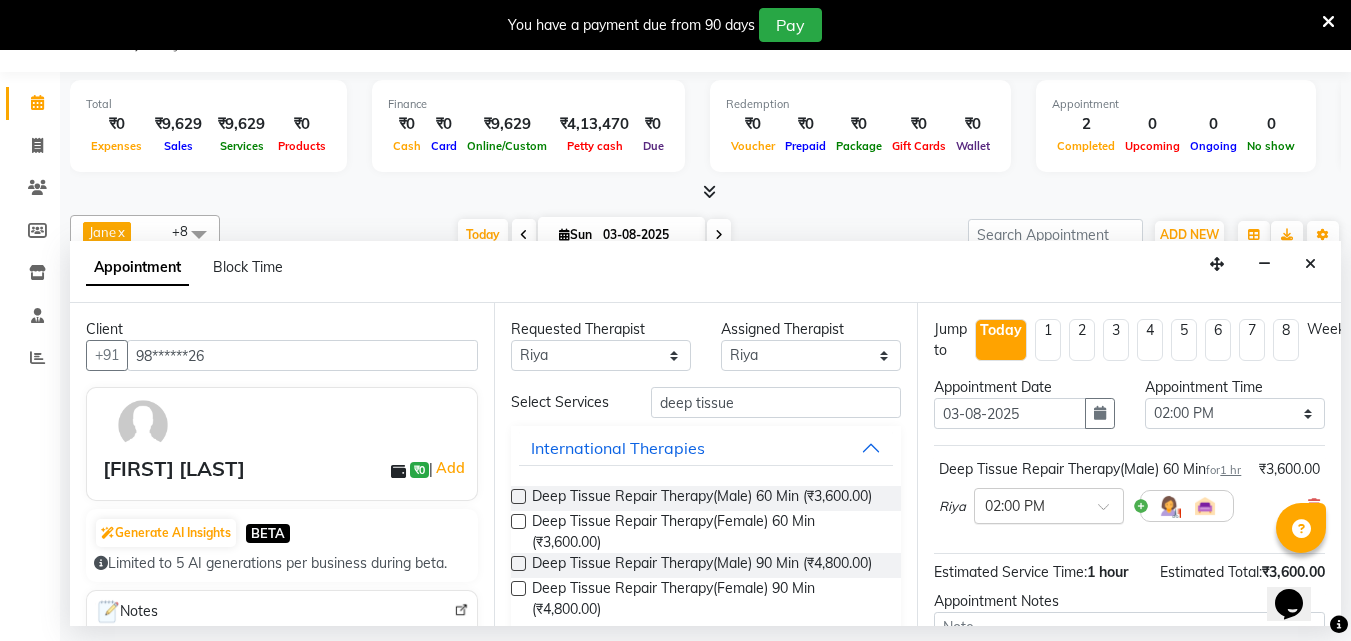 click at bounding box center [1110, 512] 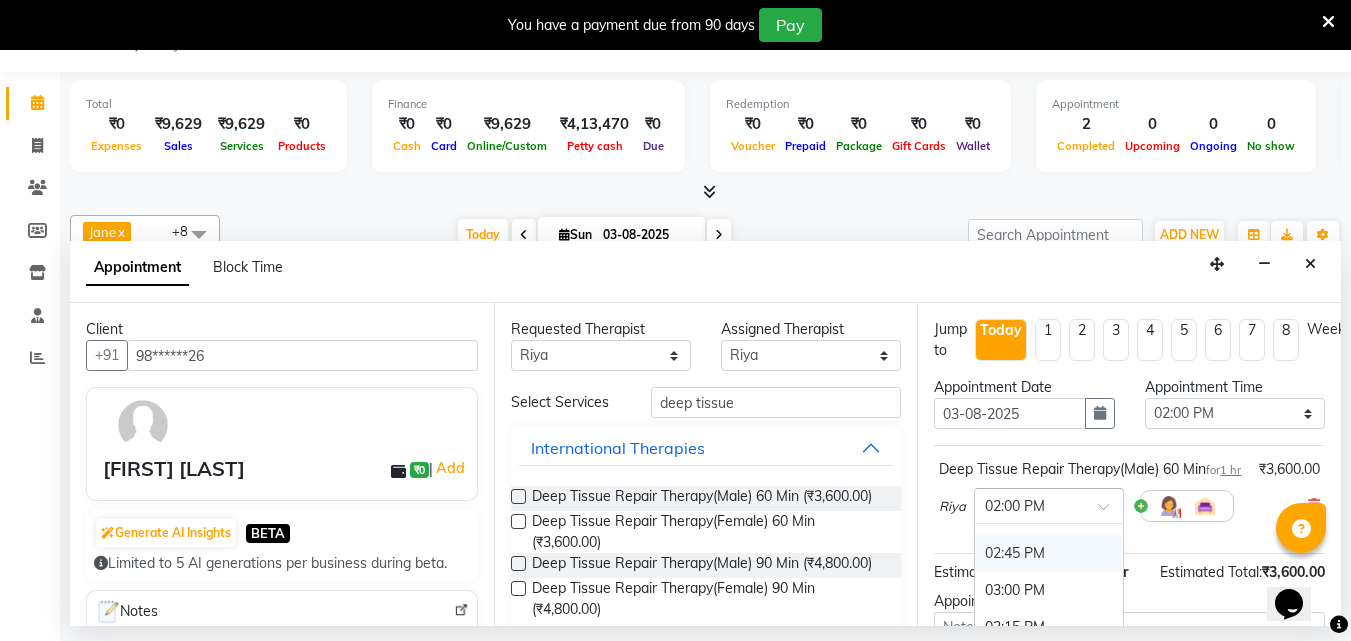 scroll, scrollTop: 940, scrollLeft: 0, axis: vertical 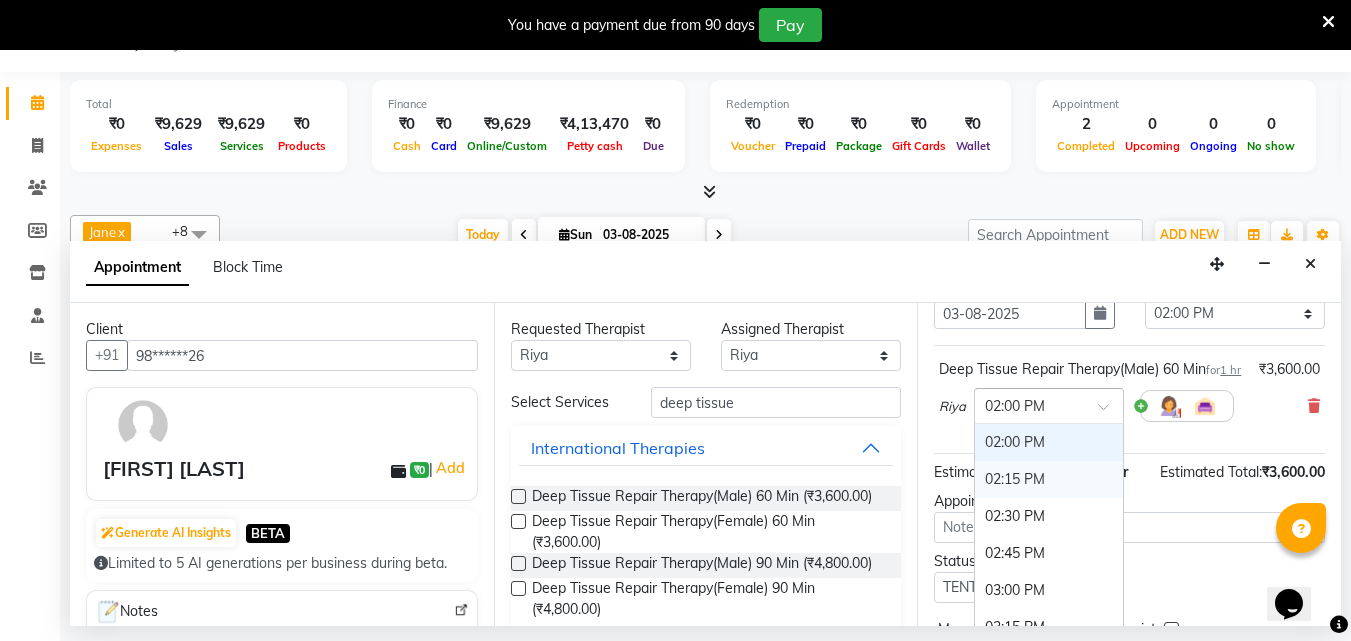 click on "02:15 PM" at bounding box center [1049, 479] 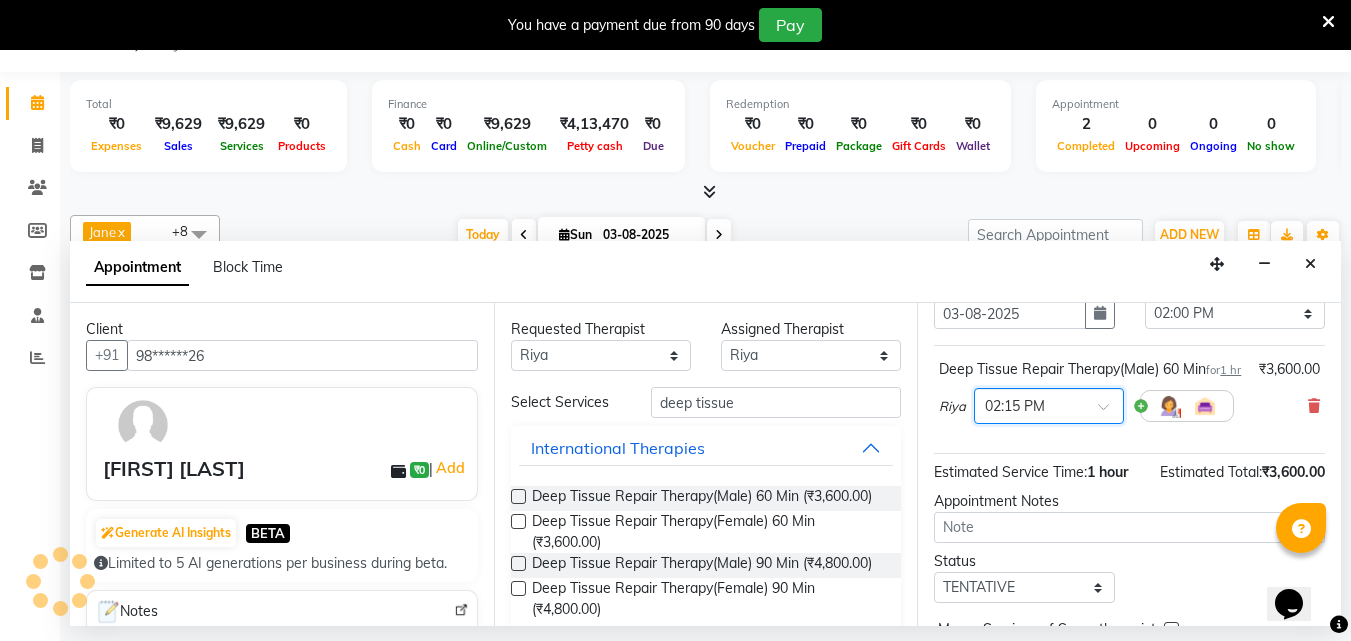 scroll, scrollTop: 239, scrollLeft: 0, axis: vertical 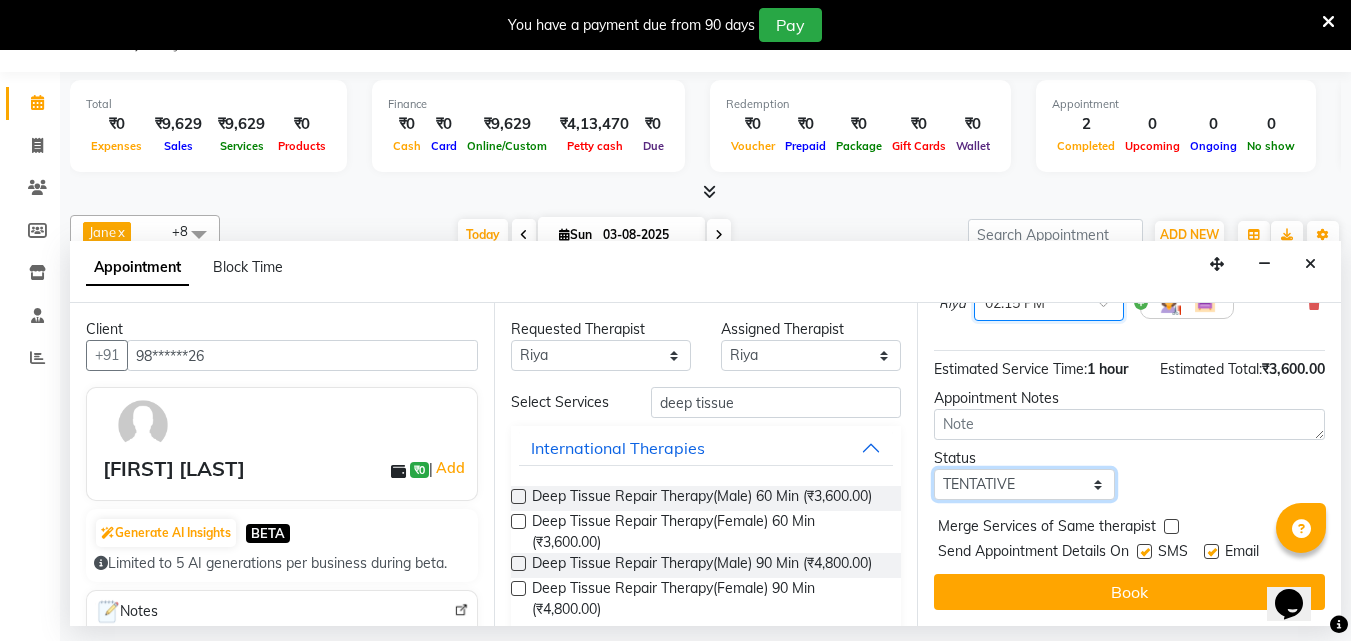 click on "Select TENTATIVE CONFIRM CHECK-IN UPCOMING" at bounding box center [1024, 484] 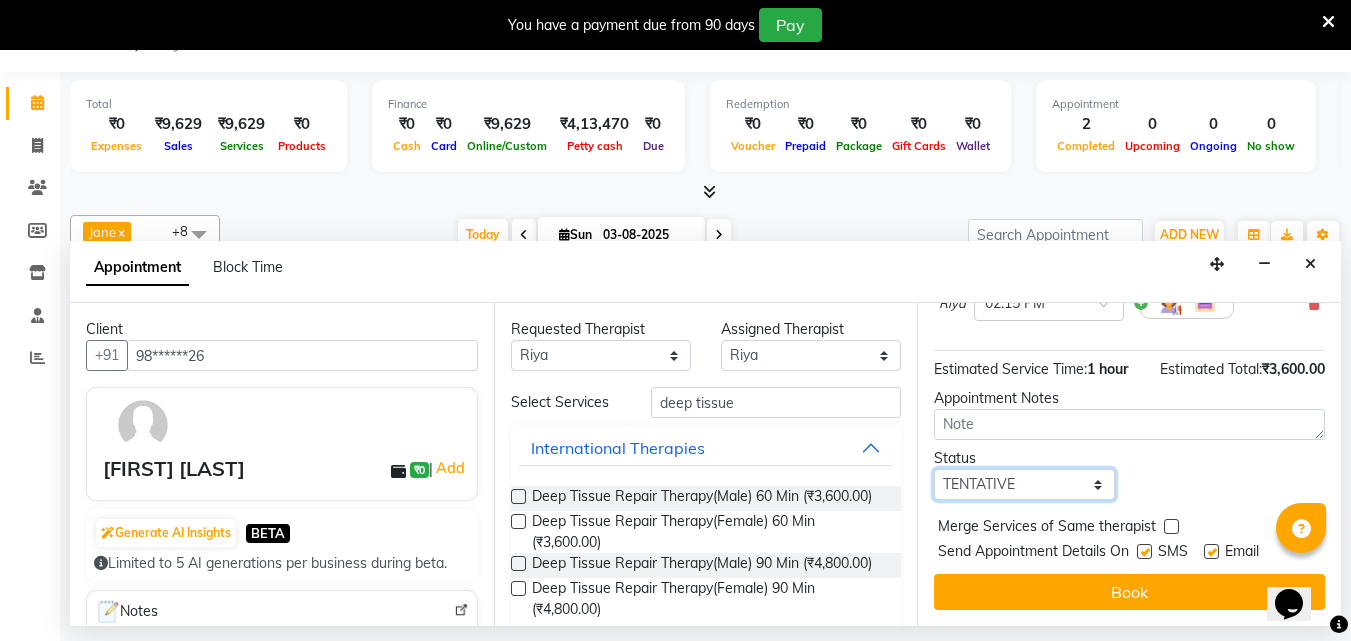 select on "confirm booking" 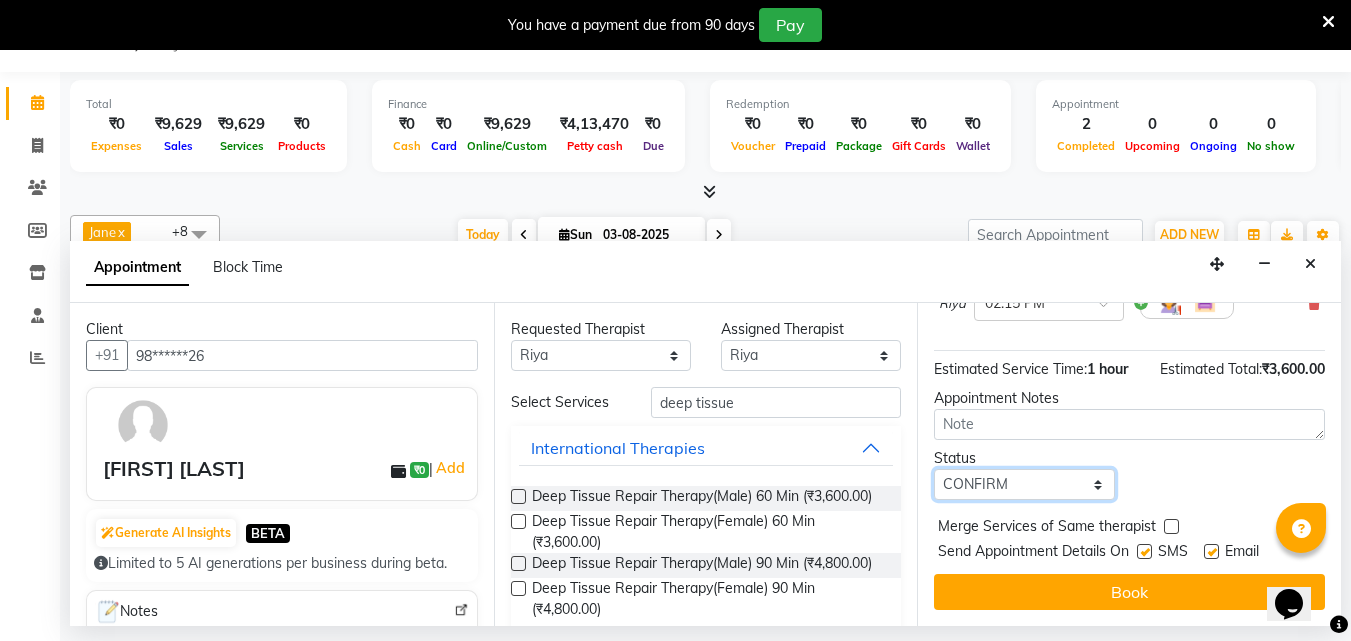 click on "Select TENTATIVE CONFIRM CHECK-IN UPCOMING" at bounding box center [1024, 484] 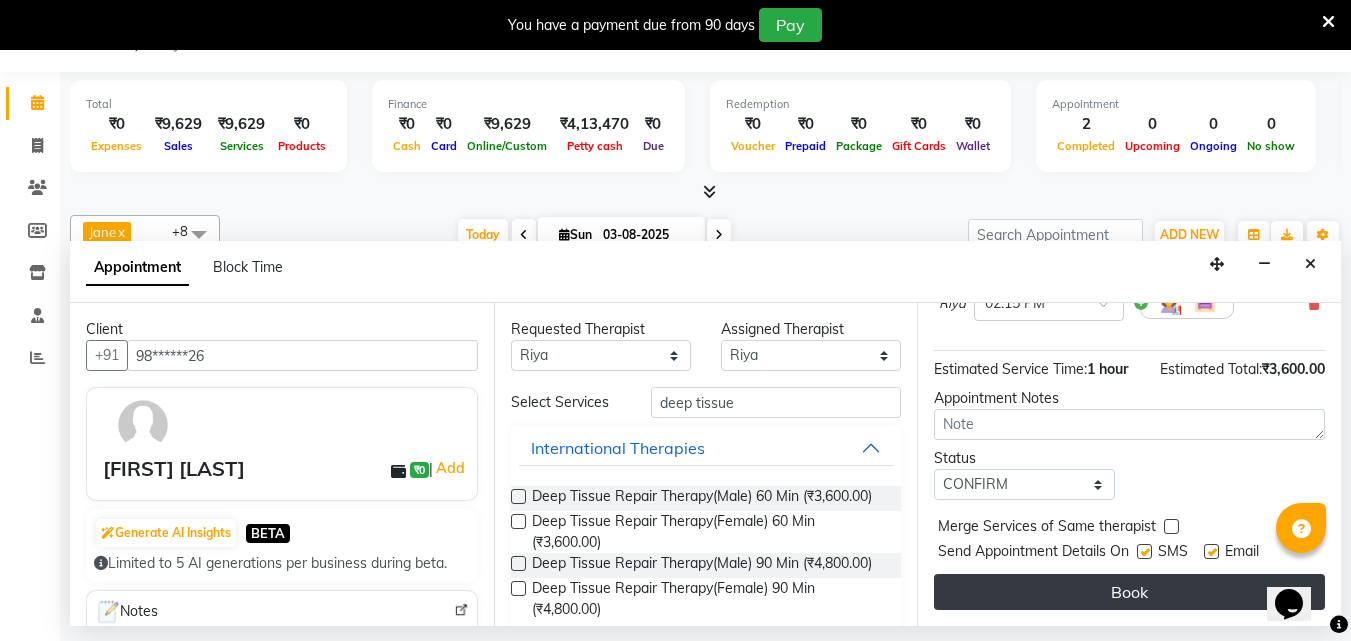 click on "Book" at bounding box center (1129, 592) 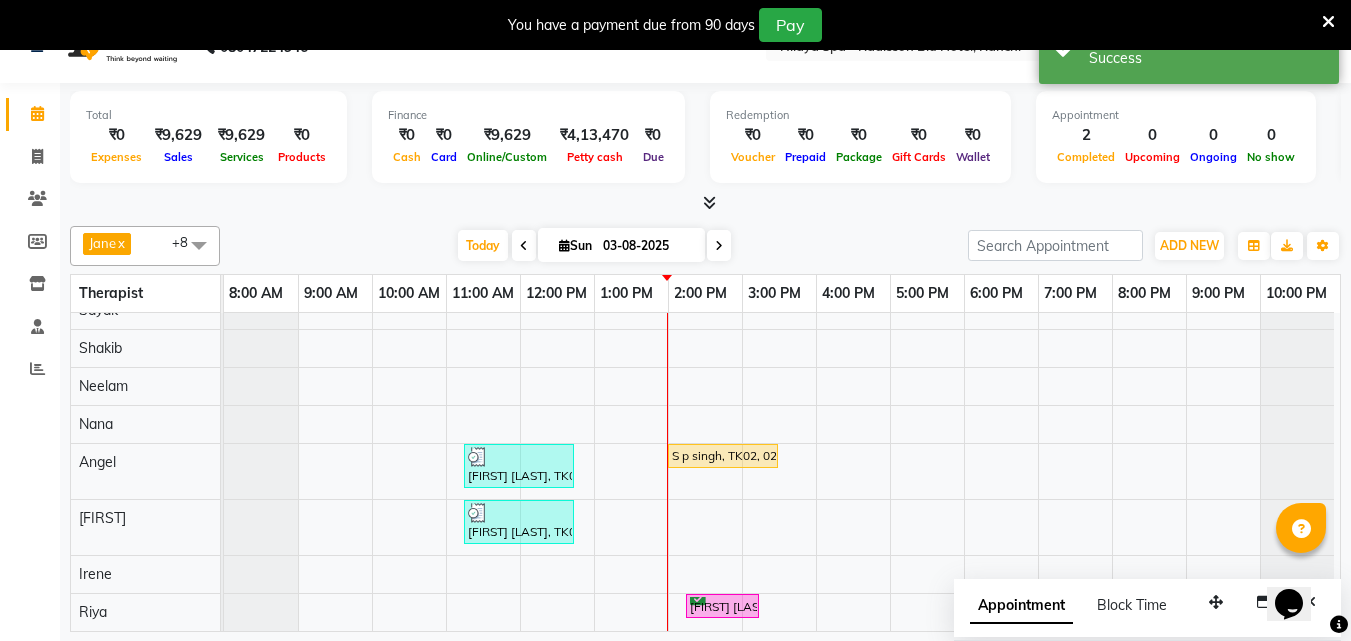 scroll, scrollTop: 50, scrollLeft: 0, axis: vertical 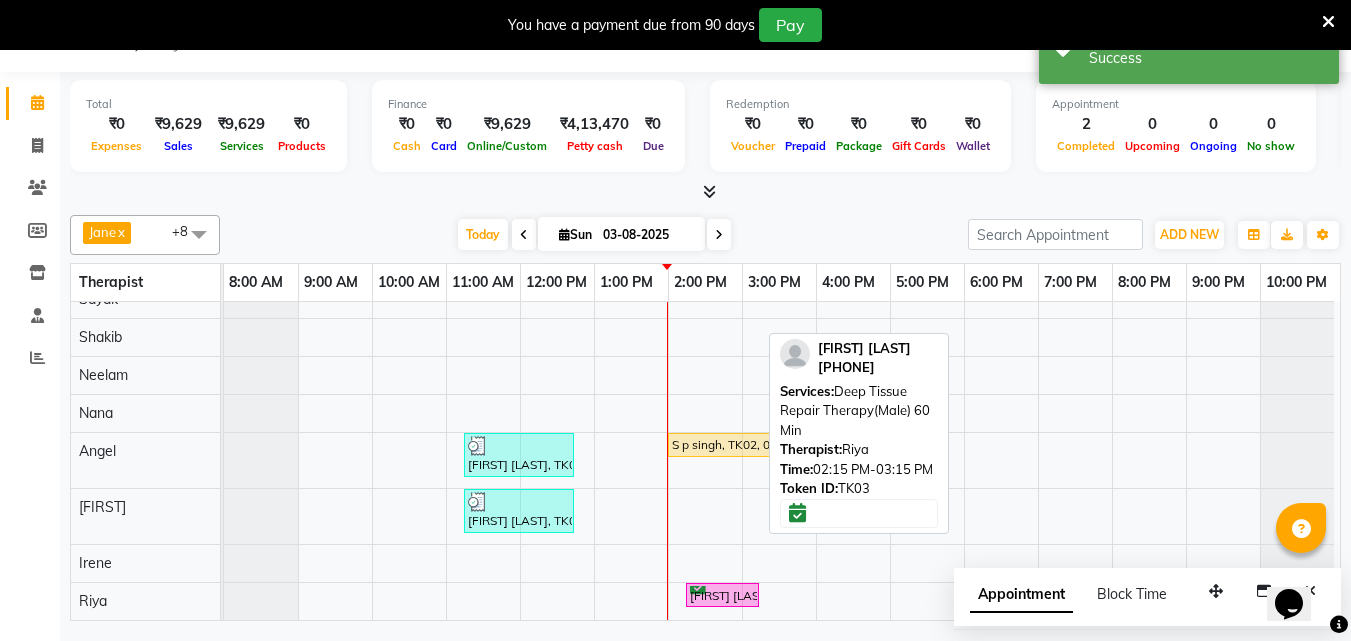 click on "[FIRST]  [LAST], TK03, 02:15 PM-03:15 PM, Deep Tissue Repair Therapy(Male) 60 Min" at bounding box center [722, 595] 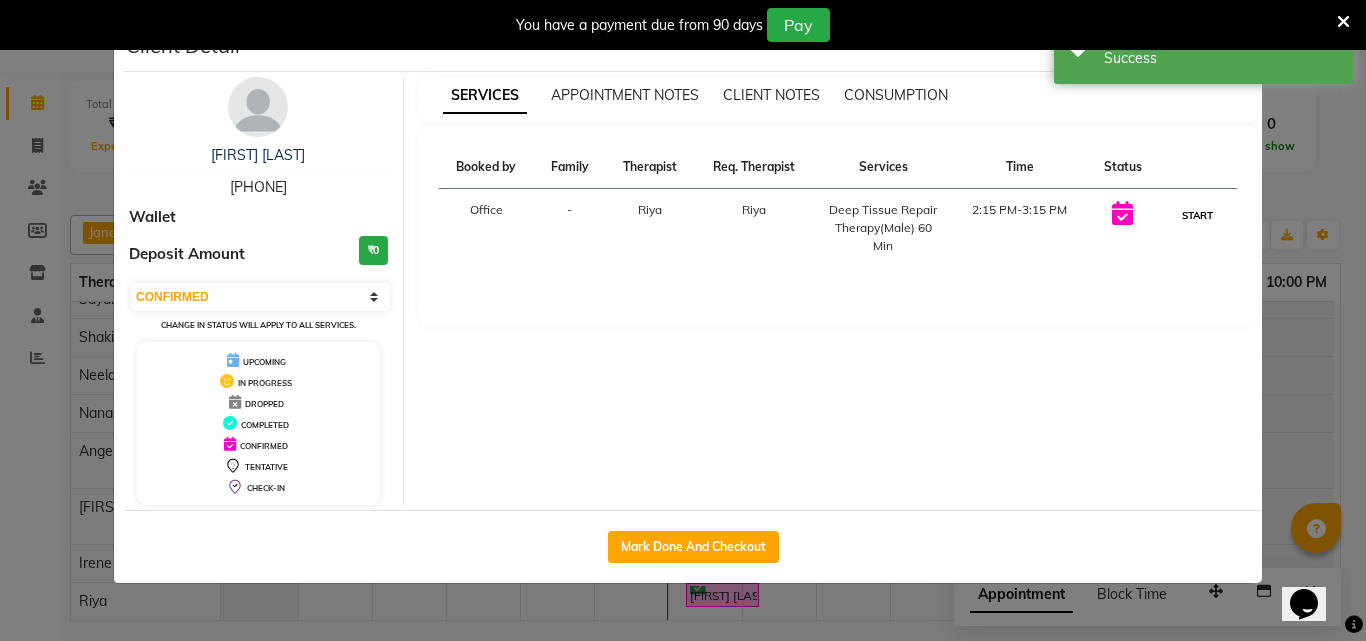 click on "START" at bounding box center (1197, 215) 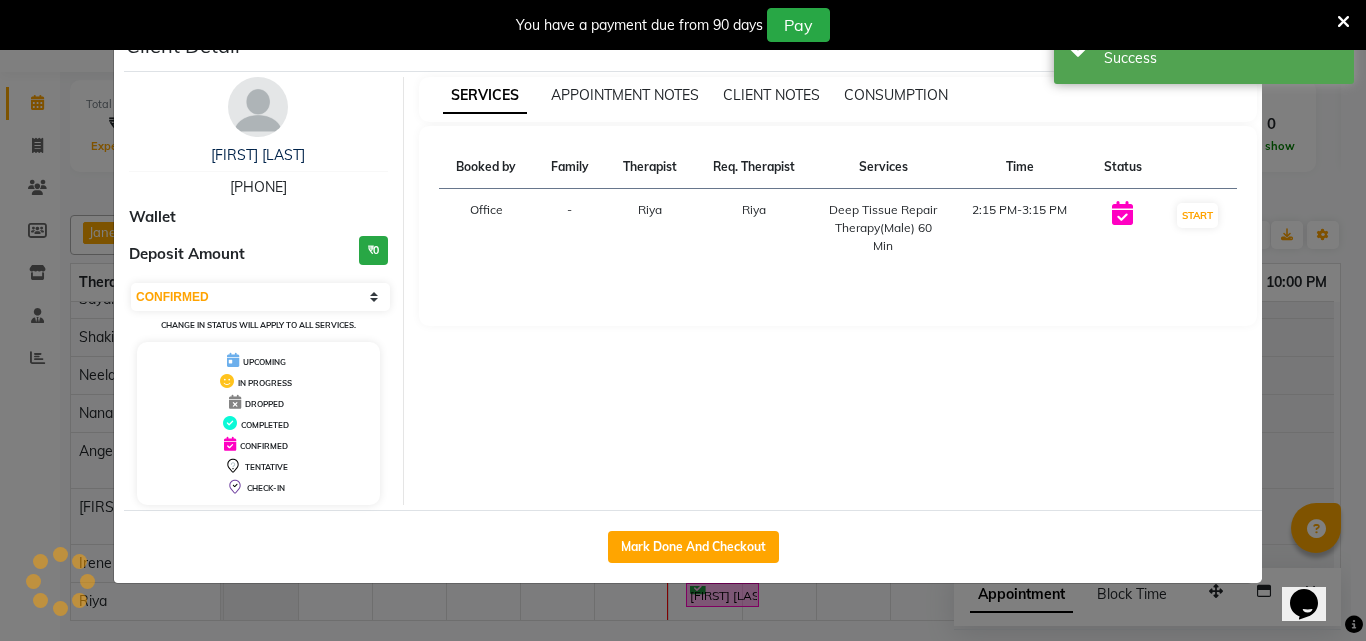 select on "1" 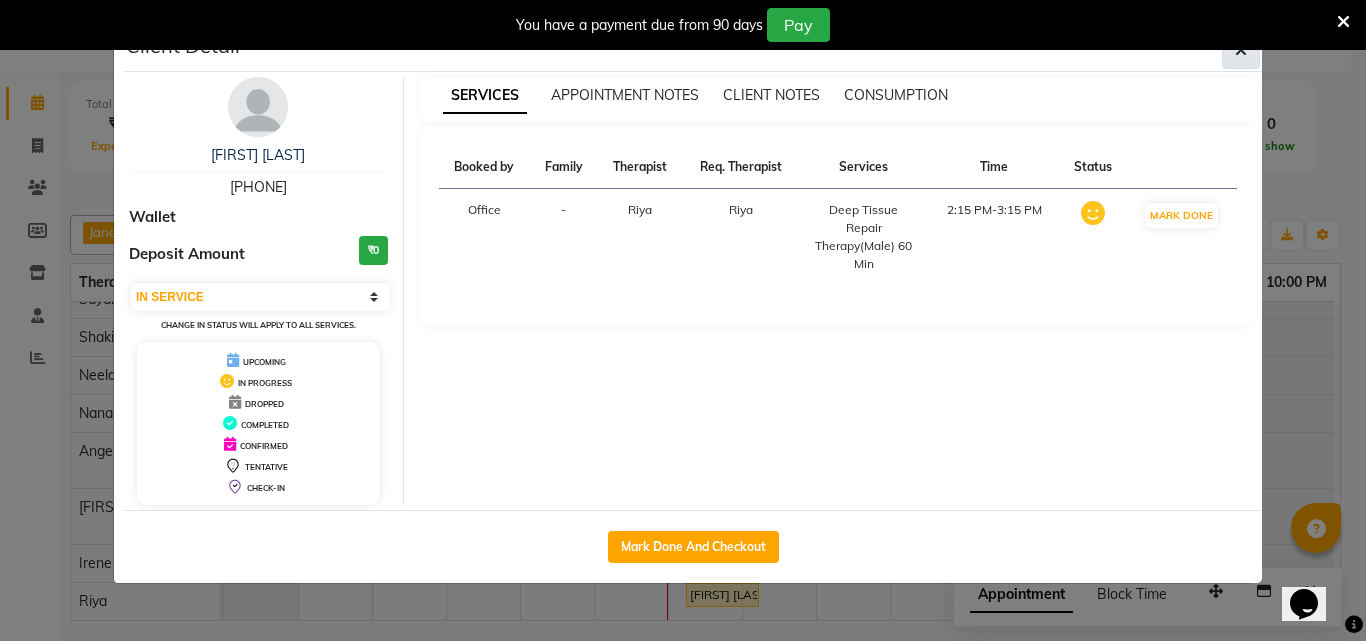 click 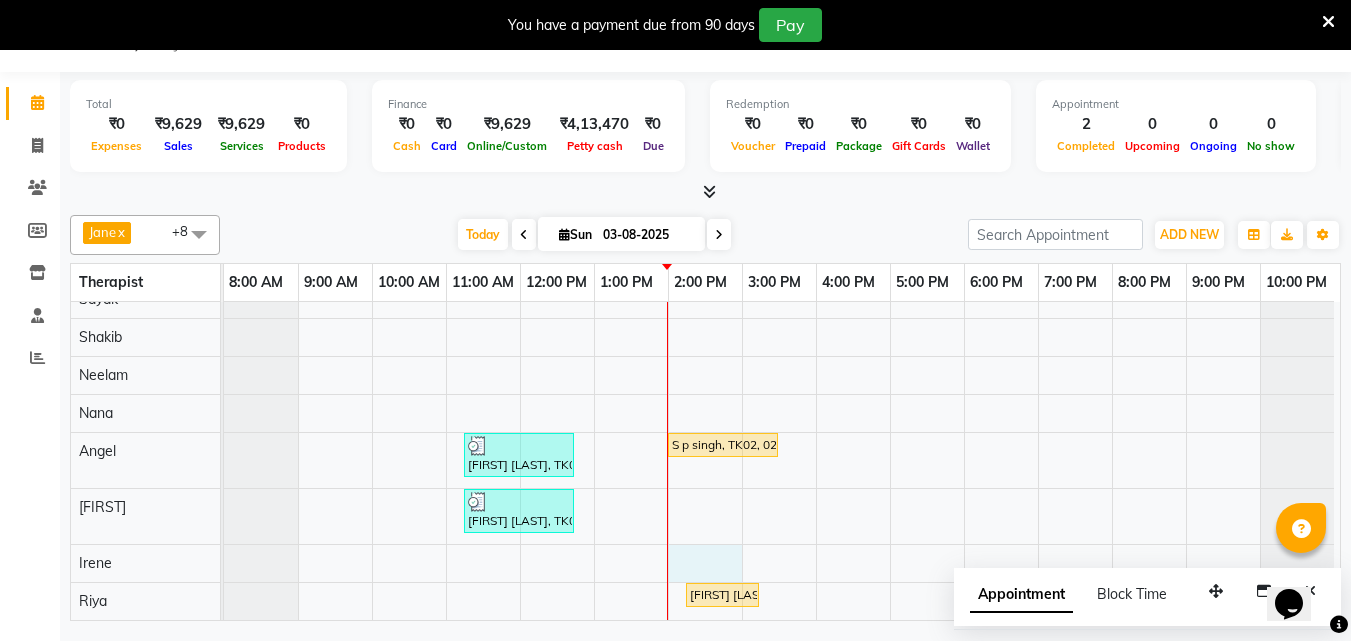 click on "[FIRST] [LAST] , TK01, 11:15 AM-12:45 PM, Traditional Swedish Relaxation Therapy(Male) 90 Min    S p singh, TK02, 02:00 PM-03:30 PM, Deep Tissue Repair Therapy(Female) 90 Min     [FIRST] [LAST] , TK01, 11:15 AM-12:45 PM, Traditional Swedish Relaxation Therapy(Male) 90 Min    [FIRST]  [LAST] , TK03, 02:15 PM-03:15 PM, Deep Tissue Repair Therapy(Male) 60 Min" at bounding box center [782, 450] 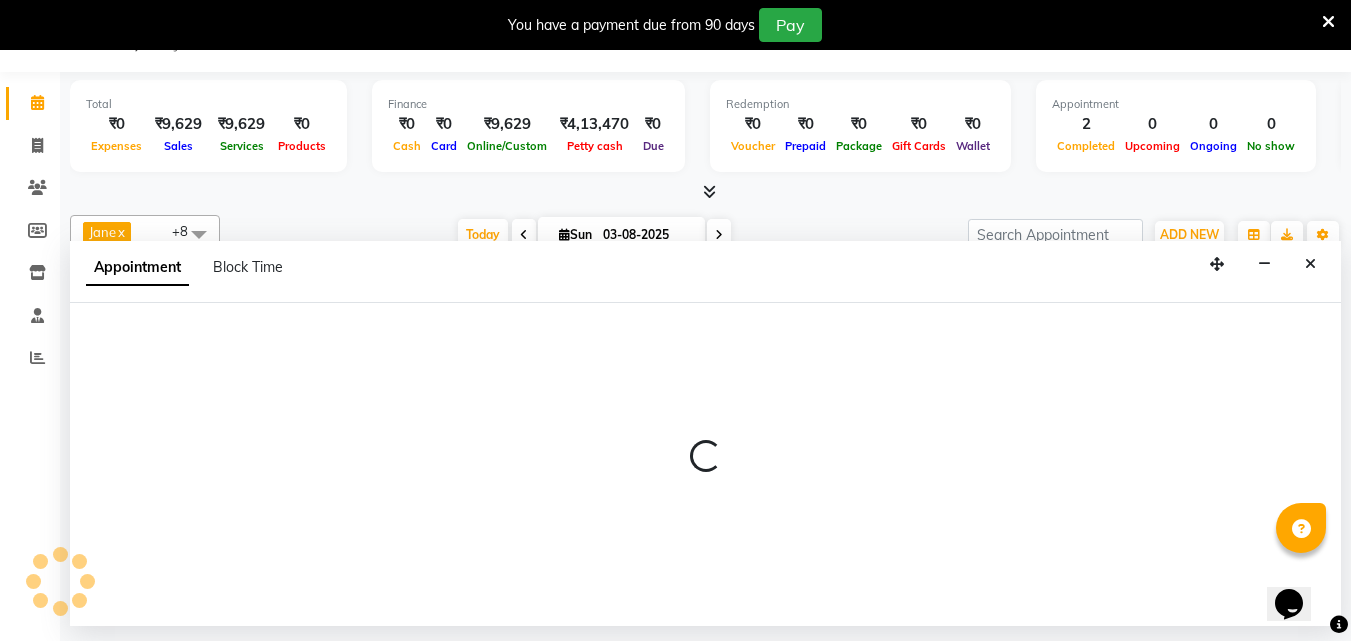 select on "78999" 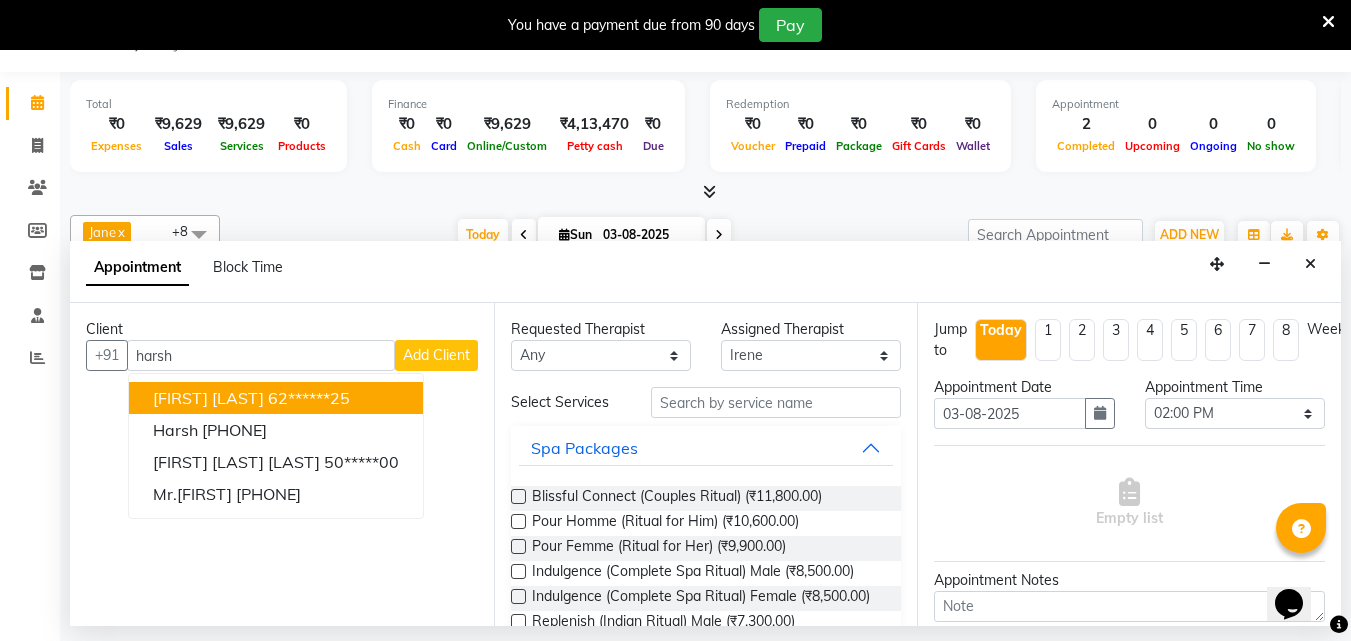 click on "62******25" at bounding box center (309, 398) 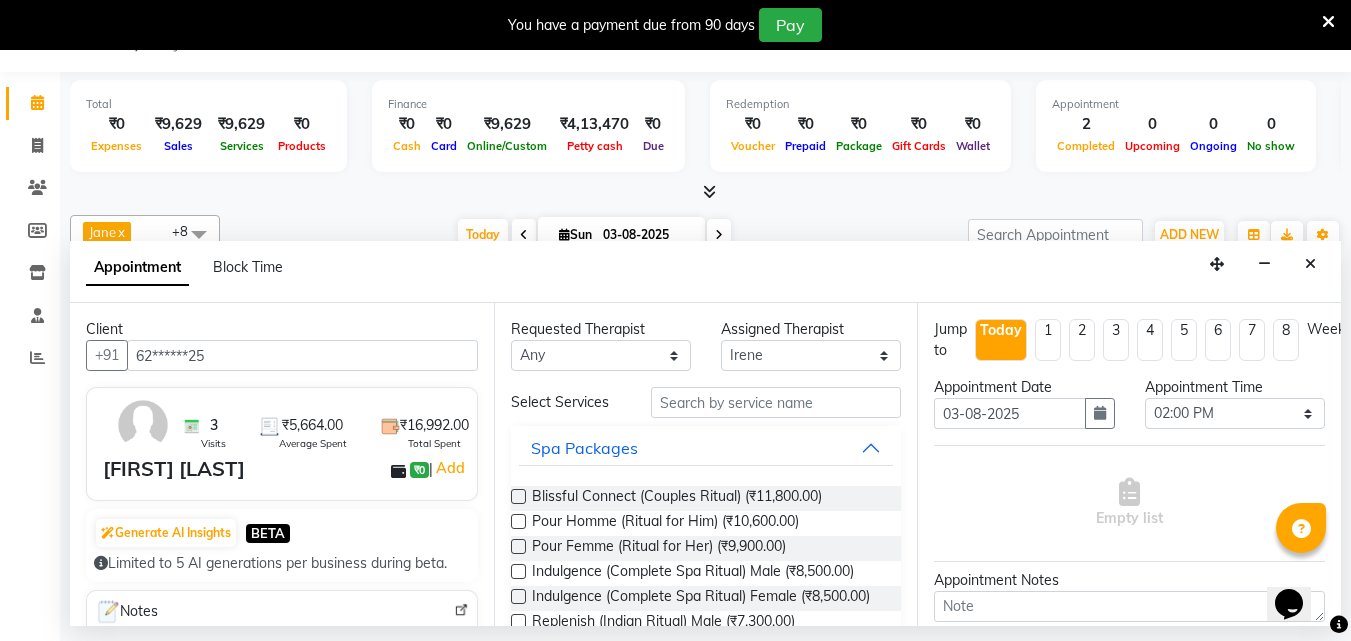 type on "62******25" 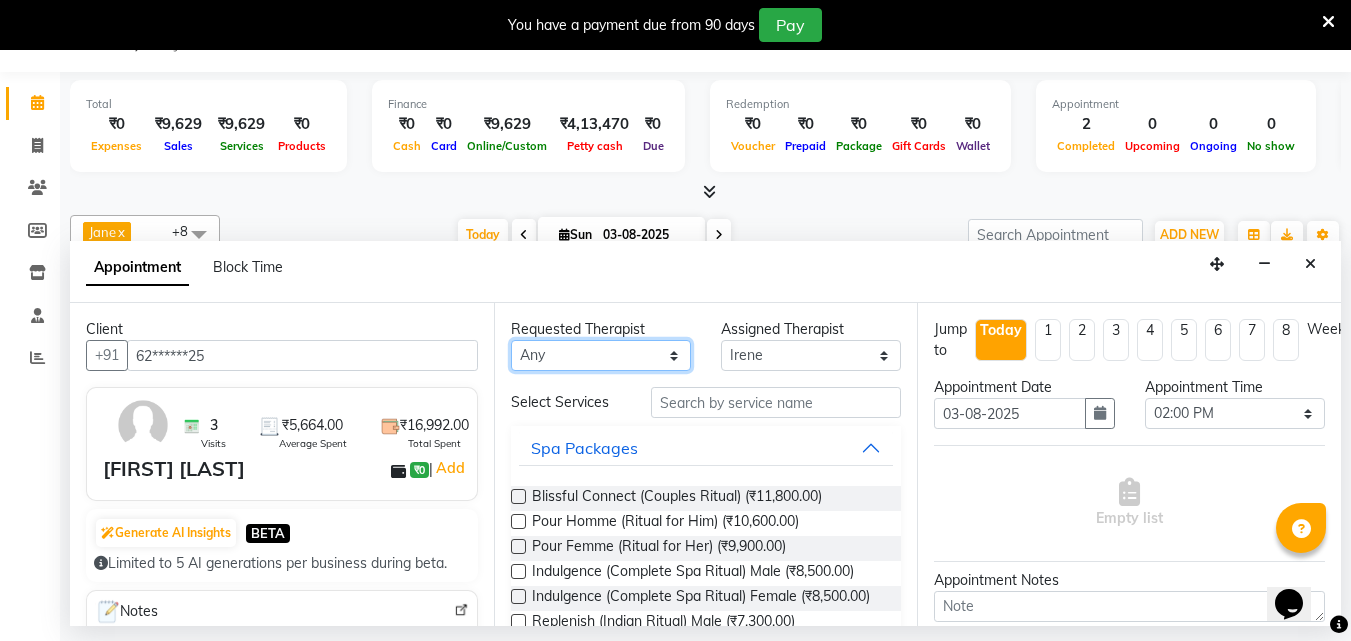click on "Any Angel Guriya Irene Nana Neelam  Office  Riya Sayak Shakib" at bounding box center (601, 355) 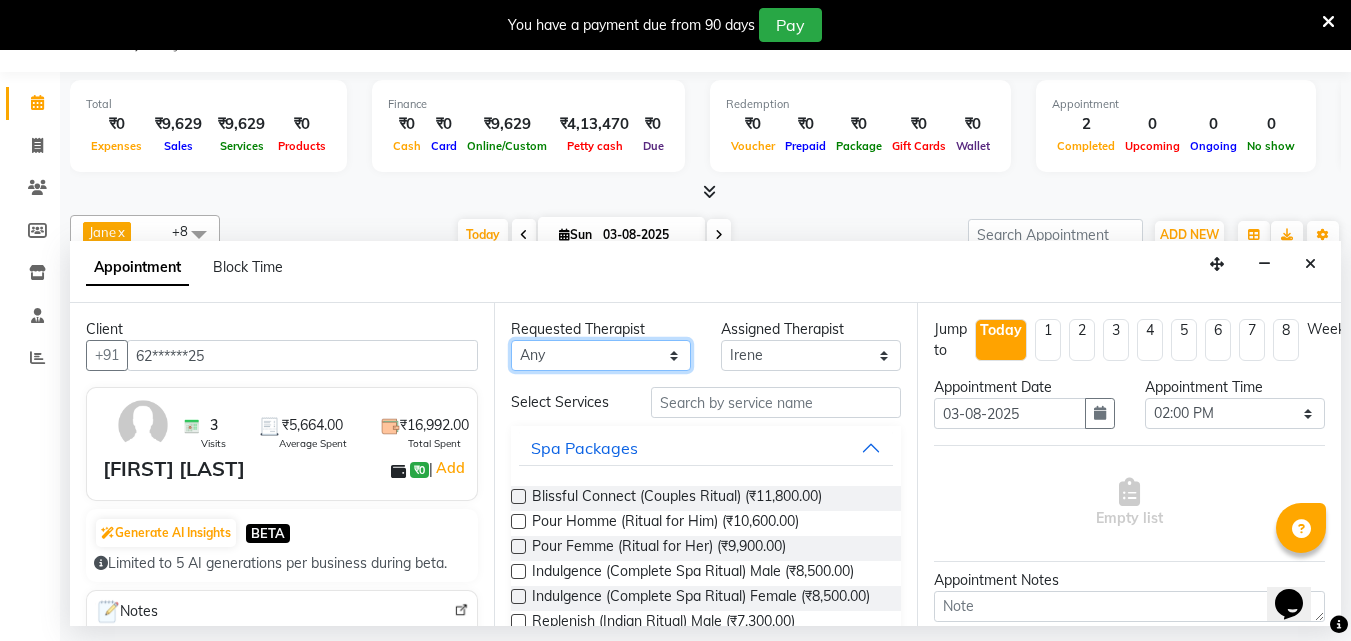select on "78999" 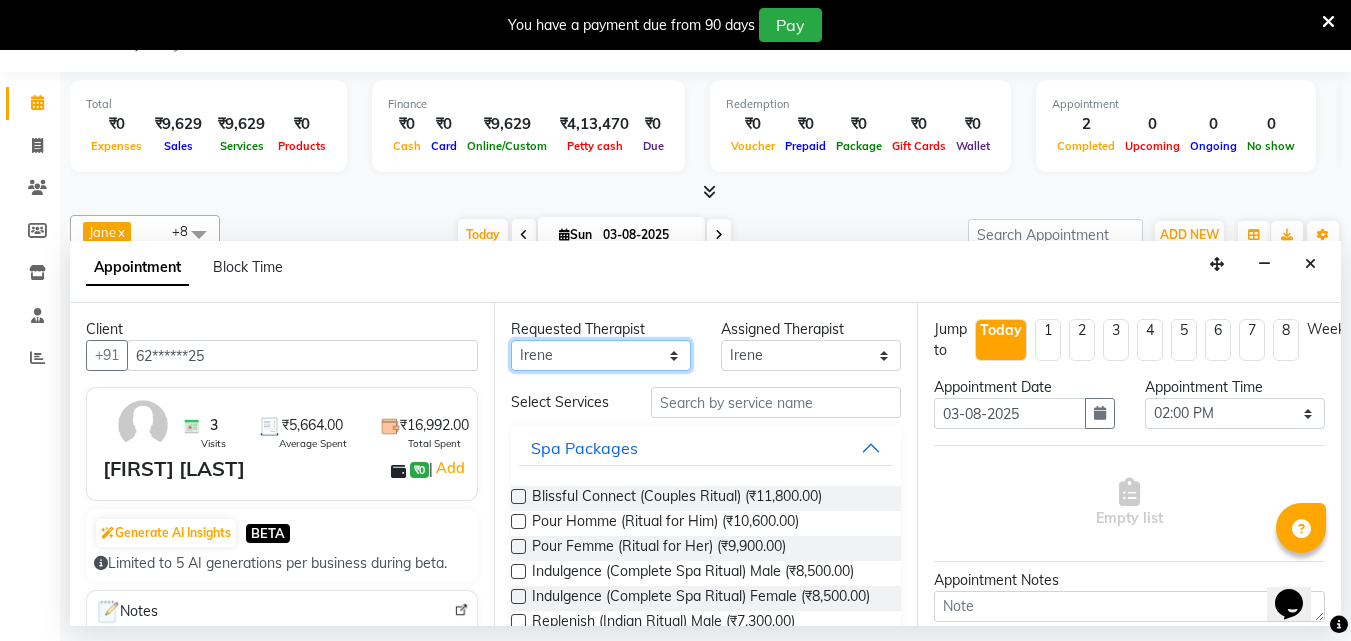 click on "Any Angel Guriya Irene Nana Neelam  Office  Riya Sayak Shakib" at bounding box center (601, 355) 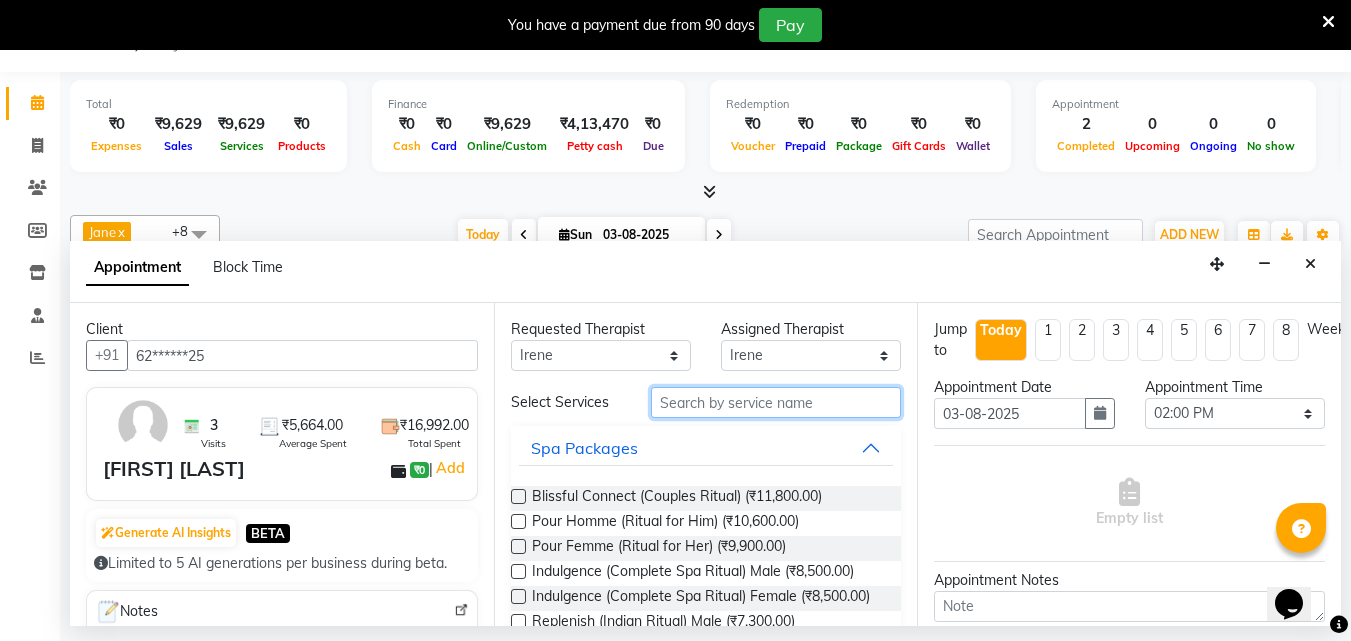 click at bounding box center (776, 402) 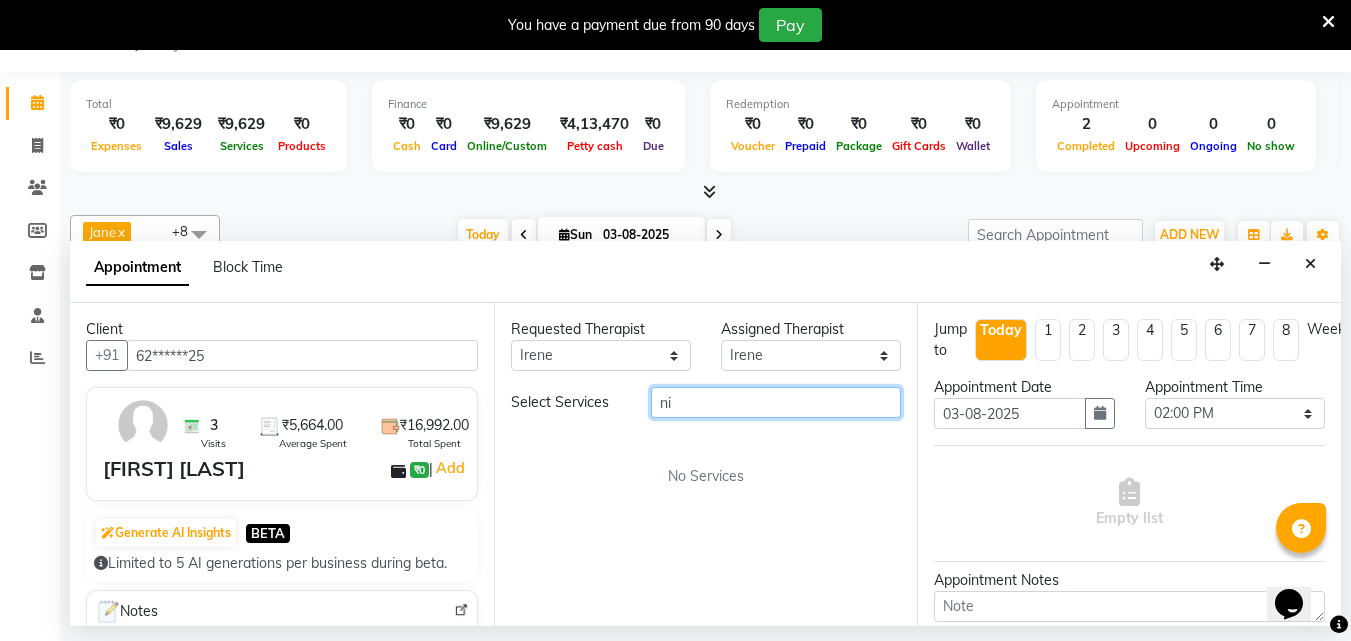 type on "n" 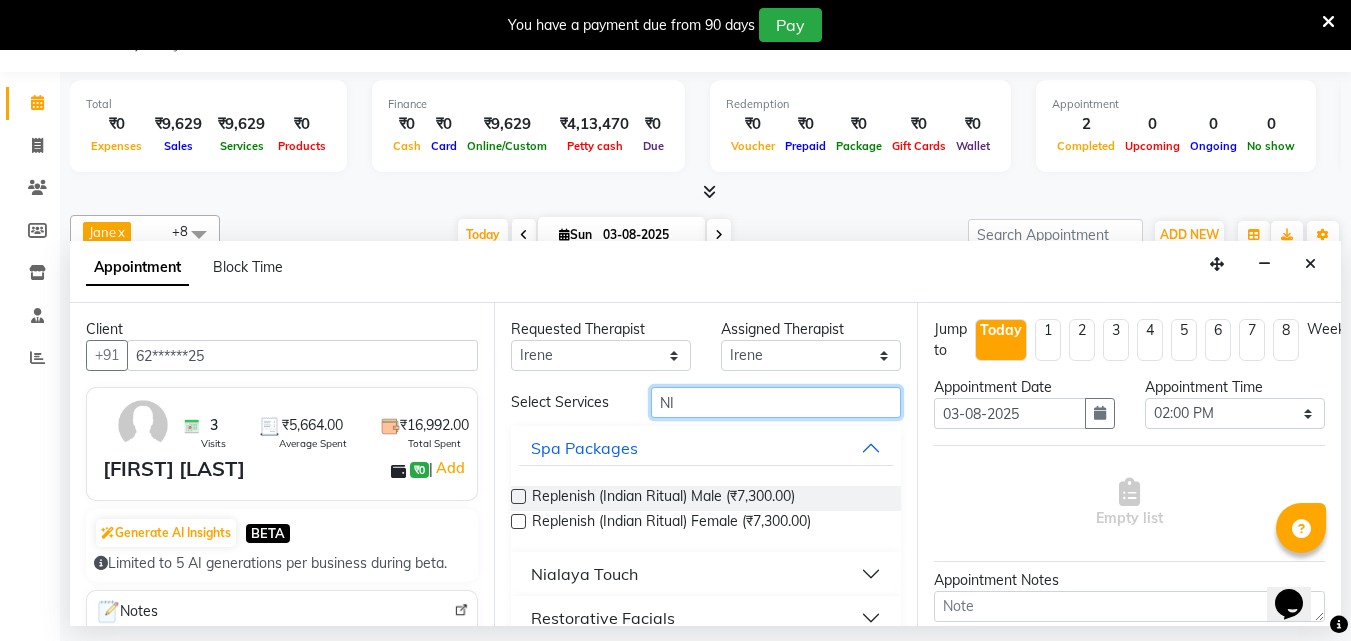 type on "N" 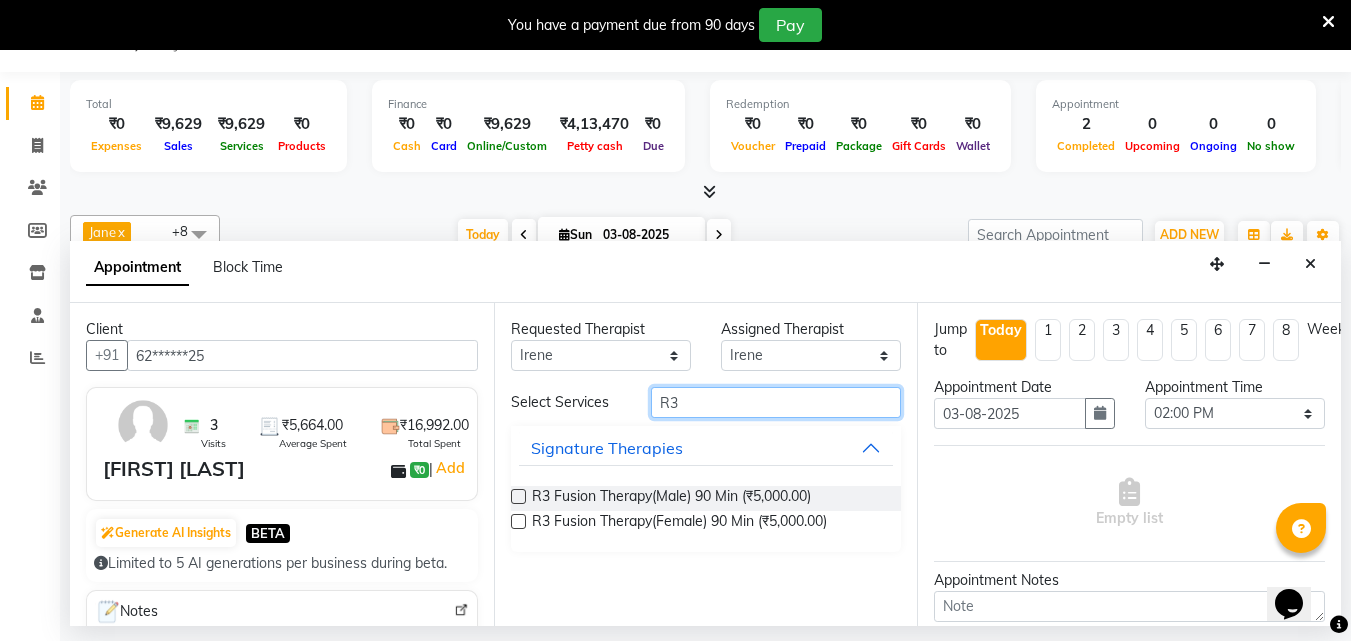 type on "R3" 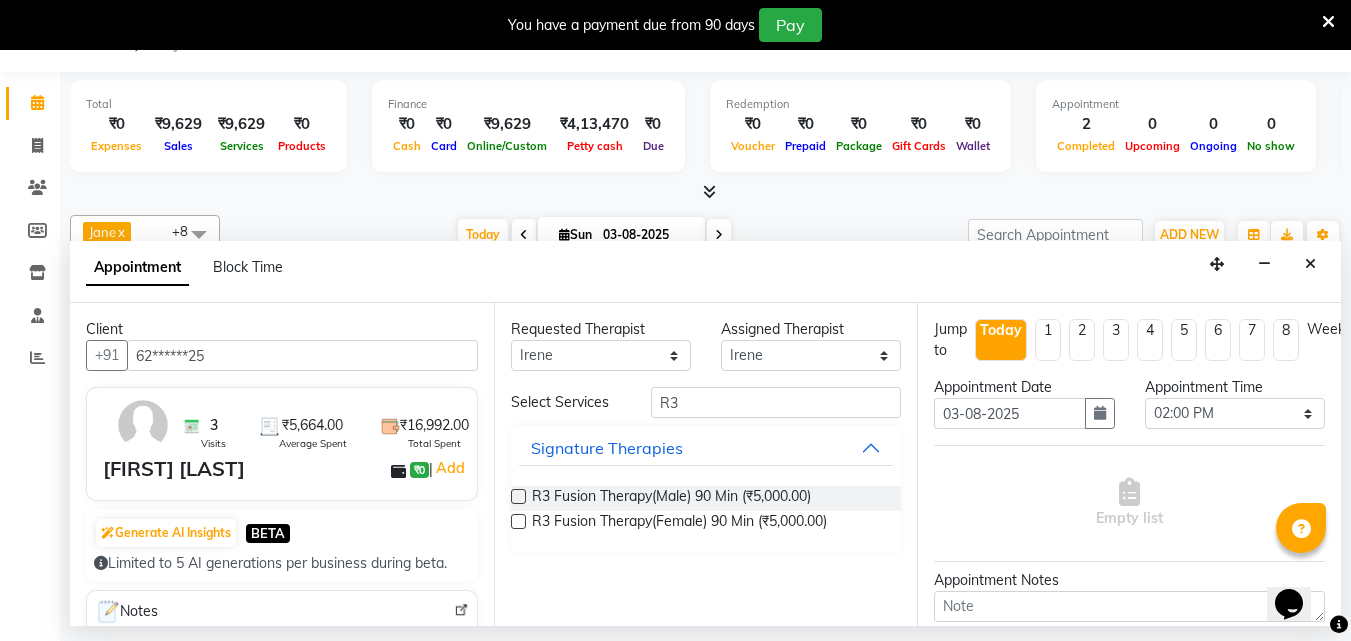 click at bounding box center [518, 496] 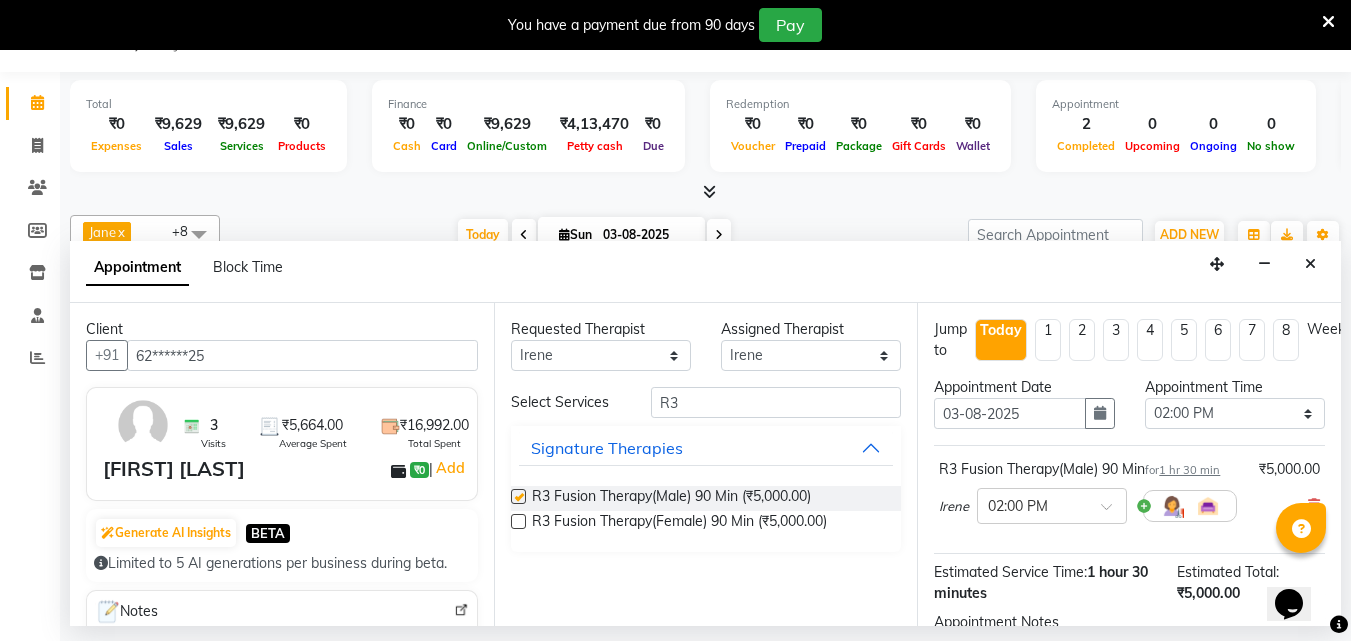 checkbox on "false" 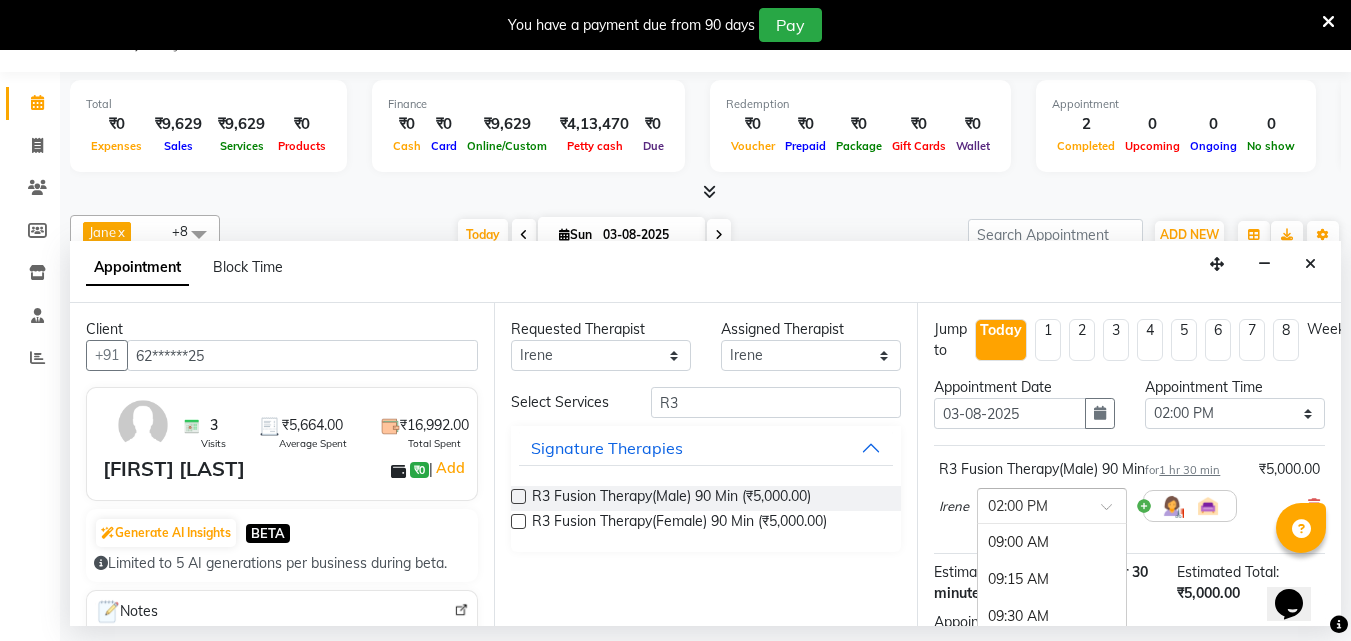 click at bounding box center (1113, 512) 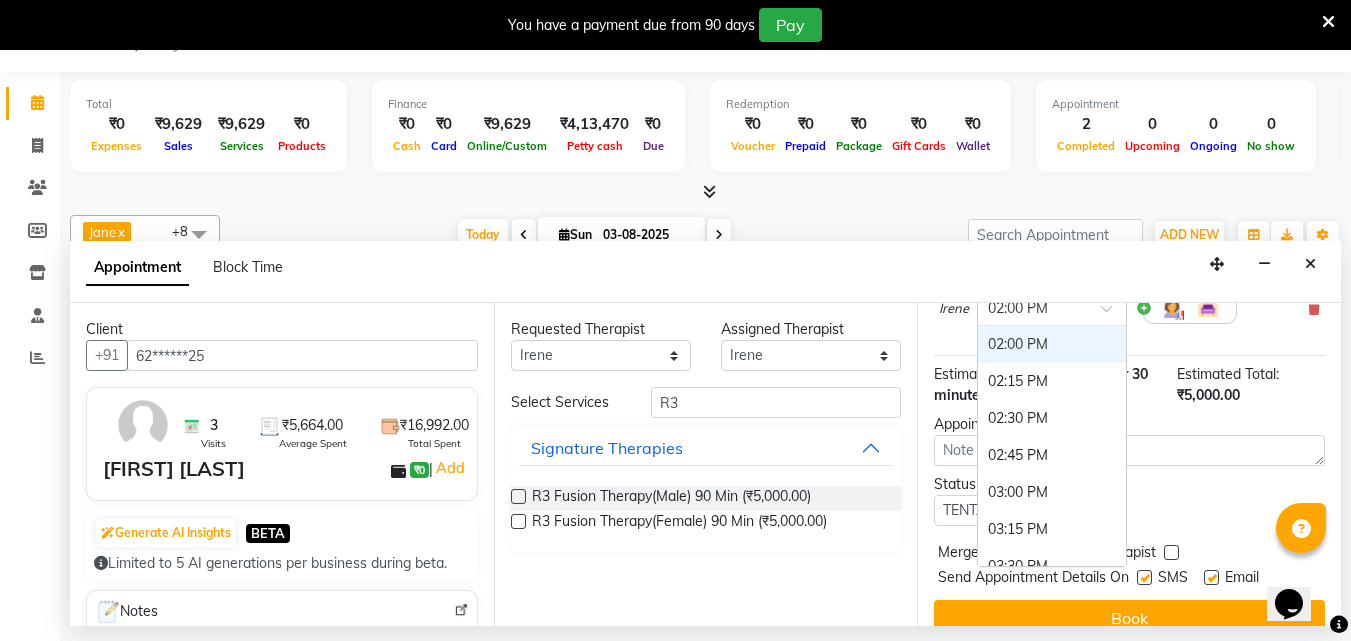 scroll, scrollTop: 200, scrollLeft: 0, axis: vertical 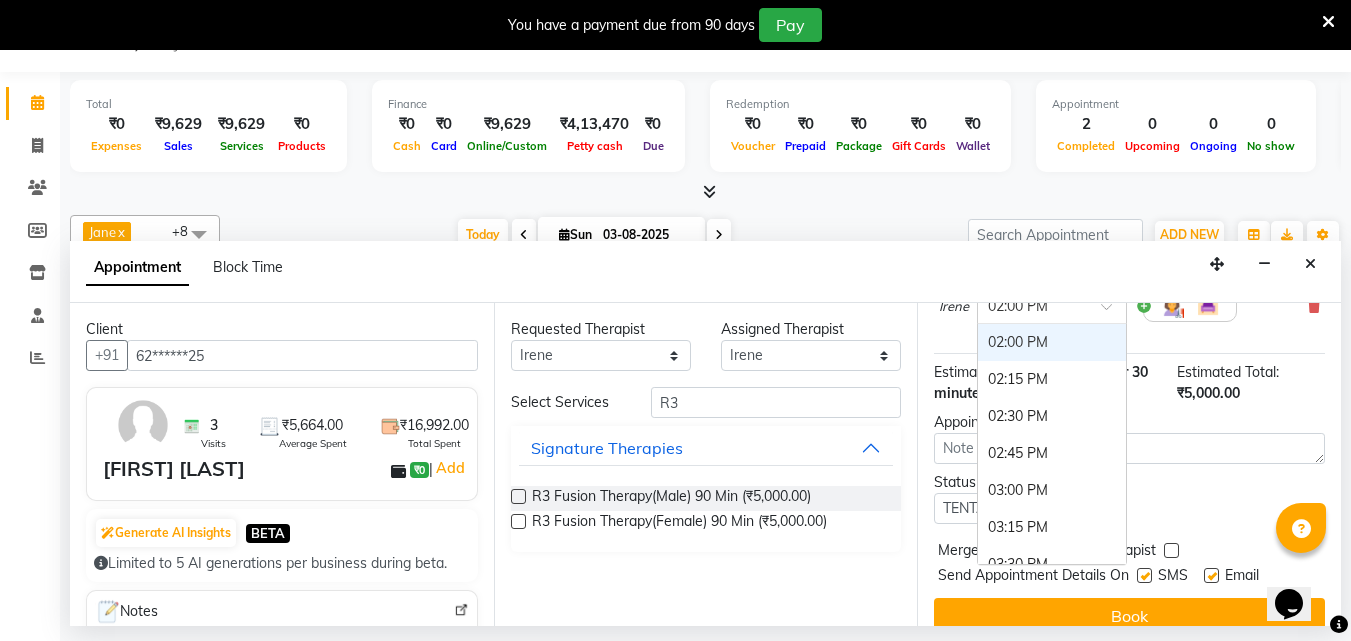 click on "02:00 PM" at bounding box center (1052, 342) 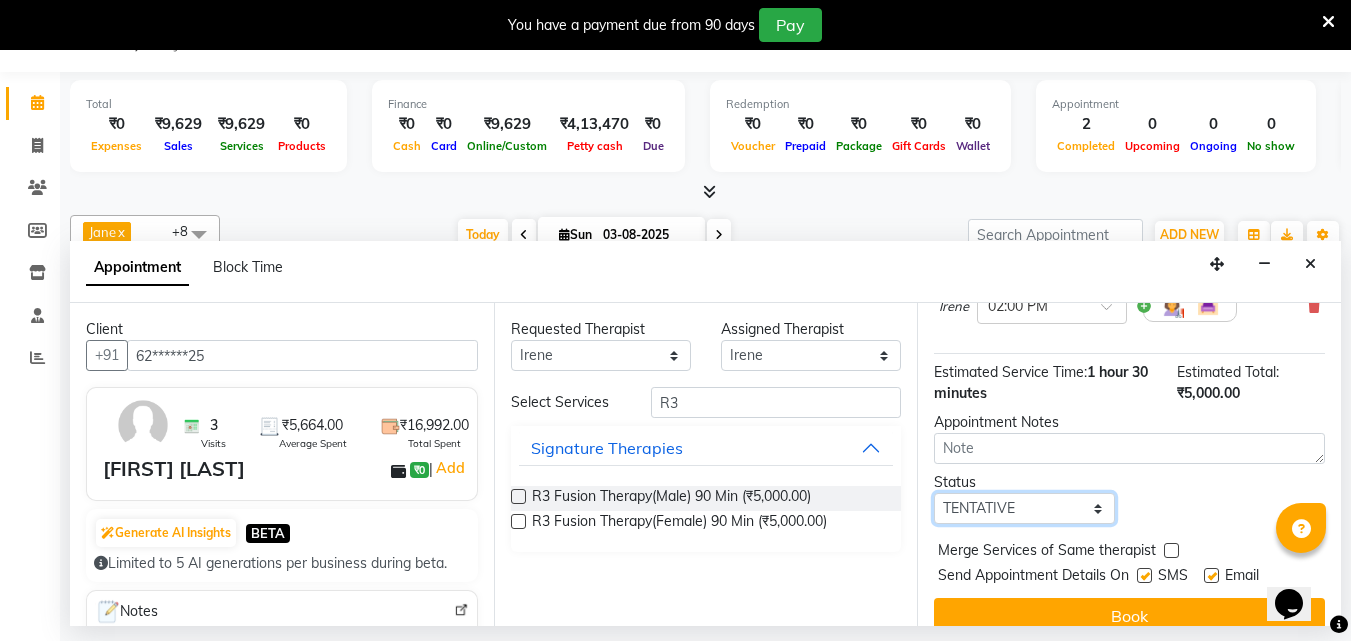 click on "Select TENTATIVE CONFIRM CHECK-IN UPCOMING" at bounding box center (1024, 508) 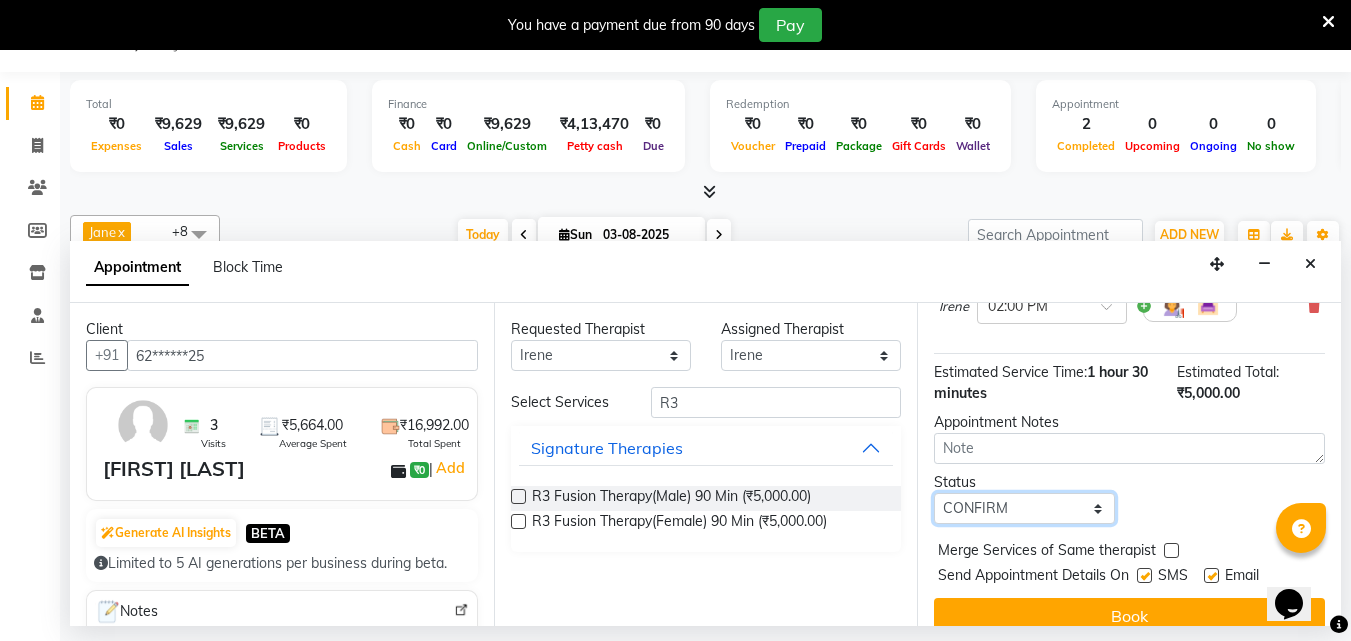 click on "Select TENTATIVE CONFIRM CHECK-IN UPCOMING" at bounding box center (1024, 508) 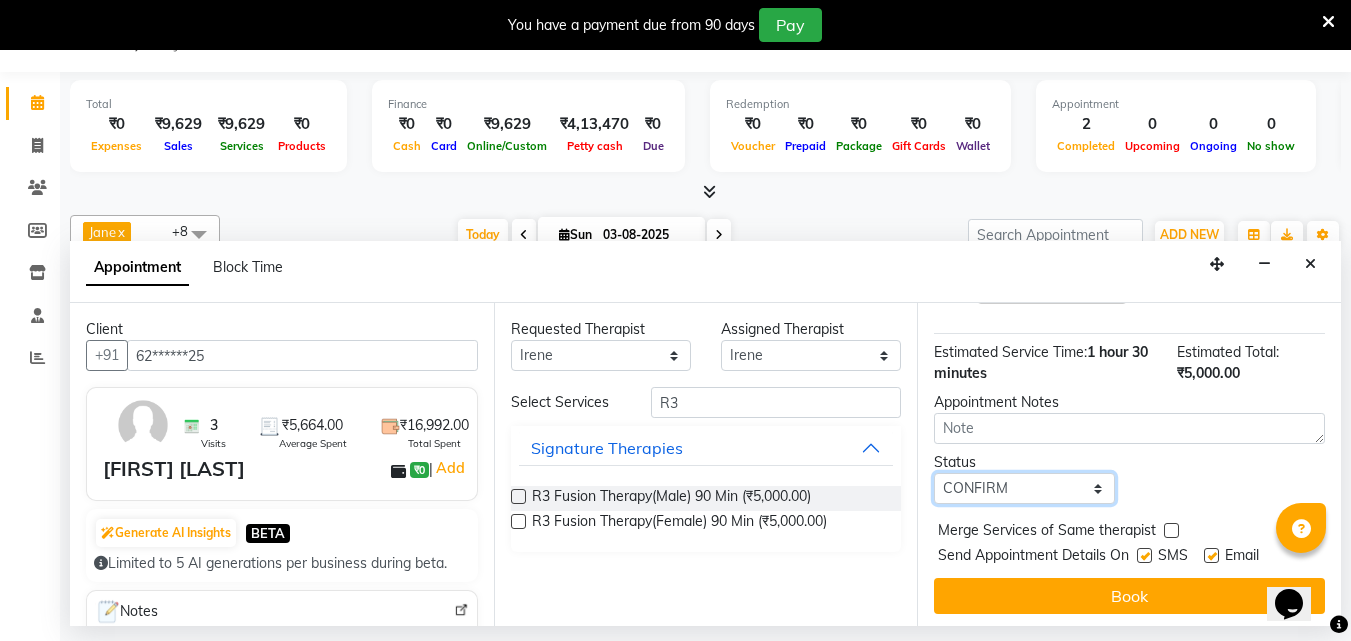 scroll, scrollTop: 239, scrollLeft: 0, axis: vertical 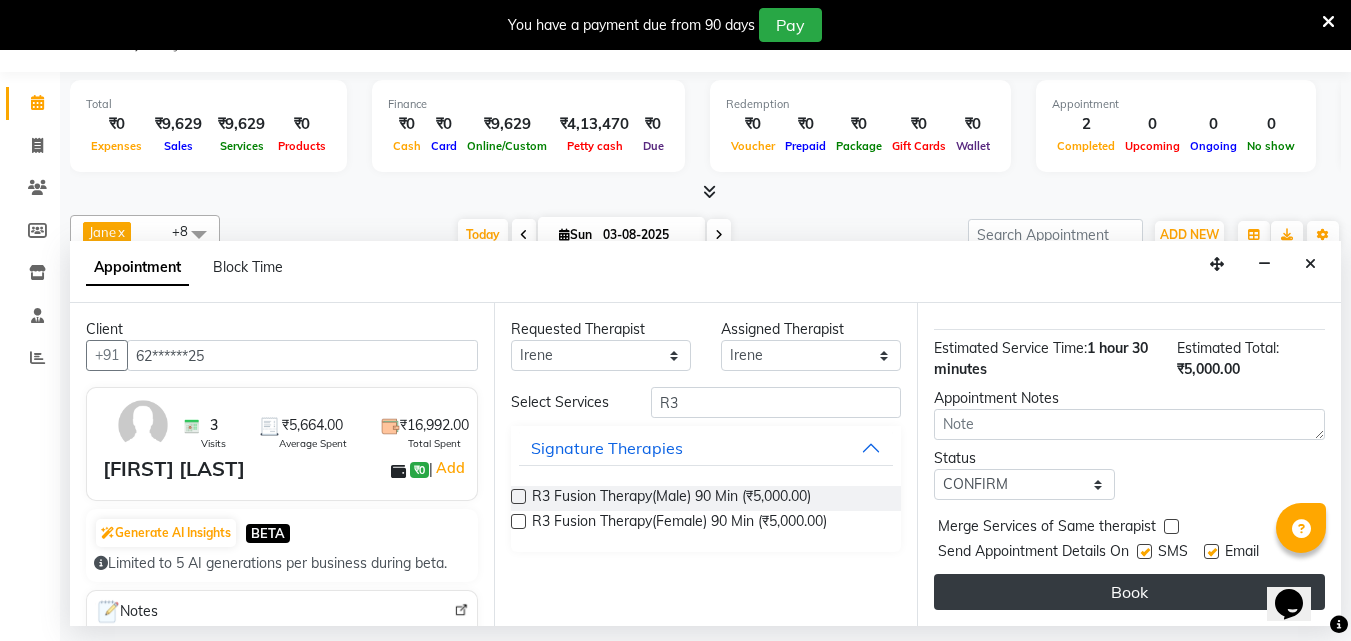 click on "Book" at bounding box center [1129, 592] 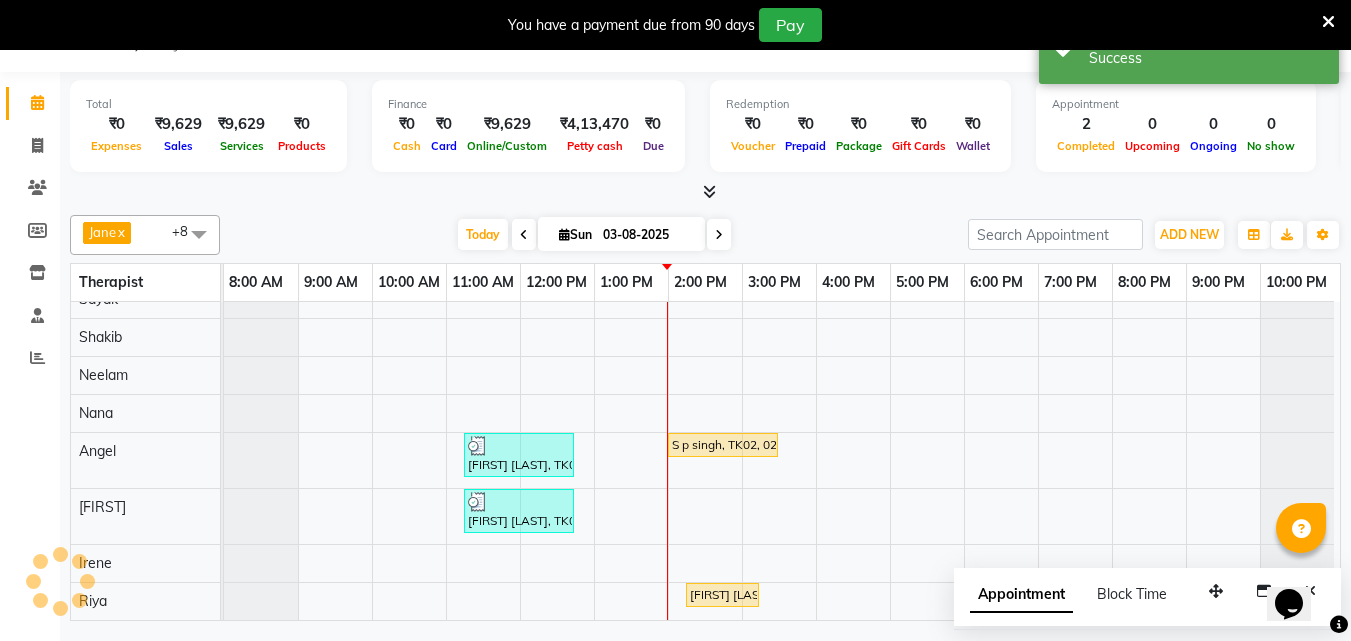 scroll, scrollTop: 0, scrollLeft: 0, axis: both 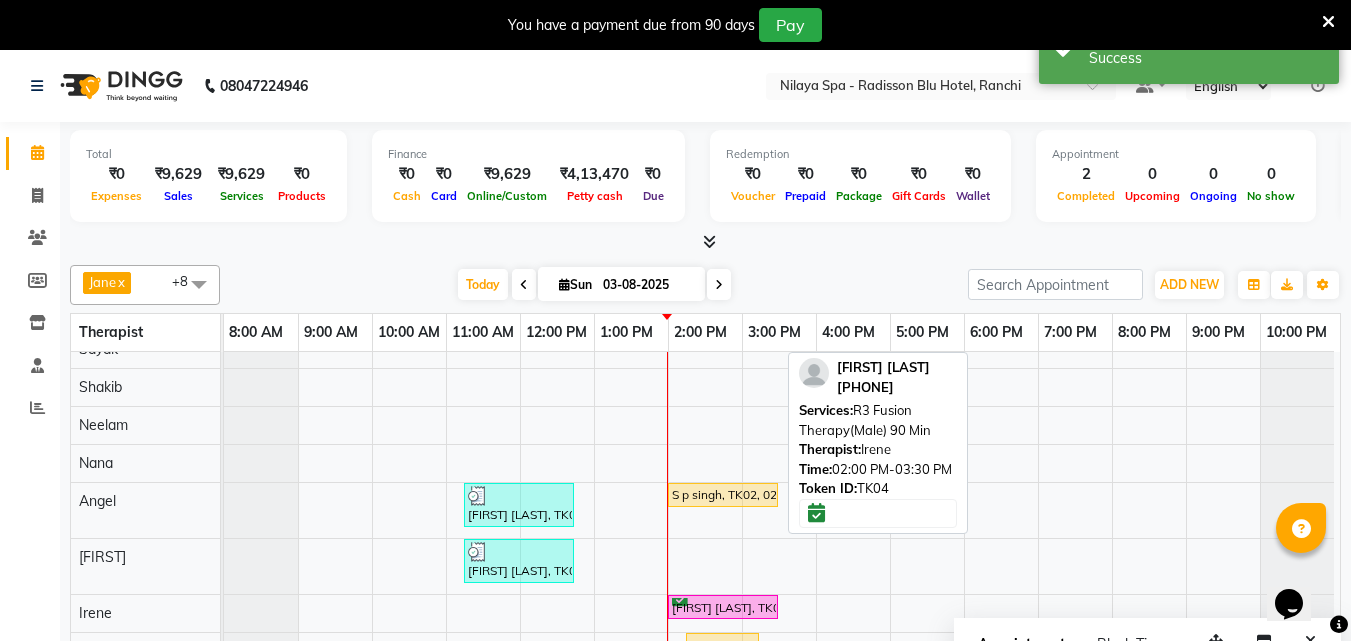 click on "[FIRST] [LAST], TK04, 02:00 PM-03:30 PM, R3 Fusion Therapy(Male) 90 Min" at bounding box center (723, 607) 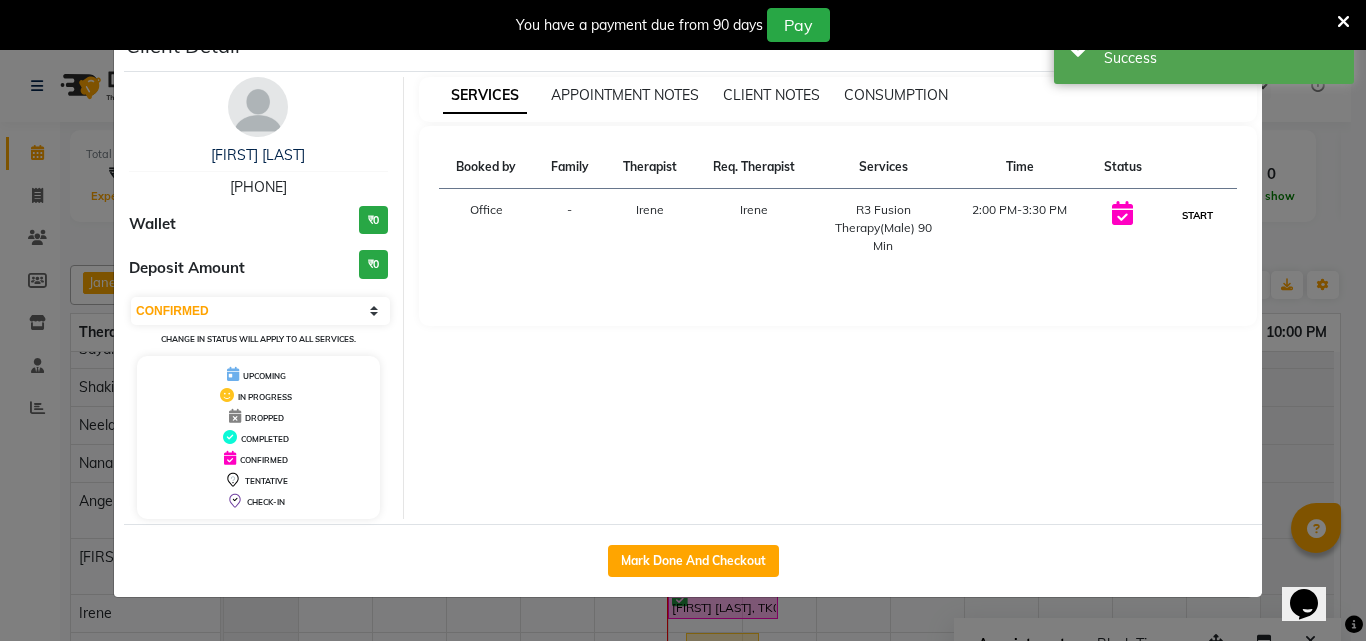 click on "START" at bounding box center [1197, 215] 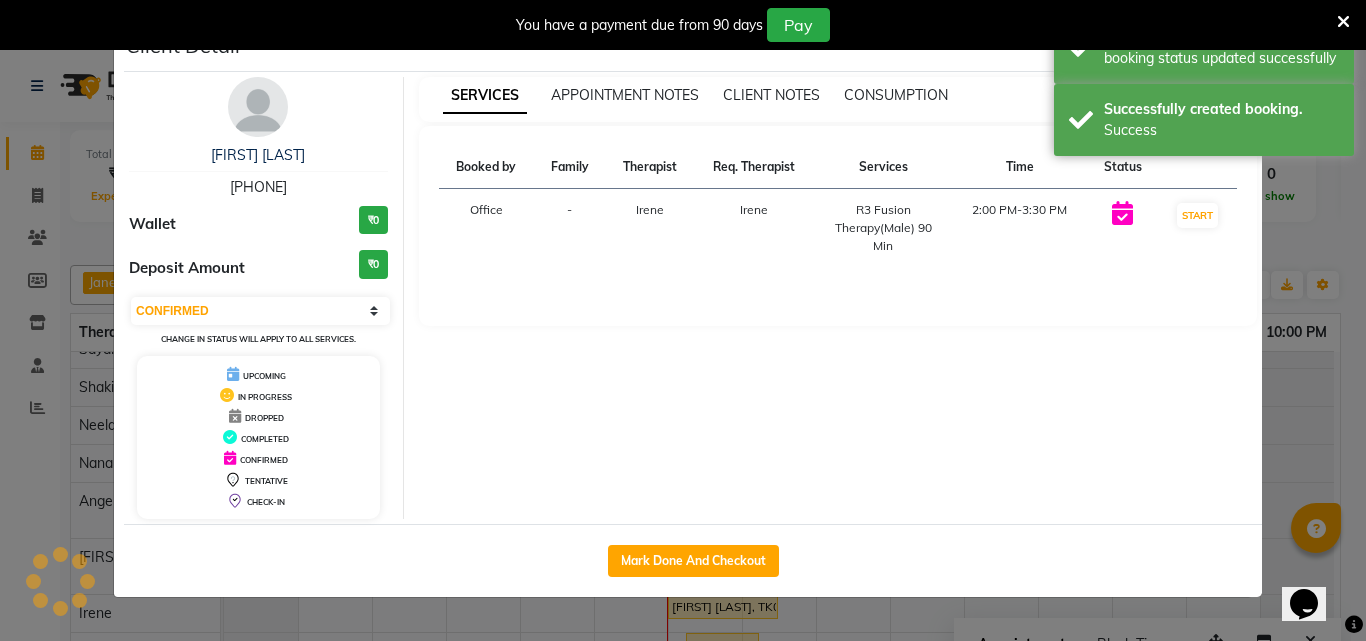 select on "1" 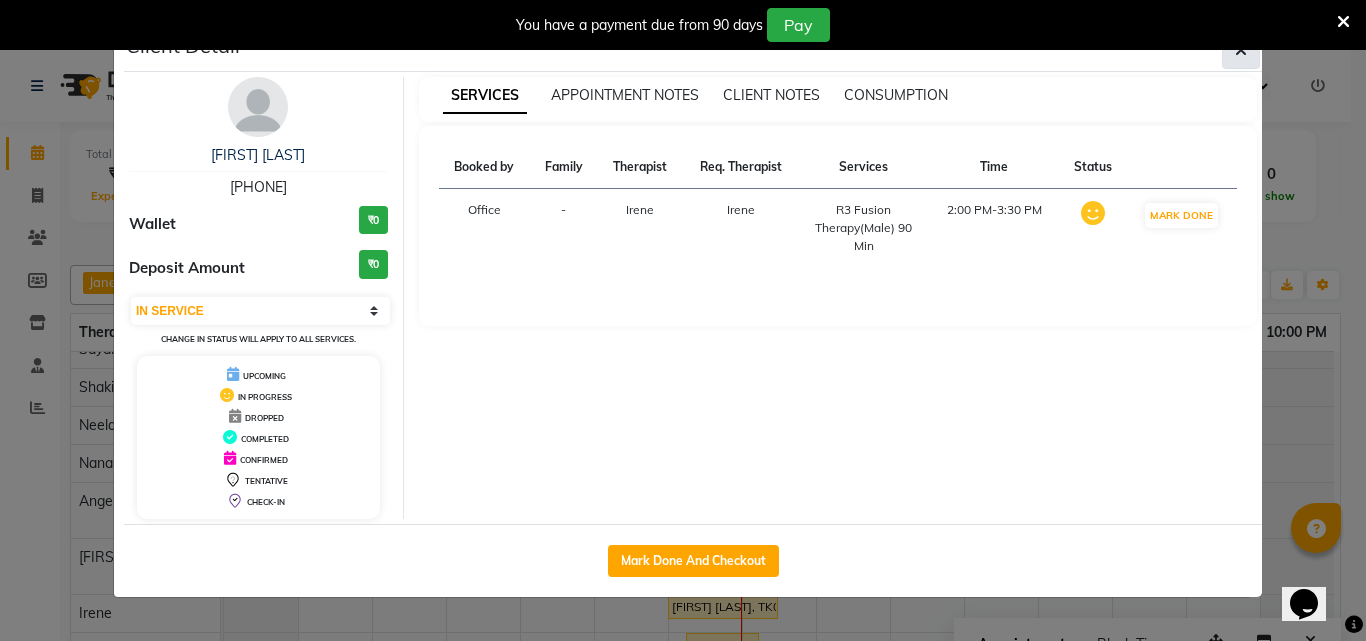 click 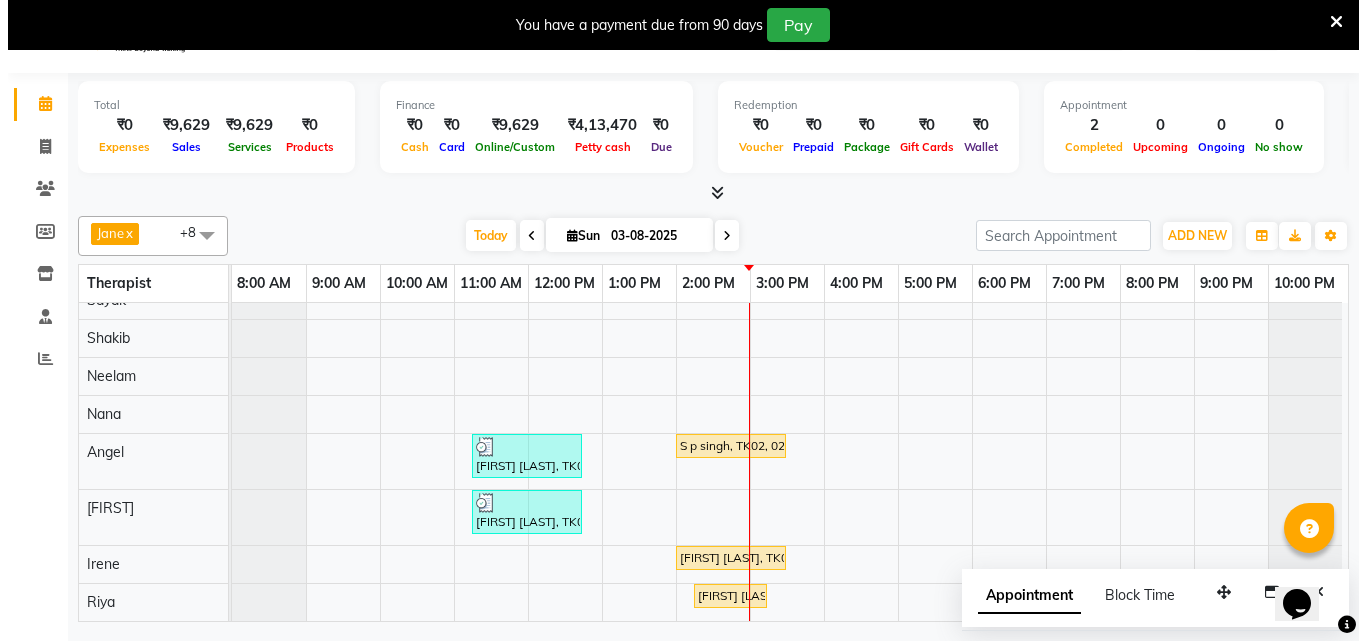 scroll, scrollTop: 50, scrollLeft: 0, axis: vertical 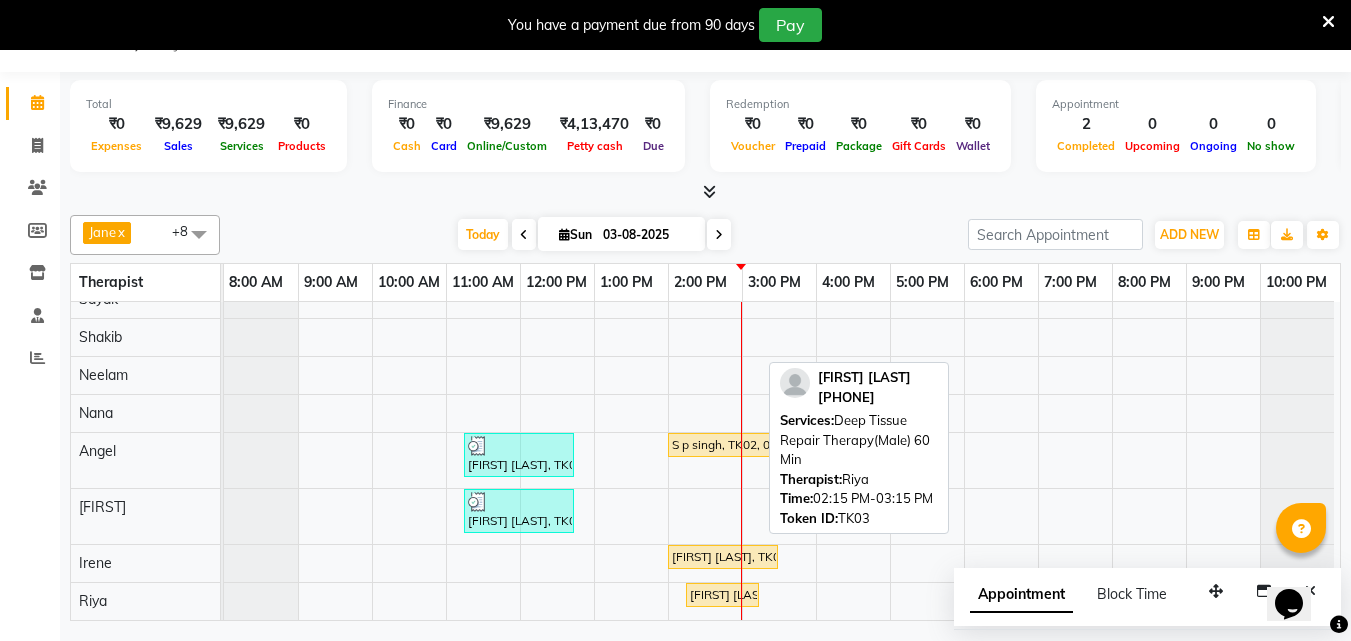 click on "[FIRST]  [LAST], TK03, 02:15 PM-03:15 PM, Deep Tissue Repair Therapy(Male) 60 Min" at bounding box center (722, 595) 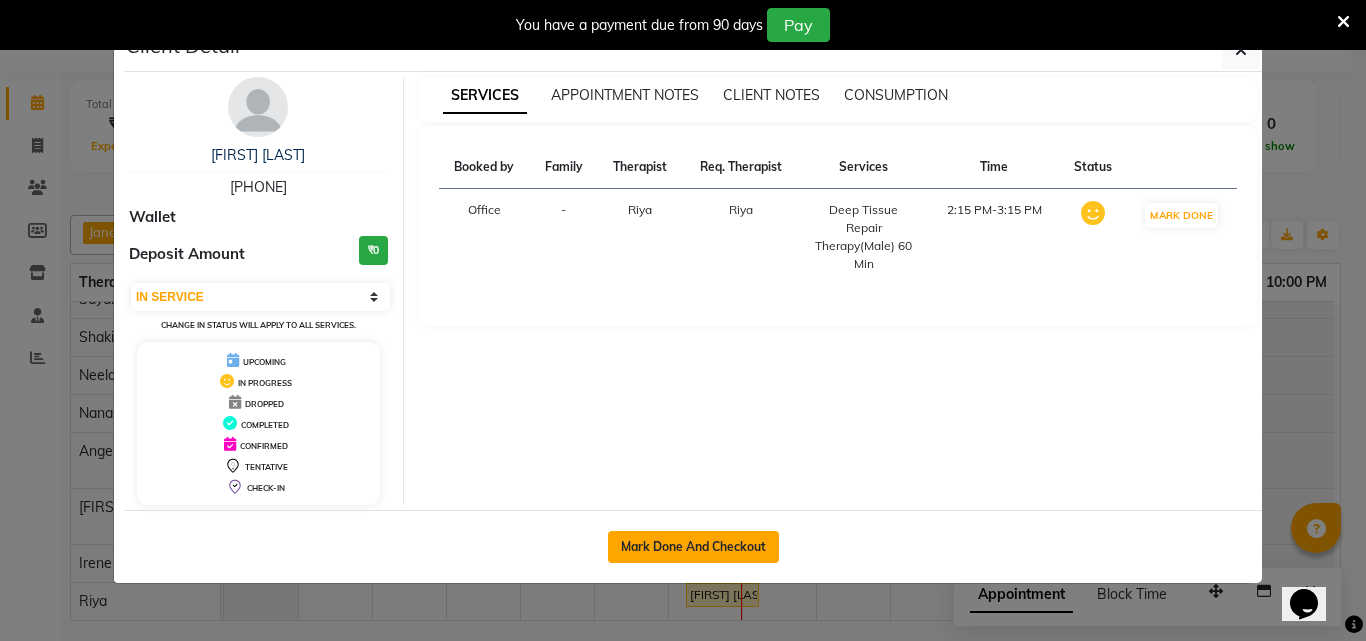 click on "Mark Done And Checkout" 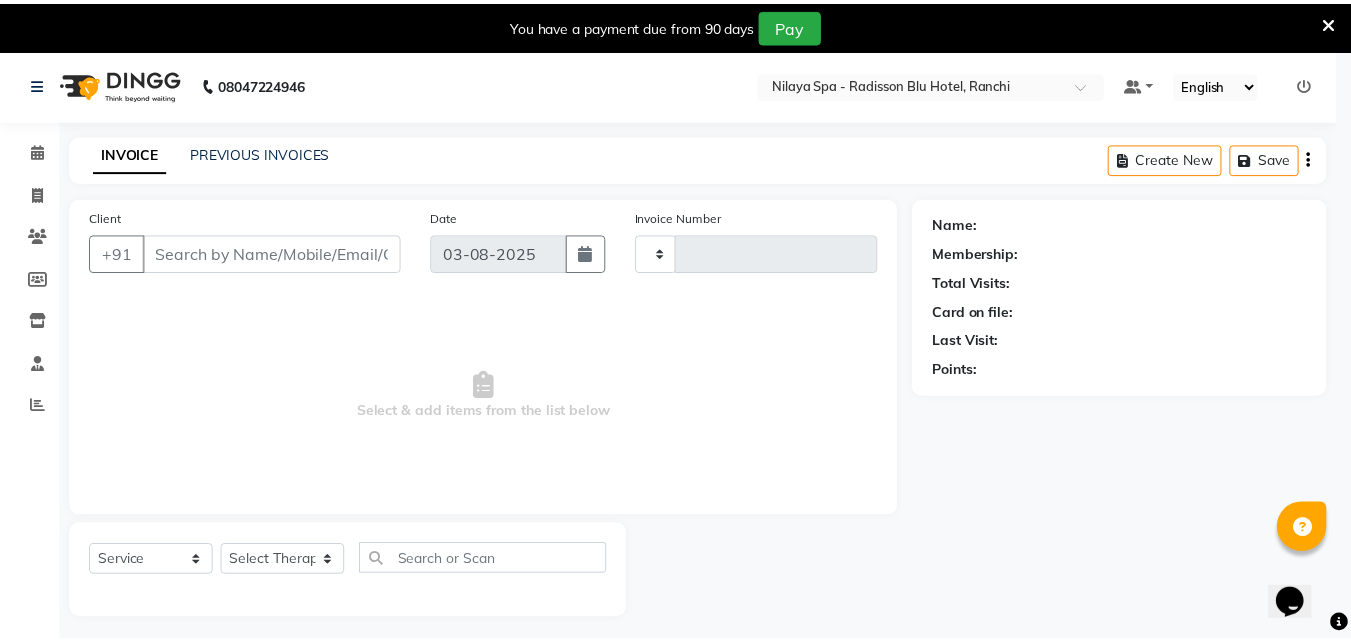 scroll, scrollTop: 0, scrollLeft: 0, axis: both 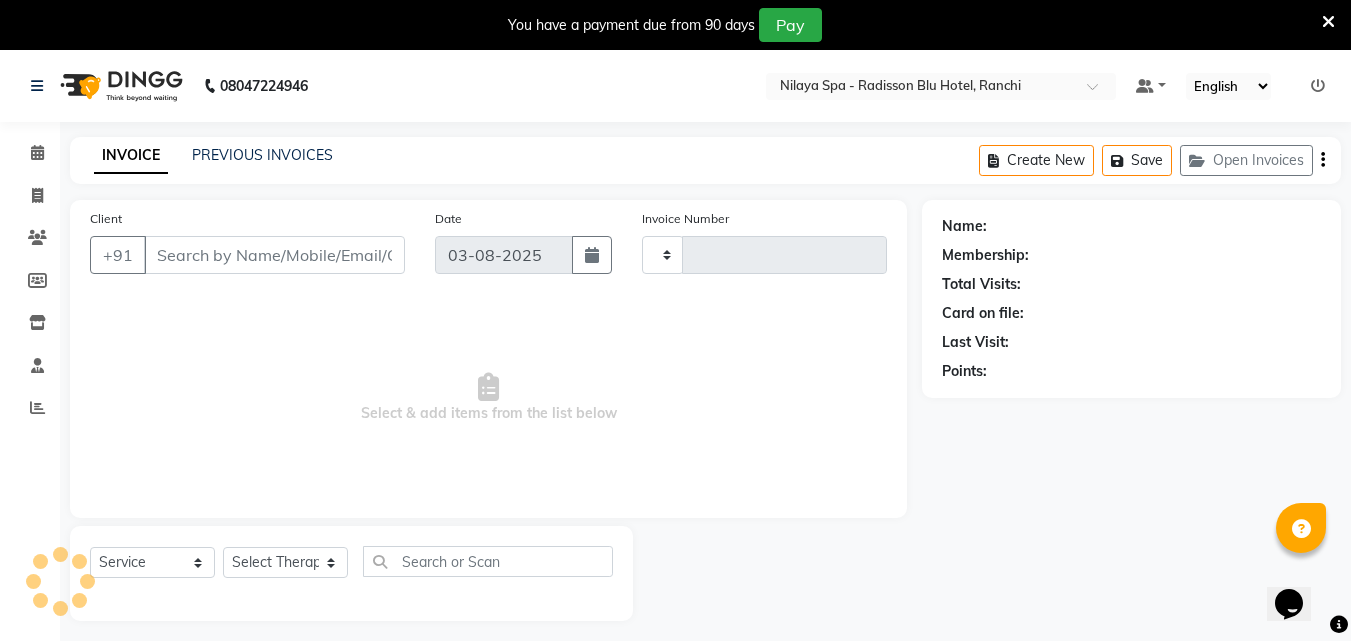 type on "1000" 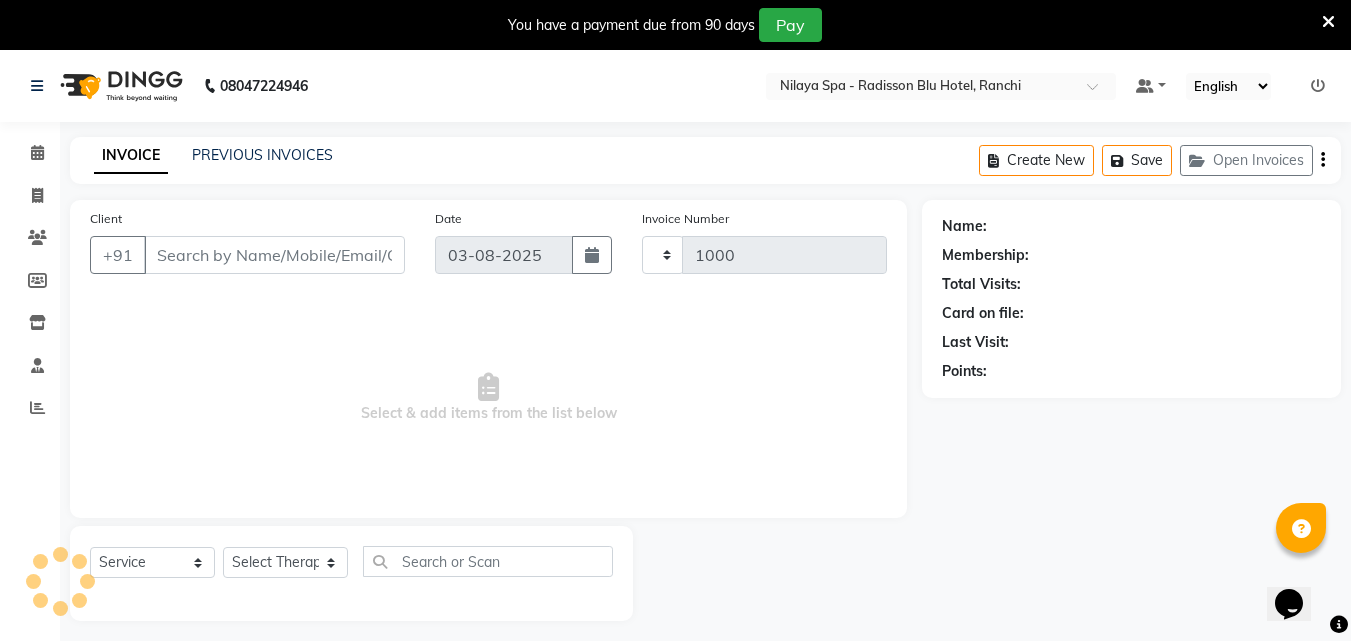select on "8066" 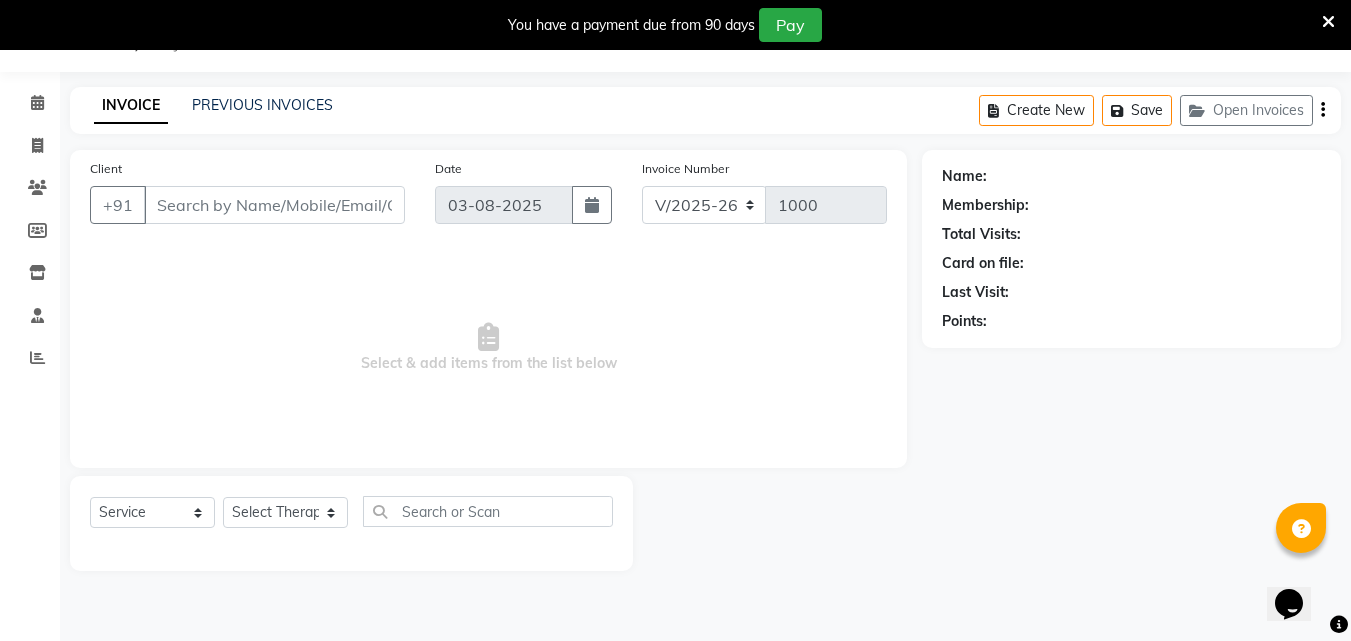 type on "98******26" 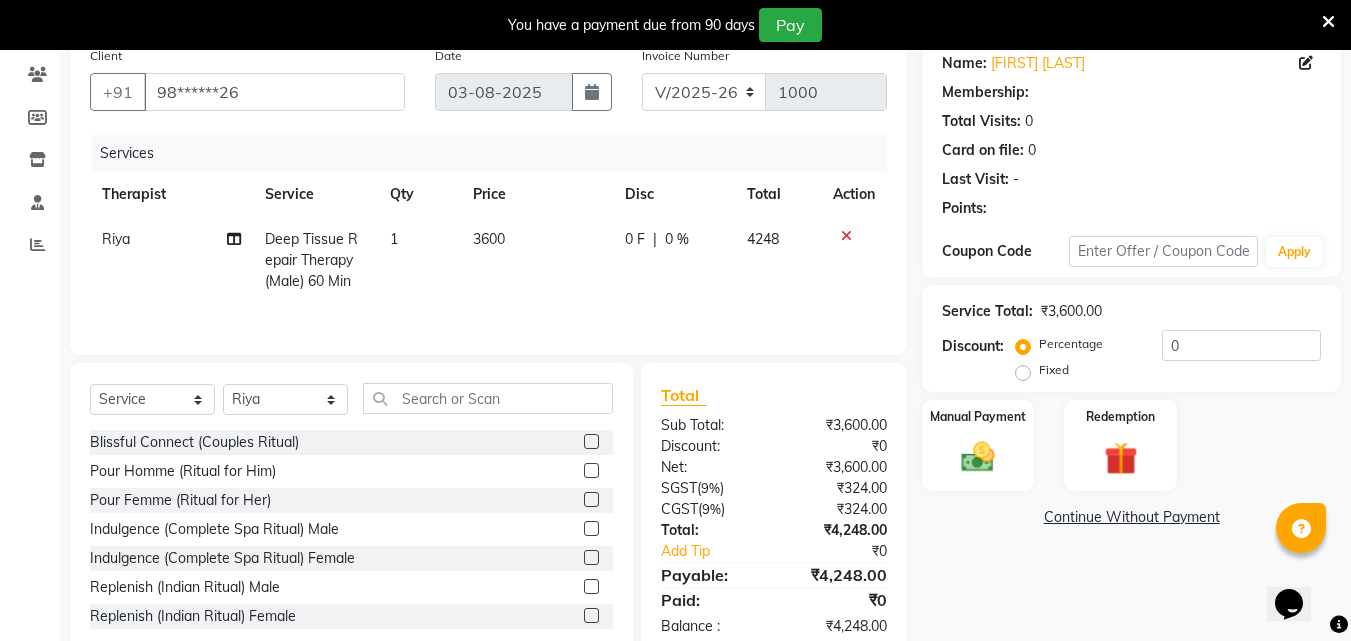 scroll, scrollTop: 210, scrollLeft: 0, axis: vertical 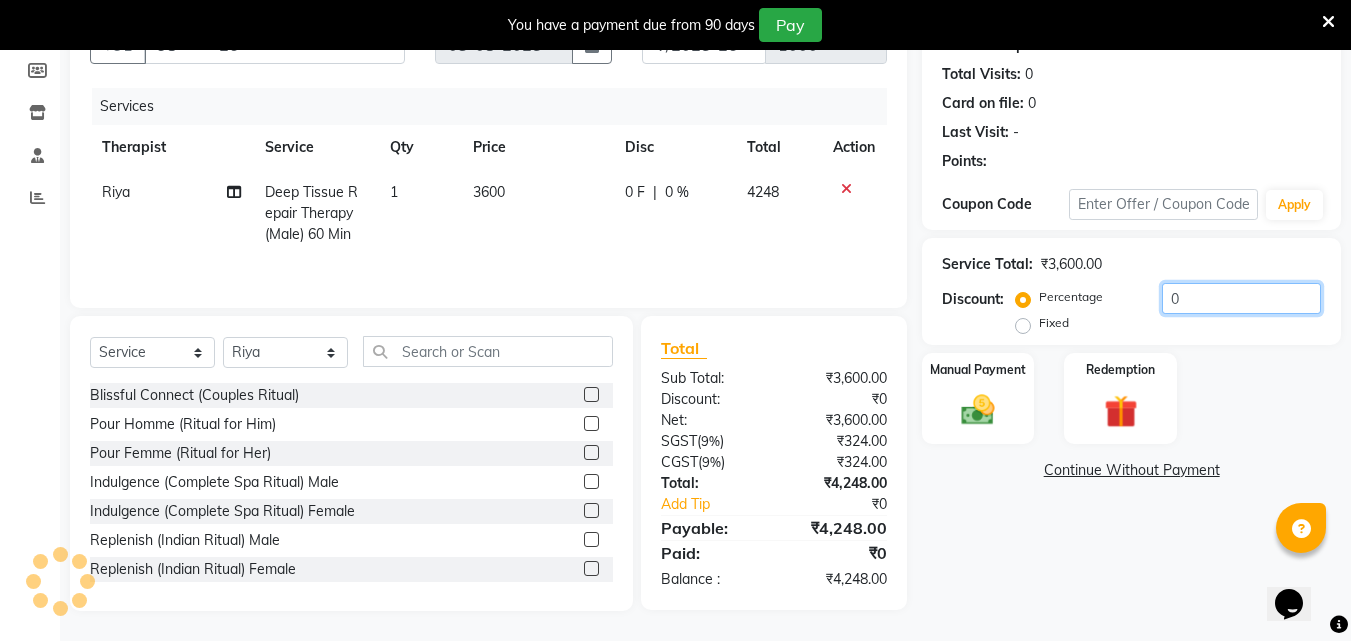 click on "0" 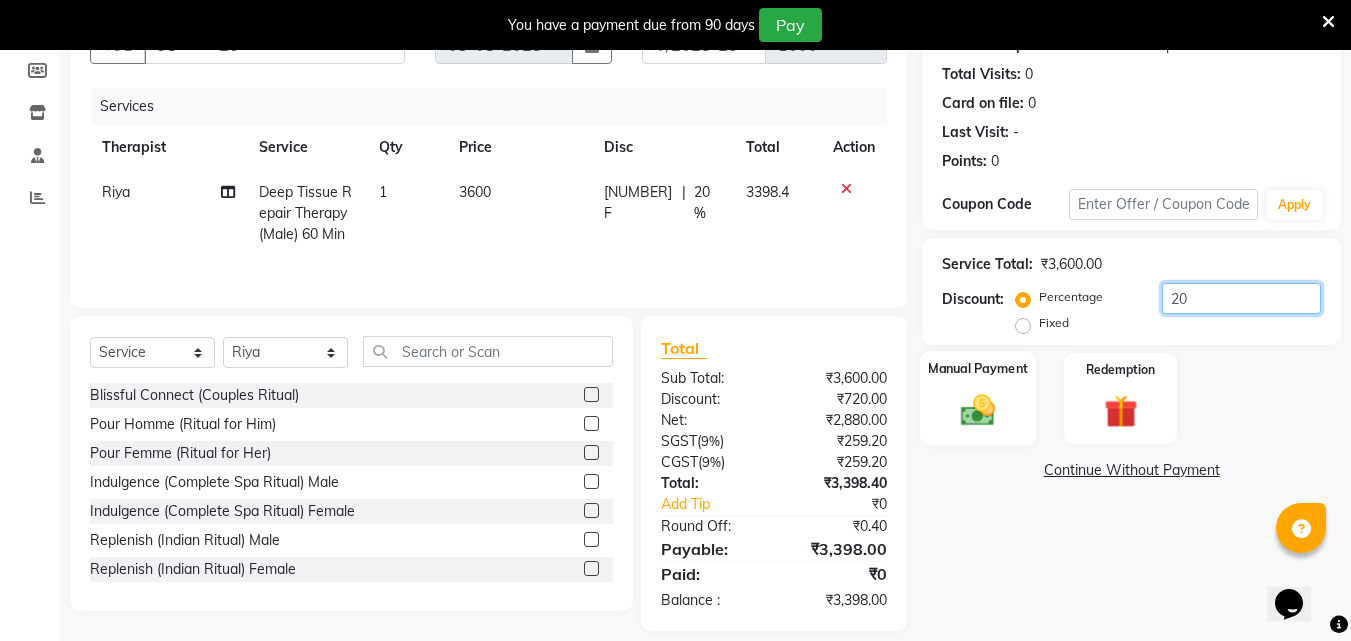 type on "20" 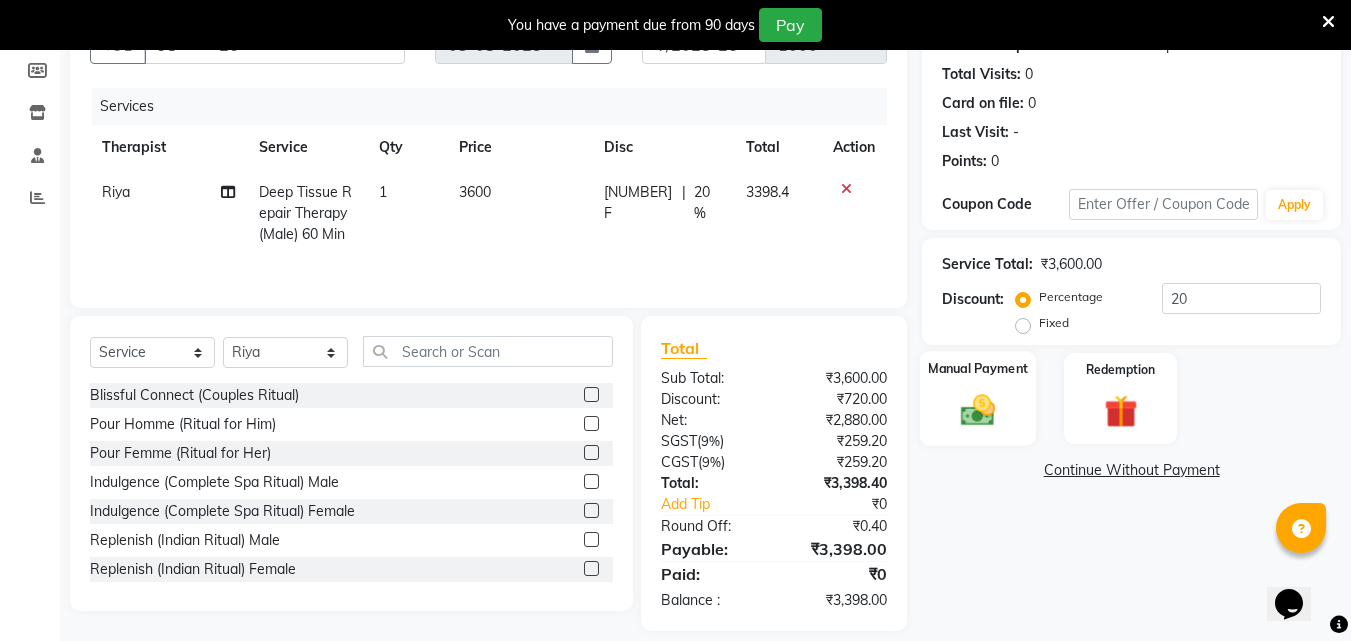 click 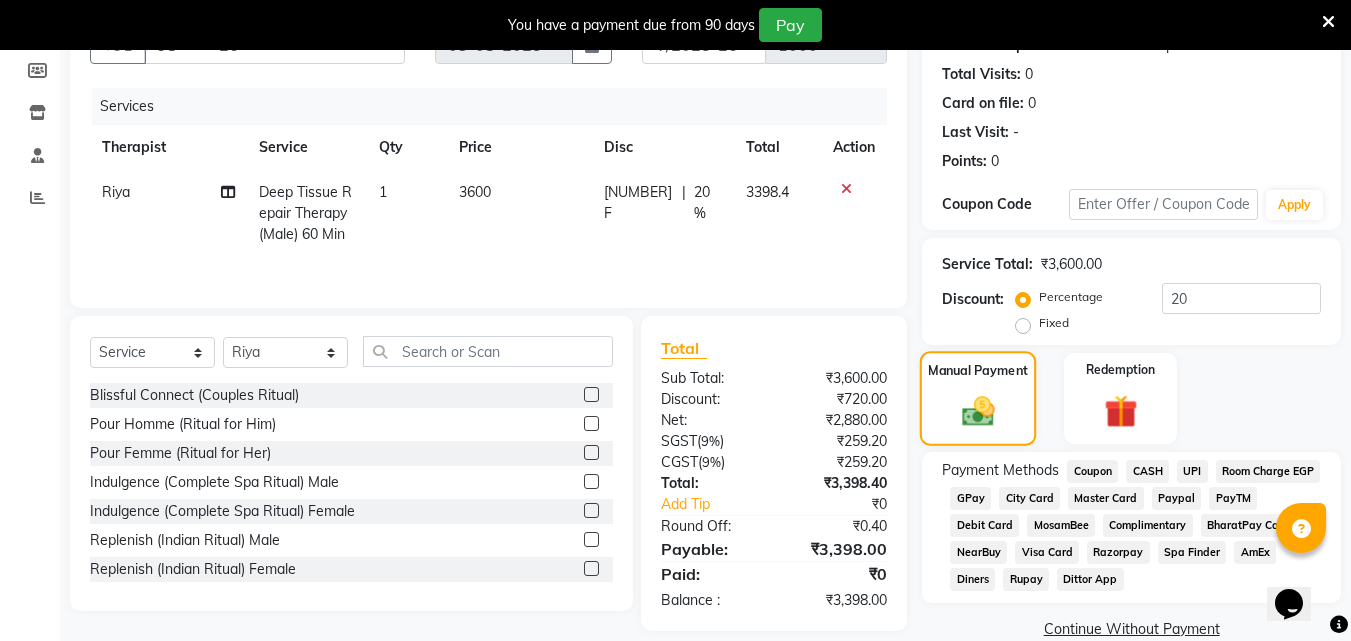 scroll, scrollTop: 243, scrollLeft: 0, axis: vertical 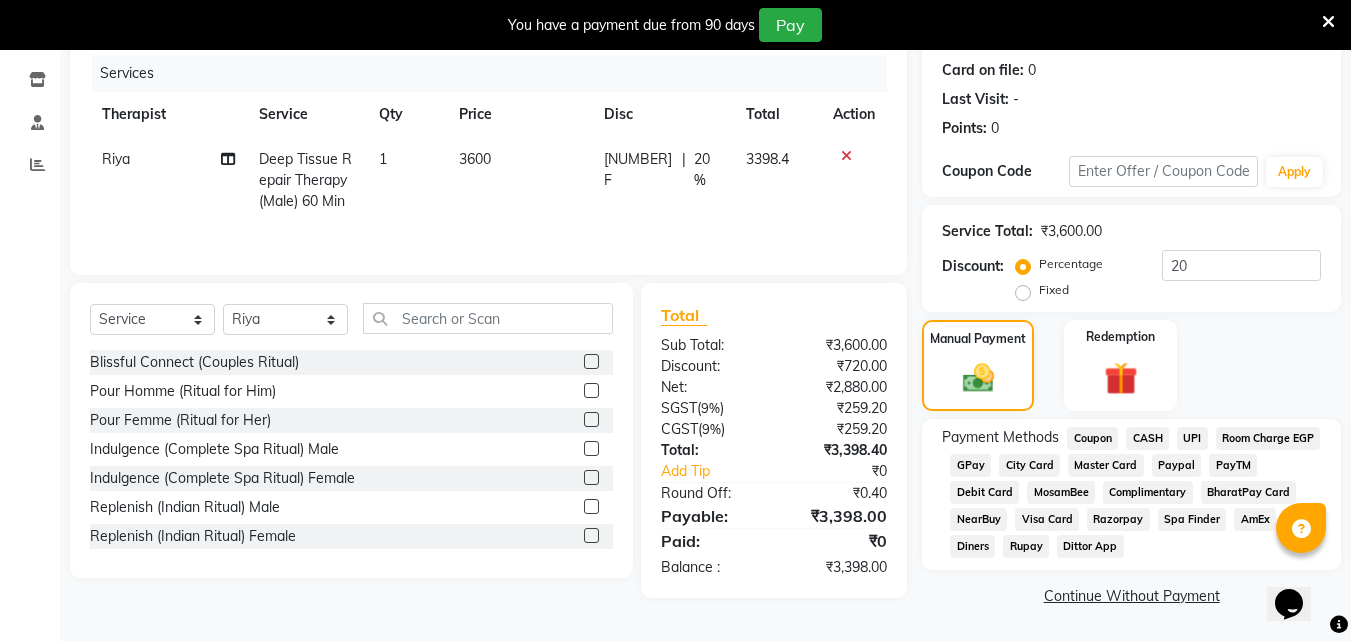 click on "Room Charge EGP" 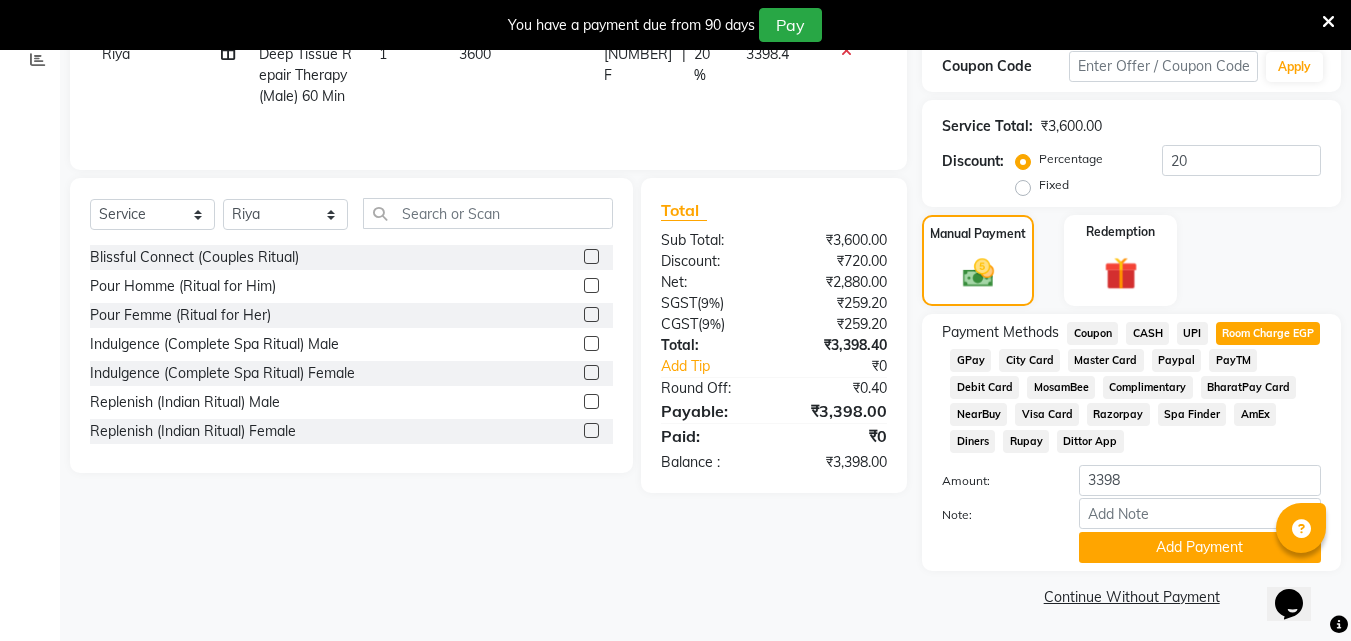 scroll, scrollTop: 349, scrollLeft: 0, axis: vertical 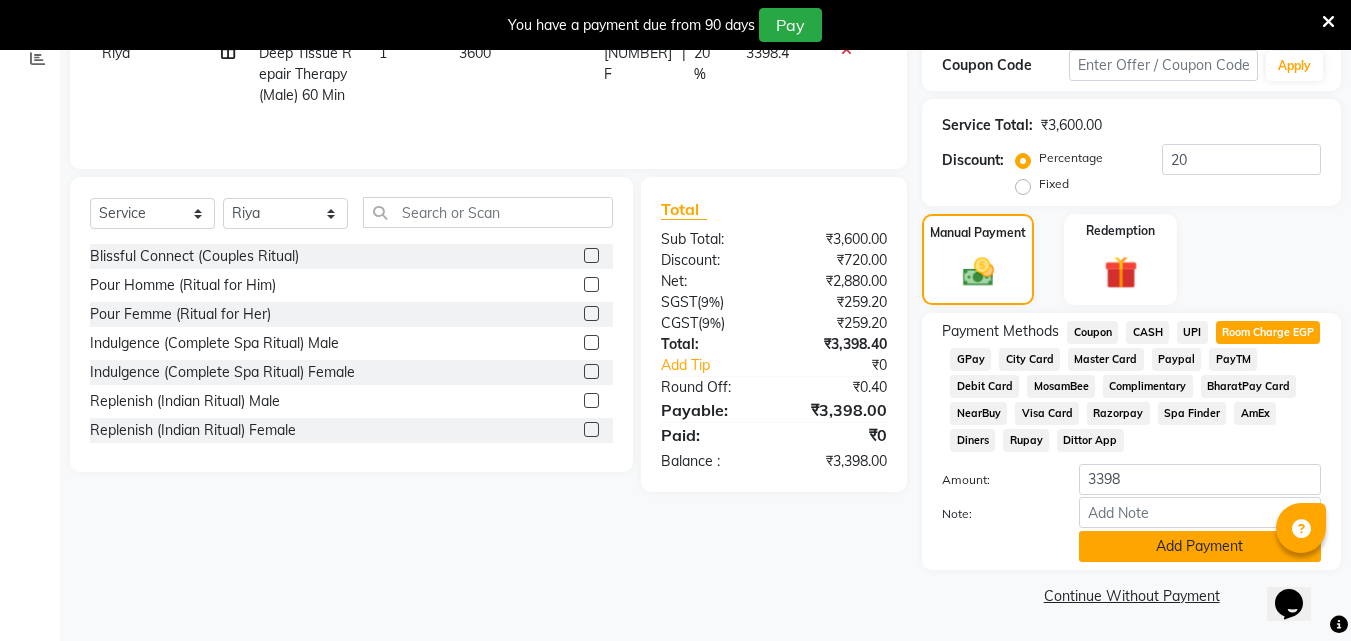 click on "Add Payment" 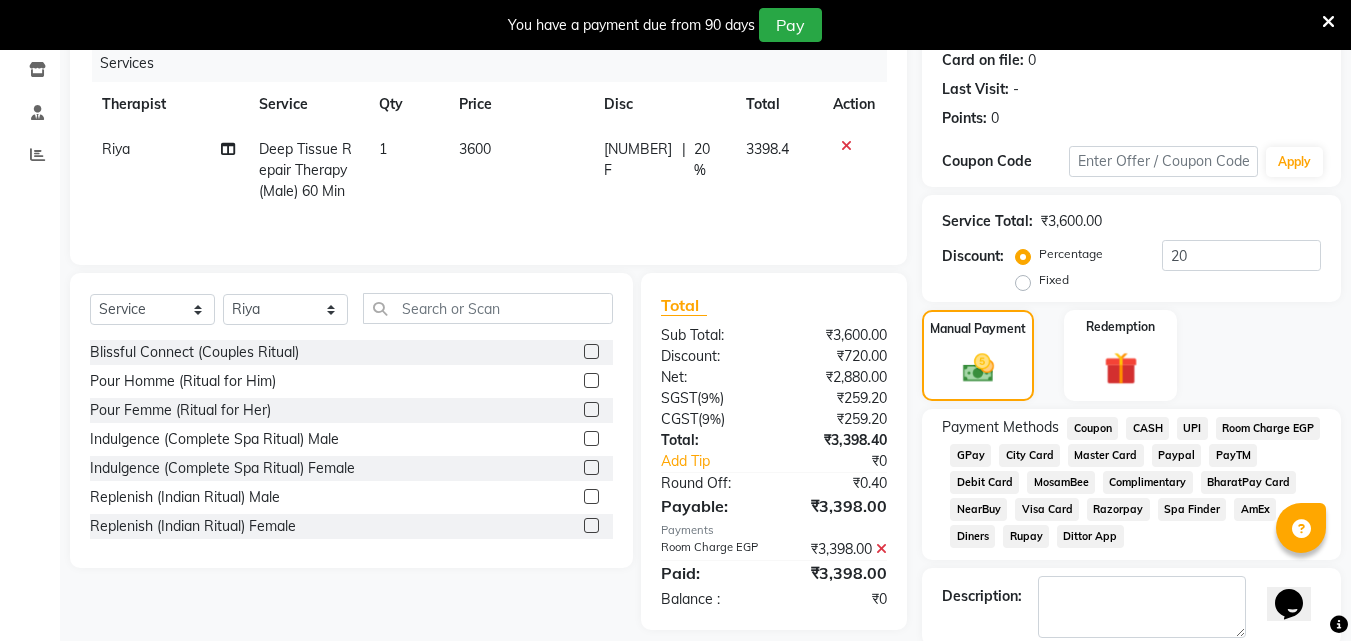 scroll, scrollTop: 300, scrollLeft: 0, axis: vertical 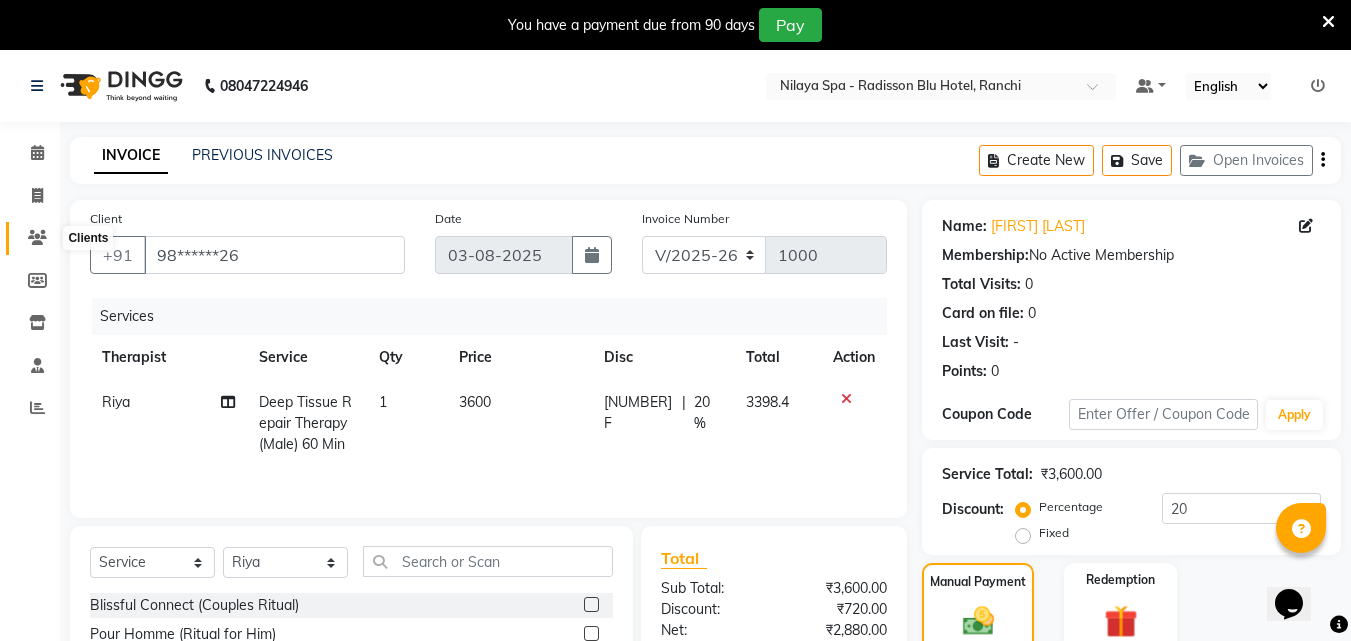 click 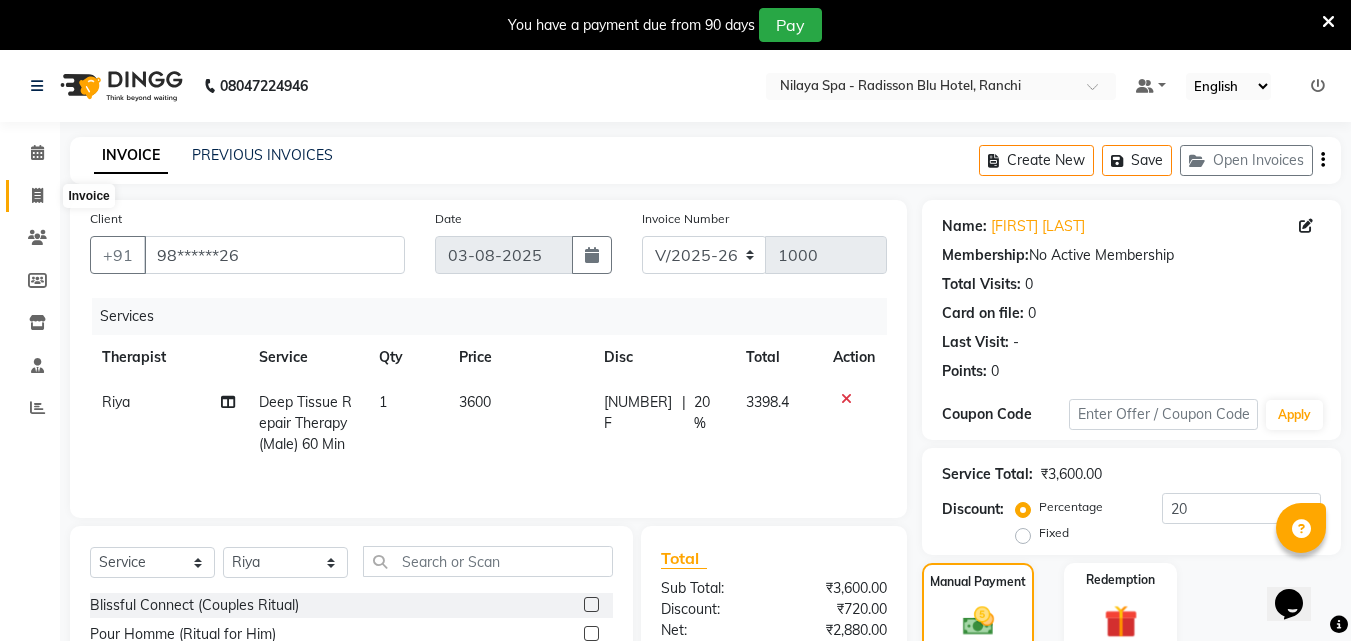 click 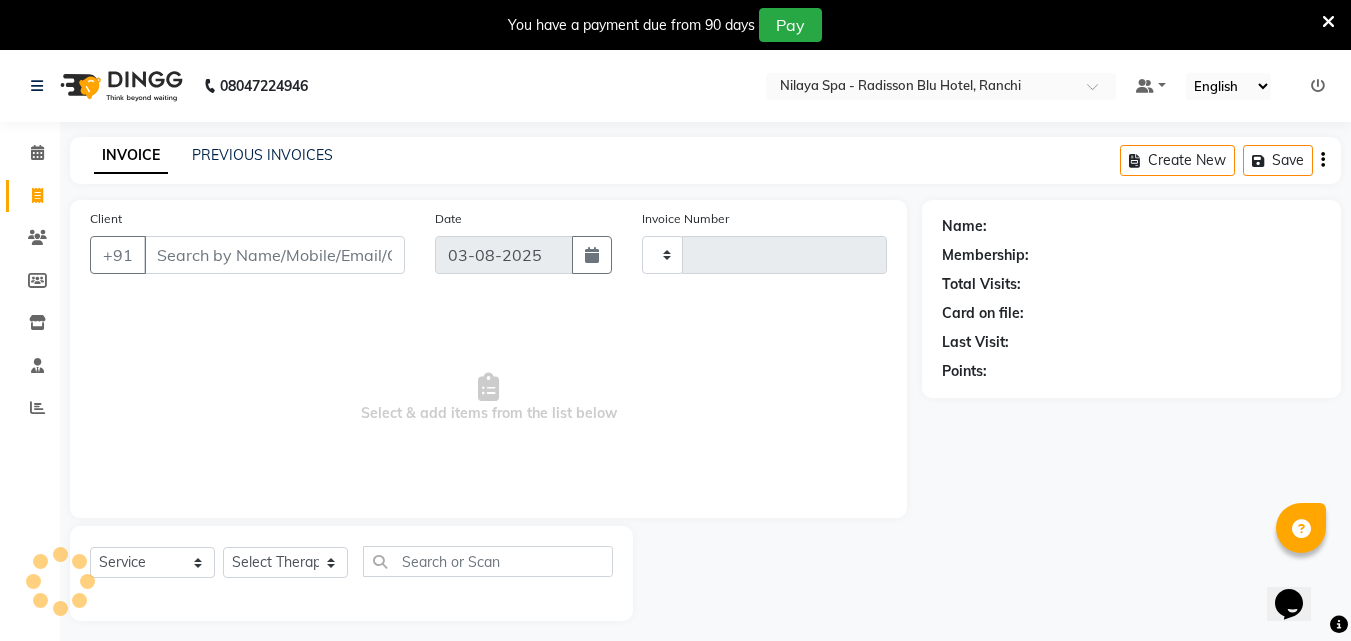 scroll, scrollTop: 50, scrollLeft: 0, axis: vertical 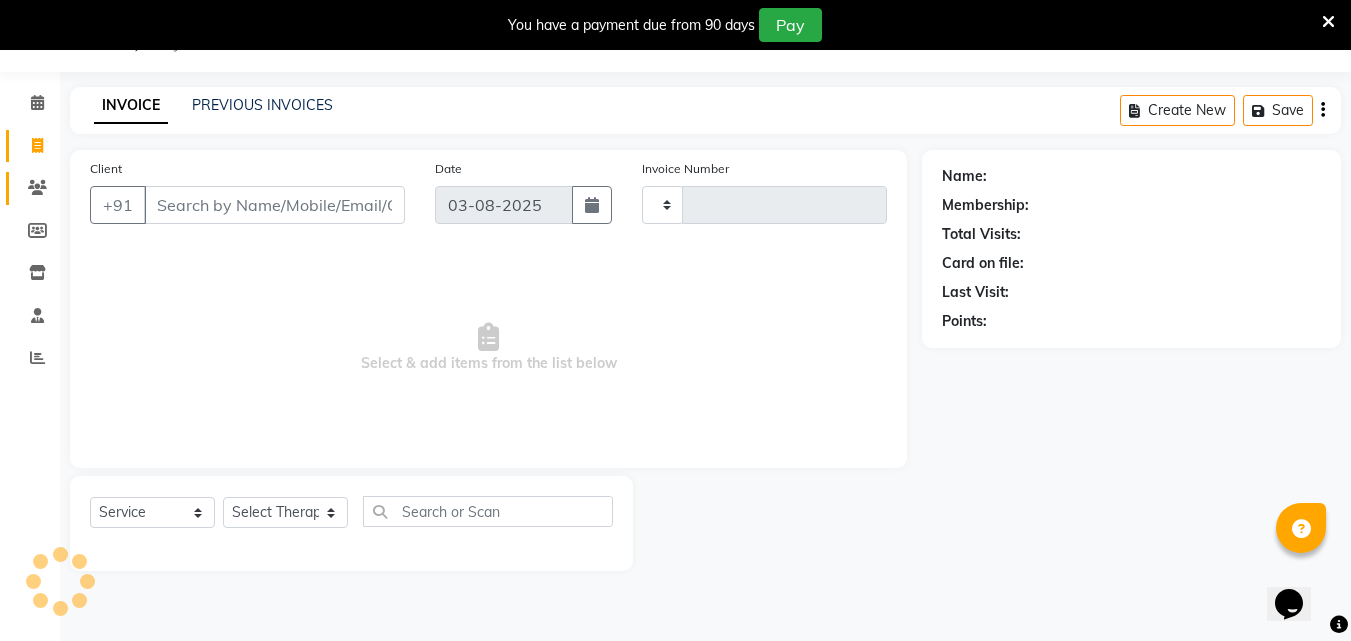 type on "1000" 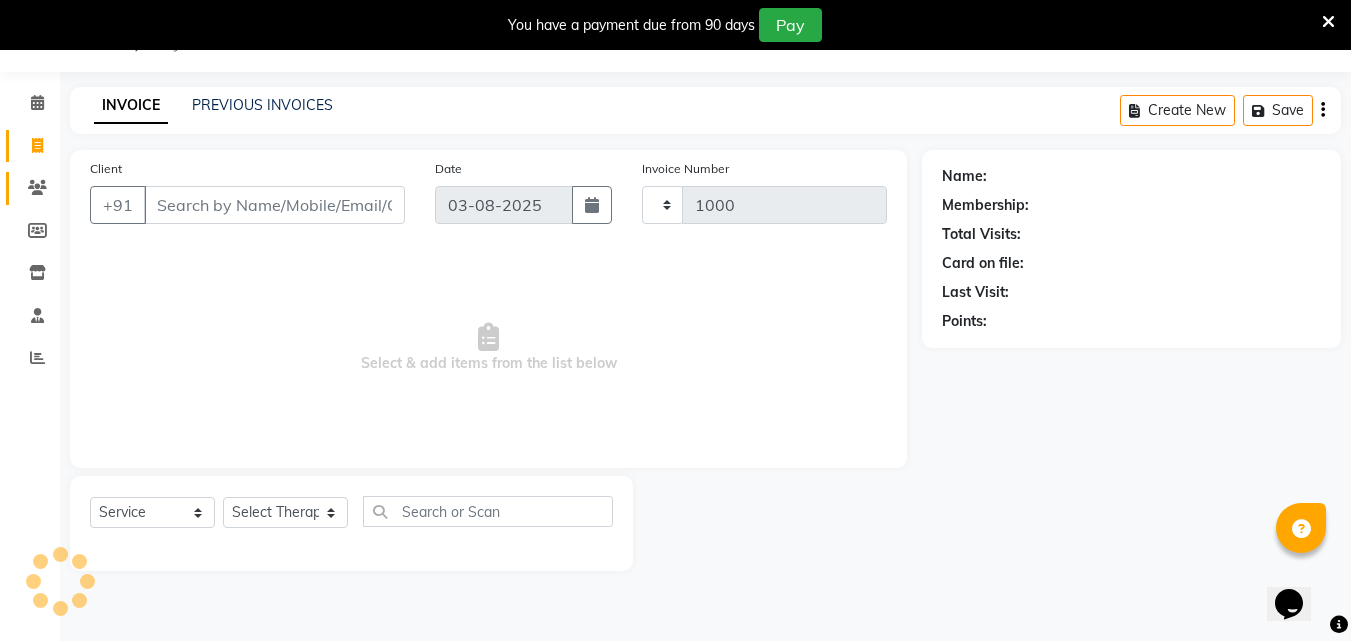 select on "8066" 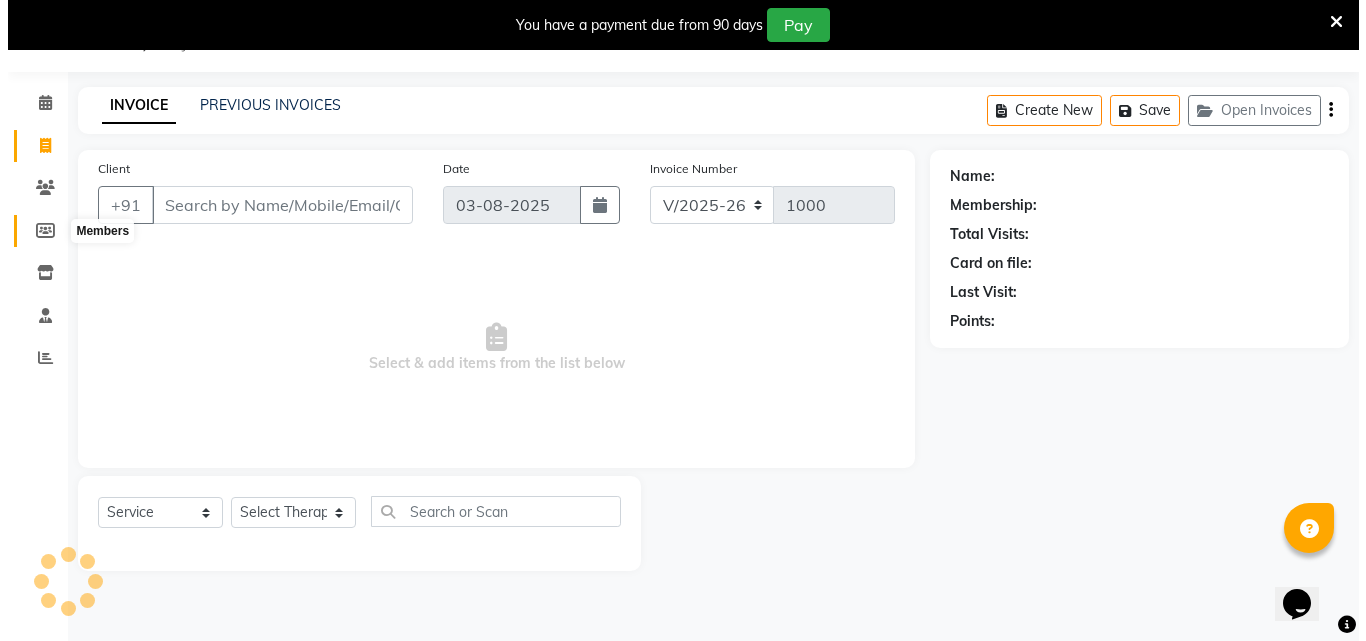 scroll, scrollTop: 0, scrollLeft: 0, axis: both 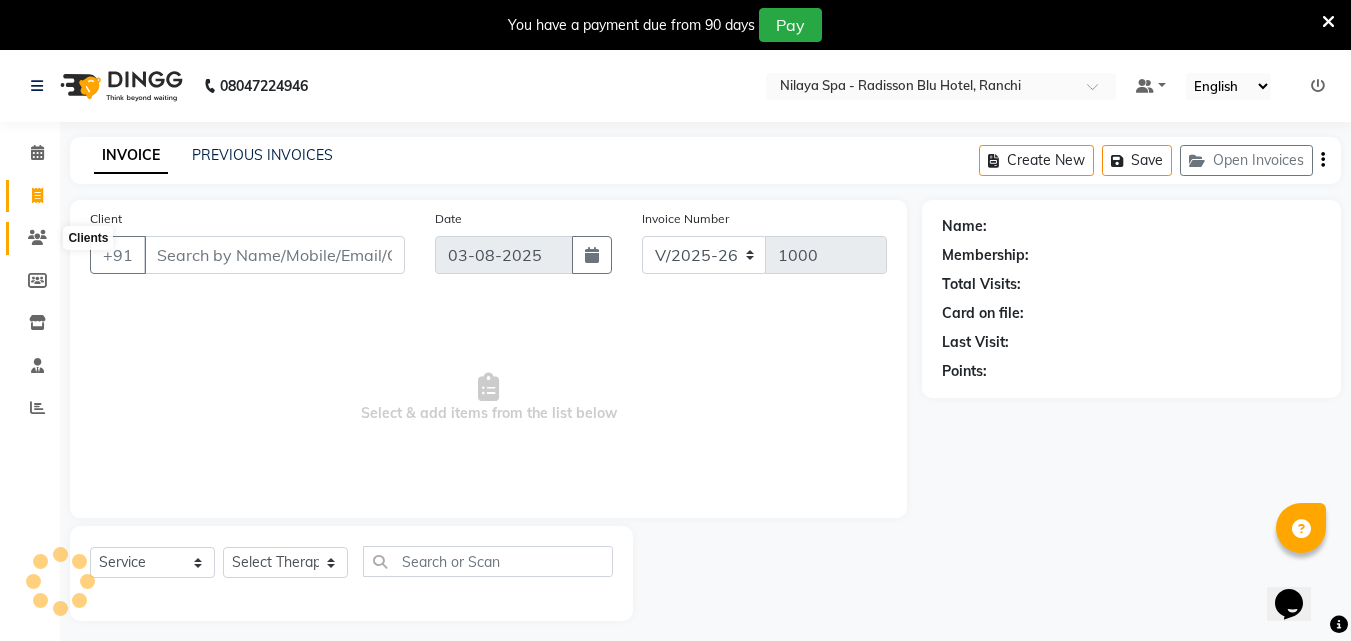 click 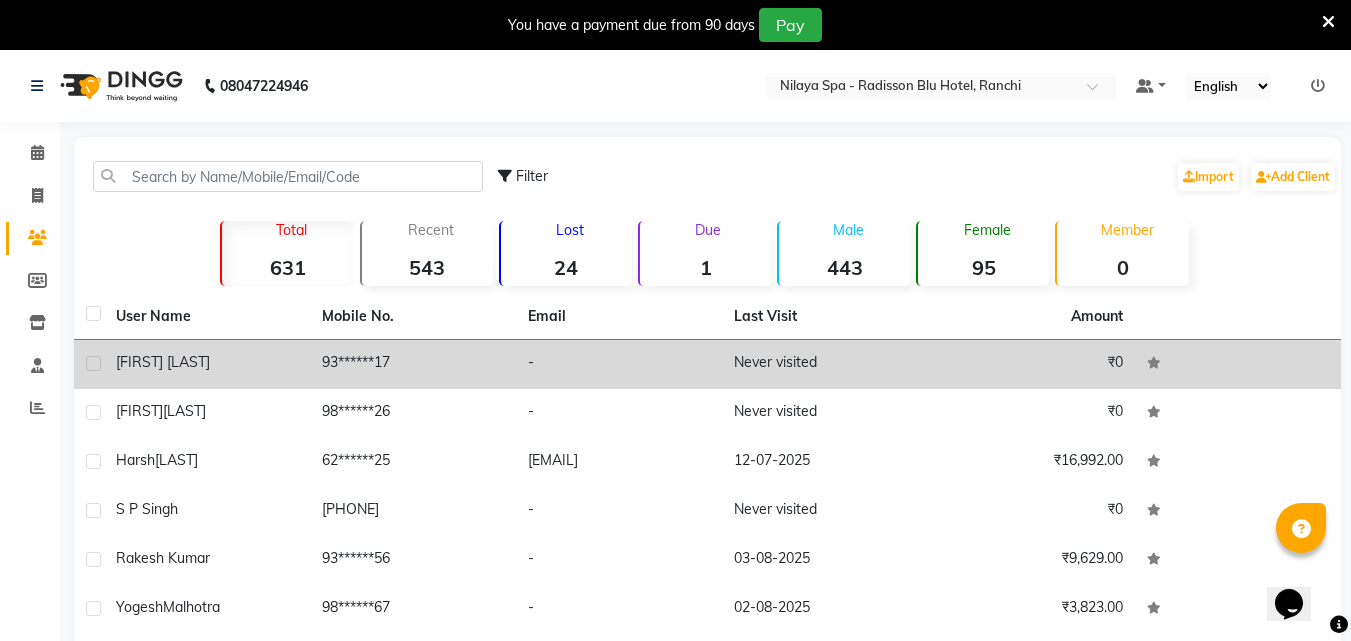 click on "93******17" 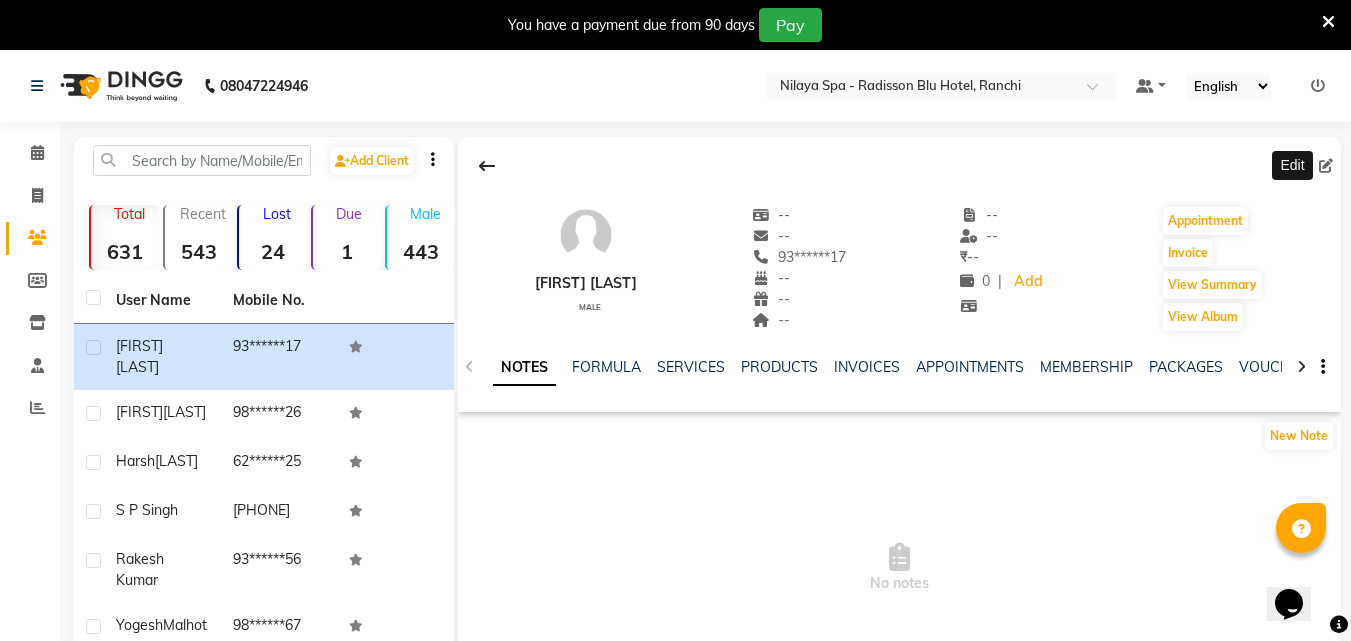click 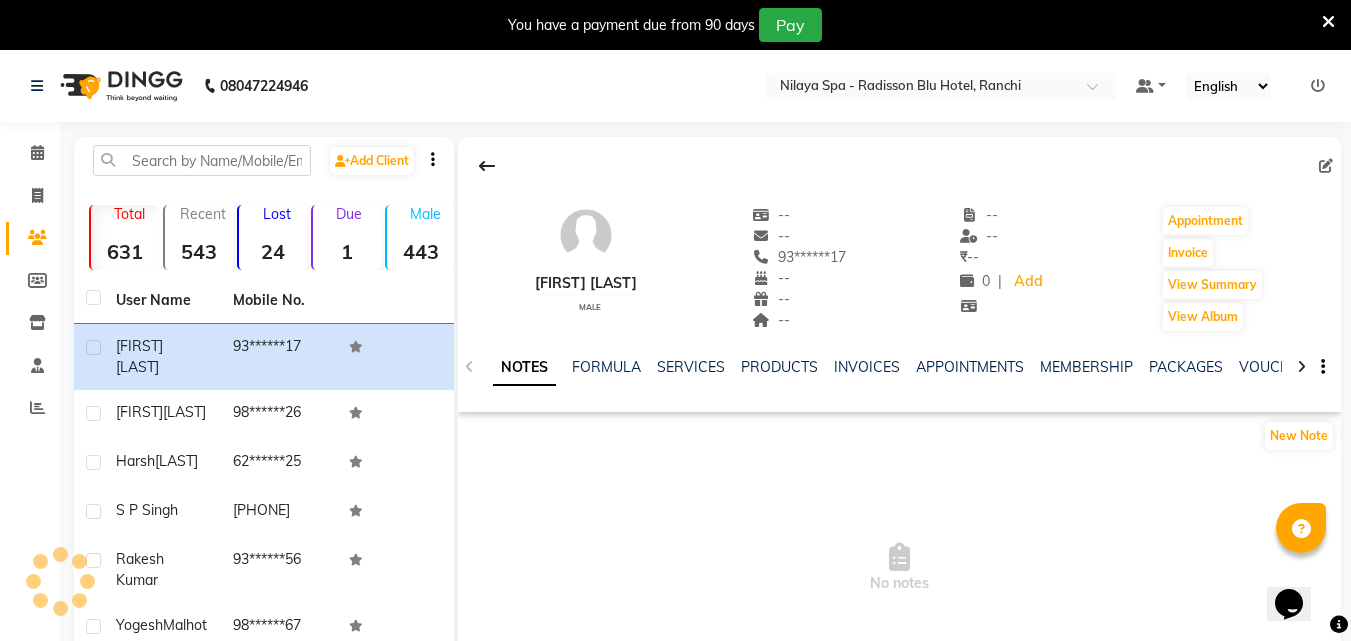 select on "male" 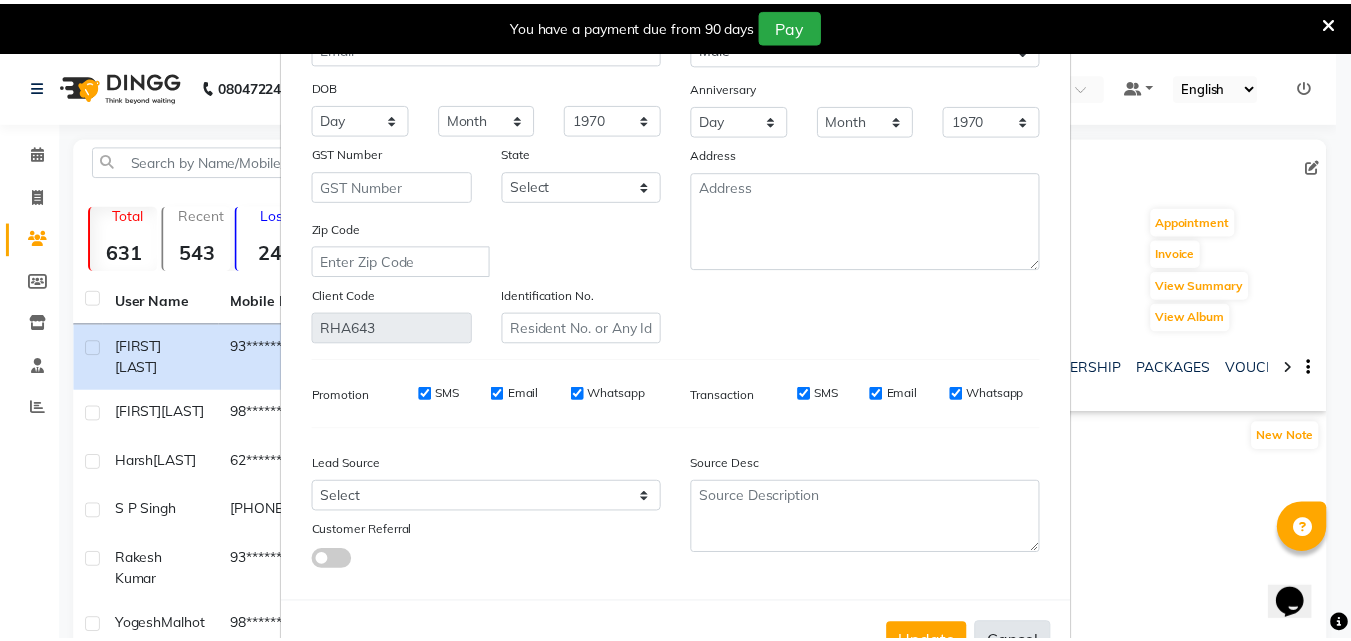 scroll, scrollTop: 246, scrollLeft: 0, axis: vertical 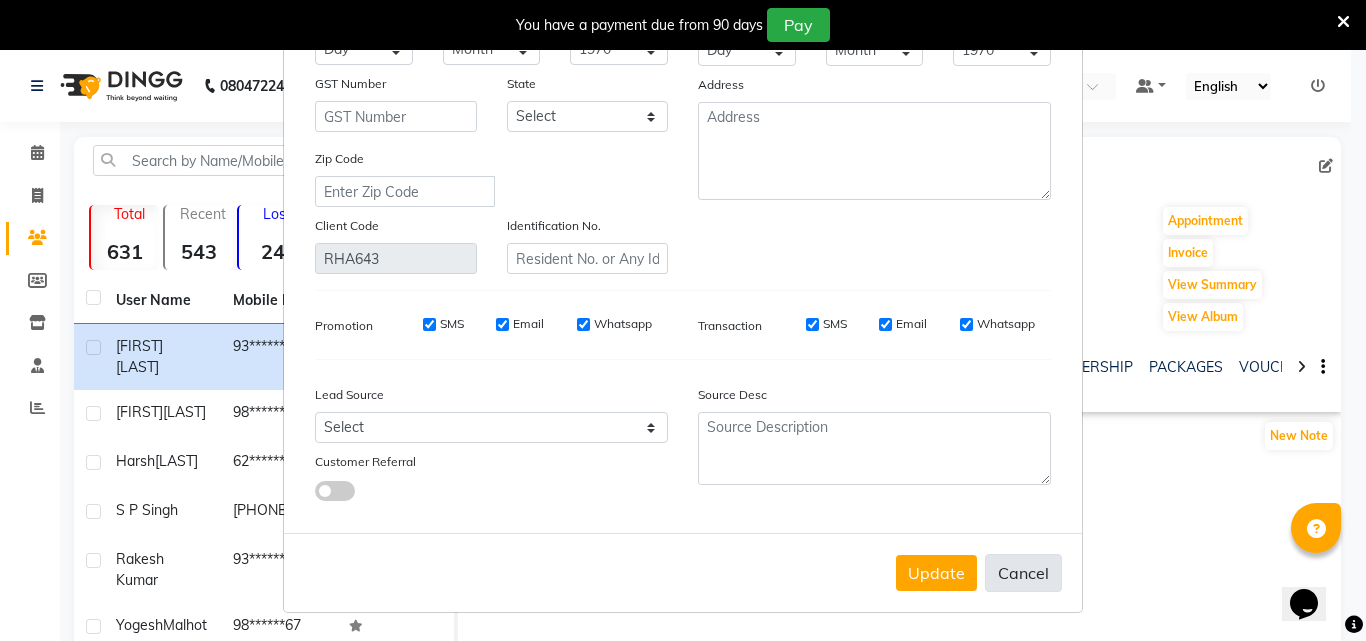 click on "Cancel" at bounding box center [1023, 573] 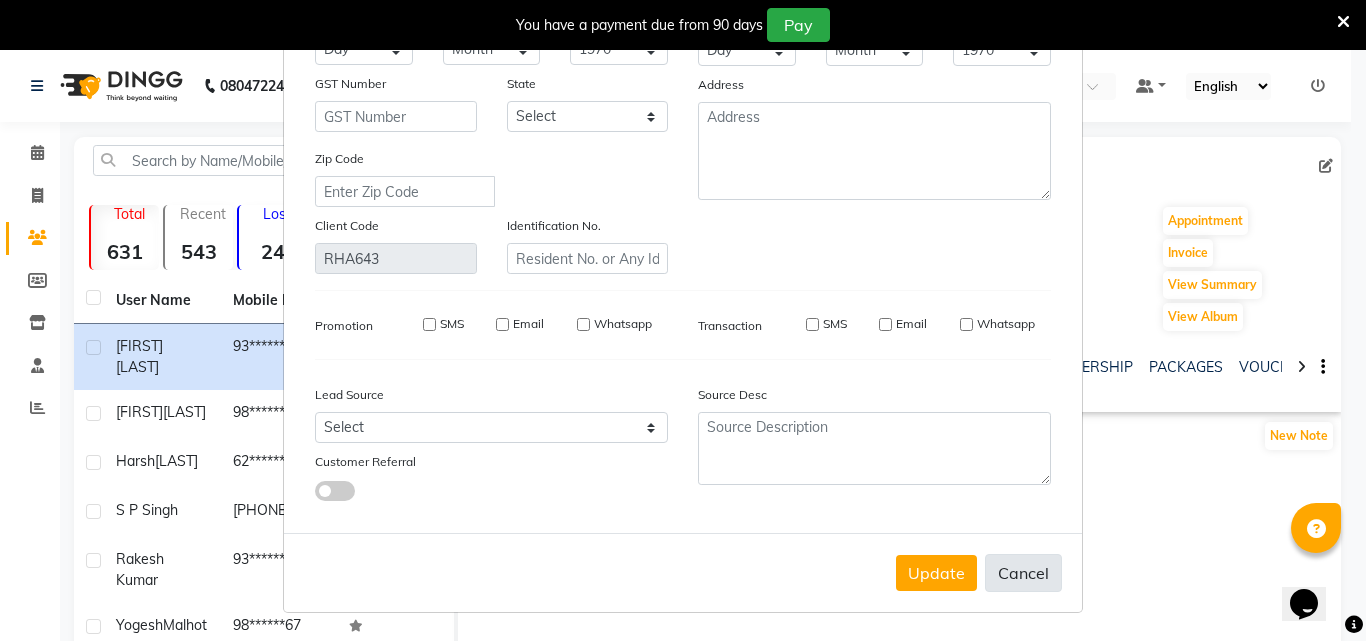 type 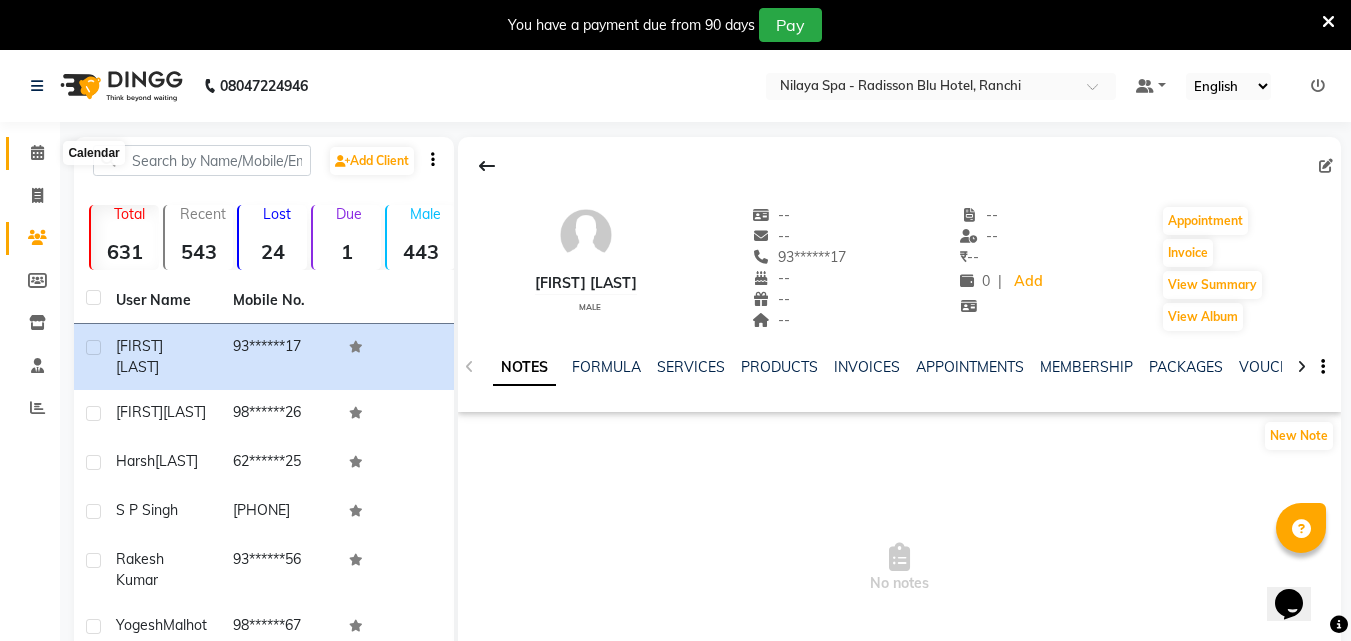 click 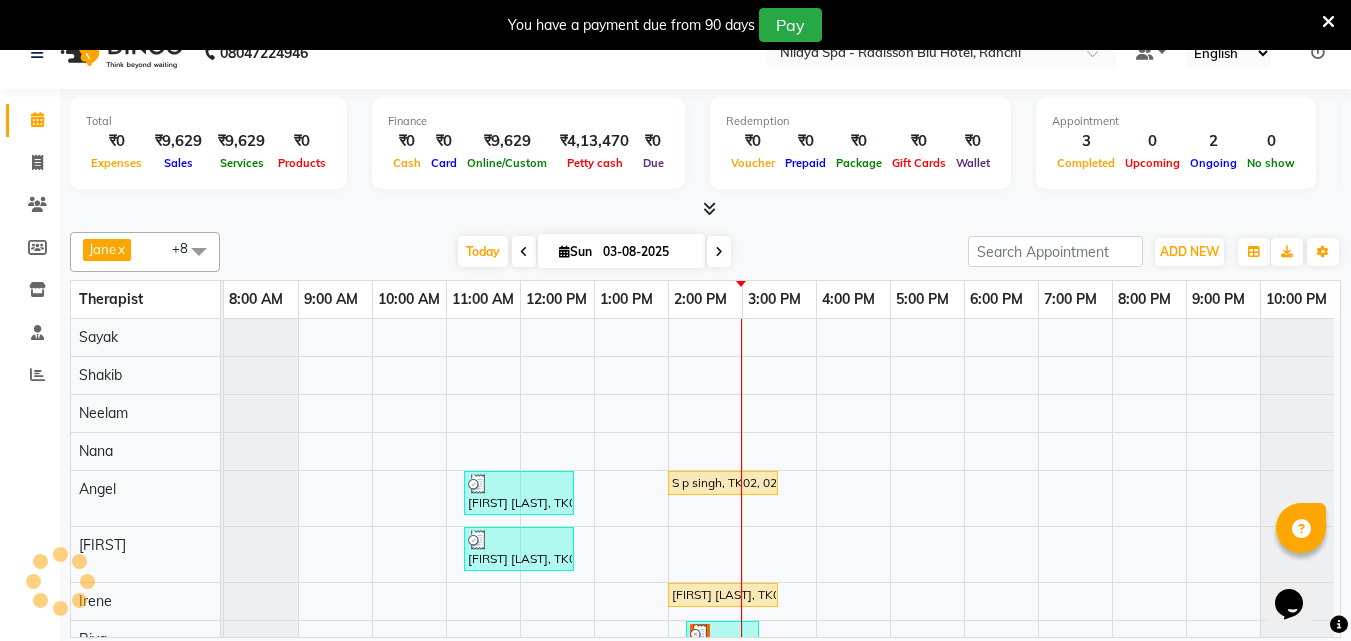 scroll, scrollTop: 50, scrollLeft: 0, axis: vertical 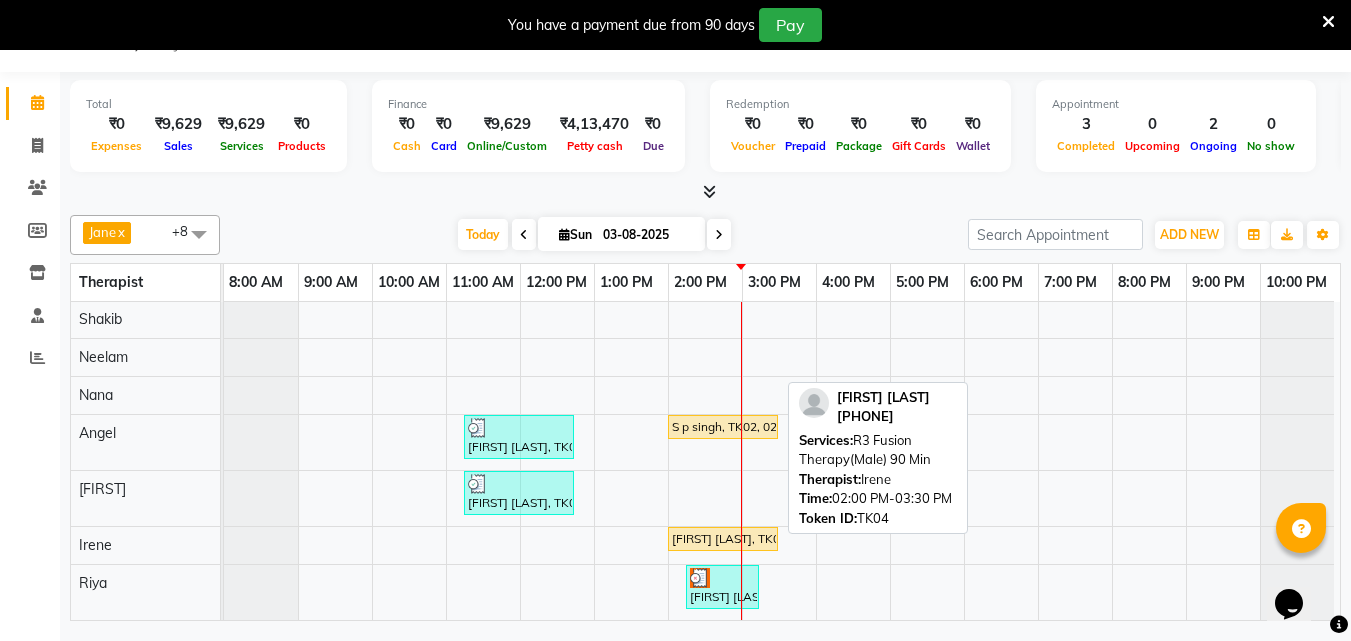 click on "[FIRST] [LAST], TK04, 02:00 PM-03:30 PM, R3 Fusion Therapy(Male) 90 Min" at bounding box center (723, 539) 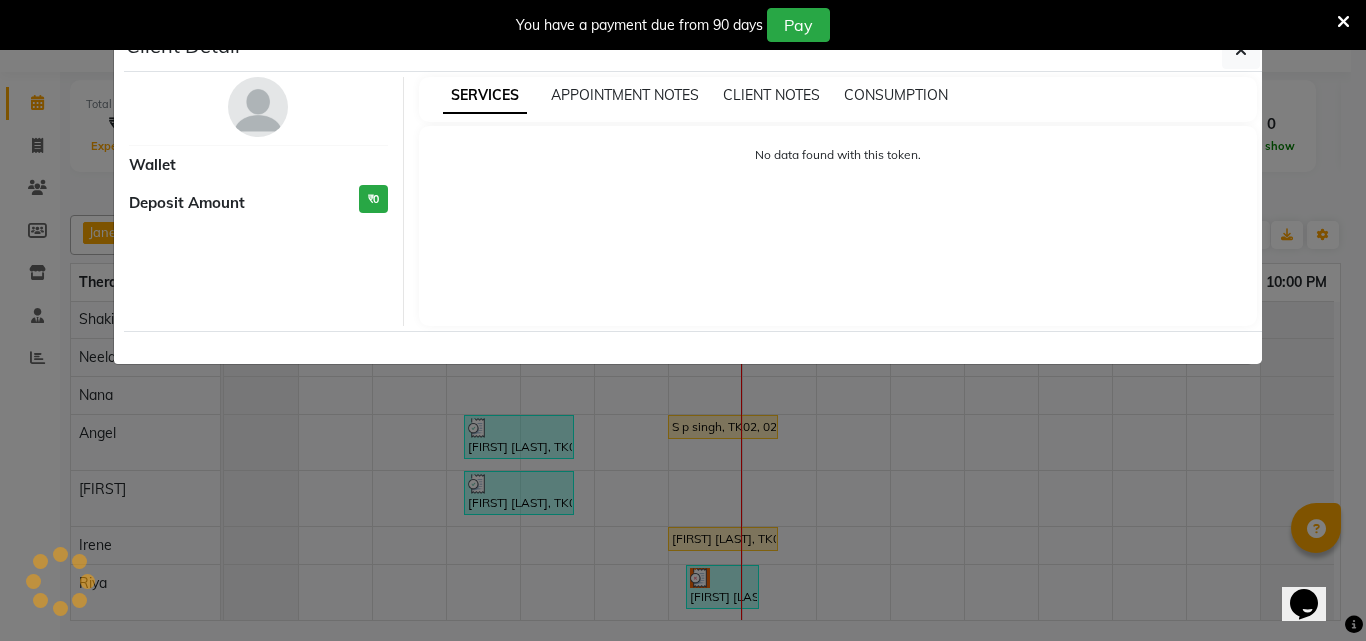 select on "1" 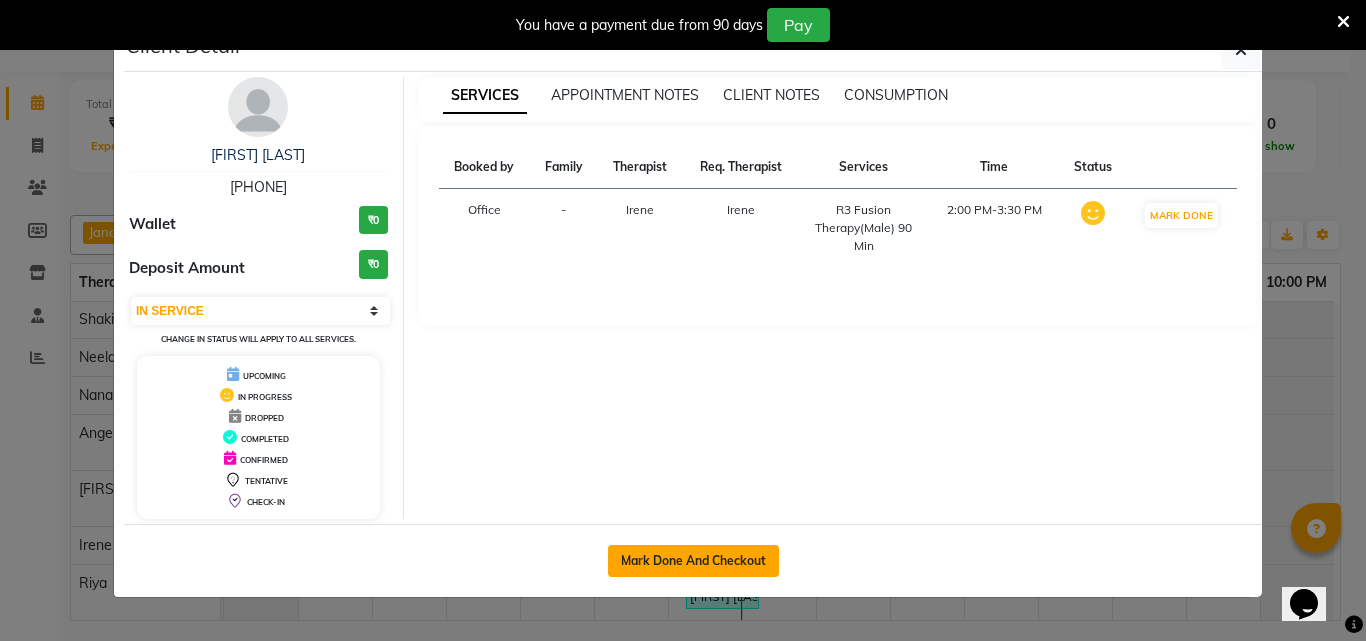 click on "Mark Done And Checkout" 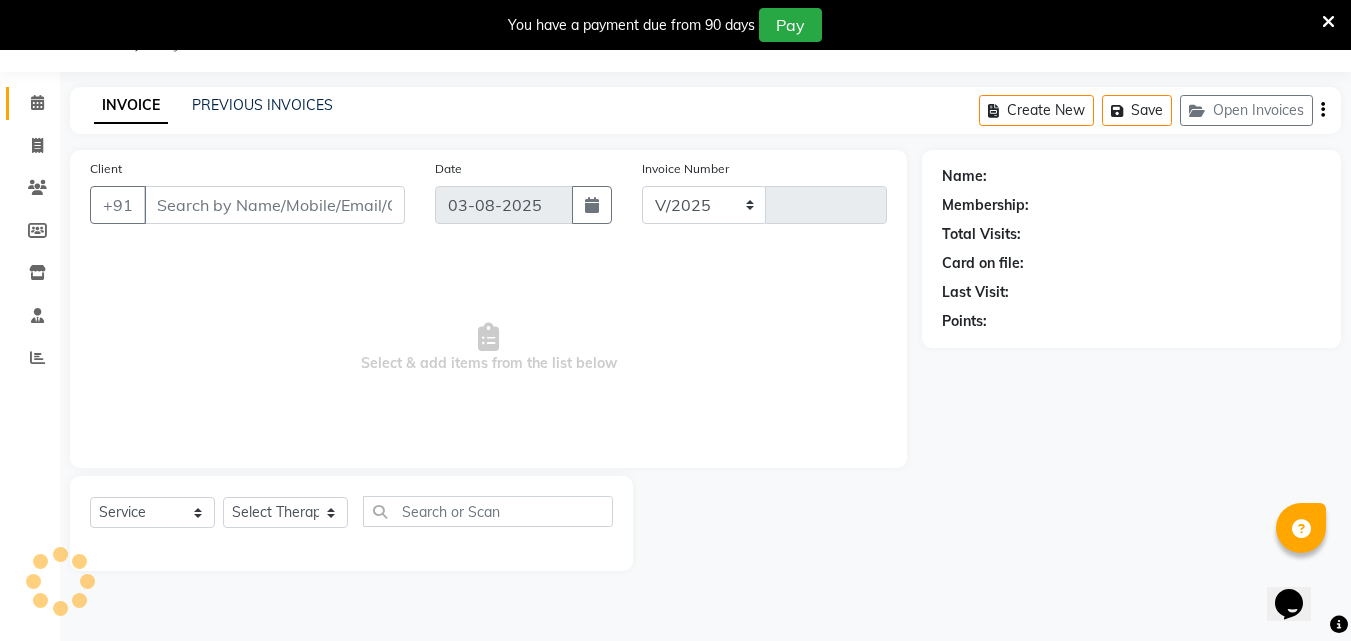 select on "8066" 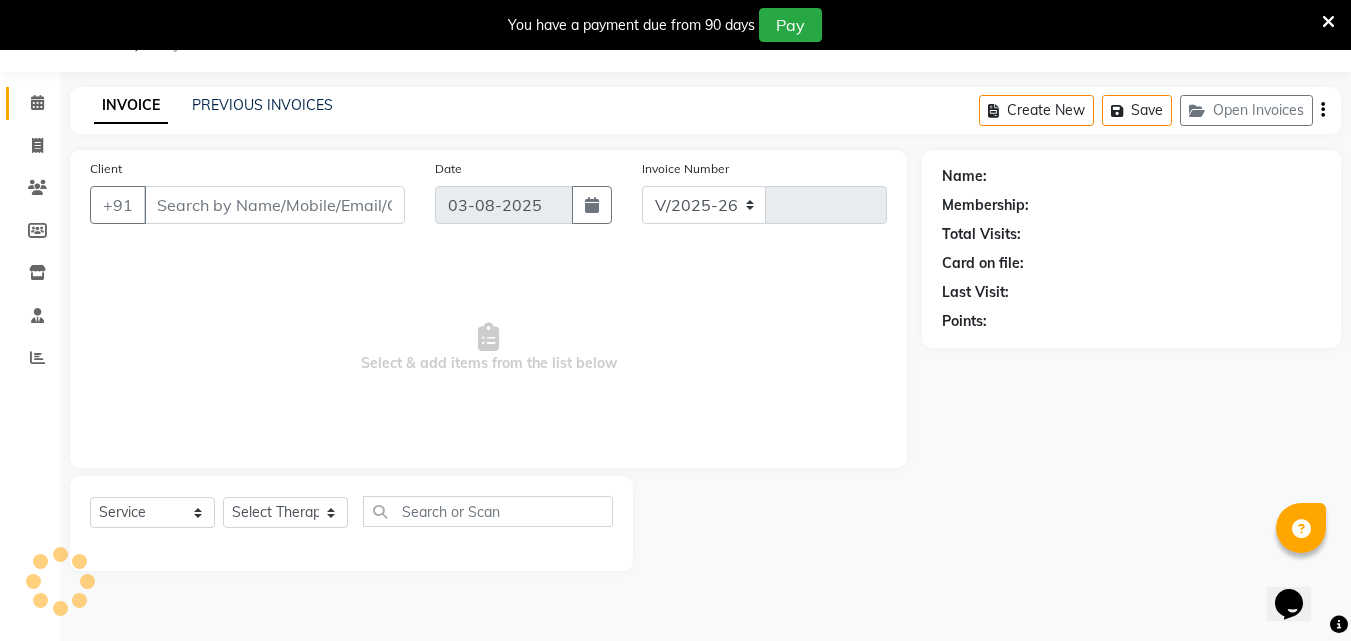 type on "1000" 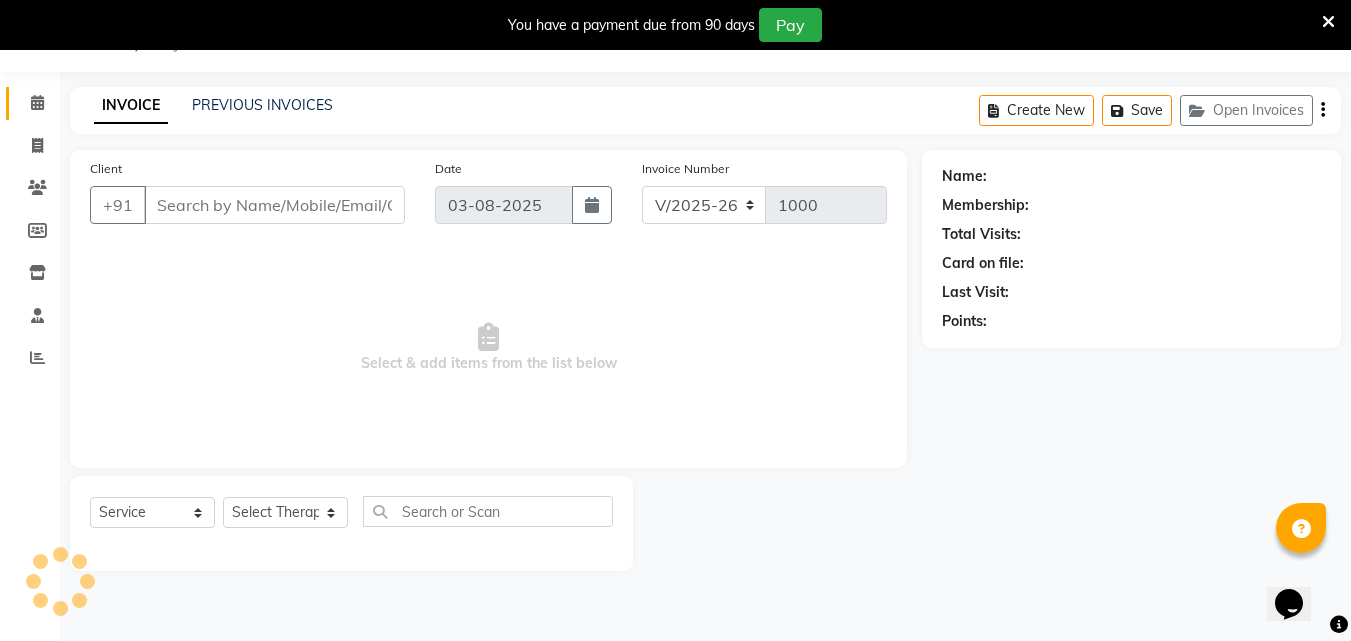 type on "62******25" 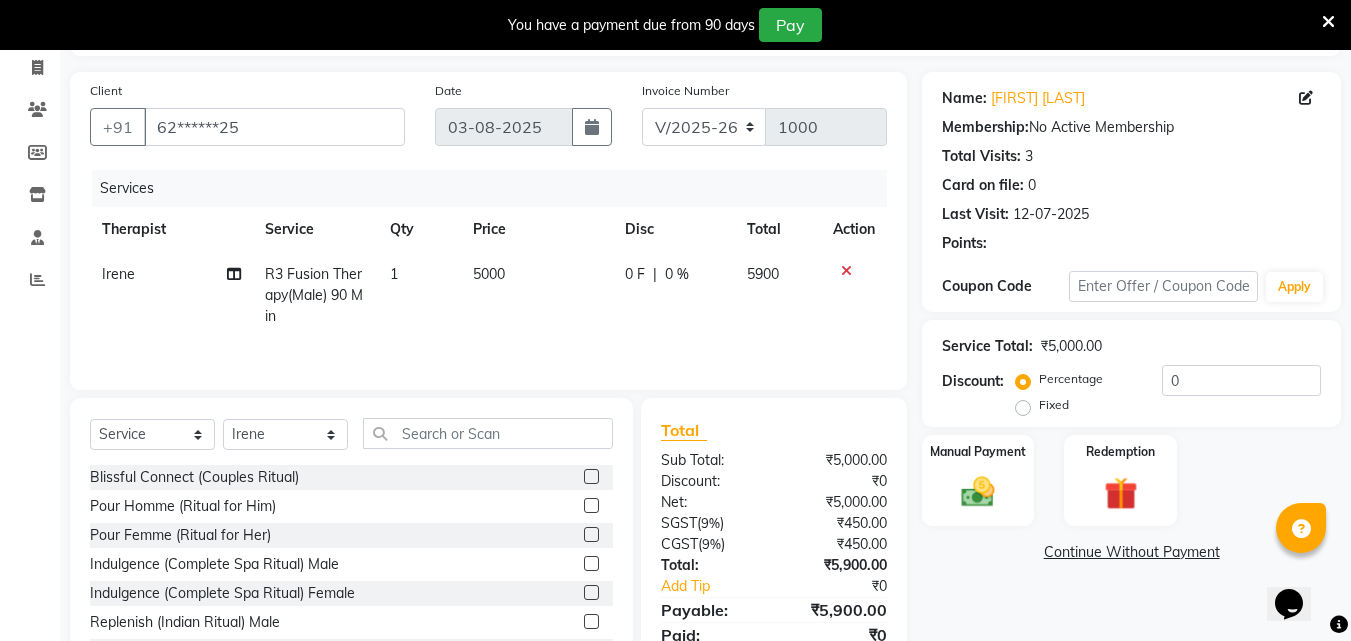 scroll, scrollTop: 210, scrollLeft: 0, axis: vertical 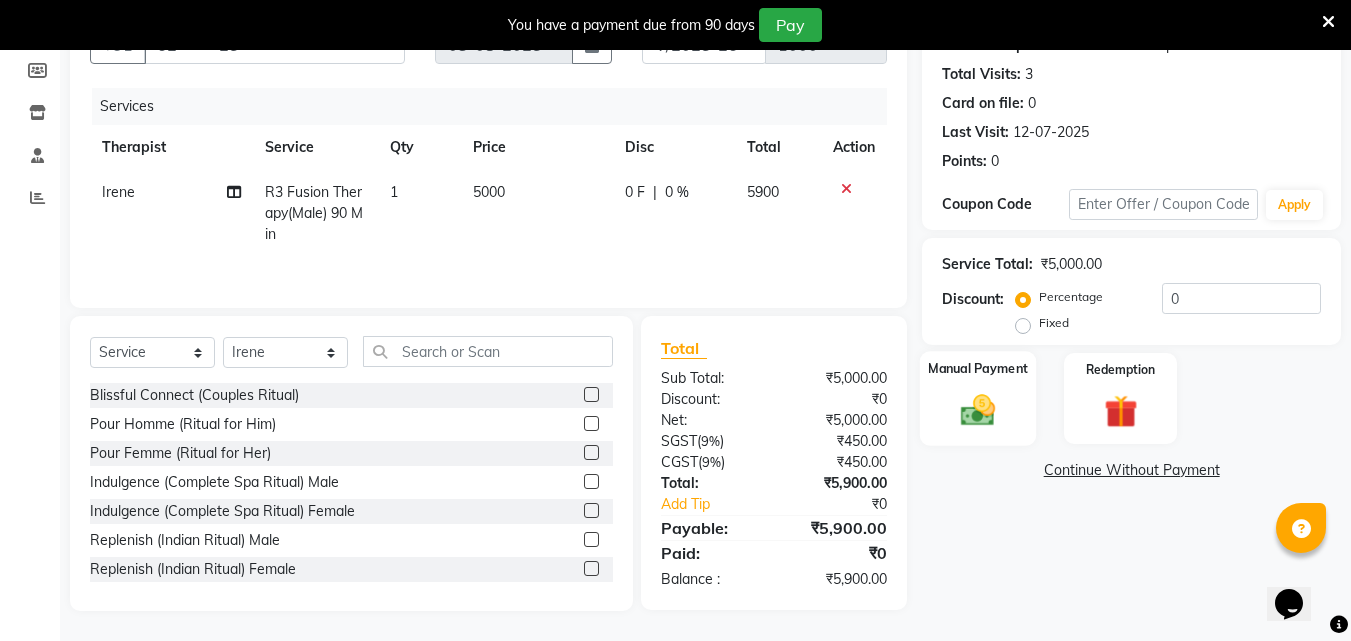 click 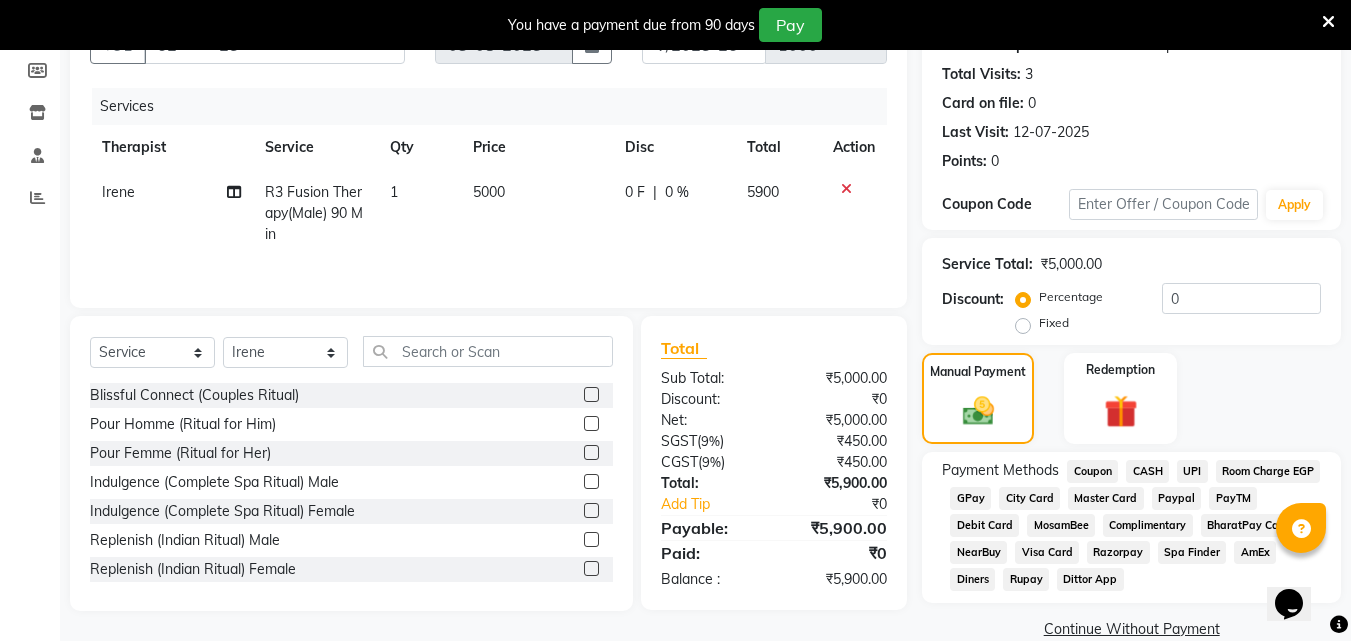 click on "UPI" 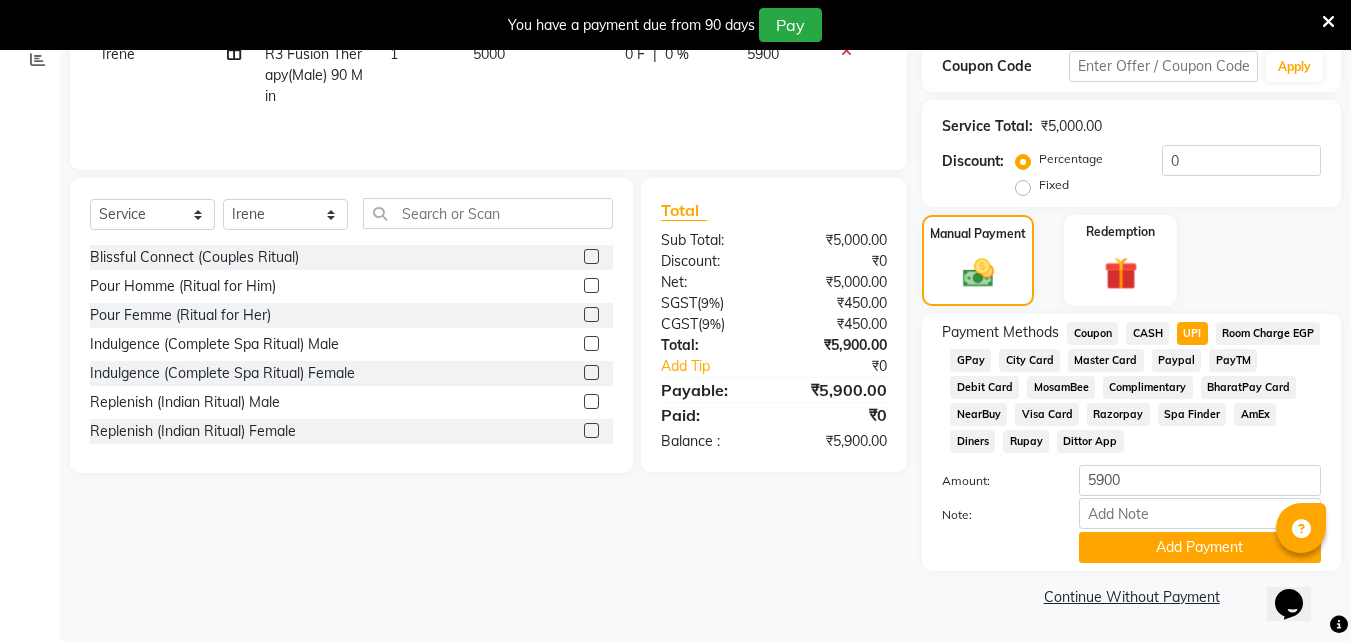 scroll, scrollTop: 349, scrollLeft: 0, axis: vertical 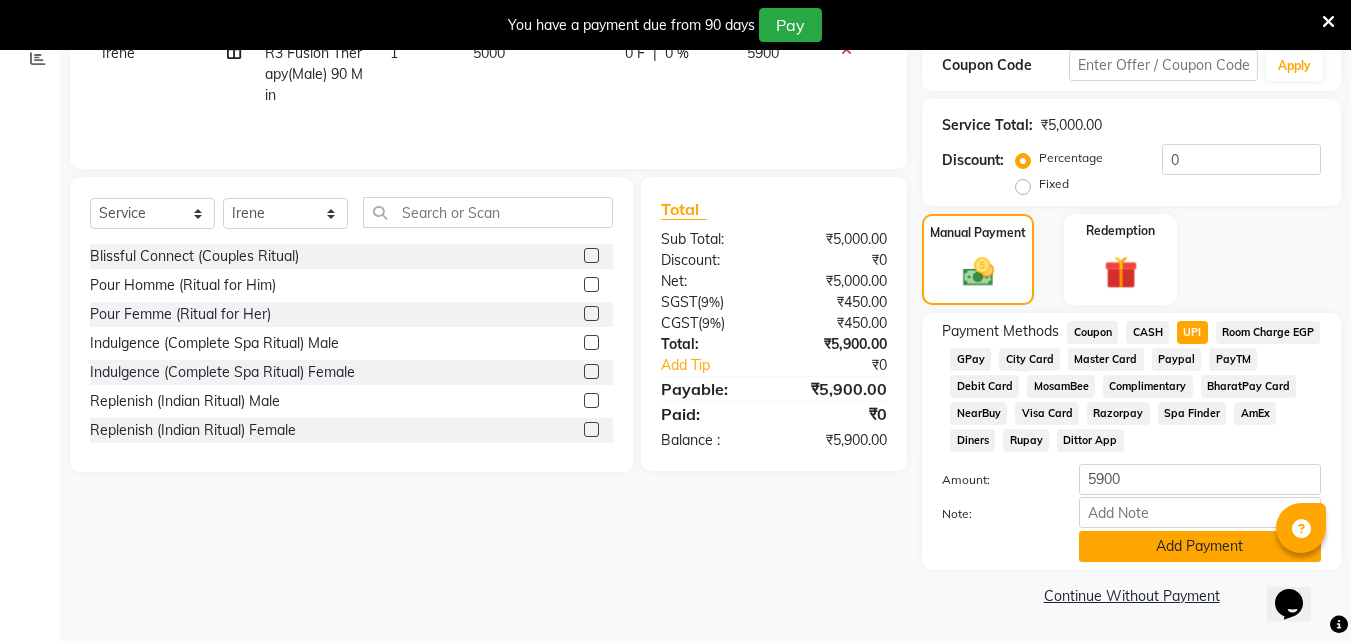 click on "Add Payment" 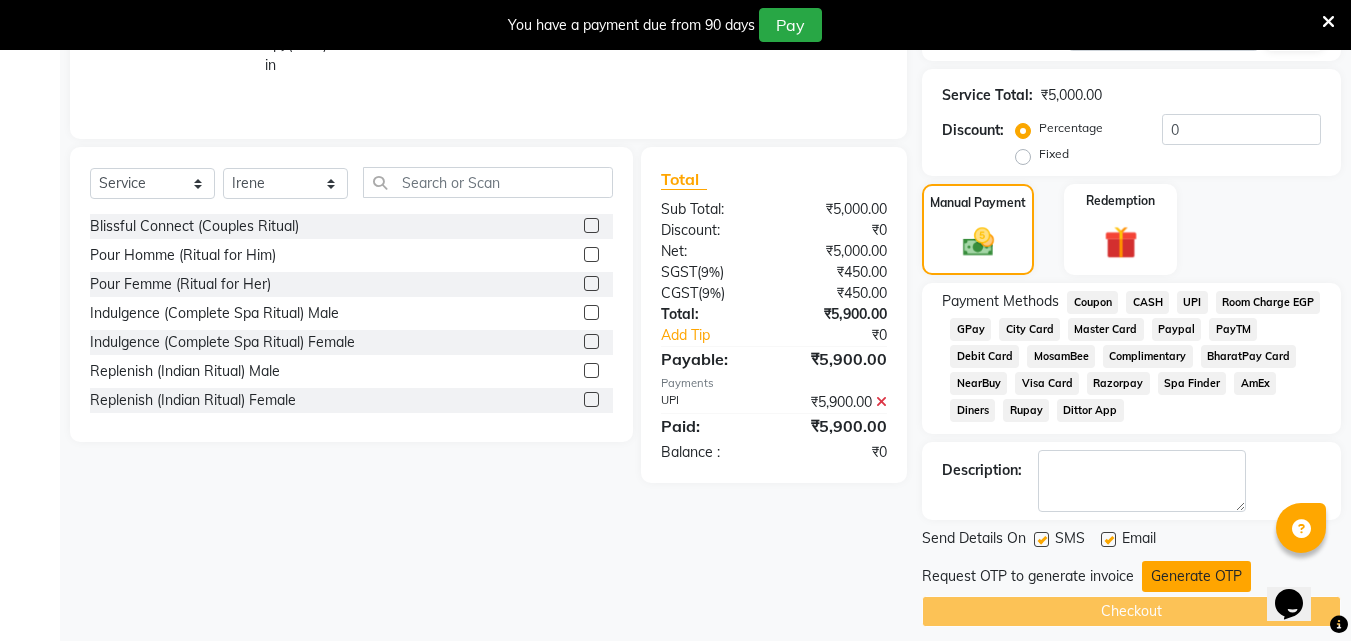 scroll, scrollTop: 395, scrollLeft: 0, axis: vertical 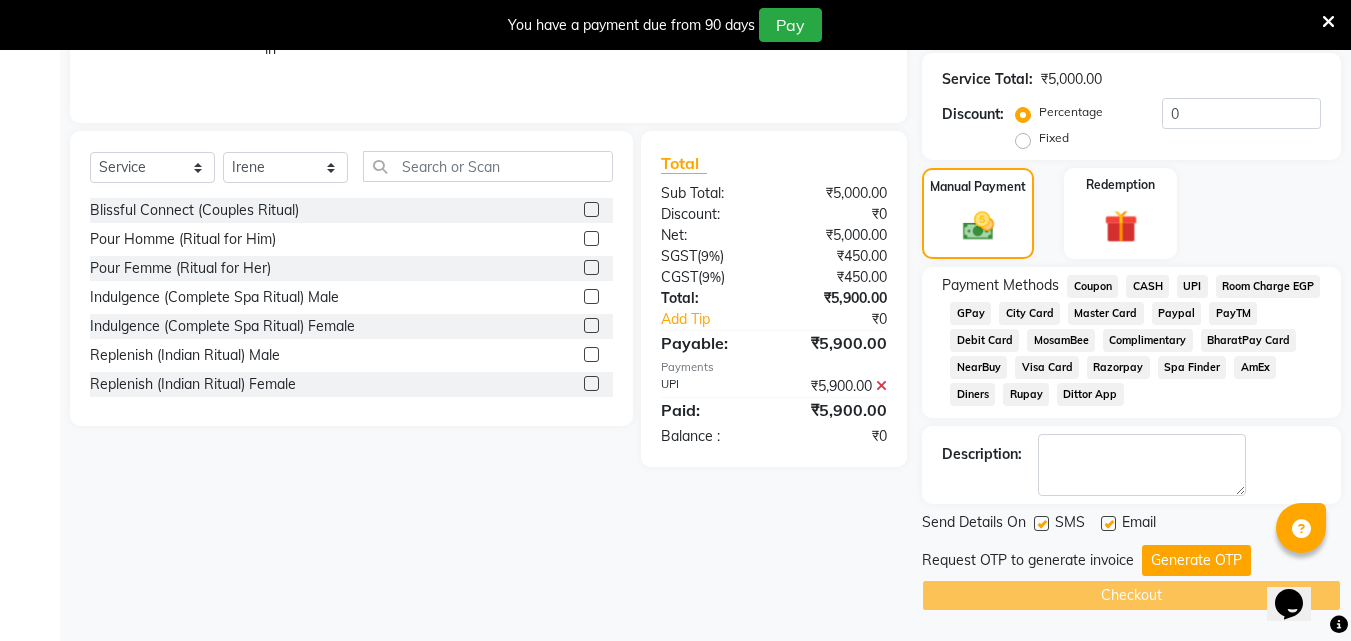 click on "Rupay" 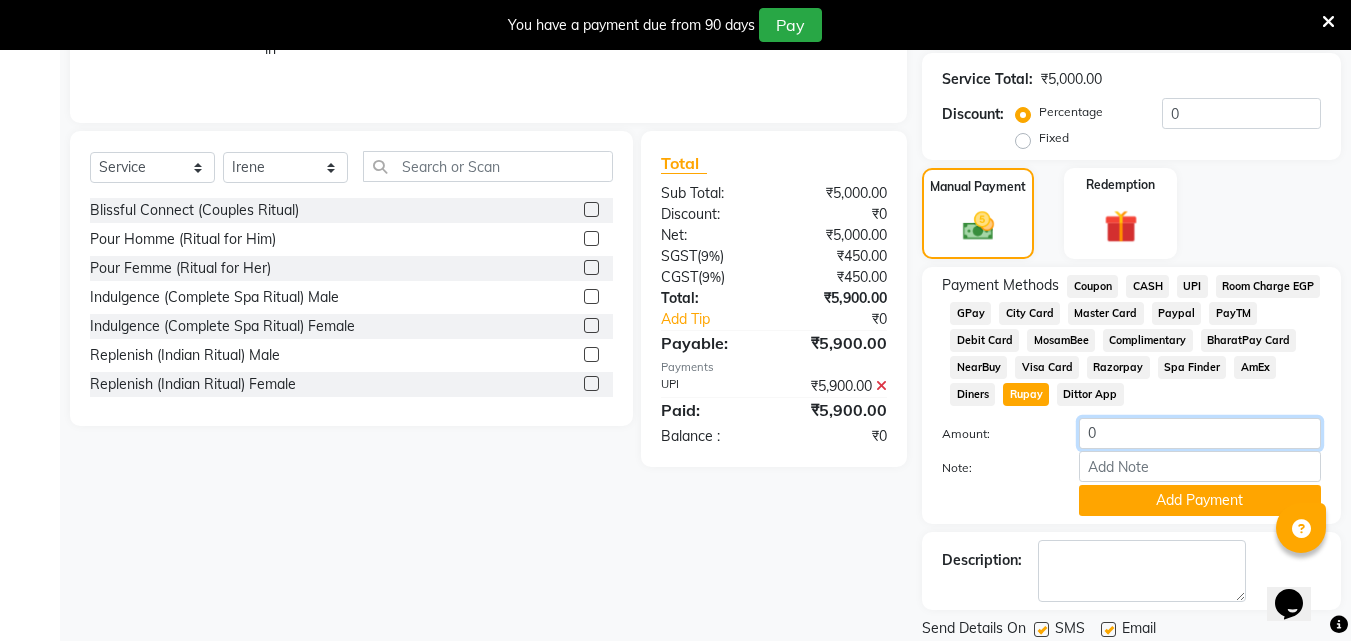 click on "0" 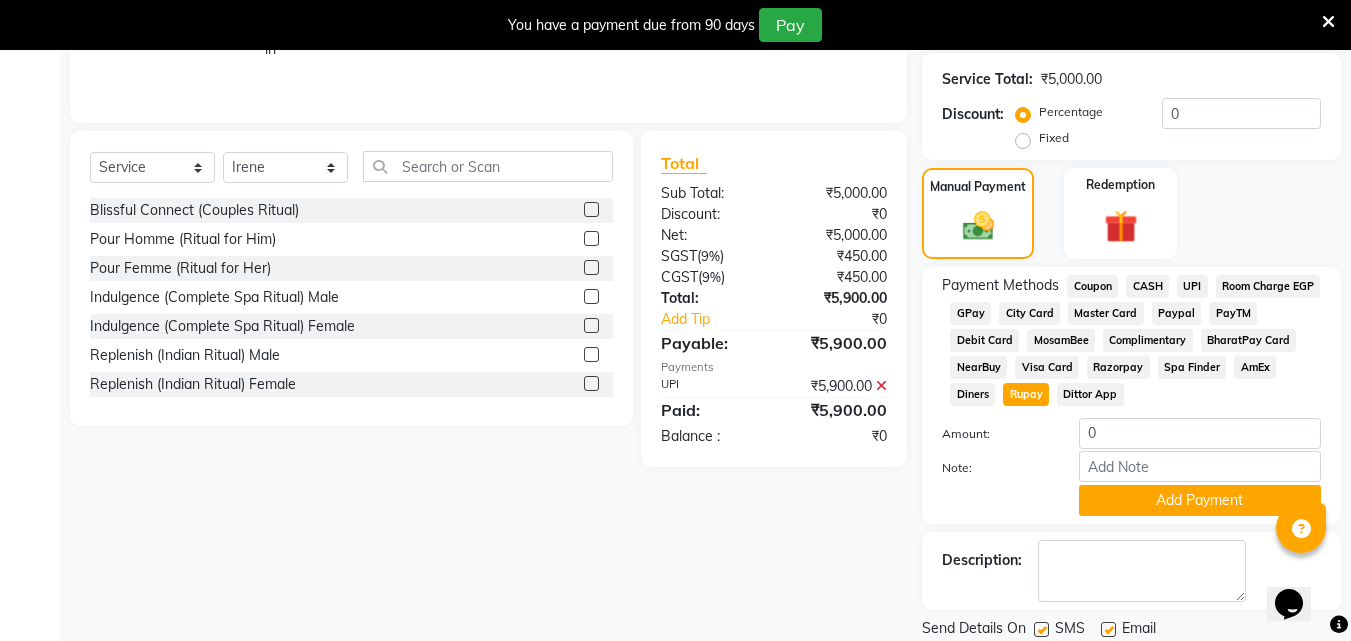 click on "₹5,900.00" 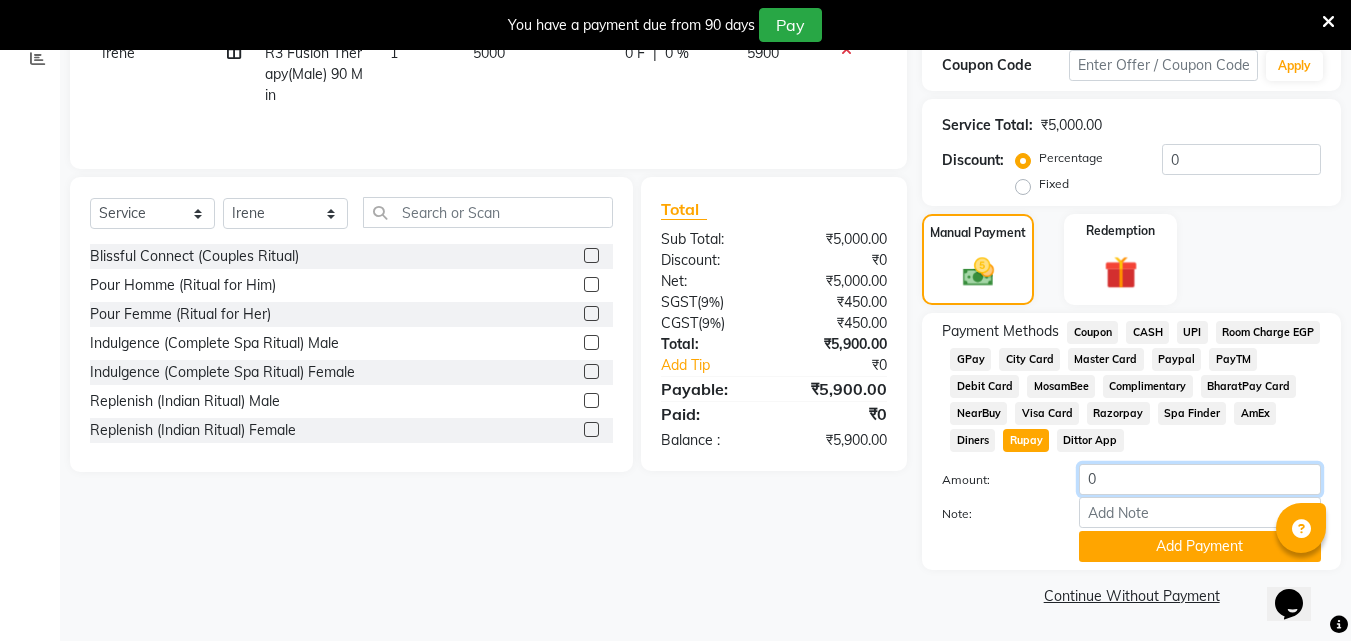 click on "0" 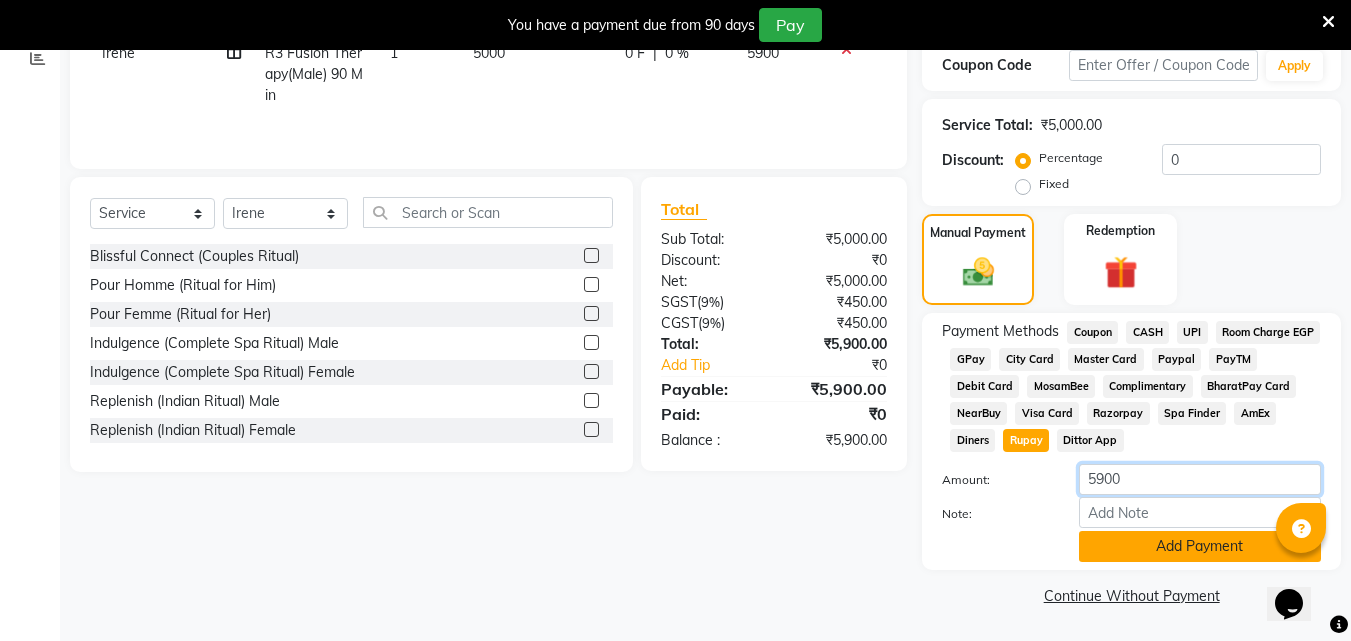 type on "5900" 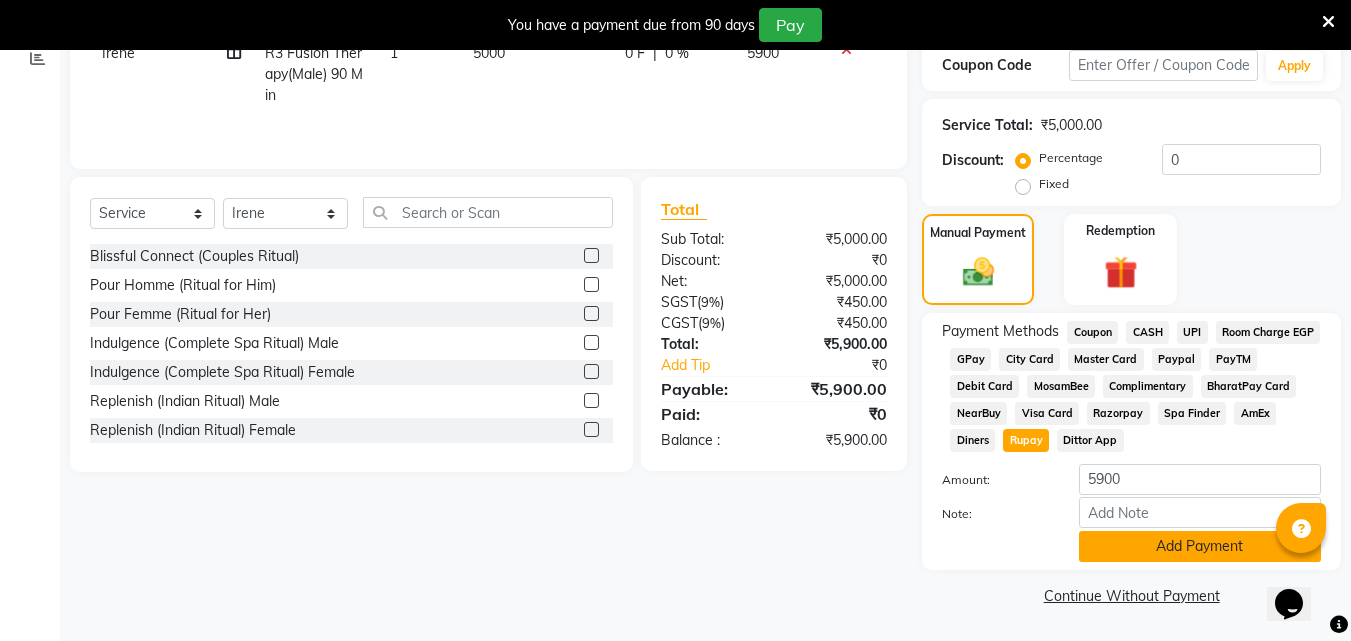 click on "Add Payment" 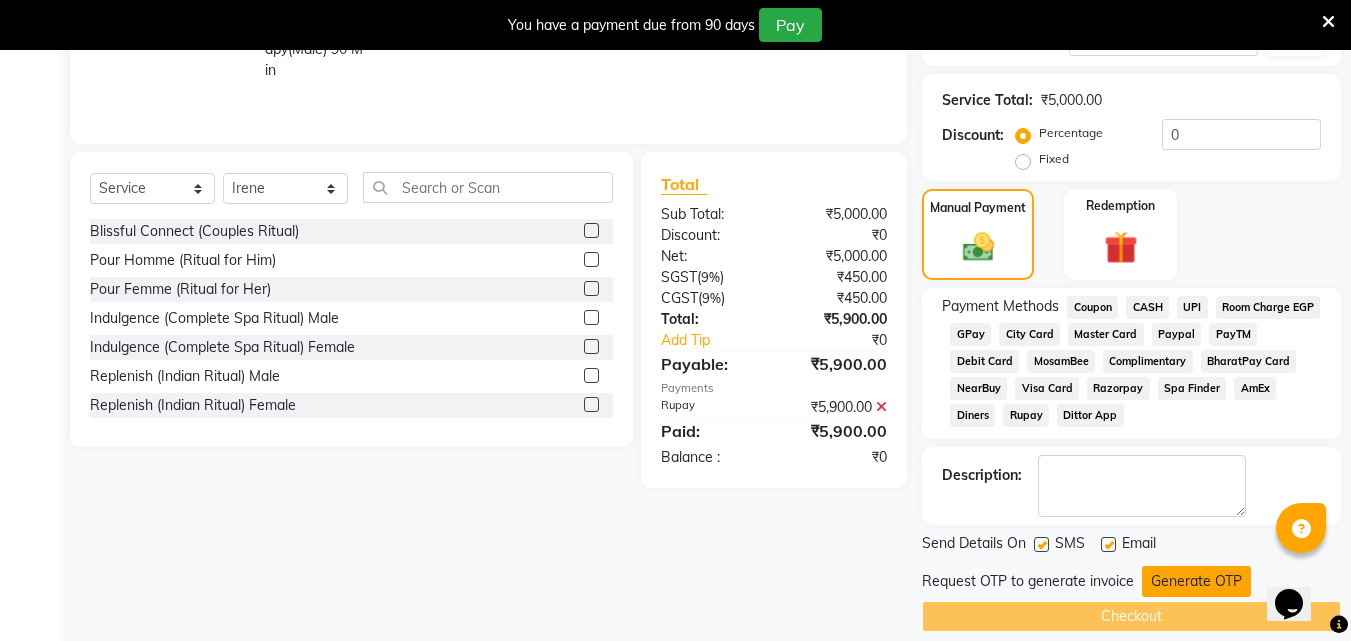 scroll, scrollTop: 395, scrollLeft: 0, axis: vertical 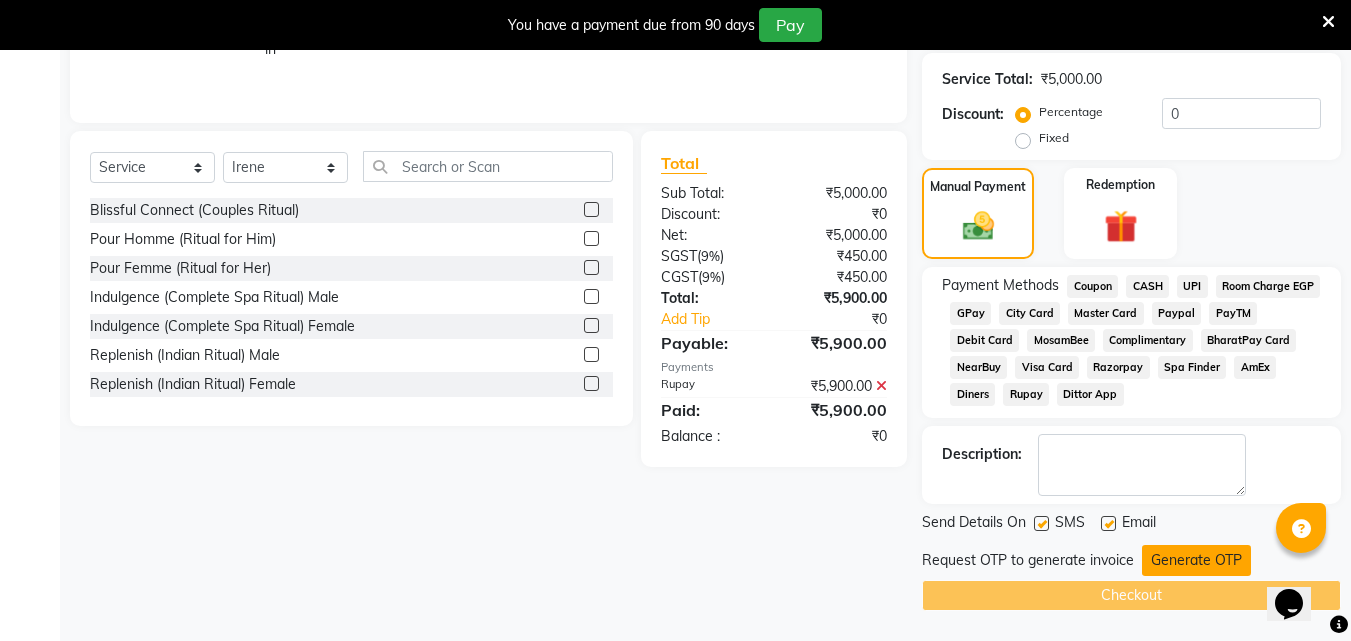 click on "Generate OTP" 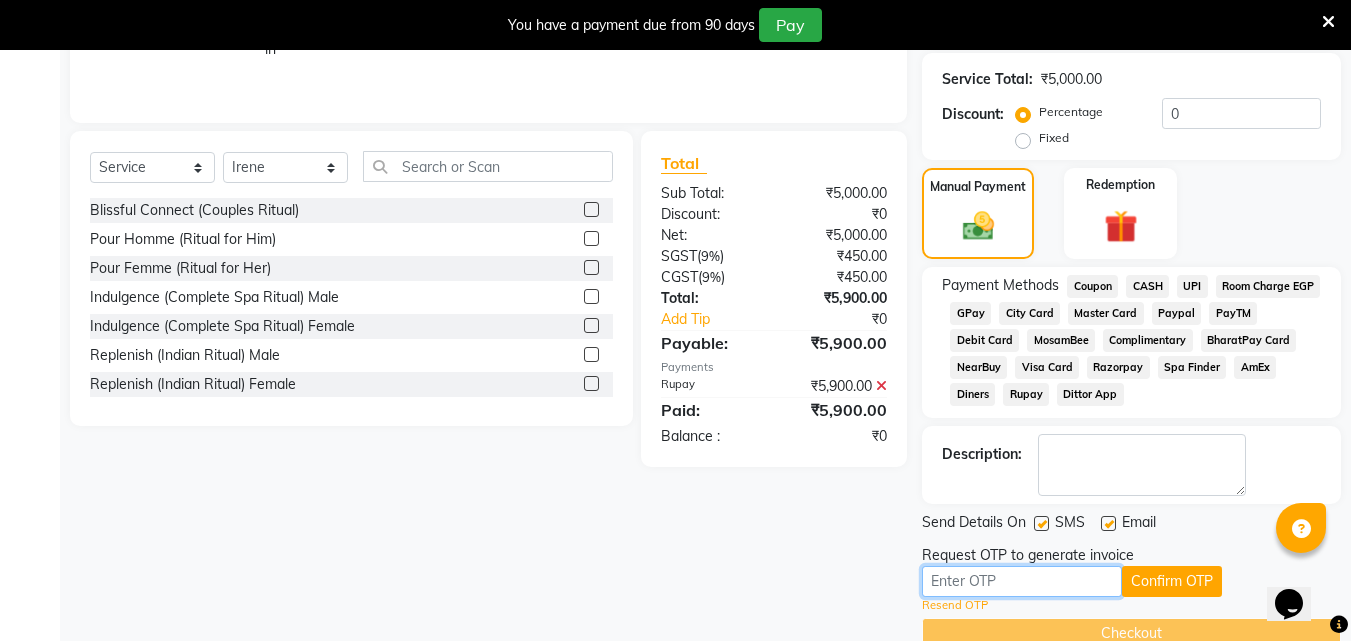 click at bounding box center (1022, 581) 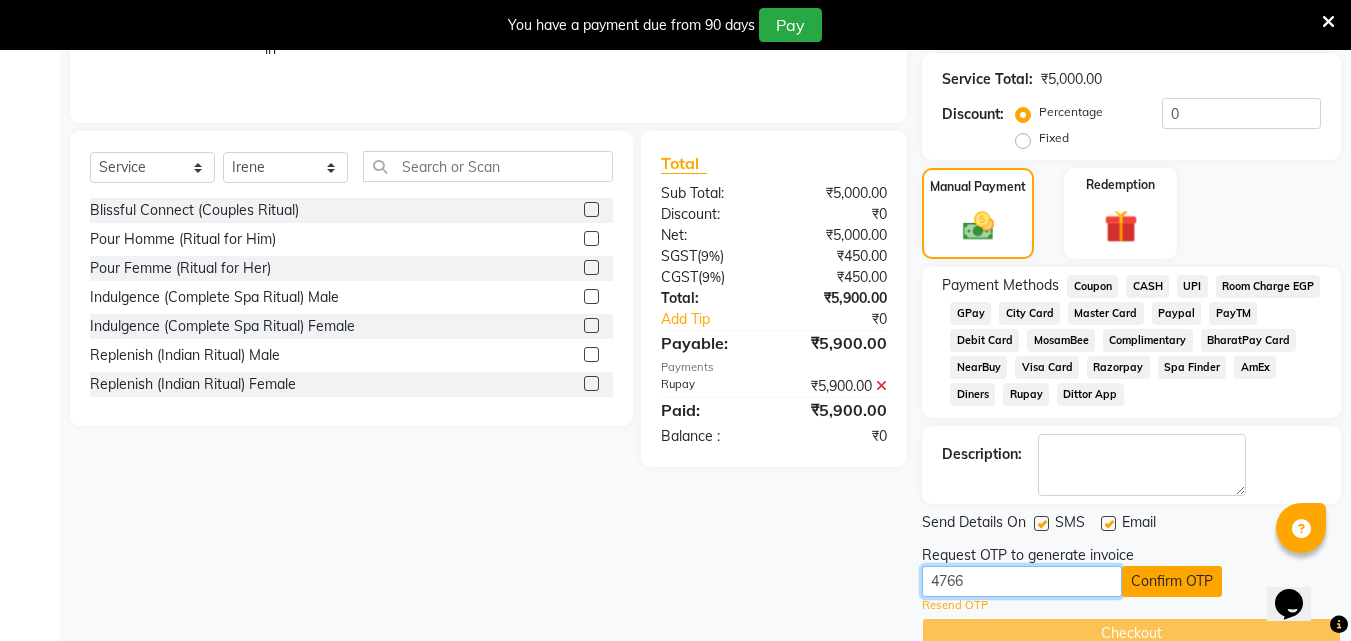 type on "4766" 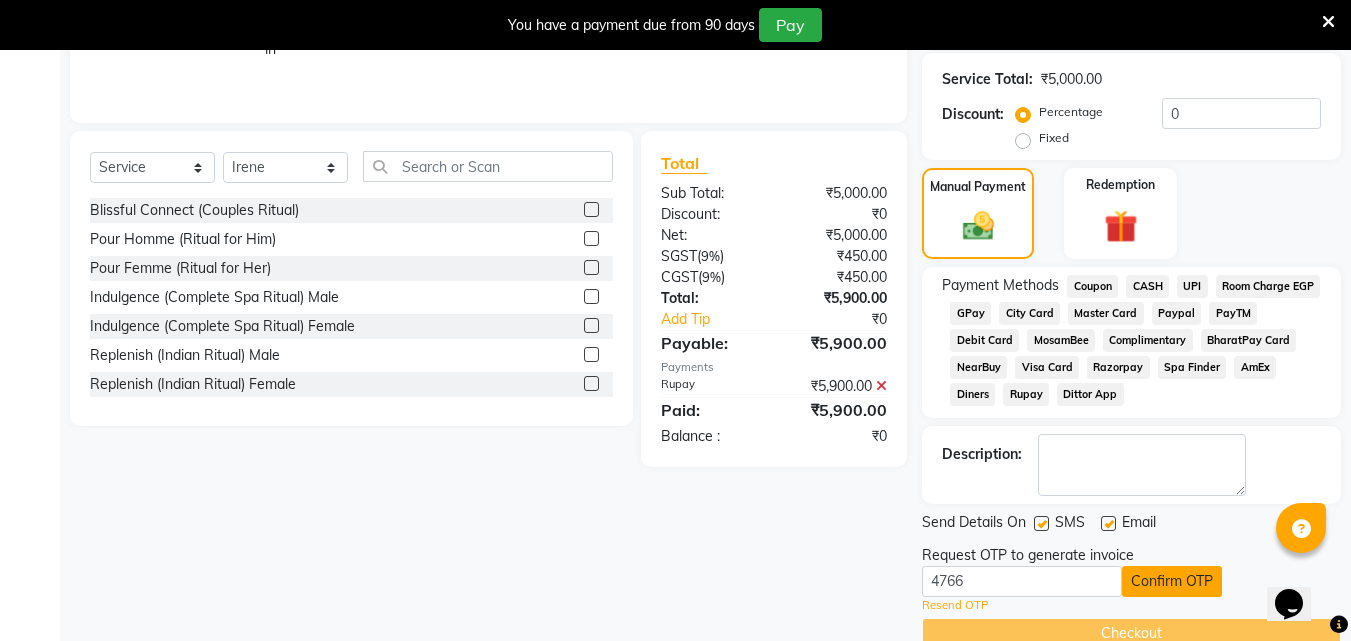 click on "Confirm OTP" 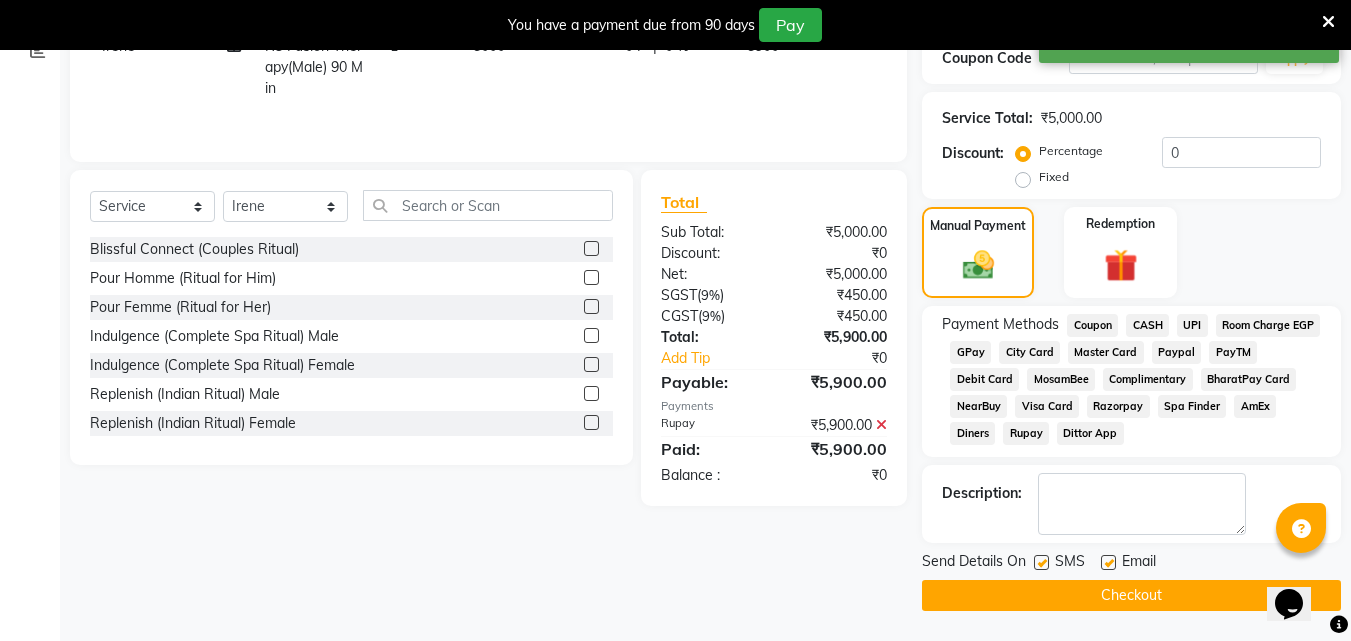 scroll, scrollTop: 356, scrollLeft: 0, axis: vertical 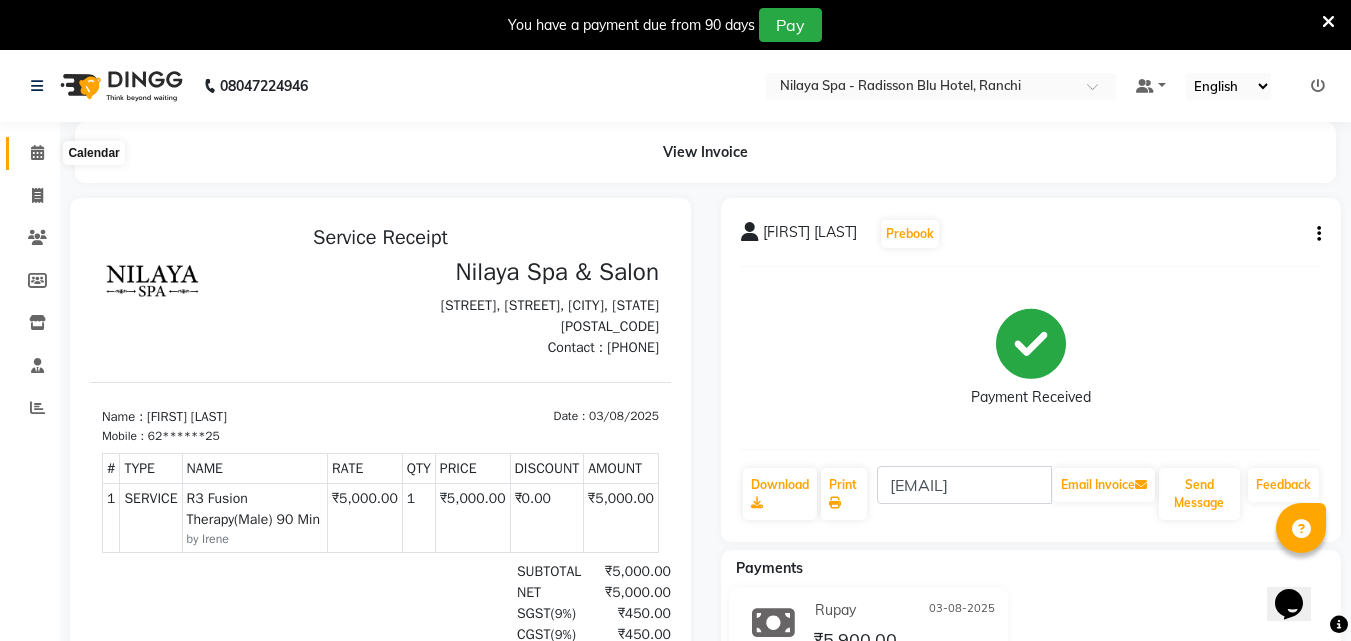 click 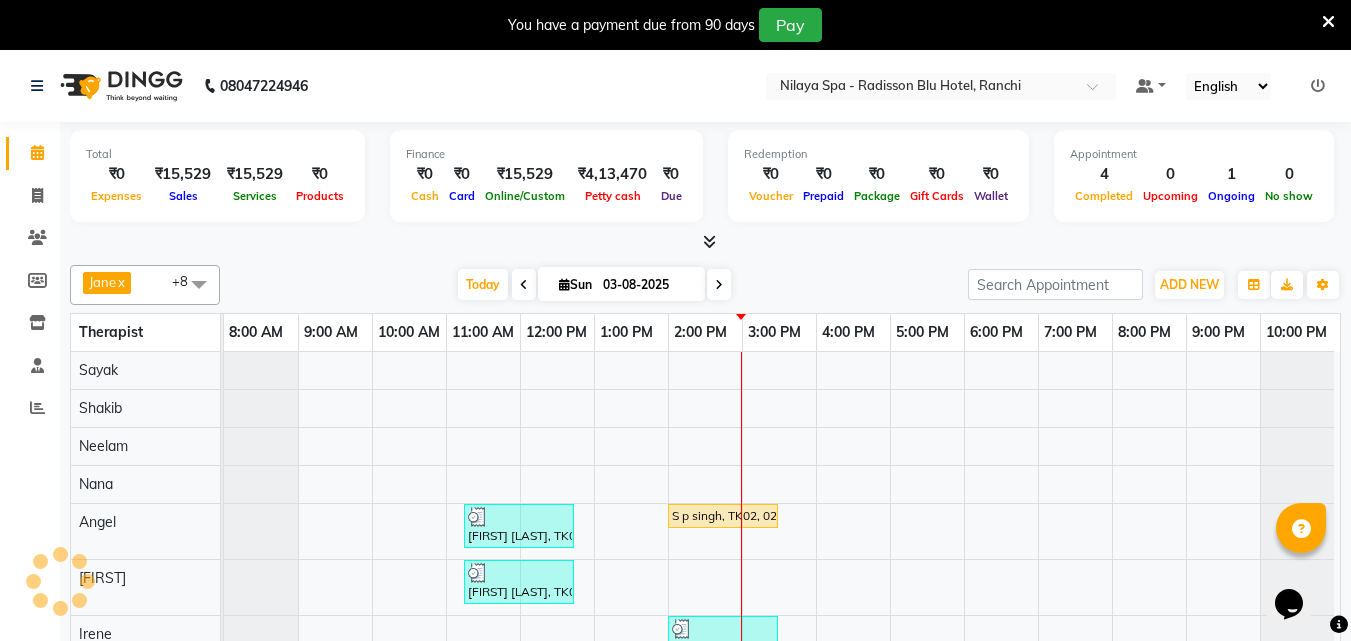 scroll, scrollTop: 72, scrollLeft: 0, axis: vertical 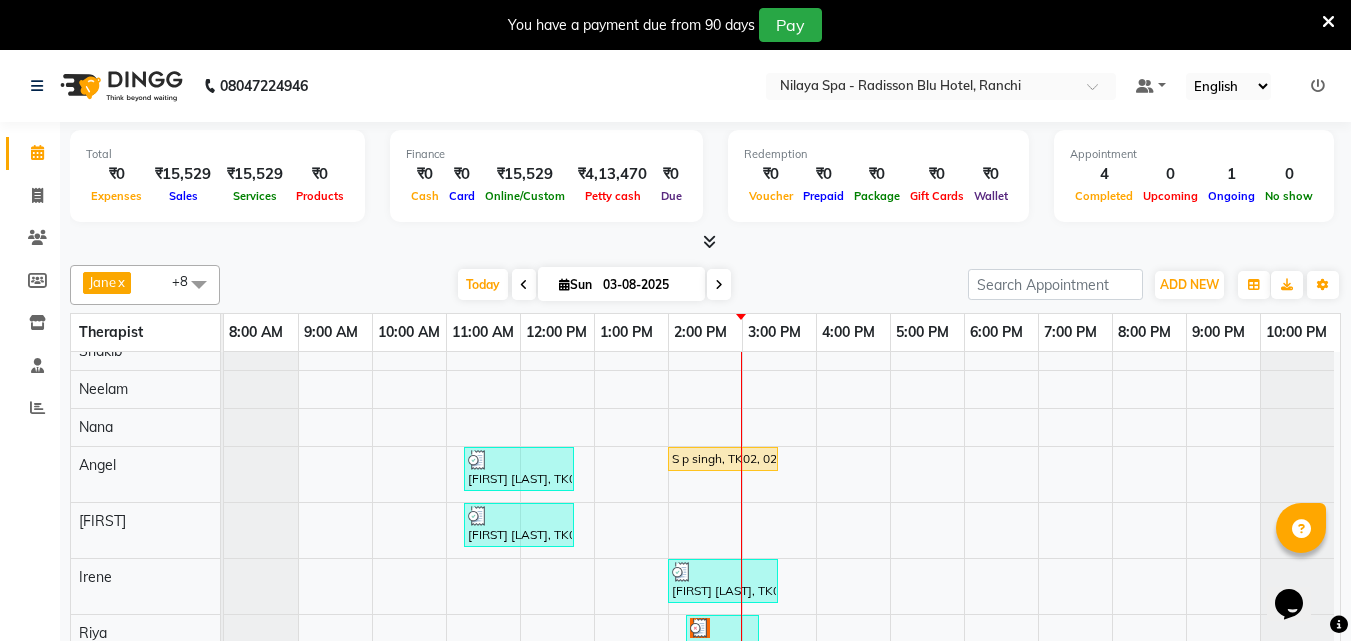 click on "[FIRST] [LAST], TK01, 11:15 AM-12:45 PM, Traditional Swedish Relaxation Therapy(Male) 90 Min    [FIRST] [LAST], TK02, 02:00 PM-03:30 PM, Deep Tissue Repair Therapy(Female) 90 Min     [FIRST] [LAST], TK01, 11:15 AM-12:45 PM, Traditional Swedish Relaxation Therapy(Male) 90 Min     [FIRST] [LAST], TK04, 02:00 PM-03:30 PM, R3 Fusion Therapy(Male) 90 Min     [FIRST]  [LAST], TK03, 02:15 PM-03:15 PM, Deep Tissue Repair Therapy(Male) 60 Min" at bounding box center (782, 482) 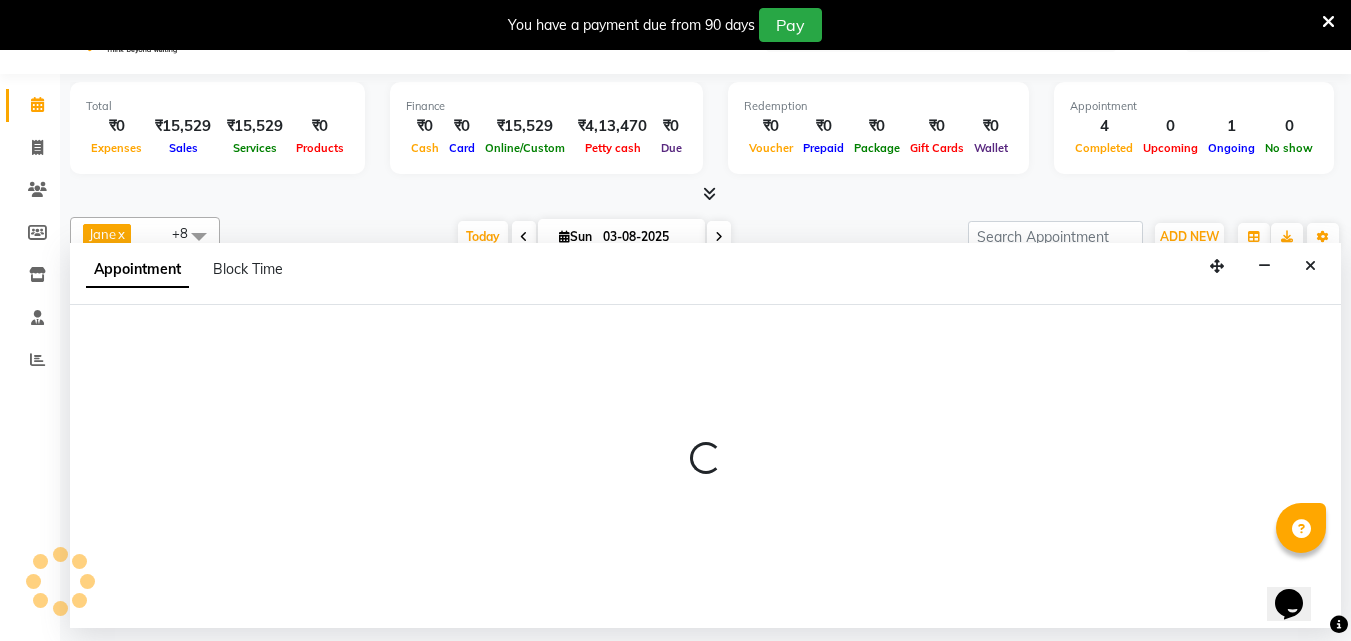 scroll, scrollTop: 50, scrollLeft: 0, axis: vertical 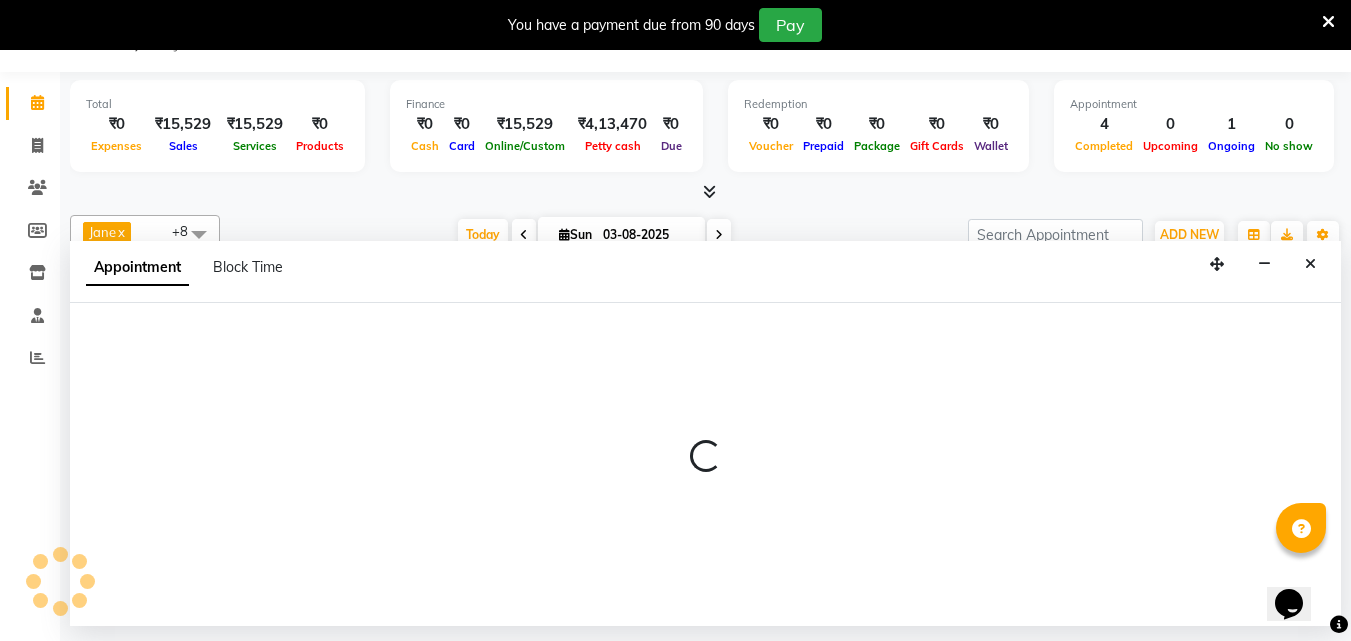 select on "78997" 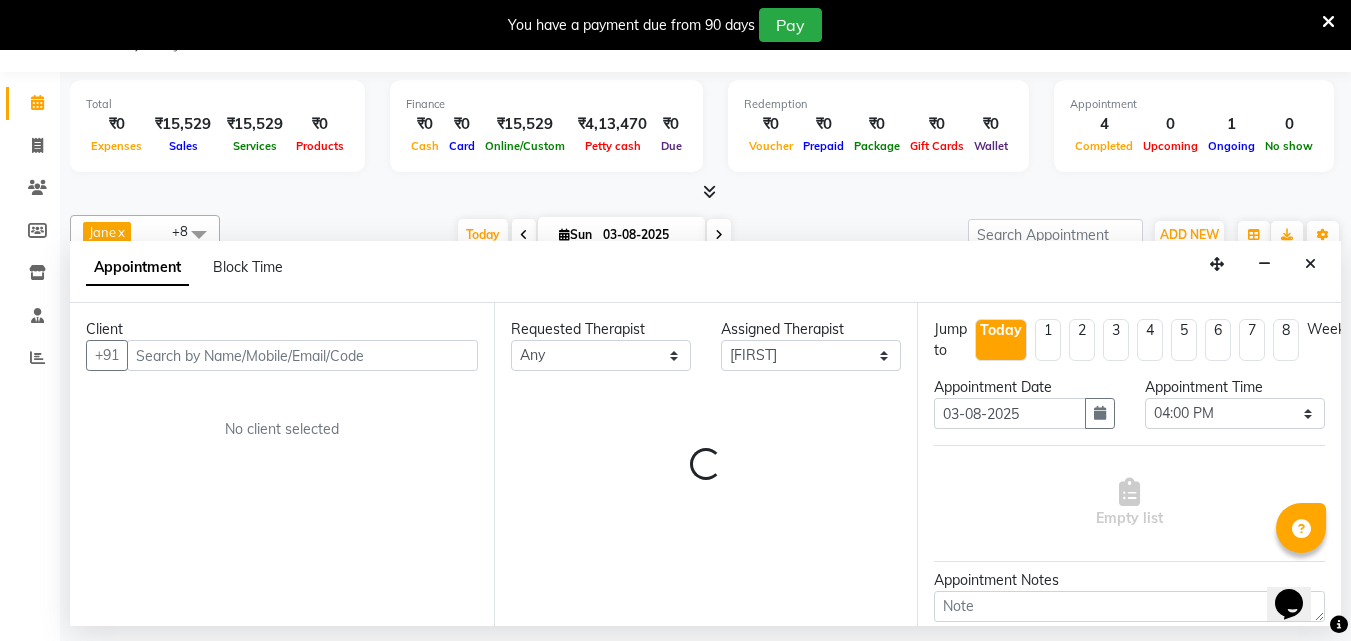 click at bounding box center (302, 355) 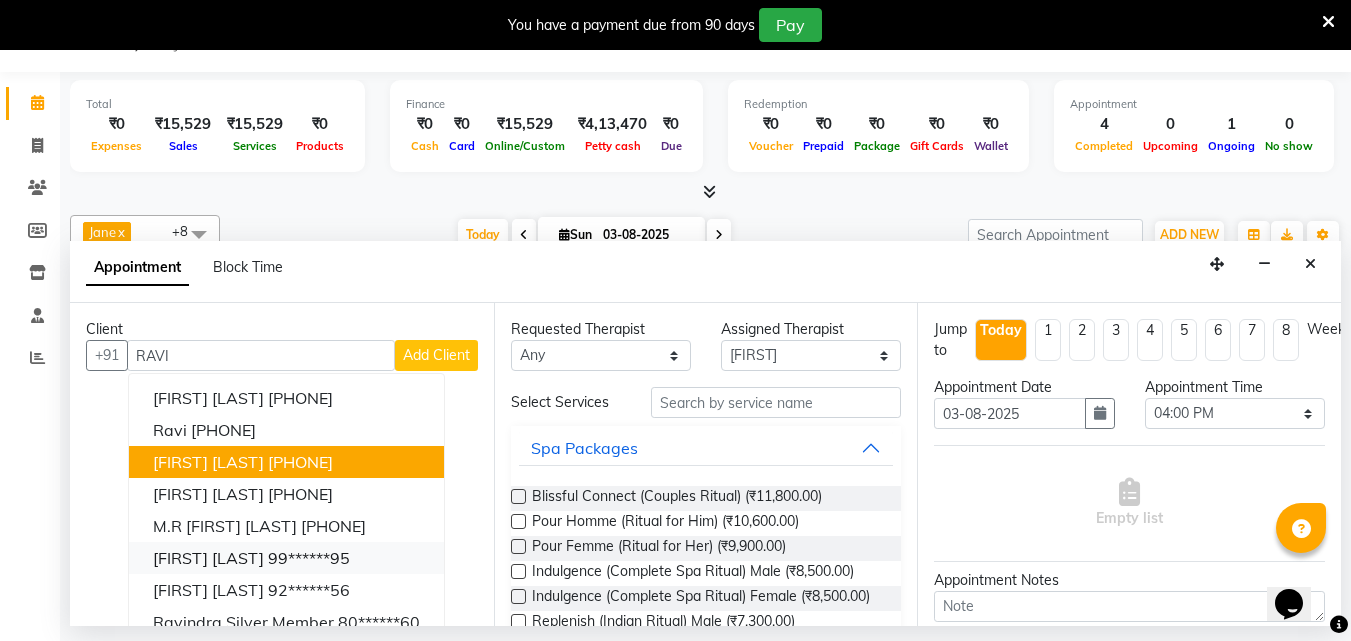 scroll, scrollTop: 85, scrollLeft: 0, axis: vertical 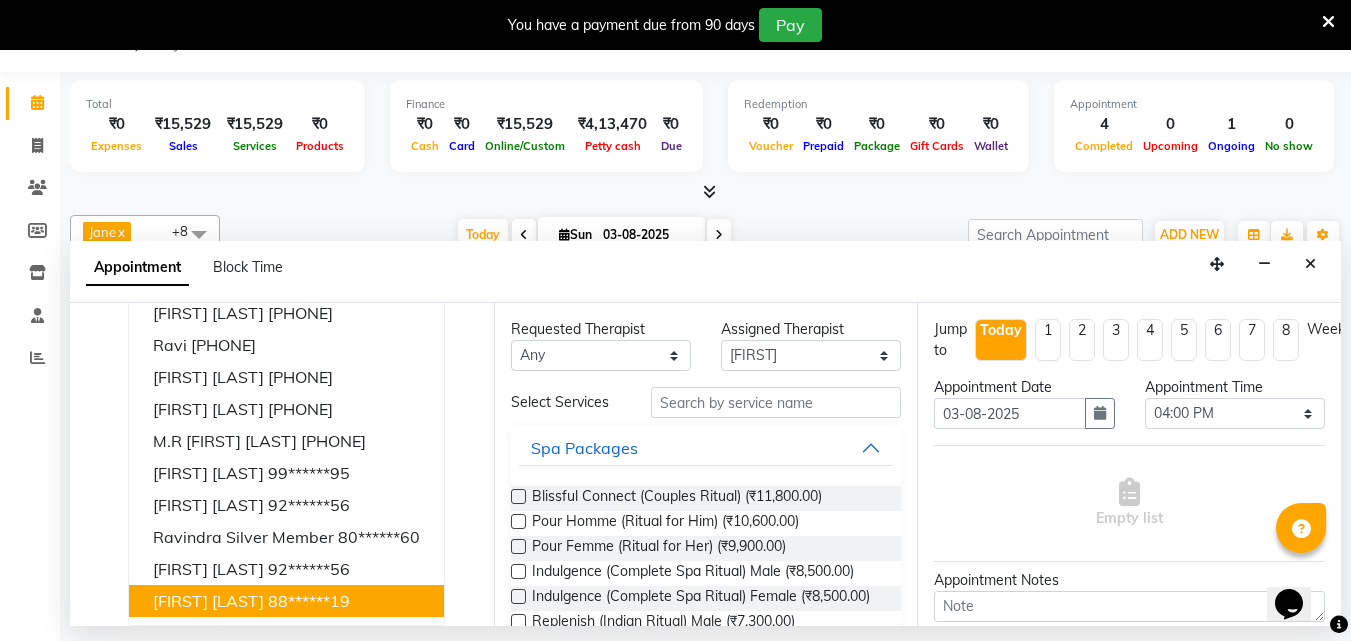 click on "88******19" at bounding box center (309, 601) 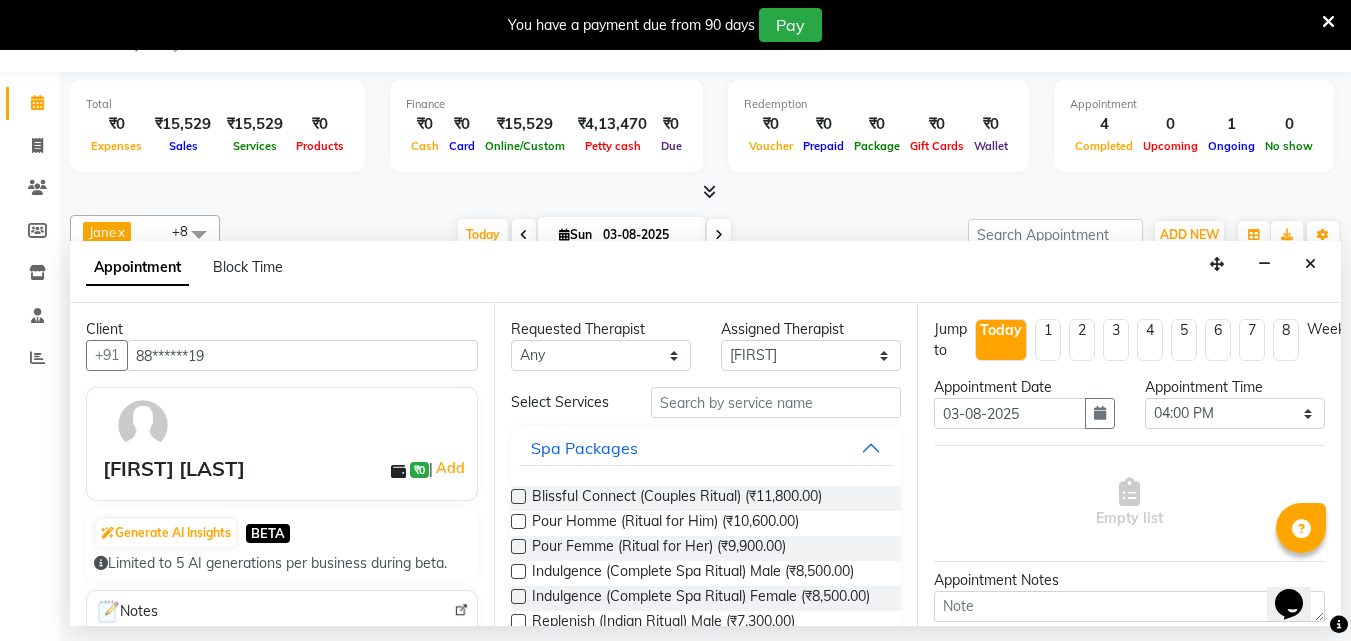 type on "88******19" 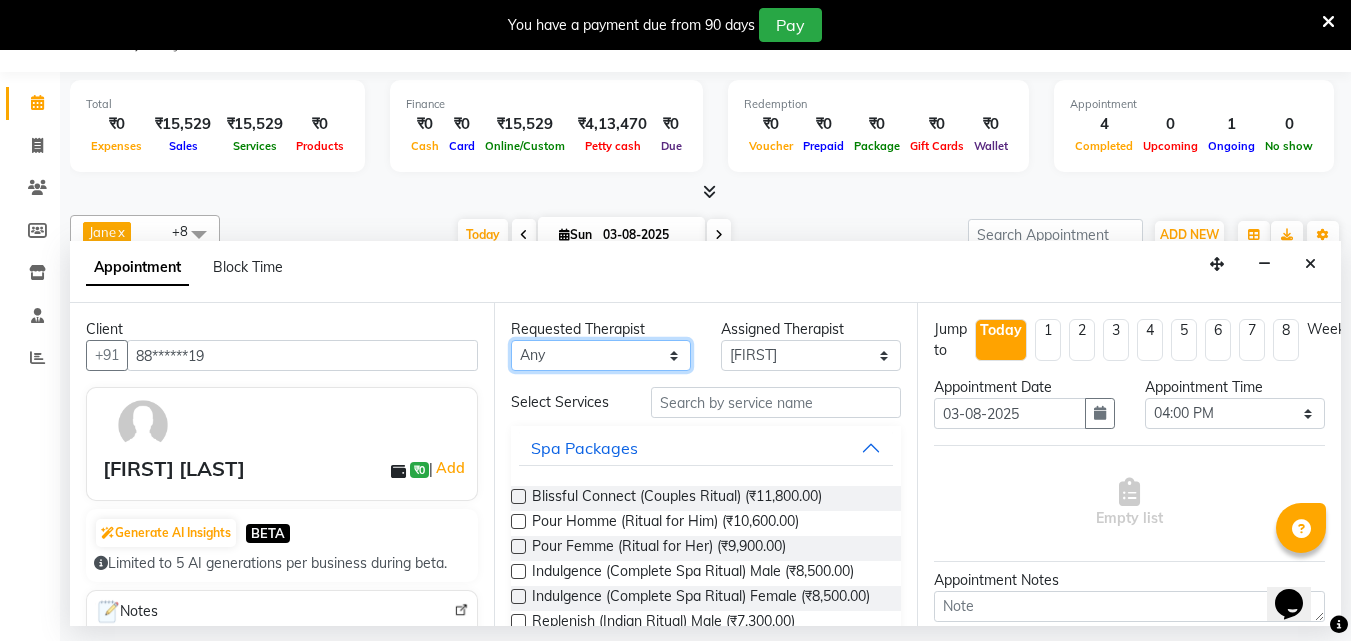 click on "Any Angel Guriya Irene Nana Neelam  Office  Riya Sayak Shakib" at bounding box center (601, 355) 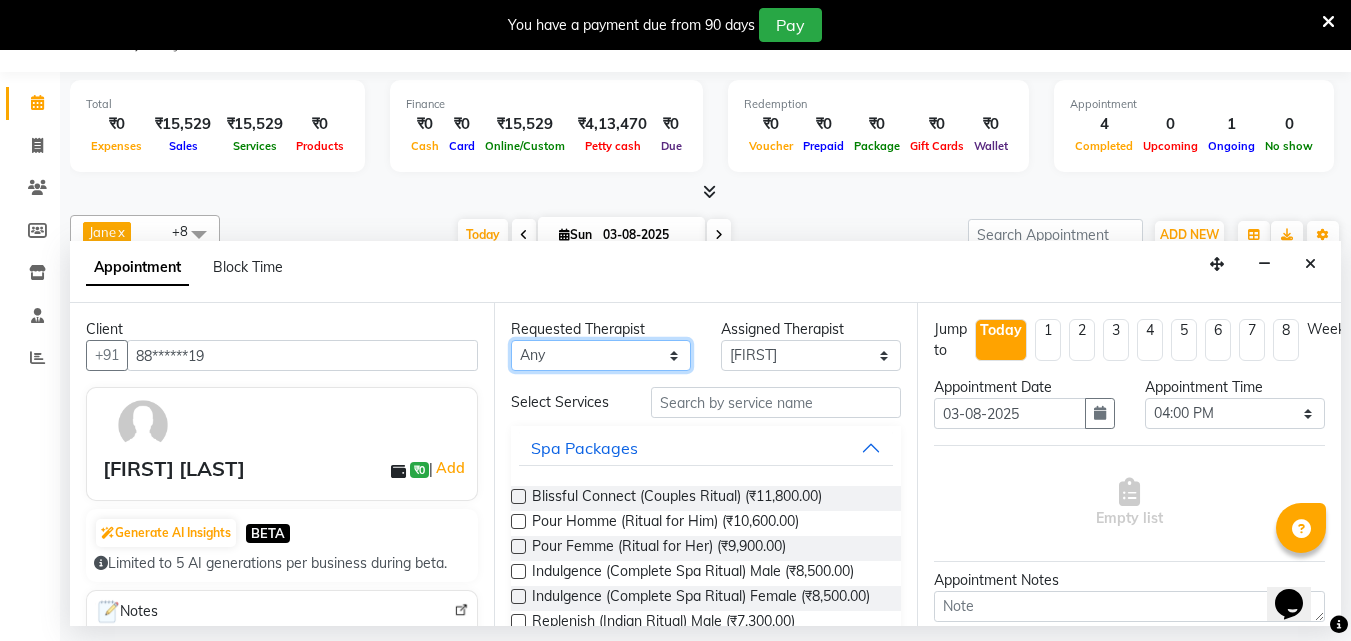select on "78997" 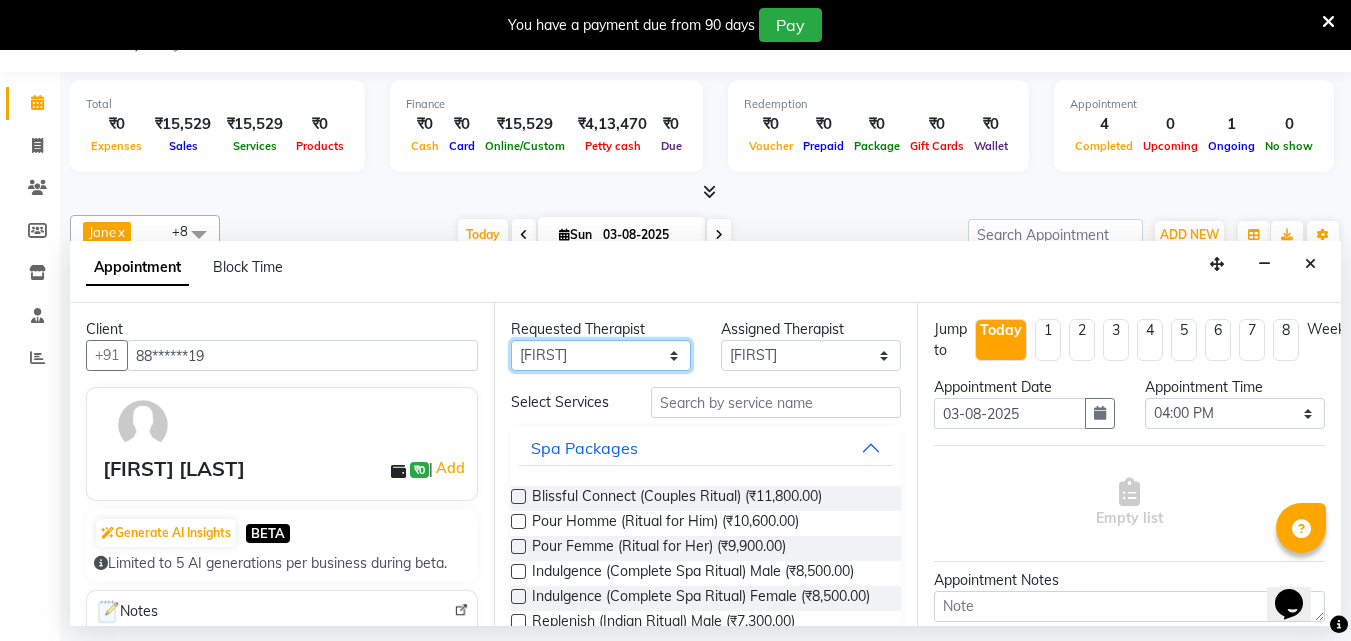 click on "Any Angel Guriya Irene Nana Neelam  Office  Riya Sayak Shakib" at bounding box center [601, 355] 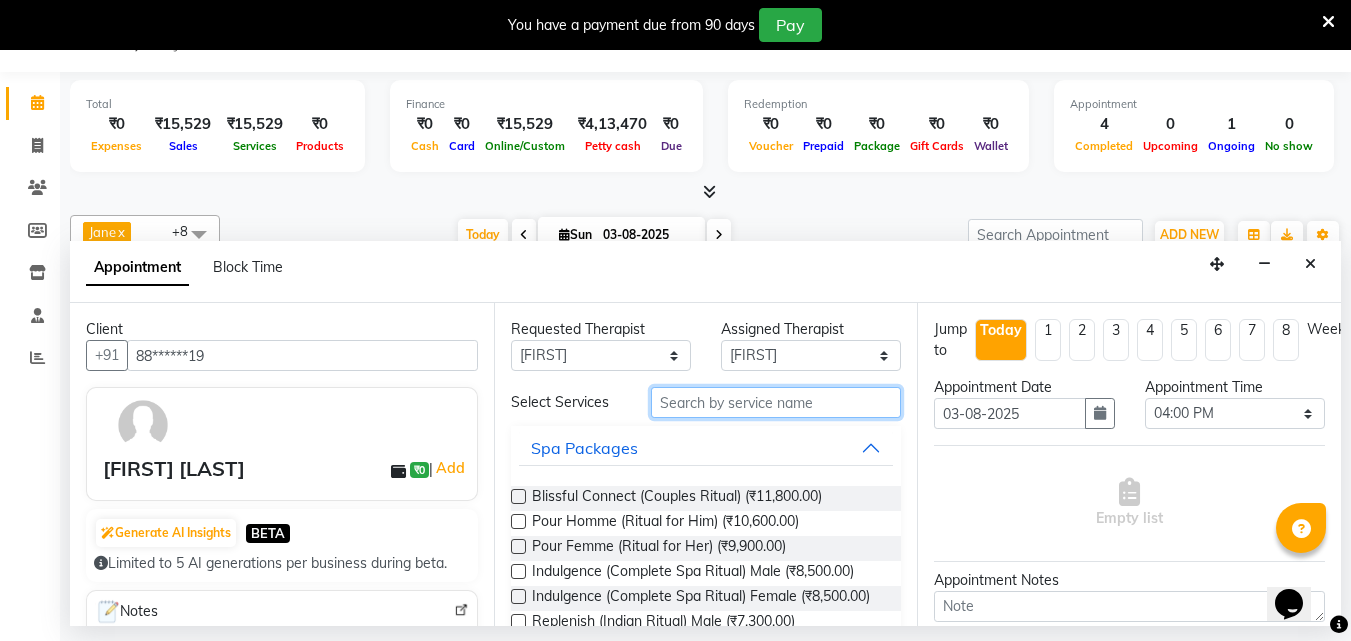 click at bounding box center [776, 402] 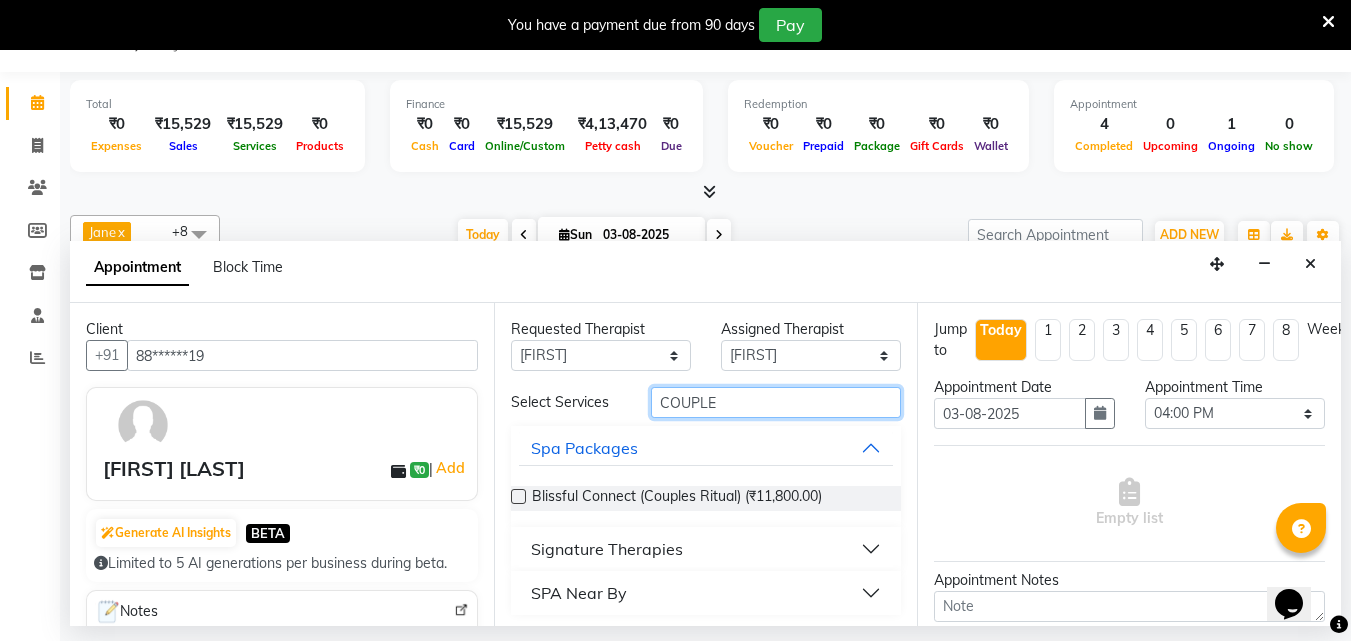type on "COUPLE" 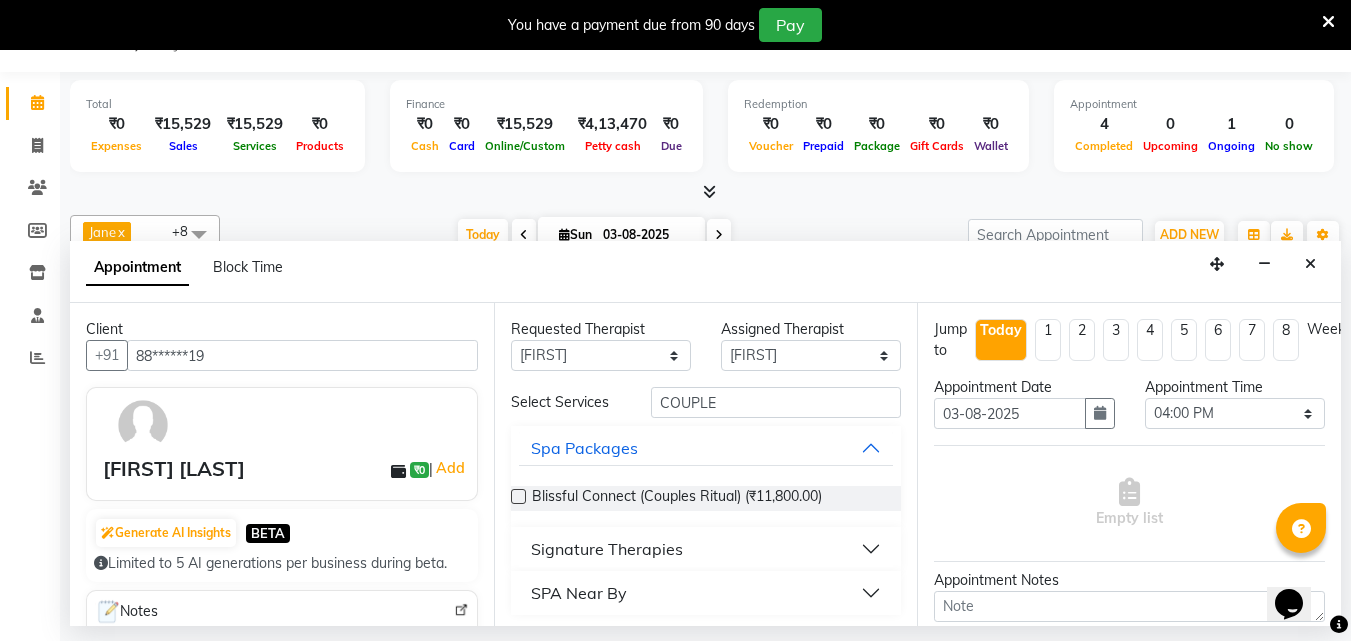 click on "Signature Therapies" at bounding box center (706, 549) 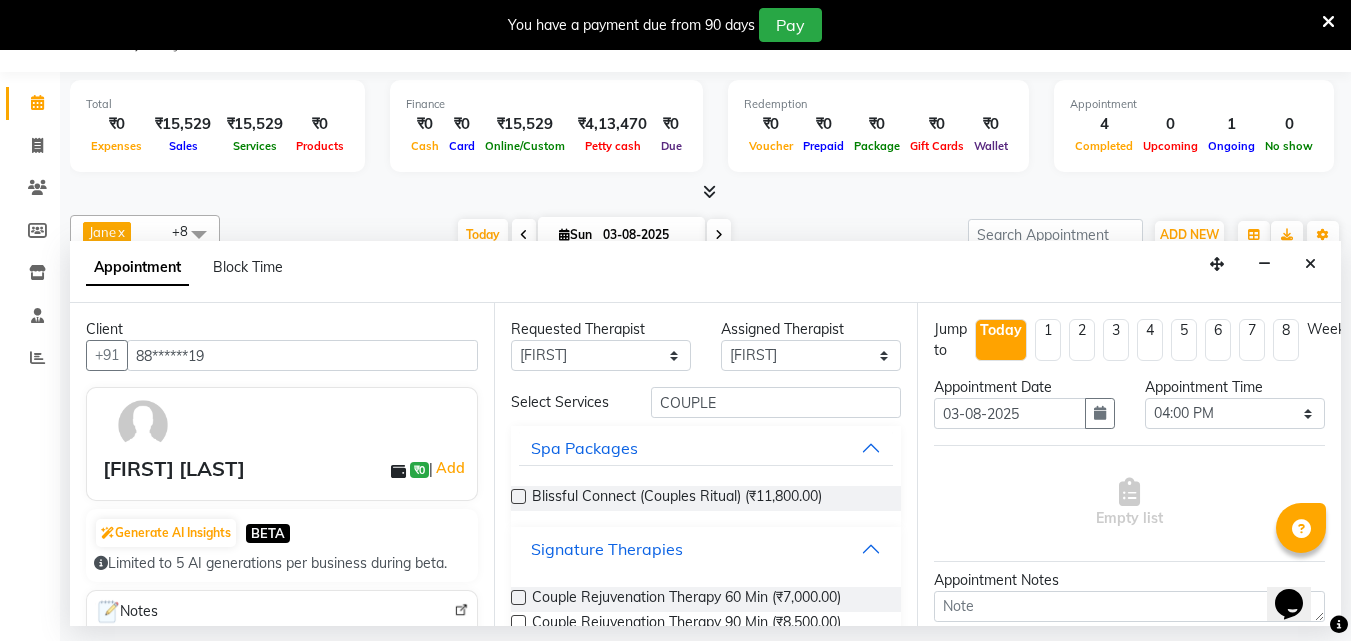 scroll, scrollTop: 87, scrollLeft: 0, axis: vertical 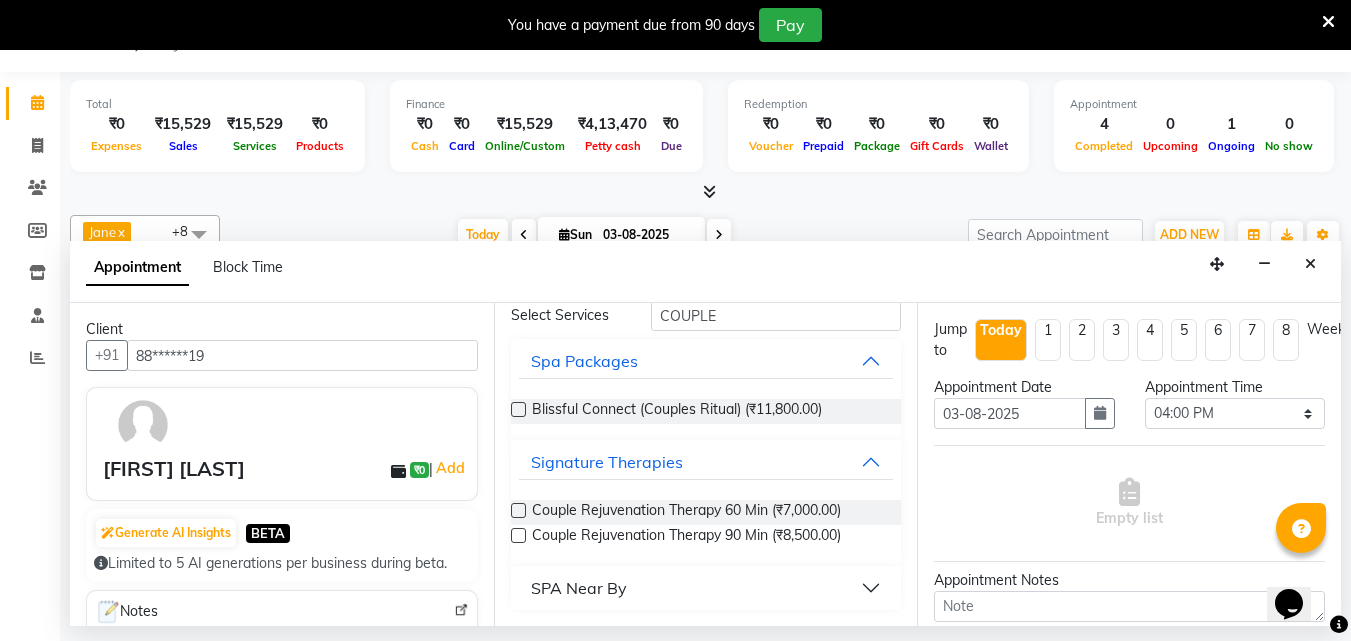 click at bounding box center (518, 510) 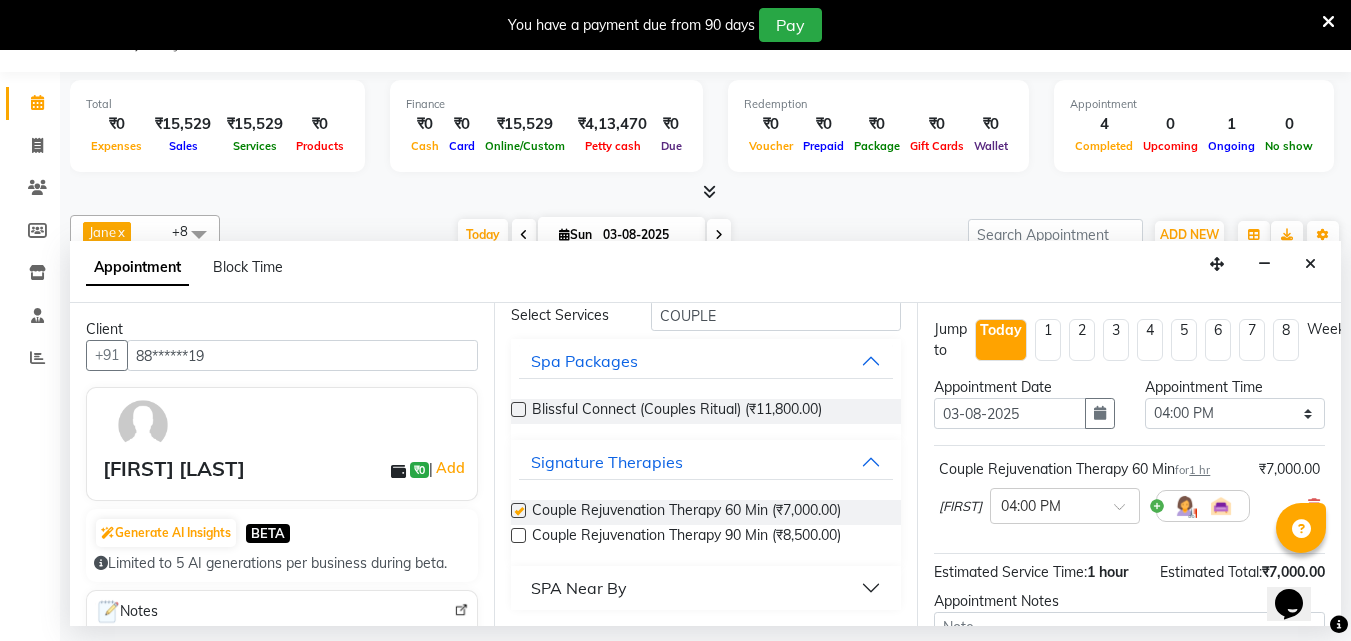 checkbox on "false" 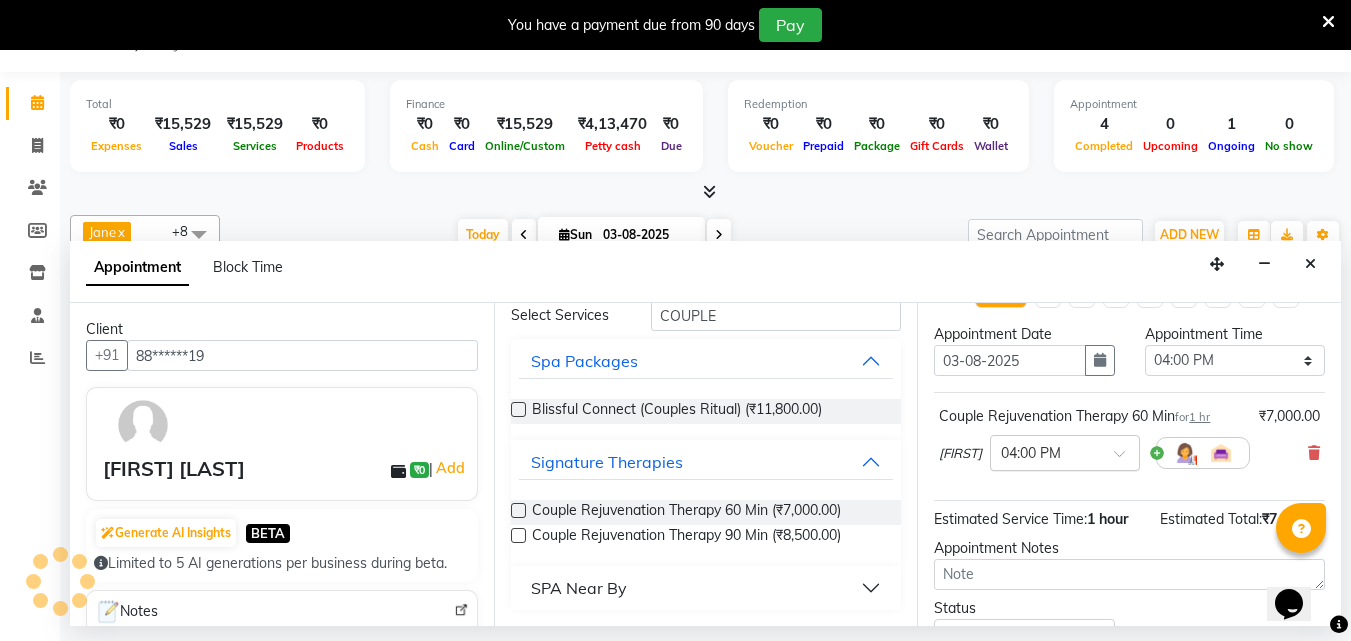 scroll, scrollTop: 18, scrollLeft: 0, axis: vertical 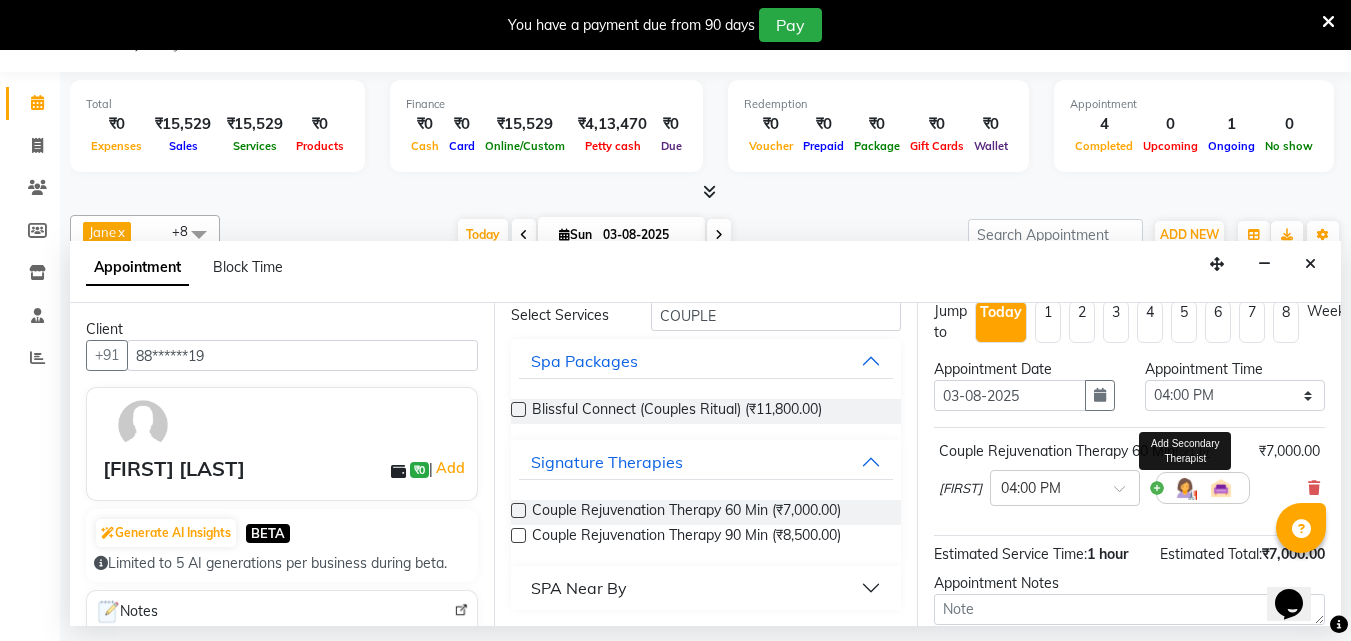 click at bounding box center (1185, 488) 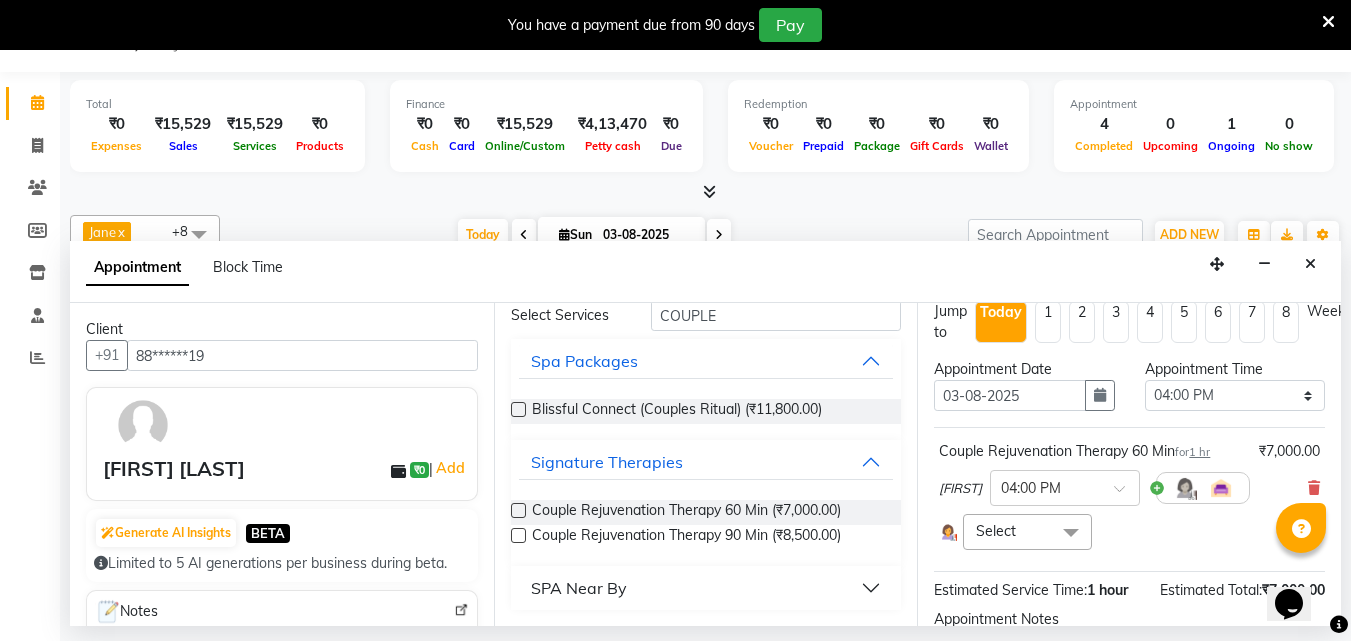 click at bounding box center (1071, 533) 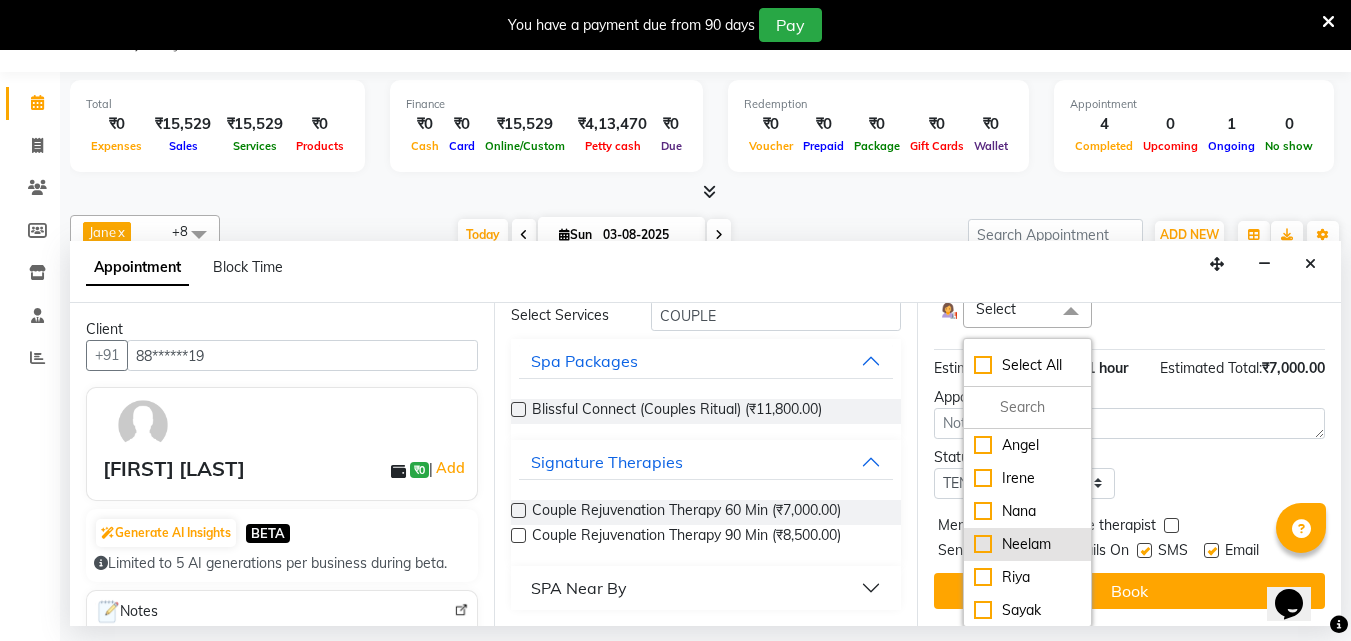 scroll, scrollTop: 261, scrollLeft: 0, axis: vertical 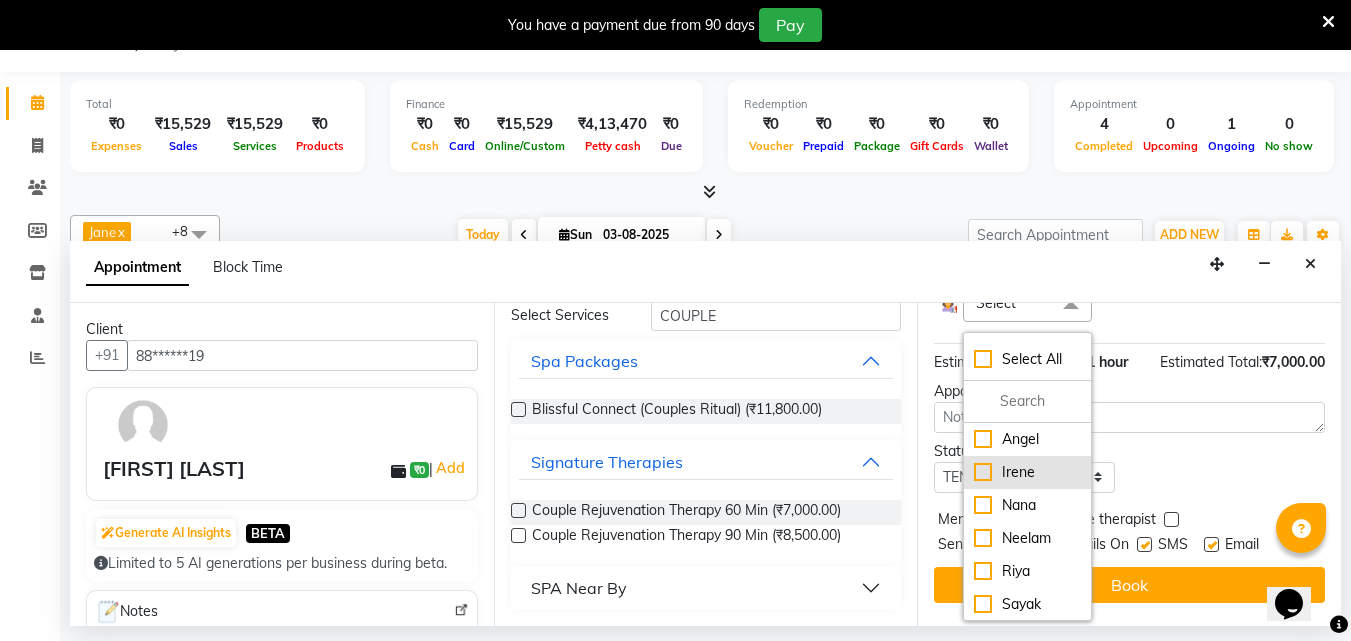 click on "Irene" at bounding box center [1027, 472] 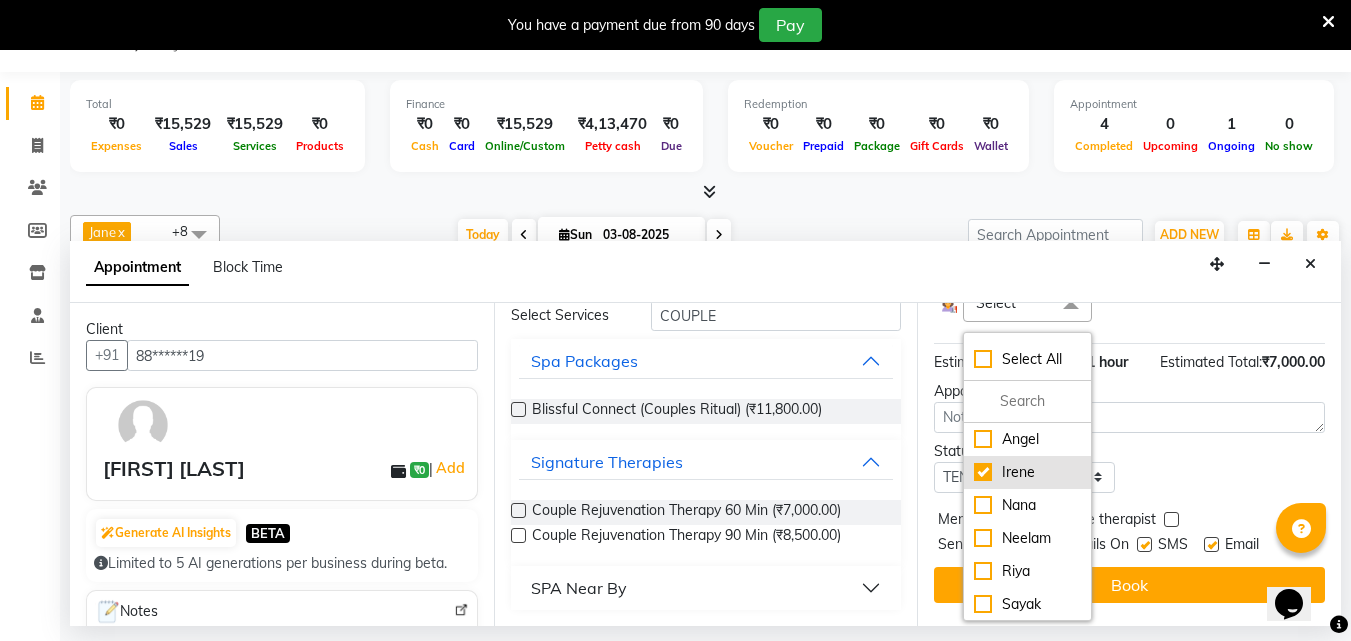 checkbox on "true" 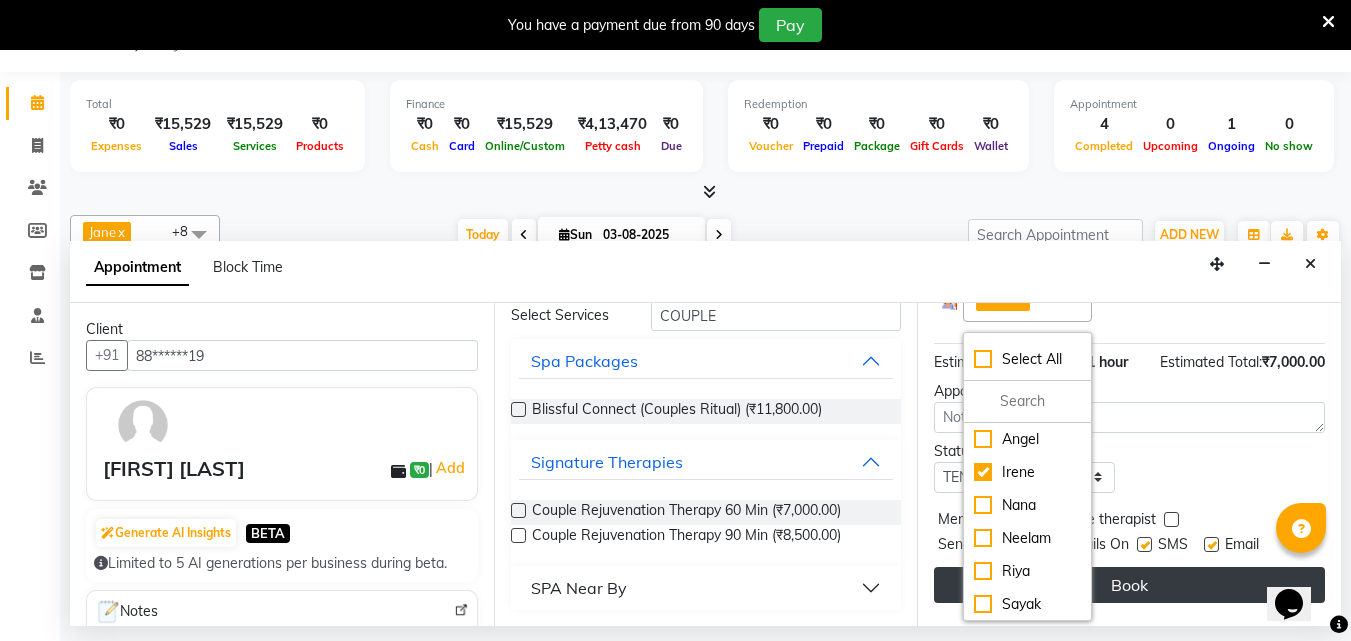 click on "Book" at bounding box center [1129, 585] 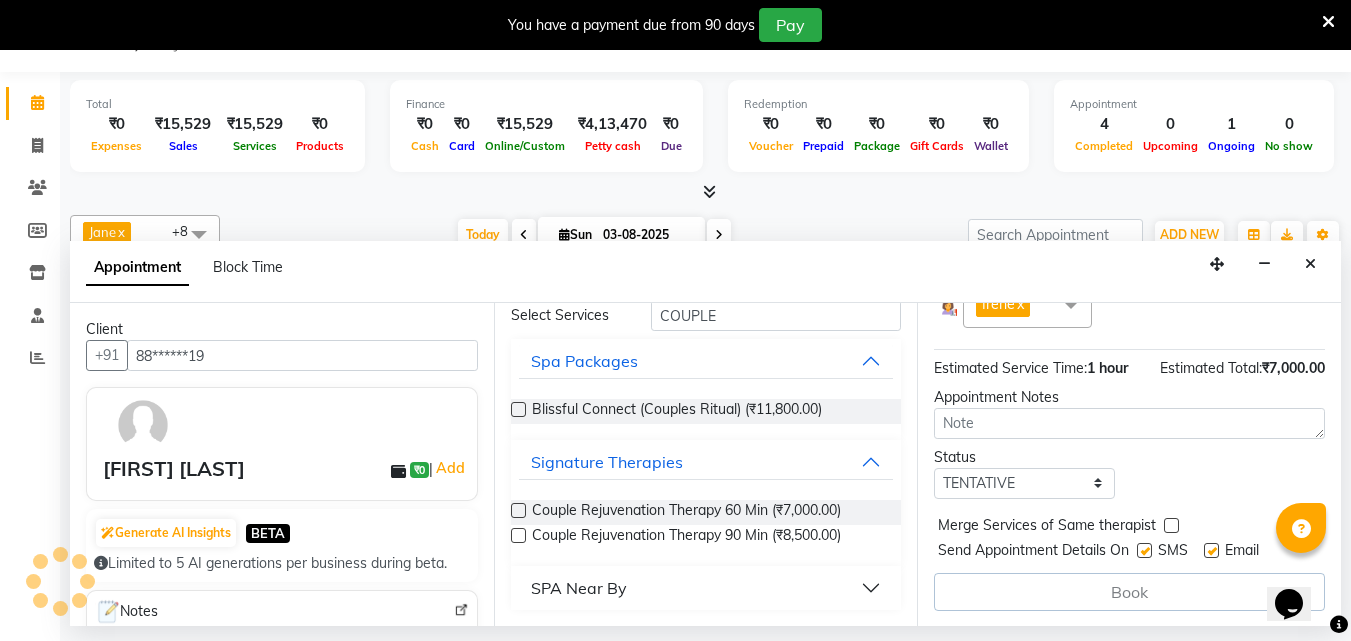 scroll, scrollTop: 0, scrollLeft: 0, axis: both 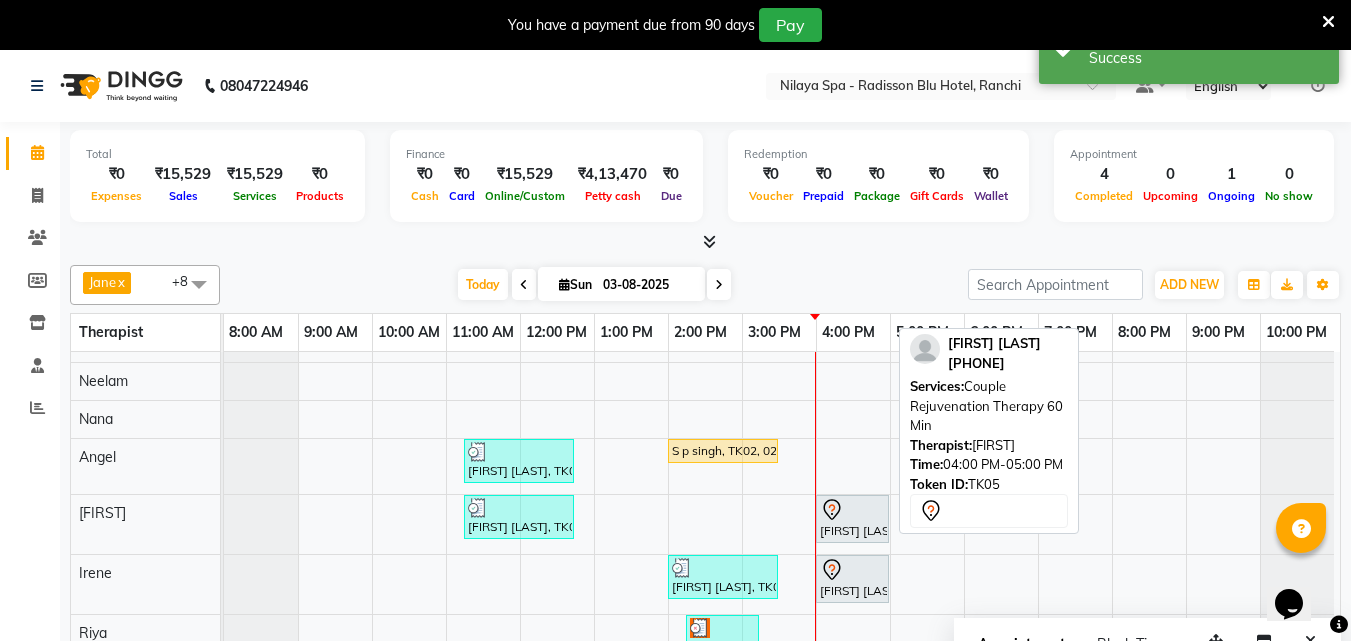 click on "[FIRST] [LAST], TK05, 04:00 PM-05:00 PM, Couple Rejuvenation Therapy 60 Min" at bounding box center (852, 519) 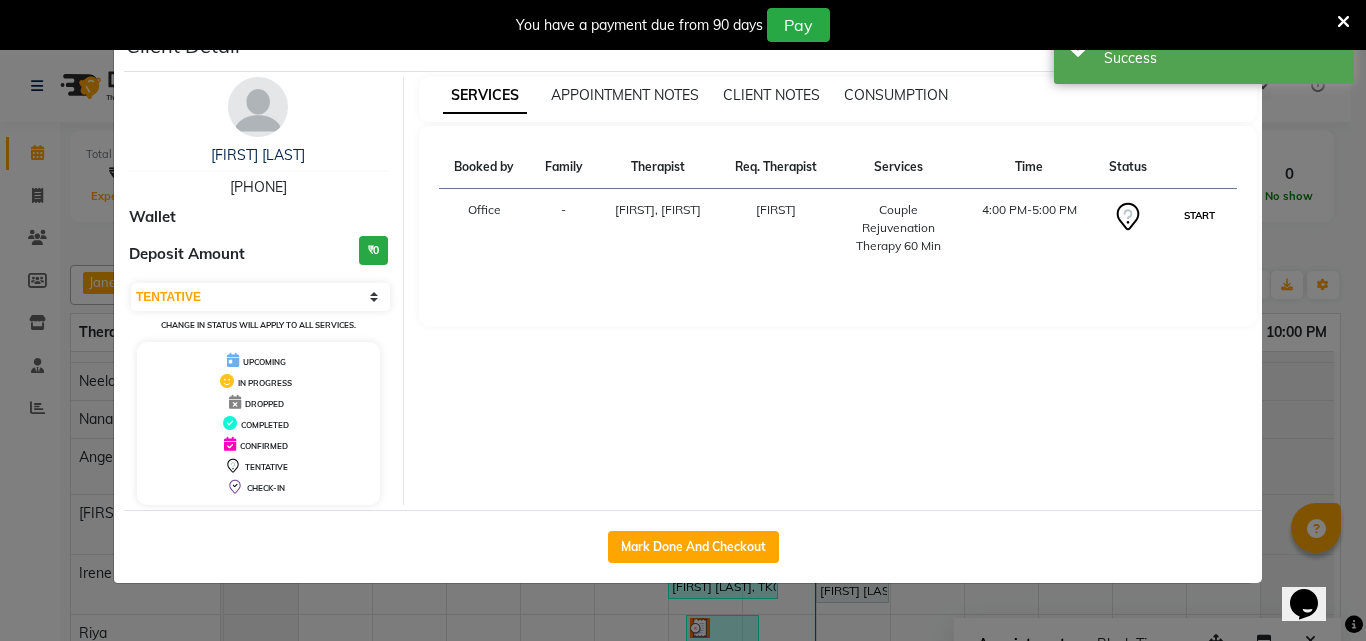click on "START" at bounding box center [1199, 215] 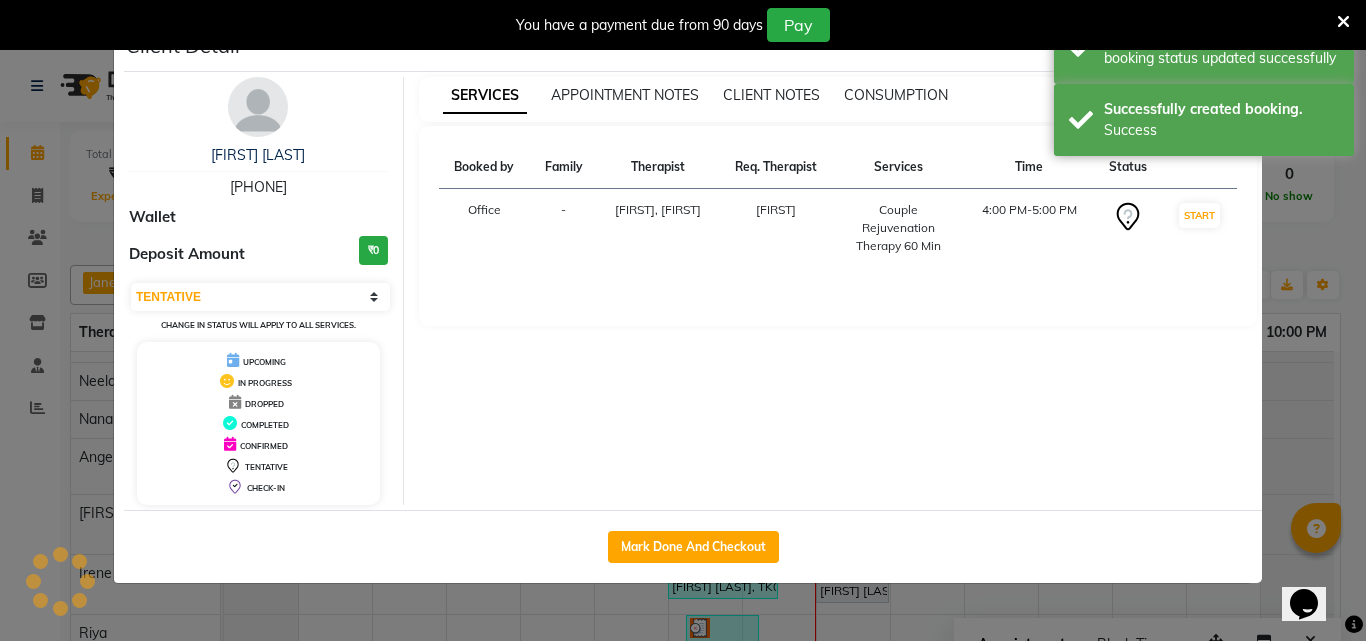 select on "1" 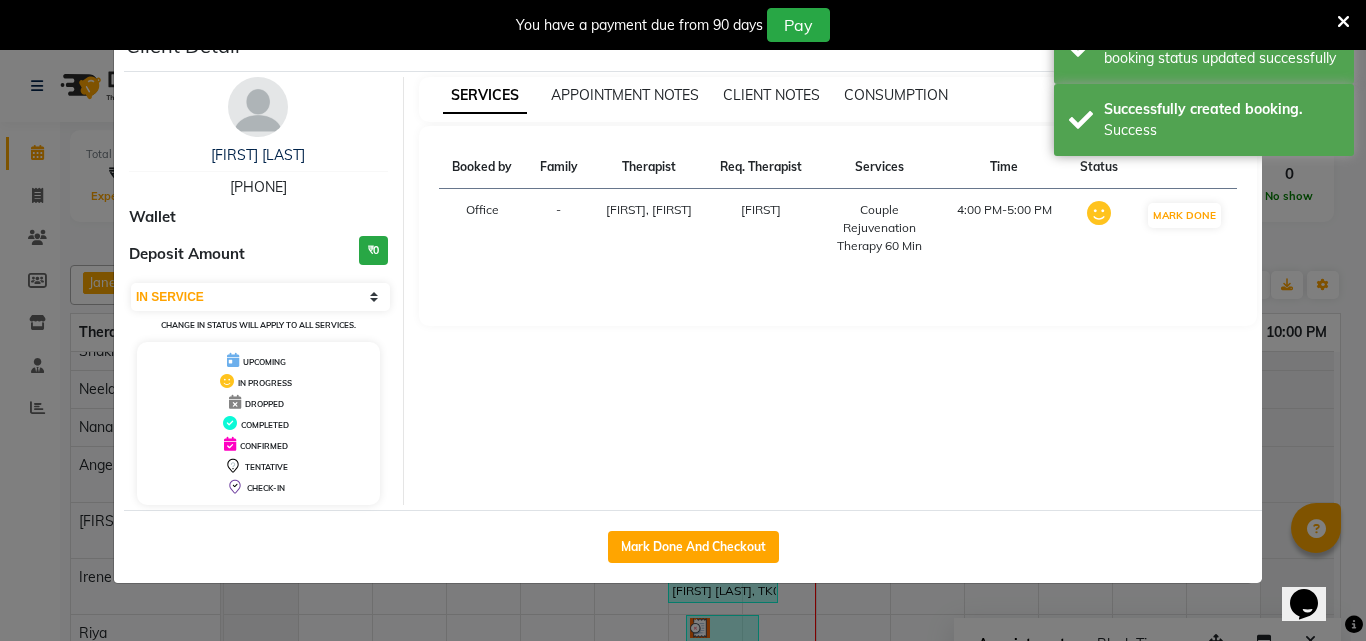 click on "Client Detail  [FIRST] [LAST]    [PHONE] Wallet Deposit Amount  ₹0  Select IN SERVICE CONFIRMED TENTATIVE CHECK IN MARK DONE UPCOMING Change in status will apply to all services. UPCOMING IN PROGRESS DROPPED COMPLETED CONFIRMED TENTATIVE CHECK-IN SERVICES APPOINTMENT NOTES CLIENT NOTES CONSUMPTION Booked by Family Therapist Req. Therapist Services Time Status  Office   - Guriya , Irene Guriya  Couple Rejuvenation Therapy 60 Min   4:00 PM-5:00 PM   MARK DONE   Mark Done And Checkout" 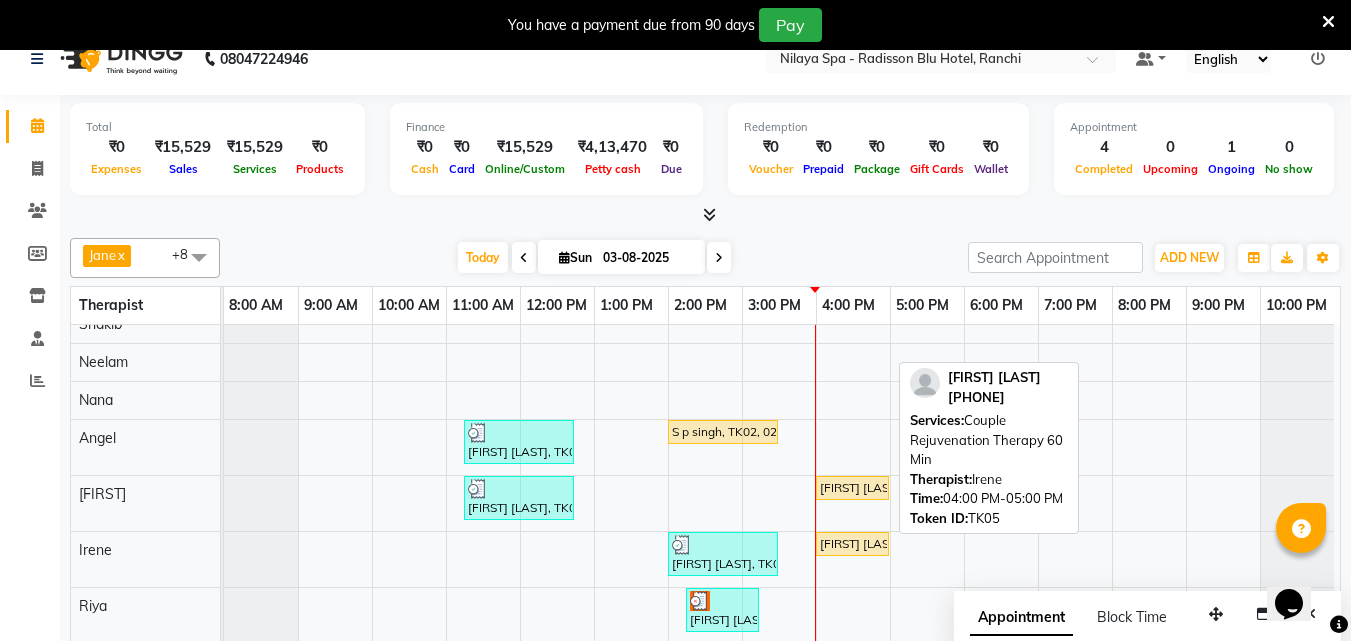 scroll, scrollTop: 50, scrollLeft: 0, axis: vertical 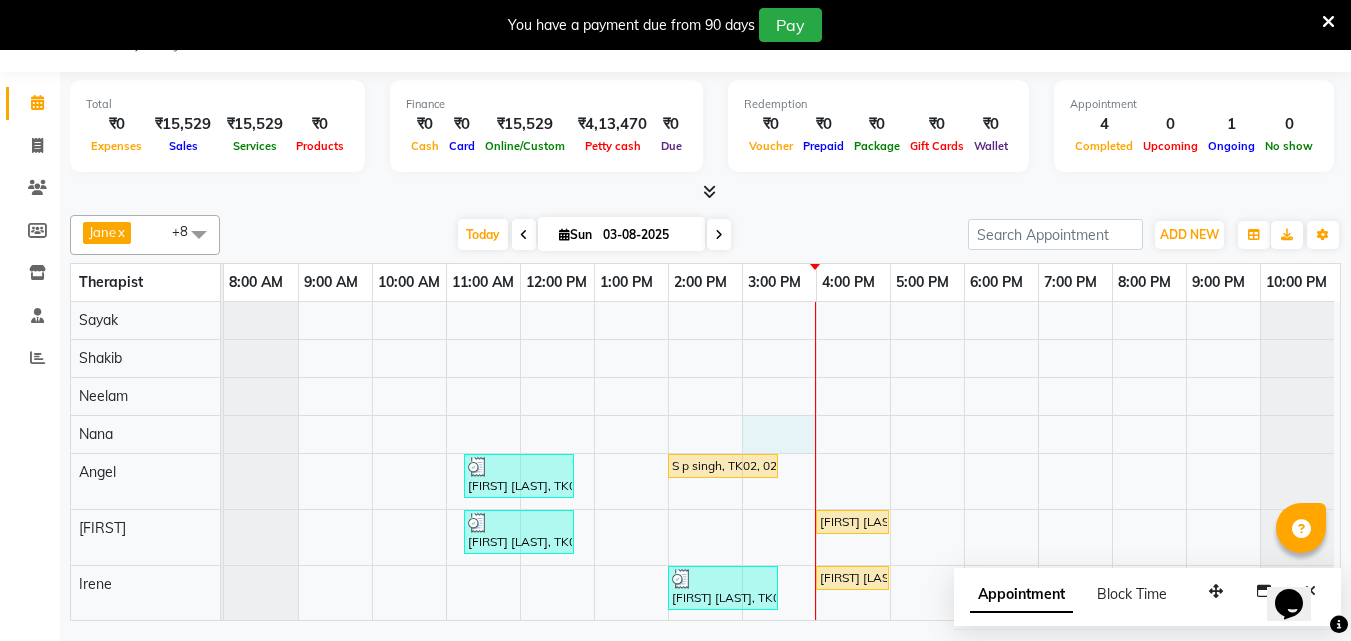 click on "[FIRST] [LAST], TK01, 11:15 AM-12:45 PM, Traditional Swedish Relaxation Therapy(Male) 90 Min    S p singh, TK02, 02:00 PM-03:30 PM, Deep Tissue Repair Therapy(Female) 90 Min     [FIRST] [LAST], TK01, 11:15 AM-12:45 PM, Traditional Swedish Relaxation Therapy(Male) 90 Min    [FIRST] singh, TK05, 04:00 PM-05:00 PM, Couple Rejuvenation Therapy 60 Min     [FIRST] [LAST], TK04, 02:00 PM-03:30 PM, R3 Fusion Therapy(Male) 90 Min    [FIRST] singh, TK05, 04:00 PM-05:00 PM, Couple Rejuvenation Therapy 60 Min     [FIRST]  [LAST] , TK03, 02:15 PM-03:15 PM, Deep Tissue Repair Therapy(Male) 60 Min" at bounding box center (782, 489) 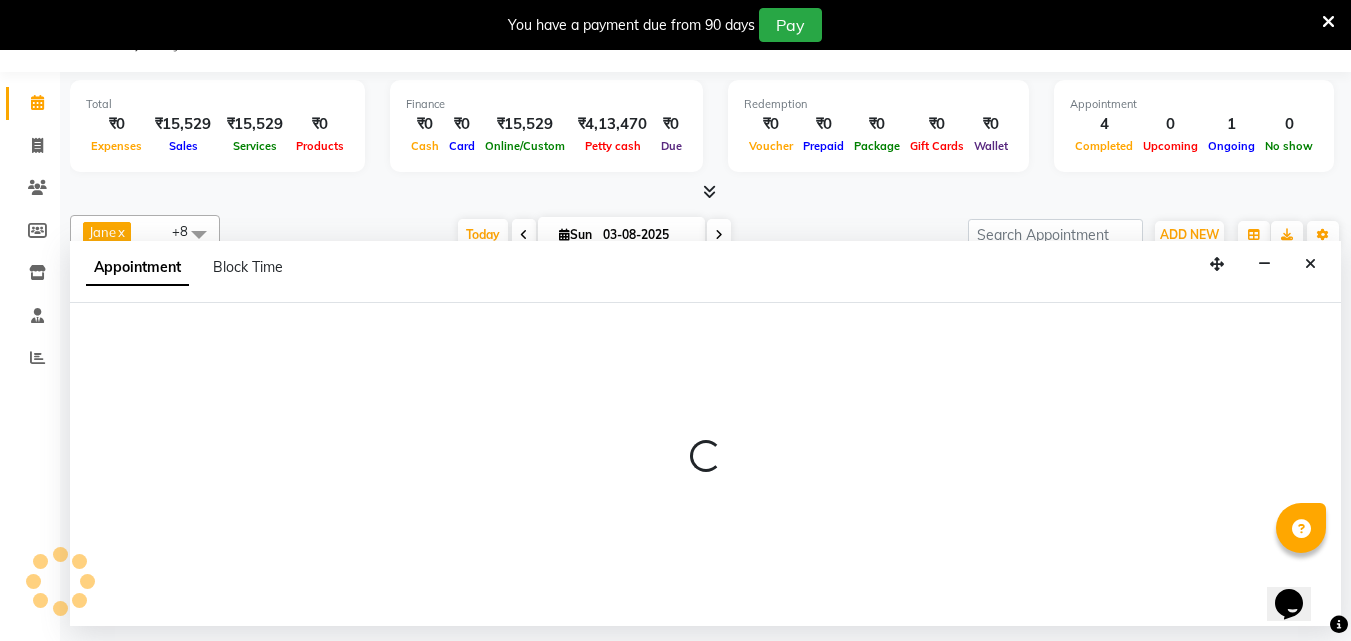 select on "78965" 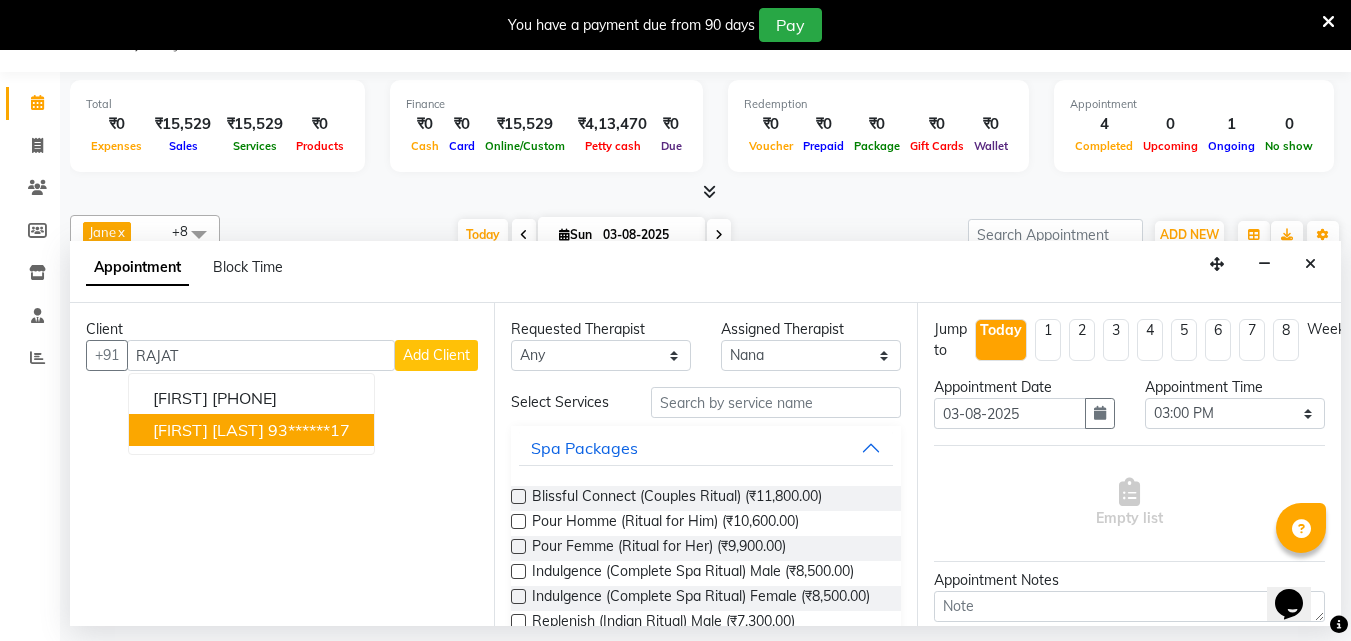 click on "93******17" at bounding box center [309, 430] 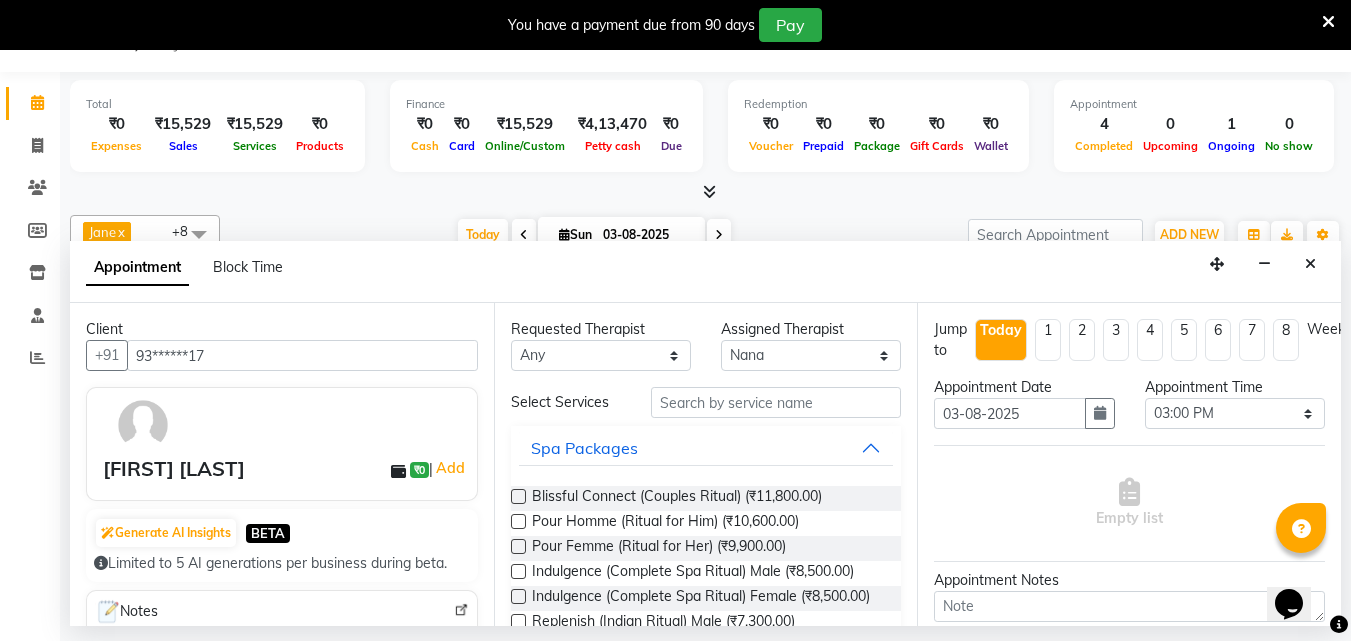 type on "93******17" 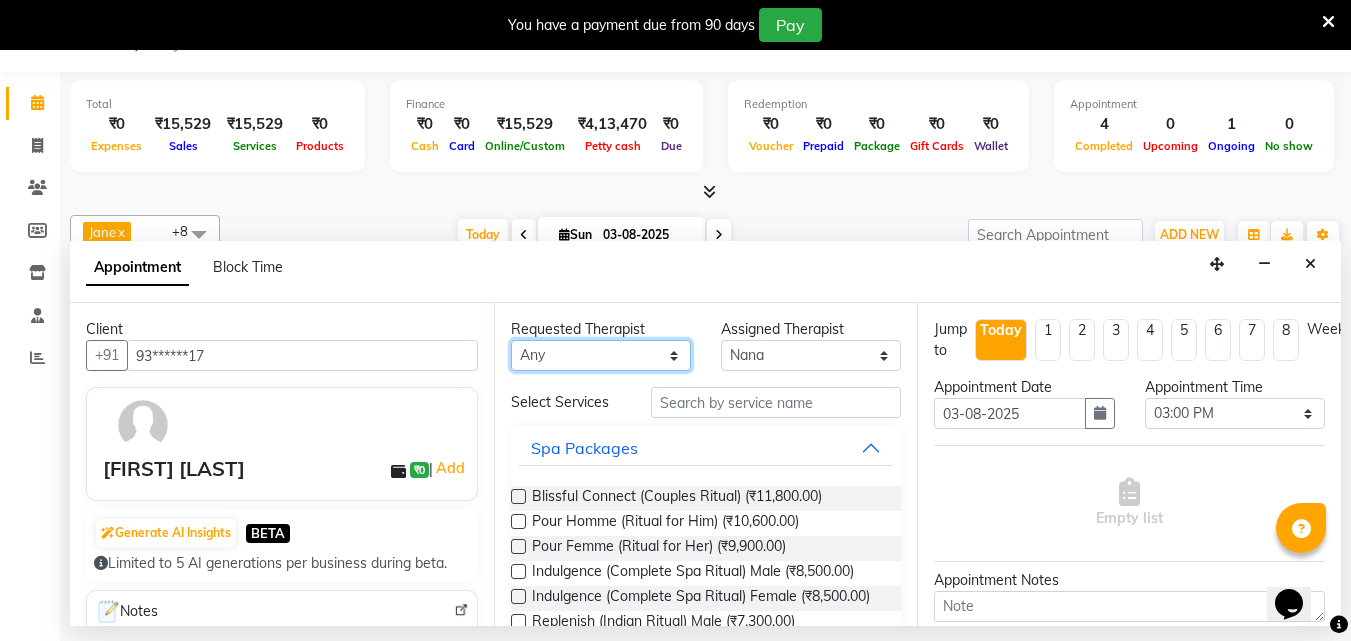 click on "Any Angel Guriya Irene Nana Neelam  Office  Riya Sayak Shakib" at bounding box center (601, 355) 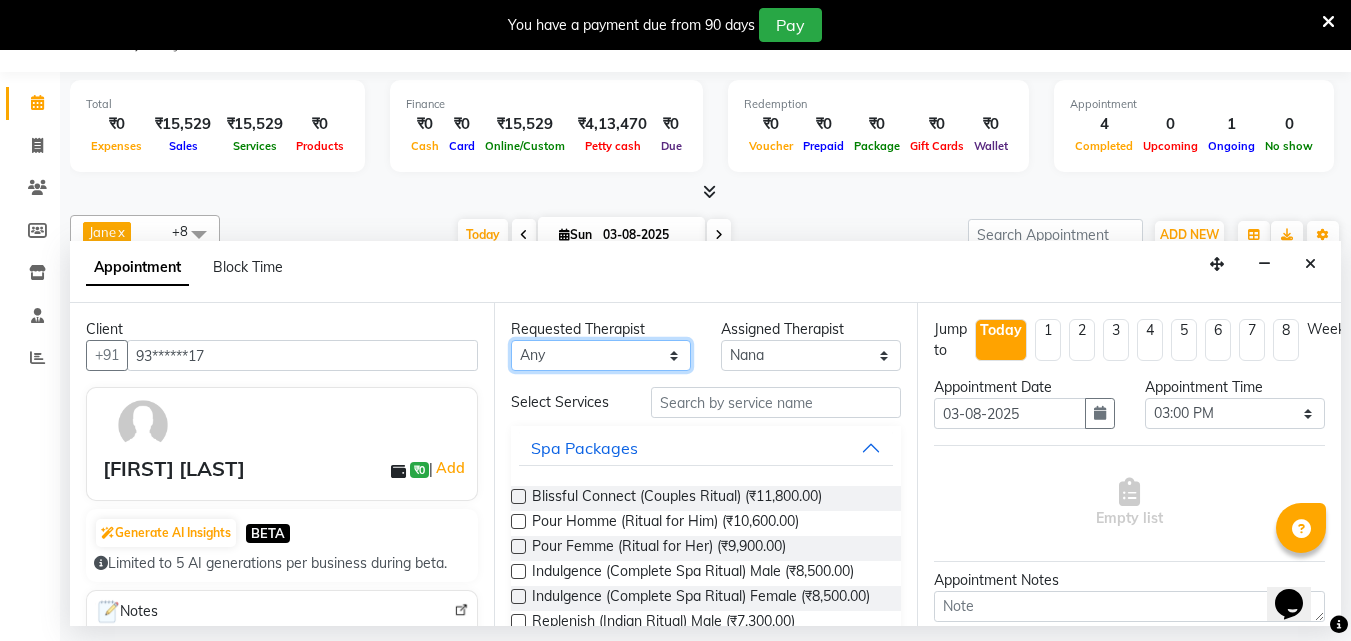 select on "78965" 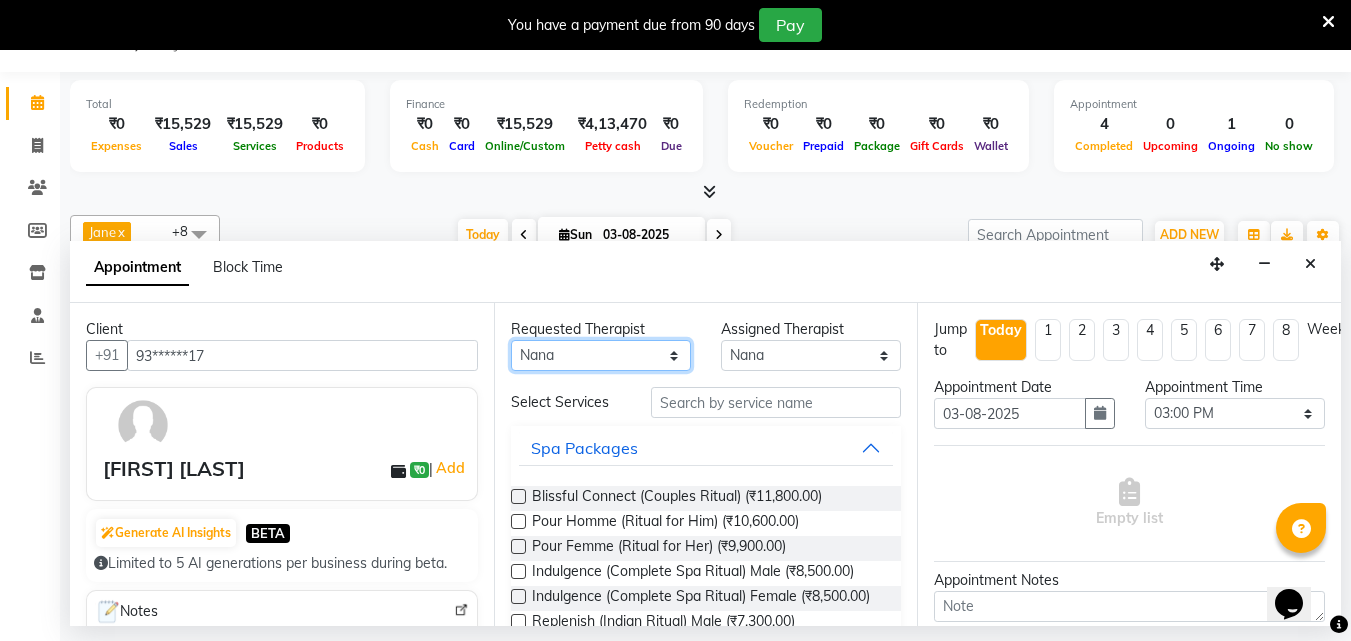 click on "Any Angel Guriya Irene Nana Neelam  Office  Riya Sayak Shakib" at bounding box center (601, 355) 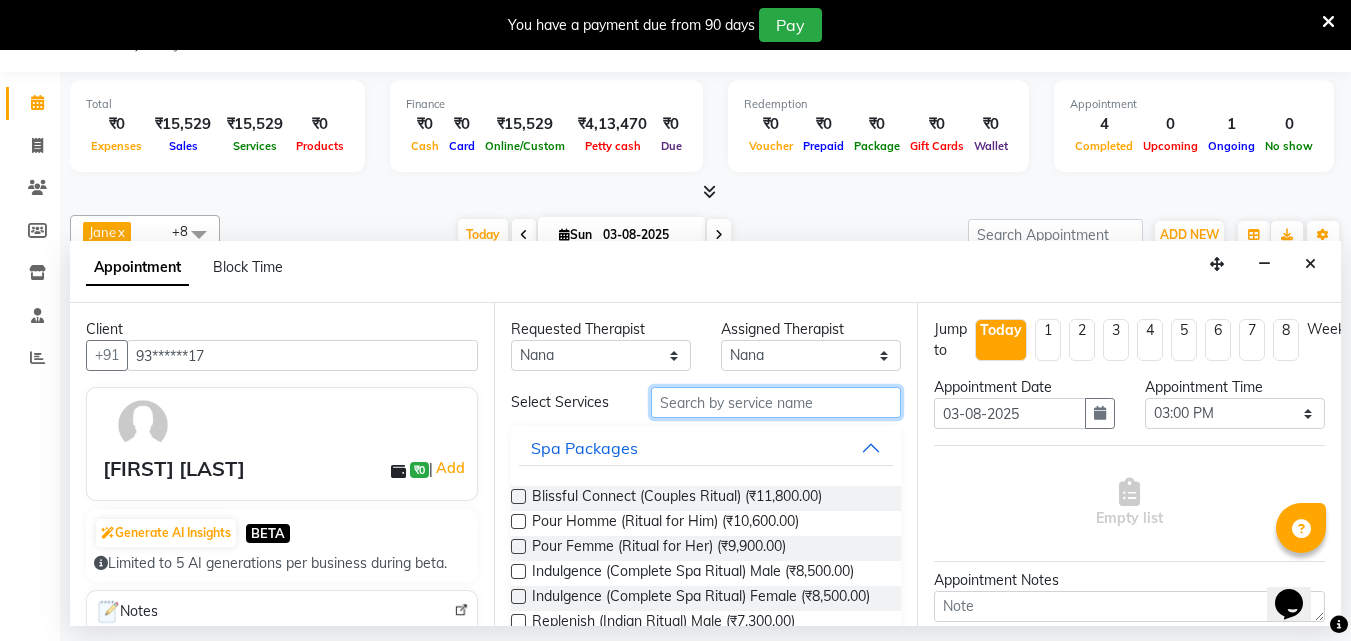 click at bounding box center (776, 402) 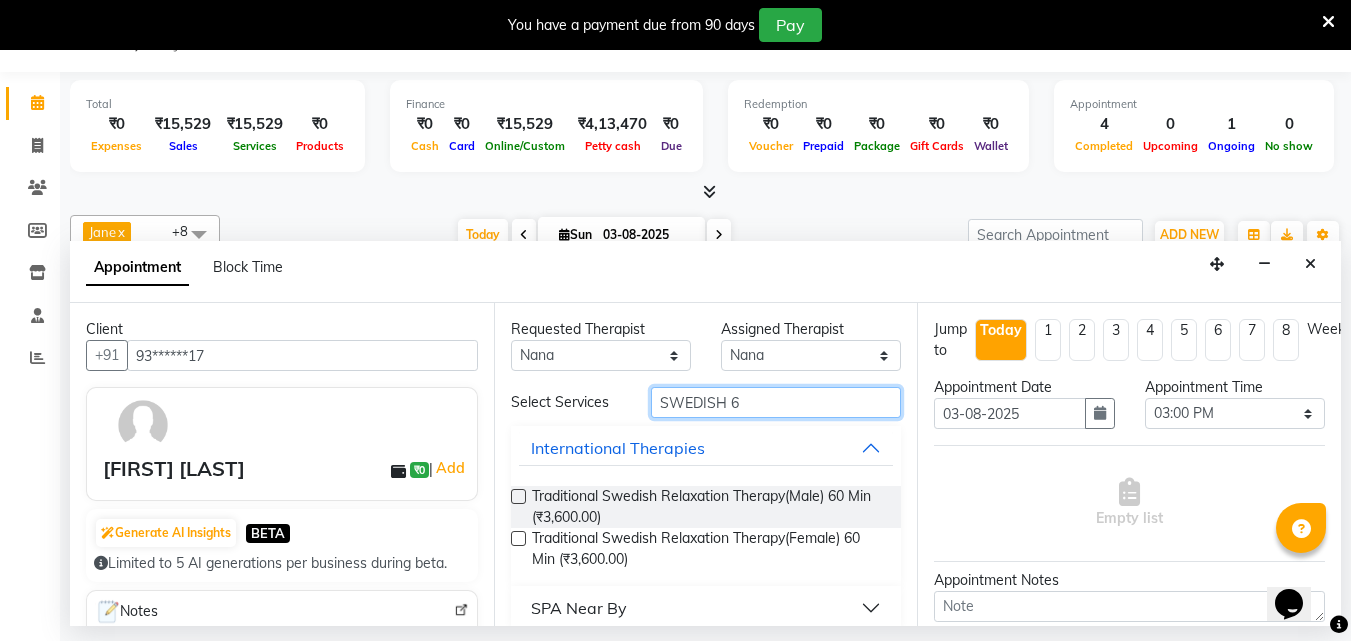 type on "SWEDISH 6" 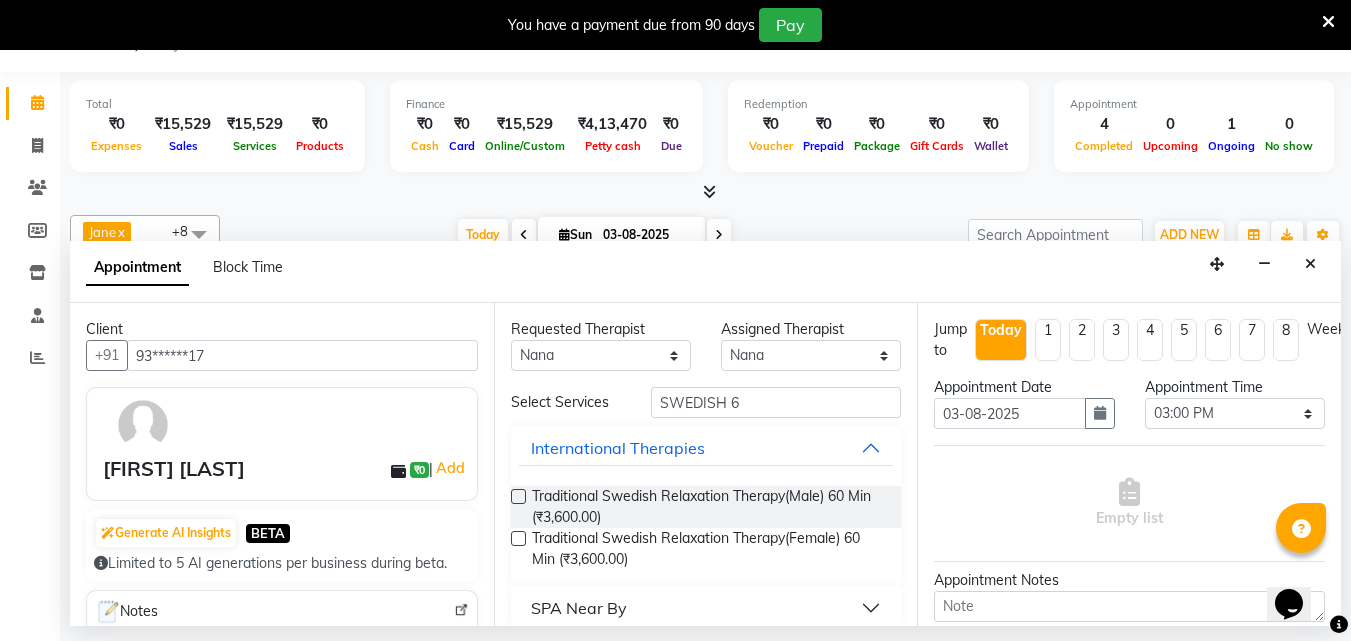 click at bounding box center [518, 496] 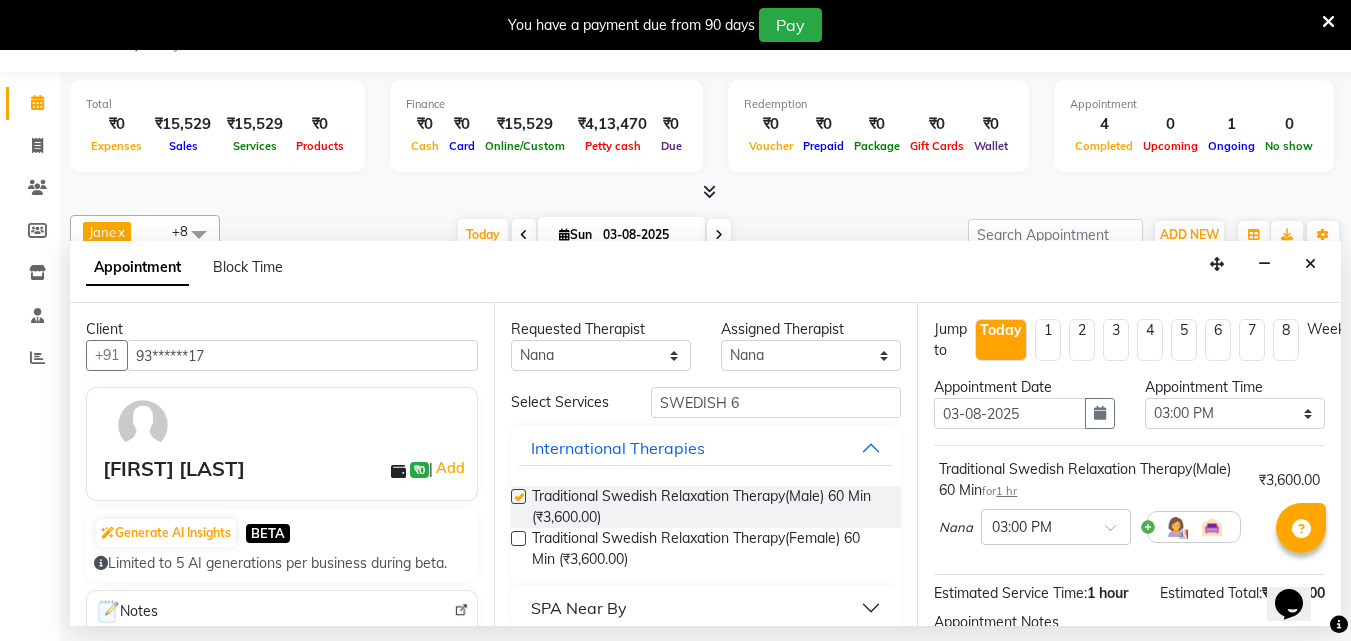 checkbox on "false" 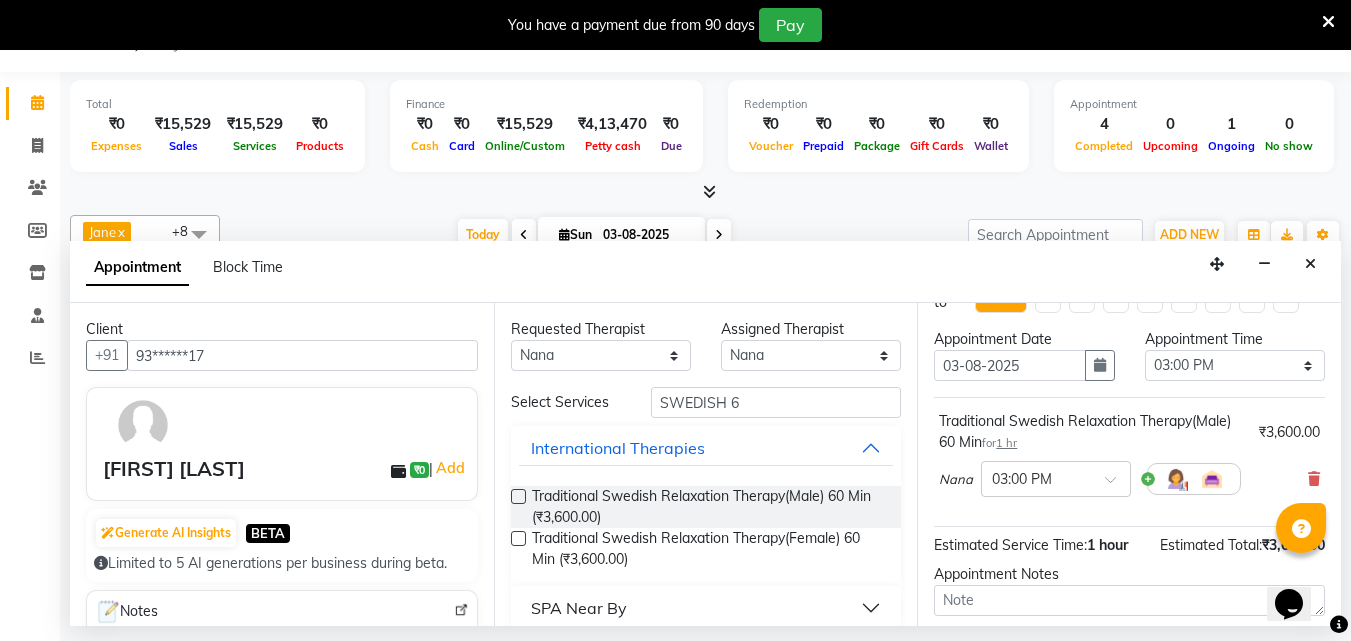 scroll, scrollTop: 39, scrollLeft: 0, axis: vertical 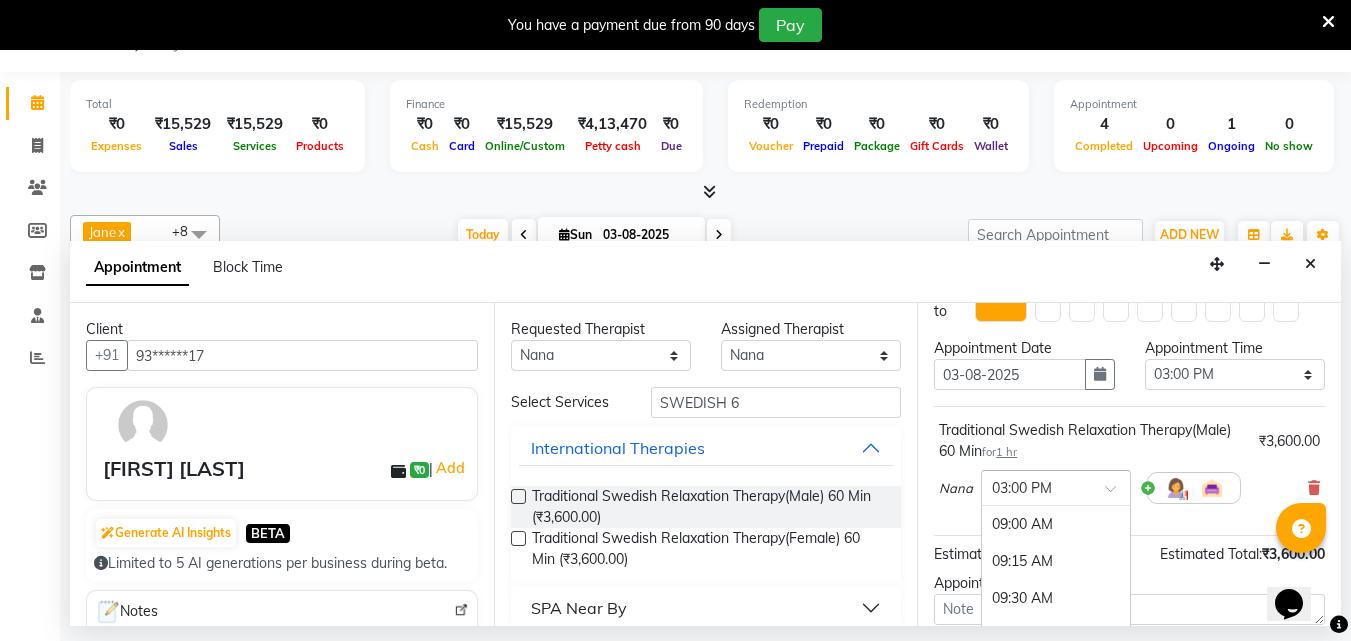 click at bounding box center (1056, 486) 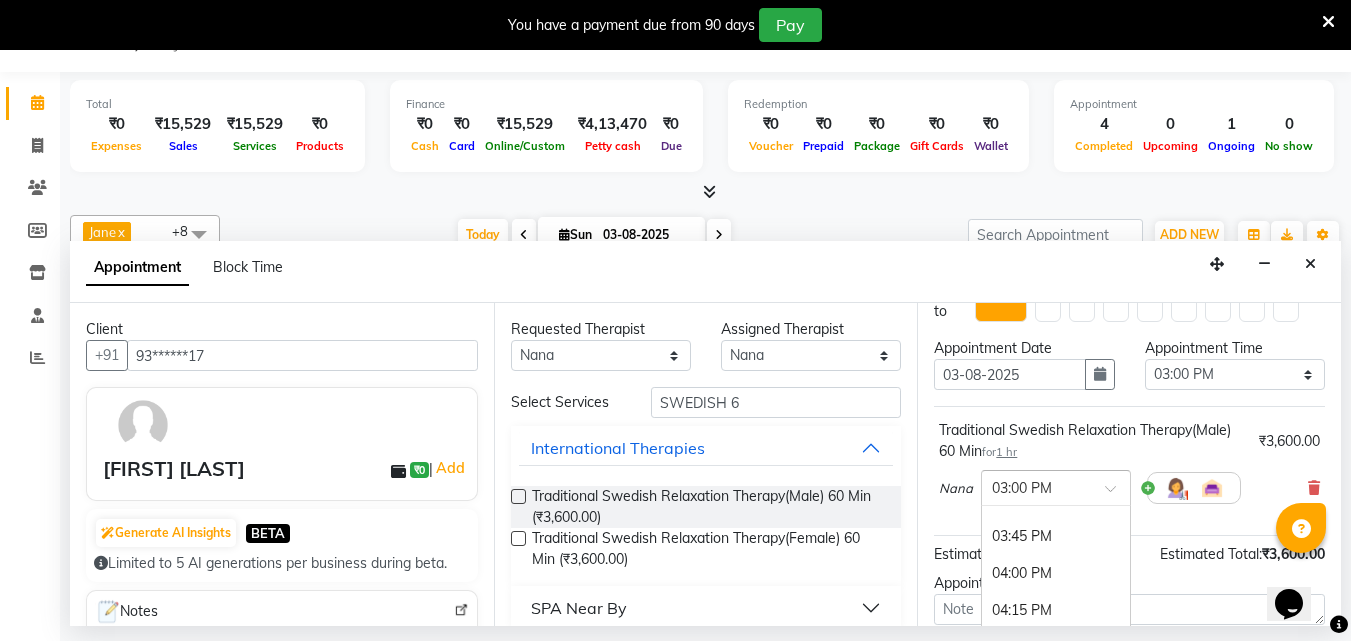 scroll, scrollTop: 988, scrollLeft: 0, axis: vertical 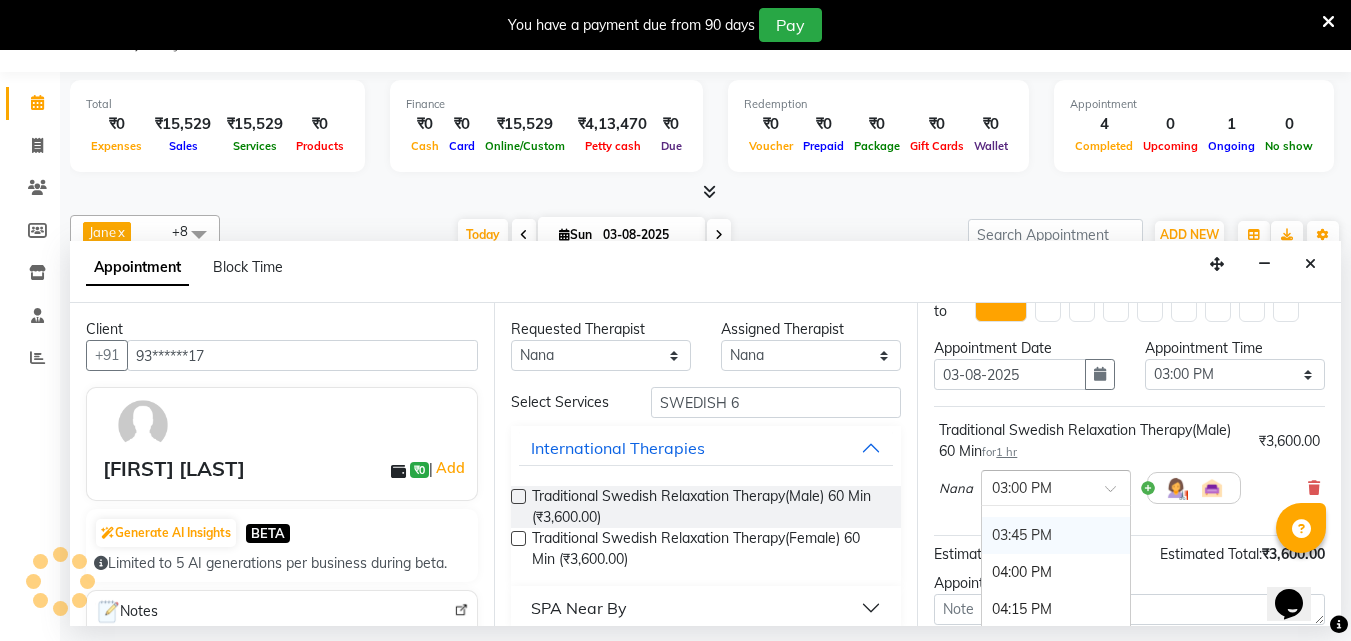 click on "03:45 PM" at bounding box center [1056, 535] 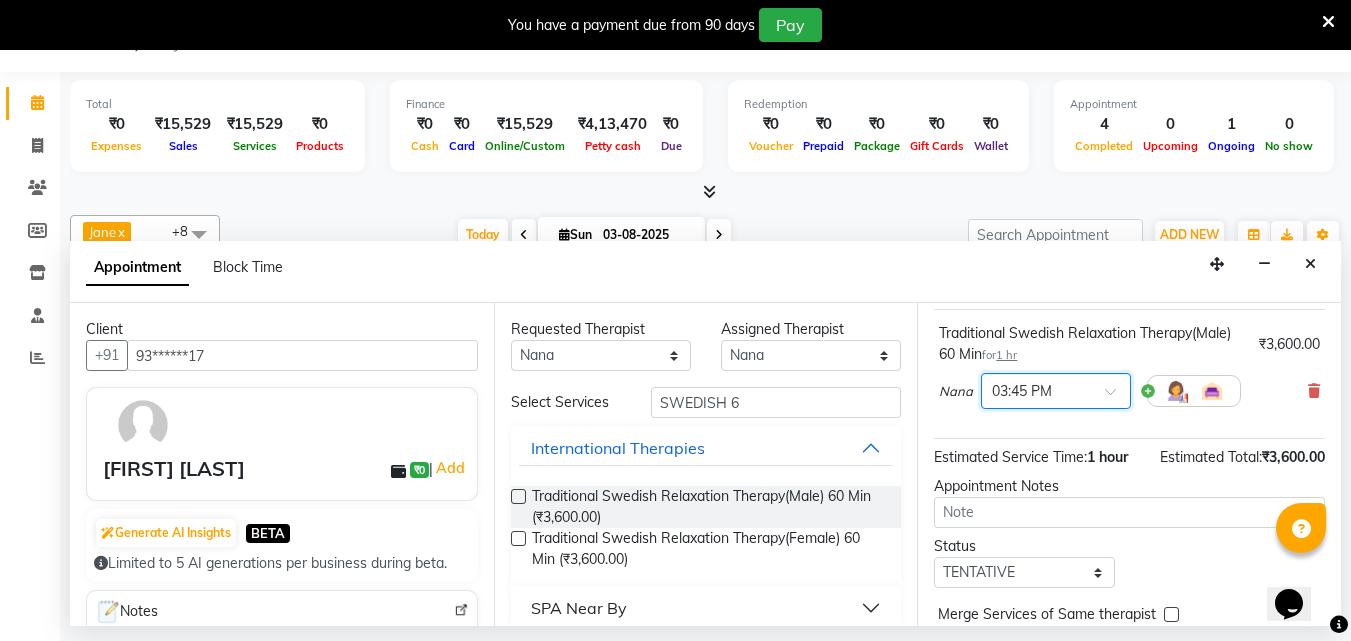 scroll, scrollTop: 239, scrollLeft: 0, axis: vertical 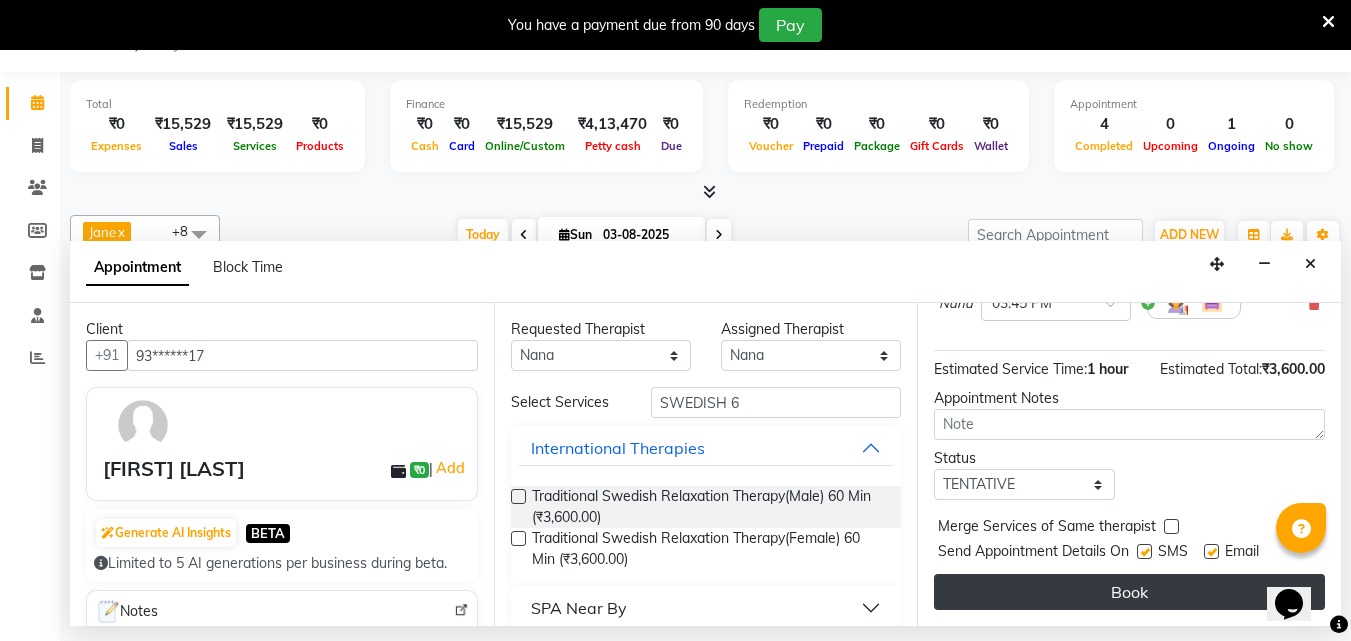 click on "Book" at bounding box center [1129, 592] 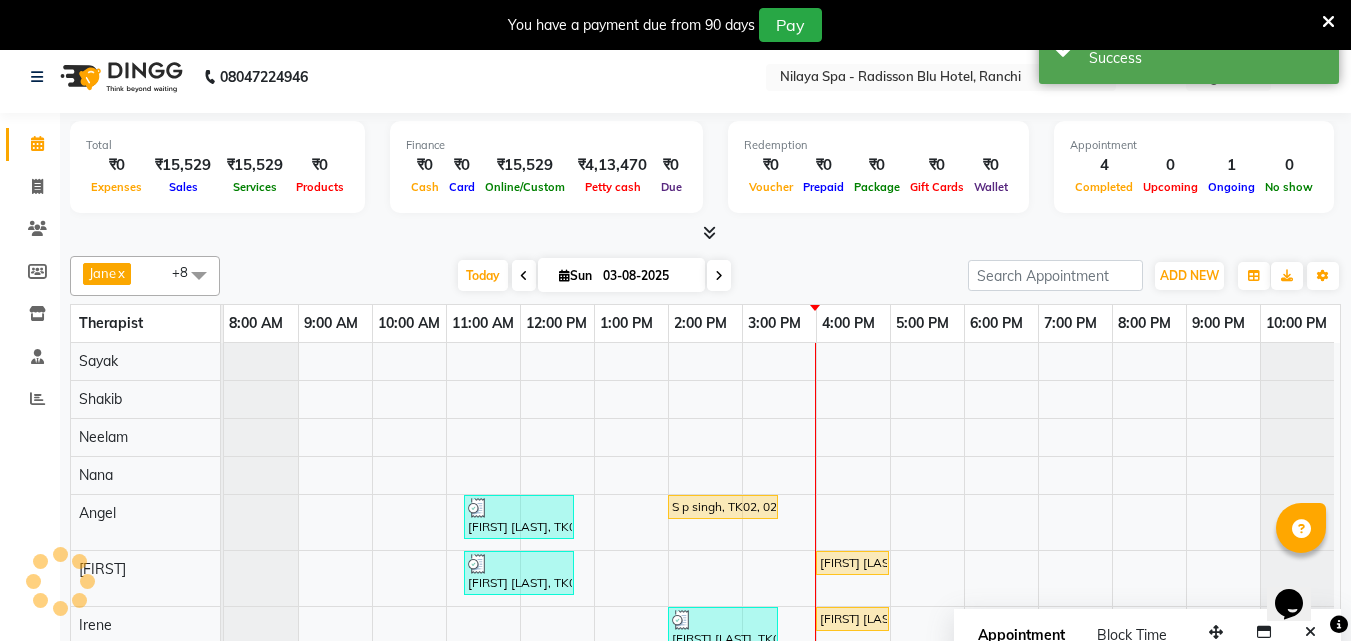 scroll, scrollTop: 0, scrollLeft: 0, axis: both 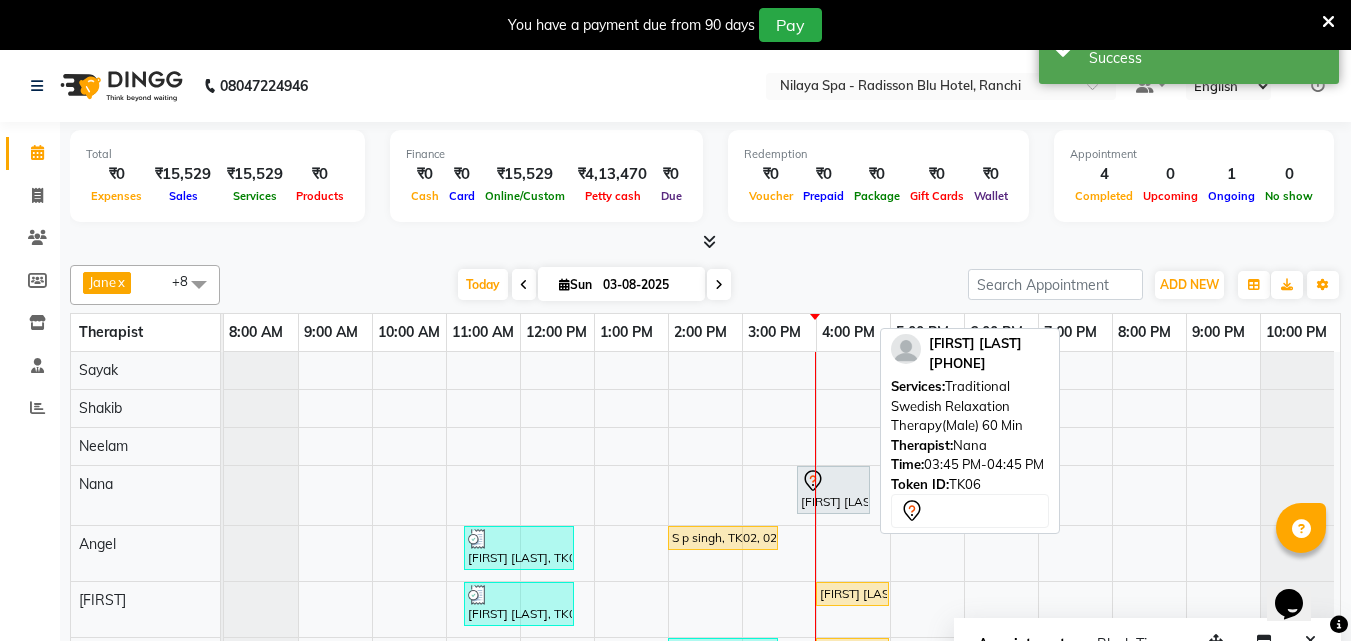click on "[FIRST] [LAST], TK06, 03:45 PM-04:45 PM, Traditional Swedish Relaxation Therapy(Male) 60 Min" at bounding box center (833, 490) 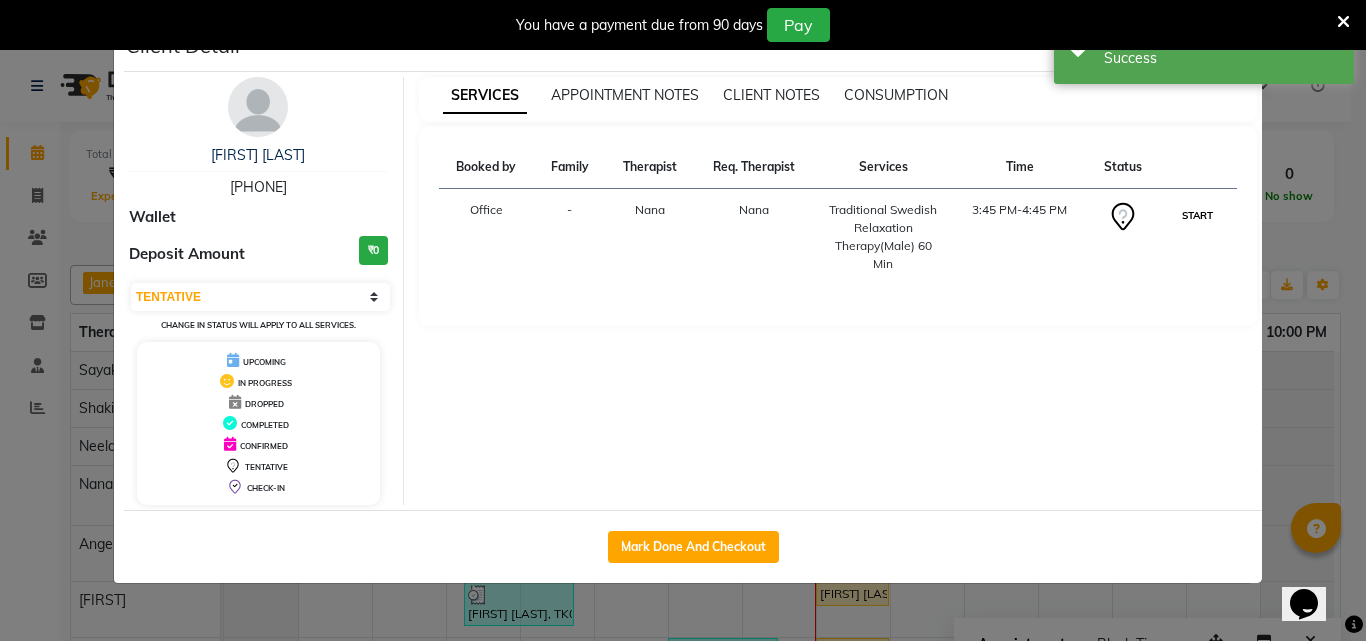 click on "START" at bounding box center [1197, 215] 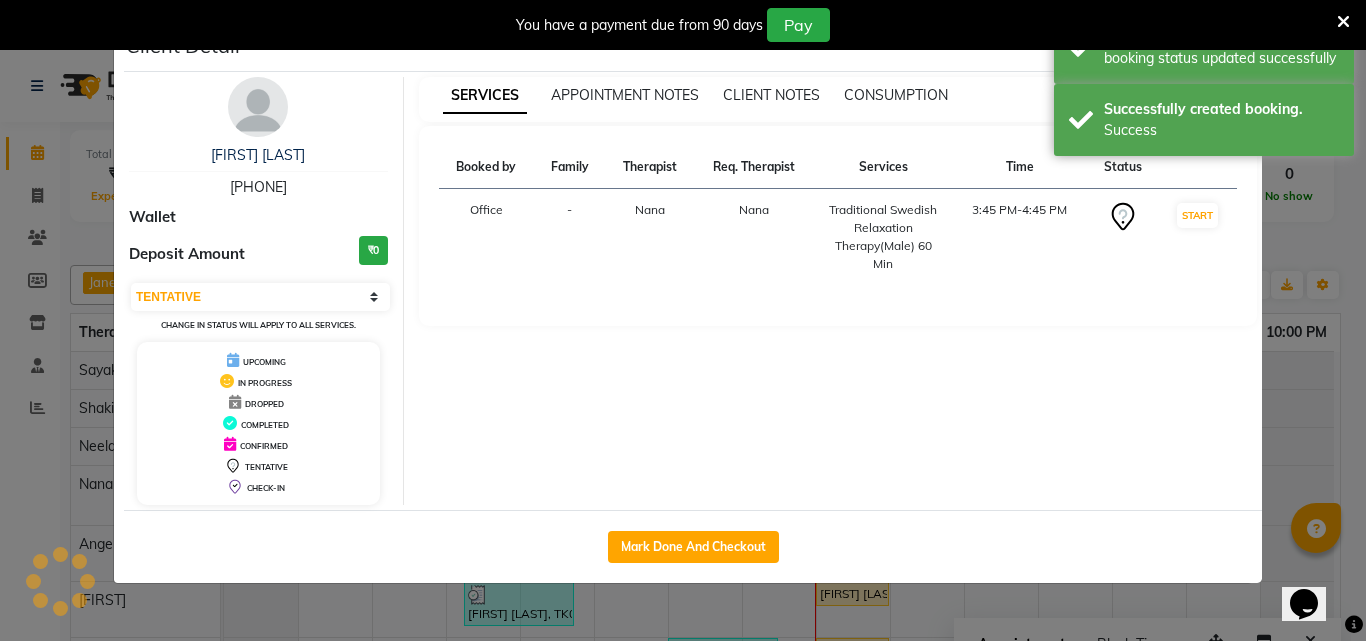 select on "1" 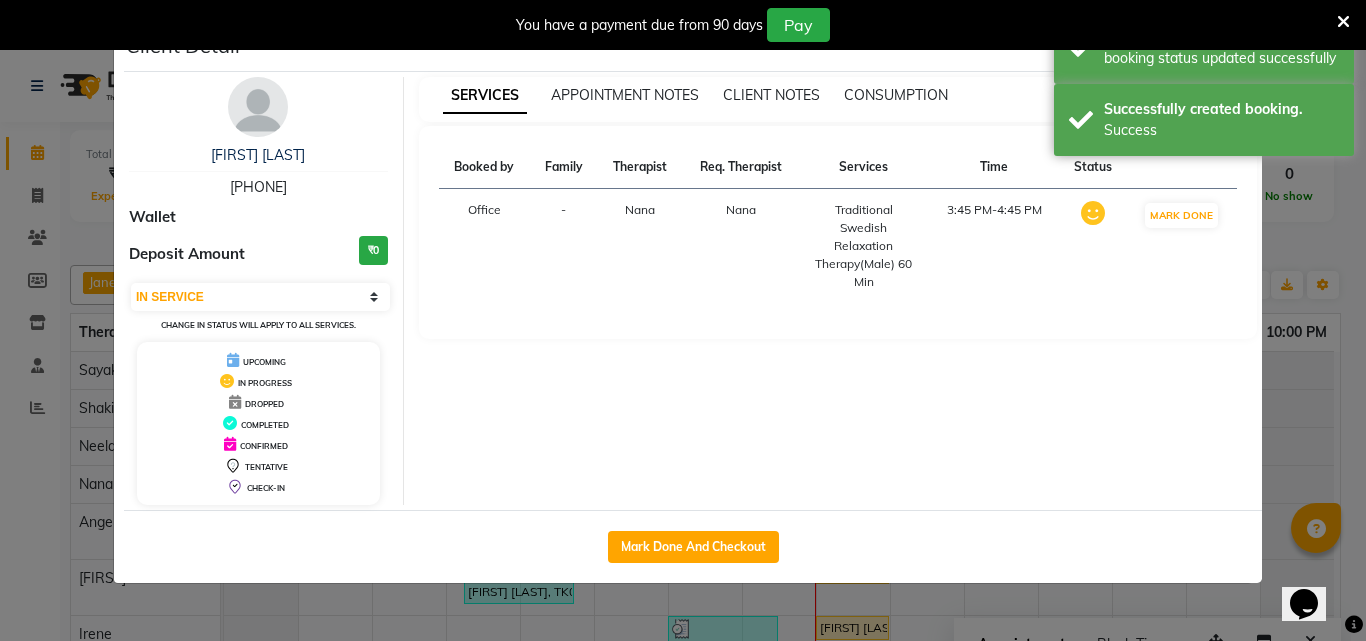 click on "Client Detail  [FIRST] [LAST]     [PHONE] Wallet Deposit Amount  ₹0  Select IN SERVICE CONFIRMED TENTATIVE CHECK IN MARK DONE UPCOMING Change in status will apply to all services. UPCOMING IN PROGRESS DROPPED COMPLETED CONFIRMED TENTATIVE CHECK-IN SERVICES APPOINTMENT NOTES CLIENT NOTES CONSUMPTION Booked by Family Therapist Req. Therapist Services Time Status  Office   - Nana Nana  Traditional Swedish Relaxation Therapy(Male) 60 Min   3:45 PM-4:45 PM   MARK DONE   Mark Done And Checkout" 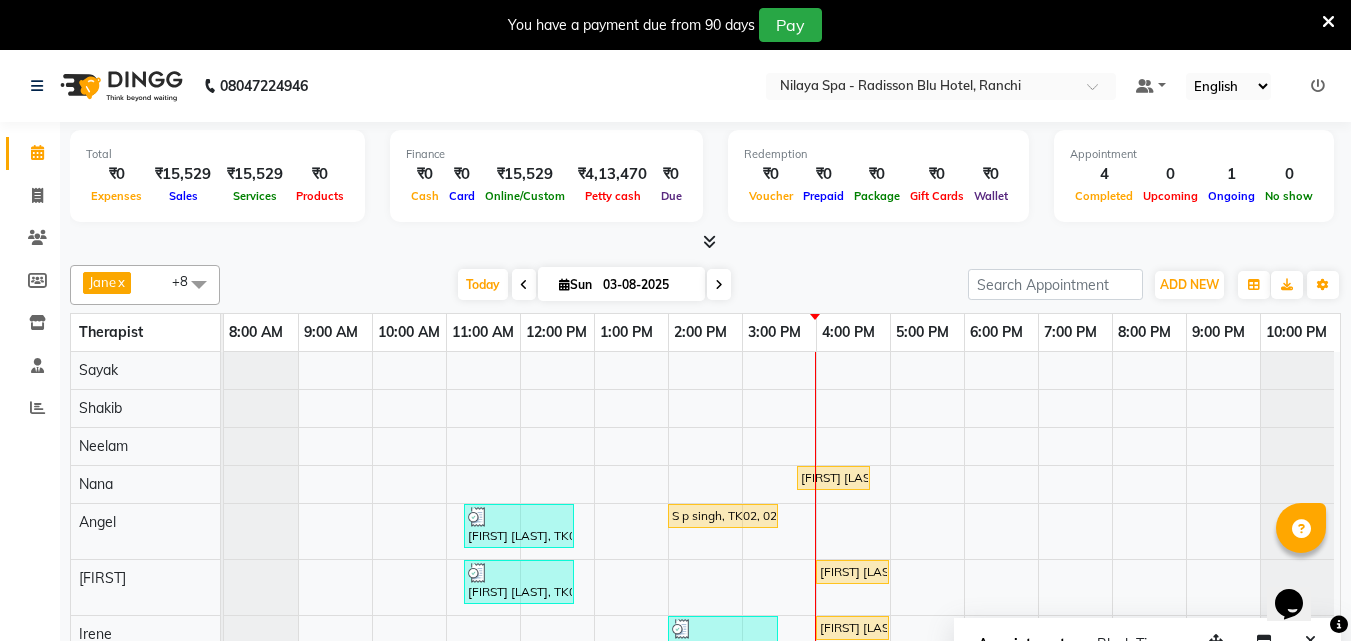 scroll, scrollTop: 36, scrollLeft: 0, axis: vertical 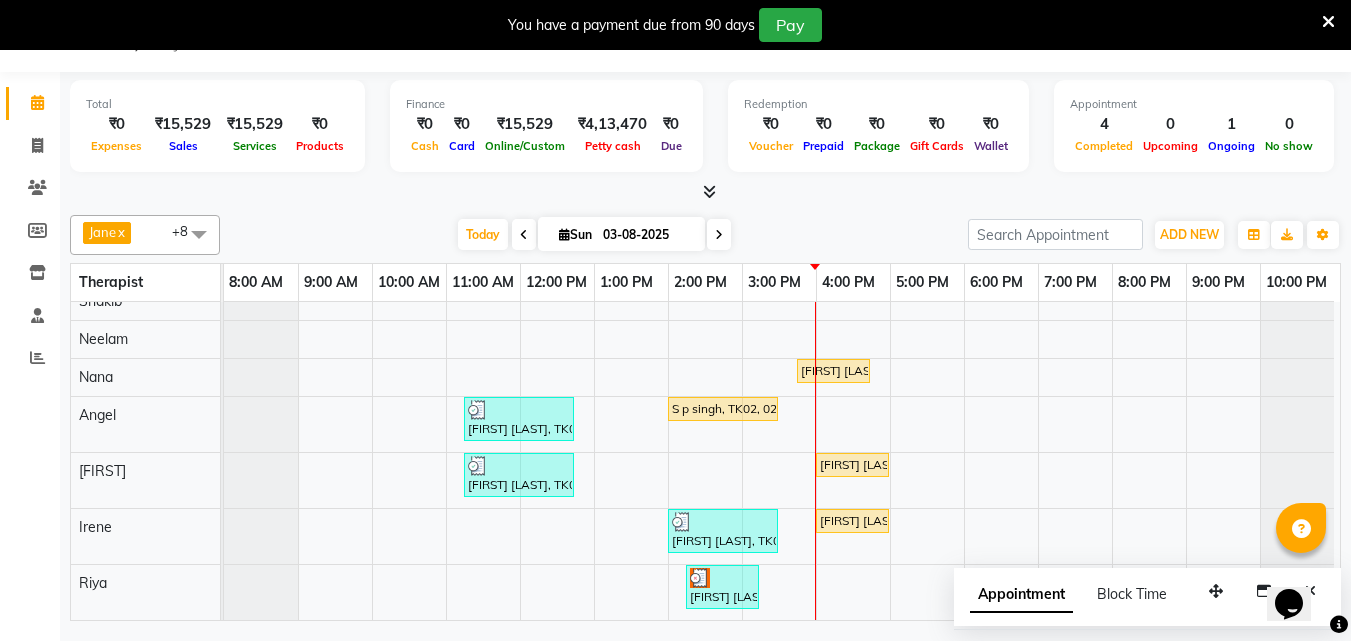 click on "[FIRST] [LAST], TK06, 03:45 PM-04:45 PM, Traditional Swedish Relaxation Therapy(Male) 60 Min     [FIRST] [LAST], TK01, 11:15 AM-12:45 PM, Traditional Swedish Relaxation Therapy(Male) 90 Min    [FIRST] [LAST], TK02, 02:00 PM-03:30 PM, Deep Tissue Repair Therapy(Female) 90 Min     [FIRST] [LAST], TK01, 11:15 AM-12:45 PM, Traditional Swedish Relaxation Therapy(Male) 90 Min    [FIRST] [LAST], TK05, 04:00 PM-05:00 PM, Couple Rejuvenation Therapy 60 Min     [FIRST] [LAST], TK04, 02:00 PM-03:30 PM, R3 Fusion Therapy(Male) 90 Min    [FIRST] [LAST], TK05, 04:00 PM-05:00 PM, Couple Rejuvenation Therapy 60 Min     [FIRST]  [LAST], TK03, 02:15 PM-03:15 PM, Deep Tissue Repair Therapy(Male) 60 Min" at bounding box center (782, 432) 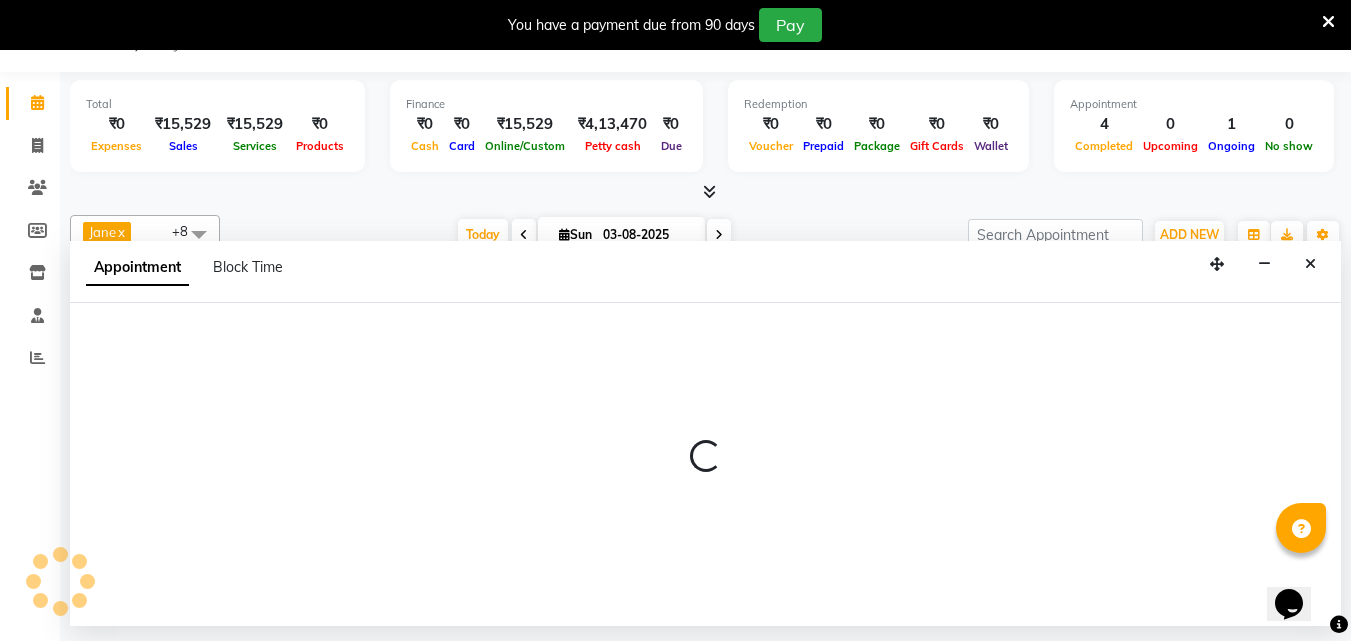 select on "80439" 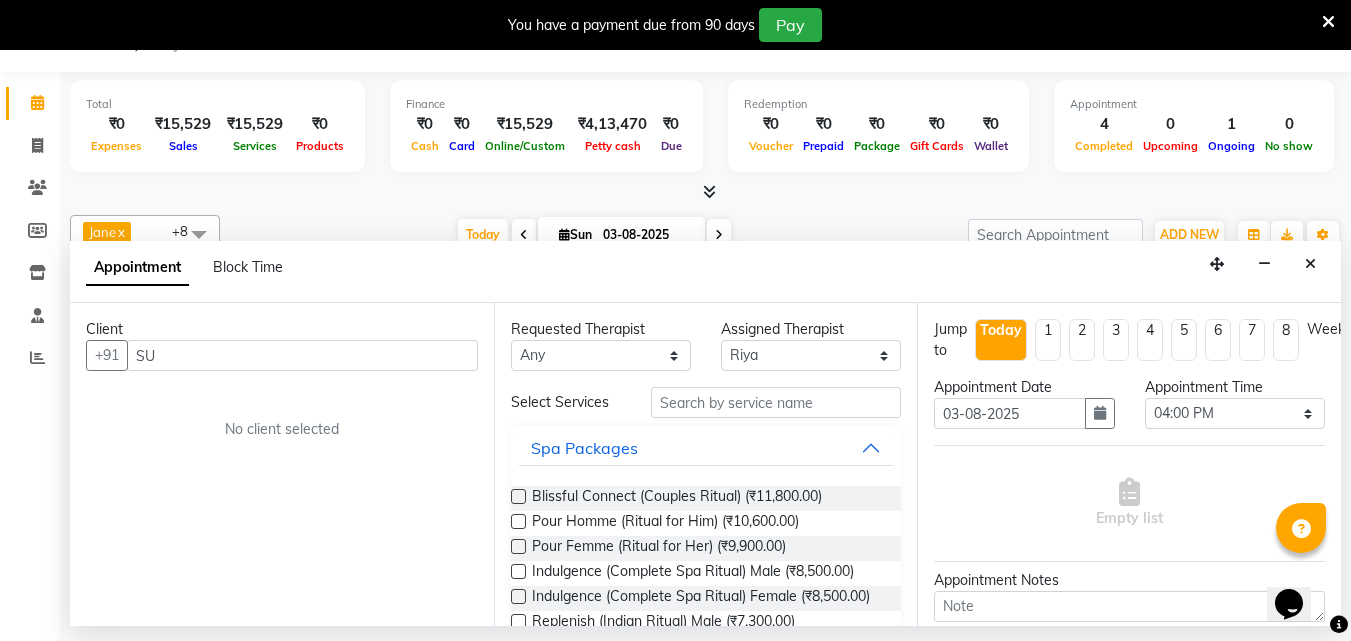 type on "S" 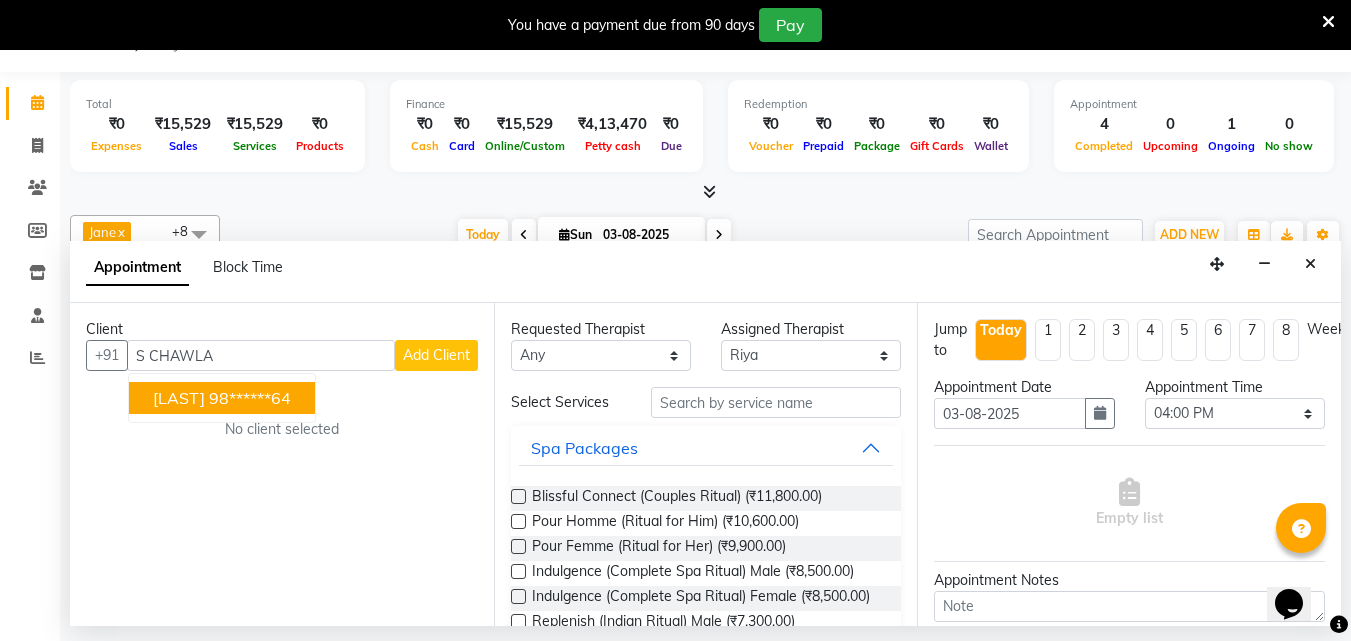 click on "98******64" at bounding box center [250, 398] 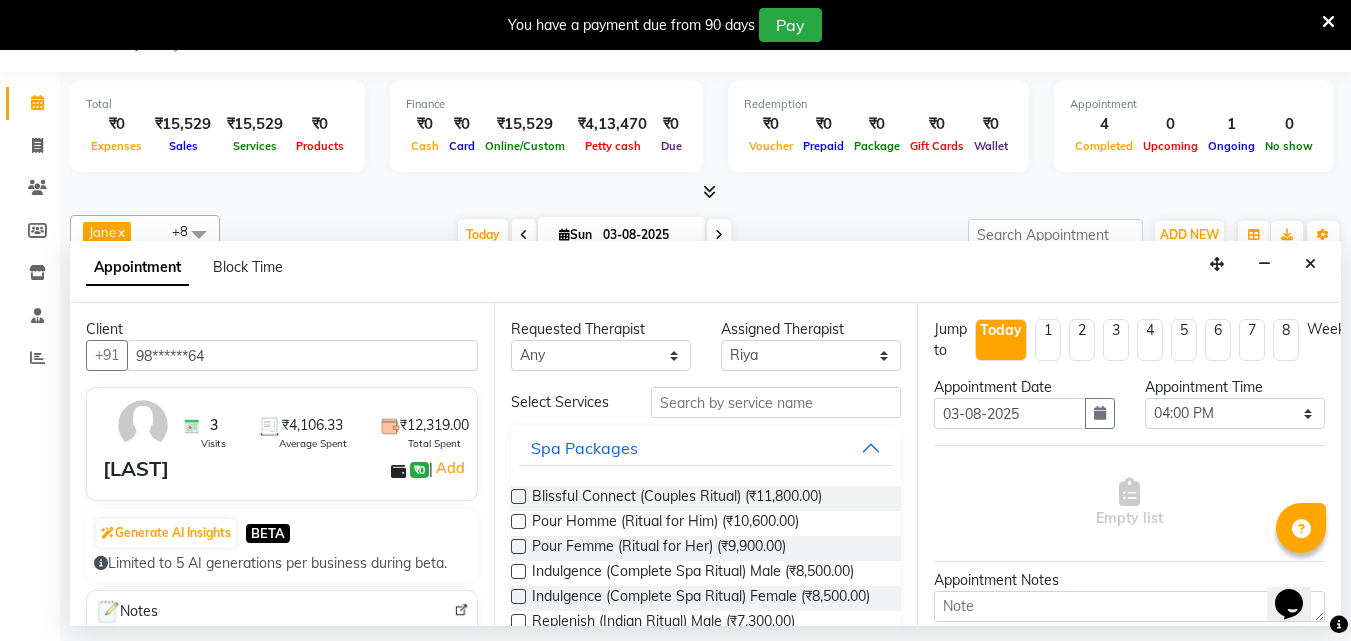 type on "98******64" 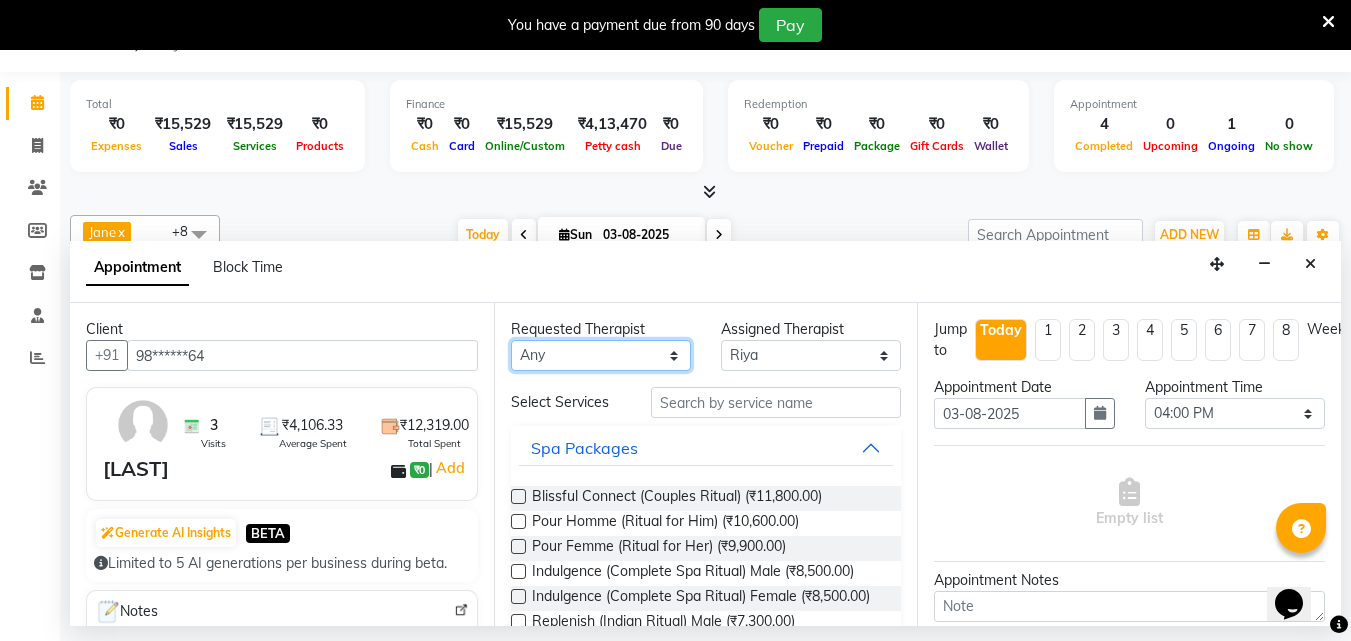 click on "Any Angel Guriya Irene Nana Neelam  Office  Riya Sayak Shakib" at bounding box center (601, 355) 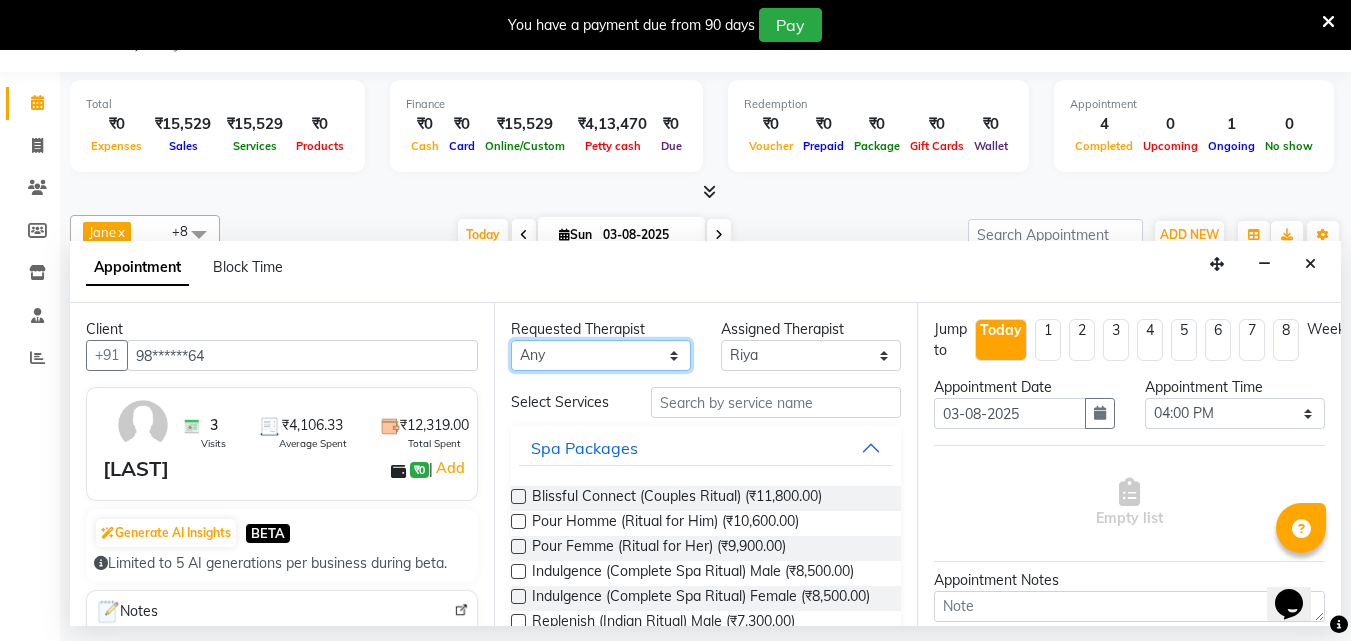 select on "80439" 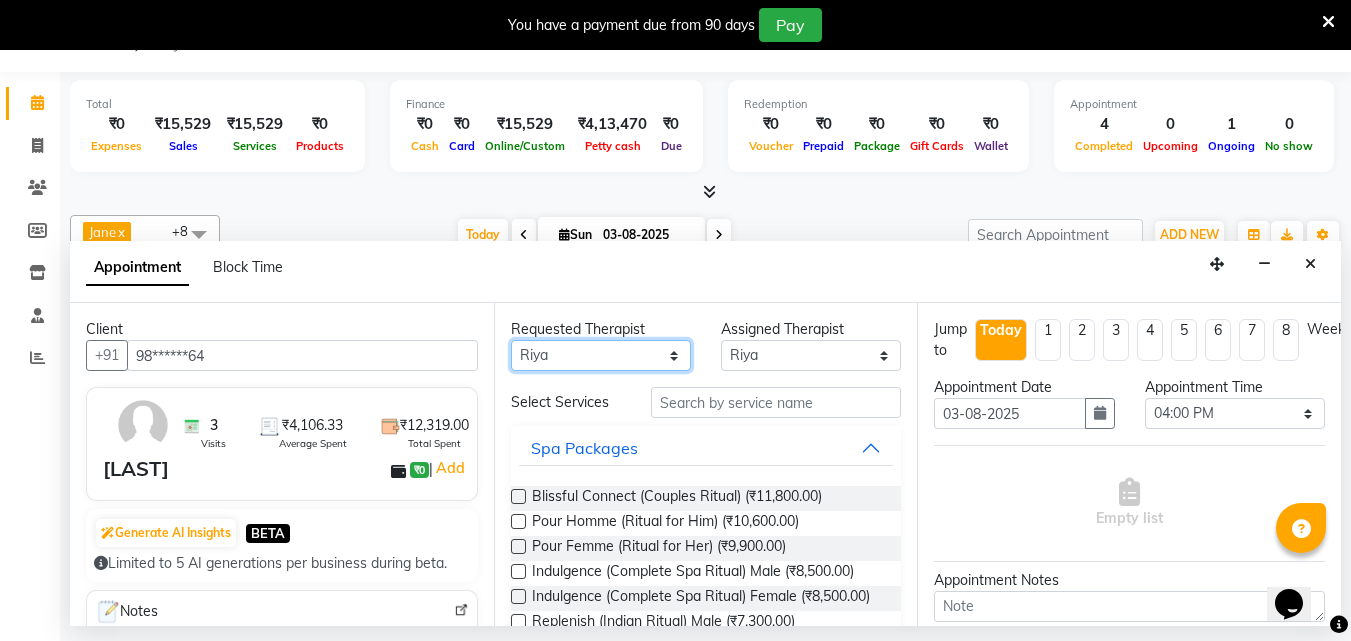 click on "Any Angel Guriya Irene Nana Neelam  Office  Riya Sayak Shakib" at bounding box center [601, 355] 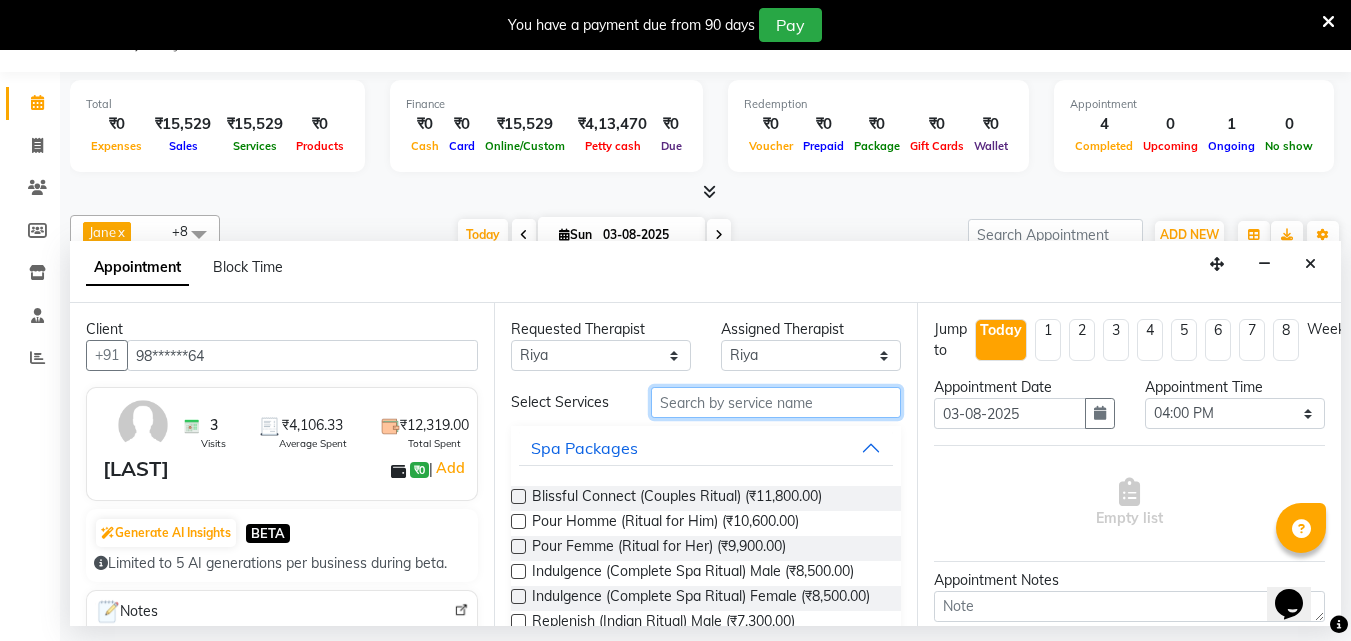 click at bounding box center (776, 402) 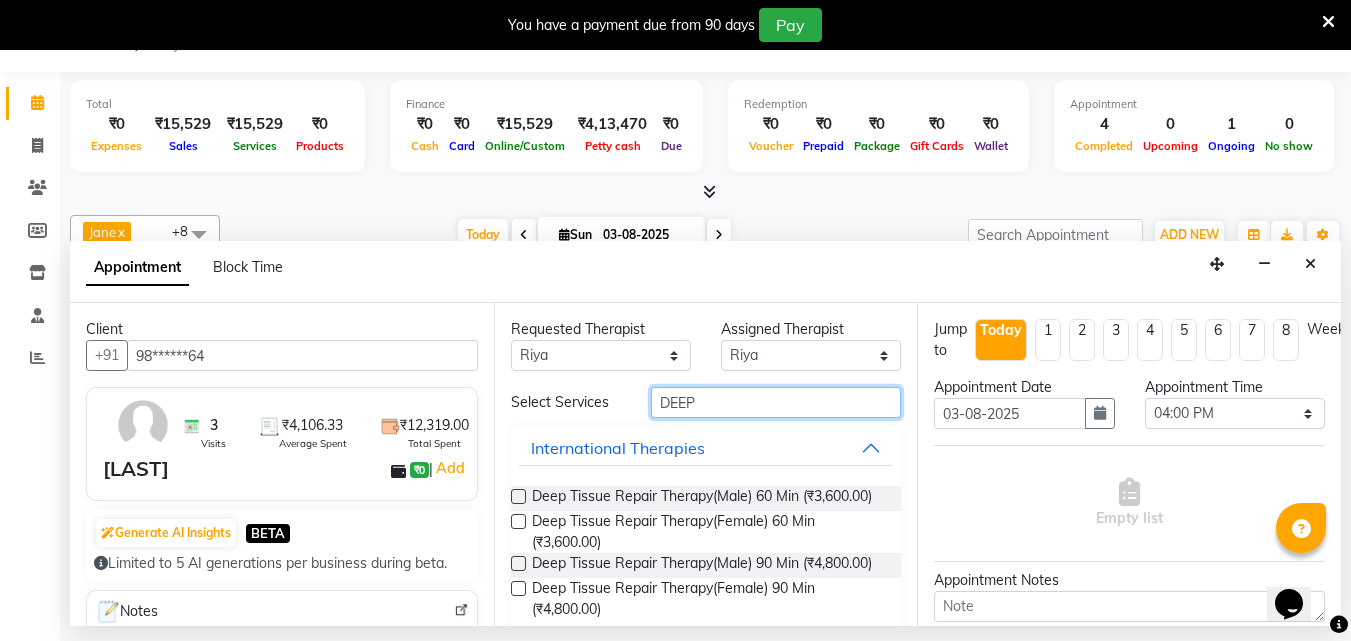 type on "DEEP" 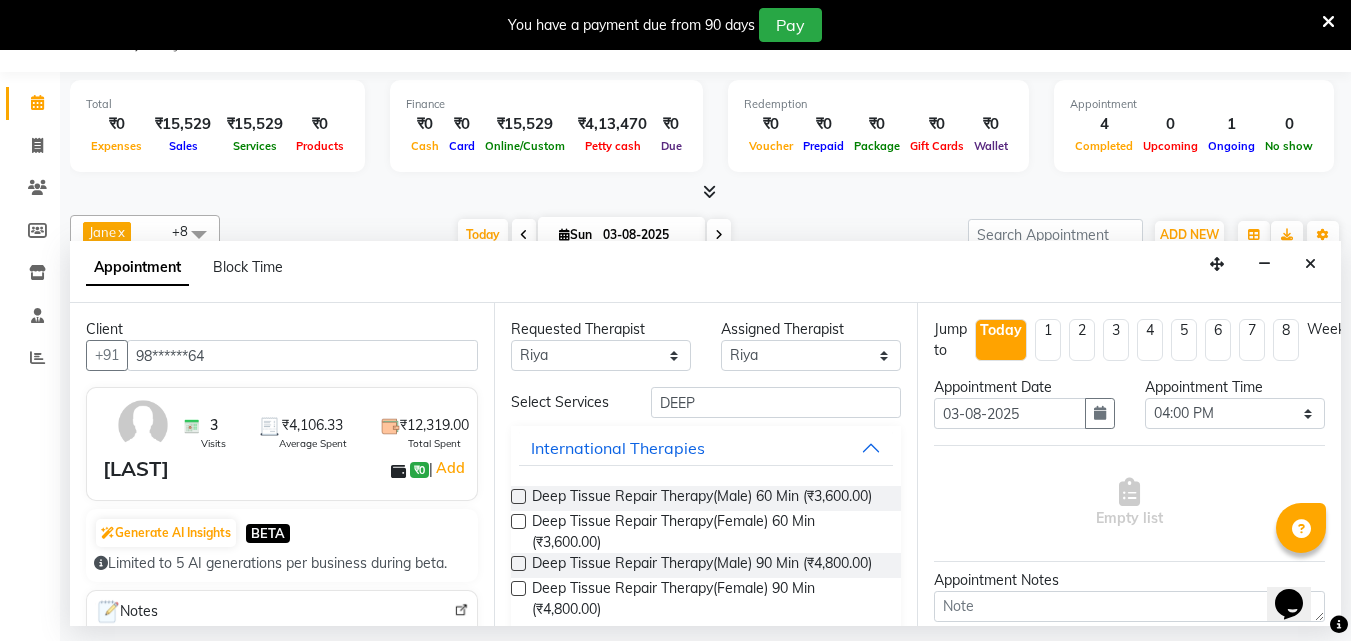 drag, startPoint x: 519, startPoint y: 494, endPoint x: 530, endPoint y: 500, distance: 12.529964 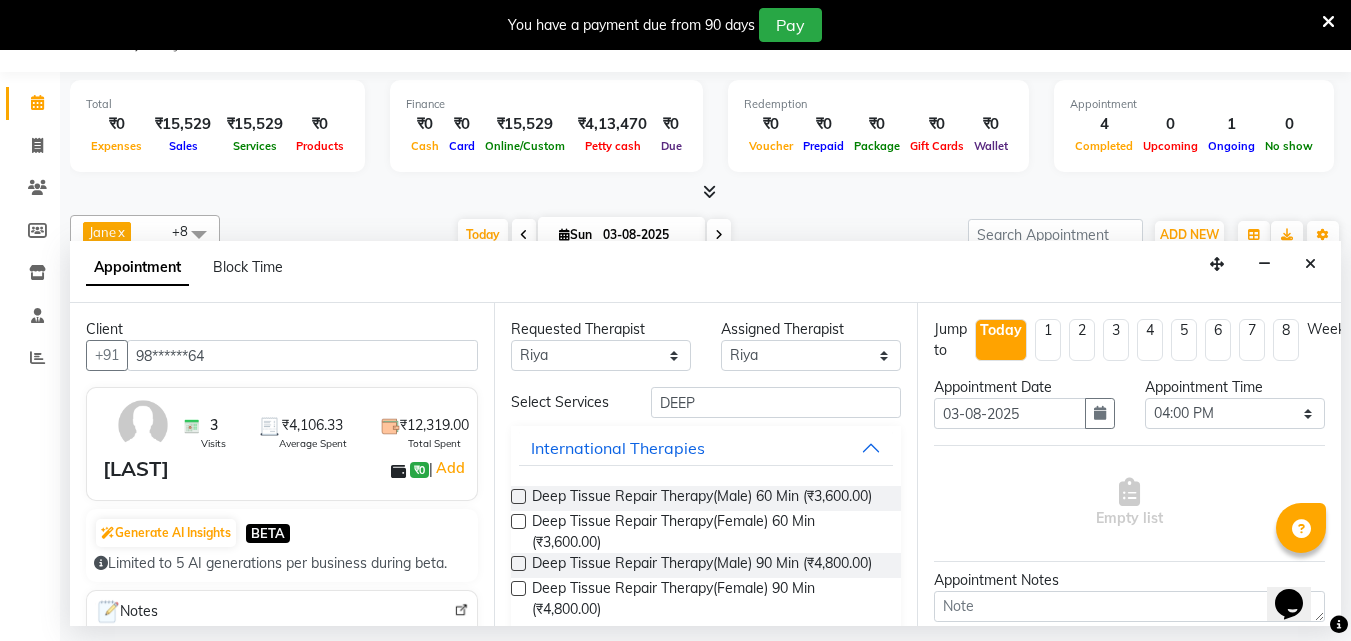 click at bounding box center [518, 496] 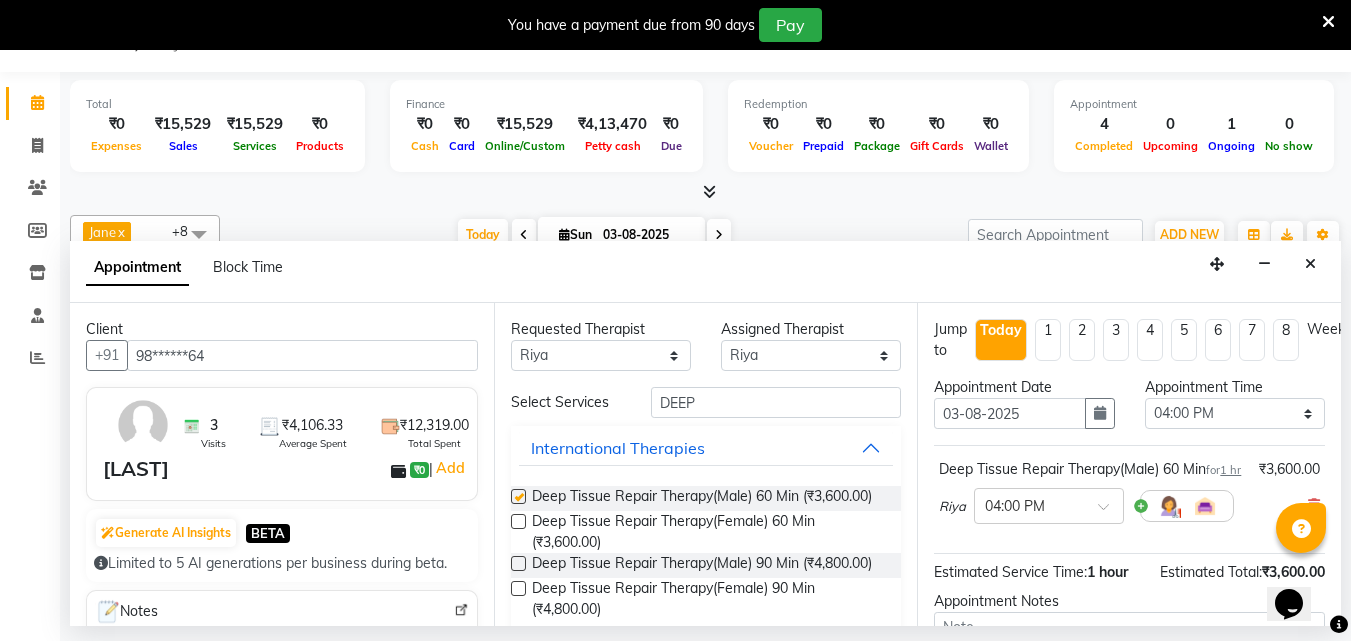 checkbox on "false" 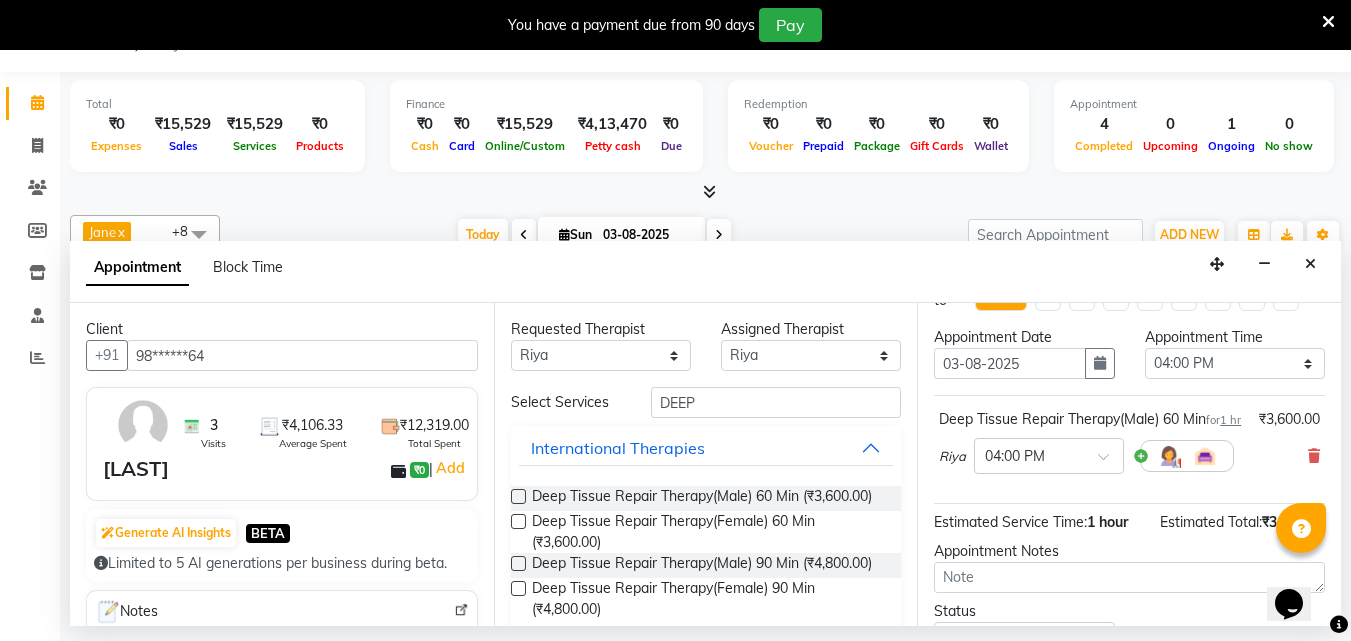 scroll, scrollTop: 100, scrollLeft: 0, axis: vertical 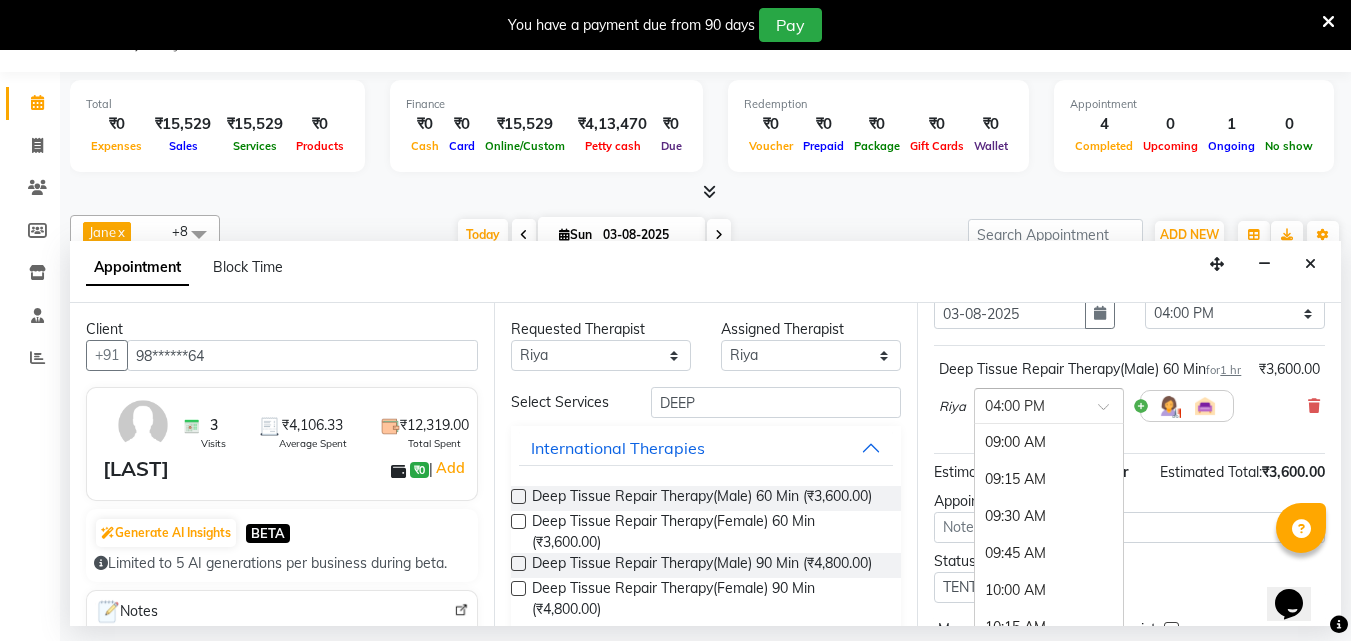 click at bounding box center [1110, 412] 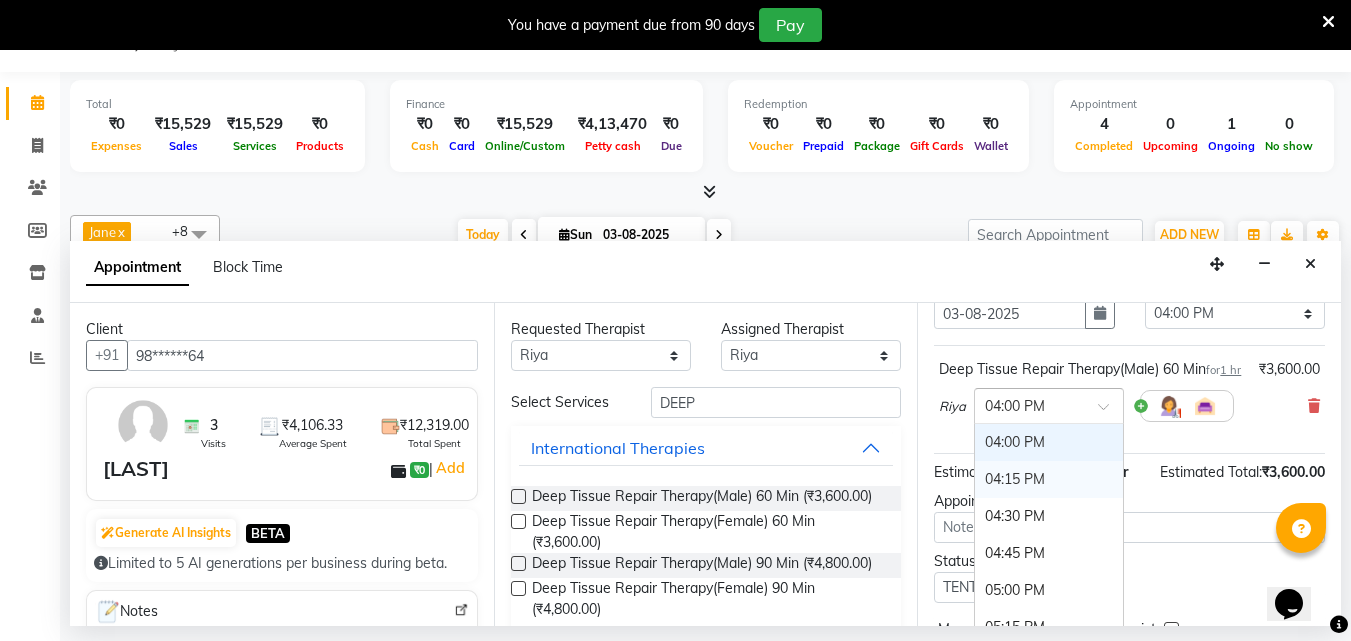 click on "04:15 PM" at bounding box center [1049, 479] 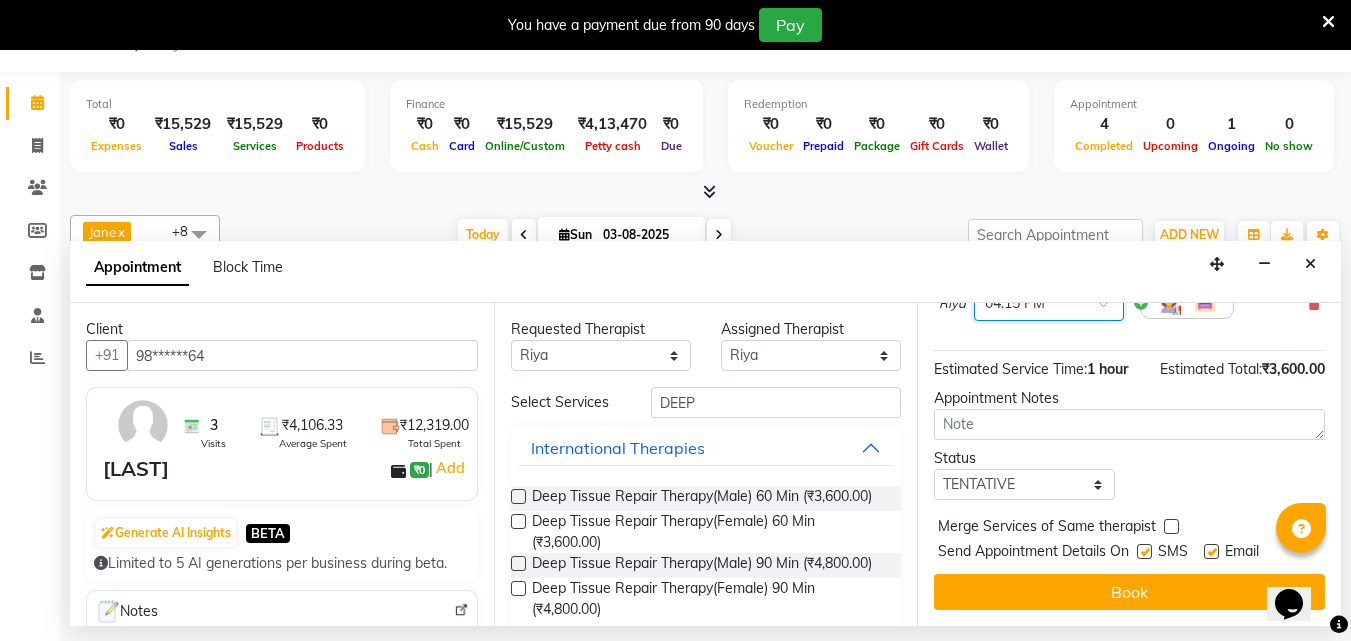 scroll, scrollTop: 0, scrollLeft: 0, axis: both 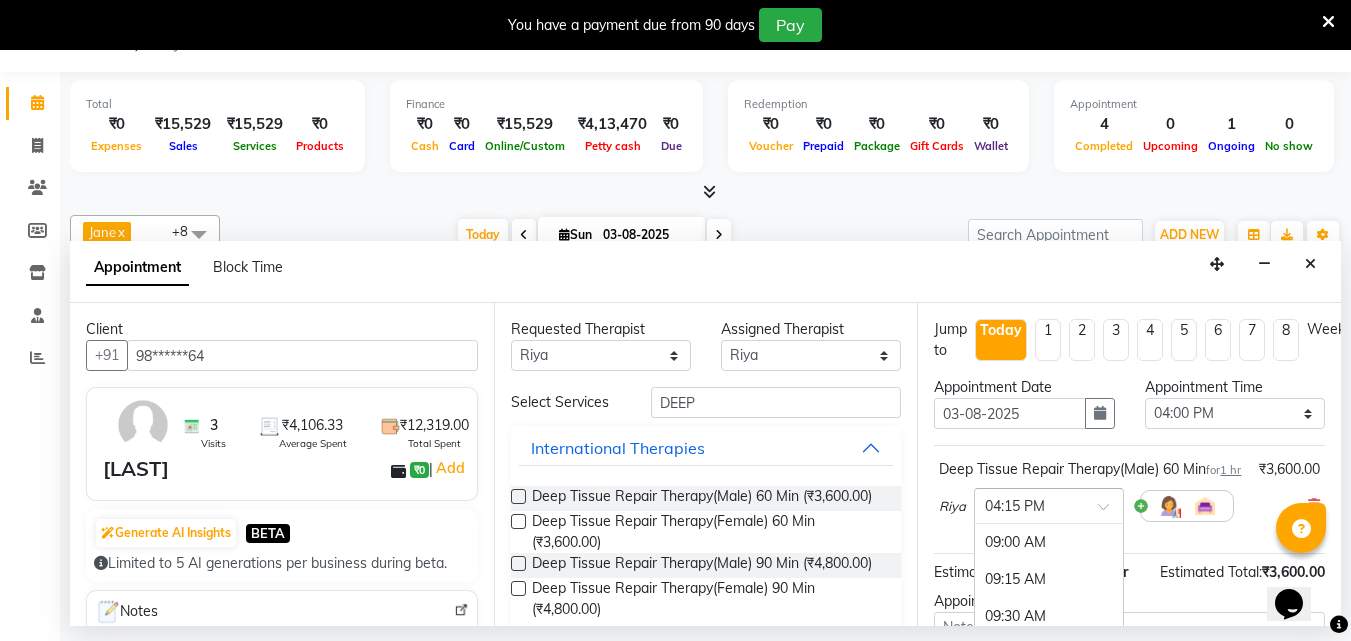 click at bounding box center (1110, 512) 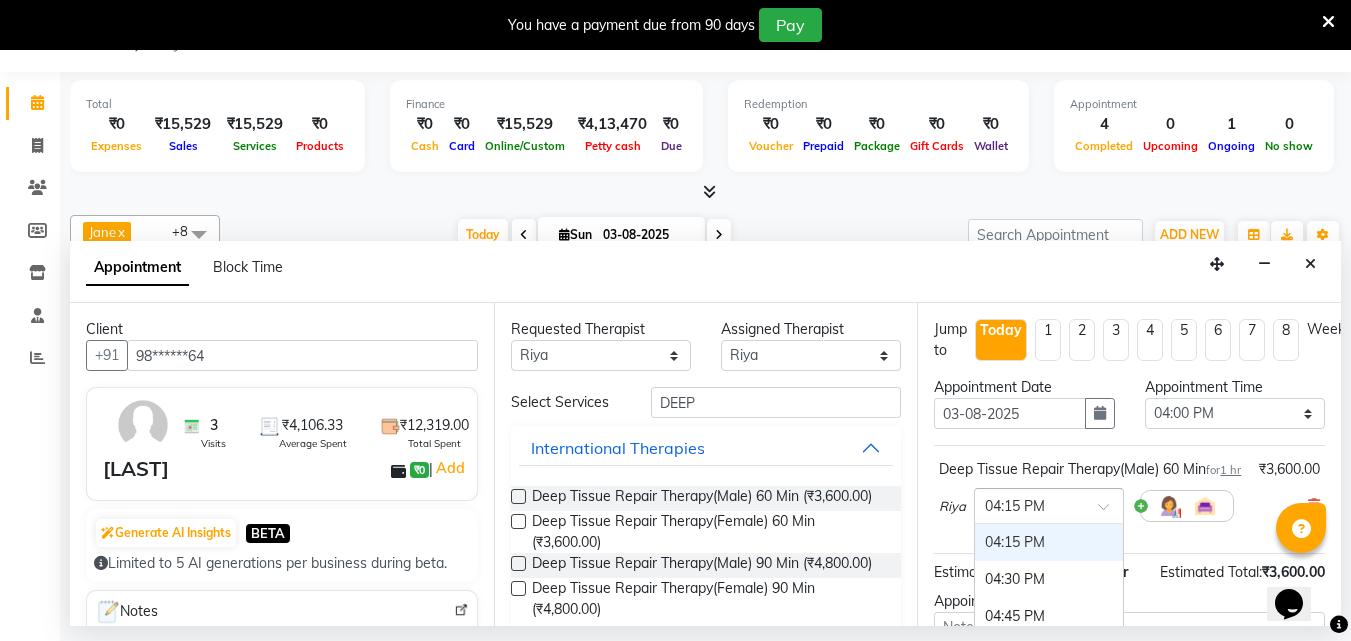 scroll, scrollTop: 239, scrollLeft: 0, axis: vertical 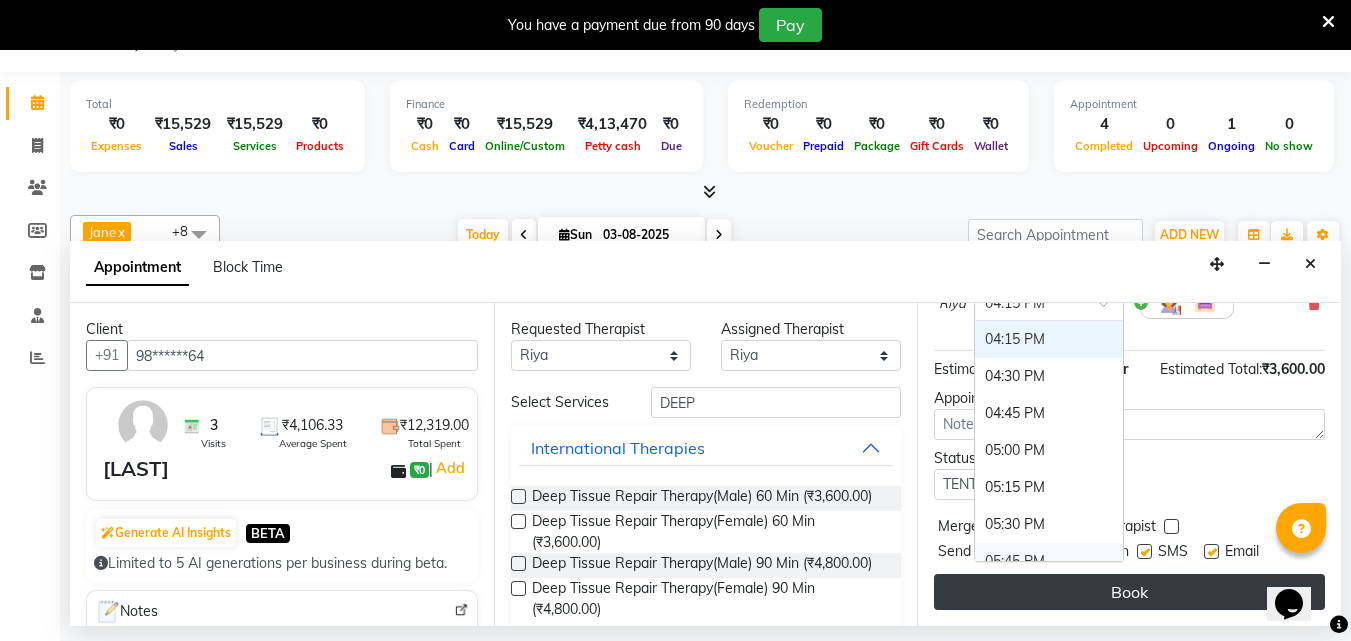 click on "Book" at bounding box center [1129, 592] 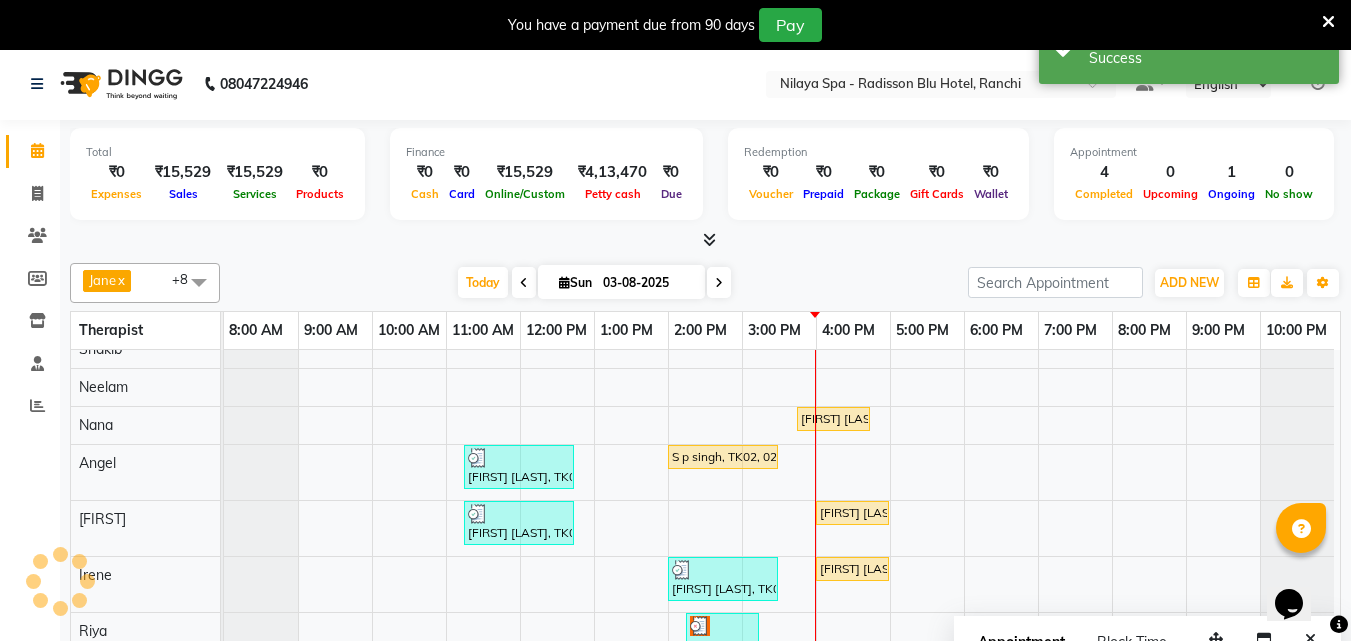scroll, scrollTop: 0, scrollLeft: 0, axis: both 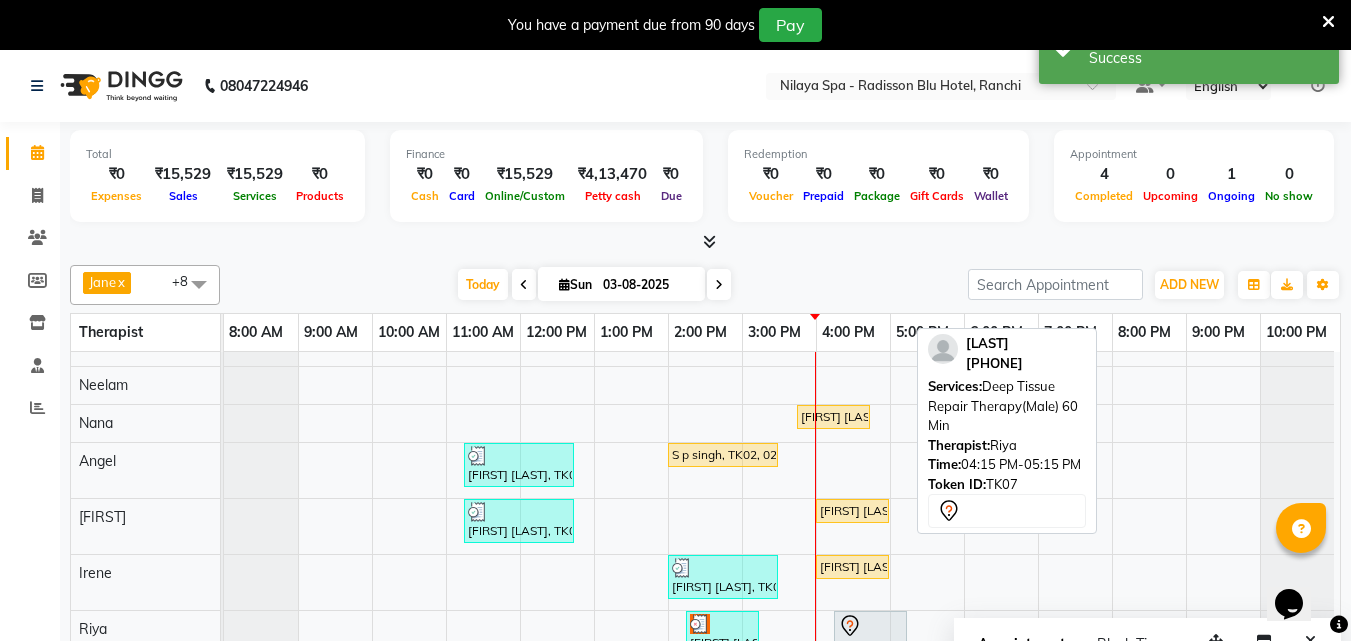 click at bounding box center [870, 626] 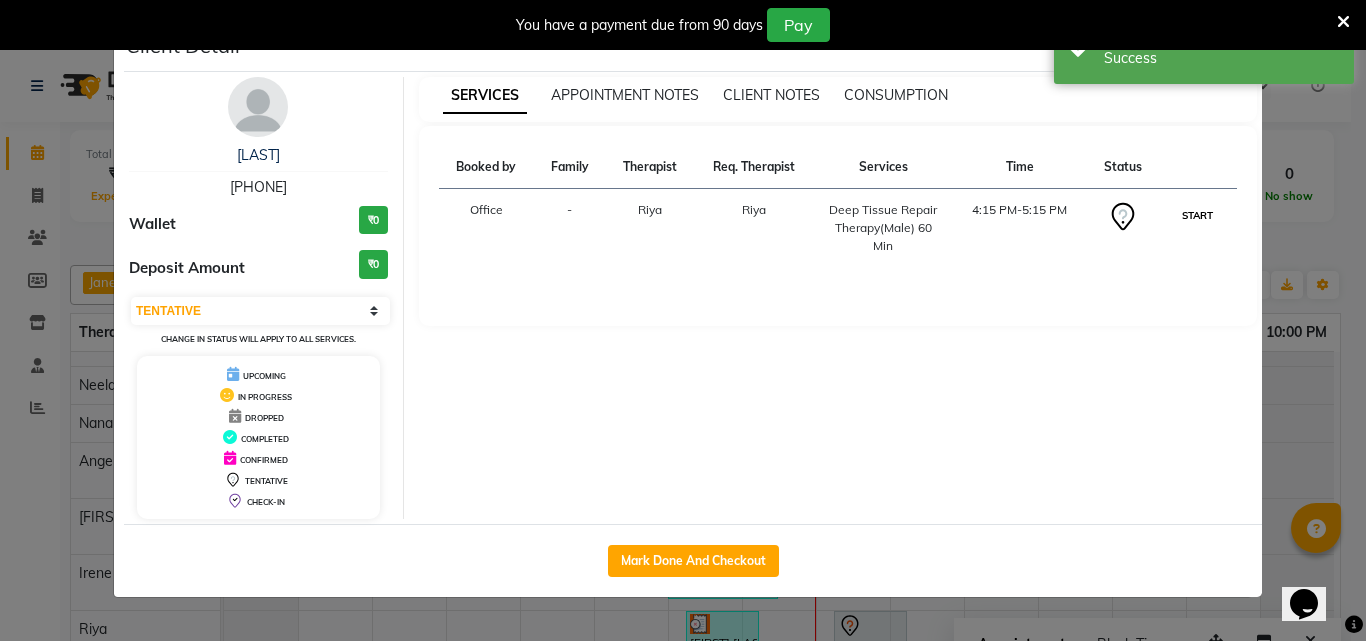 click on "START" at bounding box center (1197, 215) 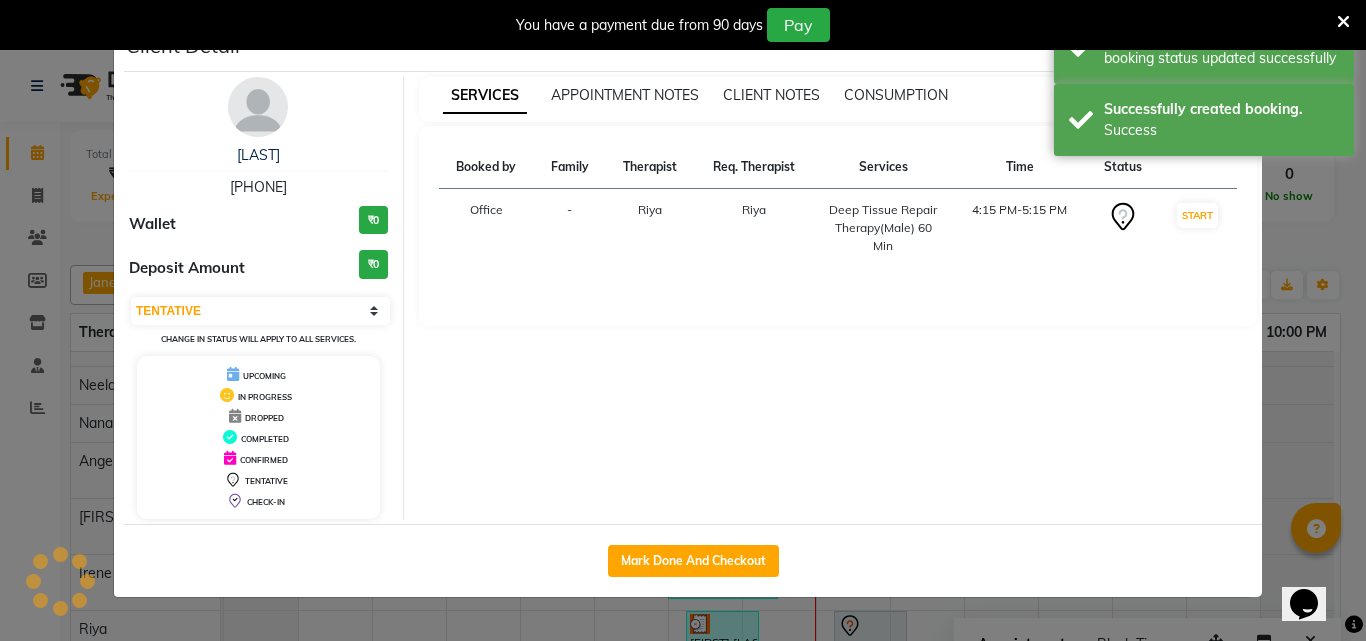select on "1" 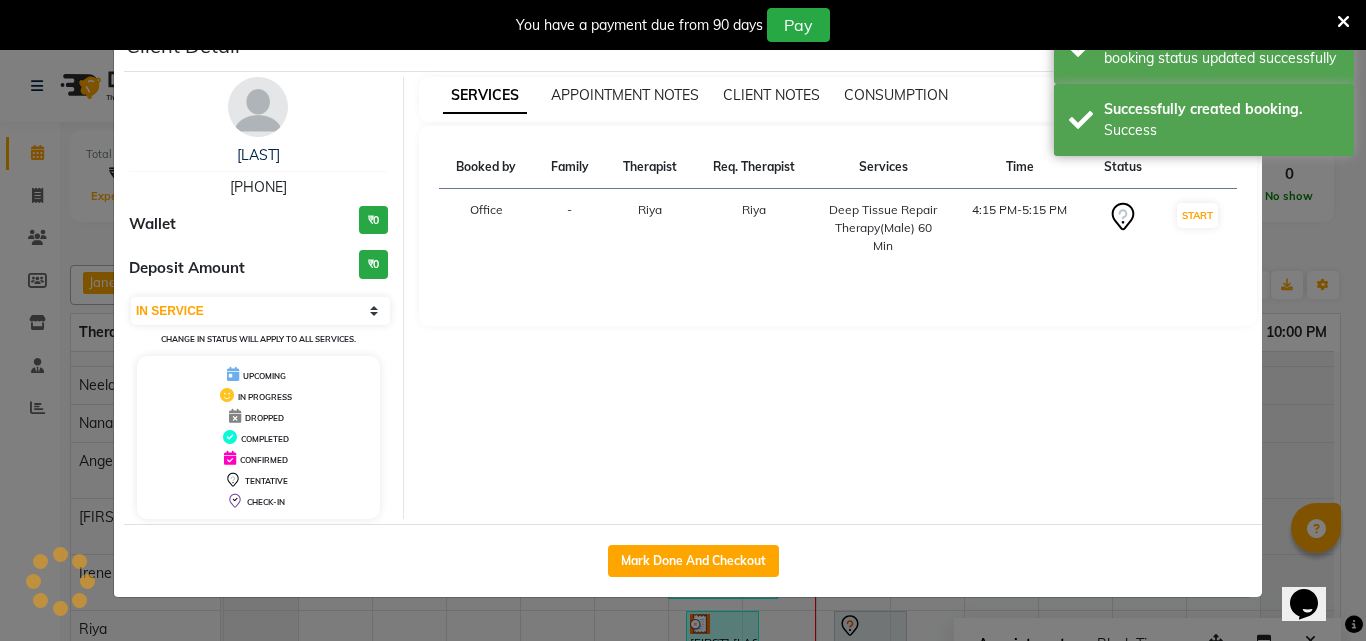 scroll, scrollTop: 72, scrollLeft: 0, axis: vertical 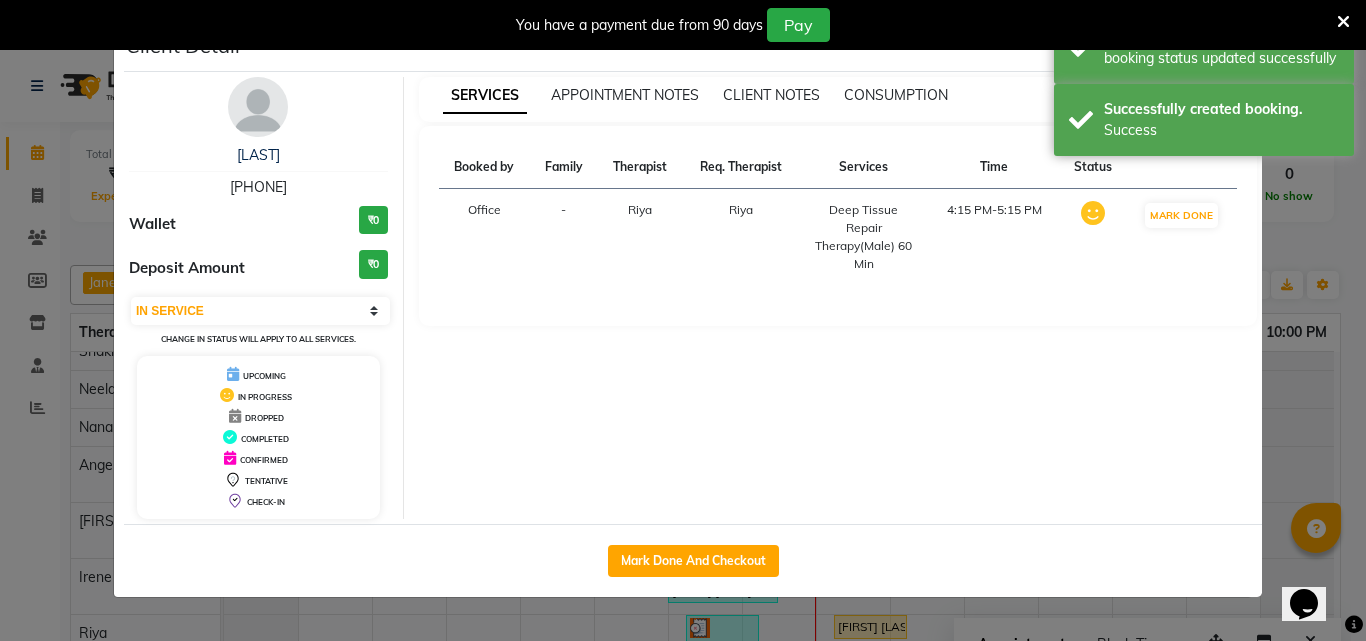 click on "Client Detail  [FIRST] [LAST]    [PHONE] Wallet ₹0 Deposit Amount  ₹0  Select IN SERVICE CONFIRMED TENTATIVE CHECK IN MARK DONE UPCOMING Change in status will apply to all services. UPCOMING IN PROGRESS DROPPED COMPLETED CONFIRMED TENTATIVE CHECK-IN SERVICES APPOINTMENT NOTES CLIENT NOTES CONSUMPTION Booked by Family Therapist Req. Therapist Services Time Status  Office   - [FIRST] [FIRST]  [FIRST] Deep Tissue Repair Therapy(Male) 60 Min   4:15 PM-5:15 PM   MARK DONE   Mark Done And Checkout" 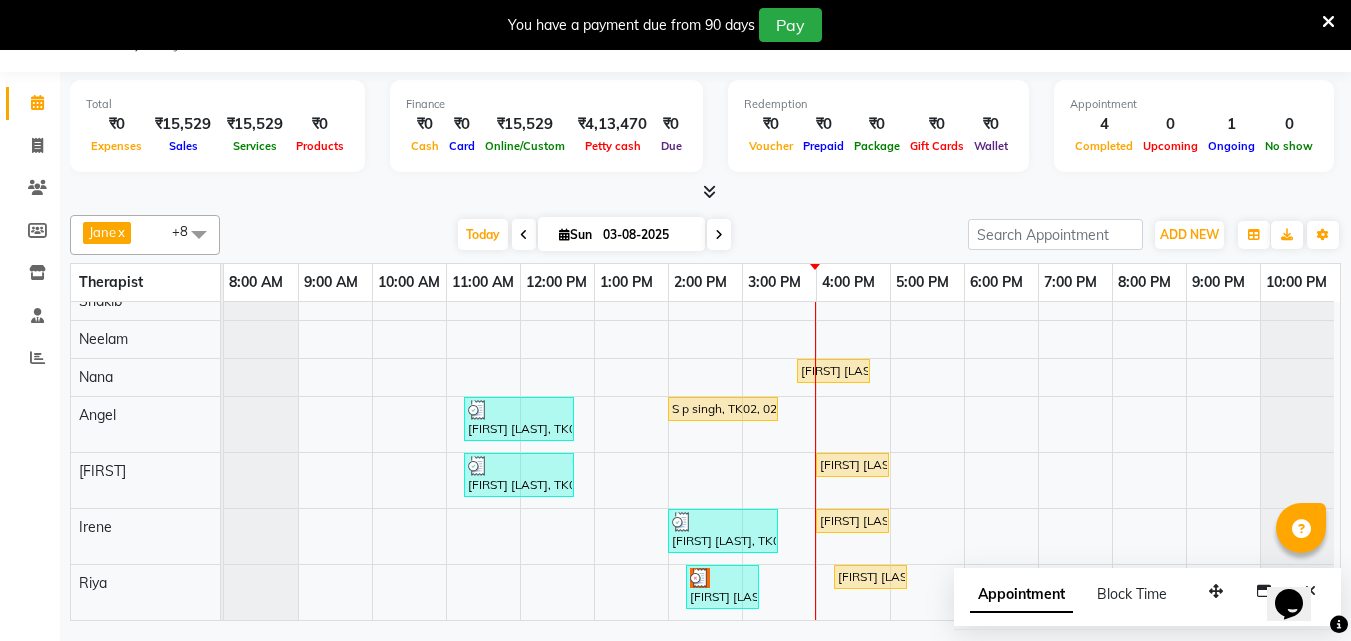 scroll, scrollTop: 0, scrollLeft: 0, axis: both 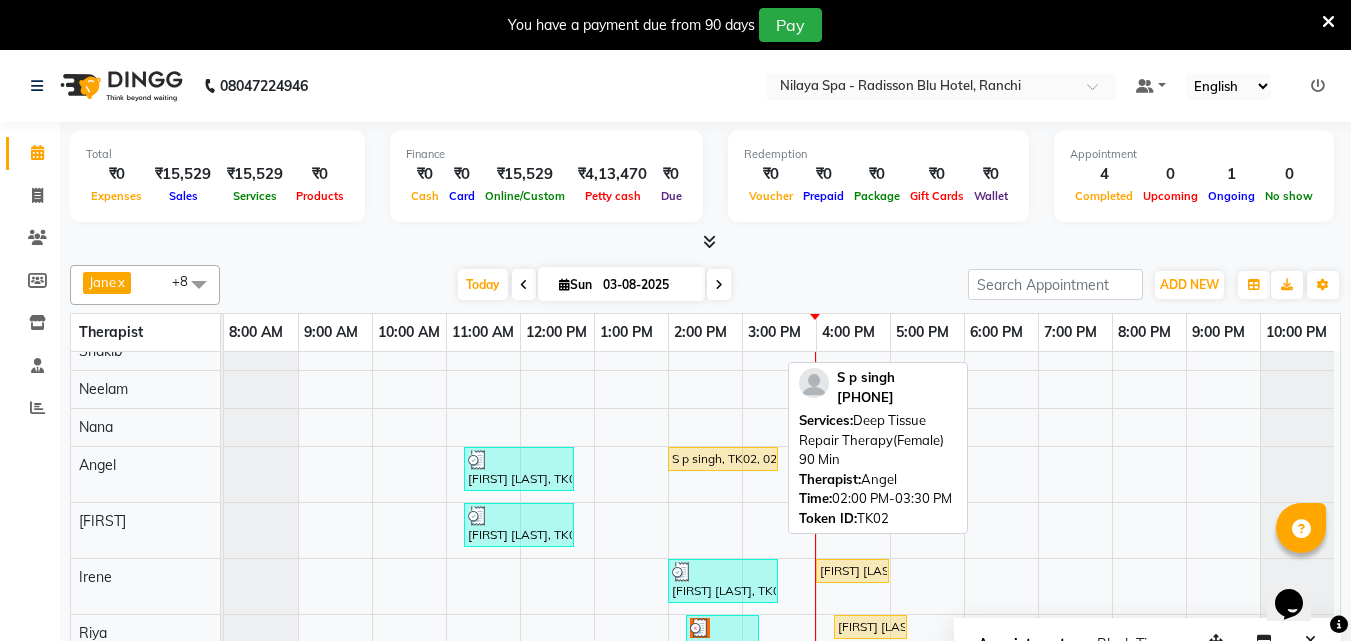 click on "S p singh, TK02, 02:00 PM-03:30 PM, Deep Tissue Repair Therapy(Female) 90 Min" at bounding box center [723, 459] 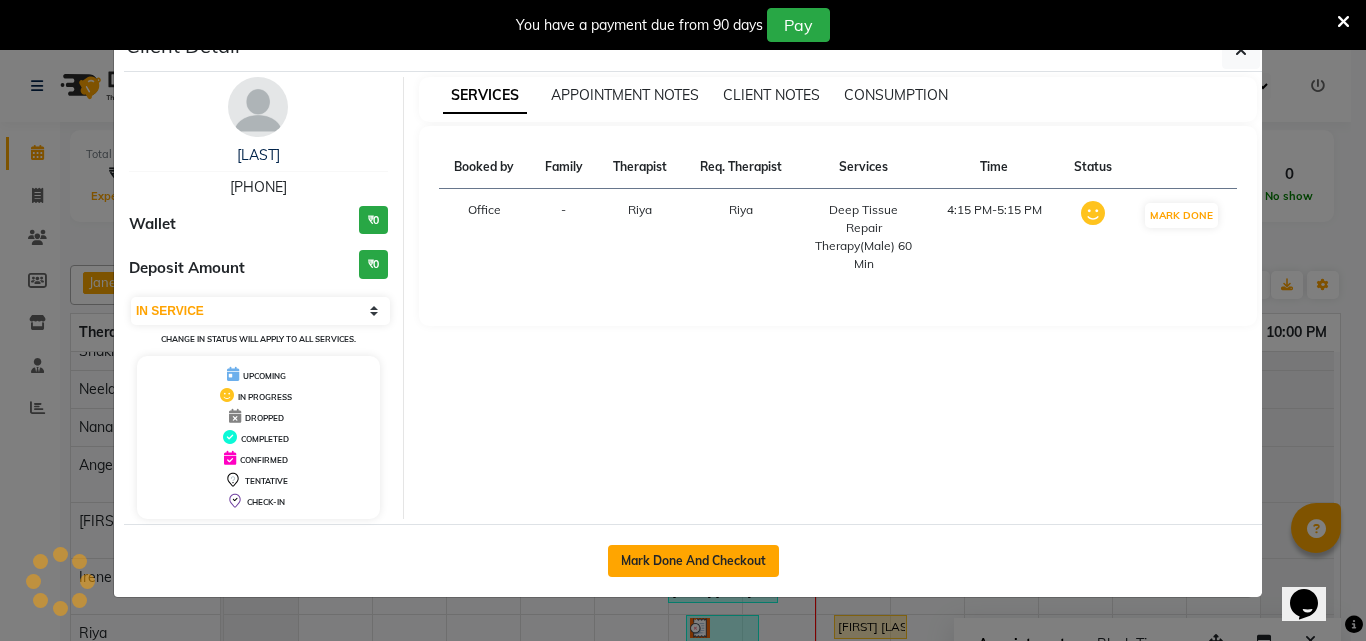 click on "Mark Done And Checkout" 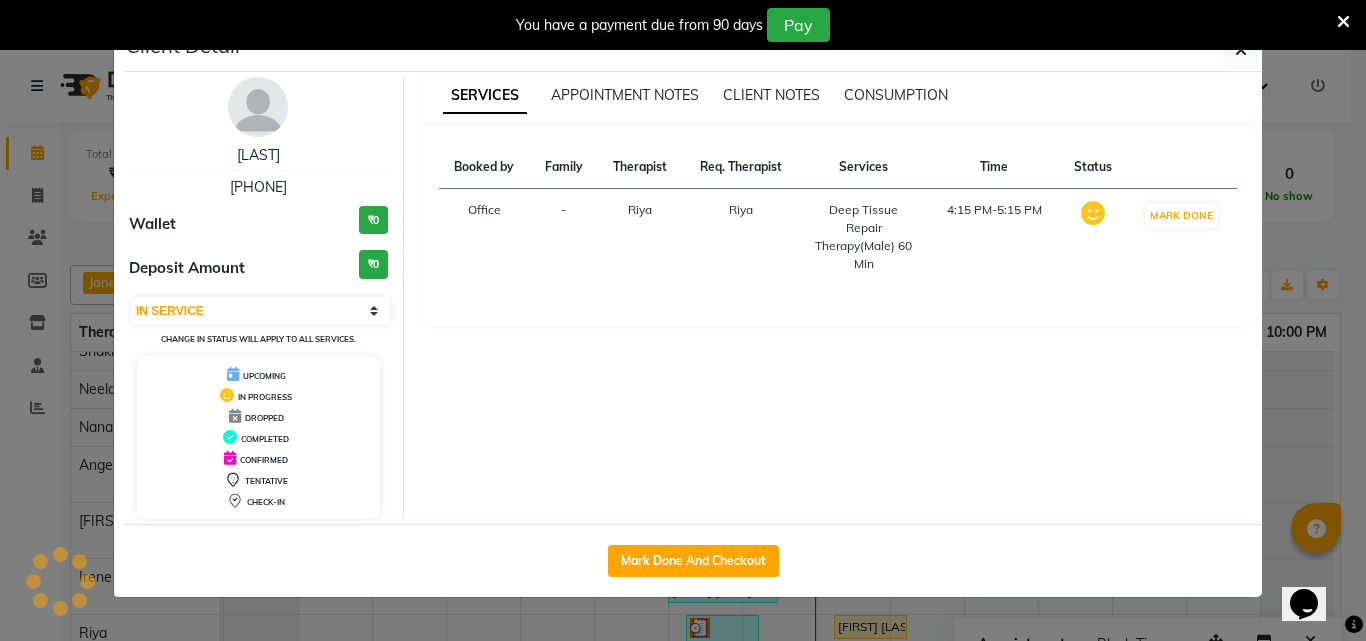 select on "service" 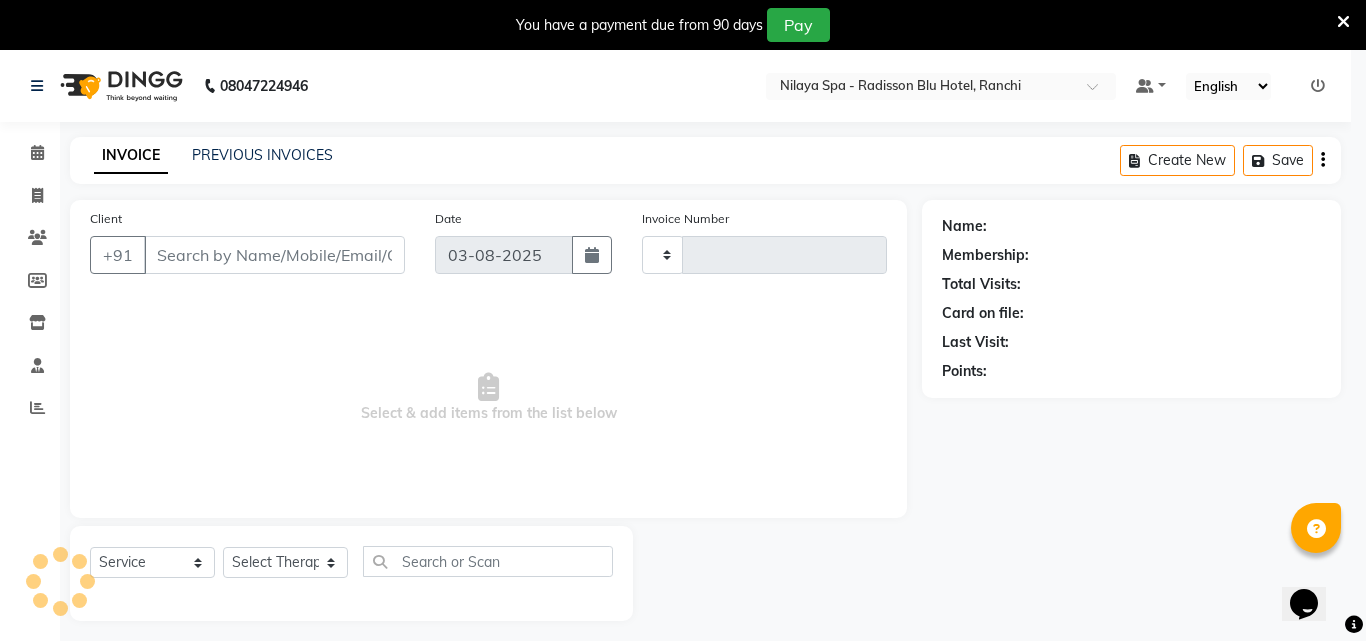 type on "1001" 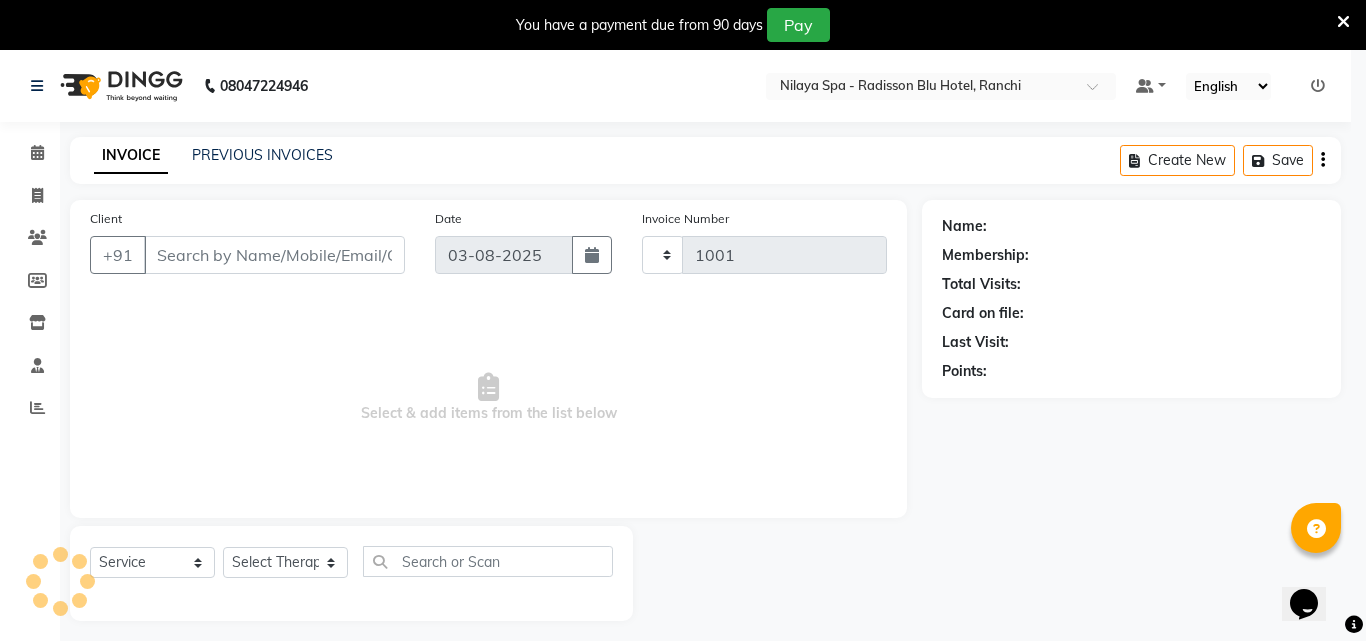 select on "8066" 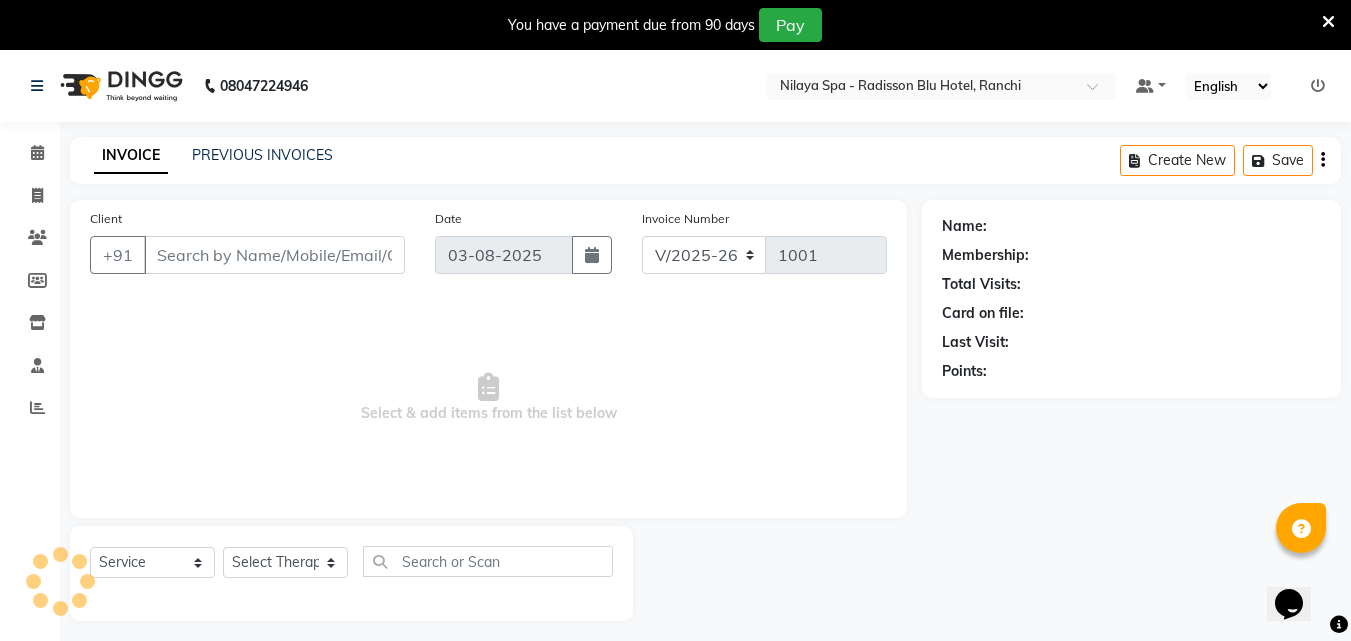 type on "98******64" 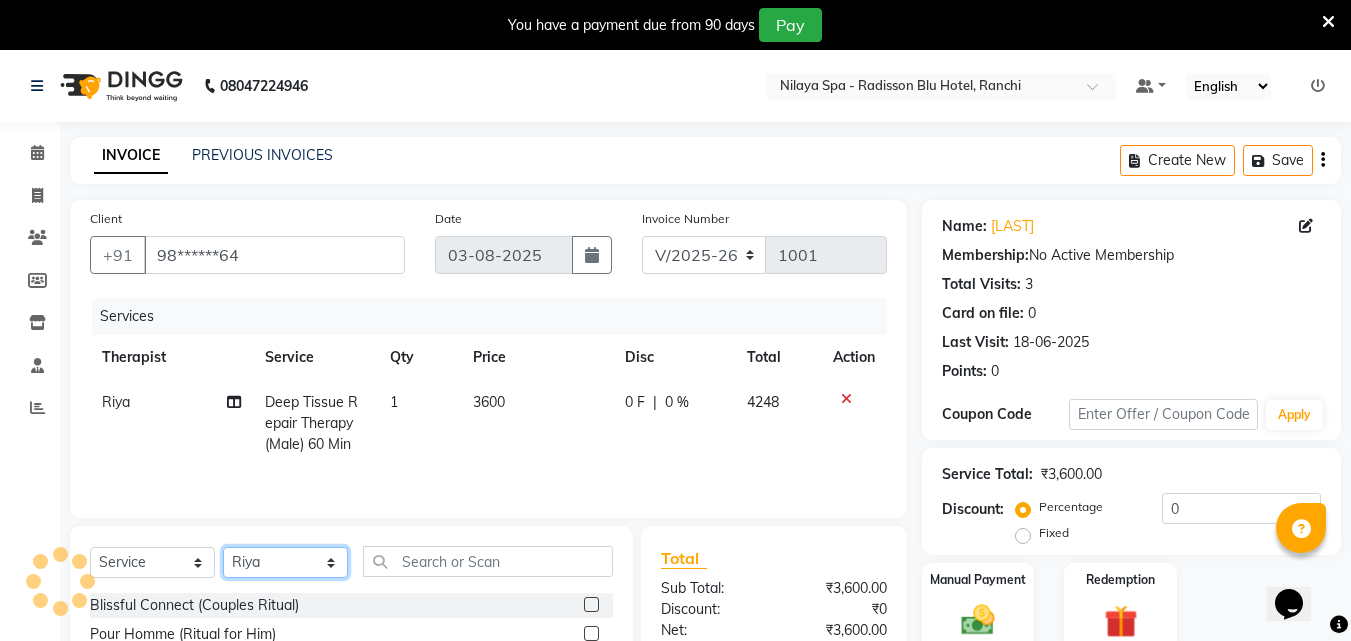 click on "Select Therapist Angel Guriya Irene Jane Nana Neelam  Office  Riya Sayak Shakib" 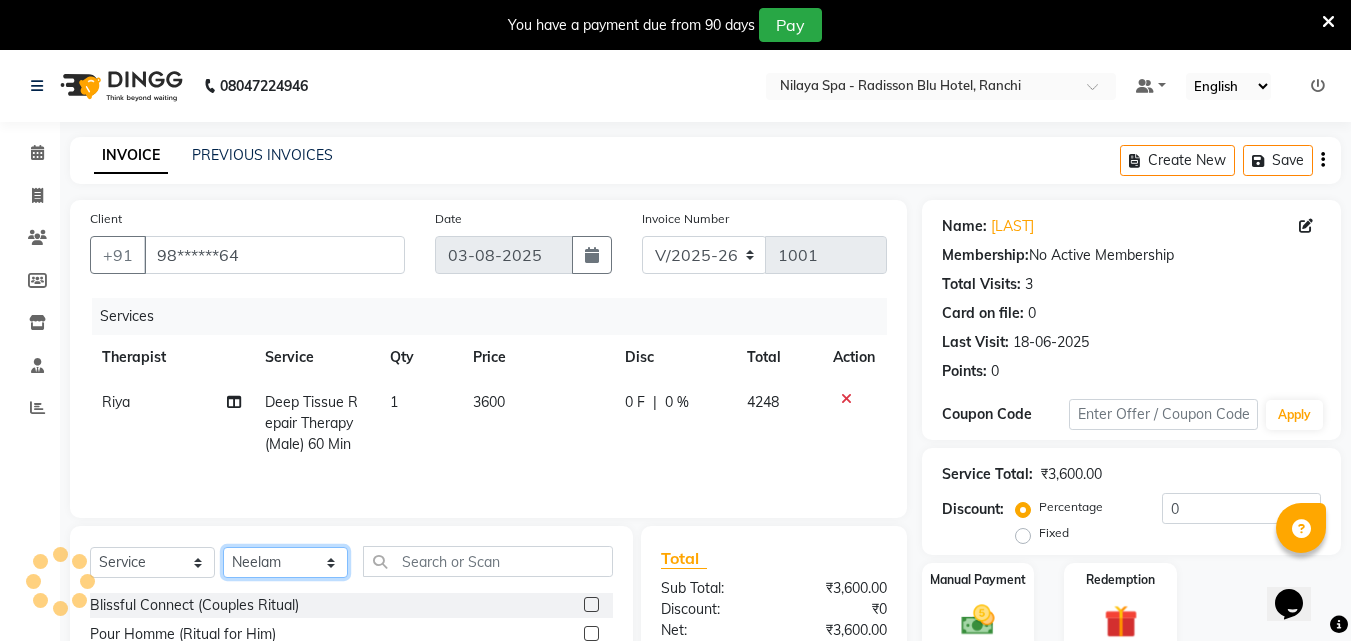 click on "Select Therapist Angel Guriya Irene Jane Nana Neelam  Office  Riya Sayak Shakib" 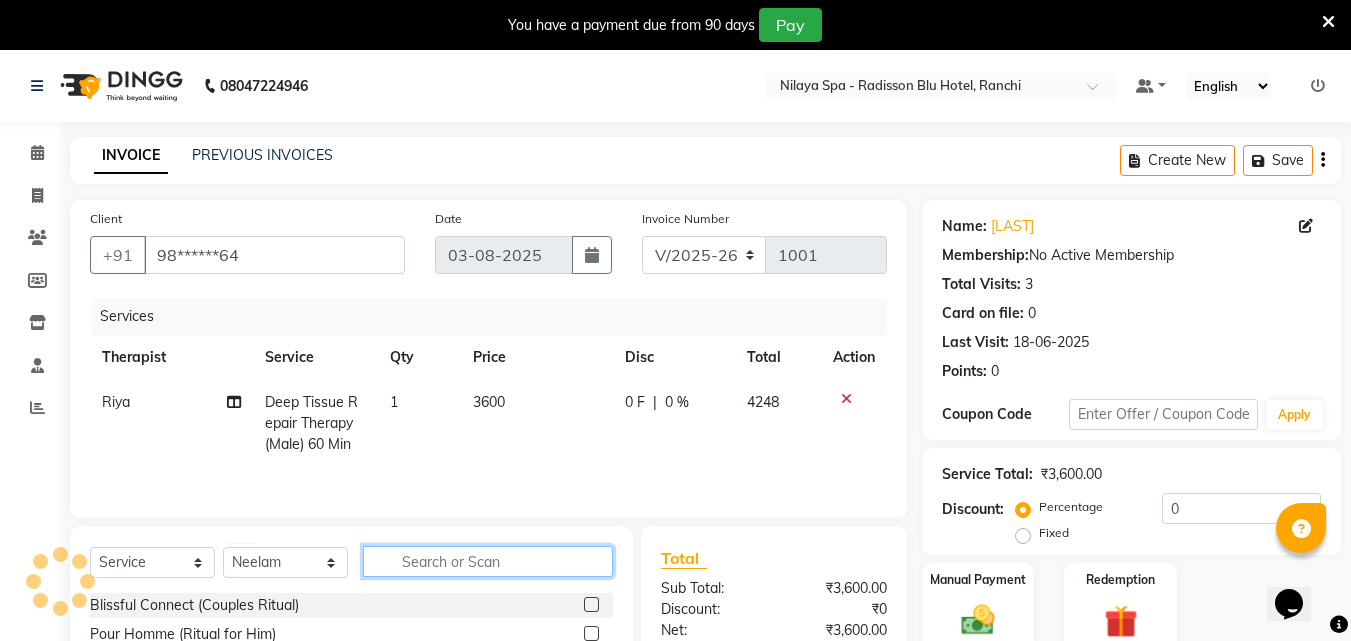 click 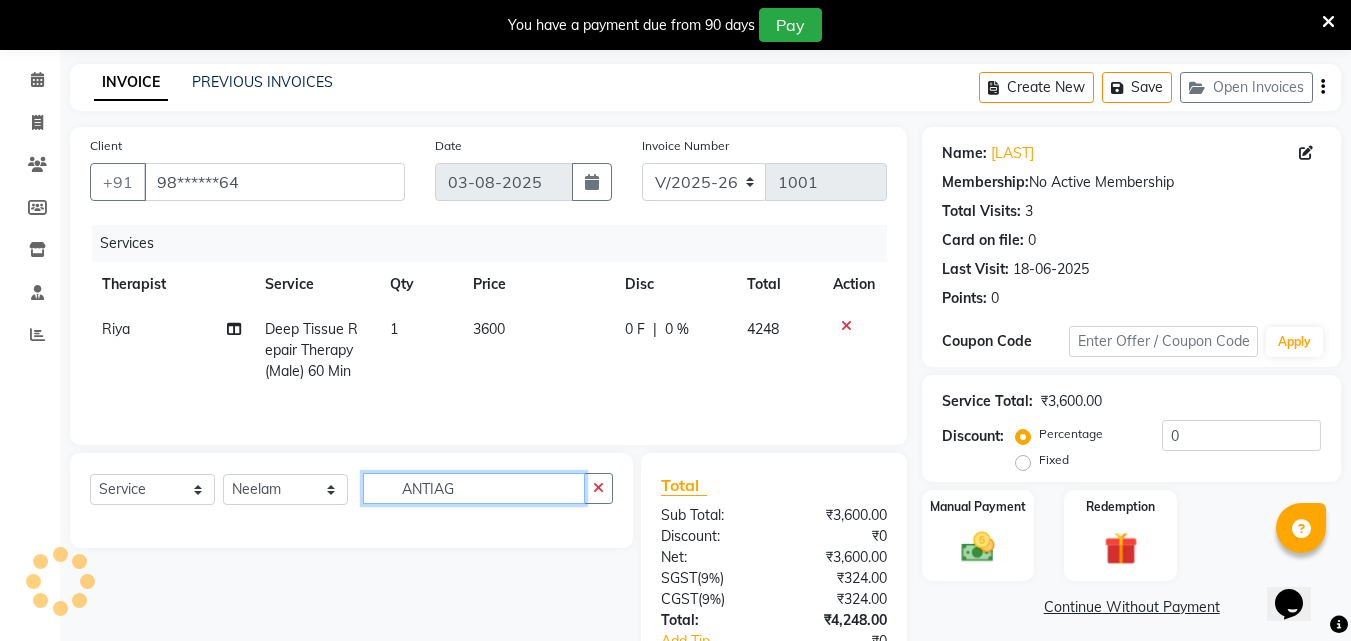 scroll, scrollTop: 200, scrollLeft: 0, axis: vertical 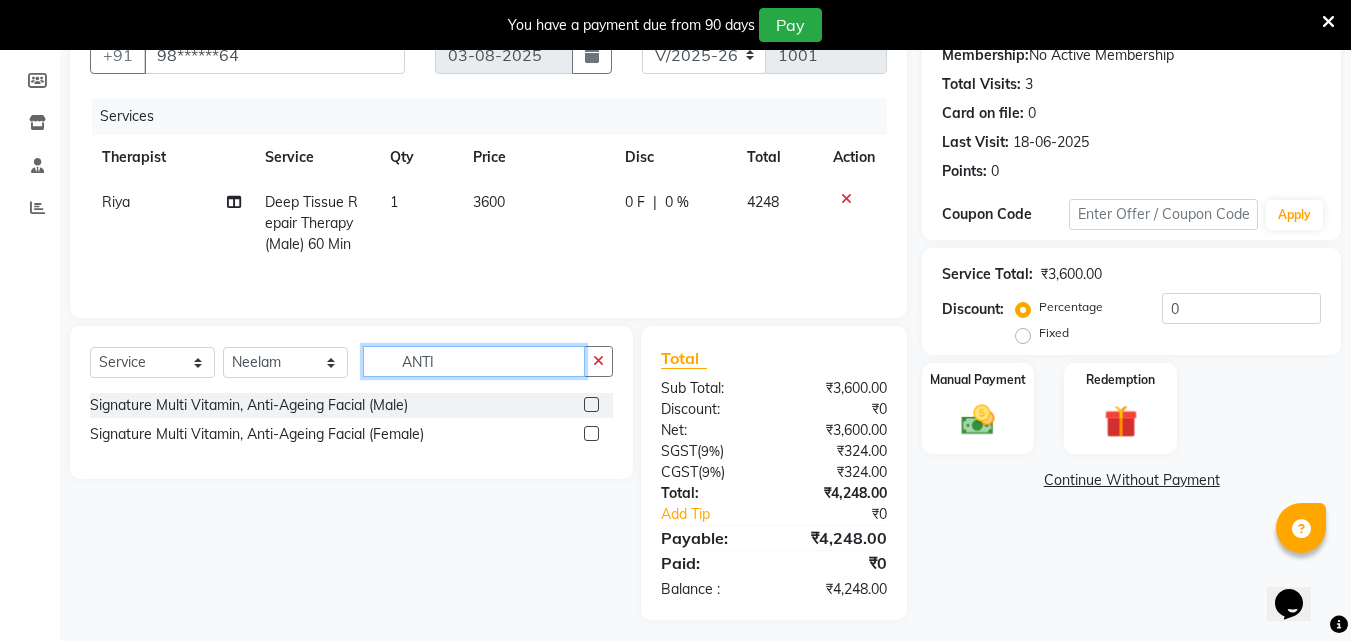 type on "ANTI" 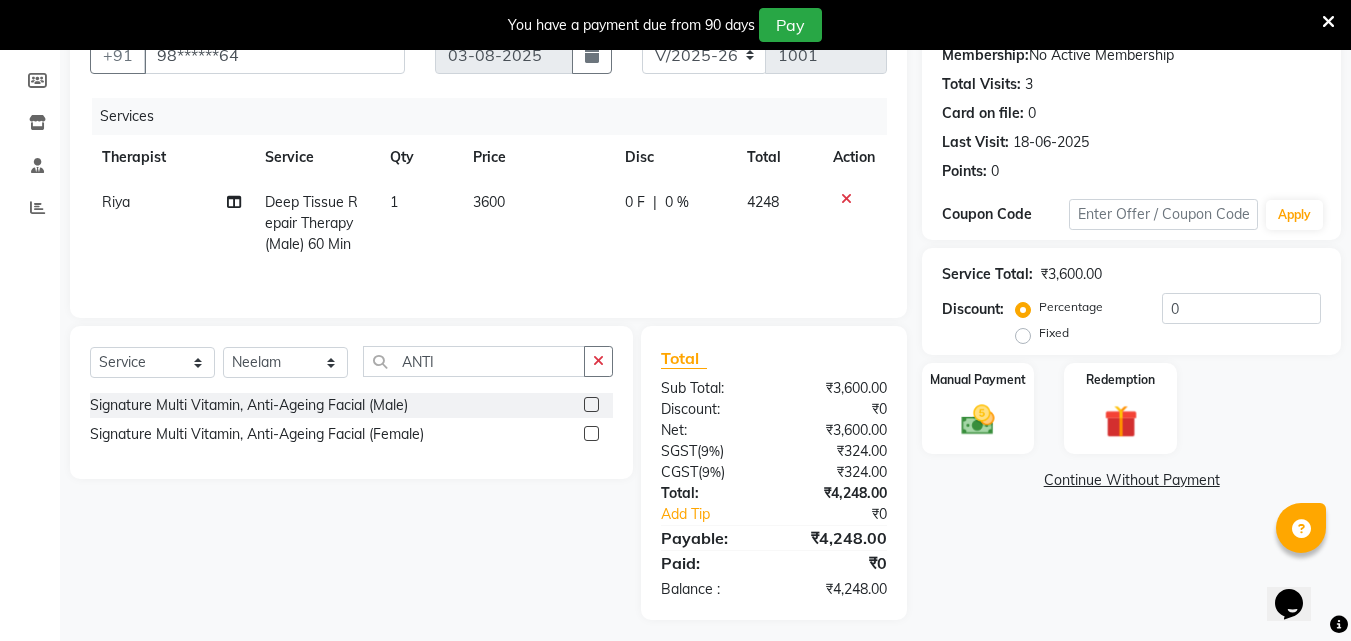 click 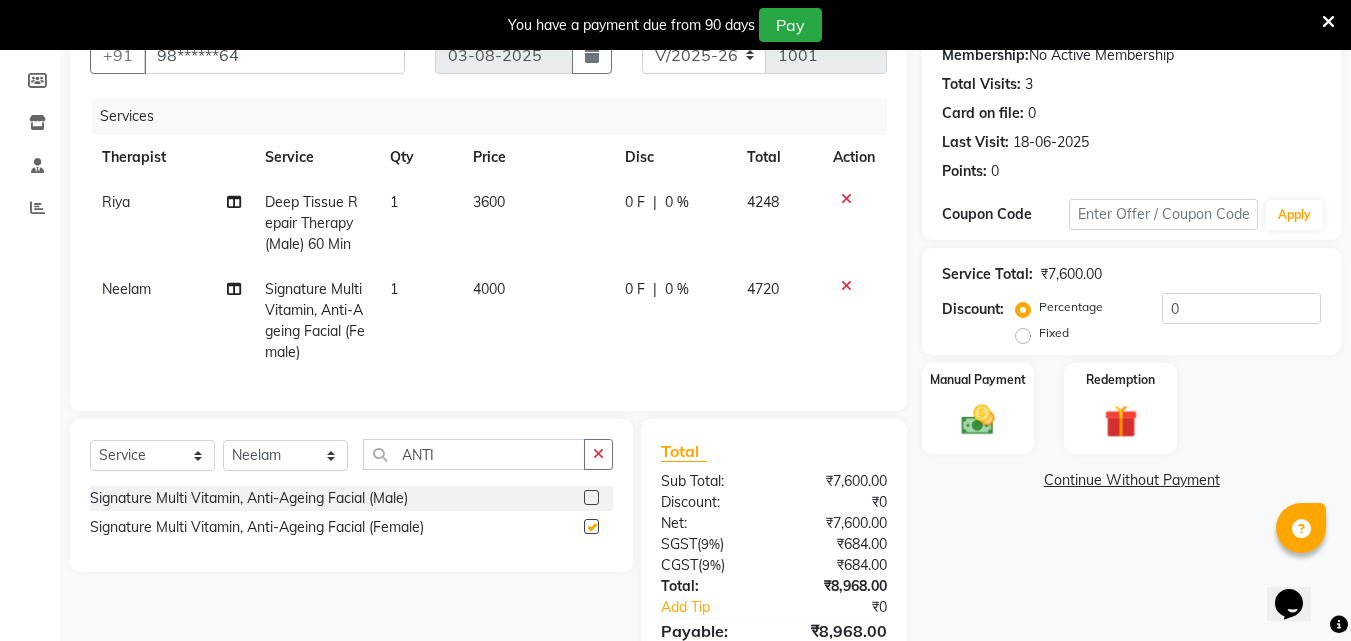 checkbox on "false" 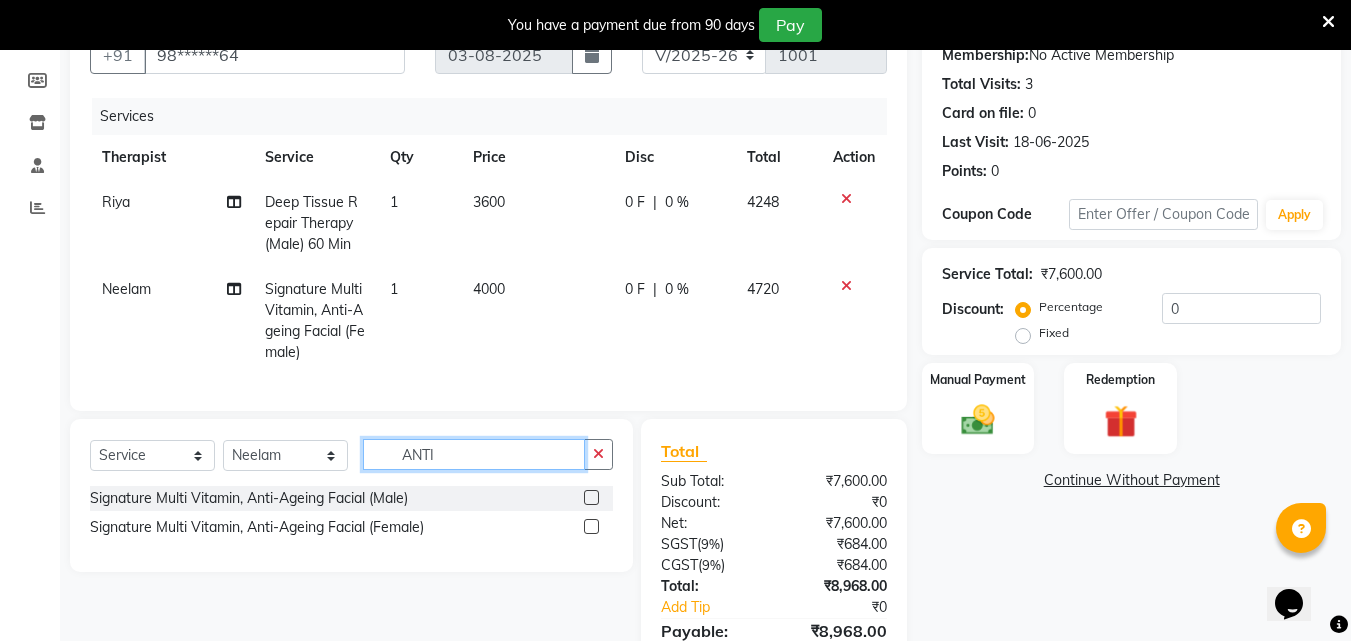 click on "ANTI" 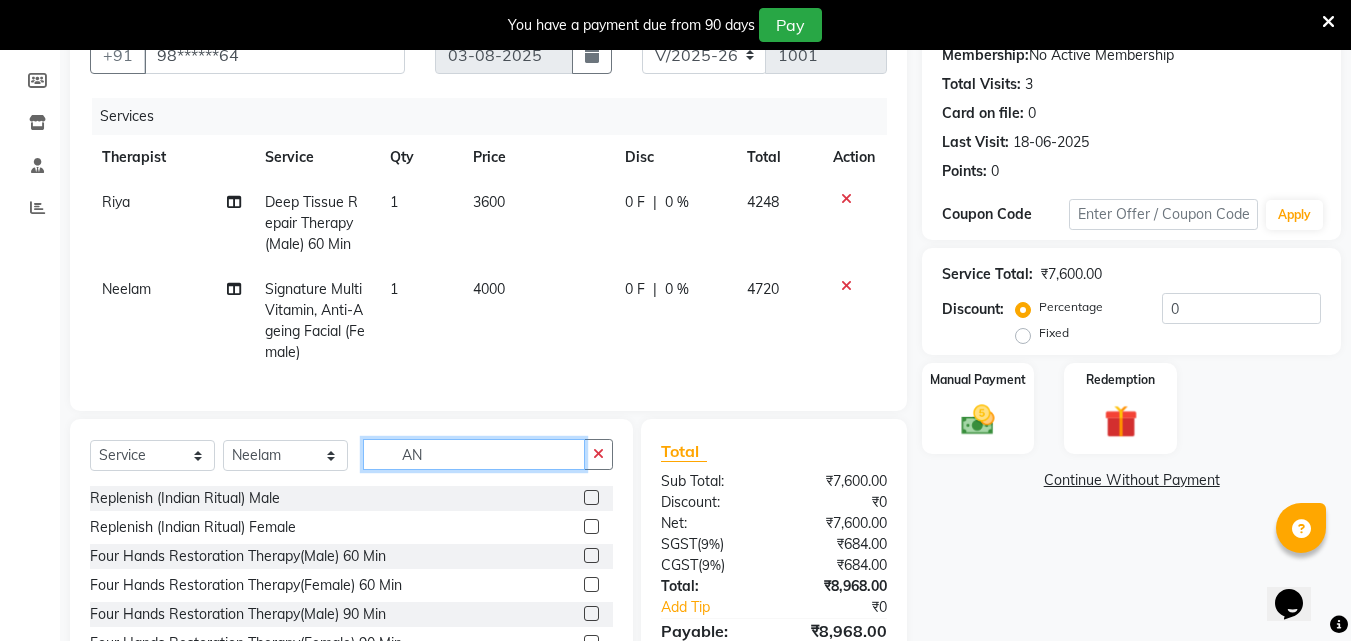 type on "A" 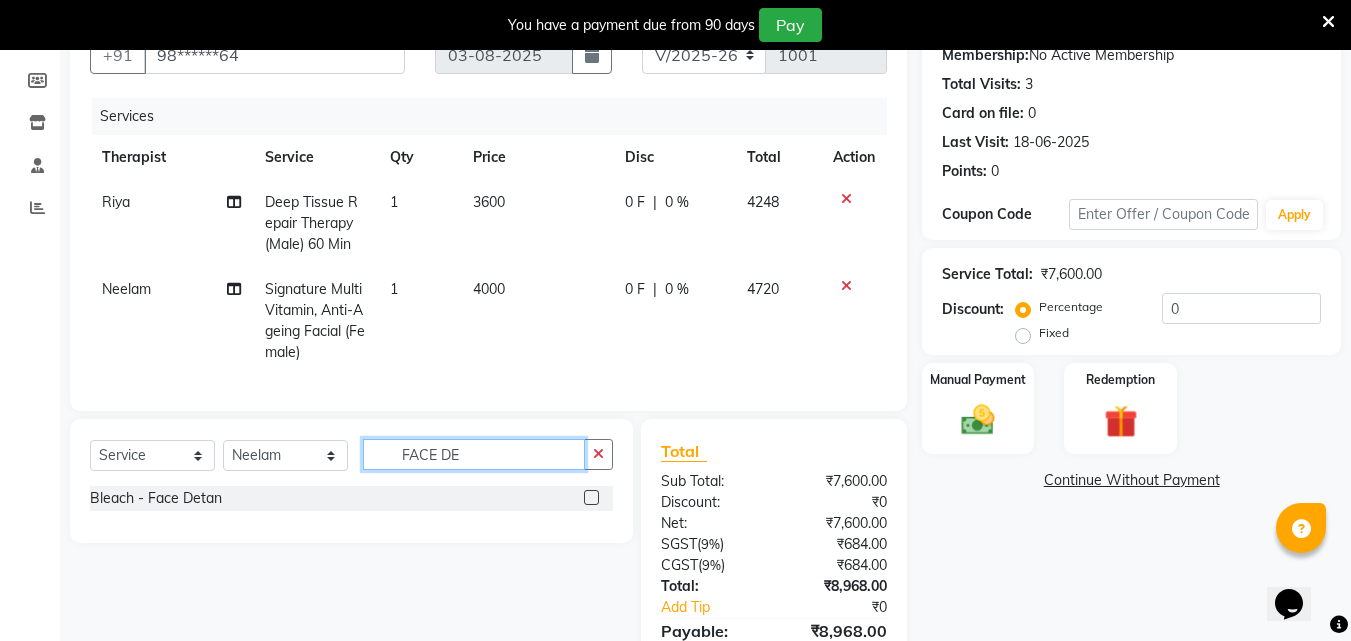 type on "FACE DE" 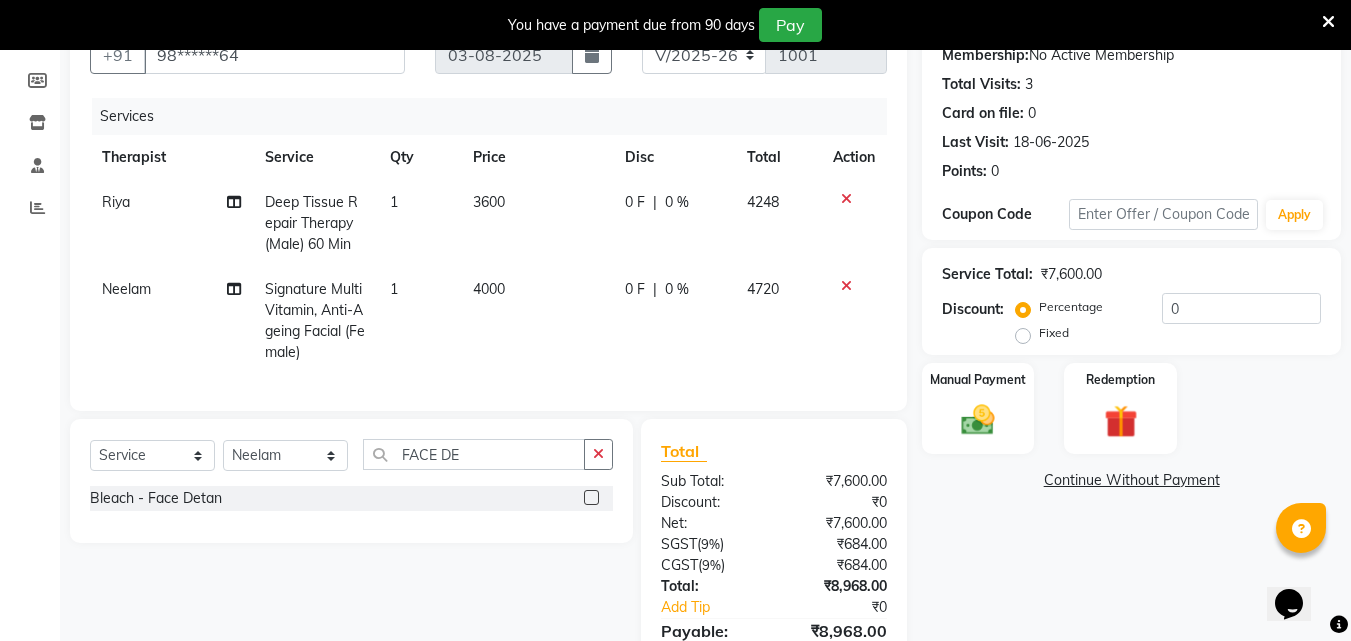 click 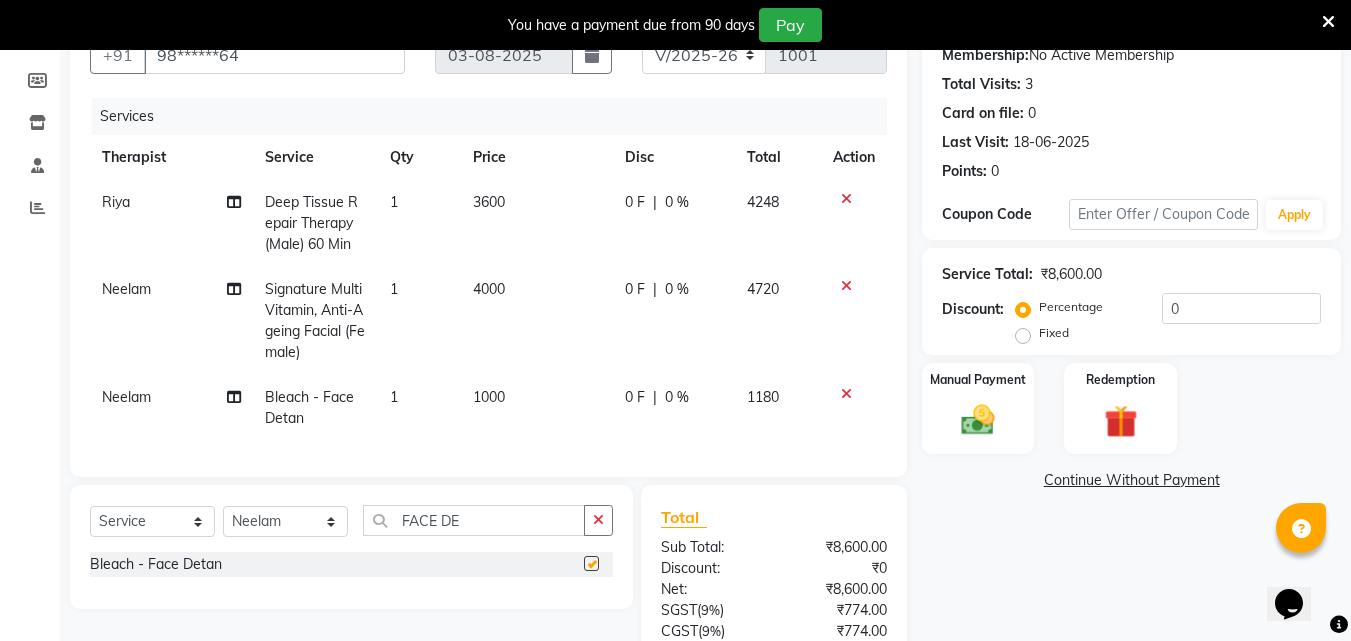 checkbox on "false" 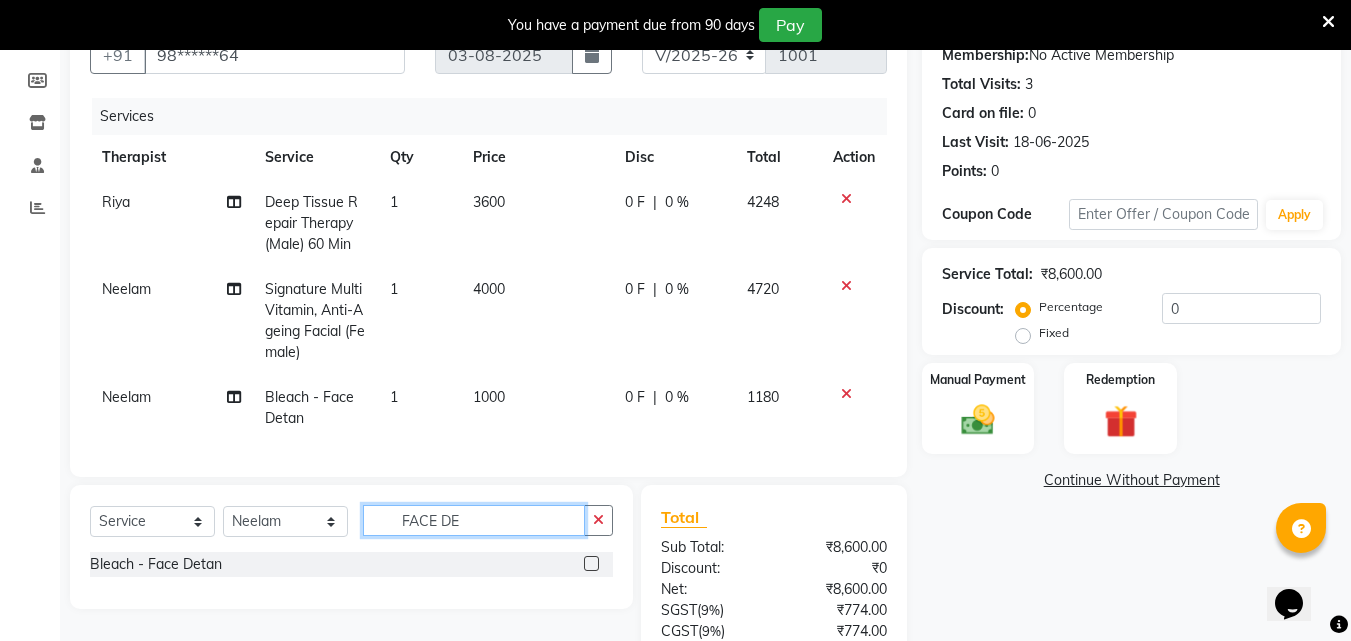 click on "FACE DE" 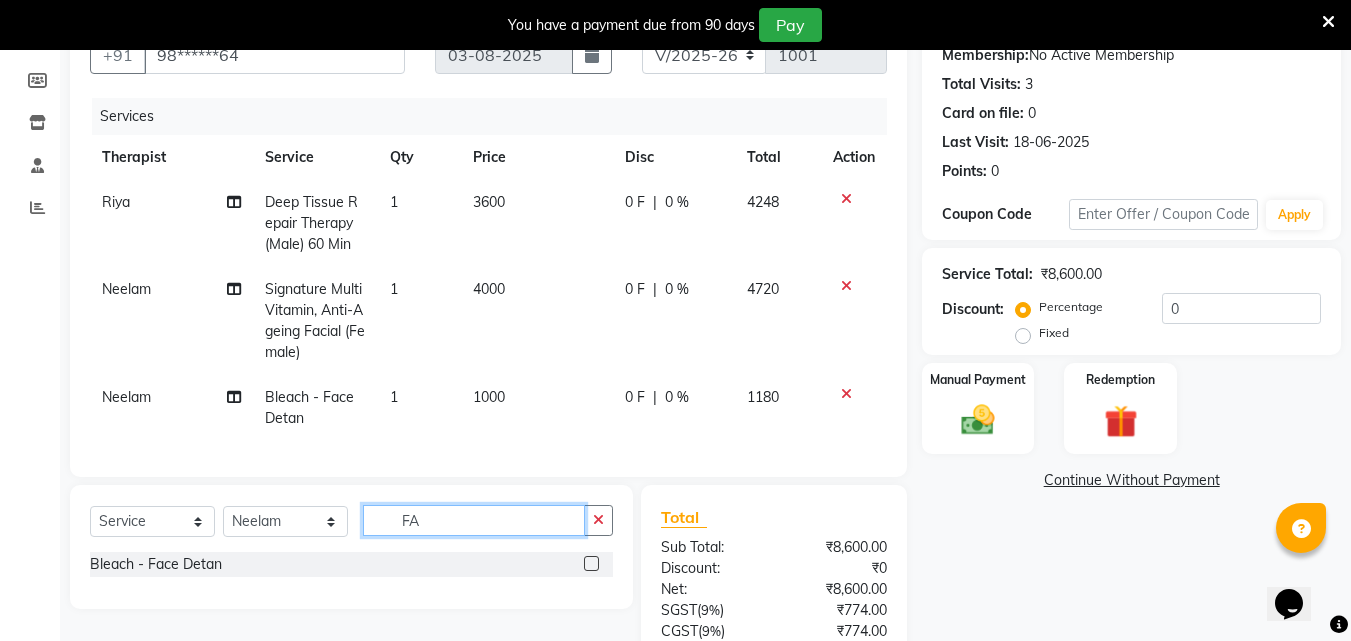 type on "F" 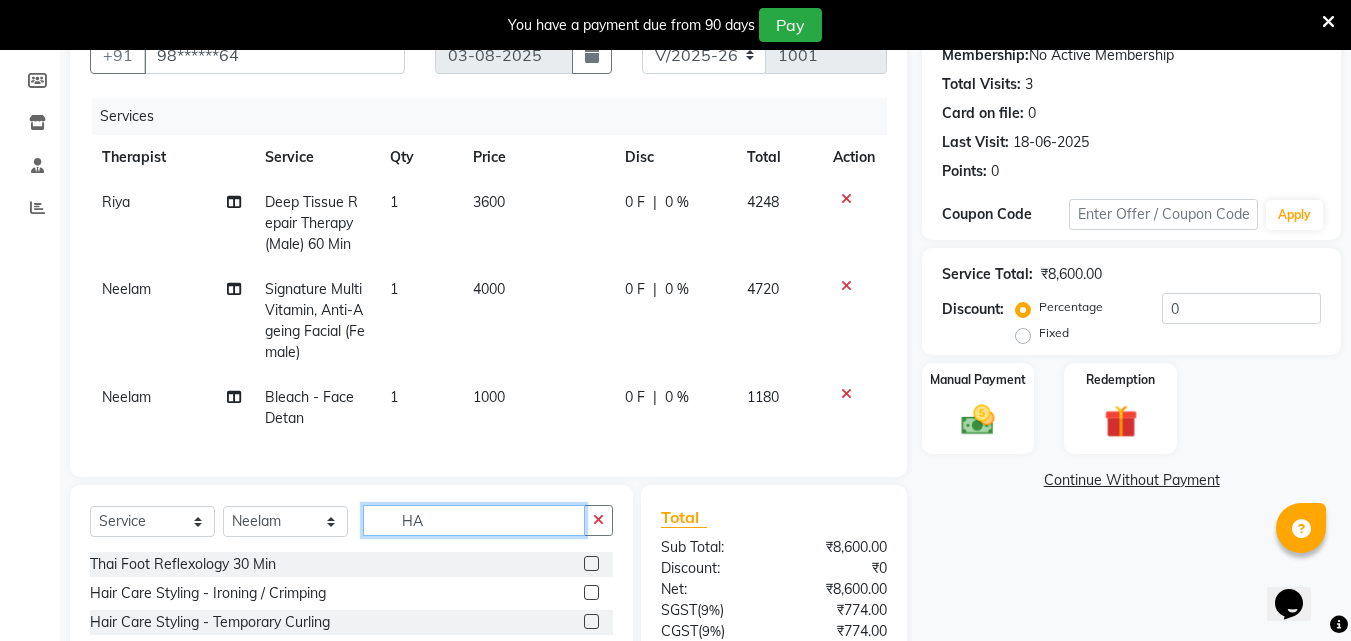 type on "H" 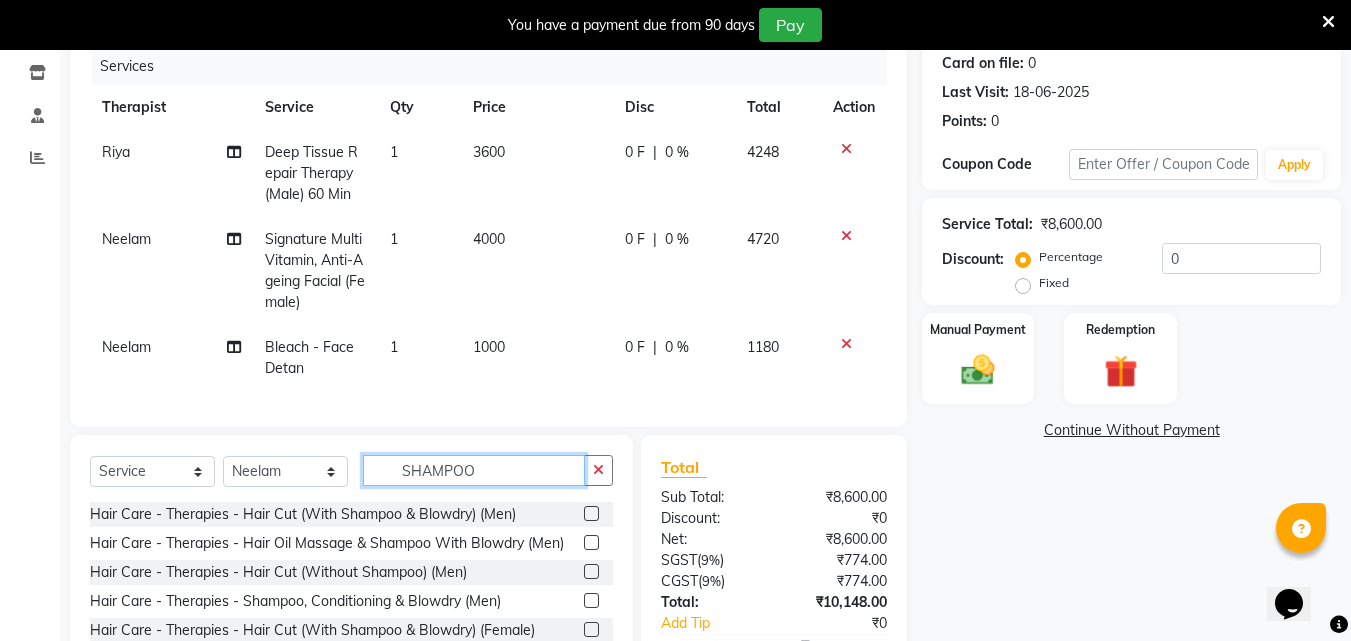 scroll, scrollTop: 300, scrollLeft: 0, axis: vertical 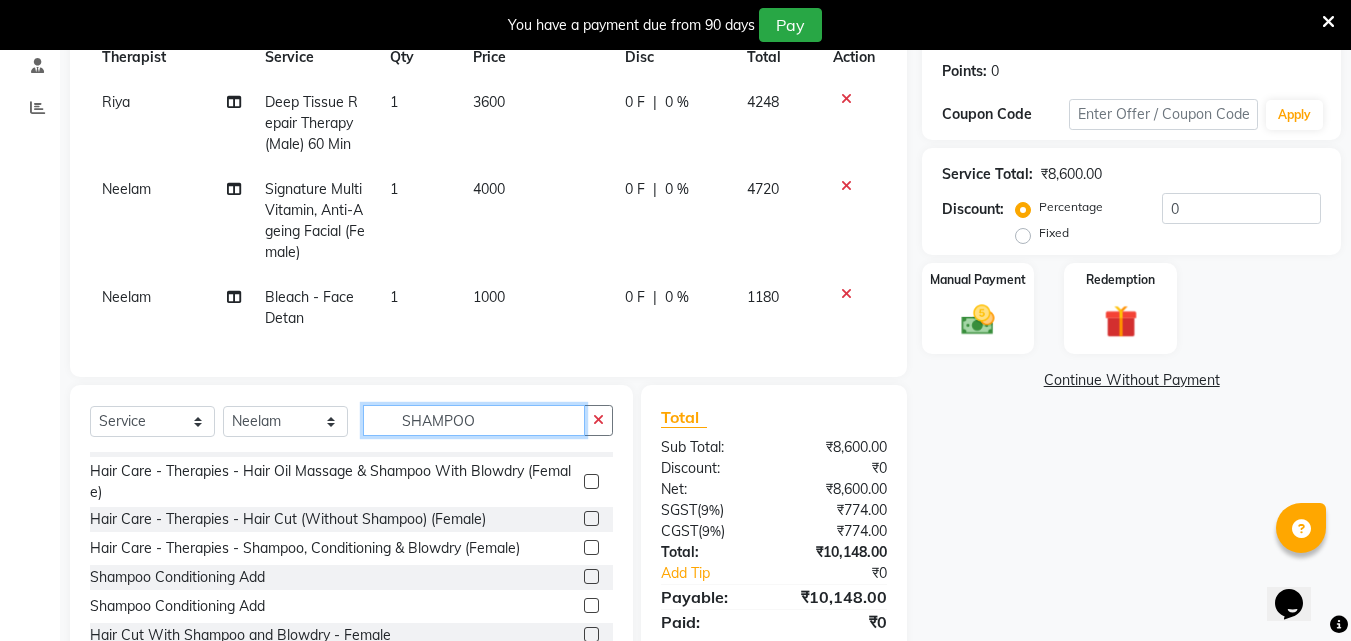 type on "SHAMPOO" 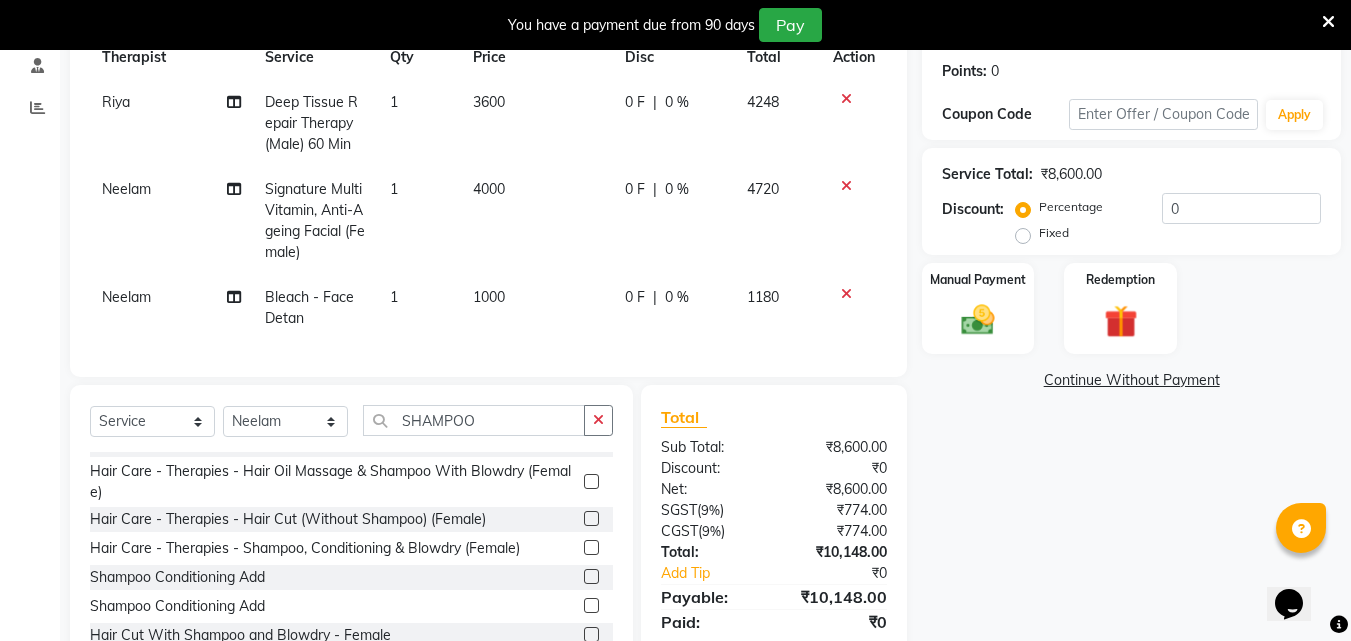 click 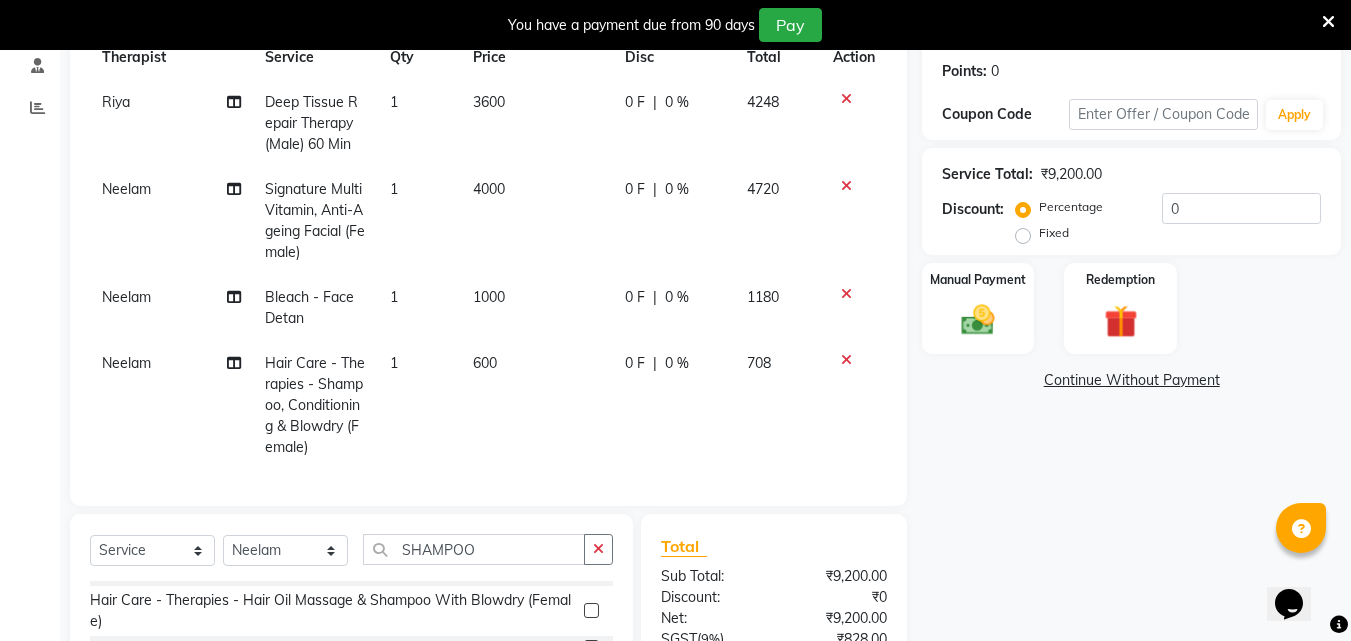 checkbox on "false" 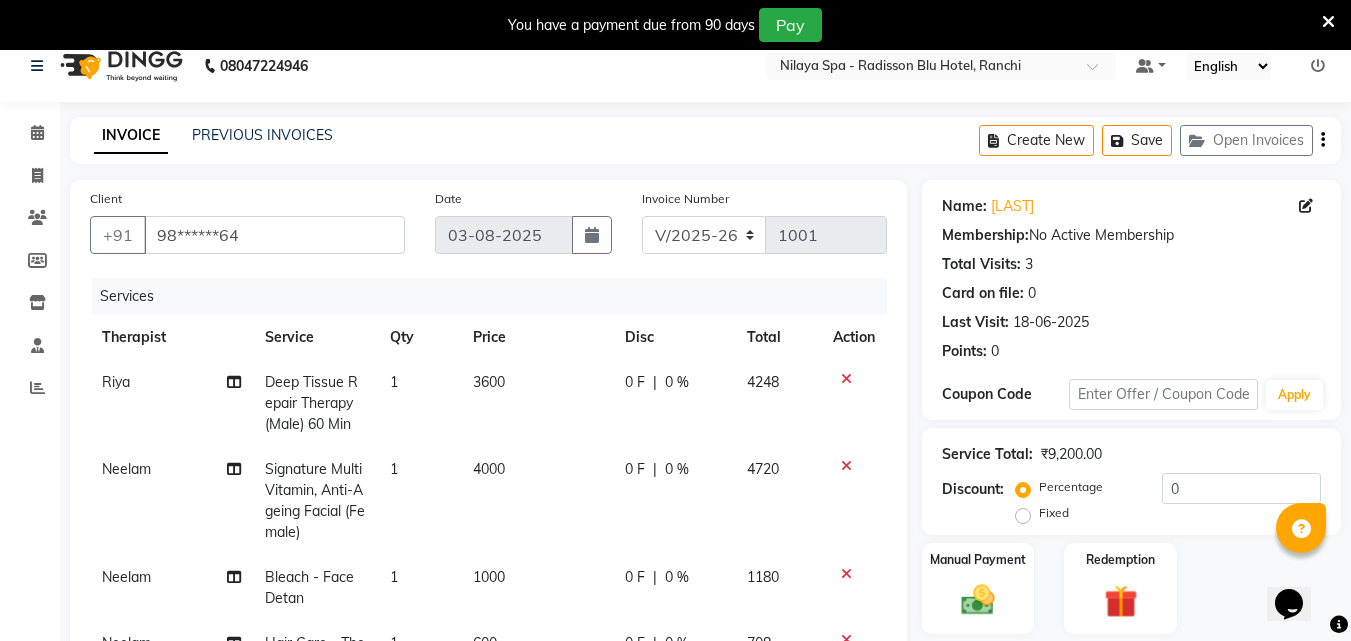 scroll, scrollTop: 0, scrollLeft: 0, axis: both 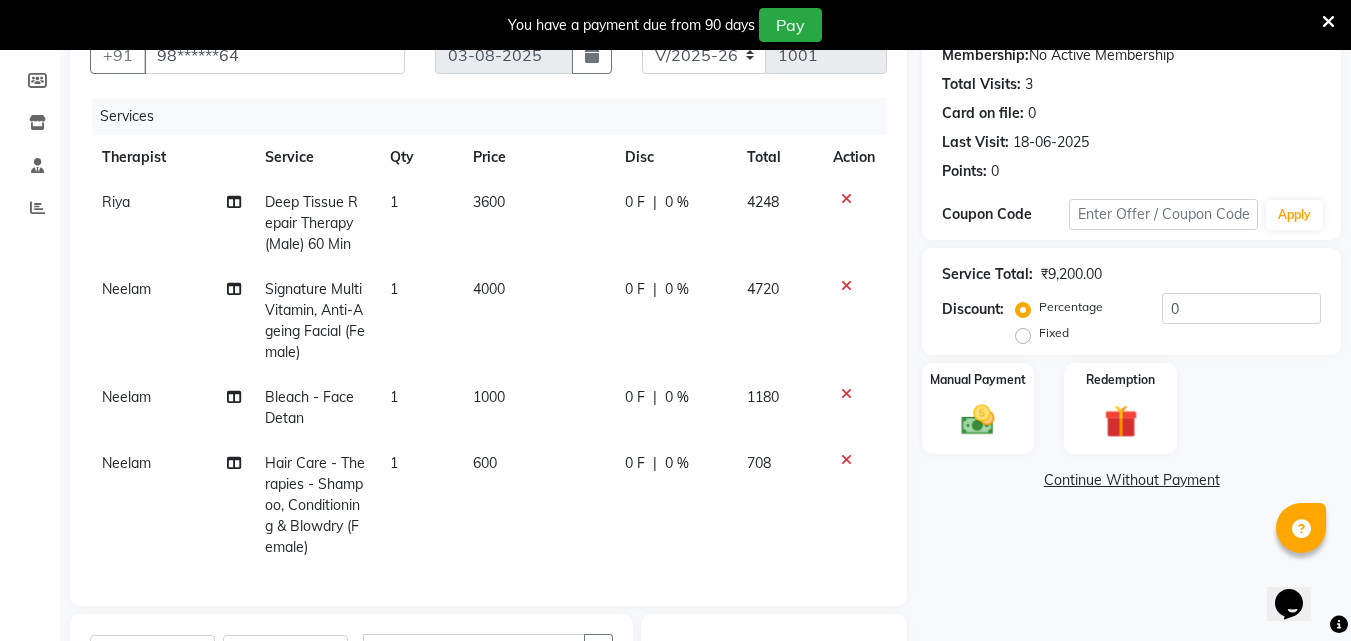 click 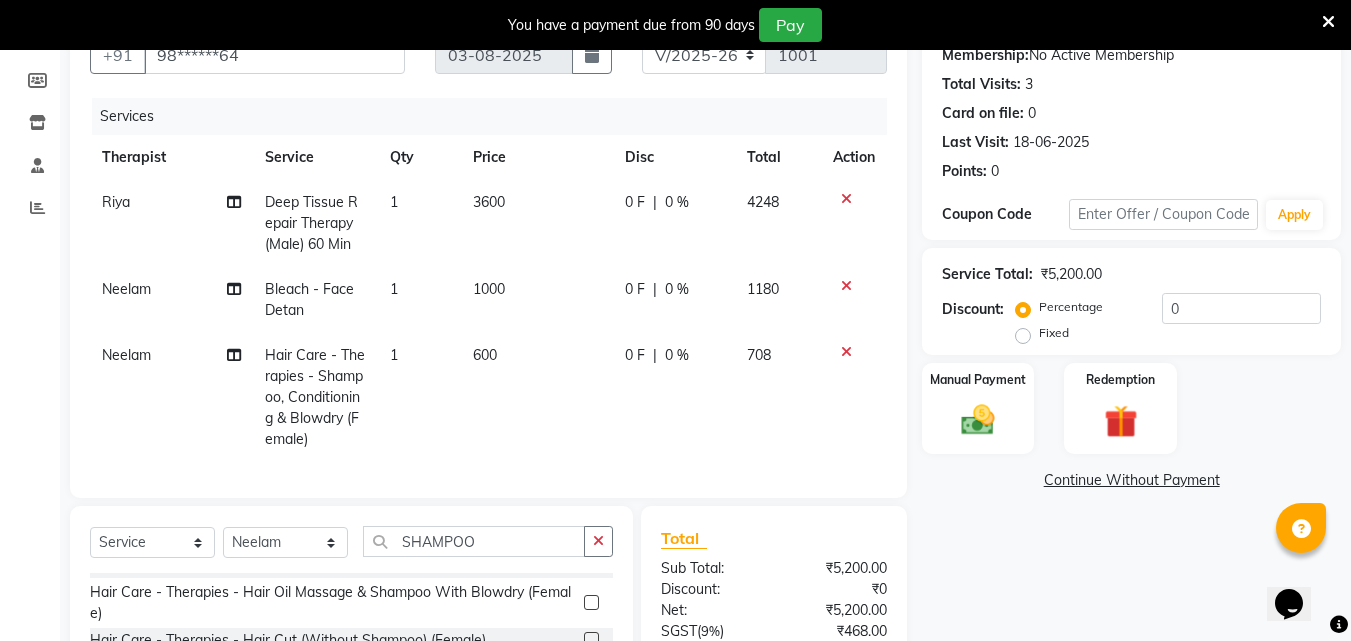 scroll, scrollTop: 0, scrollLeft: 0, axis: both 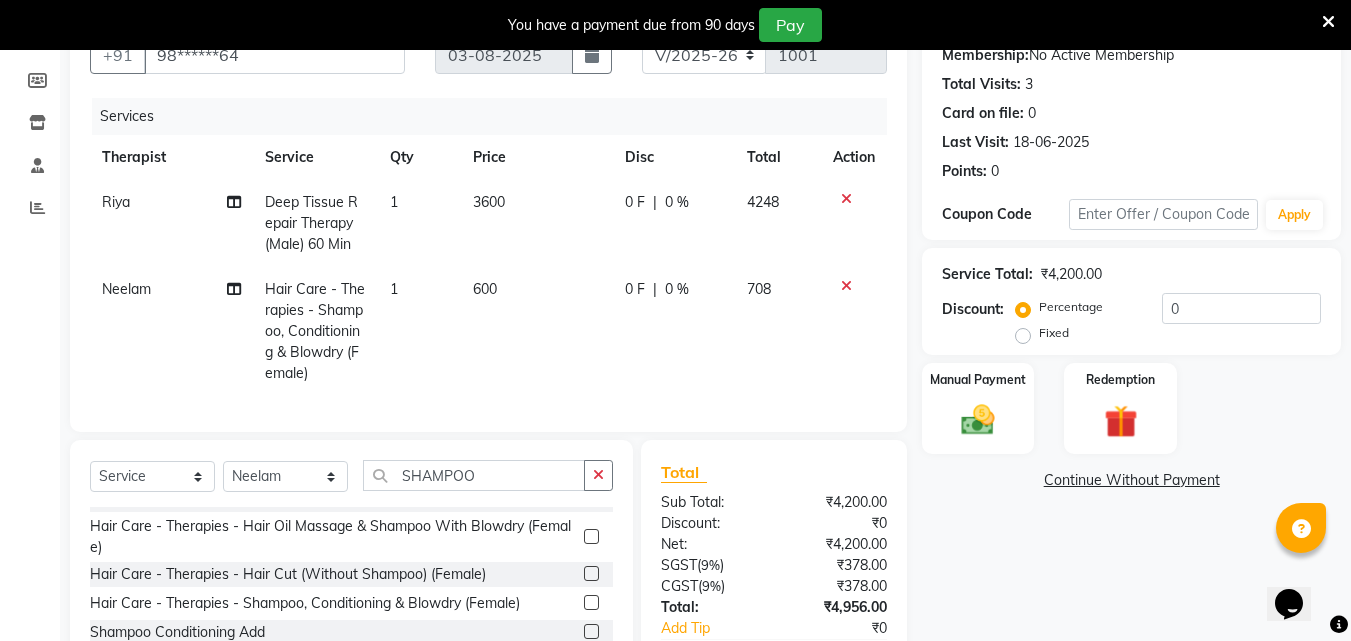 click 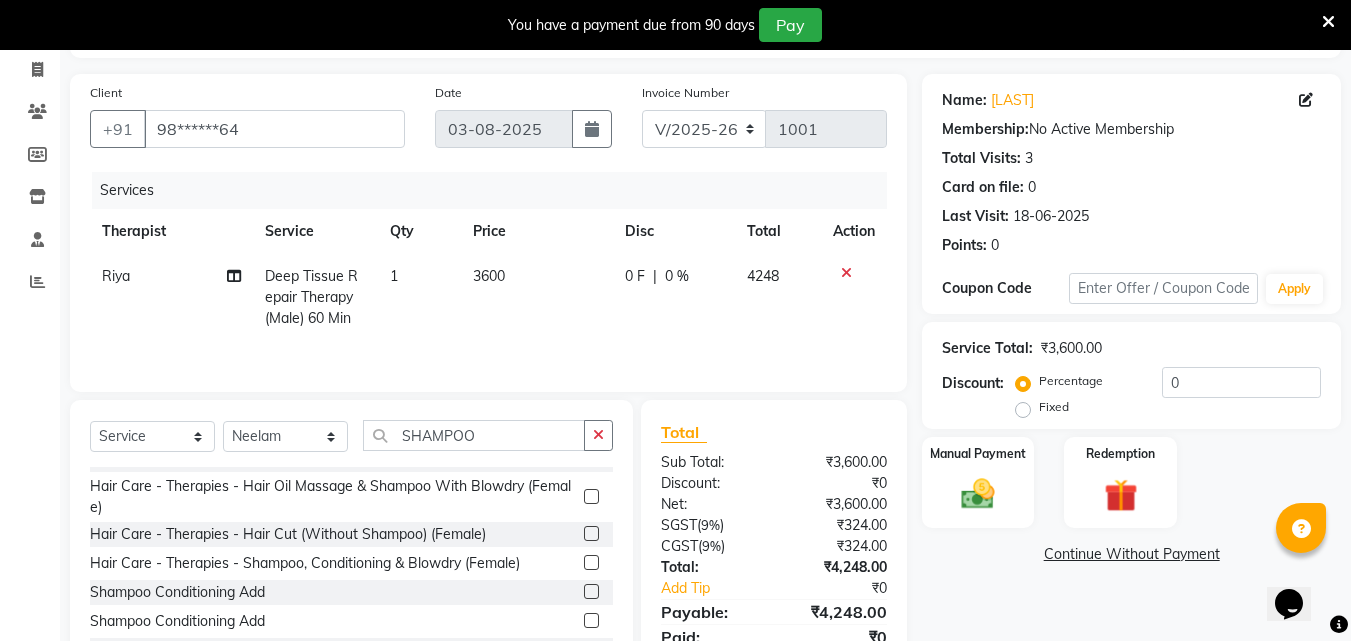 scroll, scrollTop: 0, scrollLeft: 0, axis: both 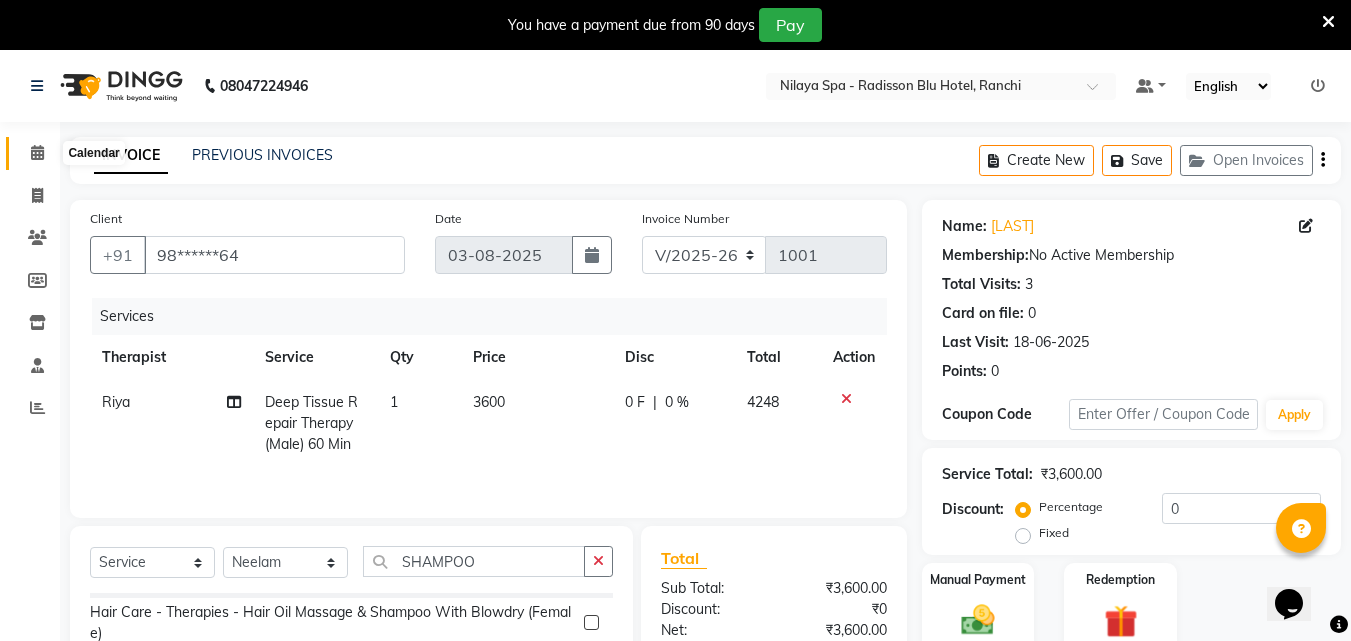 click 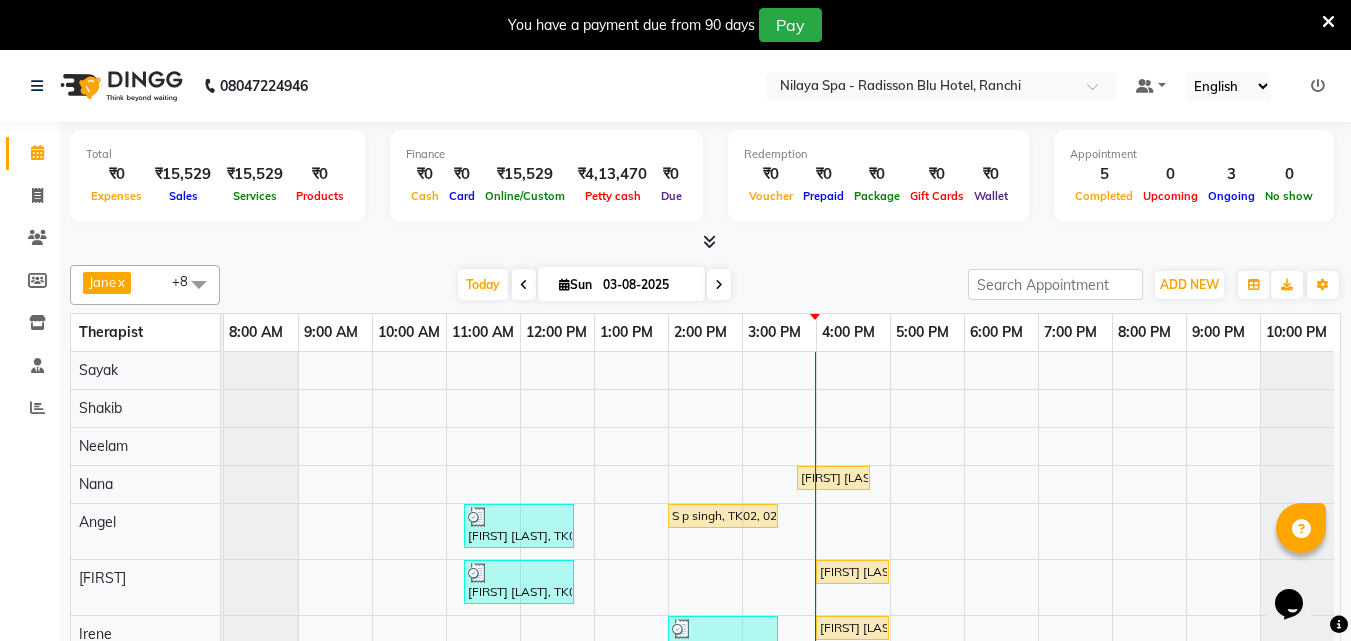 scroll, scrollTop: 56, scrollLeft: 0, axis: vertical 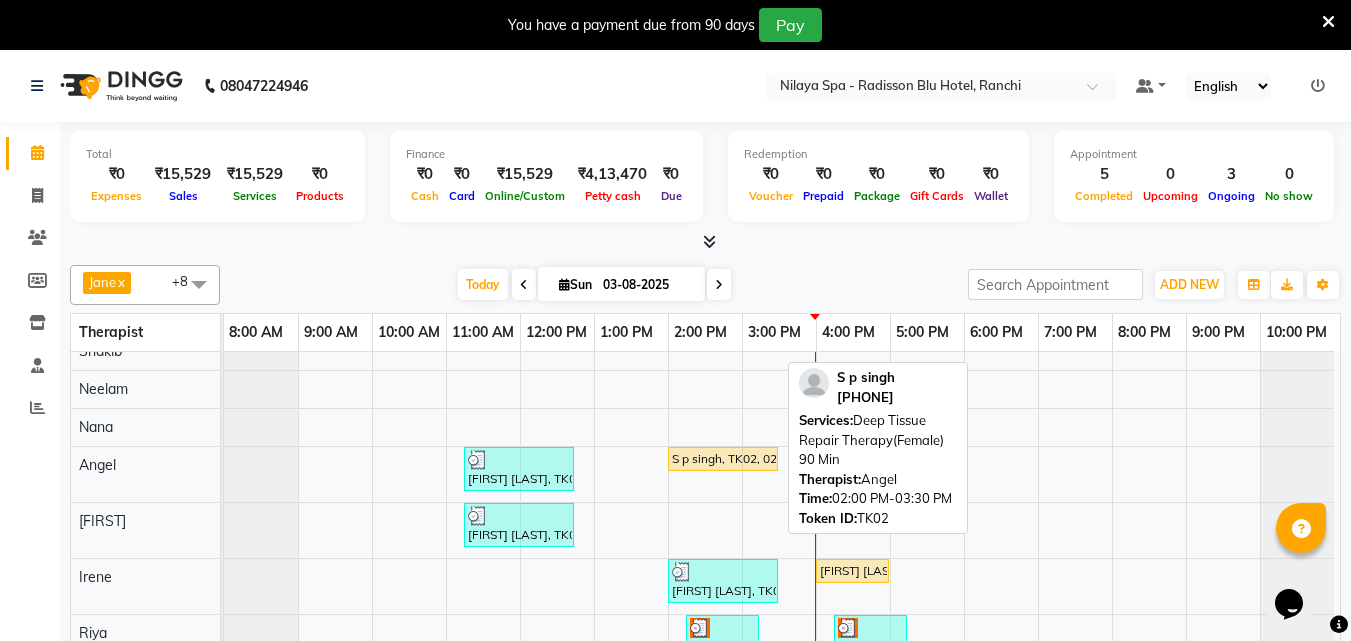 click on "S p singh, TK02, 02:00 PM-03:30 PM, Deep Tissue Repair Therapy(Female) 90 Min" at bounding box center (723, 459) 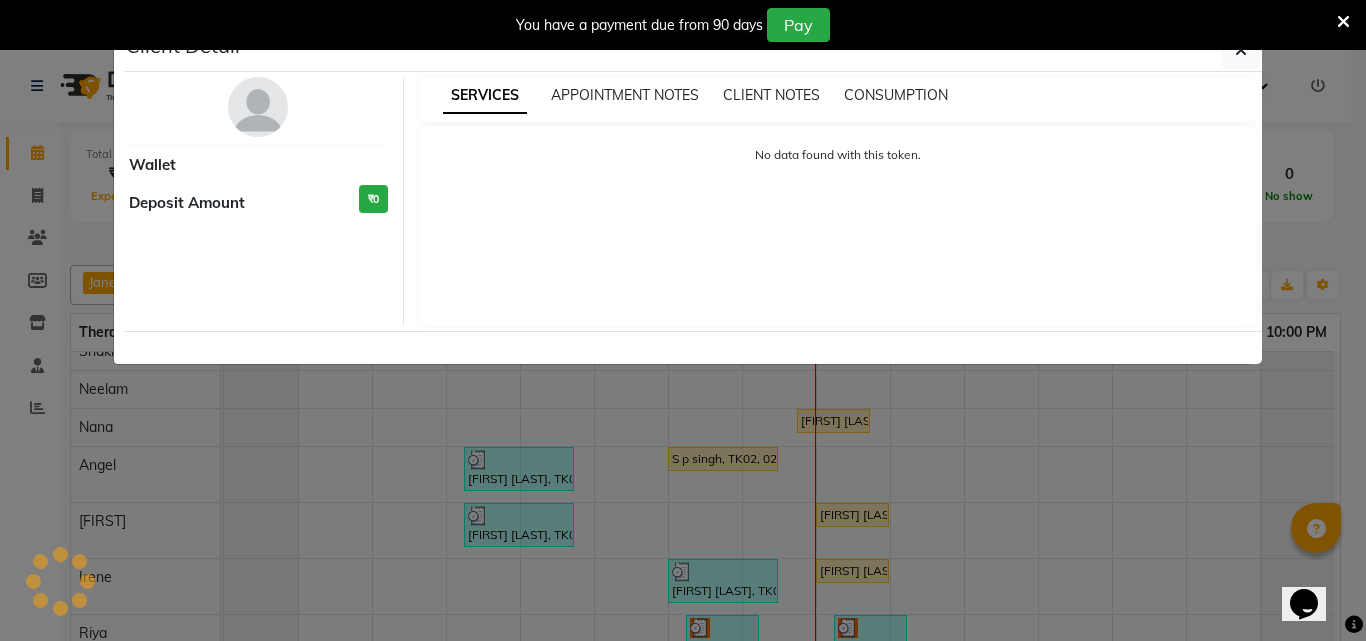 select on "1" 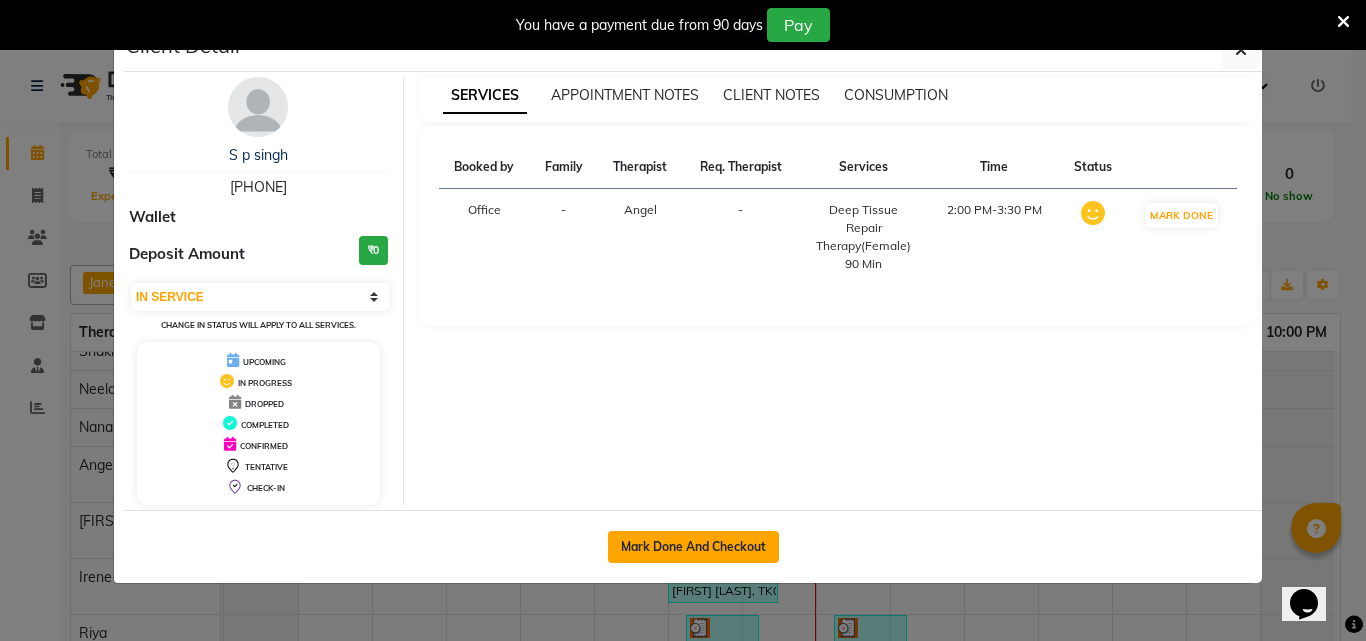 click on "Mark Done And Checkout" 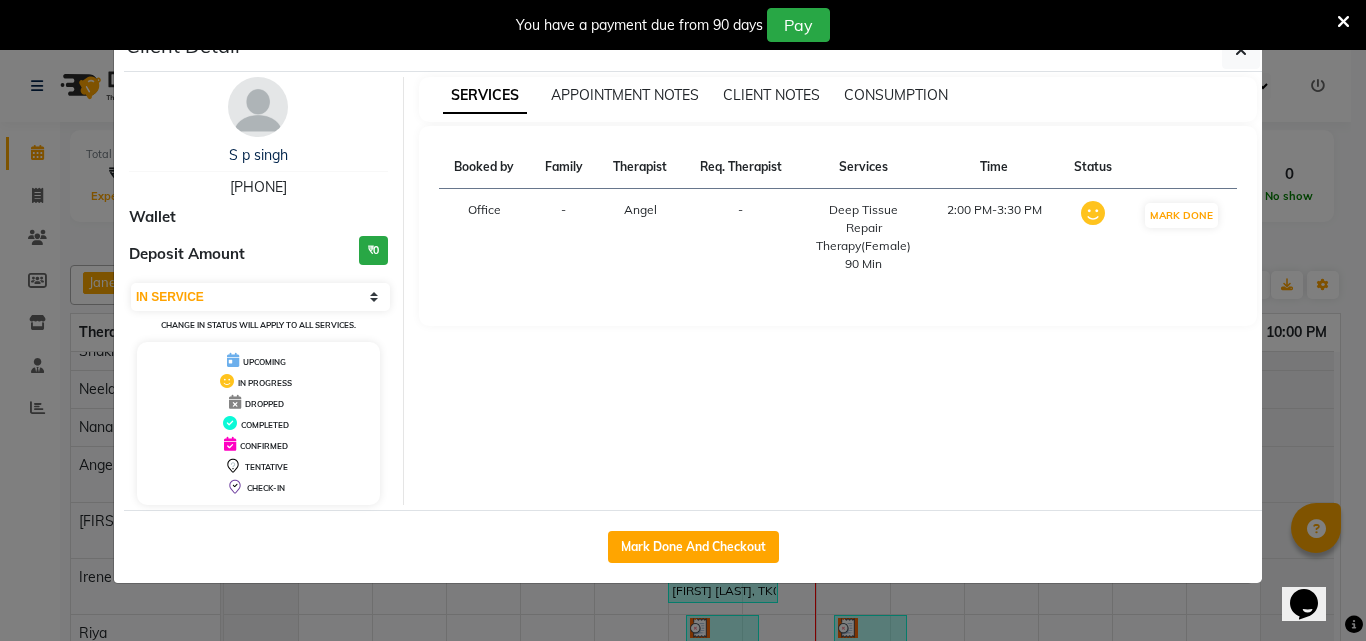 select on "service" 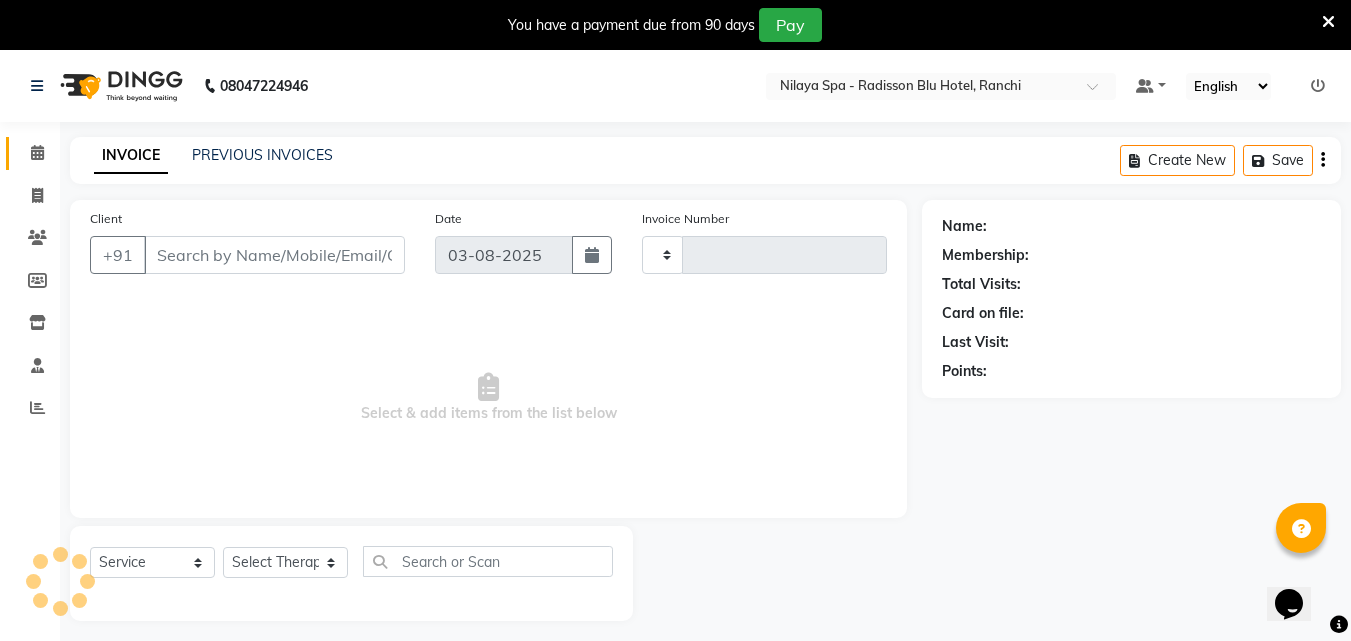 type on "1001" 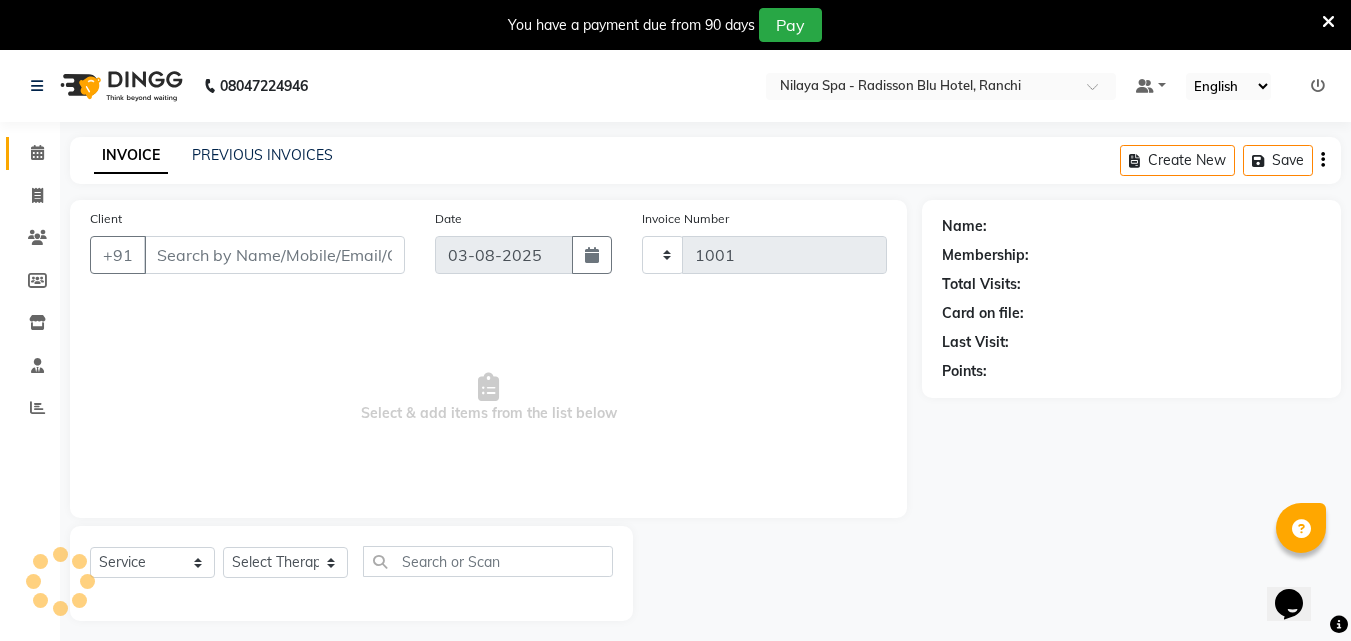 select on "8066" 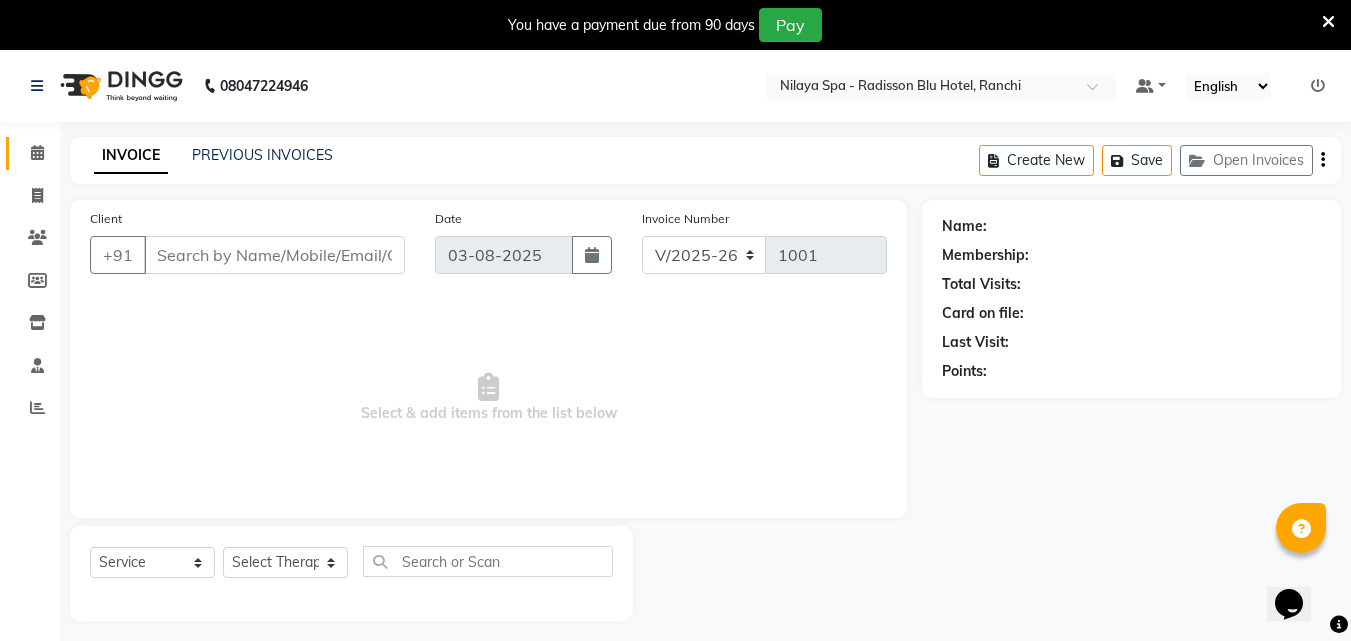 type on "[PHONE]" 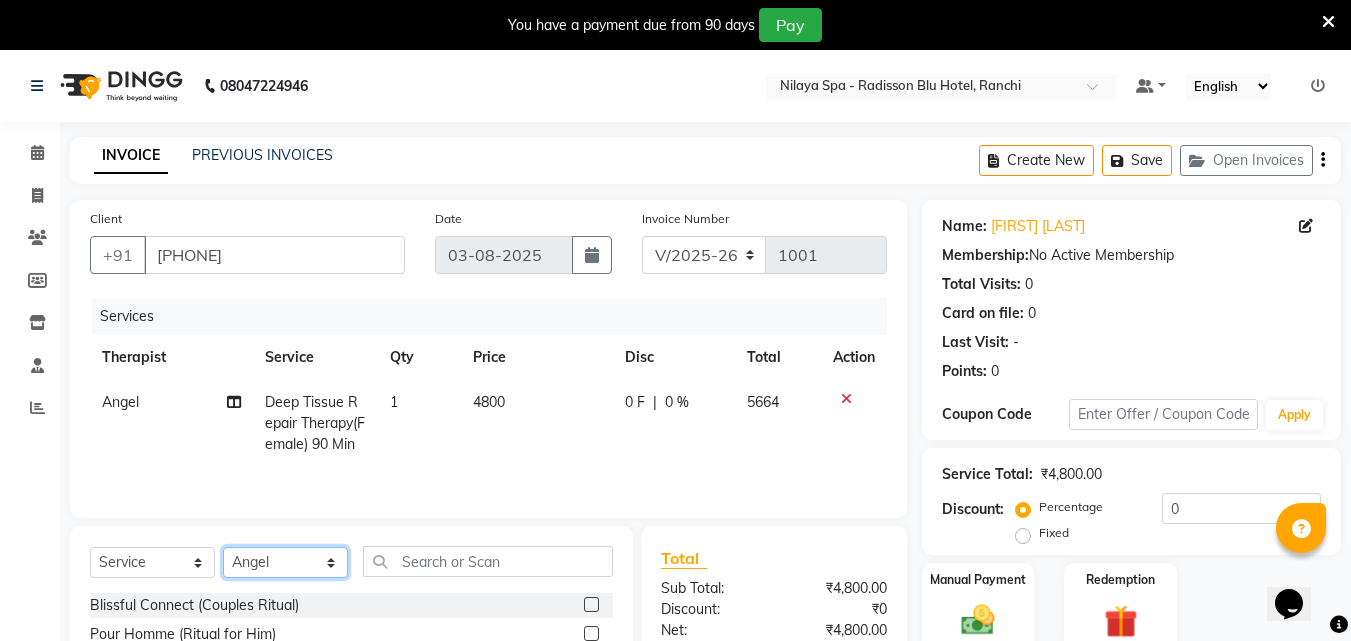 click on "Select Therapist Angel Guriya Irene Jane Nana Neelam  Office  Riya Sayak Shakib" 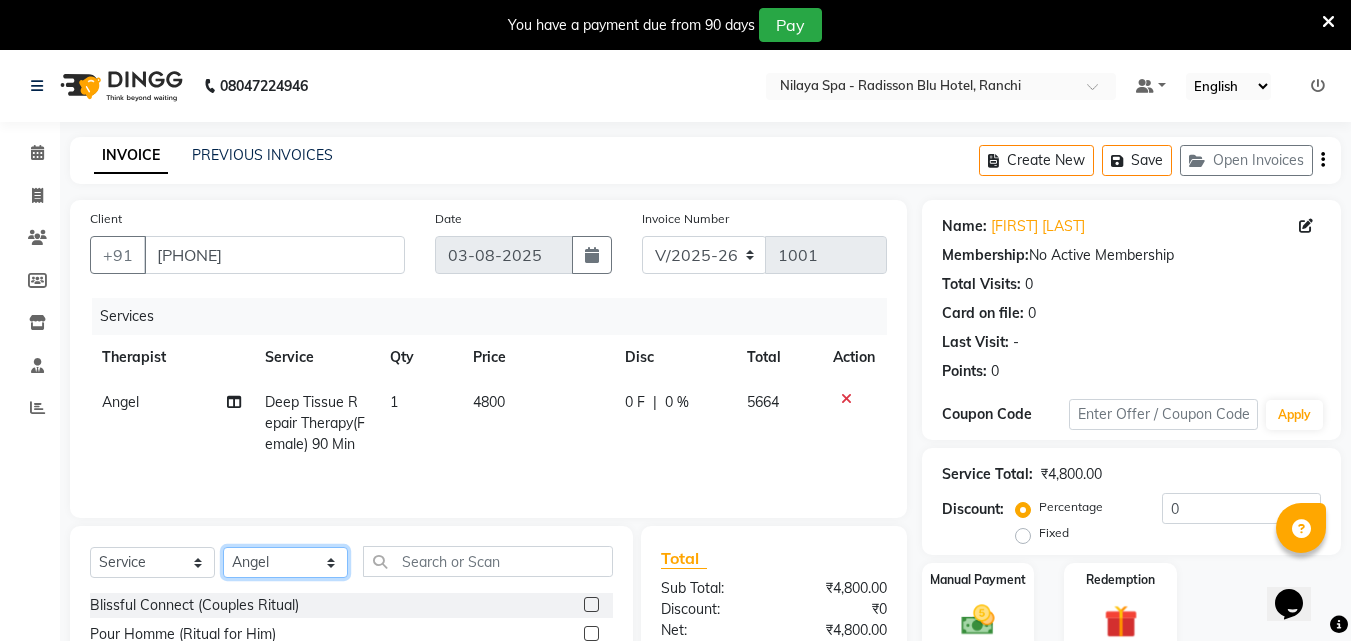 select on "78963" 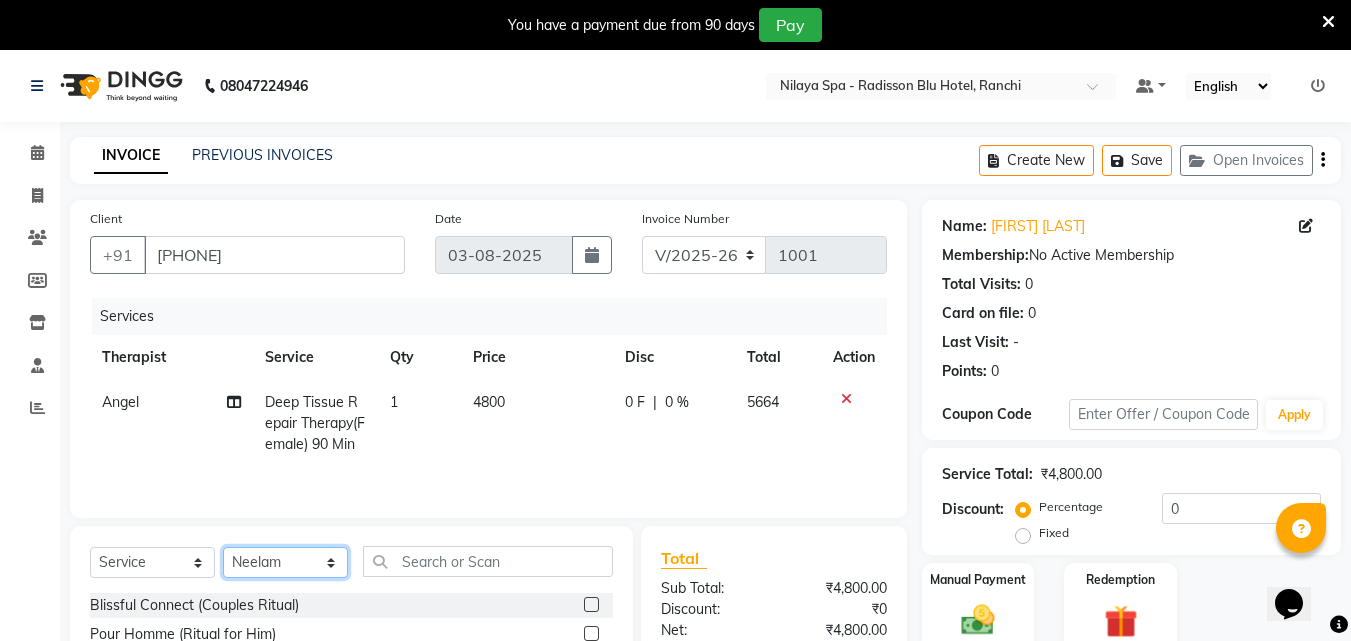 click on "Select Therapist Angel Guriya Irene Jane Nana Neelam  Office  Riya Sayak Shakib" 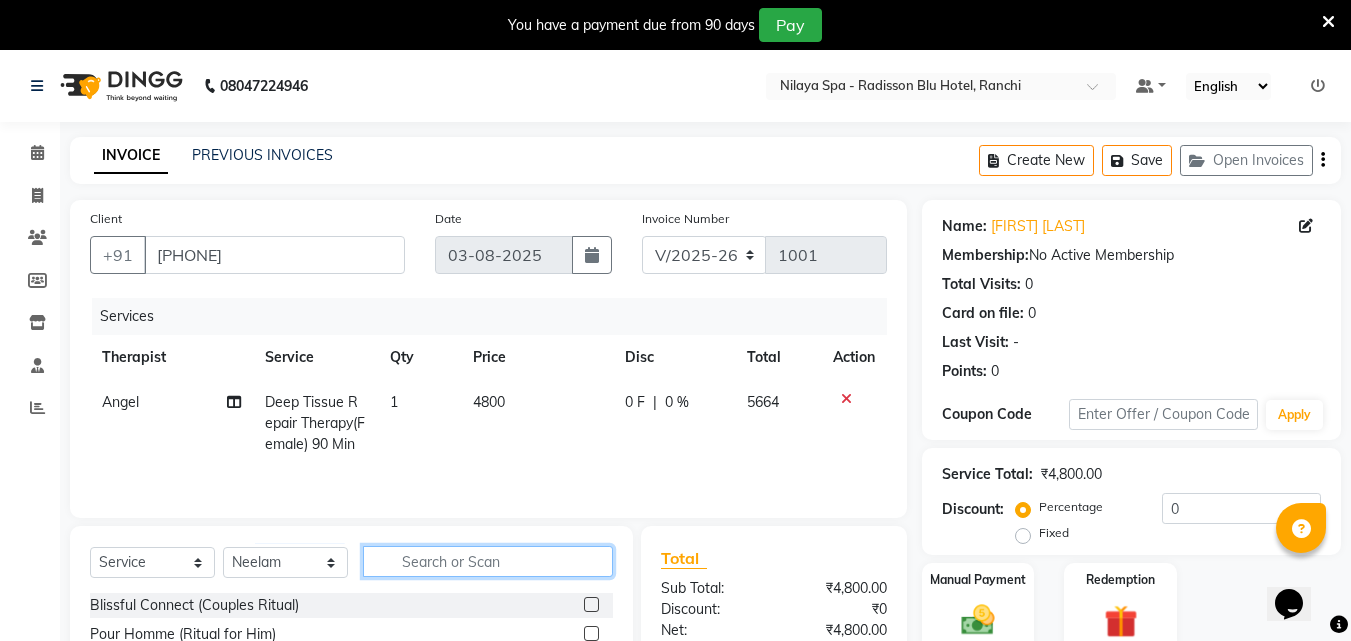 click 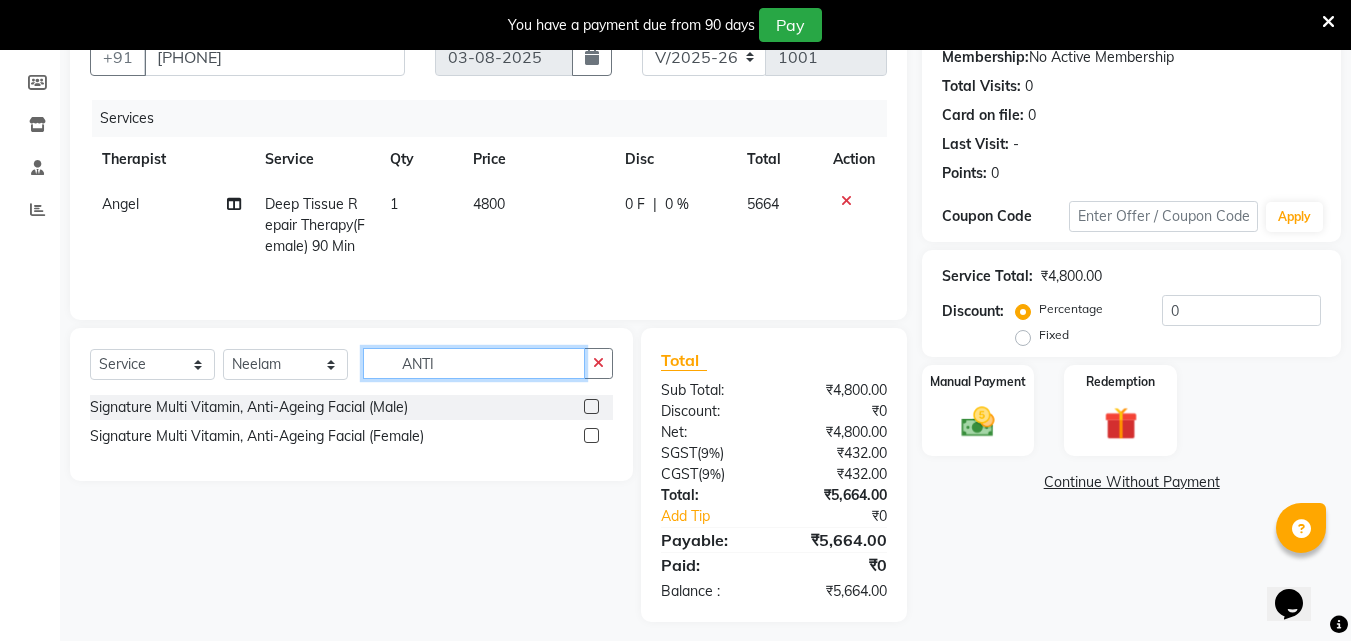 scroll, scrollTop: 200, scrollLeft: 0, axis: vertical 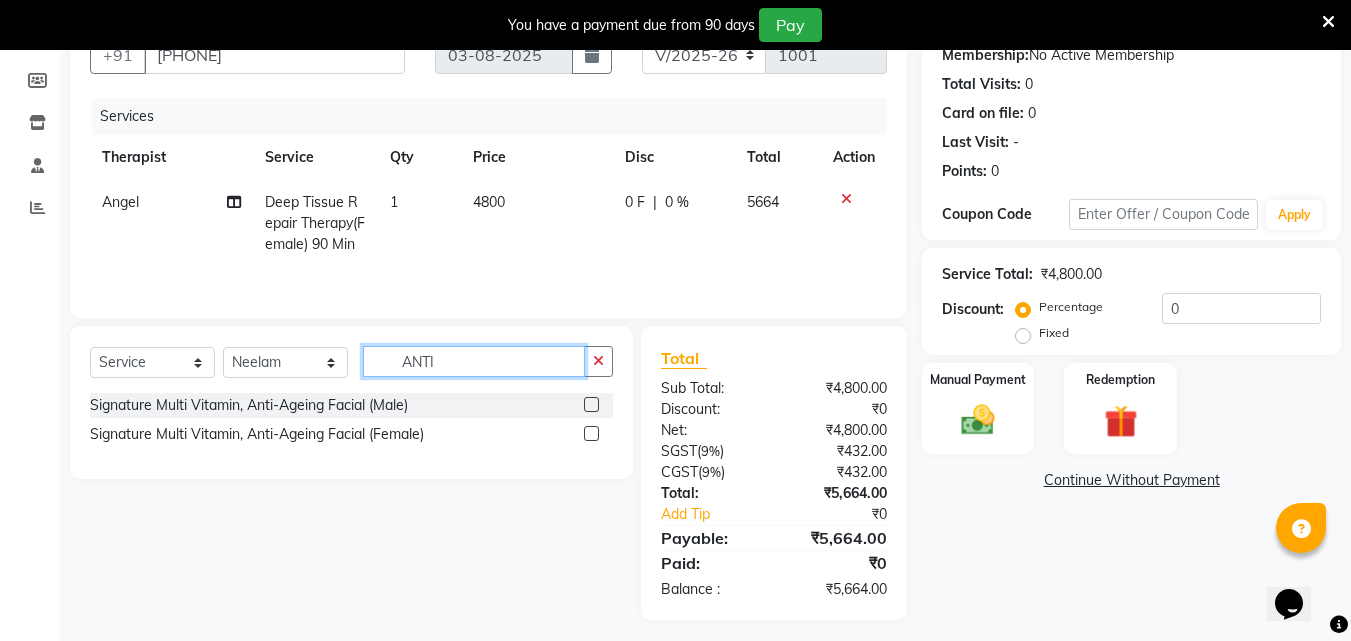 type on "ANTI" 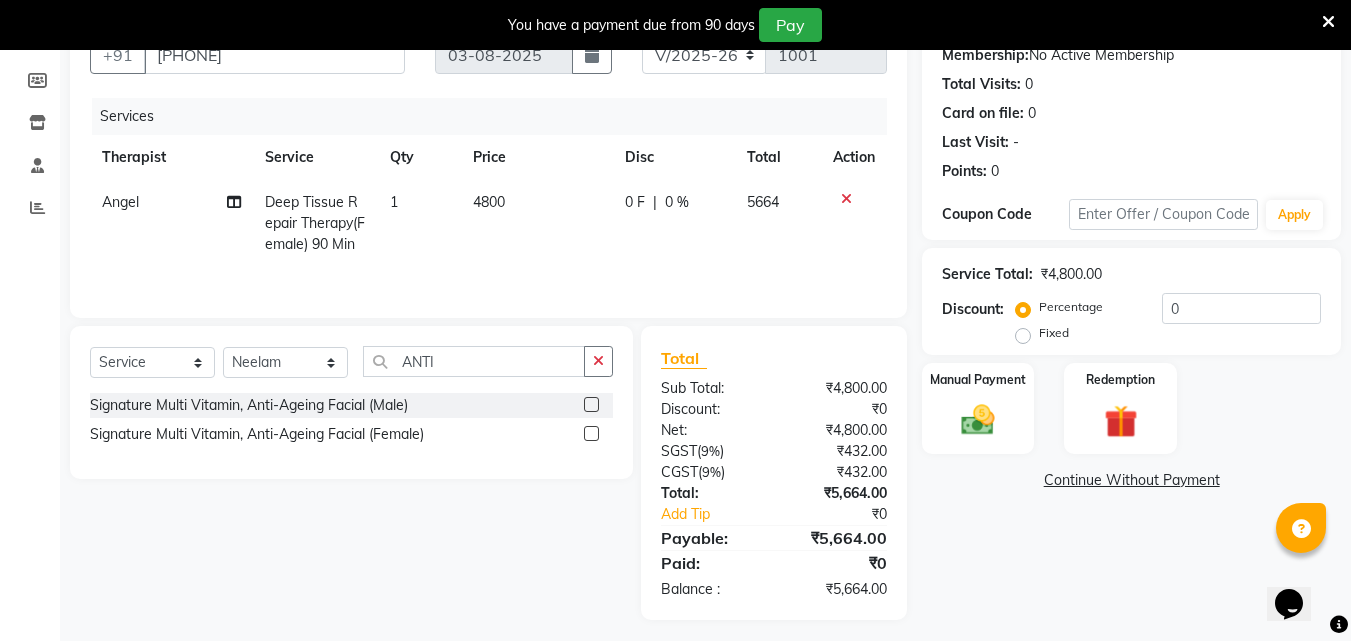 click 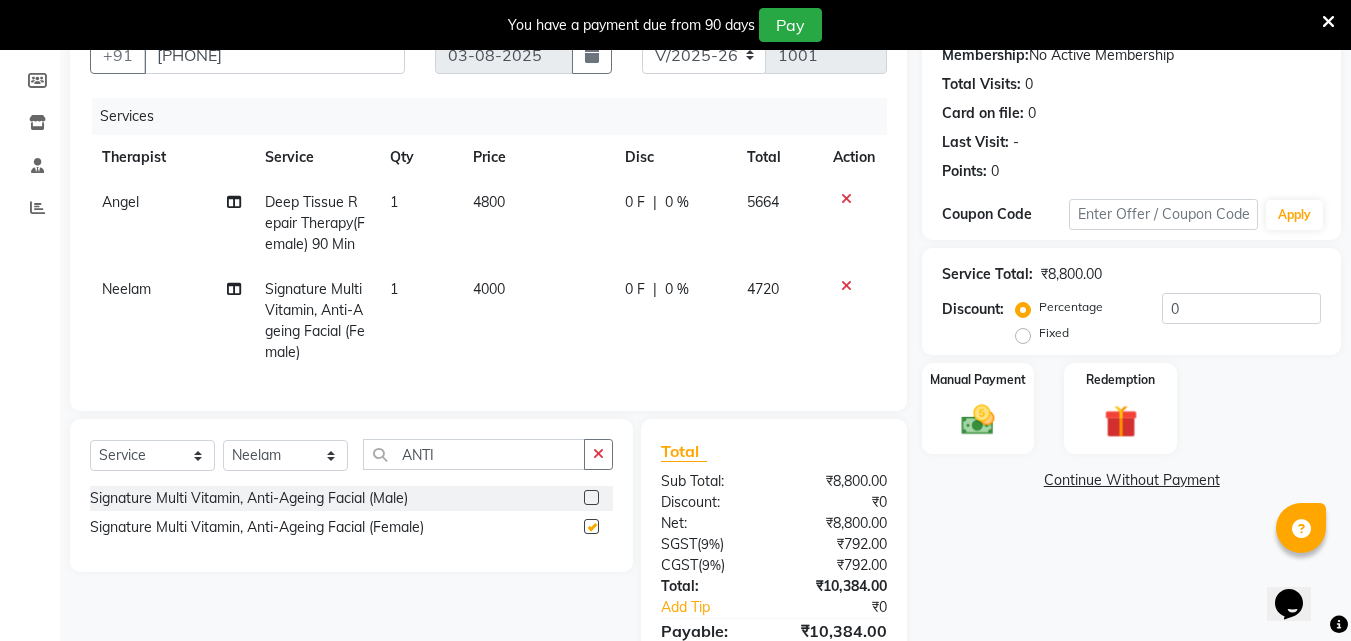 checkbox on "false" 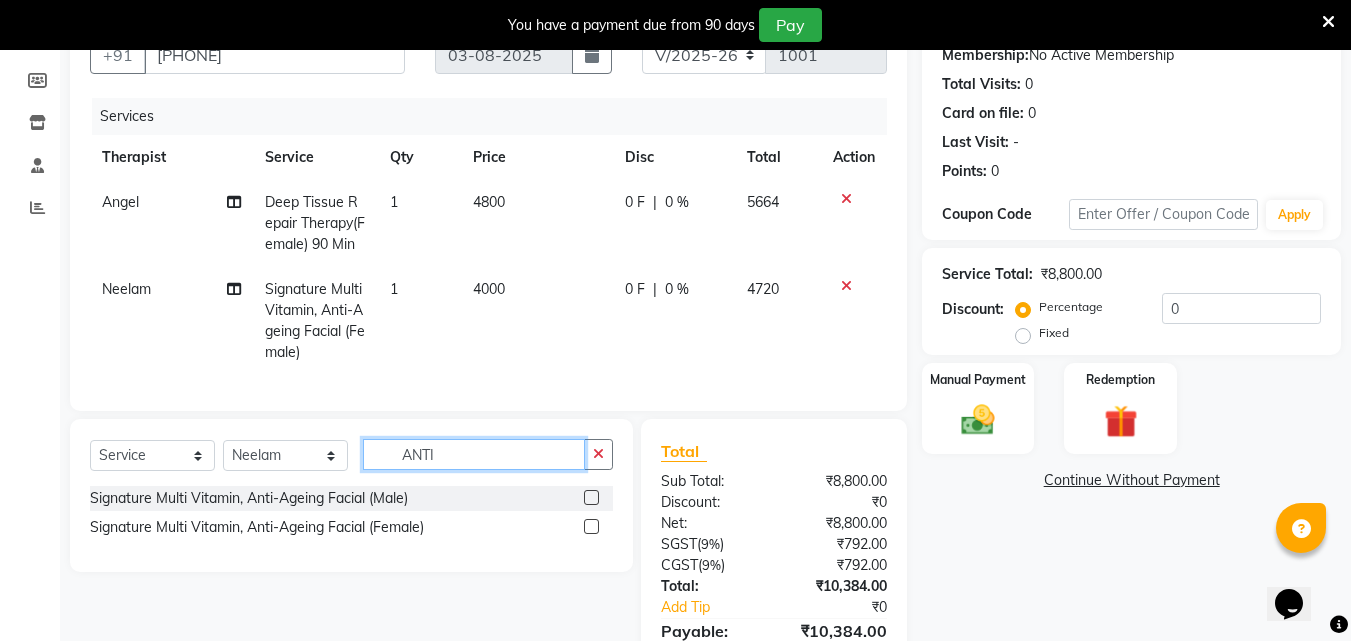 click on "ANTI" 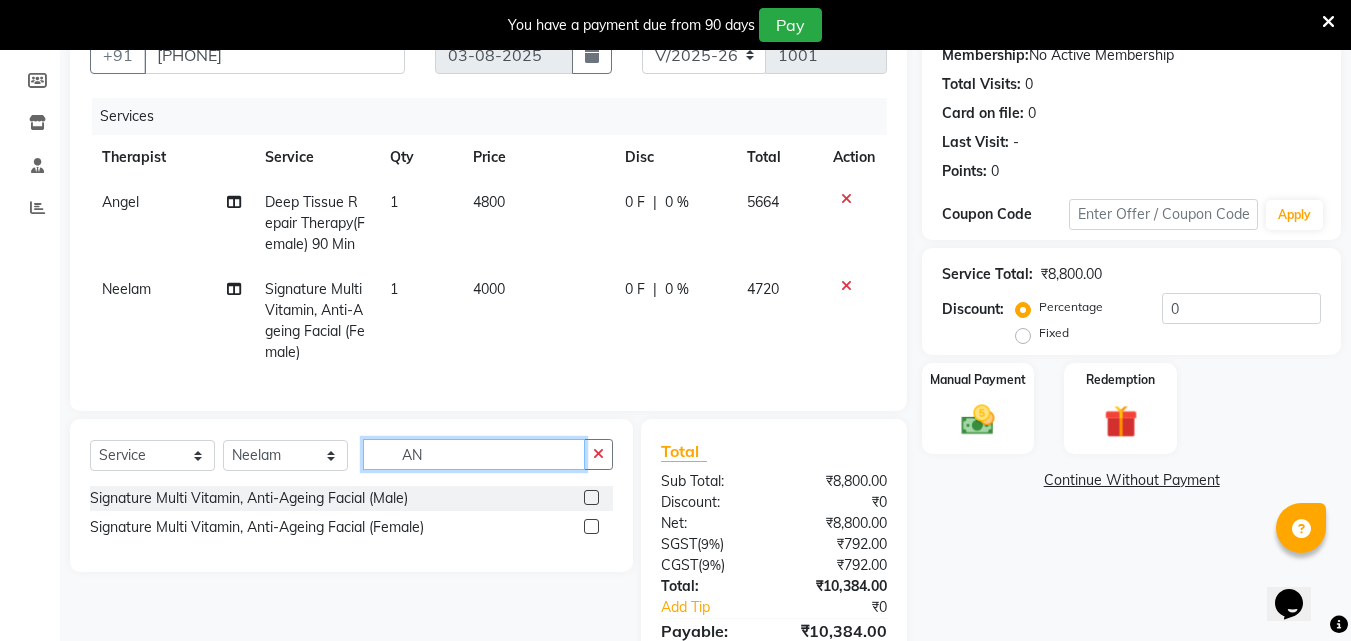 type on "A" 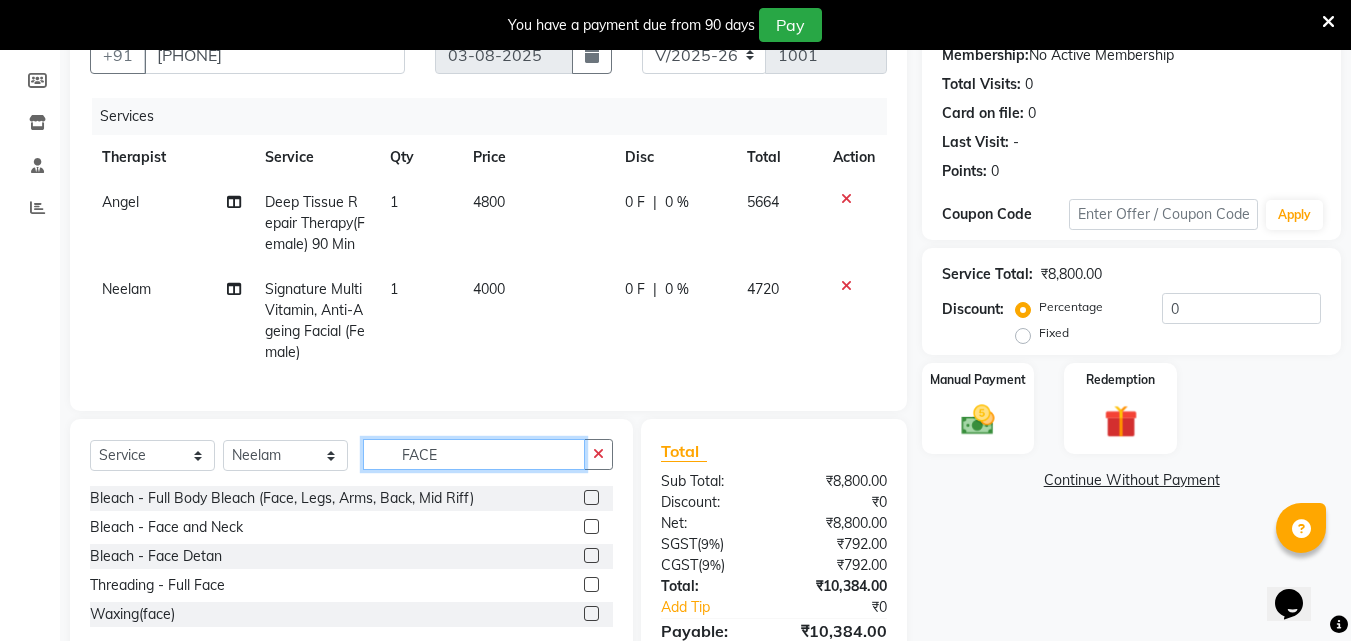 type on "FACE" 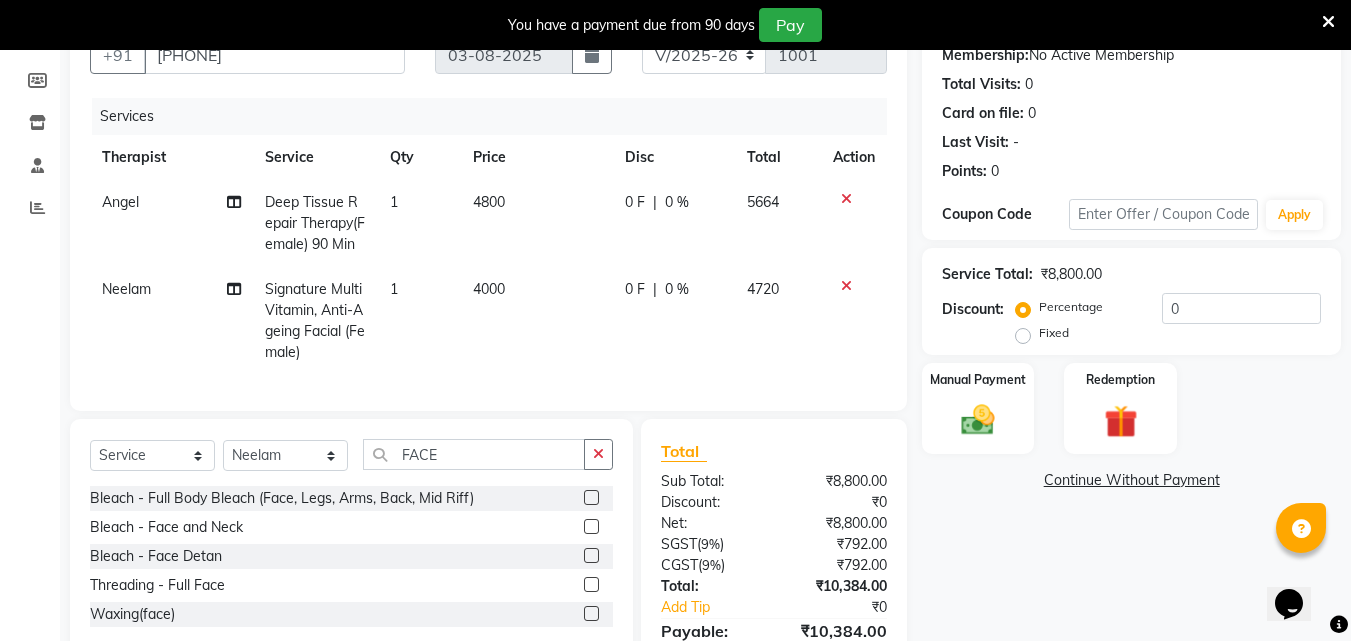 click 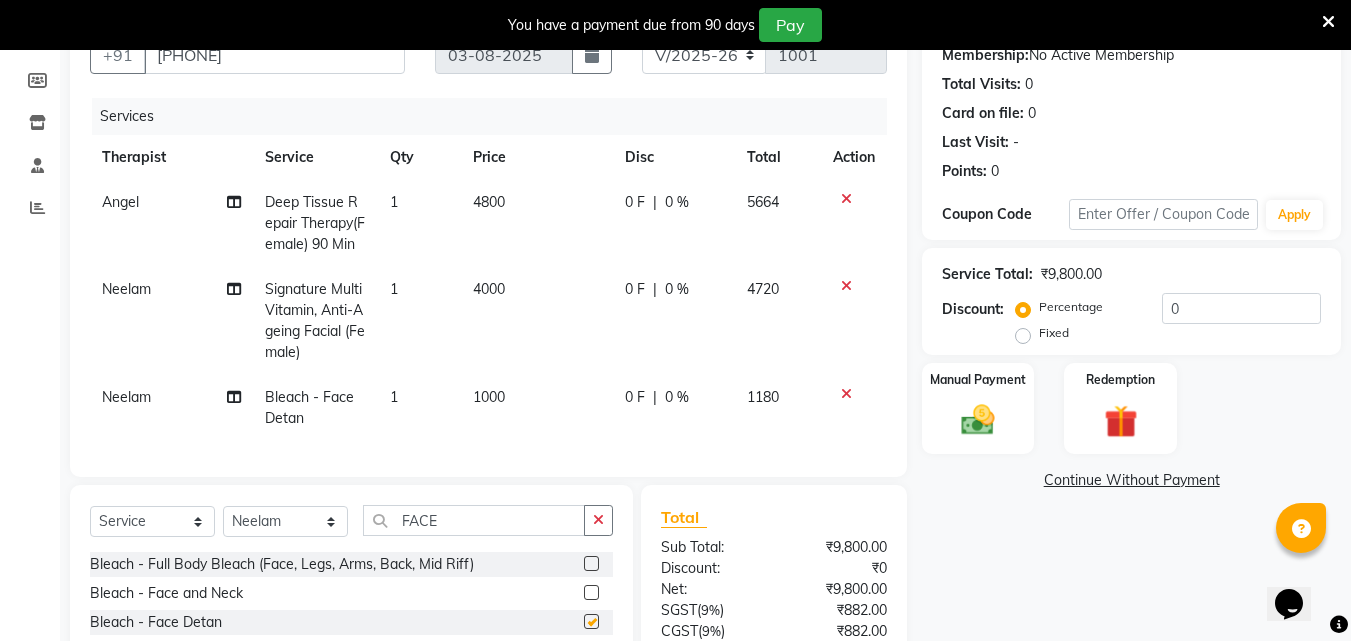 checkbox on "false" 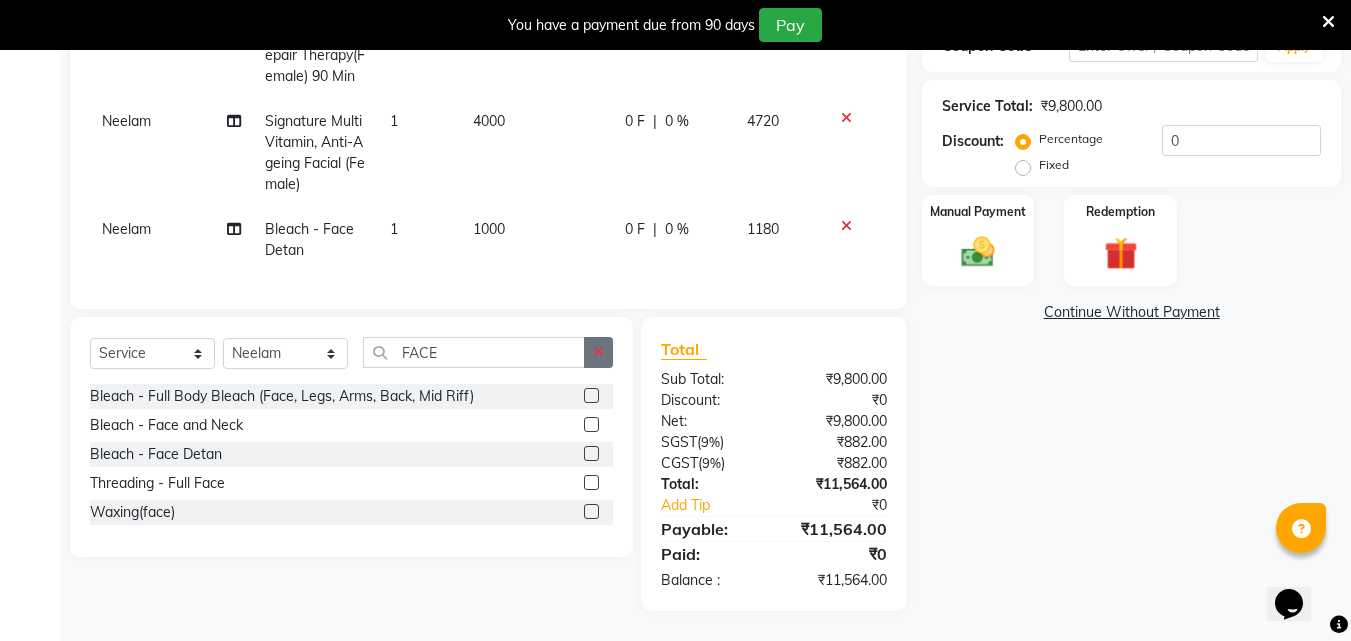 scroll, scrollTop: 383, scrollLeft: 0, axis: vertical 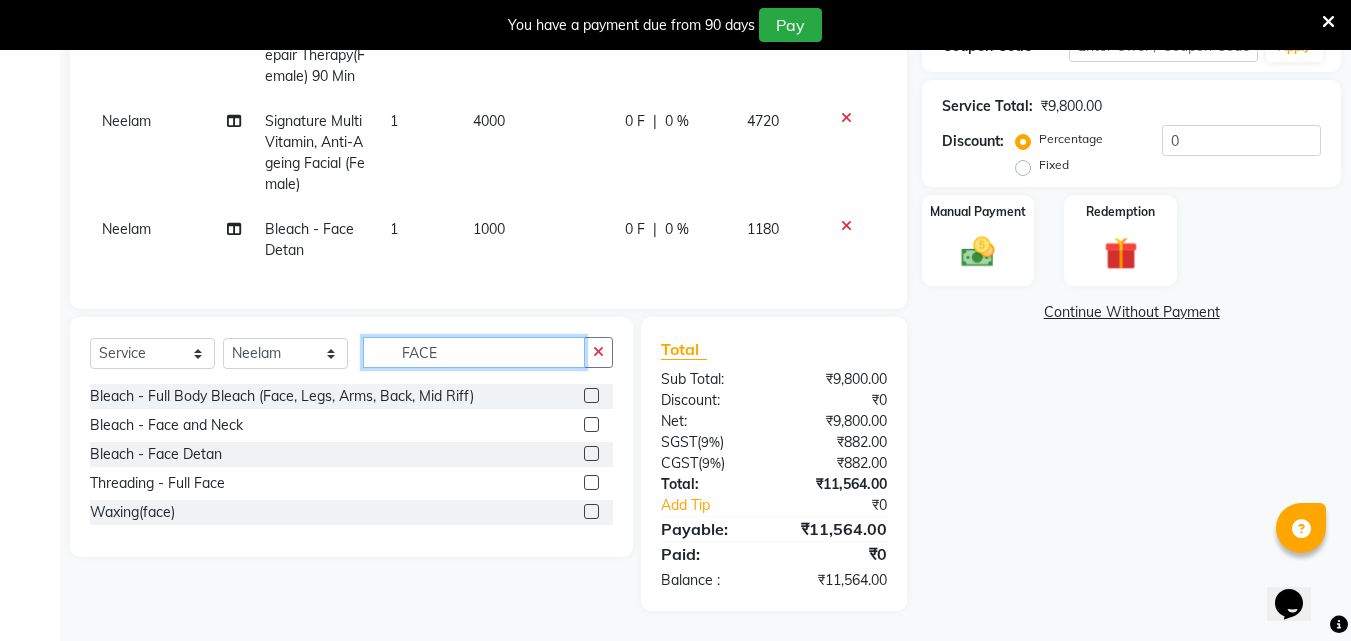click on "FACE" 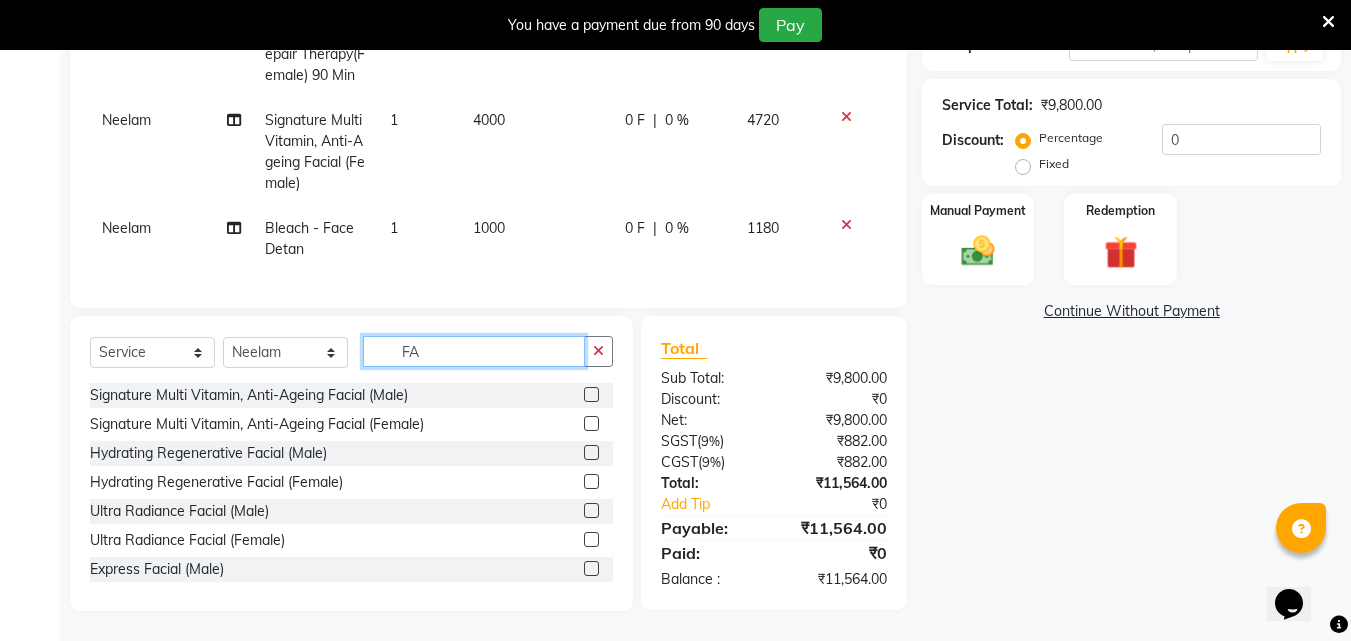 type on "F" 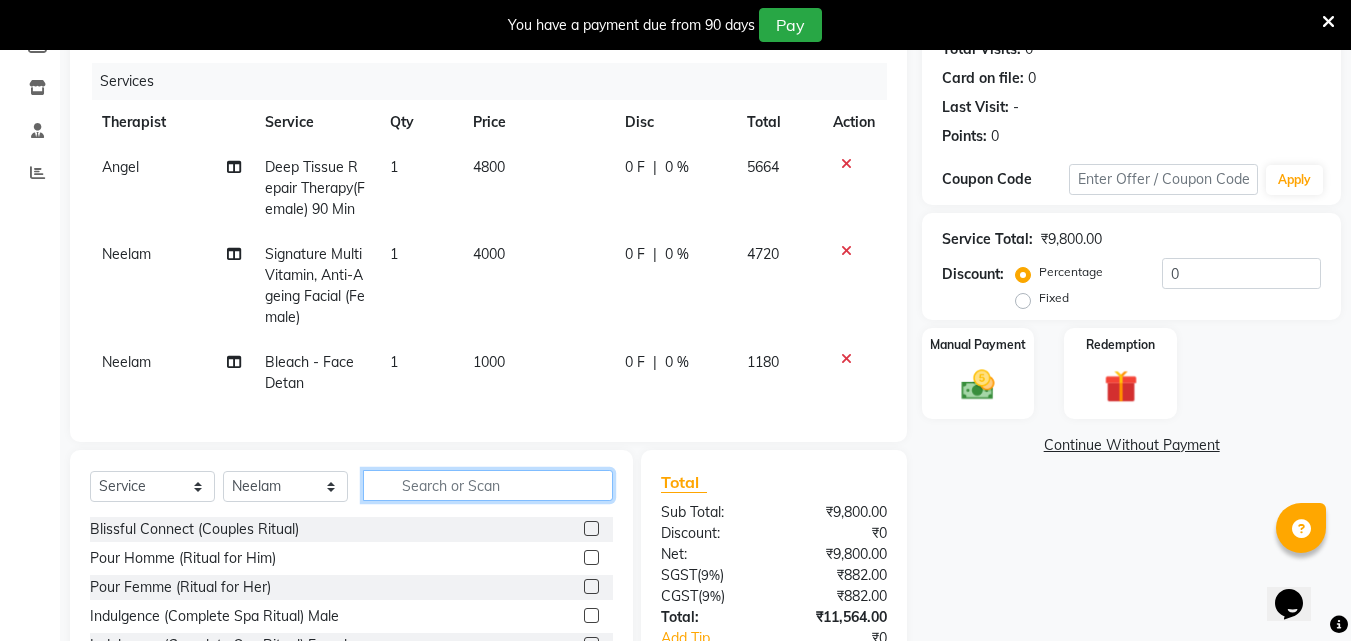 scroll, scrollTop: 283, scrollLeft: 0, axis: vertical 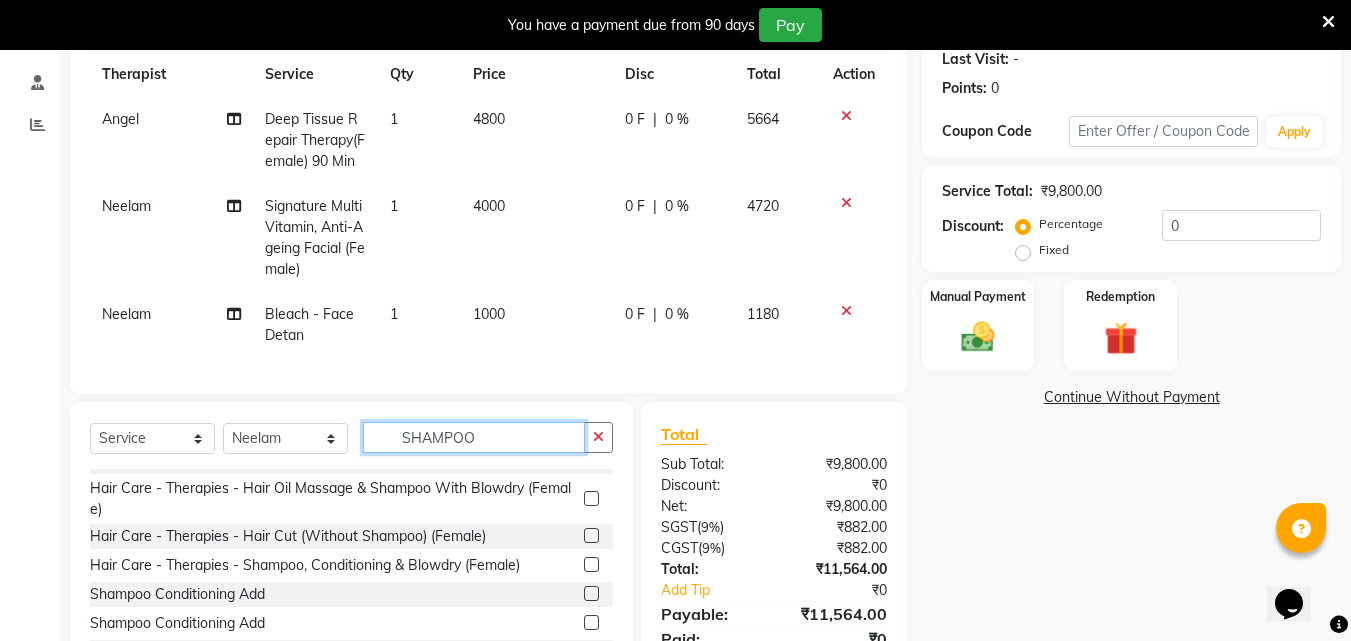type on "SHAMPOO" 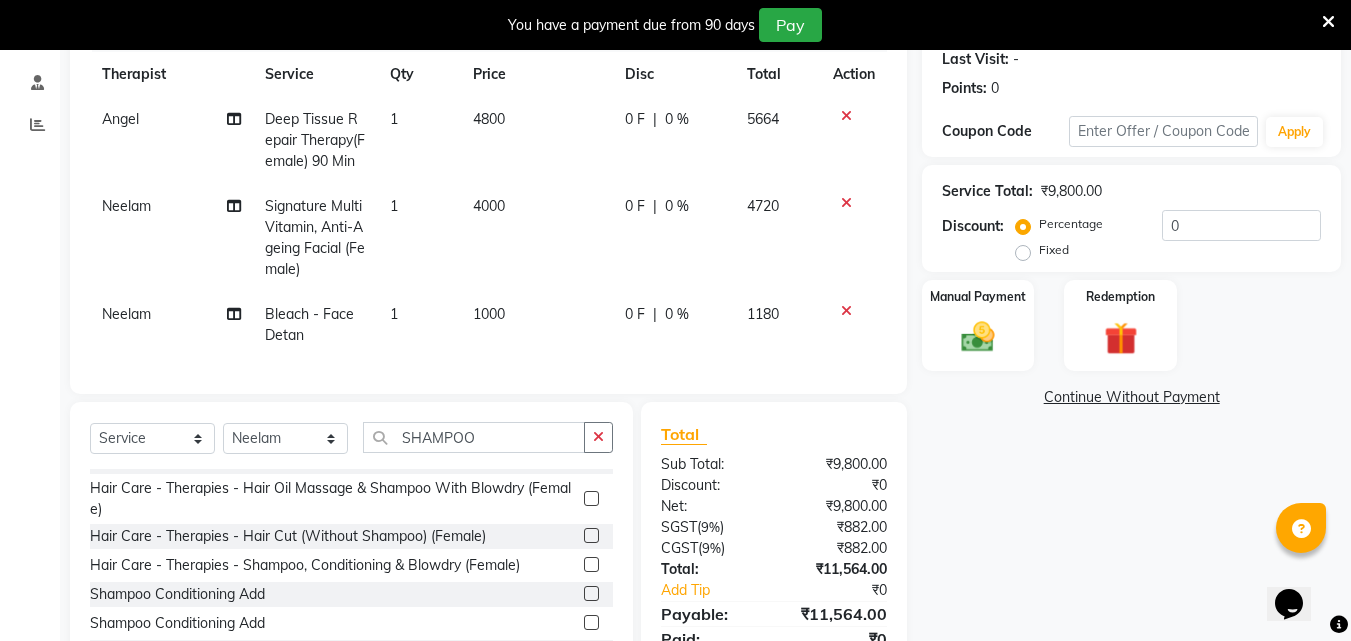 click 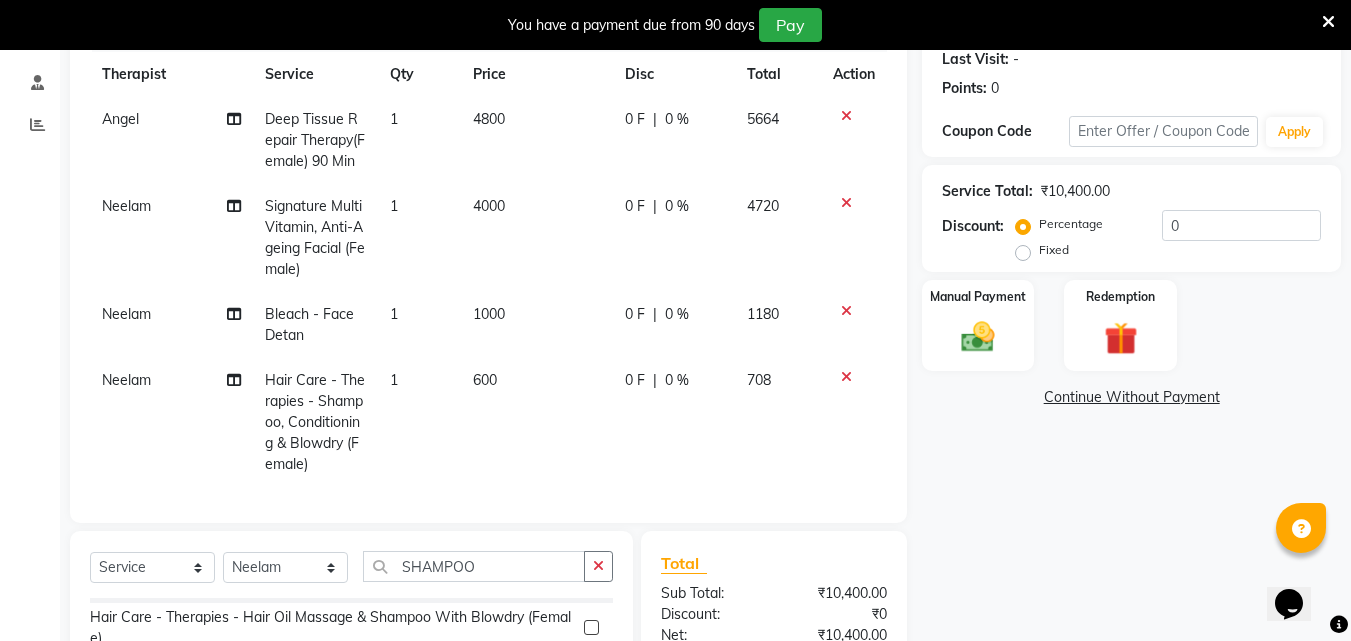 checkbox on "false" 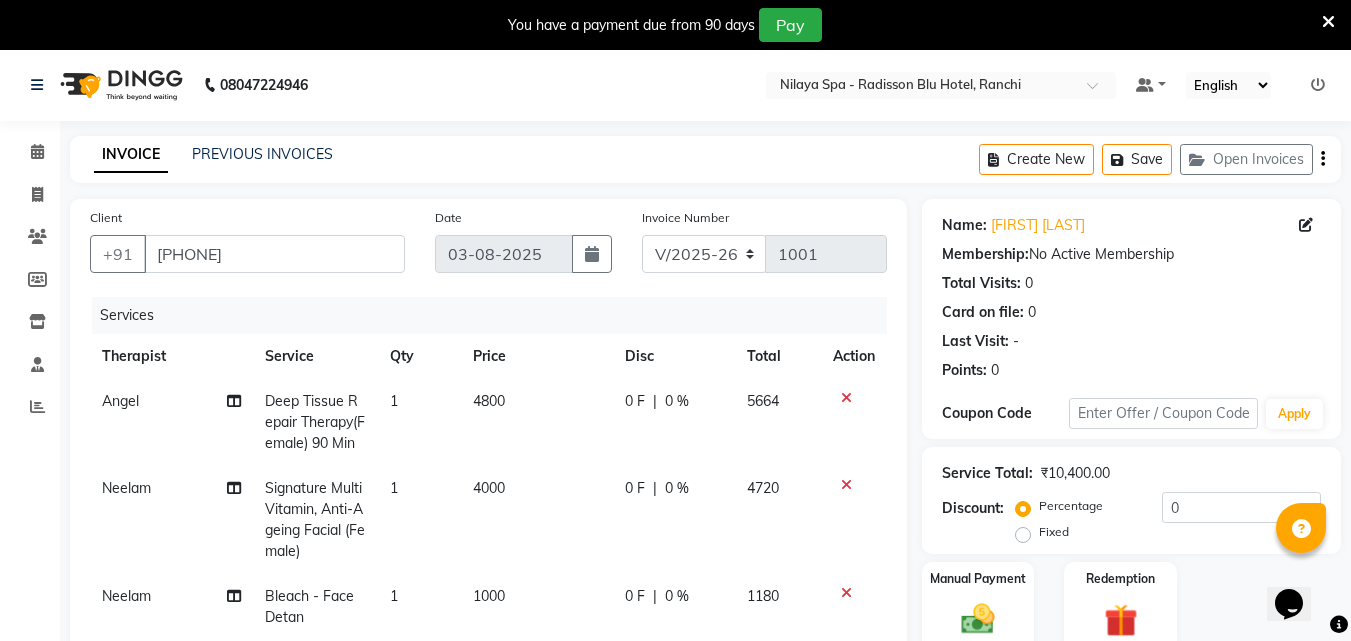 scroll, scrollTop: 0, scrollLeft: 0, axis: both 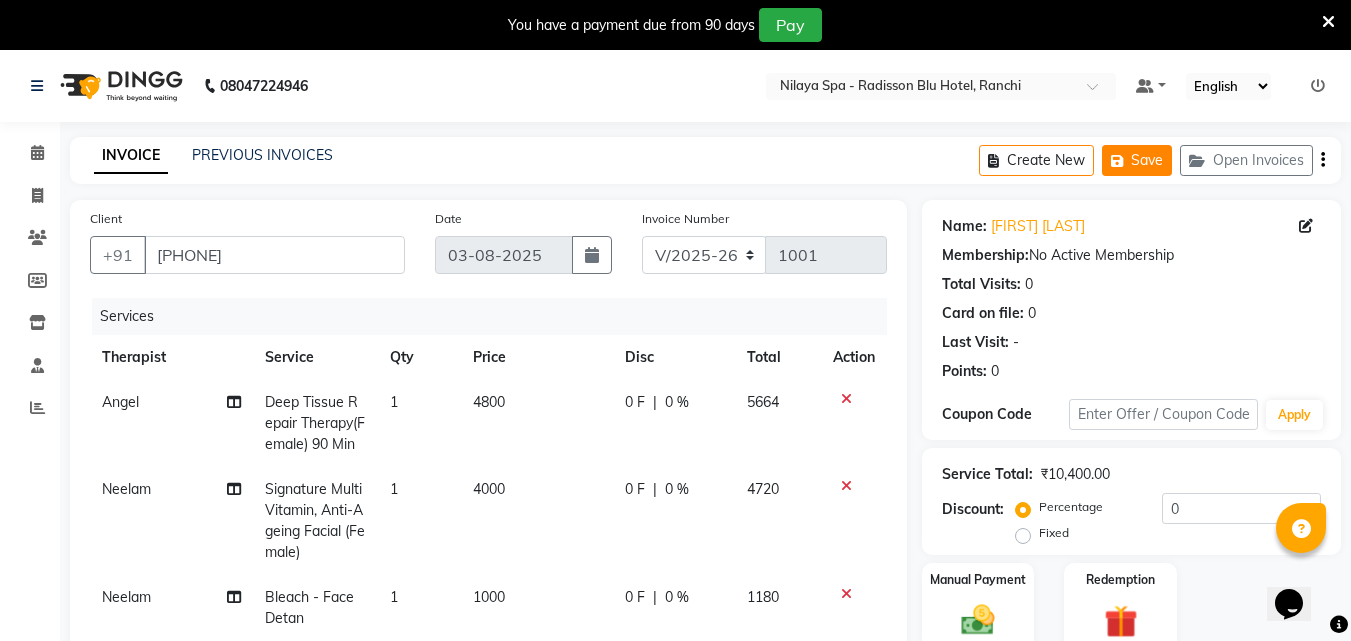 click on "Save" 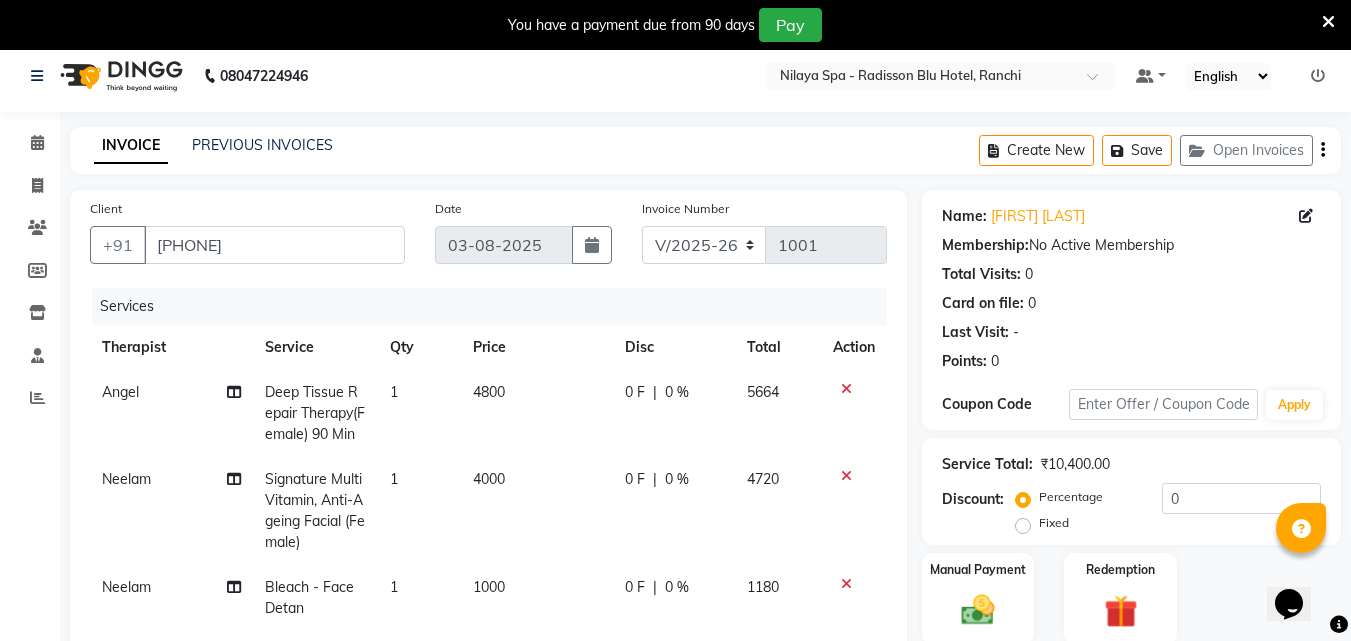 scroll, scrollTop: 0, scrollLeft: 0, axis: both 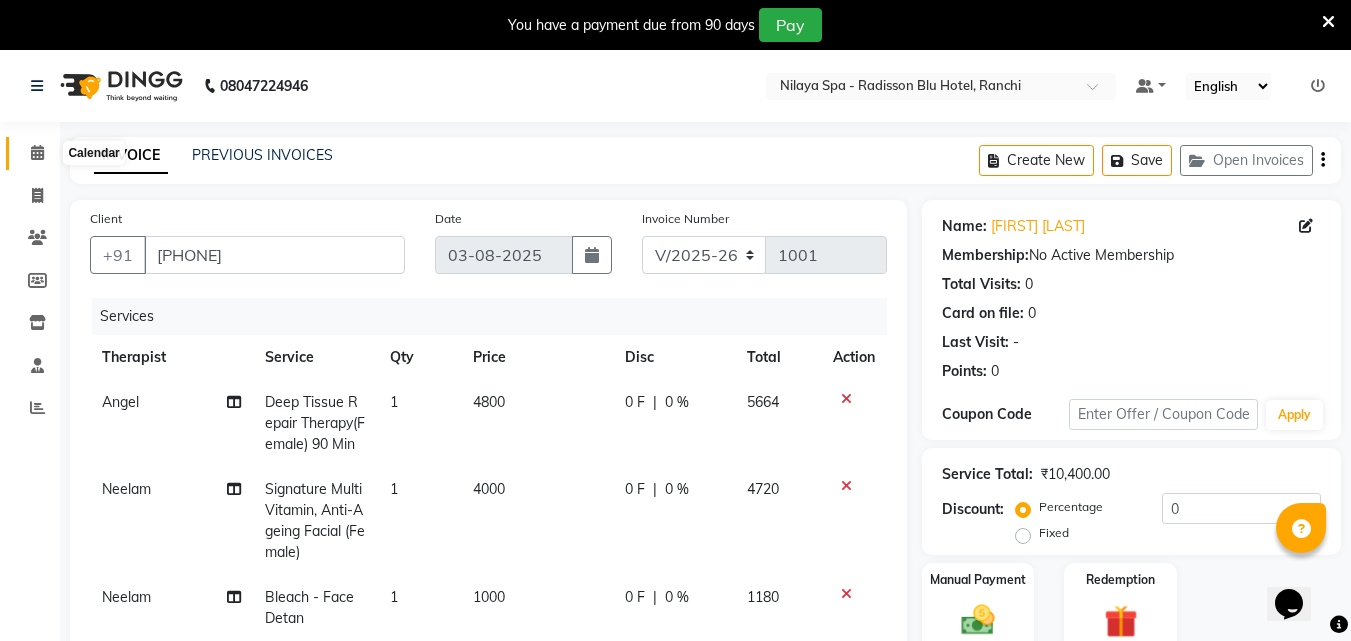click 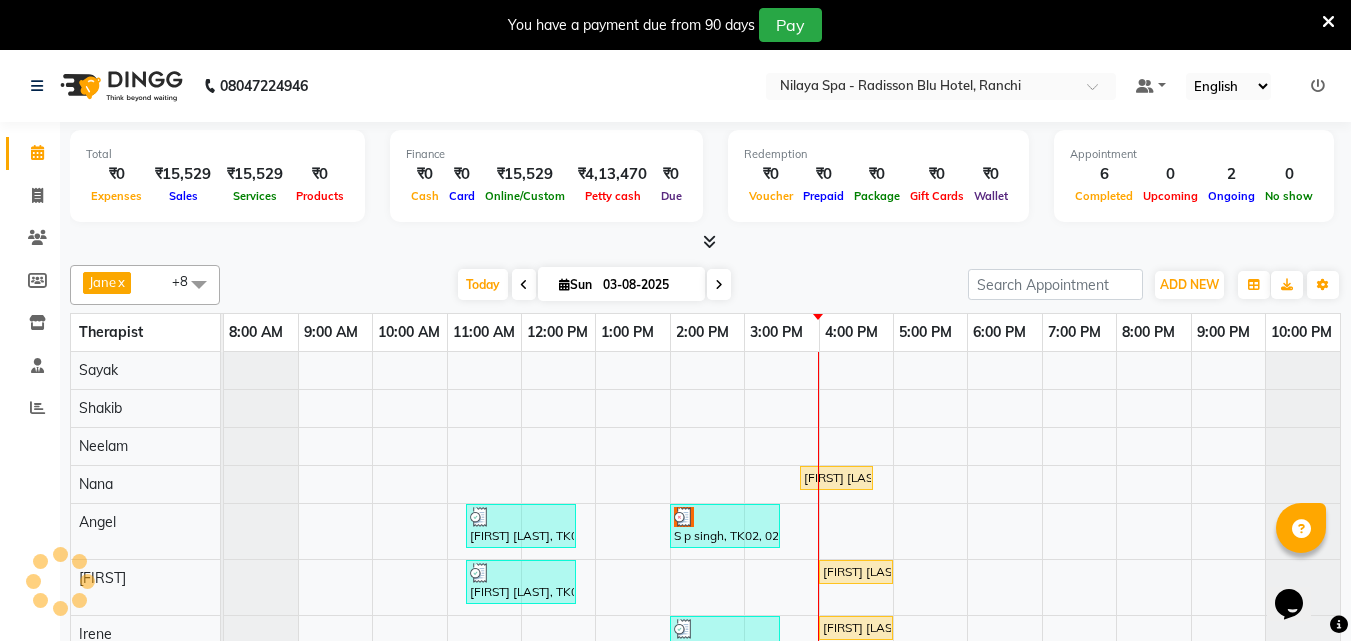 scroll, scrollTop: 72, scrollLeft: 0, axis: vertical 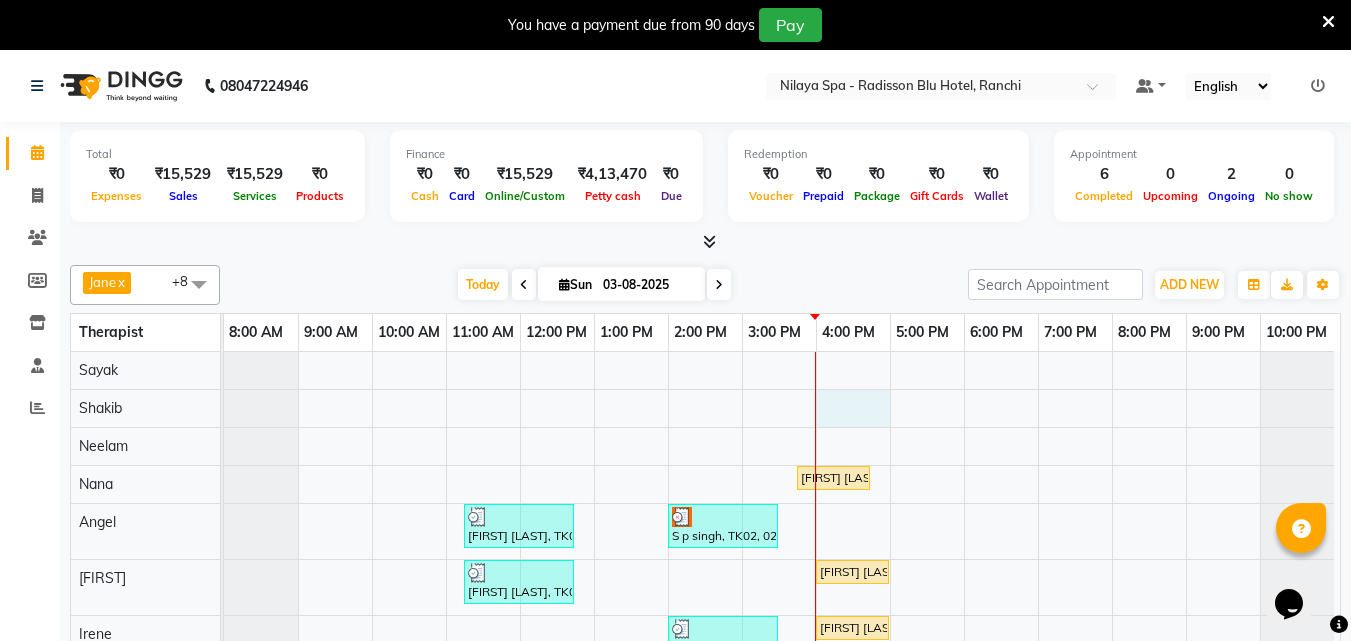 click on "[FIRST] [LAST], TK06, 03:45 PM-04:45 PM, Traditional Swedish Relaxation Therapy(Male) 60 Min     [FIRST] [LAST], TK01, 11:15 AM-12:45 PM, Traditional Swedish Relaxation Therapy(Male) 90 Min     [FIRST] [LAST], TK02, 02:00 PM-03:30 PM, Deep Tissue Repair Therapy(Female) 90 Min     [FIRST] [LAST], TK01, 11:15 AM-12:45 PM, Traditional Swedish Relaxation Therapy(Male) 90 Min    [FIRST] [LAST], TK05, 04:00 PM-05:00 PM, Couple Rejuvenation Therapy 60 Min     [FIRST] [LAST], TK04, 02:00 PM-03:30 PM, R3 Fusion Therapy(Male) 90 Min    [FIRST] [LAST], TK05, 04:00 PM-05:00 PM, Couple Rejuvenation Therapy 60 Min     [FIRST]  [LAST], TK03, 02:15 PM-03:15 PM, Deep Tissue Repair Therapy(Male) 60 Min     [FIRST] [LAST], TK07, 04:15 PM-05:15 PM, Deep Tissue Repair Therapy(Male) 60 Min" at bounding box center (782, 539) 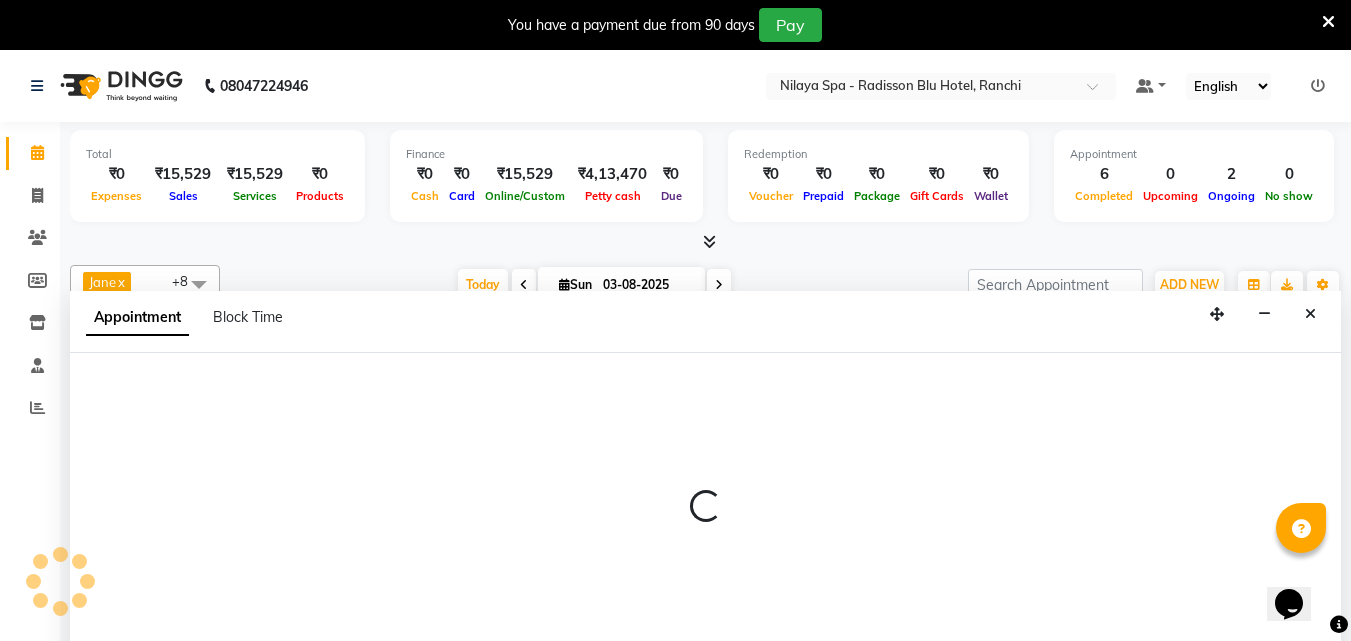 scroll, scrollTop: 50, scrollLeft: 0, axis: vertical 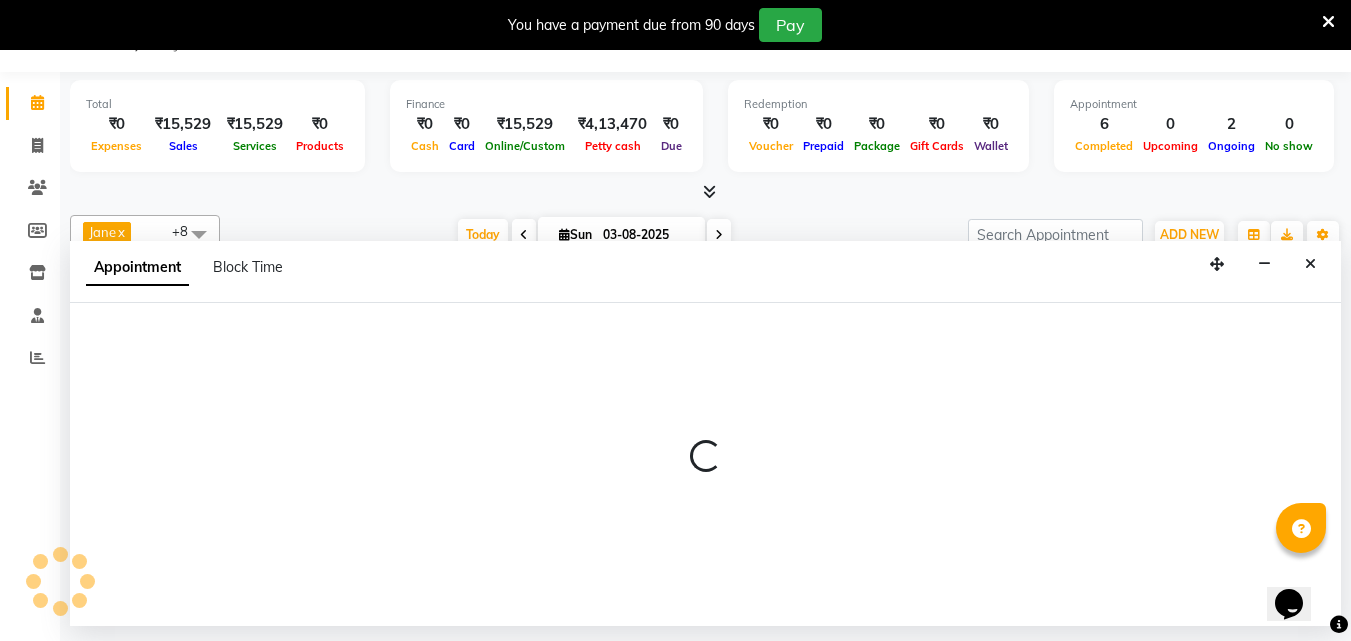 select on "78958" 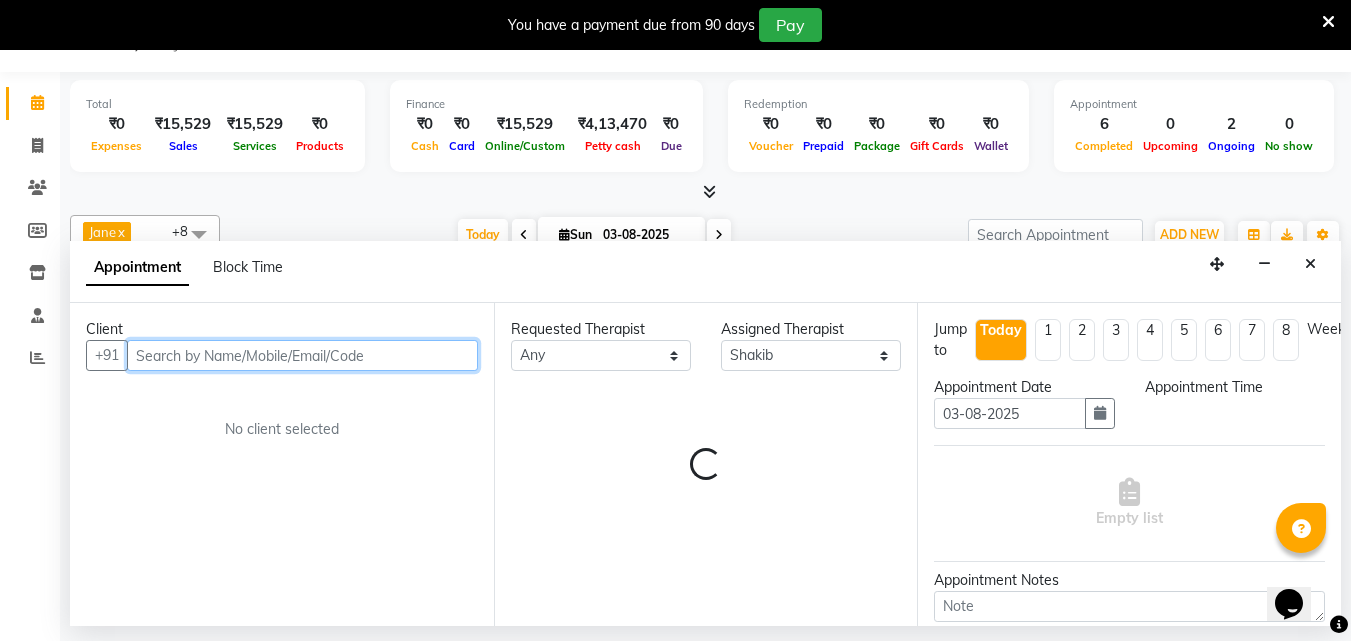 select on "960" 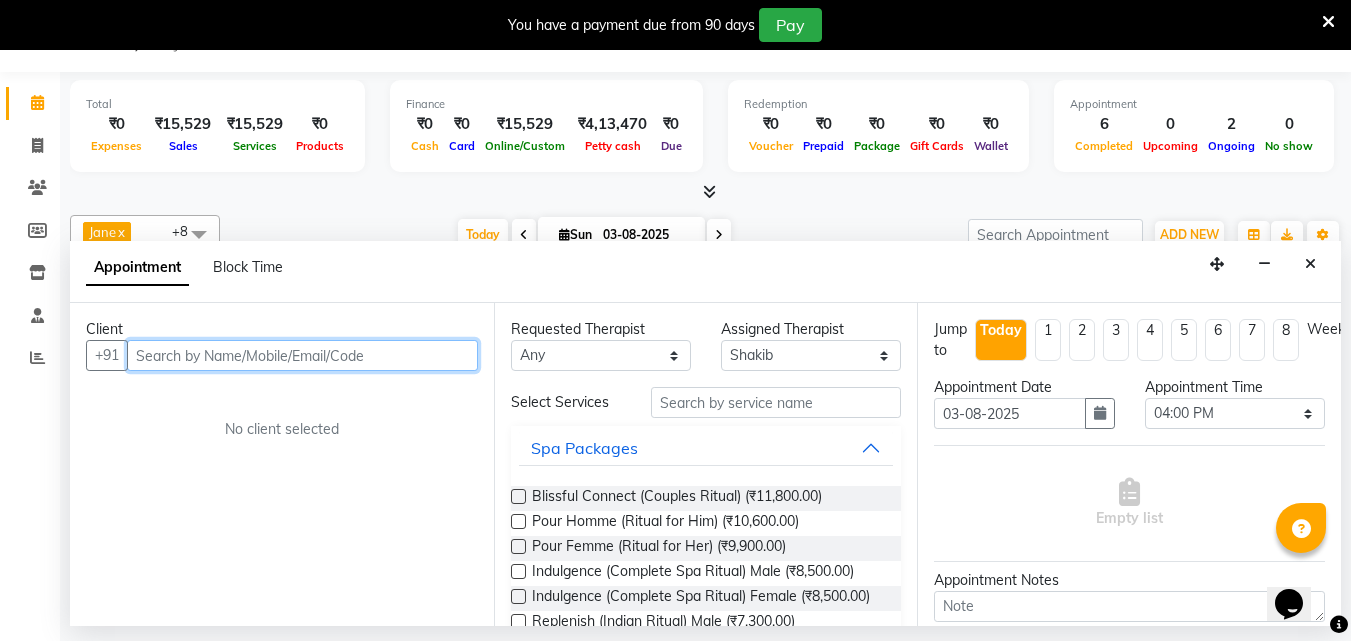 click at bounding box center [302, 355] 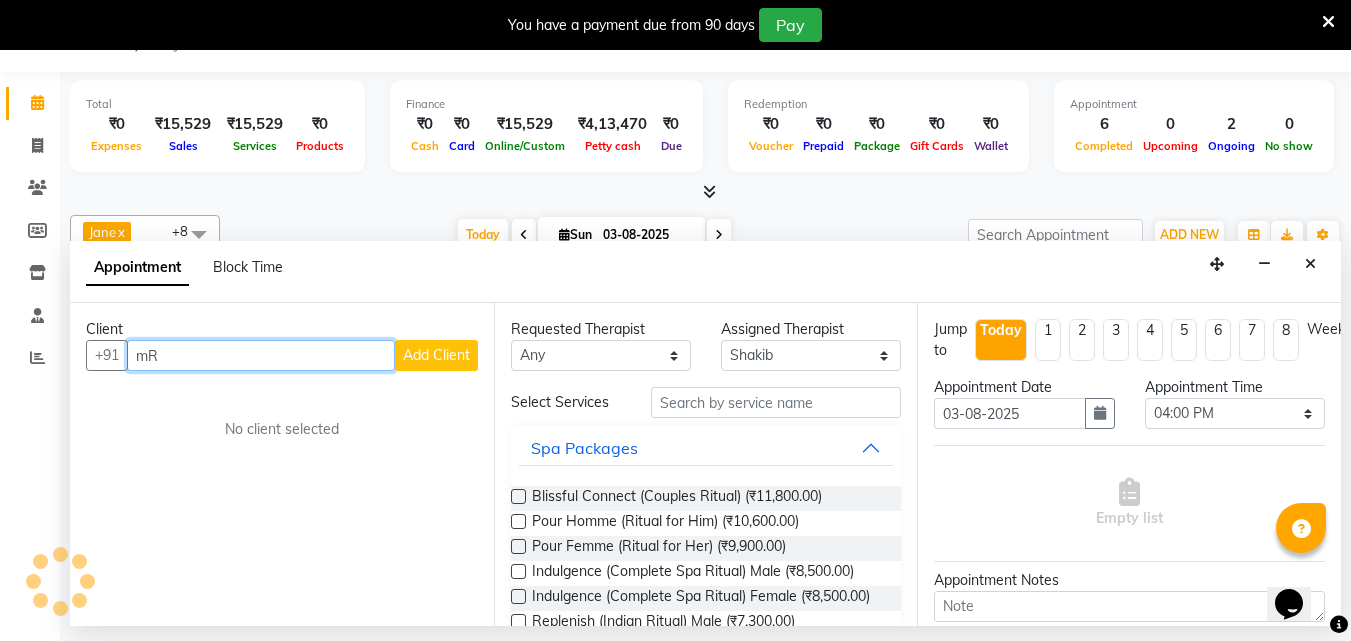 type on "m" 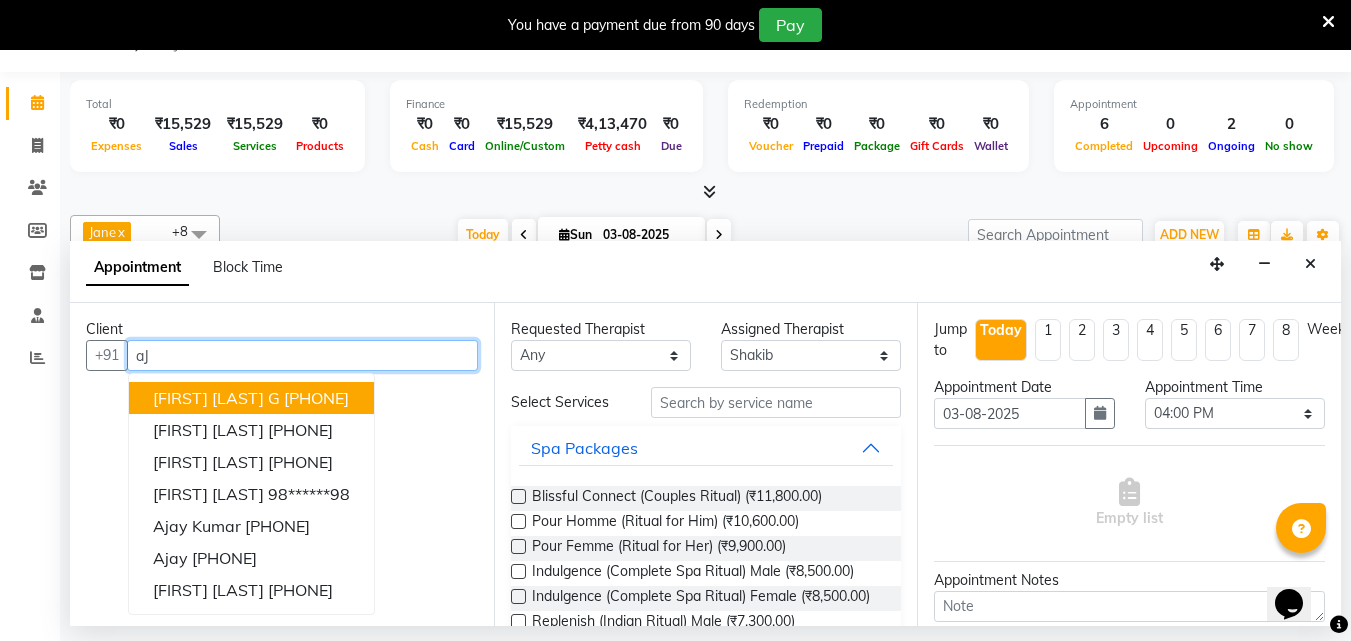 type on "a" 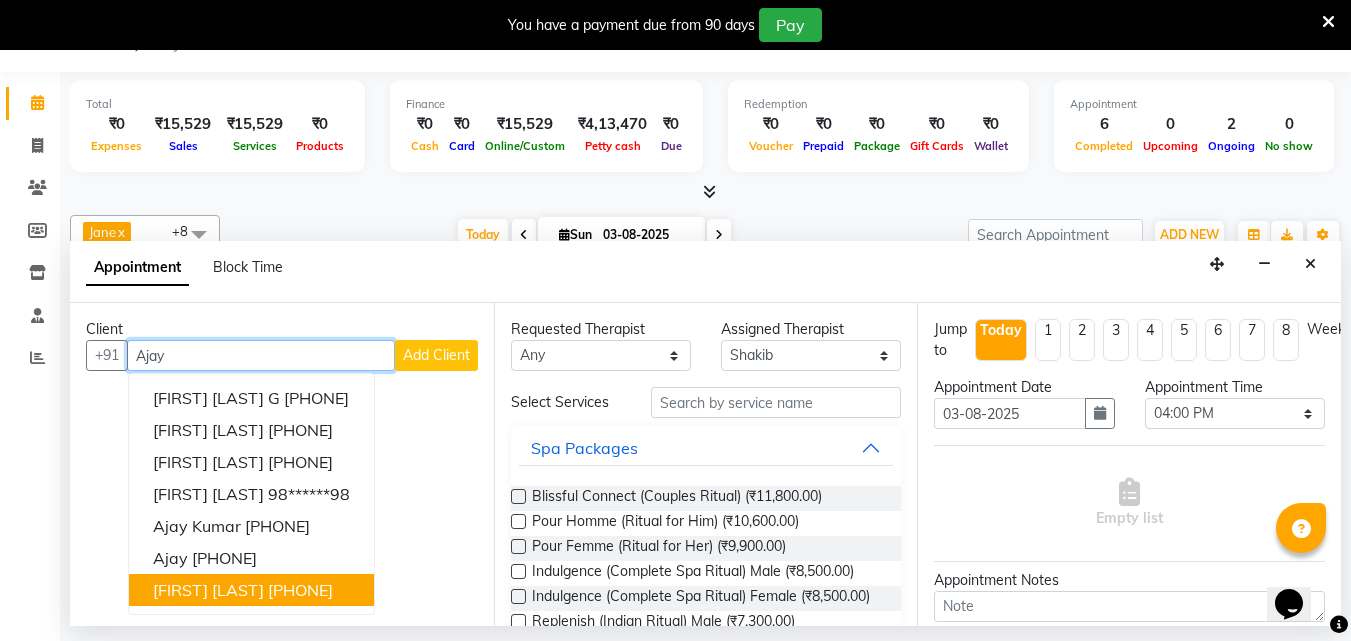click on "[FIRST] [LAST]  [PHONE]" at bounding box center [251, 590] 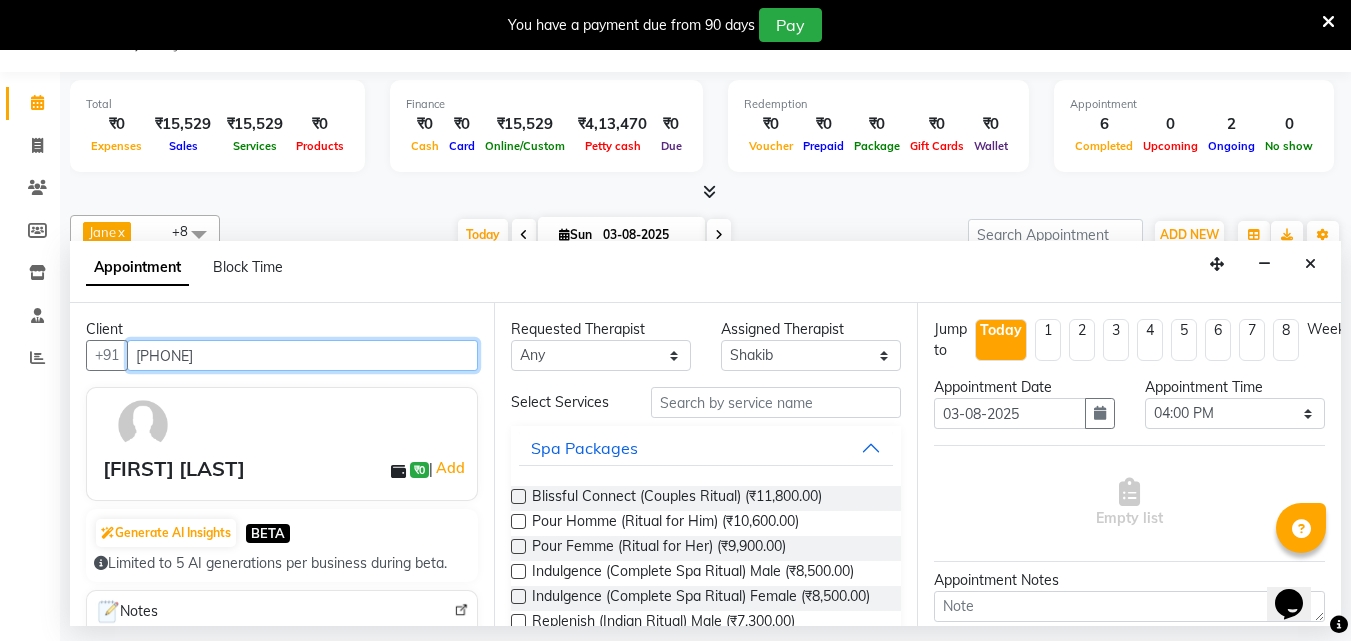 type on "[PHONE]" 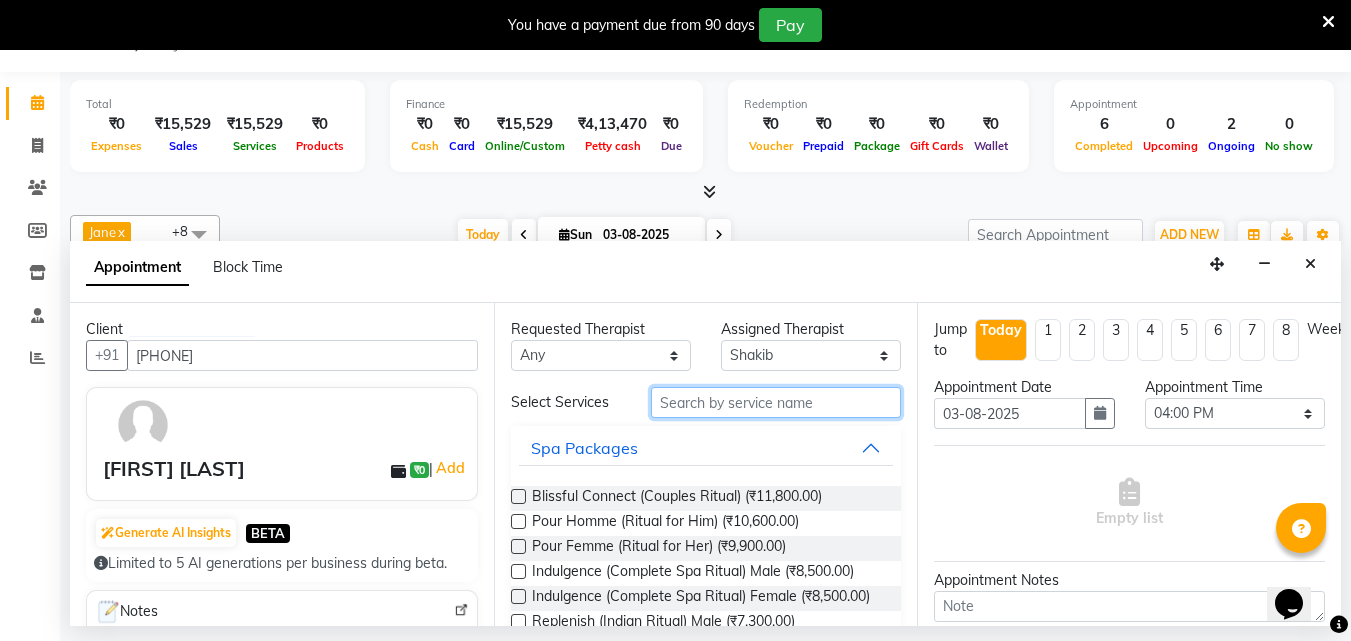 click at bounding box center [776, 402] 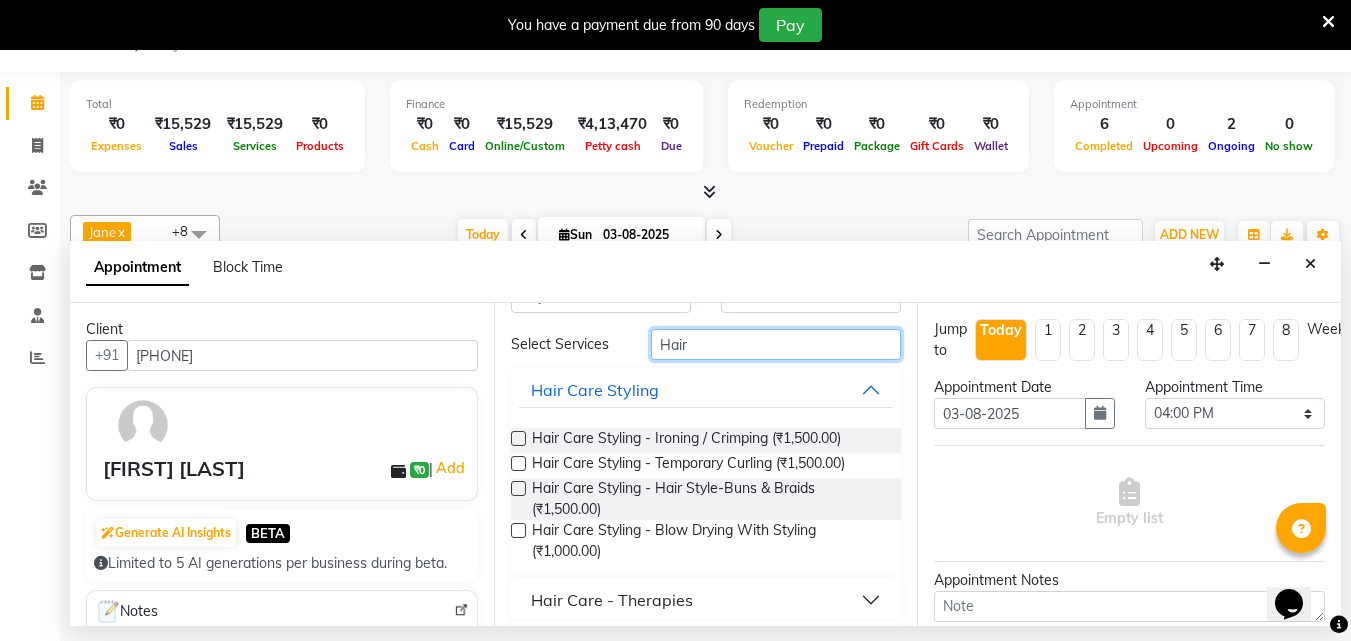 scroll, scrollTop: 0, scrollLeft: 0, axis: both 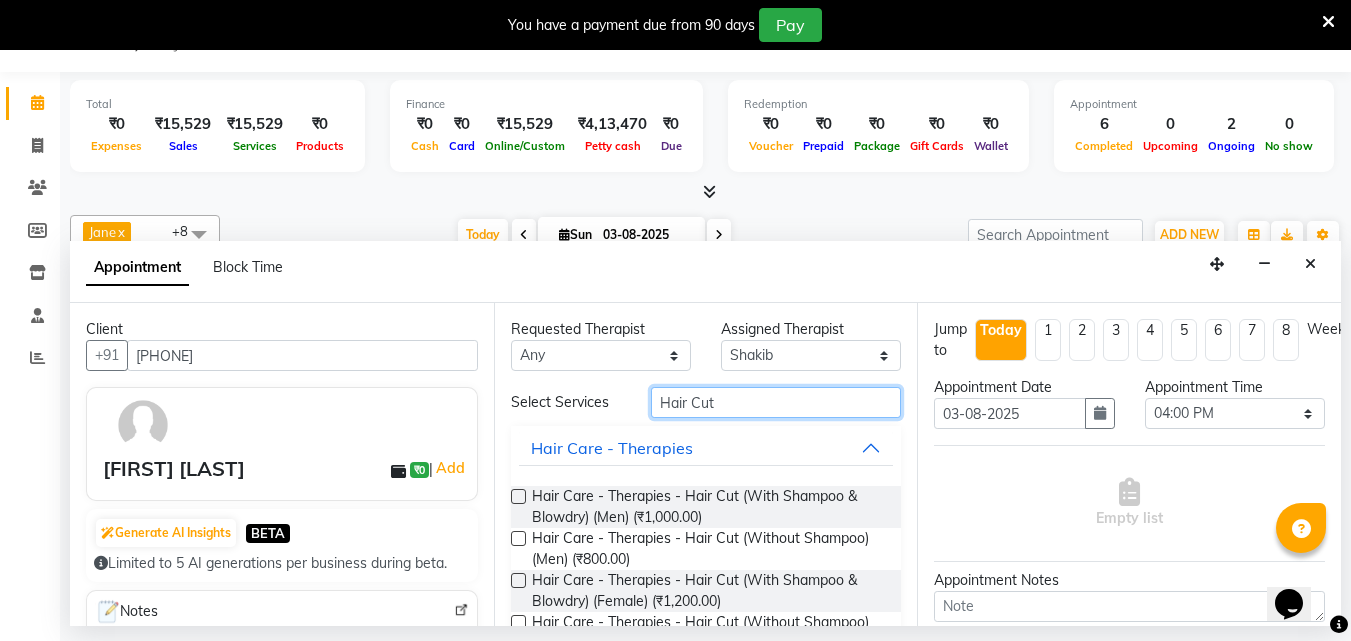 type on "Hair Cut" 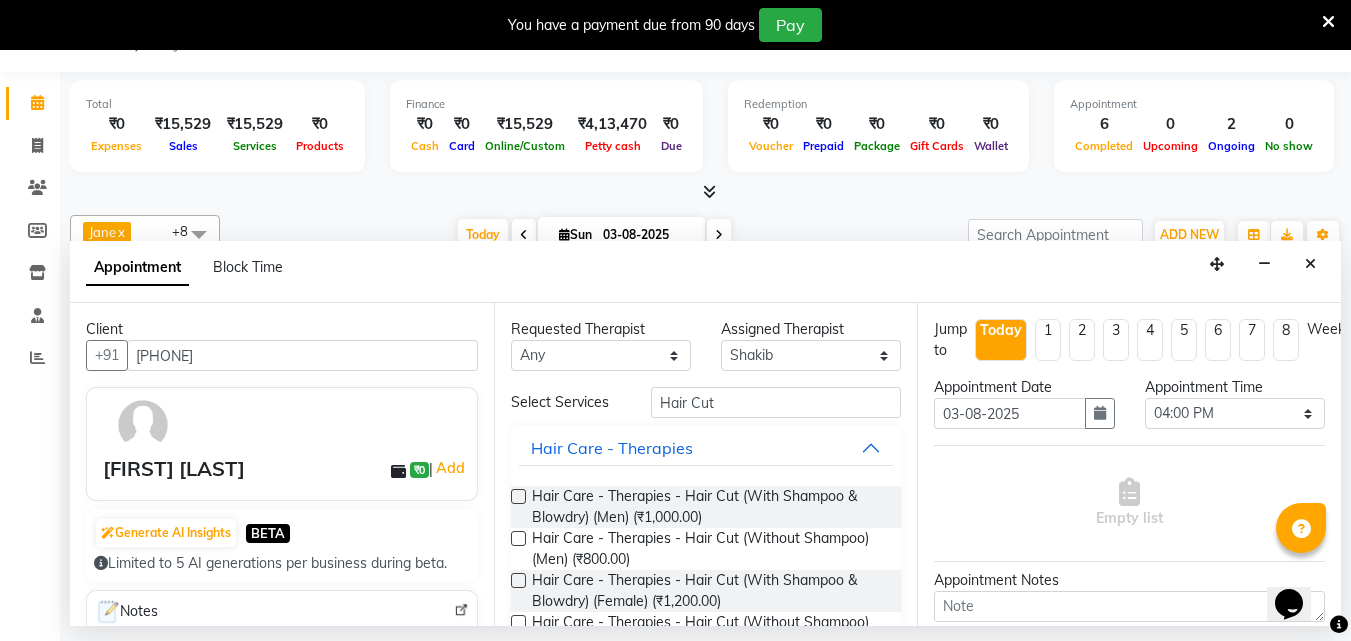 click at bounding box center (518, 538) 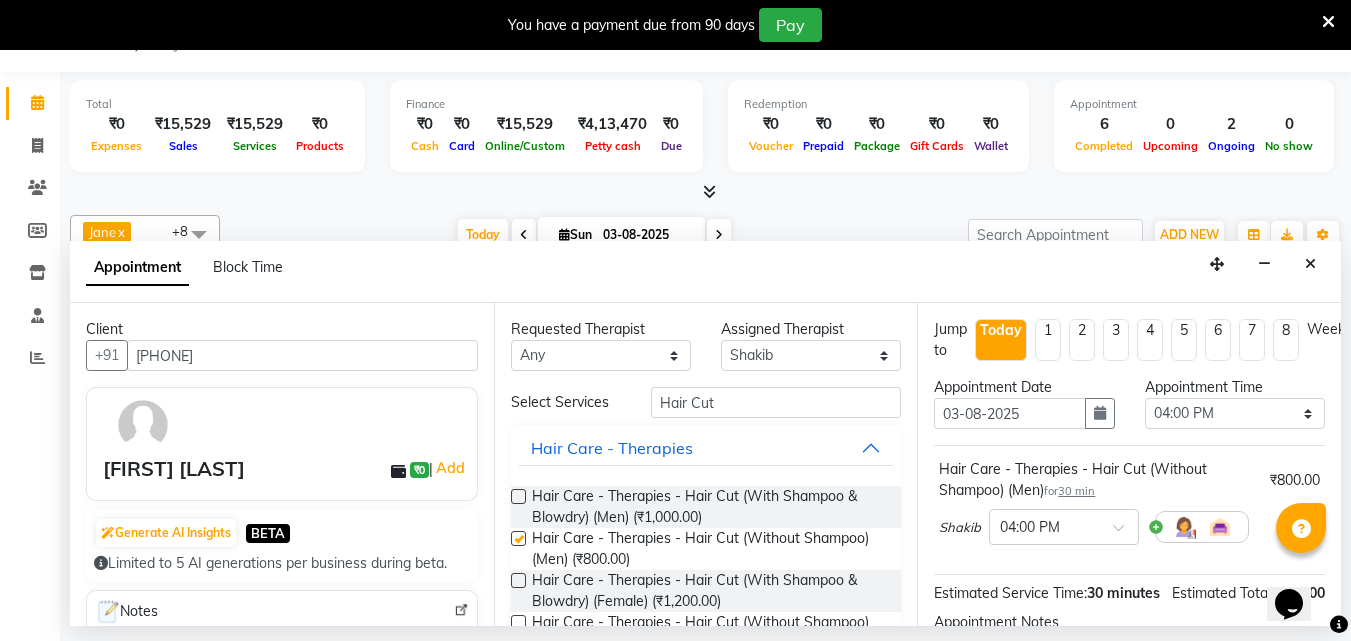checkbox on "false" 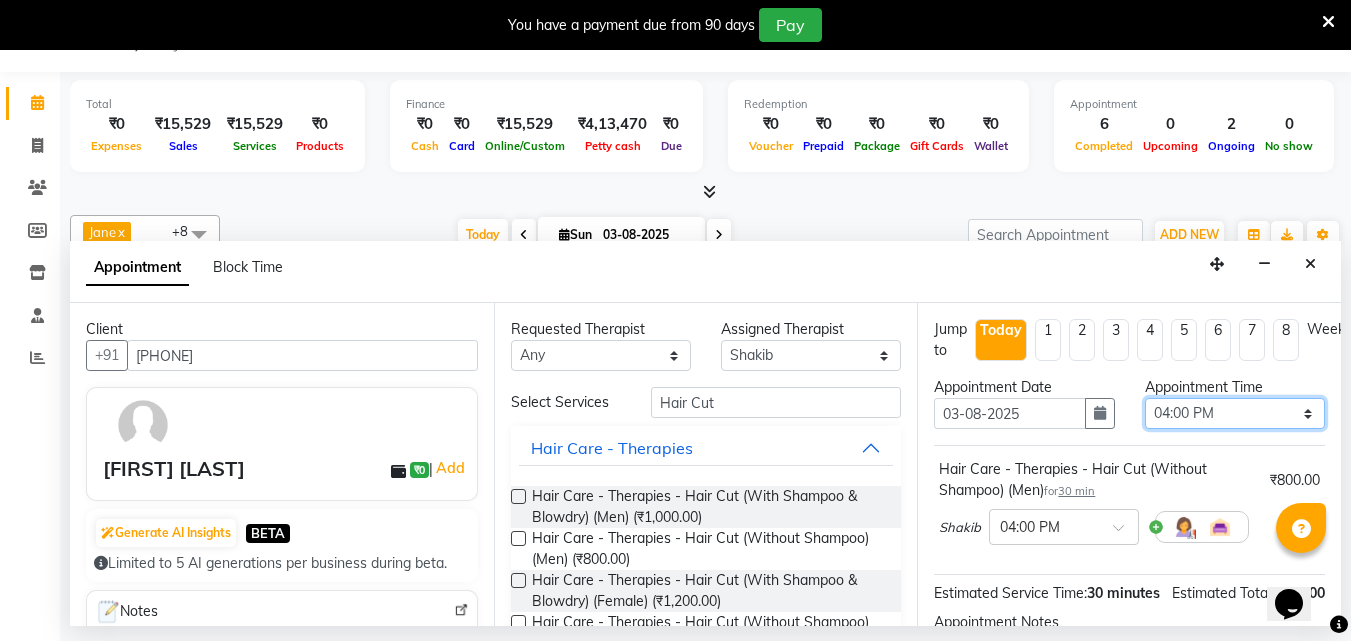 click on "Select 09:00 AM 09:15 AM 09:30 AM 09:45 AM 10:00 AM 10:15 AM 10:30 AM 10:45 AM 11:00 AM 11:15 AM 11:30 AM 11:45 AM 12:00 PM 12:15 PM 12:30 PM 12:45 PM 01:00 PM 01:15 PM 01:30 PM 01:45 PM 02:00 PM 02:15 PM 02:30 PM 02:45 PM 03:00 PM 03:15 PM 03:30 PM 03:45 PM 04:00 PM 04:15 PM 04:30 PM 04:45 PM 05:00 PM 05:15 PM 05:30 PM 05:45 PM 06:00 PM 06:15 PM 06:30 PM 06:45 PM 07:00 PM 07:15 PM 07:30 PM 07:45 PM 08:00 PM 08:15 PM 08:30 PM 08:45 PM 09:00 PM 09:15 PM 09:30 PM 09:45 PM 10:00 PM" at bounding box center [1235, 413] 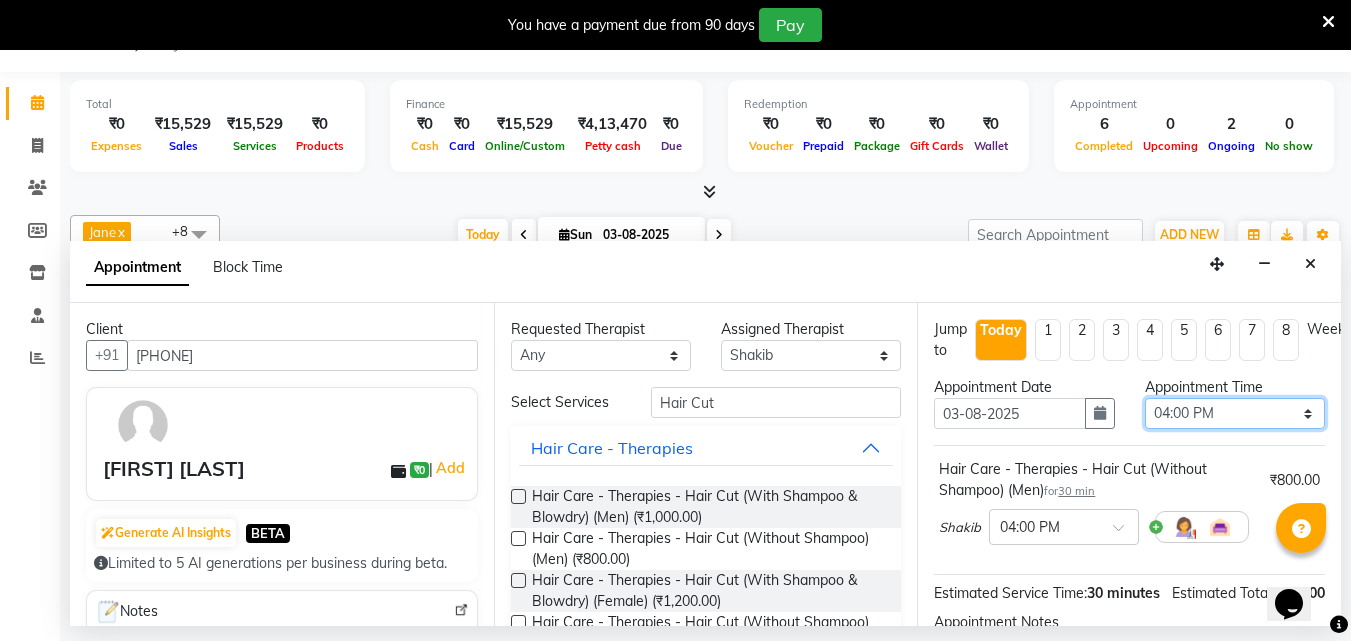select on "975" 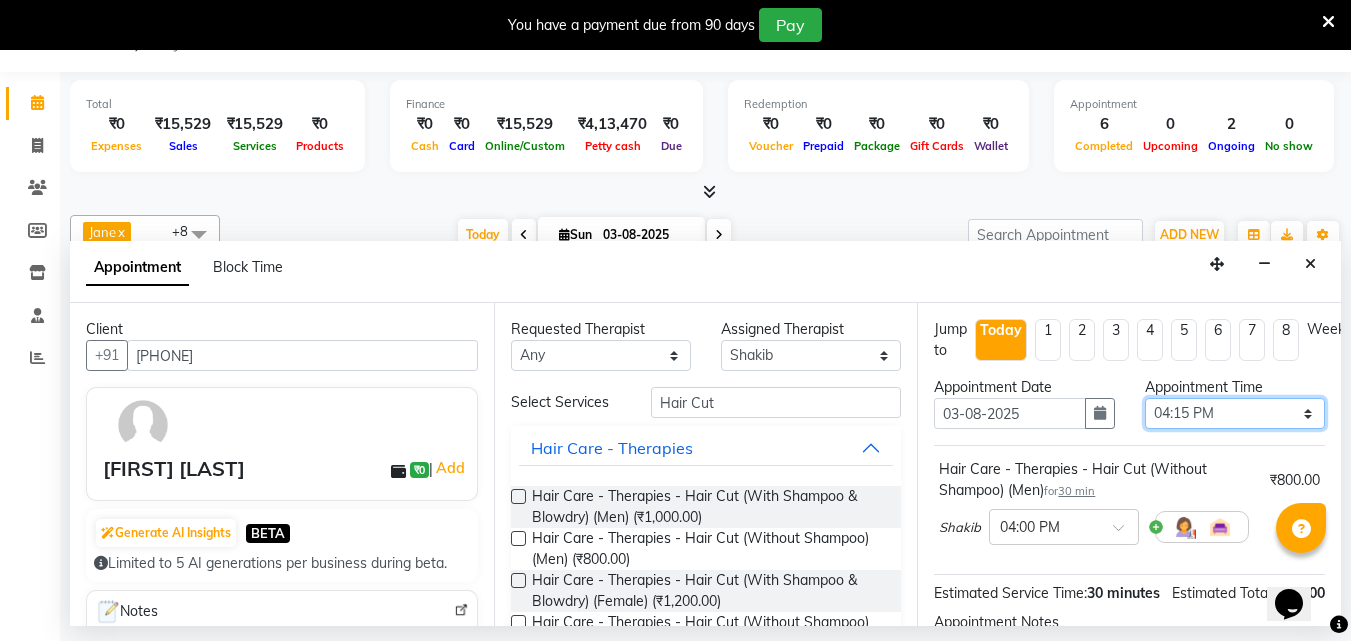 click on "Select 09:00 AM 09:15 AM 09:30 AM 09:45 AM 10:00 AM 10:15 AM 10:30 AM 10:45 AM 11:00 AM 11:15 AM 11:30 AM 11:45 AM 12:00 PM 12:15 PM 12:30 PM 12:45 PM 01:00 PM 01:15 PM 01:30 PM 01:45 PM 02:00 PM 02:15 PM 02:30 PM 02:45 PM 03:00 PM 03:15 PM 03:30 PM 03:45 PM 04:00 PM 04:15 PM 04:30 PM 04:45 PM 05:00 PM 05:15 PM 05:30 PM 05:45 PM 06:00 PM 06:15 PM 06:30 PM 06:45 PM 07:00 PM 07:15 PM 07:30 PM 07:45 PM 08:00 PM 08:15 PM 08:30 PM 08:45 PM 09:00 PM 09:15 PM 09:30 PM 09:45 PM 10:00 PM" at bounding box center [1235, 413] 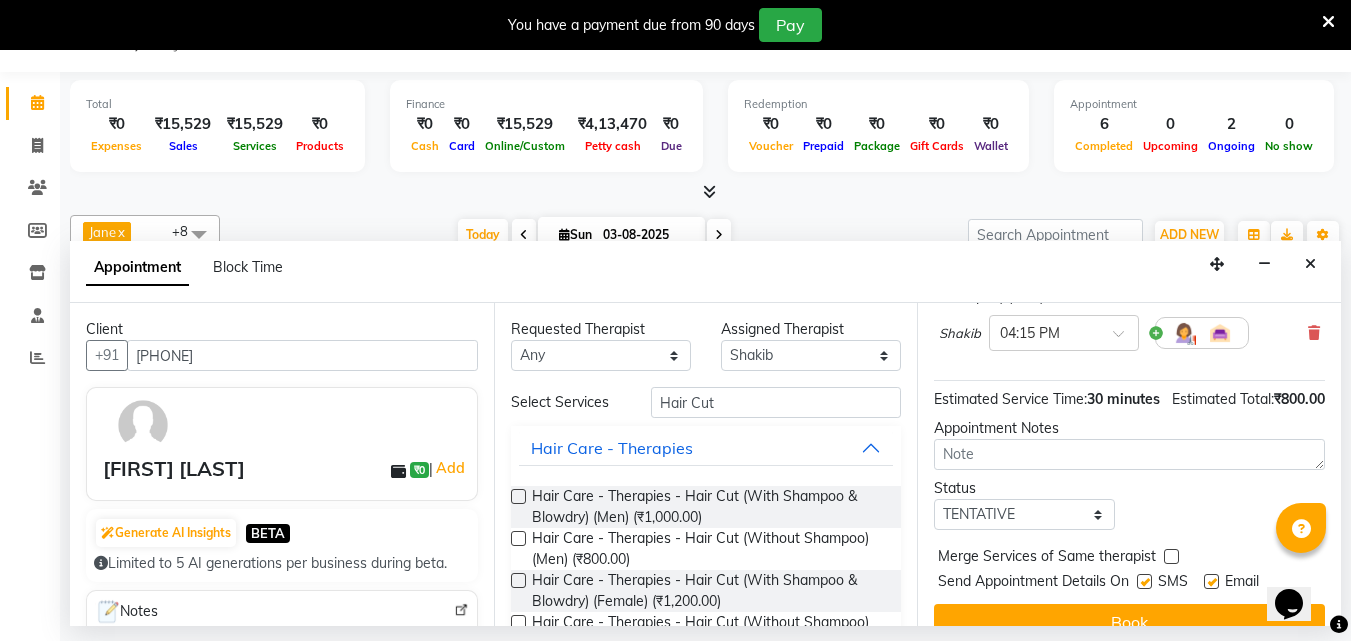 scroll, scrollTop: 260, scrollLeft: 0, axis: vertical 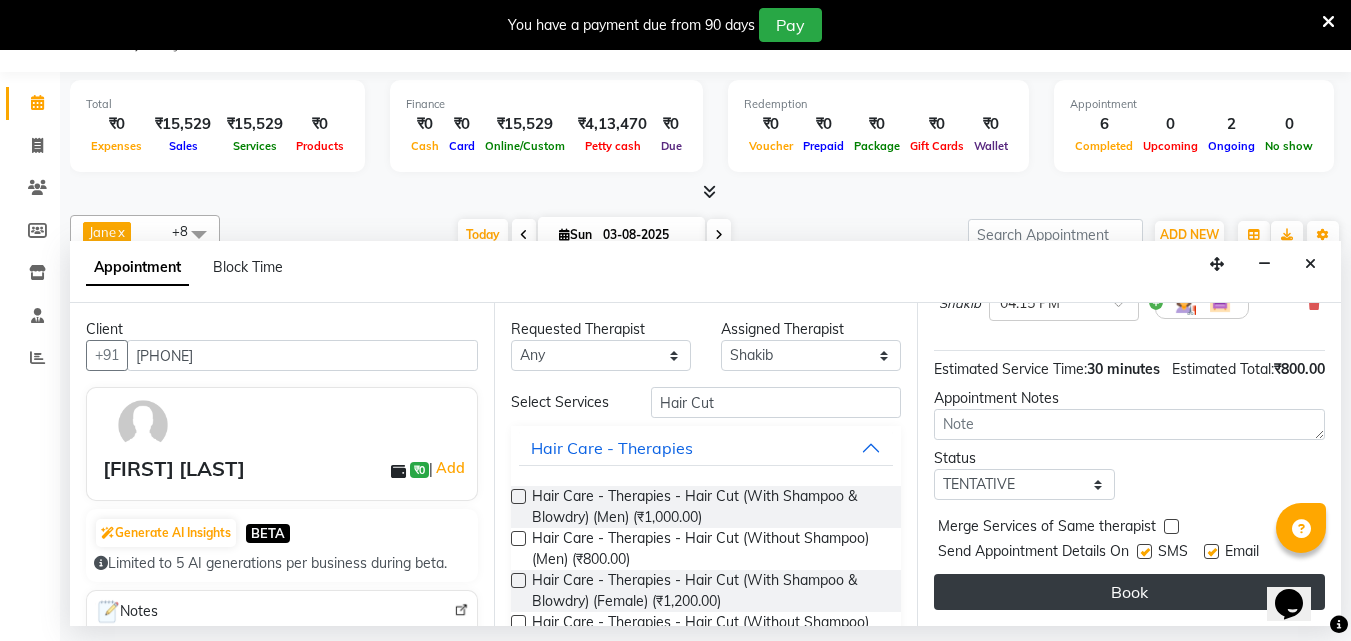 click on "Book" at bounding box center (1129, 592) 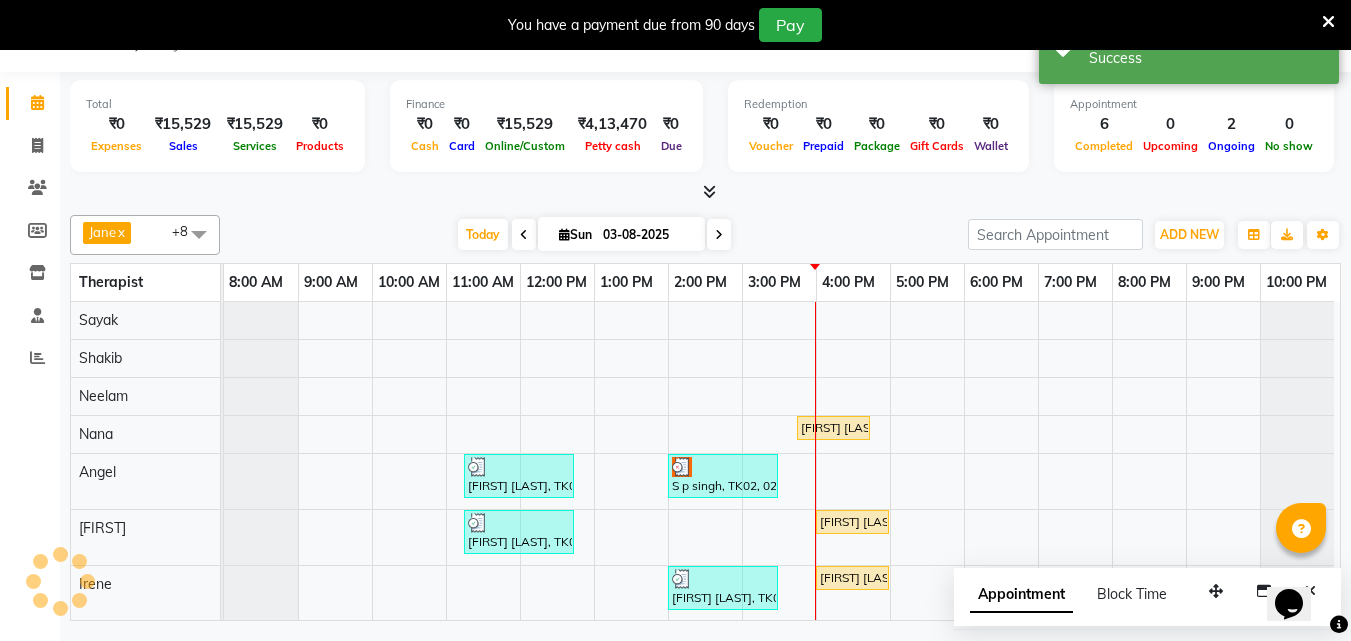 scroll, scrollTop: 0, scrollLeft: 0, axis: both 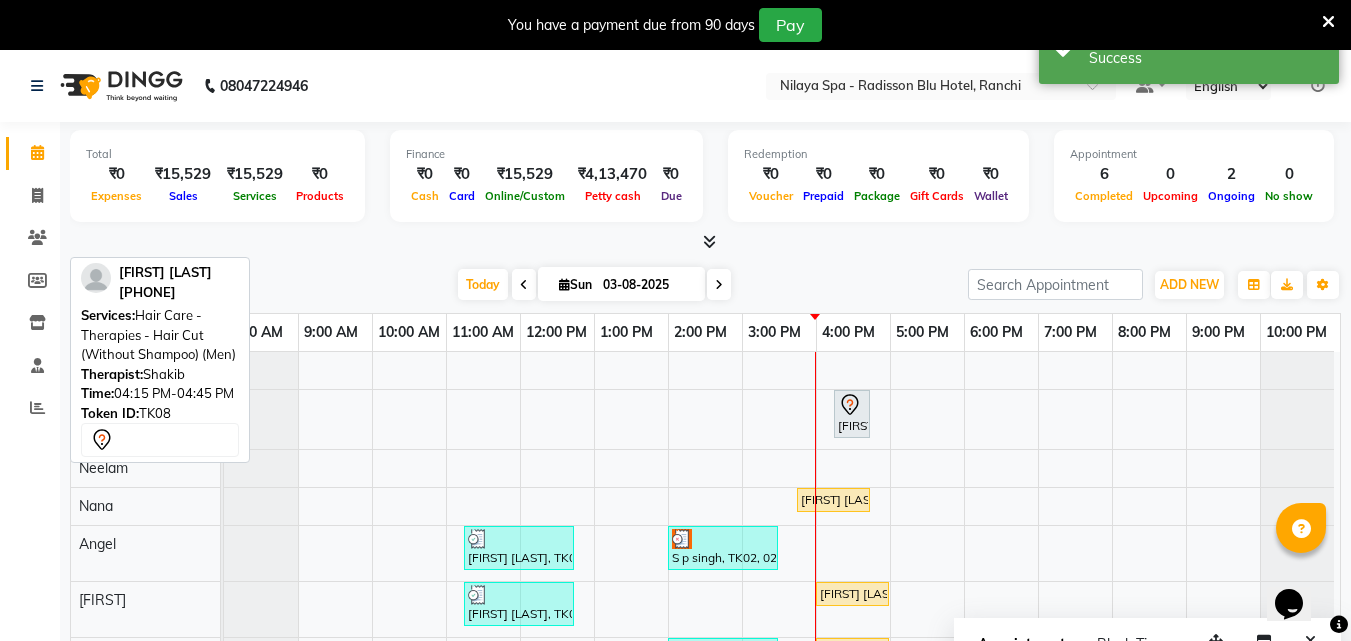 click on "[FIRST] [LAST], TK08, 04:15 PM-04:45 PM, Hair Care - Therapies - Hair Cut (Without Shampoo) (Men)    [FIRST] [LAST] , TK06, 03:45 PM-04:45 PM, Traditional Swedish Relaxation Therapy(Male) 60 Min     [FIRST] [LAST] , TK01, 11:15 AM-12:45 PM, Traditional Swedish Relaxation Therapy(Male) 90 Min     S p singh, TK02, 02:00 PM-03:30 PM, Deep Tissue Repair Therapy(Female) 90 Min     [FIRST] [LAST], TK01, 11:15 AM-12:45 PM, Traditional Swedish Relaxation Therapy(Male) 90 Min    [FIRST] singh, TK05, 04:00 PM-05:00 PM, Couple Rejuvenation Therapy 60 Min     [FIRST] [LAST], TK04, 02:00 PM-03:30 PM, R3 Fusion Therapy(Male) 90 Min    [FIRST] singh, TK05, 04:00 PM-05:00 PM, Couple Rejuvenation Therapy 60 Min     [FIRST]  [LAST] , TK03, 02:15 PM-03:15 PM, Deep Tissue Repair Therapy(Male) 60 Min     [LAST], TK07, 04:15 PM-05:15 PM, Deep Tissue Repair Therapy(Male) 60 Min" at bounding box center [782, 550] 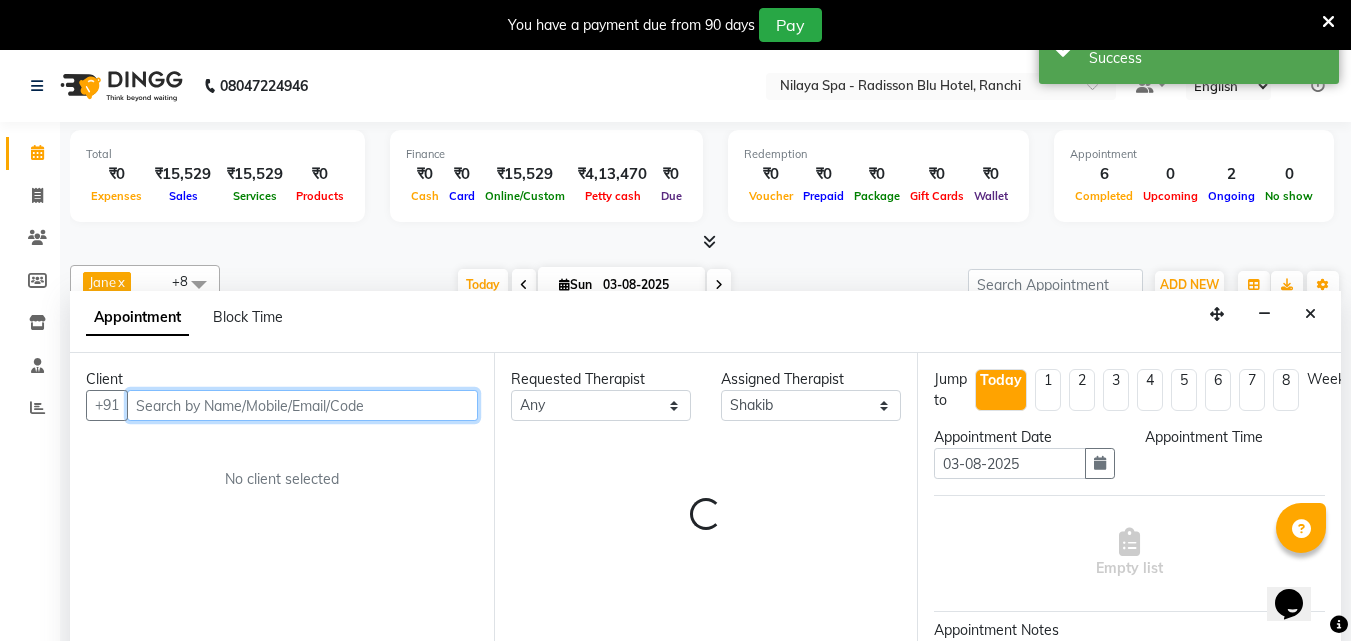 select on "960" 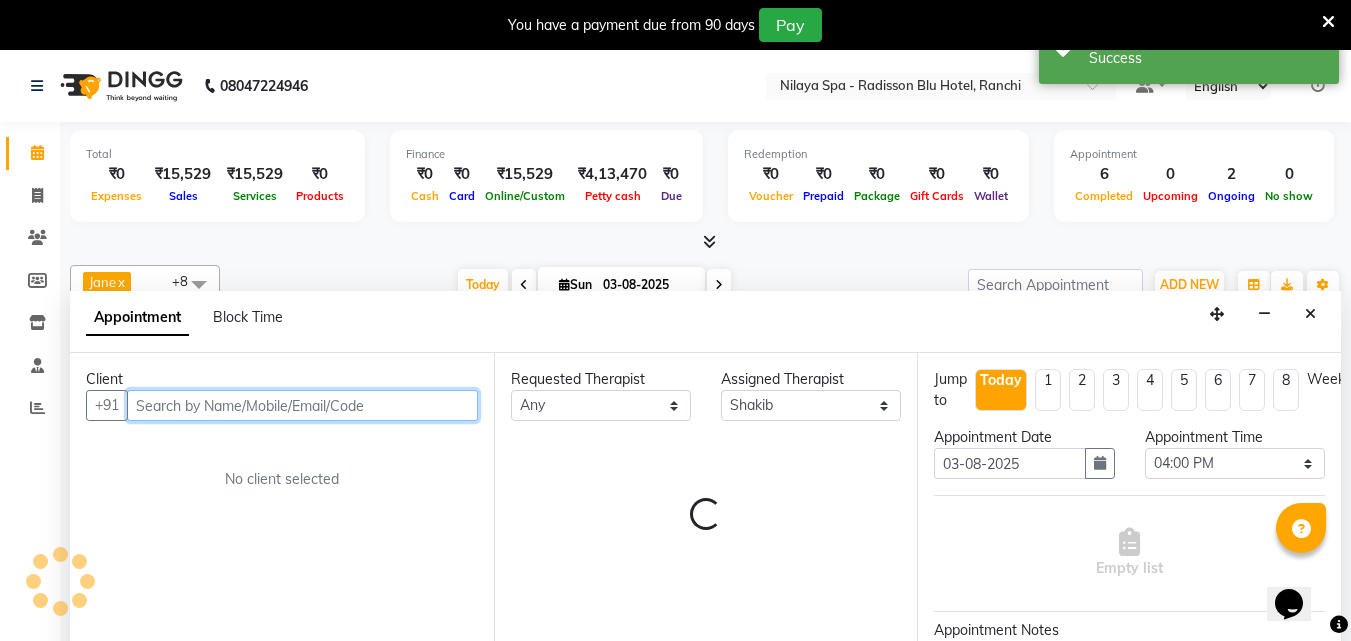 scroll, scrollTop: 50, scrollLeft: 0, axis: vertical 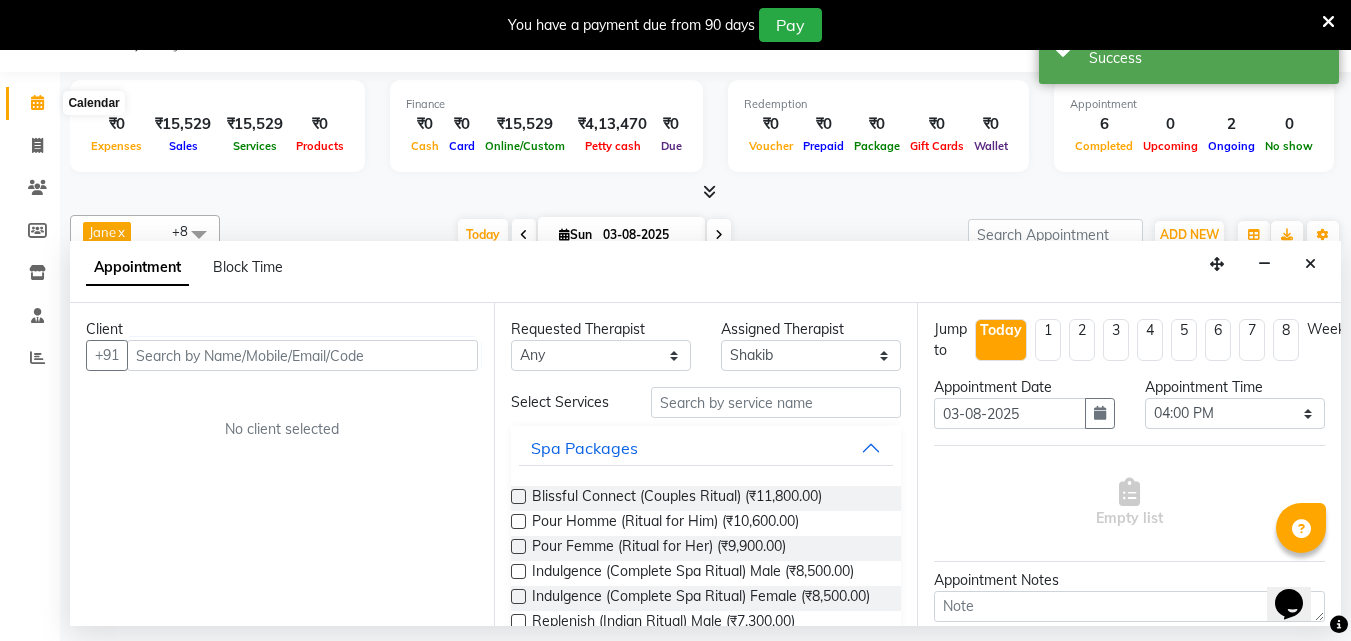 click 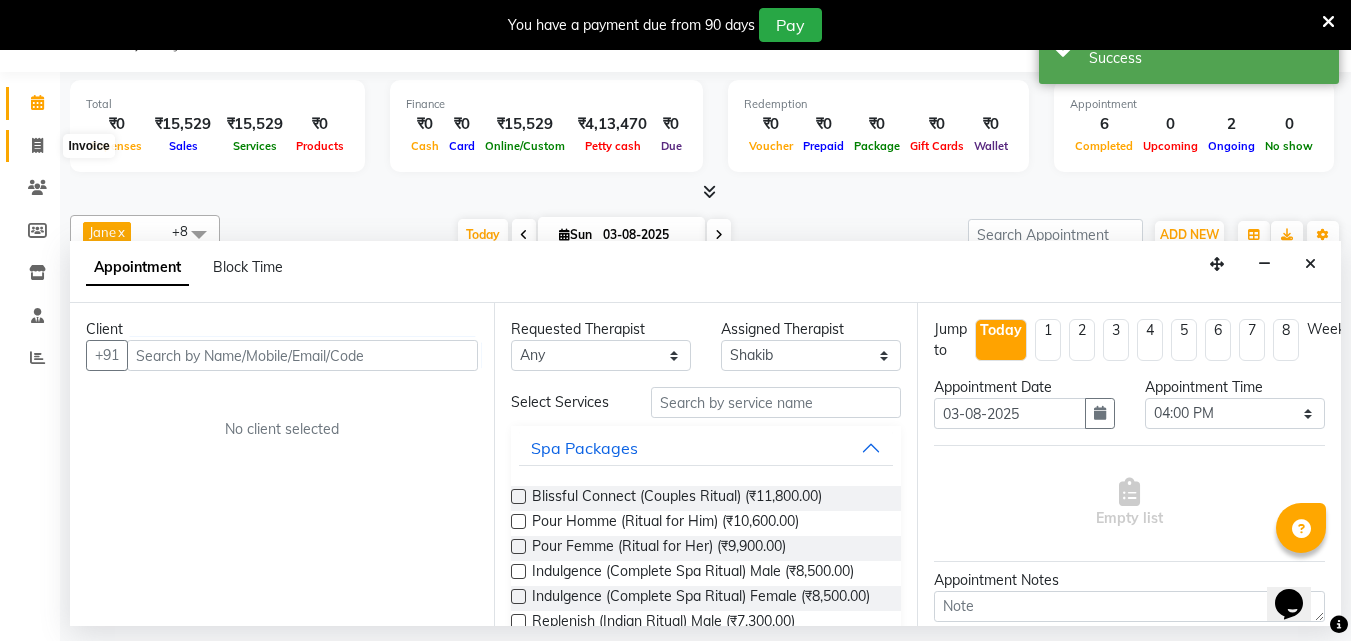 click 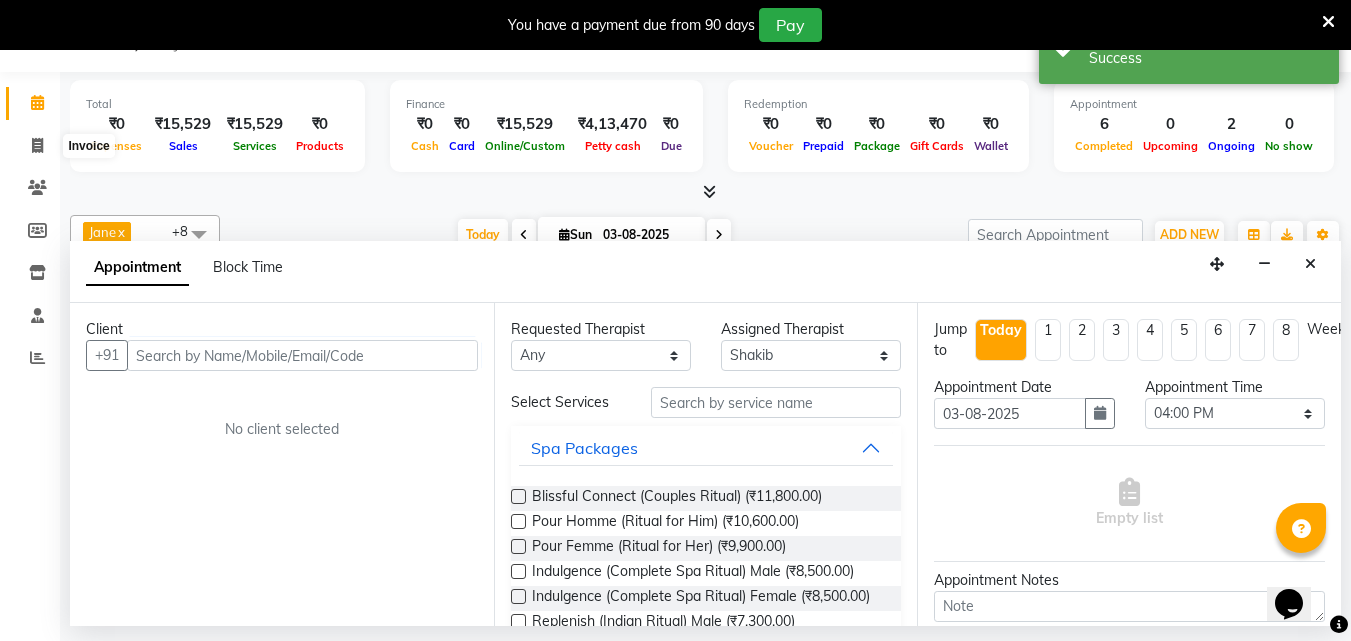 select on "service" 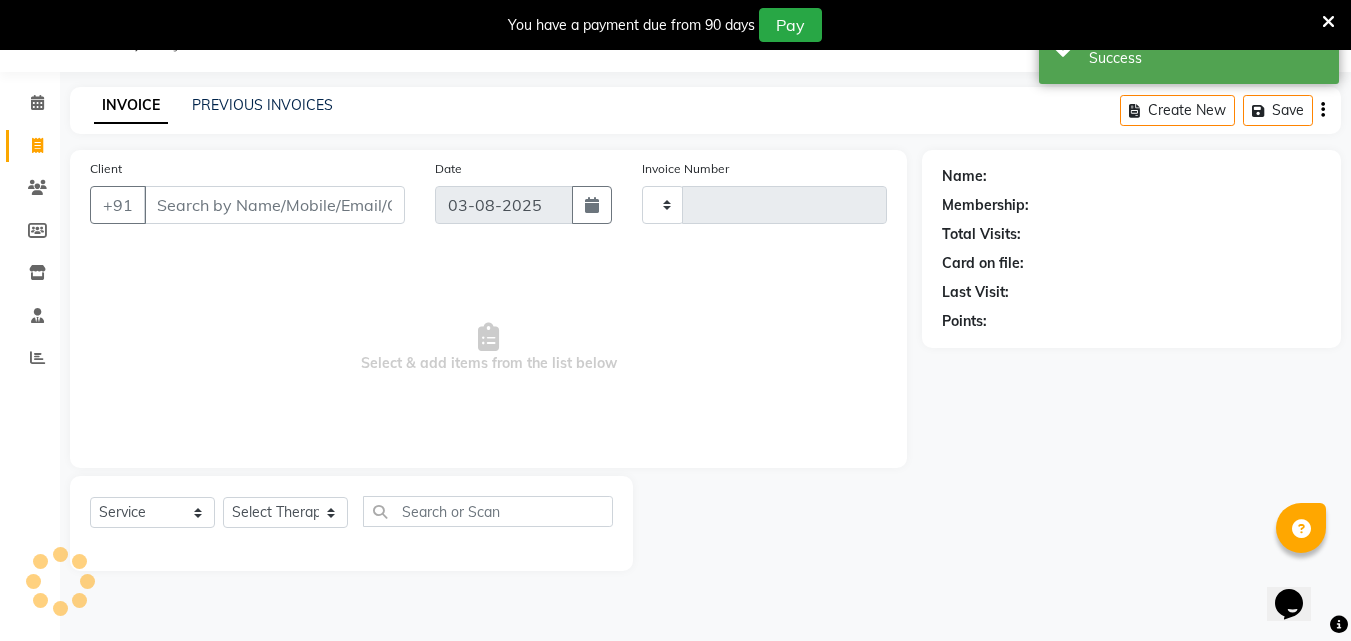 scroll, scrollTop: 0, scrollLeft: 0, axis: both 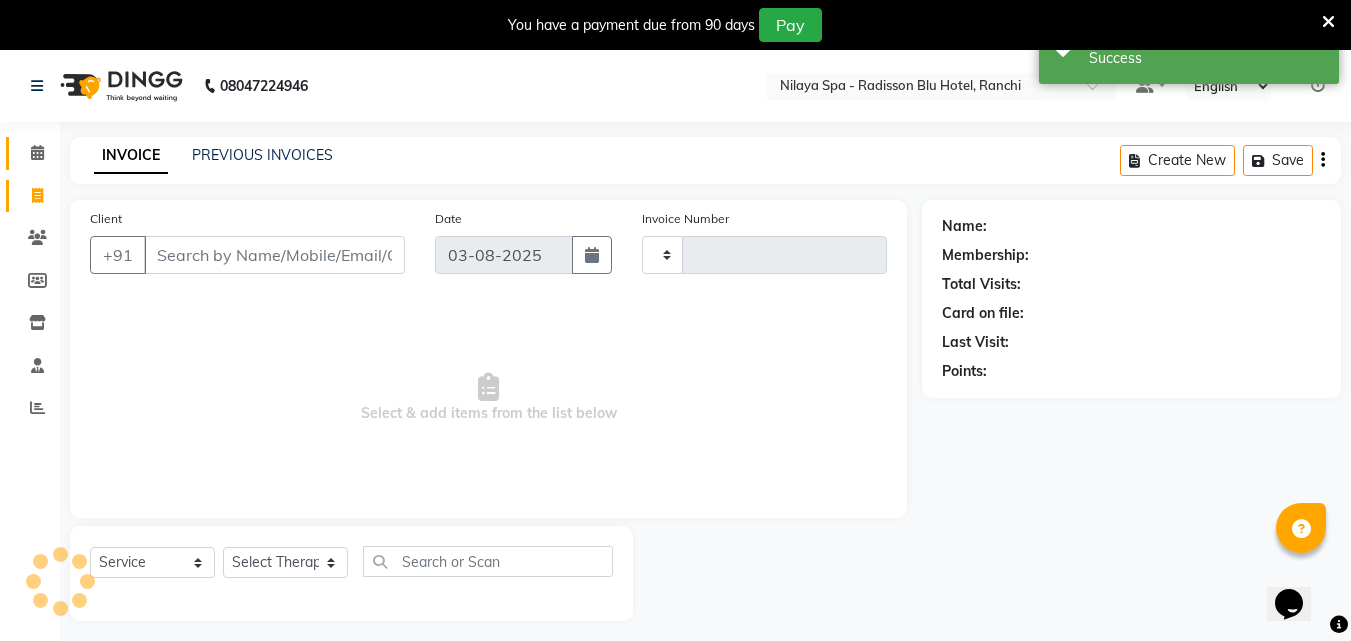 type on "1001" 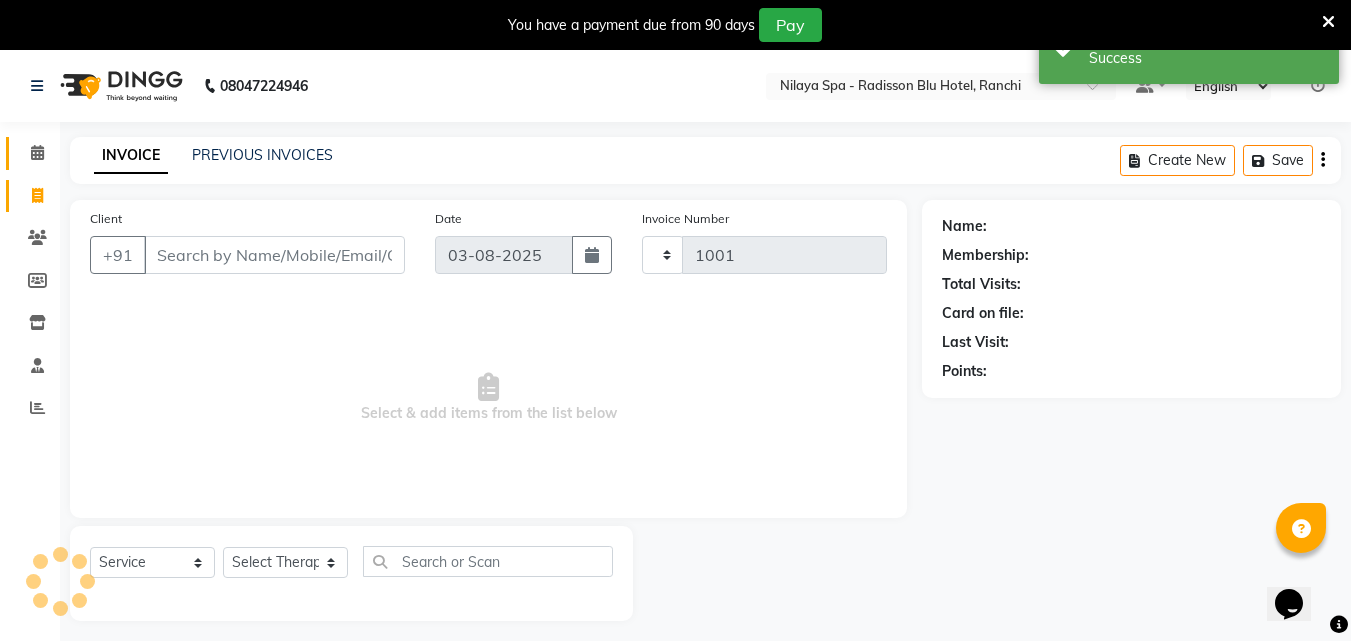 select on "8066" 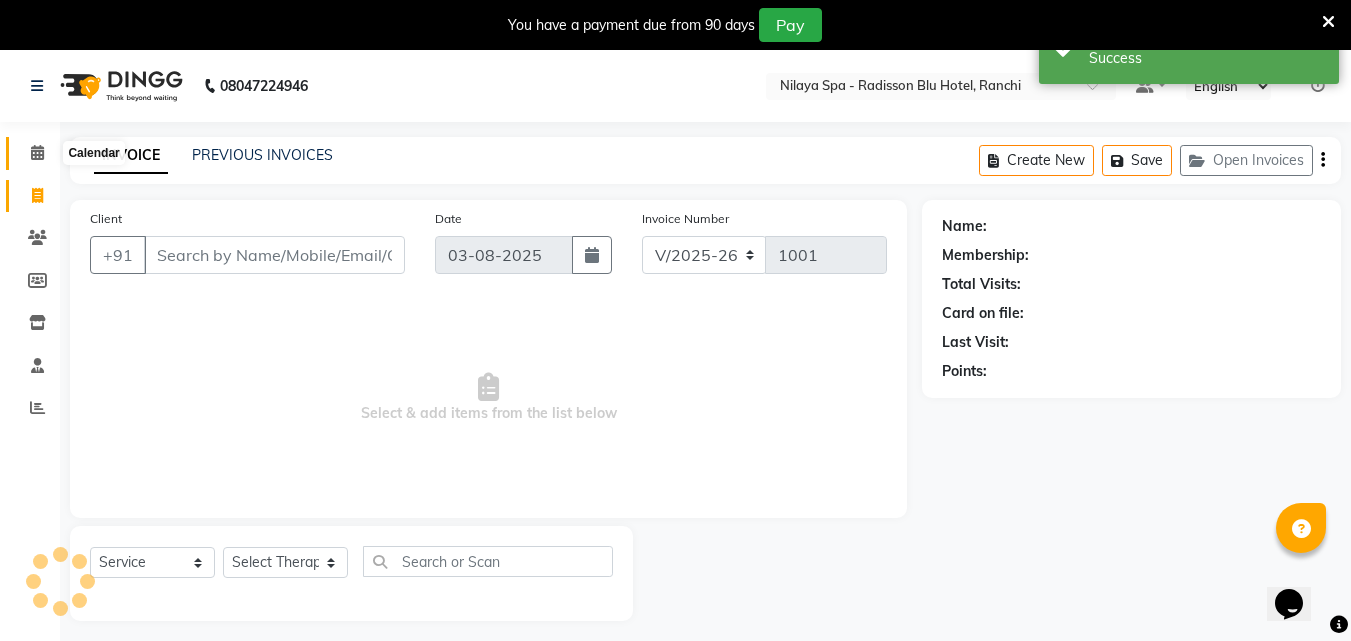 click 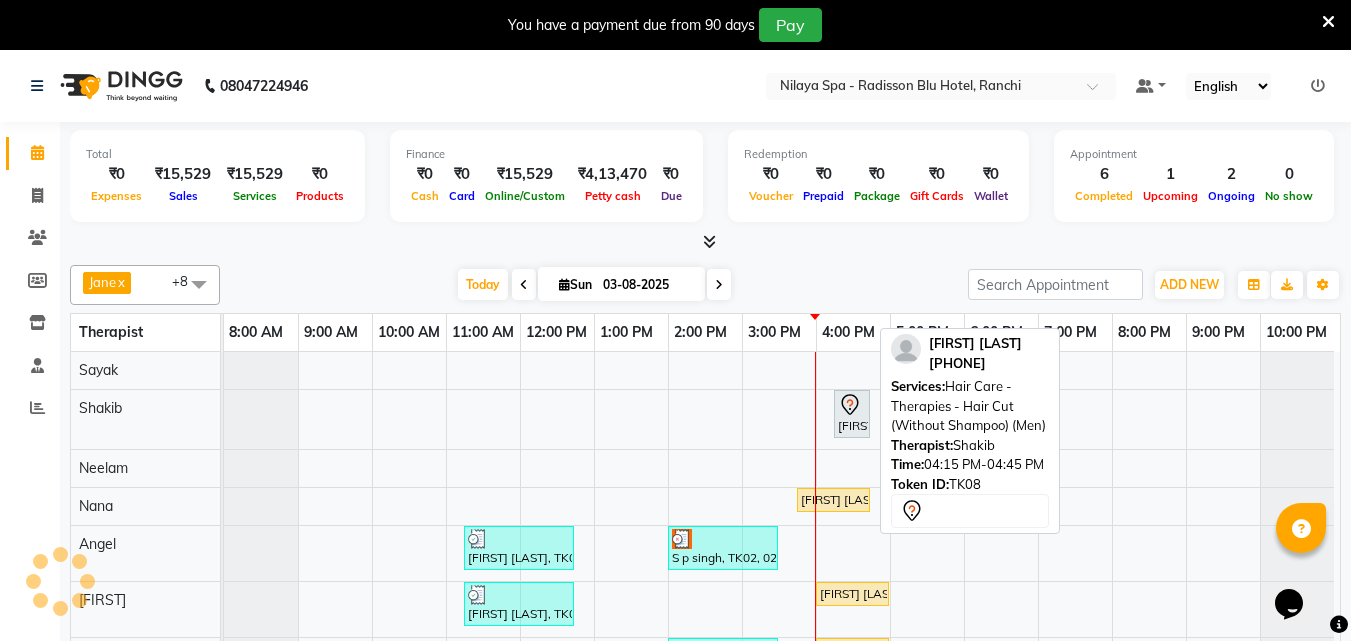 click on "[FIRST] [LAST], TK08, 04:15 PM-04:45 PM, Hair Care - Therapies - Hair Cut (Without Shampoo) (Men)" at bounding box center (852, 414) 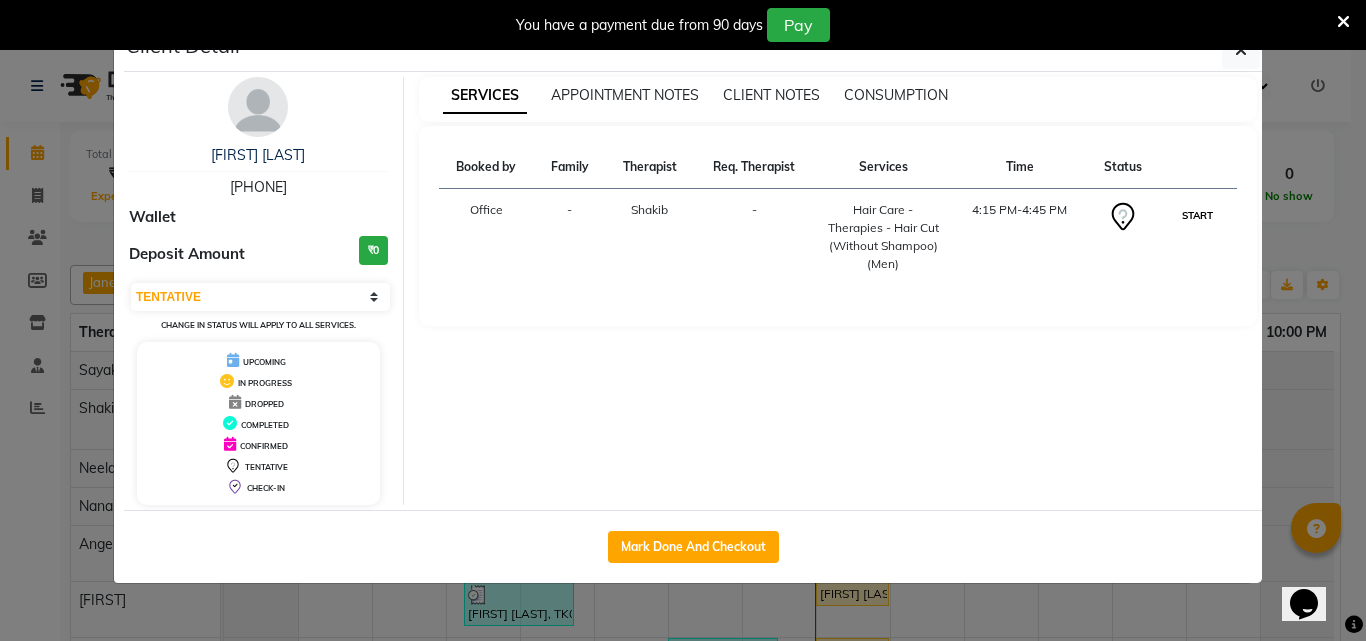 click on "START" at bounding box center (1197, 215) 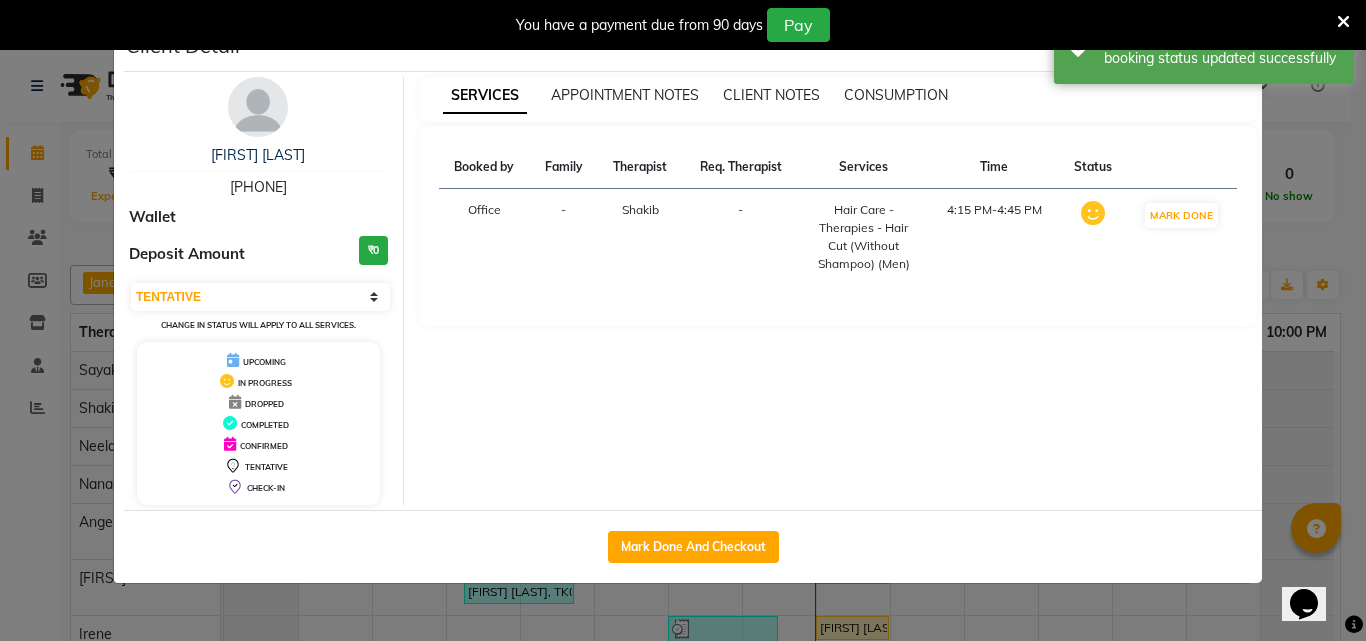 select on "1" 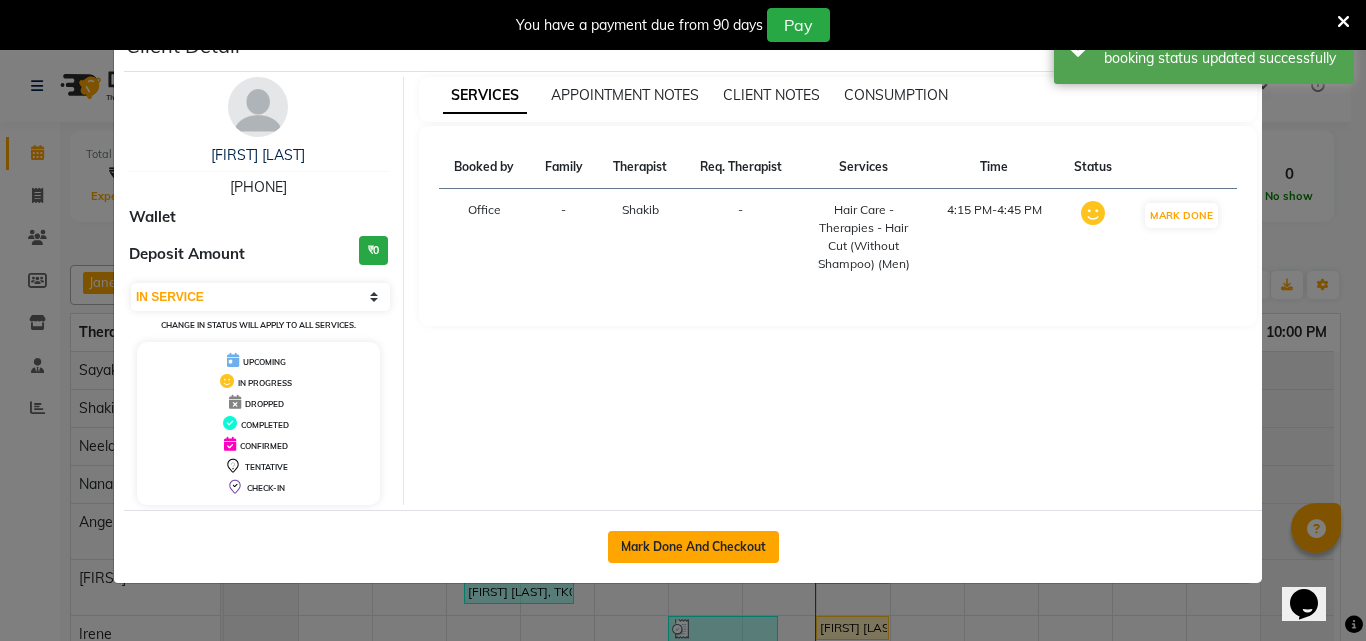click on "Mark Done And Checkout" 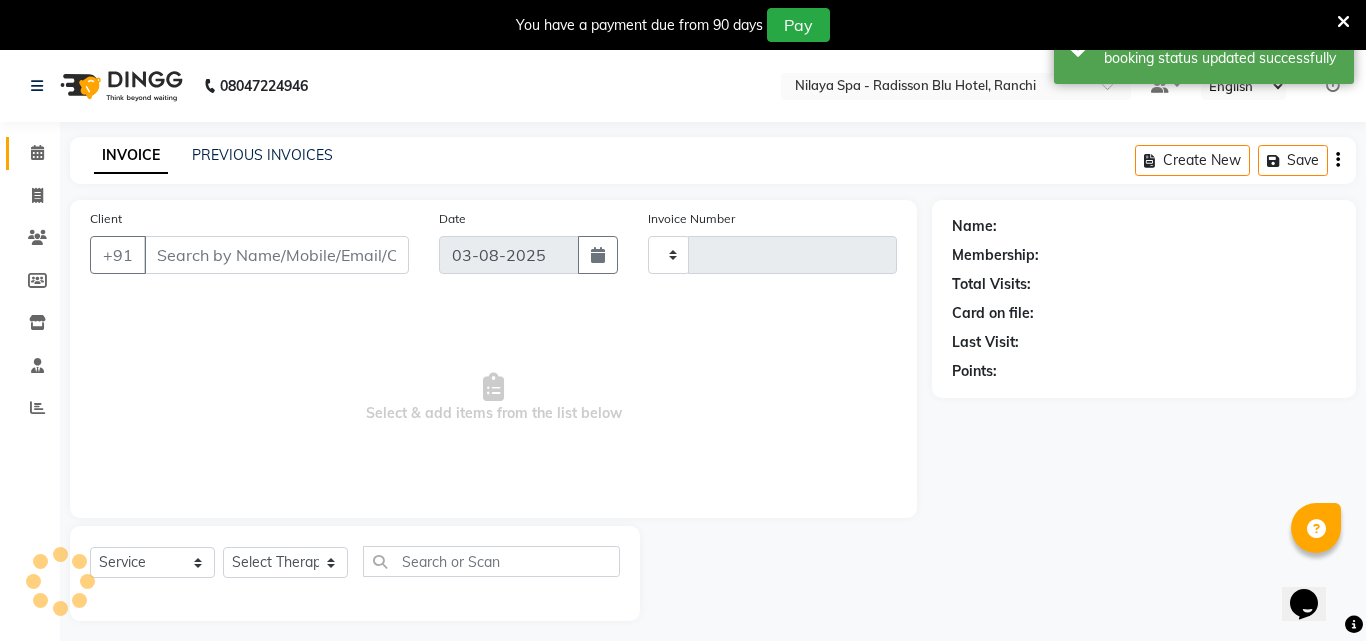 type on "1001" 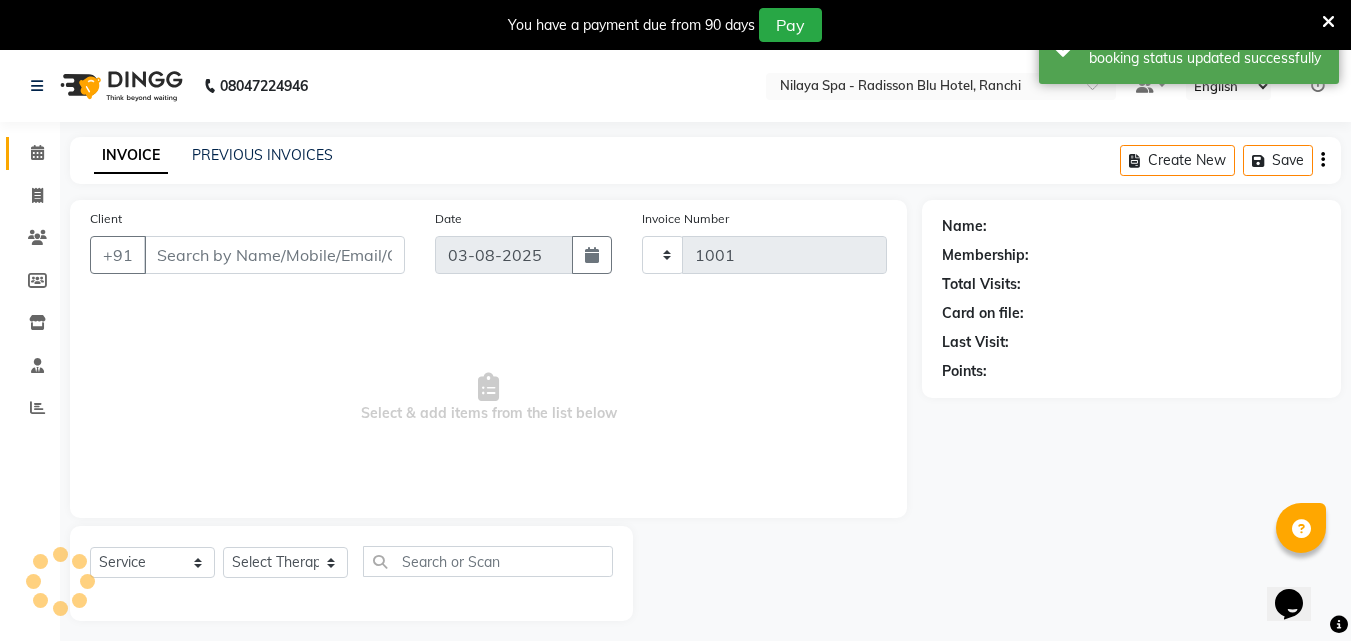 select on "8066" 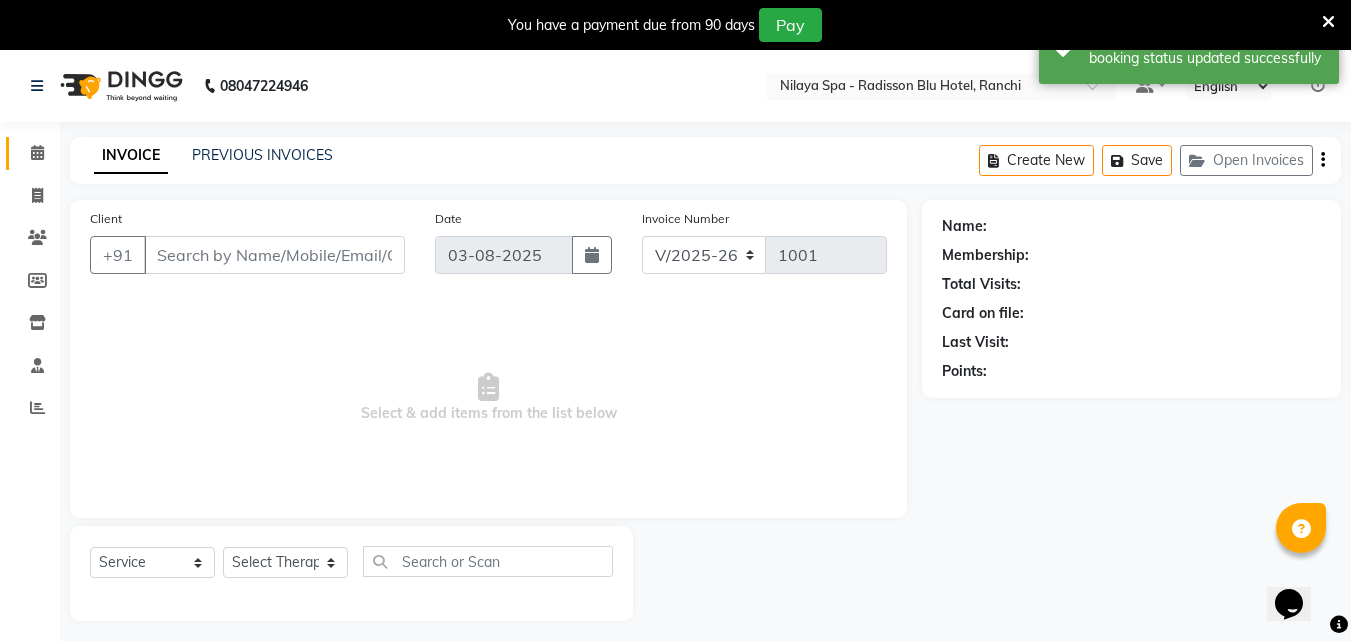type on "[PHONE]" 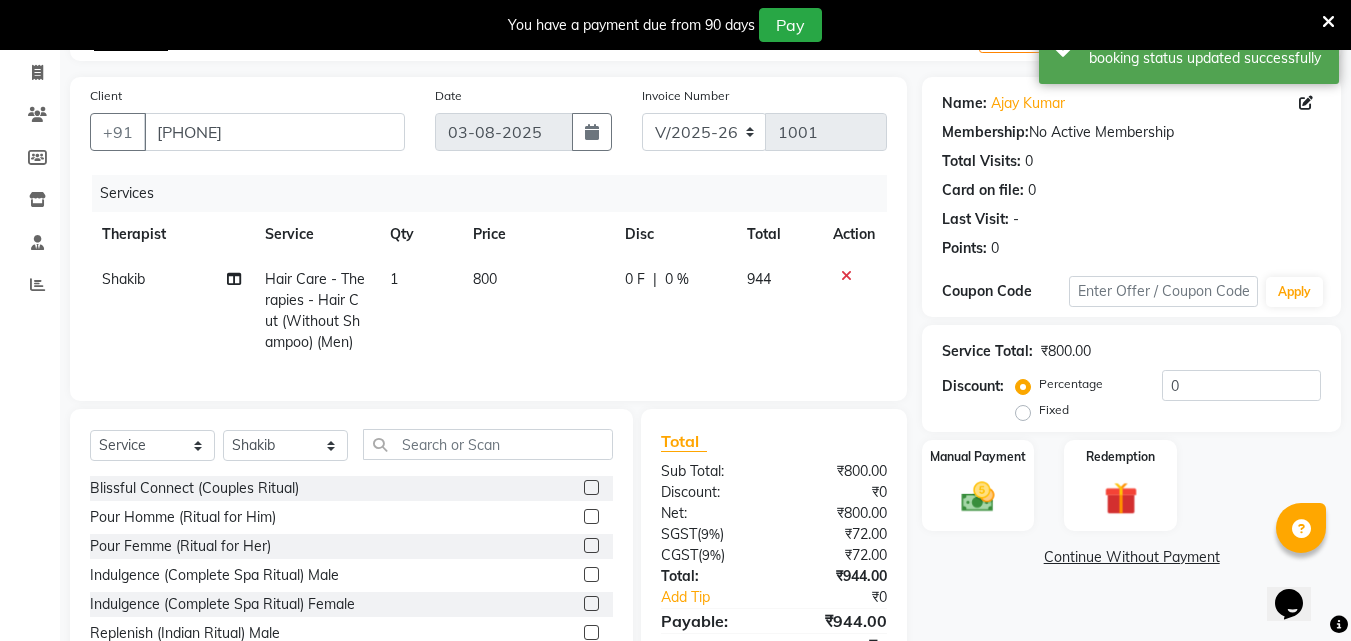 scroll, scrollTop: 231, scrollLeft: 0, axis: vertical 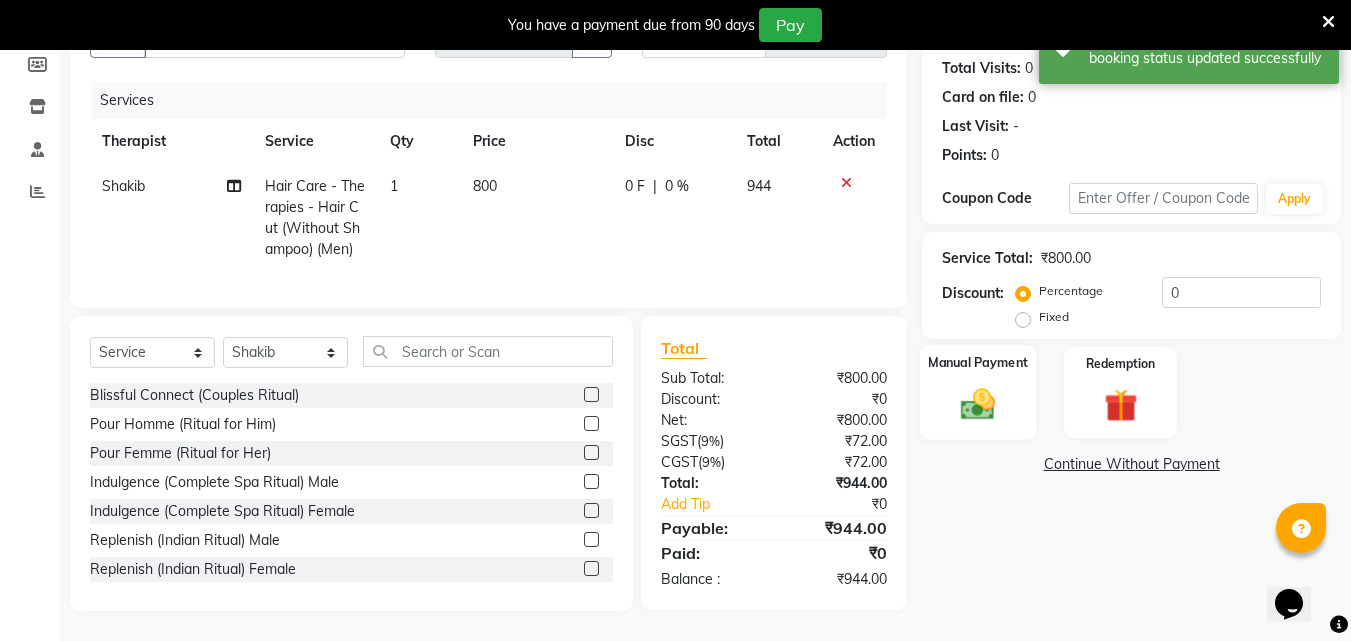 click 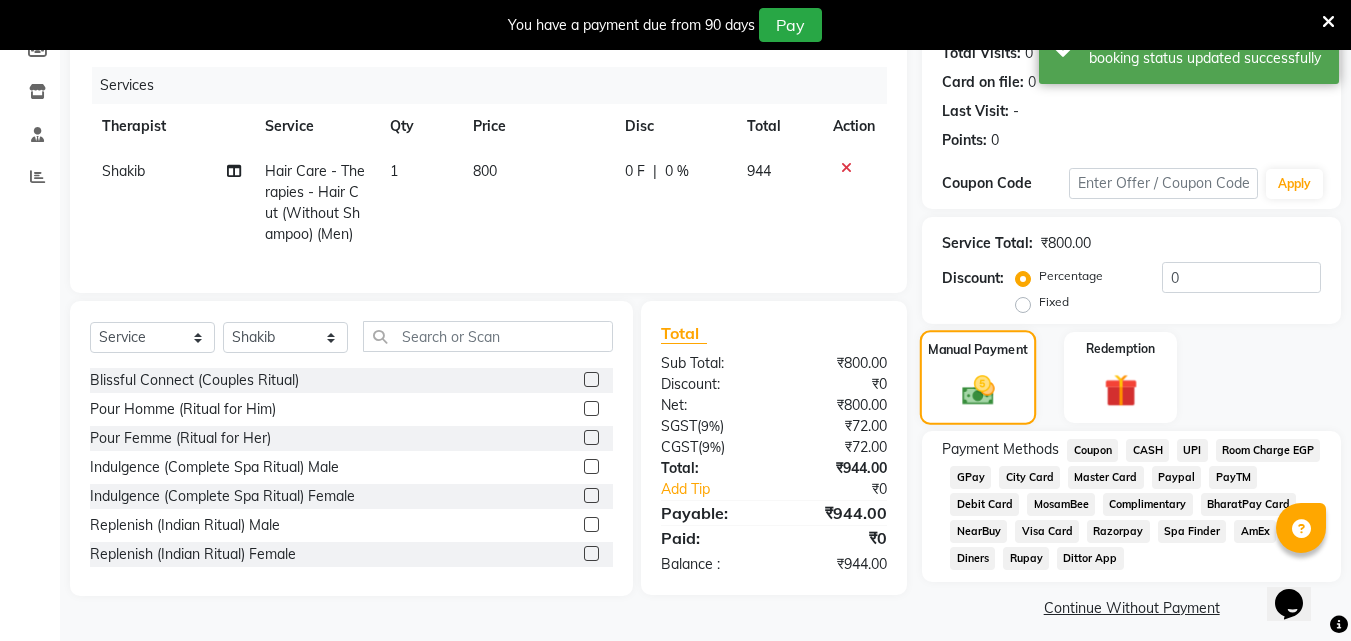 scroll, scrollTop: 243, scrollLeft: 0, axis: vertical 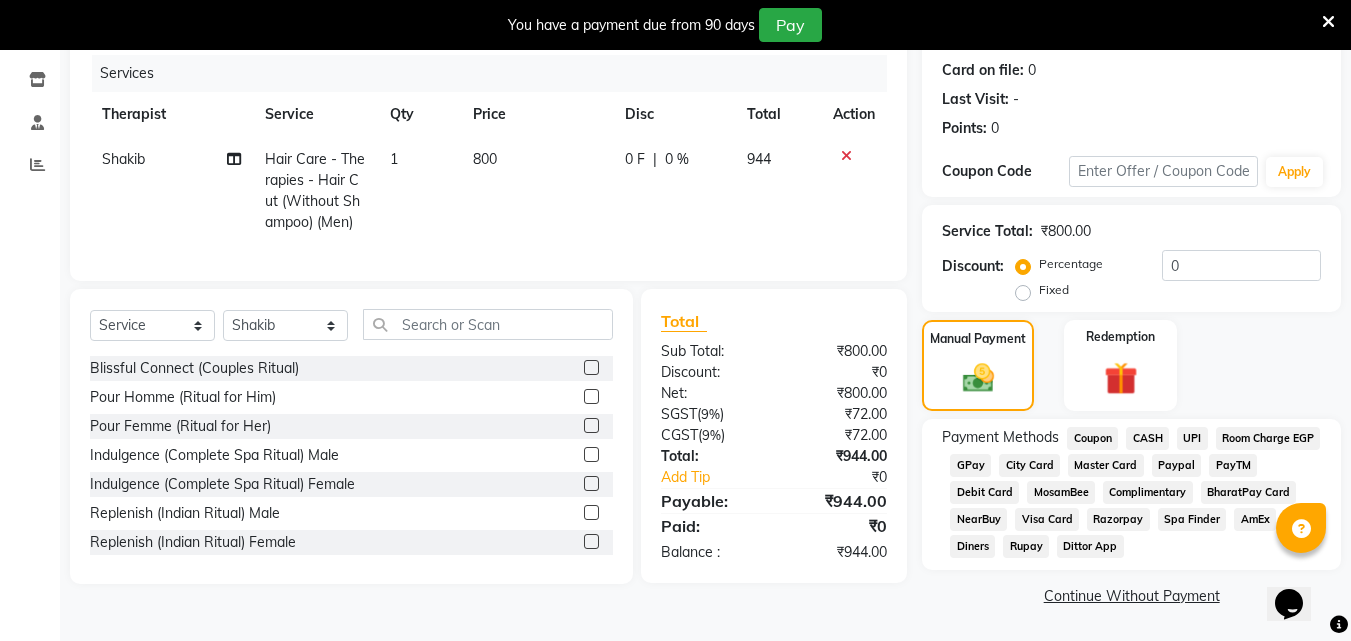 click on "UPI" 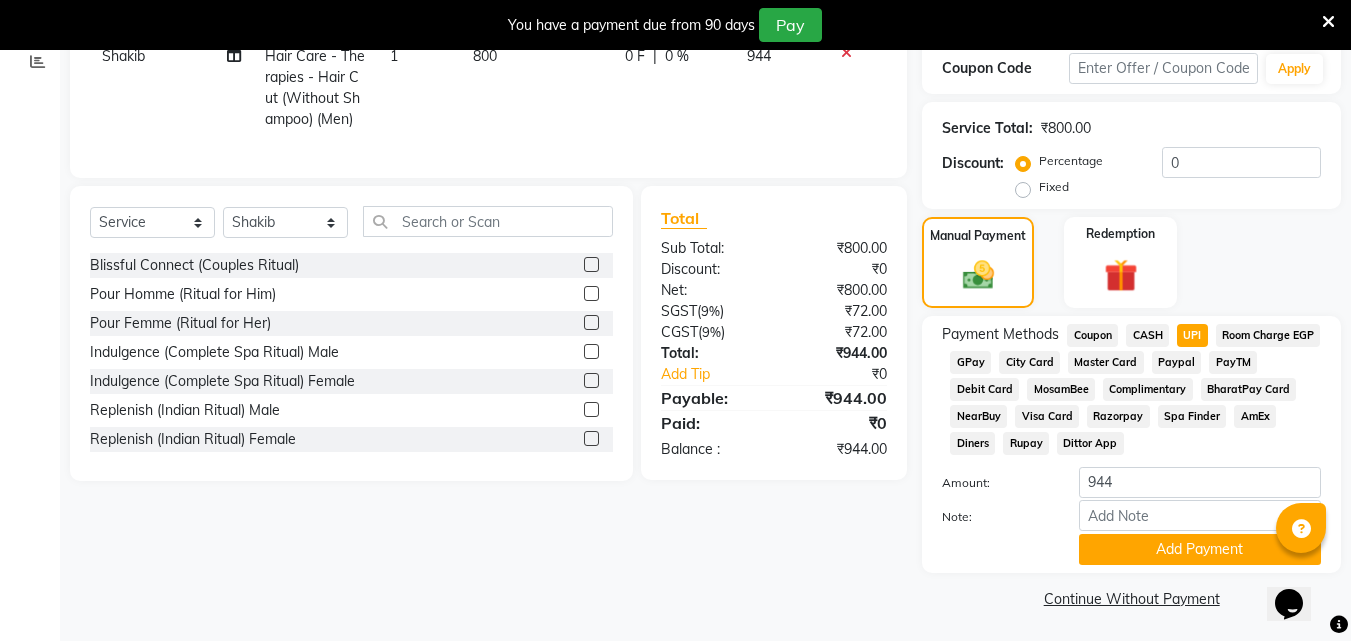 scroll, scrollTop: 349, scrollLeft: 0, axis: vertical 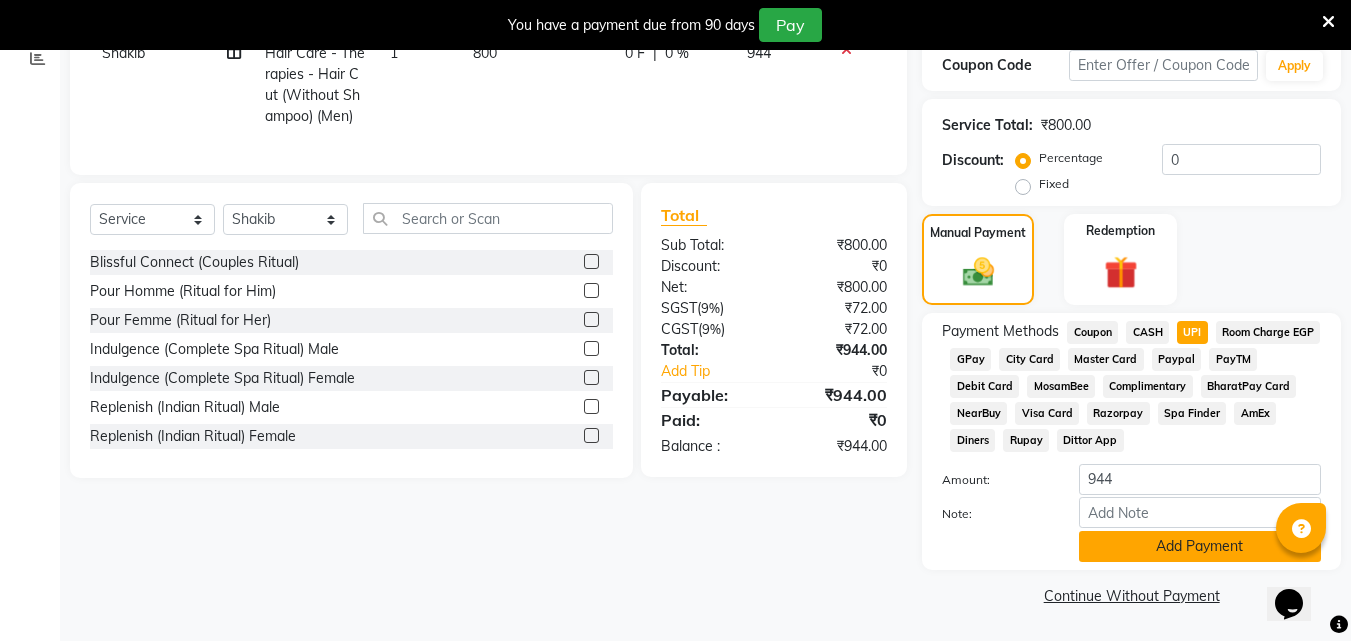 click on "Add Payment" 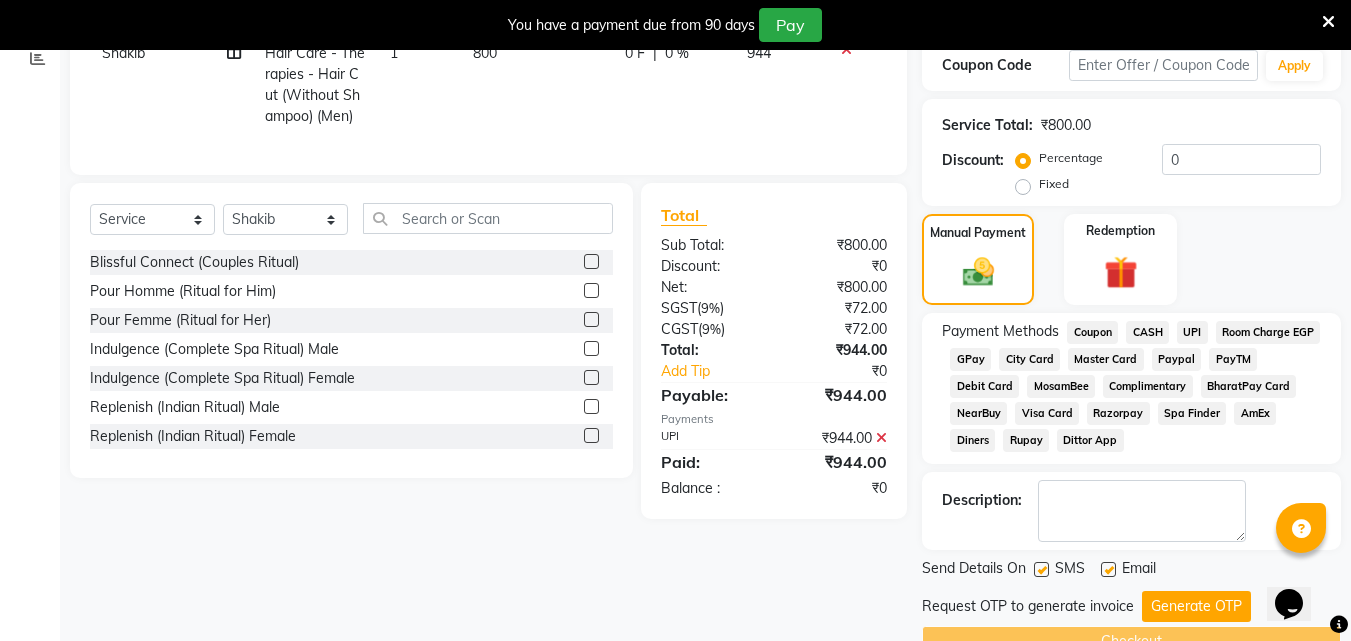scroll, scrollTop: 395, scrollLeft: 0, axis: vertical 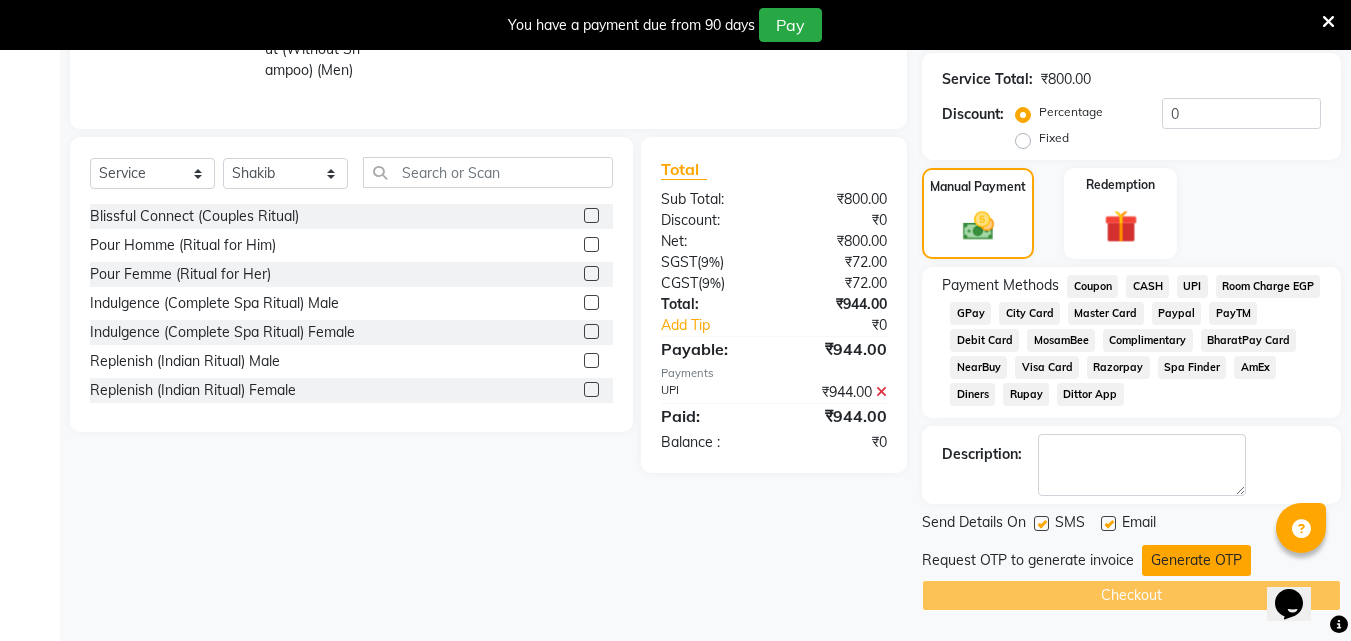 click on "Generate OTP" 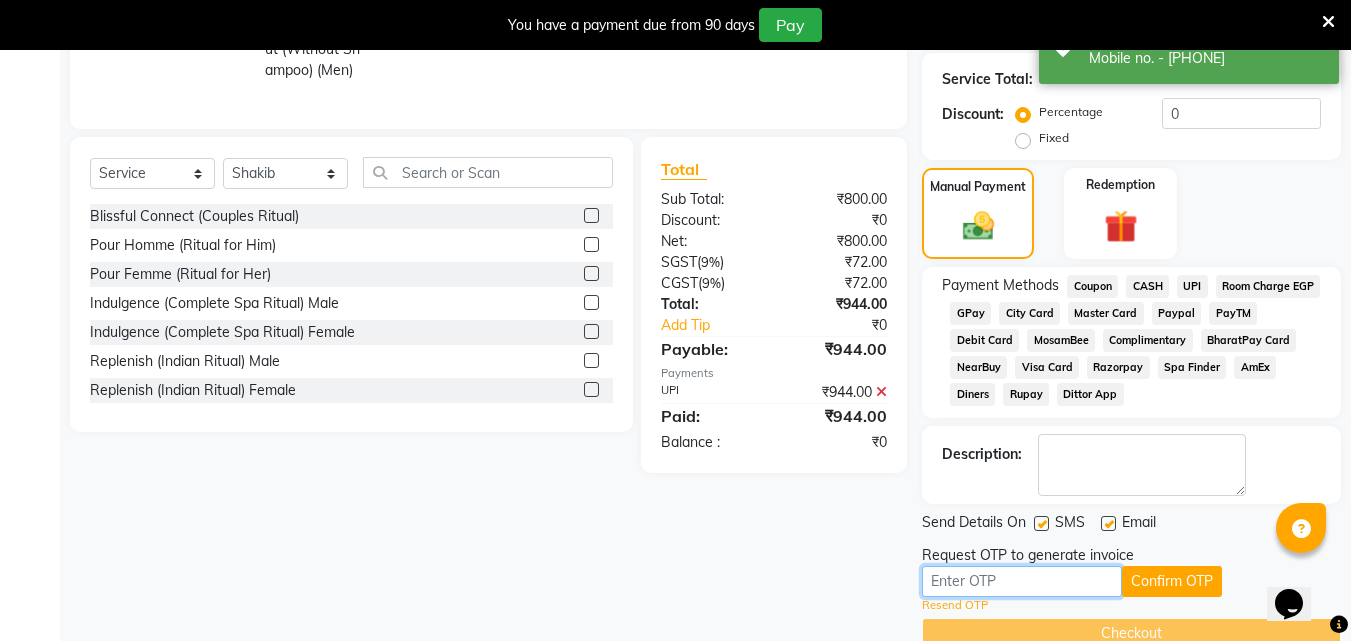 click at bounding box center [1022, 581] 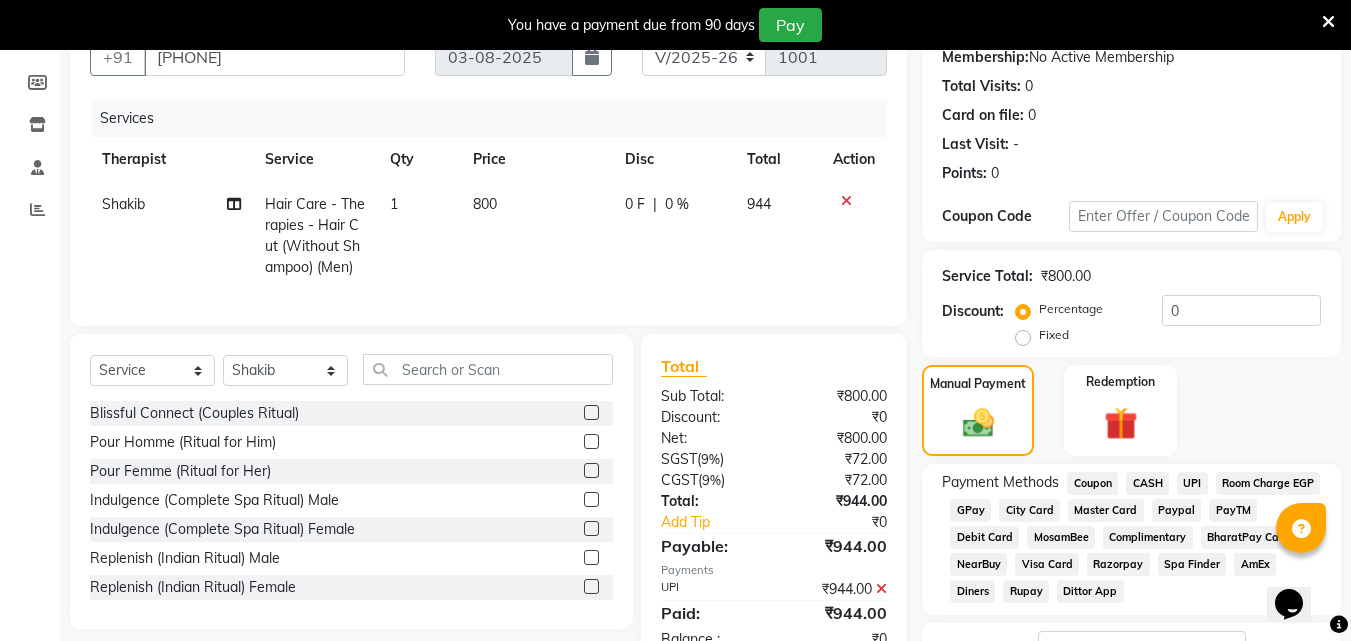 scroll, scrollTop: 0, scrollLeft: 0, axis: both 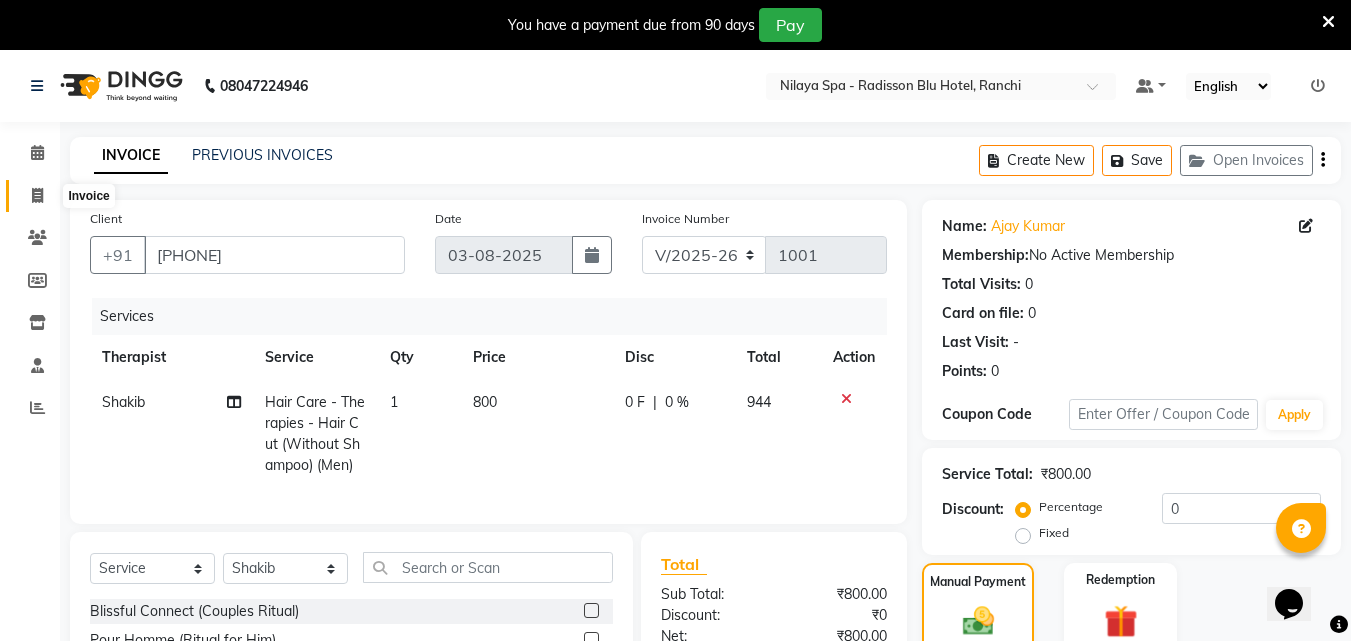 click 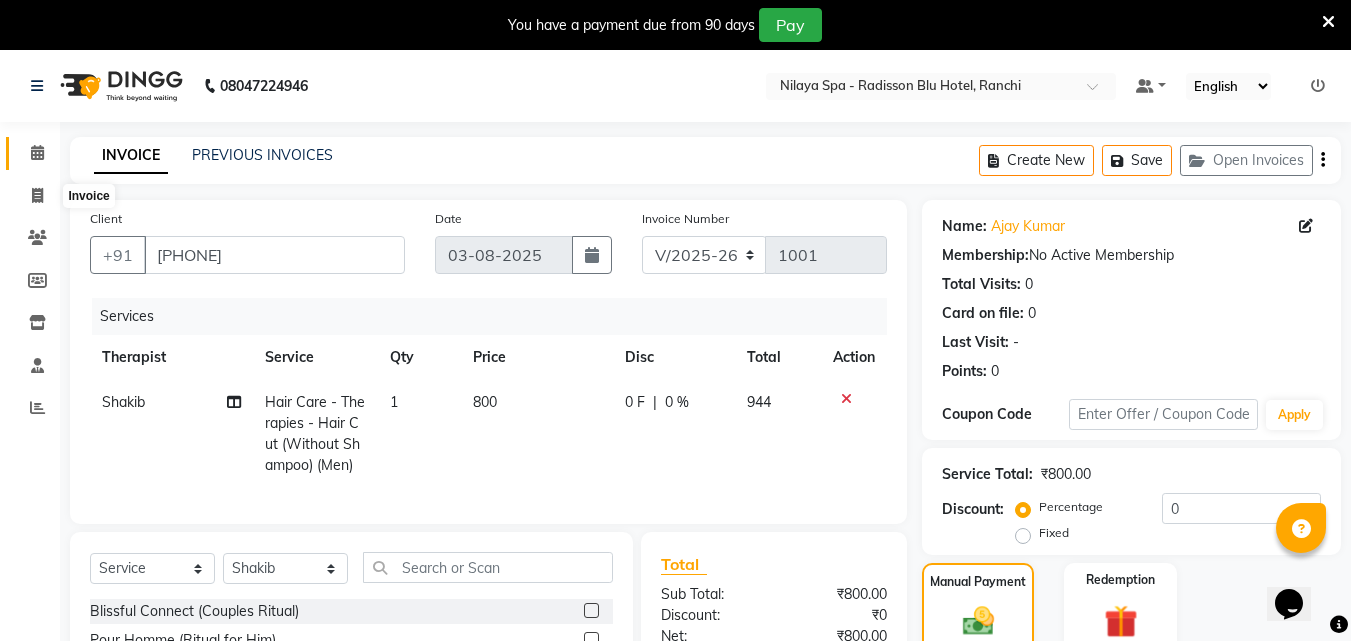 select on "service" 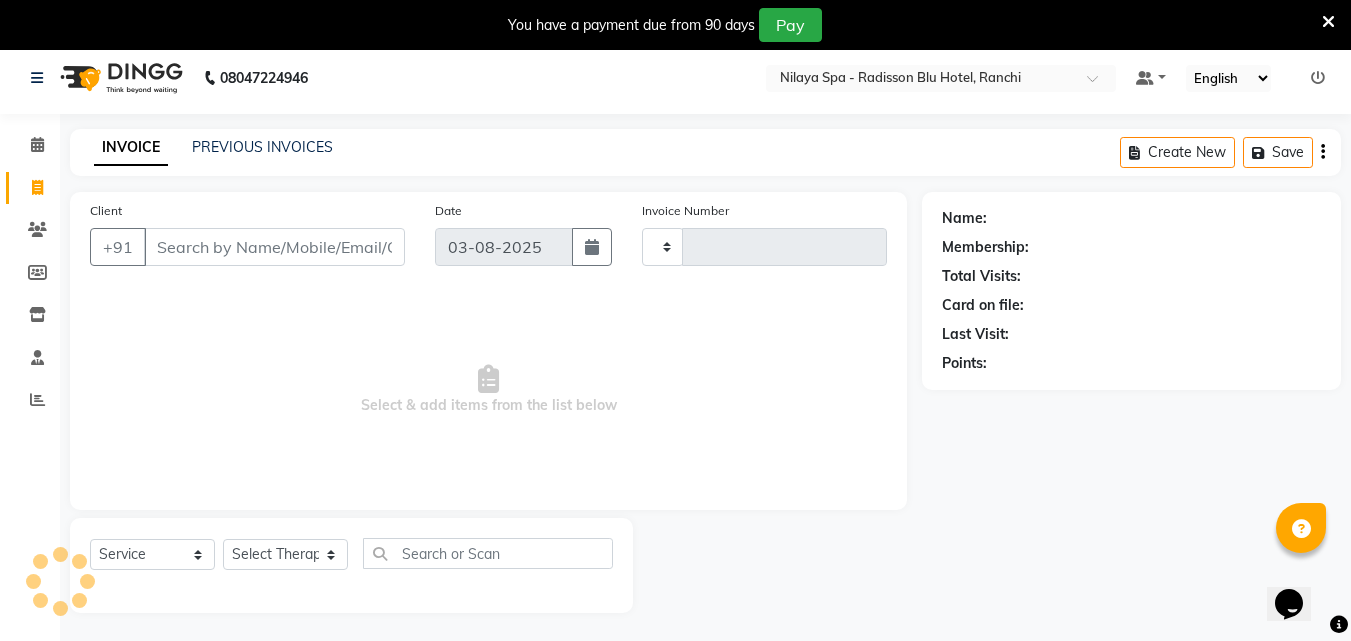 scroll, scrollTop: 50, scrollLeft: 0, axis: vertical 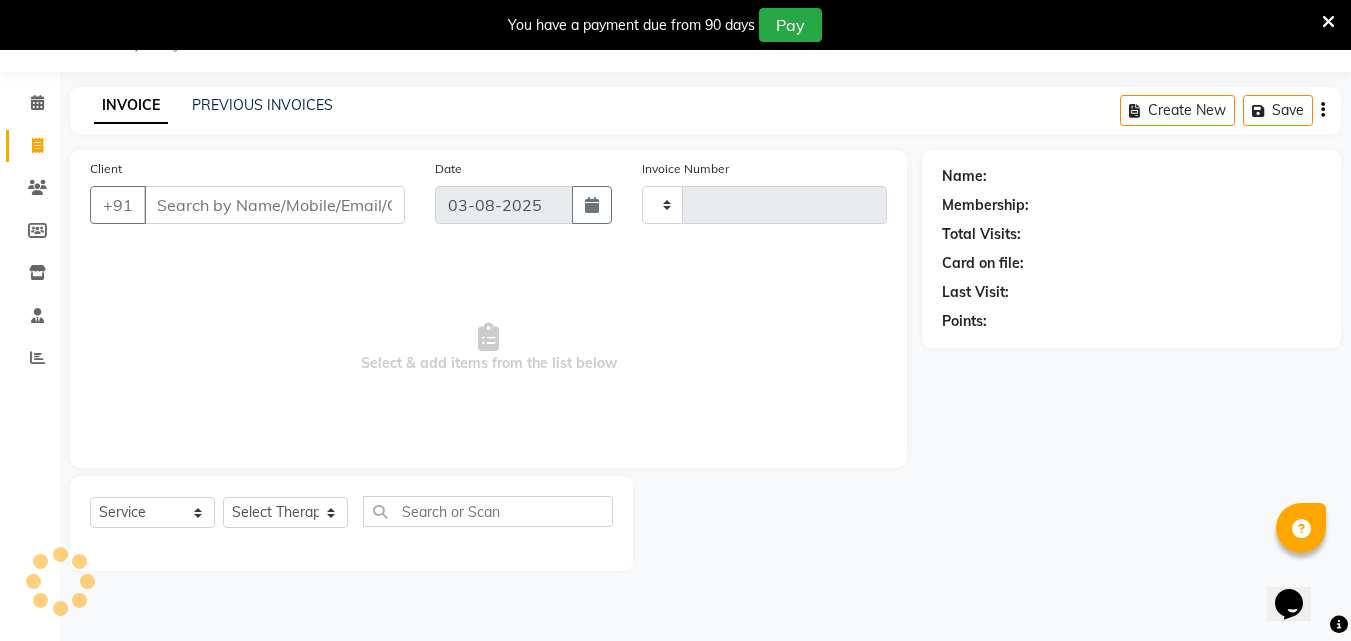 type on "1001" 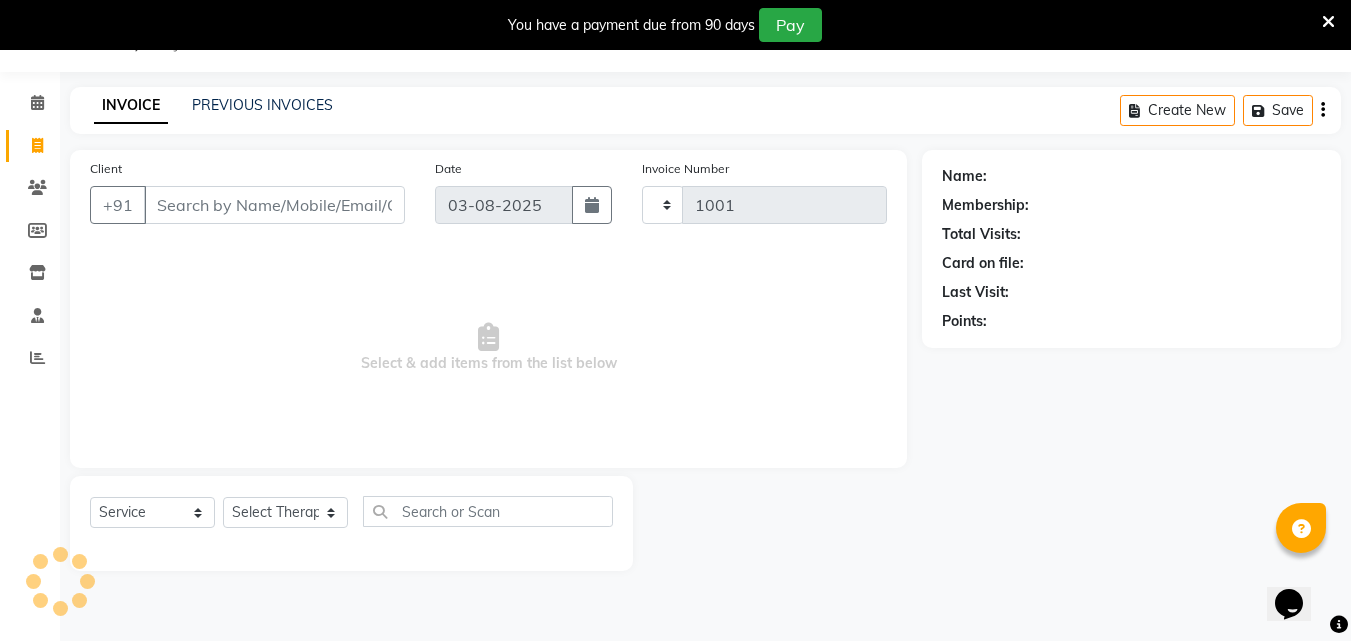 select on "8066" 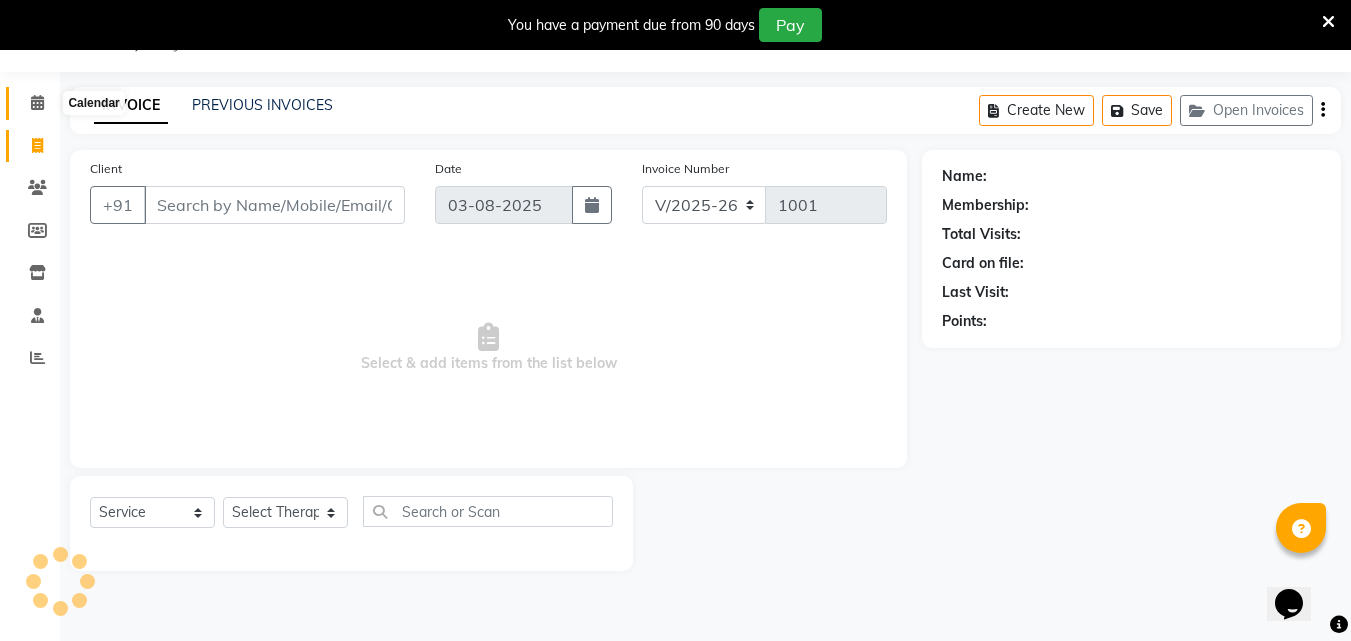 click 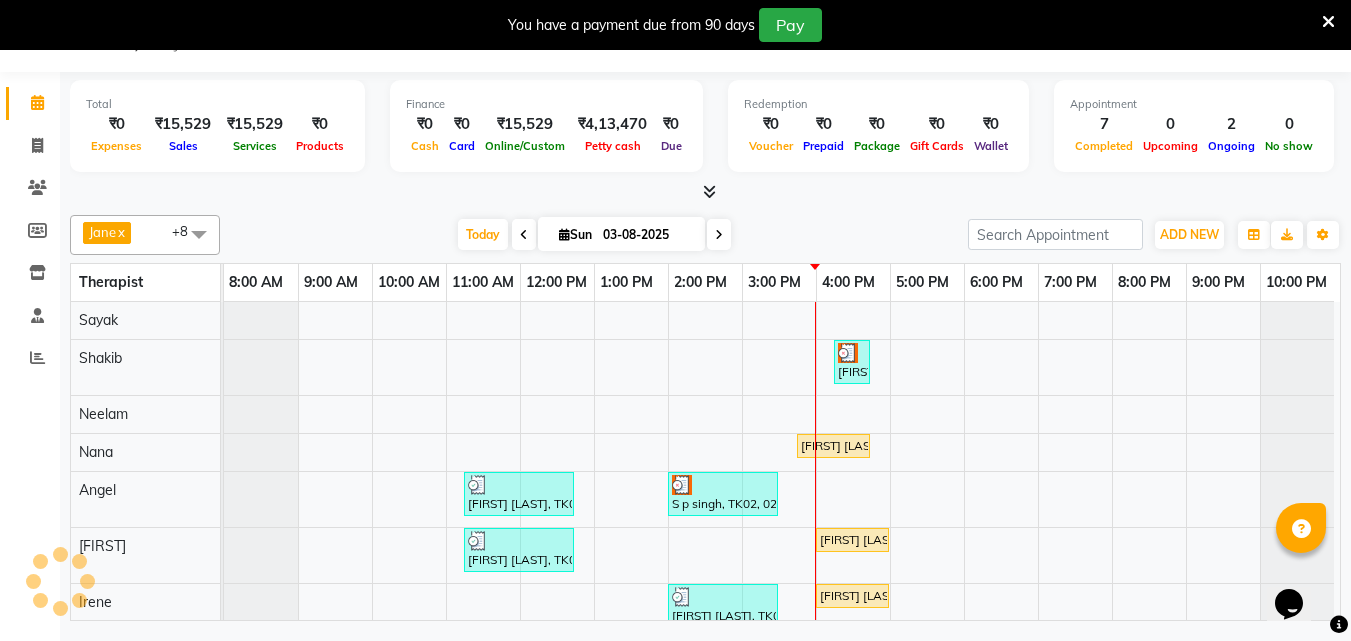 scroll, scrollTop: 74, scrollLeft: 0, axis: vertical 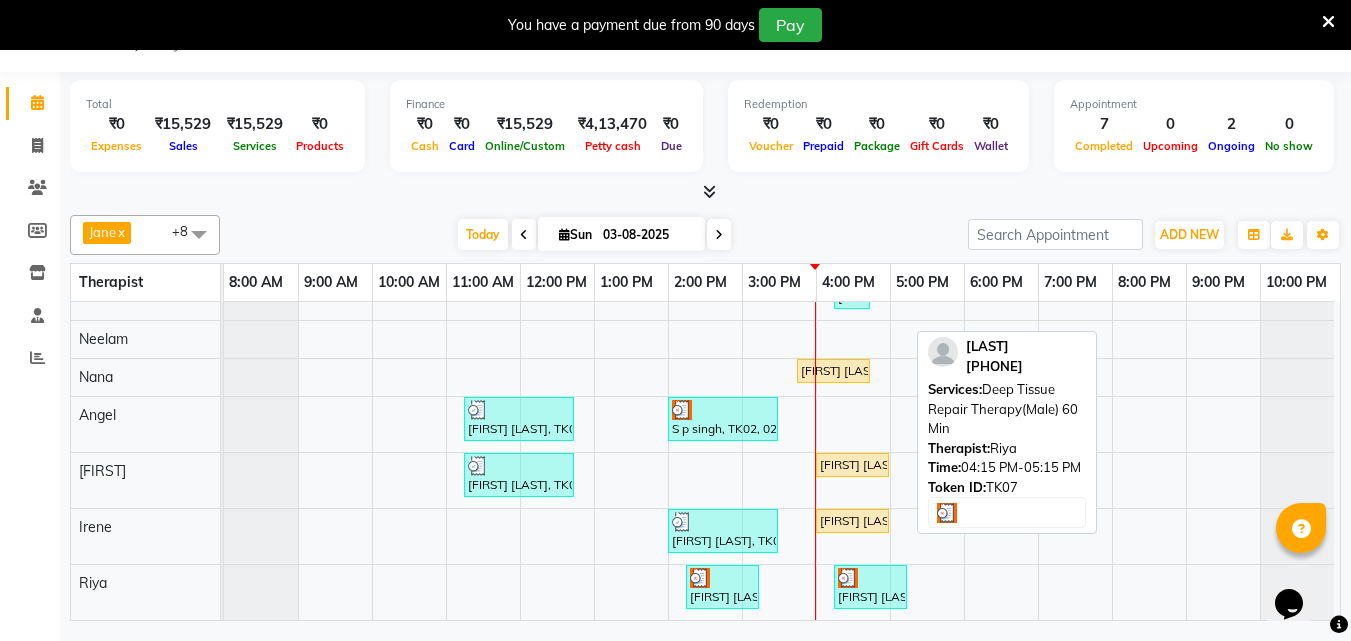 click at bounding box center [870, 578] 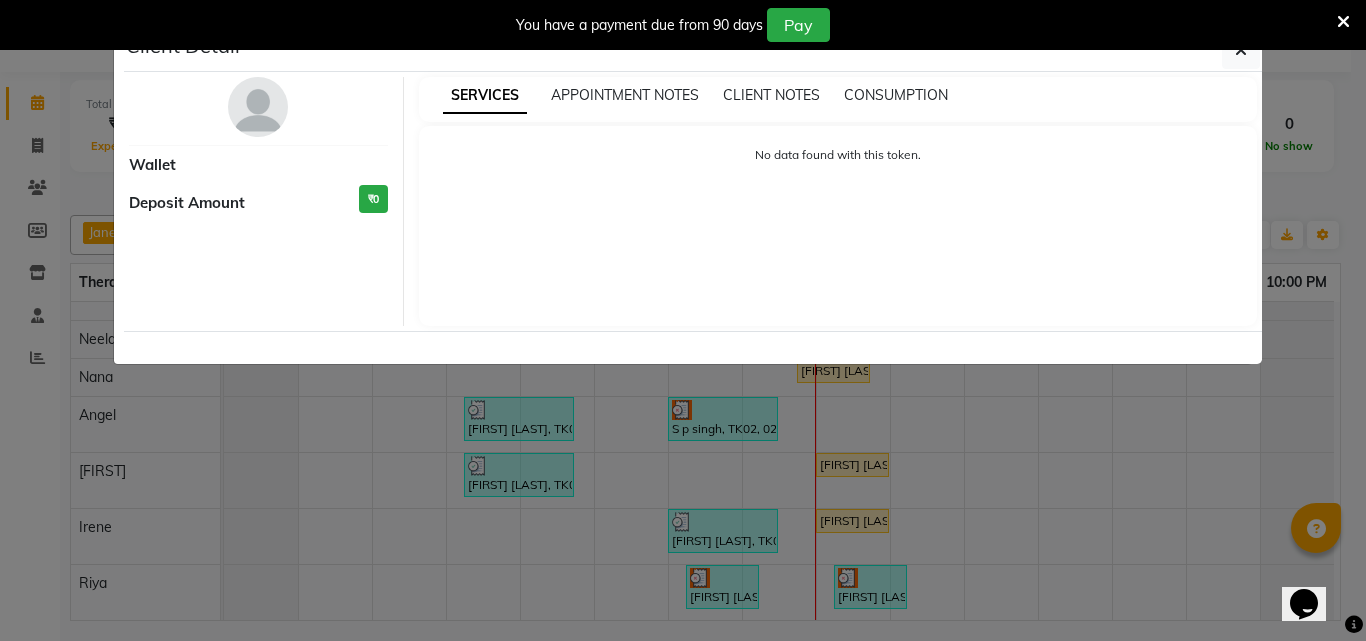 select on "3" 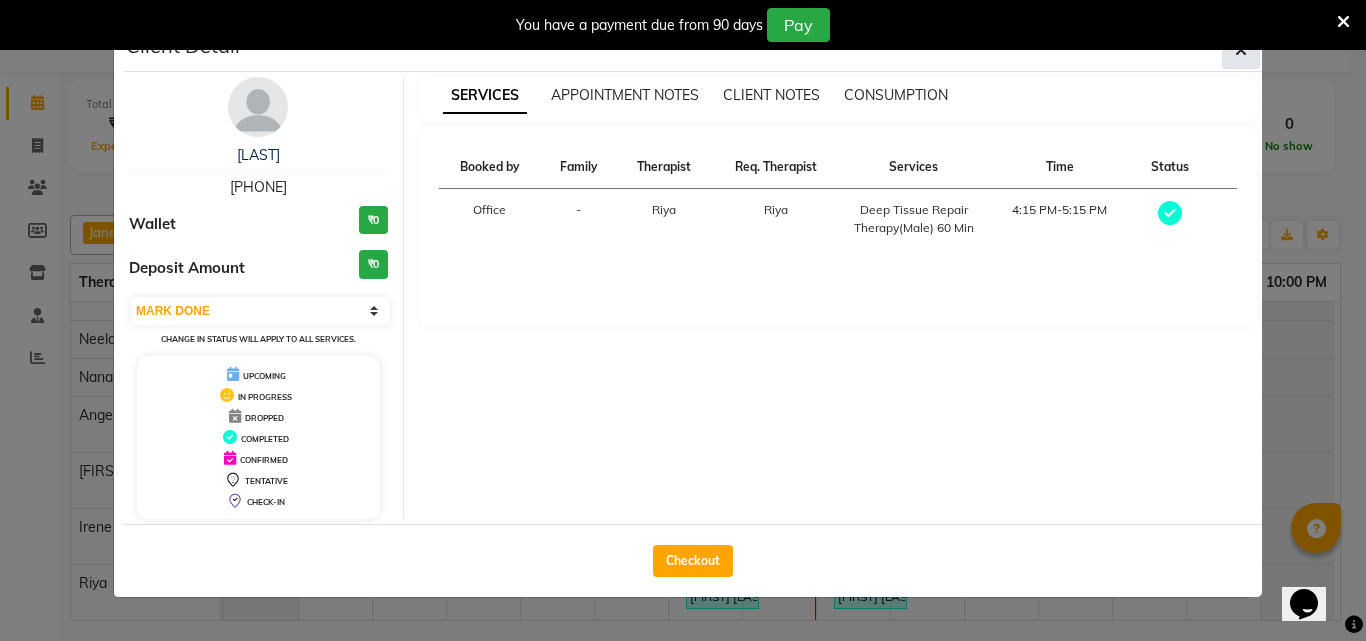 click 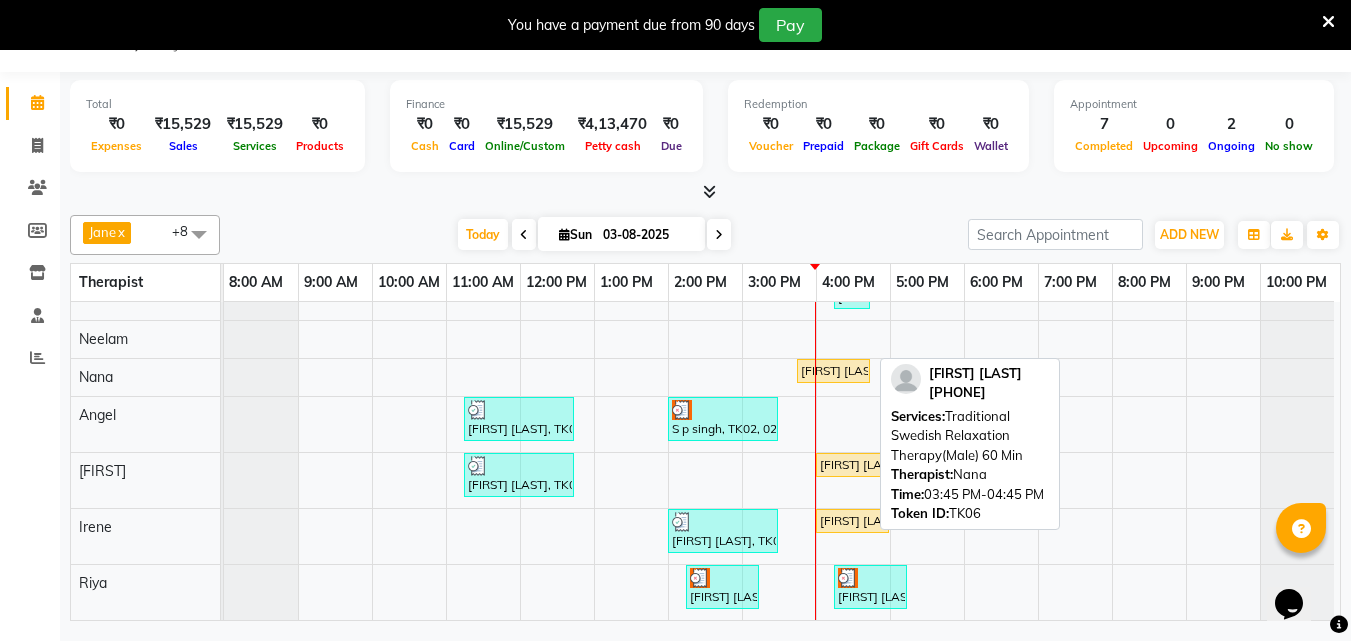 scroll, scrollTop: 45, scrollLeft: 0, axis: vertical 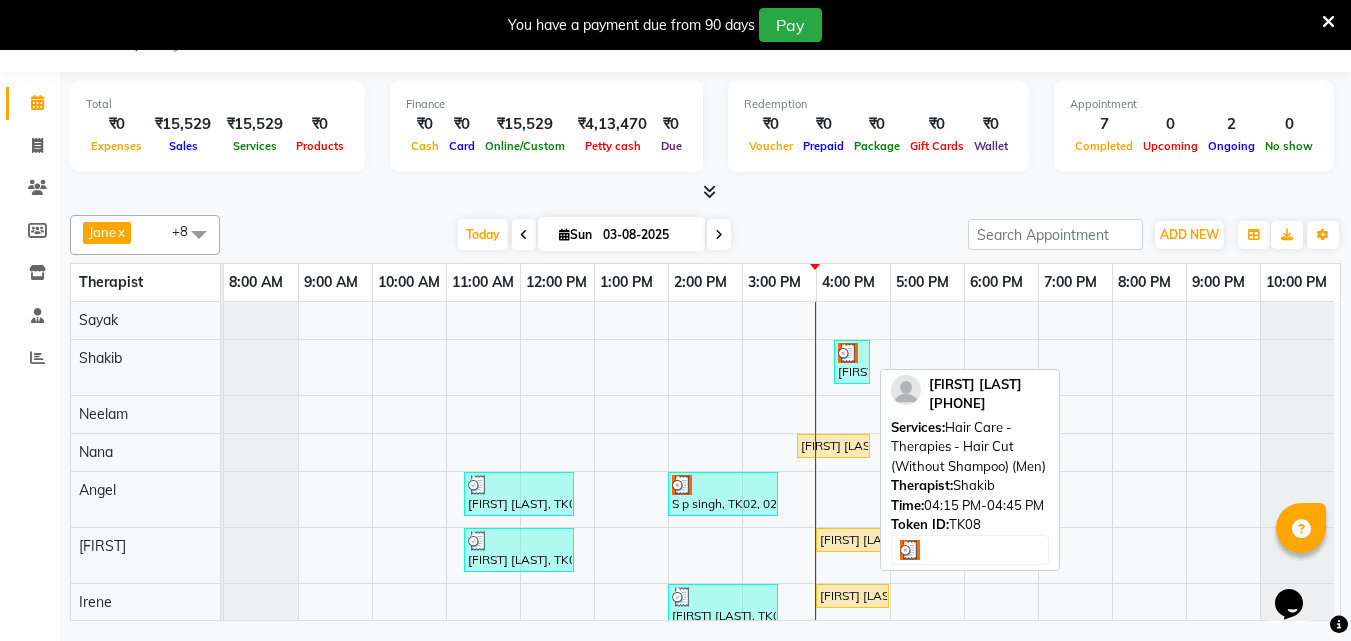 click at bounding box center (852, 353) 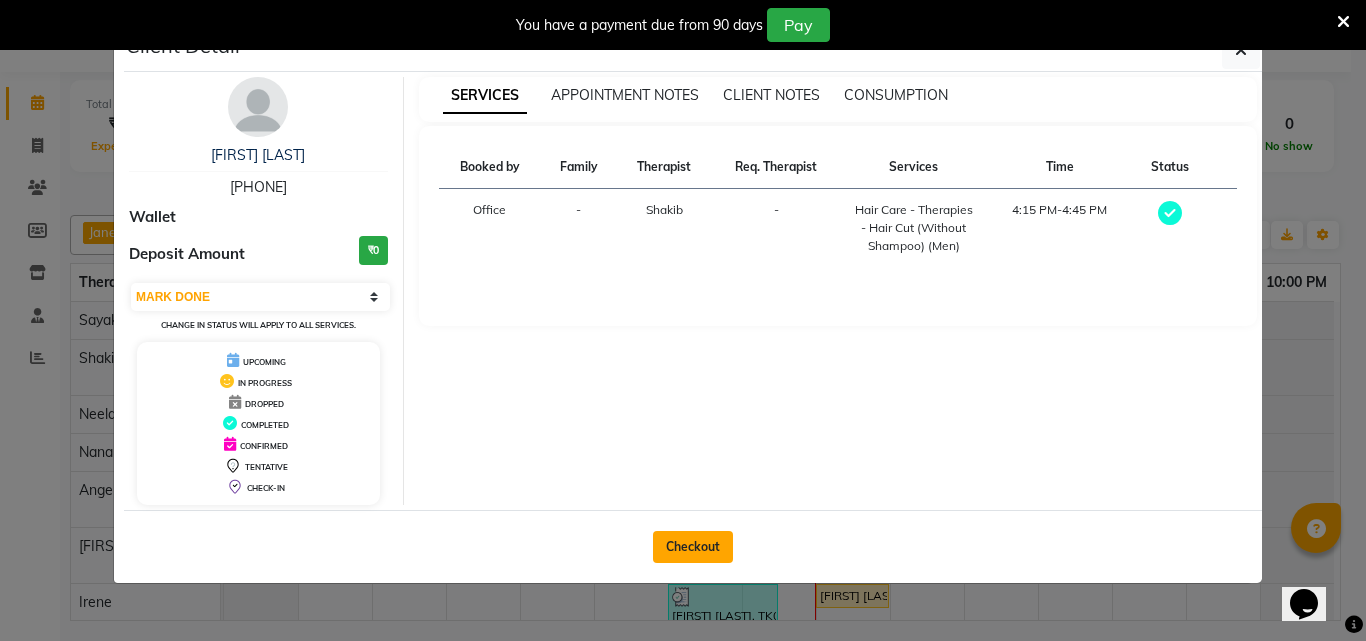 click on "Checkout" 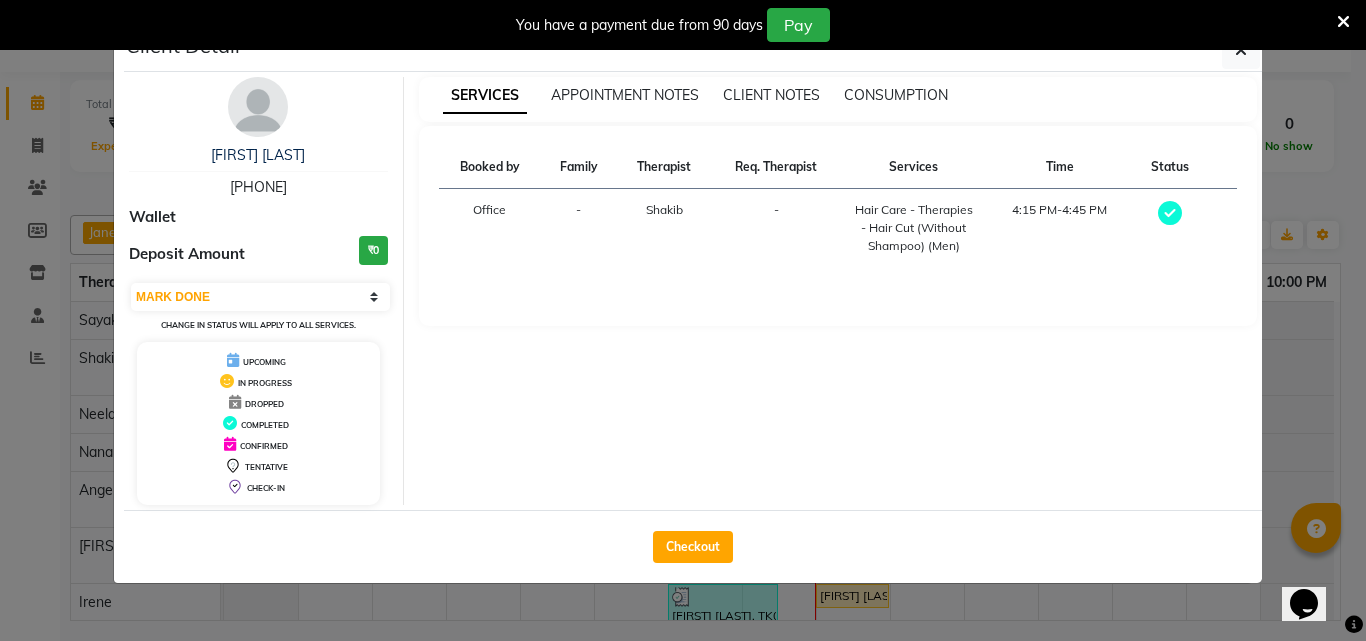 select on "service" 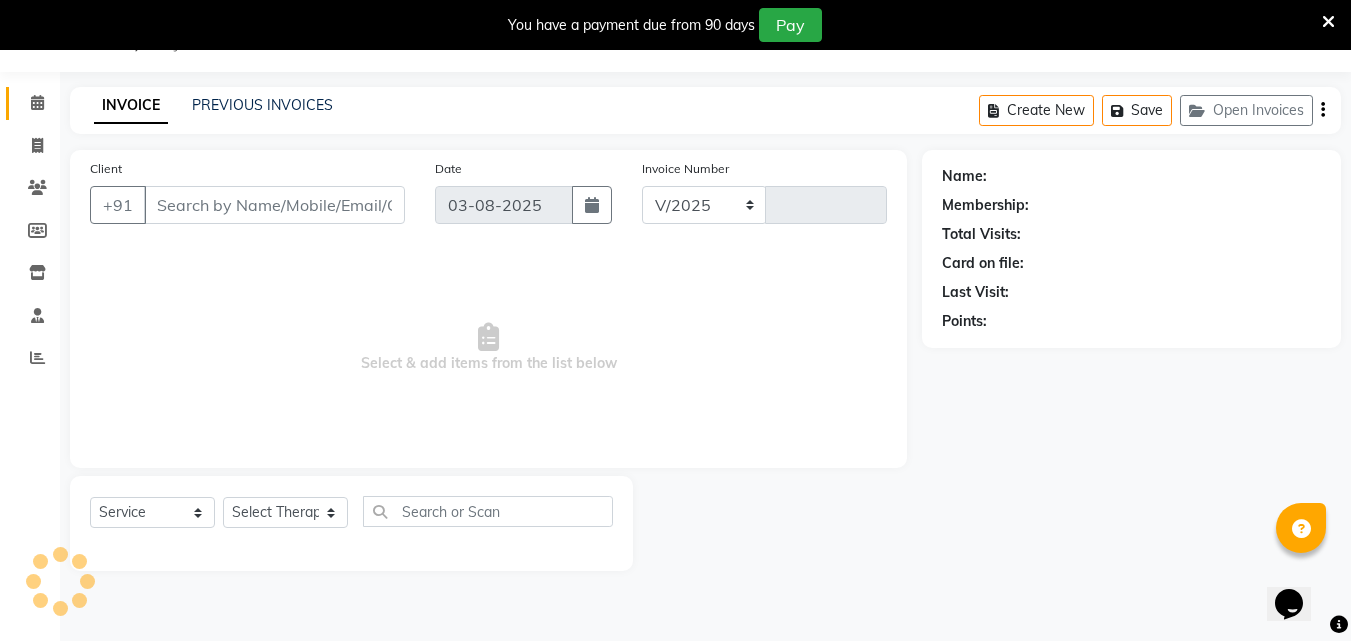 select on "8066" 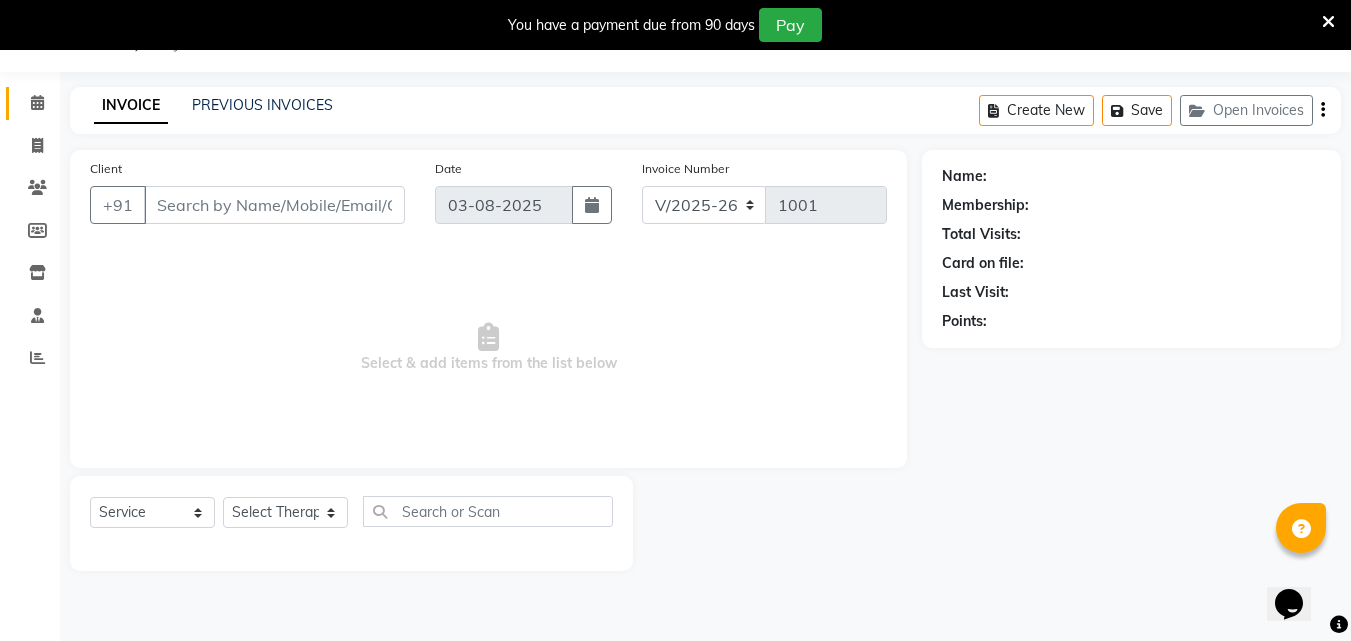type on "[PHONE]" 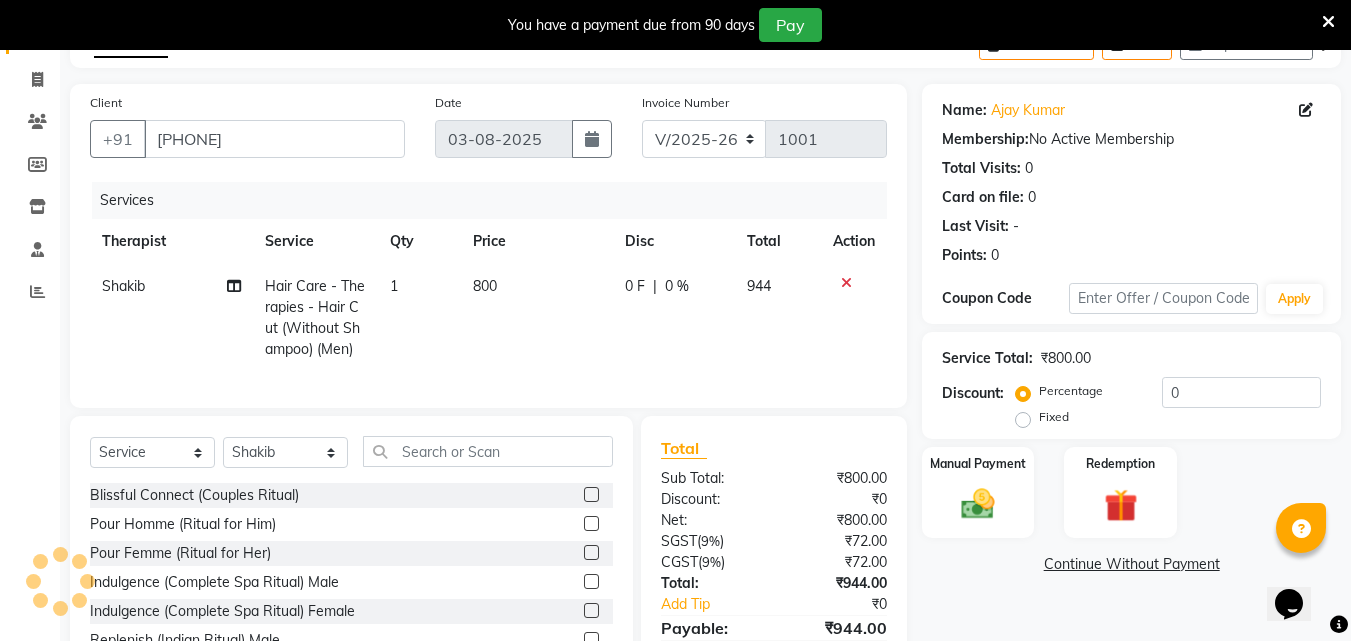 scroll, scrollTop: 231, scrollLeft: 0, axis: vertical 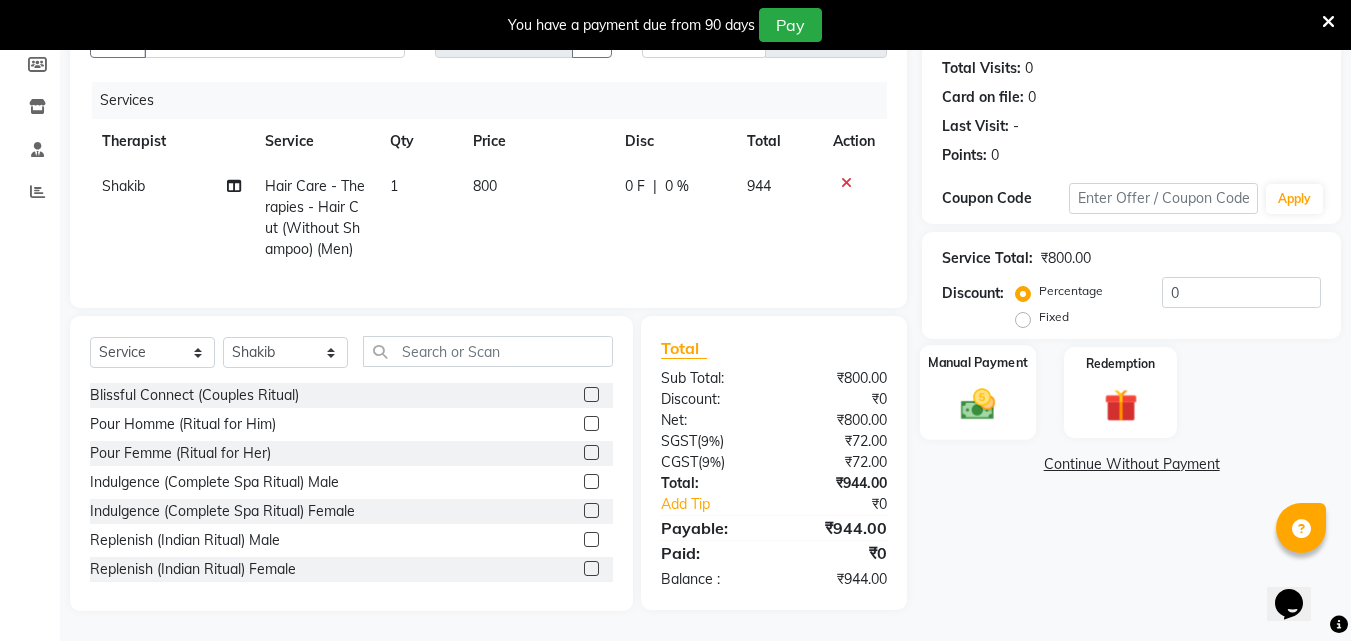 click on "Manual Payment" 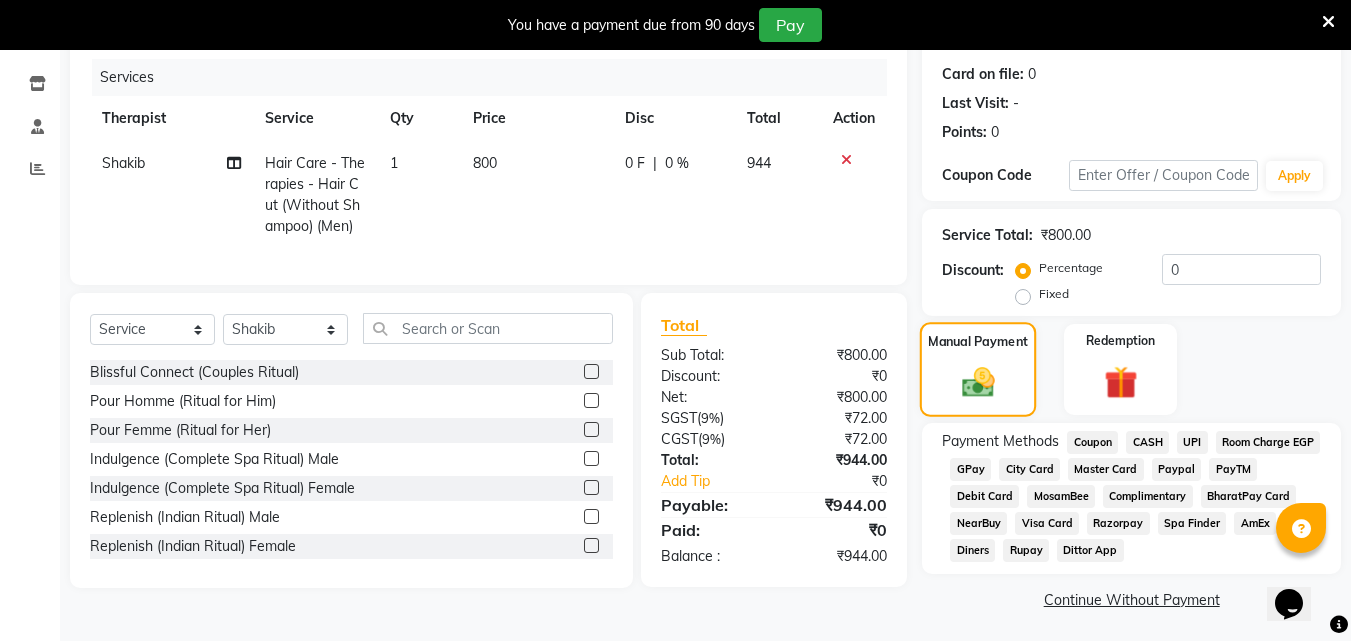 scroll, scrollTop: 243, scrollLeft: 0, axis: vertical 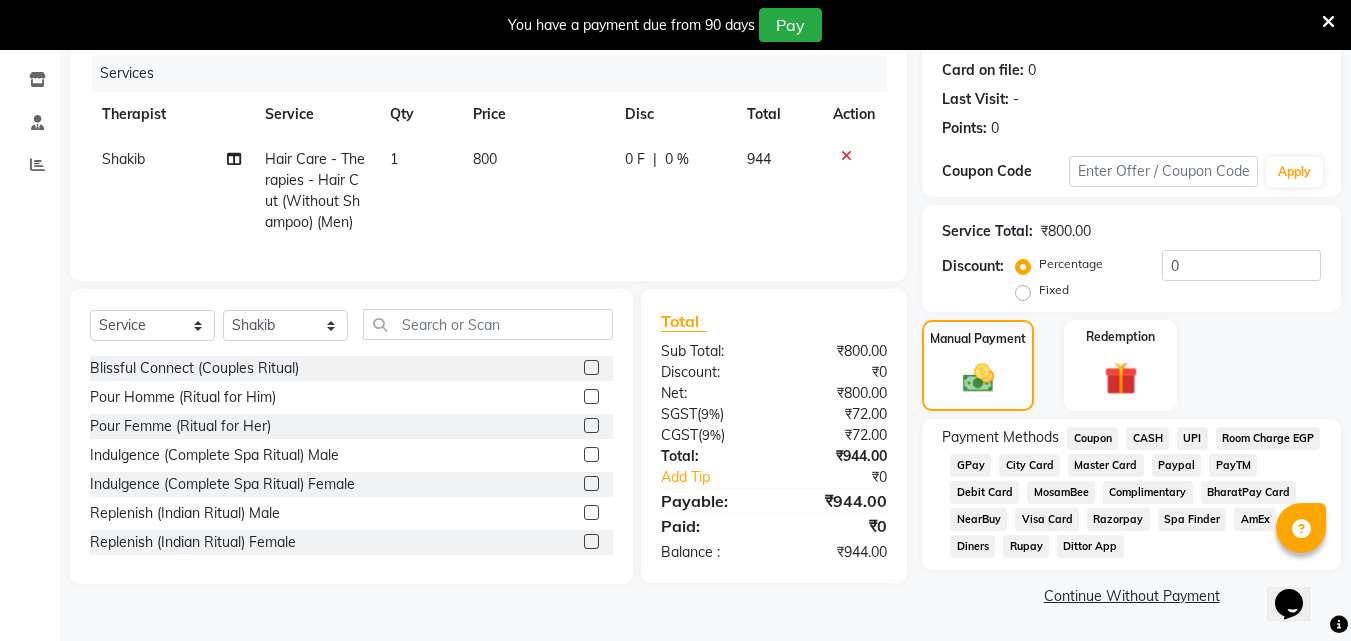 click on "UPI" 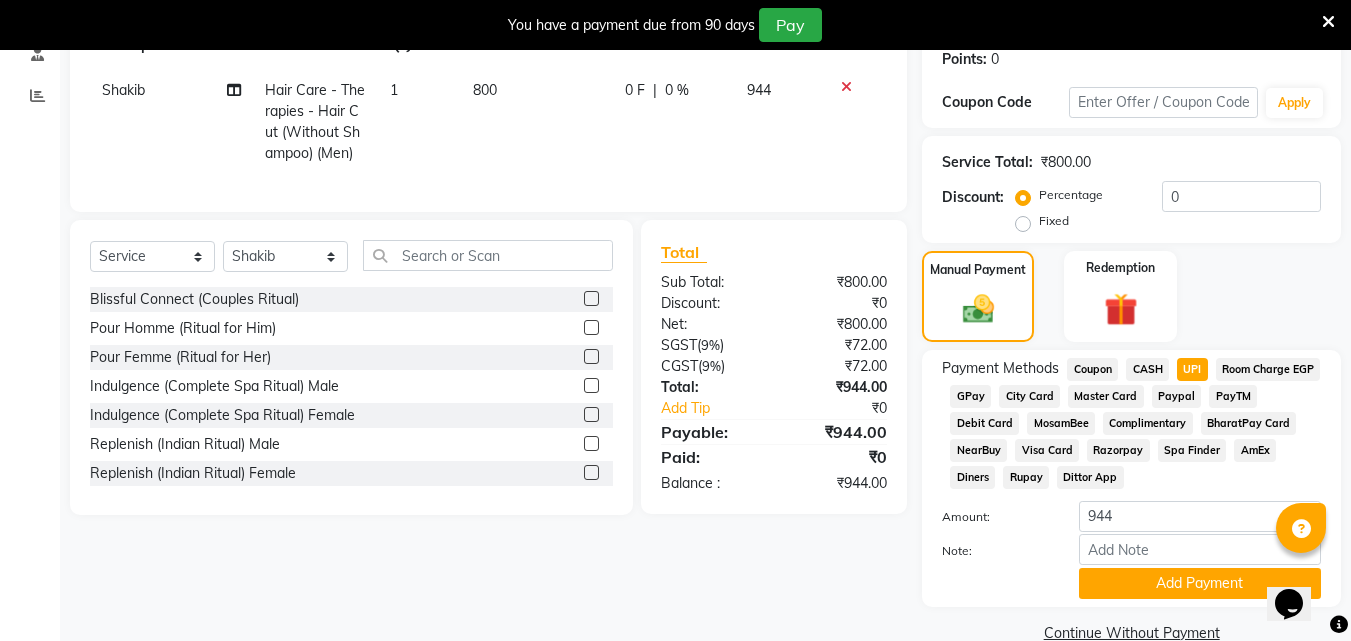 scroll, scrollTop: 349, scrollLeft: 0, axis: vertical 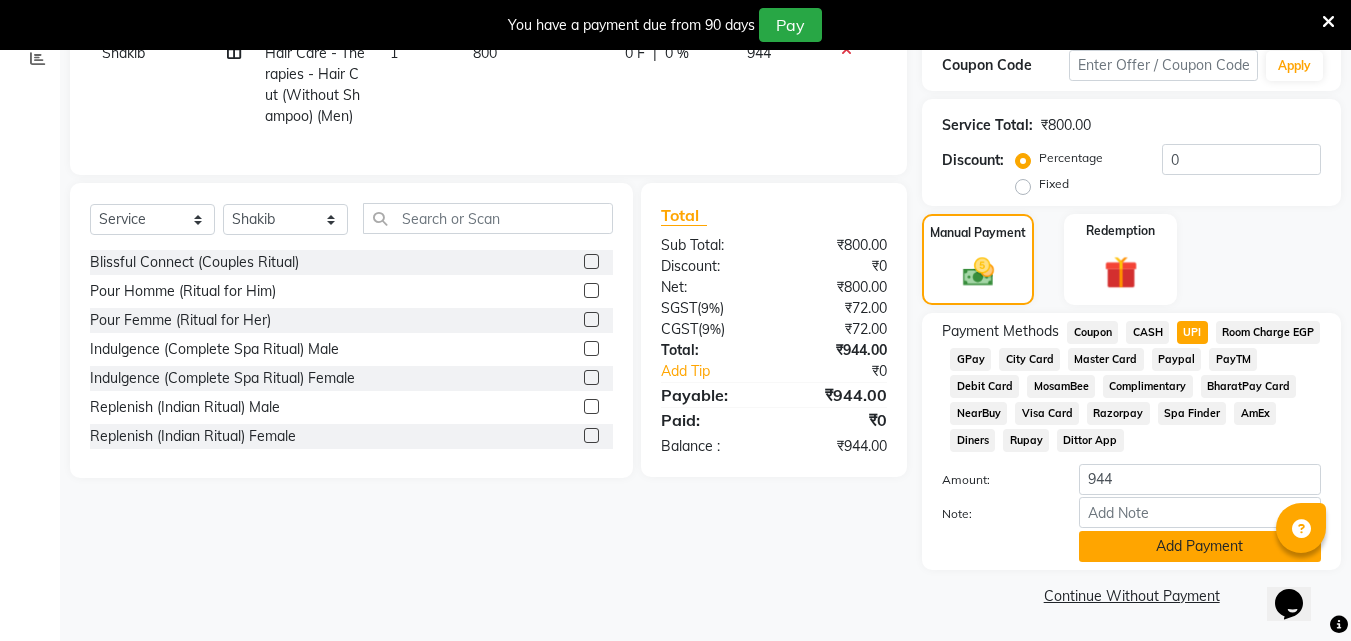 click on "Add Payment" 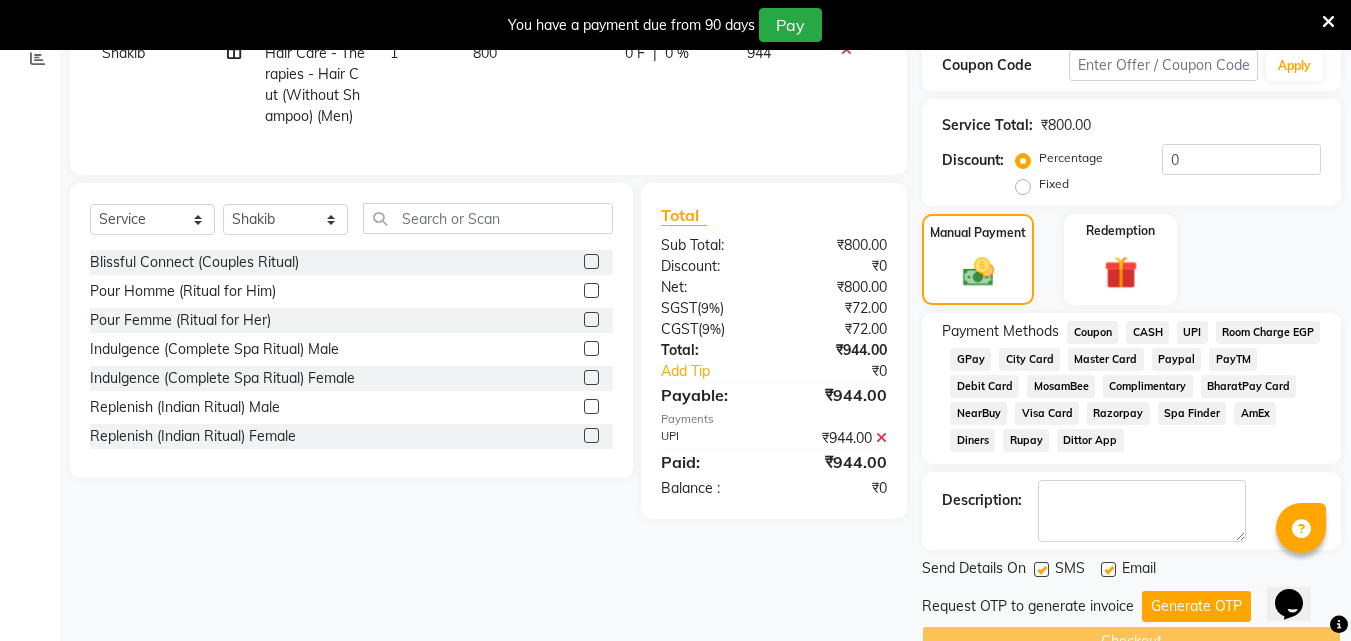 scroll, scrollTop: 395, scrollLeft: 0, axis: vertical 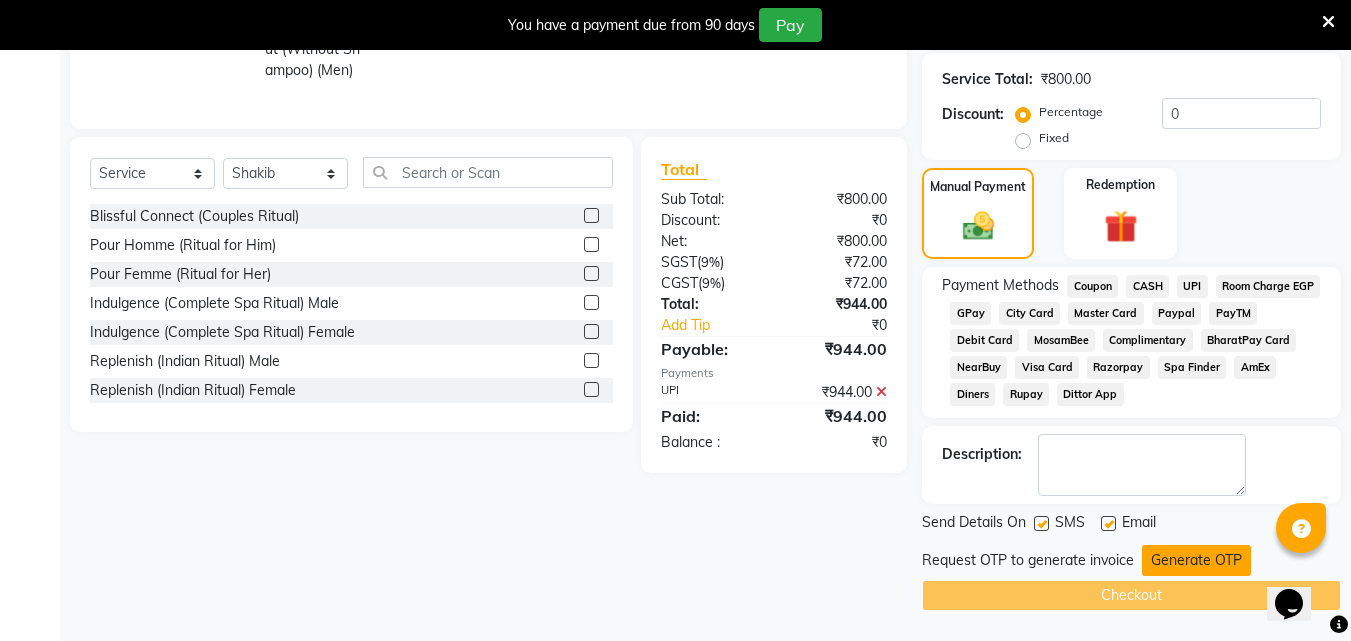 click on "Generate OTP" 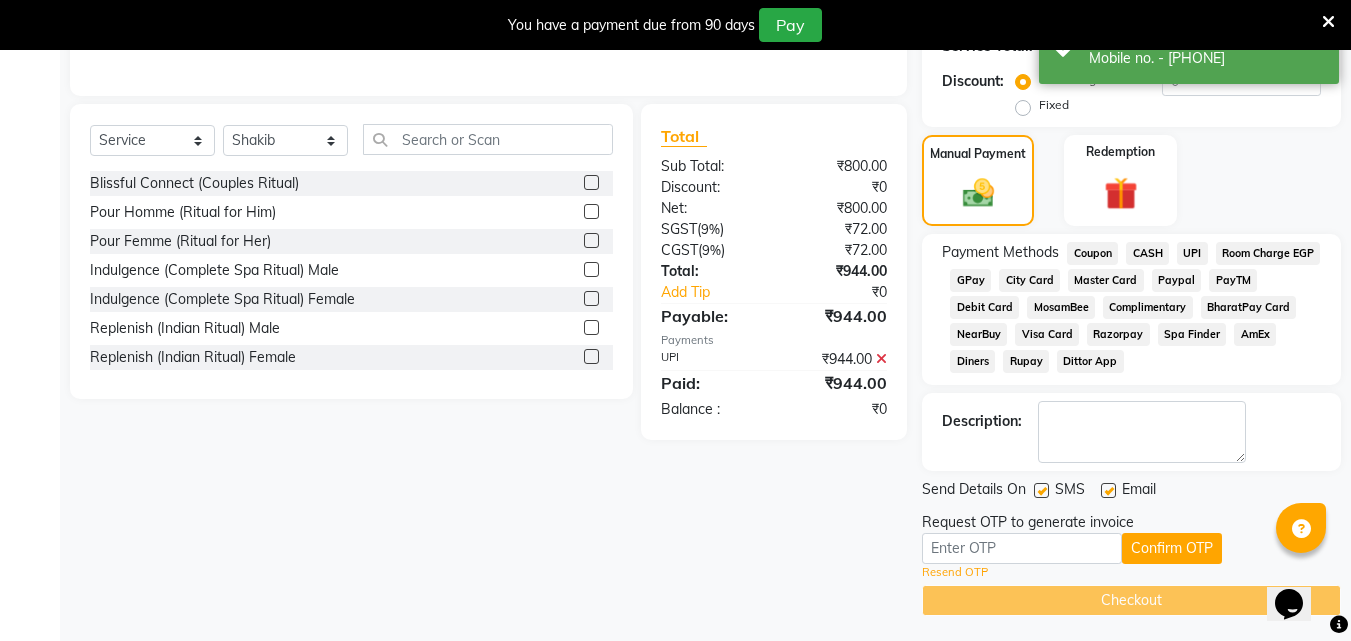scroll, scrollTop: 433, scrollLeft: 0, axis: vertical 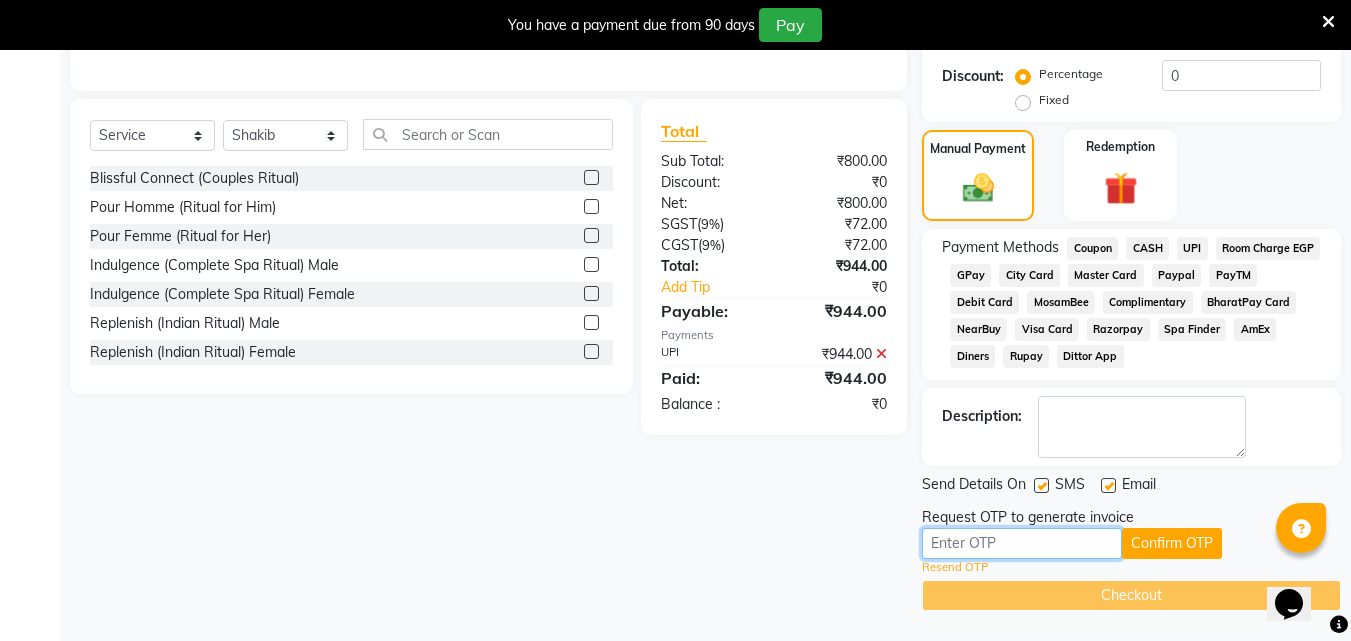 click at bounding box center [1022, 543] 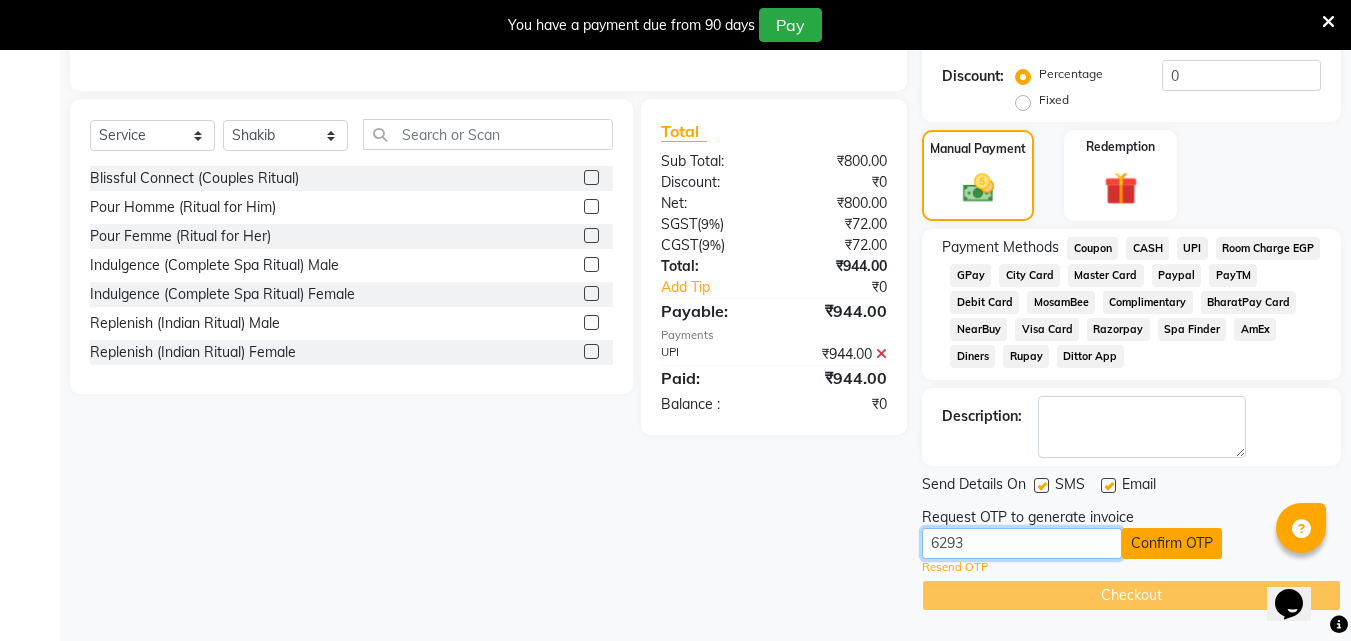 type on "6293" 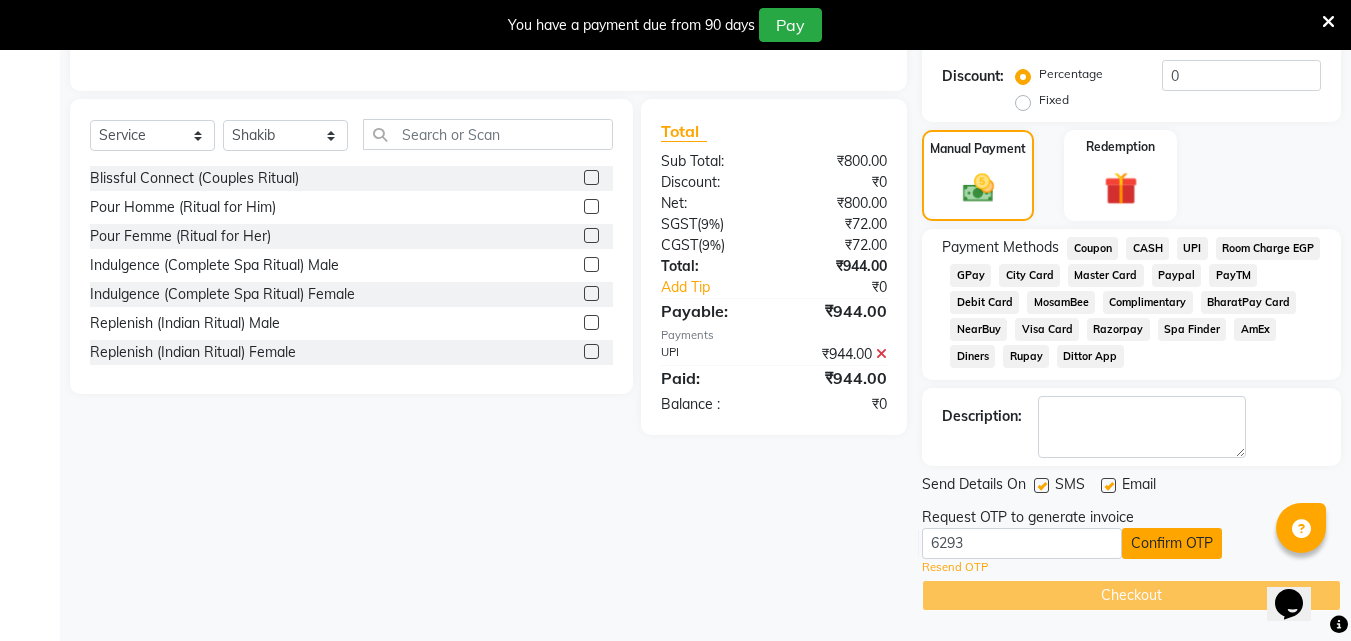 click on "Confirm OTP" 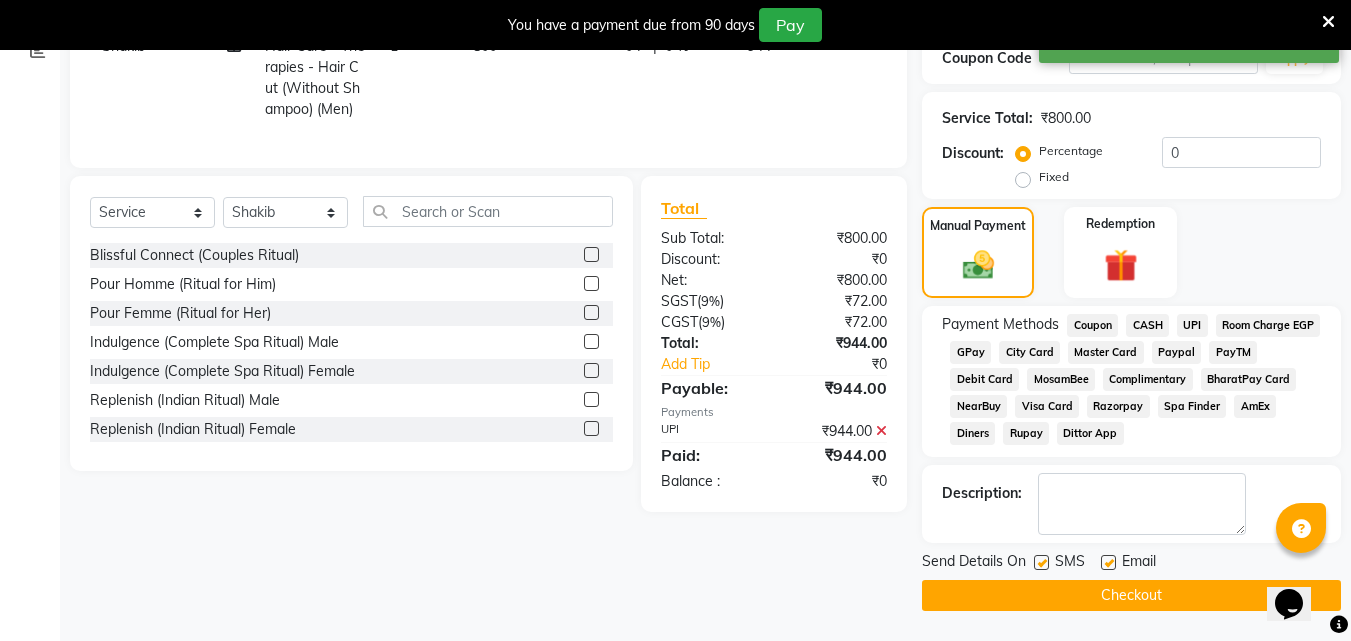 scroll, scrollTop: 356, scrollLeft: 0, axis: vertical 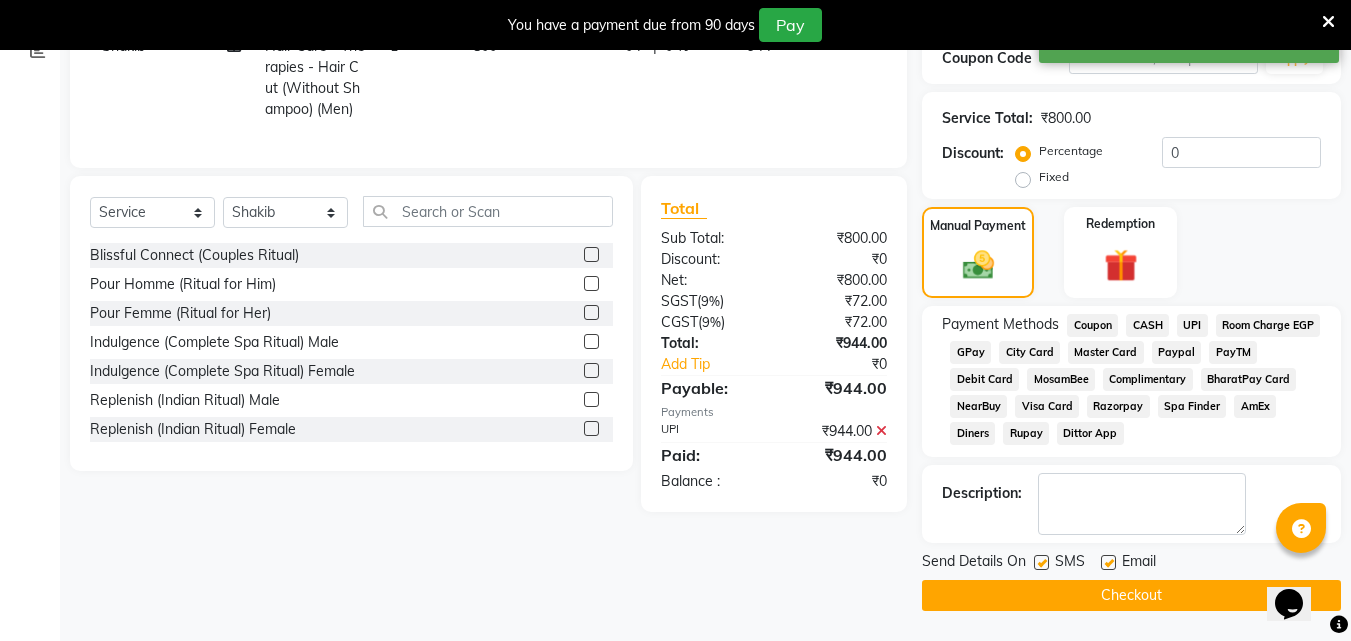 click on "Checkout" 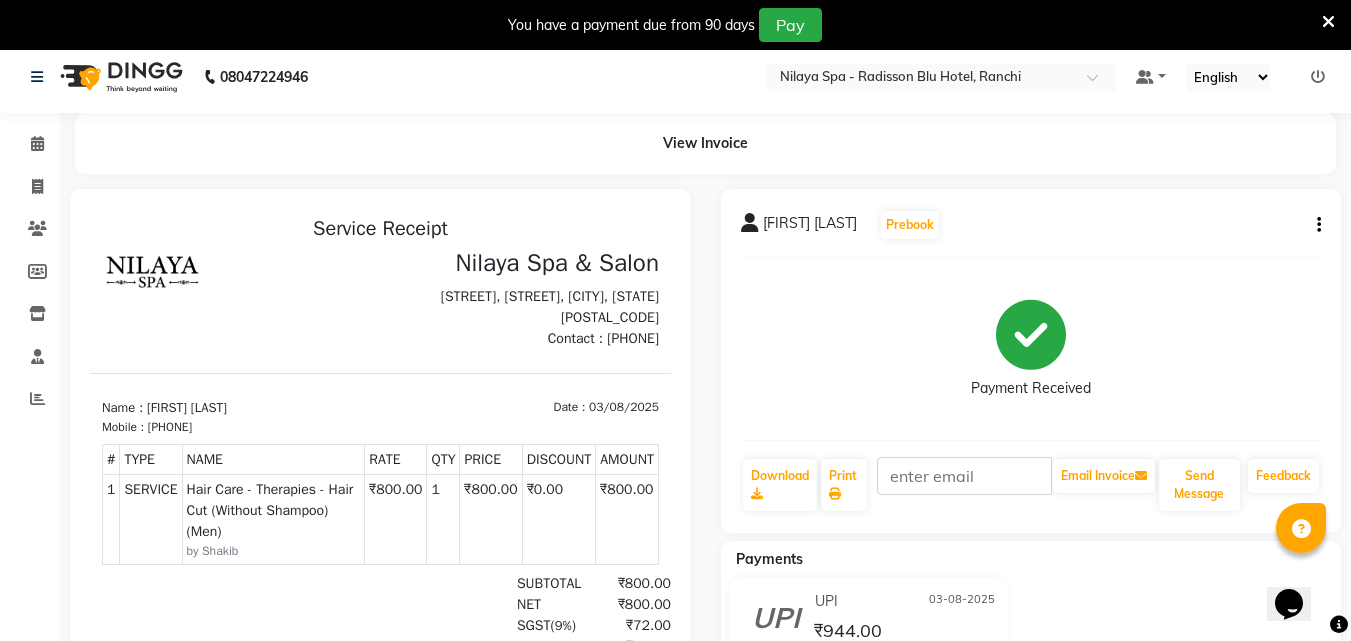 scroll, scrollTop: 0, scrollLeft: 0, axis: both 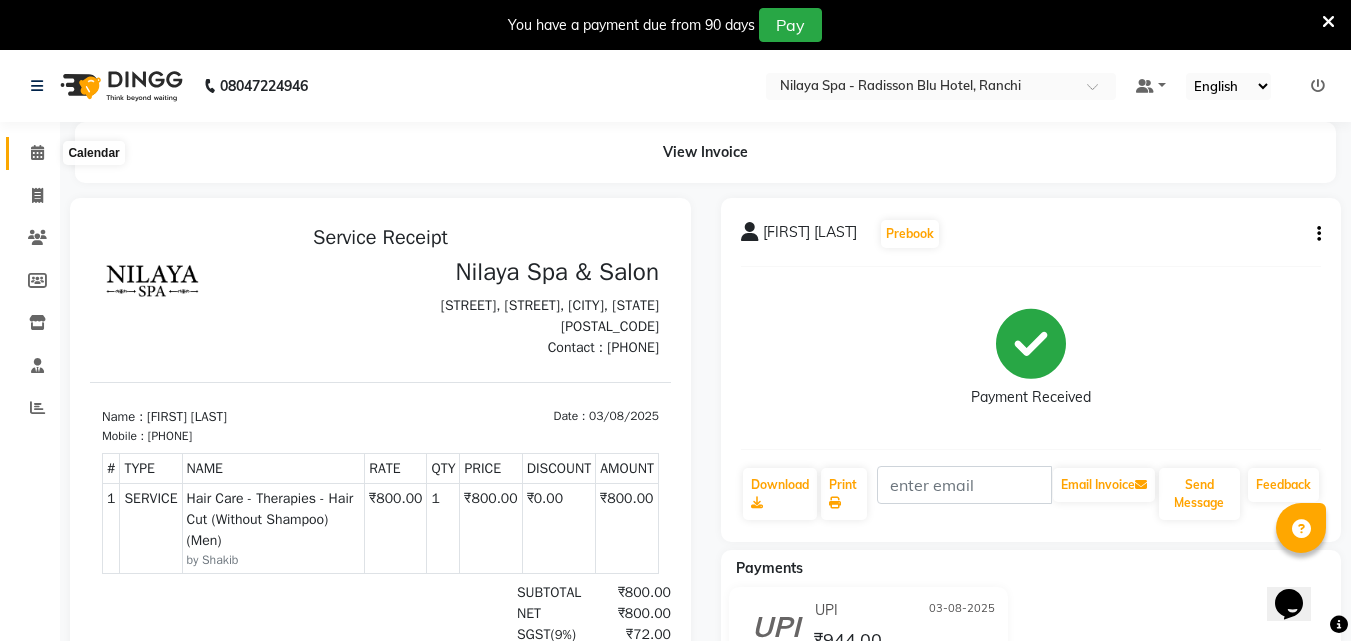 click 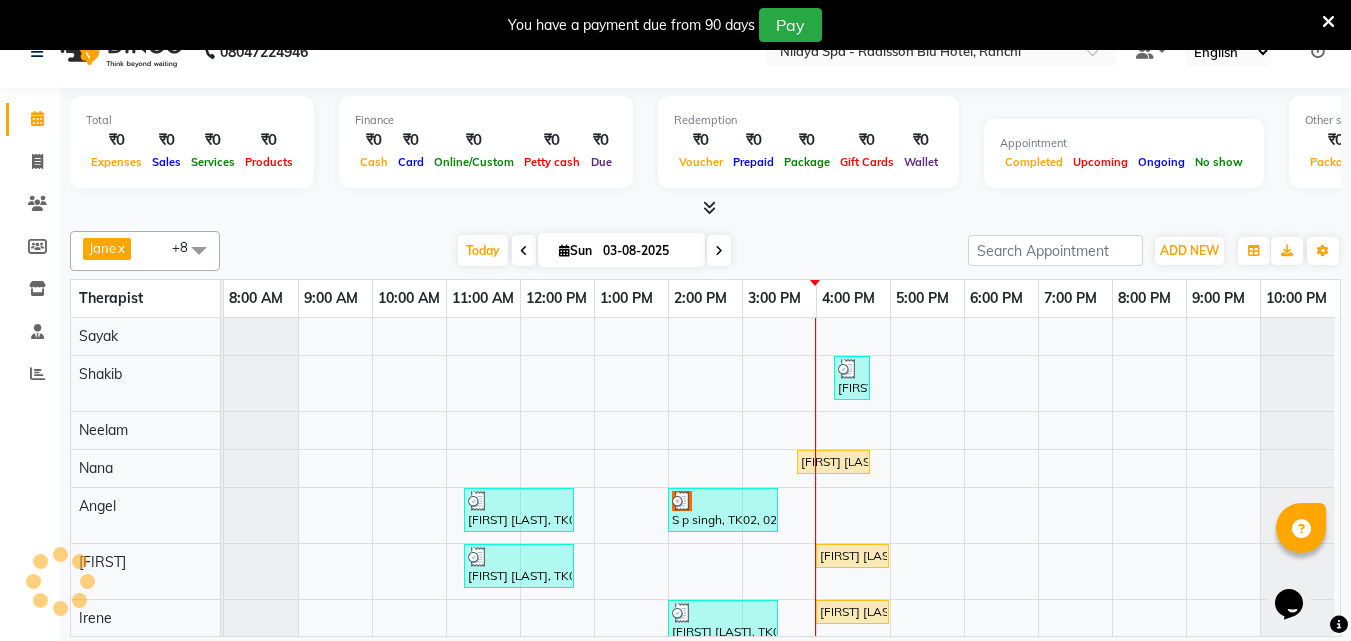 scroll, scrollTop: 50, scrollLeft: 0, axis: vertical 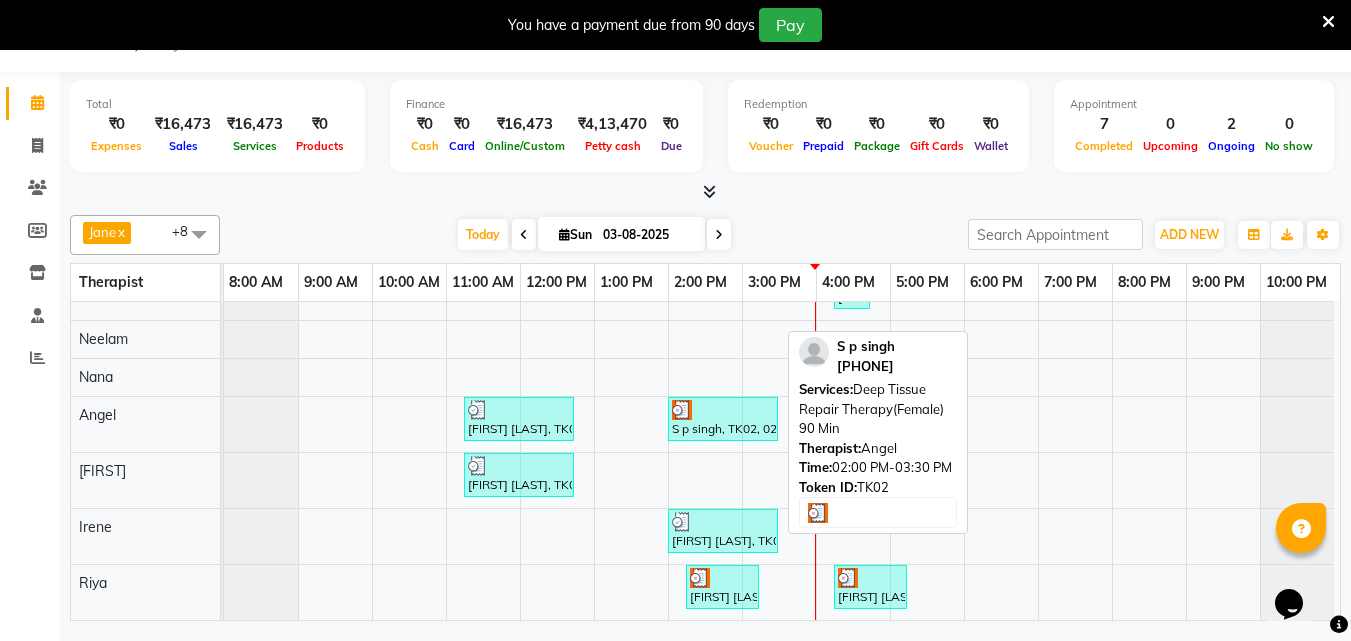 click at bounding box center [723, 410] 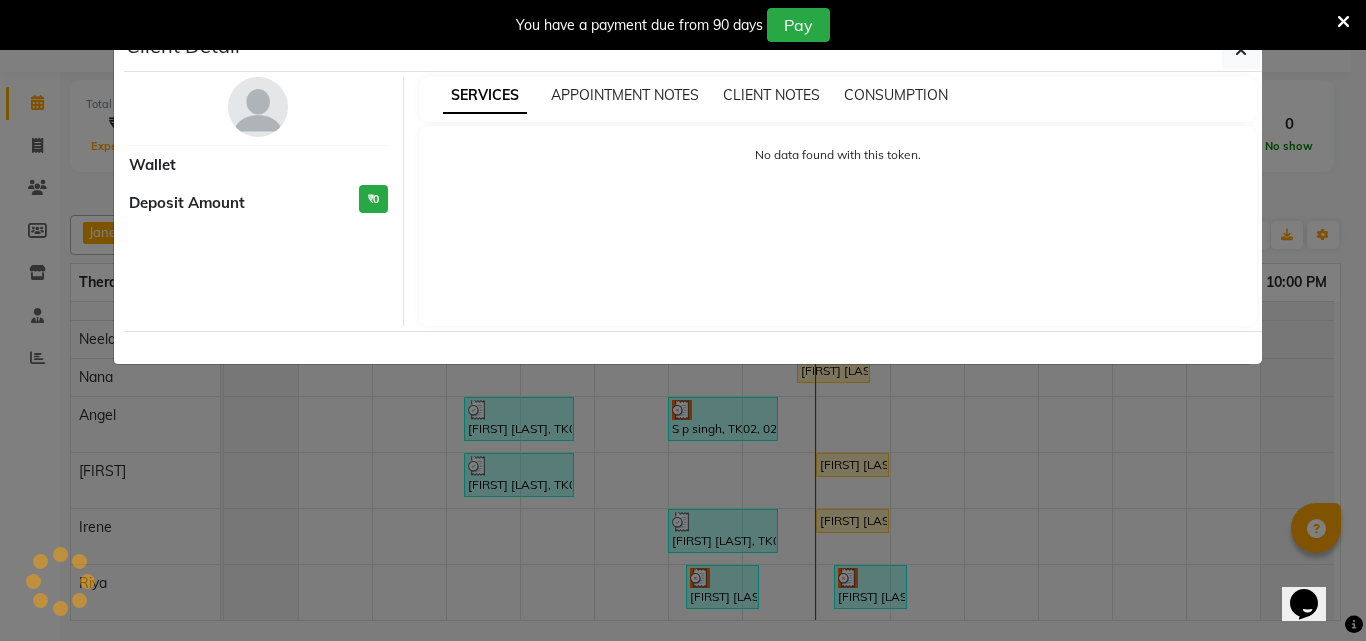 select on "3" 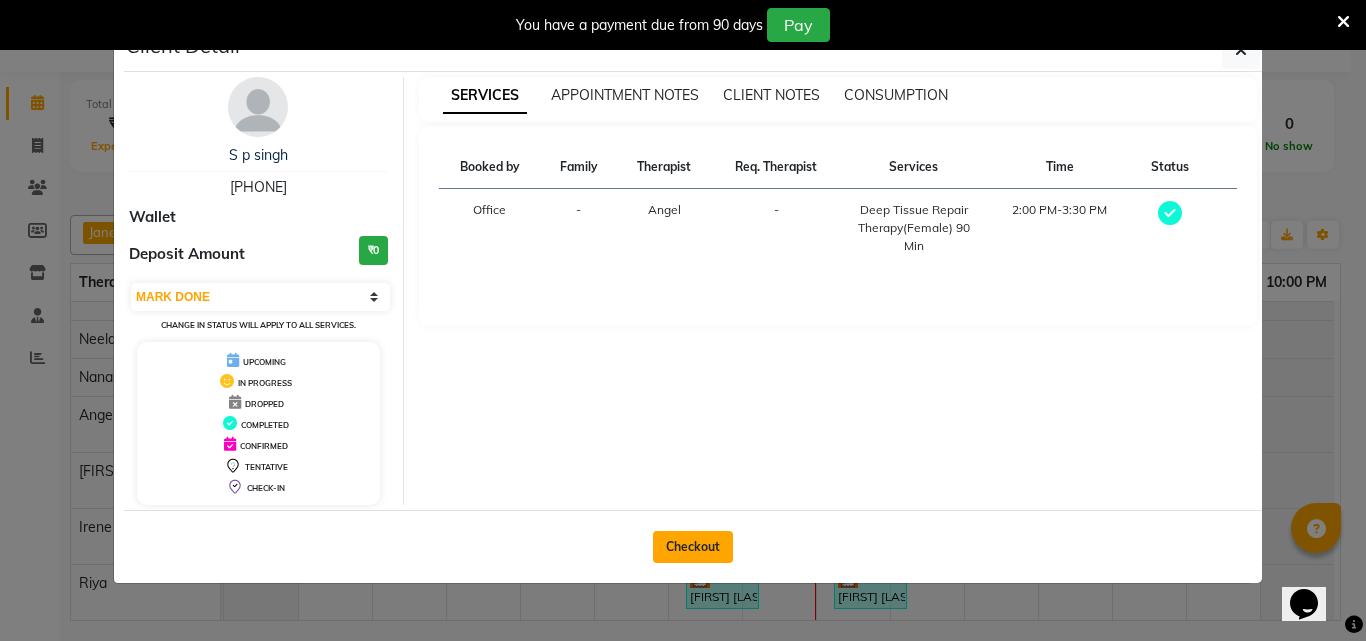 click on "Checkout" 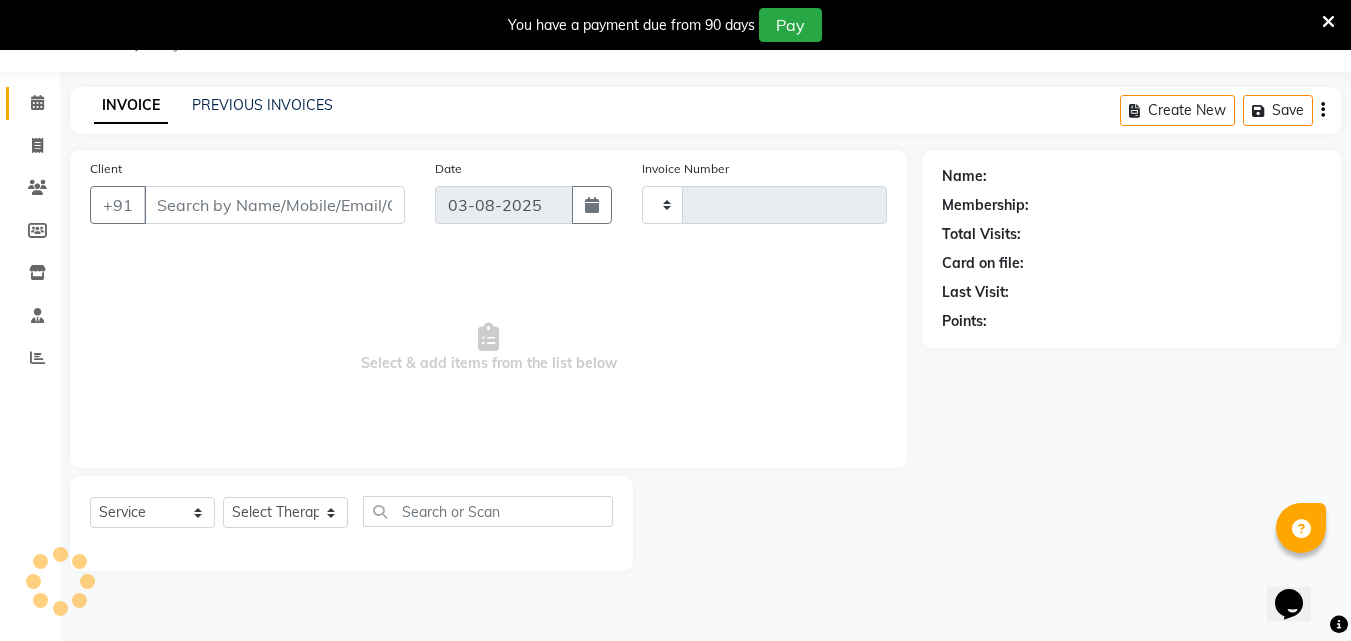 type on "1002" 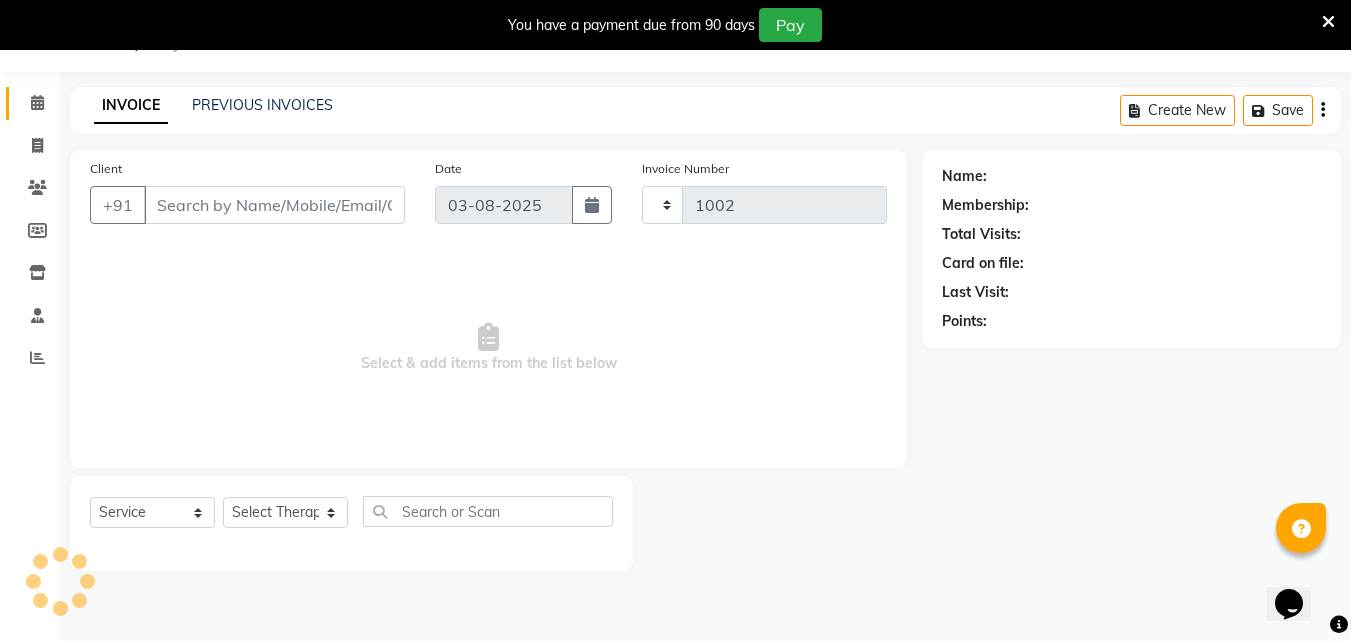 select on "8066" 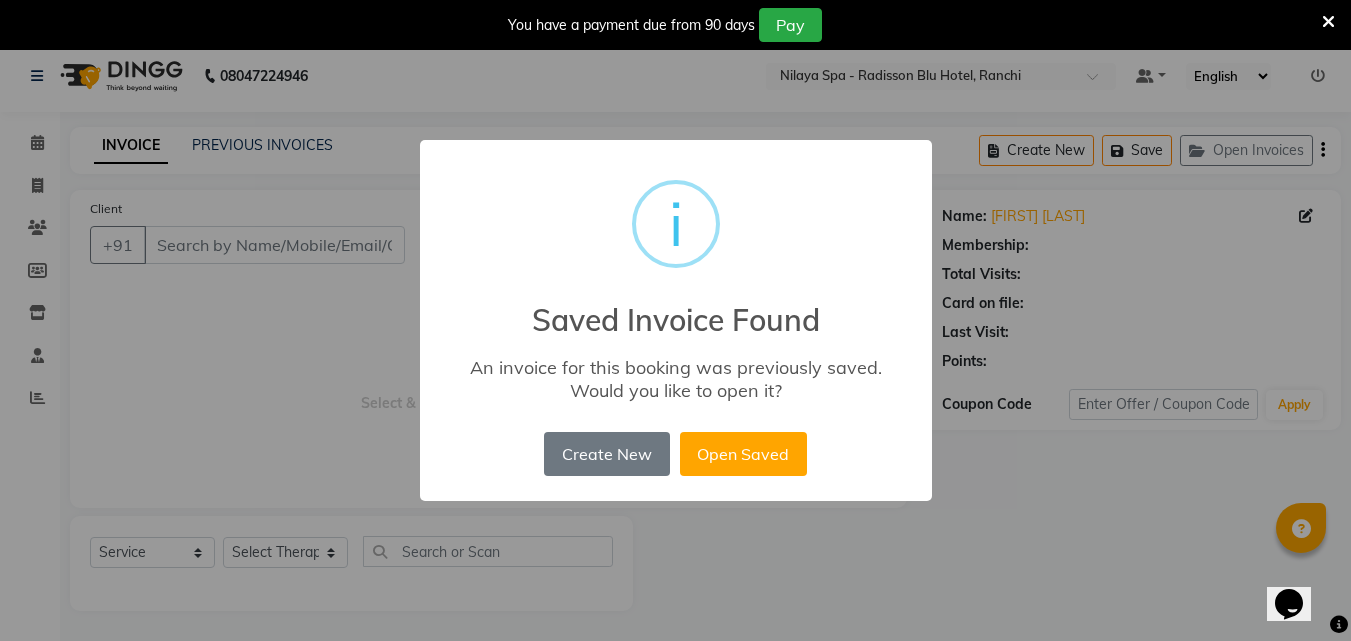 scroll, scrollTop: 10, scrollLeft: 0, axis: vertical 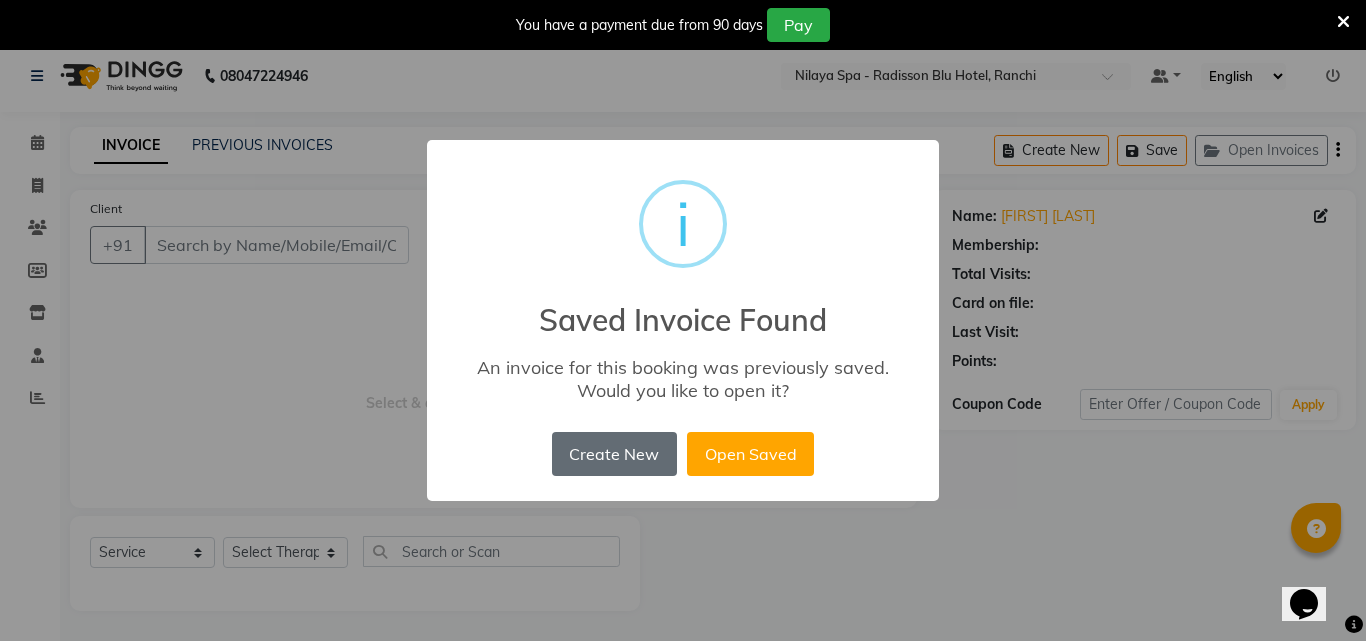 click on "Create New" at bounding box center (614, 454) 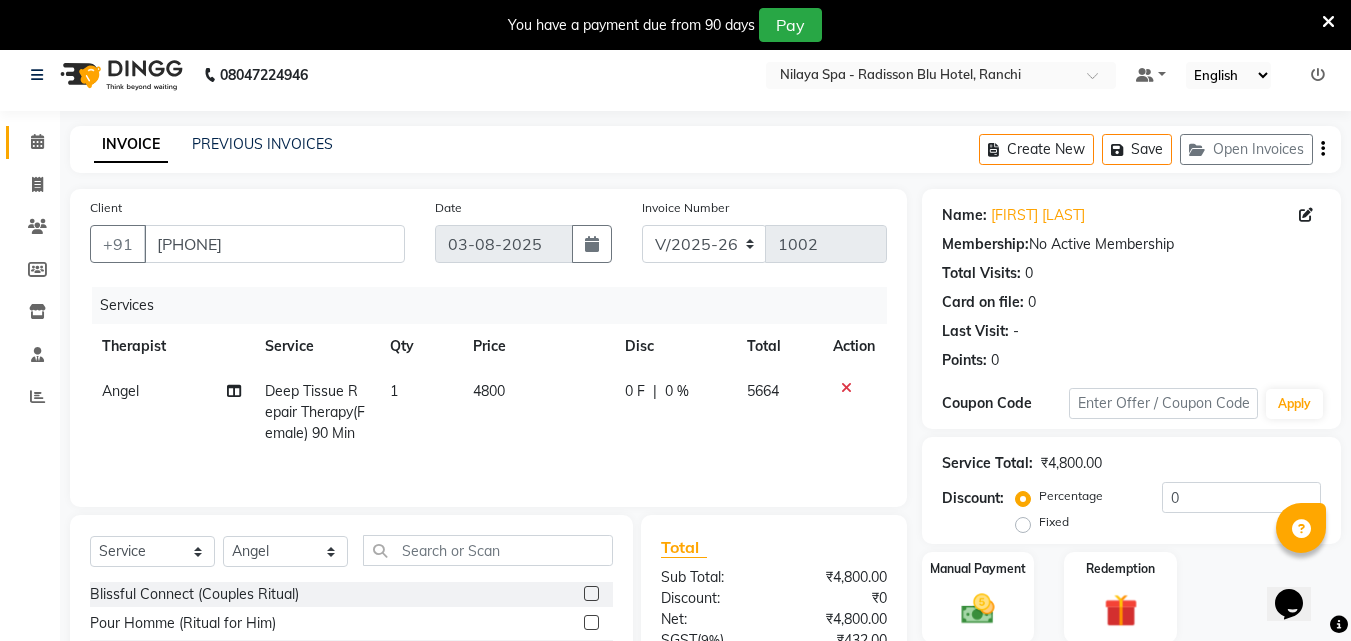 scroll, scrollTop: 10, scrollLeft: 0, axis: vertical 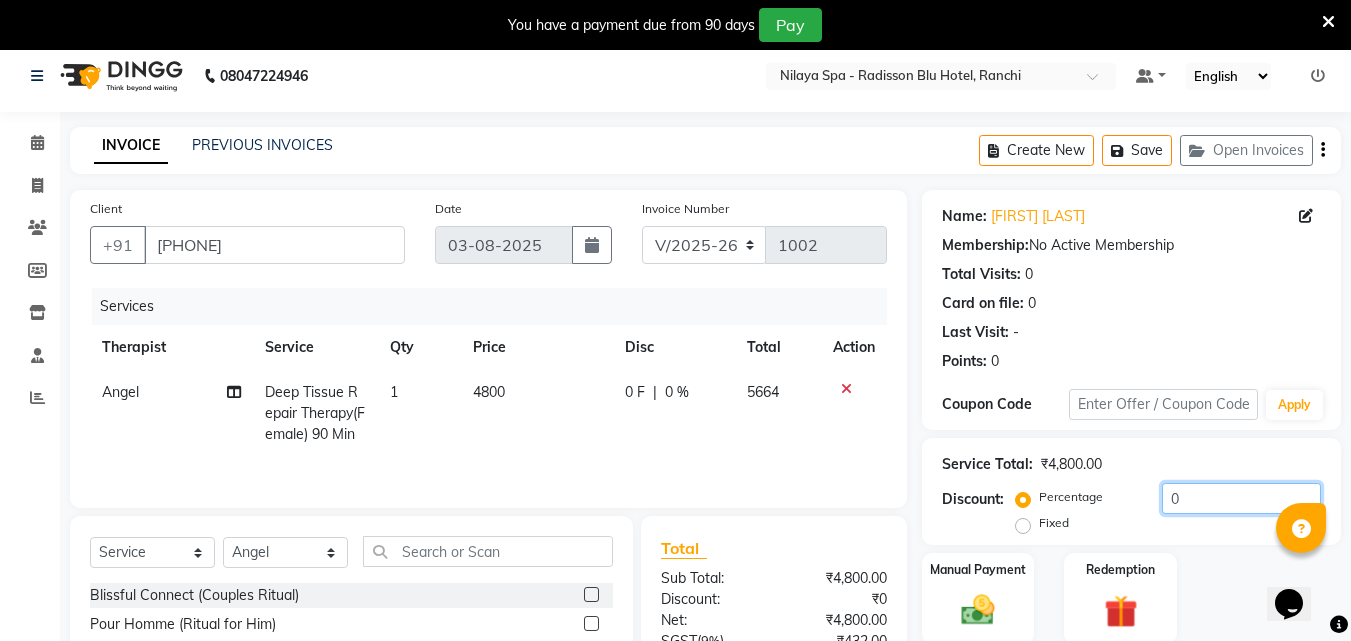 click on "0" 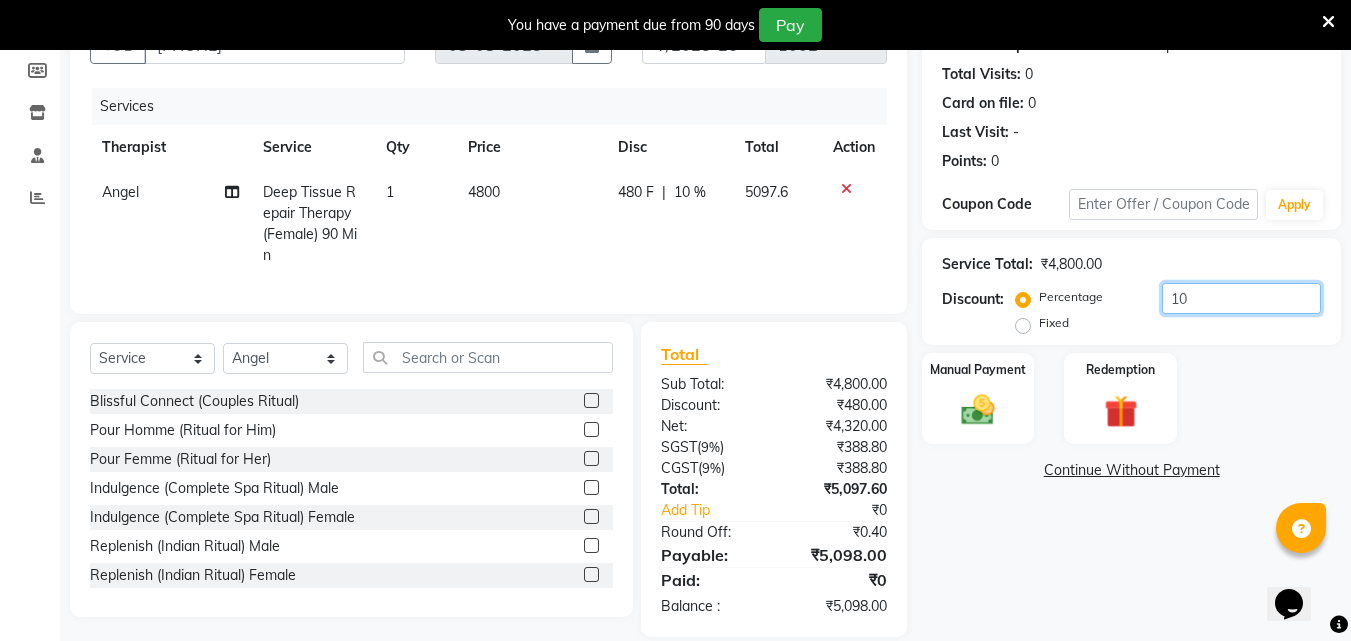 scroll, scrollTop: 251, scrollLeft: 0, axis: vertical 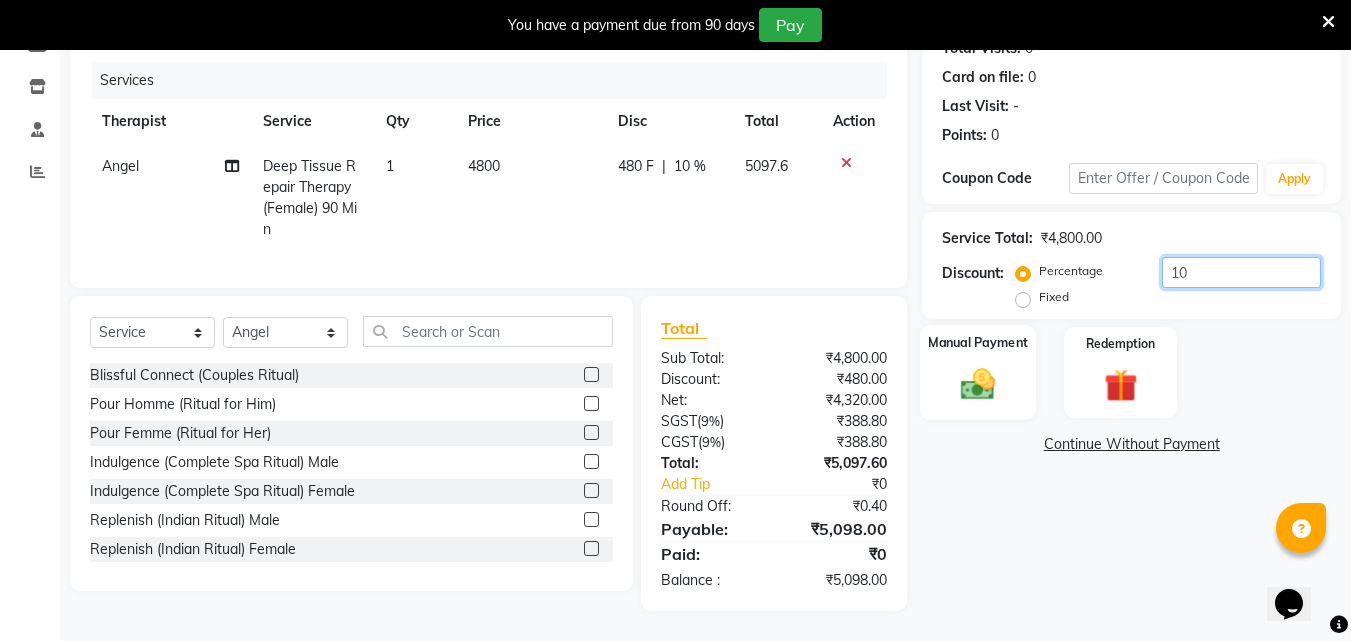 type on "10" 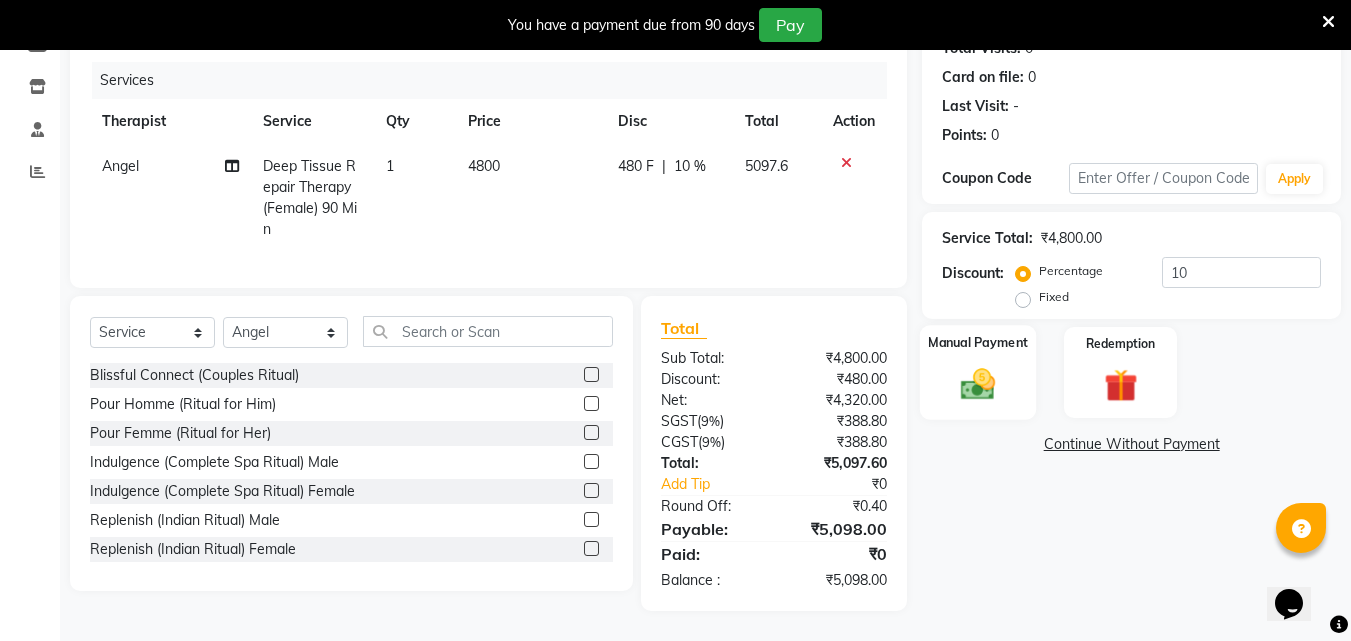 click 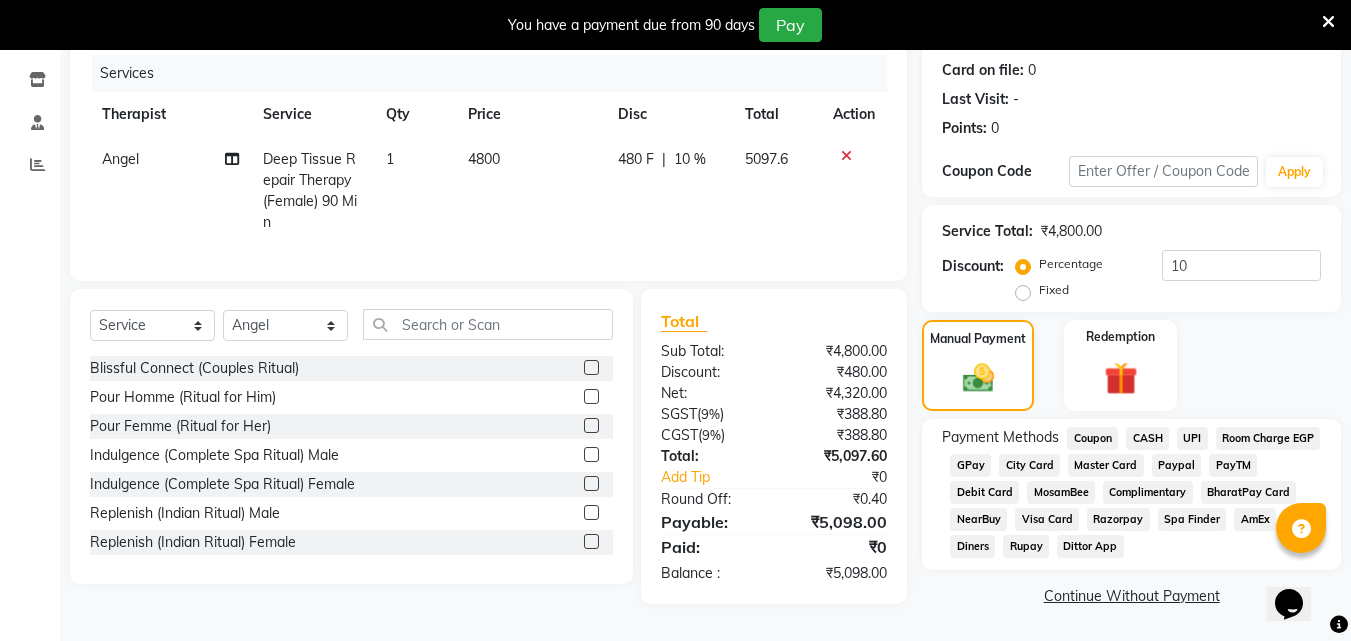click on "UPI" 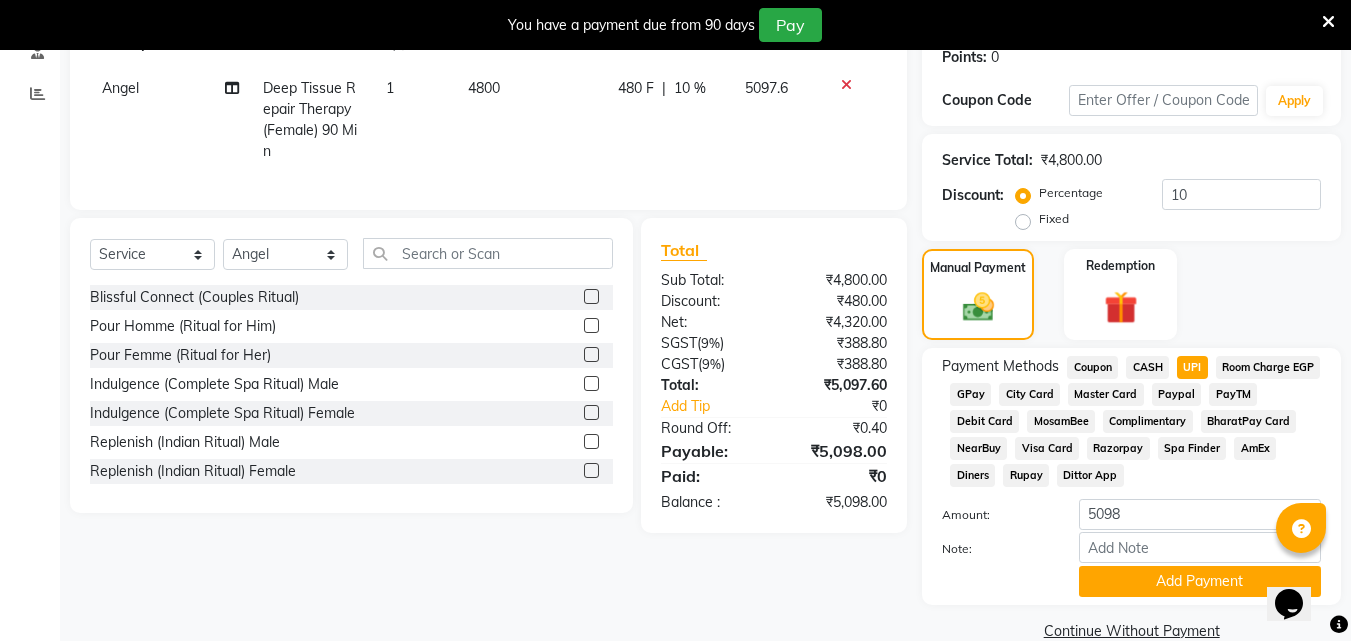 scroll, scrollTop: 349, scrollLeft: 0, axis: vertical 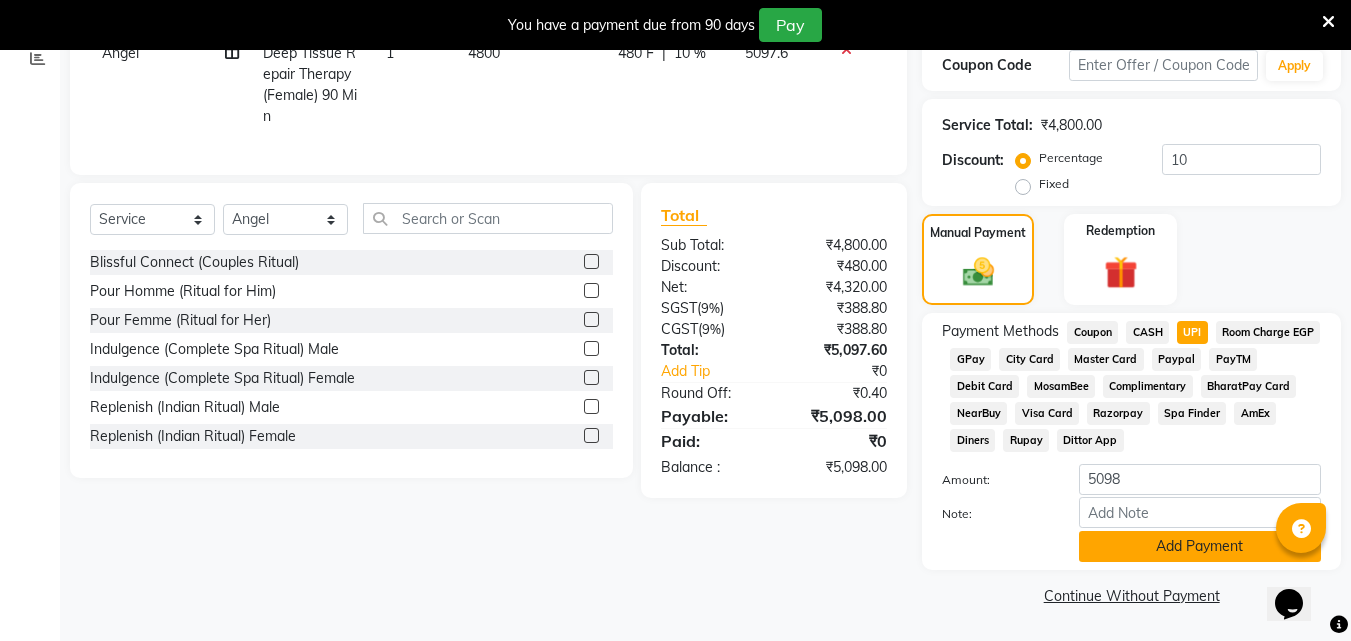 click on "Add Payment" 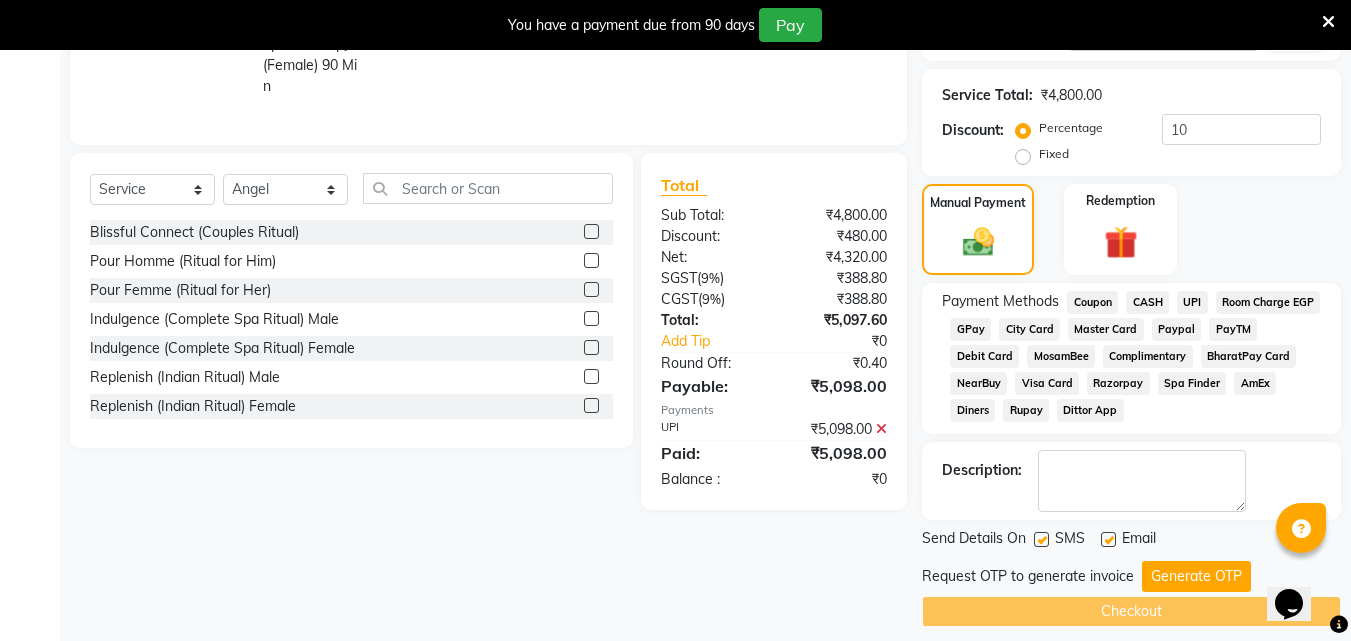 scroll, scrollTop: 395, scrollLeft: 0, axis: vertical 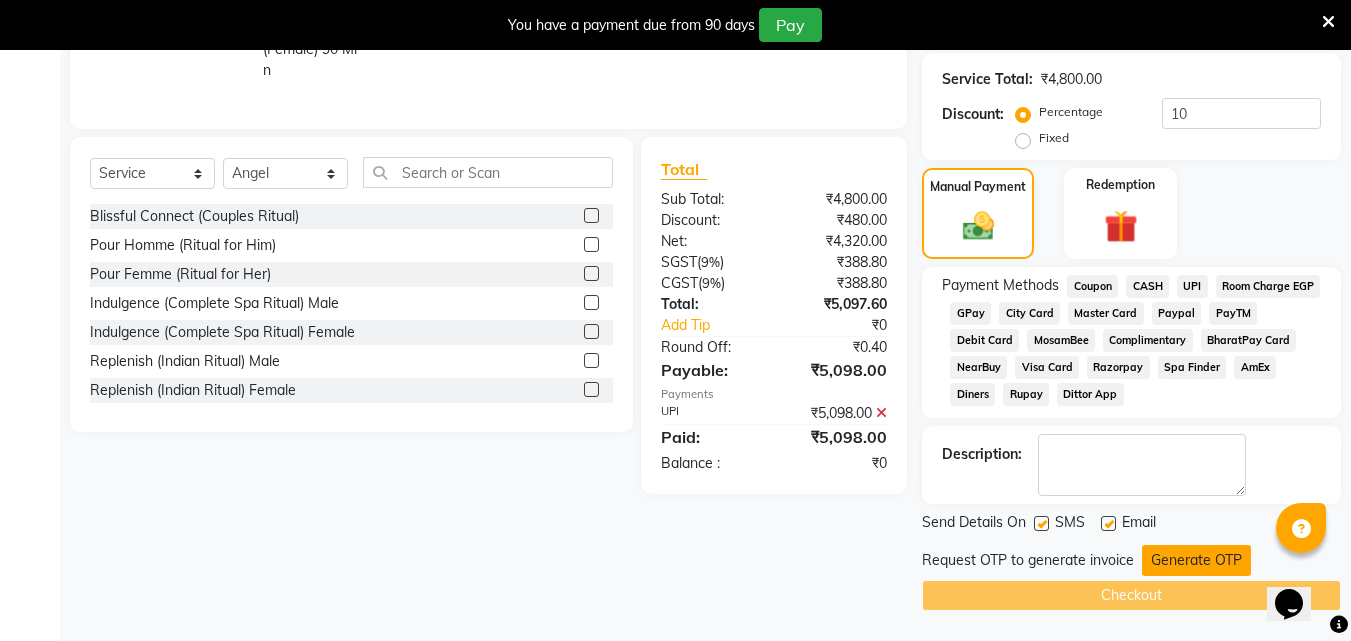 click on "Generate OTP" 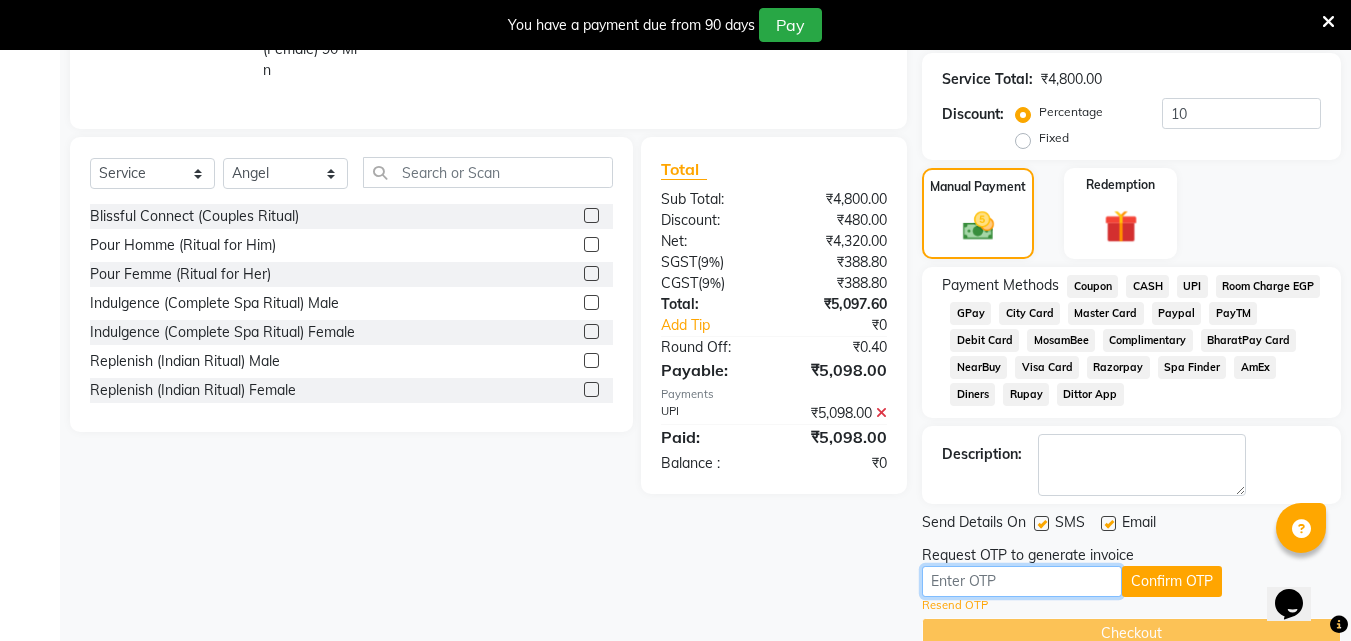 click at bounding box center (1022, 581) 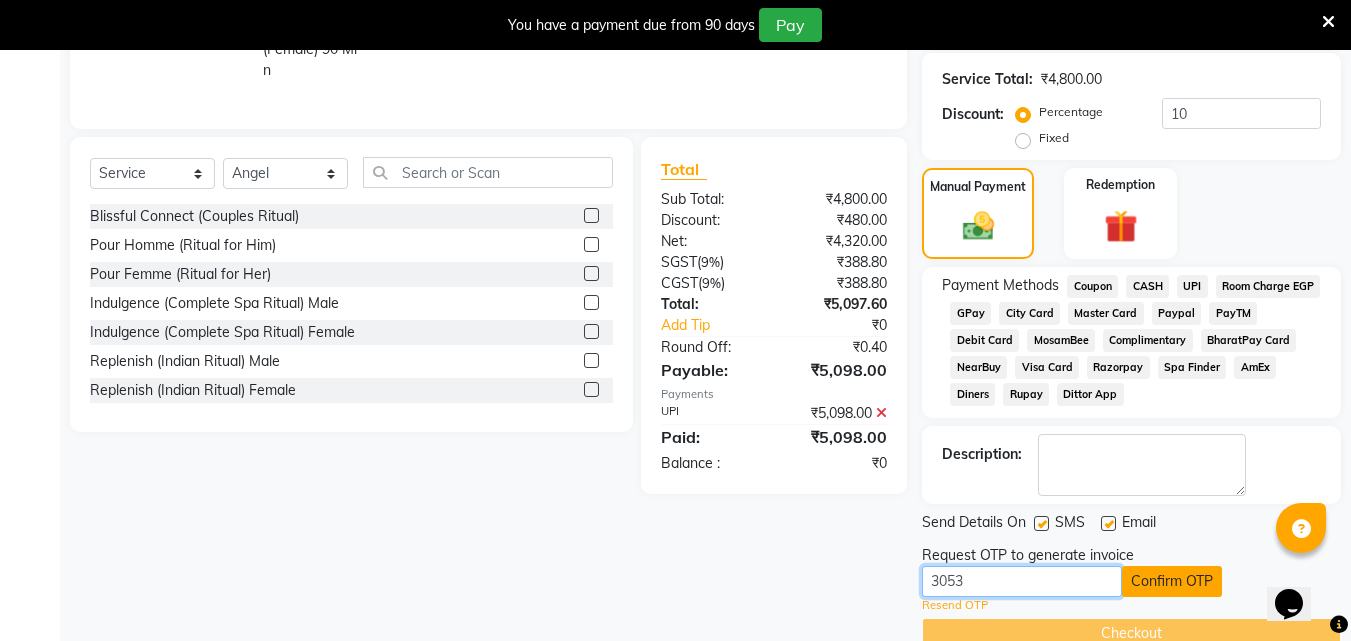 type on "3053" 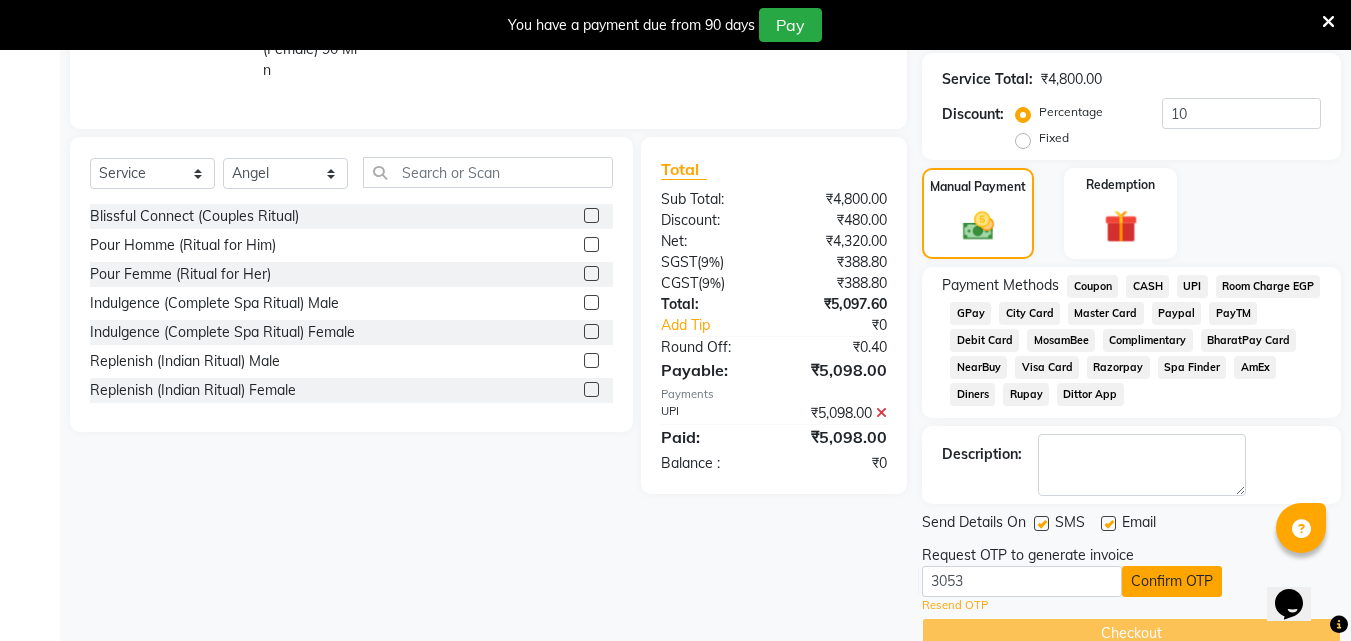 click on "Confirm OTP" 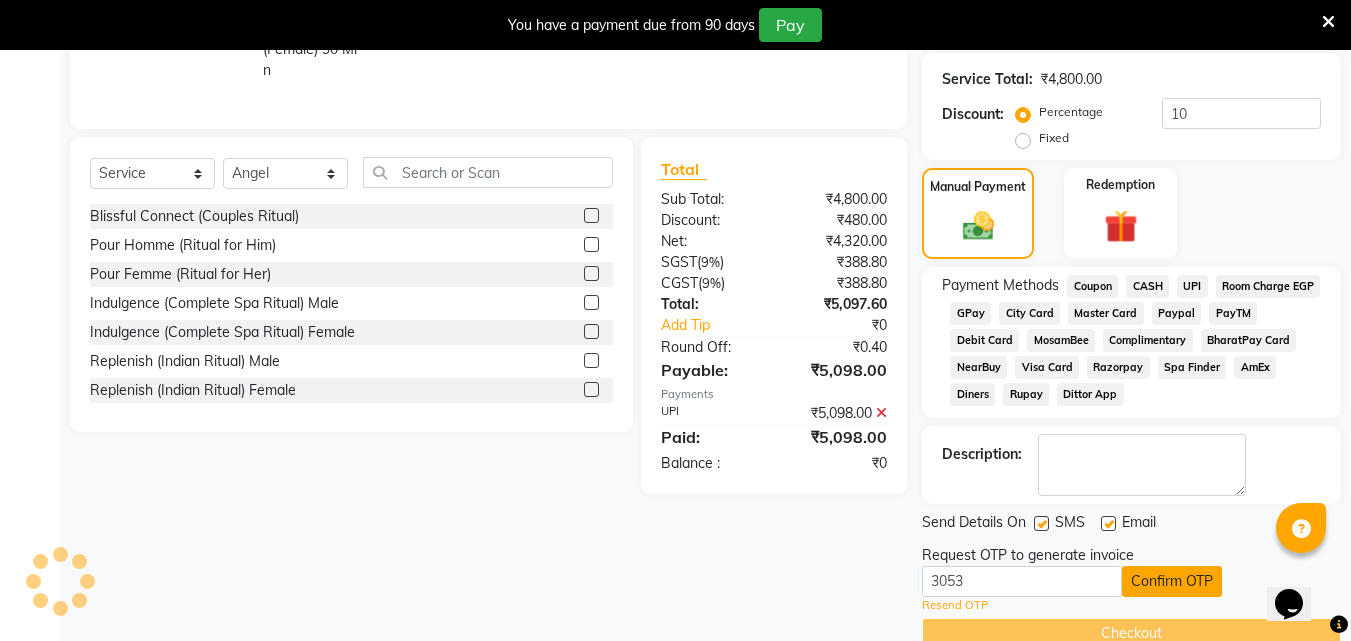 scroll, scrollTop: 356, scrollLeft: 0, axis: vertical 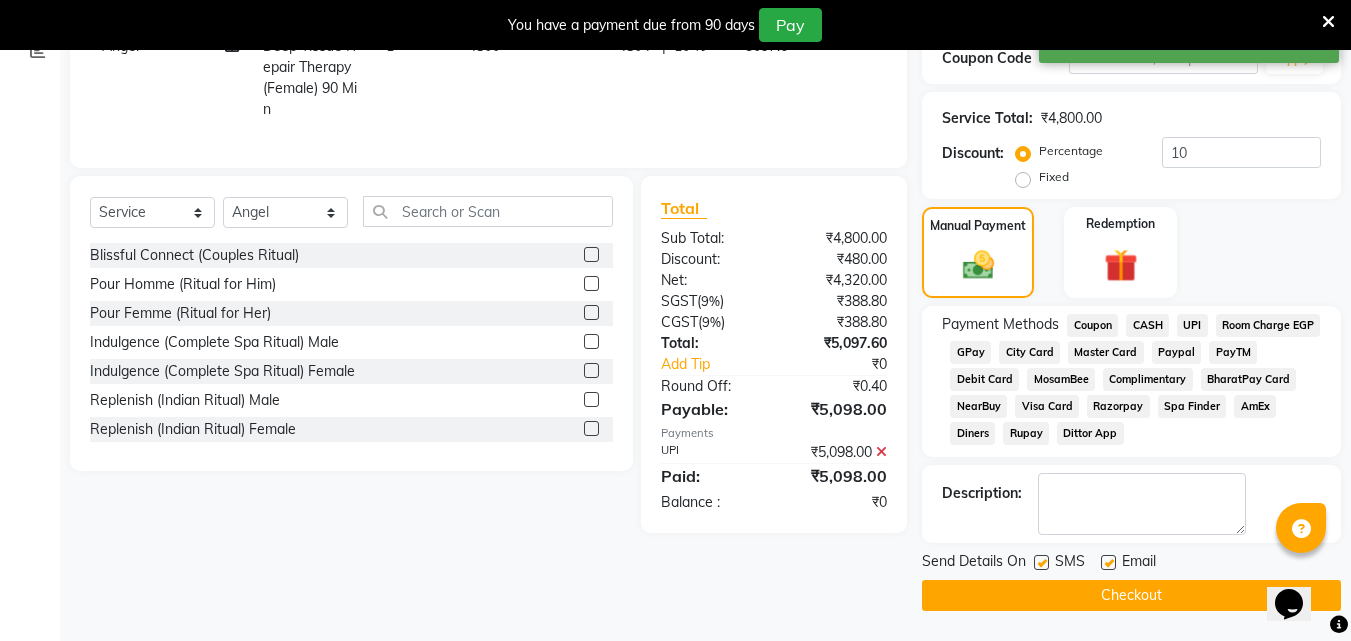 click on "Checkout" 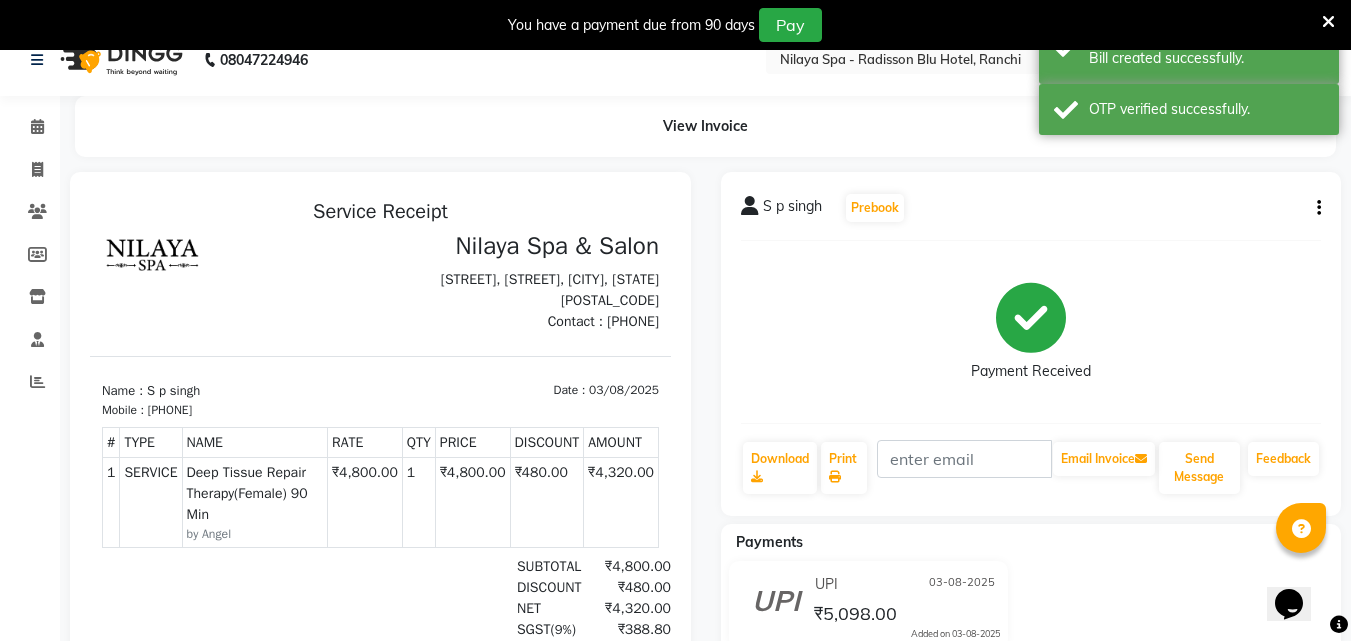 scroll, scrollTop: 25, scrollLeft: 0, axis: vertical 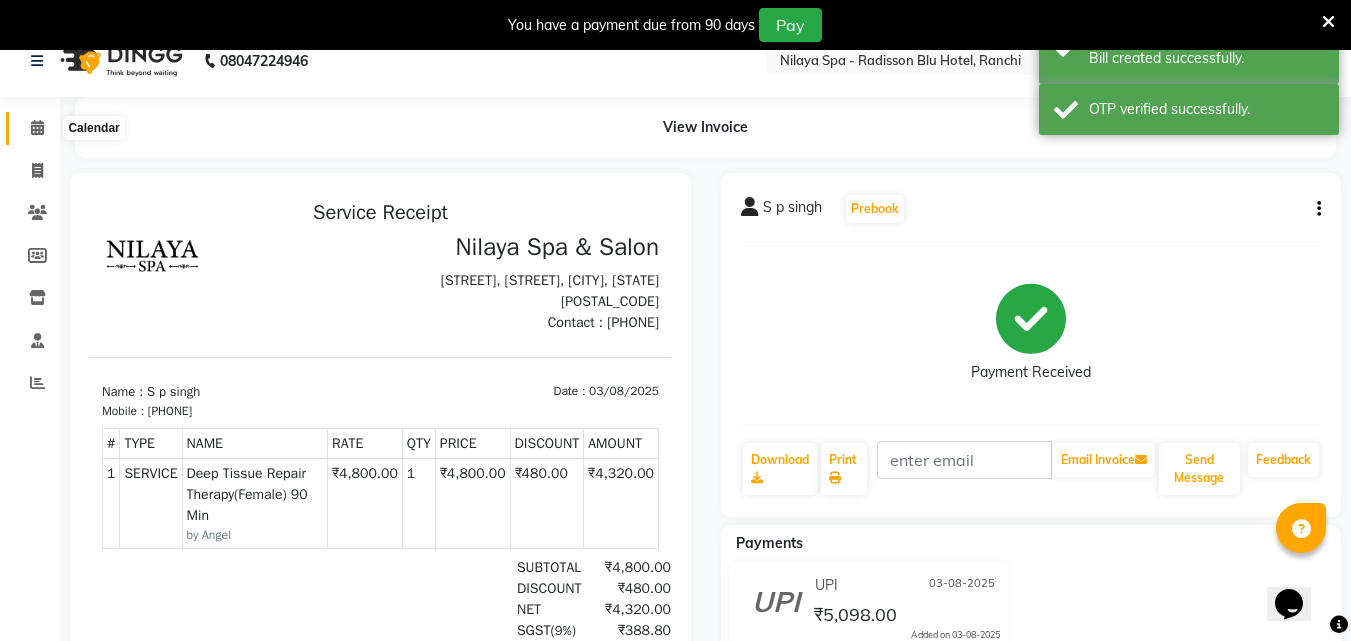 click 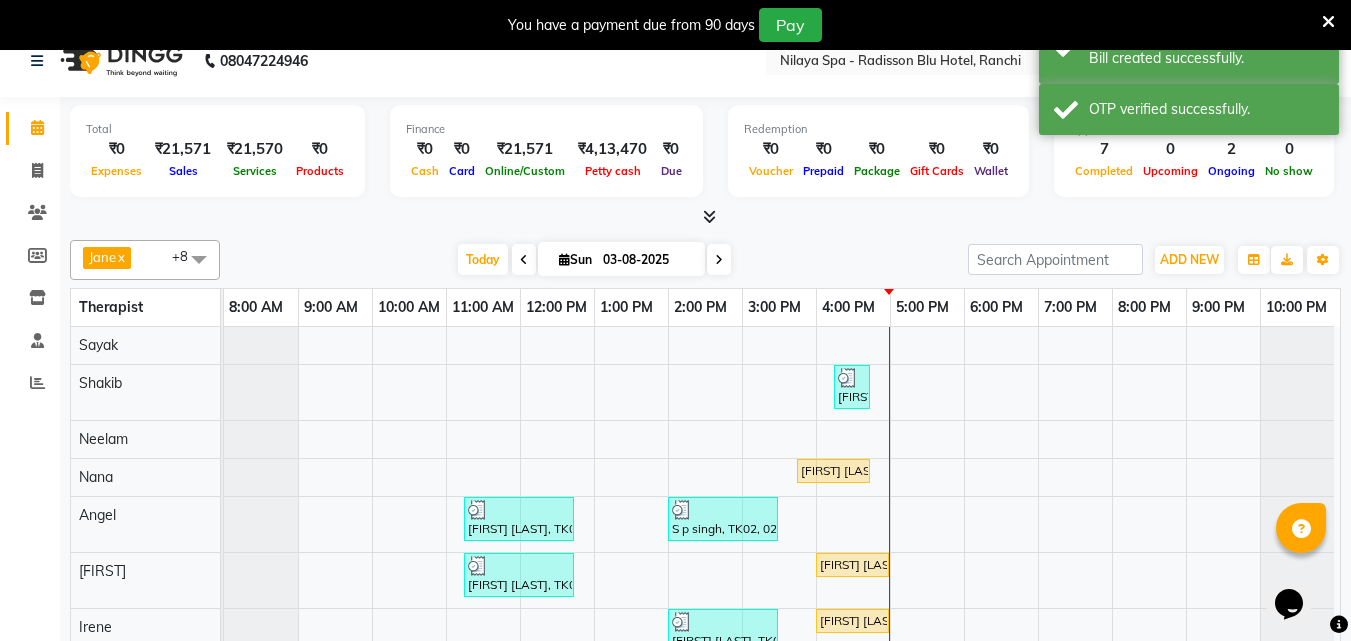 scroll, scrollTop: 50, scrollLeft: 0, axis: vertical 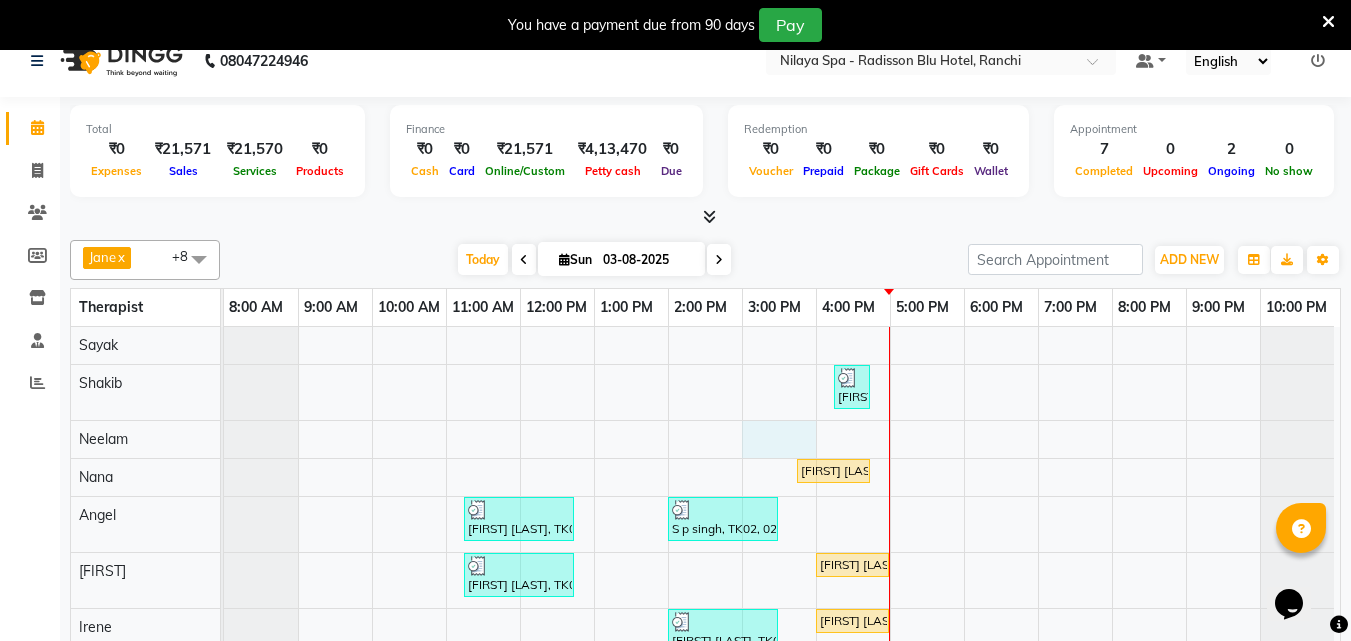 click on "[FIRST] [LAST], TK08, 04:15 PM-04:45 PM, Hair Care - Therapies - Hair Cut (Without Shampoo) (Men)    [FIRST] [LAST] , TK06, 03:45 PM-04:45 PM, Traditional Swedish Relaxation Therapy(Male) 60 Min     [FIRST] [LAST] , TK01, 11:15 AM-12:45 PM, Traditional Swedish Relaxation Therapy(Male) 90 Min     S p singh, TK02, 02:00 PM-03:30 PM, Deep Tissue Repair Therapy(Female) 90 Min     [FIRST] [LAST], TK01, 11:15 AM-12:45 PM, Traditional Swedish Relaxation Therapy(Male) 90 Min    [FIRST] singh, TK05, 04:00 PM-05:00 PM, Couple Rejuvenation Therapy 60 Min     [FIRST] [LAST], TK04, 02:00 PM-03:30 PM, R3 Fusion Therapy(Male) 90 Min    [FIRST] singh, TK05, 04:00 PM-05:00 PM, Couple Rejuvenation Therapy 60 Min     [FIRST]  [LAST] , TK03, 02:15 PM-03:15 PM, Deep Tissue Repair Therapy(Male) 60 Min     [LAST], TK07, 04:15 PM-05:15 PM, Deep Tissue Repair Therapy(Male) 60 Min" at bounding box center (782, 523) 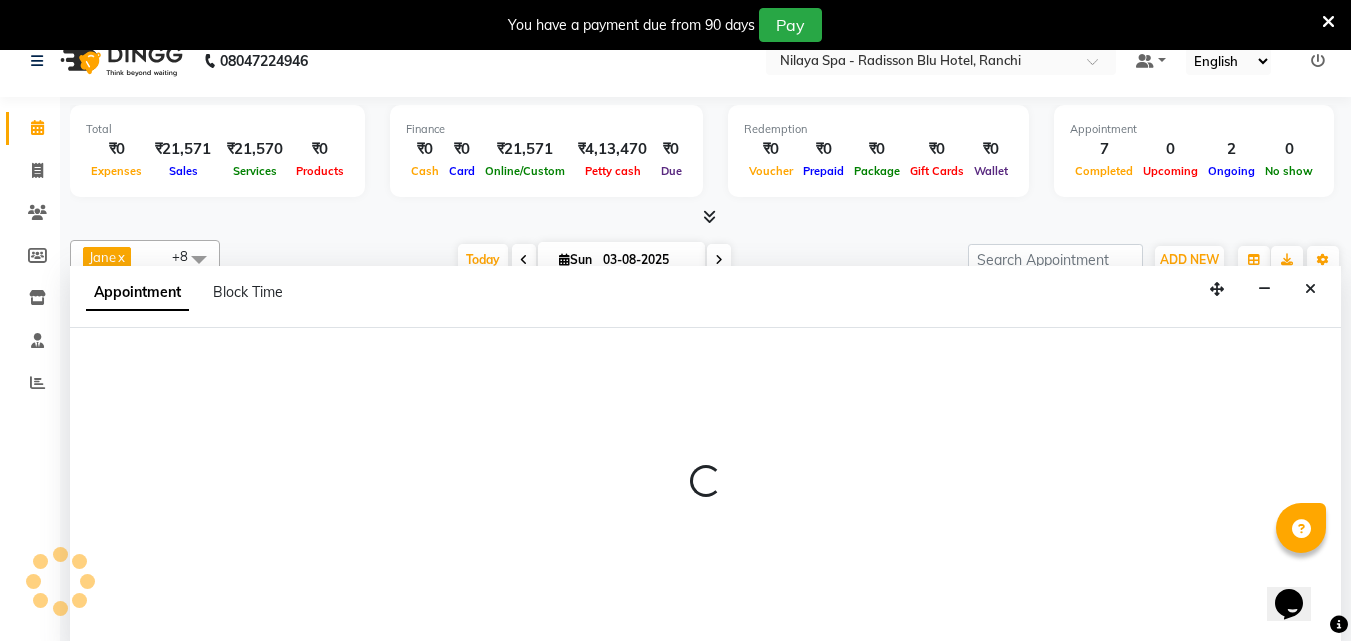 scroll, scrollTop: 50, scrollLeft: 0, axis: vertical 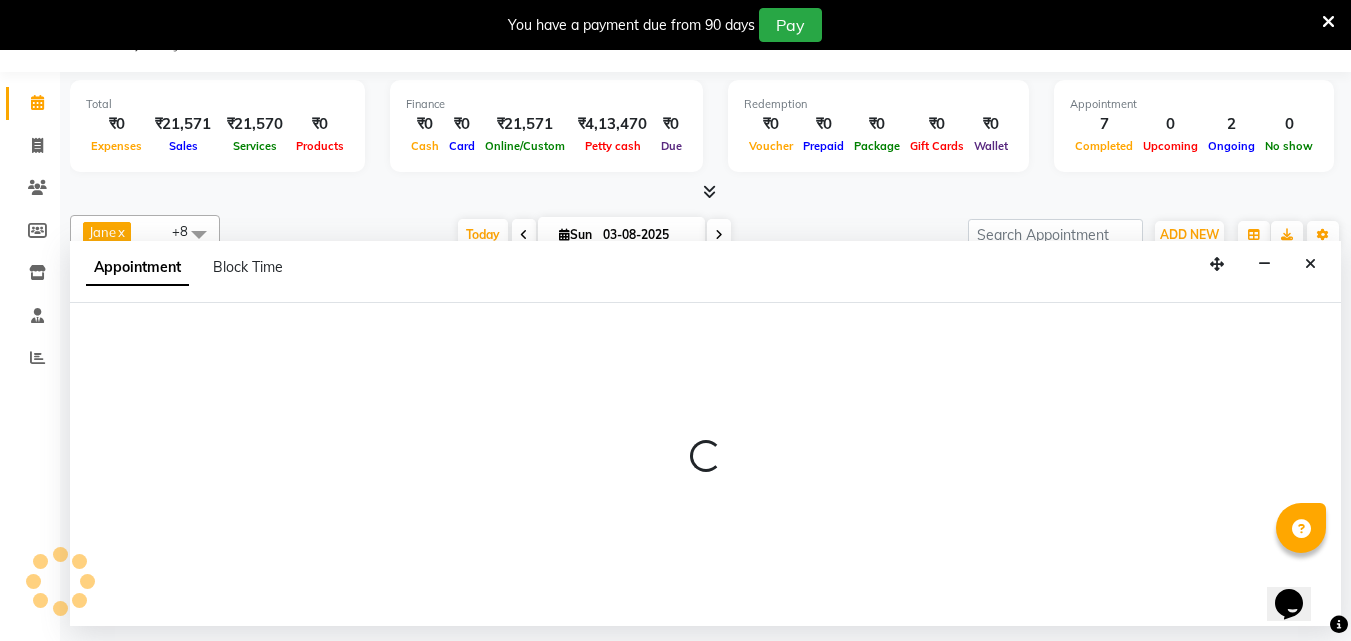 select on "78963" 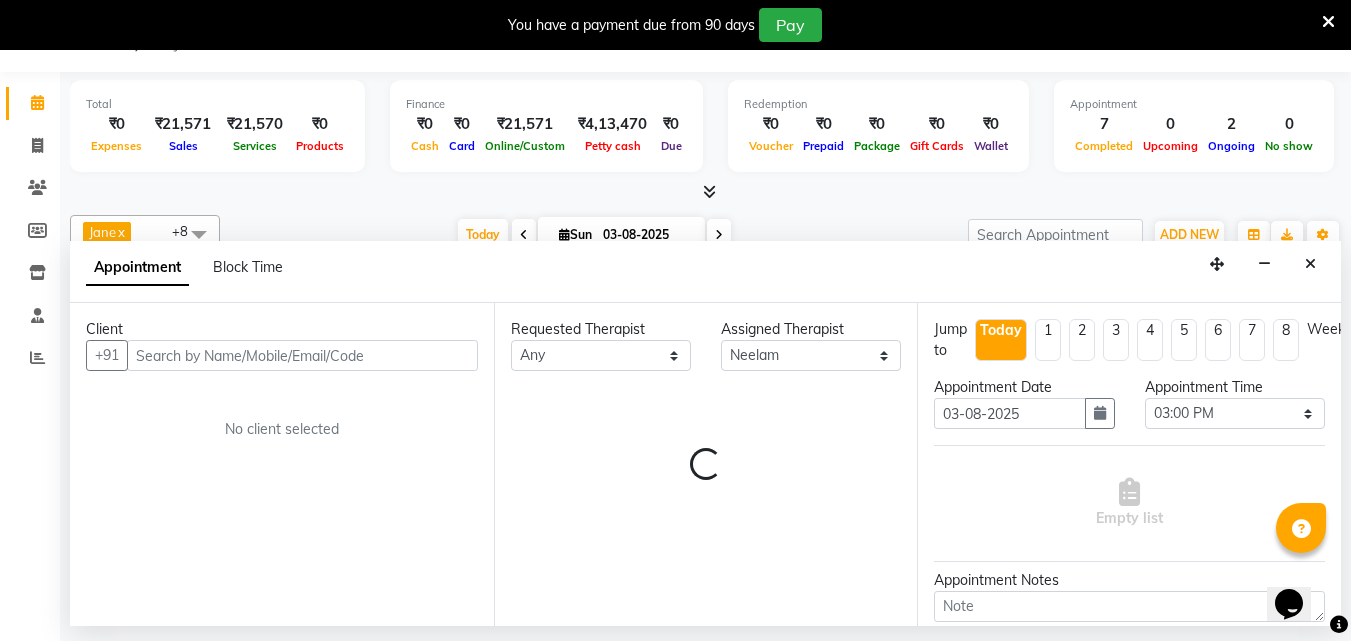 click at bounding box center [302, 355] 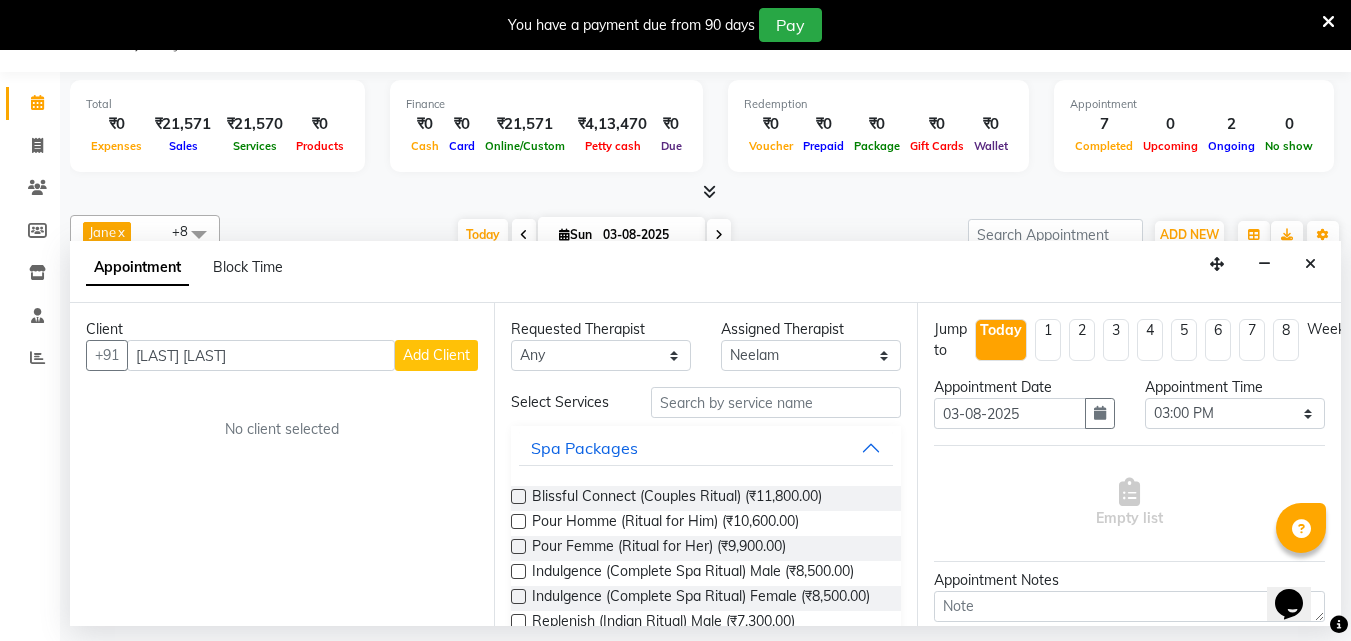 click on "[LAST] [LAST]" at bounding box center (261, 355) 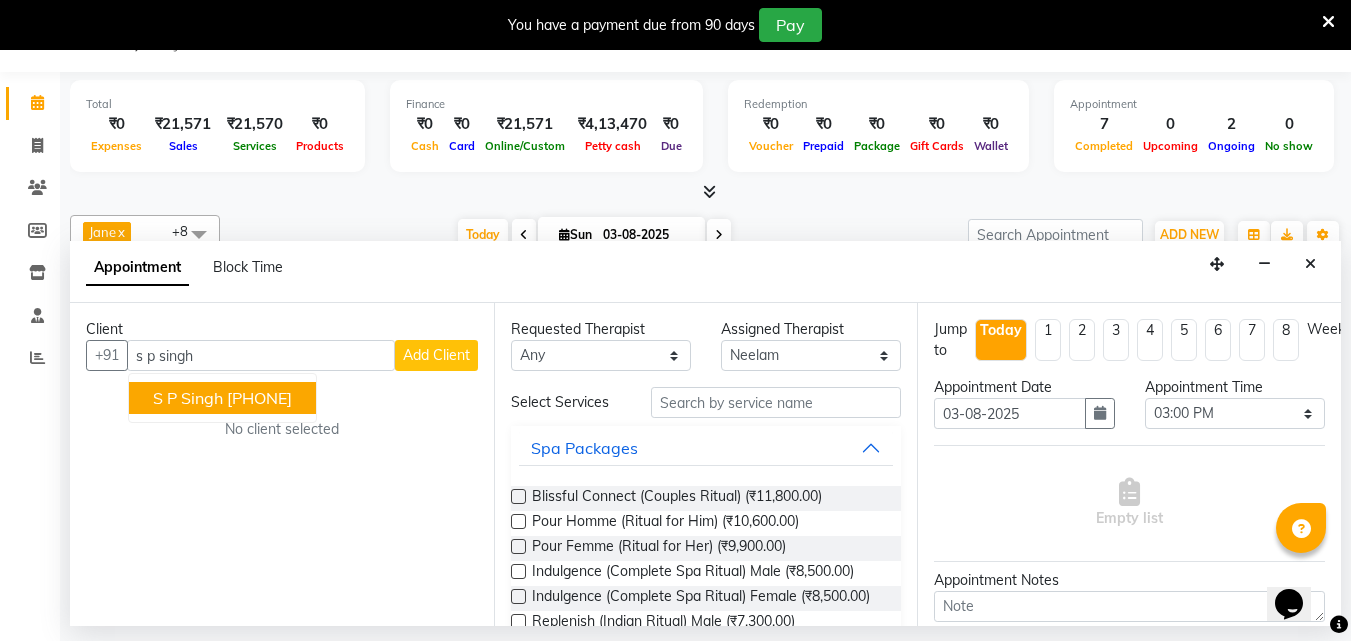 click on "[PHONE]" at bounding box center (259, 398) 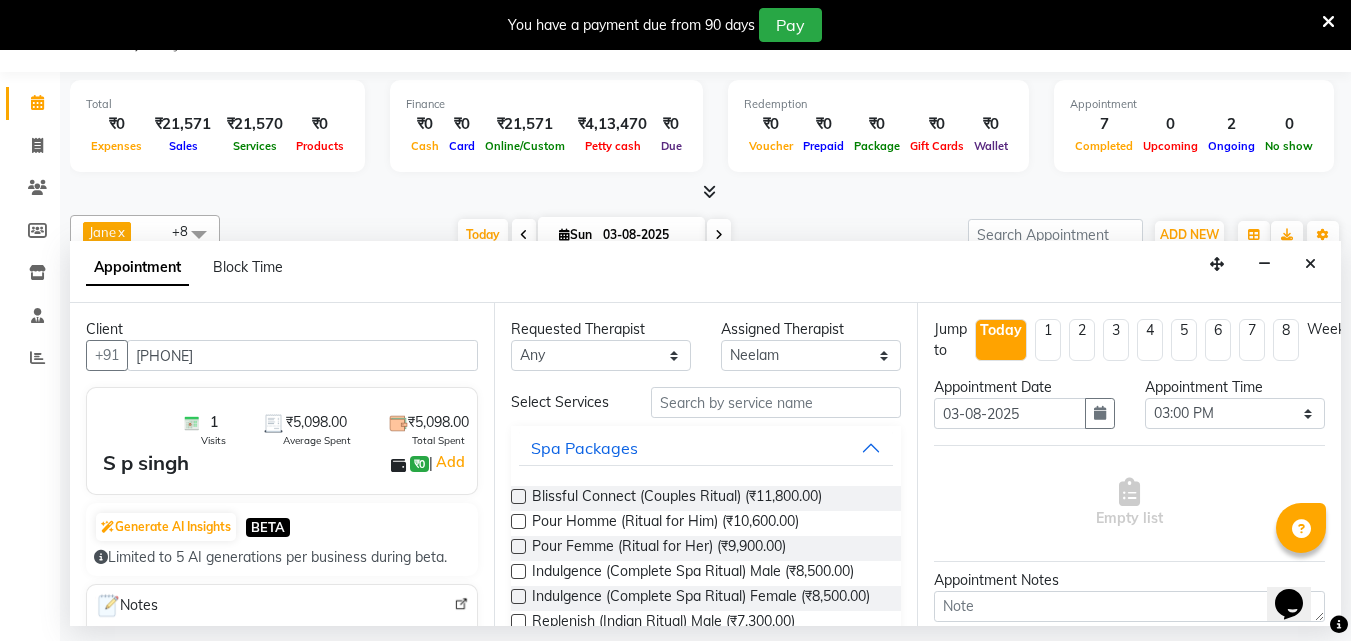 type on "[PHONE]" 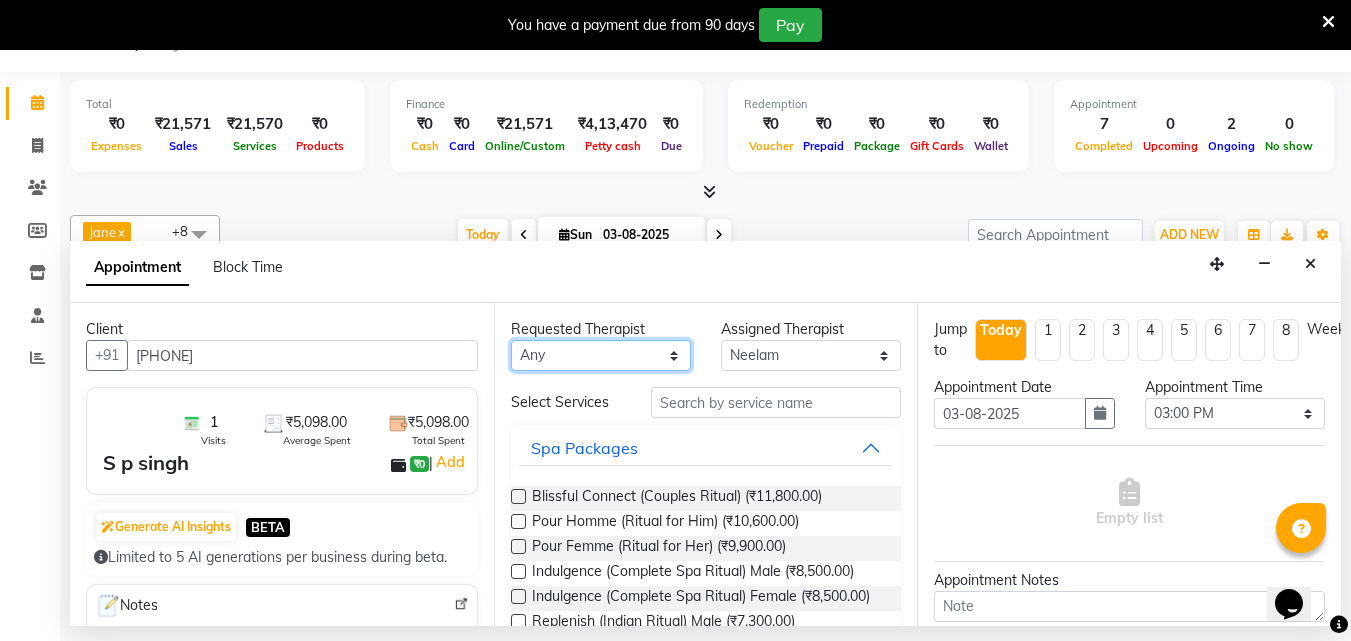 click on "Any Angel Guriya Irene Nana Neelam  Office  Riya Sayak Shakib" at bounding box center (601, 355) 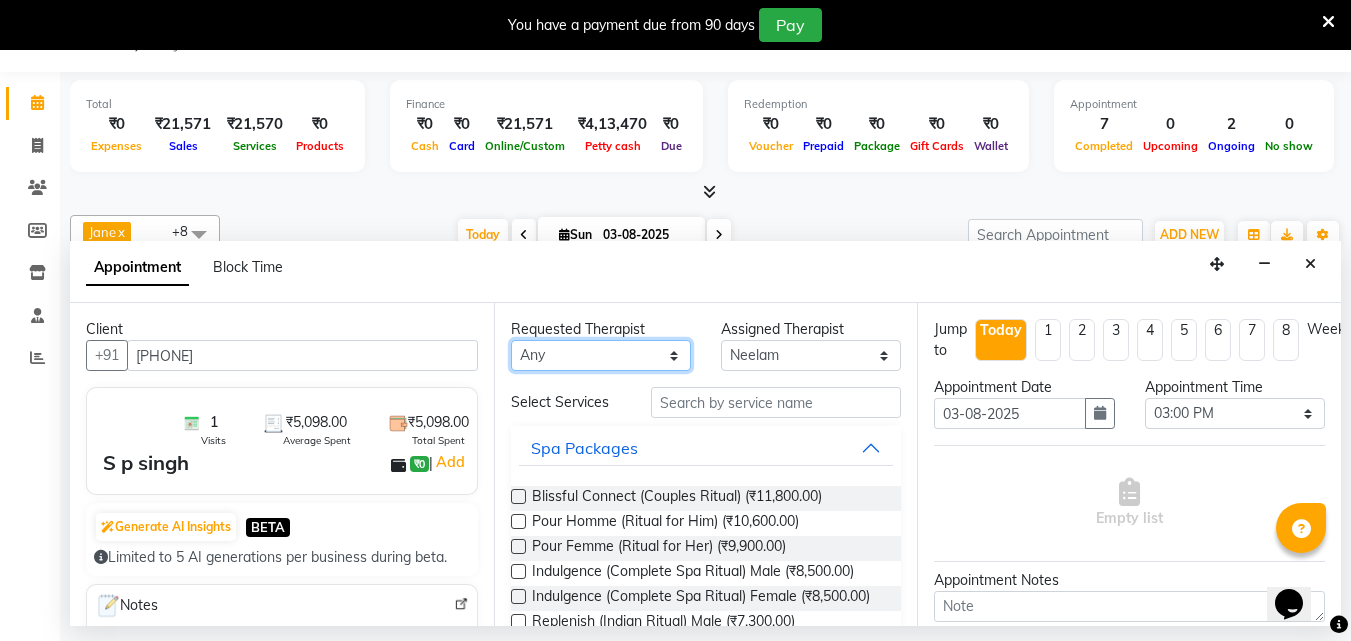 select on "78963" 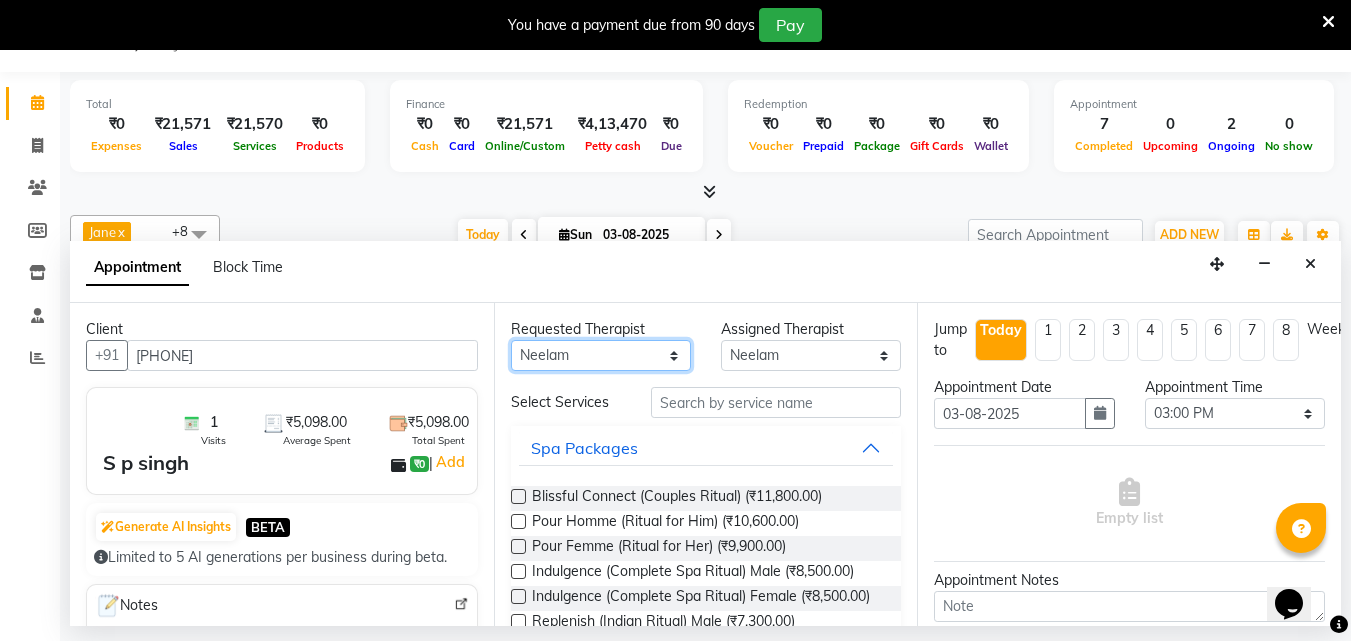 click on "Any Angel Guriya Irene Nana Neelam  Office  Riya Sayak Shakib" at bounding box center [601, 355] 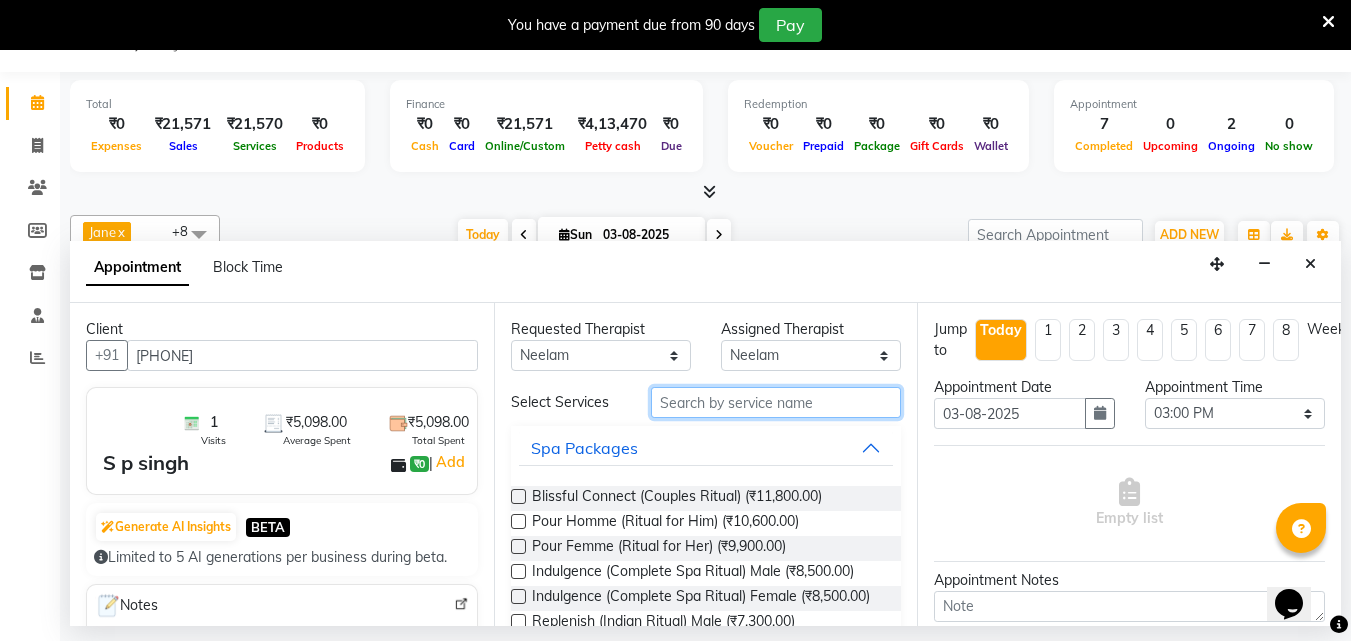 click at bounding box center (776, 402) 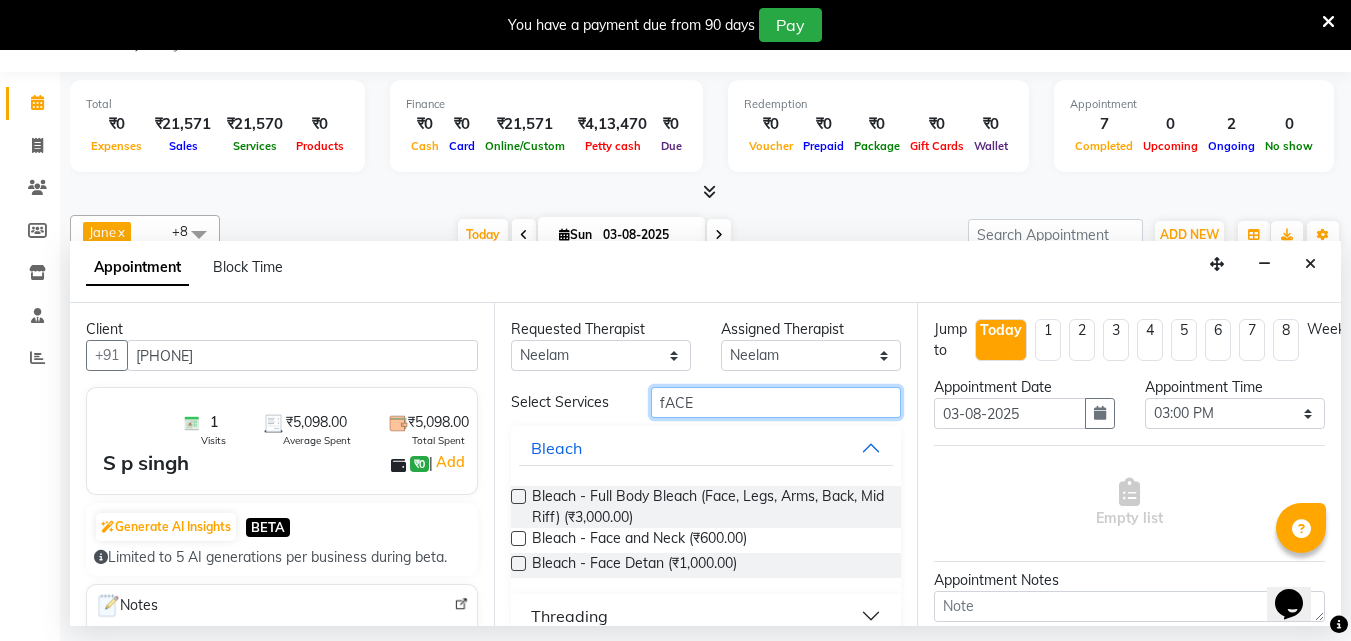 type on "fACE" 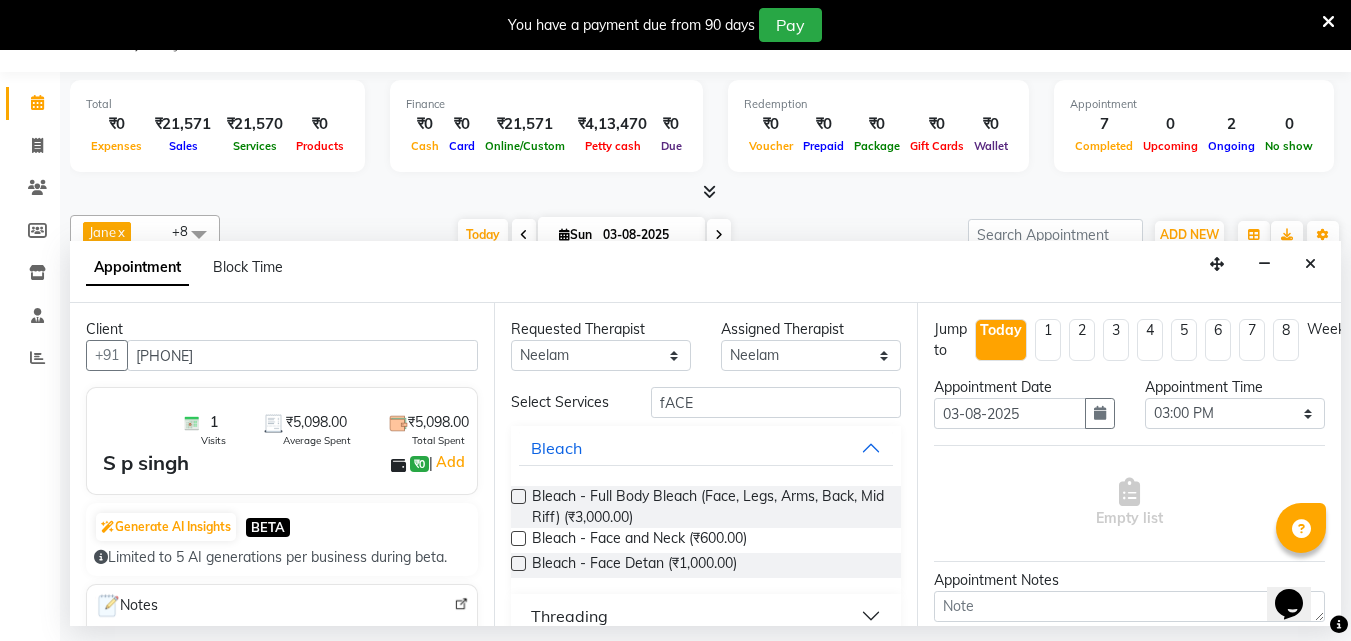 click at bounding box center [518, 563] 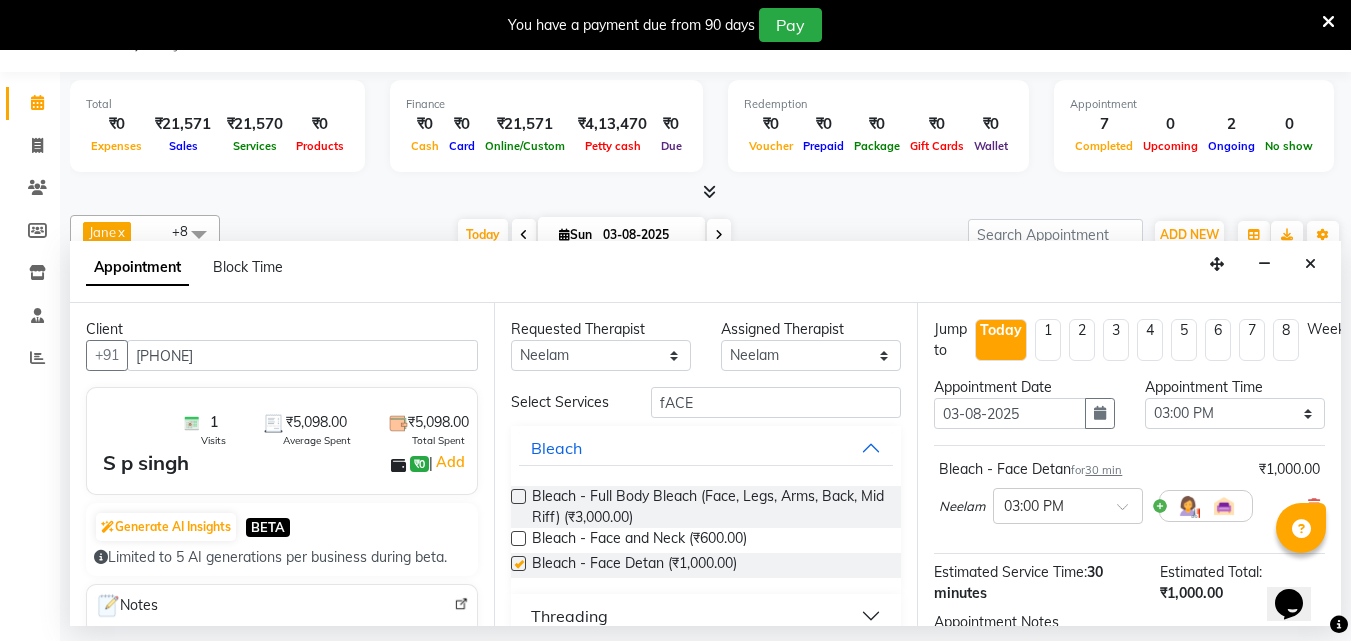 checkbox on "false" 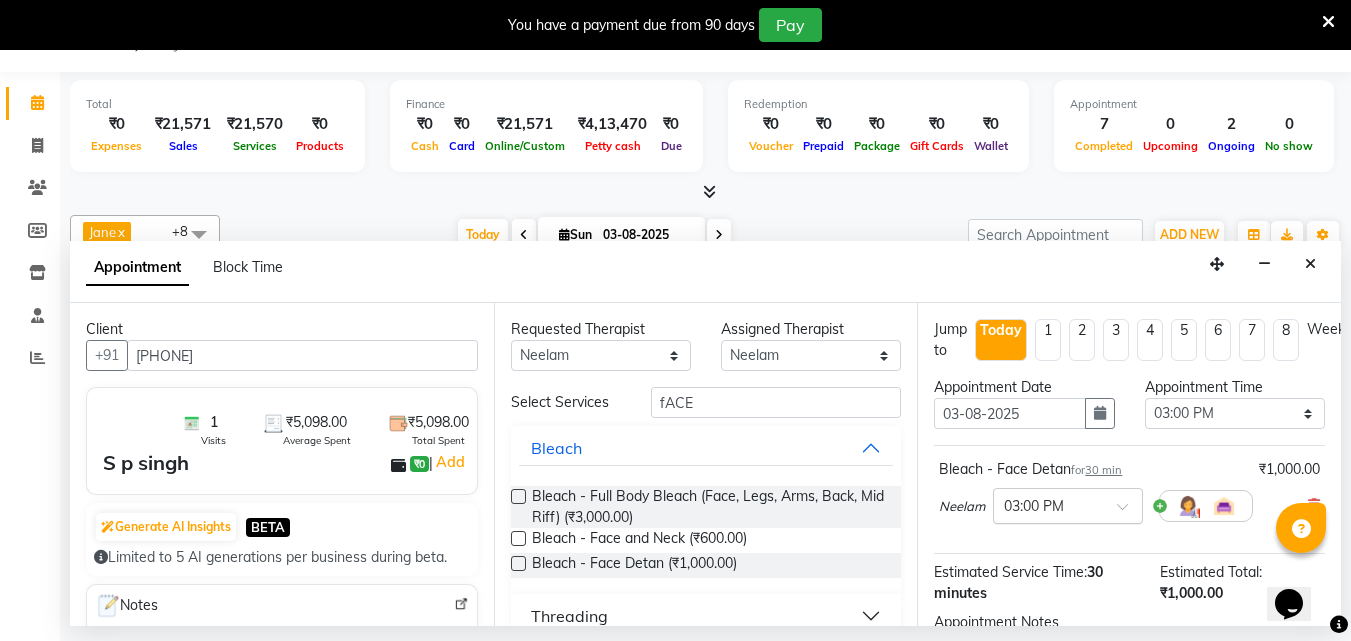 click at bounding box center [1068, 504] 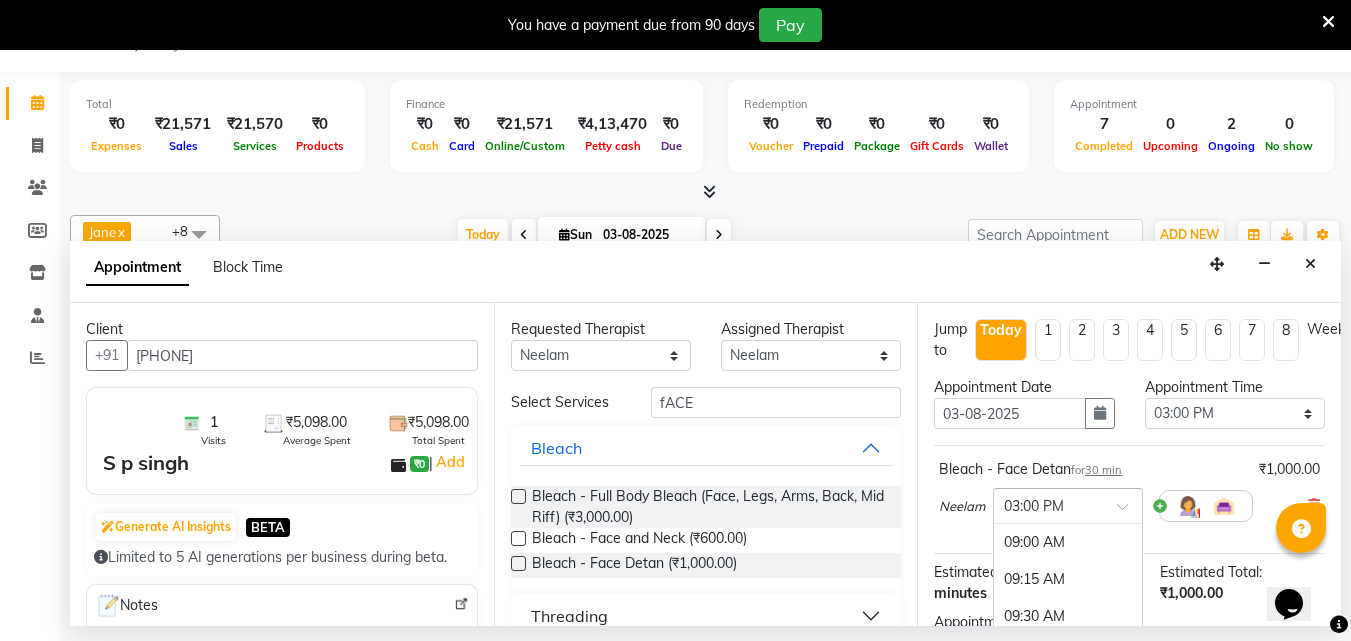 scroll, scrollTop: 888, scrollLeft: 0, axis: vertical 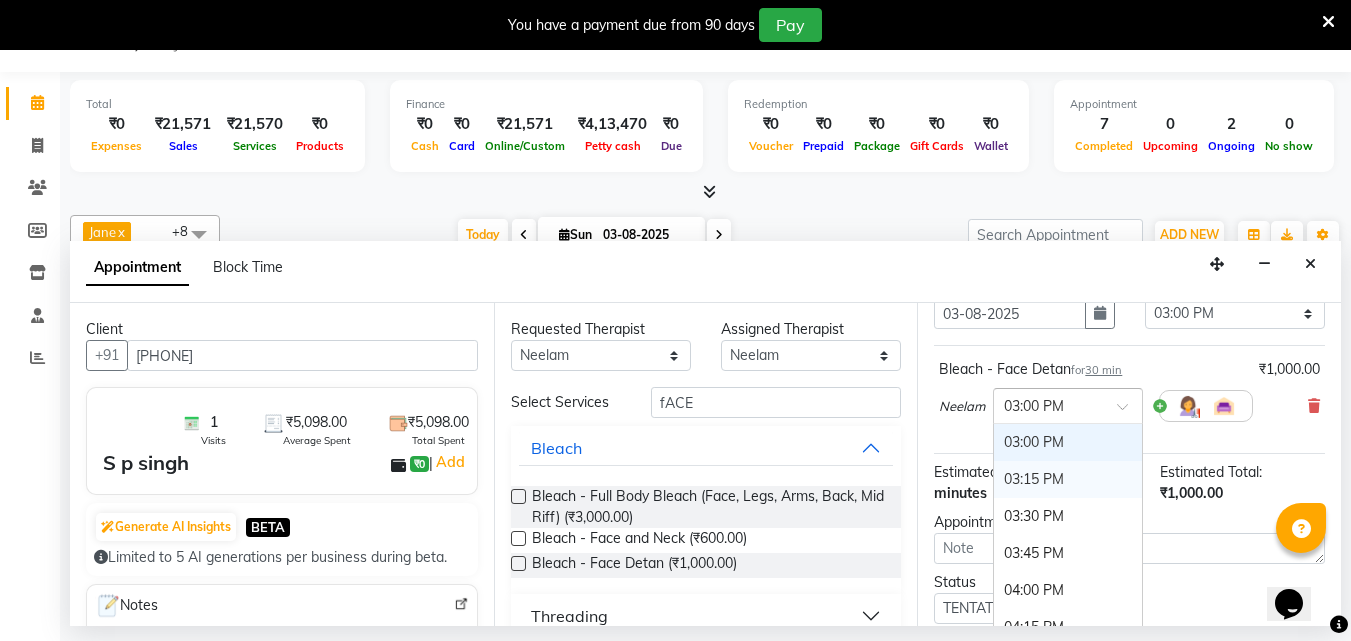 click on "03:15 PM" at bounding box center (1068, 479) 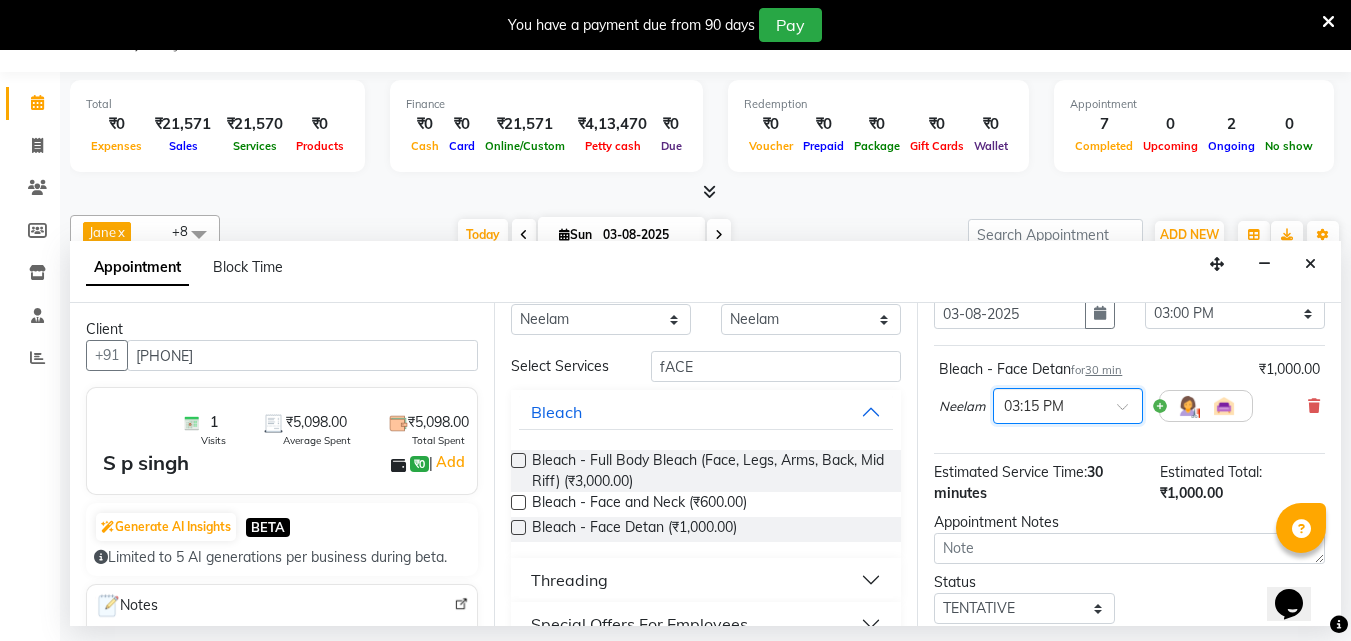 scroll, scrollTop: 0, scrollLeft: 0, axis: both 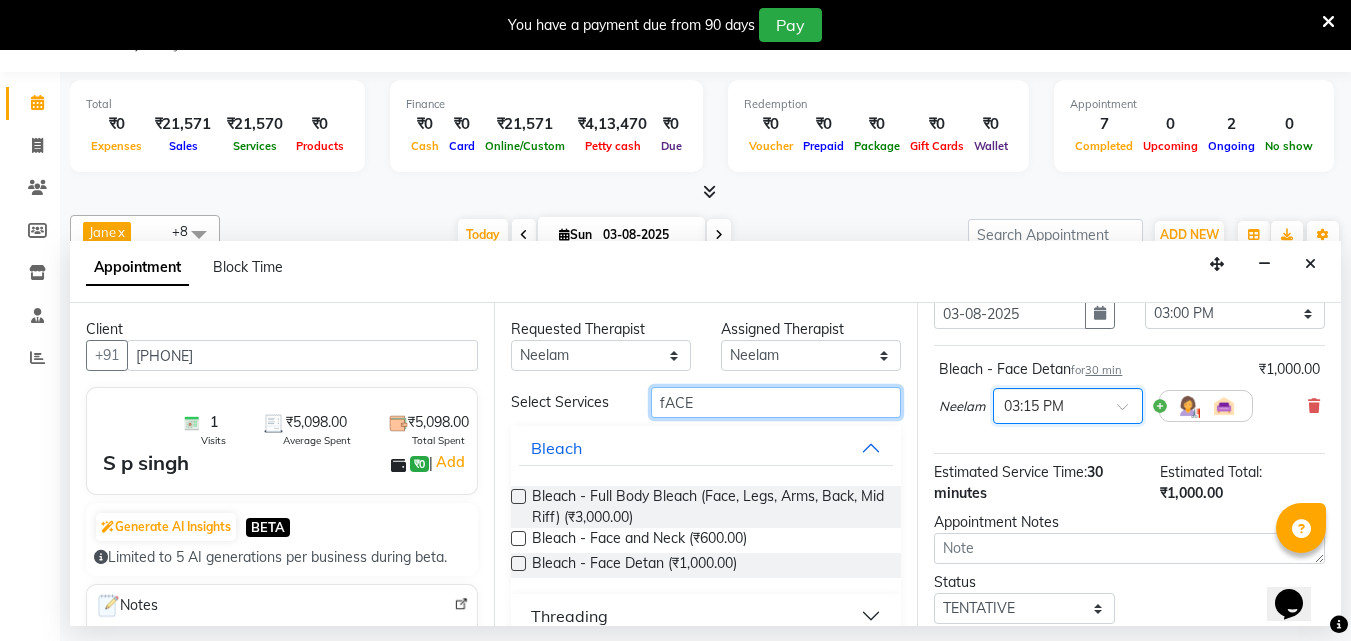 click on "fACE" at bounding box center [776, 402] 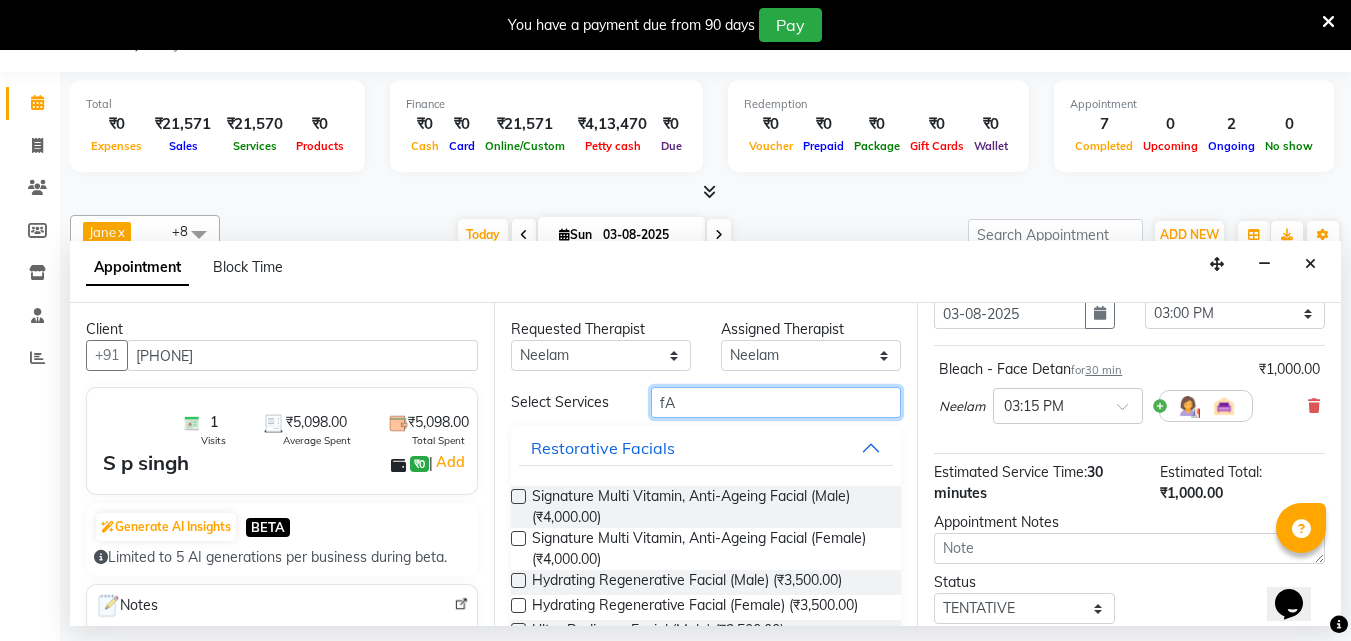type on "f" 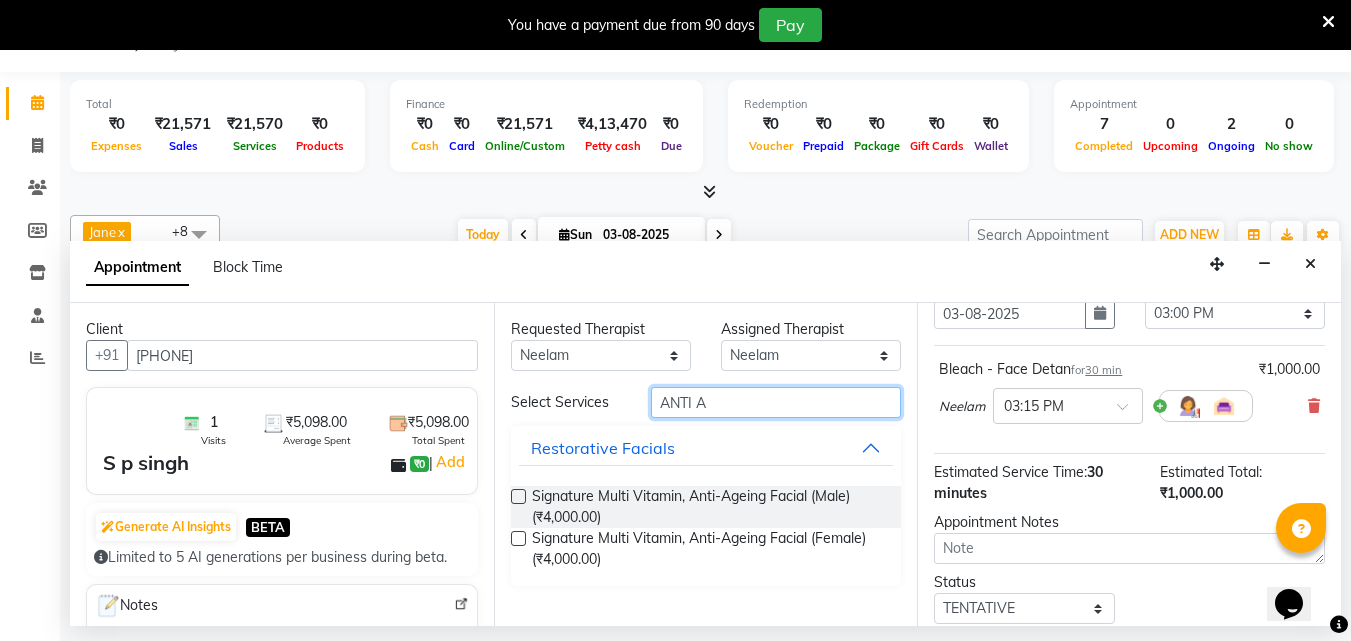 type on "ANTI A" 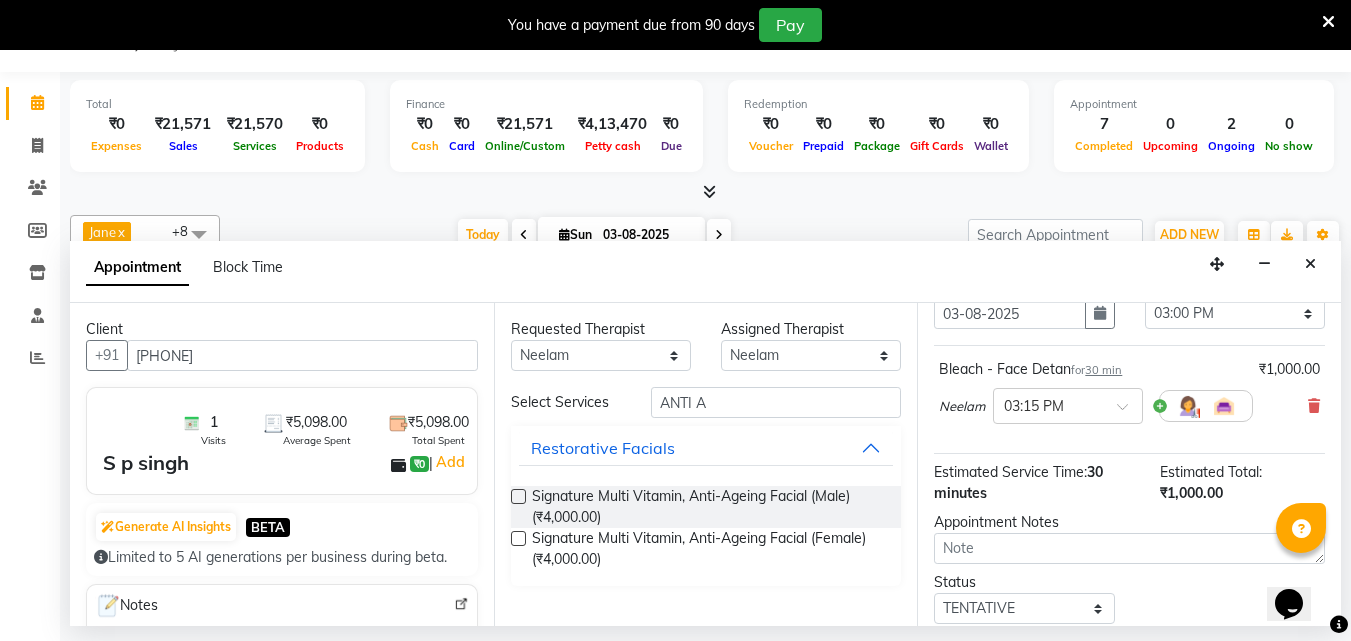 click at bounding box center (518, 538) 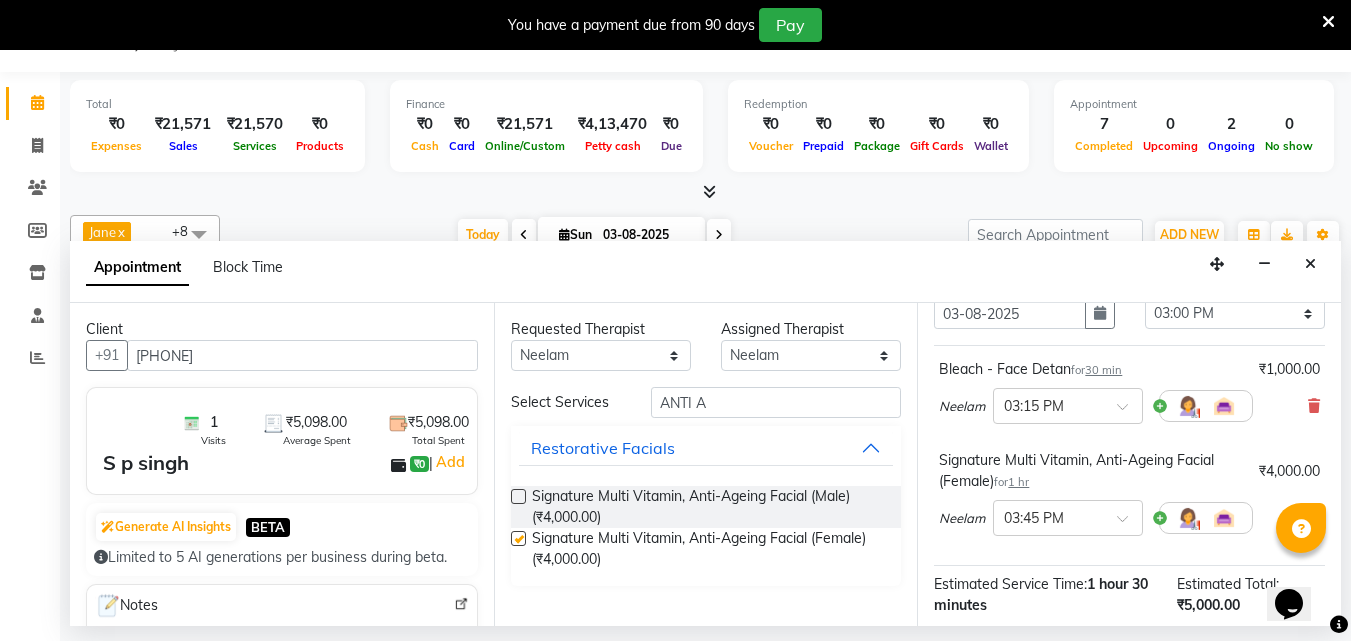 checkbox on "false" 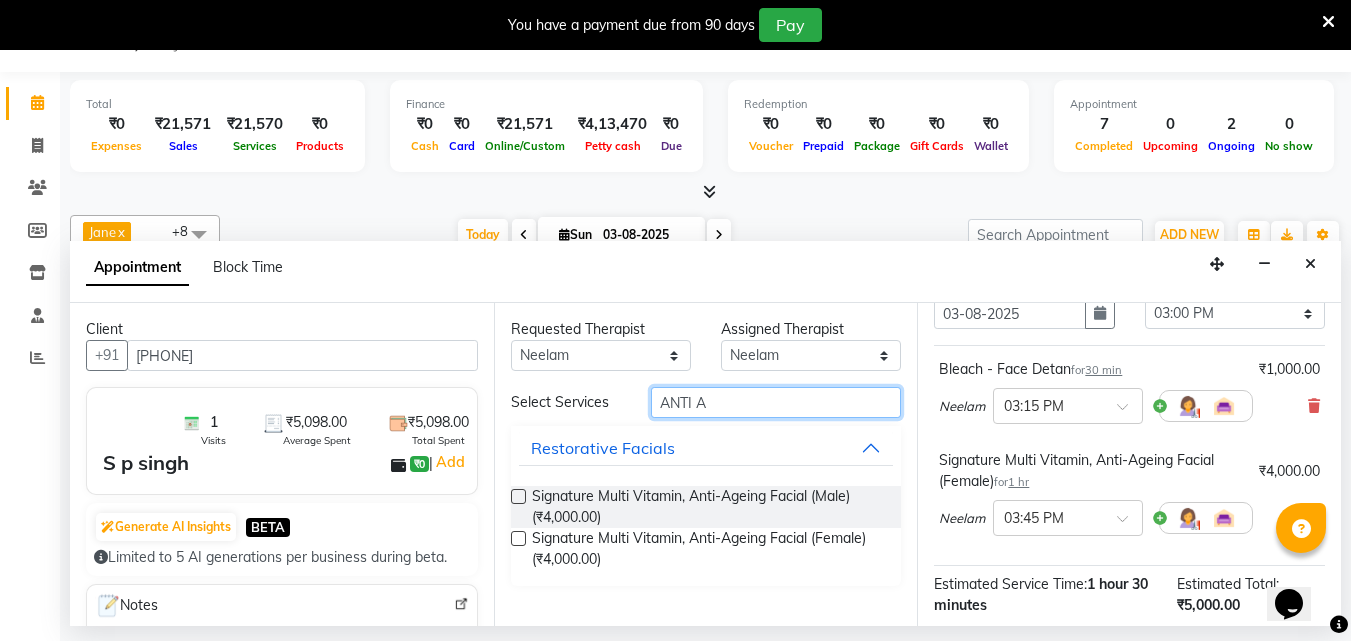 click on "ANTI A" at bounding box center (776, 402) 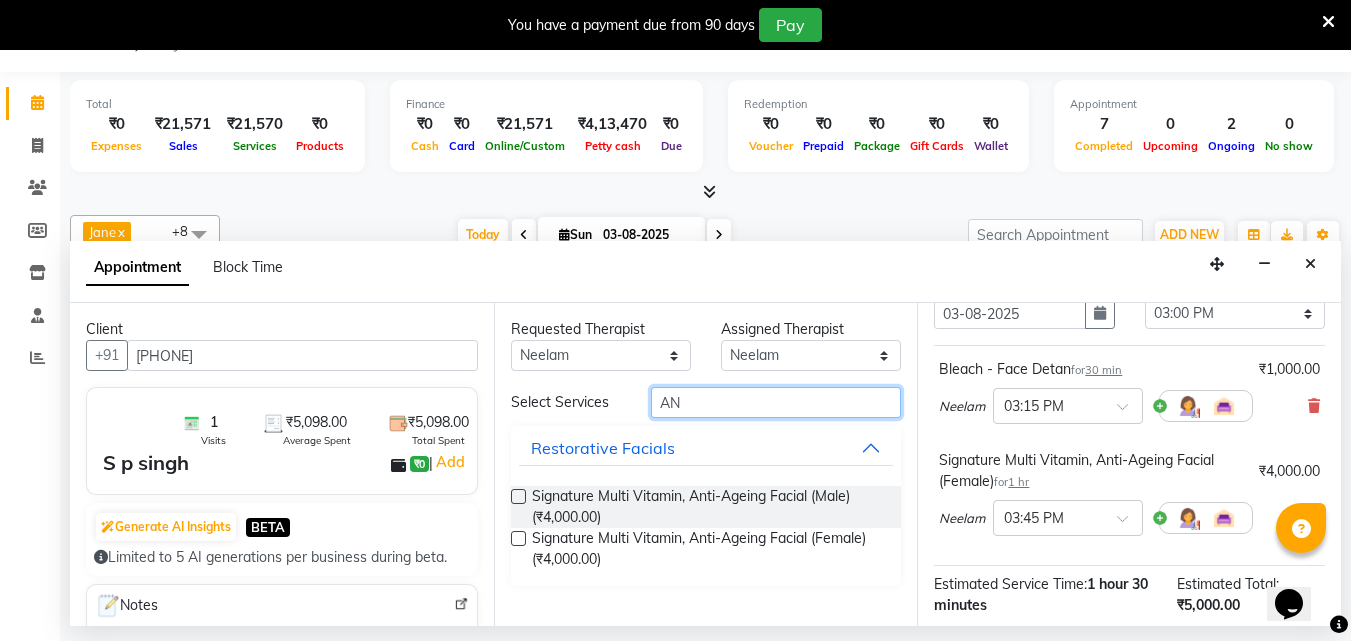type on "A" 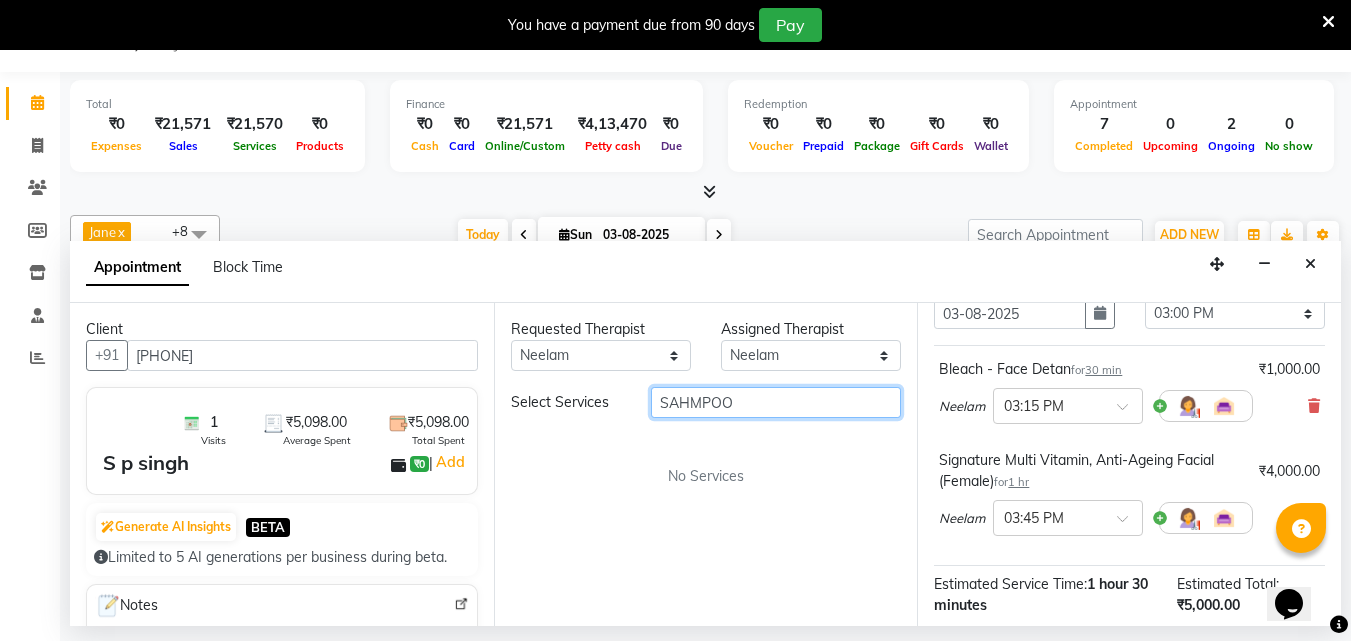 click on "SAHMPOO" at bounding box center [776, 402] 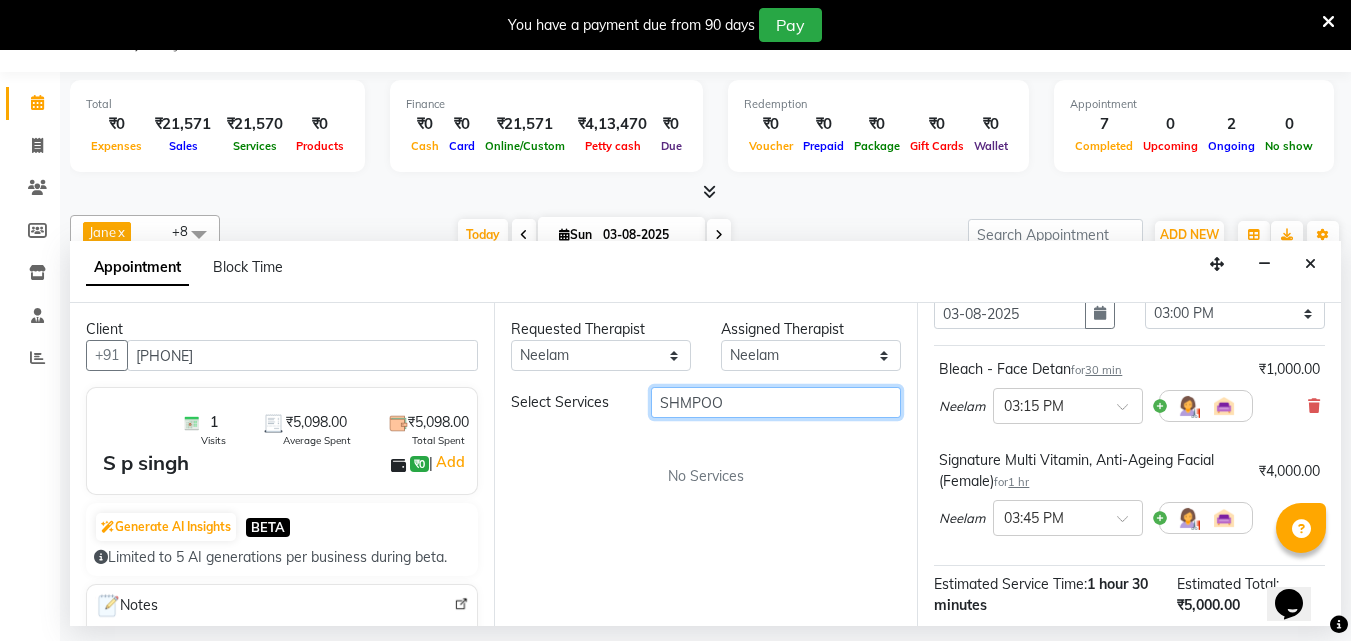 click on "SHMPOO" at bounding box center (776, 402) 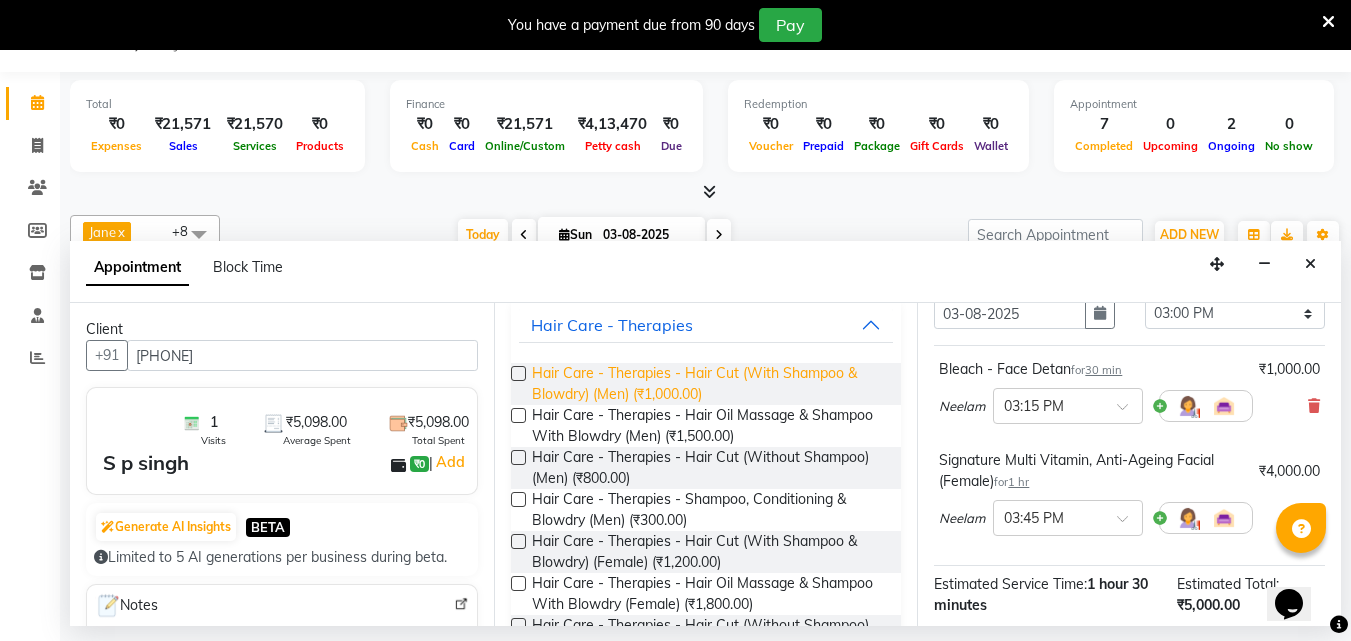 scroll, scrollTop: 200, scrollLeft: 0, axis: vertical 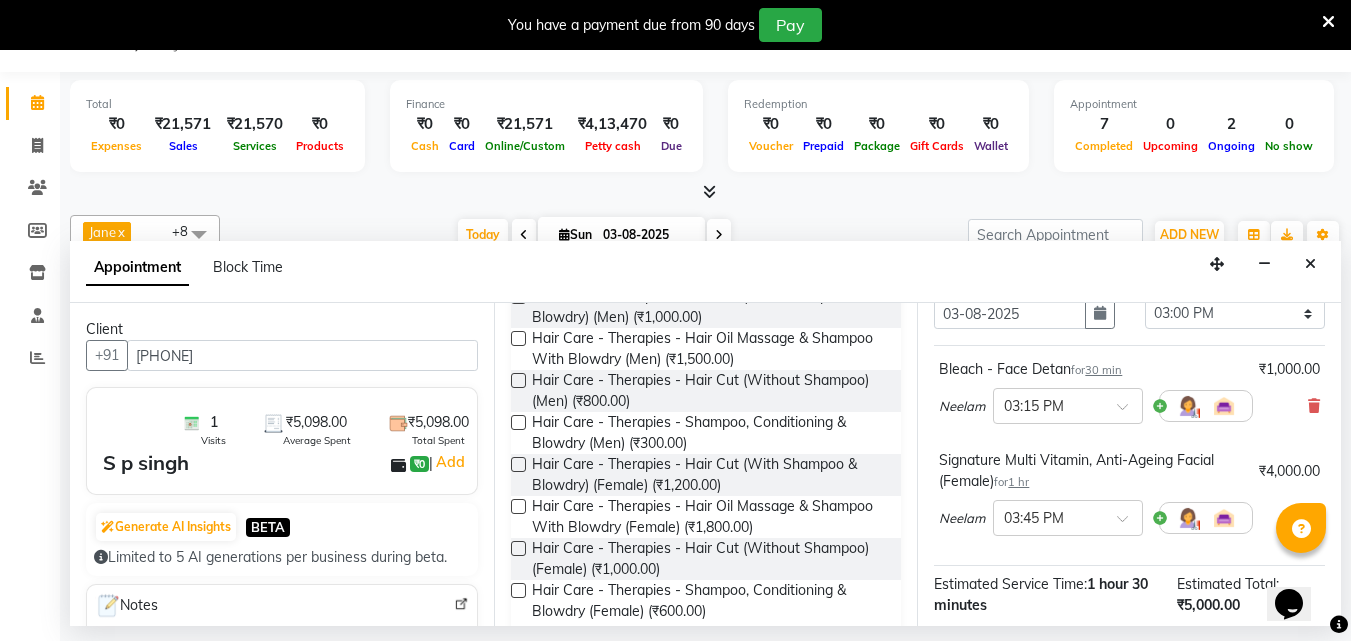 type on "SHAMPOO" 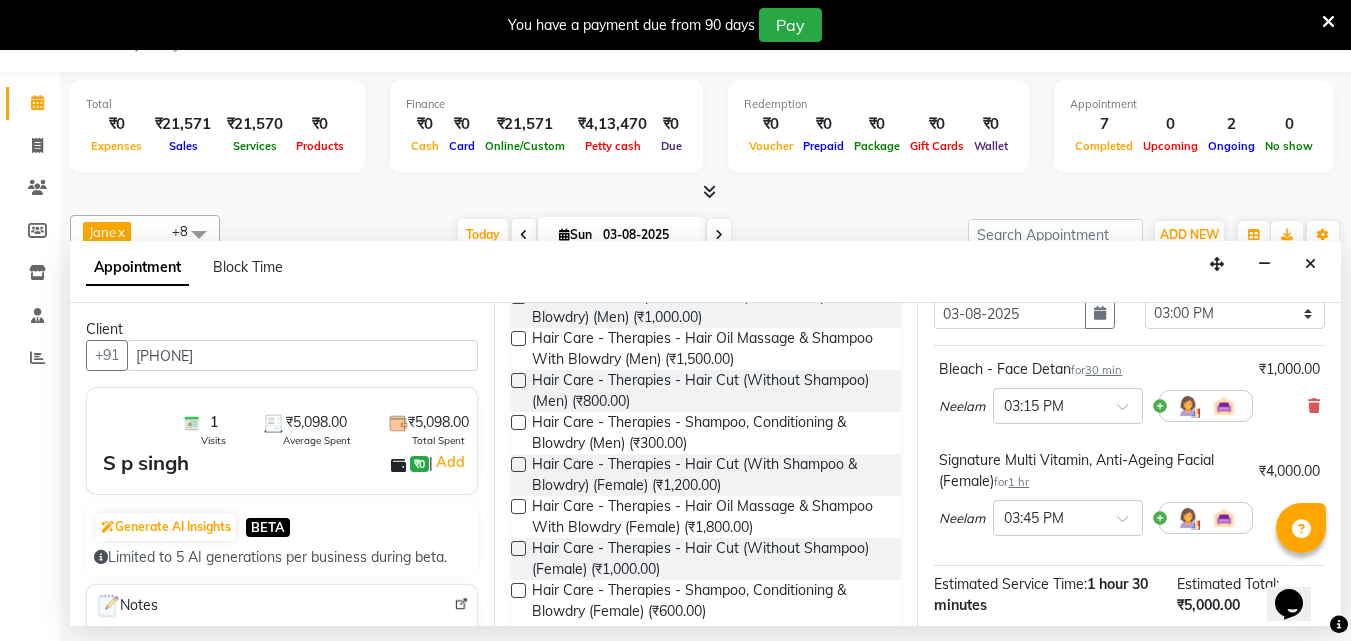 click at bounding box center (518, 590) 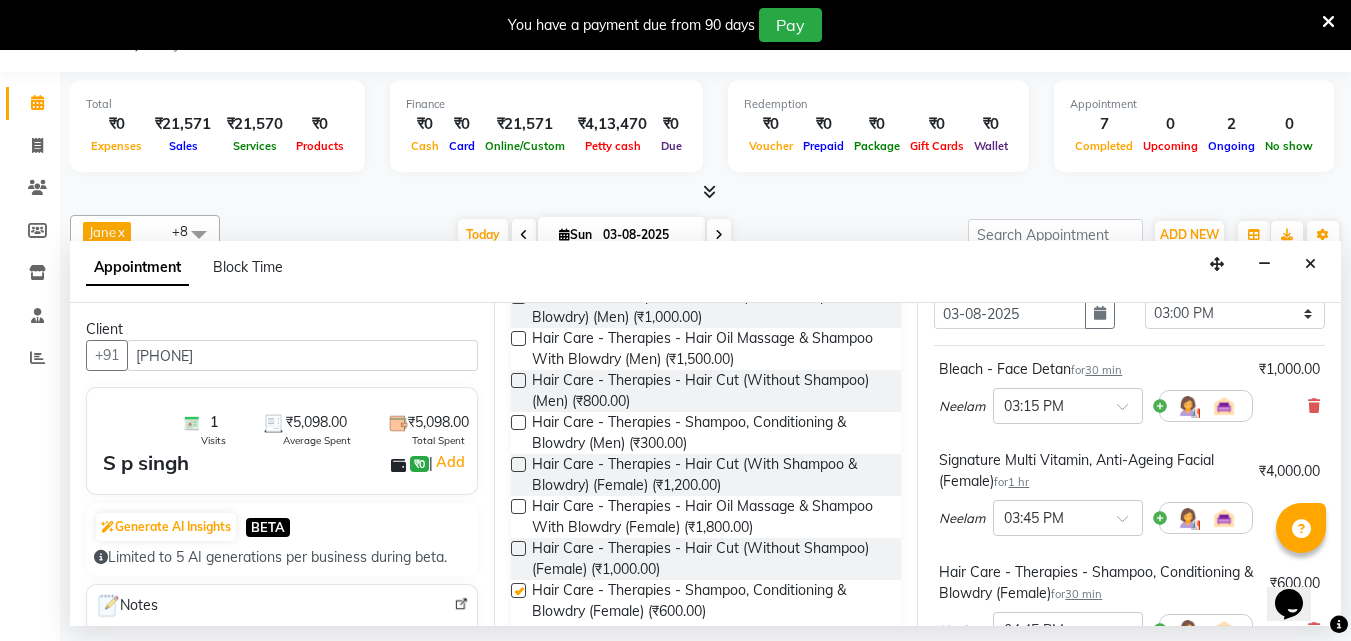 checkbox on "false" 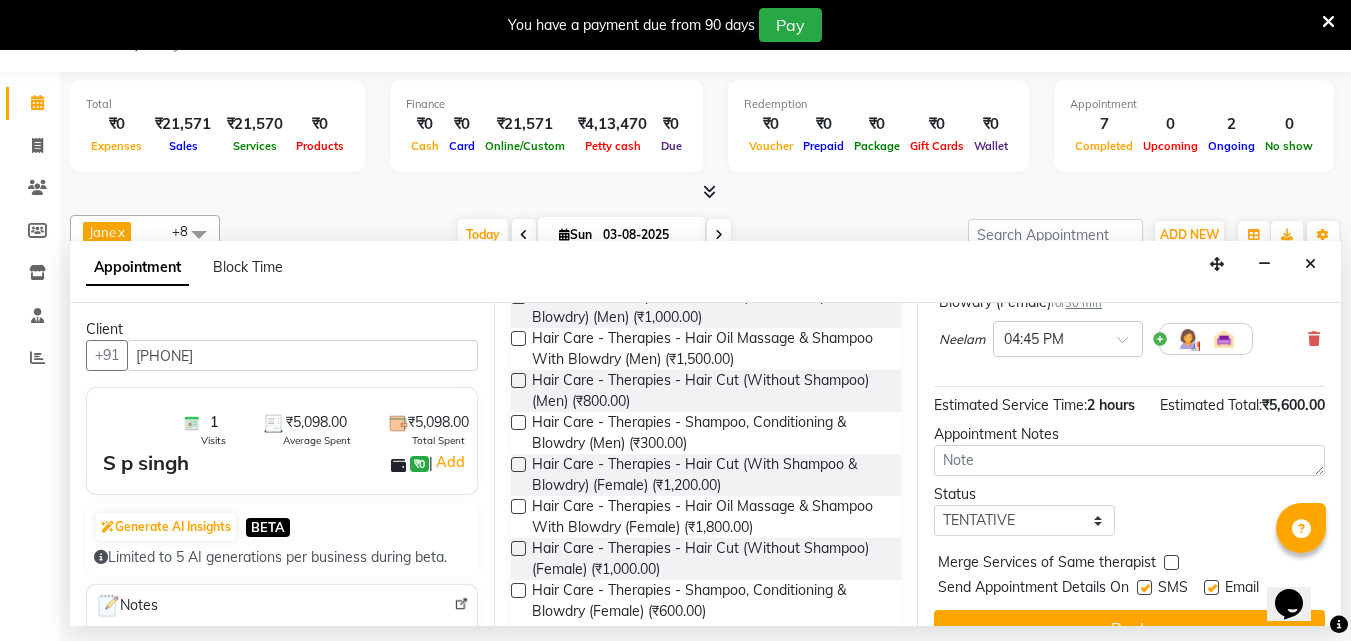 scroll, scrollTop: 463, scrollLeft: 0, axis: vertical 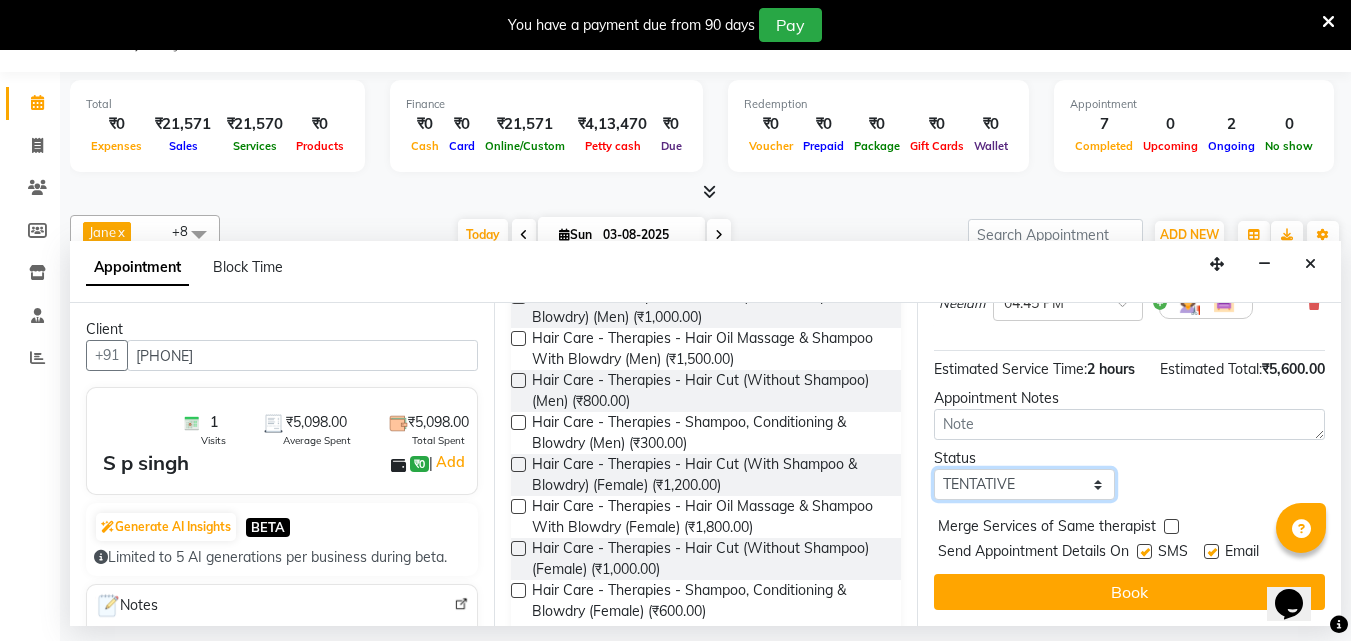 click on "Select TENTATIVE CONFIRM CHECK-IN UPCOMING" at bounding box center (1024, 484) 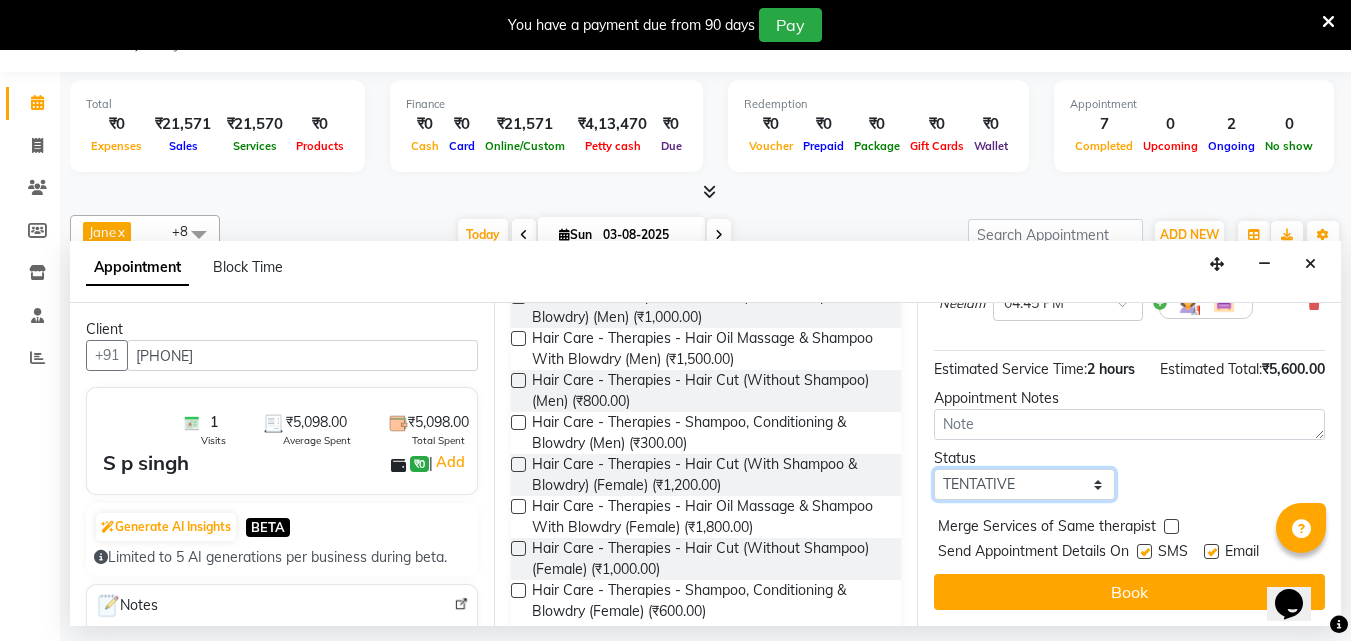 select on "confirm booking" 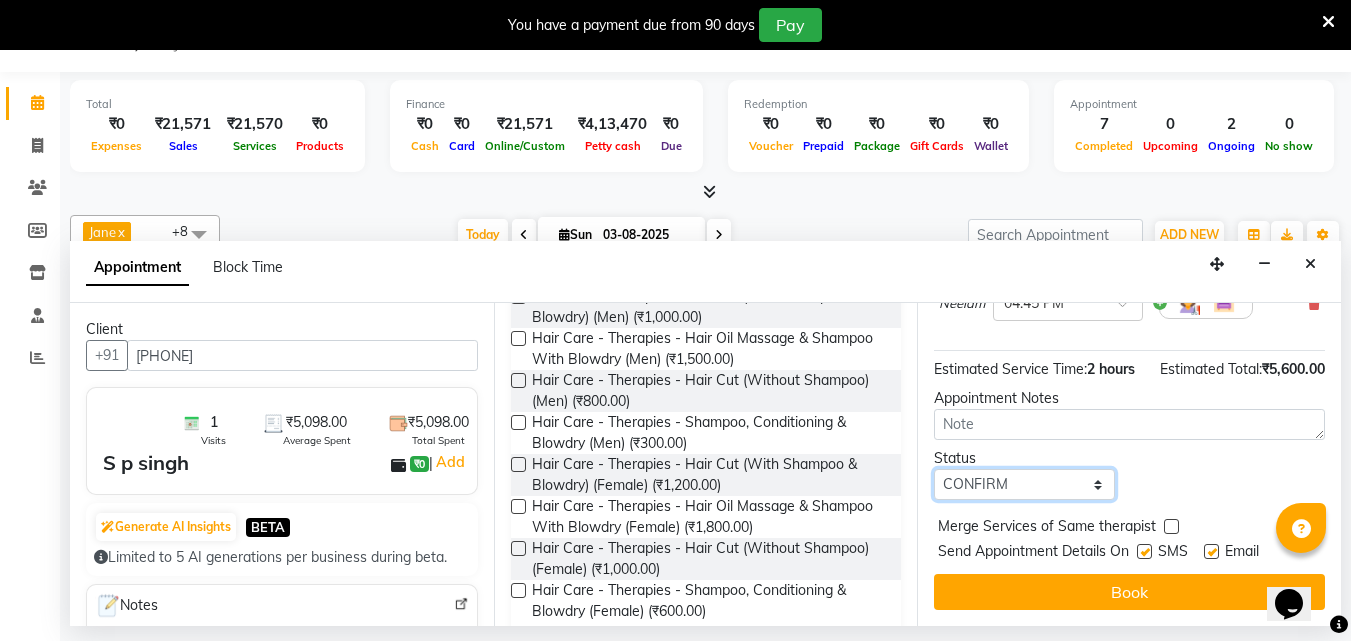 click on "Select TENTATIVE CONFIRM CHECK-IN UPCOMING" at bounding box center (1024, 484) 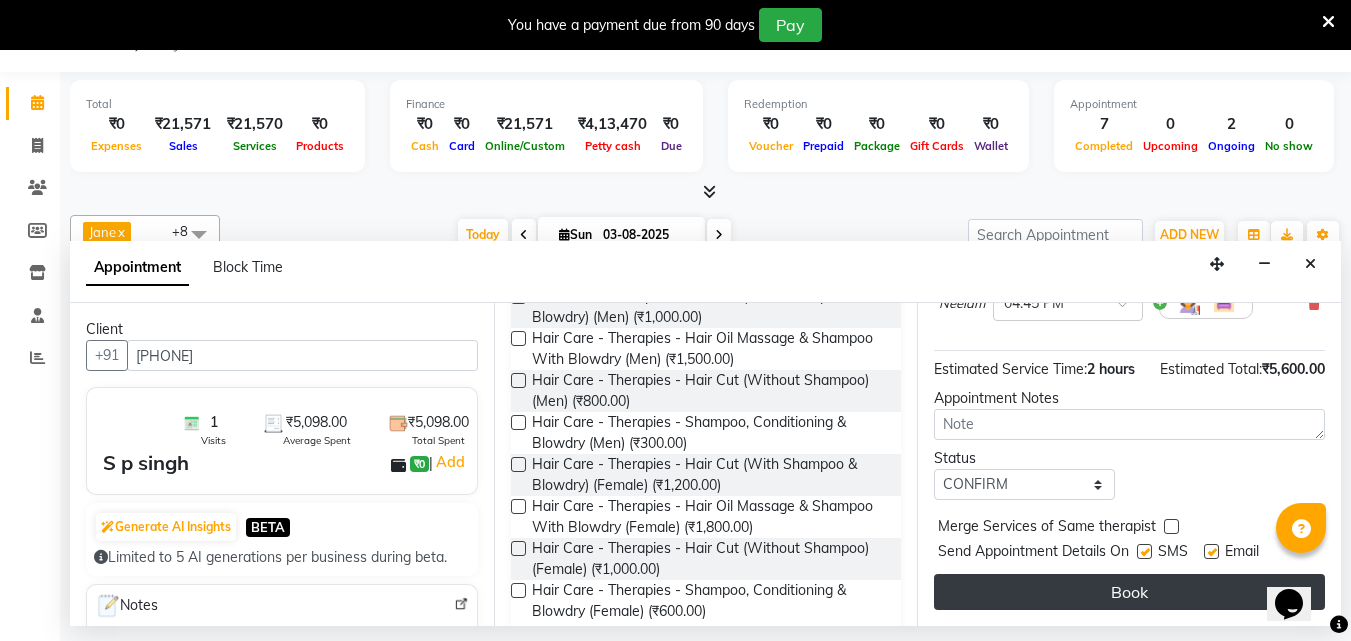 click on "Book" at bounding box center [1129, 592] 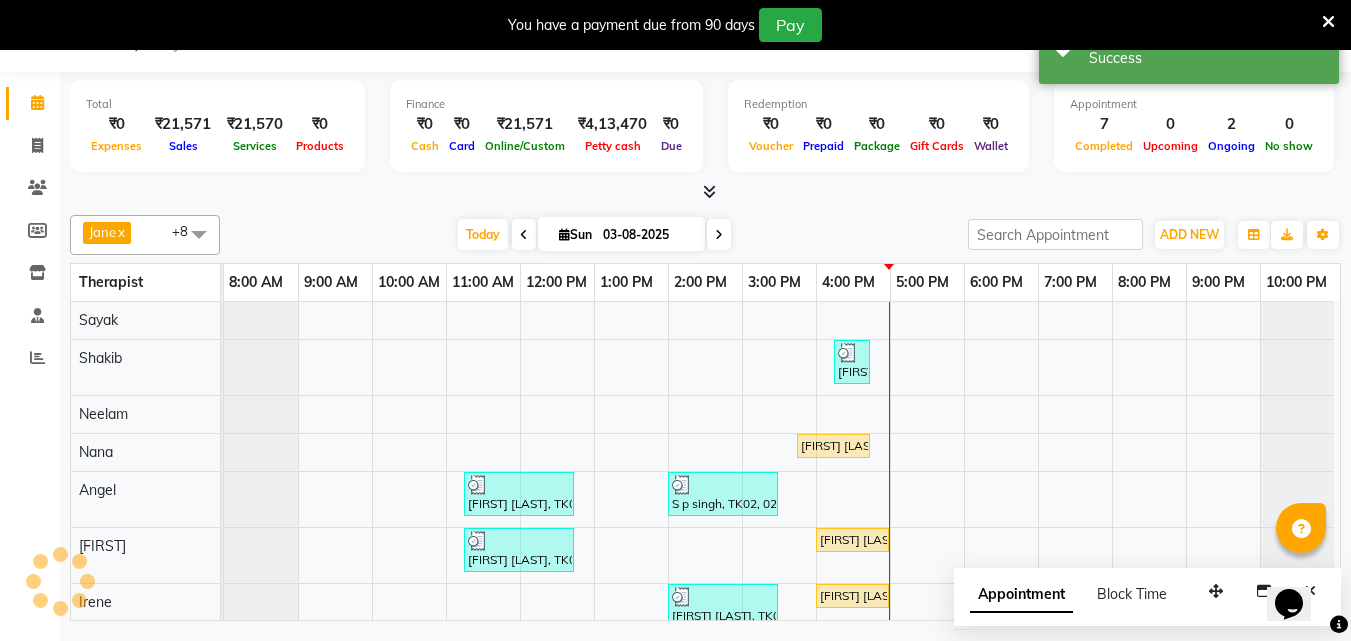 scroll, scrollTop: 0, scrollLeft: 0, axis: both 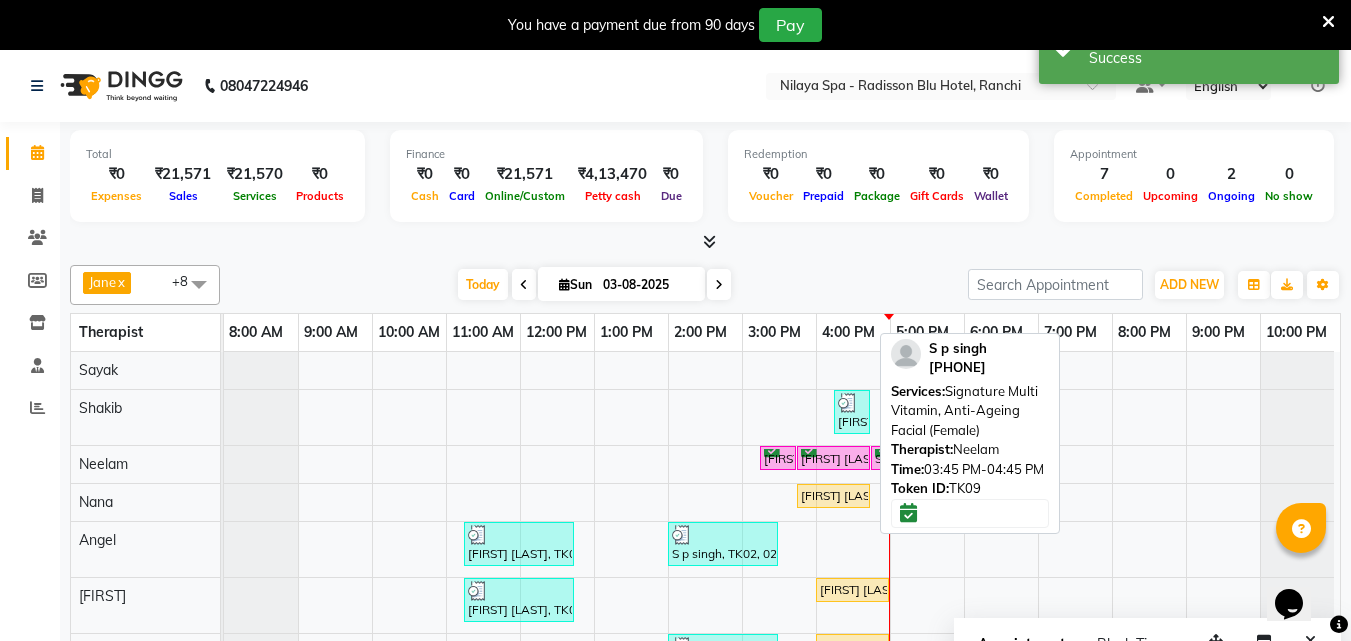 click on "[FIRST] [LAST], TK09, 03:45 PM-04:45 PM, Signature Multi Vitamin, Anti-Ageing Facial (Female)" at bounding box center [833, 458] 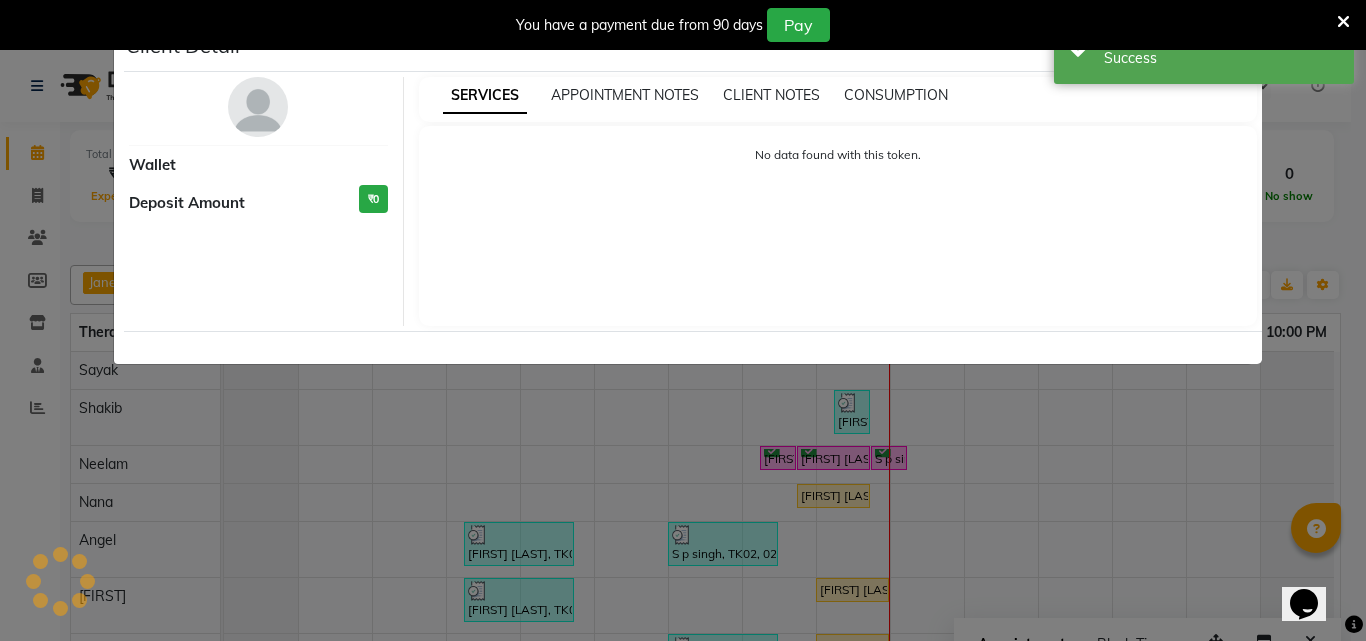 select on "6" 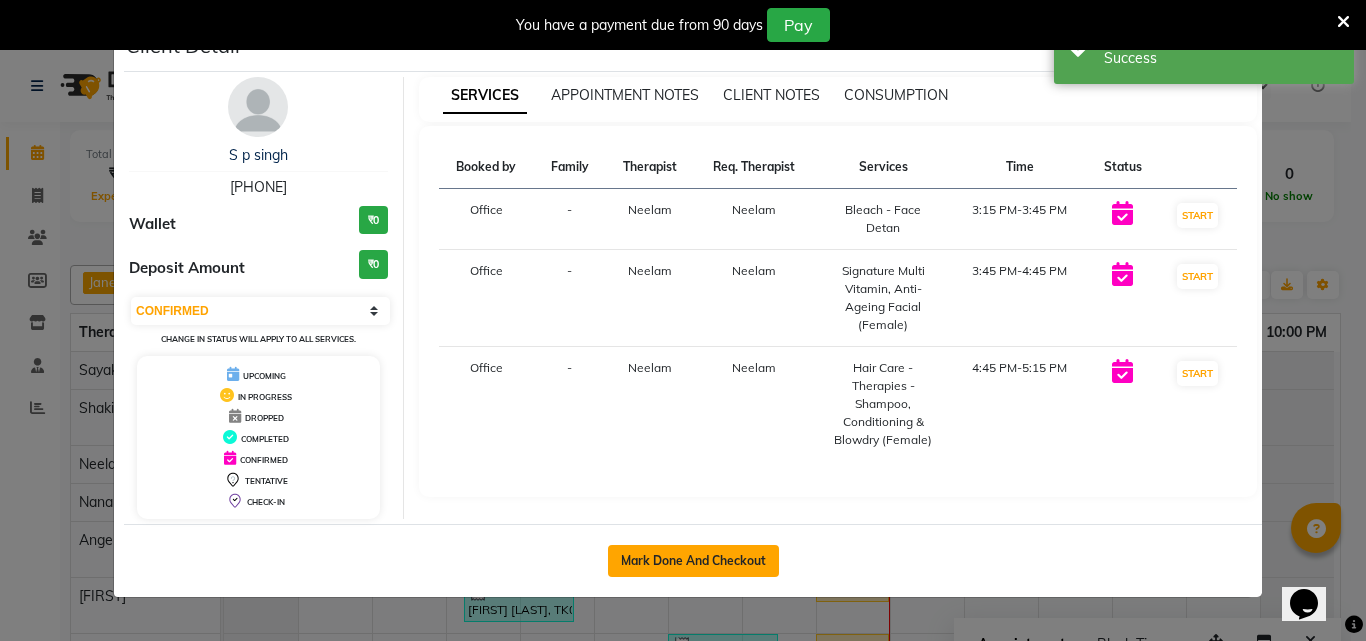 click on "Mark Done And Checkout" 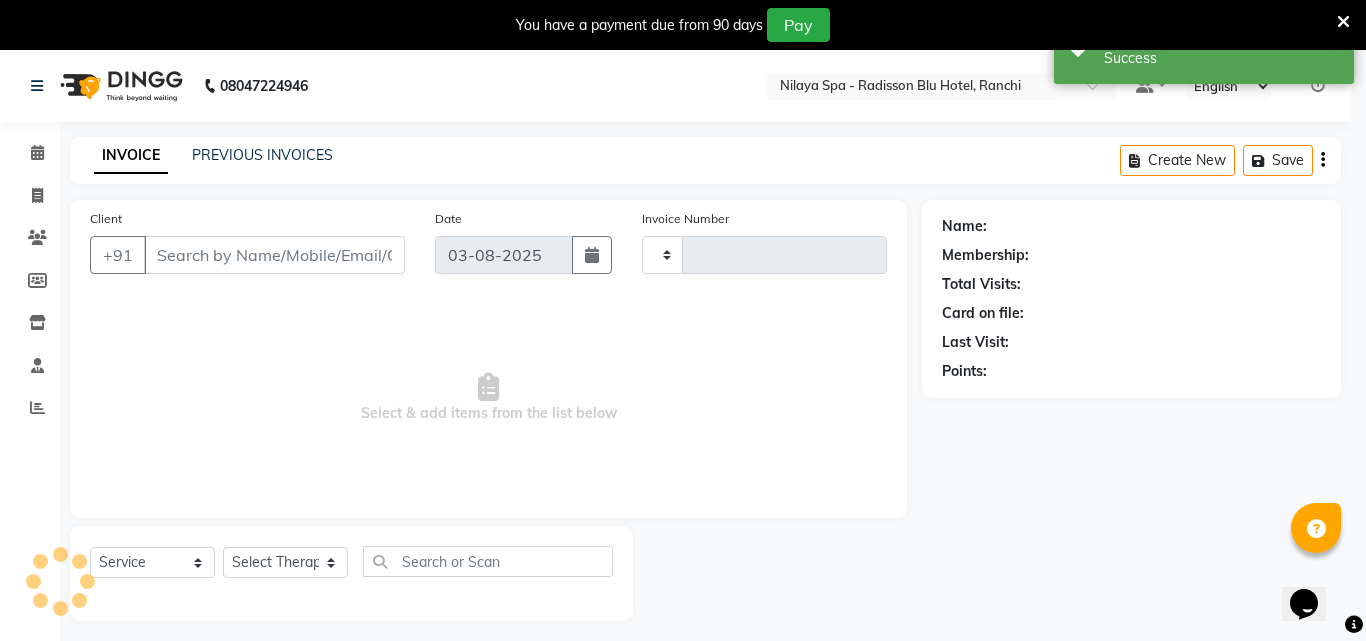 type on "1003" 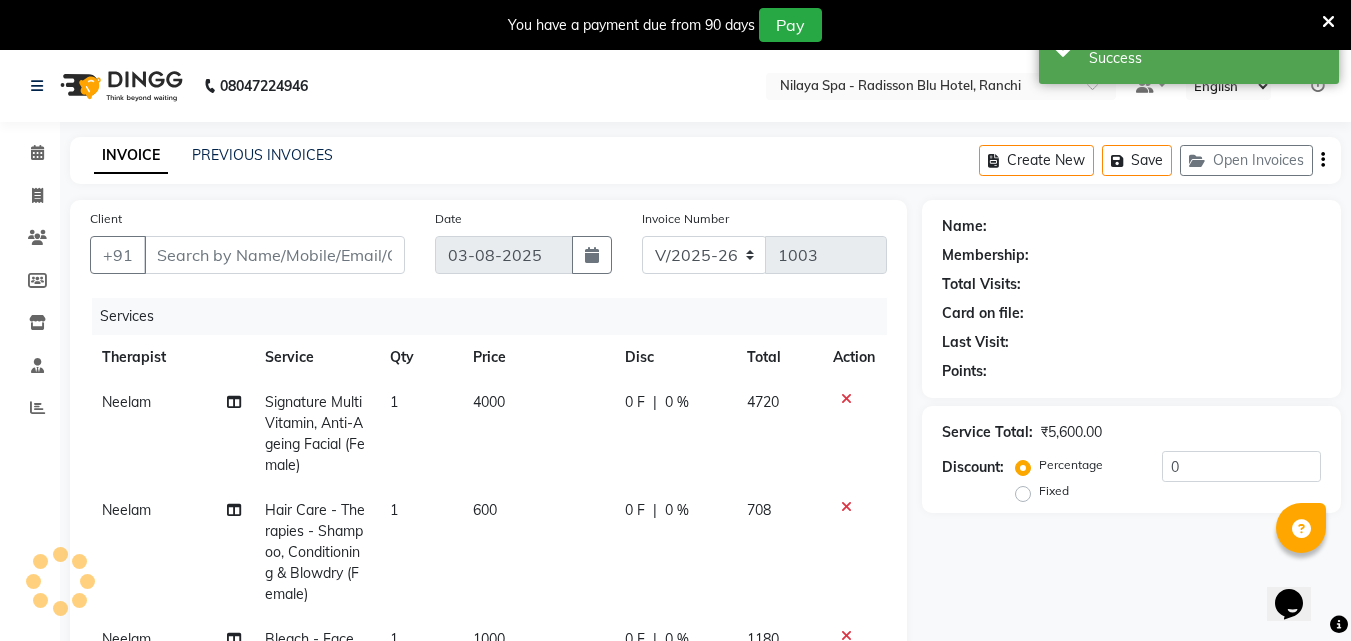 type on "[PHONE]" 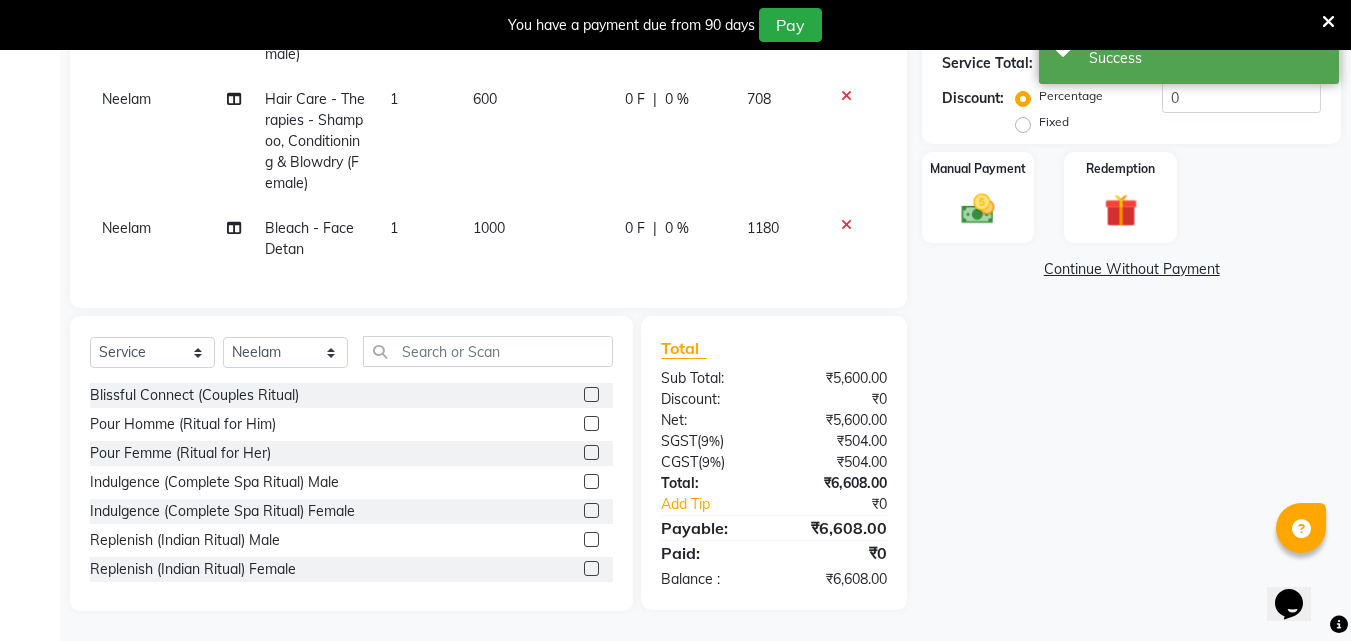 scroll, scrollTop: 426, scrollLeft: 0, axis: vertical 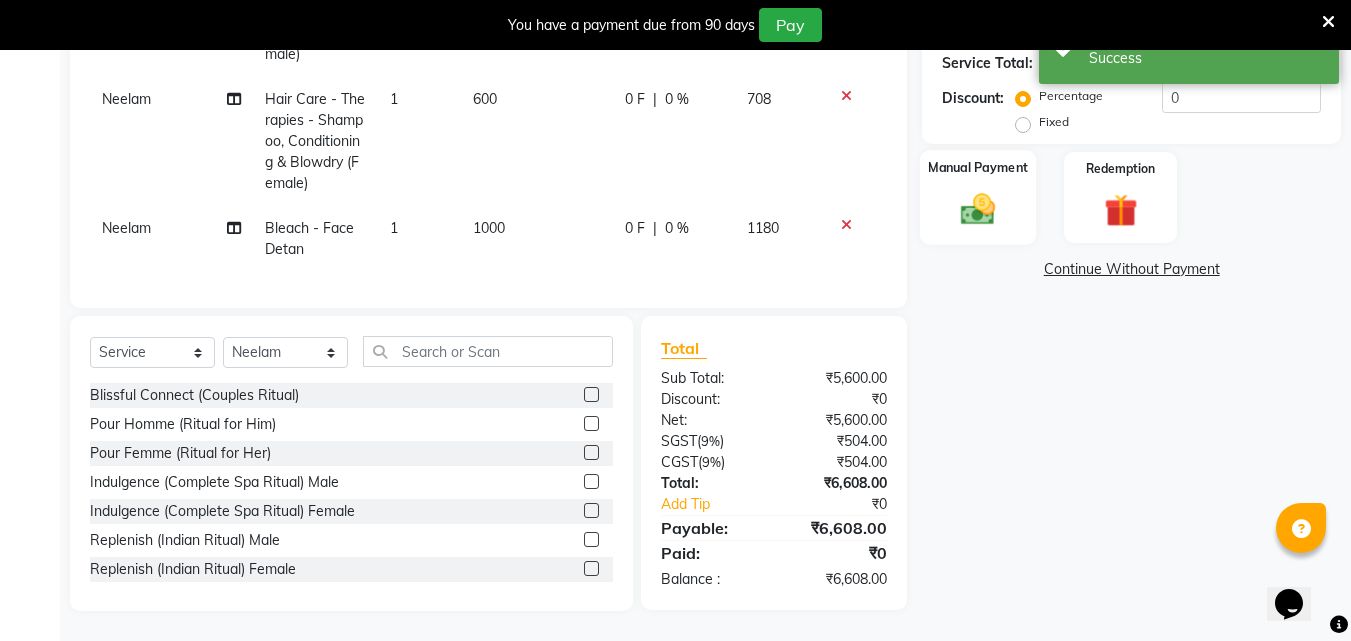 click 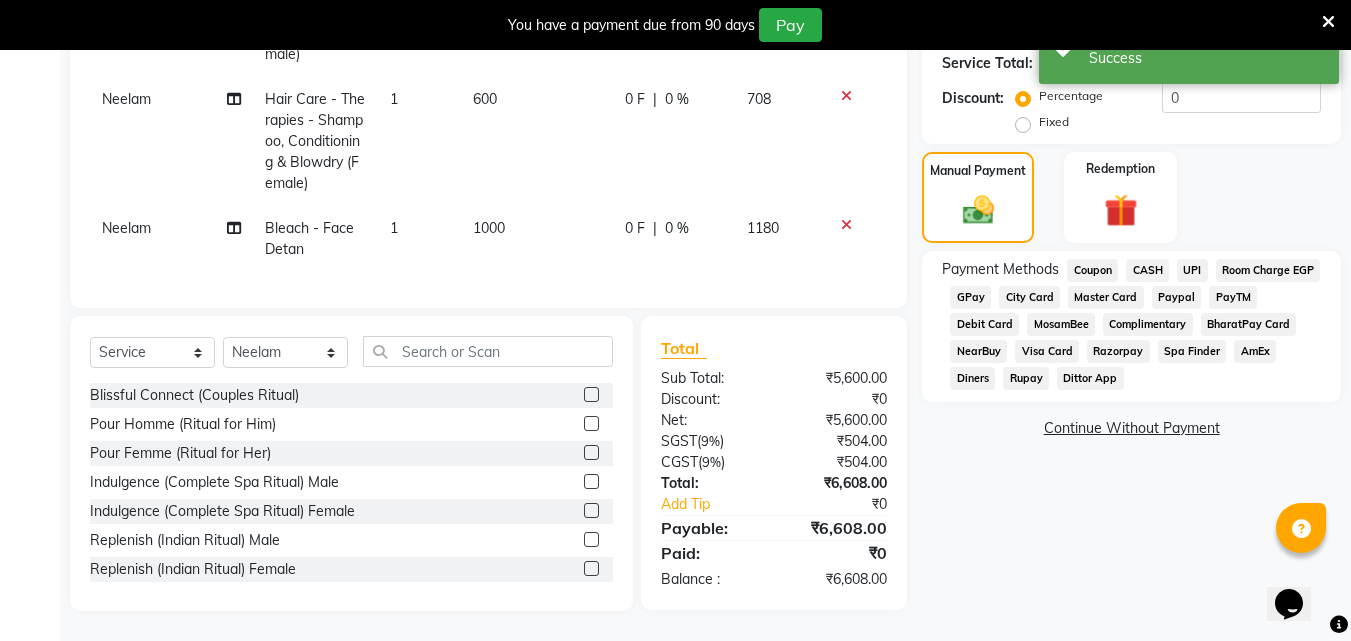 click on "UPI" 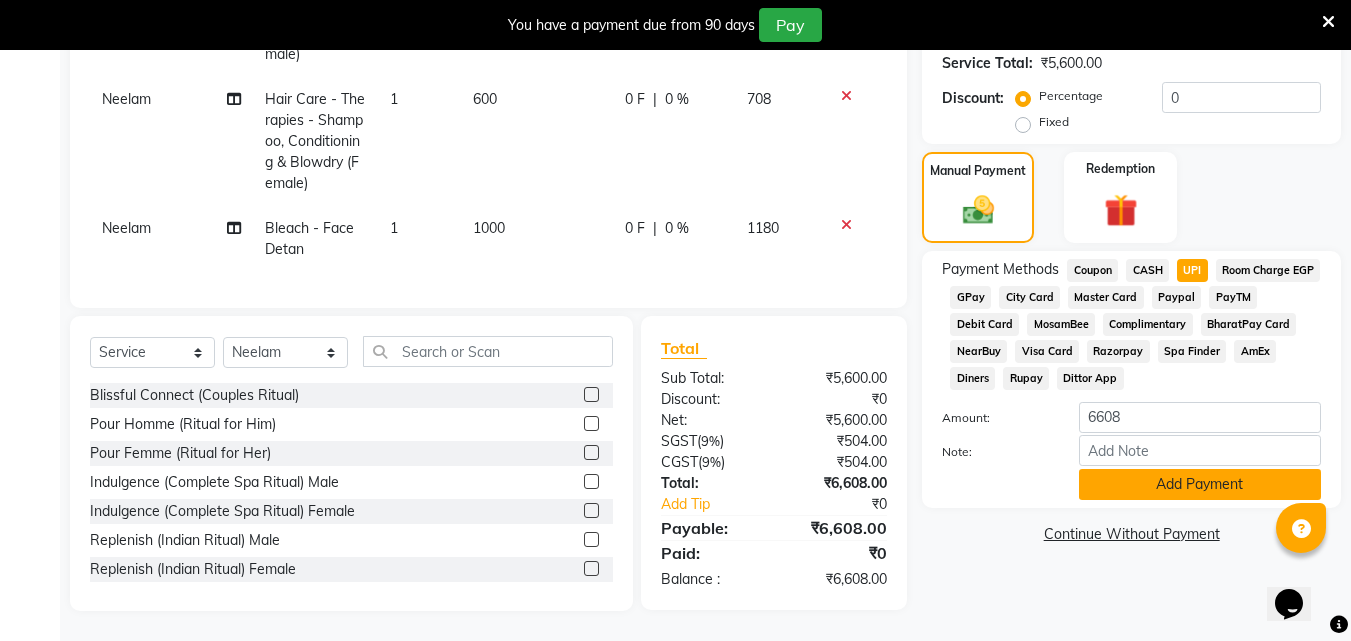 click on "Add Payment" 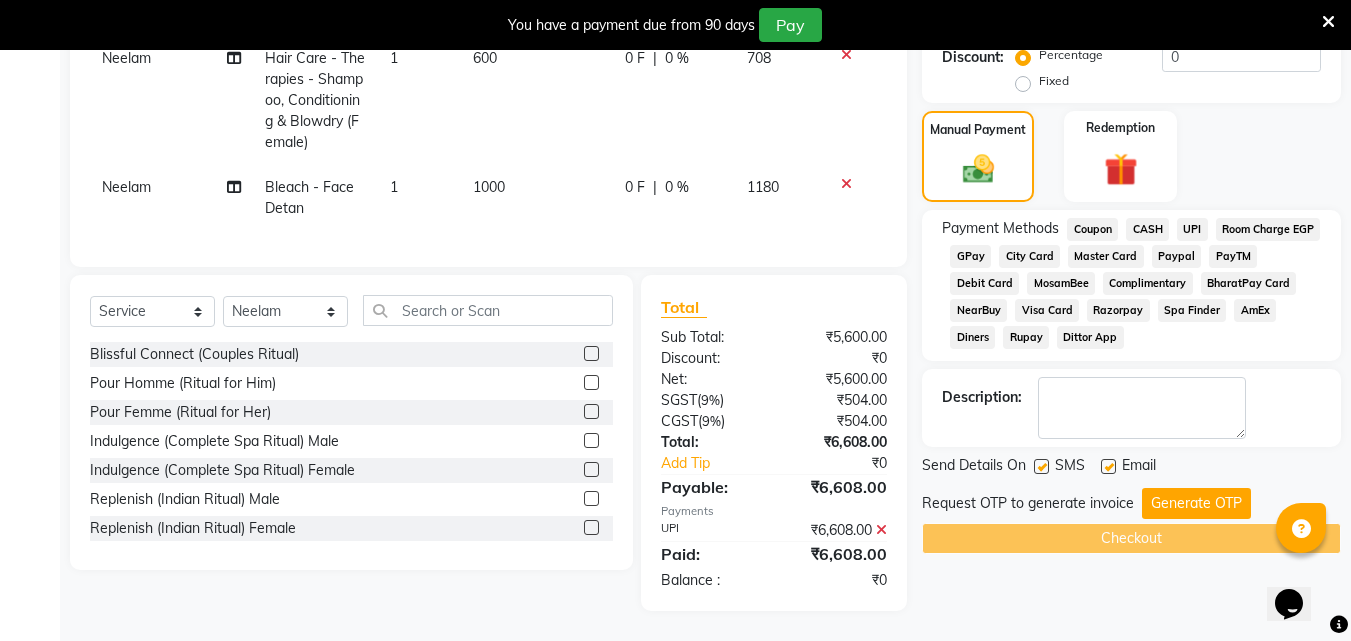 scroll, scrollTop: 467, scrollLeft: 0, axis: vertical 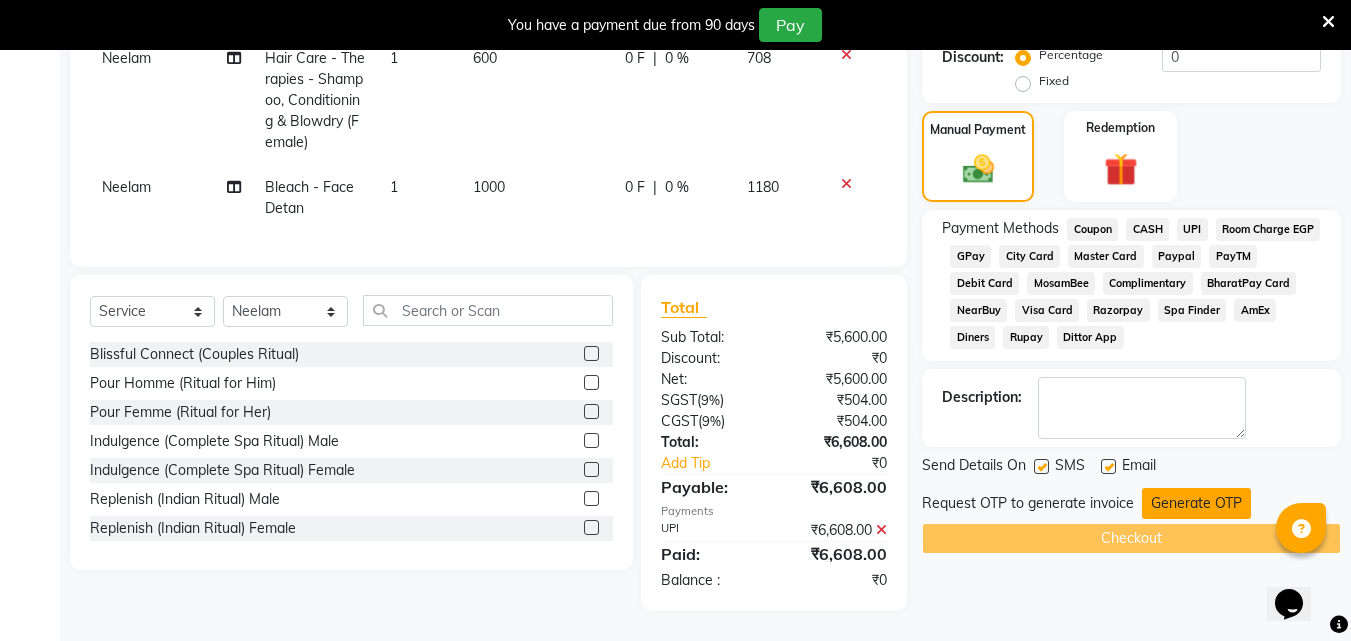 click on "Generate OTP" 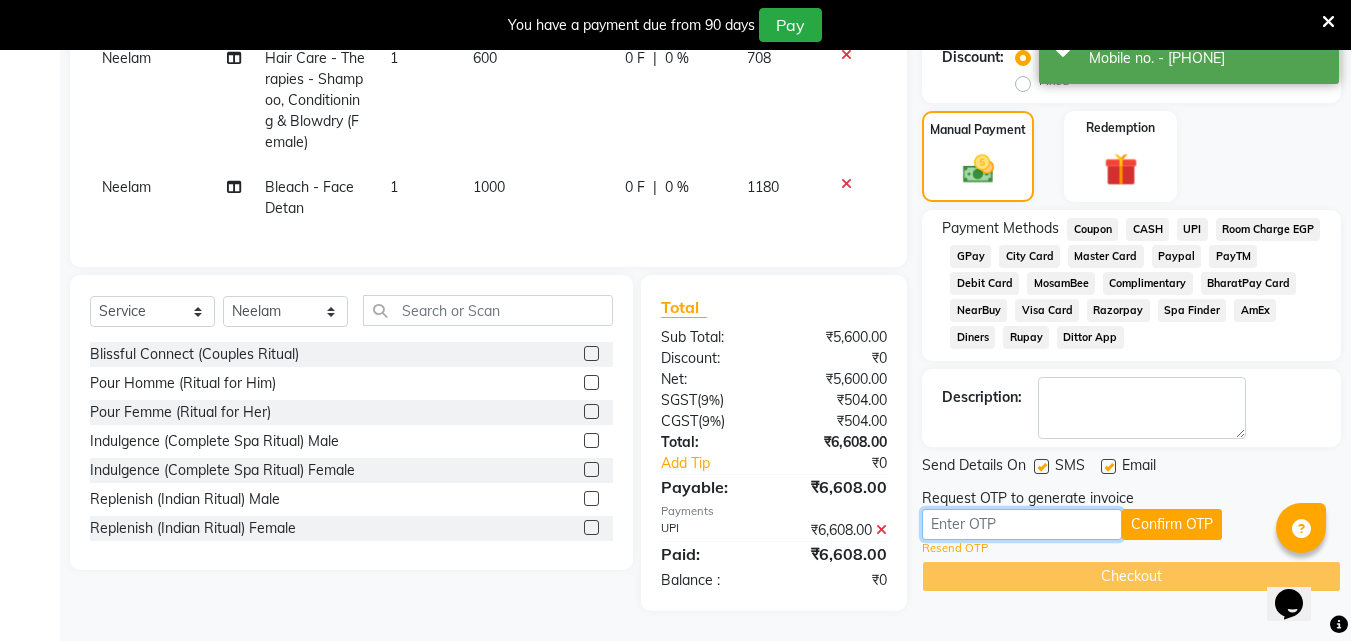 click at bounding box center [1022, 524] 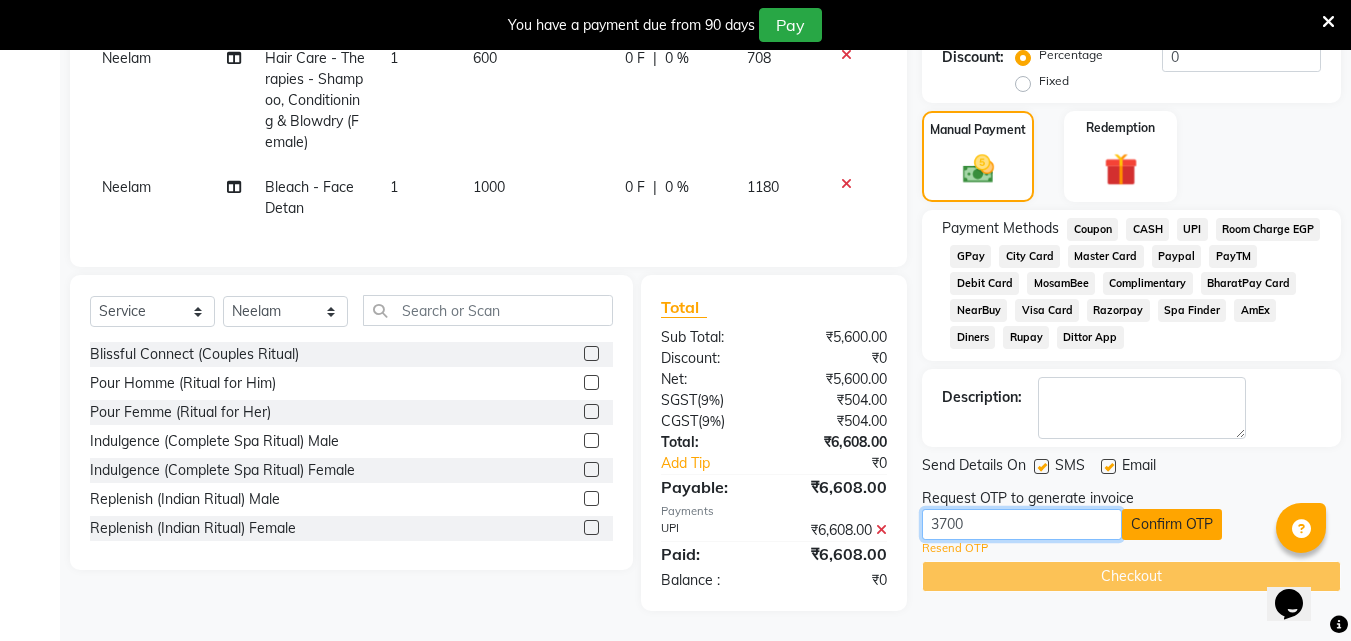 type on "3700" 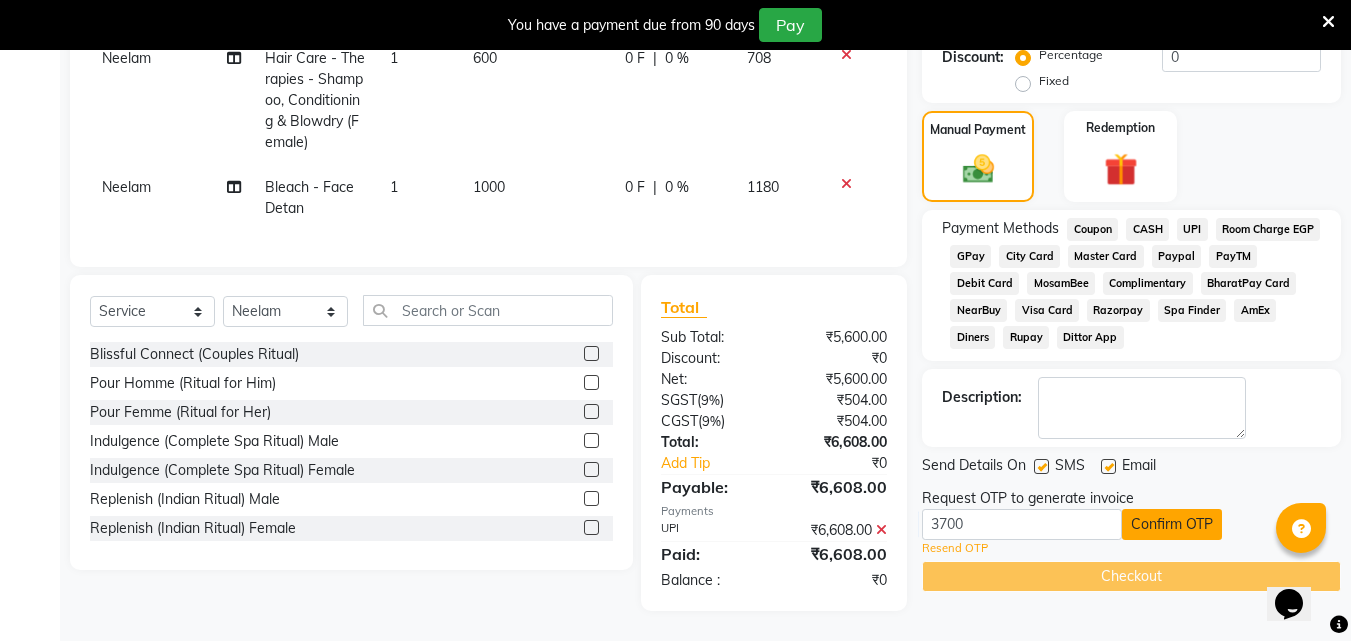 click on "Confirm OTP" 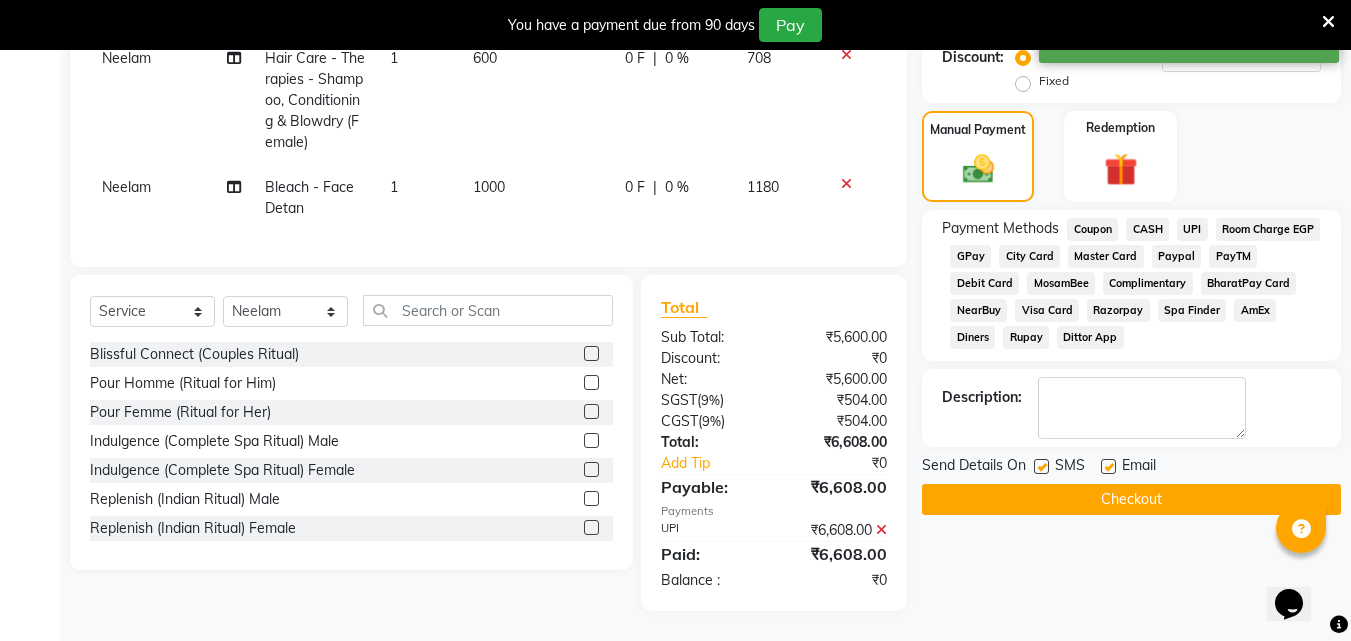 click on "Checkout" 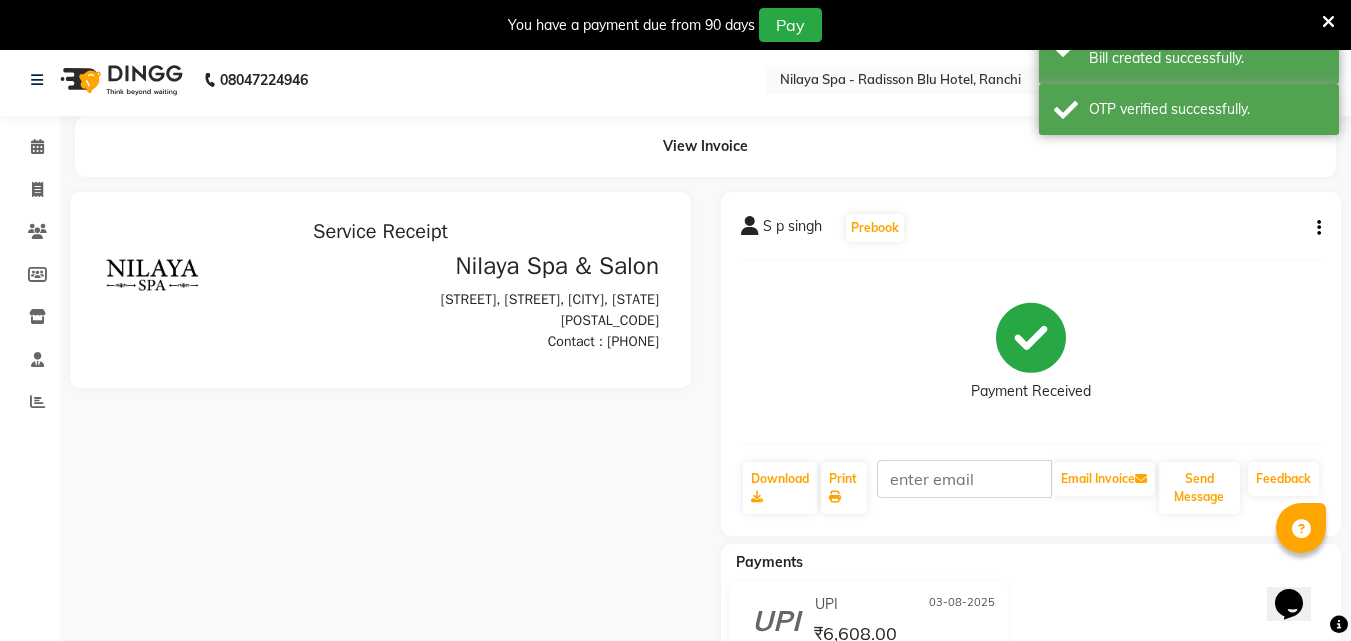 scroll, scrollTop: 0, scrollLeft: 0, axis: both 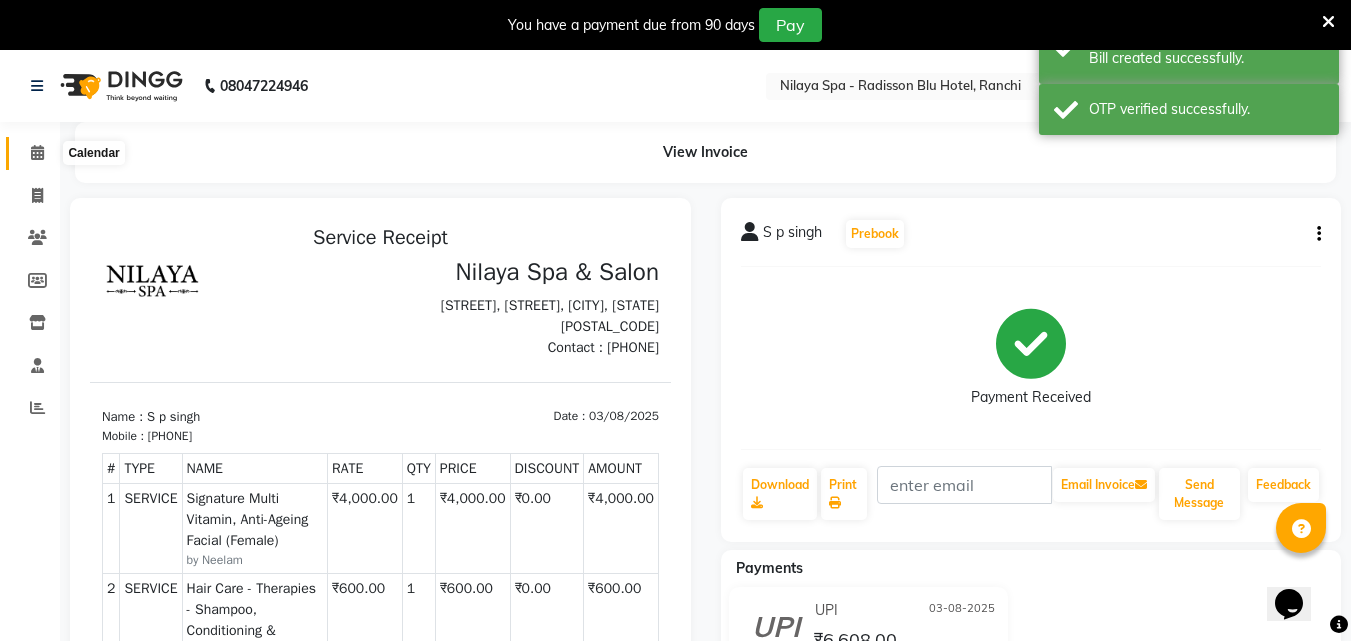 click 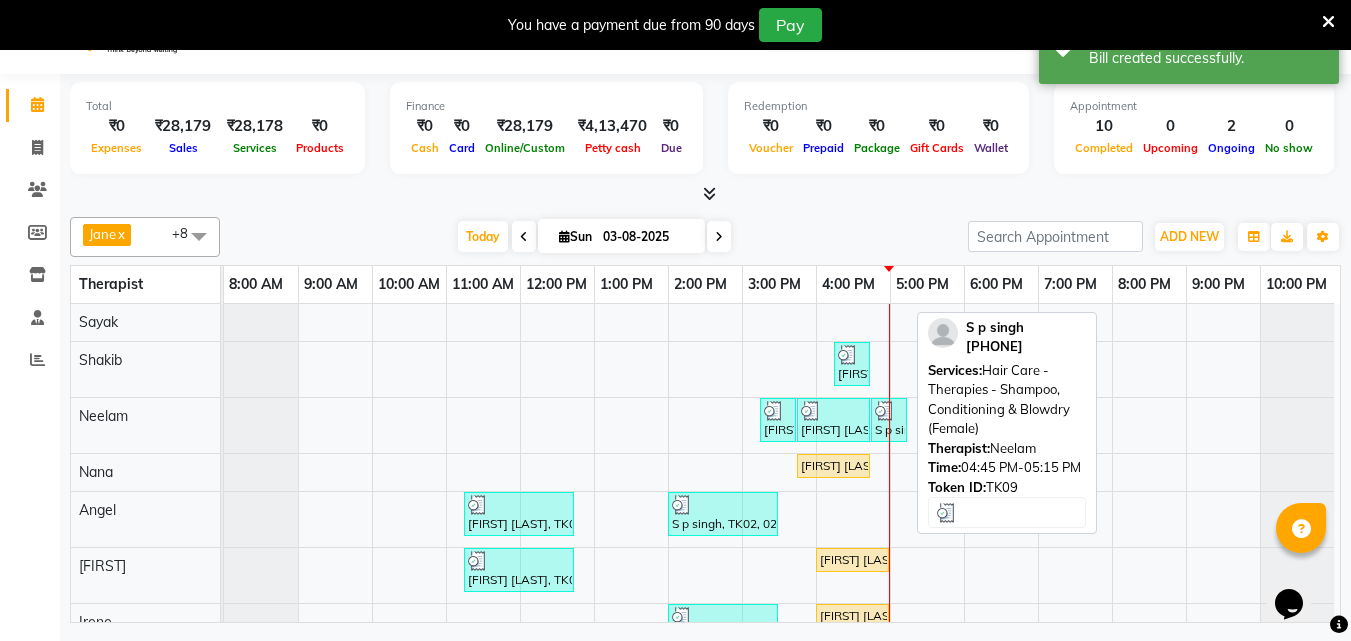 scroll, scrollTop: 50, scrollLeft: 0, axis: vertical 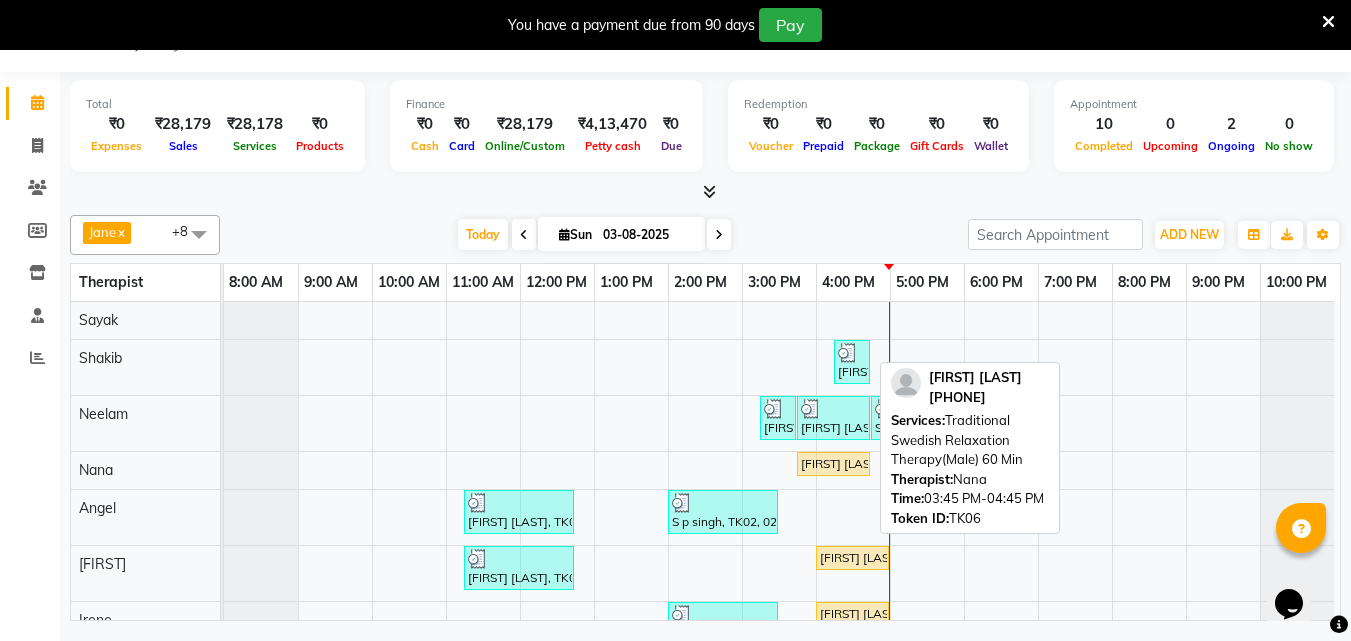 click on "[FIRST] [LAST], TK06, 03:45 PM-04:45 PM, Traditional Swedish Relaxation Therapy(Male) 60 Min" at bounding box center [833, 464] 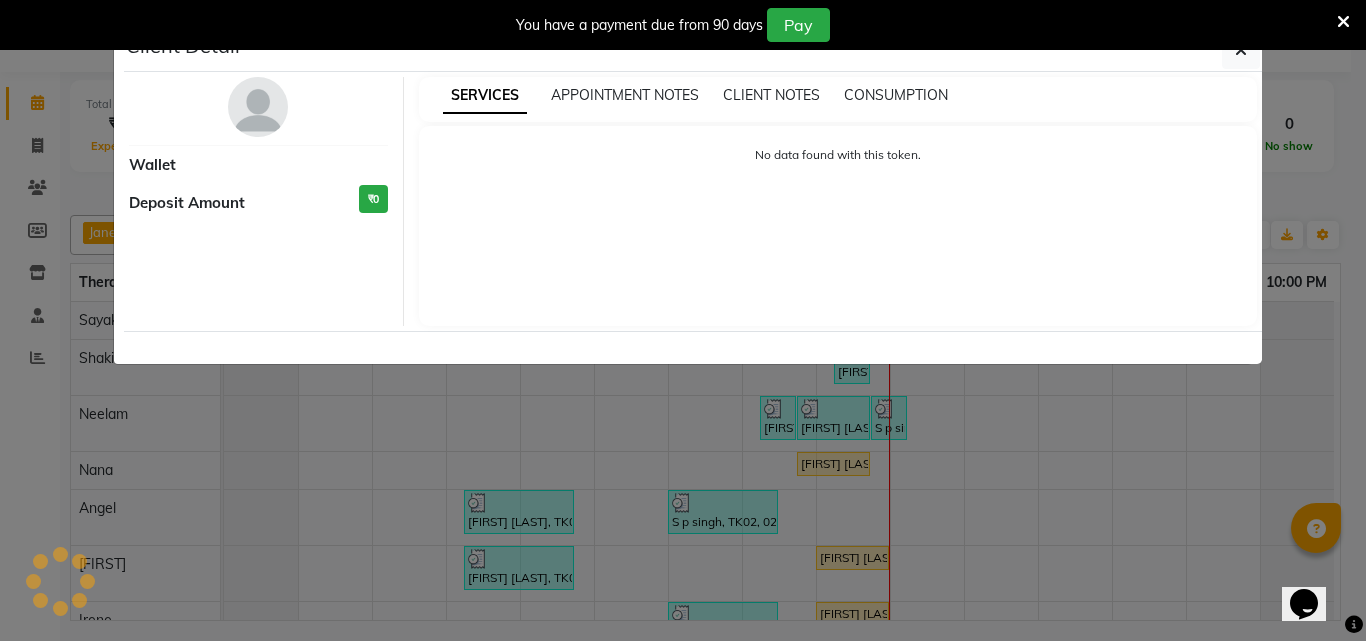 select on "1" 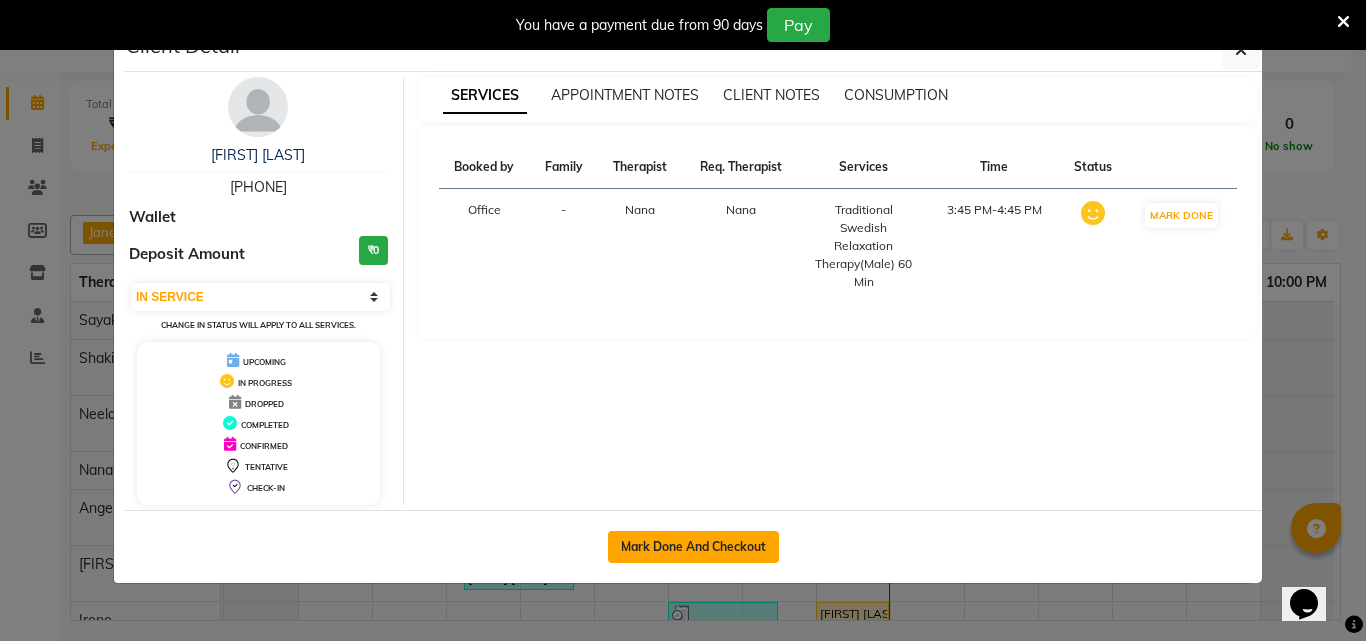 click on "Mark Done And Checkout" 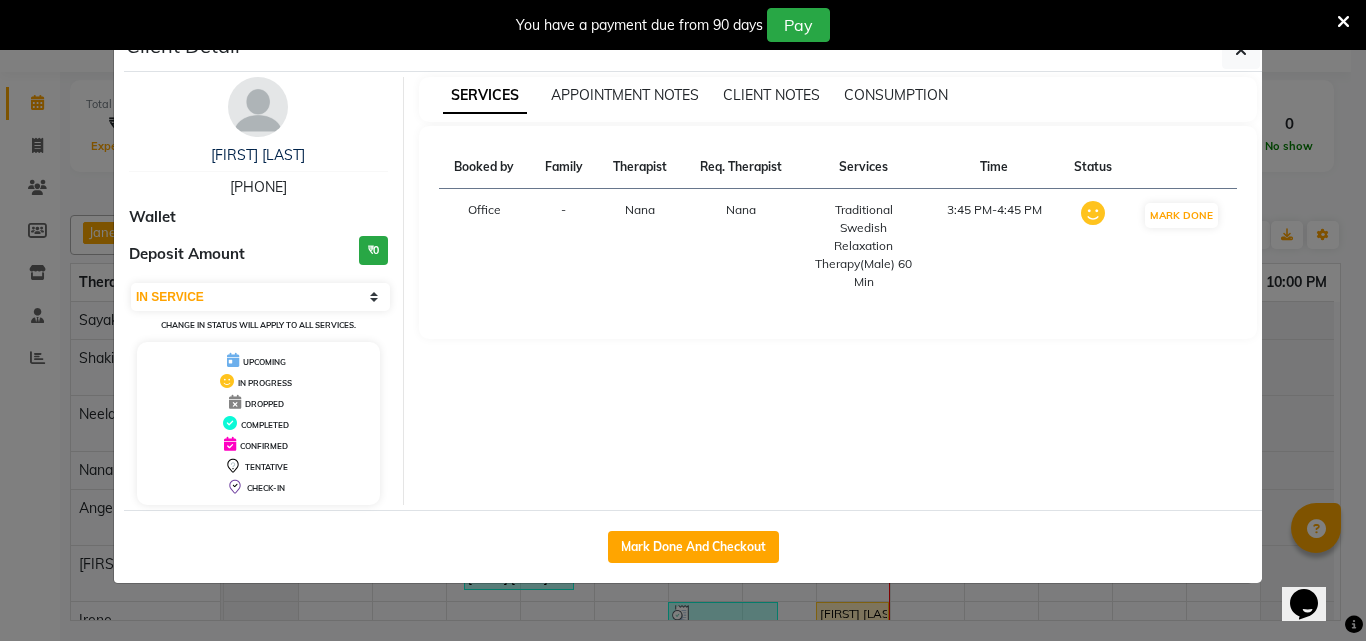 select on "service" 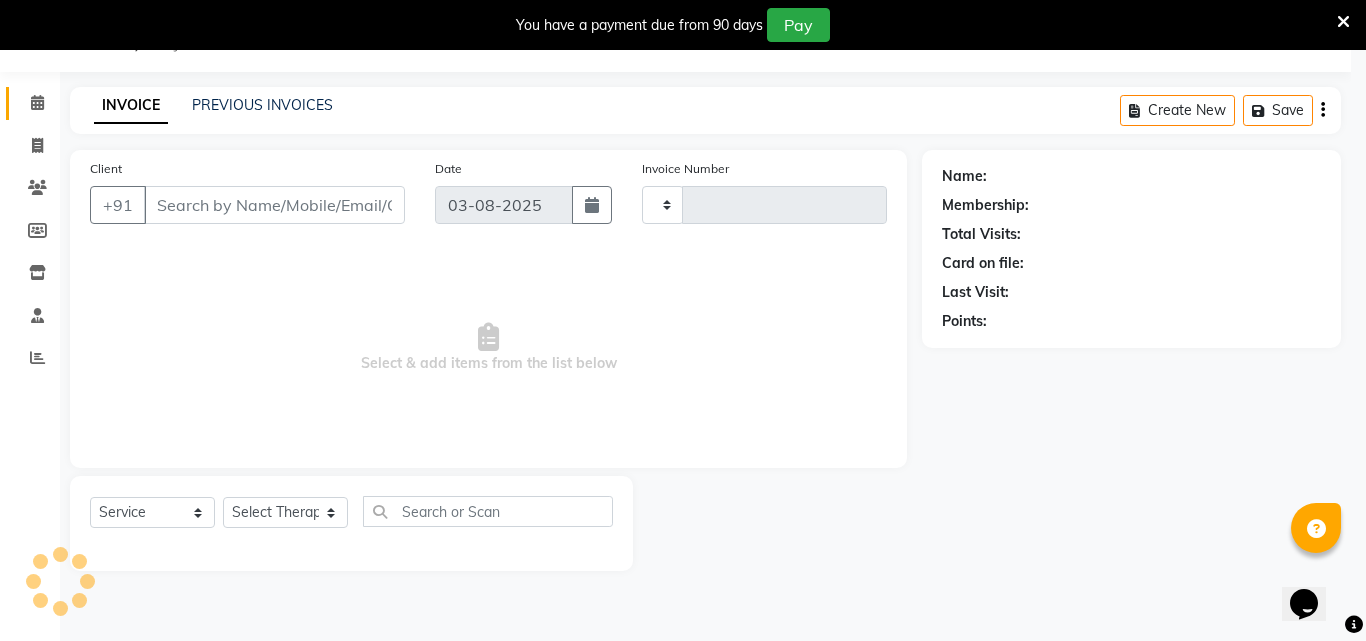 type on "1004" 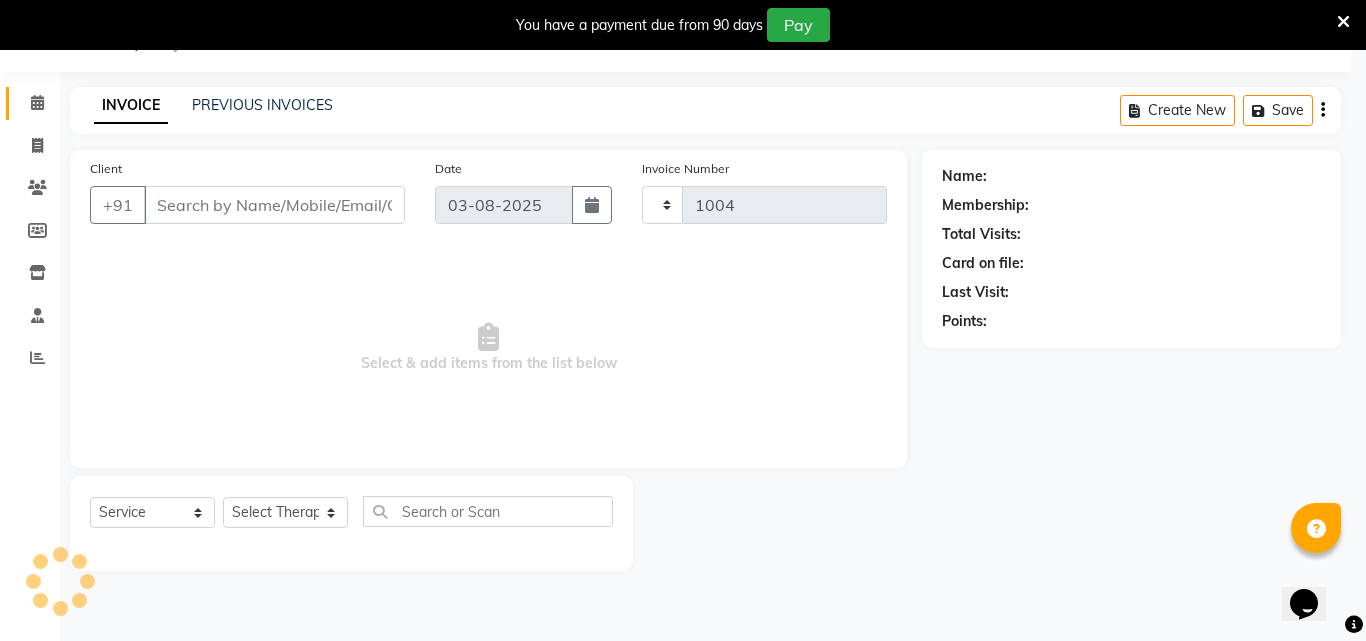 select on "8066" 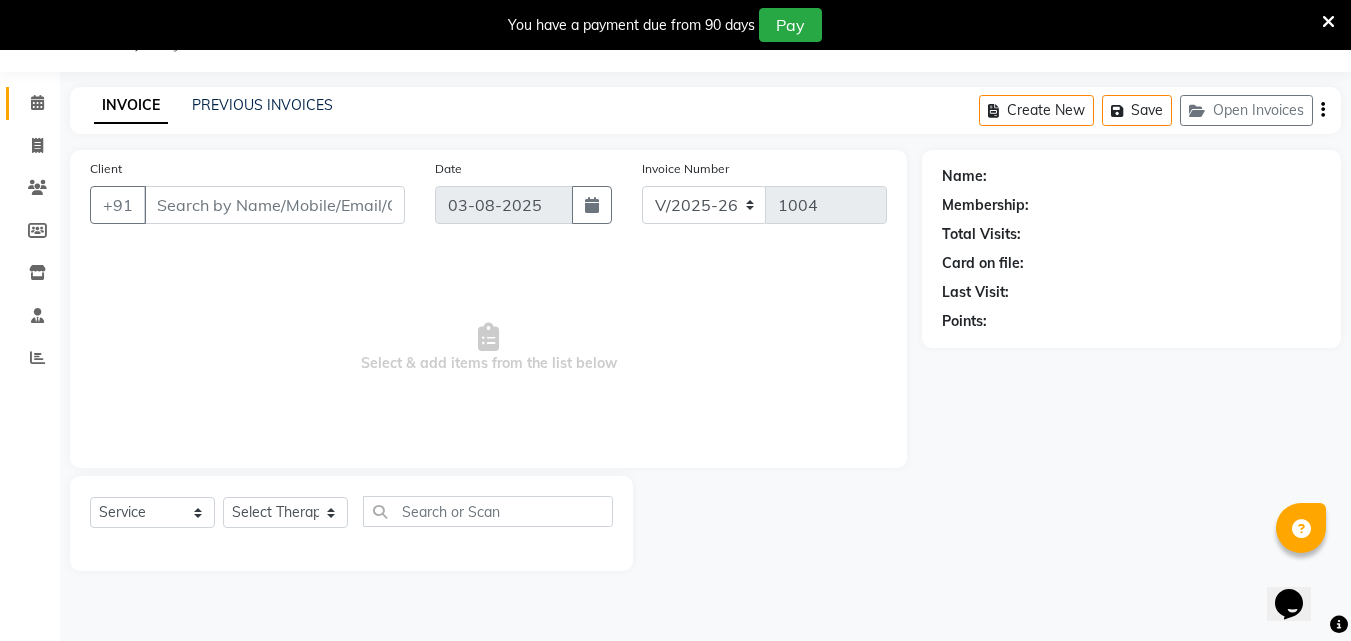 type on "93******17" 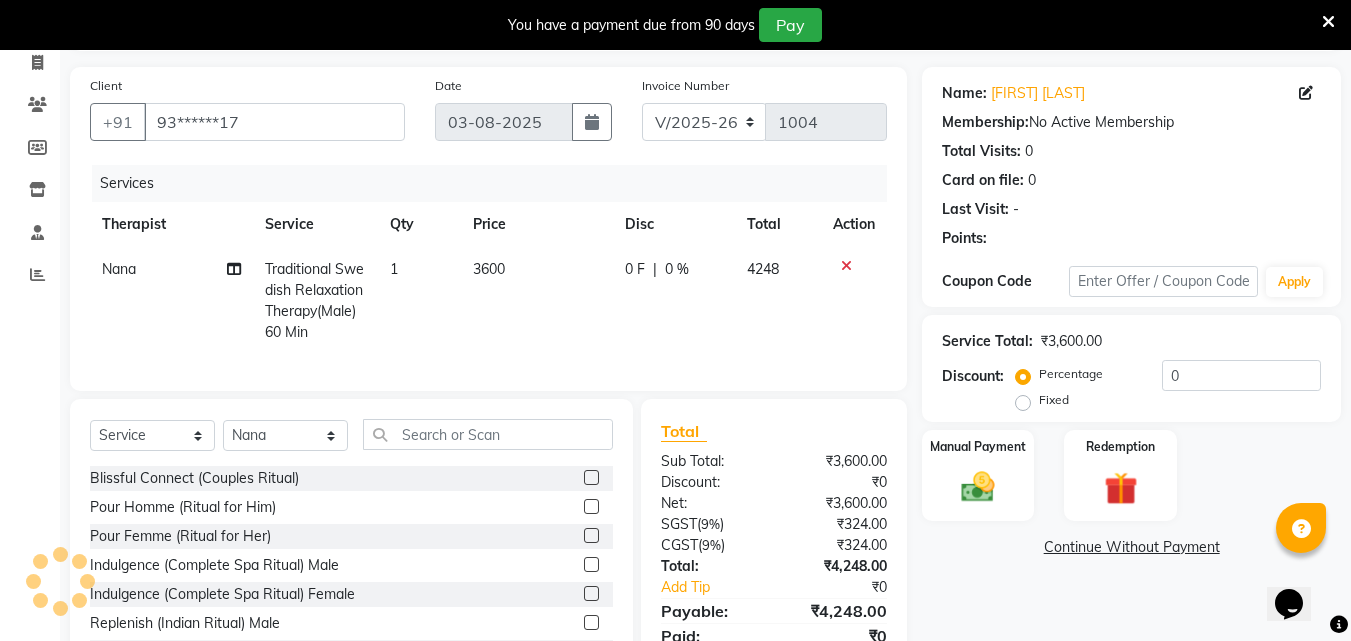 scroll, scrollTop: 231, scrollLeft: 0, axis: vertical 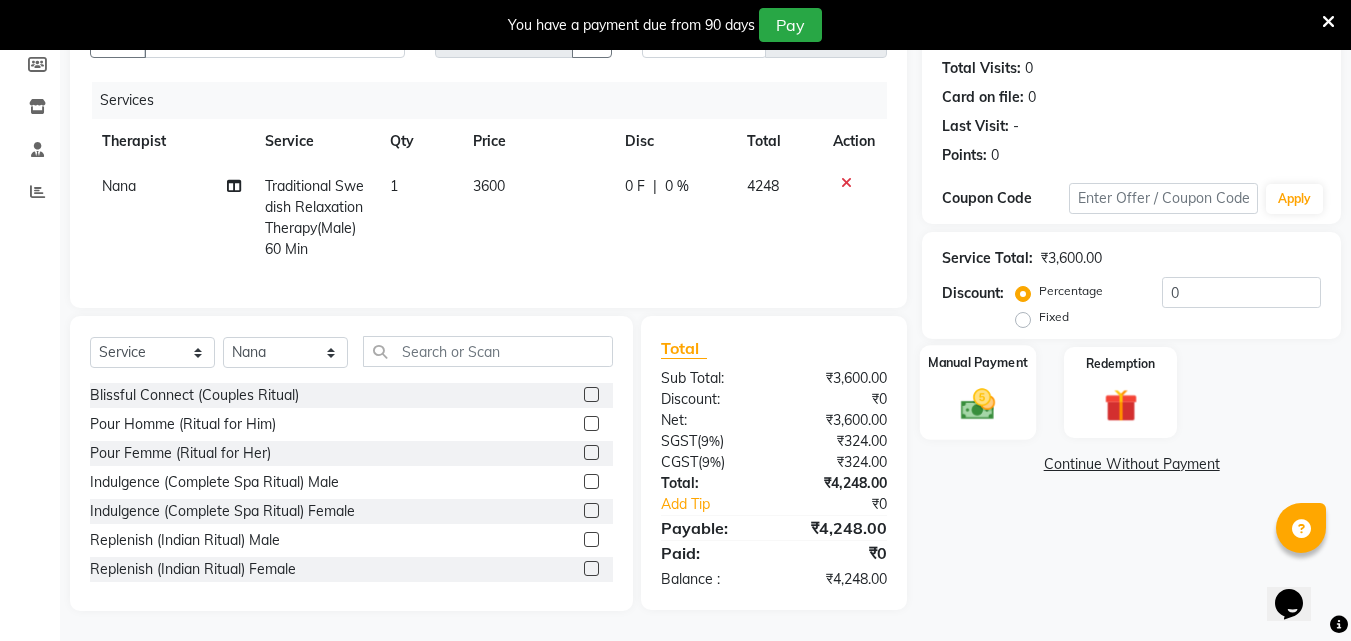 click 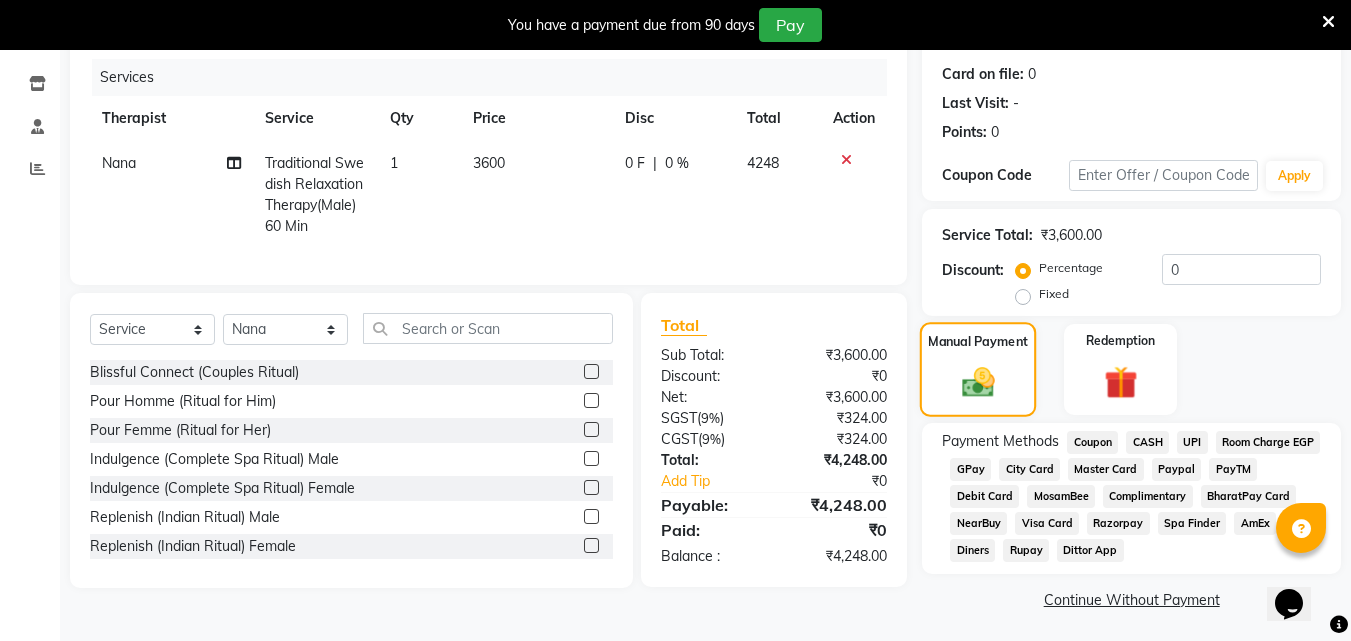 scroll, scrollTop: 243, scrollLeft: 0, axis: vertical 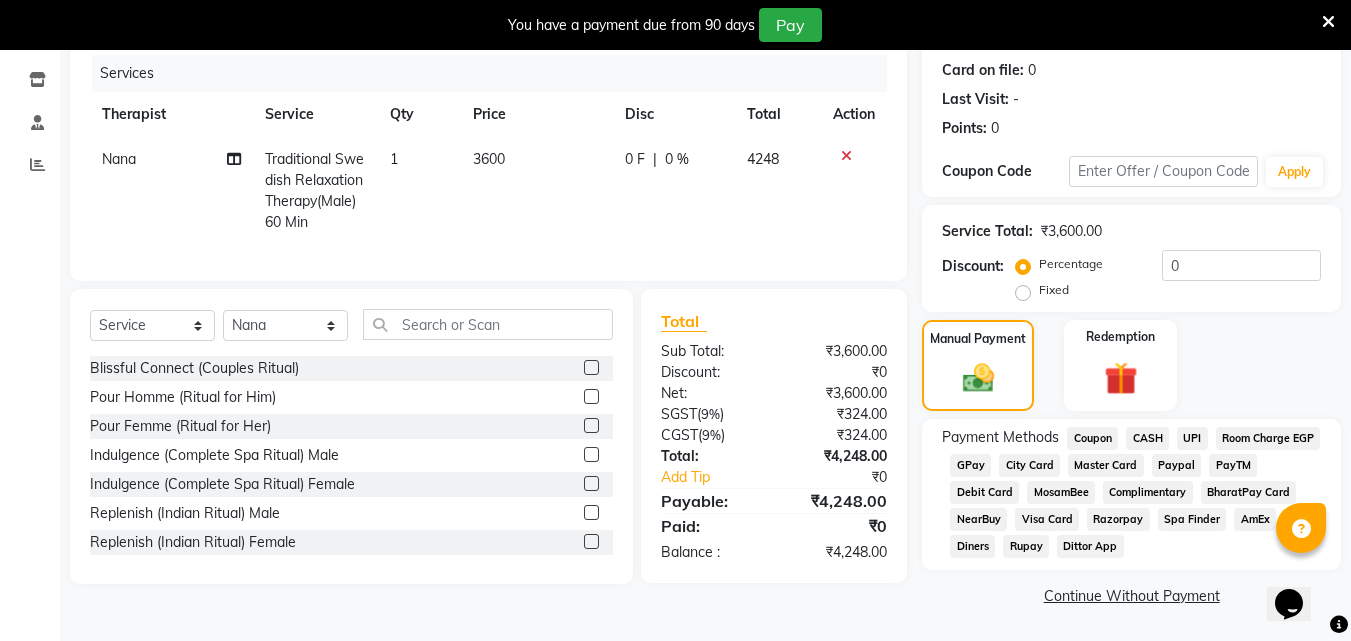 click on "Room Charge EGP" 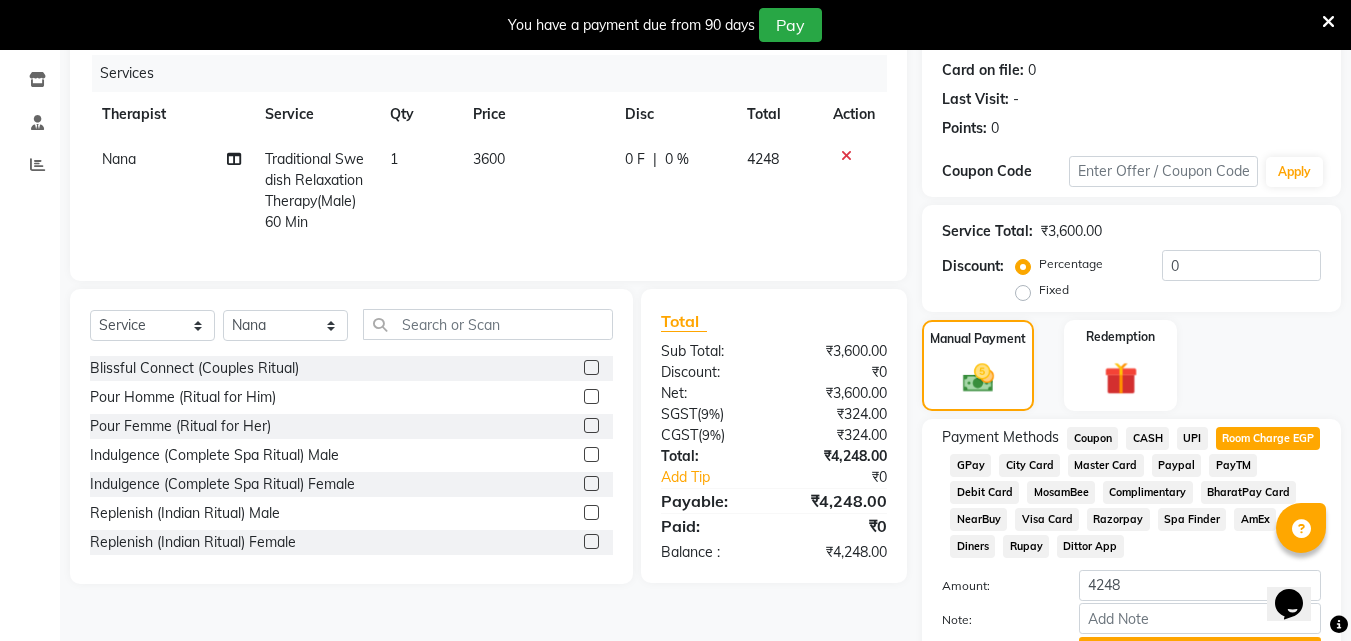 scroll, scrollTop: 349, scrollLeft: 0, axis: vertical 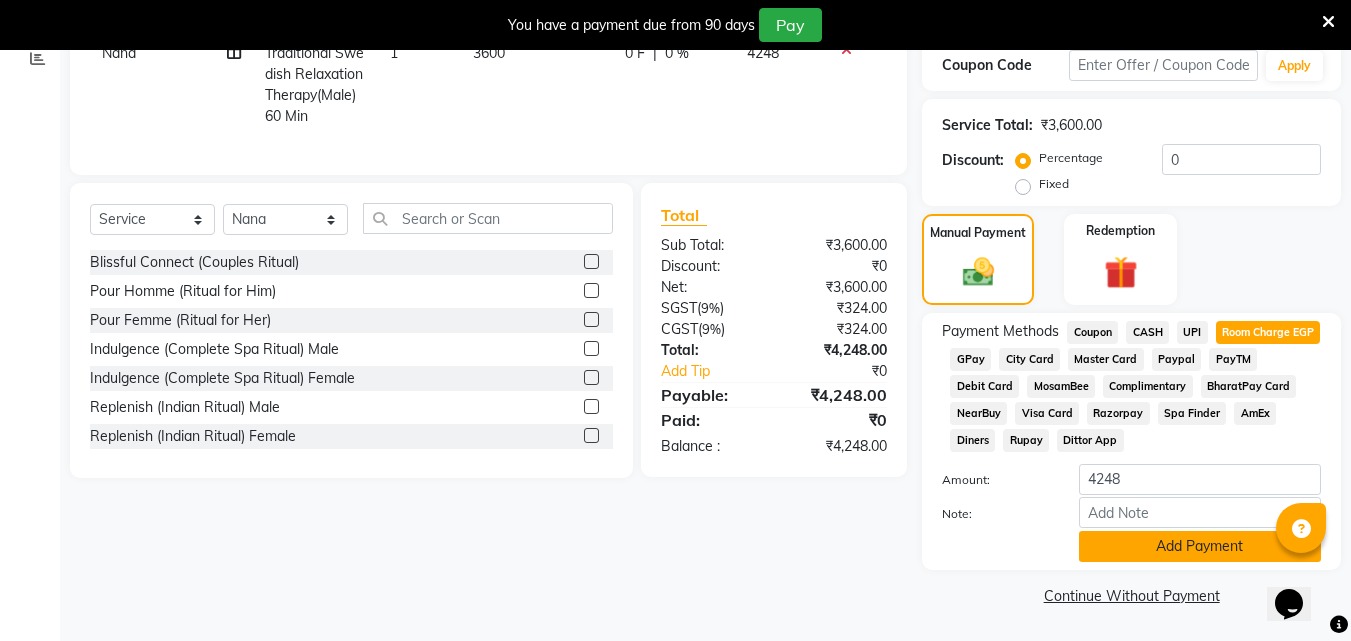click on "Add Payment" 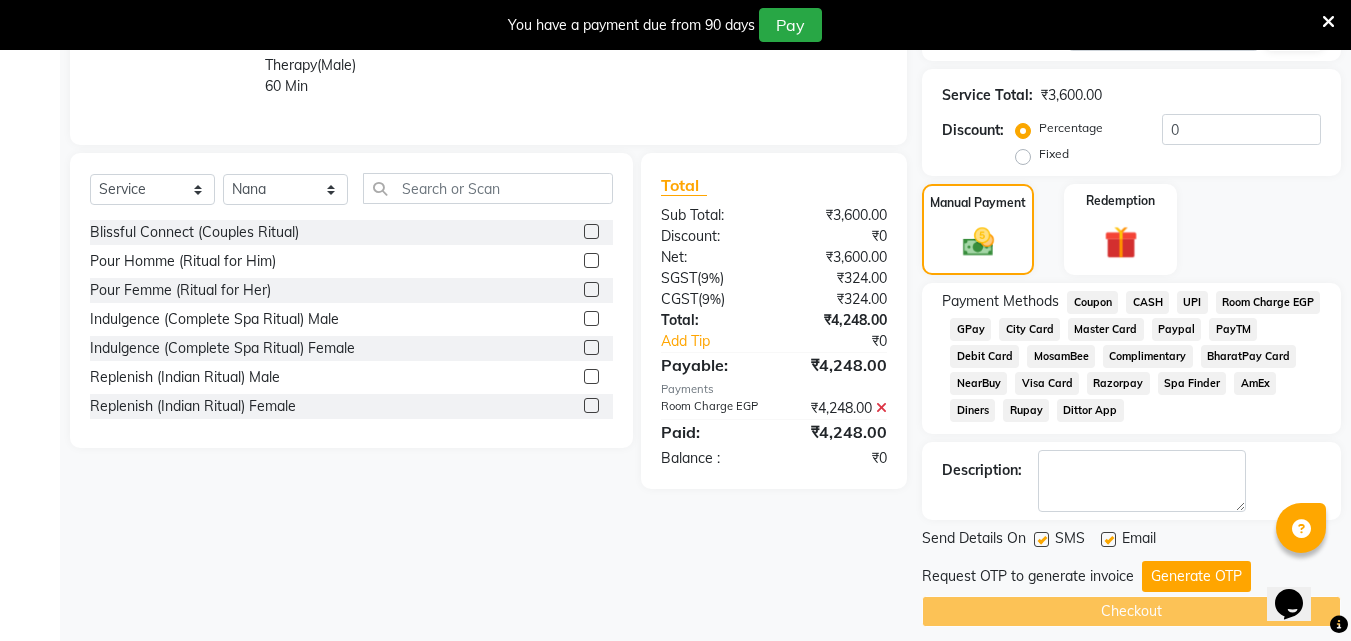 scroll, scrollTop: 395, scrollLeft: 0, axis: vertical 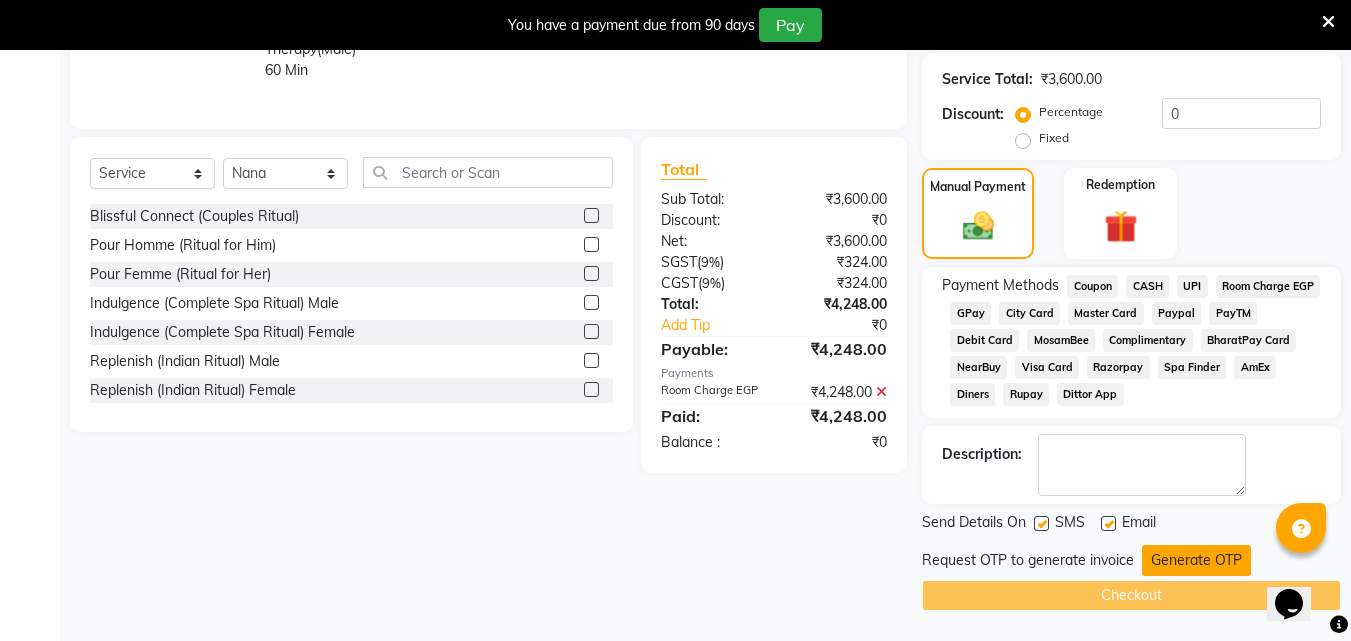click on "Generate OTP" 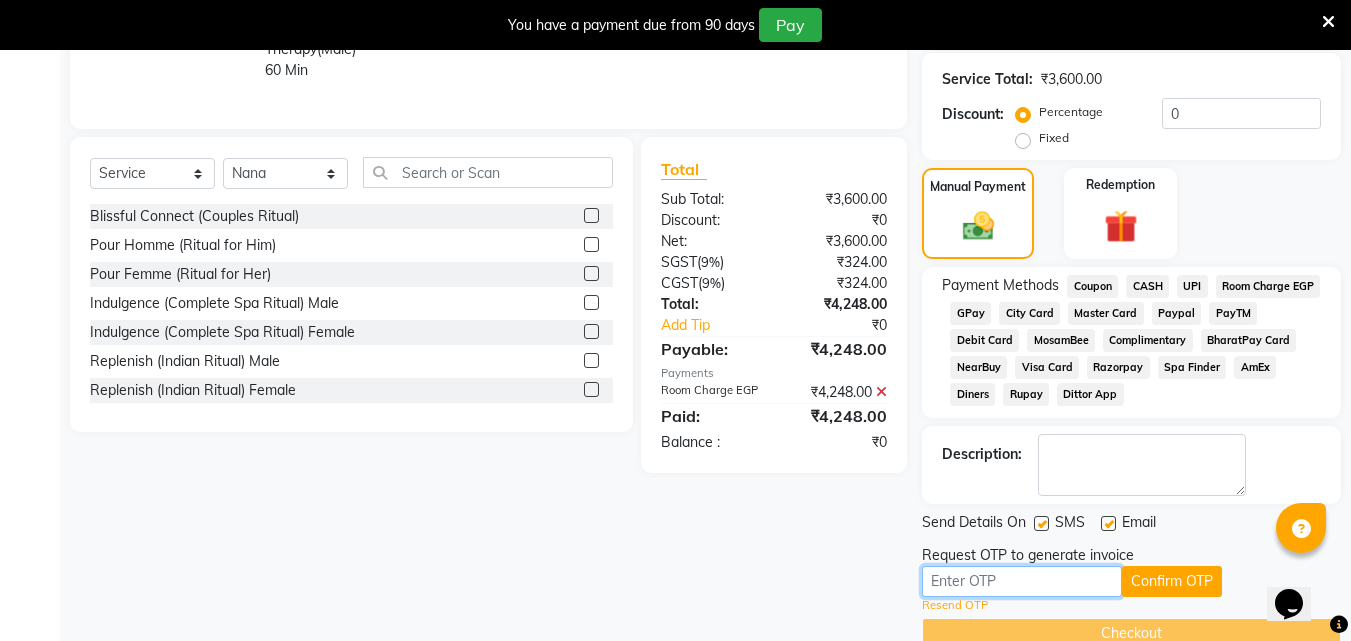 click at bounding box center [1022, 581] 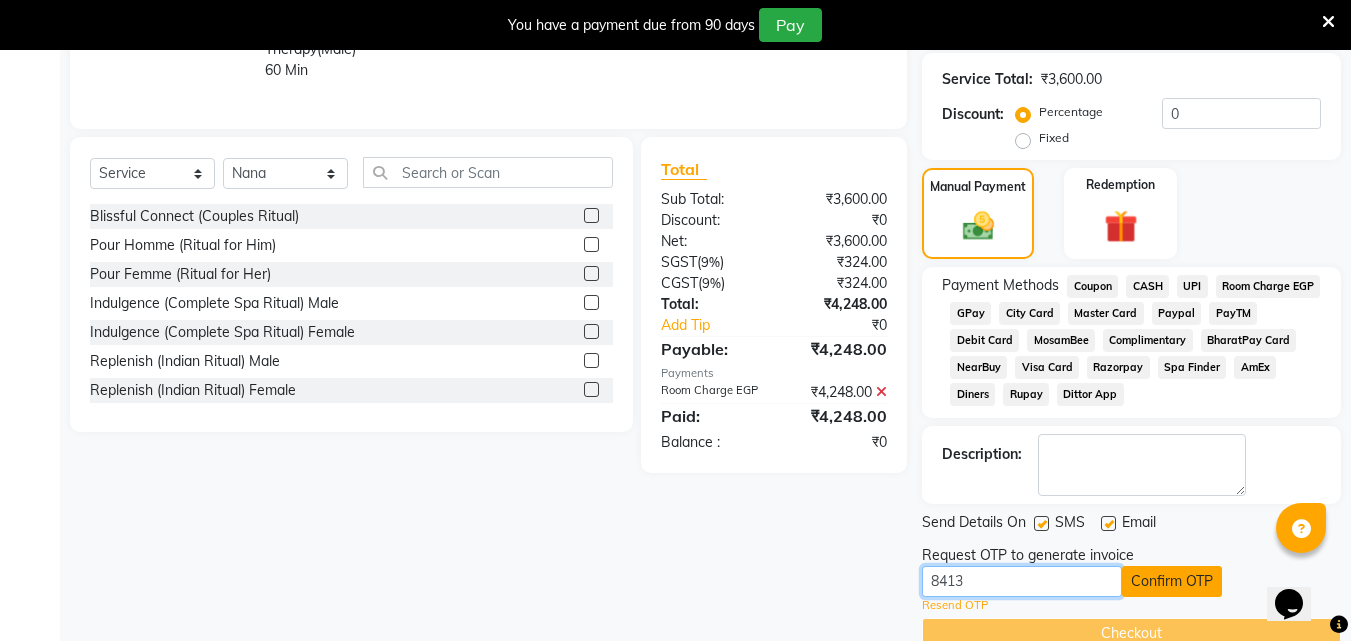 type on "8413" 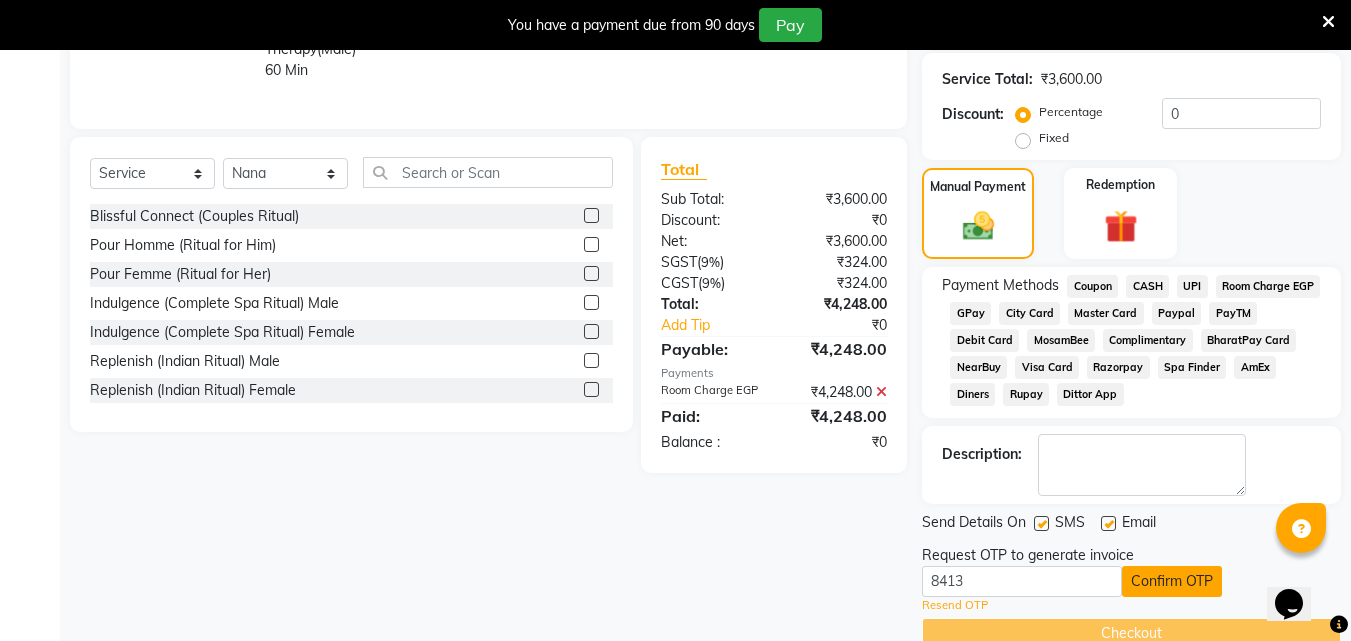 click on "Confirm OTP" 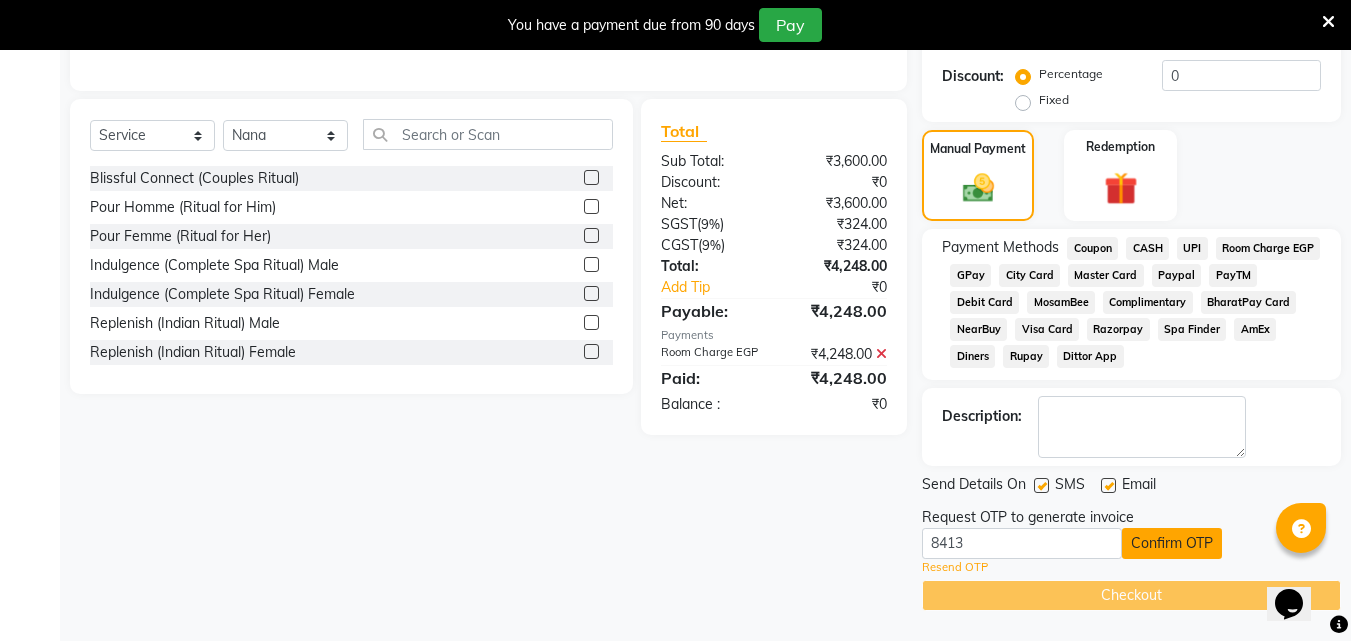 scroll, scrollTop: 356, scrollLeft: 0, axis: vertical 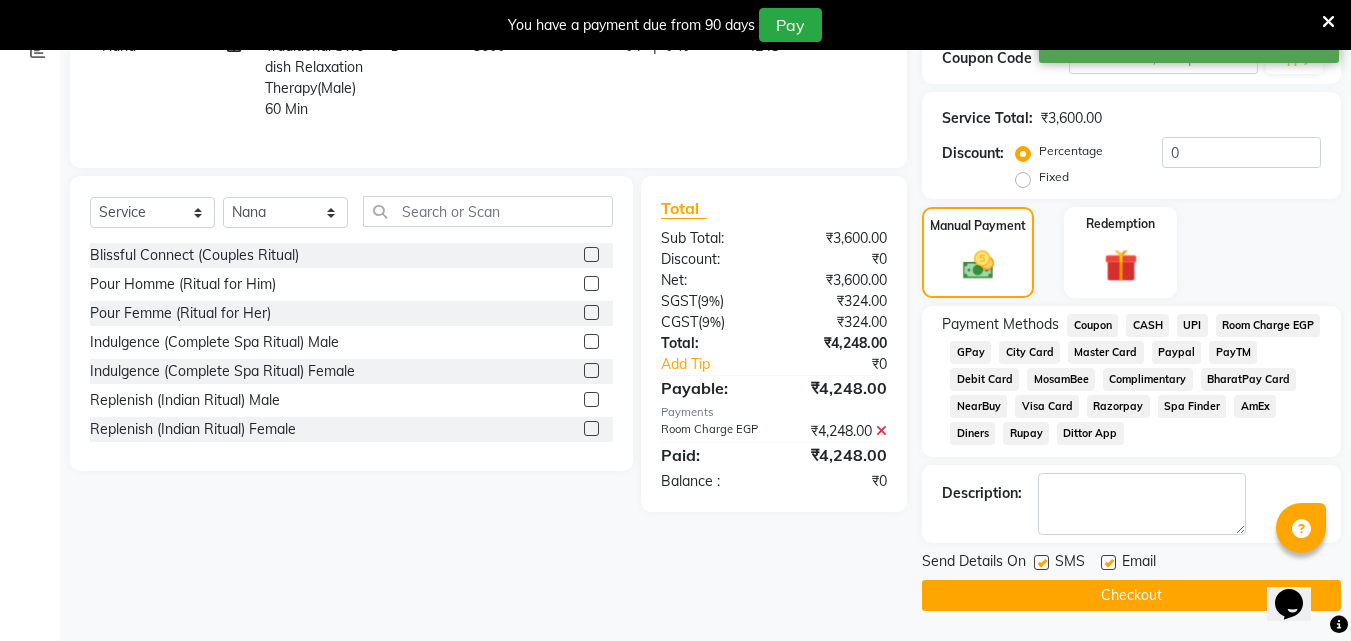 click on "Checkout" 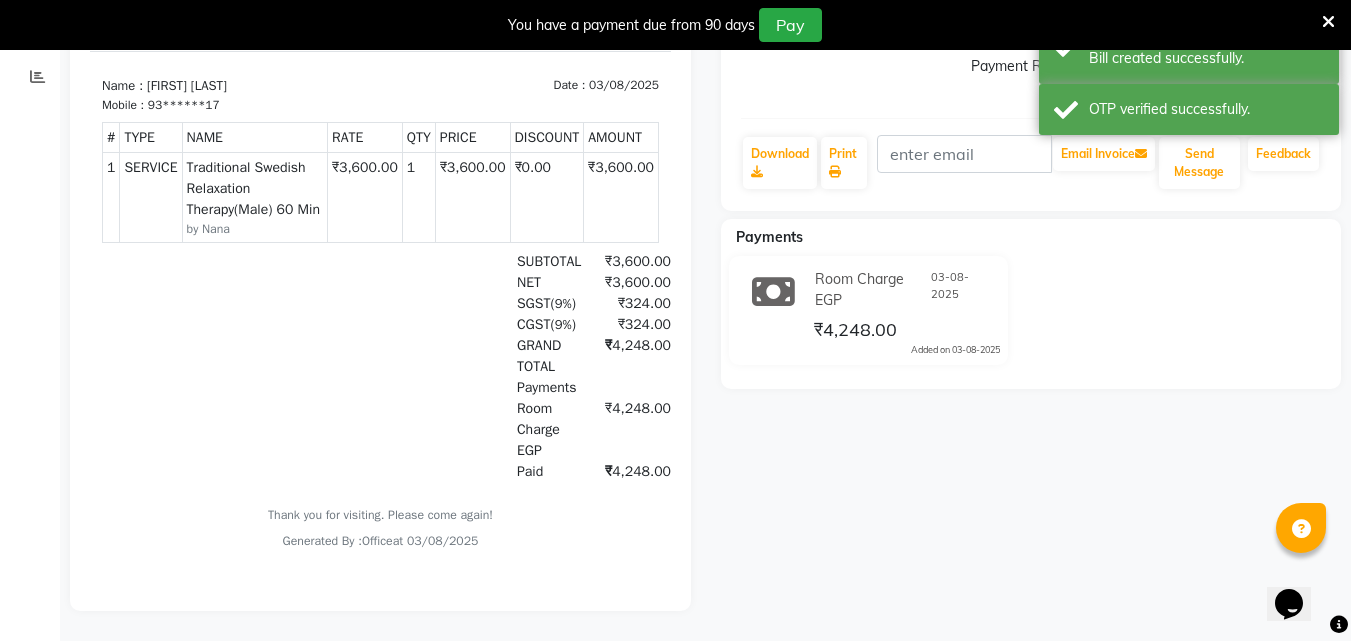 scroll, scrollTop: 0, scrollLeft: 0, axis: both 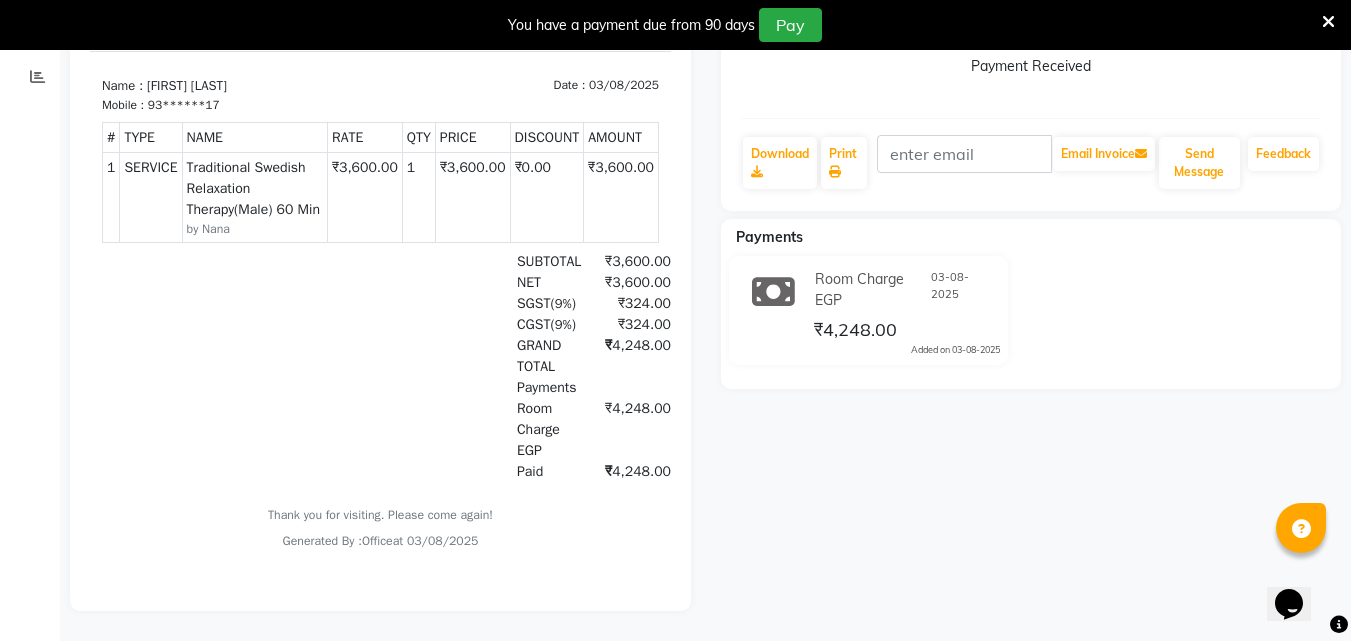 click at bounding box center [1328, 22] 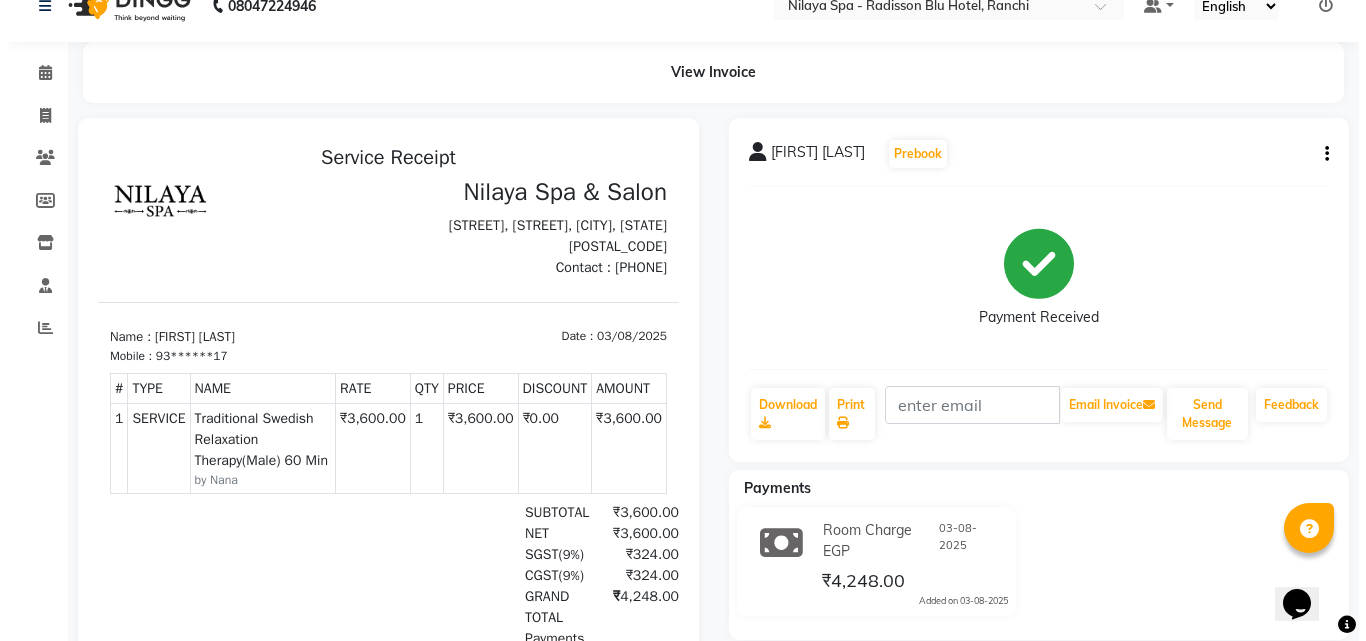 scroll, scrollTop: 0, scrollLeft: 0, axis: both 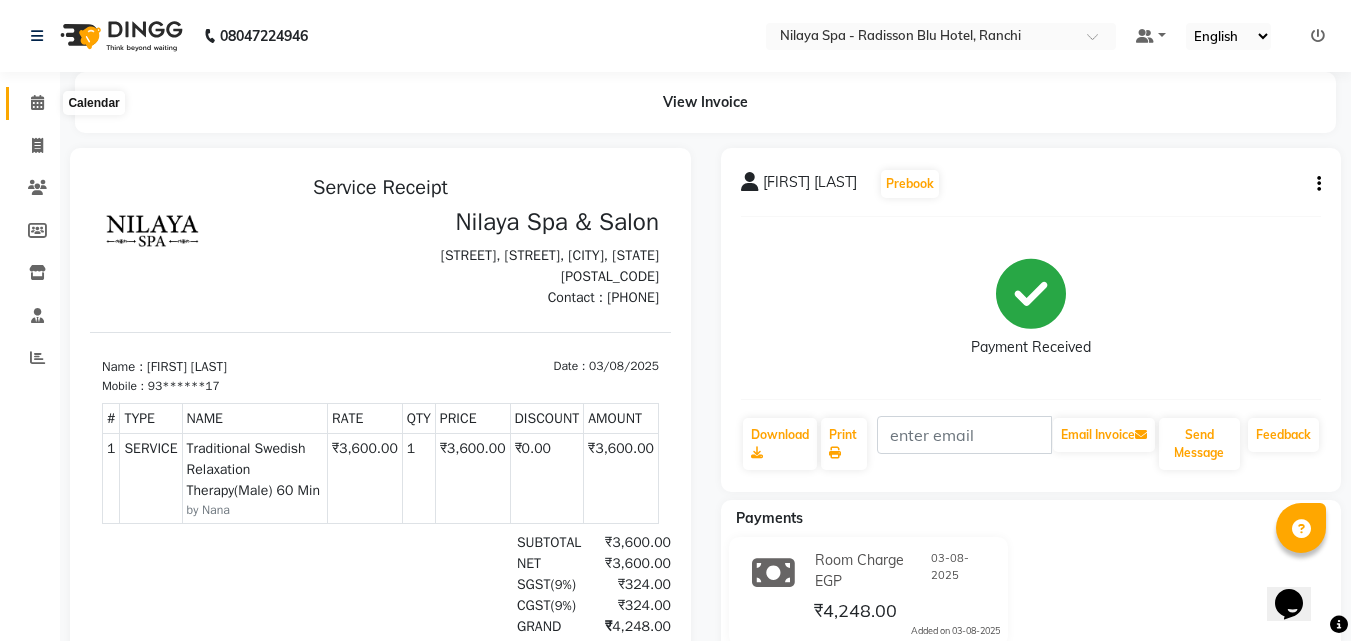 click 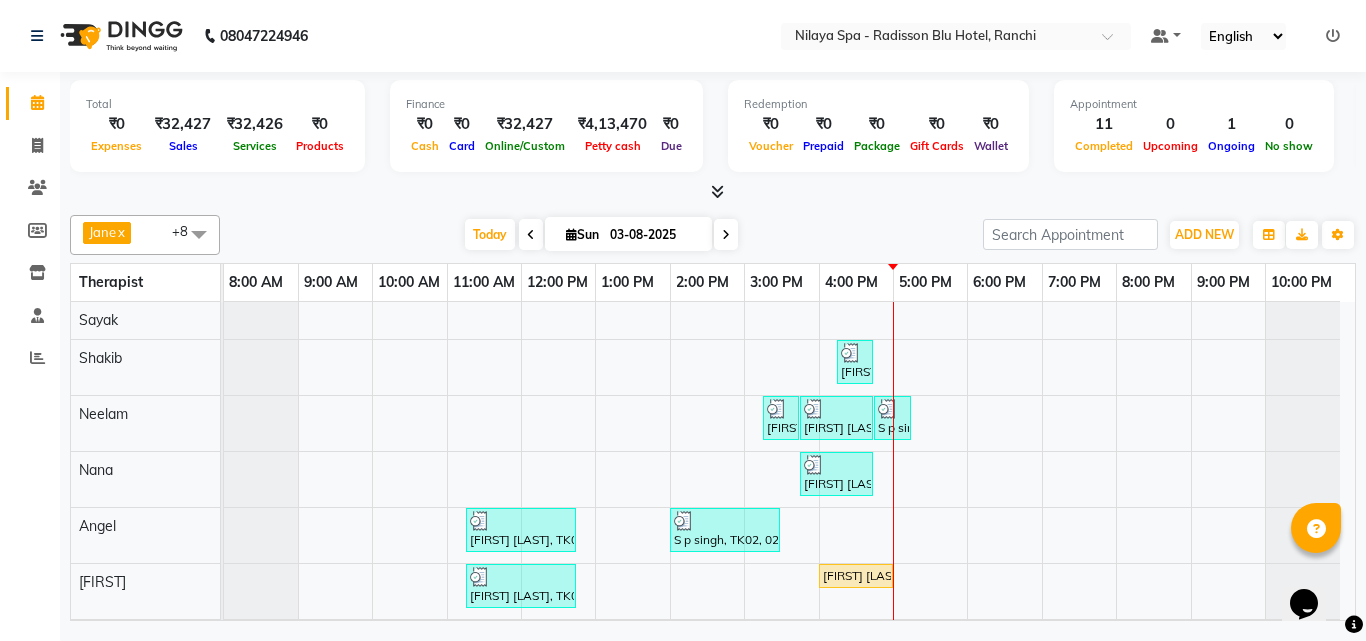 scroll, scrollTop: 68, scrollLeft: 0, axis: vertical 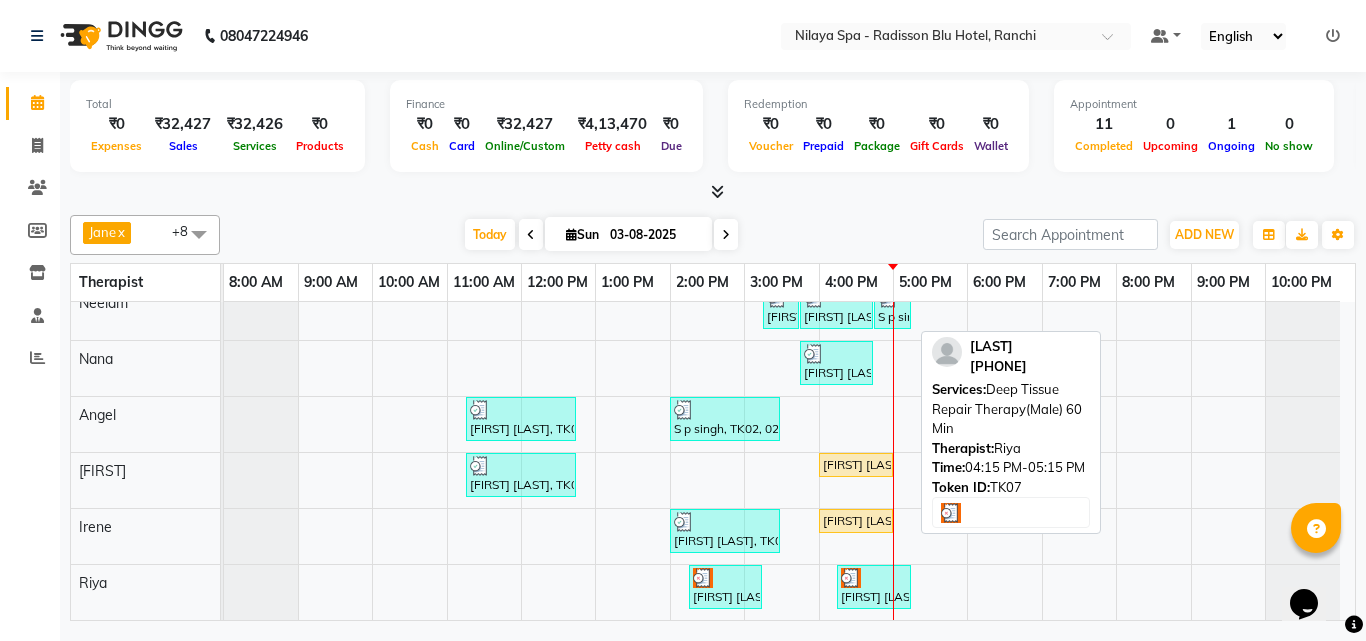 click at bounding box center [874, 578] 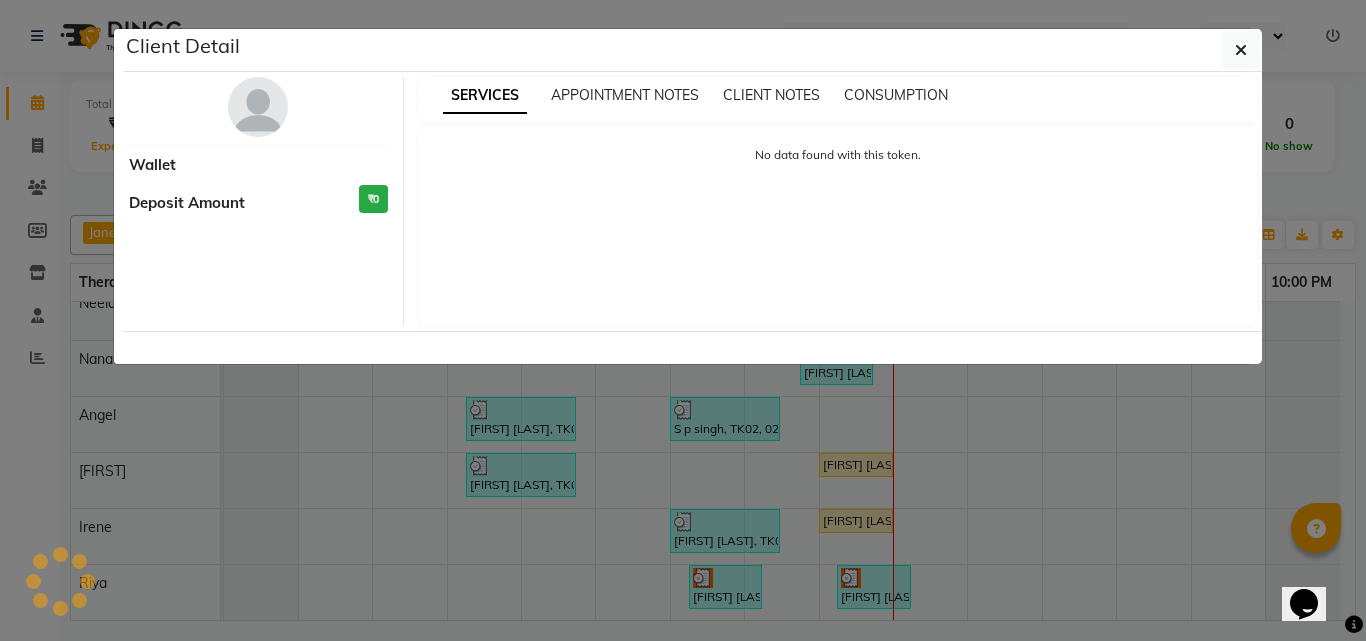 select on "3" 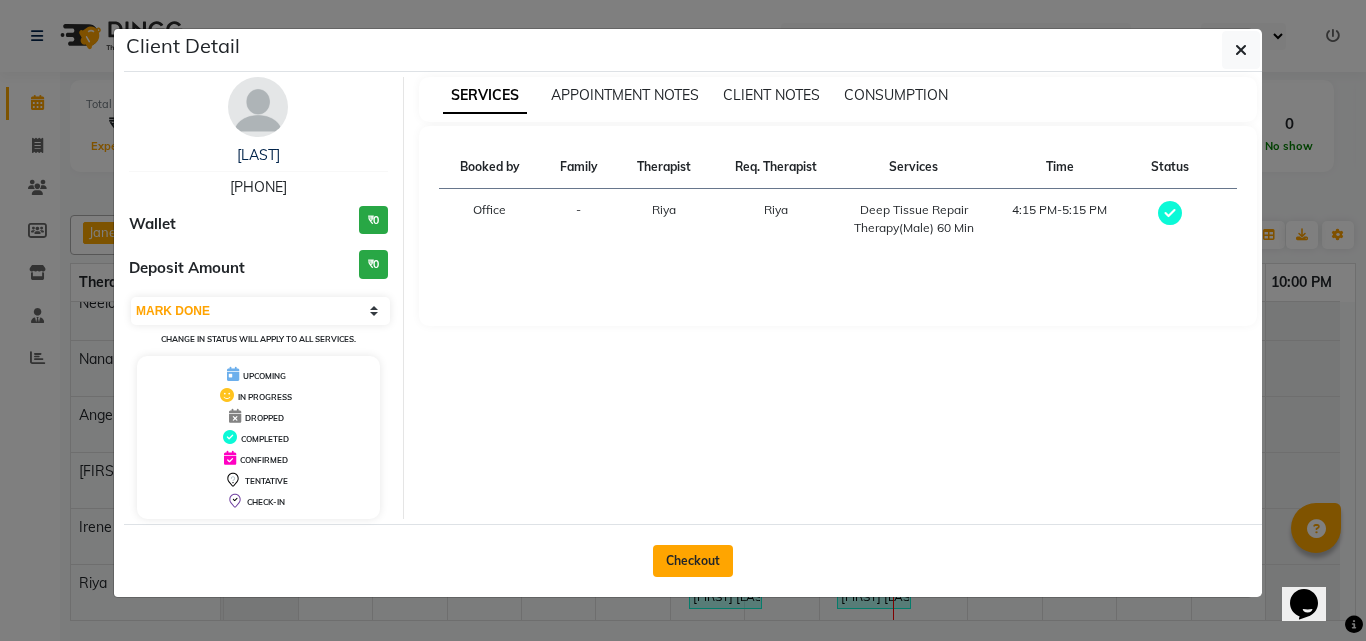 click on "Checkout" 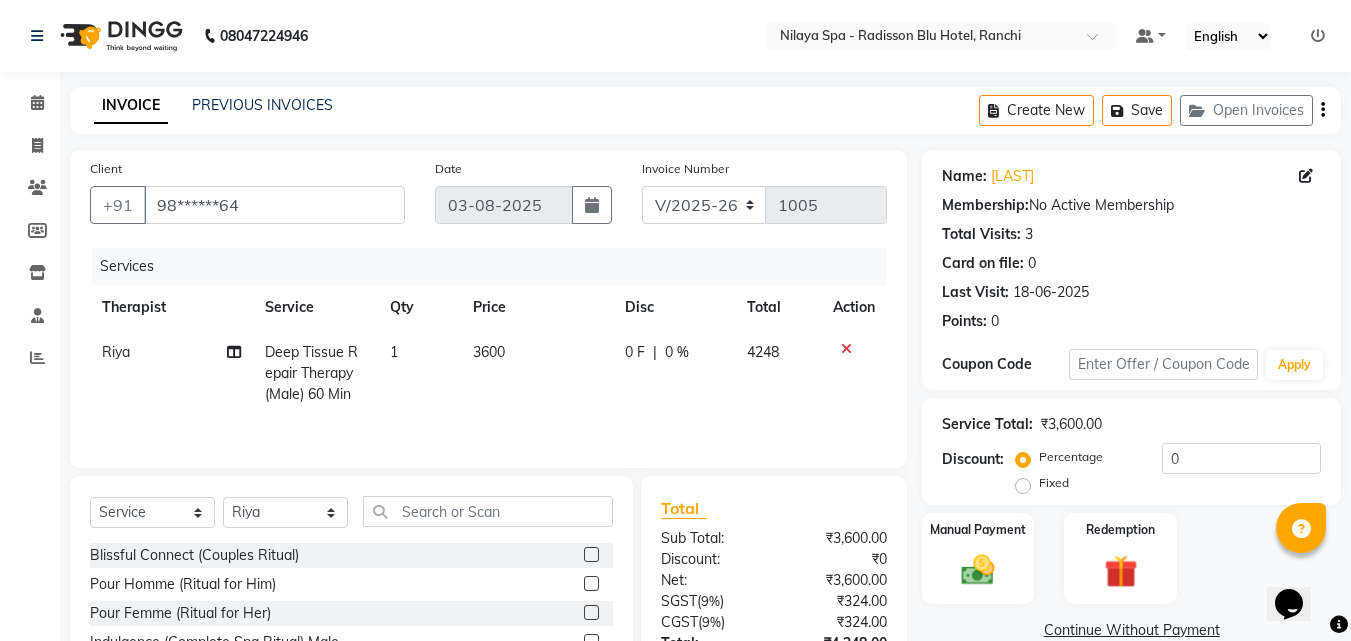 click on "0 %" 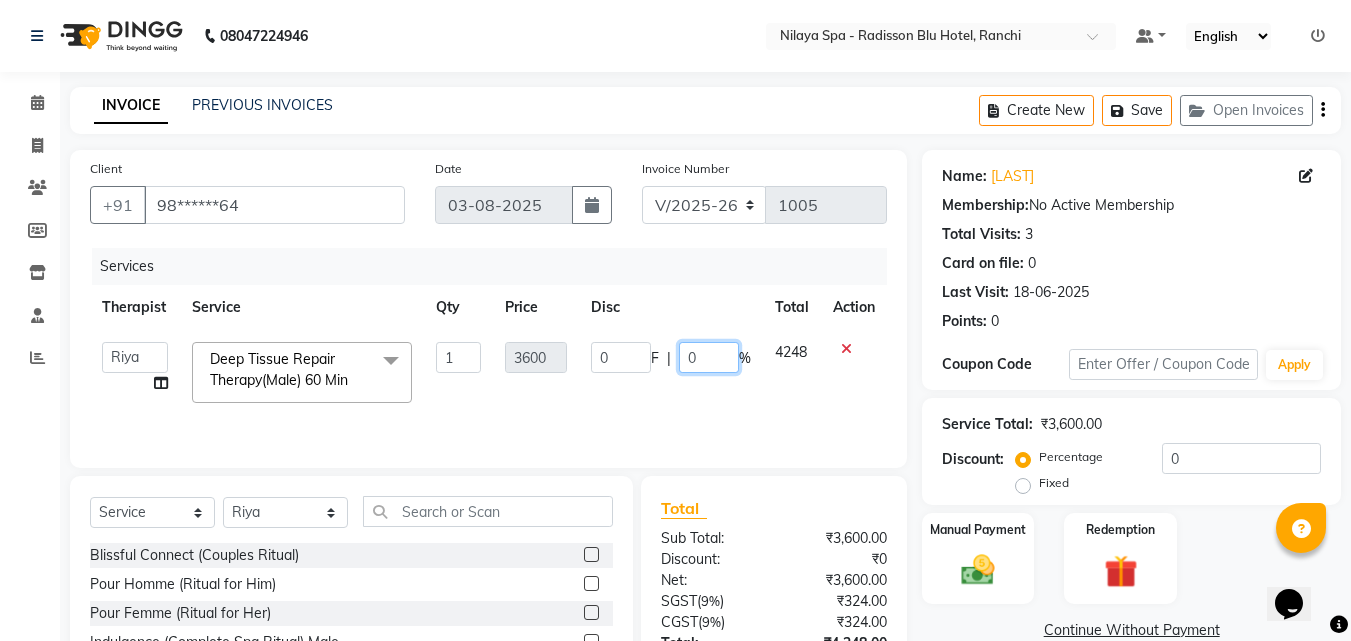 click on "0" 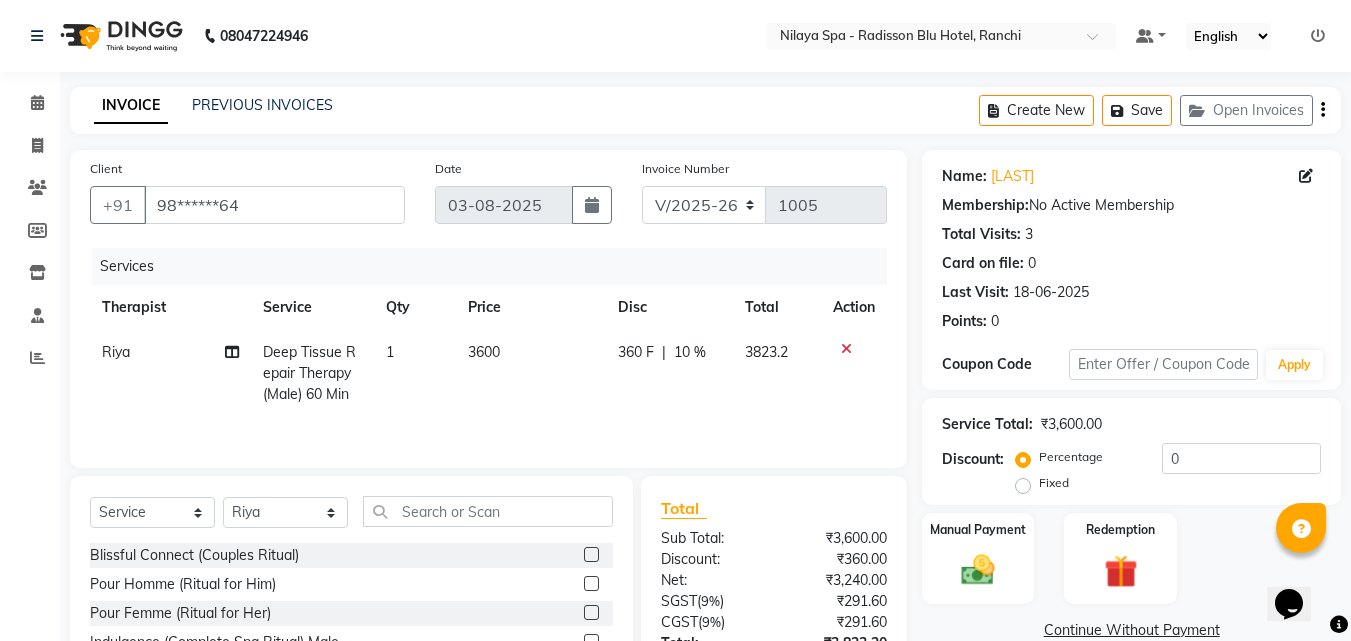 click on "[FIRST] Deep Tissue Repair Therapy(Male) 60 Min 1 3600 360 F | 10 % 3823.2" 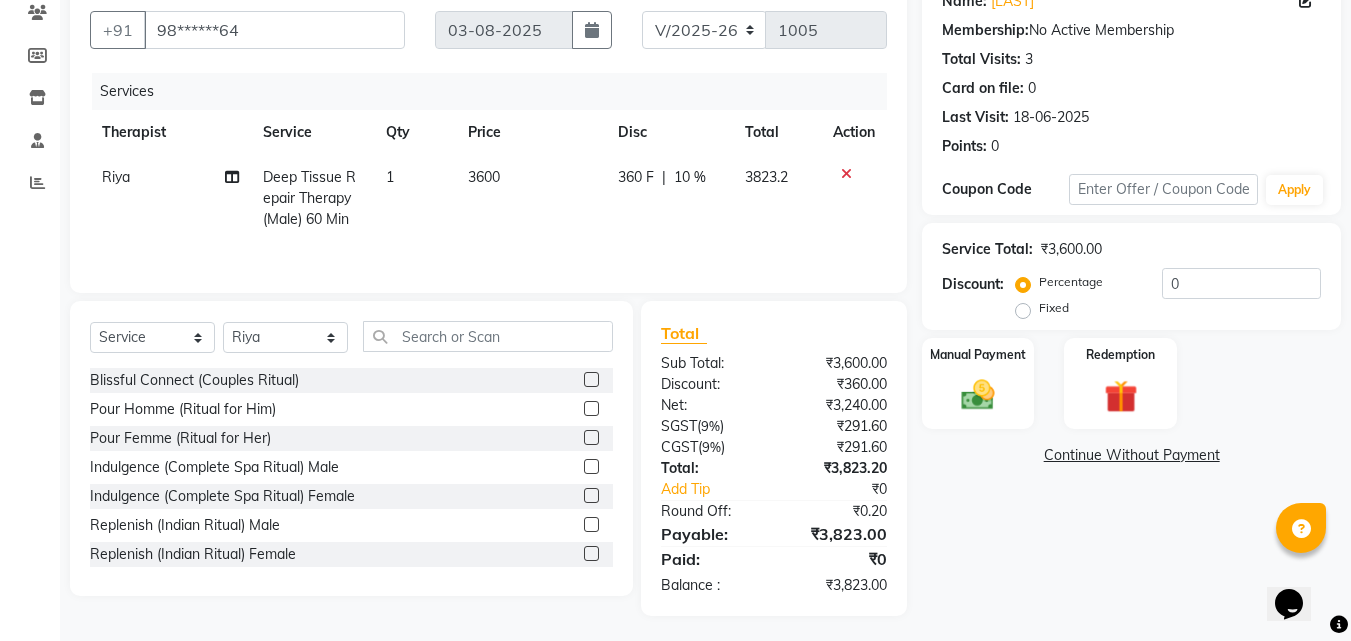 scroll, scrollTop: 180, scrollLeft: 0, axis: vertical 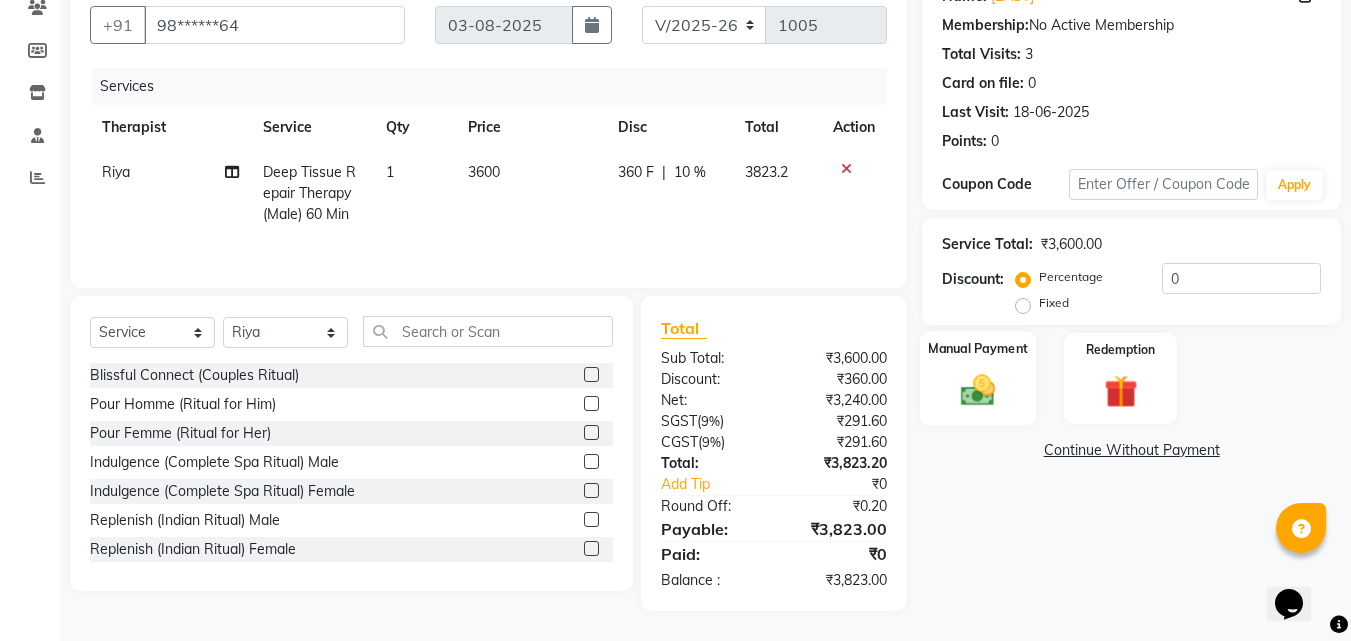 click 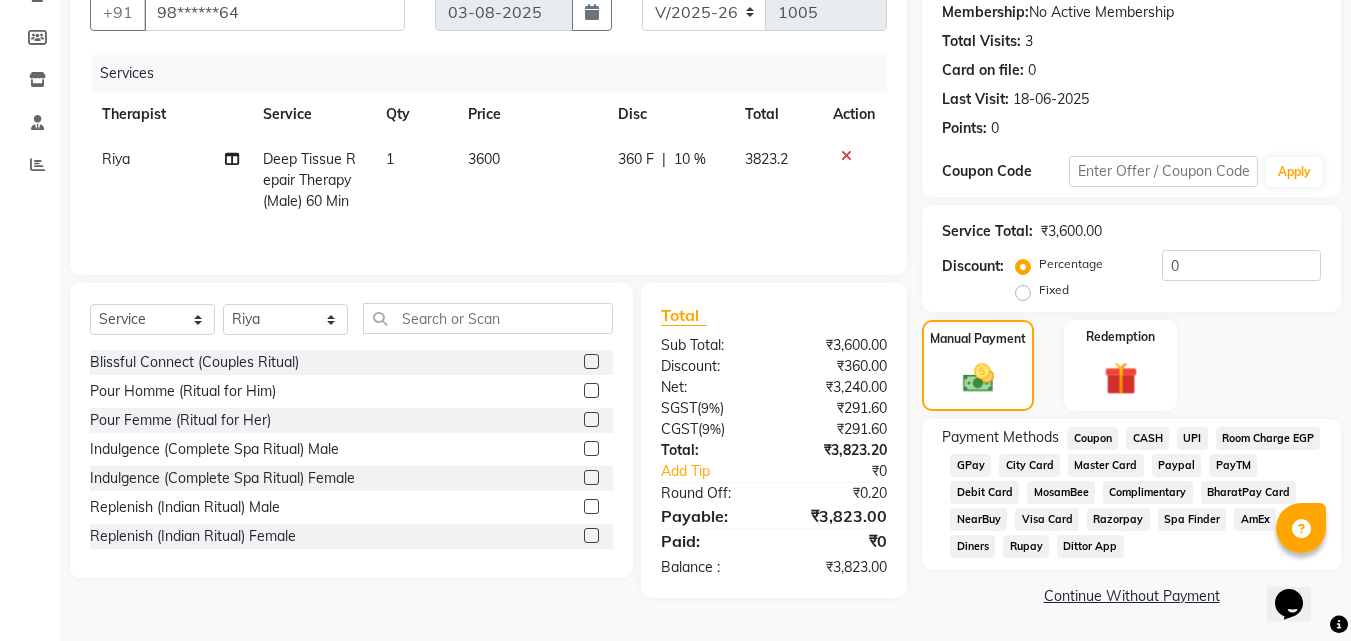 click on "CASH" 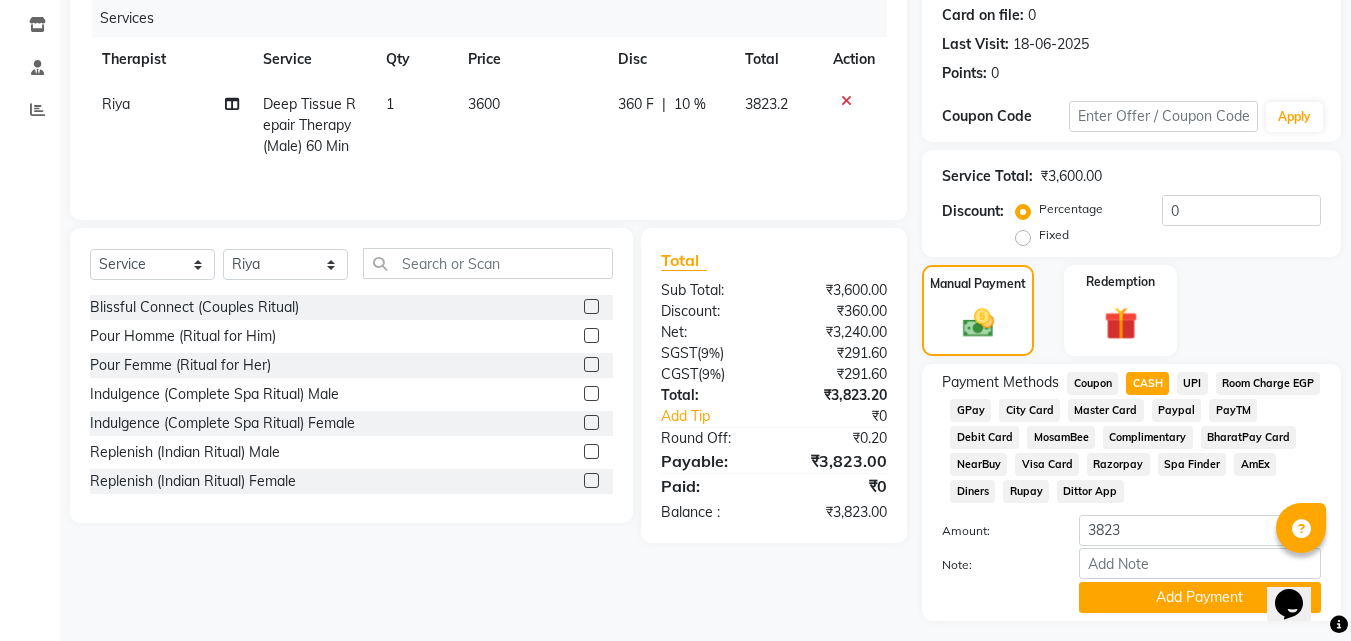 scroll, scrollTop: 299, scrollLeft: 0, axis: vertical 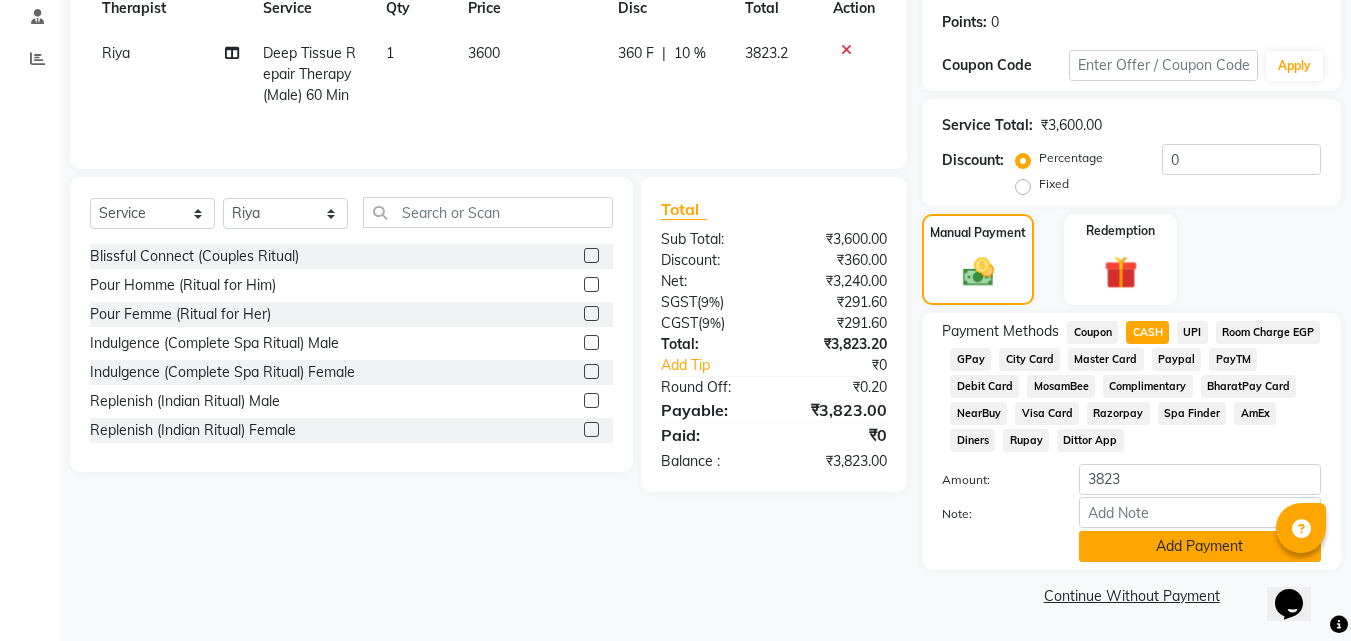 click on "Add Payment" 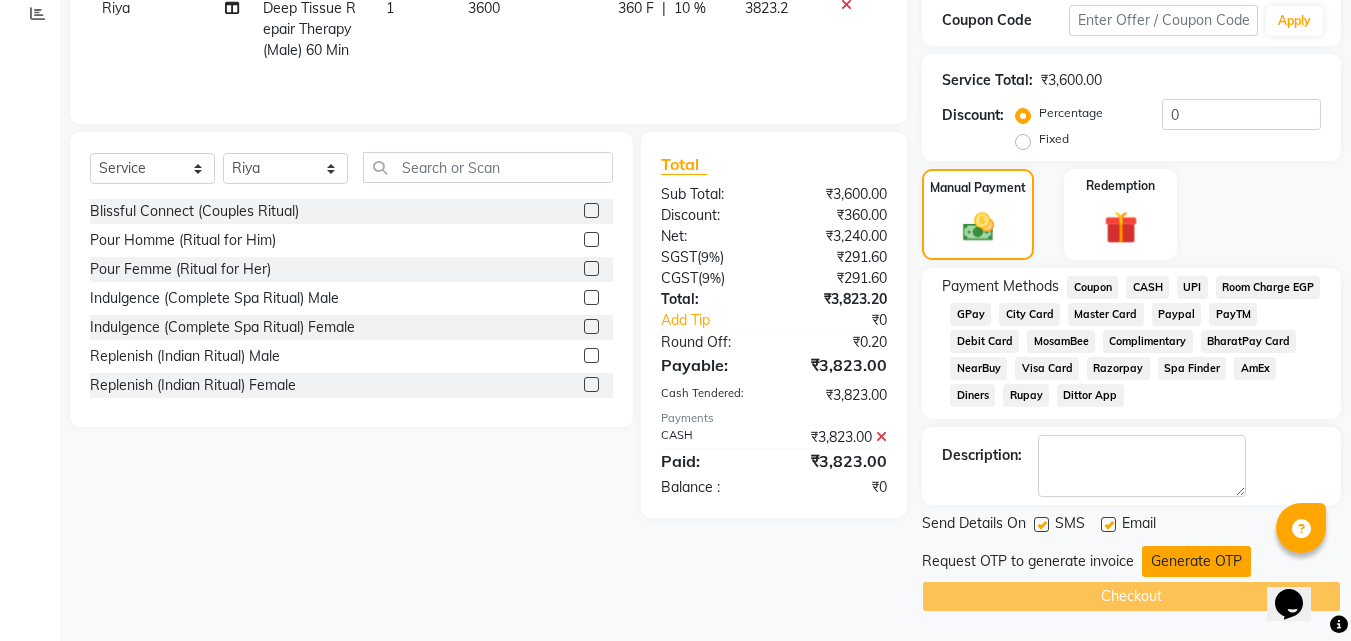 scroll, scrollTop: 345, scrollLeft: 0, axis: vertical 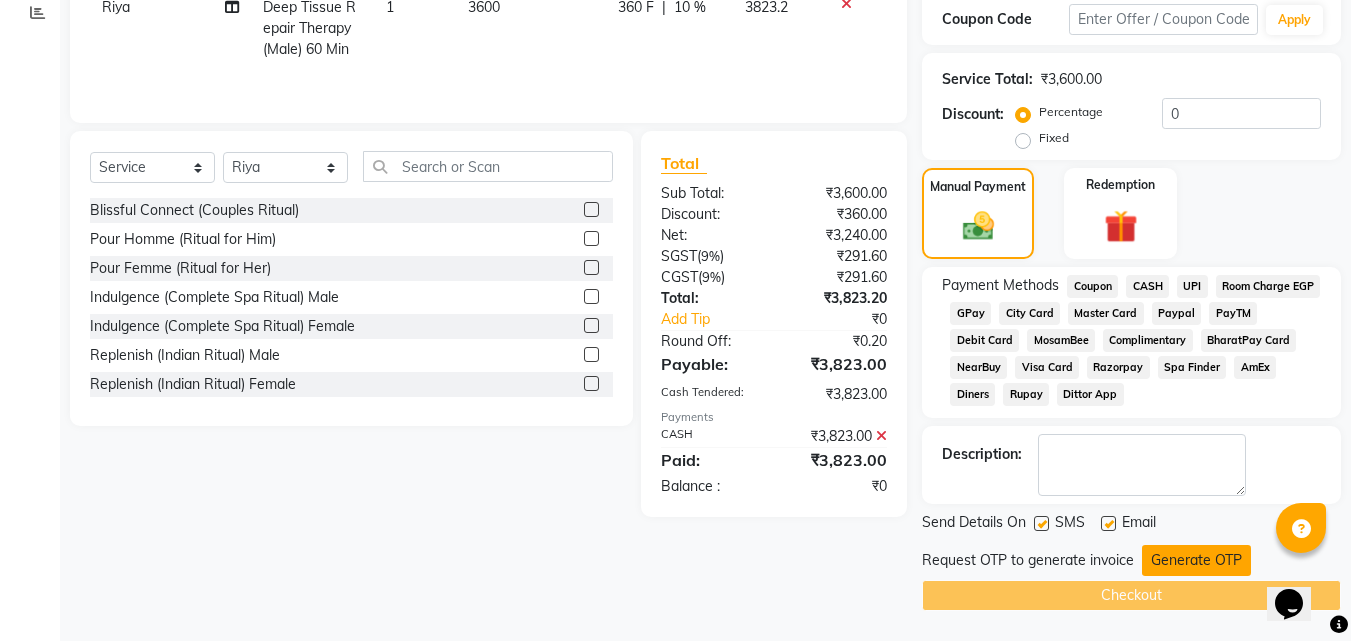 click on "Generate OTP" 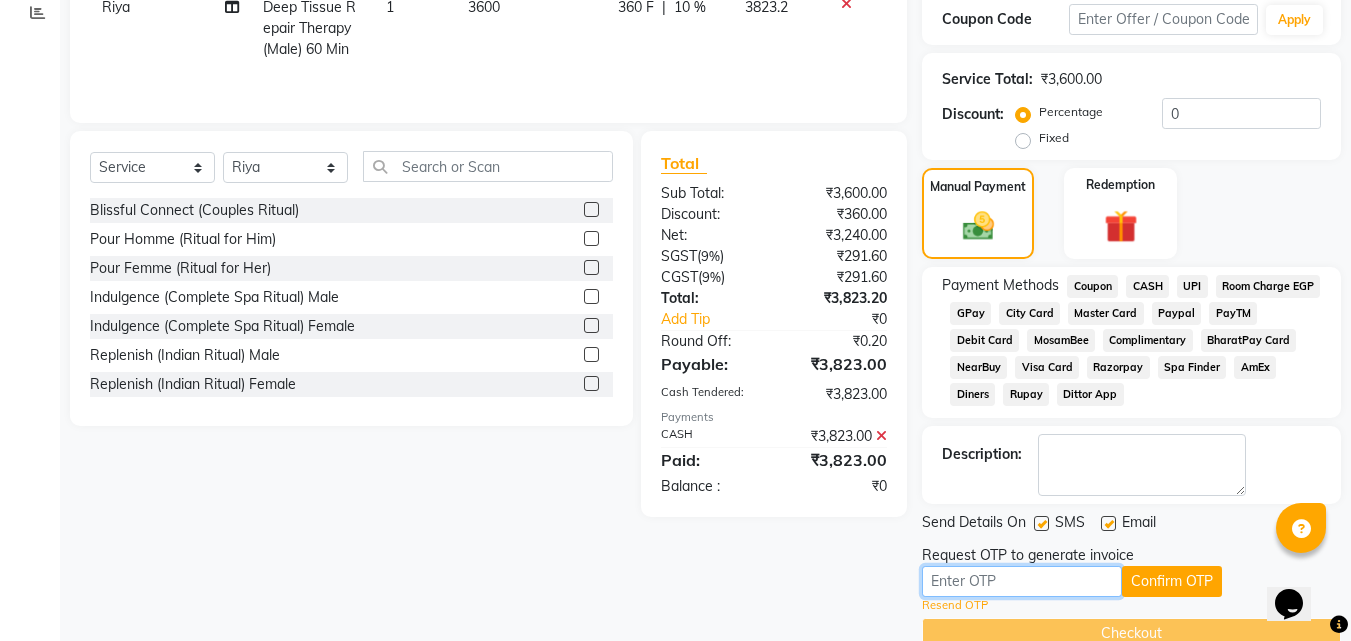 click at bounding box center [1022, 581] 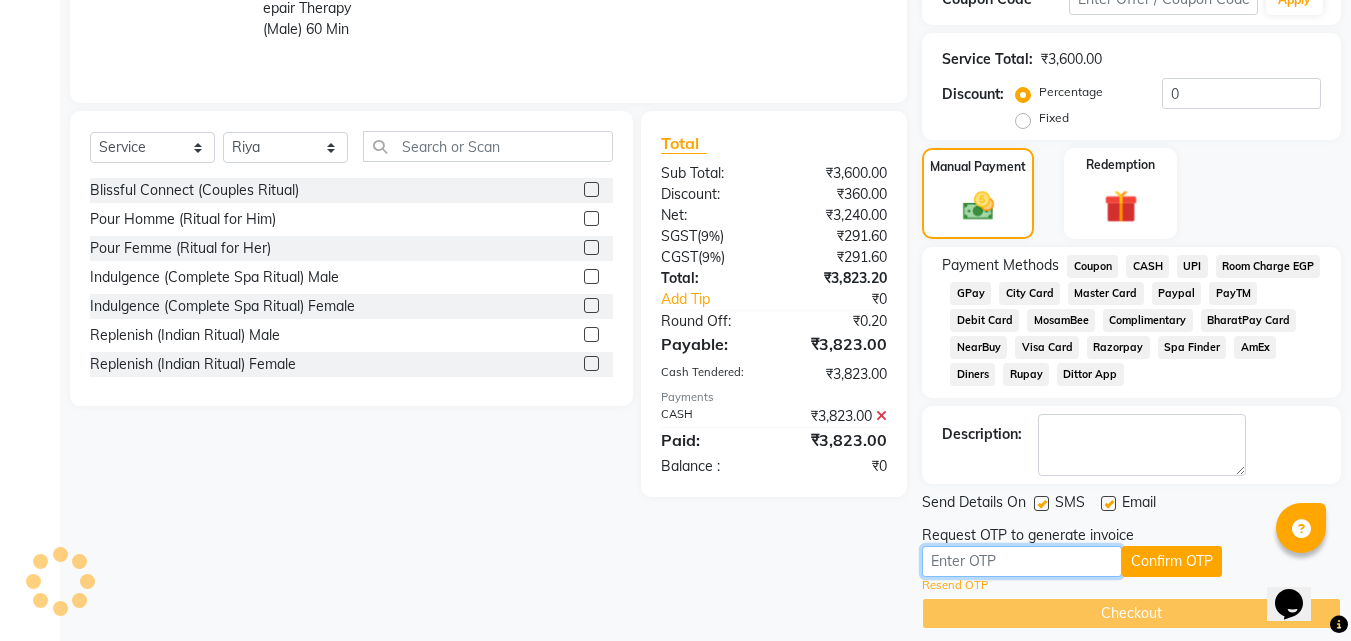 scroll, scrollTop: 383, scrollLeft: 0, axis: vertical 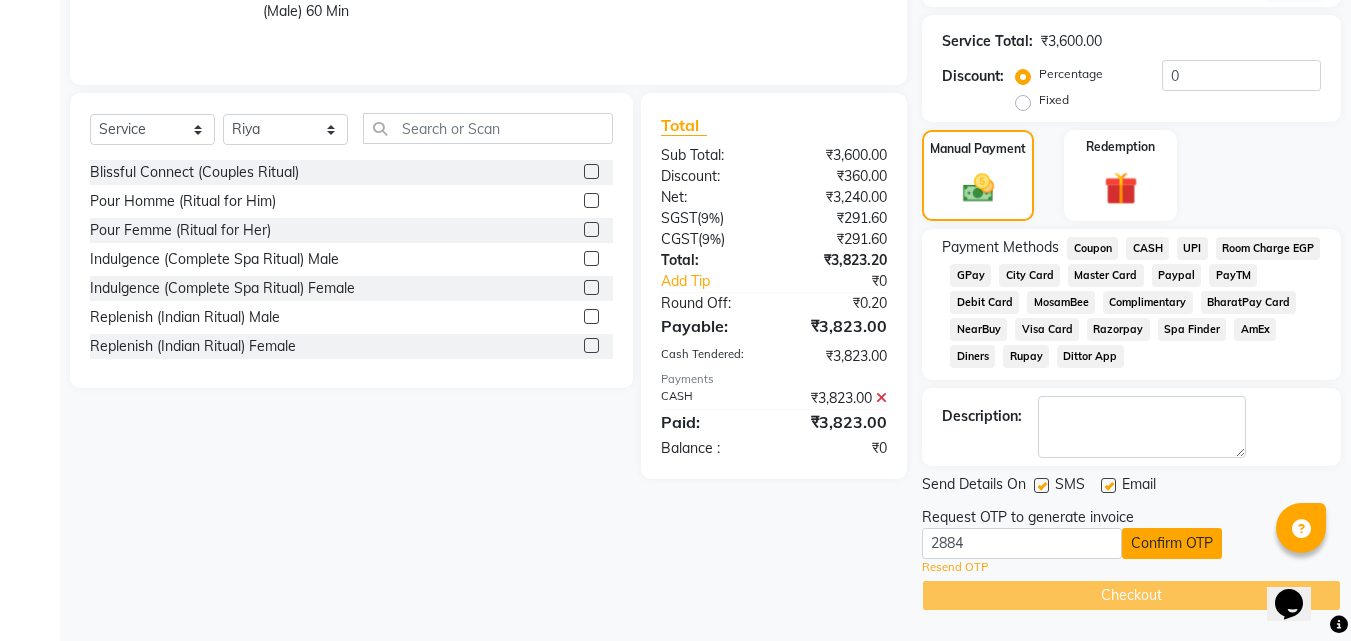 click on "Confirm OTP" 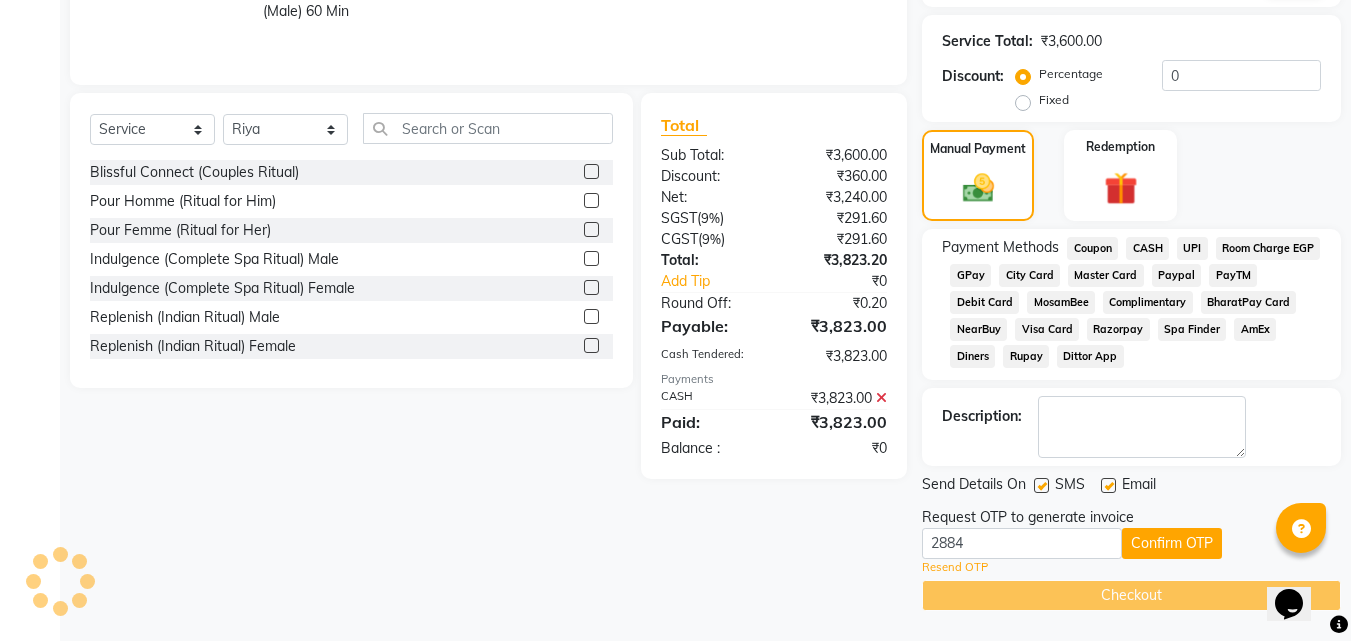 scroll, scrollTop: 306, scrollLeft: 0, axis: vertical 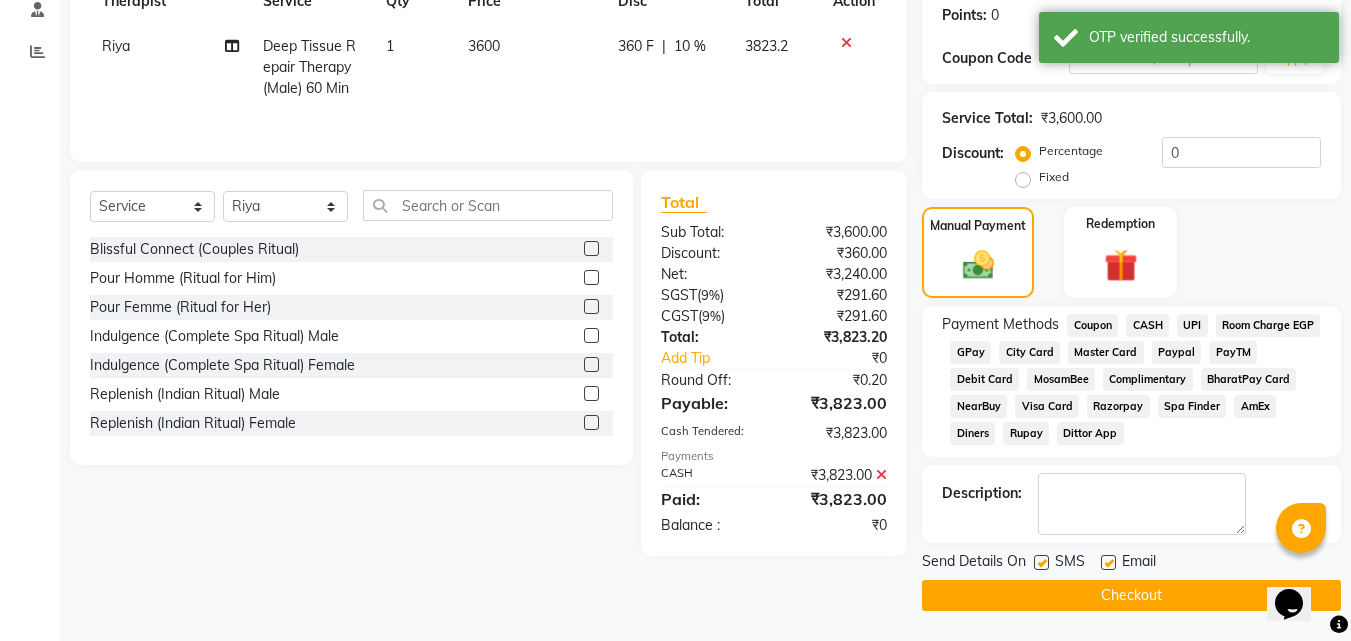 click on "Checkout" 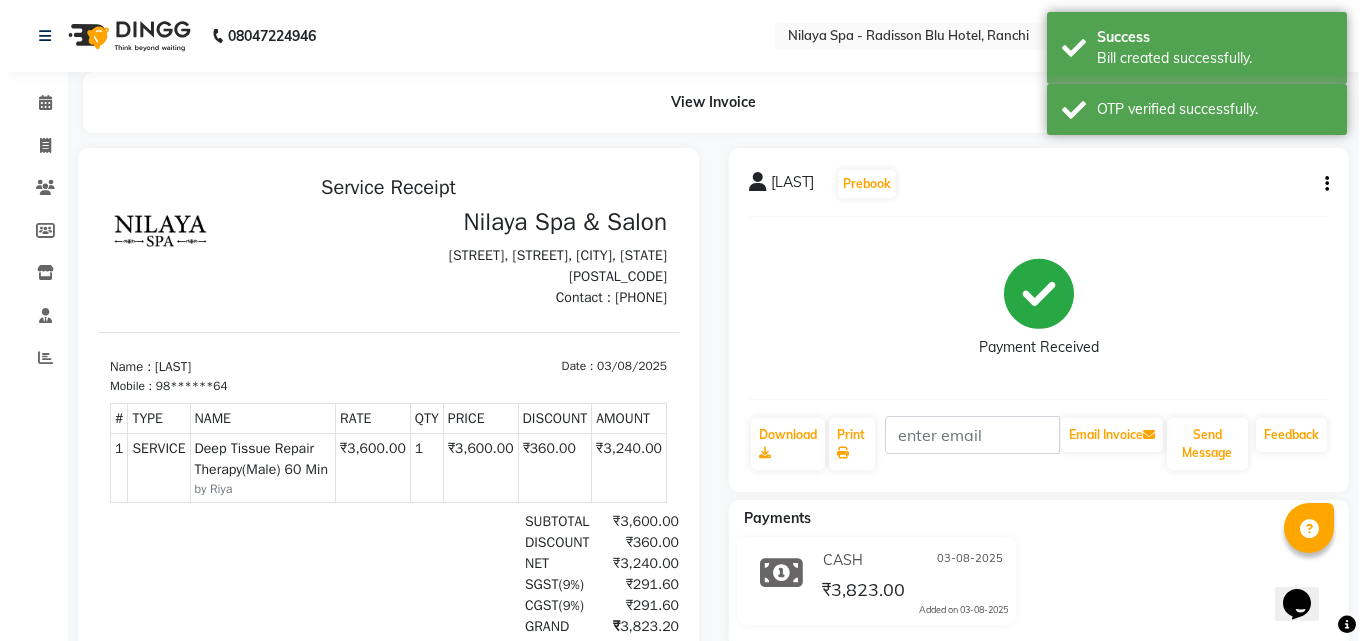scroll, scrollTop: 0, scrollLeft: 0, axis: both 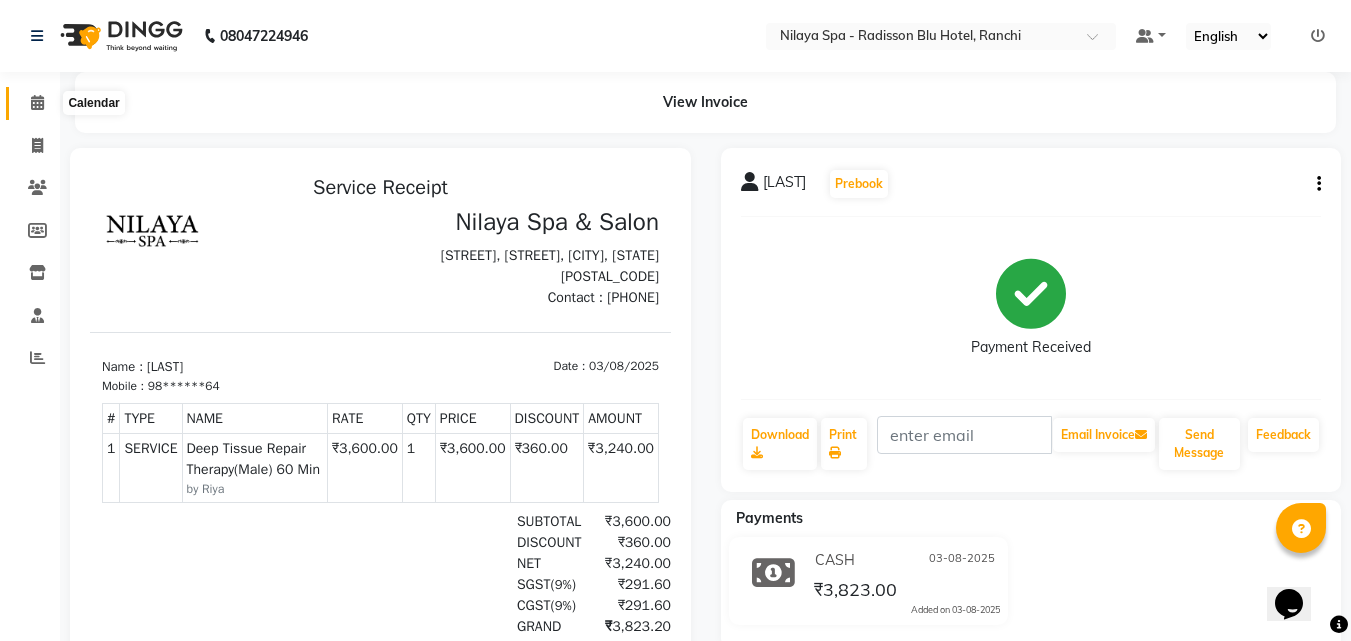 click 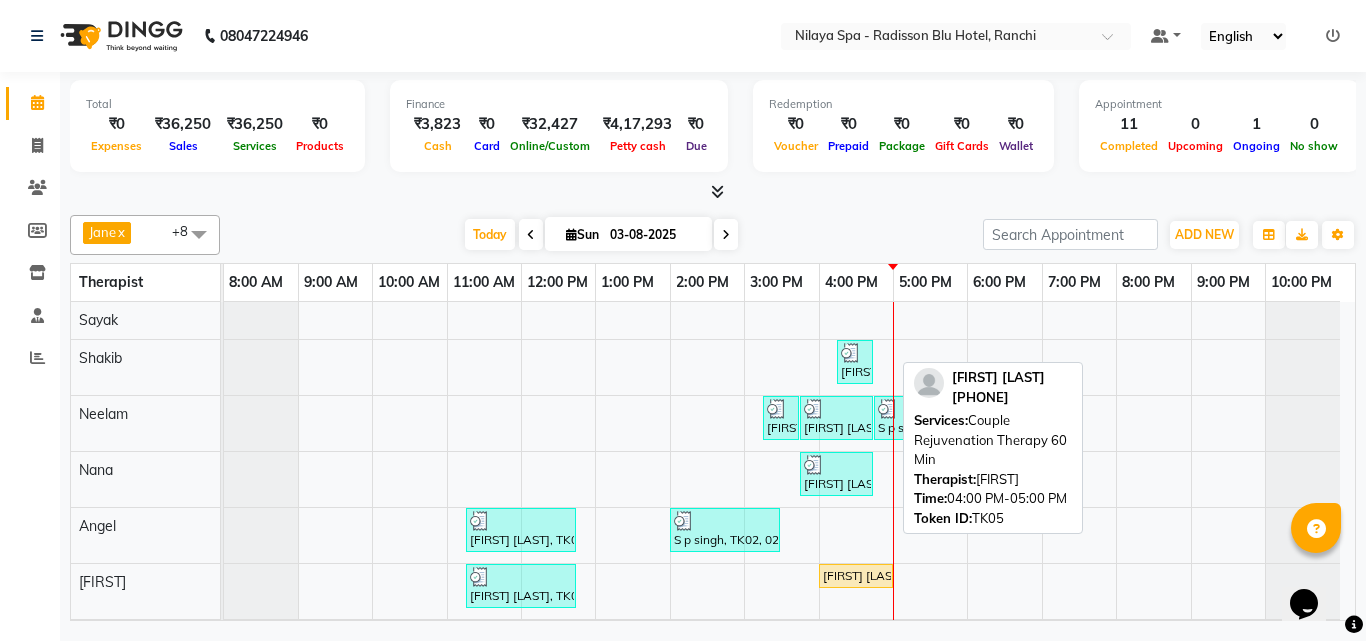 scroll, scrollTop: 59, scrollLeft: 0, axis: vertical 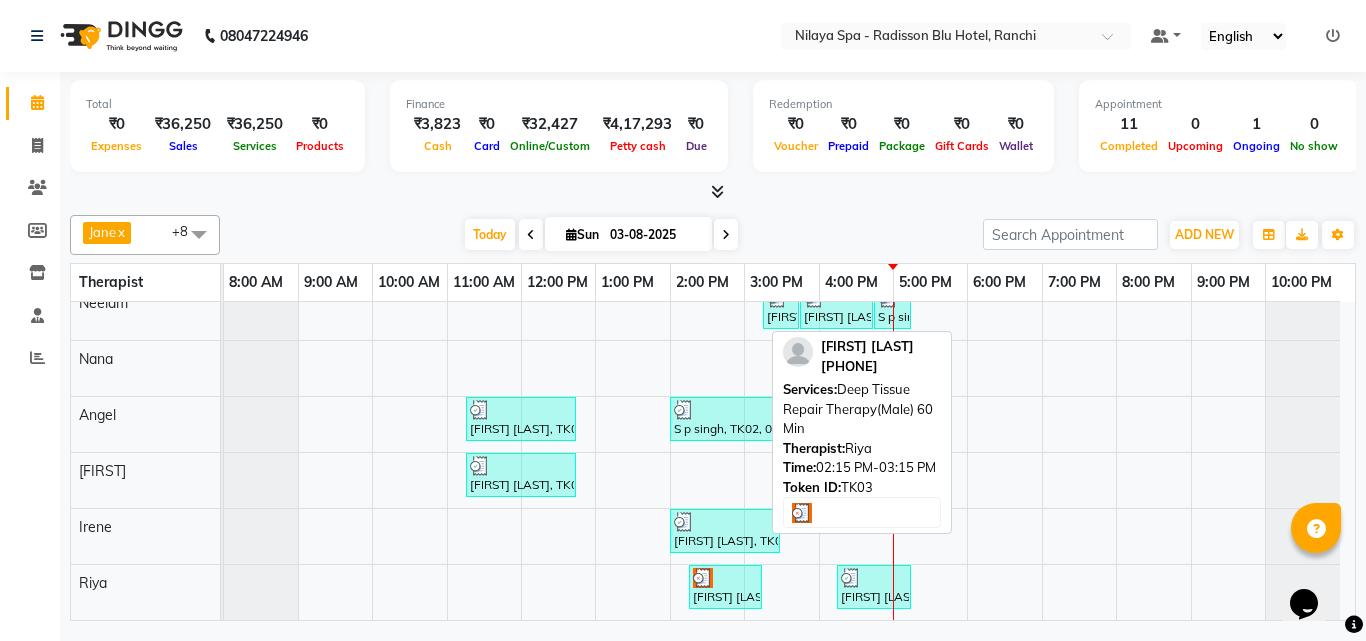 click at bounding box center [703, 578] 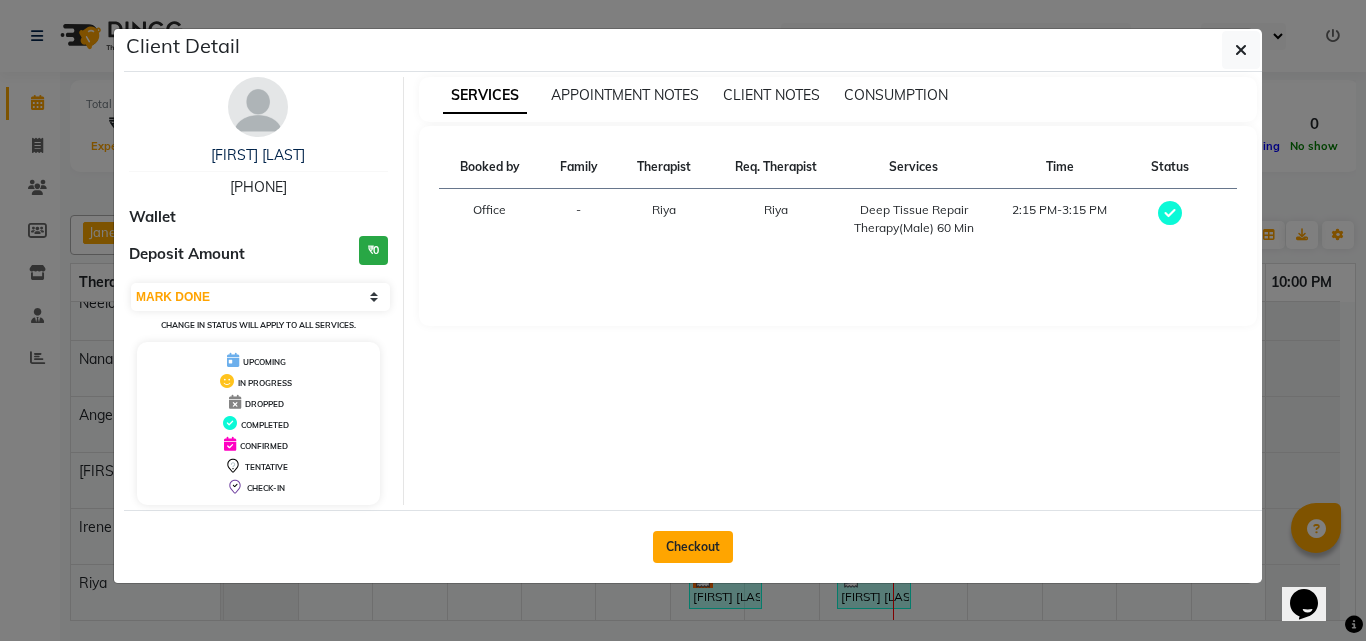 click on "Checkout" 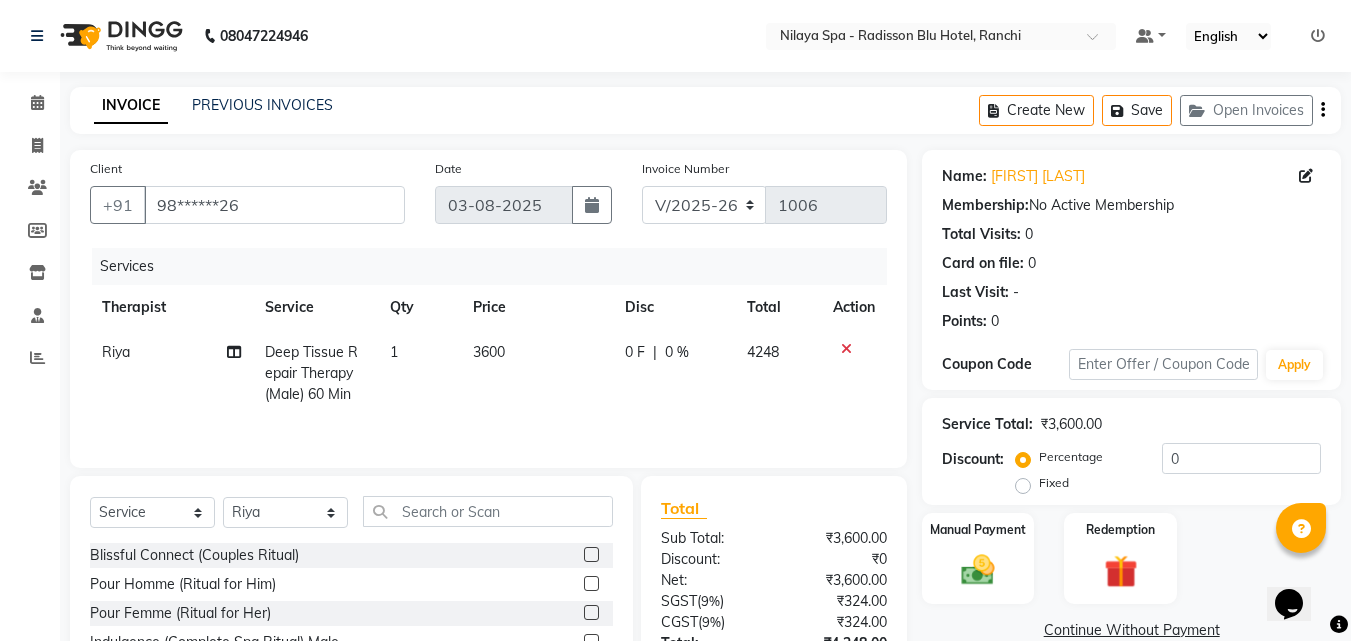 click on "0 %" 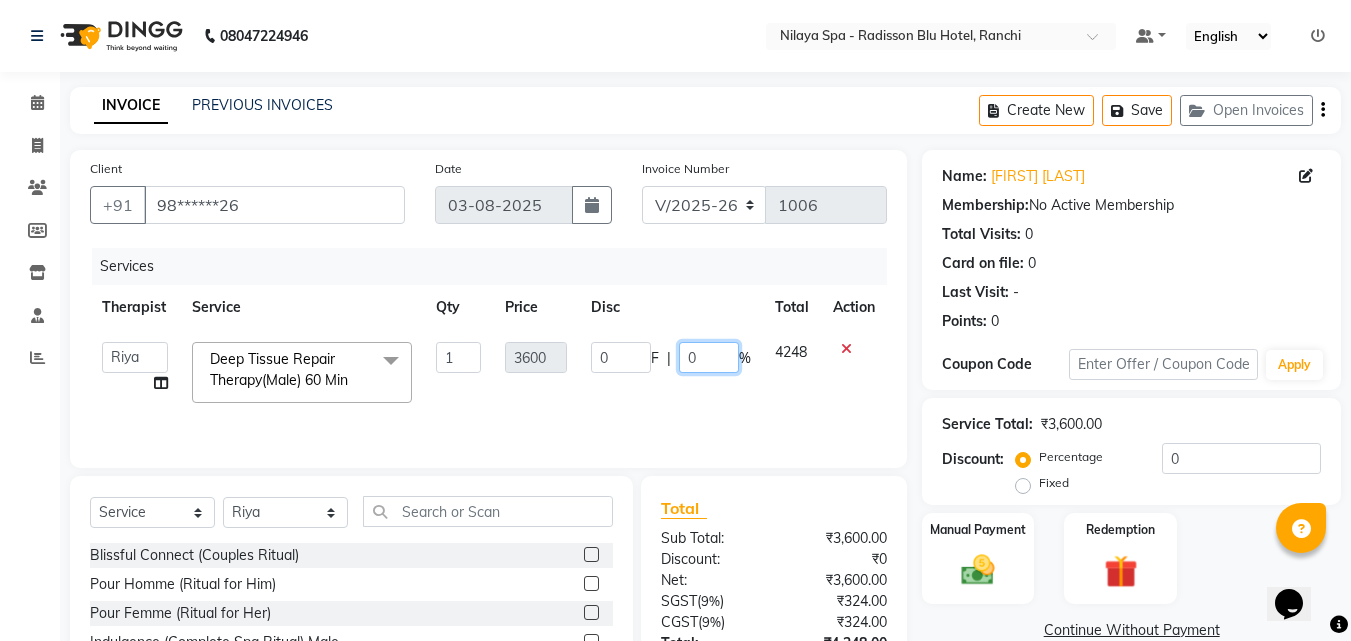 click on "0" 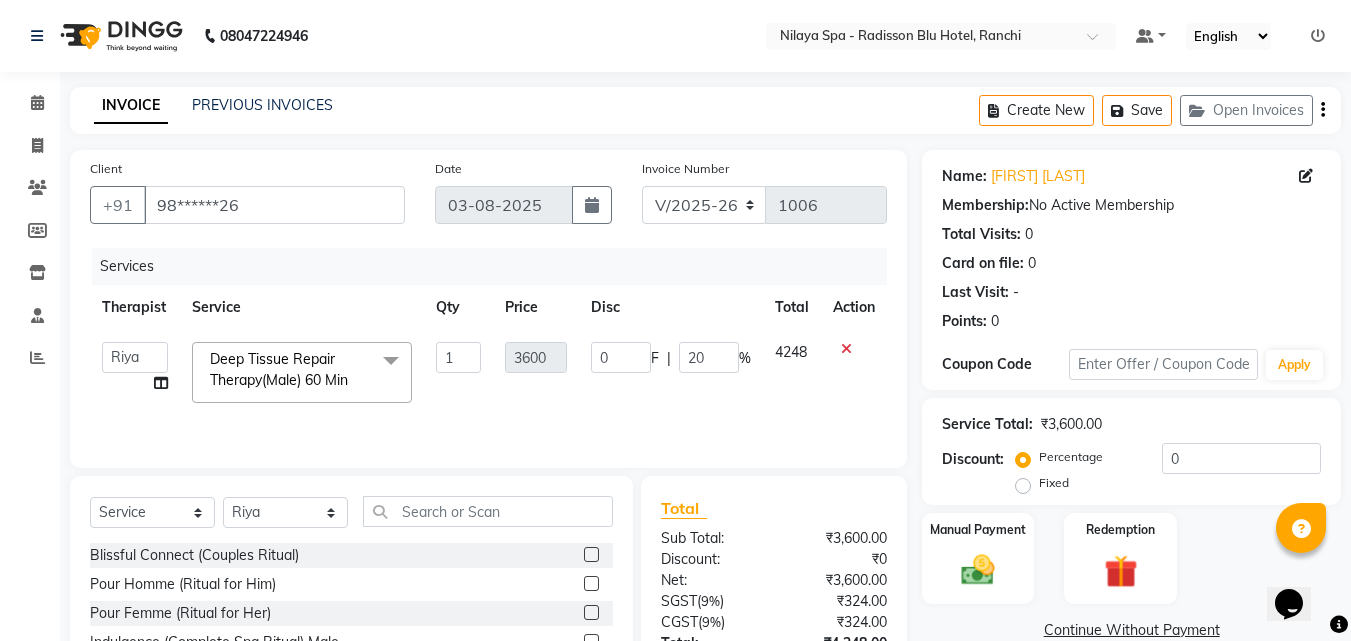 click on "Angel   Guriya   Irene   Jane   Nana   Neelam    Office    Riya   Sayak   Shakib  Deep Tissue Repair Therapy(Male) 60 Min  x Blissful Connect (Couples Ritual) Pour Homme (Ritual for Him) Pour Femme (Ritual for Her) Indulgence (Complete Spa Ritual) Male Indulgence (Complete Spa Ritual) Female Replenish (Indian Ritual) Male Replenish (Indian Ritual) Female Harmony (Stress Relieving Ritual) Male Harmony (Stress Relieving Ritual) Female Couple Rejuvenation Therapy 60 Min Couple Rejuvenation Therapy 90 Min Four Hands Restoration Therapy(Male) 60 Min Four Hands Restoration Therapy(Female) 60 Min Four Hands Restoration Therapy(Male) 90 Min Four Hands Restoration Therapy(Female) 90 Min Marma Abhayangam(Male) 60 Min Marma Abhayangam(Female) 60 Min Marma Abhayangam(Male) 90 Min Marma Abhayangam(Female) 90 Min Stress Relief Therapy(Male) 60 Min Stress Relief Therapy(Female) 60 Min Stress Relief Therapy(Male) 90 Min Stress Relief Therapy(Female) 90 Min R3 Fusion Therapy(Male) 90 Min R3 Fusion Therapy(Female) 90 Min 1 0" 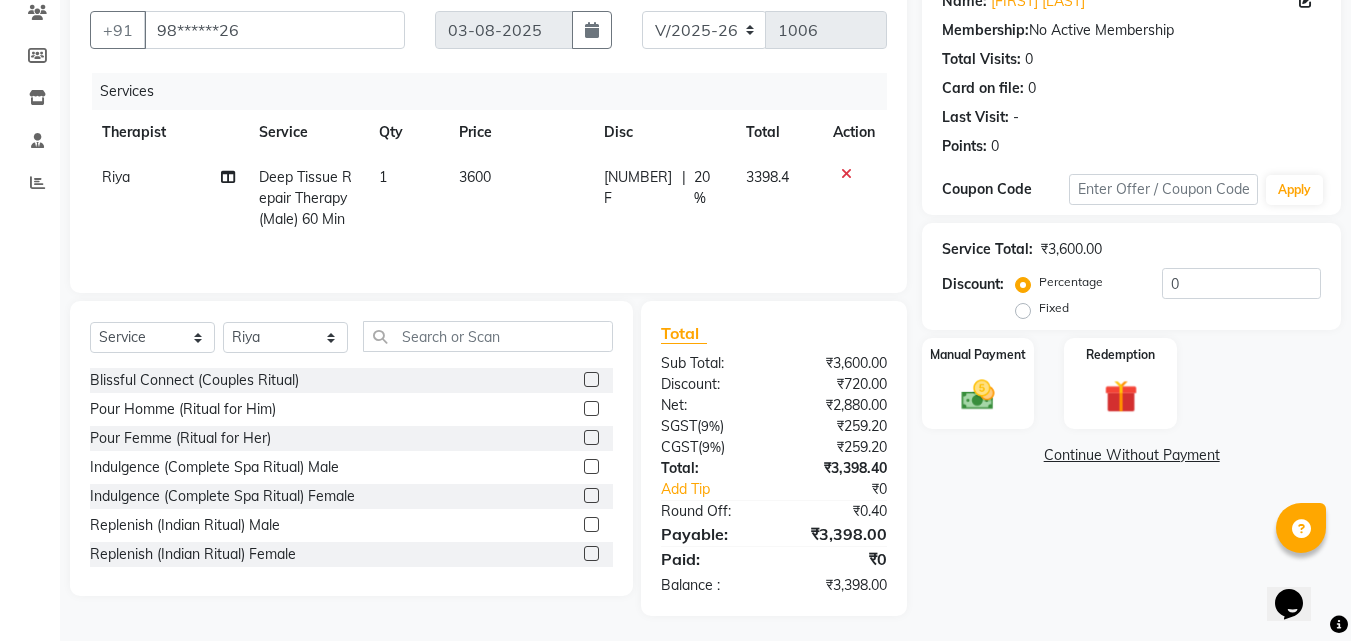 scroll, scrollTop: 180, scrollLeft: 0, axis: vertical 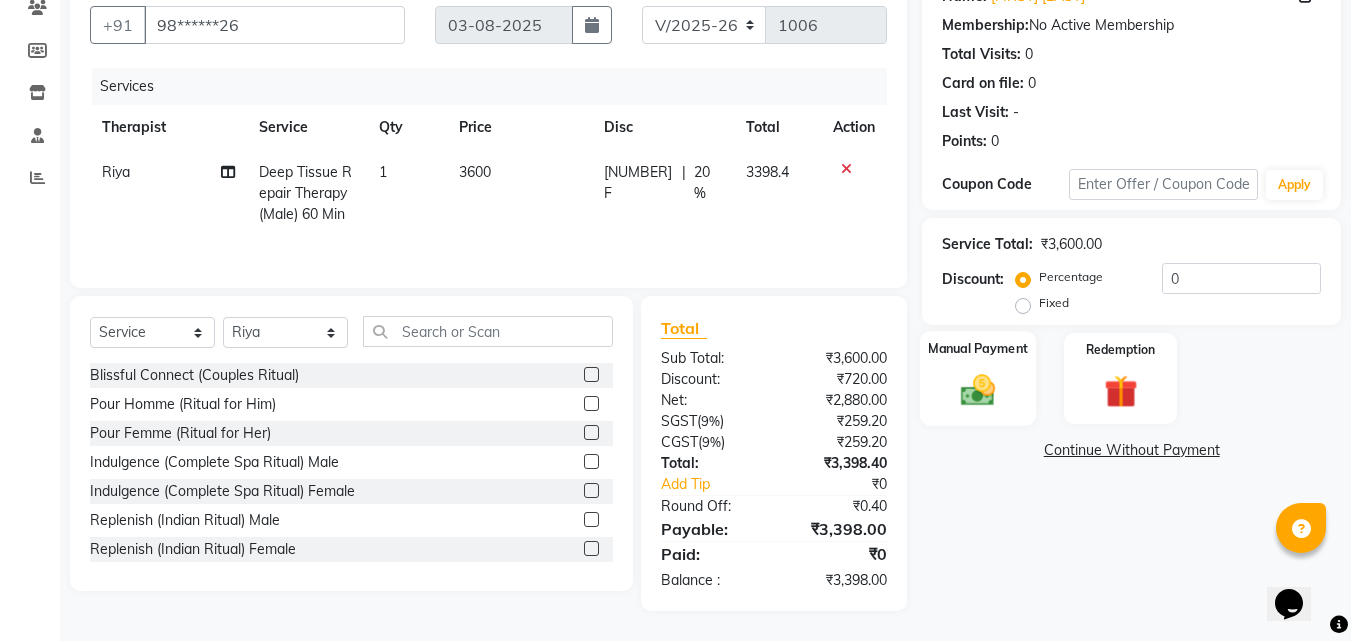 click 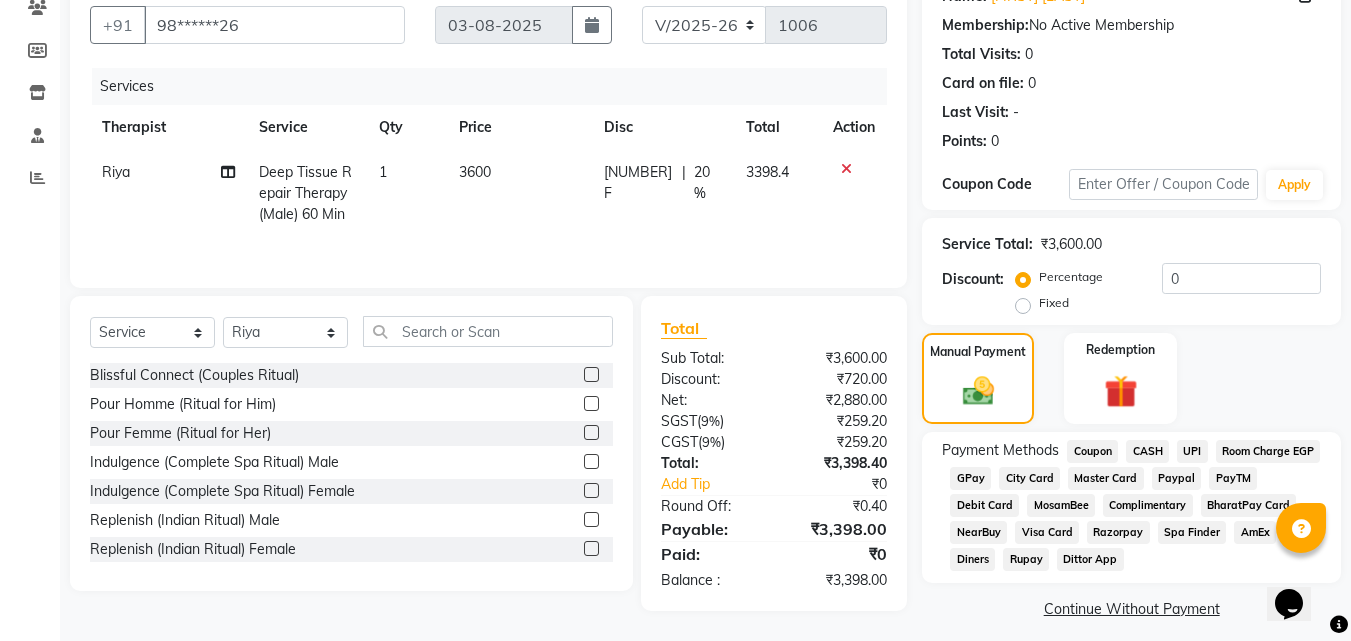 click on "Room Charge EGP" 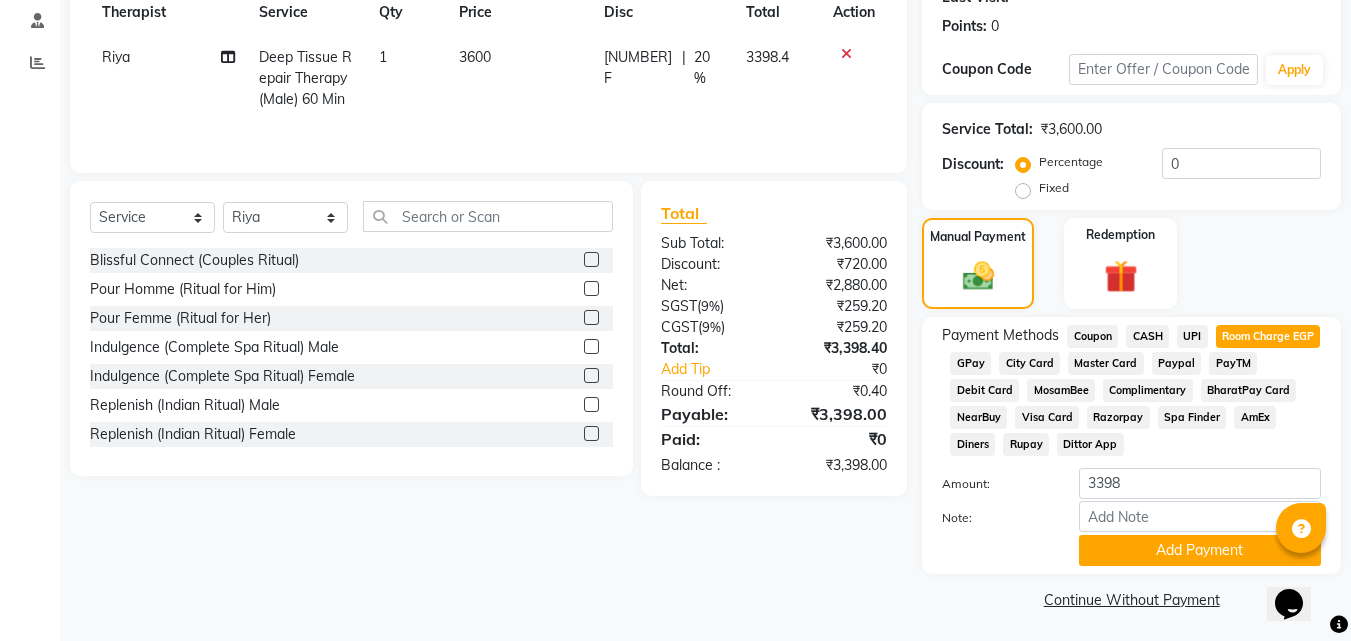 scroll, scrollTop: 299, scrollLeft: 0, axis: vertical 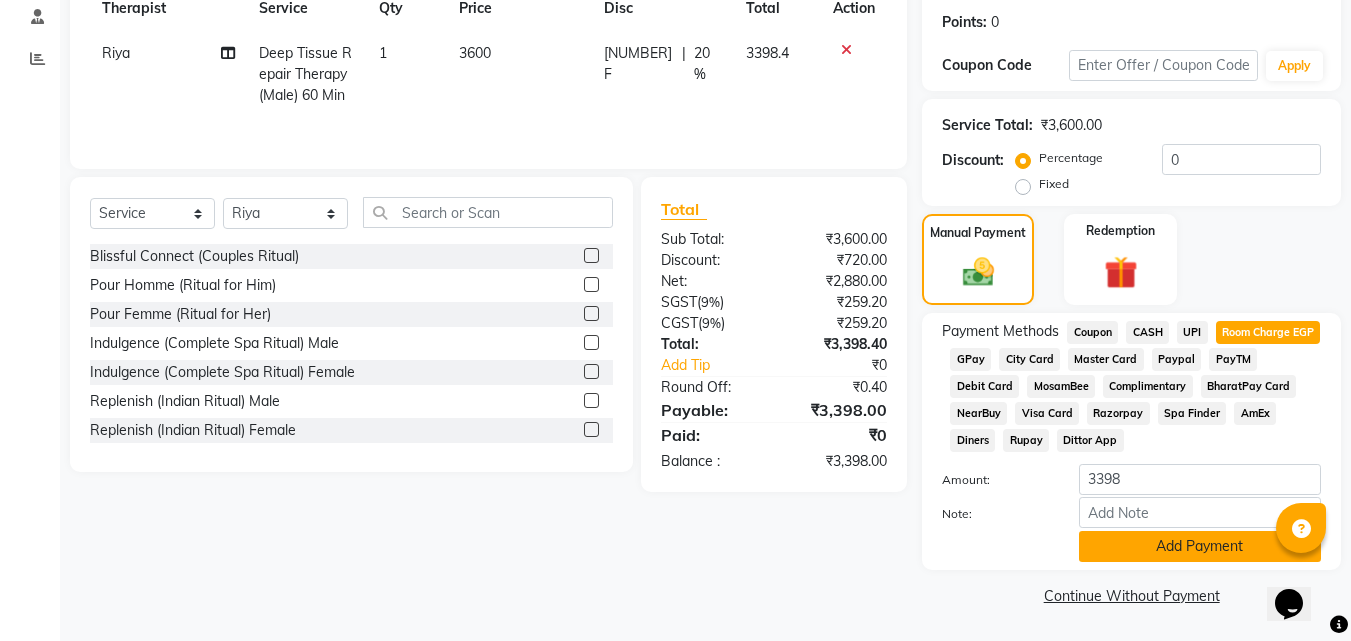 click on "Add Payment" 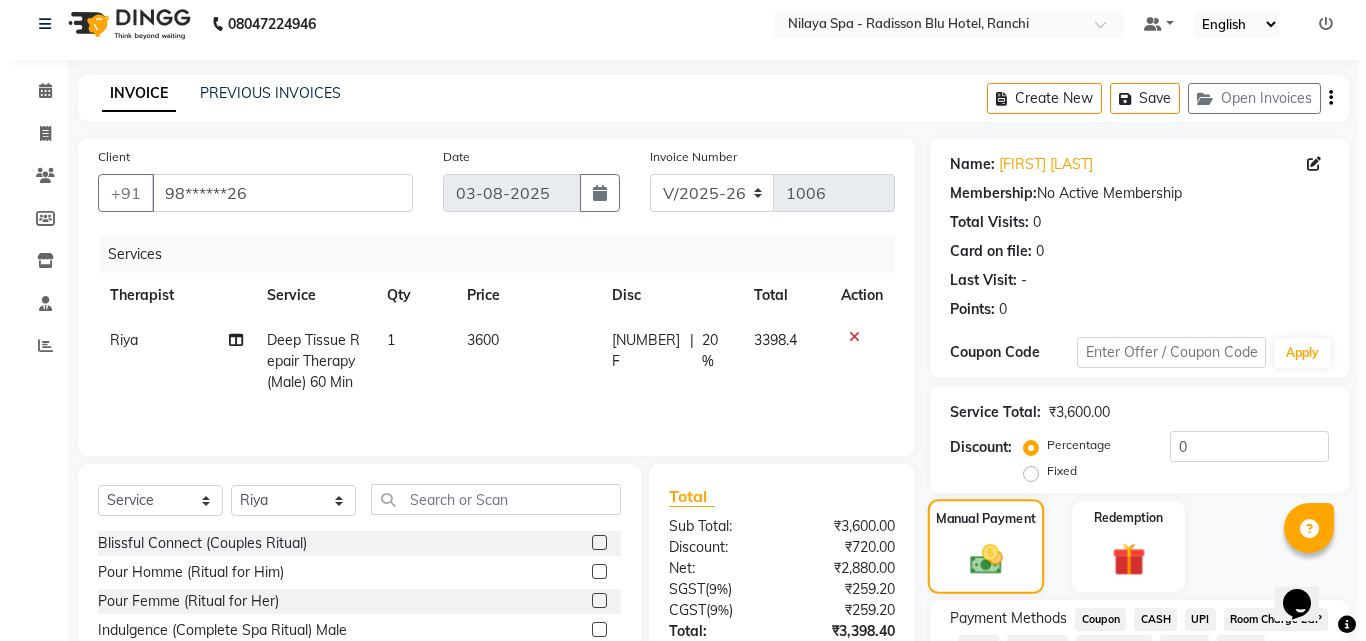 scroll, scrollTop: 0, scrollLeft: 0, axis: both 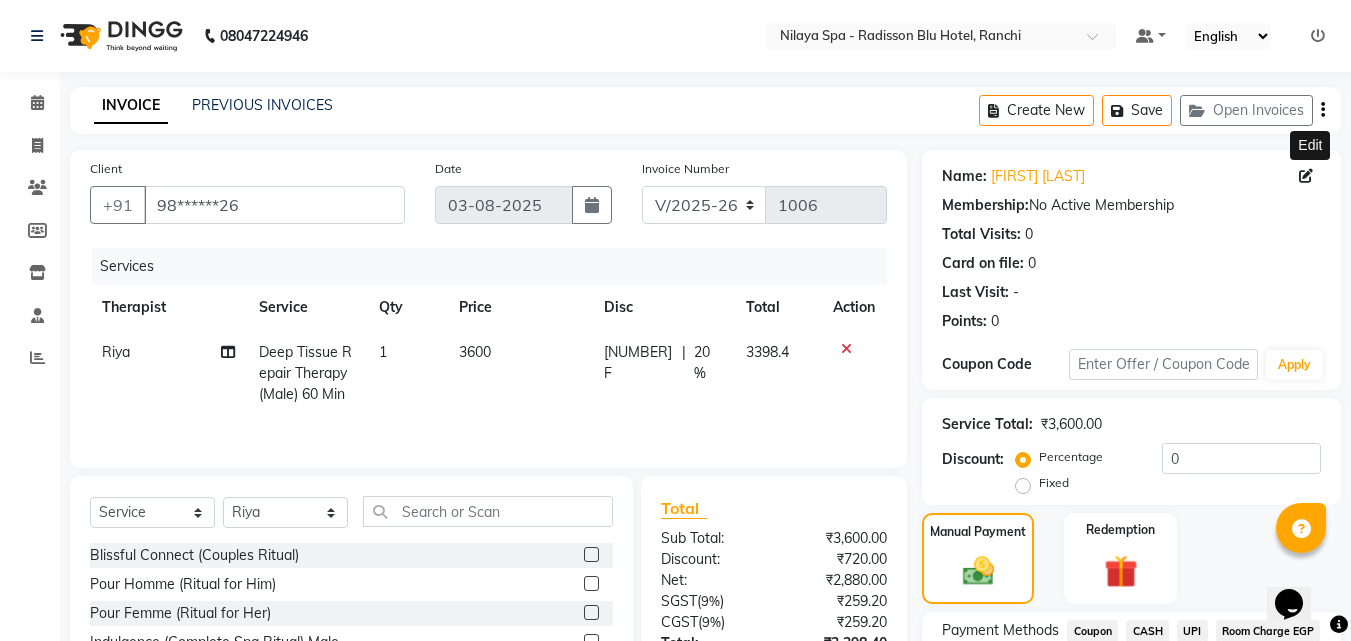 click 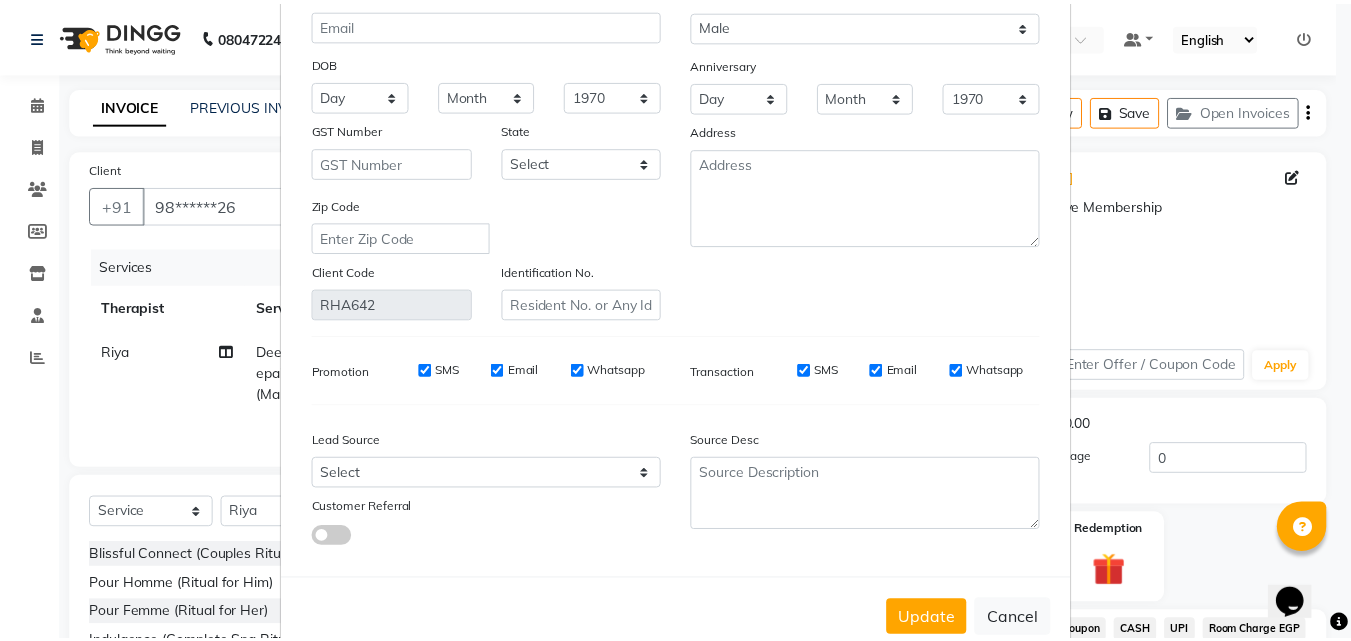 scroll, scrollTop: 246, scrollLeft: 0, axis: vertical 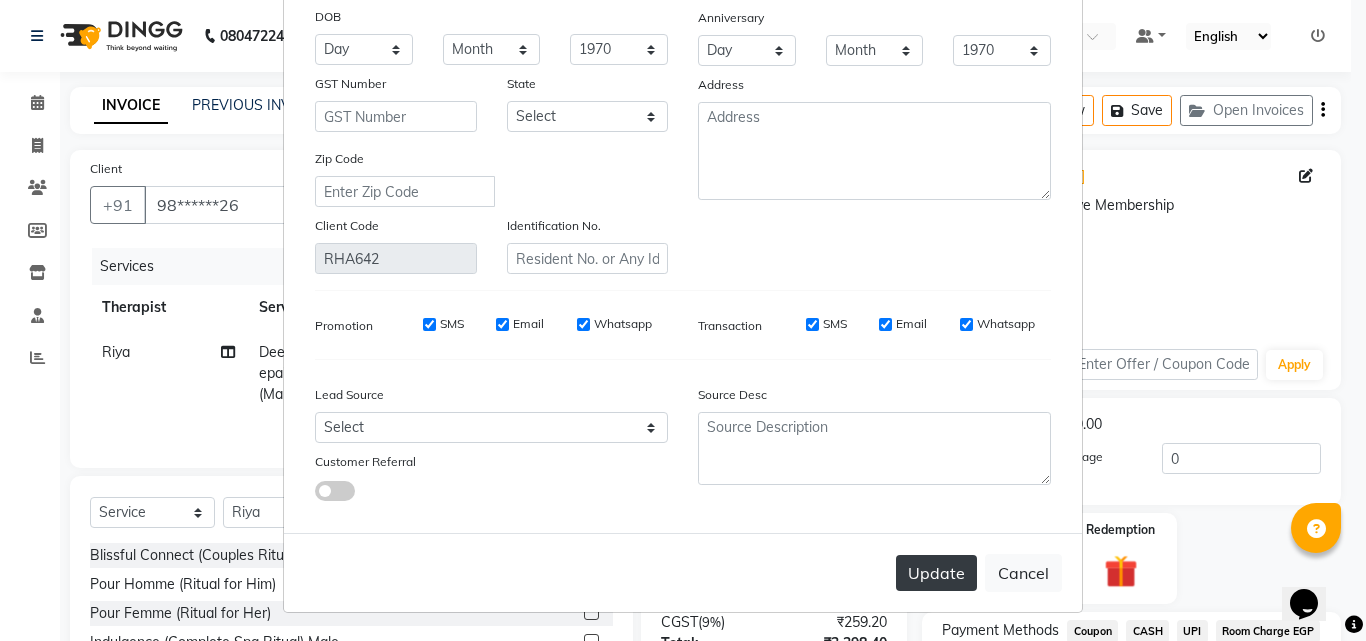 click on "Update" at bounding box center (936, 573) 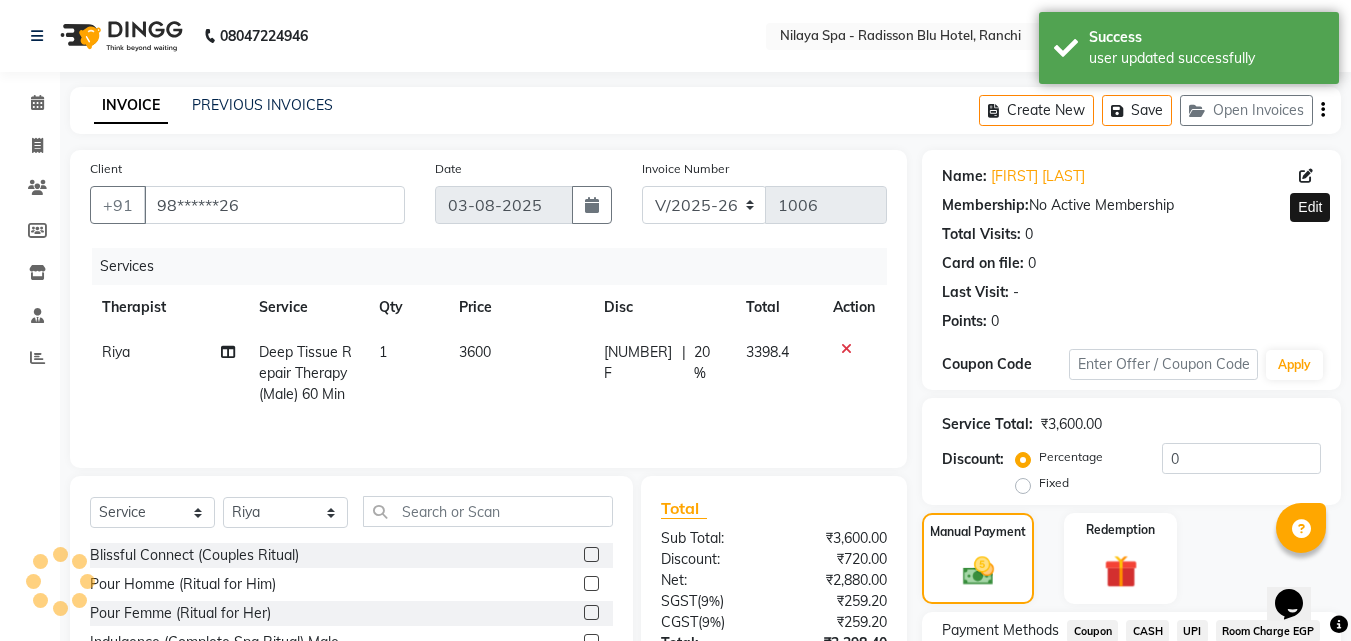 scroll, scrollTop: 345, scrollLeft: 0, axis: vertical 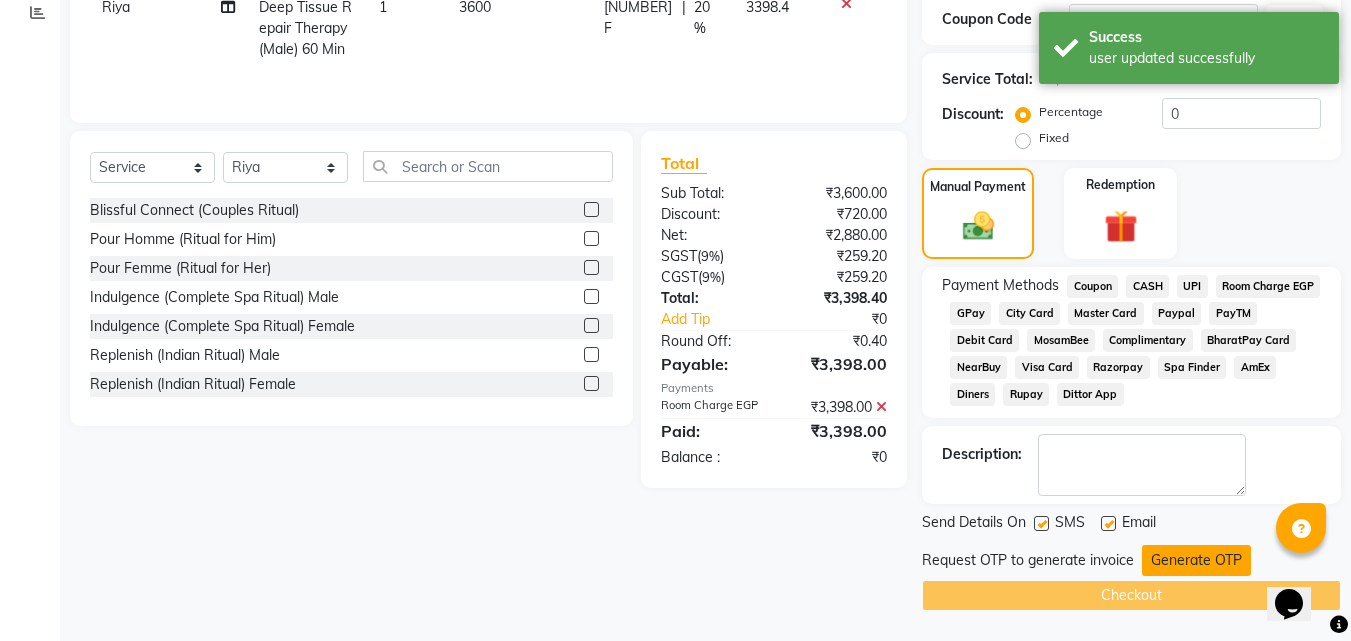 click on "Generate OTP" 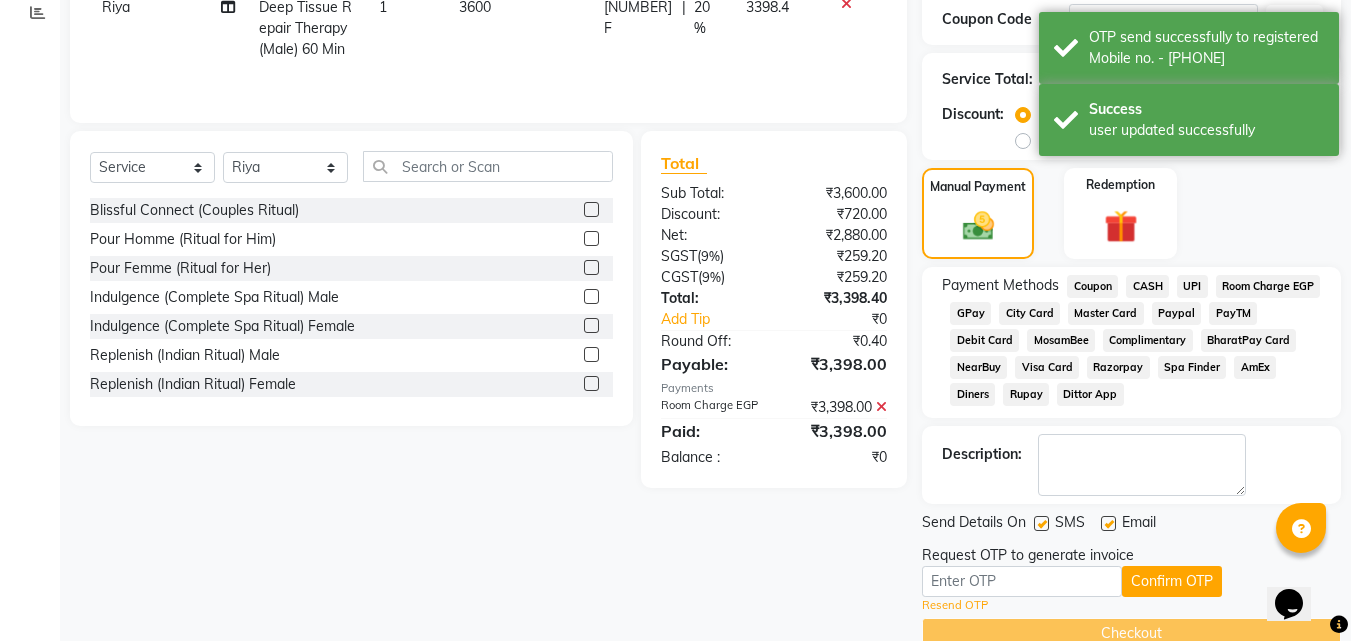 scroll, scrollTop: 383, scrollLeft: 0, axis: vertical 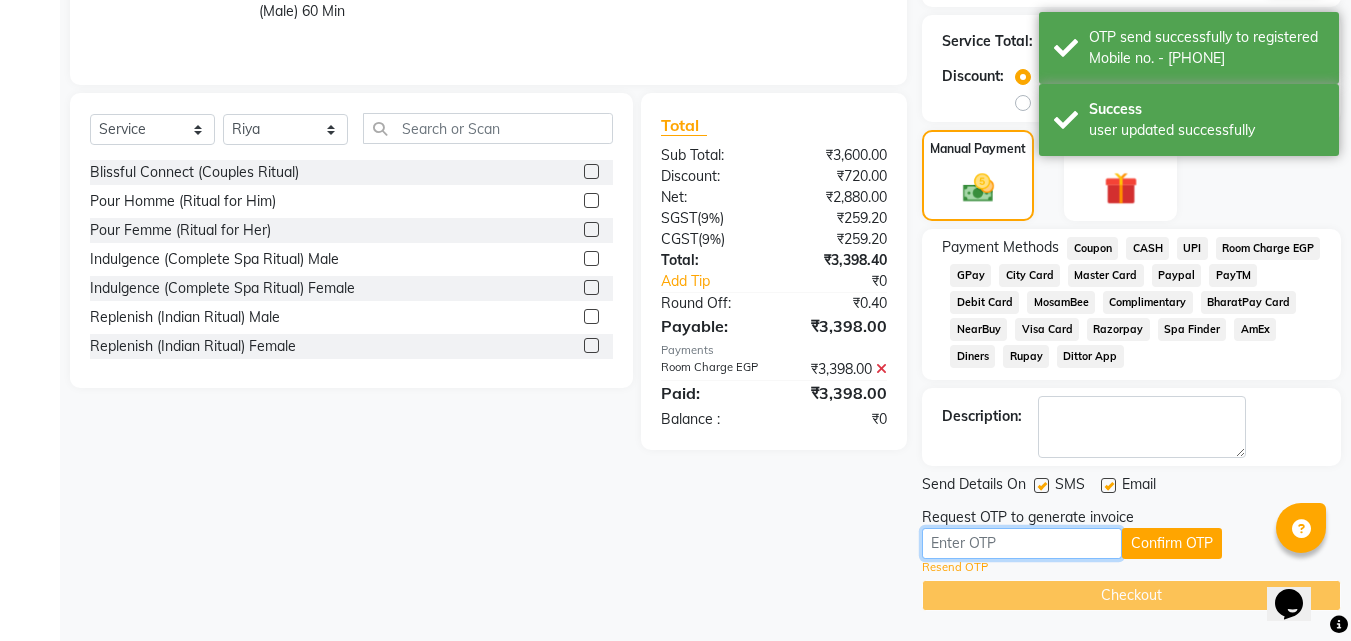 click at bounding box center (1022, 543) 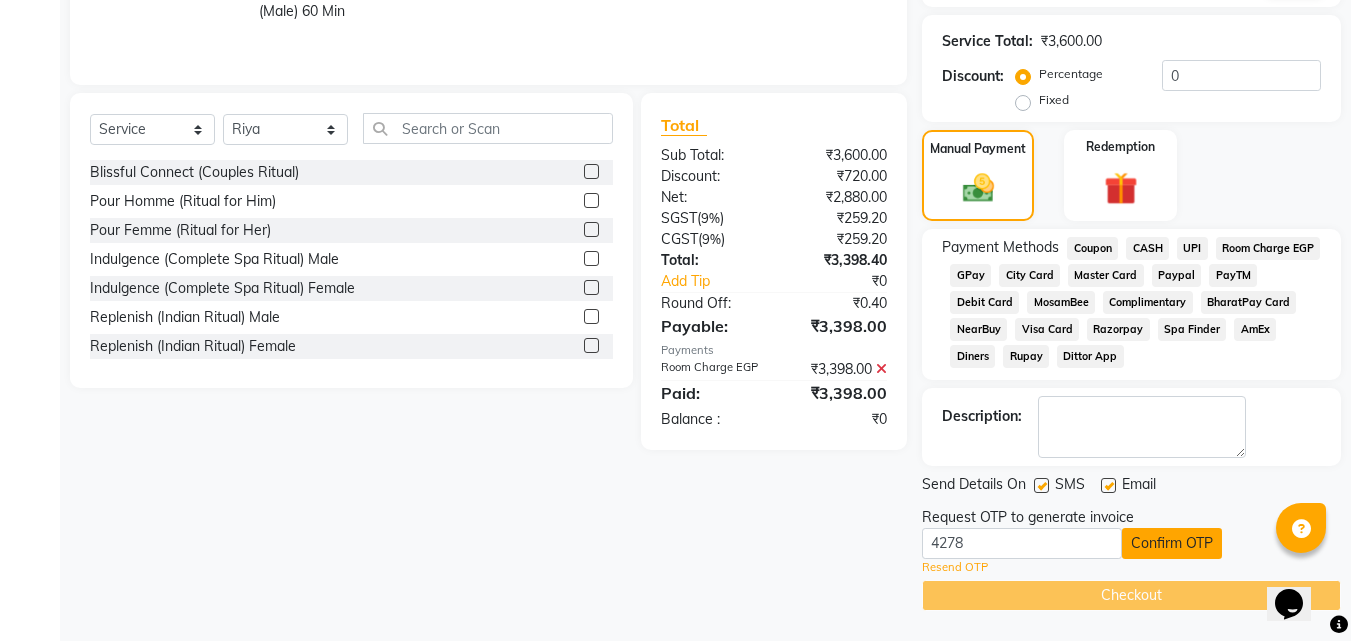 click on "Confirm OTP" 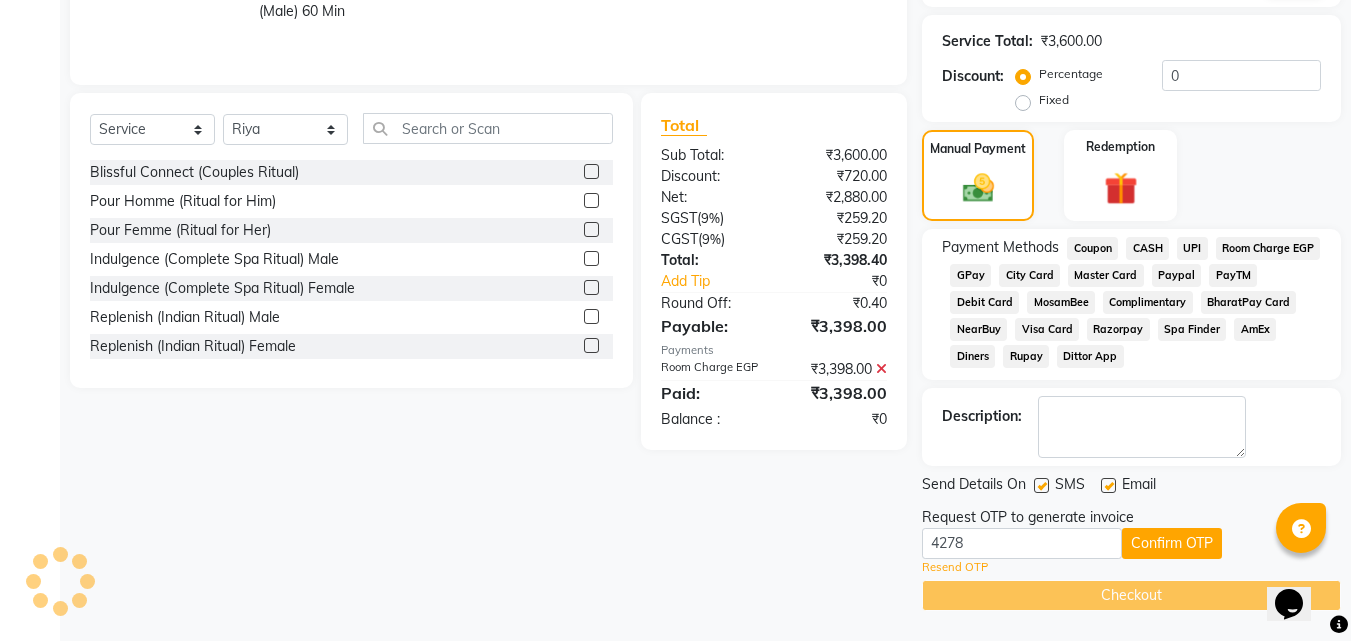scroll, scrollTop: 306, scrollLeft: 0, axis: vertical 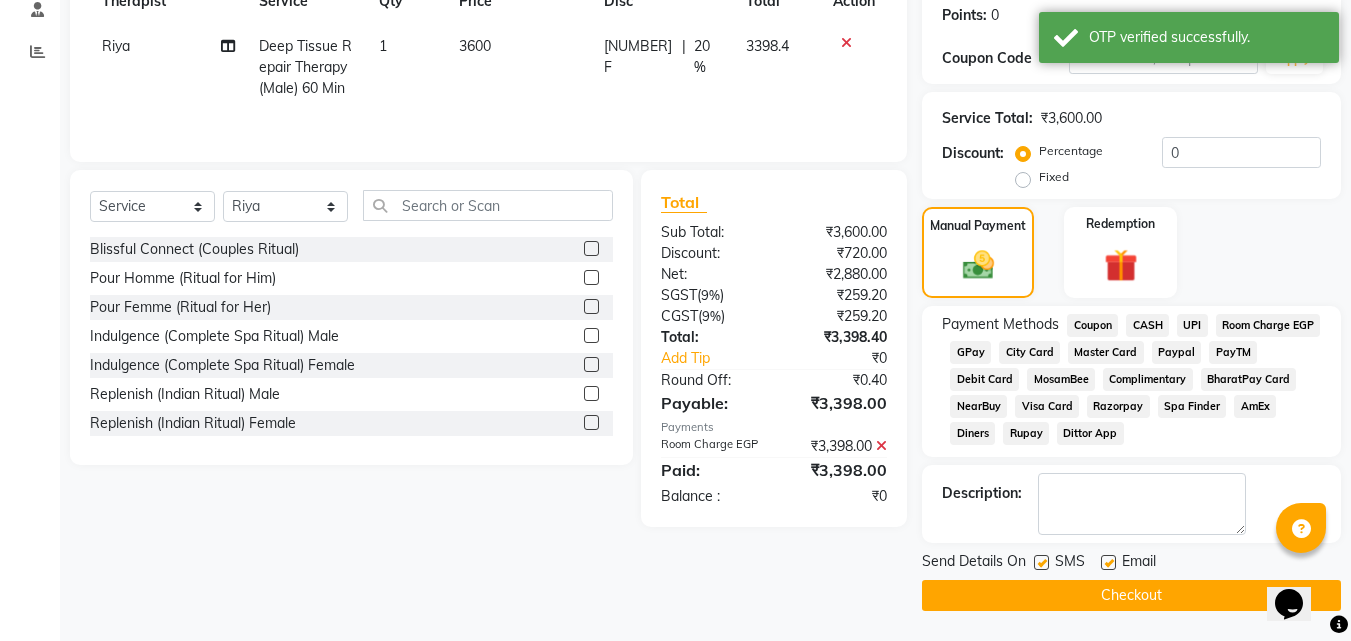 click on "Checkout" 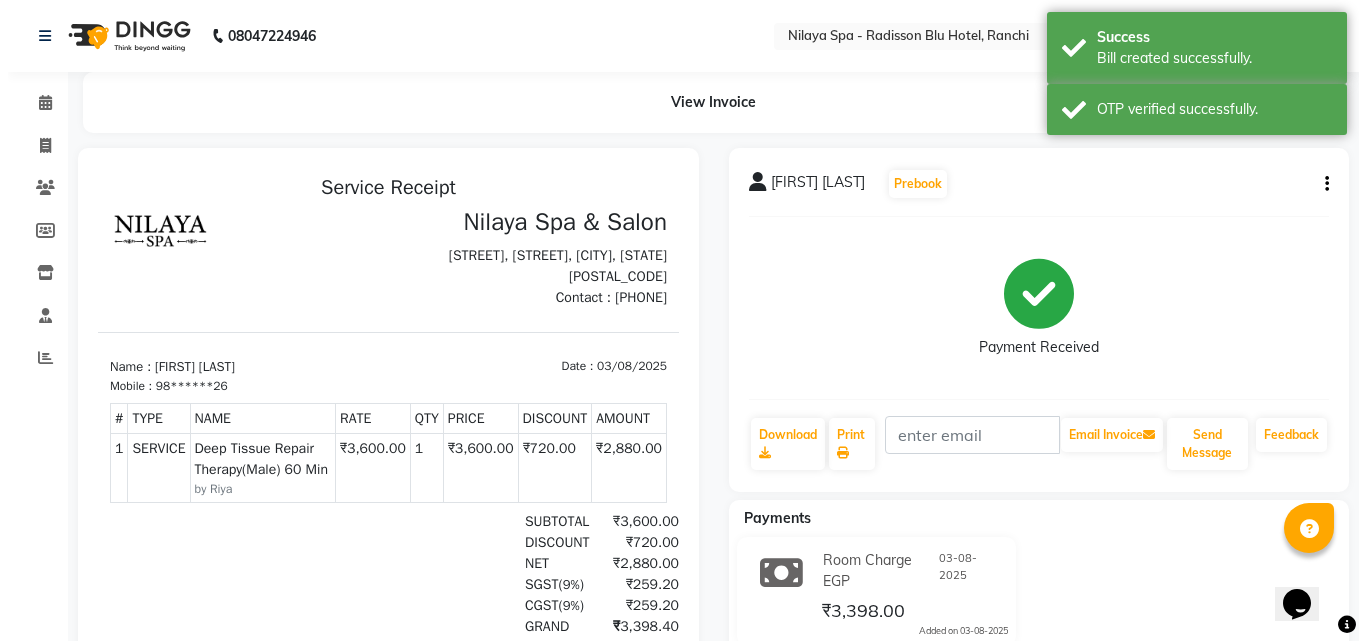 scroll, scrollTop: 0, scrollLeft: 0, axis: both 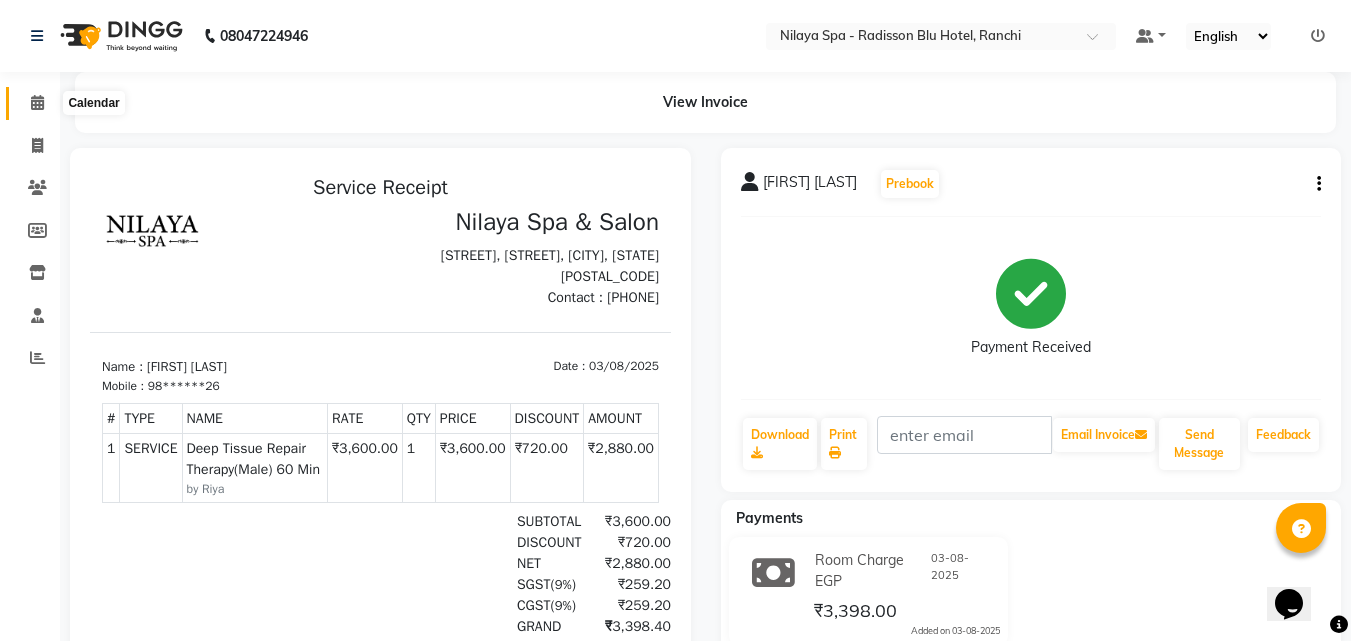 click 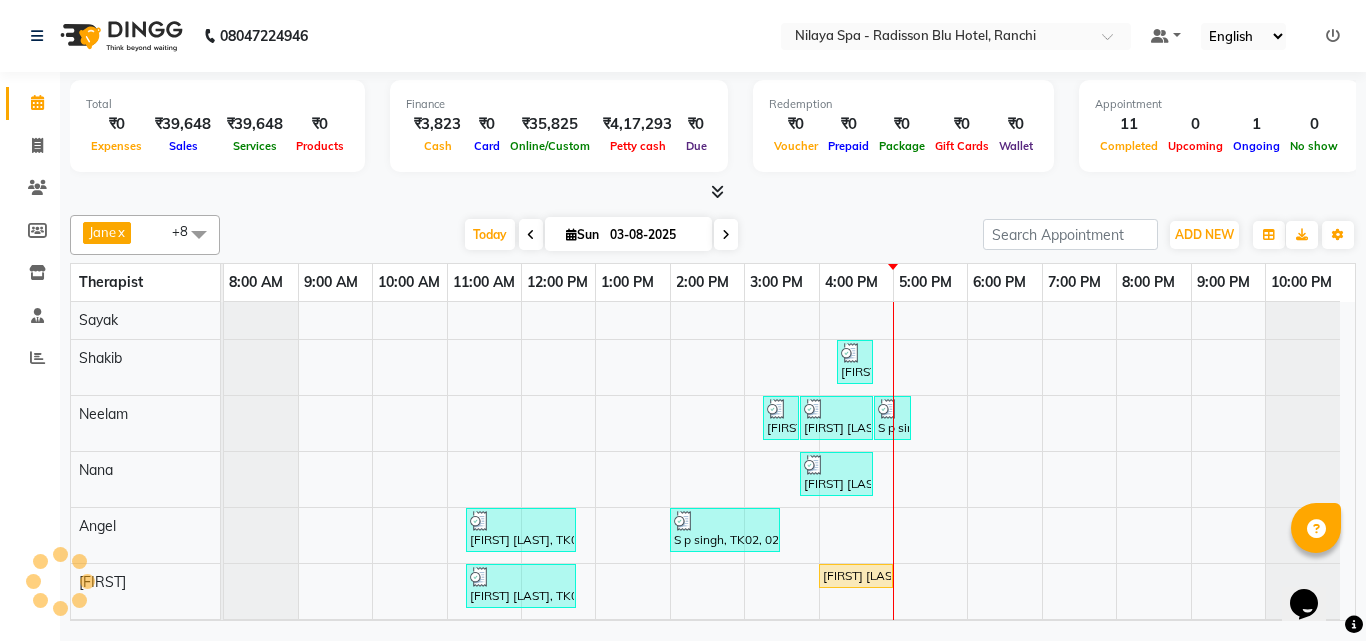 scroll, scrollTop: 58, scrollLeft: 0, axis: vertical 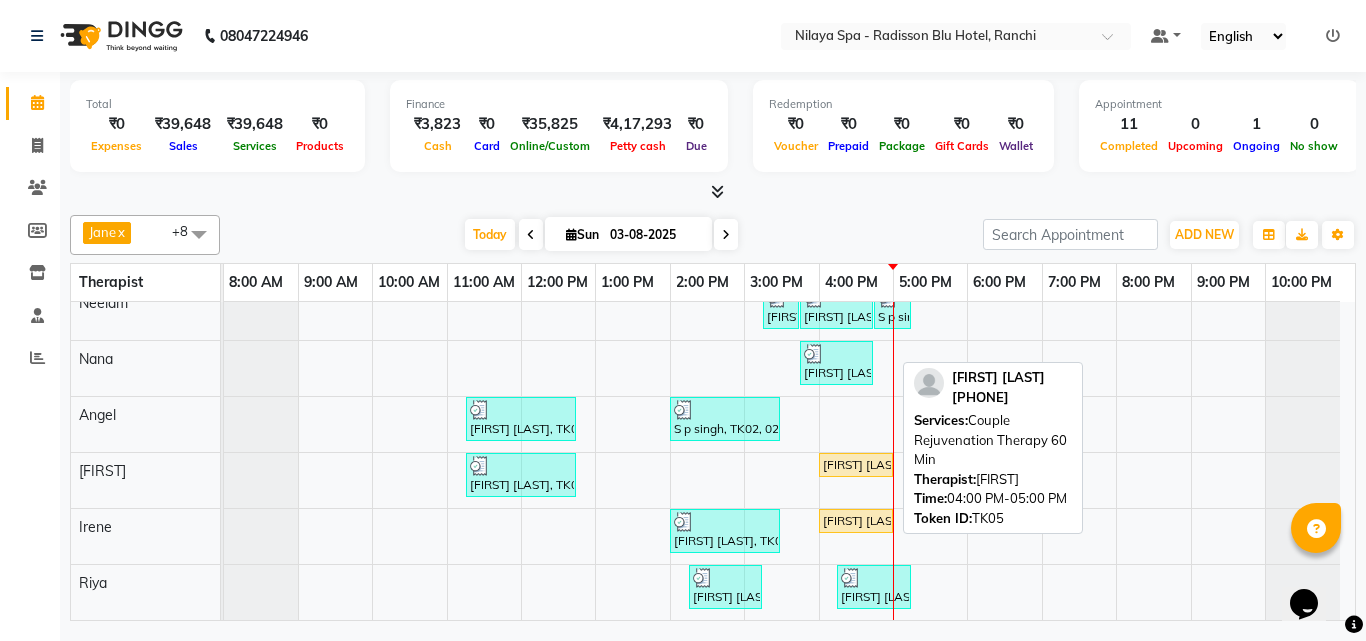 click on "[FIRST] [LAST], TK05, 04:00 PM-05:00 PM, Couple Rejuvenation Therapy 60 Min" at bounding box center (856, 465) 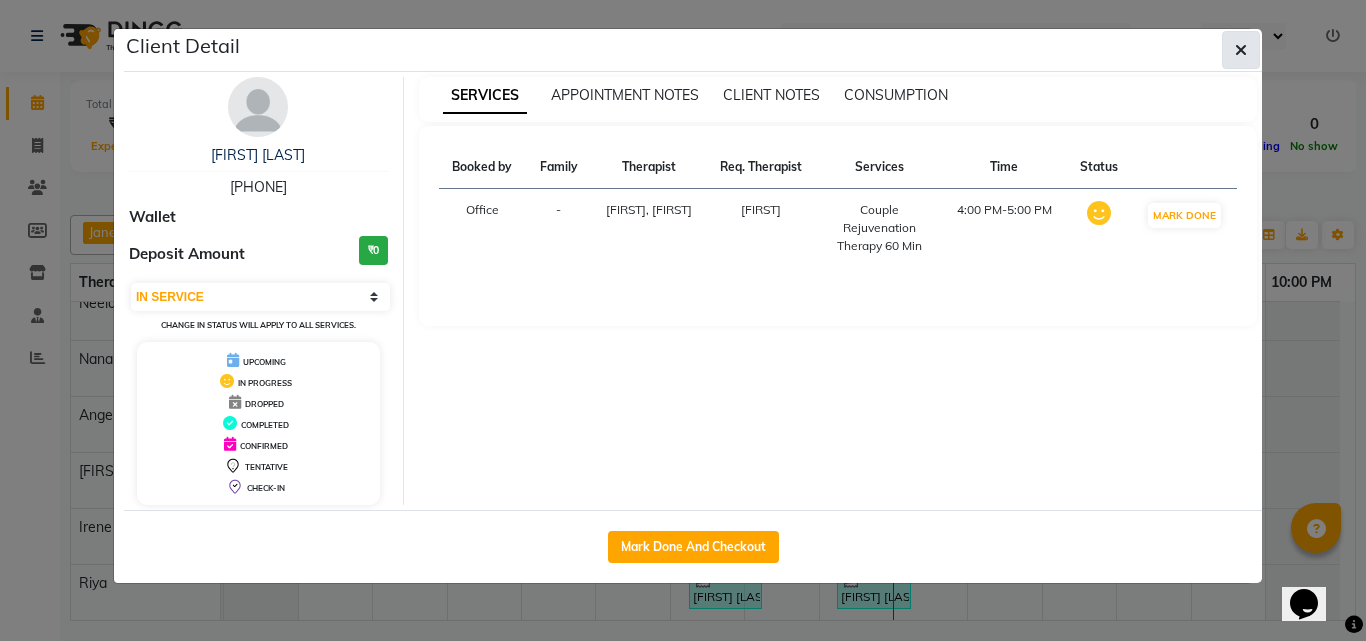 click 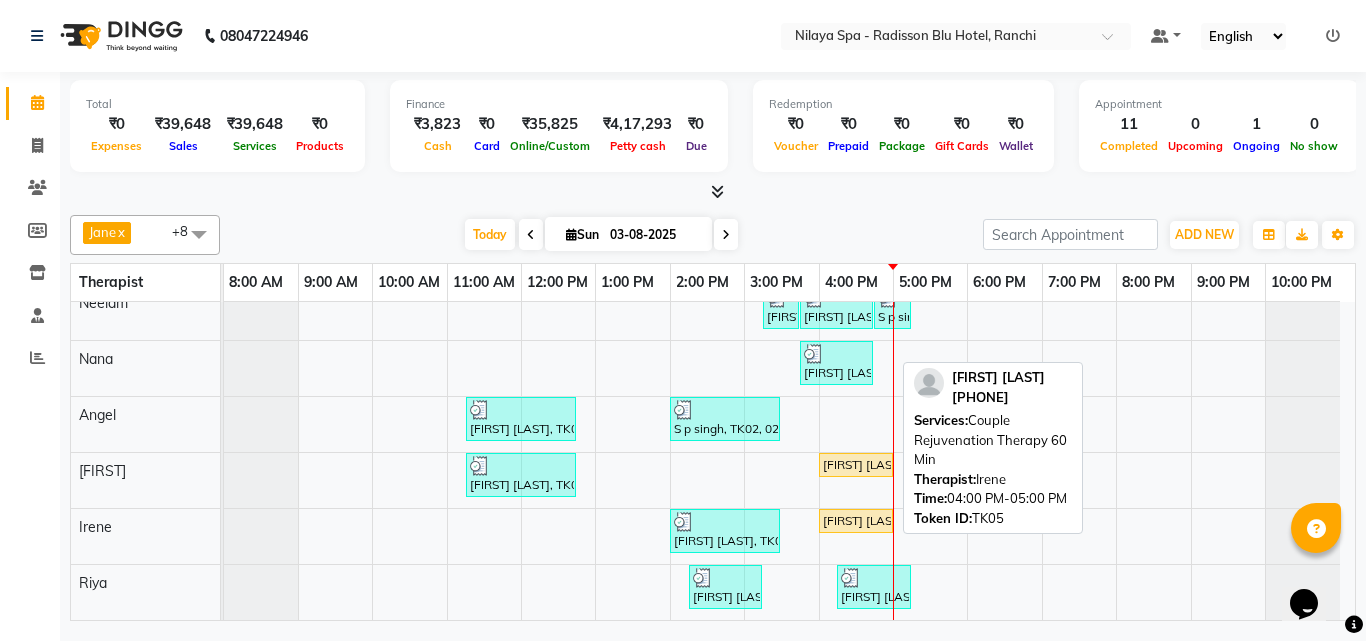 click on "[FIRST] [LAST], TK05, 04:00 PM-05:00 PM, Couple Rejuvenation Therapy 60 Min" at bounding box center [856, 521] 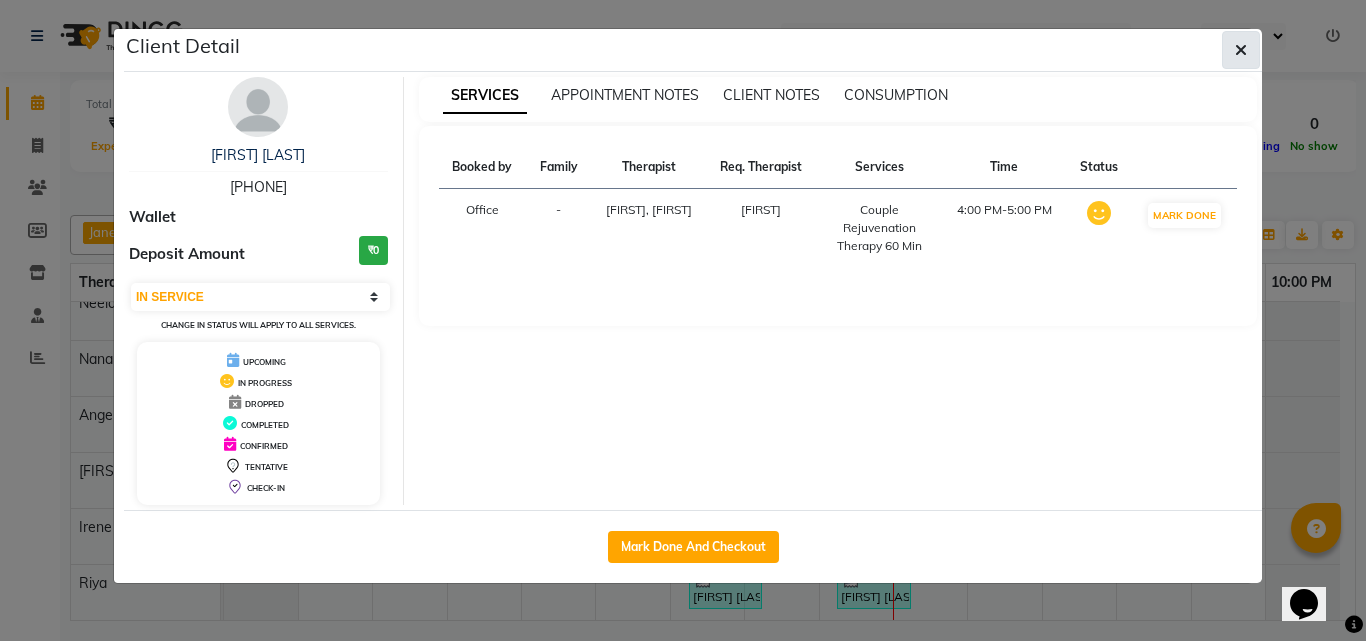 click 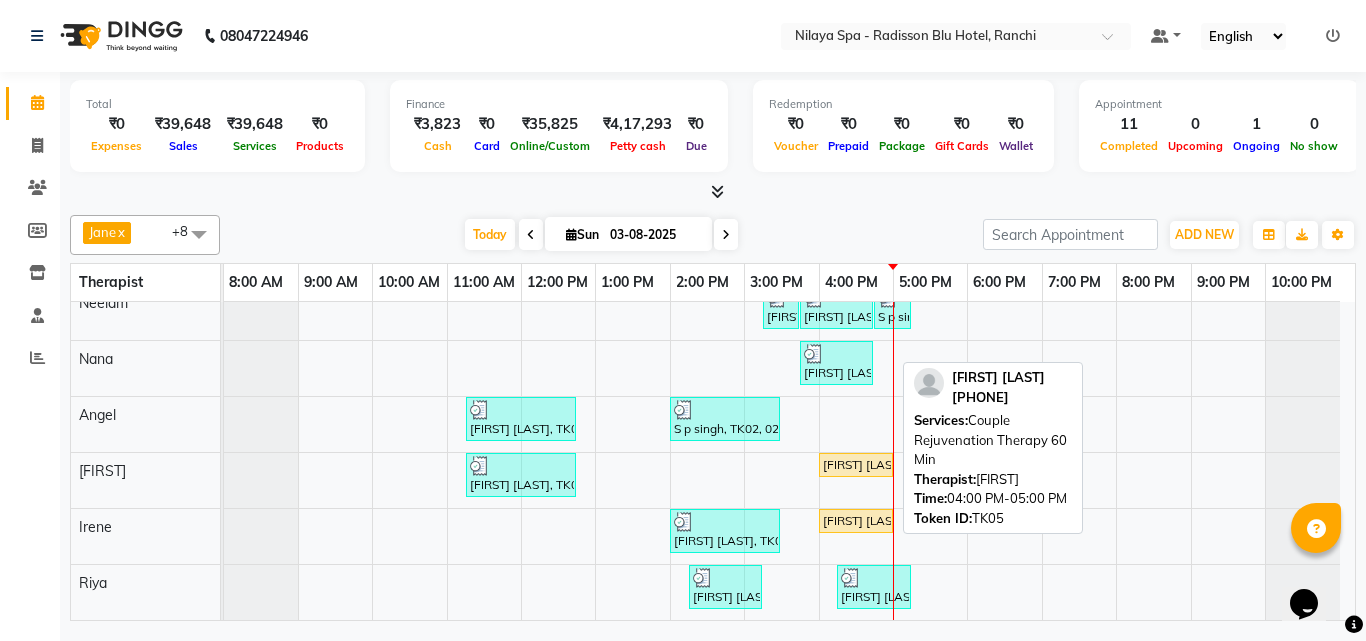 click on "[FIRST] [LAST], TK05, 04:00 PM-05:00 PM, Couple Rejuvenation Therapy 60 Min" at bounding box center (856, 465) 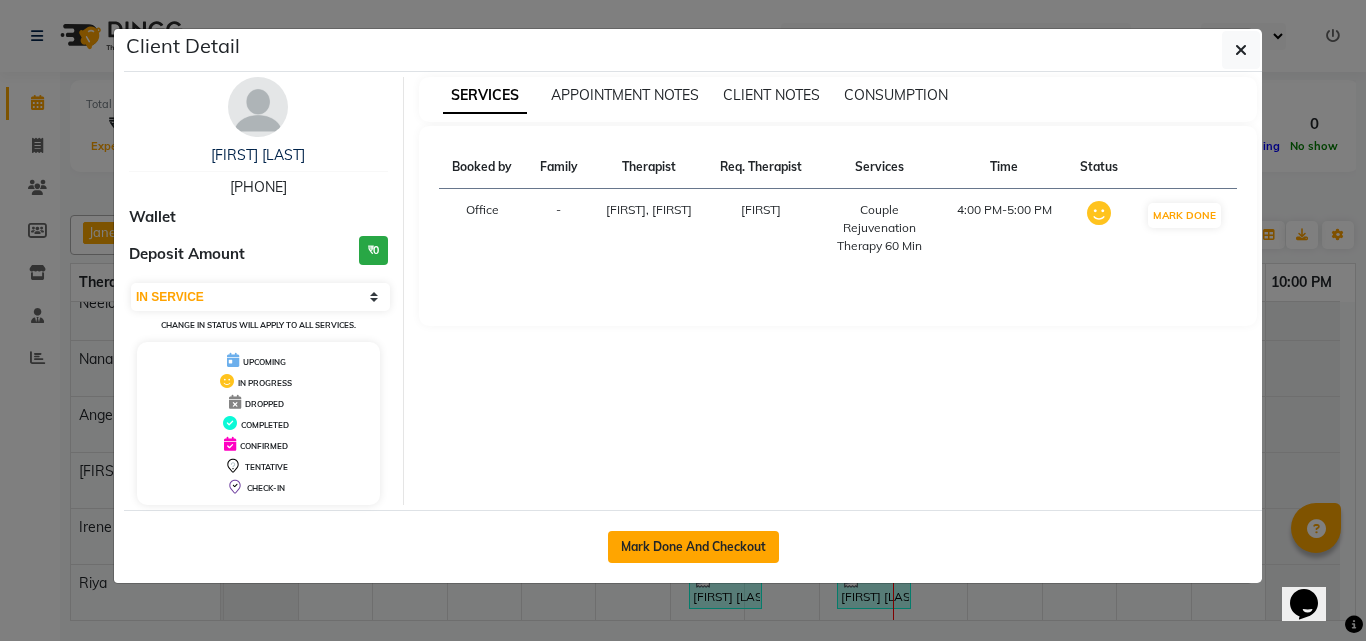 click on "Mark Done And Checkout" 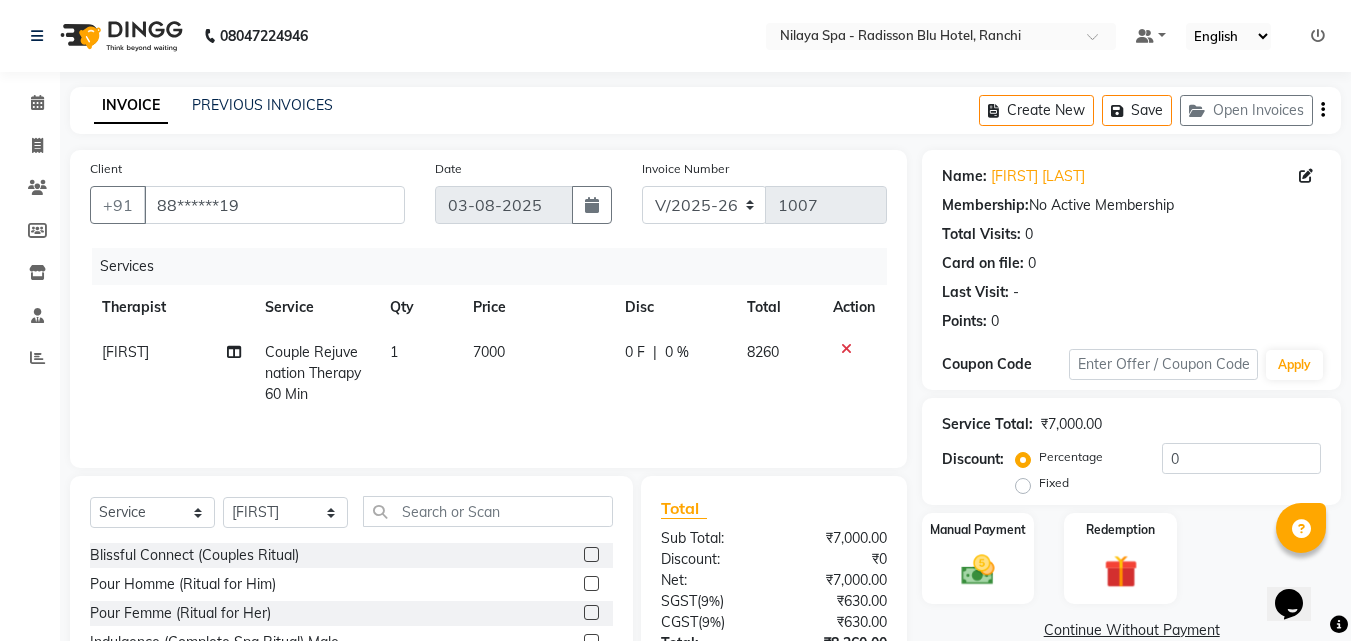 click 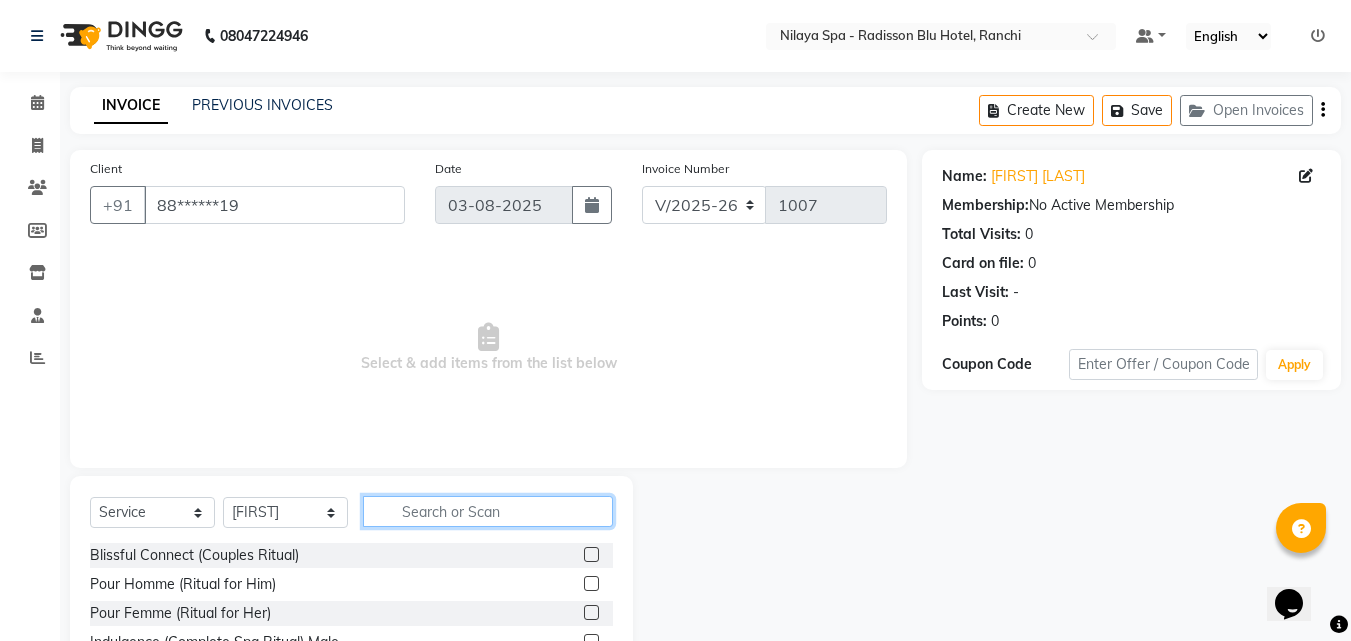 click 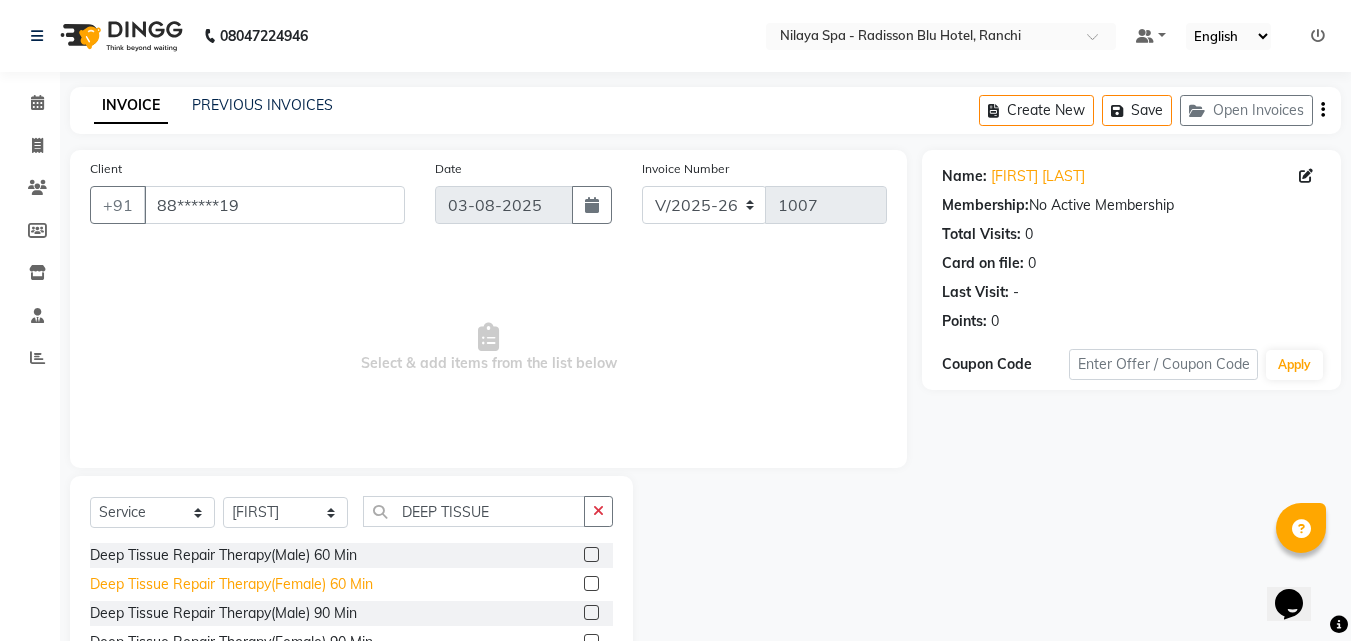 click on "Deep Tissue Repair Therapy(Female) 60 Min" 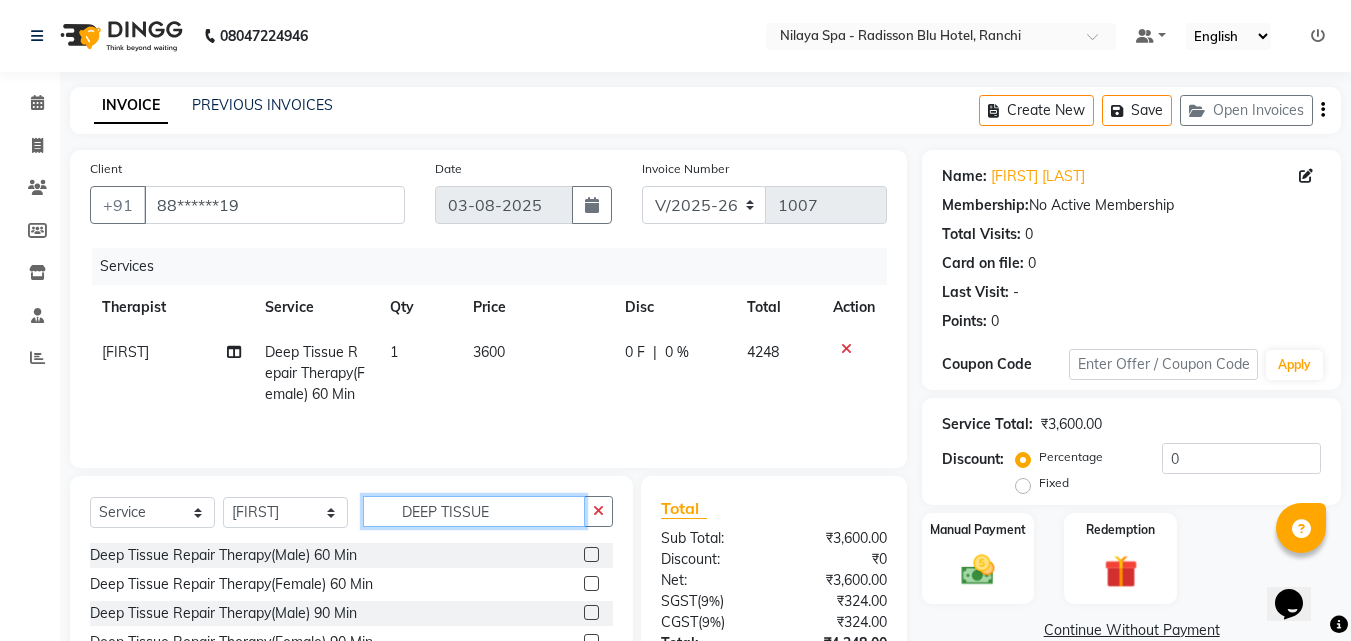 click on "DEEP TISSUE" 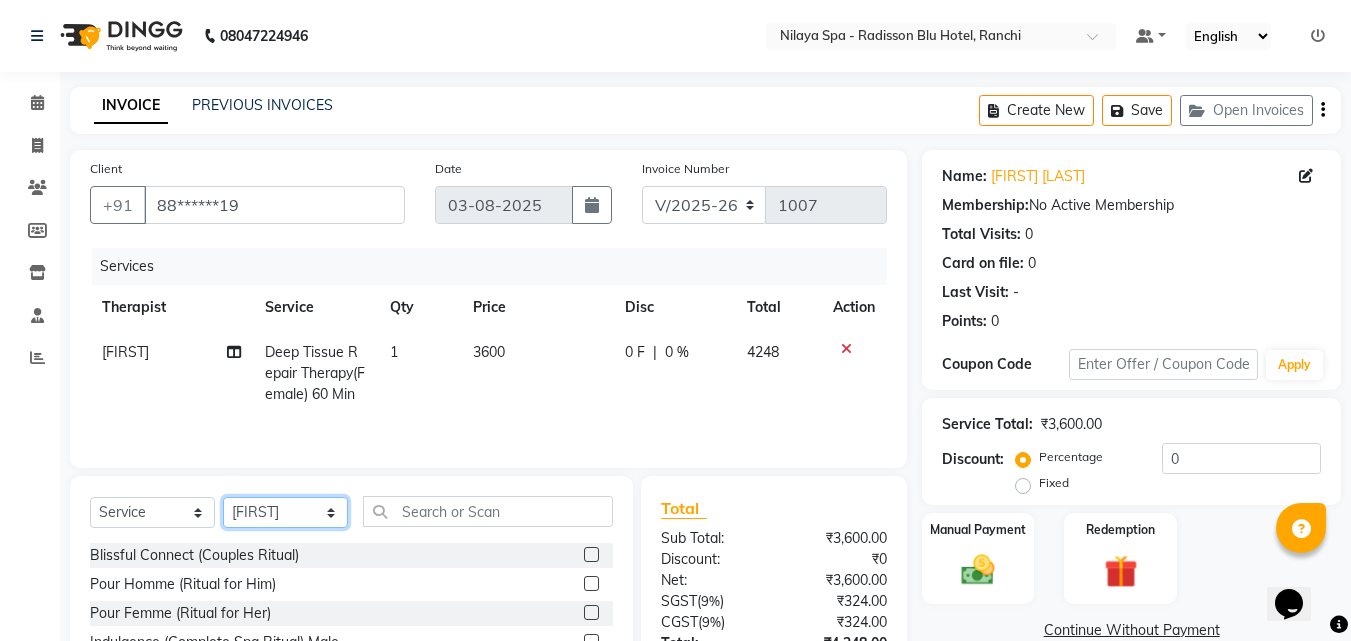 click on "Select Therapist Angel Guriya Irene Jane Nana Neelam  Office  Riya Sayak Shakib" 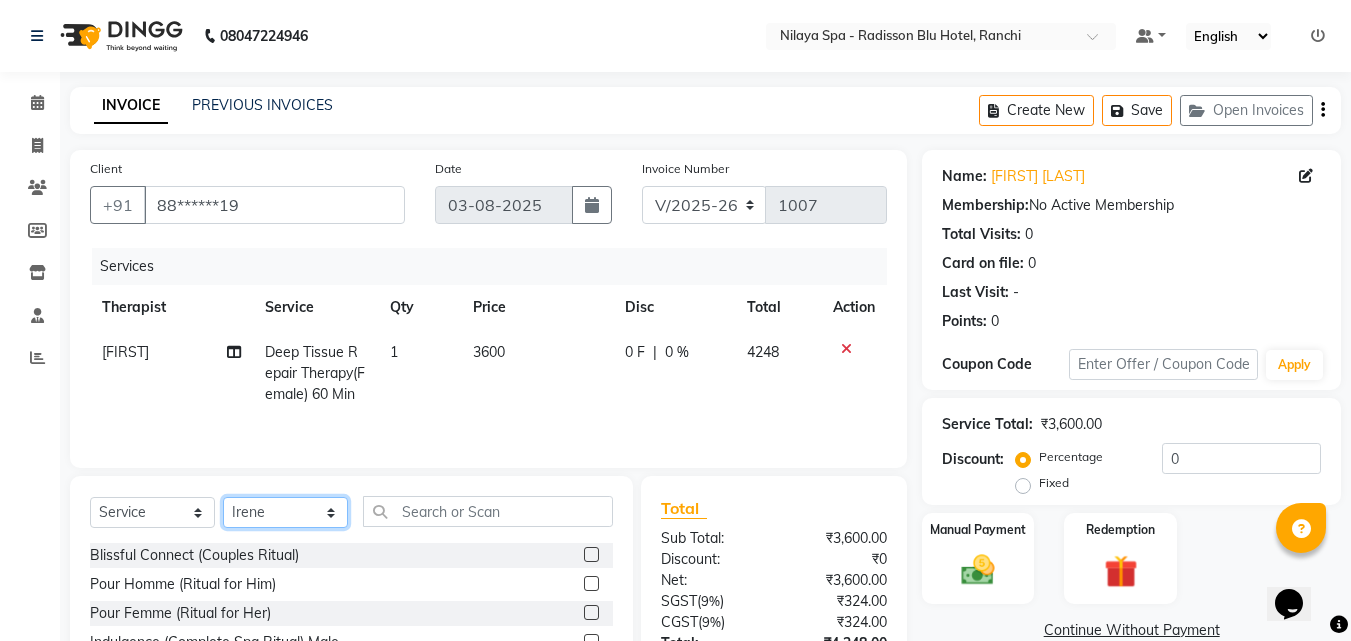 click on "Select Therapist Angel Guriya Irene Jane Nana Neelam  Office  Riya Sayak Shakib" 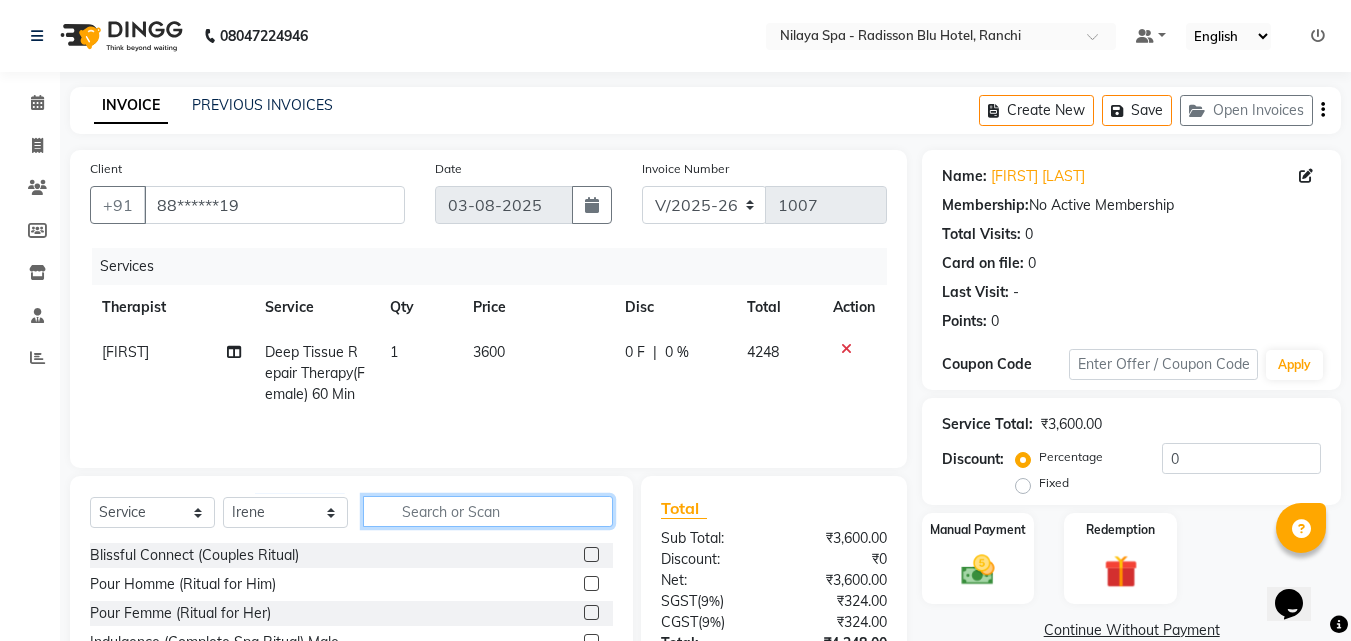 click 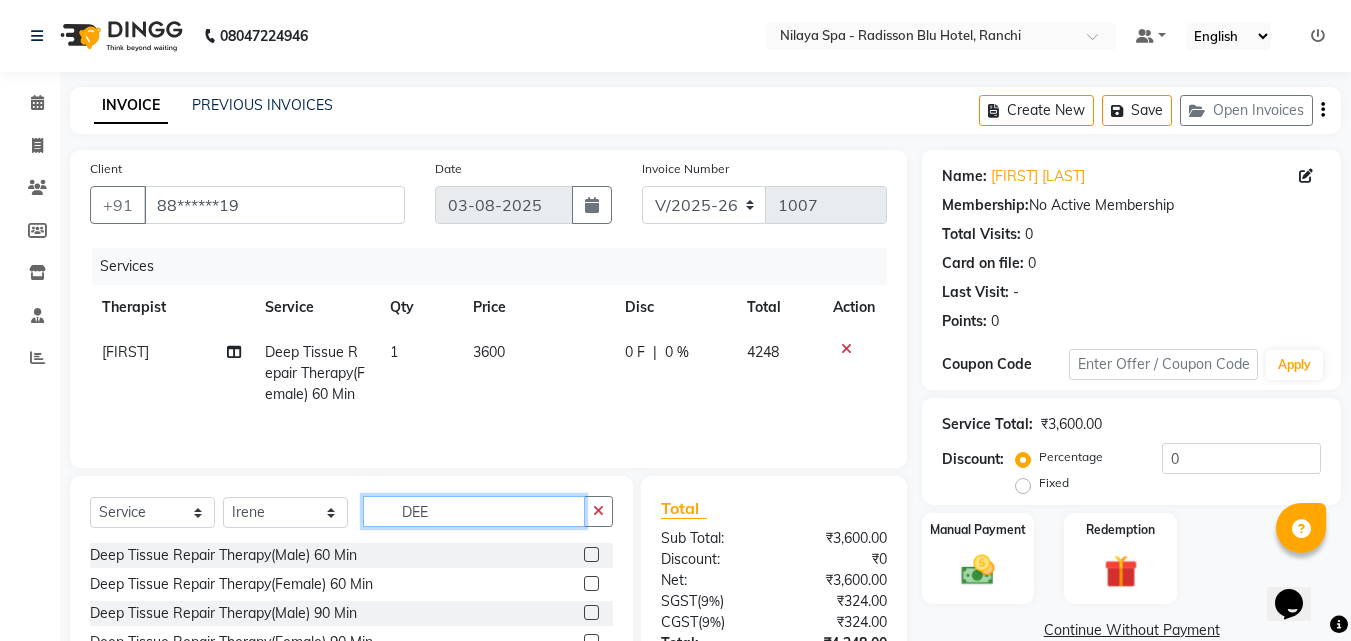 scroll, scrollTop: 100, scrollLeft: 0, axis: vertical 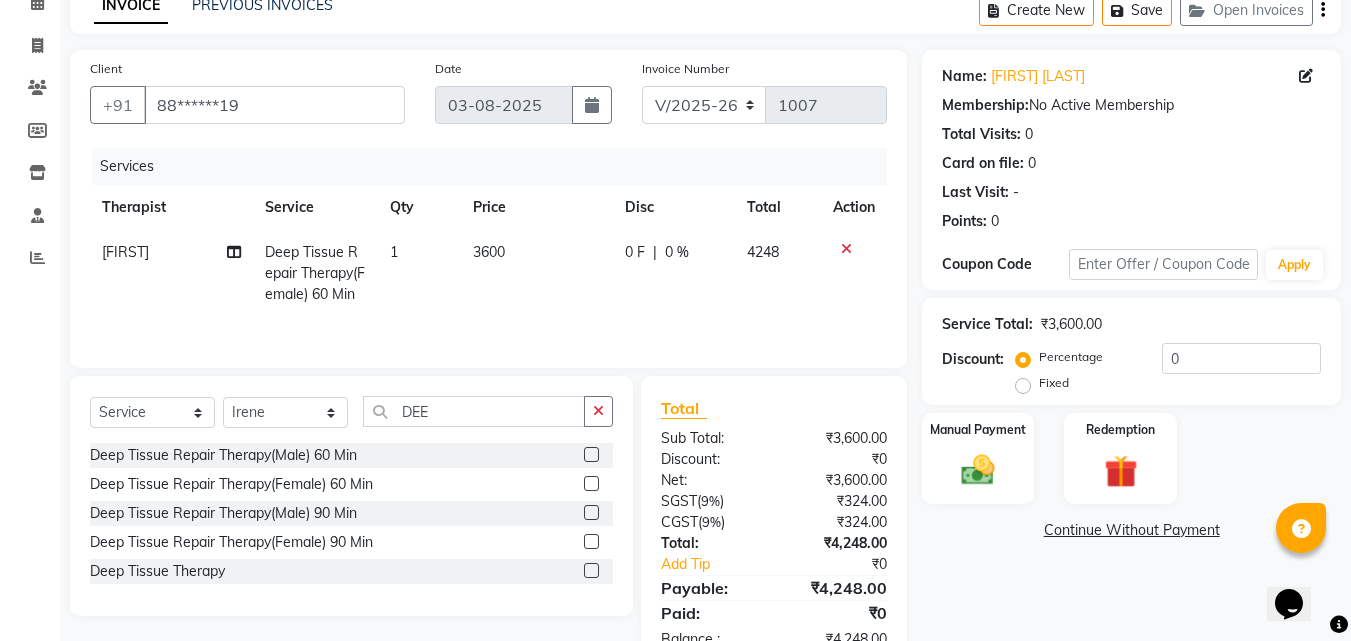 click 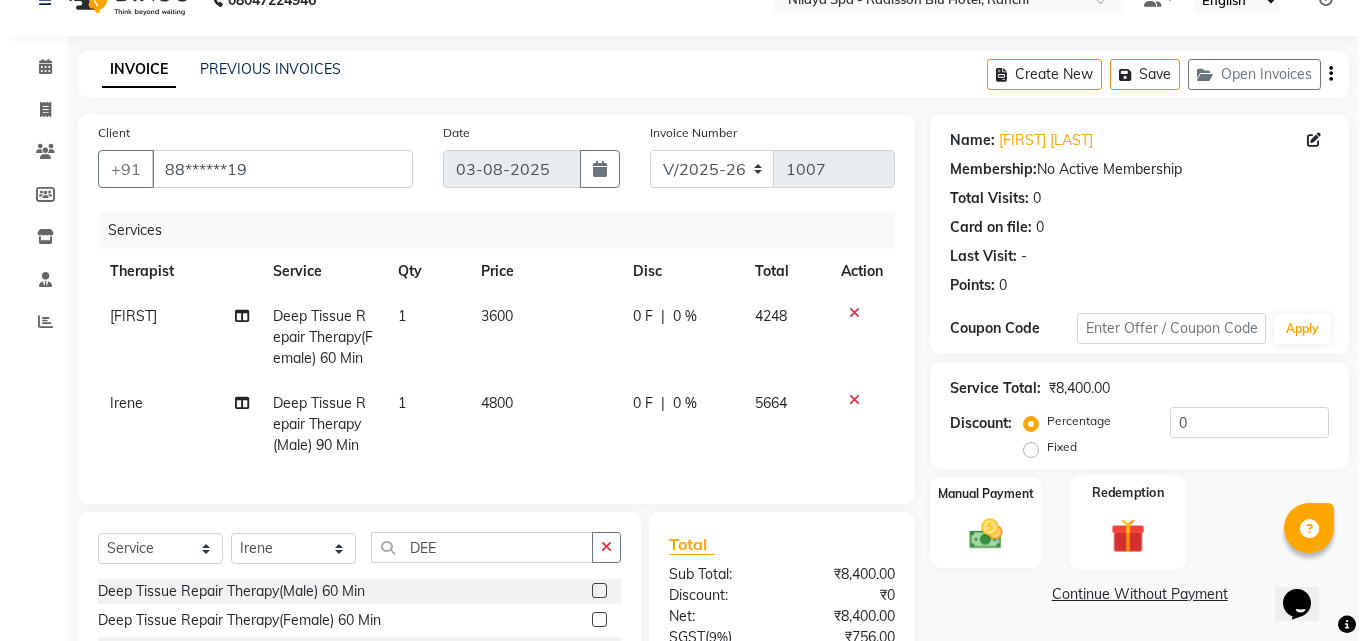 scroll, scrollTop: 0, scrollLeft: 0, axis: both 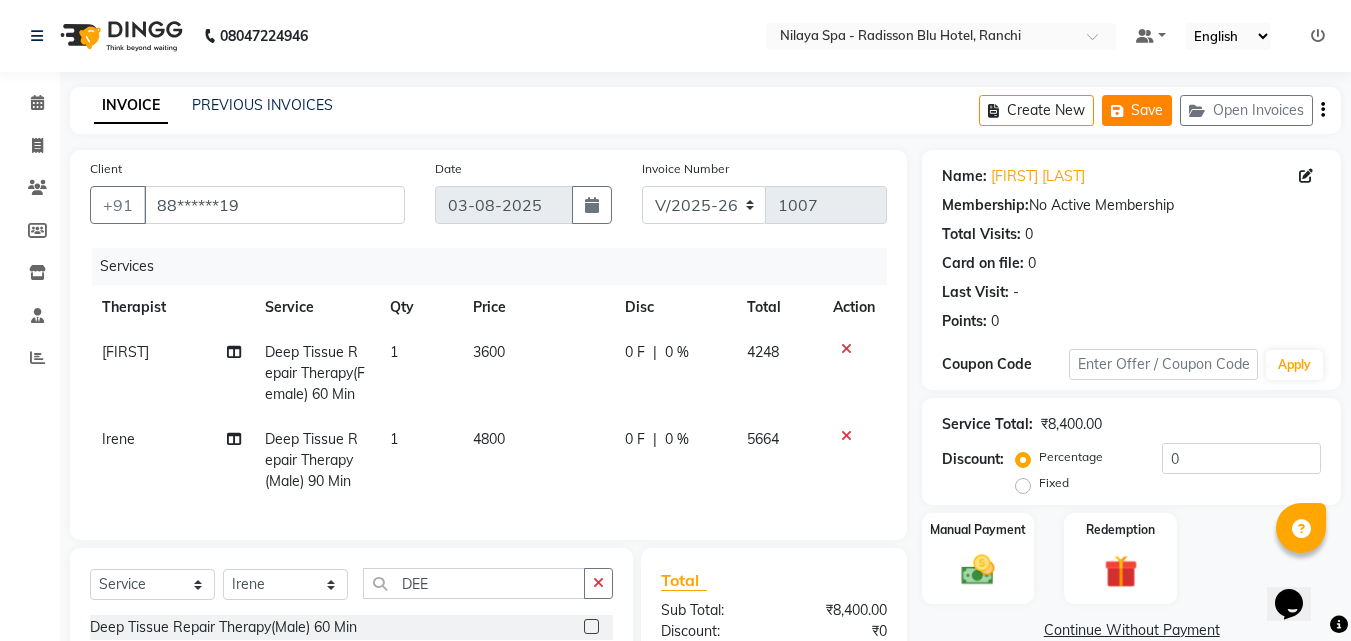click on "Save" 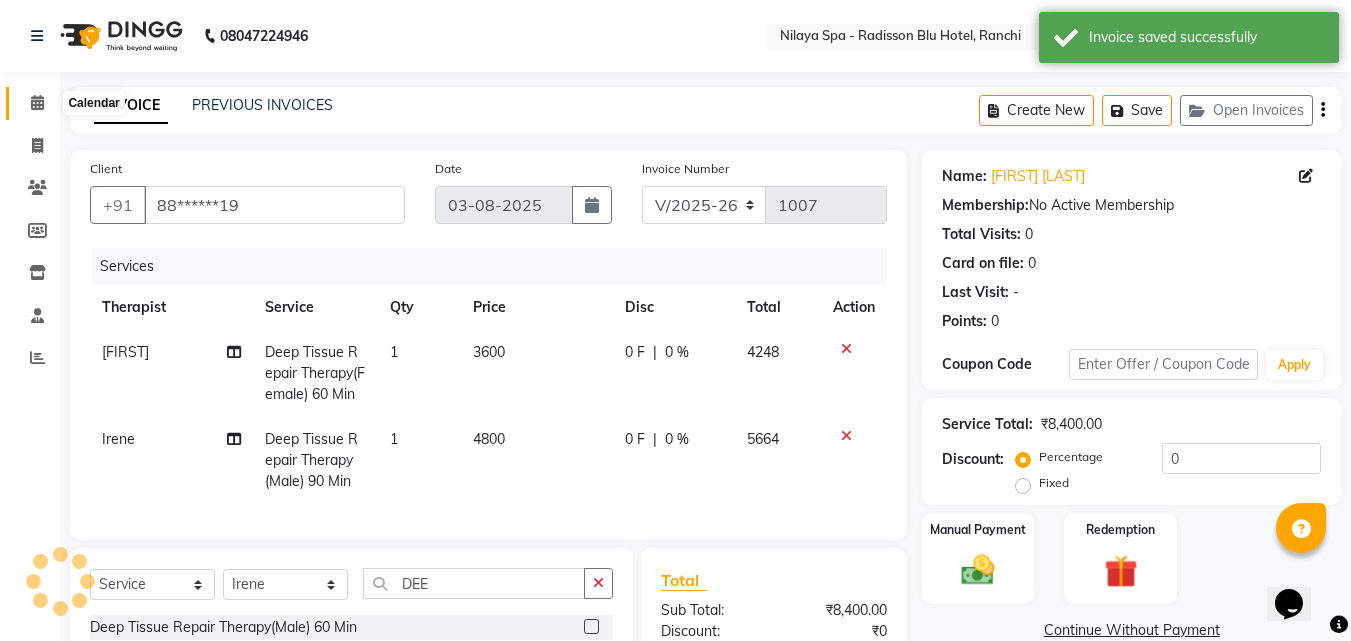 click 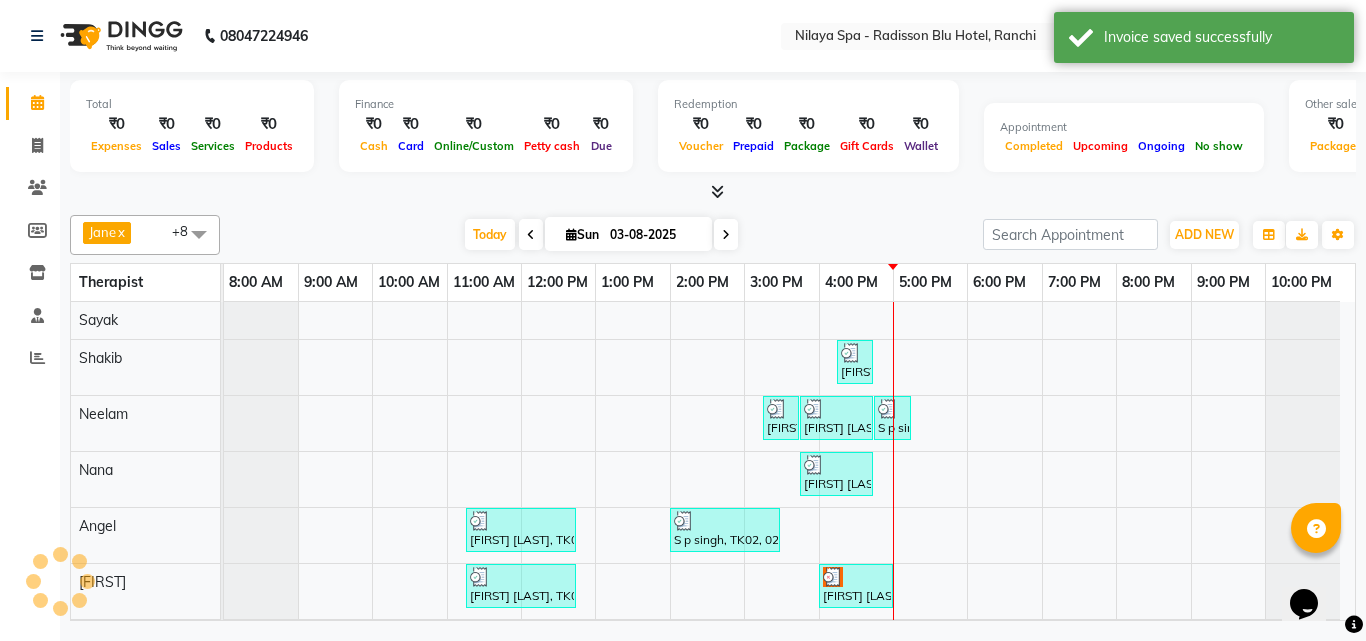 scroll, scrollTop: 104, scrollLeft: 0, axis: vertical 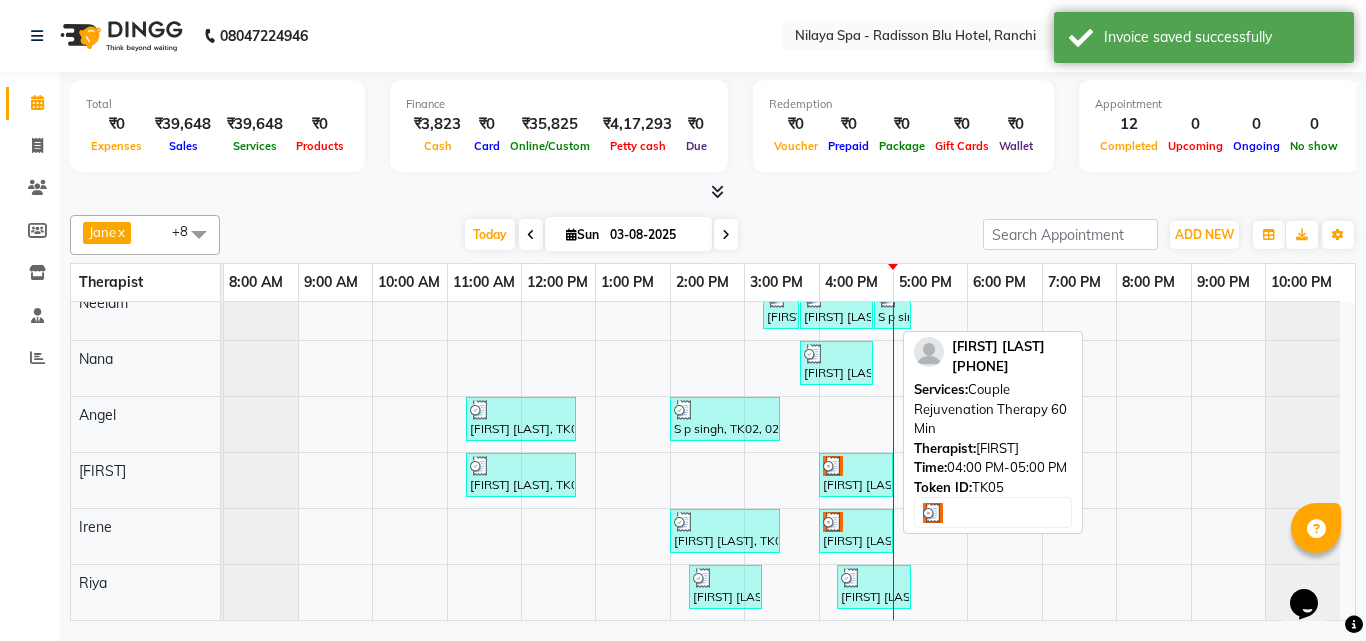 click at bounding box center [856, 466] 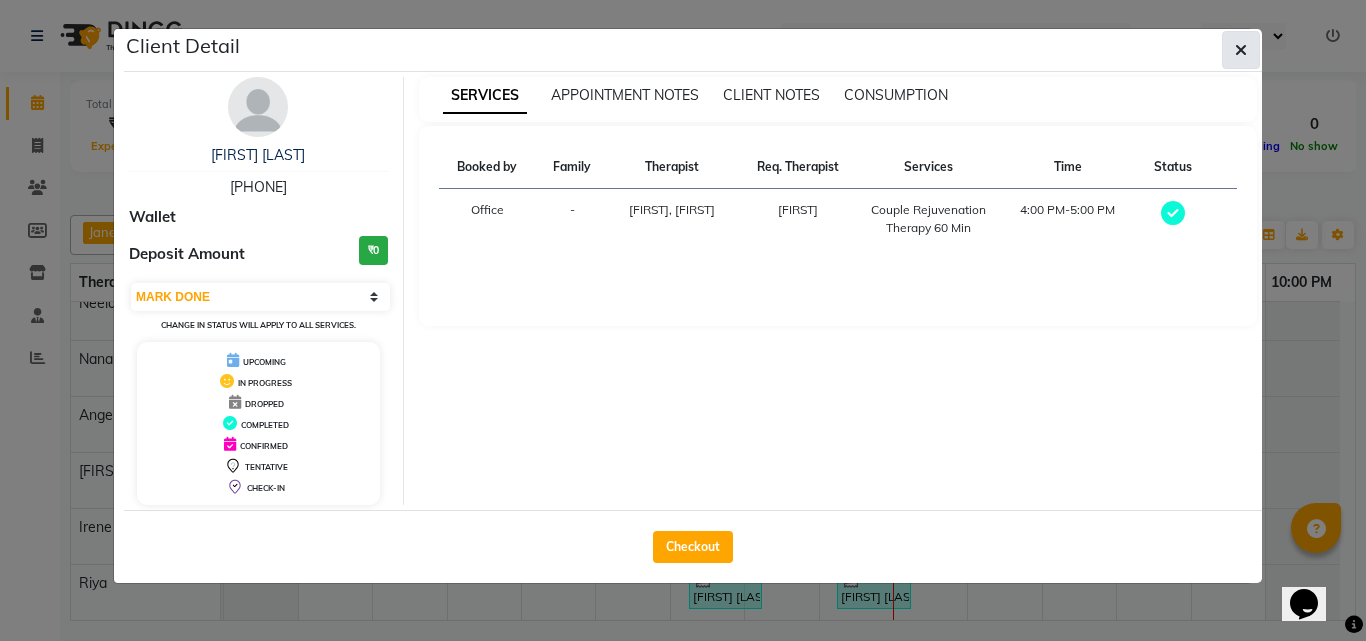 click 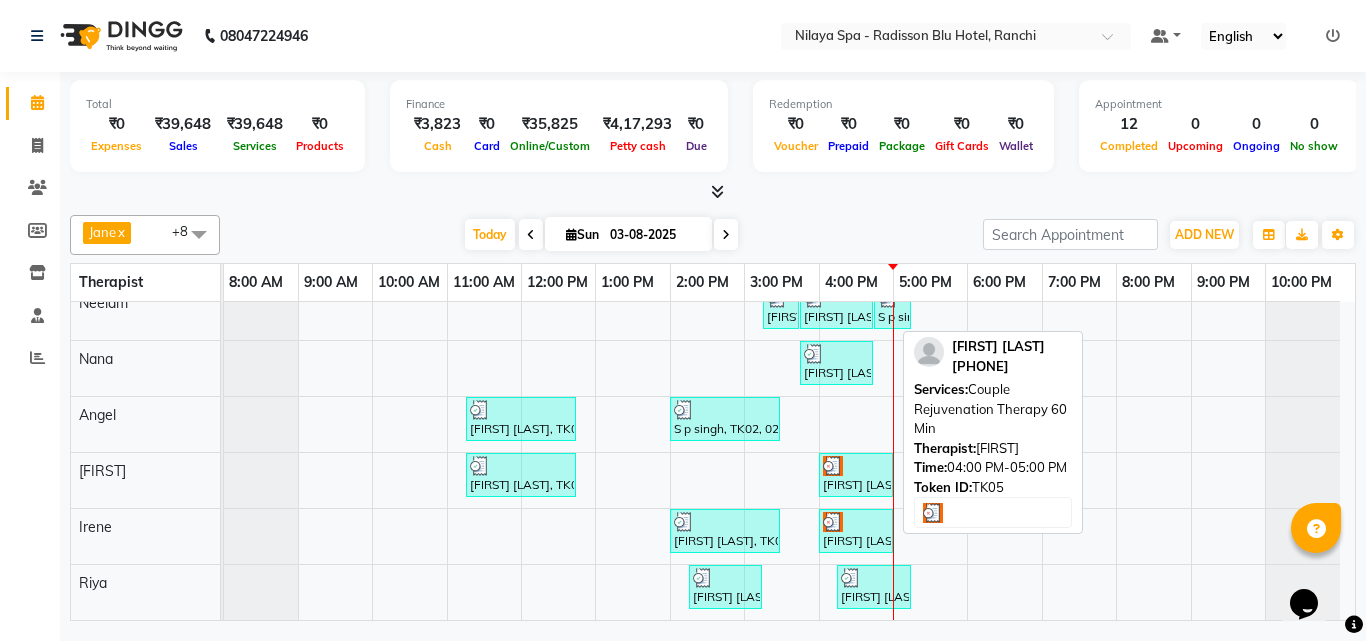 scroll, scrollTop: 55, scrollLeft: 0, axis: vertical 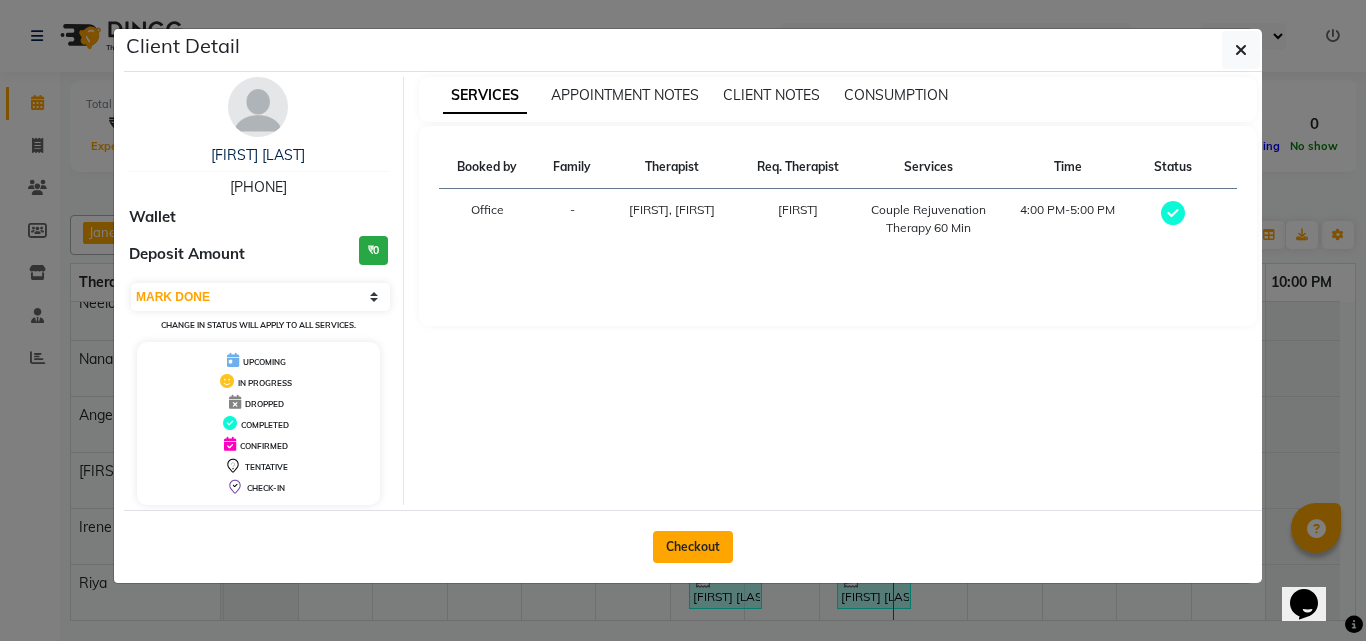 click on "Checkout" 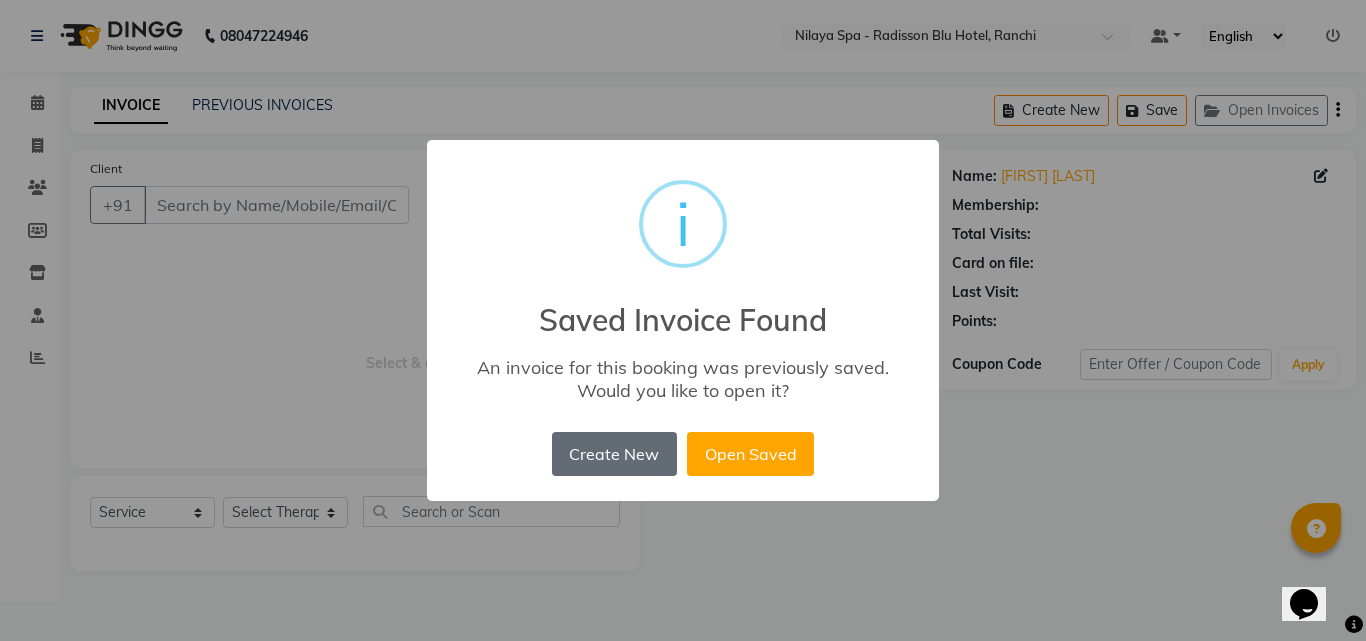 click on "Create New" at bounding box center [614, 454] 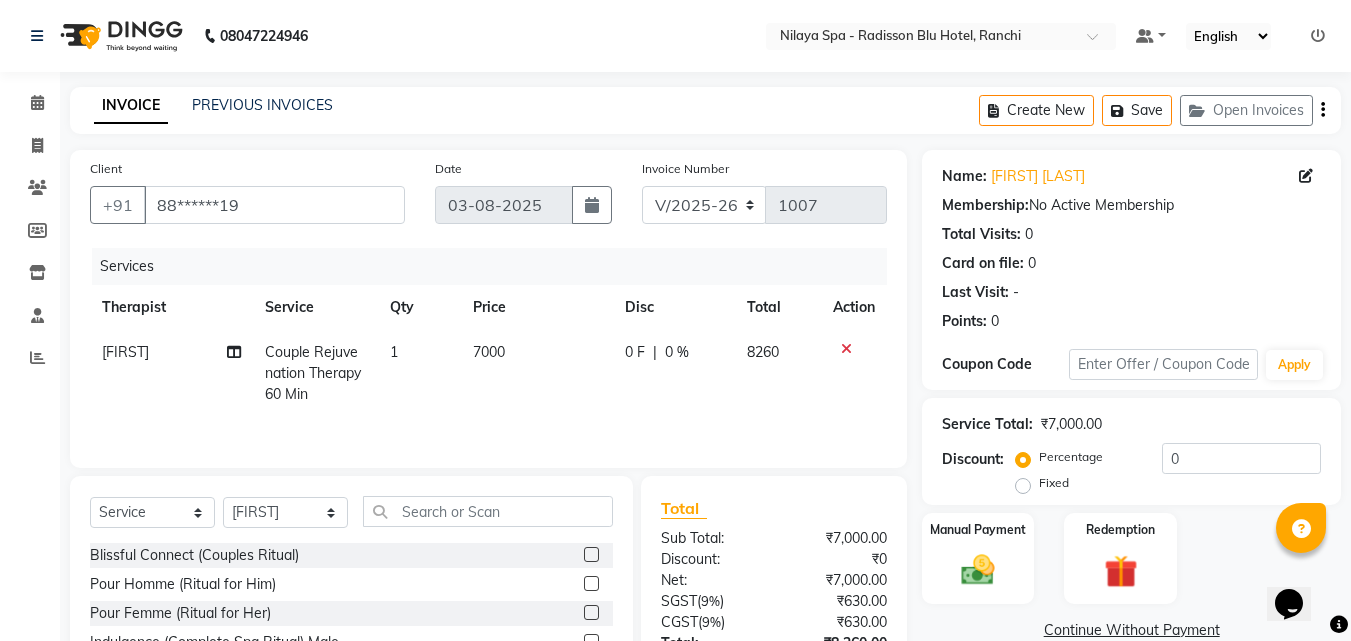 click 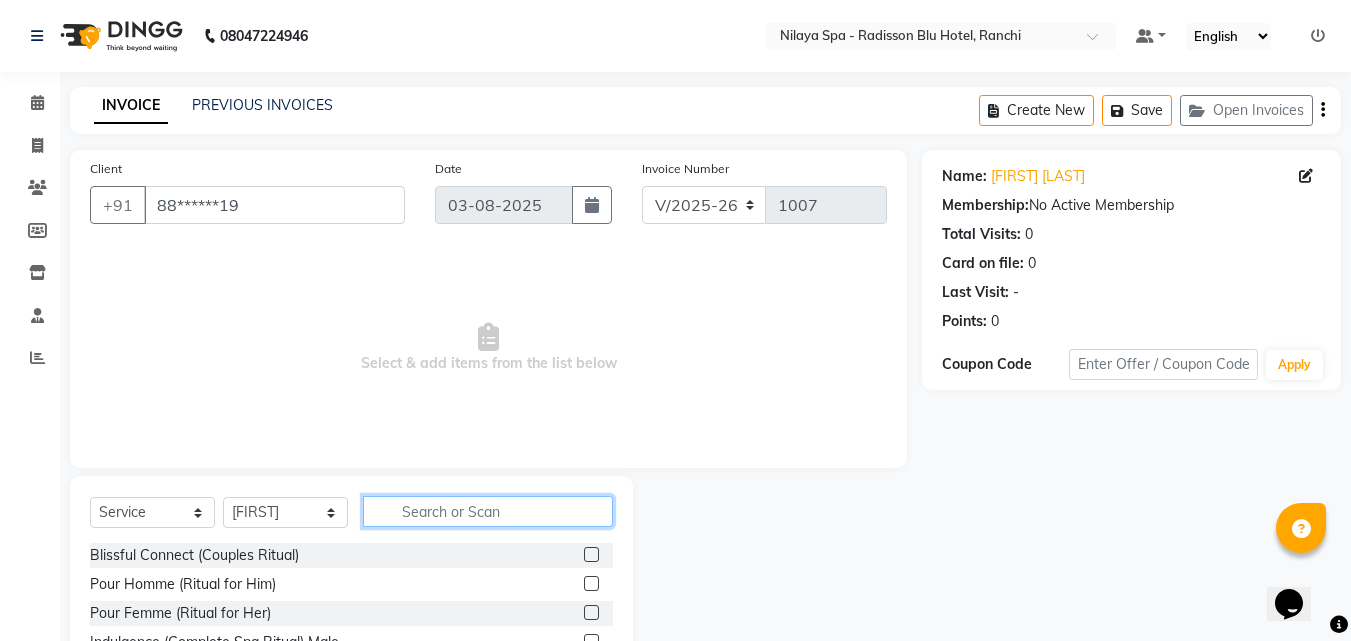 click 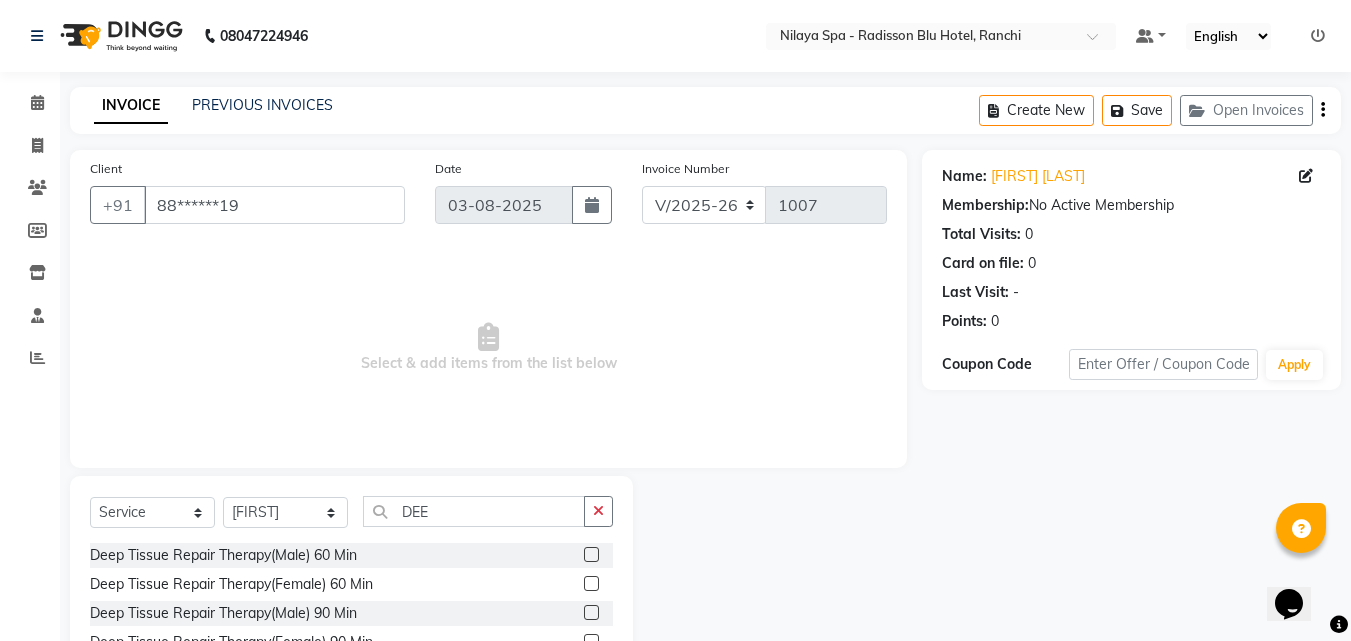 click 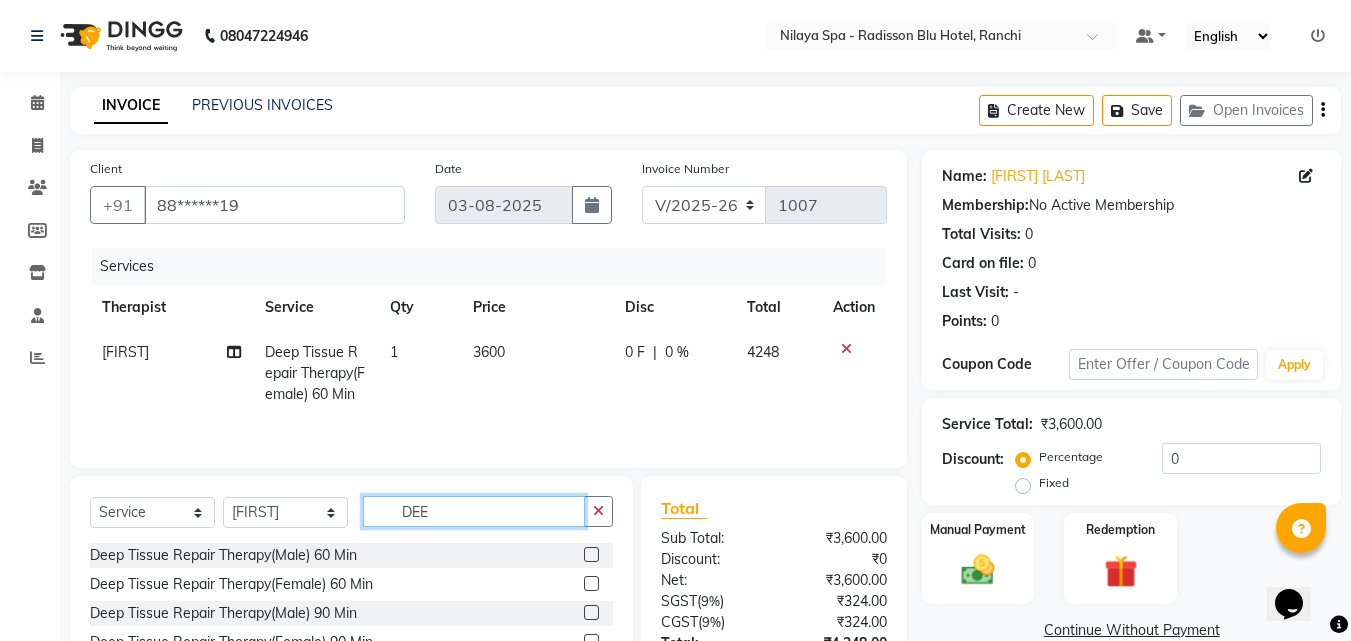 click on "DEE" 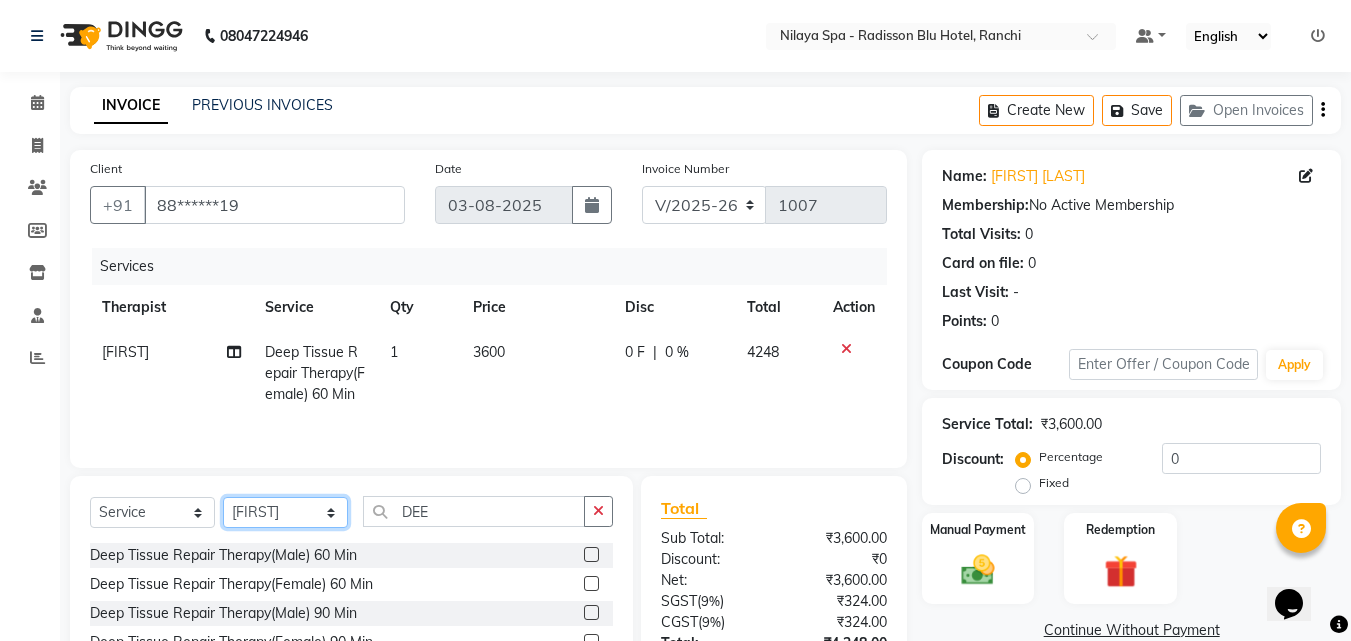 click on "Select Therapist Angel Guriya Irene Jane Nana Neelam  Office  Riya Sayak Shakib" 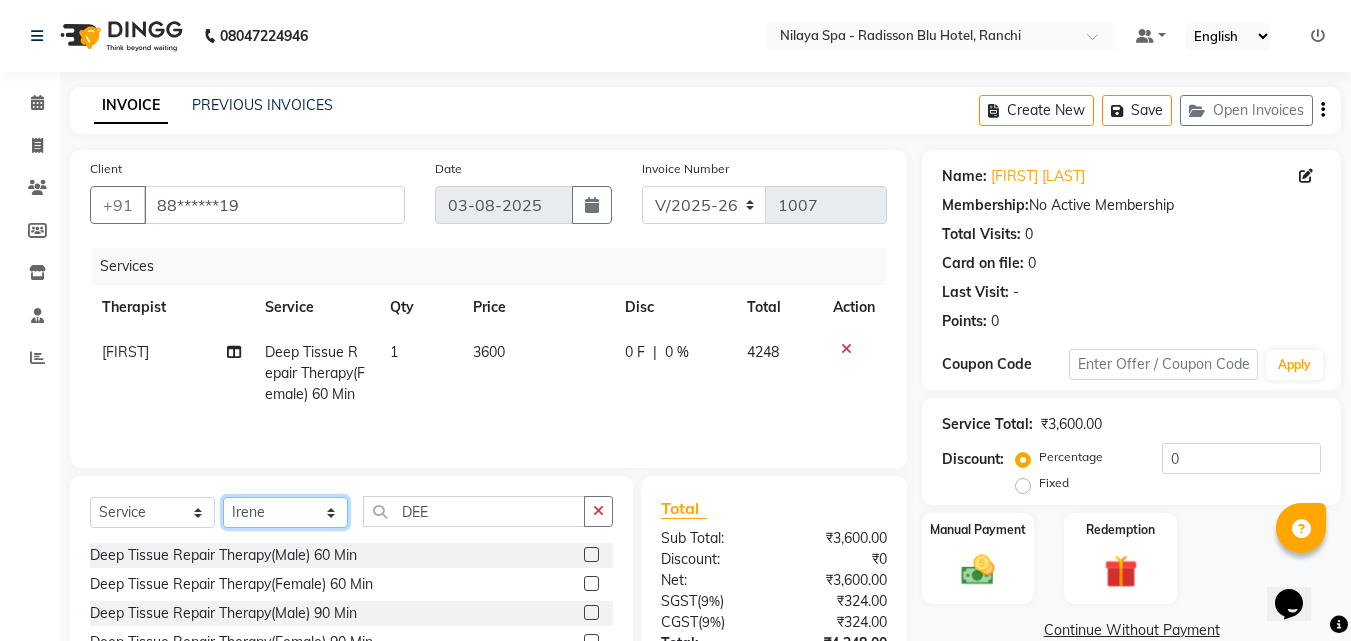 click on "Select Therapist Angel Guriya Irene Jane Nana Neelam  Office  Riya Sayak Shakib" 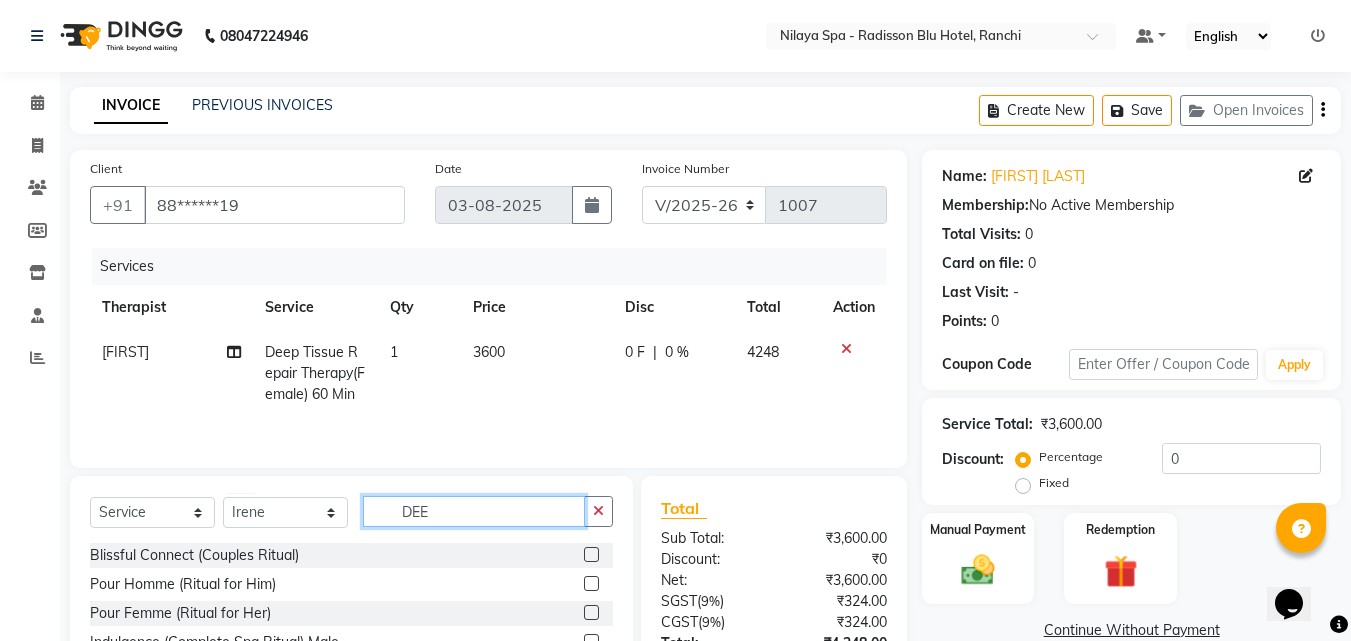 click on "DEE" 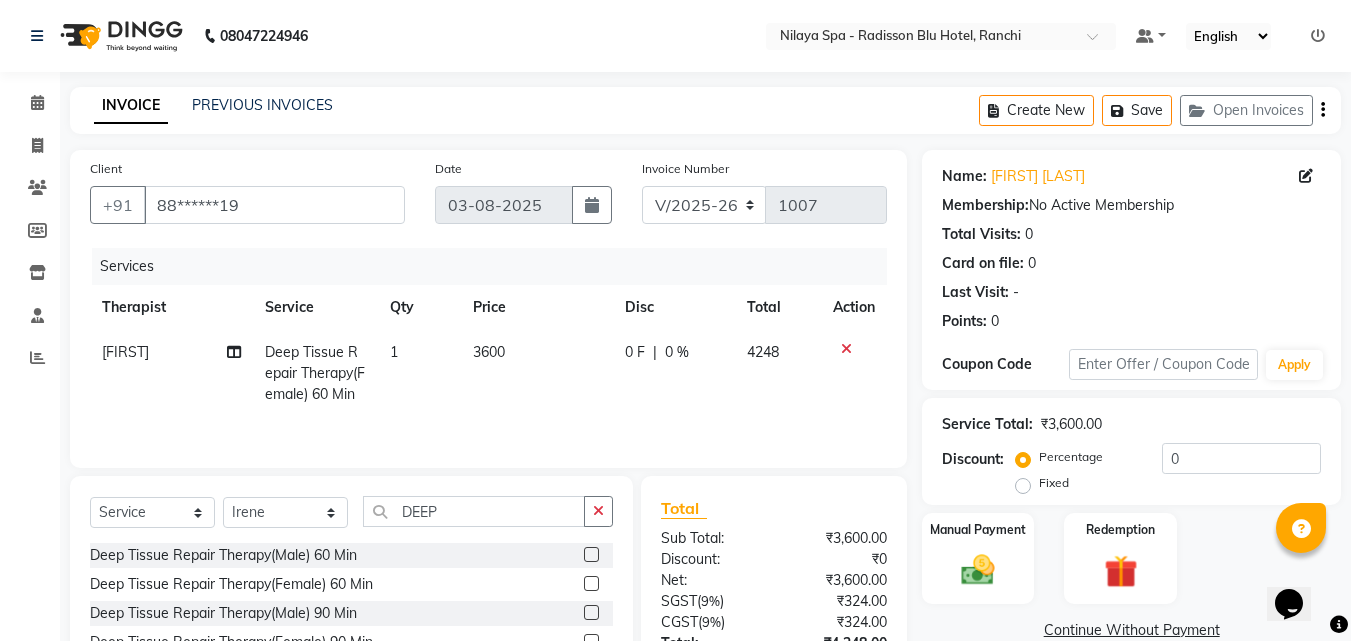 click 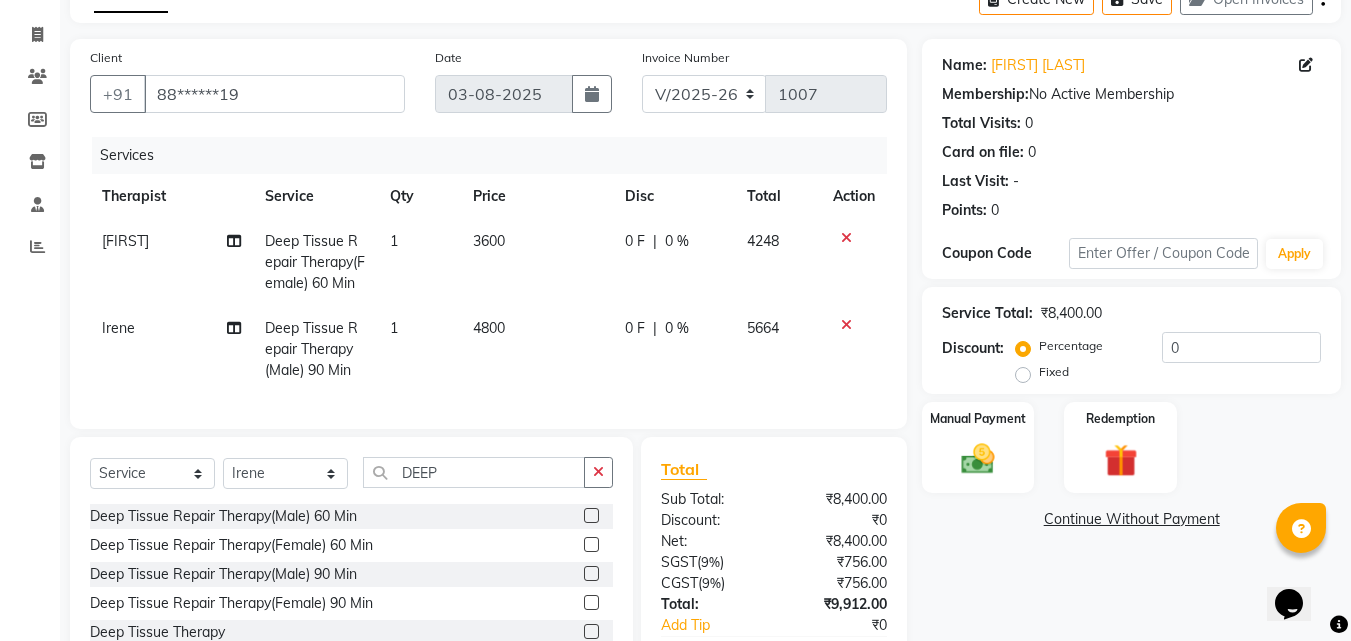 scroll, scrollTop: 246, scrollLeft: 0, axis: vertical 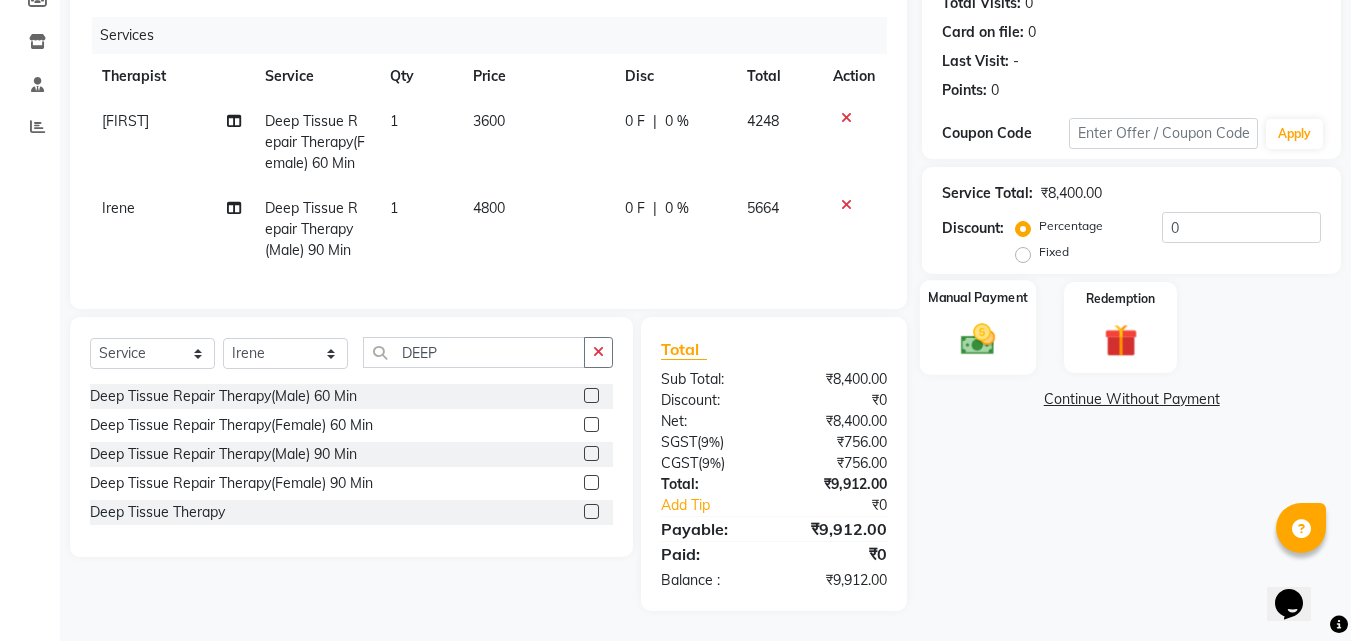 click 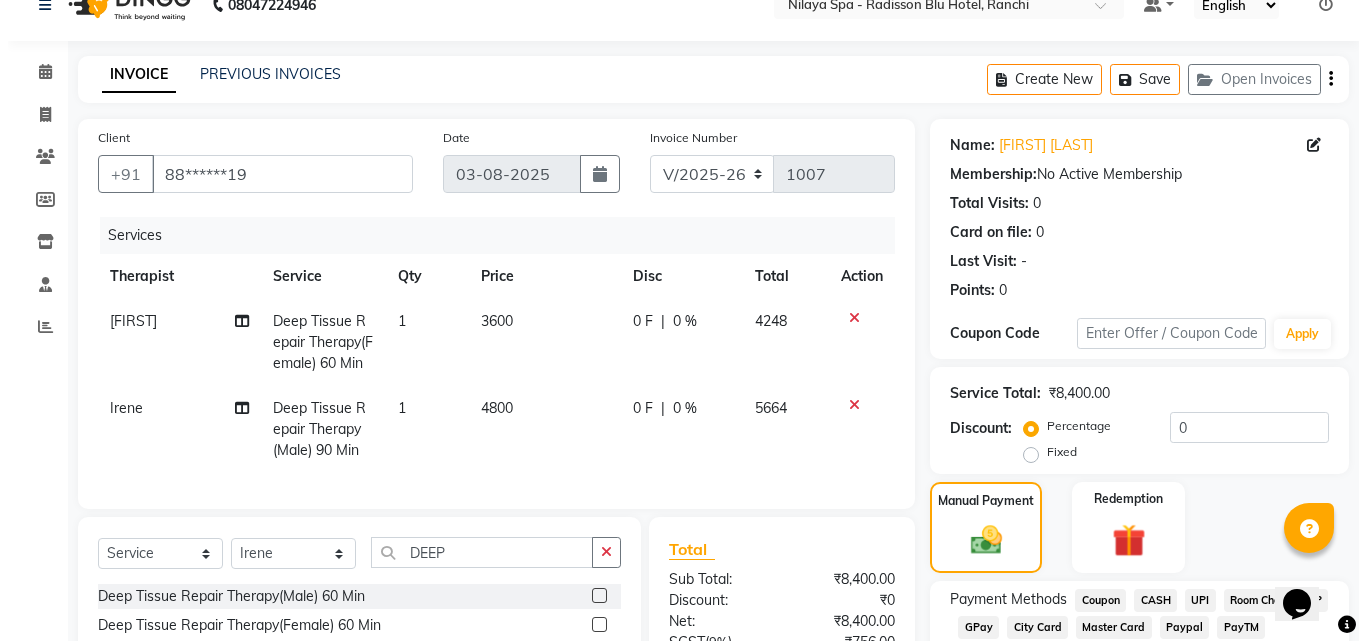 scroll, scrollTop: 0, scrollLeft: 0, axis: both 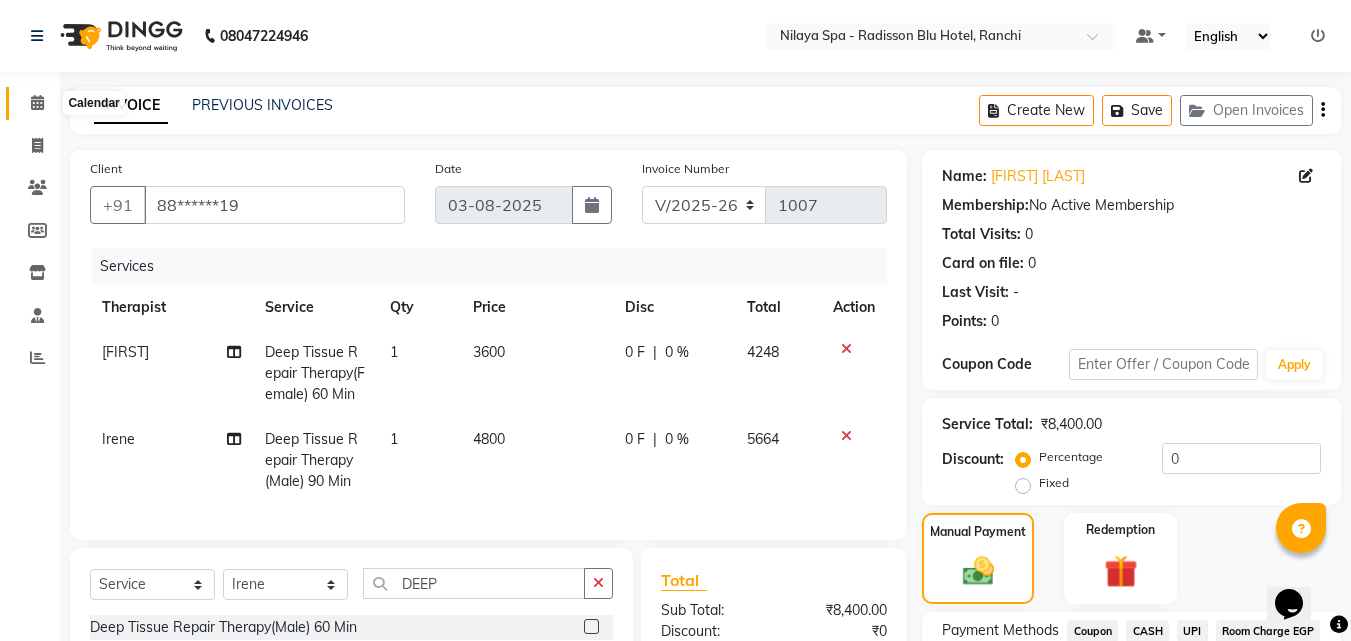 click 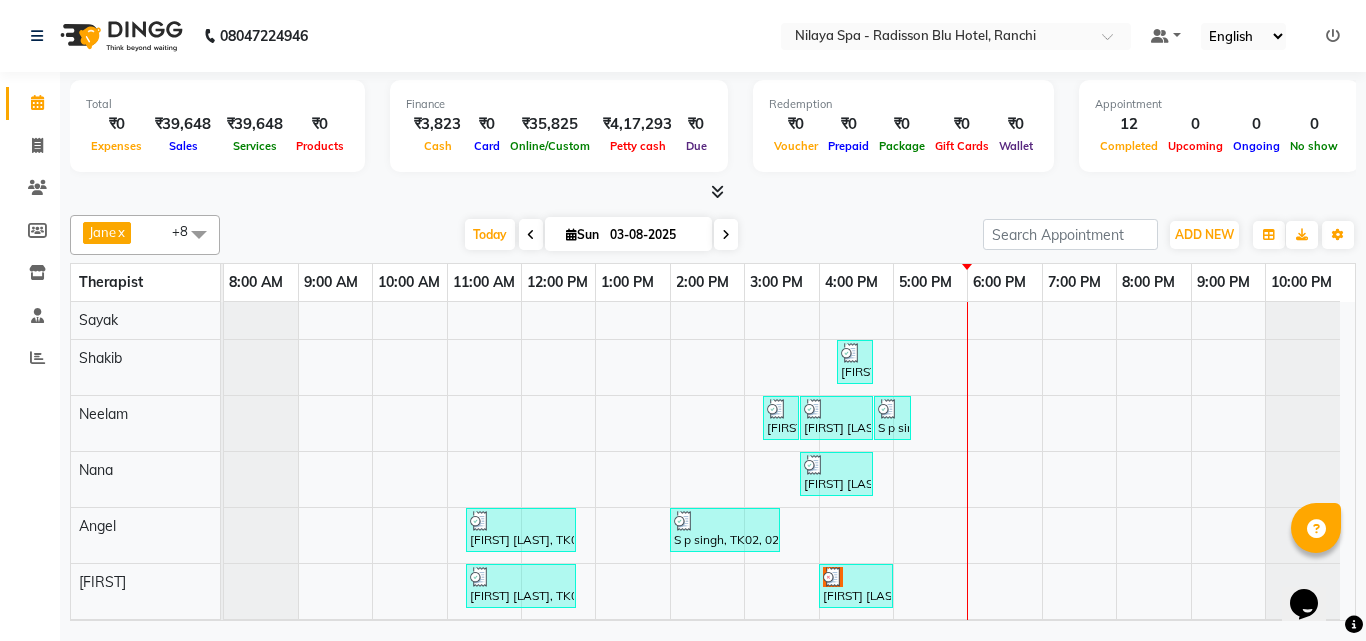 scroll, scrollTop: 57, scrollLeft: 0, axis: vertical 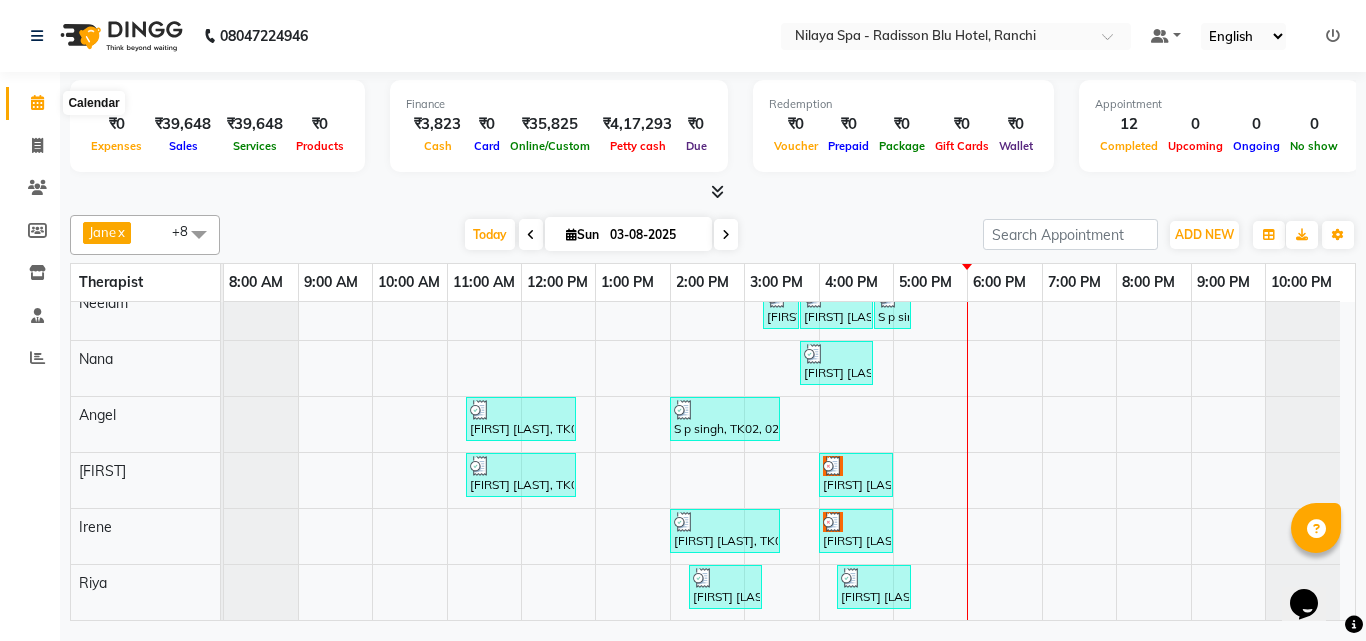 click 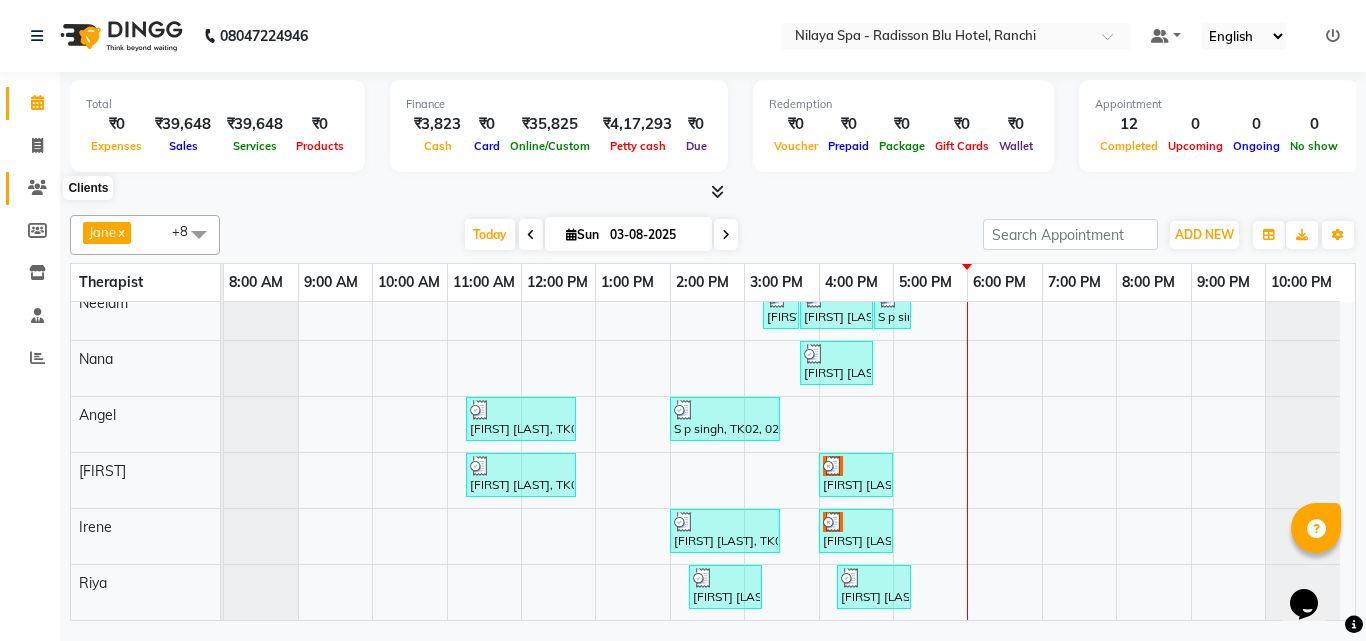 click 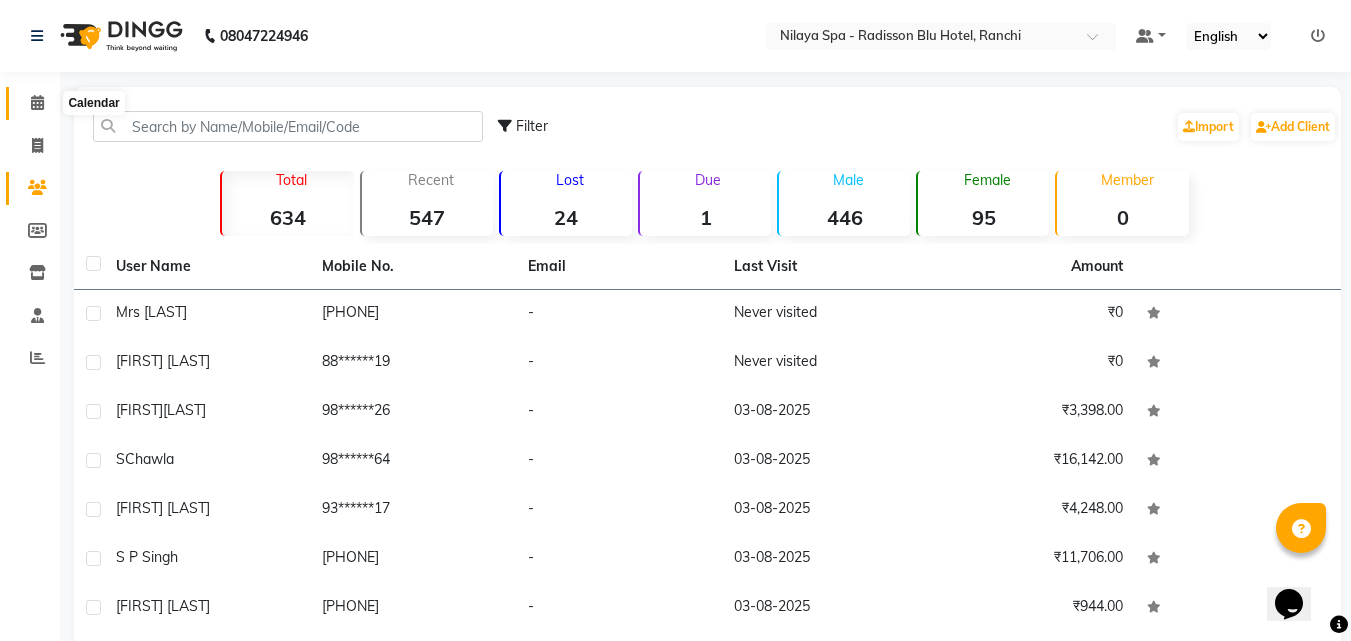 click 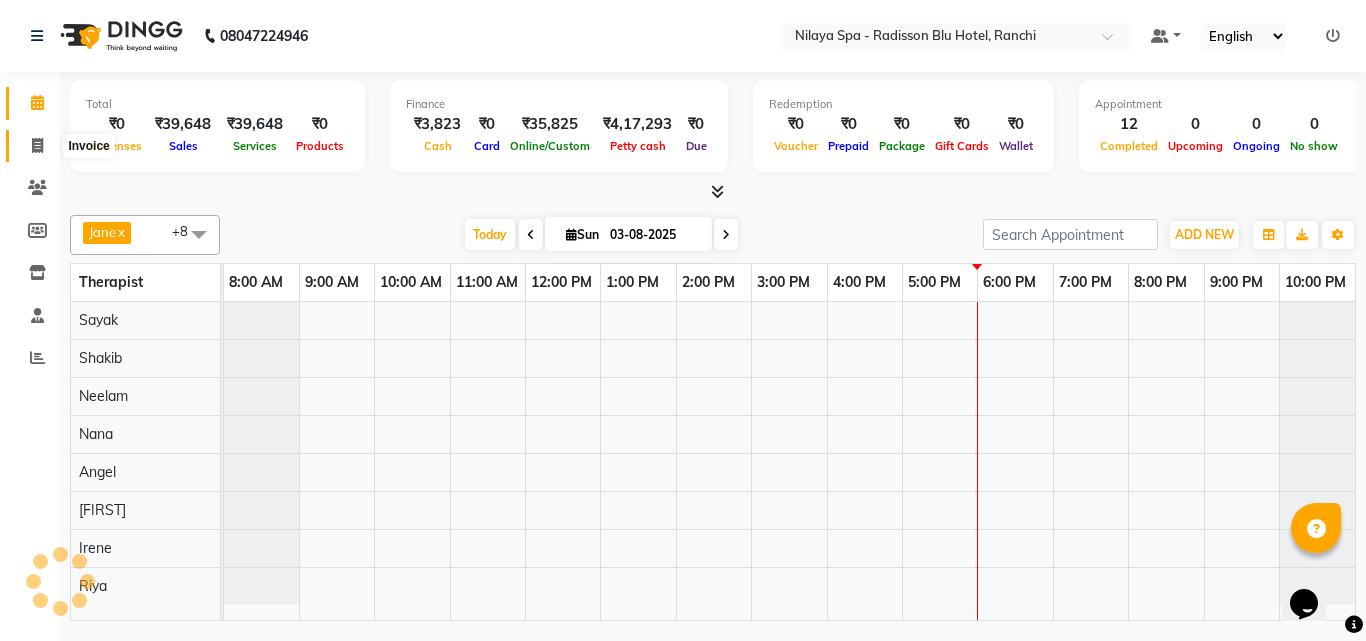 click 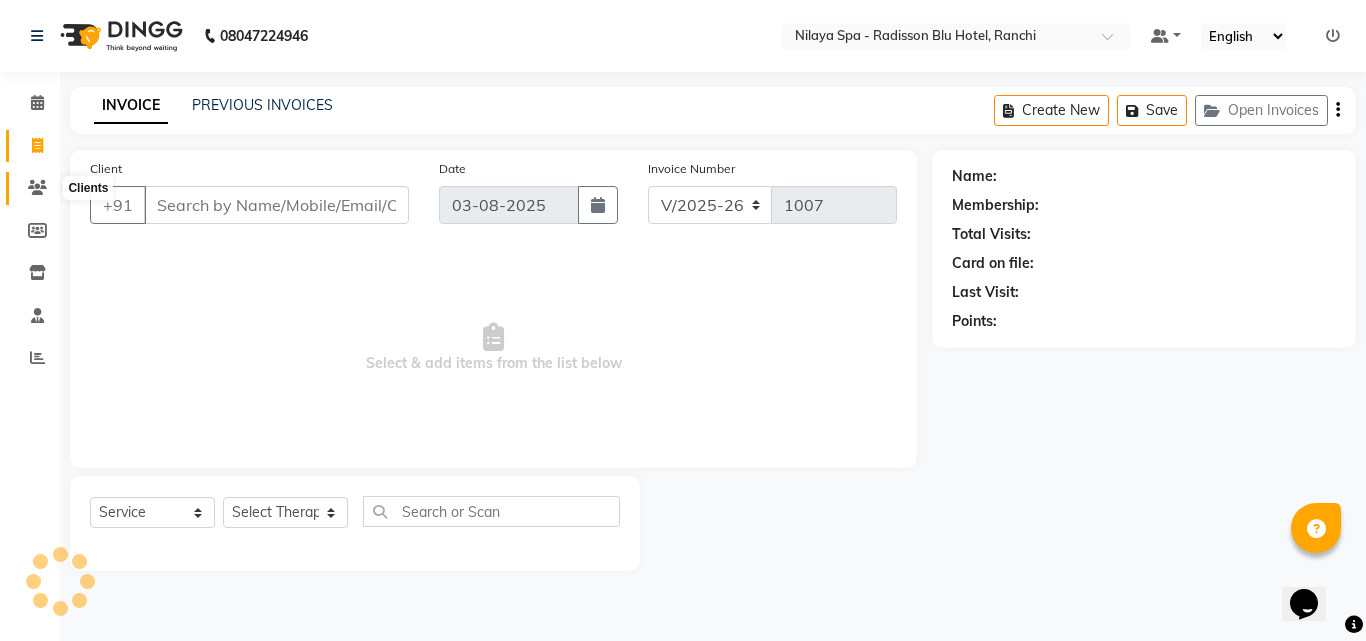 click 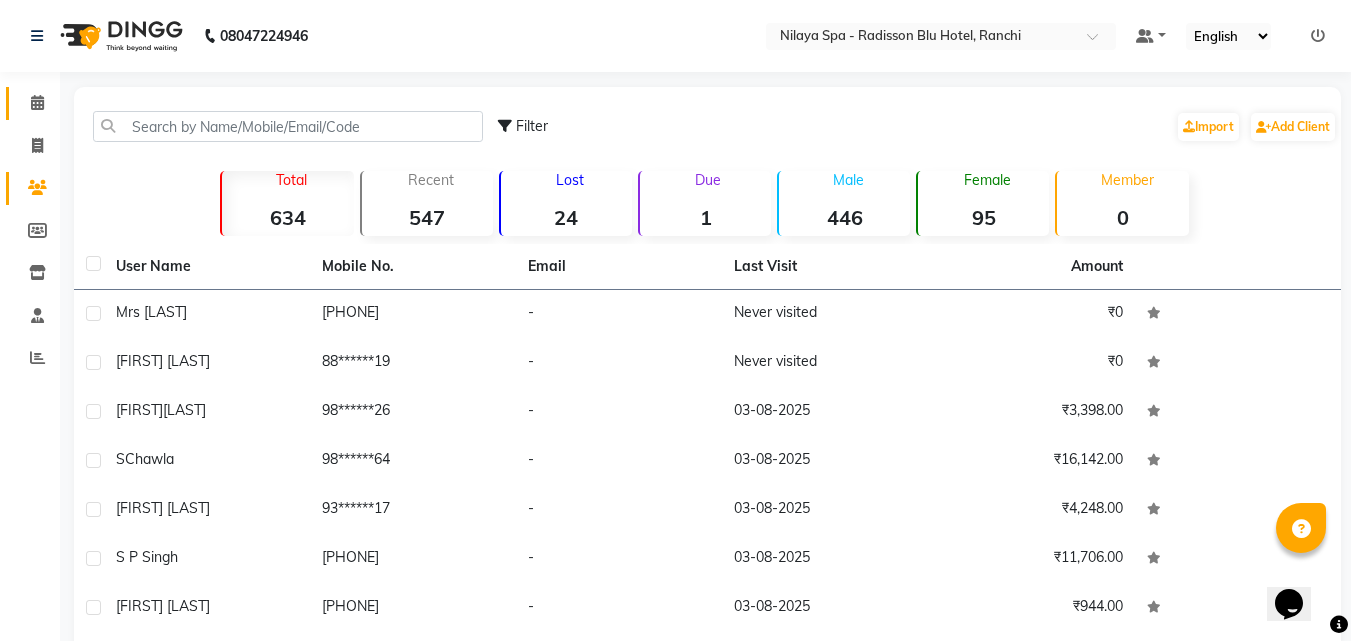 click on "Calendar" 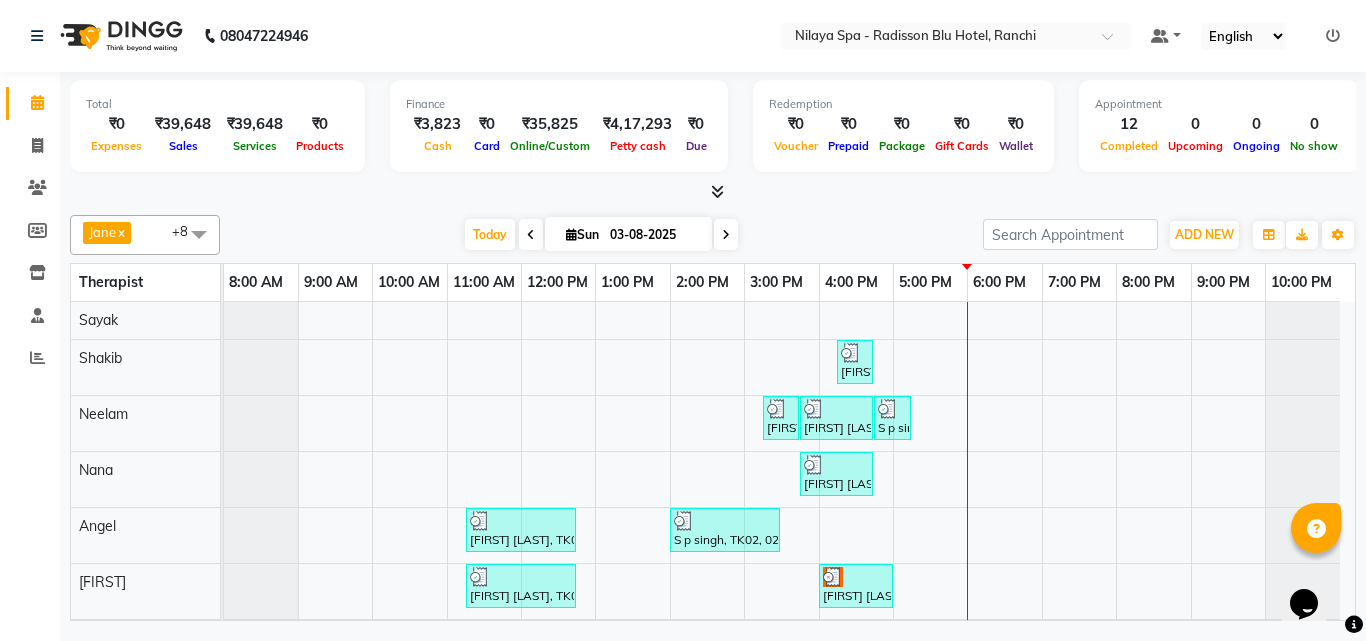 scroll, scrollTop: 44, scrollLeft: 0, axis: vertical 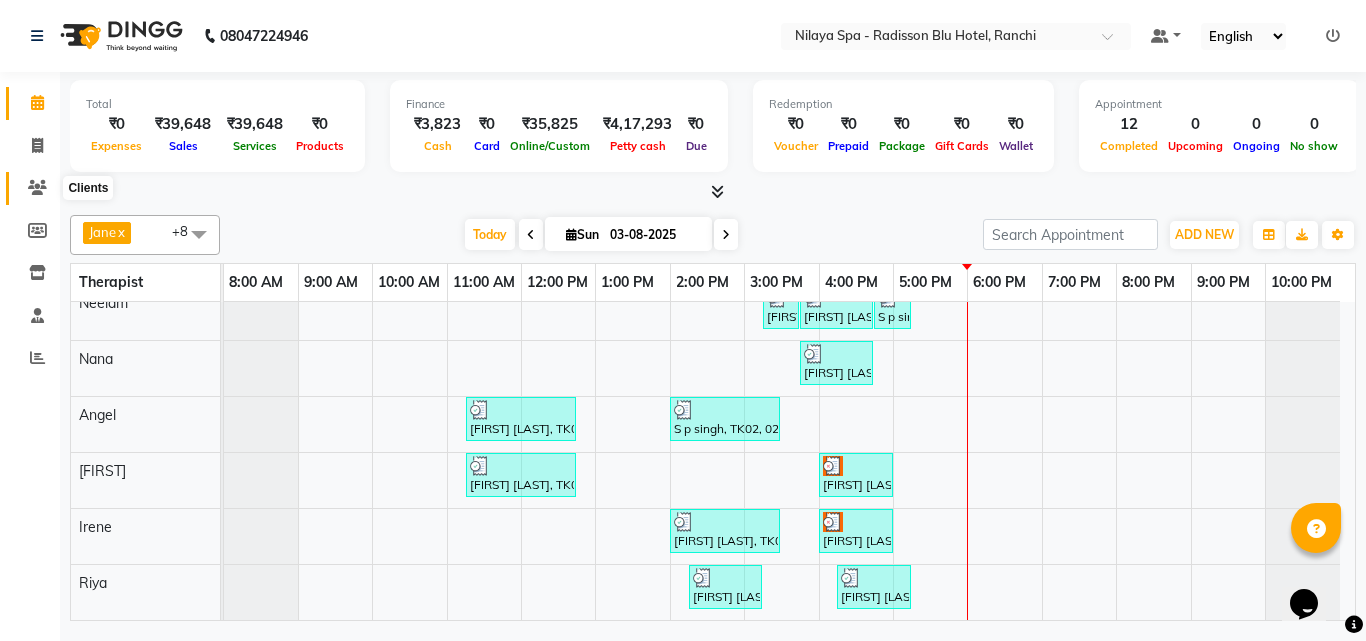 click 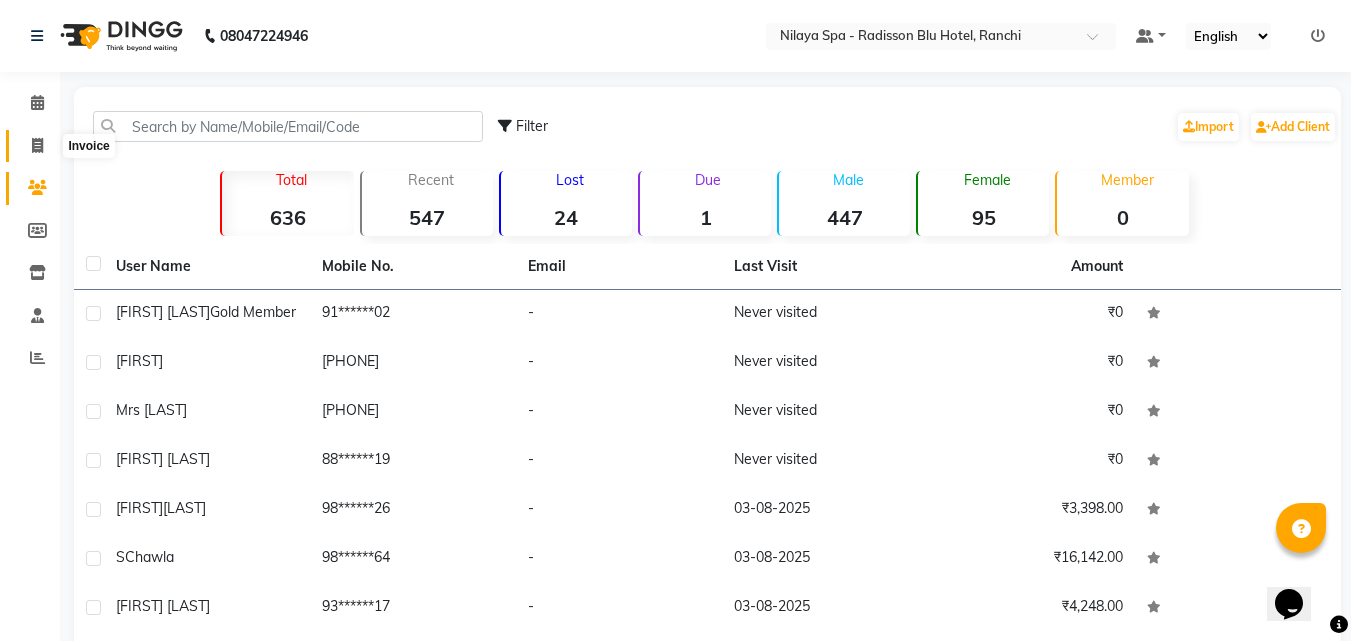 click 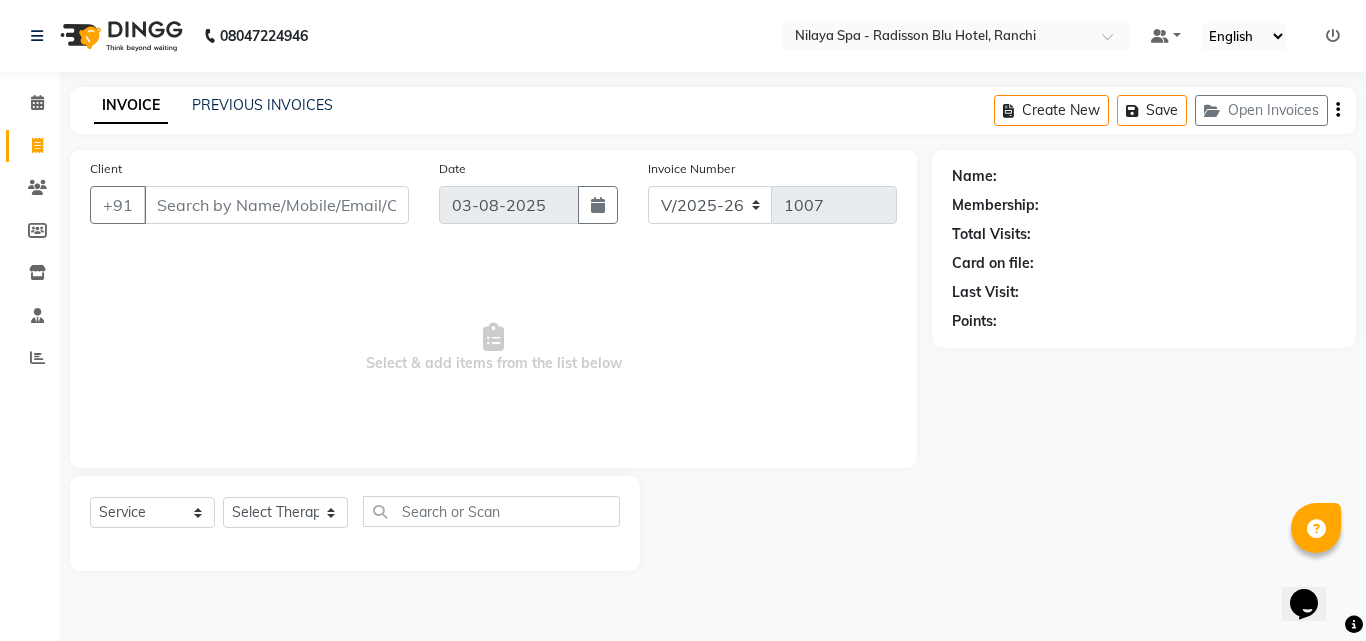 click on "Client" at bounding box center [276, 205] 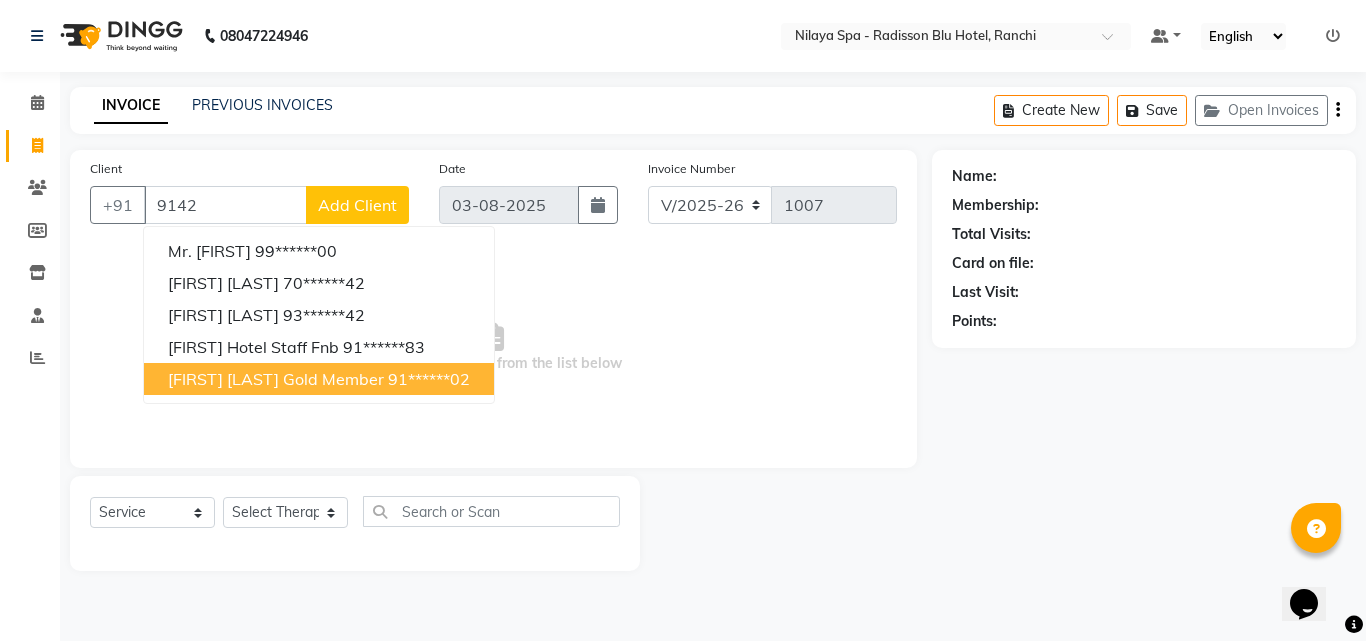 click on "[FIRST] [LAST]  Gold member" at bounding box center (276, 379) 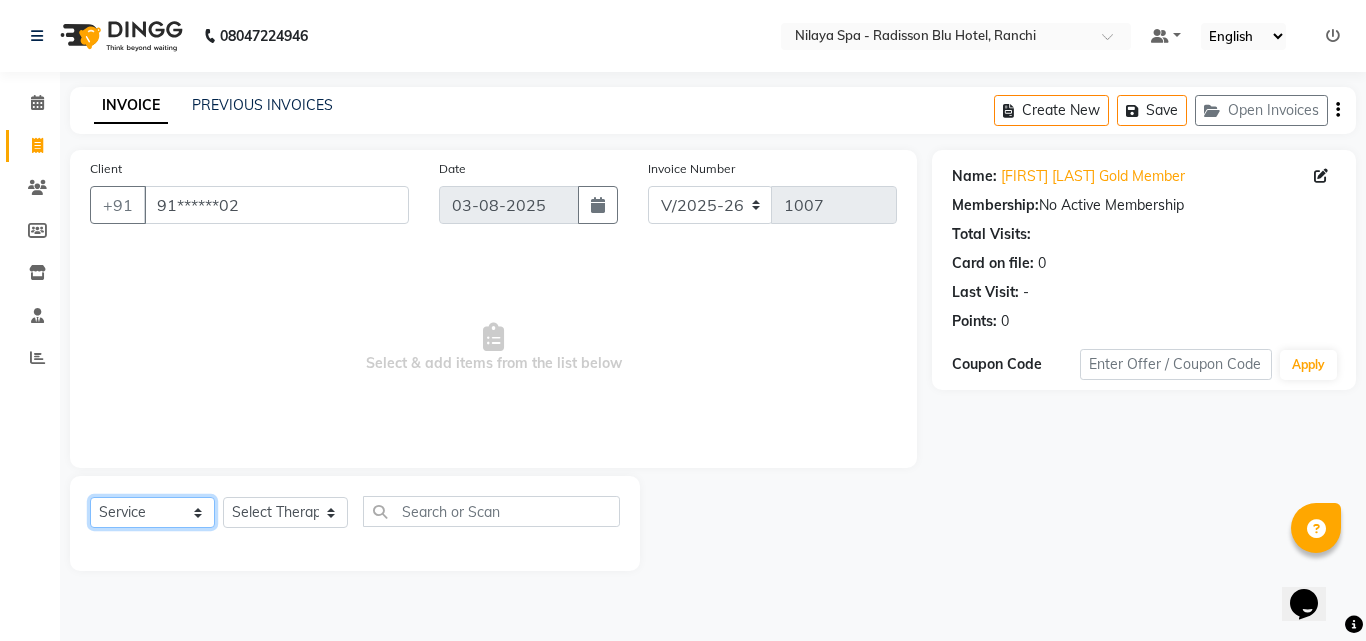 click on "Select  Service  Product  Membership  Package Voucher Prepaid Gift Card" 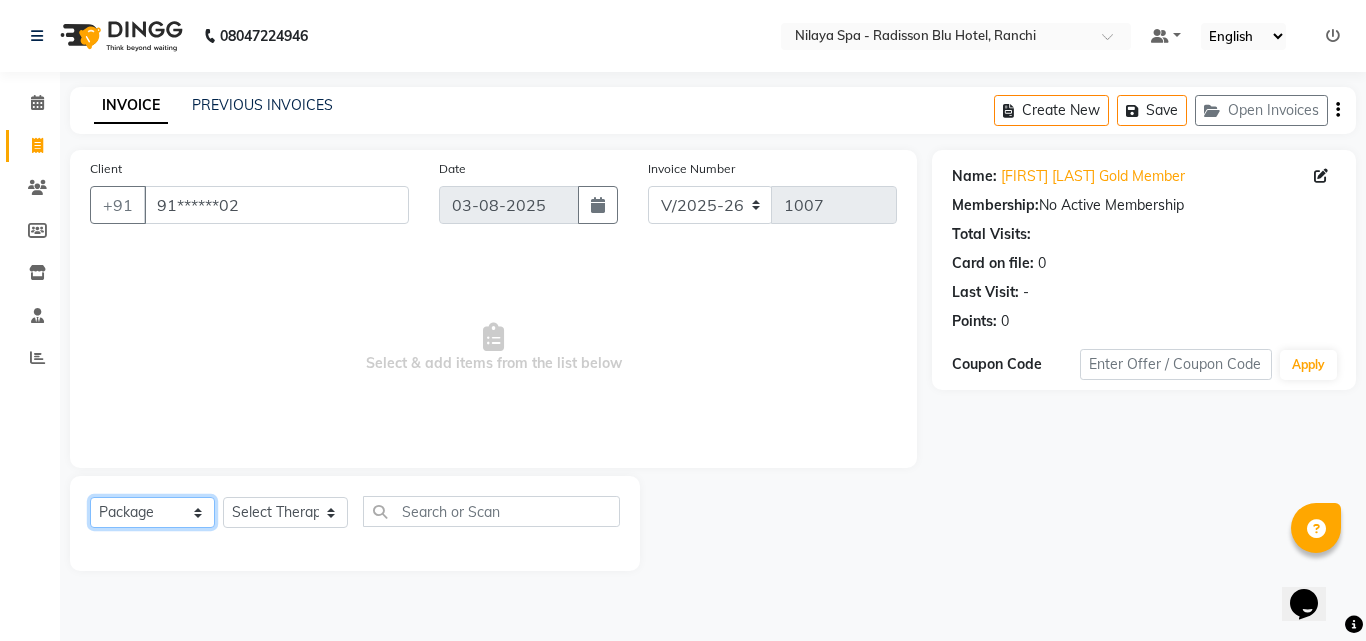 click on "Select  Service  Product  Membership  Package Voucher Prepaid Gift Card" 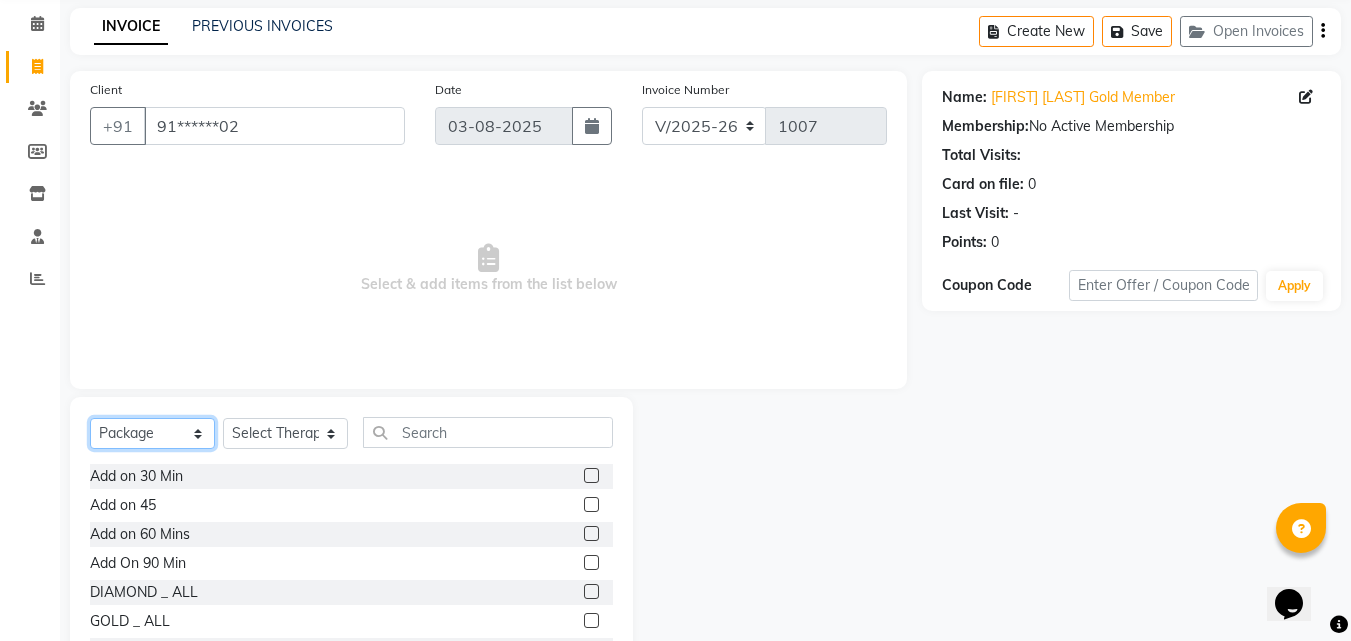 scroll, scrollTop: 160, scrollLeft: 0, axis: vertical 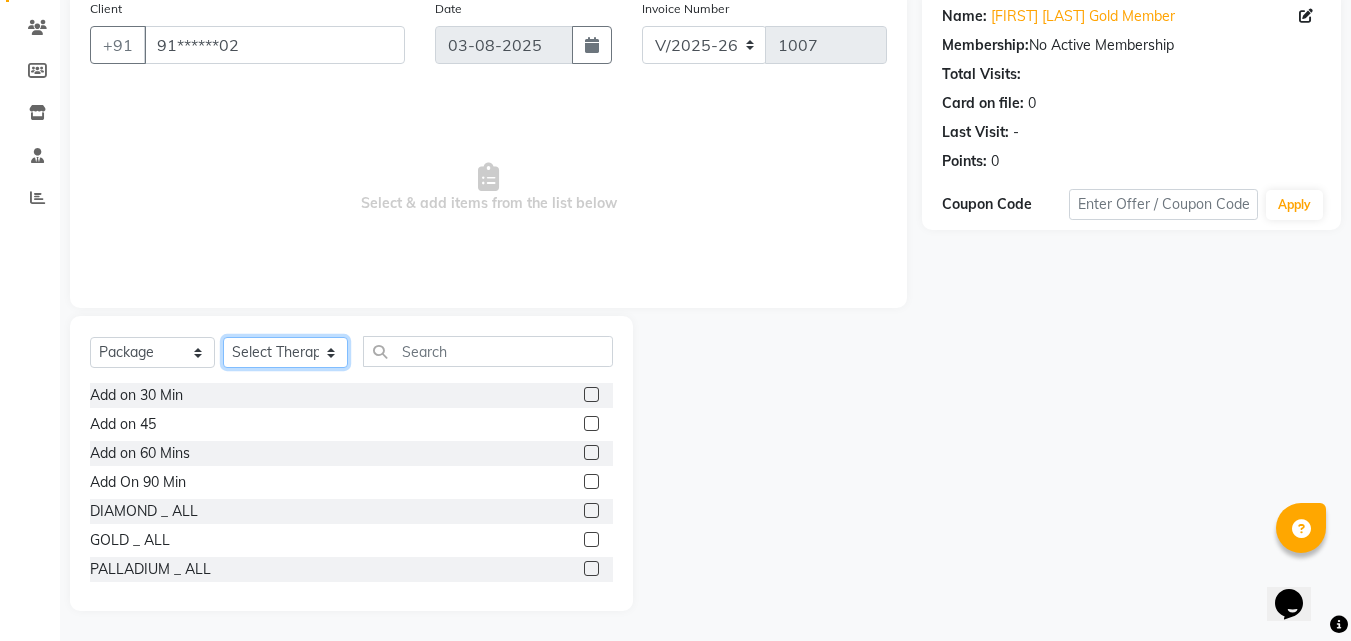 click on "Select Therapist Angel Guriya Irene Jane Nana Neelam  Office  Riya Sayak Shakib" 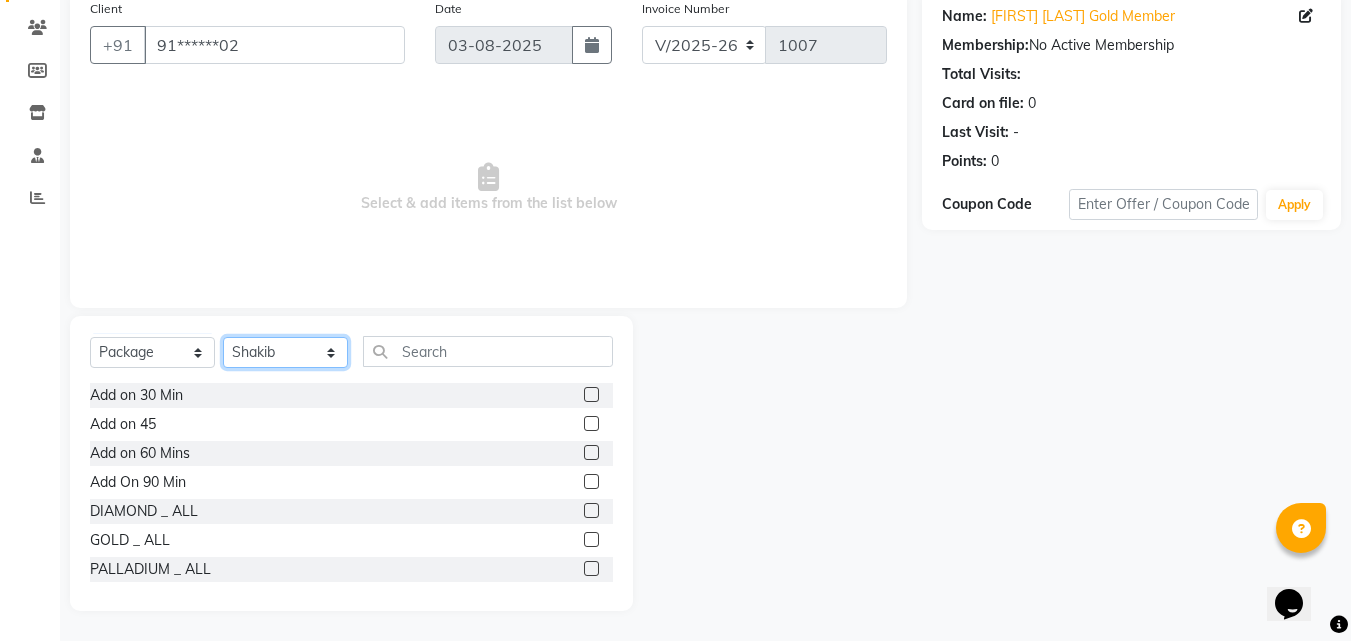 click on "Select Therapist Angel Guriya Irene Jane Nana Neelam  Office  Riya Sayak Shakib" 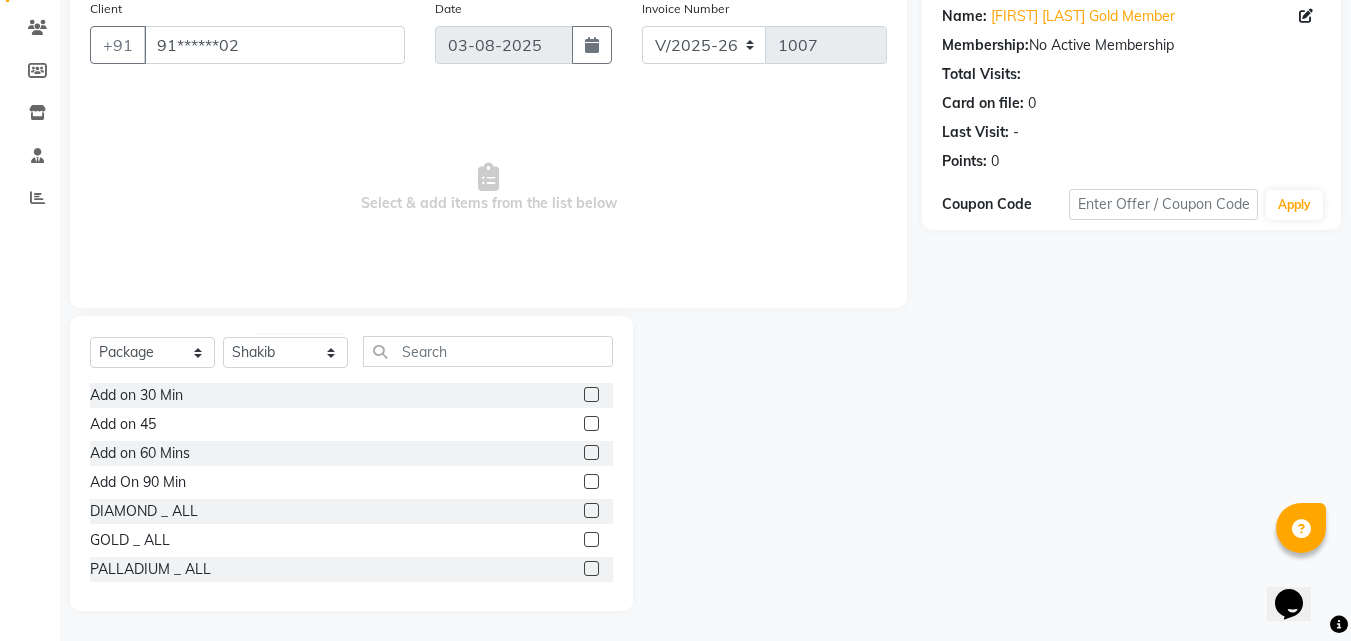 click 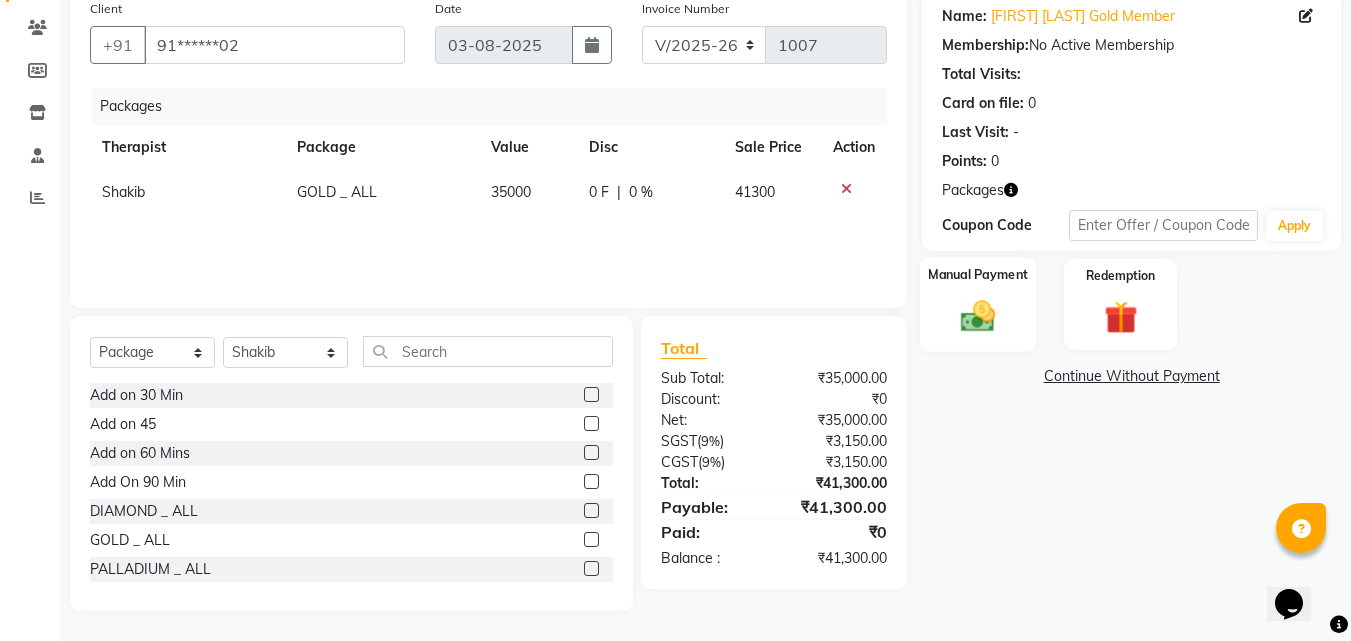 click 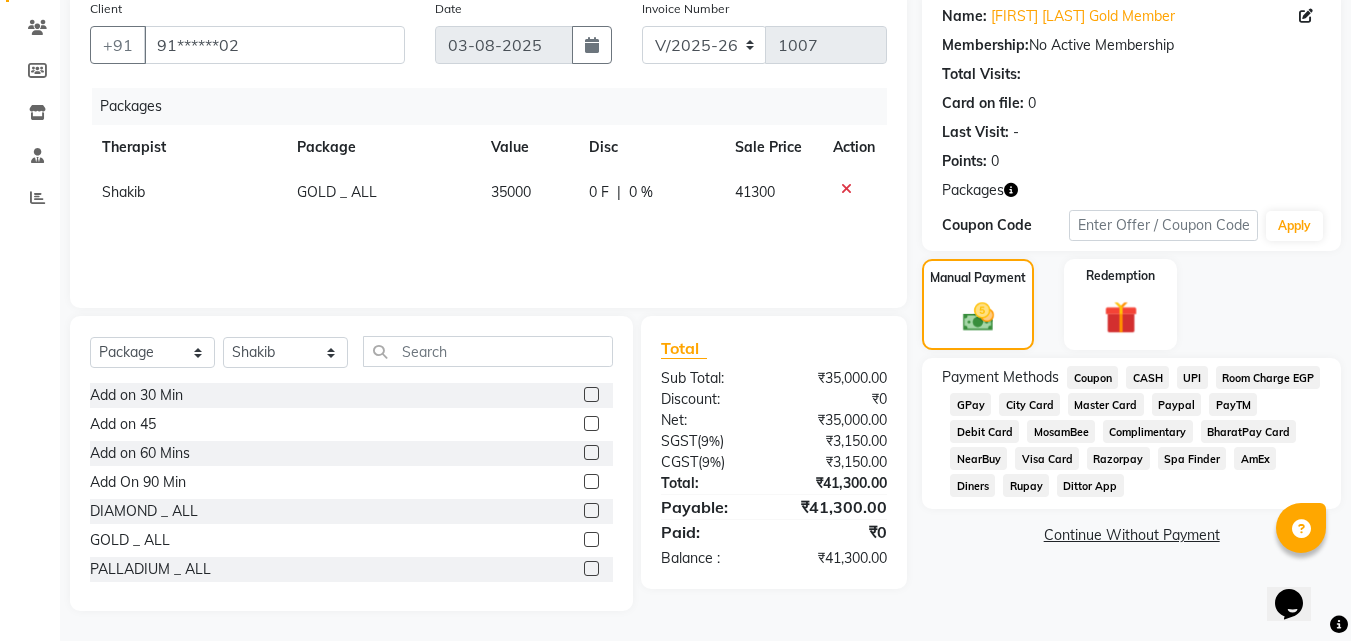 click on "CASH" 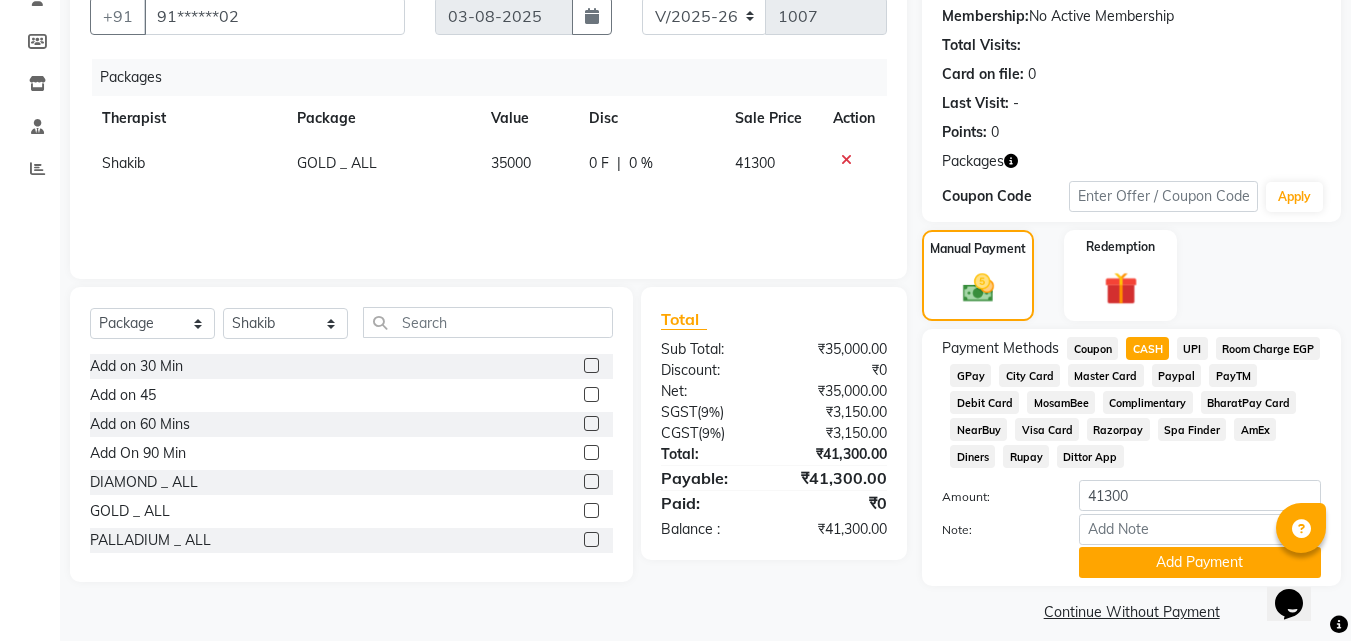 scroll, scrollTop: 205, scrollLeft: 0, axis: vertical 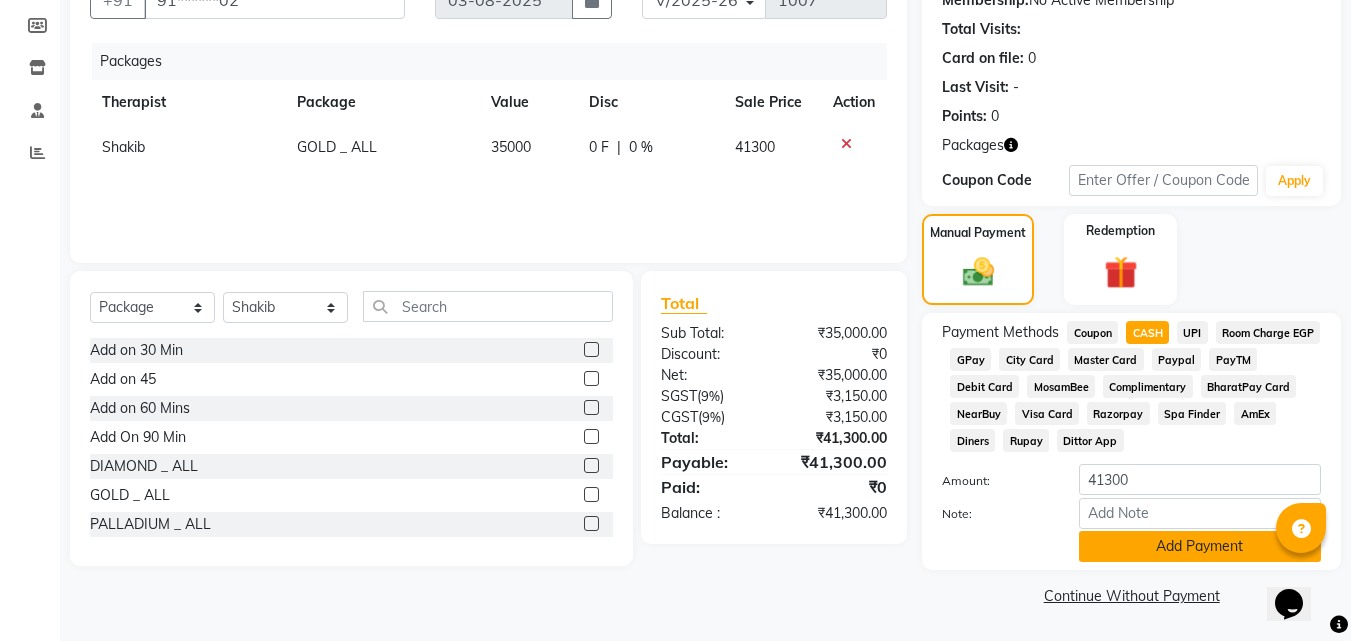 click on "Add Payment" 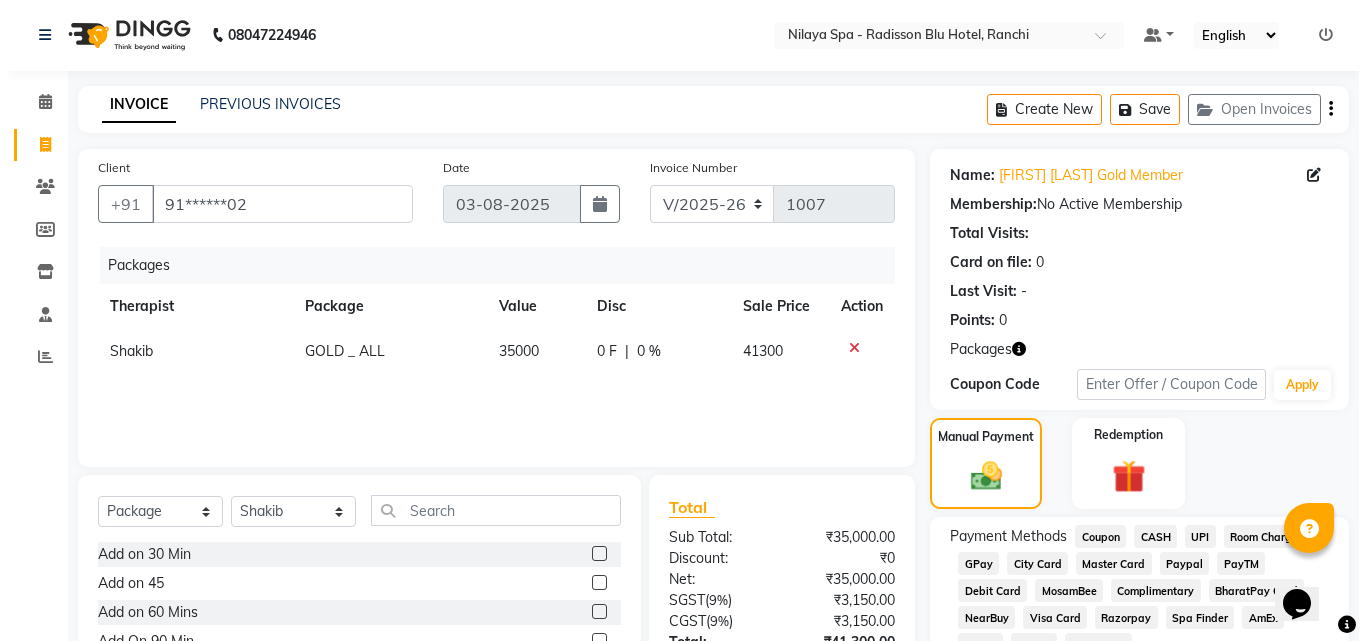 scroll, scrollTop: 0, scrollLeft: 0, axis: both 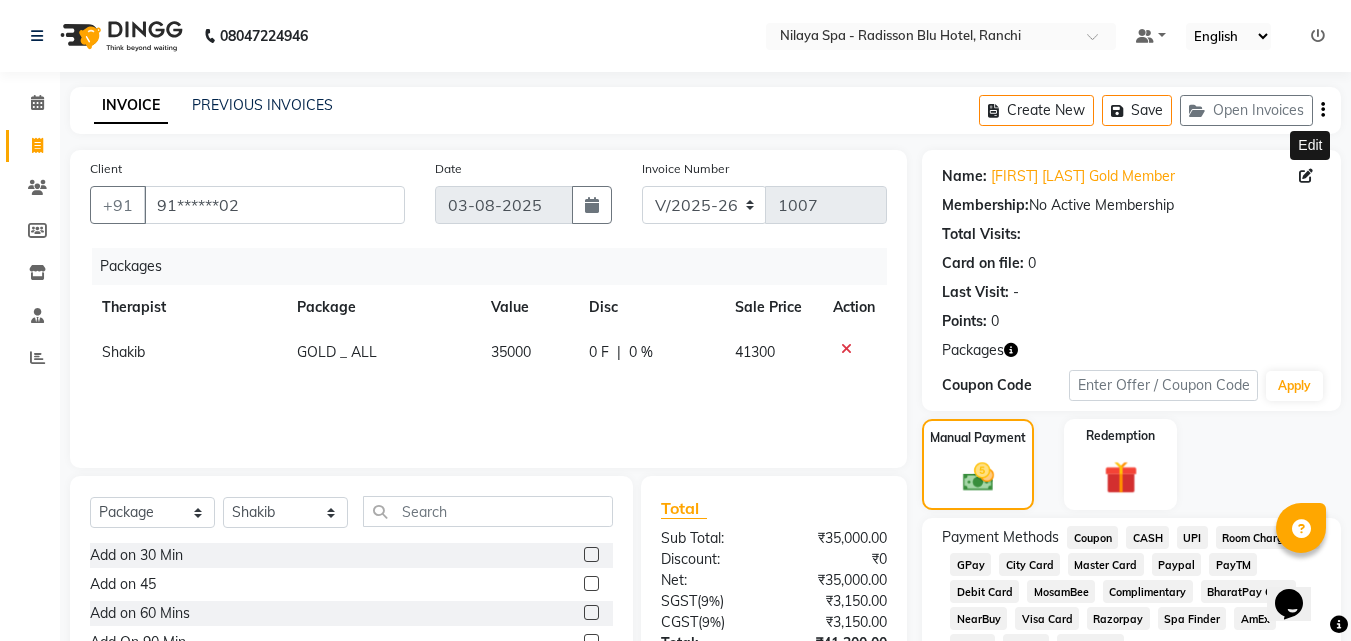 click 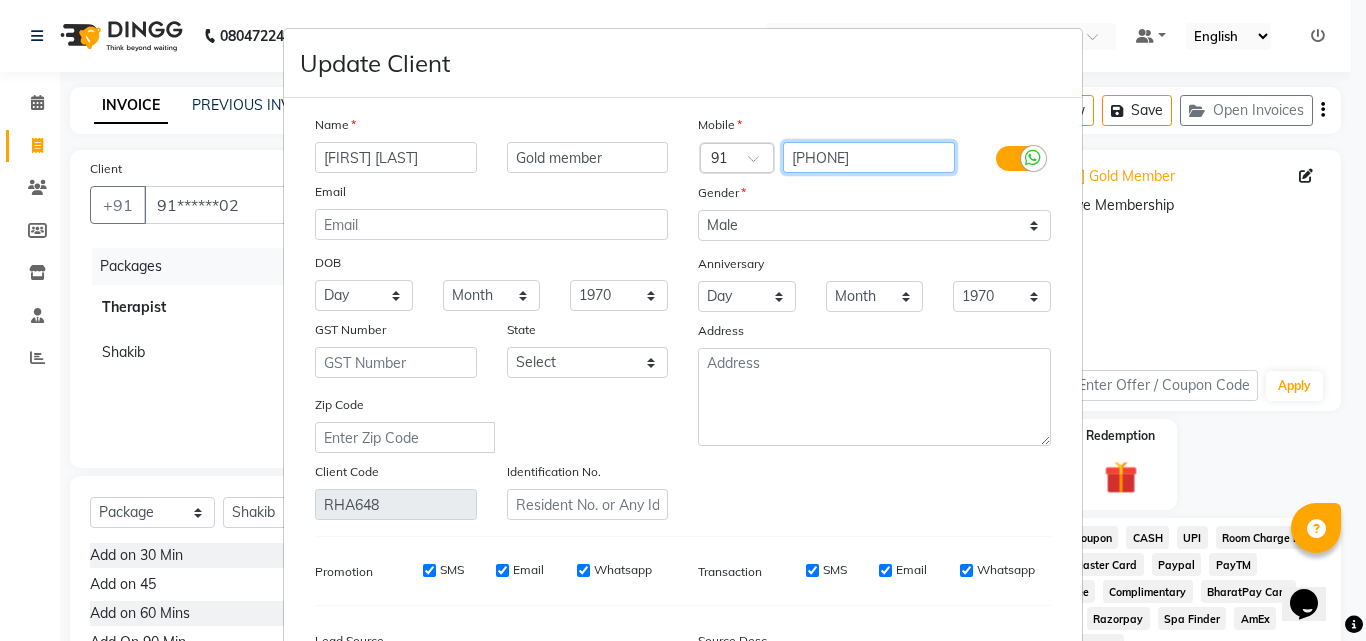 click on "[PHONE]" at bounding box center (869, 157) 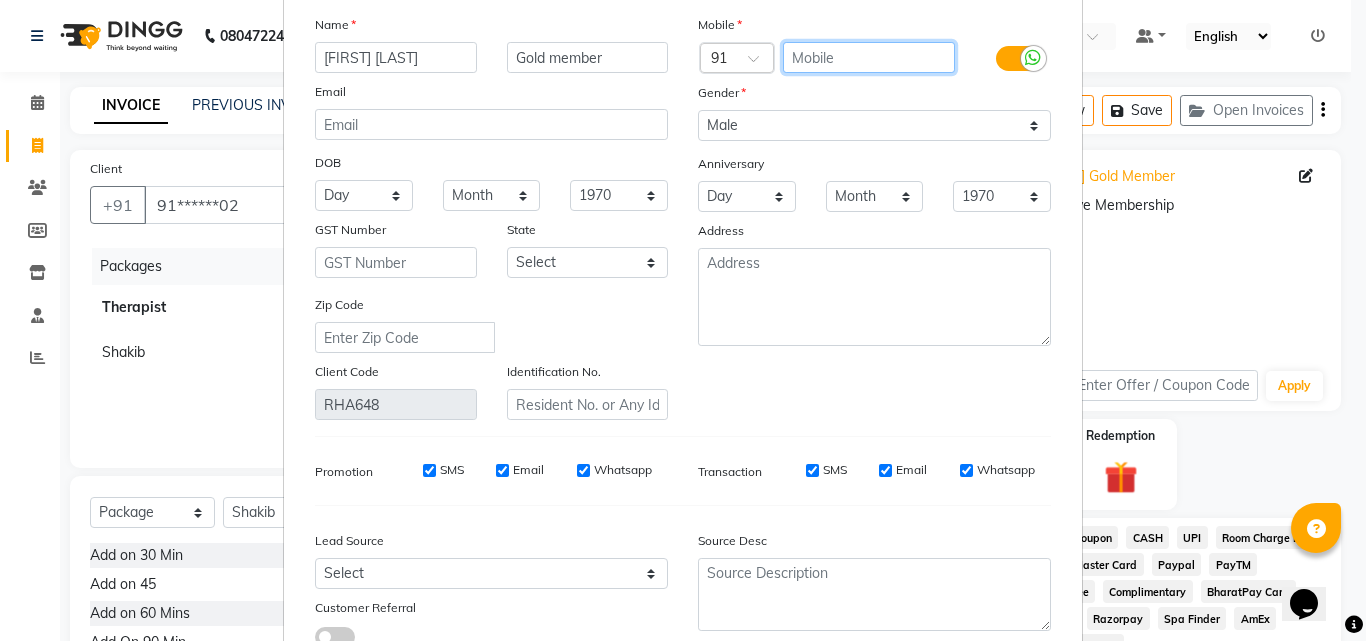 scroll, scrollTop: 246, scrollLeft: 0, axis: vertical 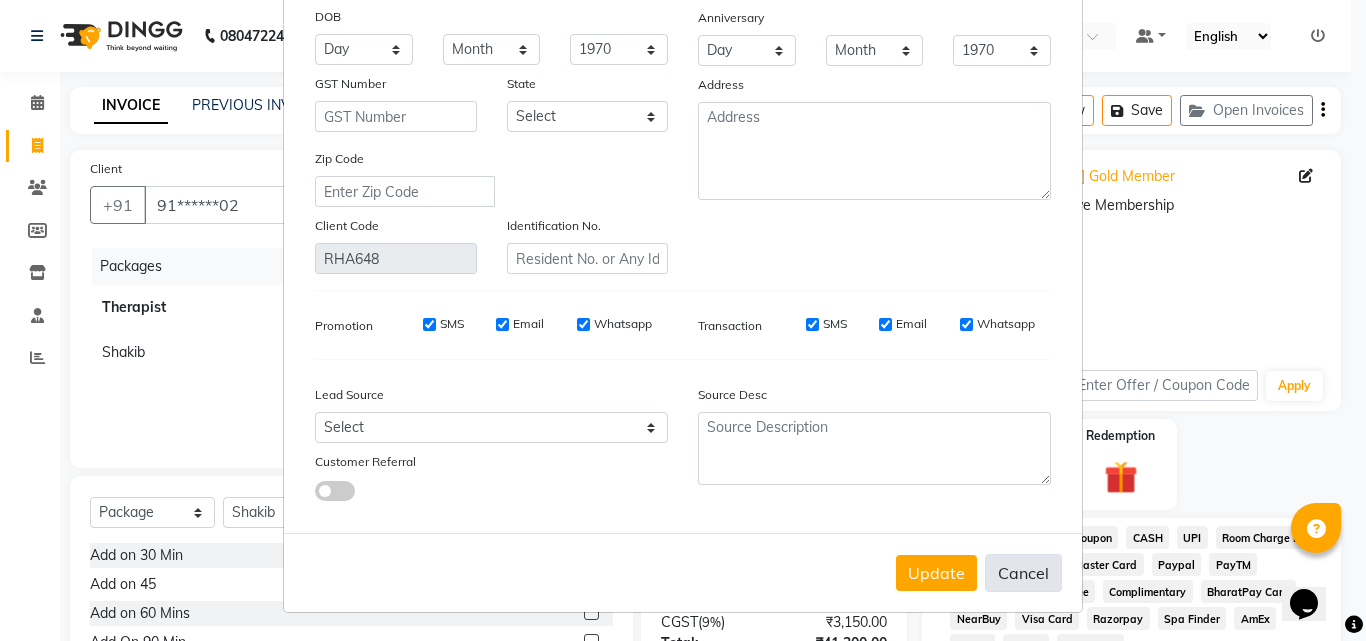 click on "Cancel" at bounding box center [1023, 573] 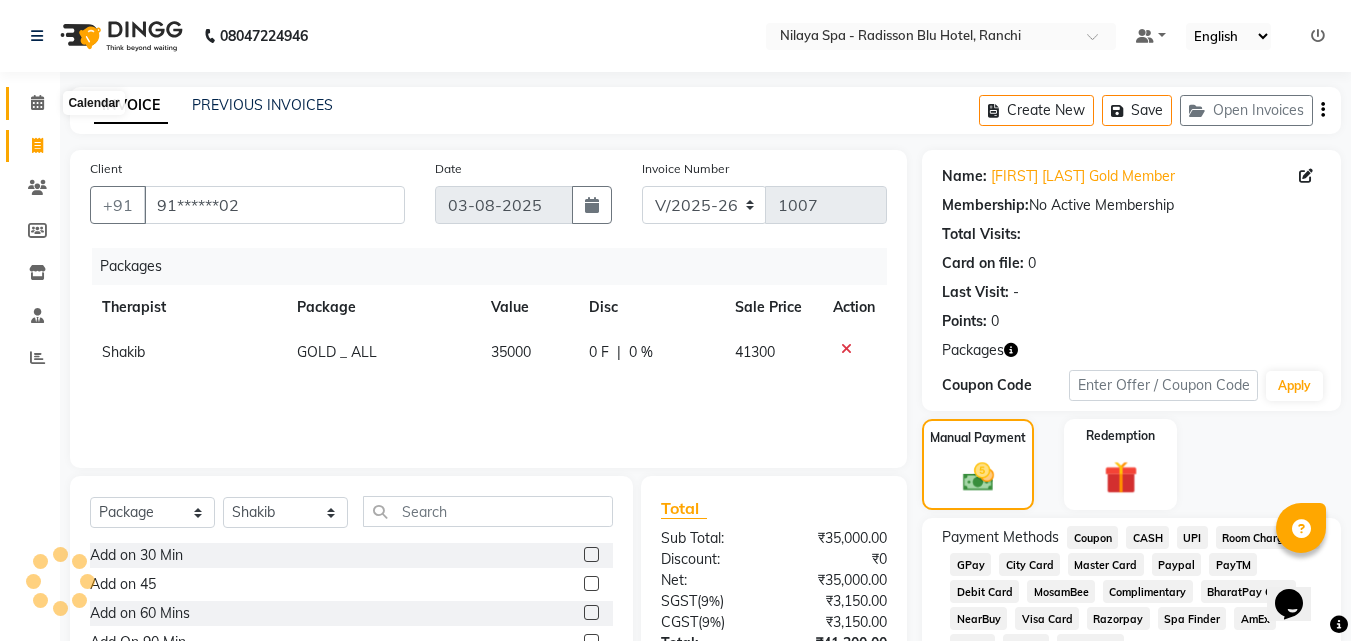 click 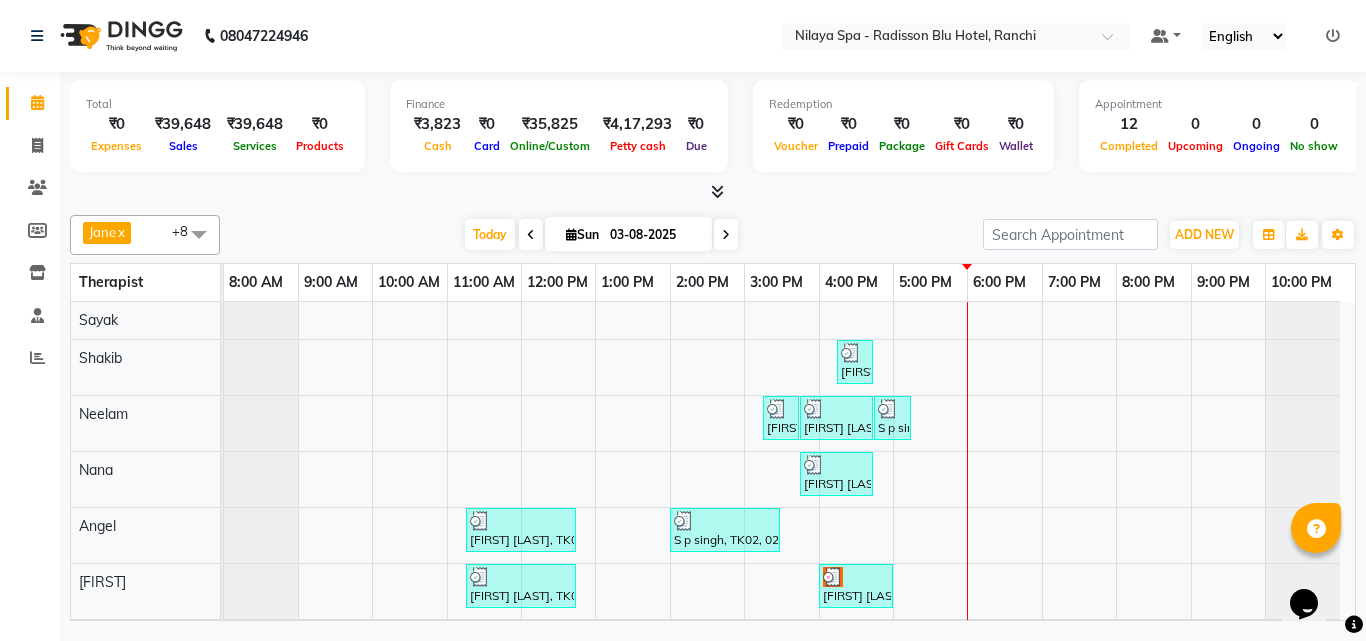 scroll, scrollTop: 111, scrollLeft: 0, axis: vertical 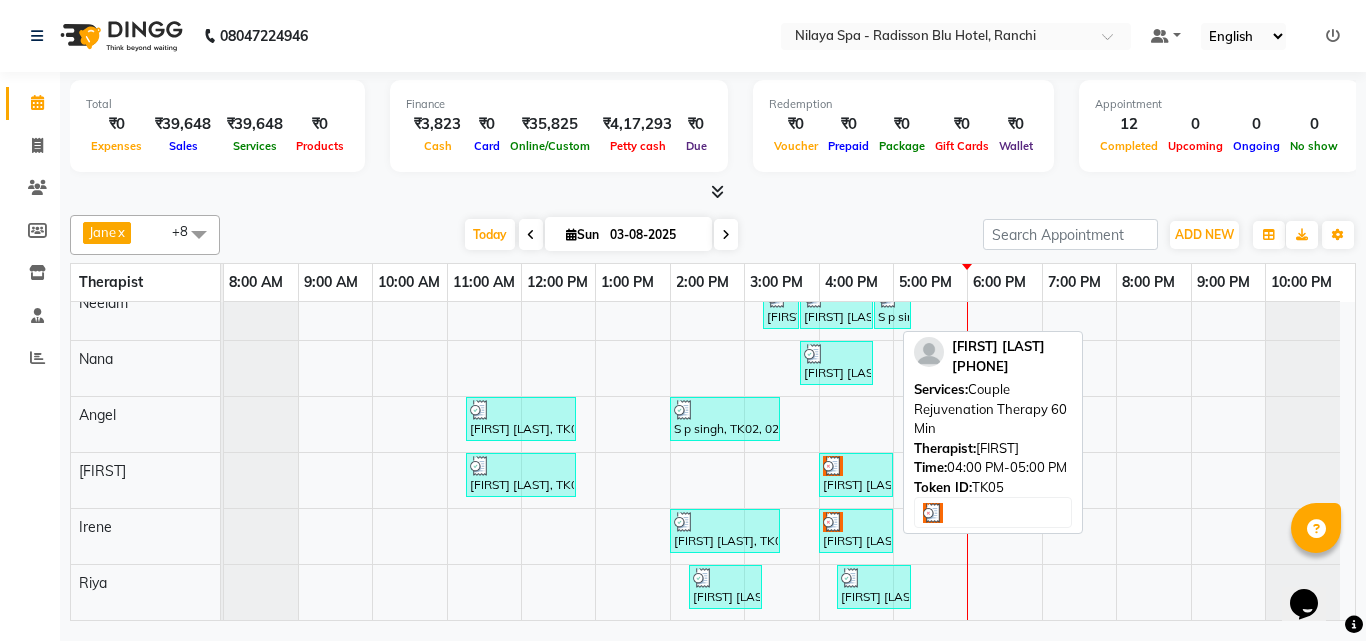 click on "[FIRST] [LAST], TK05, 04:00 PM-05:00 PM, Couple Rejuvenation Therapy 60 Min" at bounding box center [856, 475] 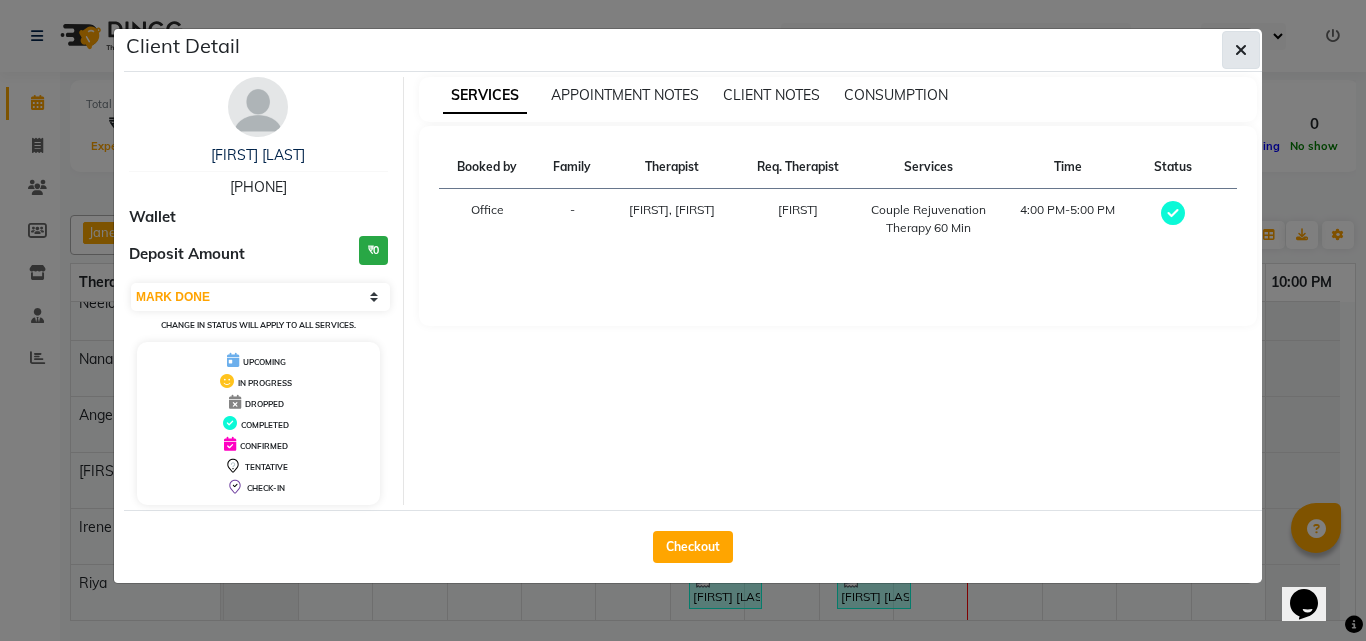 click 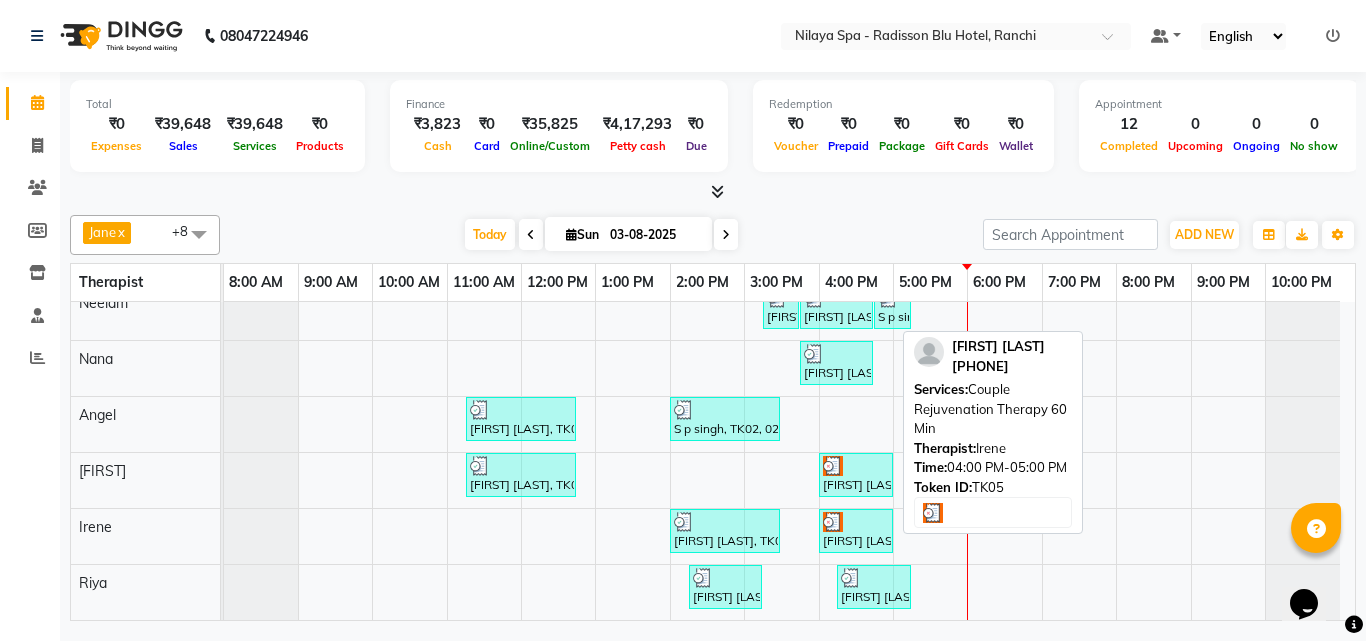 click on "[FIRST] [LAST], TK05, 04:00 PM-05:00 PM, Couple Rejuvenation Therapy 60 Min" at bounding box center (856, 531) 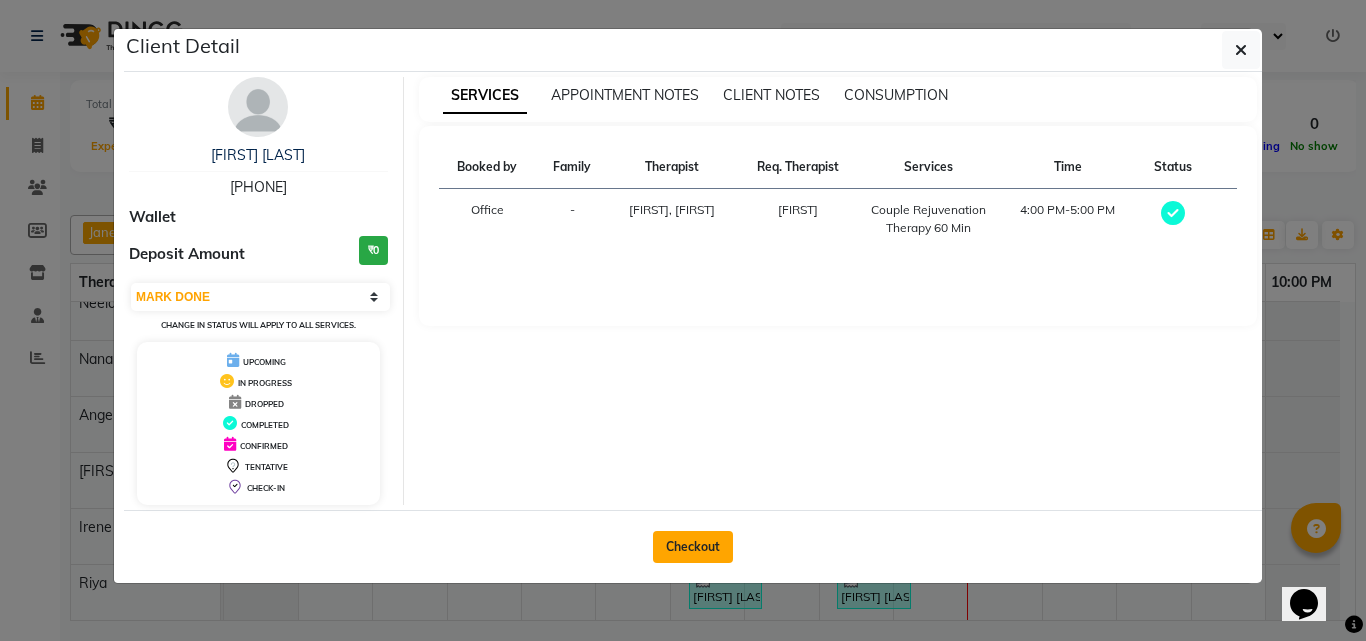 click on "Checkout" 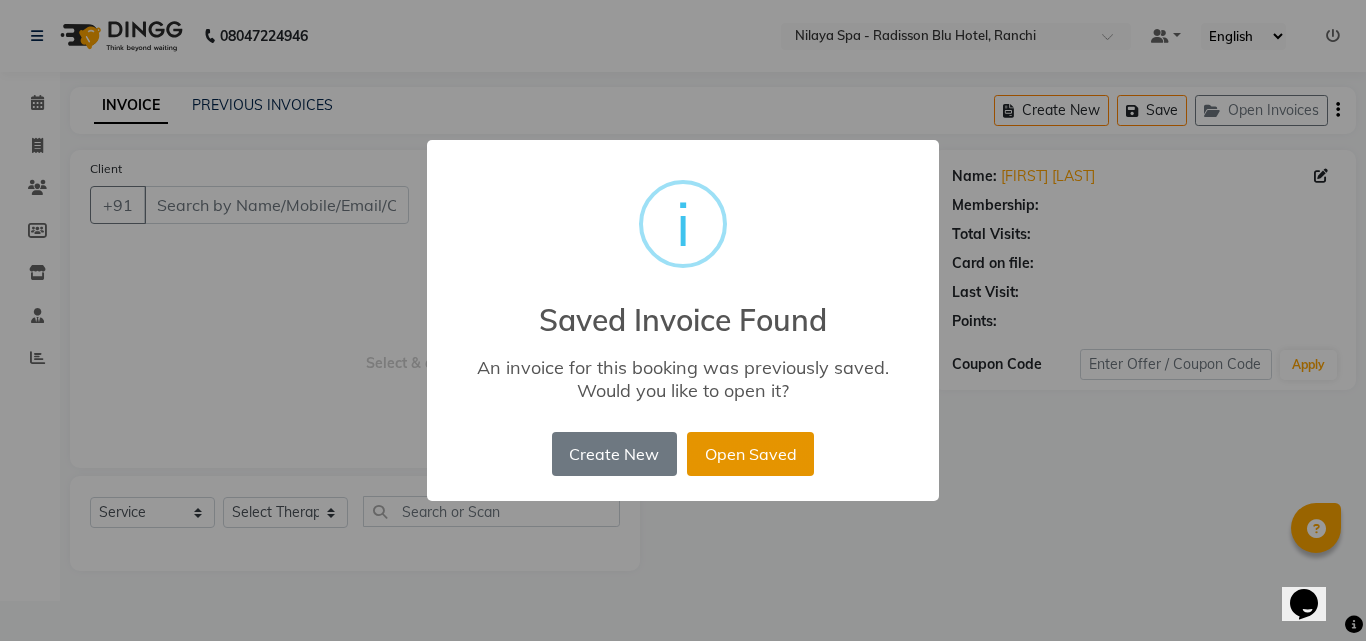 click on "Open Saved" at bounding box center [750, 454] 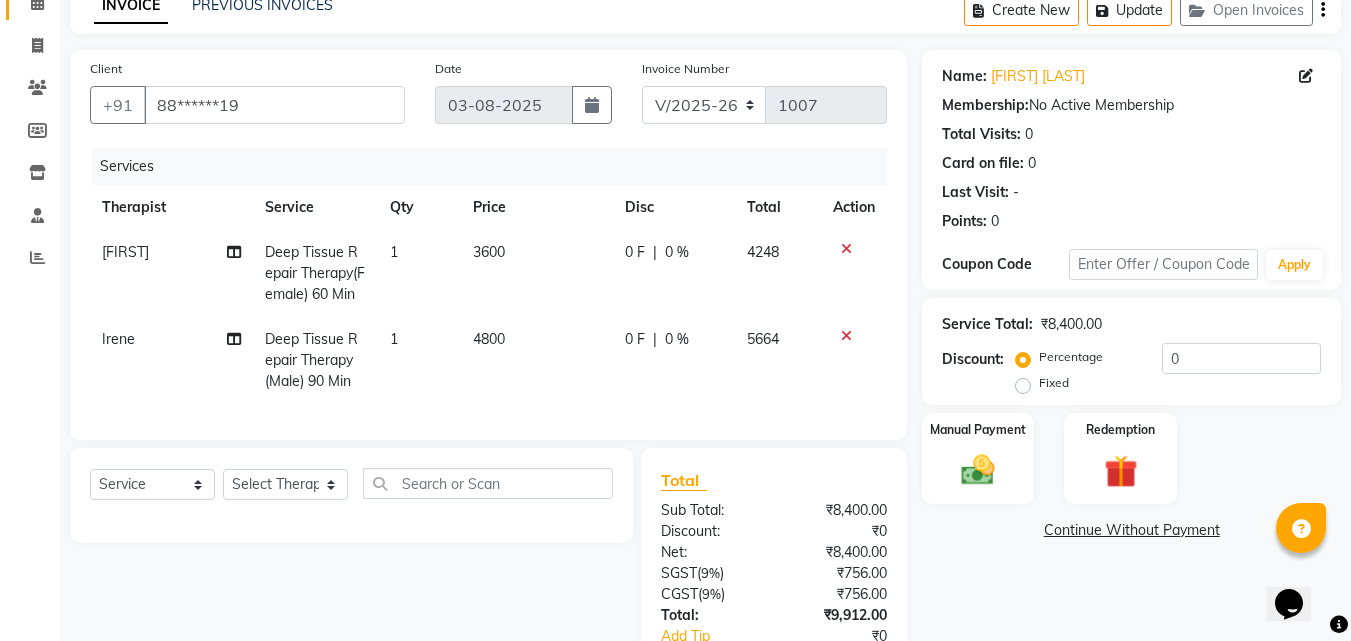 scroll, scrollTop: 146, scrollLeft: 0, axis: vertical 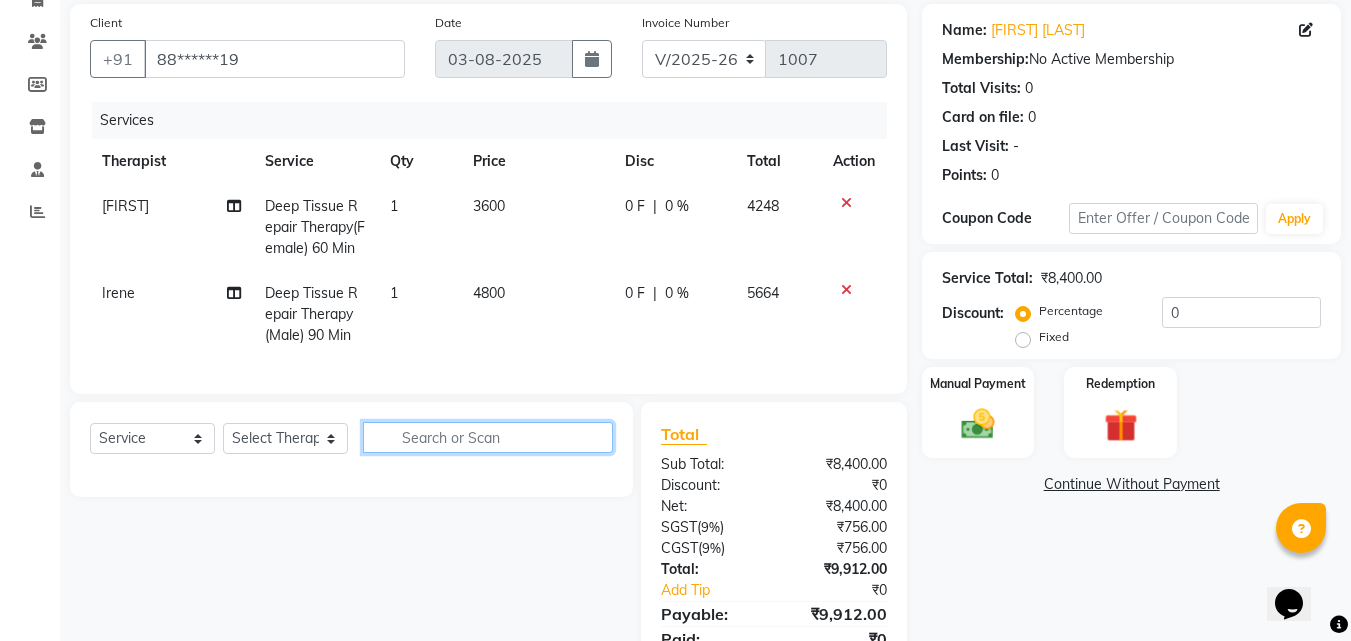 click 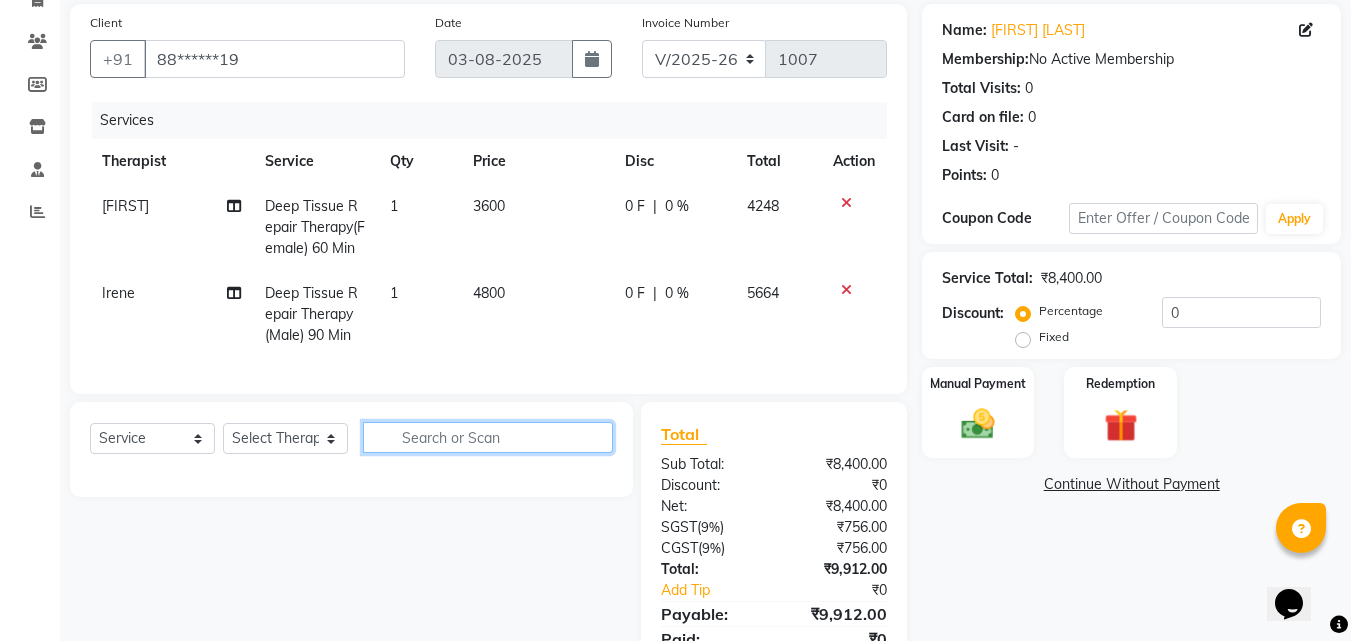 click 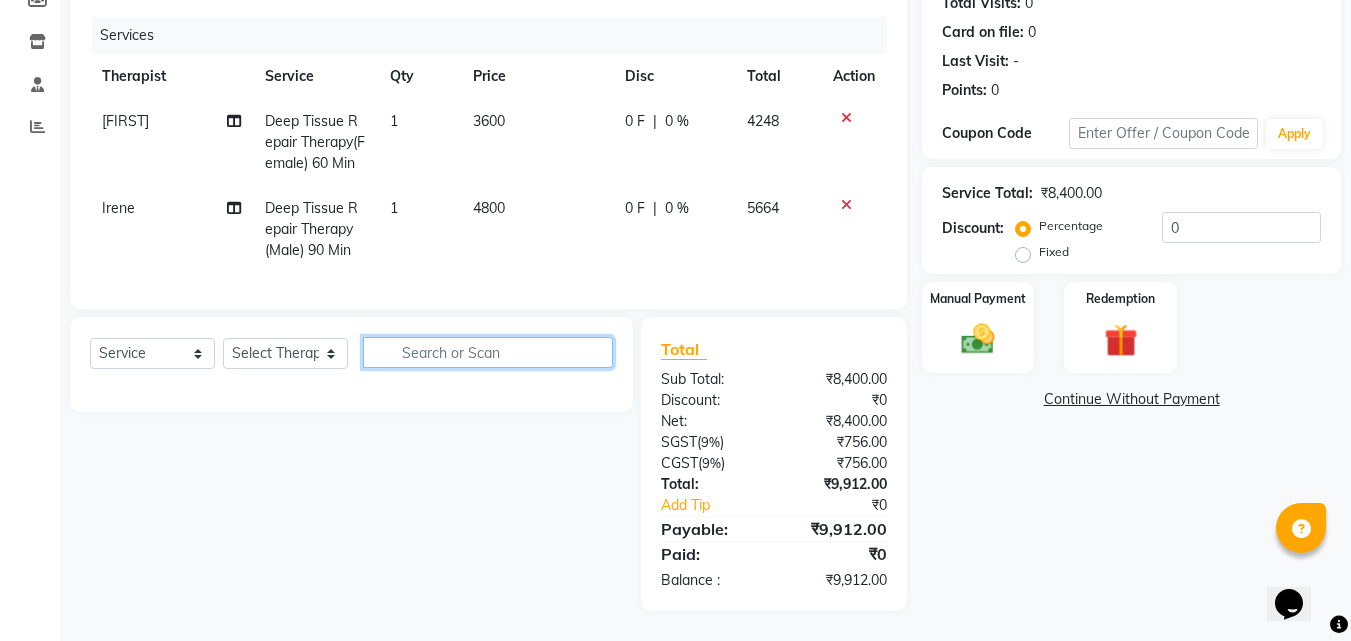 scroll, scrollTop: 246, scrollLeft: 0, axis: vertical 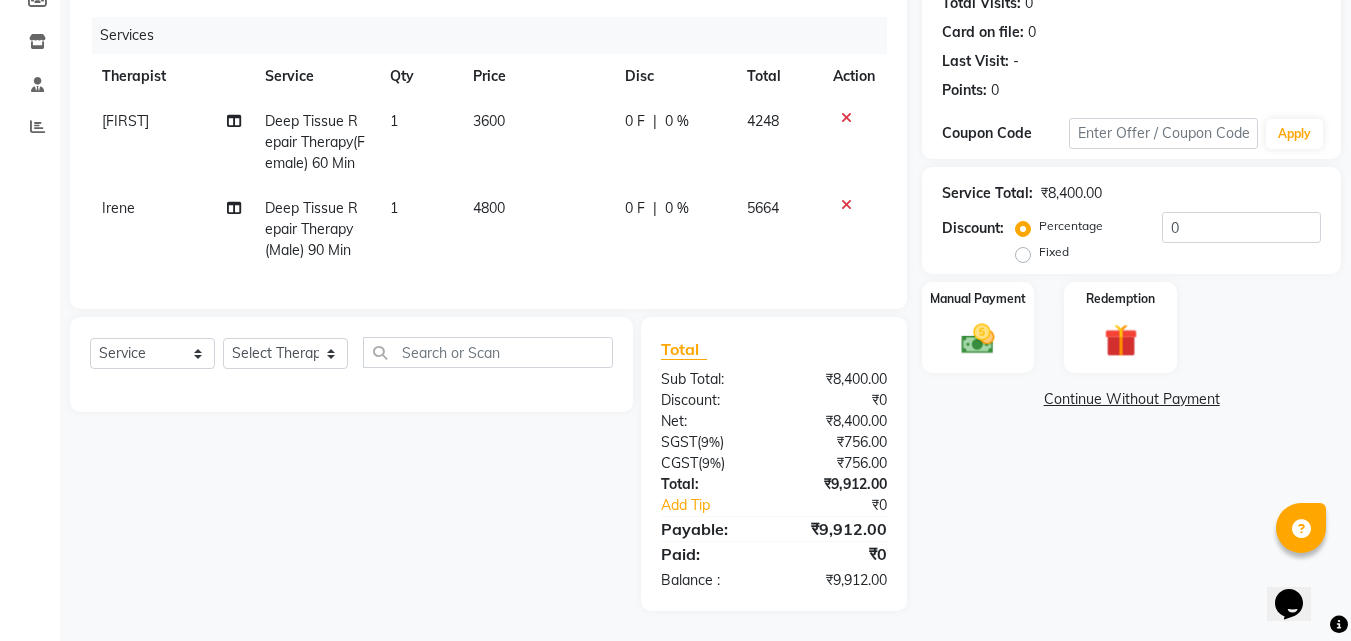 click on "Select  Service  Product  Membership  Package Voucher Prepaid Gift Card  Select Therapist Angel Guriya Irene Jane Nana Neelam  Office  Riya Sayak Shakib" 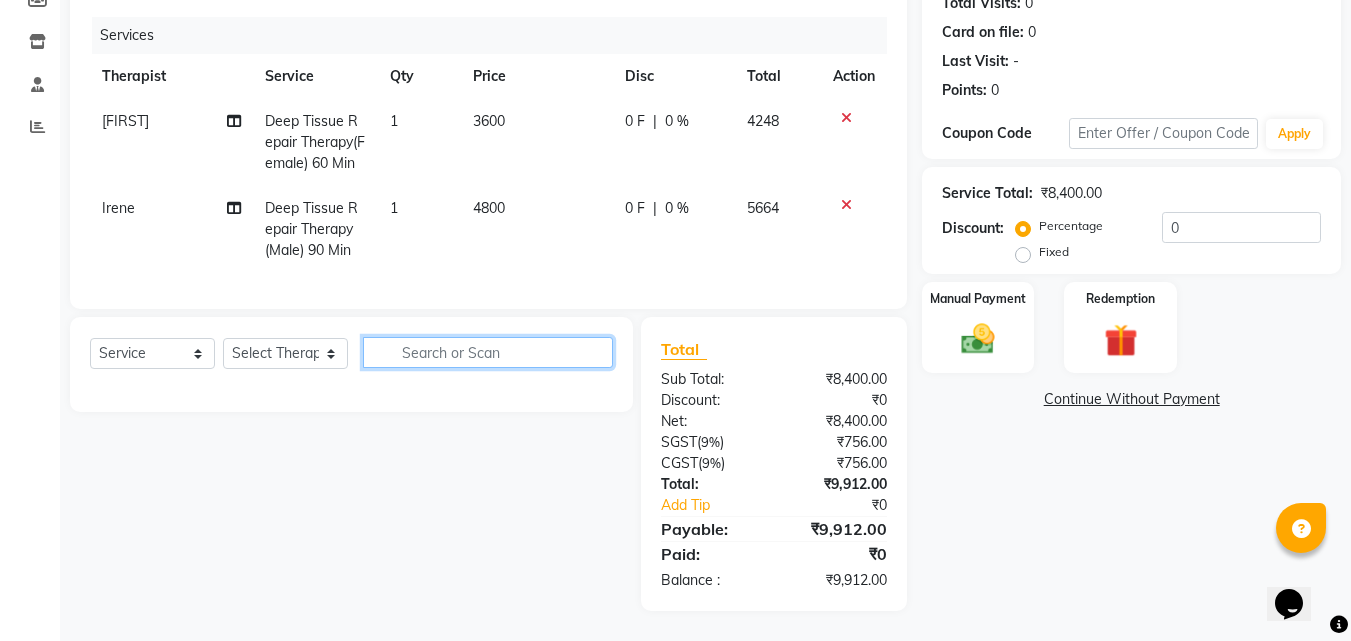 click 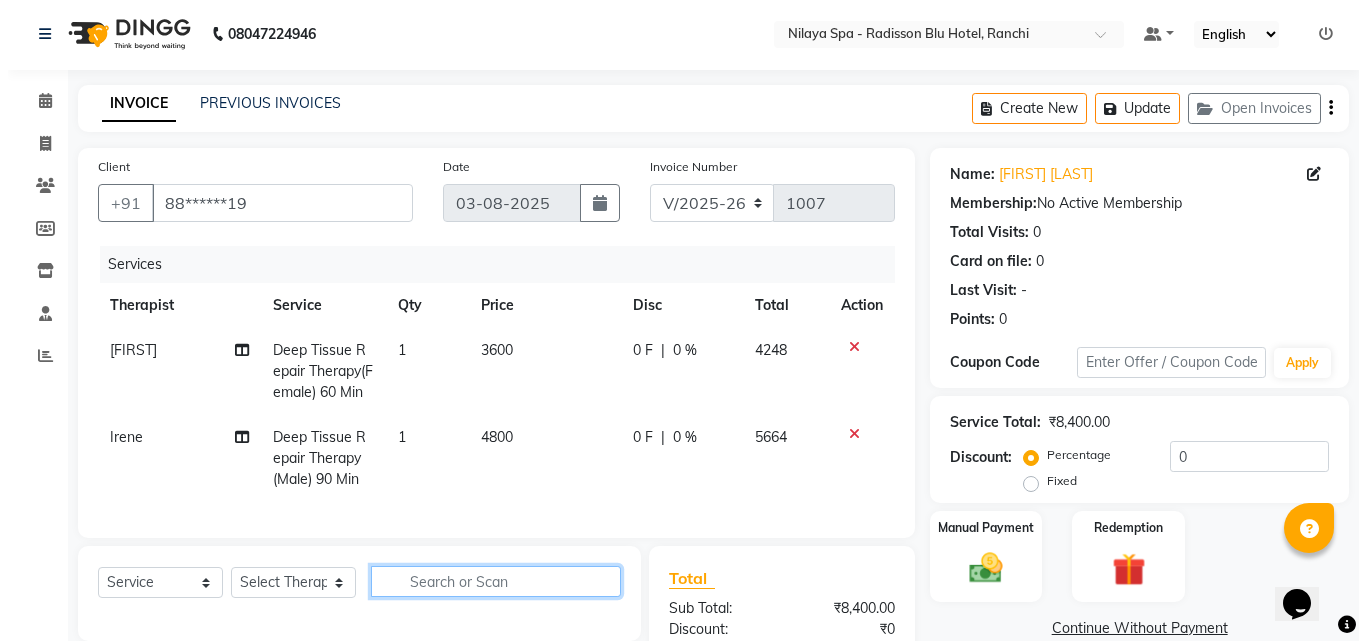 scroll, scrollTop: 0, scrollLeft: 0, axis: both 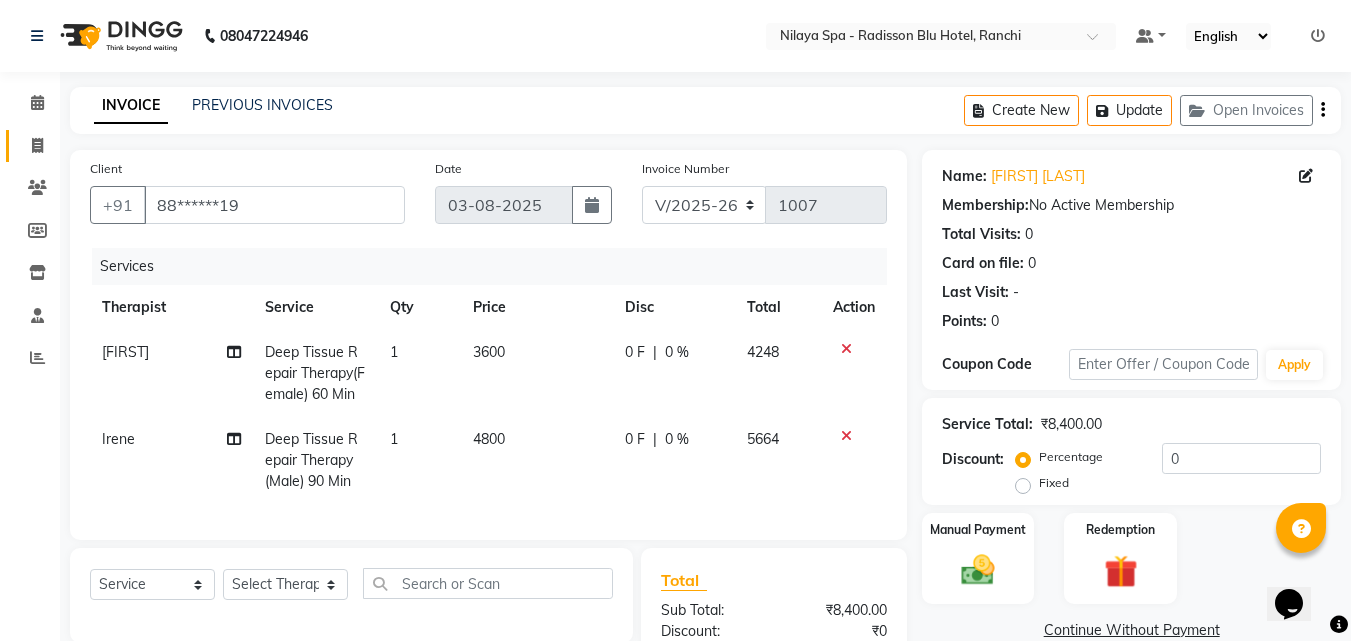 click on "Invoice" 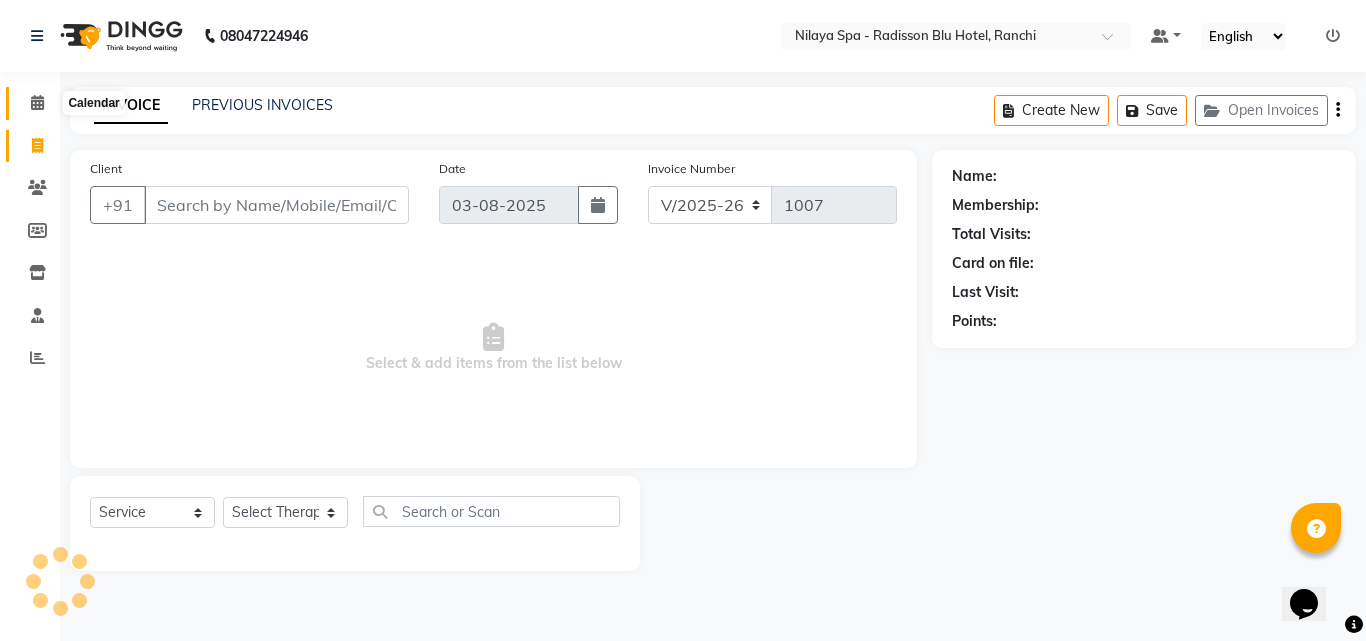 click 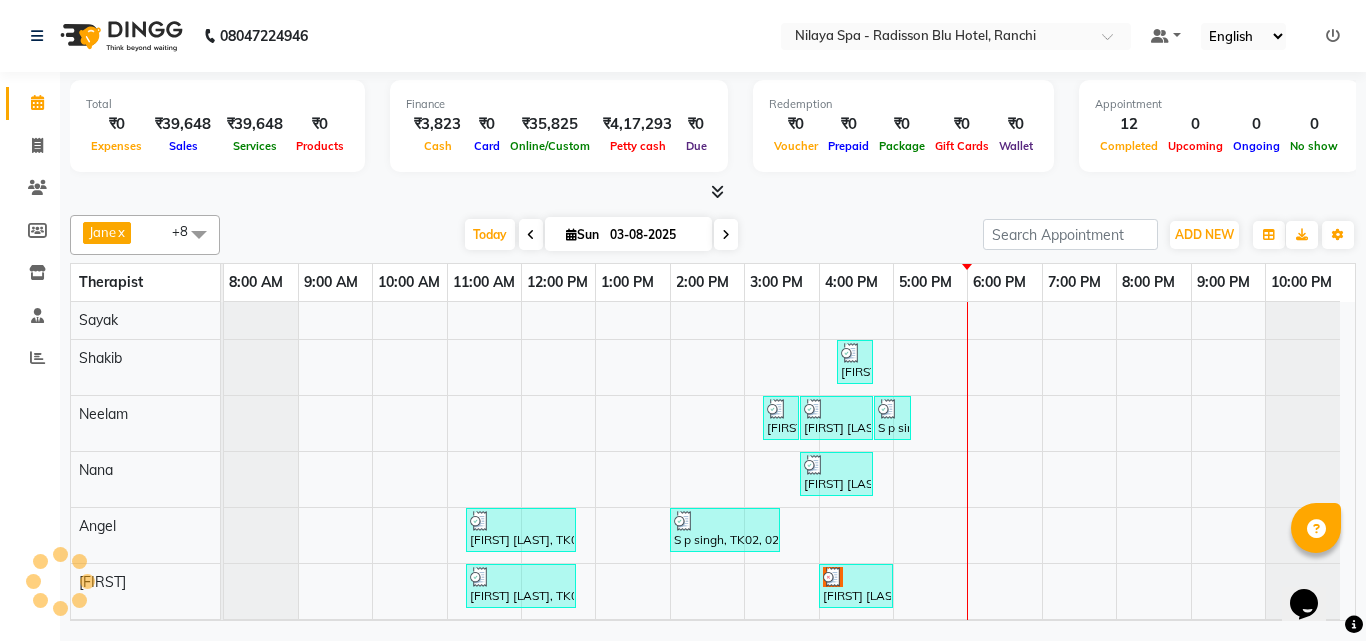scroll, scrollTop: 108, scrollLeft: 0, axis: vertical 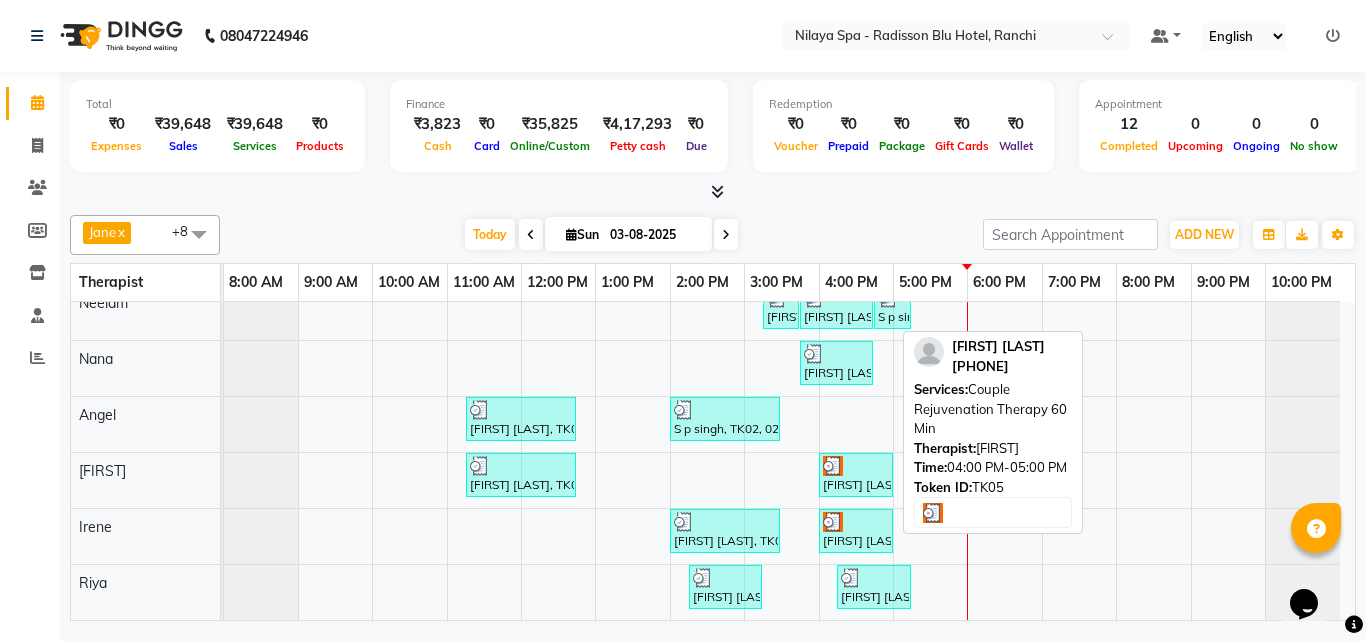 click on "[FIRST] [LAST], TK05, 04:00 PM-05:00 PM, Couple Rejuvenation Therapy 60 Min" at bounding box center [856, 475] 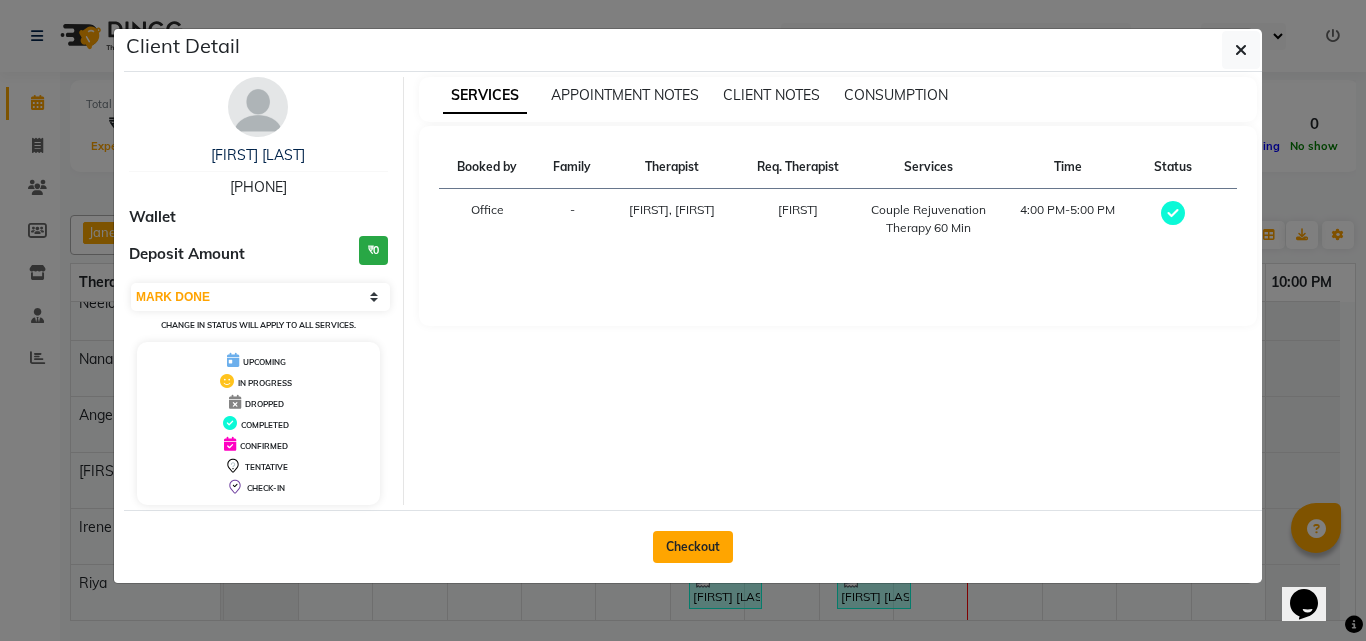 click on "Checkout" 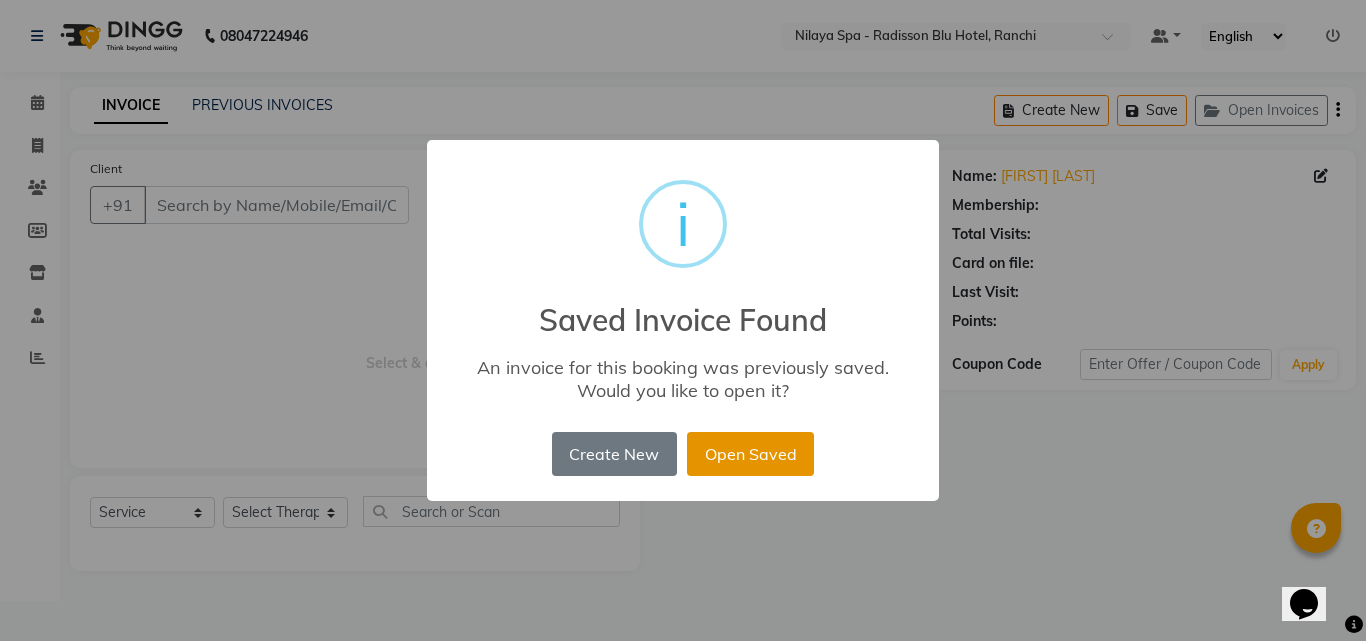 click on "Open Saved" at bounding box center (750, 454) 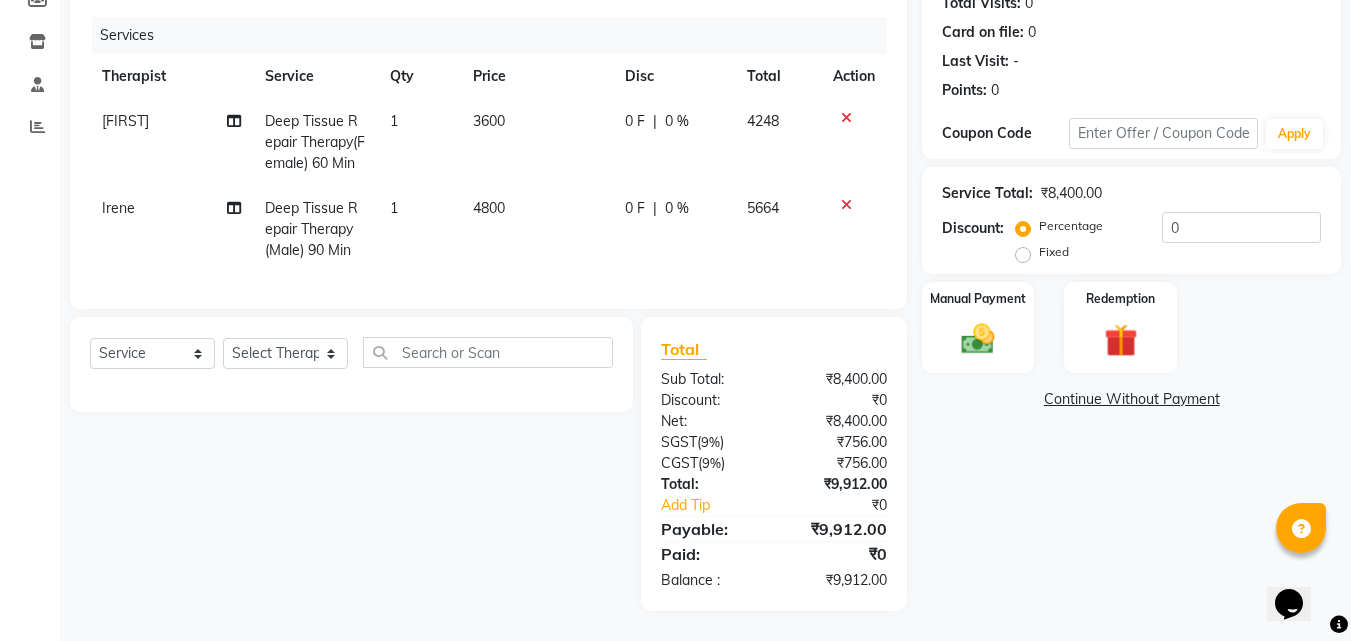 scroll, scrollTop: 246, scrollLeft: 0, axis: vertical 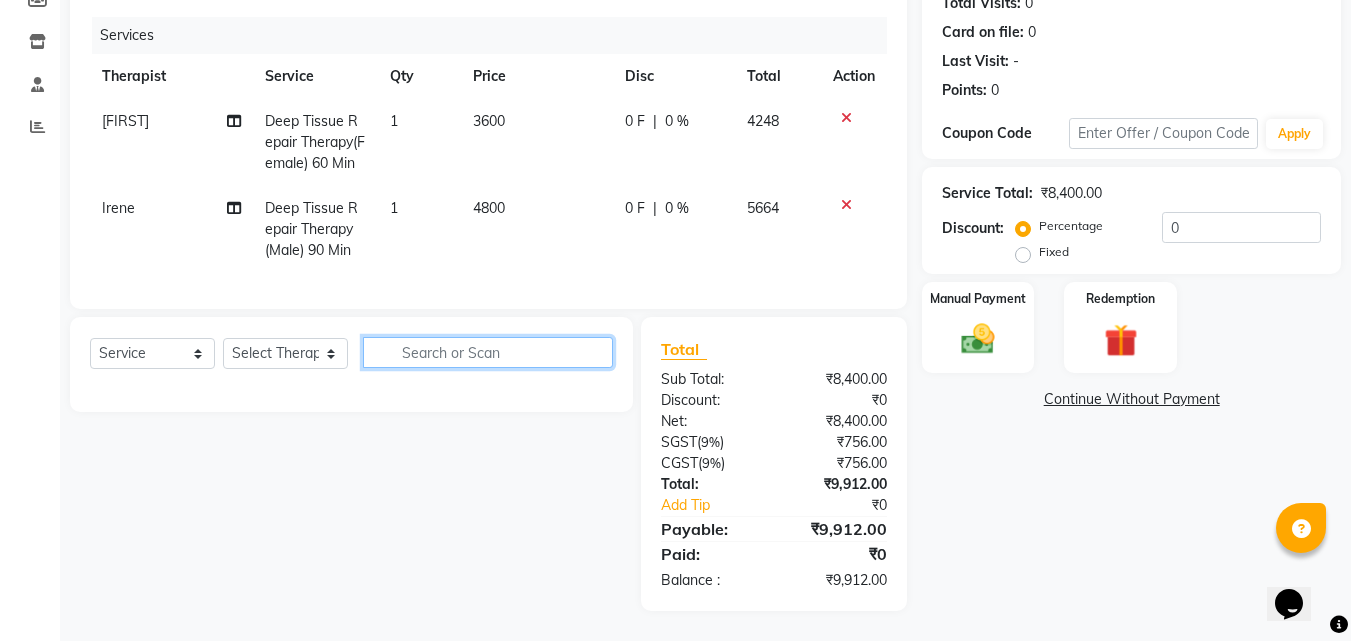 click 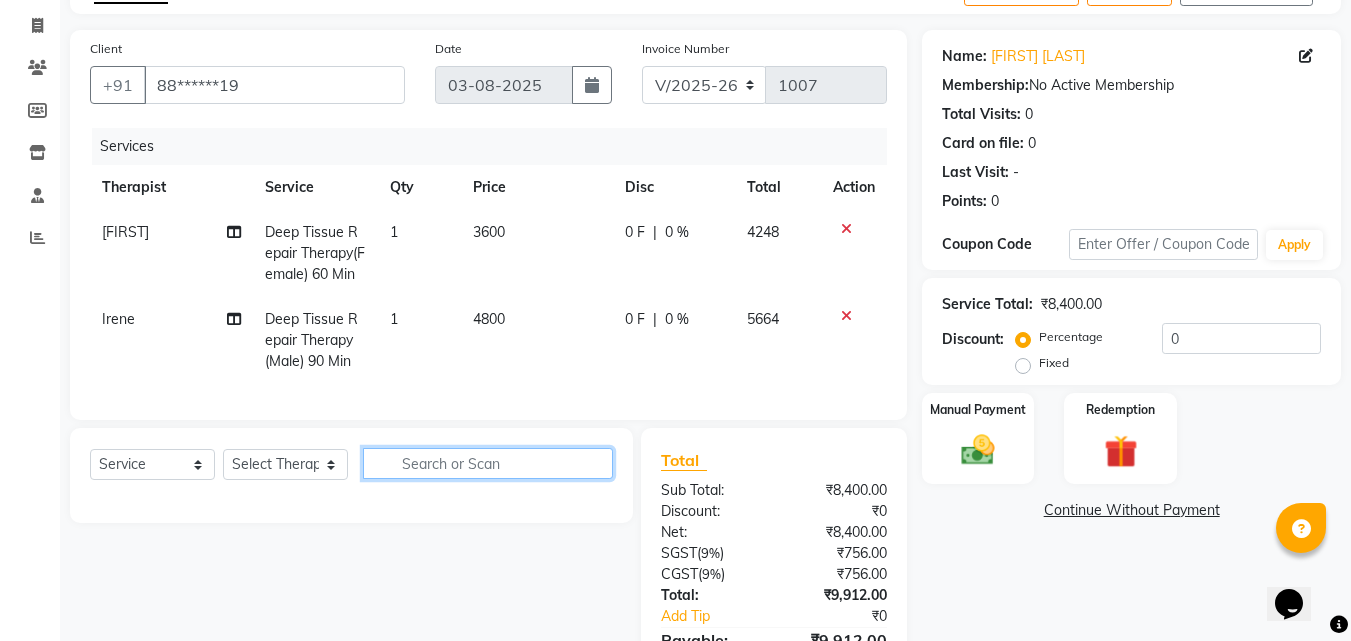 scroll, scrollTop: 246, scrollLeft: 0, axis: vertical 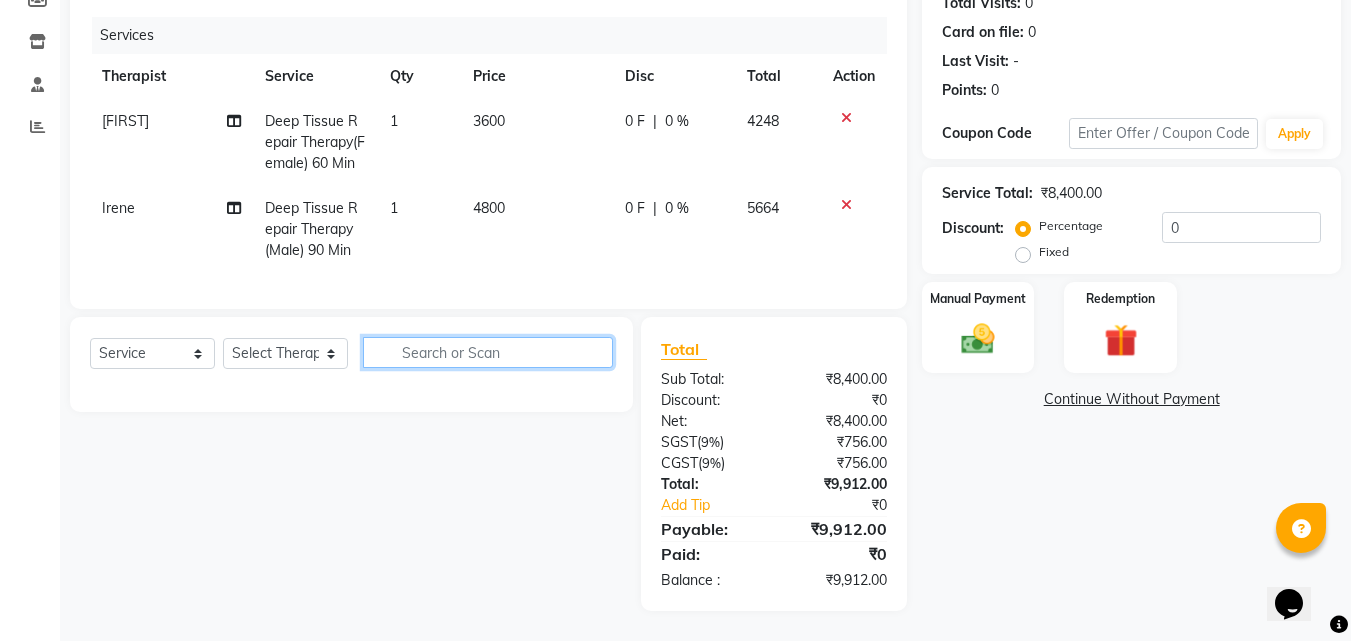 click 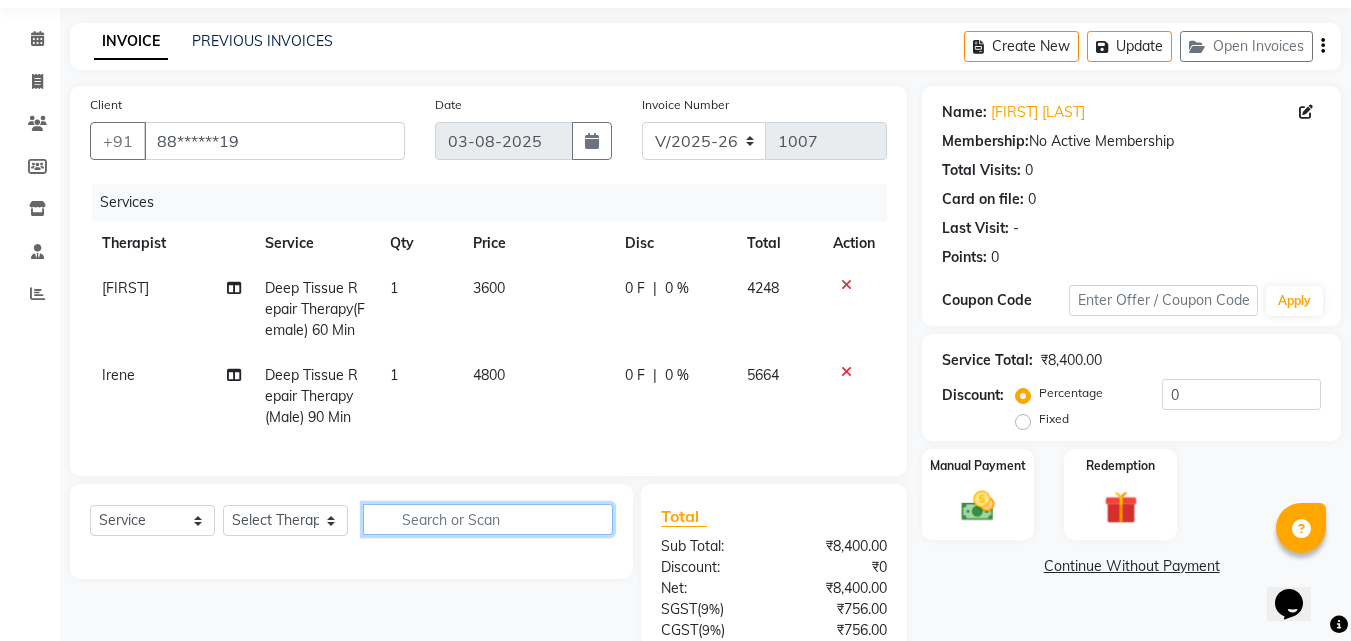 scroll, scrollTop: 46, scrollLeft: 0, axis: vertical 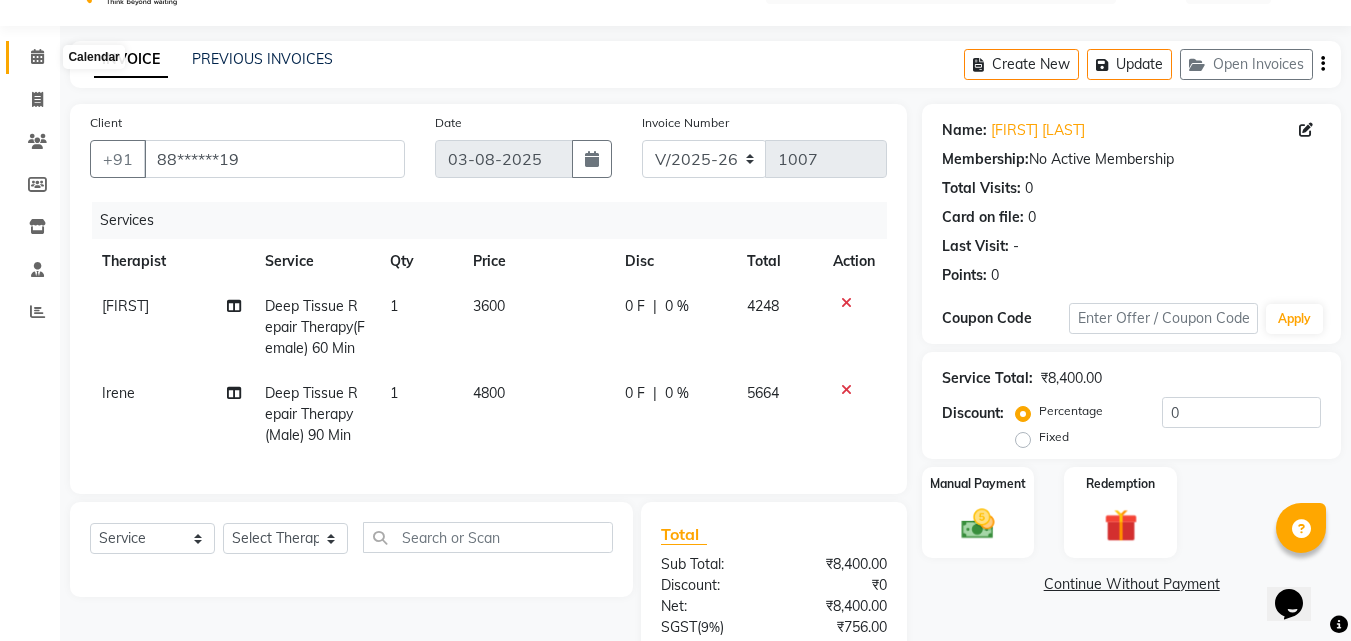 click 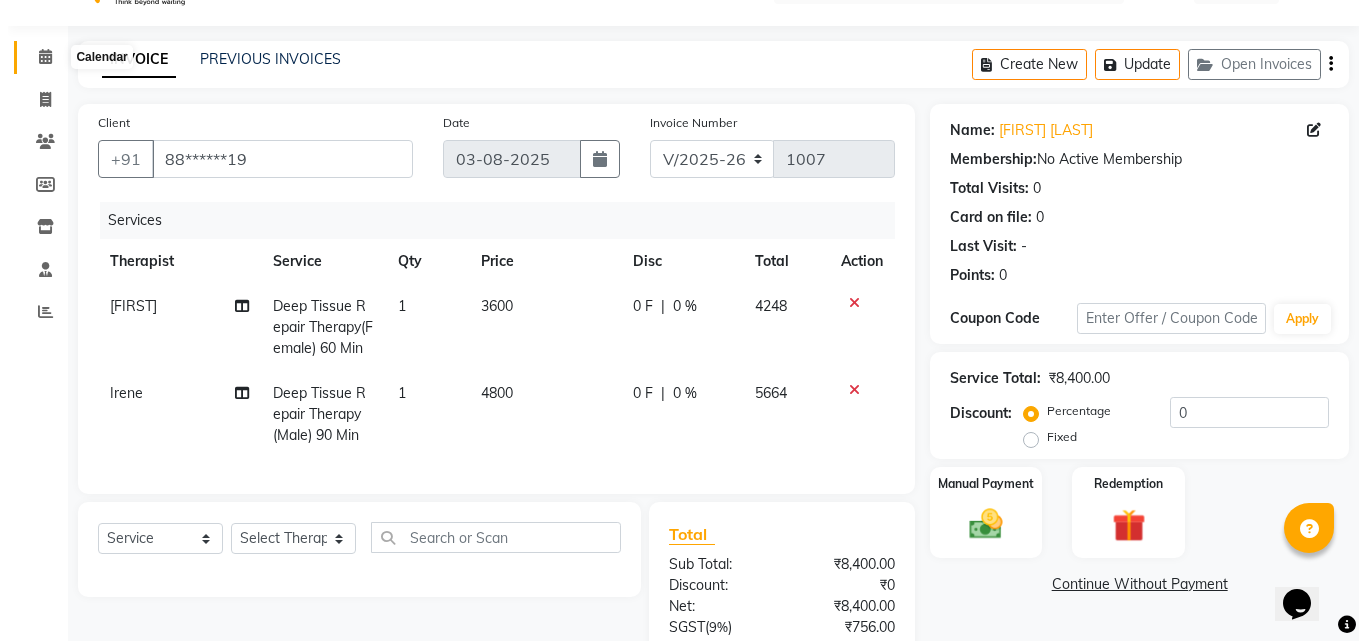 scroll, scrollTop: 0, scrollLeft: 0, axis: both 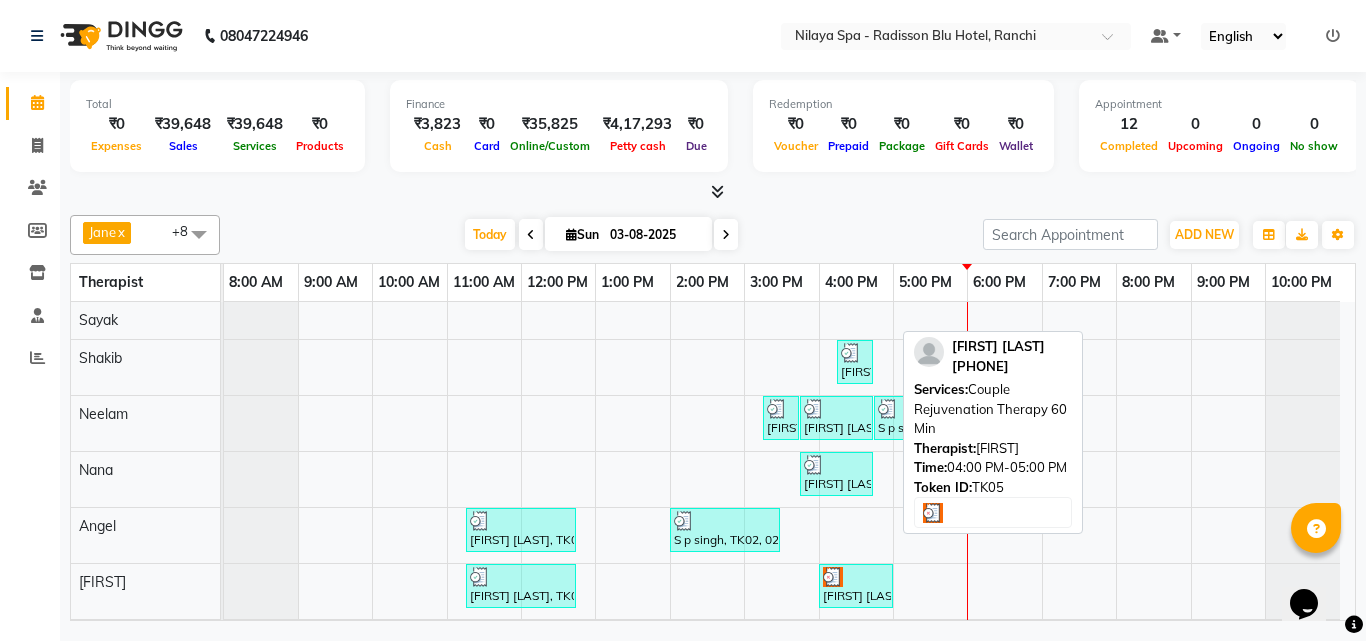 click at bounding box center (856, 577) 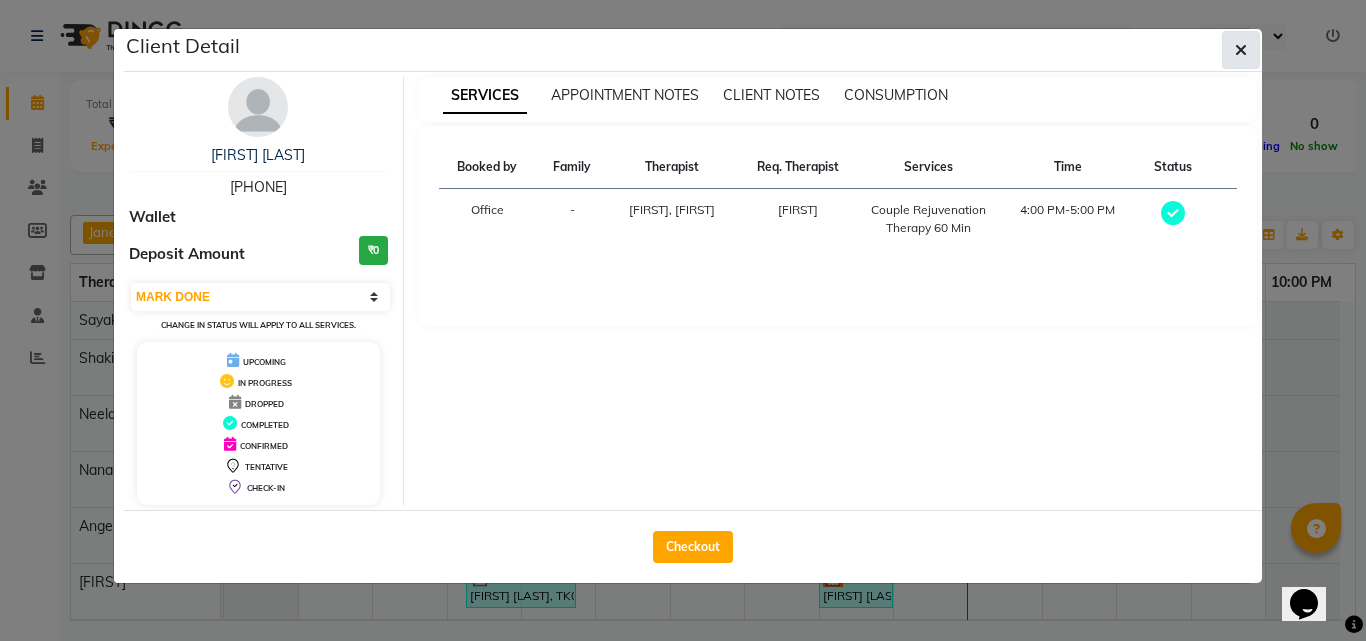 click 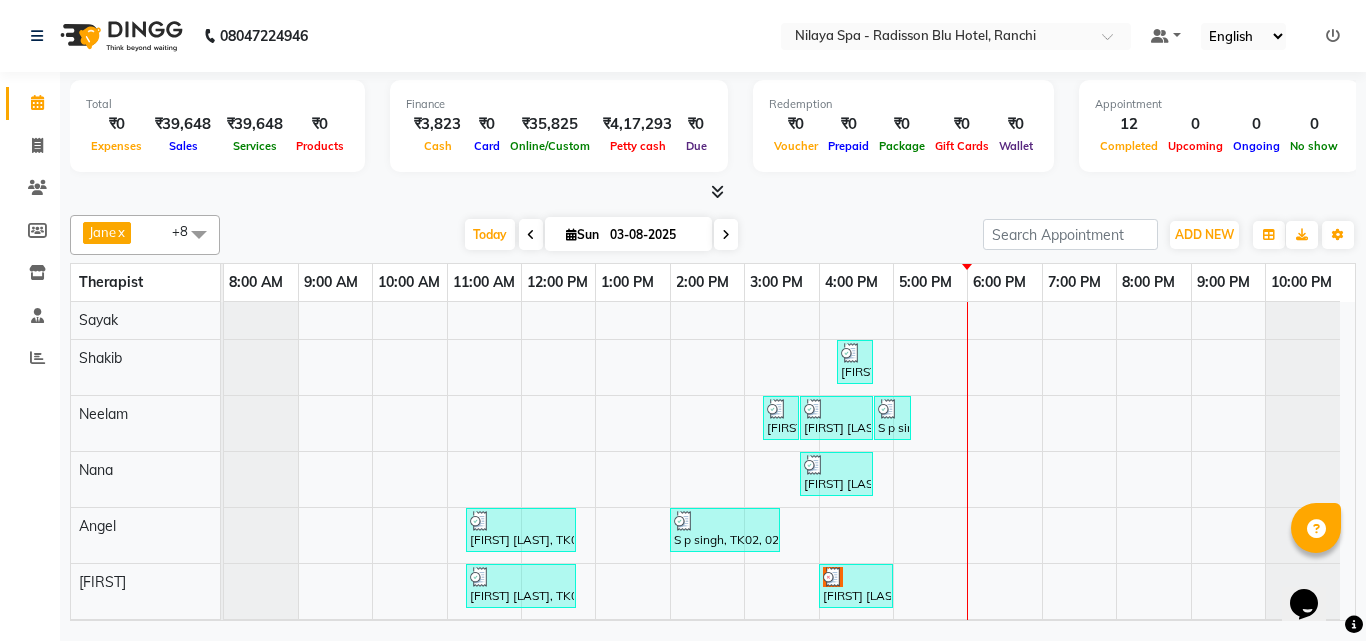 scroll, scrollTop: 111, scrollLeft: 0, axis: vertical 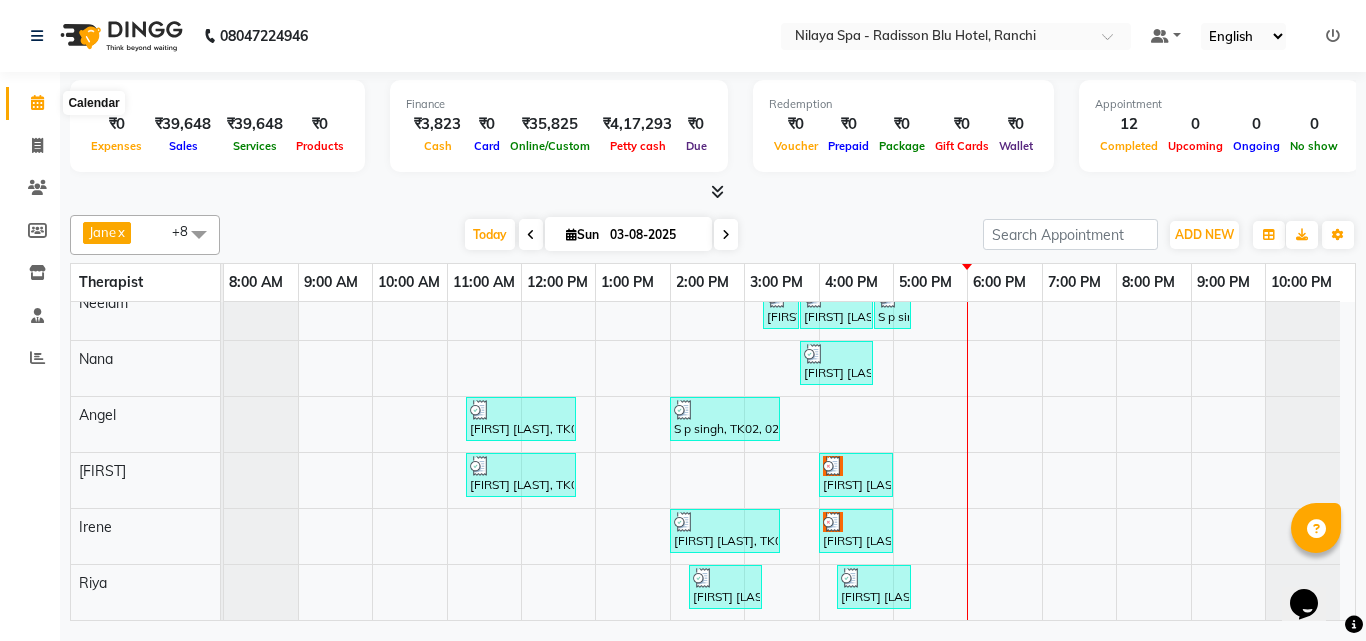 click 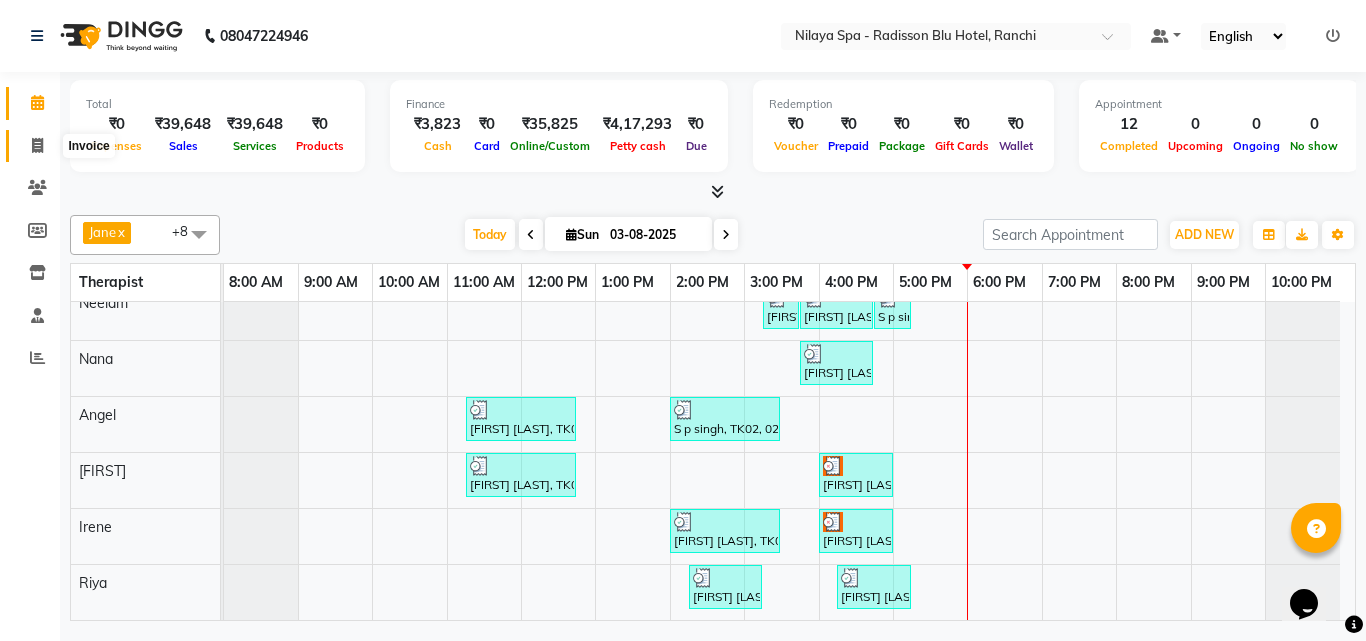 click 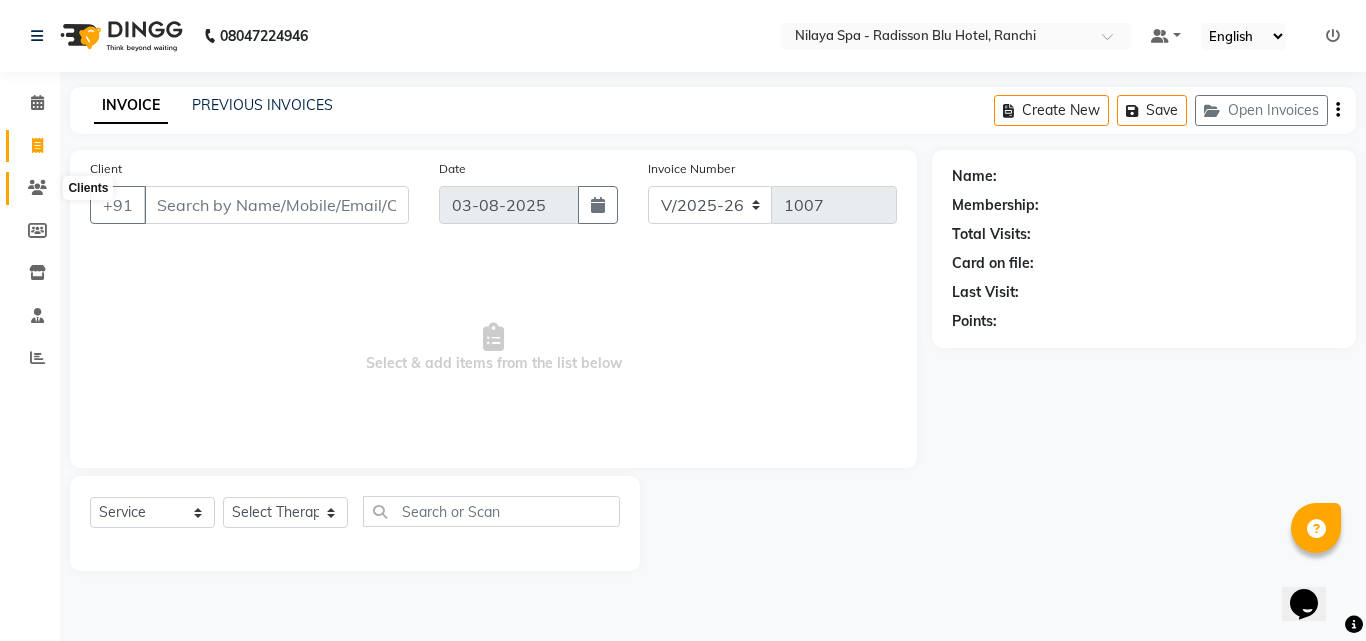 click 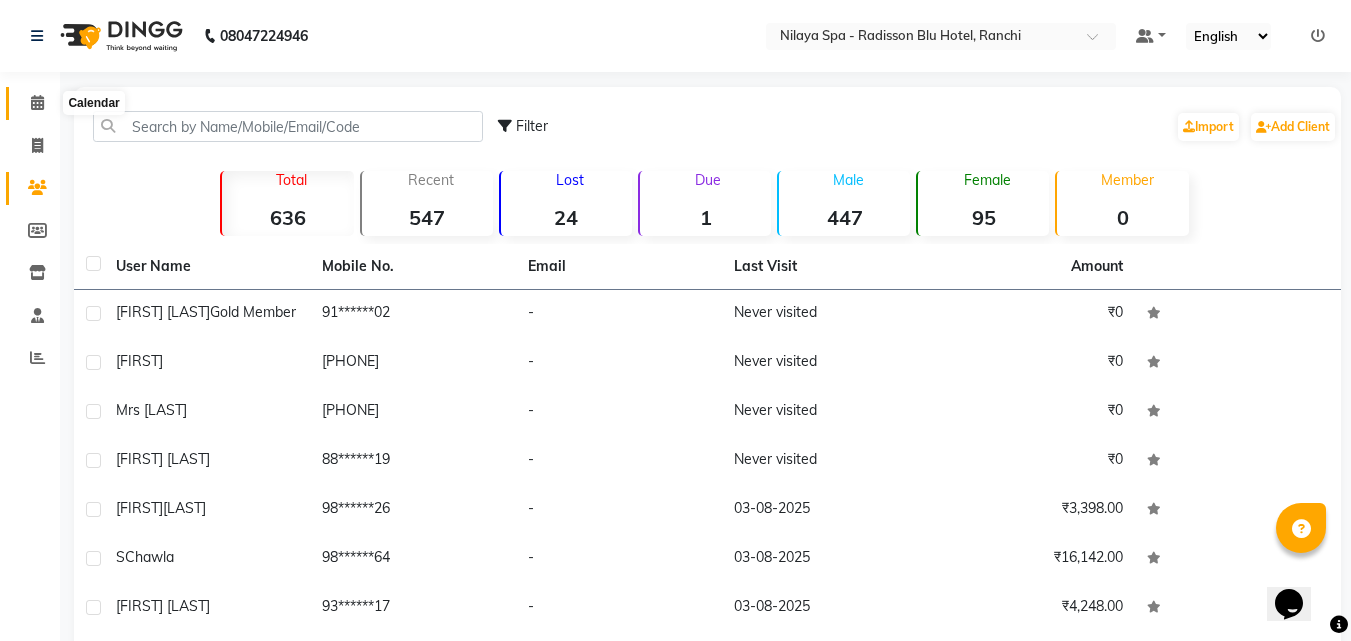 click 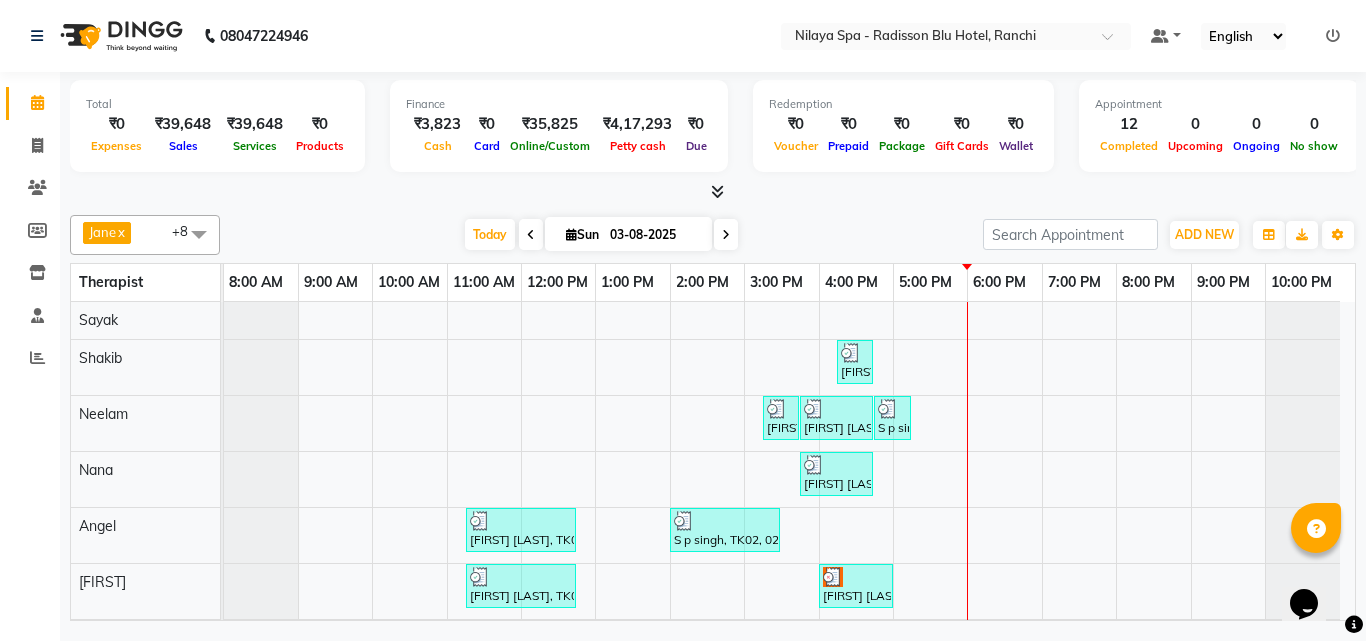scroll, scrollTop: 110, scrollLeft: 0, axis: vertical 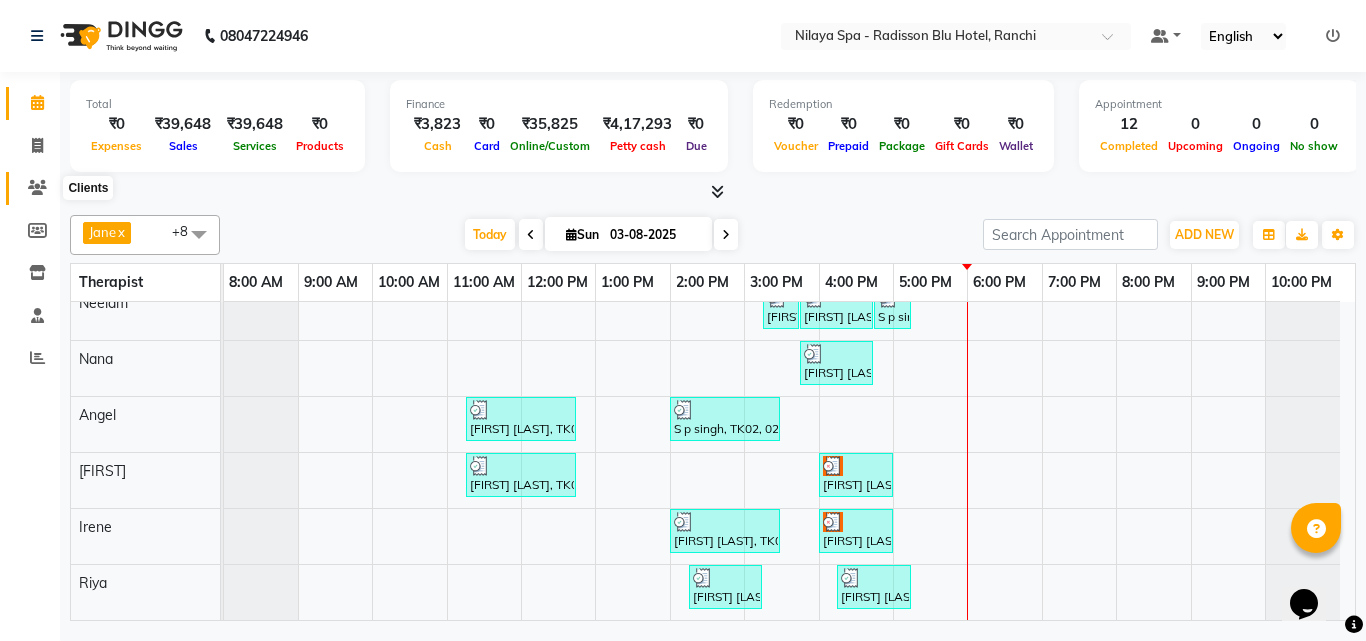 click 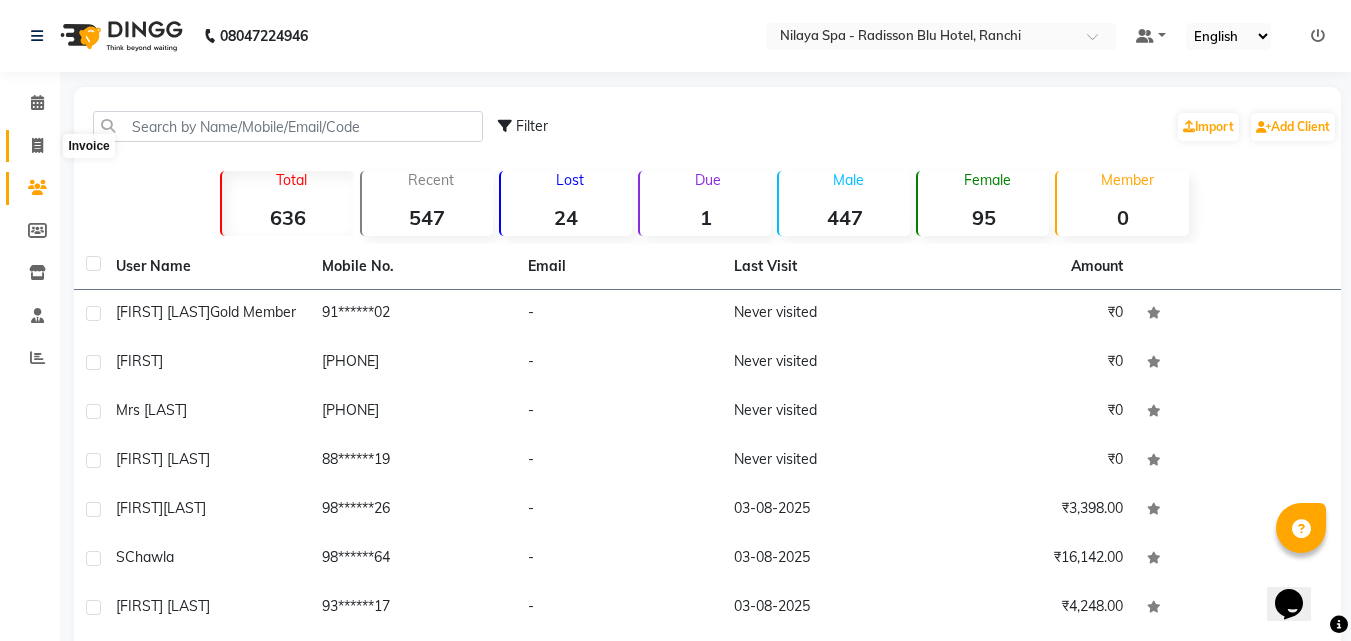 click 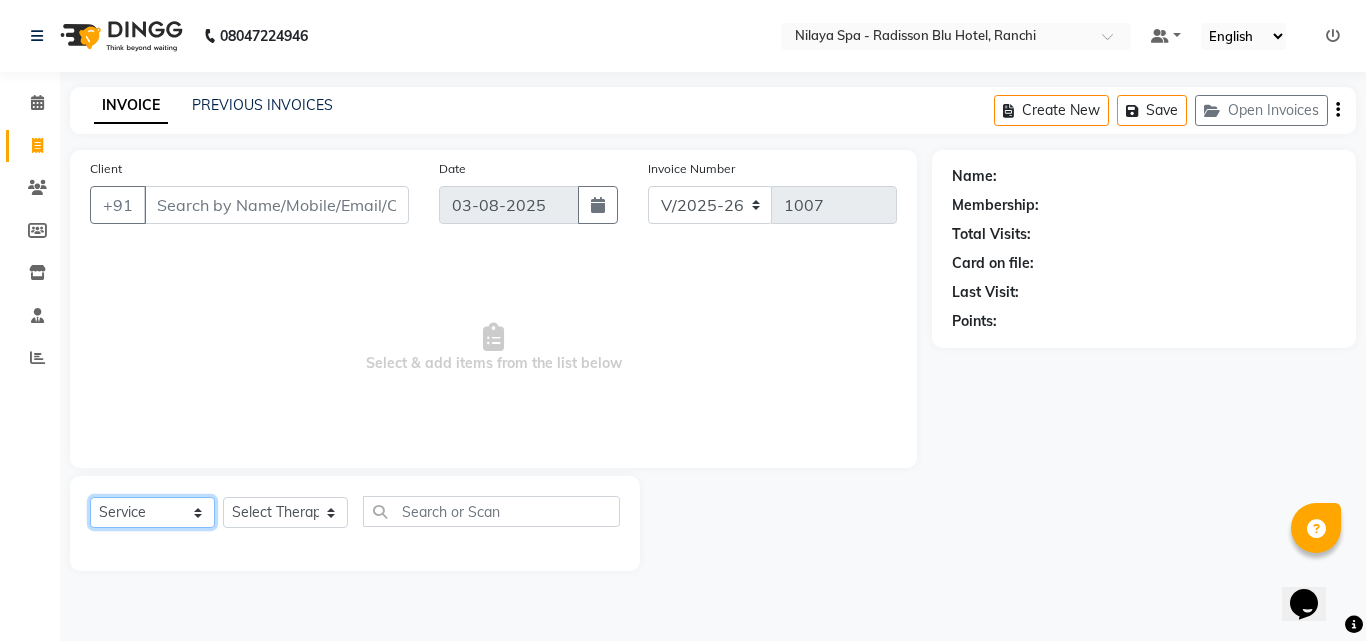 click on "Select  Service  Product  Membership  Package Voucher Prepaid Gift Card" 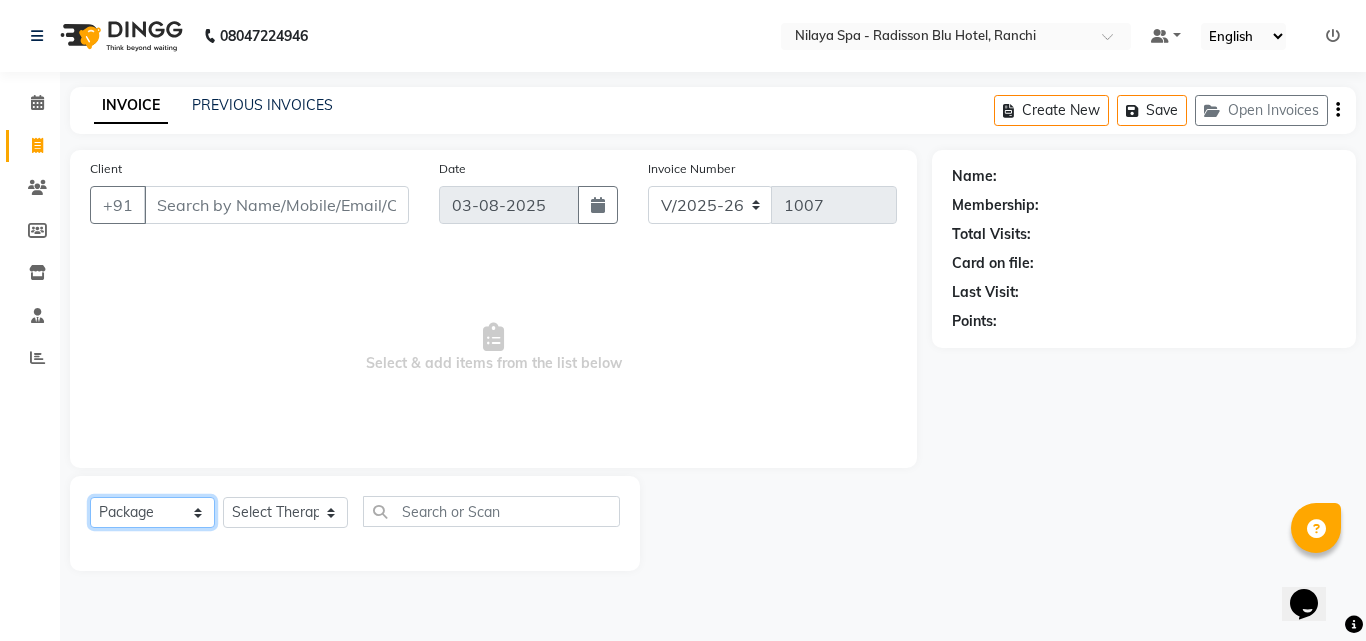 click on "Select  Service  Product  Membership  Package Voucher Prepaid Gift Card" 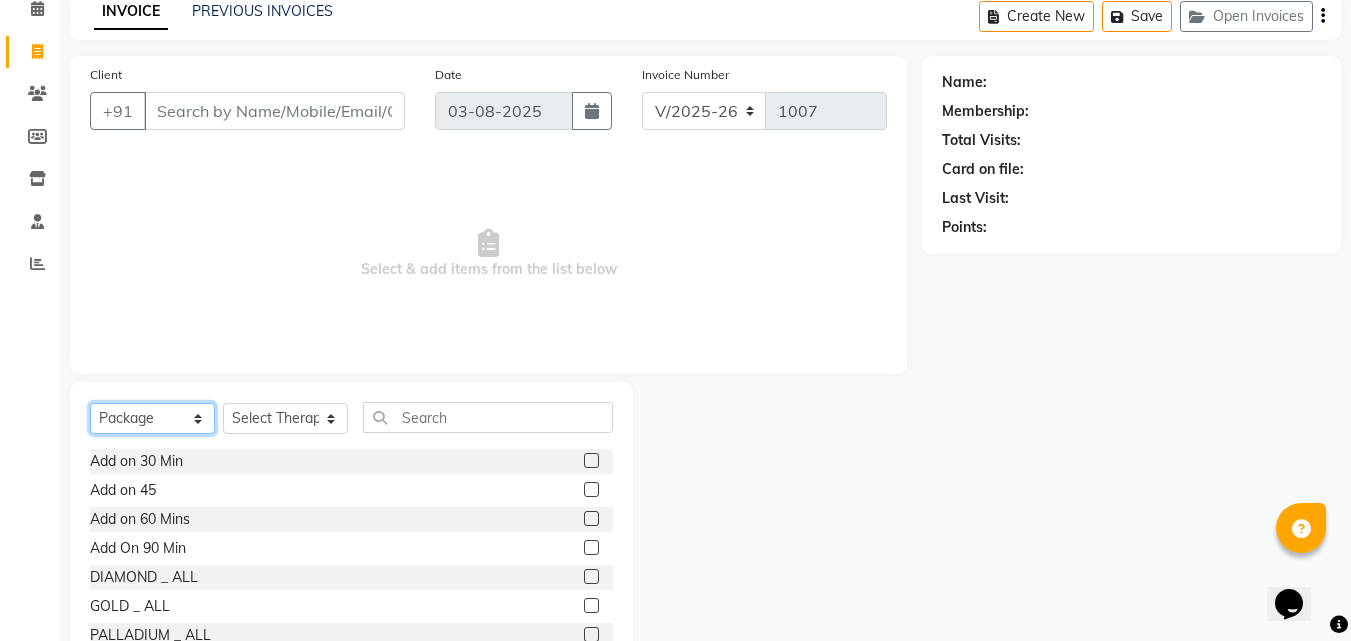 scroll, scrollTop: 160, scrollLeft: 0, axis: vertical 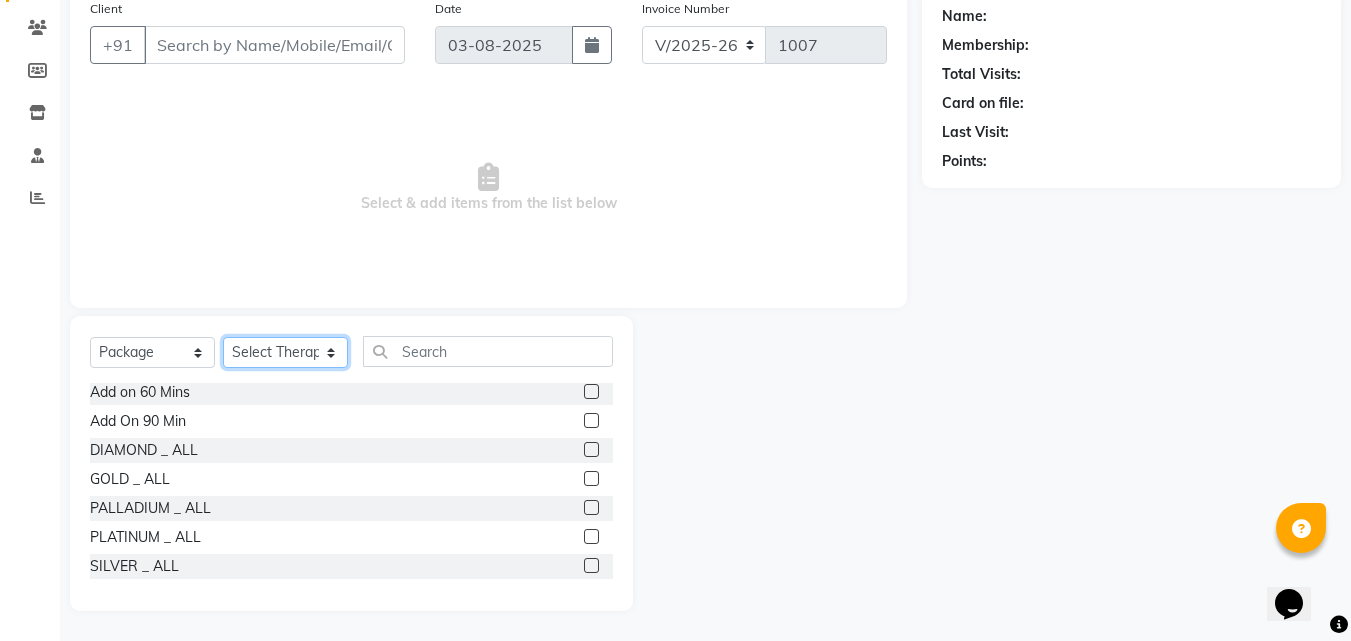 click on "Select Therapist Angel Guriya Irene Jane Nana Neelam  Office  Riya Sayak Shakib" 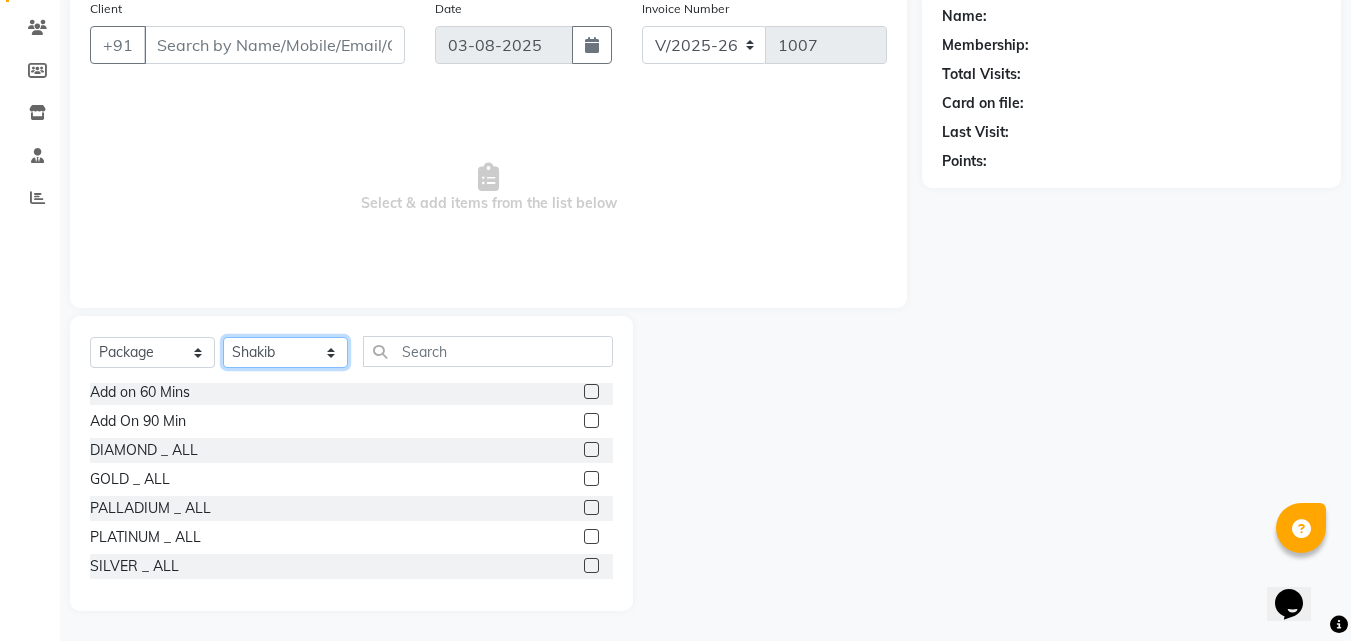 click on "Select Therapist Angel Guriya Irene Jane Nana Neelam  Office  Riya Sayak Shakib" 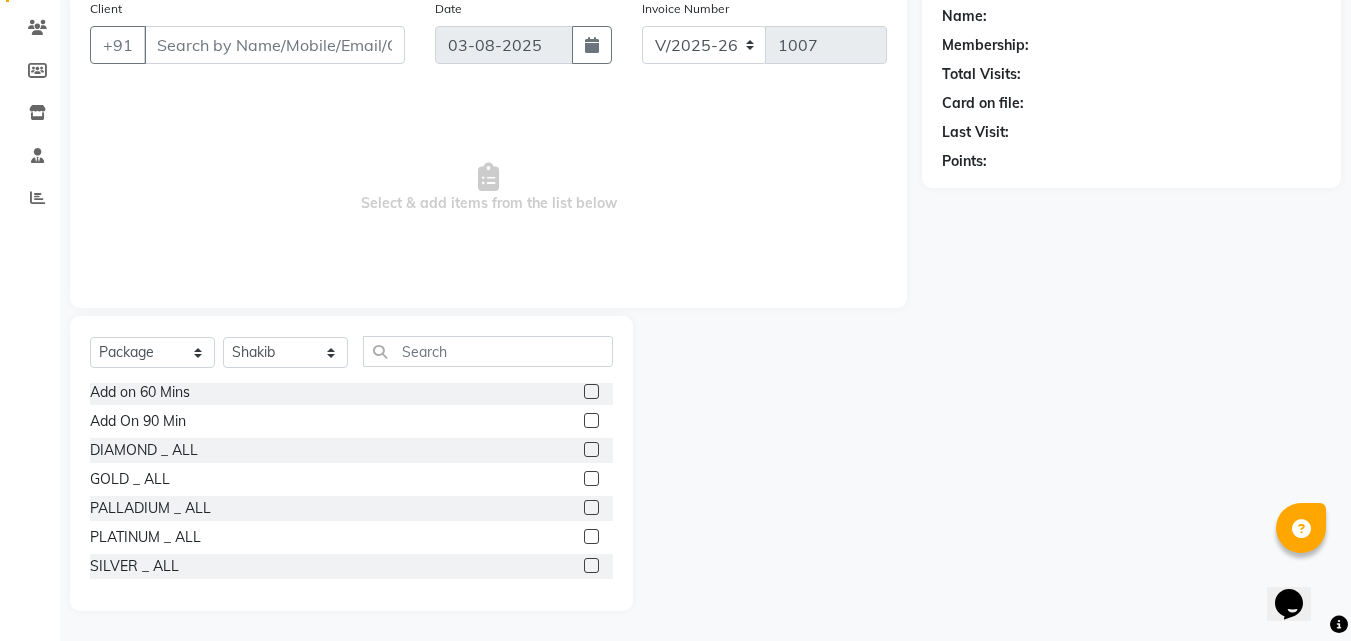 click 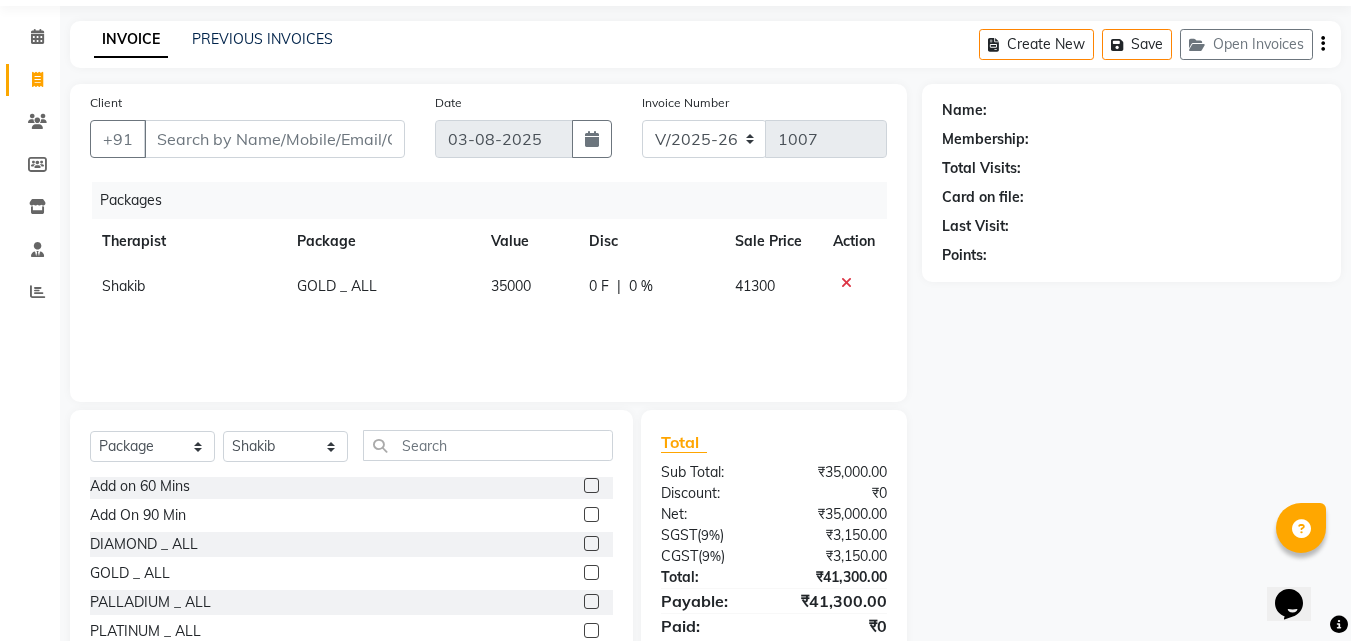 scroll, scrollTop: 100, scrollLeft: 0, axis: vertical 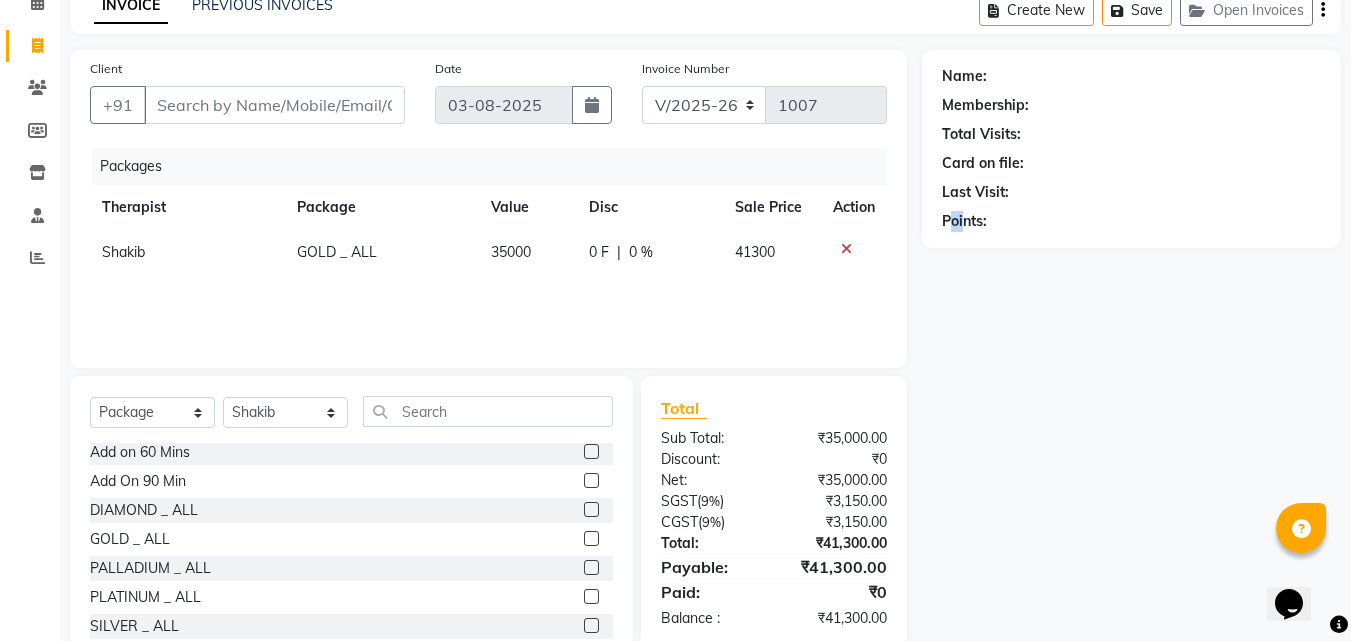 click on "Name: Membership: Total Visits: Card on file: Last Visit:  Points:" 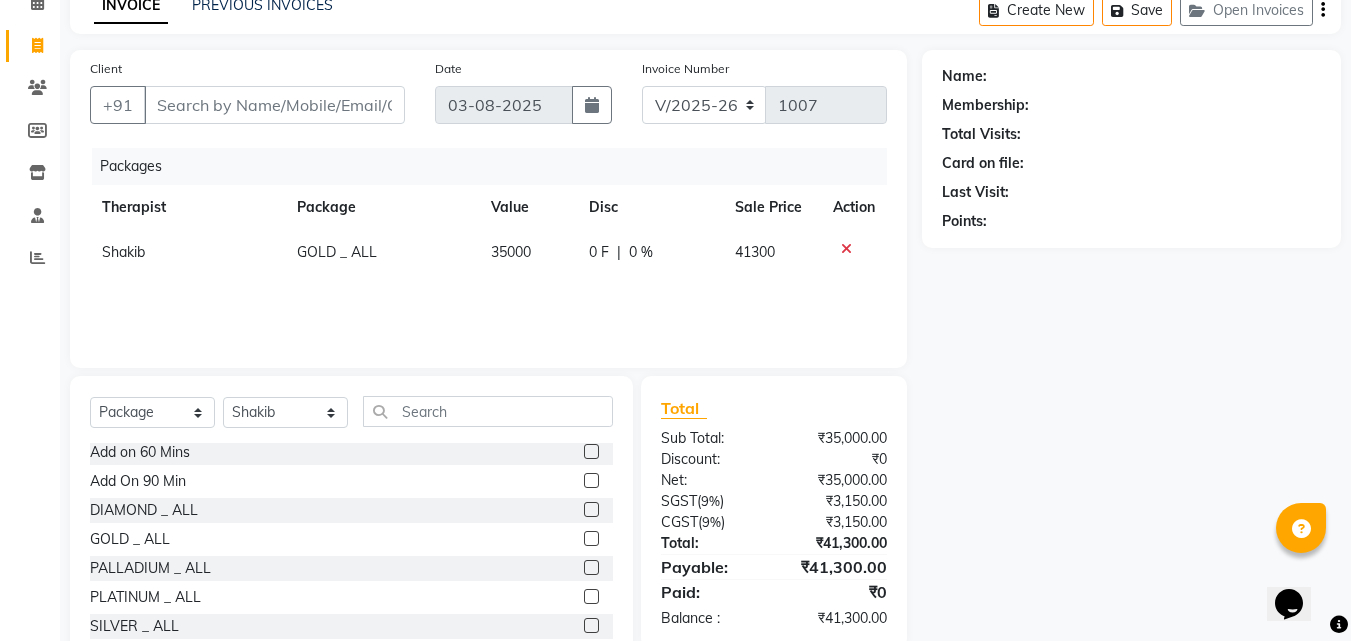 click on "Name: Membership: Total Visits: Card on file: Last Visit:  Points:" 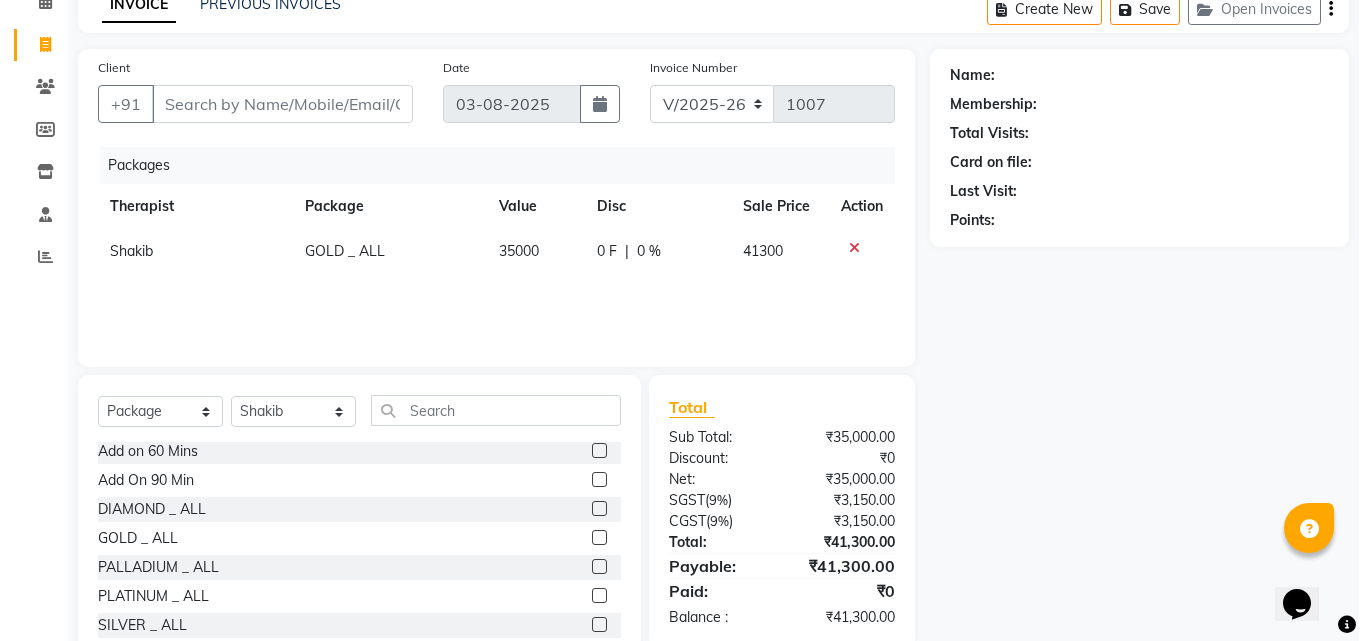 scroll, scrollTop: 0, scrollLeft: 0, axis: both 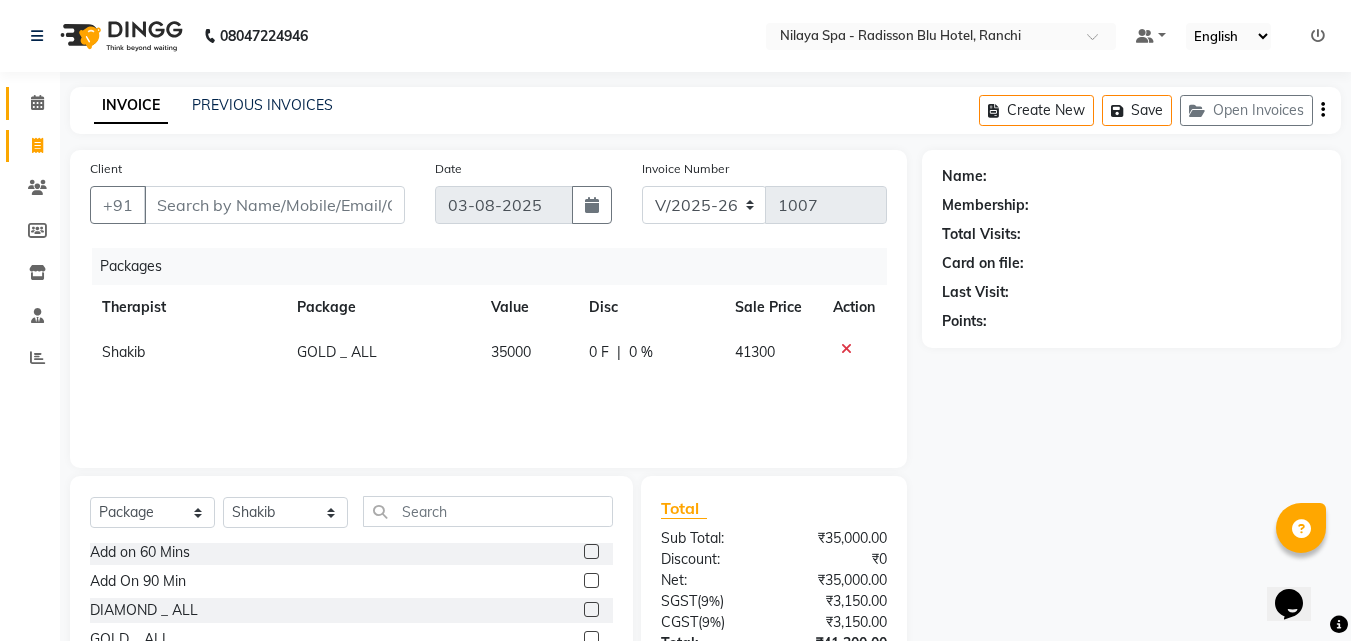 click on "Calendar" 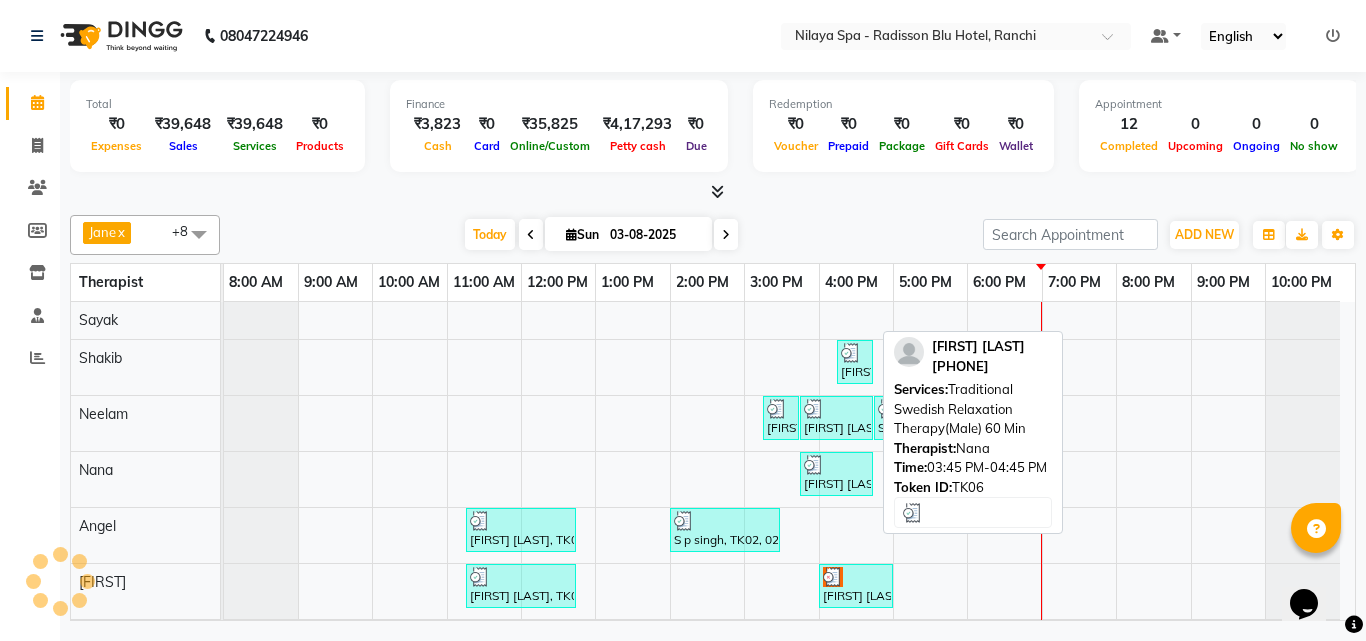 scroll, scrollTop: 111, scrollLeft: 0, axis: vertical 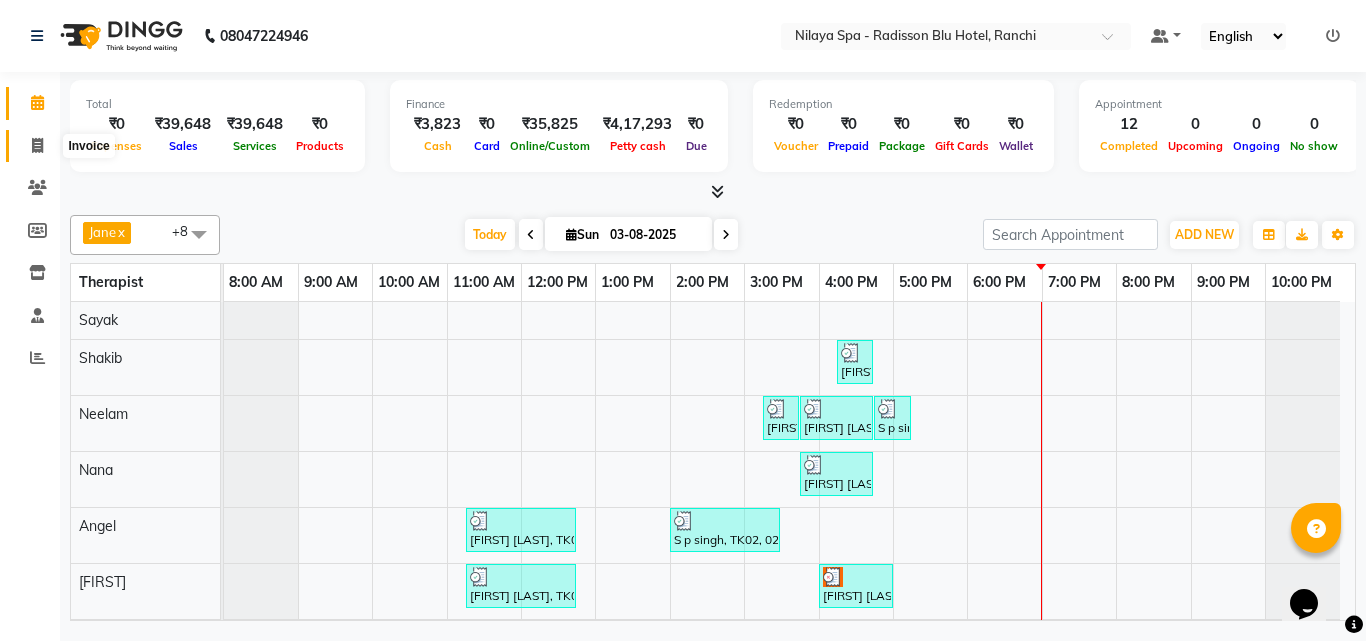 click 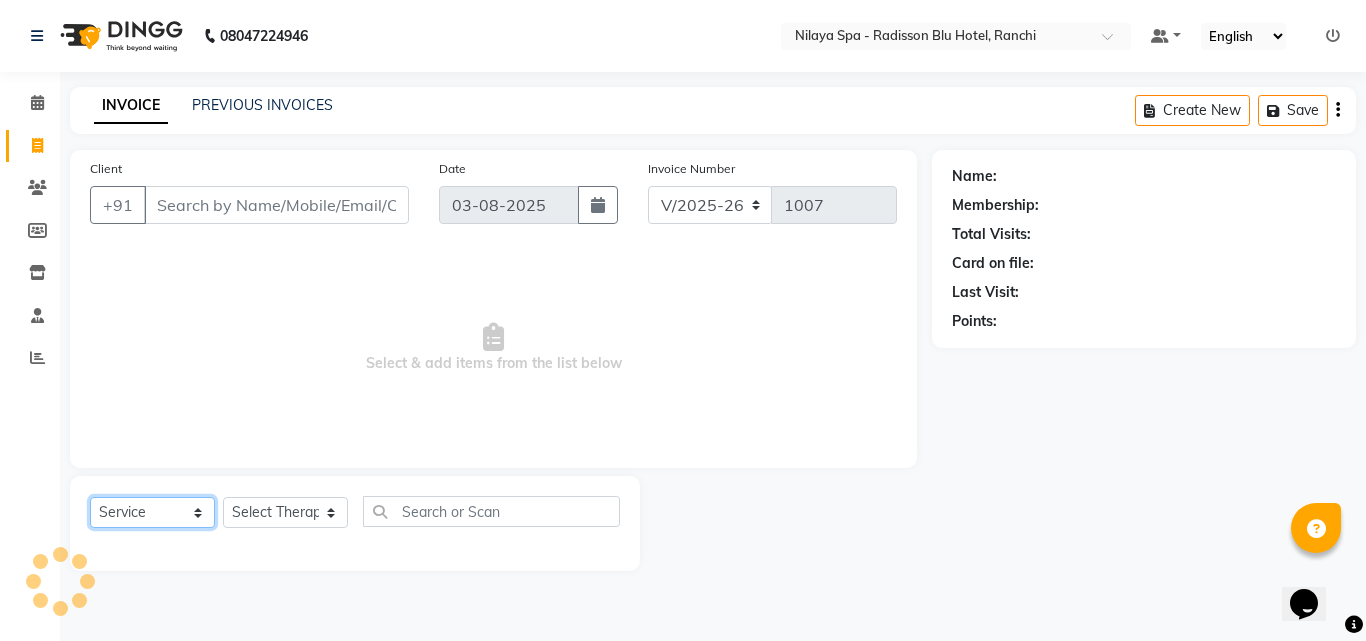 click on "Select  Service  Product  Membership  Package Voucher Prepaid Gift Card" 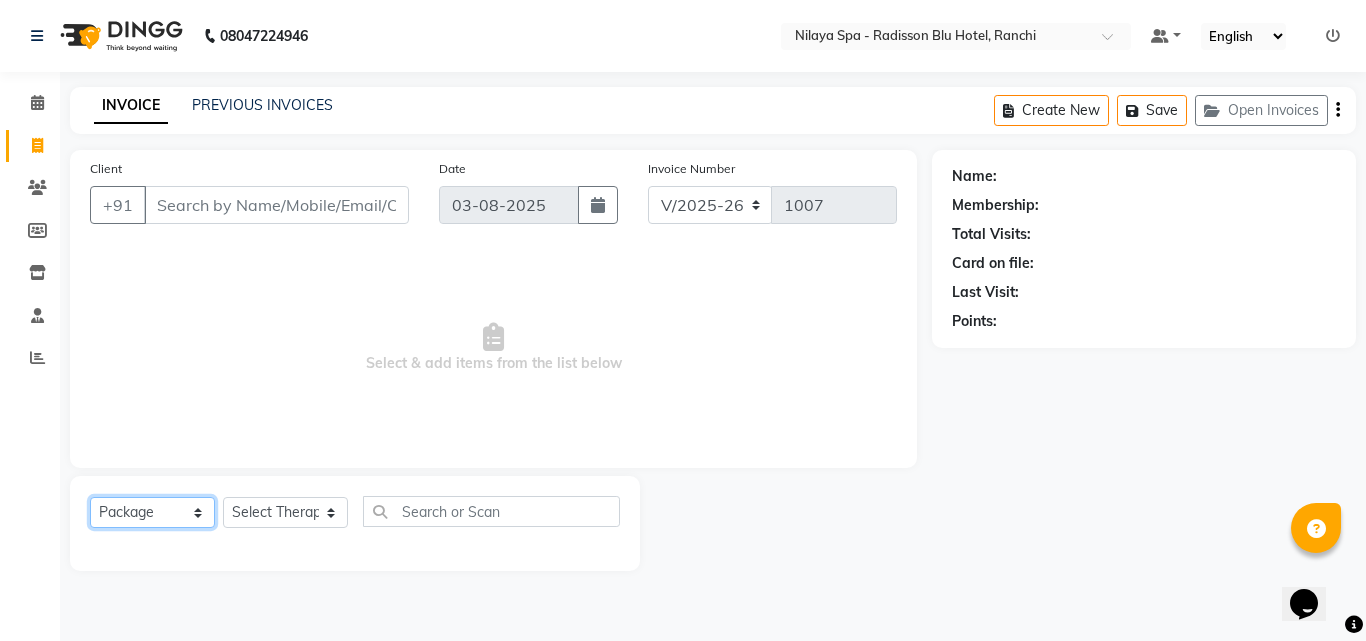 click on "Select  Service  Product  Membership  Package Voucher Prepaid Gift Card" 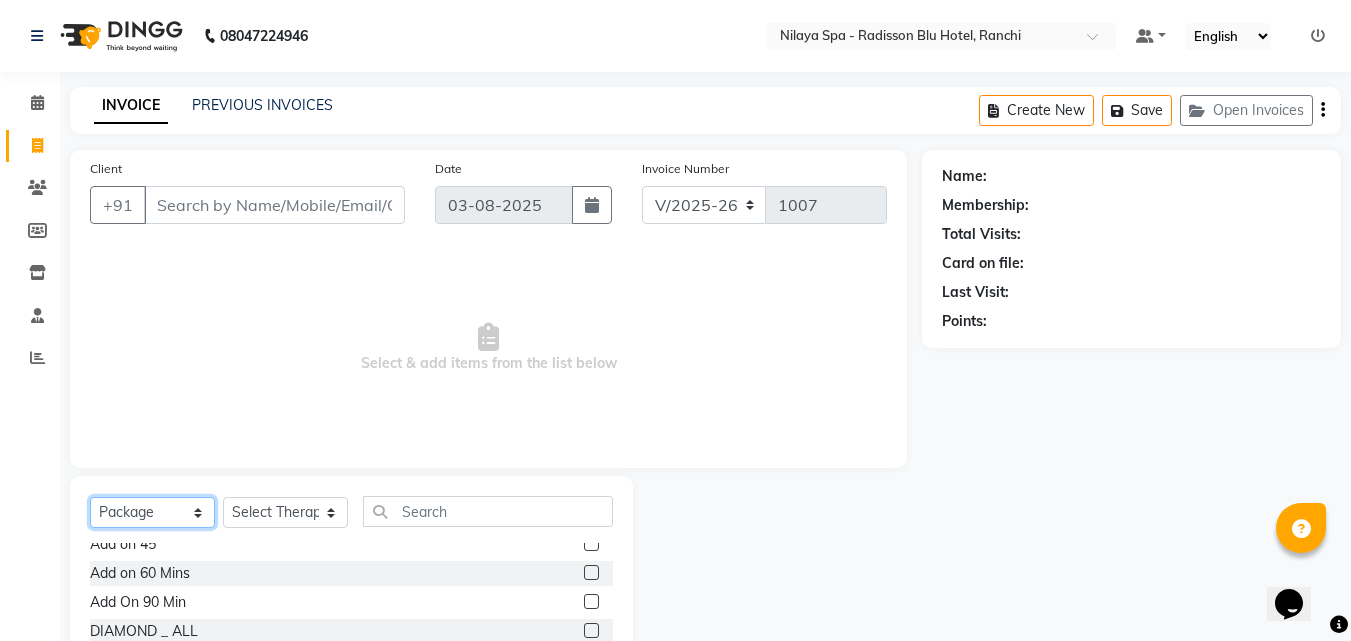 scroll, scrollTop: 61, scrollLeft: 0, axis: vertical 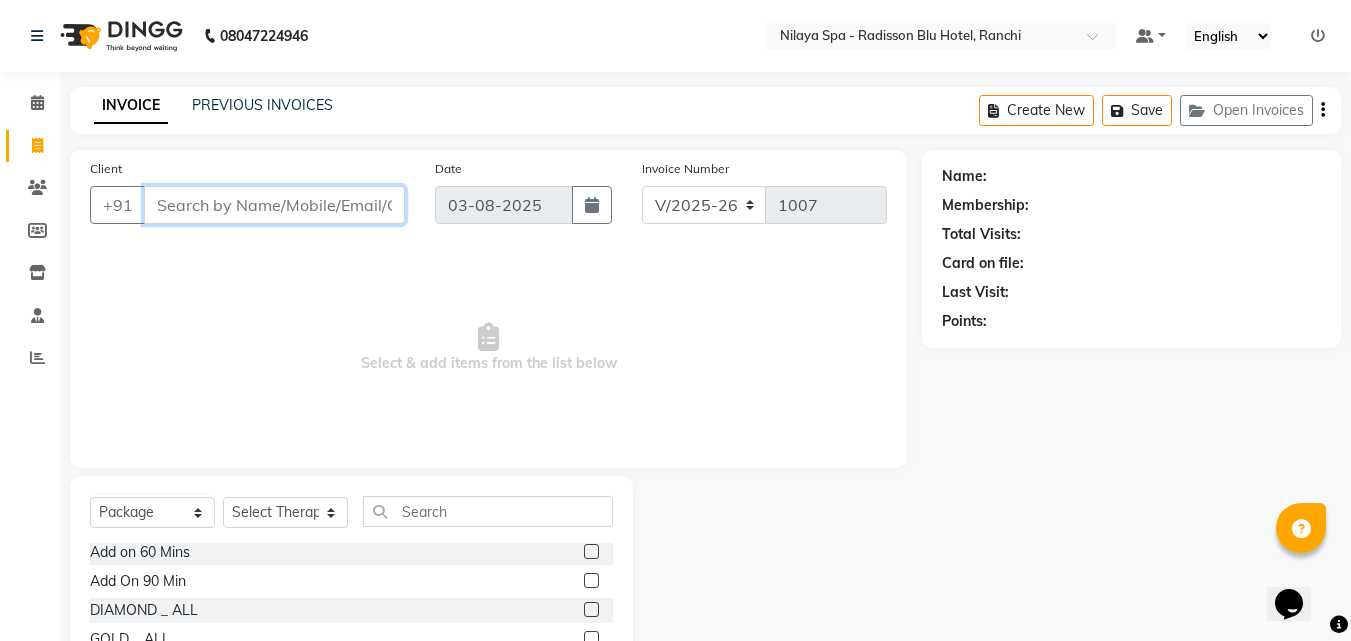 click on "Client" at bounding box center (274, 205) 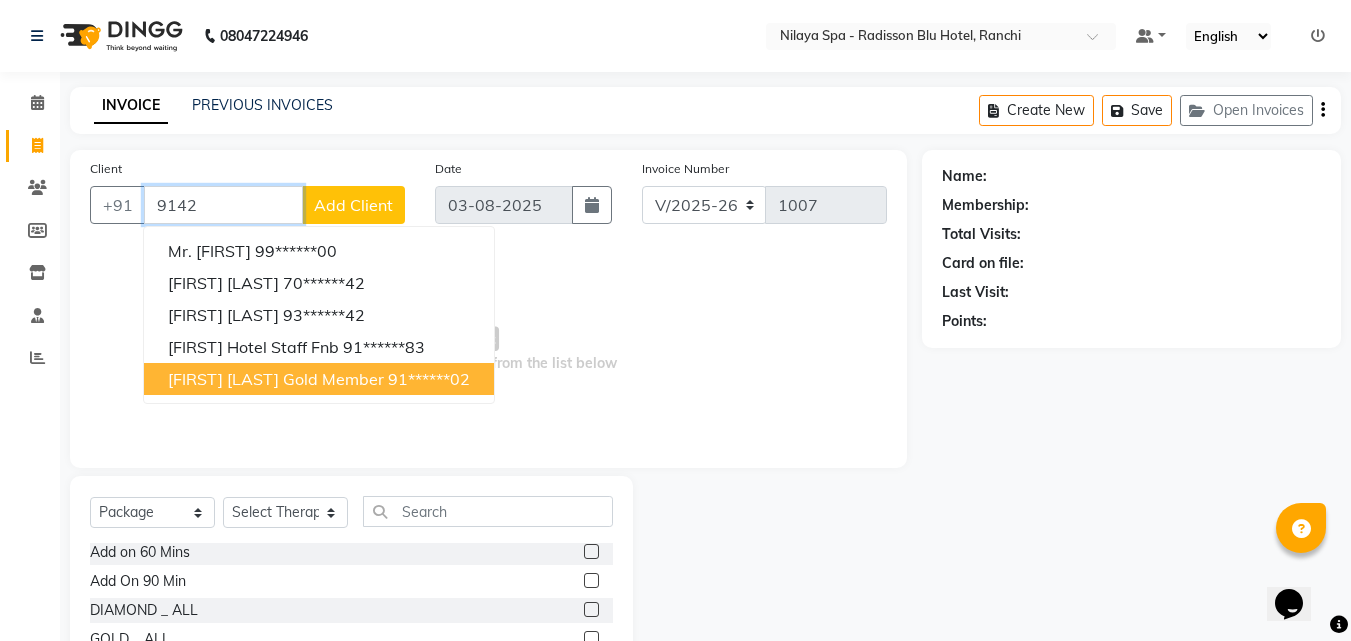 click on "[FIRST] [LAST]  Gold member" at bounding box center [276, 379] 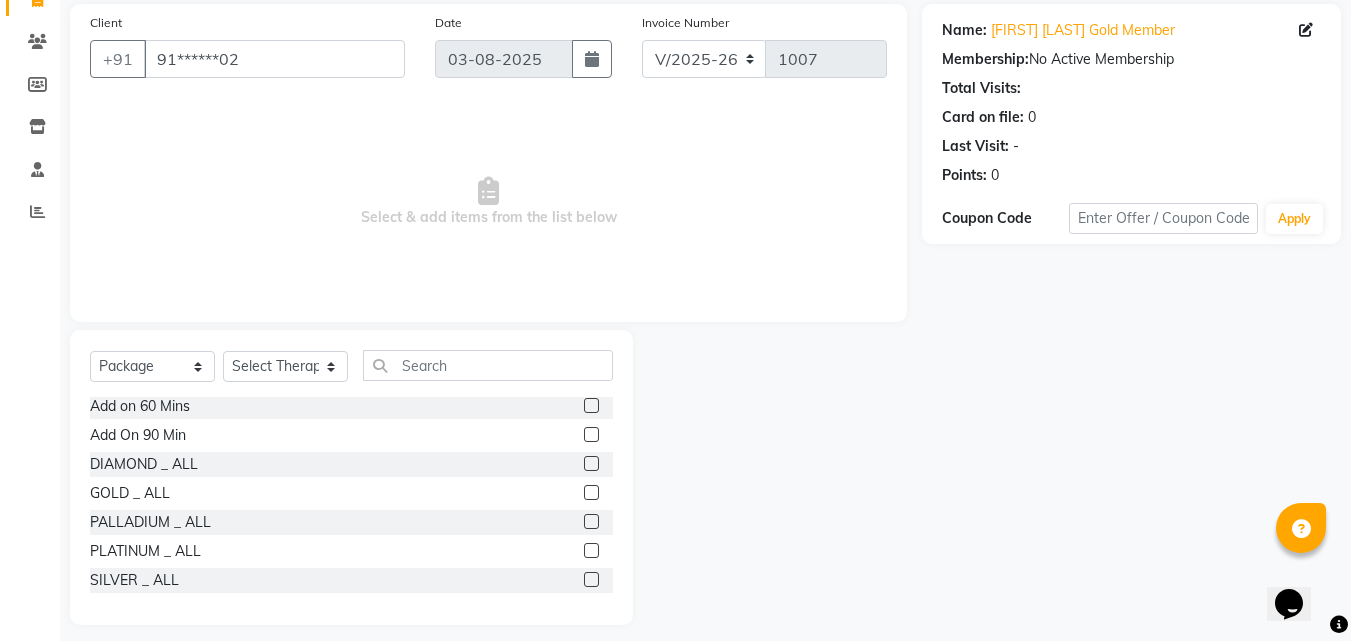 scroll, scrollTop: 160, scrollLeft: 0, axis: vertical 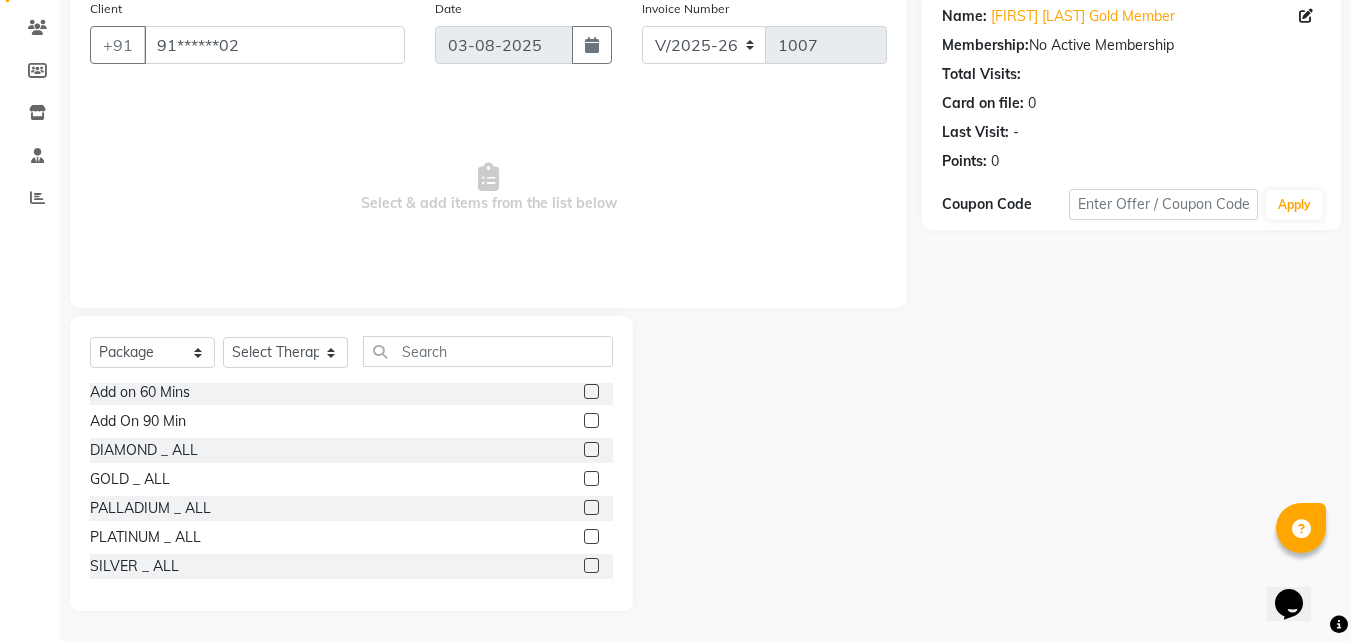 click 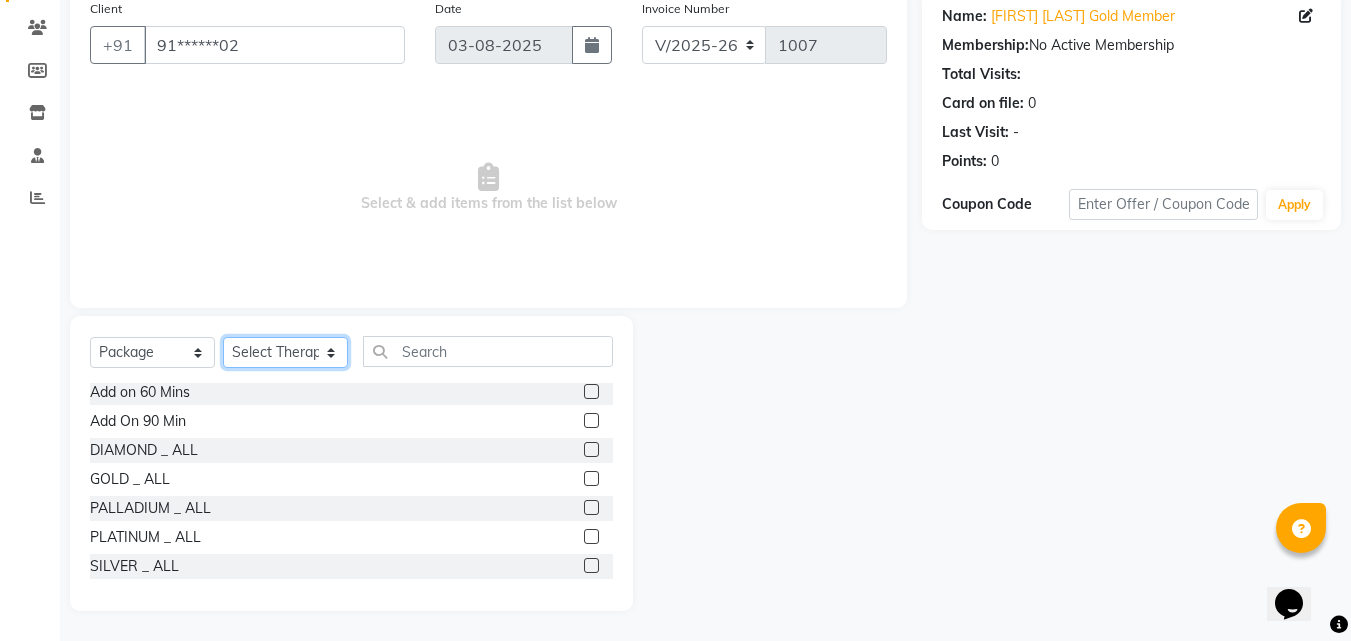 click on "Select Therapist Angel Guriya Irene Jane Nana Neelam  Office  Riya Sayak Shakib" 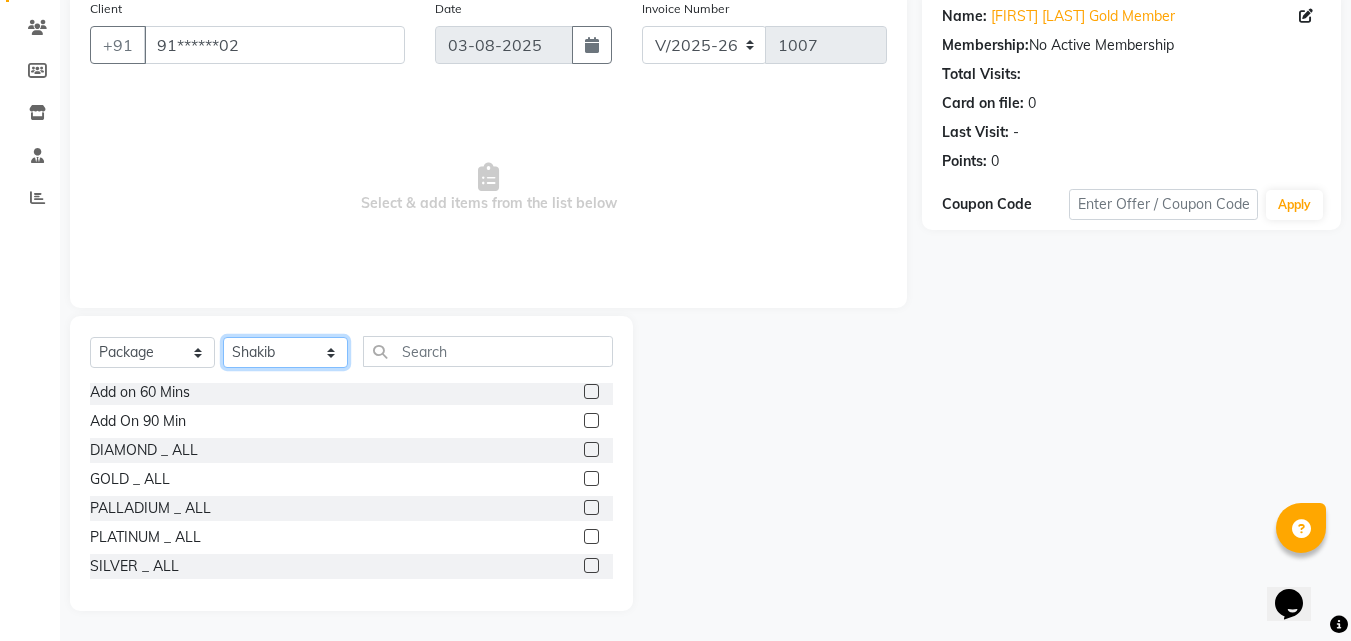 click on "Select Therapist Angel Guriya Irene Jane Nana Neelam  Office  Riya Sayak Shakib" 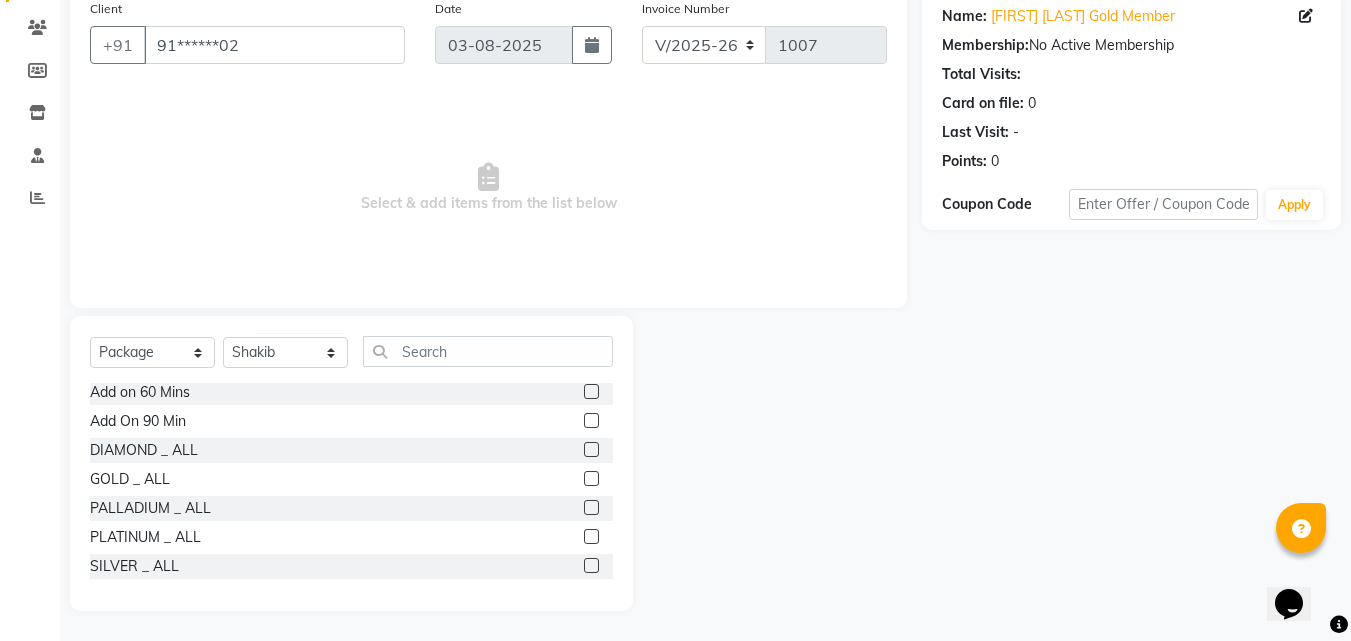 click 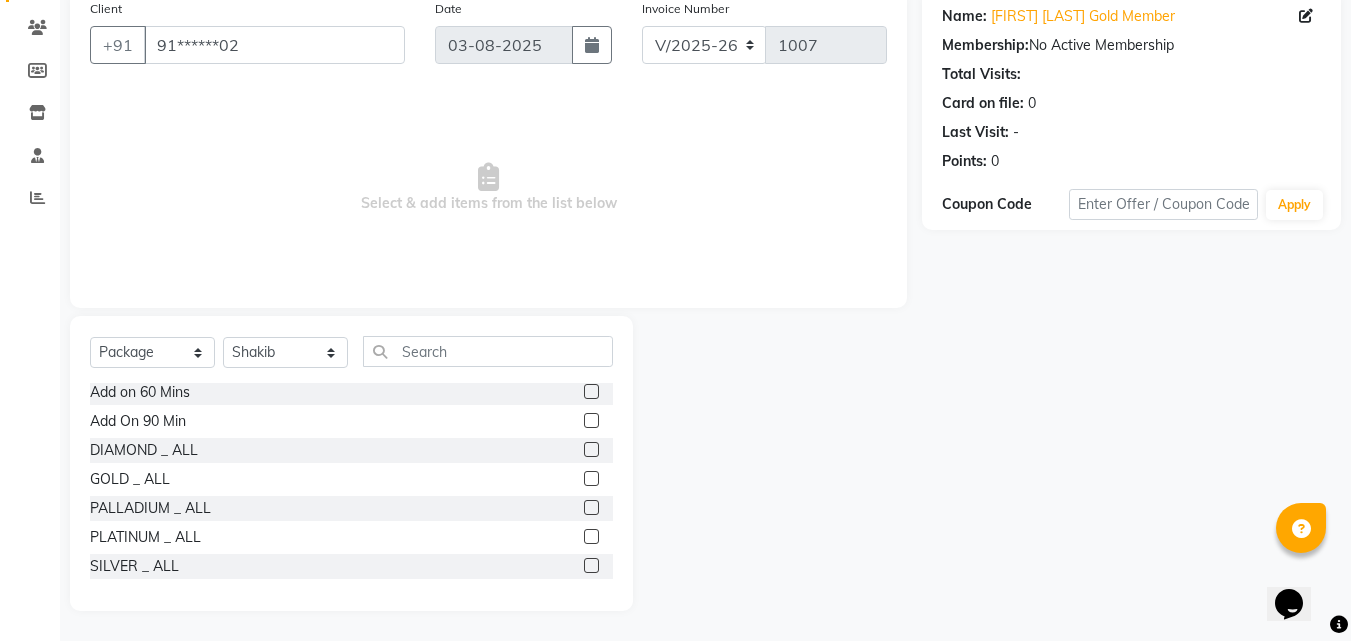 click at bounding box center (590, 479) 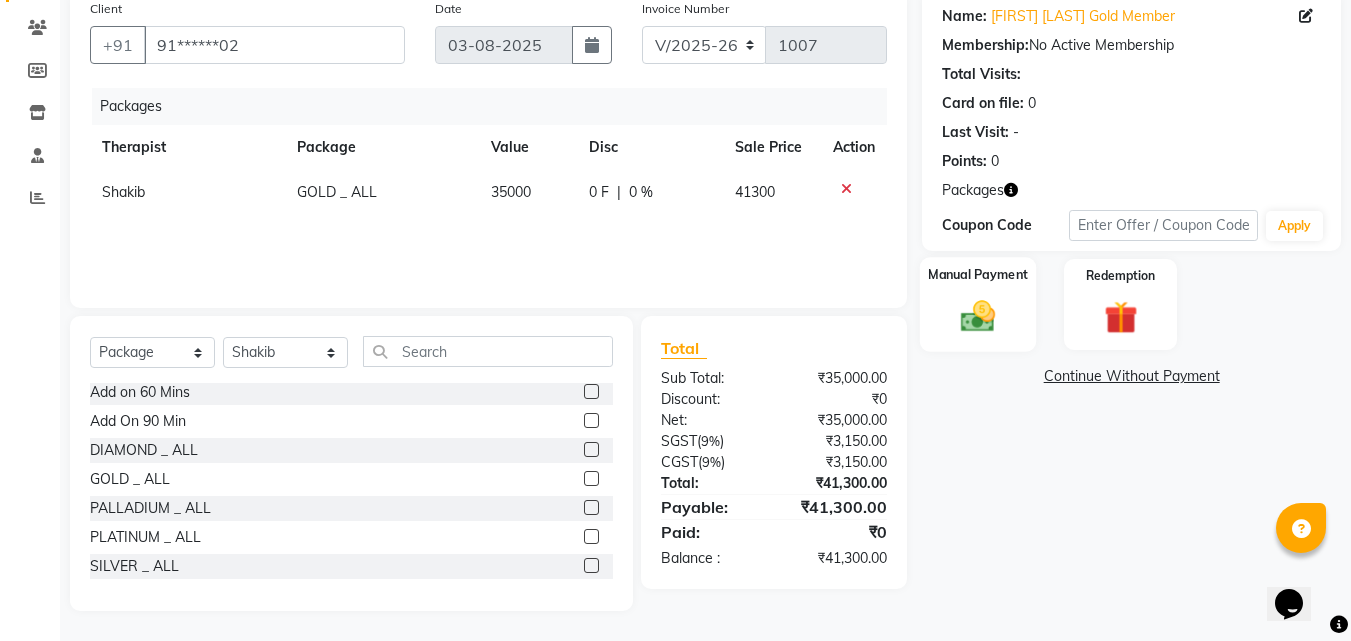 click 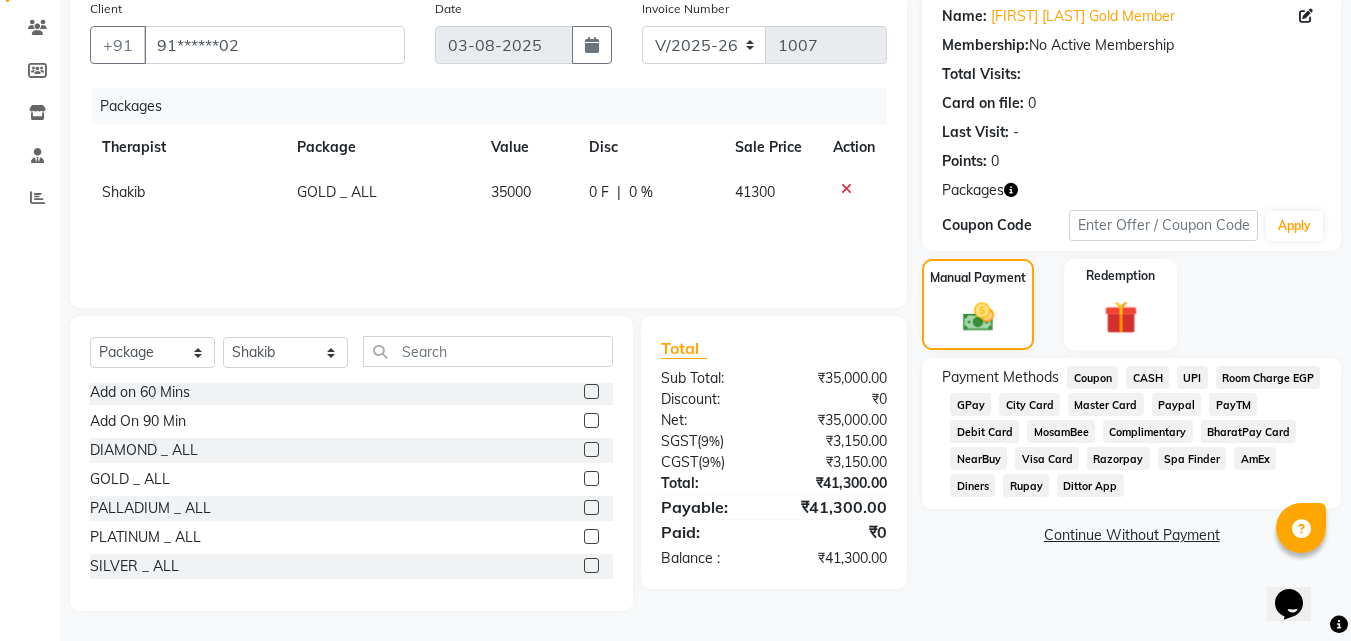 click on "CASH" 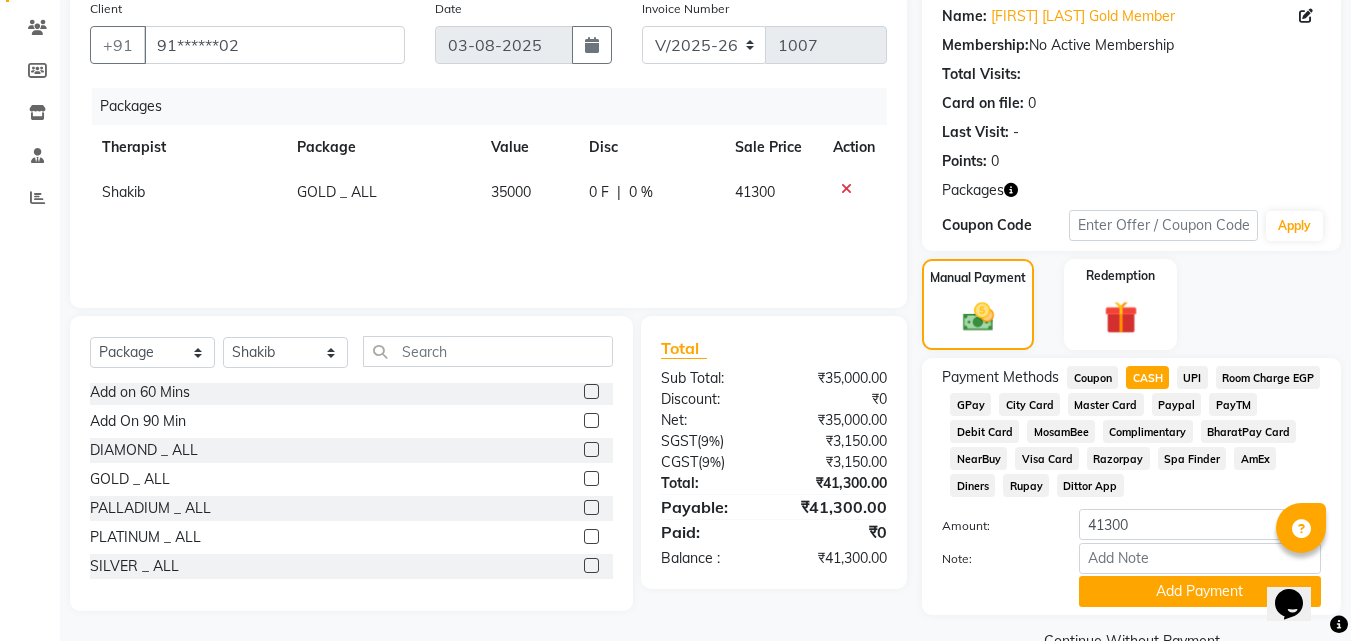 scroll, scrollTop: 205, scrollLeft: 0, axis: vertical 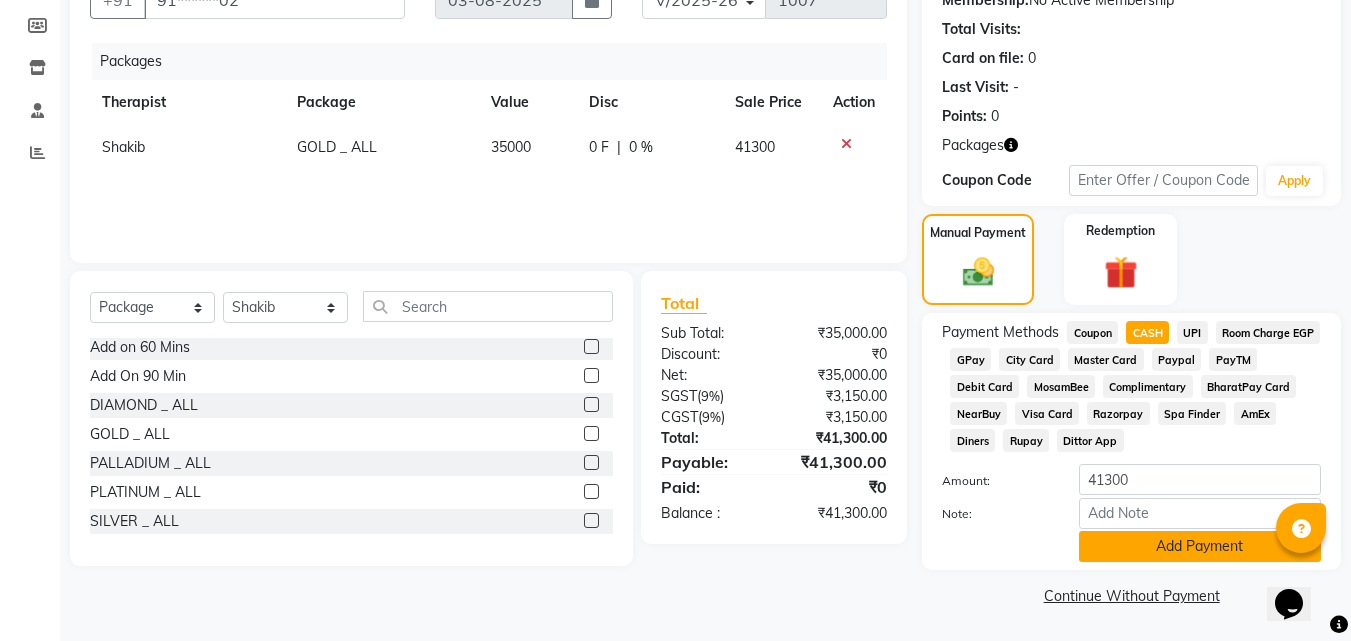 click on "Add Payment" 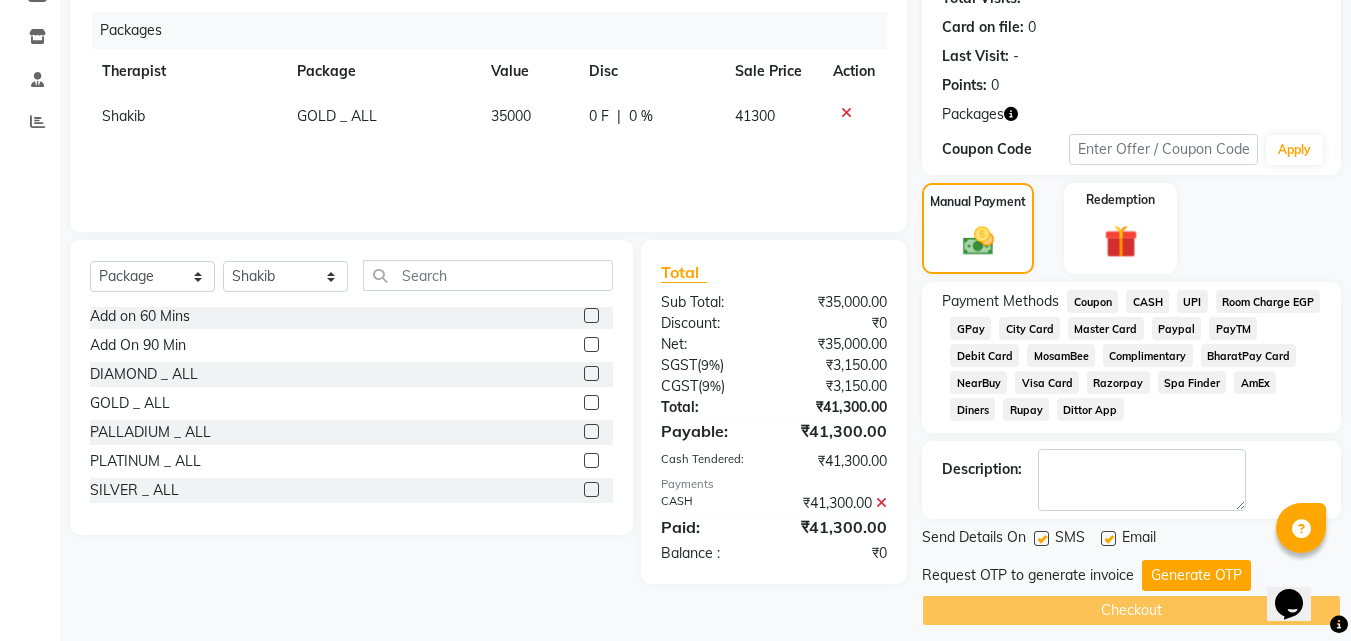 scroll, scrollTop: 251, scrollLeft: 0, axis: vertical 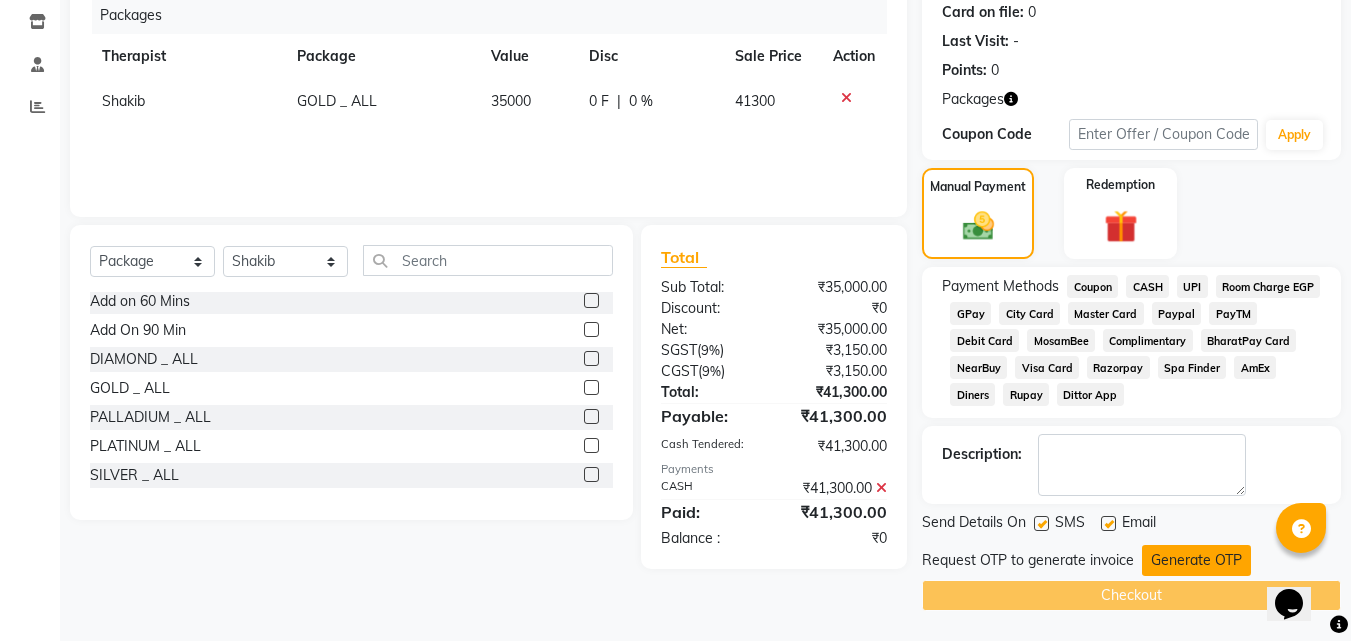 click on "Generate OTP" 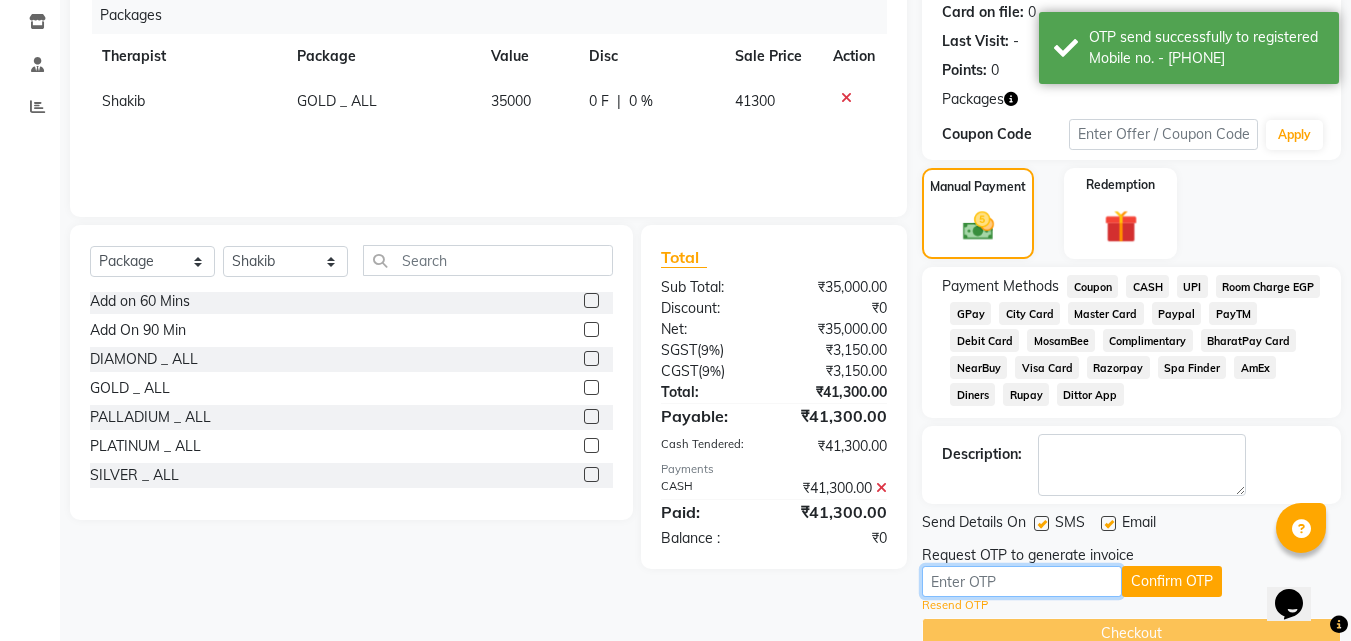 click at bounding box center [1022, 581] 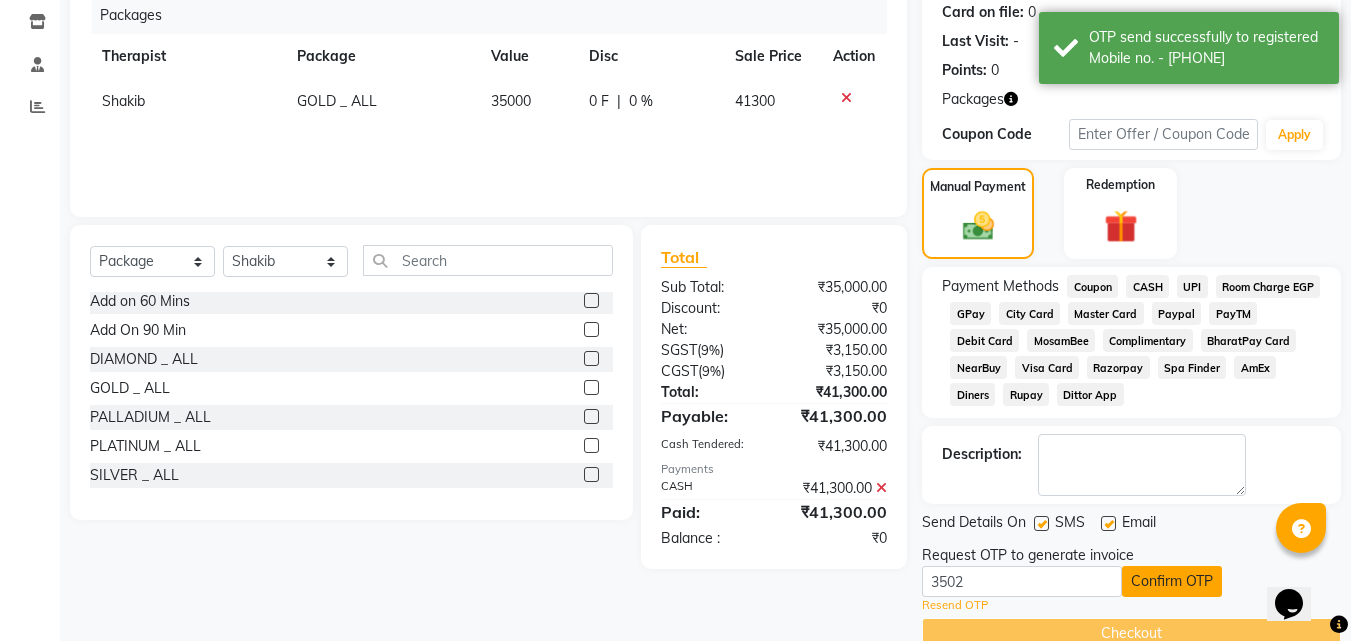 click on "Confirm OTP" 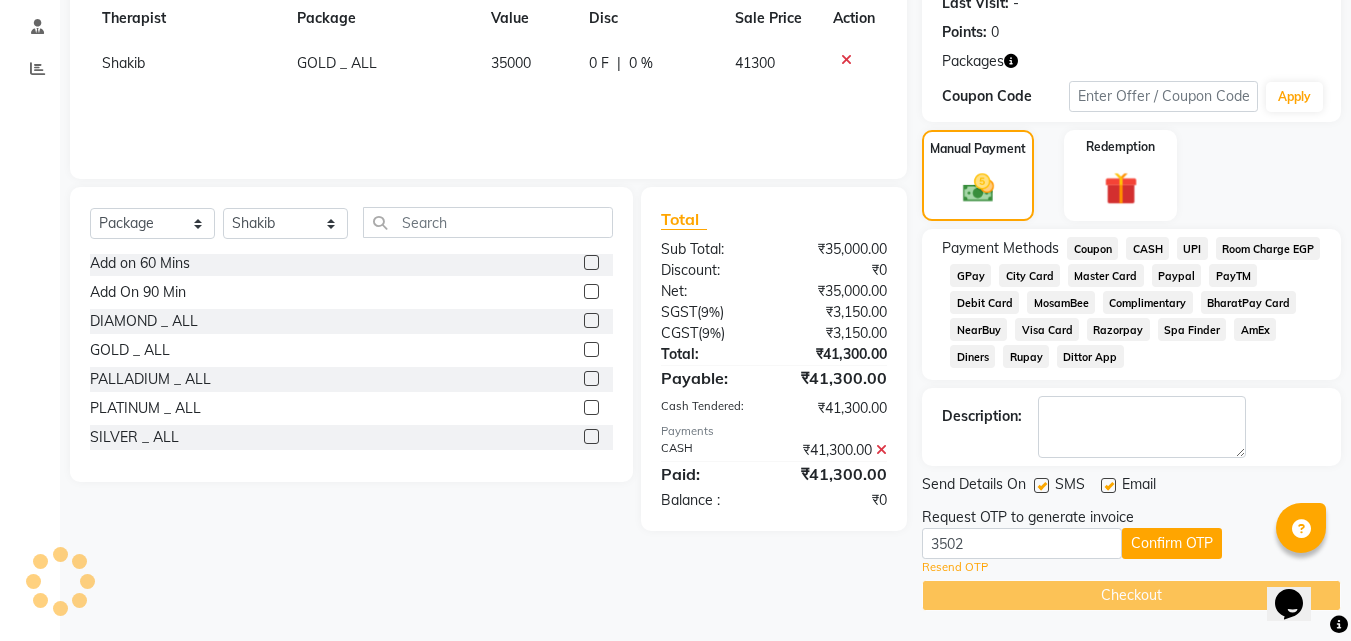 scroll, scrollTop: 212, scrollLeft: 0, axis: vertical 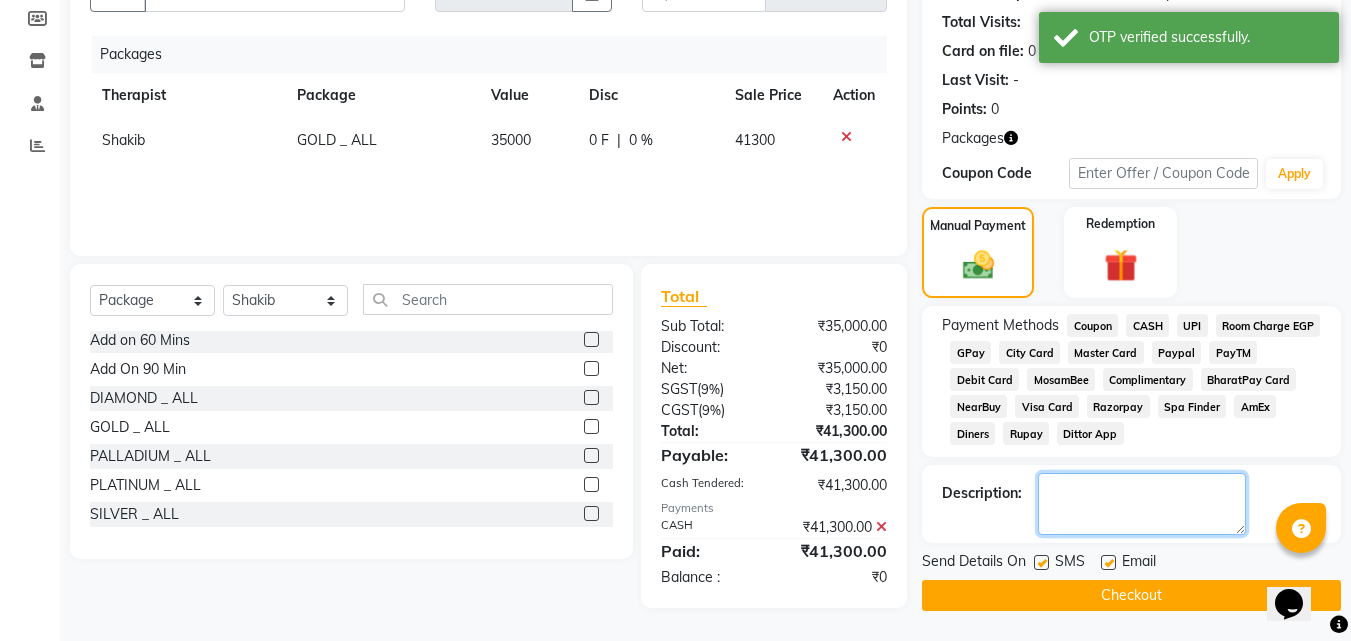 click 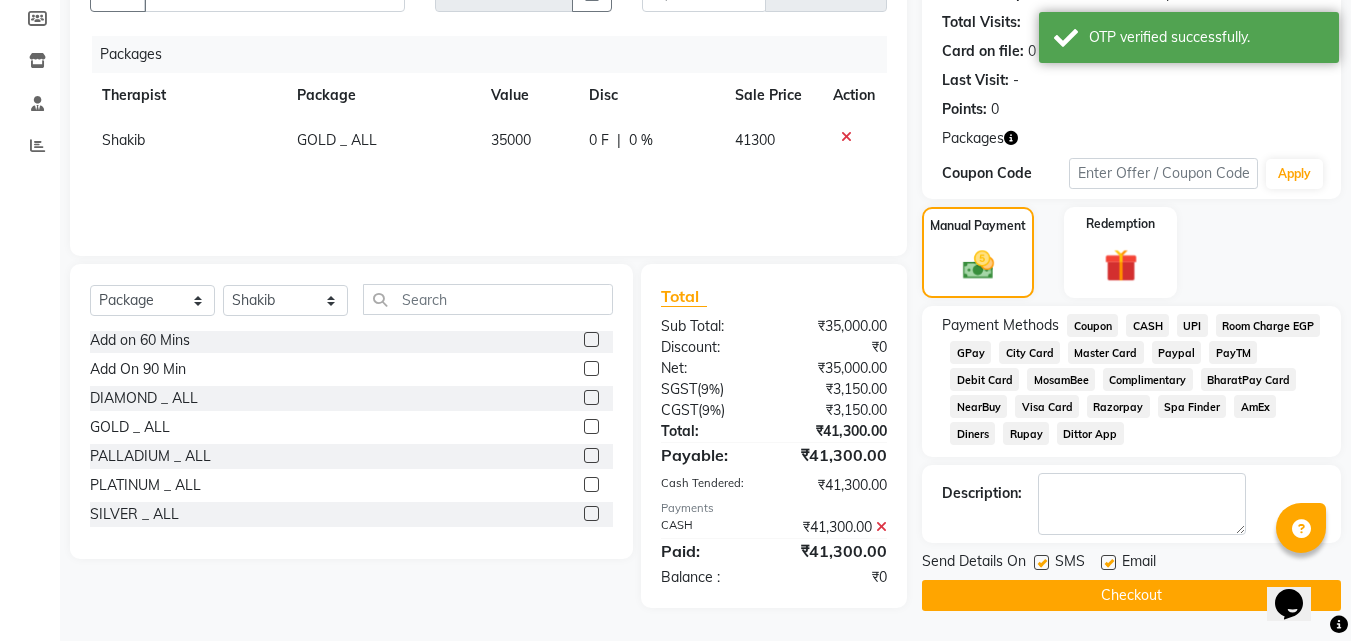click on "Checkout" 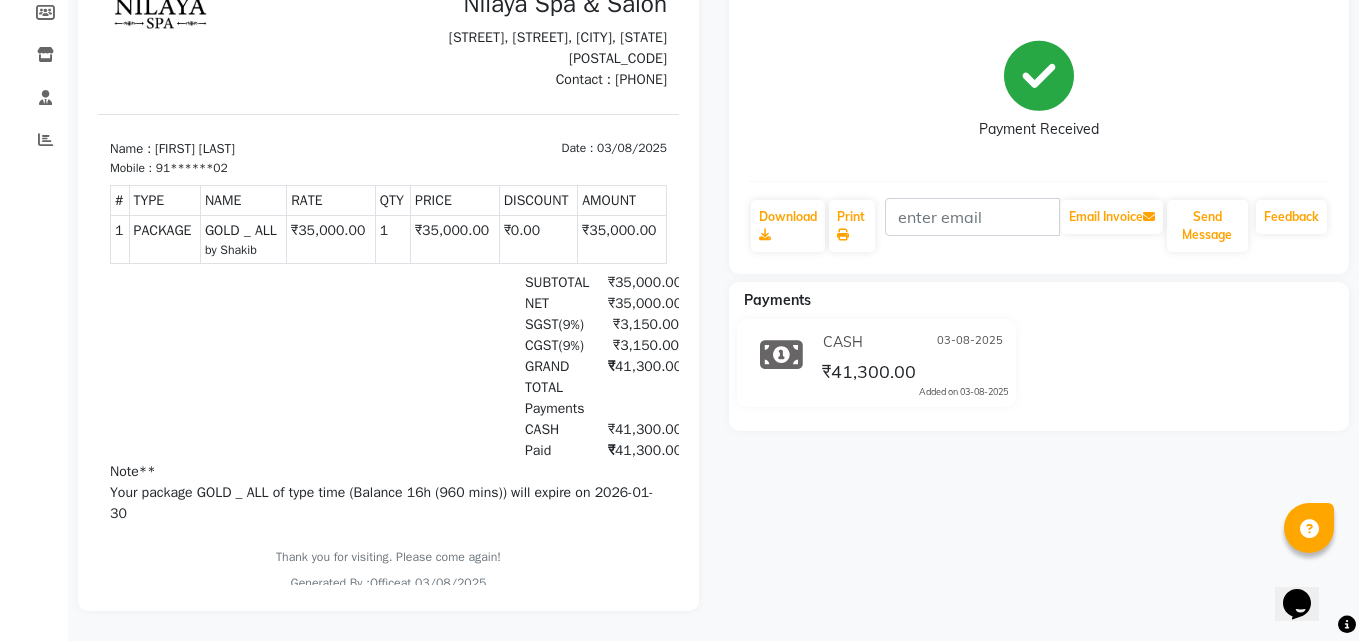 scroll, scrollTop: 0, scrollLeft: 0, axis: both 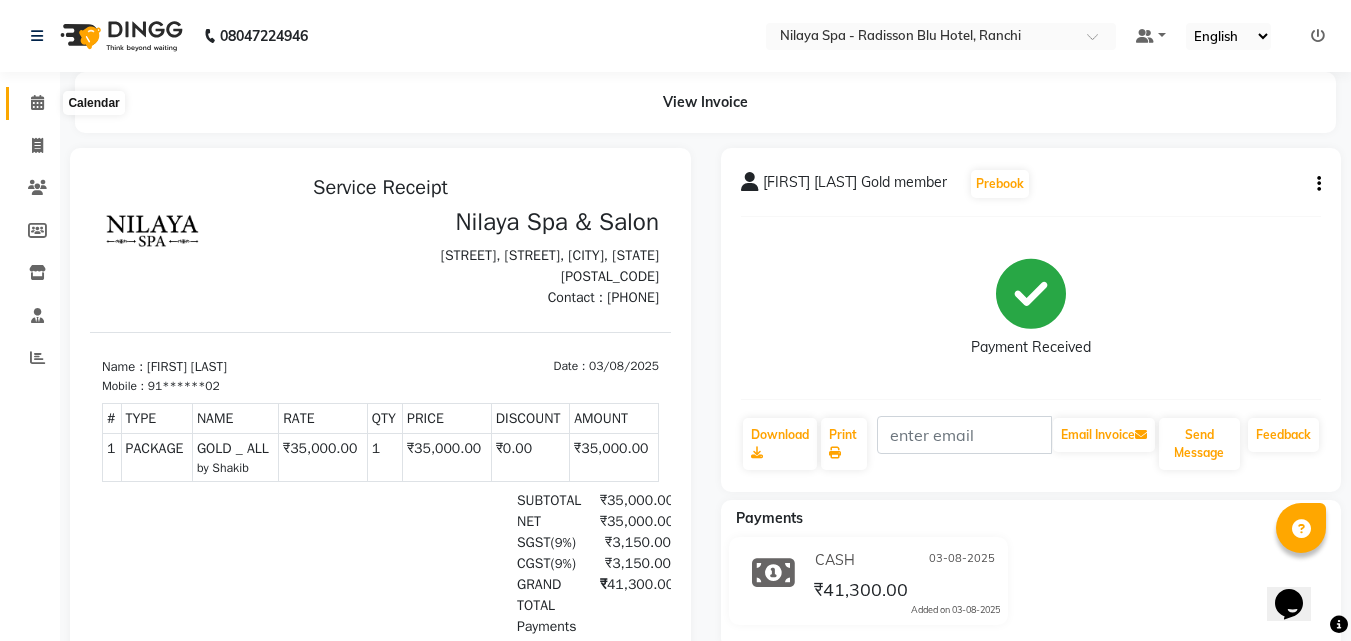 click 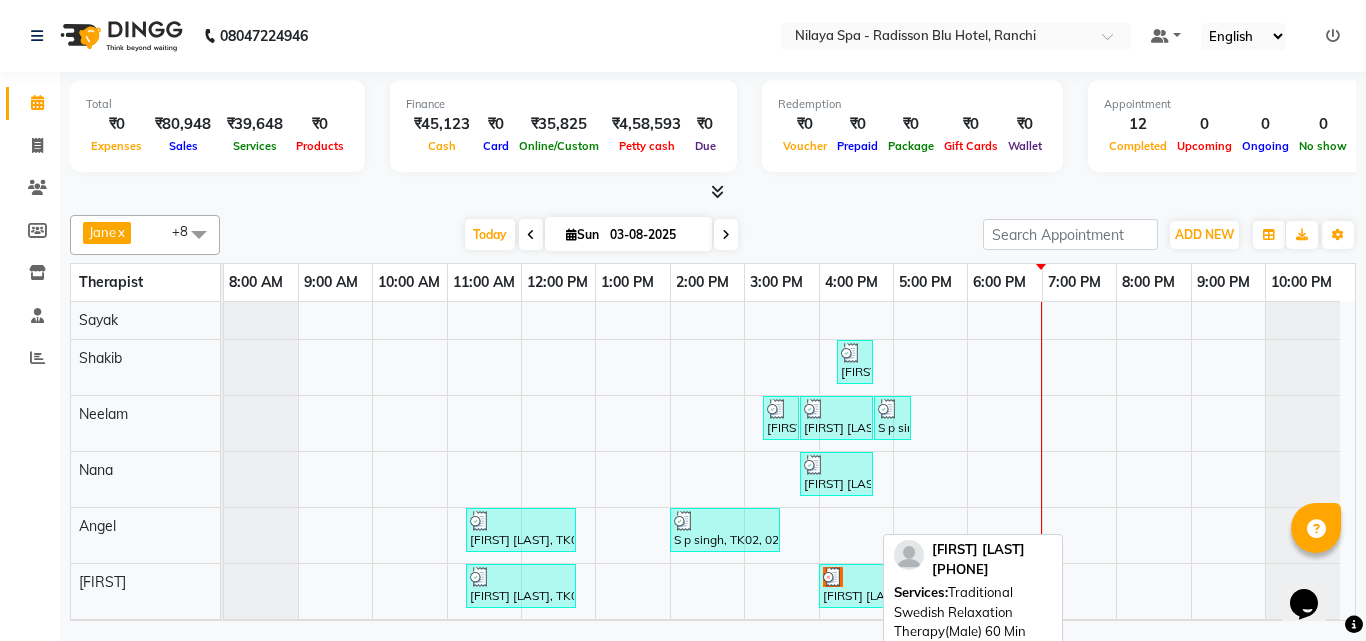 scroll, scrollTop: 62, scrollLeft: 0, axis: vertical 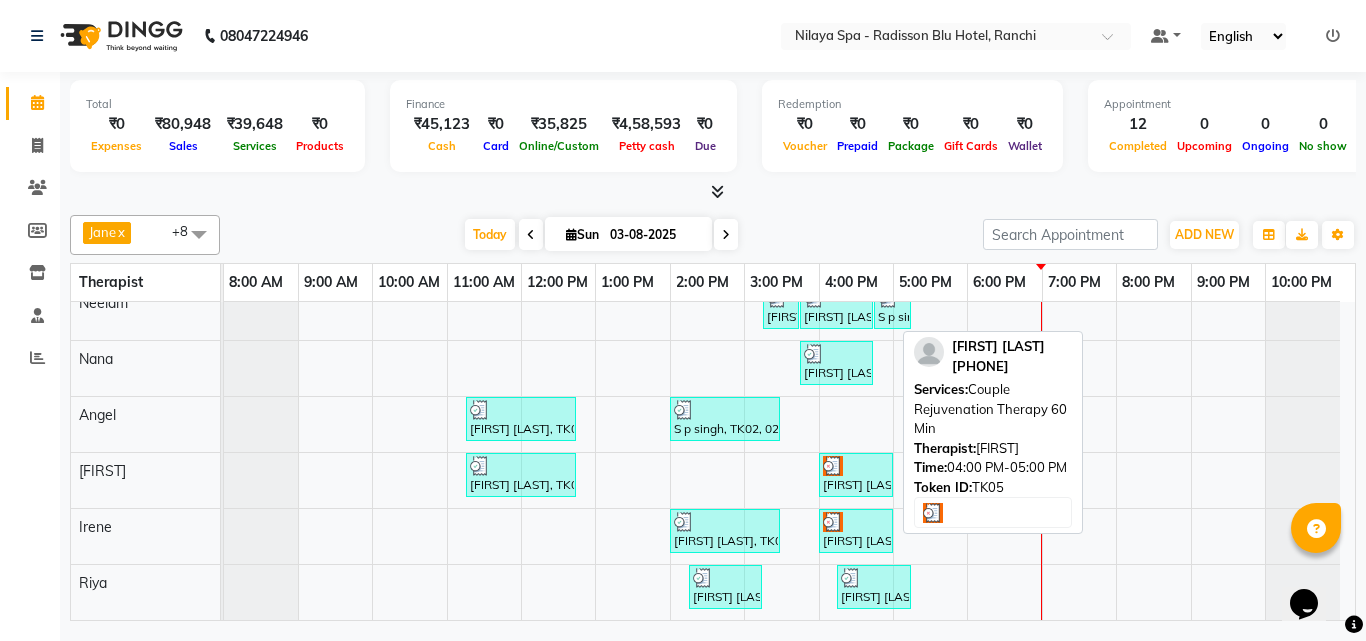 click on "[FIRST] [LAST], TK05, 04:00 PM-05:00 PM, Couple Rejuvenation Therapy 60 Min" at bounding box center (856, 475) 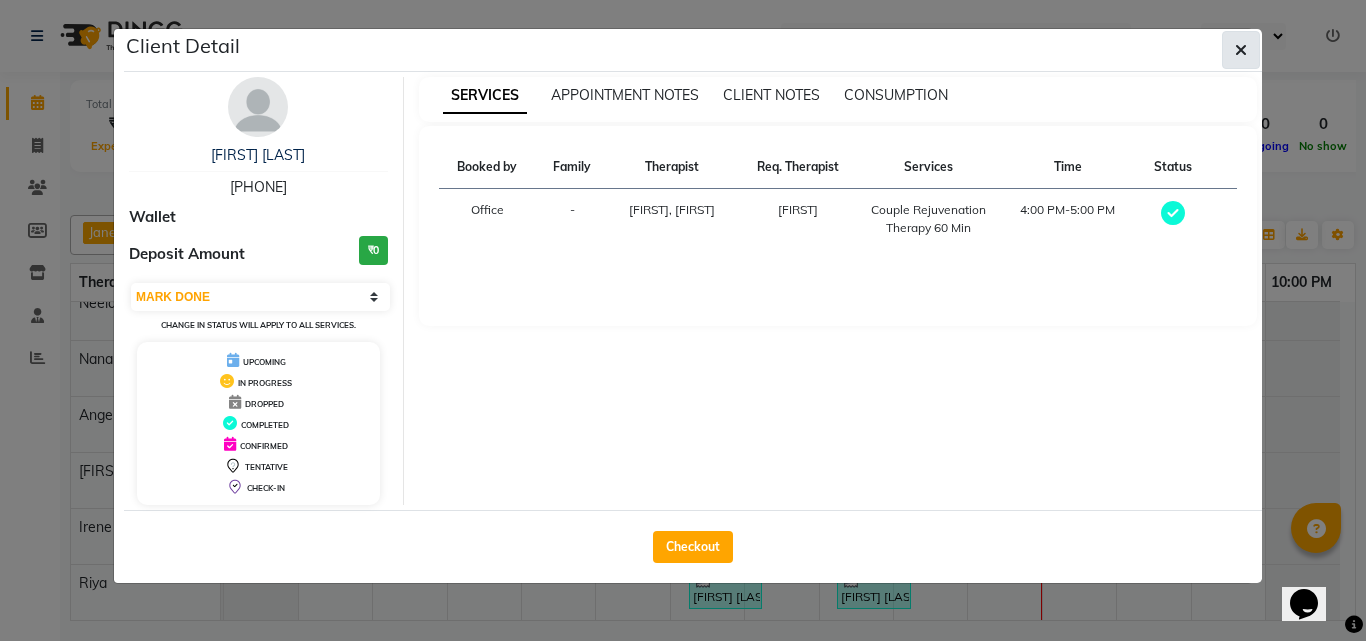 click 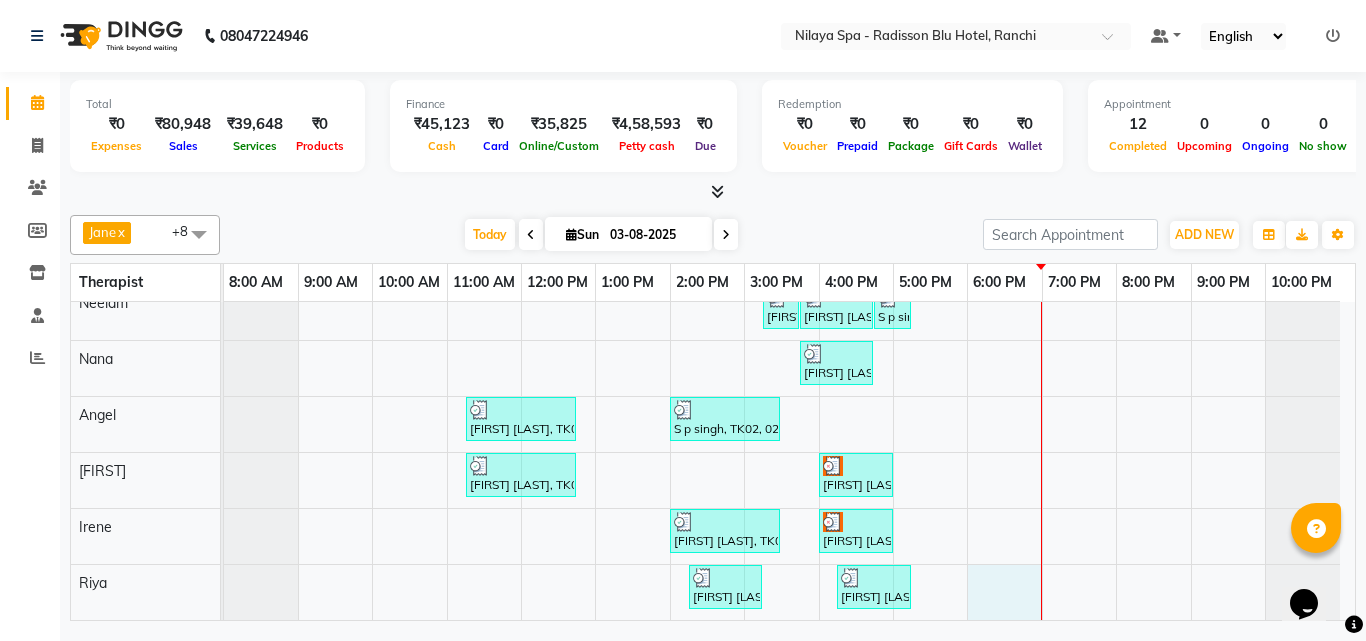 click on "[FIRST] [LAST], TK08, 04:15 PM-04:45 PM, Hair Care - Therapies - Hair Cut (Without Shampoo) (Men)     [FIRST] [LAST], TK09, 03:15 PM-03:45 PM, Bleach - Face Detan     [FIRST] [LAST], TK09, 03:45 PM-04:45 PM, Signature Multi Vitamin, Anti-Ageing Facial (Female)     [FIRST] [LAST], TK09, 04:45 PM-05:15 PM, Hair Care - Therapies - Shampoo, Conditioning & Blowdry (Female)     [FIRST] [LAST], TK06, 03:45 PM-04:45 PM, Traditional Swedish Relaxation Therapy(Male) 60 Min     [FIRST] [LAST], TK01, 11:15 AM-12:45 PM, Traditional Swedish Relaxation Therapy(Male) 90 Min     [FIRST] [LAST], TK02, 02:00 PM-03:30 PM, Deep Tissue Repair Therapy(Female) 90 Min     [FIRST] [LAST], TK01, 11:15 AM-12:45 PM, Traditional Swedish Relaxation Therapy(Male) 90 Min     [FIRST] [LAST], TK05, 04:00 PM-05:00 PM, Couple Rejuvenation Therapy 60 Min     [FIRST] [LAST], TK04, 02:00 PM-03:30 PM, R3 Fusion Therapy(Male) 90 Min     [FIRST] [LAST], TK05, 04:00 PM-05:00 PM, Couple Rejuvenation Therapy 60 Min" at bounding box center (789, 405) 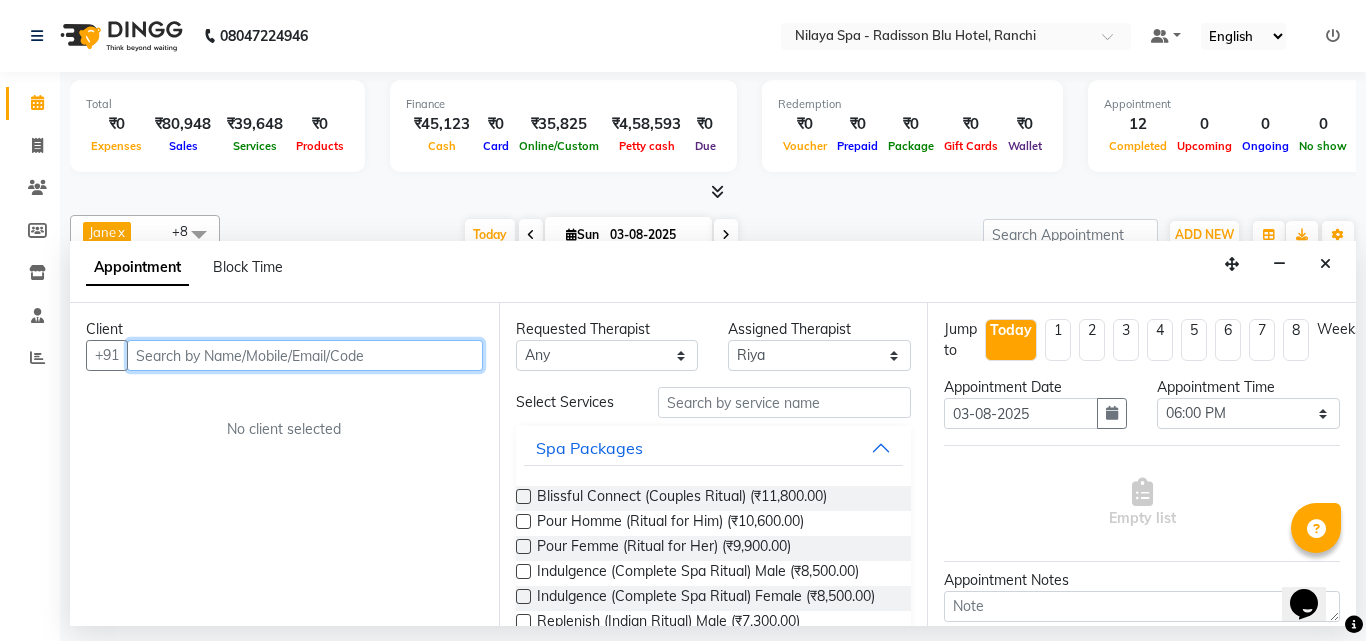 click at bounding box center [305, 355] 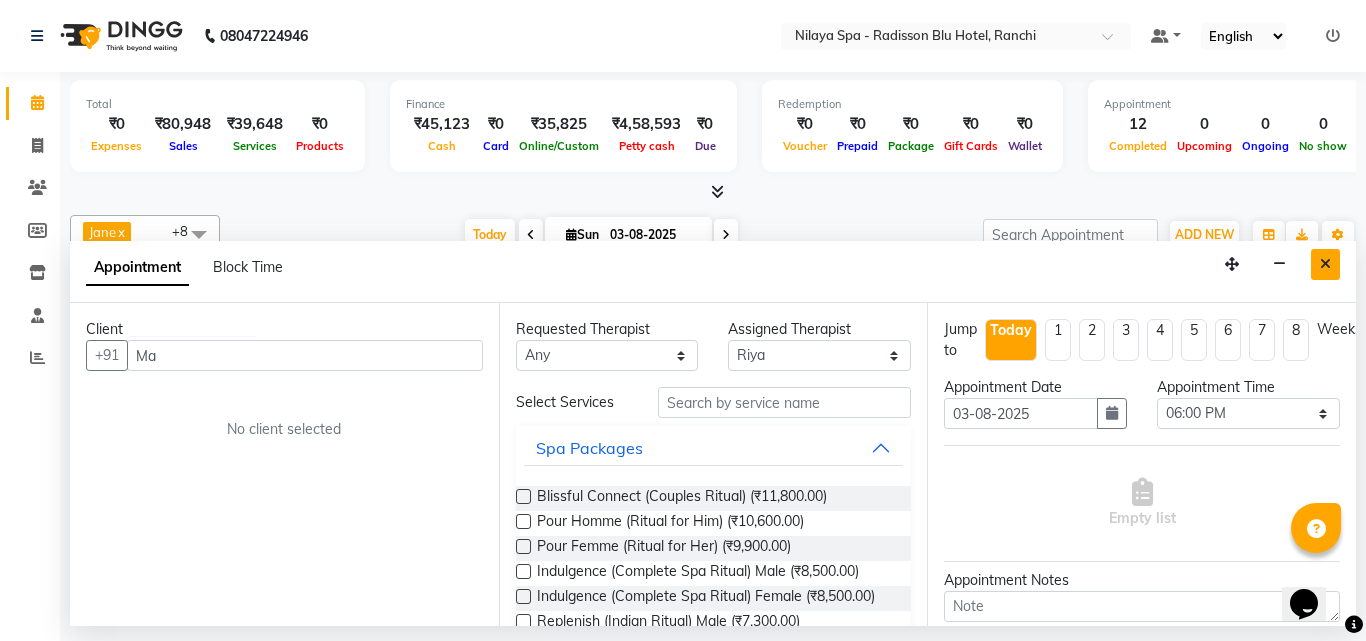 click at bounding box center [1325, 264] 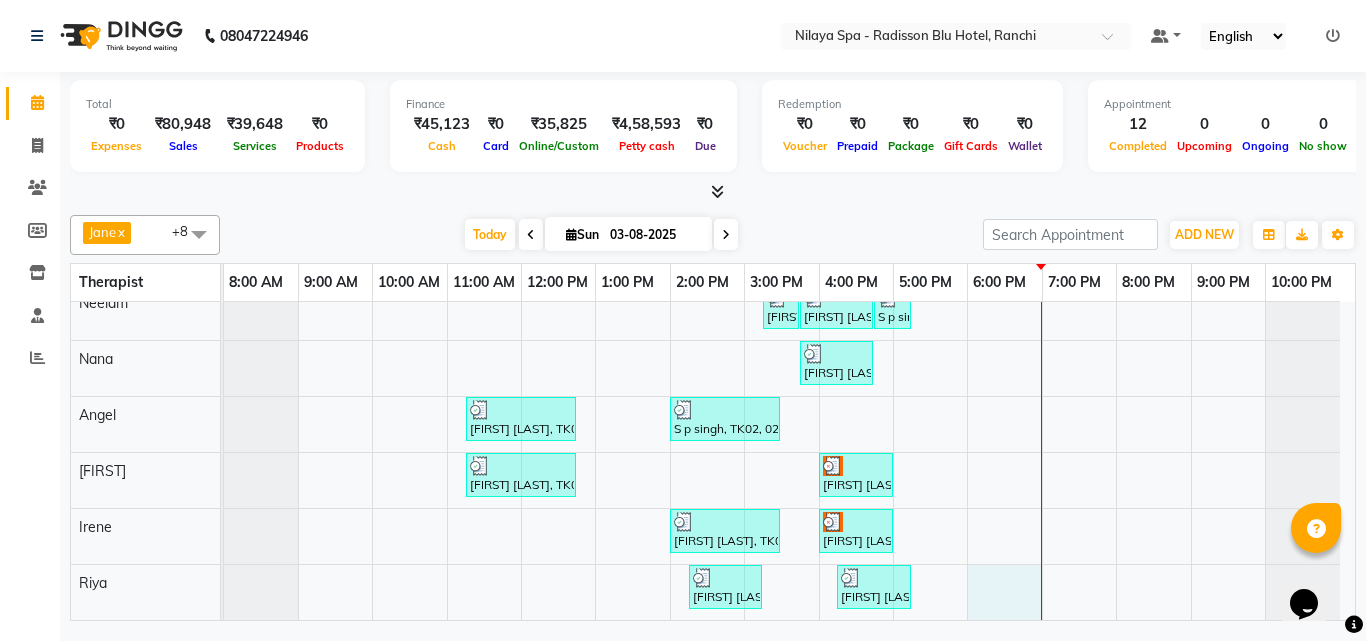 click on "[FIRST] [LAST], TK08, 04:15 PM-04:45 PM, Hair Care - Therapies - Hair Cut (Without Shampoo) (Men)     [FIRST] [LAST], TK09, 03:15 PM-03:45 PM, Bleach - Face Detan     [FIRST] [LAST], TK09, 03:45 PM-04:45 PM, Signature Multi Vitamin, Anti-Ageing Facial (Female)     [FIRST] [LAST], TK09, 04:45 PM-05:15 PM, Hair Care - Therapies - Shampoo, Conditioning & Blowdry (Female)     [FIRST] [LAST], TK06, 03:45 PM-04:45 PM, Traditional Swedish Relaxation Therapy(Male) 60 Min     [FIRST] [LAST], TK01, 11:15 AM-12:45 PM, Traditional Swedish Relaxation Therapy(Male) 90 Min     [FIRST] [LAST], TK02, 02:00 PM-03:30 PM, Deep Tissue Repair Therapy(Female) 90 Min     [FIRST] [LAST], TK01, 11:15 AM-12:45 PM, Traditional Swedish Relaxation Therapy(Male) 90 Min     [FIRST] [LAST], TK05, 04:00 PM-05:00 PM, Couple Rejuvenation Therapy 60 Min     [FIRST] [LAST], TK04, 02:00 PM-03:30 PM, R3 Fusion Therapy(Male) 90 Min     [FIRST] [LAST], TK05, 04:00 PM-05:00 PM, Couple Rejuvenation Therapy 60 Min" at bounding box center (789, 405) 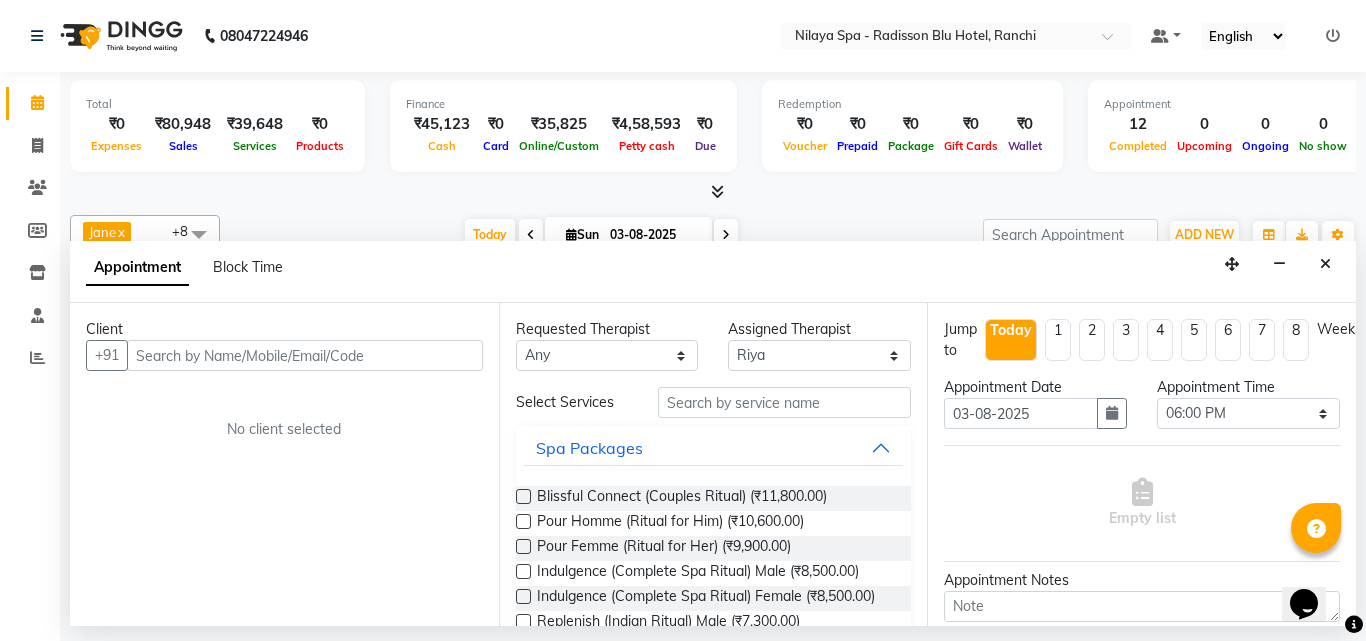 click at bounding box center (305, 355) 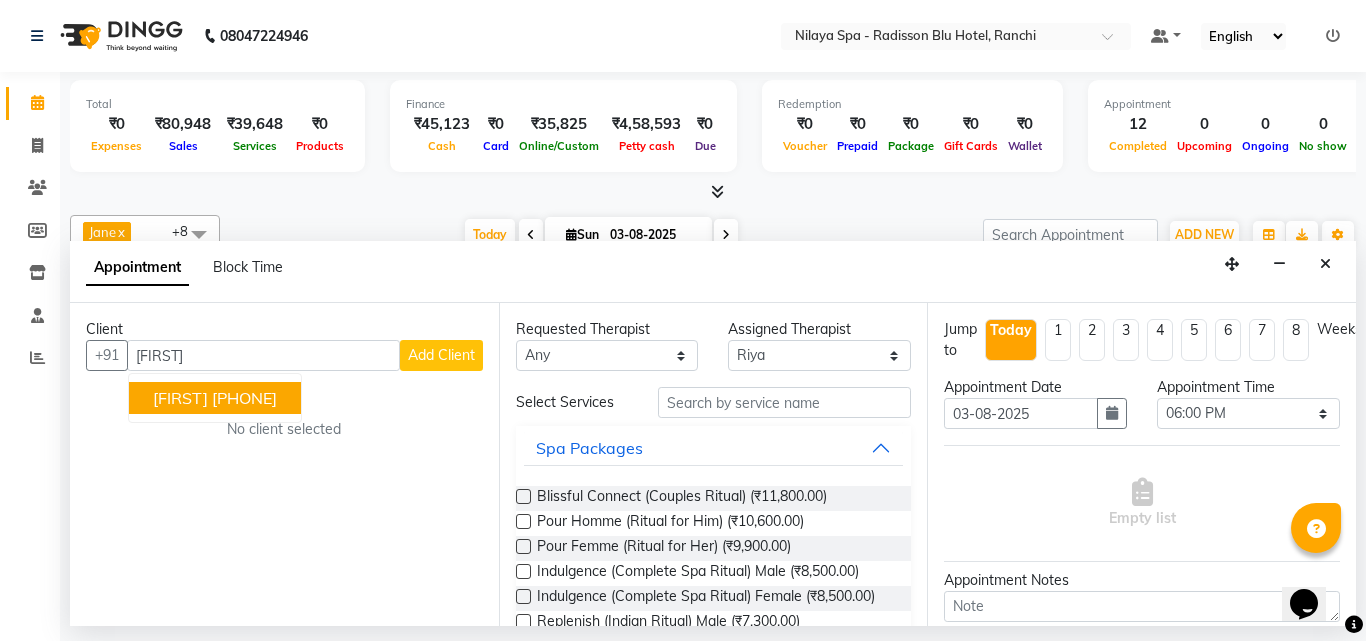 click on "[PHONE]" at bounding box center (244, 398) 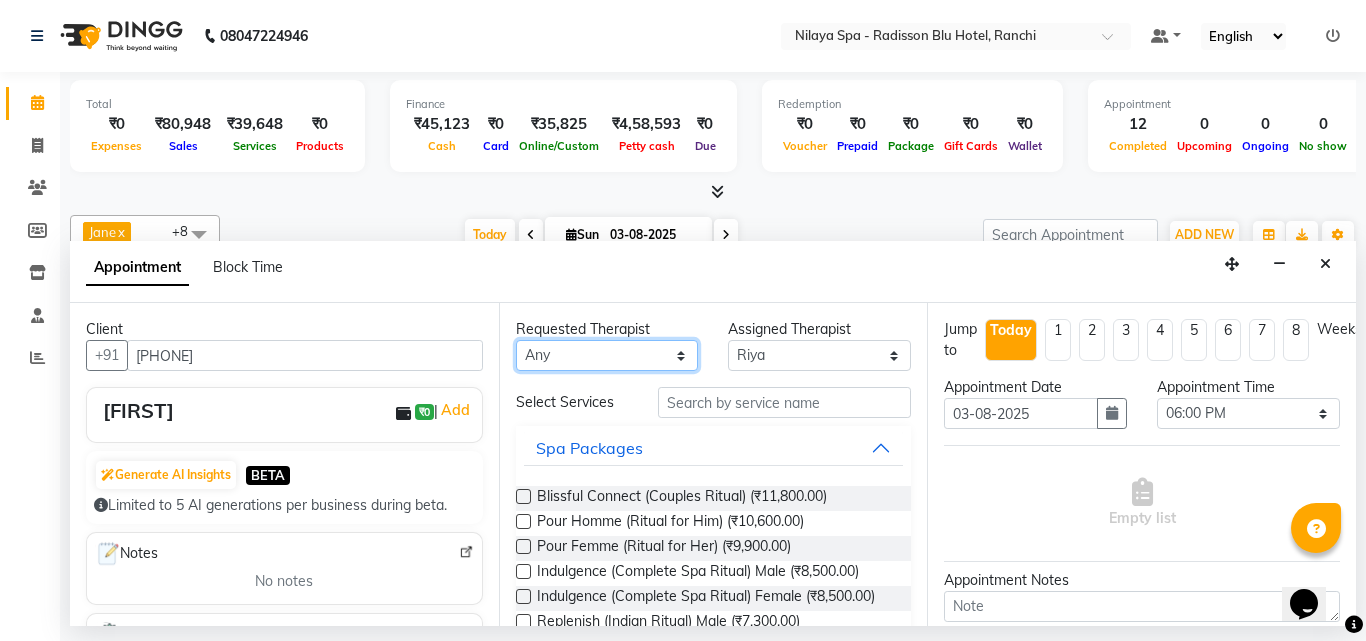 click on "Any Angel Guriya Irene Nana Neelam  Office  Riya Sayak Shakib" at bounding box center [607, 355] 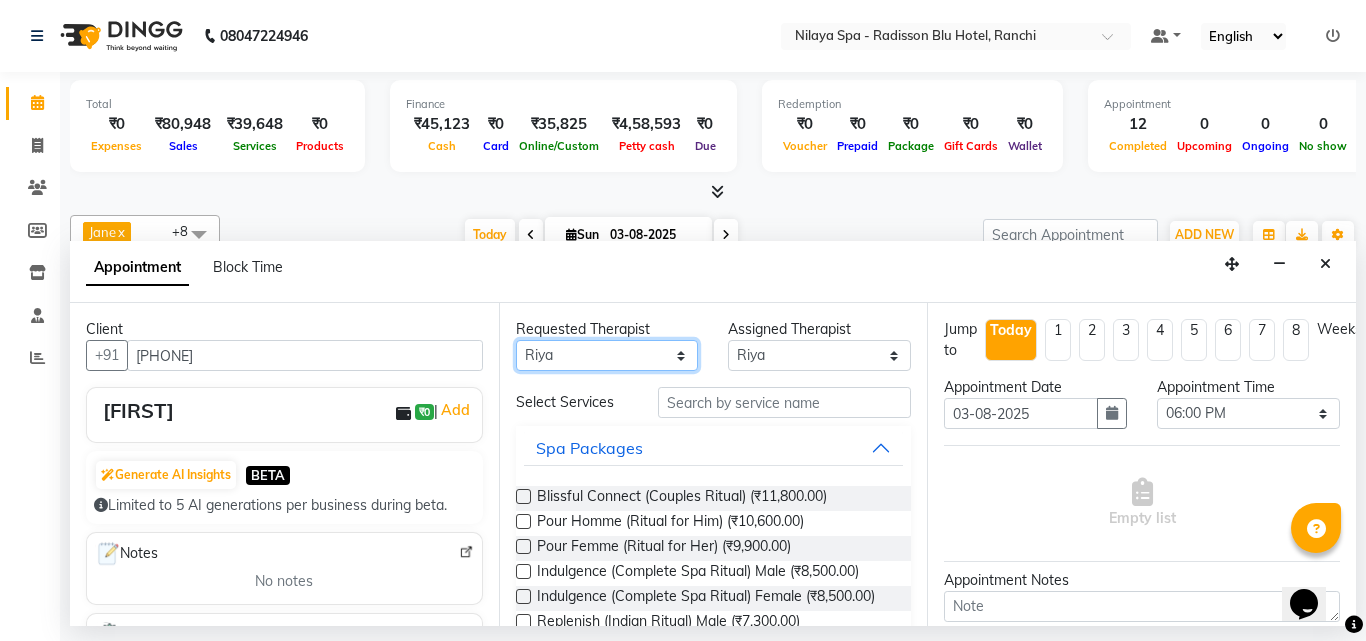 click on "Any Angel Guriya Irene Nana Neelam  Office  Riya Sayak Shakib" at bounding box center [607, 355] 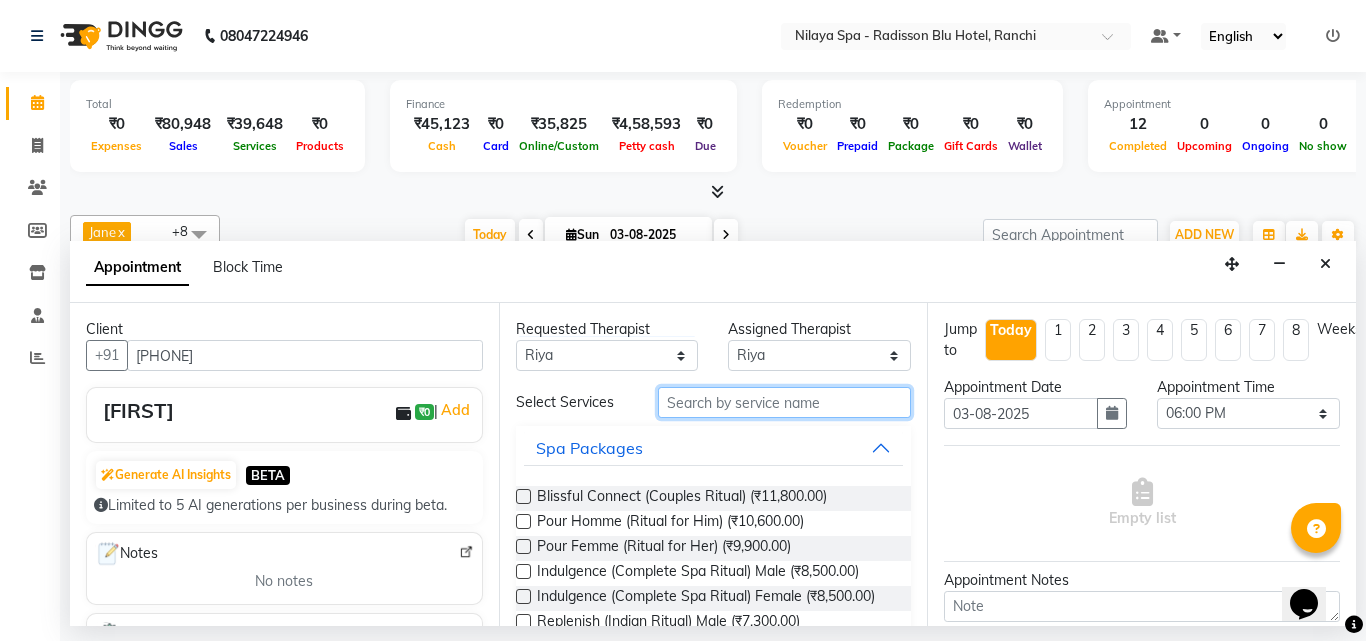 click at bounding box center [785, 402] 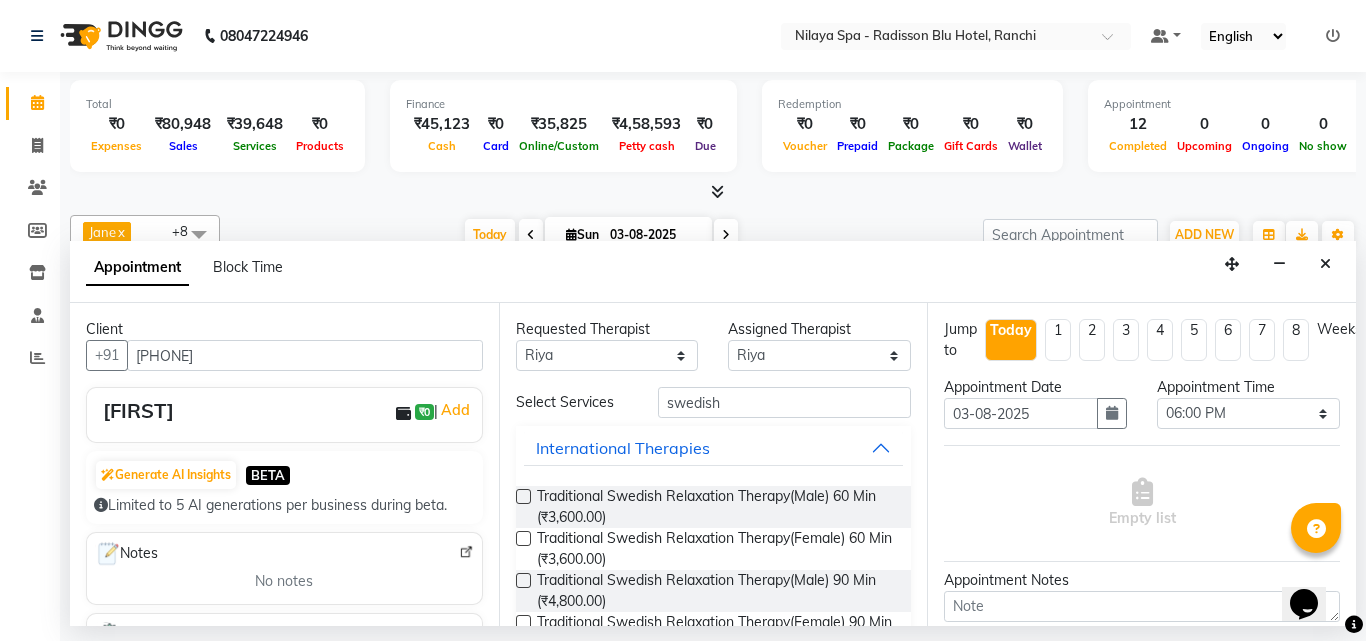 click at bounding box center [523, 496] 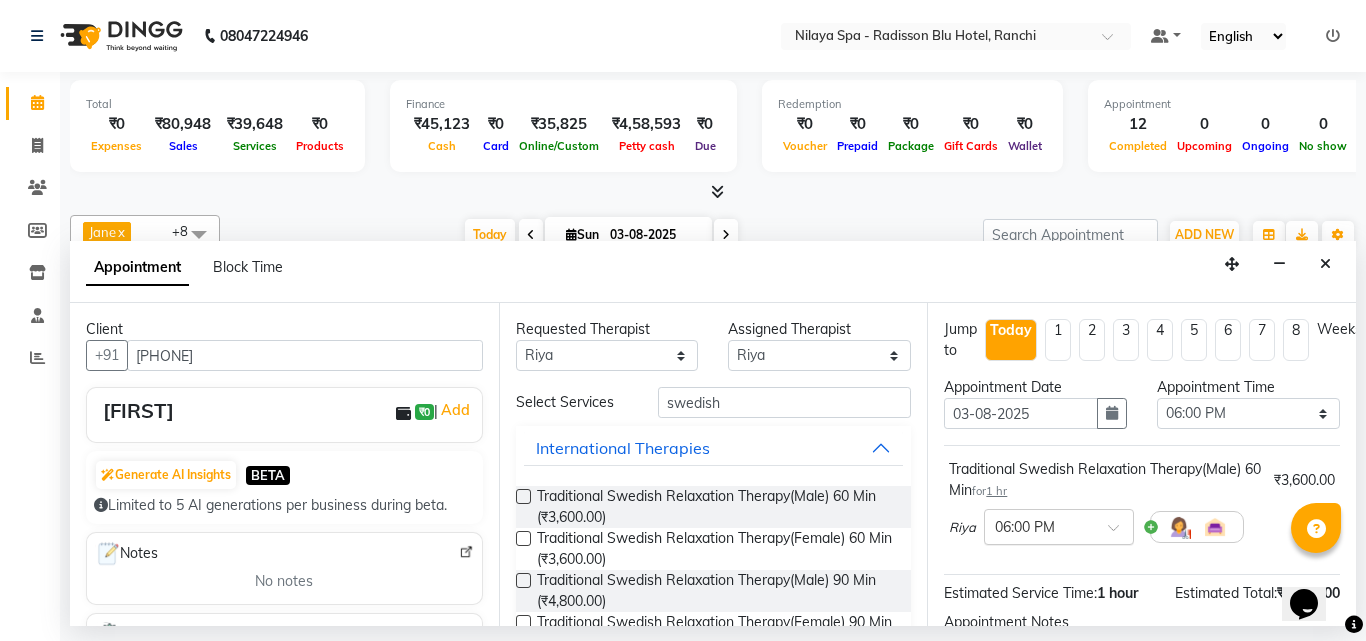 click at bounding box center (1059, 525) 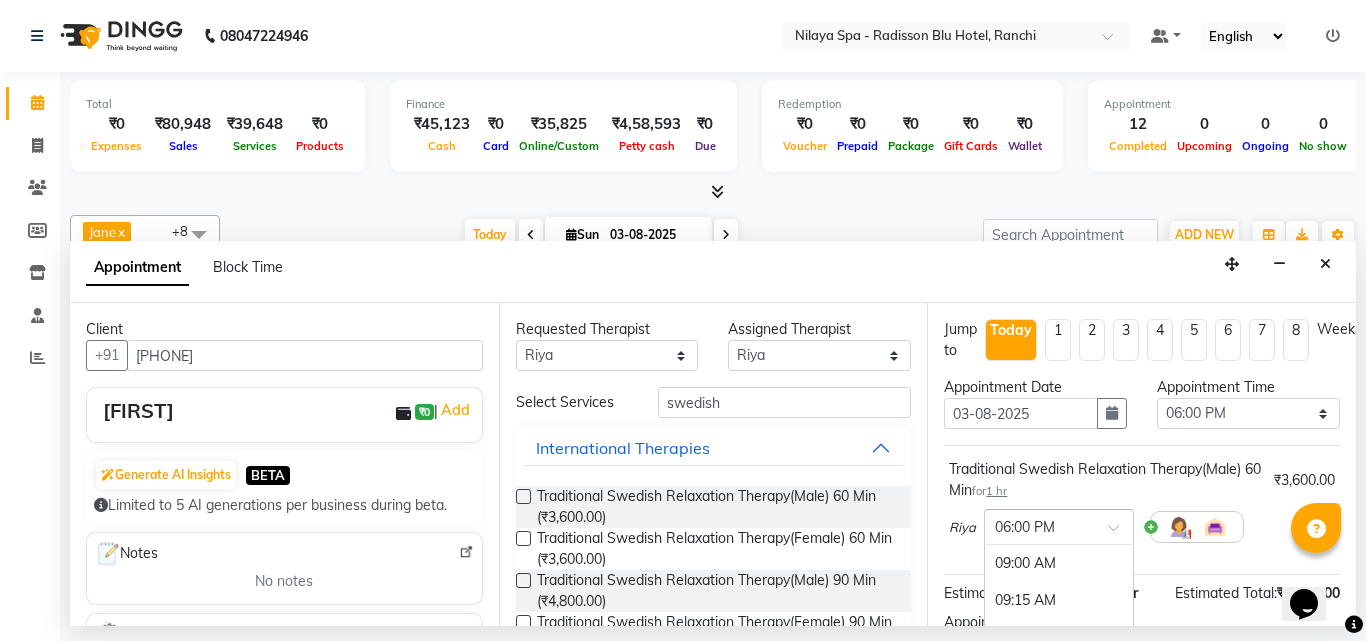 scroll, scrollTop: 1348, scrollLeft: 0, axis: vertical 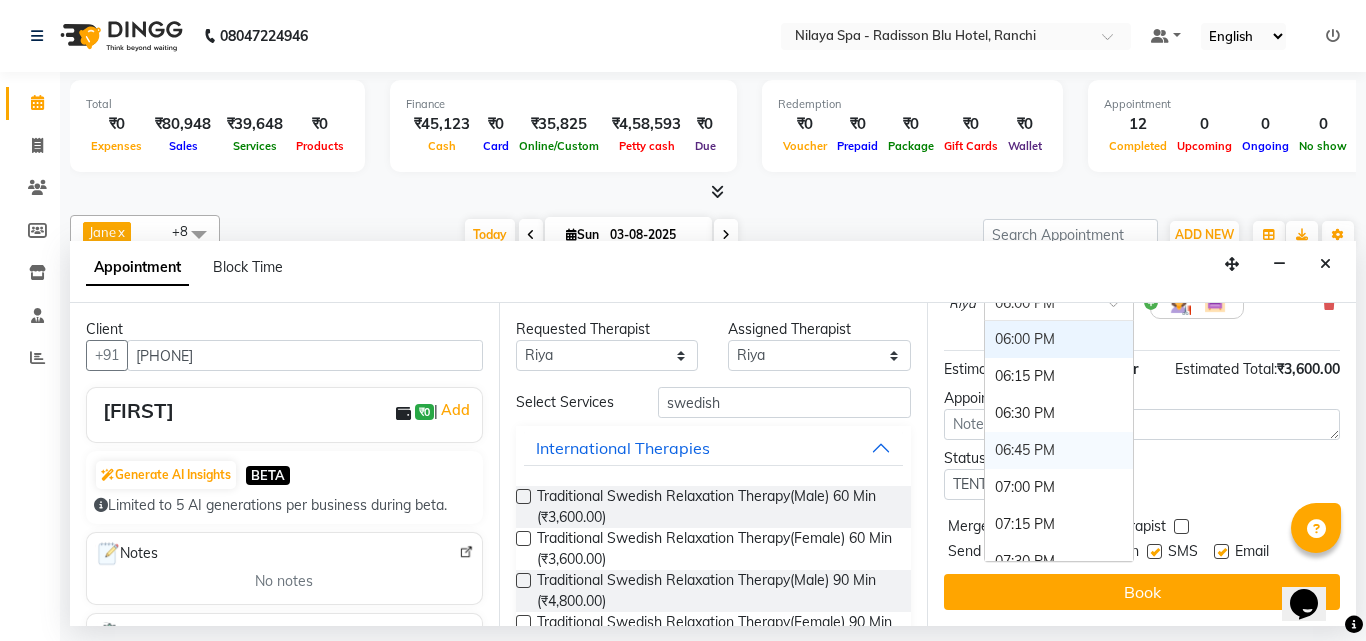 click on "06:45 PM" at bounding box center (1059, 450) 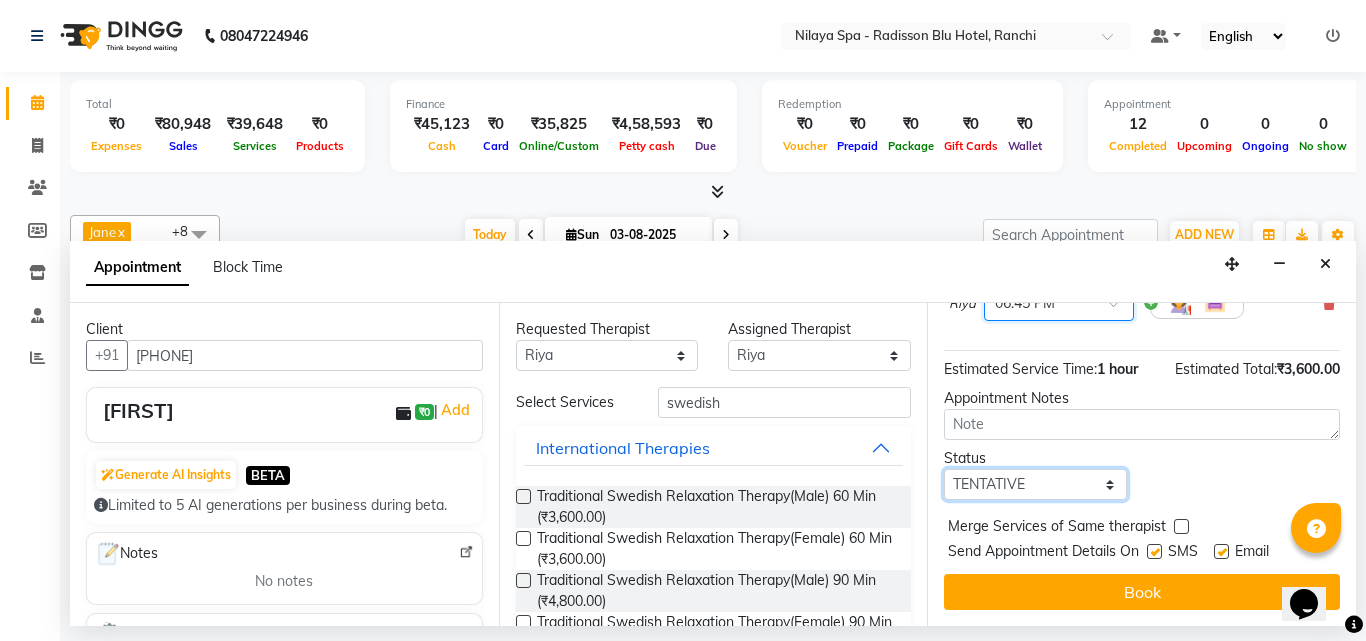 click on "Select TENTATIVE CONFIRM CHECK-IN UPCOMING" at bounding box center [1035, 484] 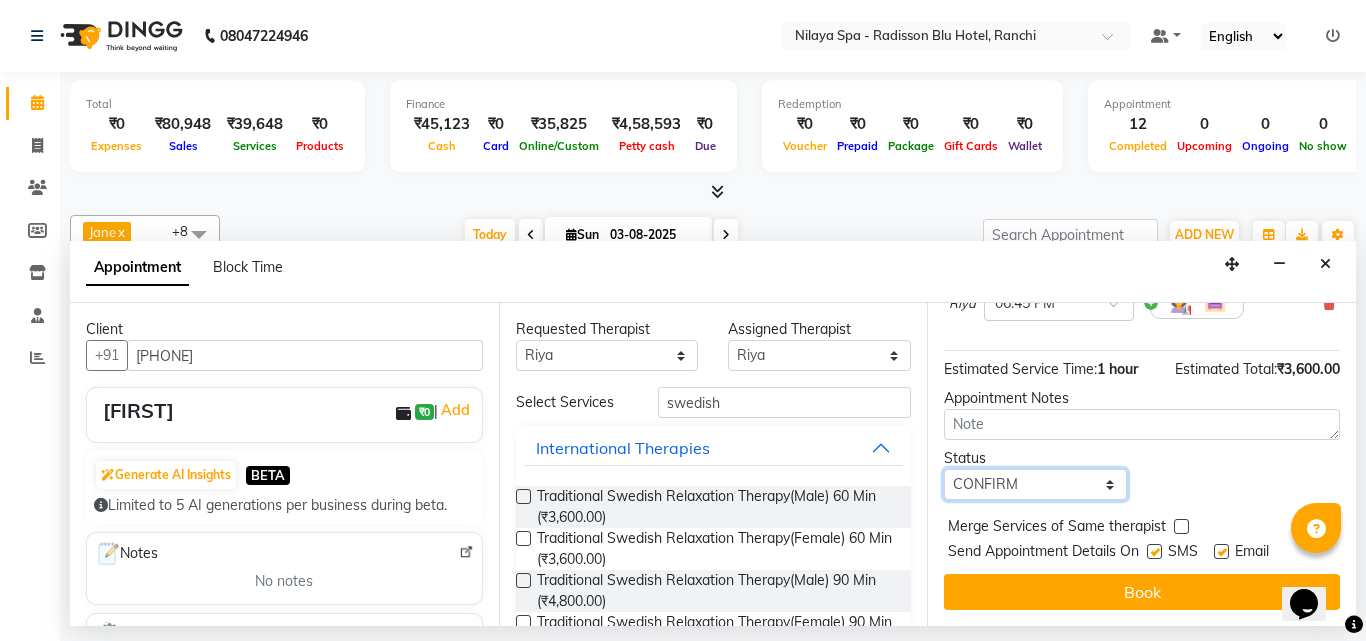 click on "Select TENTATIVE CONFIRM CHECK-IN UPCOMING" at bounding box center [1035, 484] 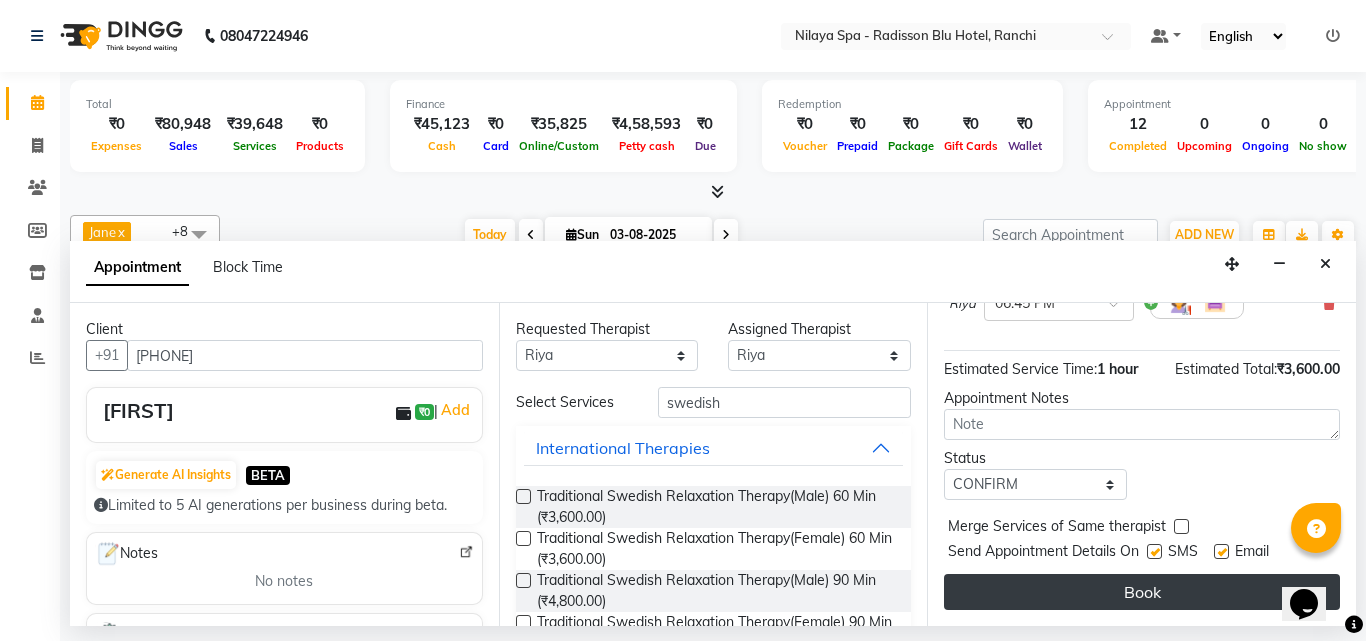click on "Book" at bounding box center [1142, 592] 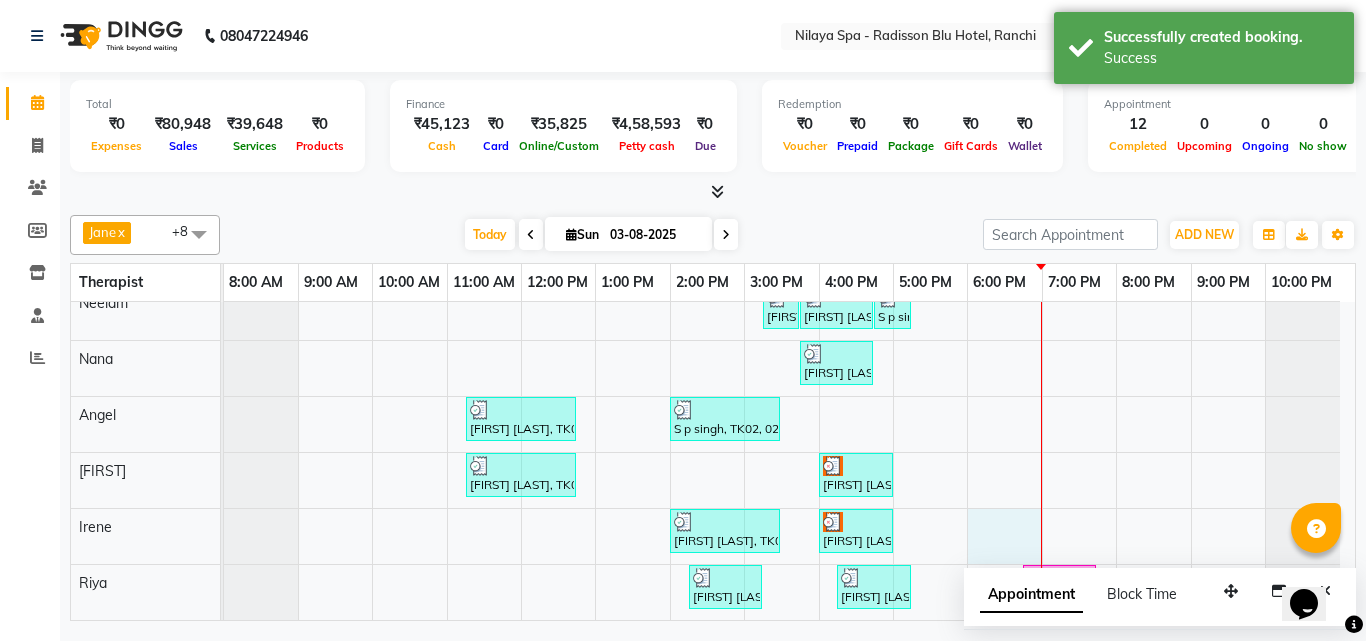 click on "[FIRST] [LAST], TK08, 04:15 PM-04:45 PM, Hair Care - Therapies - Hair Cut (Without Shampoo) (Men)     [FIRST] [LAST], TK09, 03:15 PM-03:45 PM, Bleach - Face Detan     [FIRST] [LAST], TK09, 03:45 PM-04:45 PM, Signature Multi Vitamin, Anti-Ageing Facial (Female)     [FIRST] [LAST], TK09, 04:45 PM-05:15 PM, Hair Care - Therapies - Shampoo, Conditioning & Blowdry (Female)     [FIRST] [LAST], TK06, 03:45 PM-04:45 PM, Traditional Swedish Relaxation Therapy(Male) 60 Min     [FIRST] [LAST], TK01, 11:15 AM-12:45 PM, Traditional Swedish Relaxation Therapy(Male) 90 Min     [FIRST] [LAST], TK02, 02:00 PM-03:30 PM, Deep Tissue Repair Therapy(Female) 90 Min     [FIRST] [LAST], TK01, 11:15 AM-12:45 PM, Traditional Swedish Relaxation Therapy(Male) 90 Min     [FIRST] [LAST], TK05, 04:00 PM-05:00 PM, Couple Rejuvenation Therapy 60 Min     [FIRST] [LAST], TK04, 02:00 PM-03:30 PM, R3 Fusion Therapy(Male) 90 Min     [FIRST] [LAST], TK05, 04:00 PM-05:00 PM, Couple Rejuvenation Therapy 60 Min" at bounding box center [789, 405] 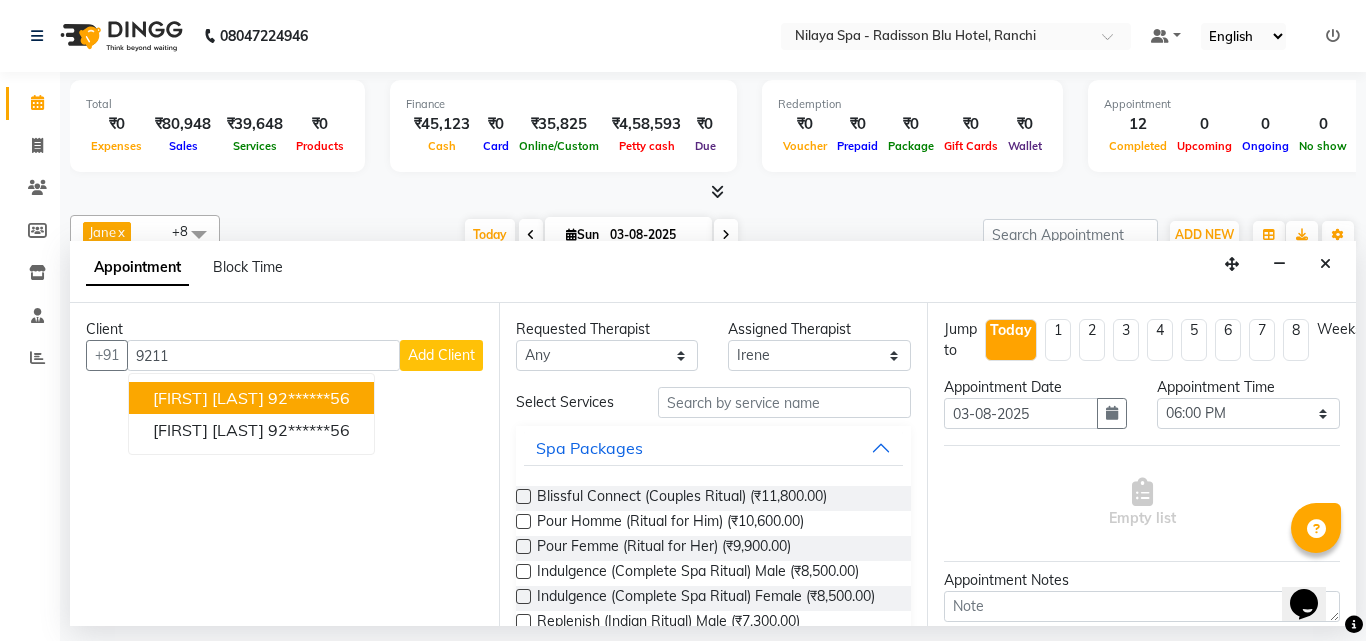click on "92******56" at bounding box center [309, 398] 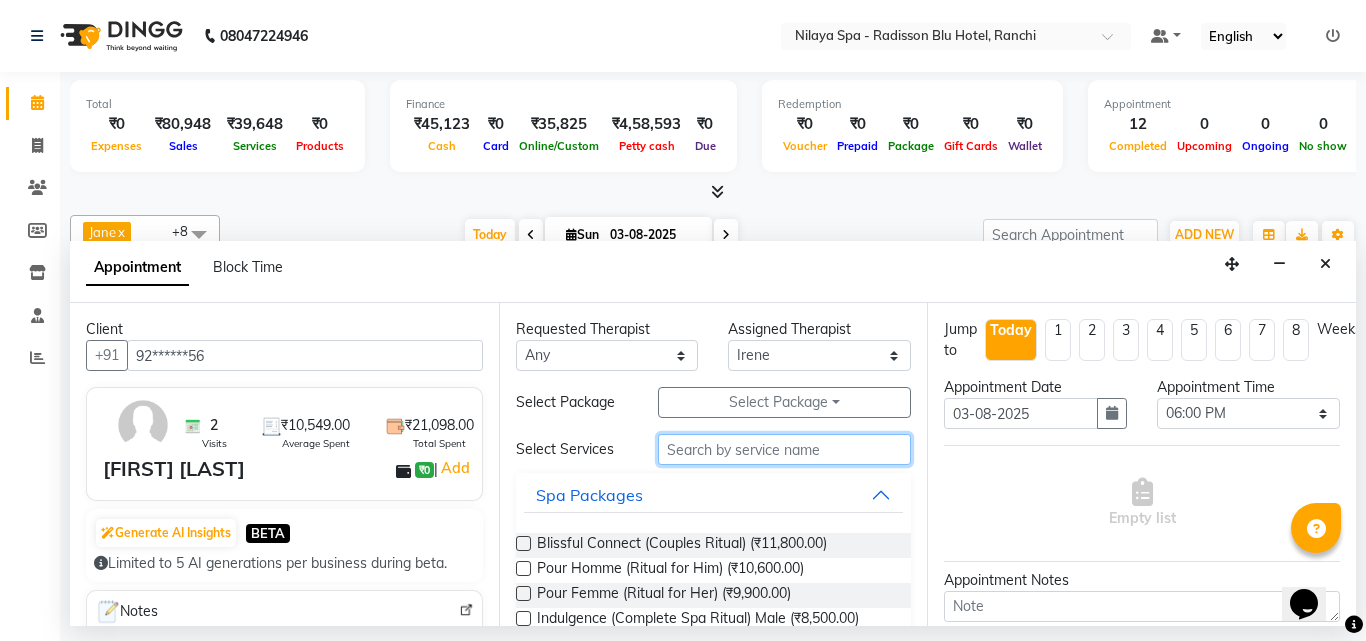 click at bounding box center (785, 449) 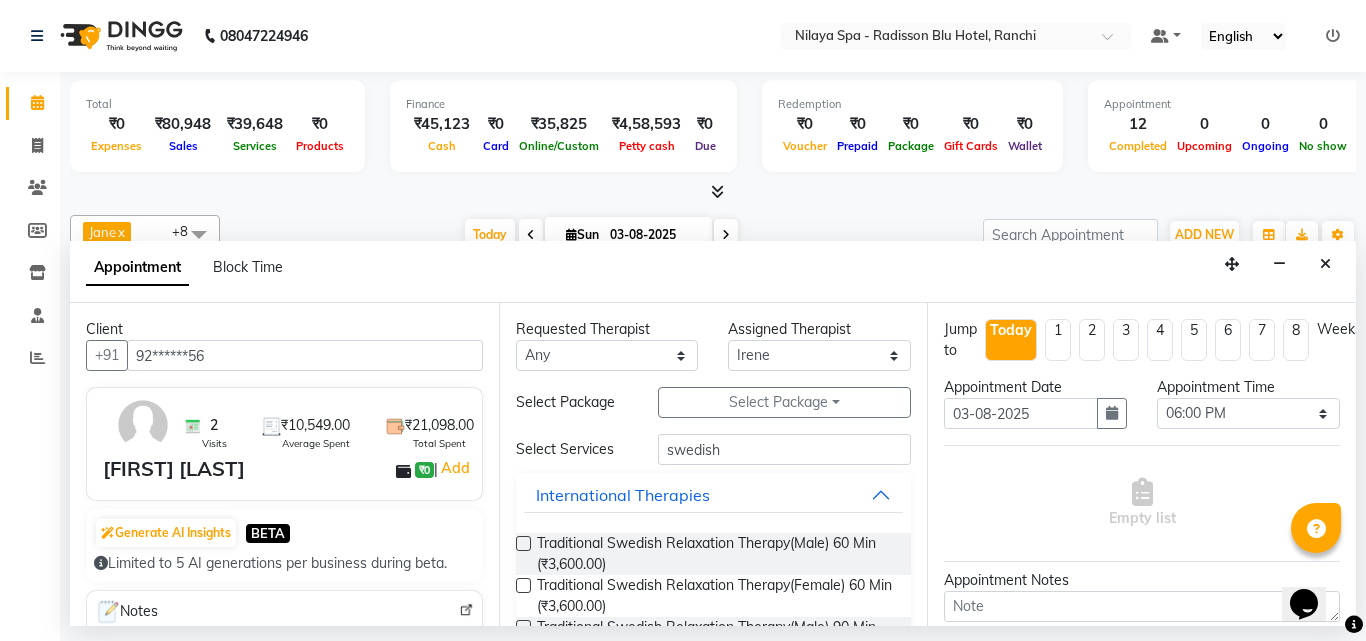 click at bounding box center (523, 543) 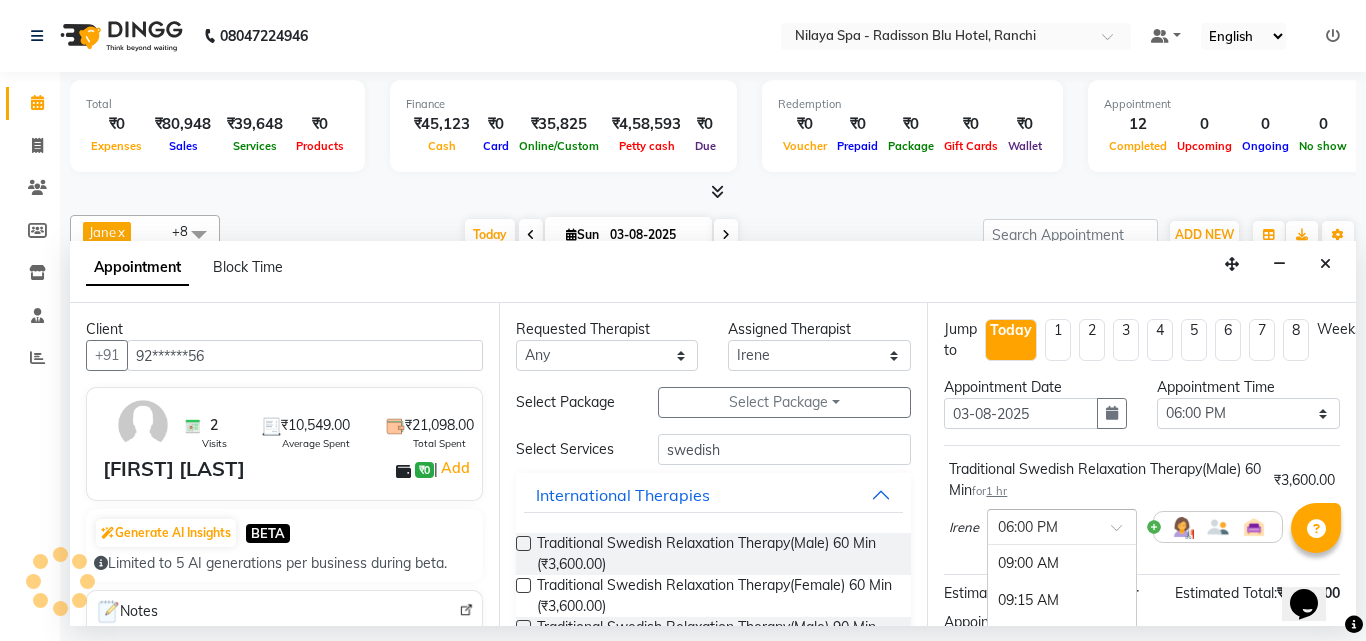 click at bounding box center (1042, 525) 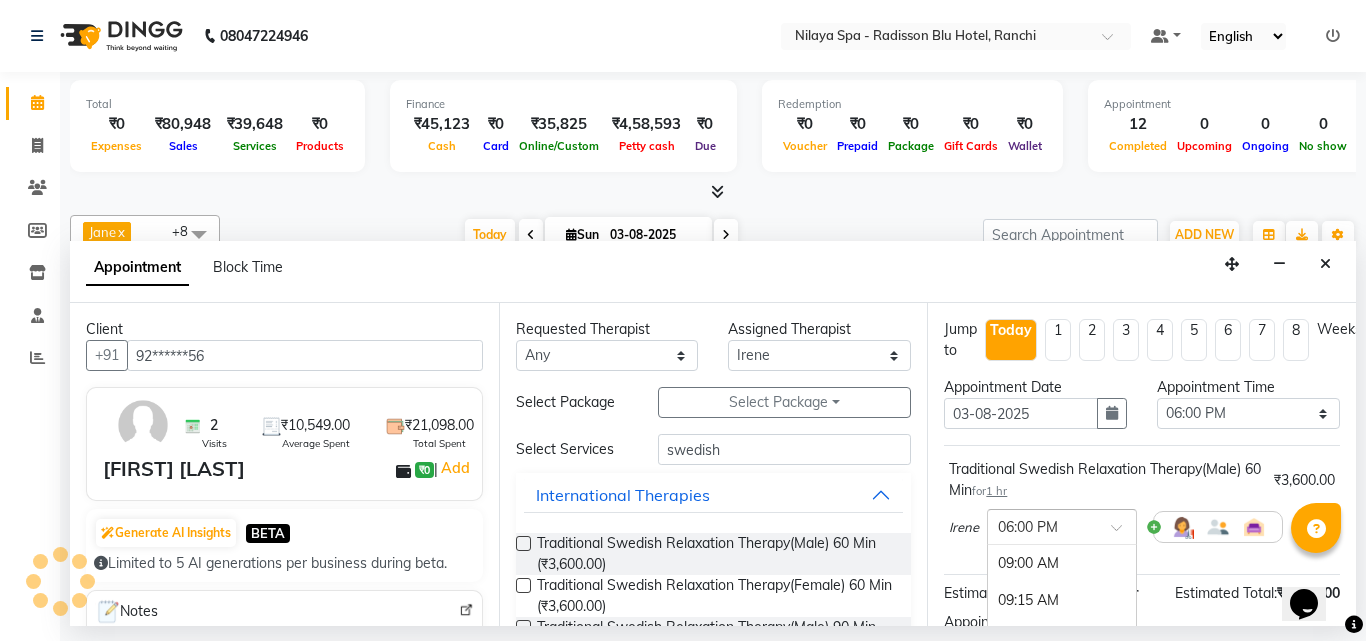 scroll, scrollTop: 1344, scrollLeft: 0, axis: vertical 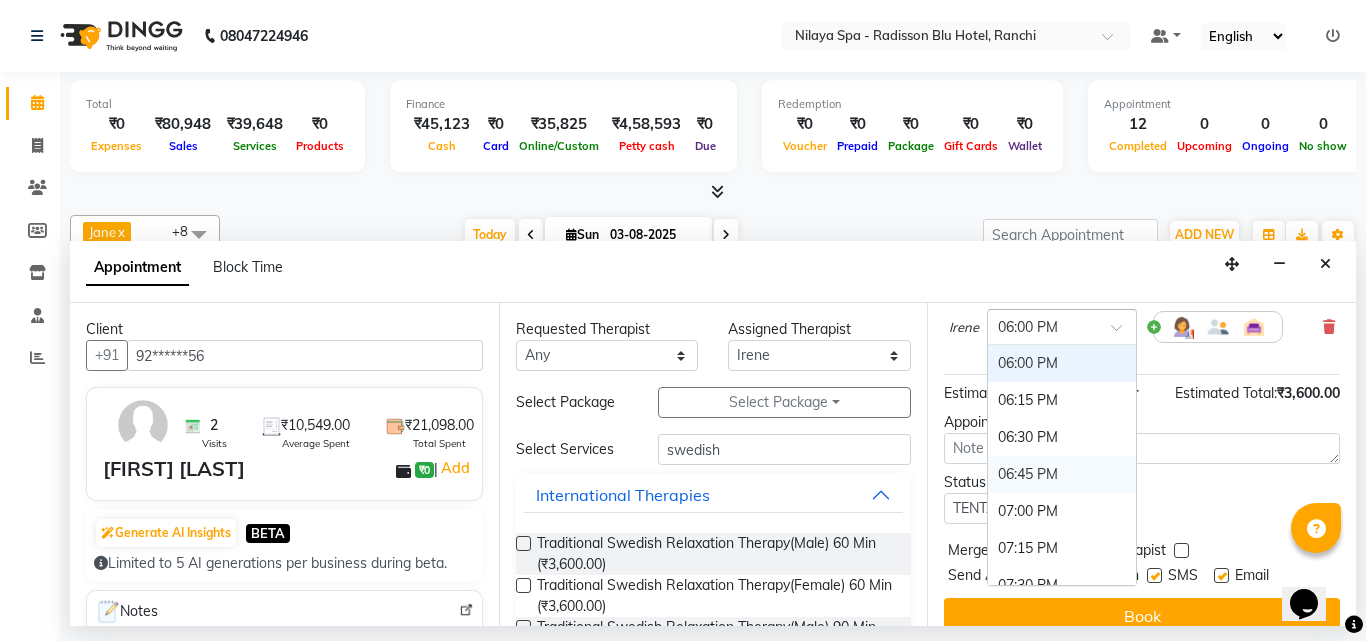 click on "06:45 PM" at bounding box center [1062, 474] 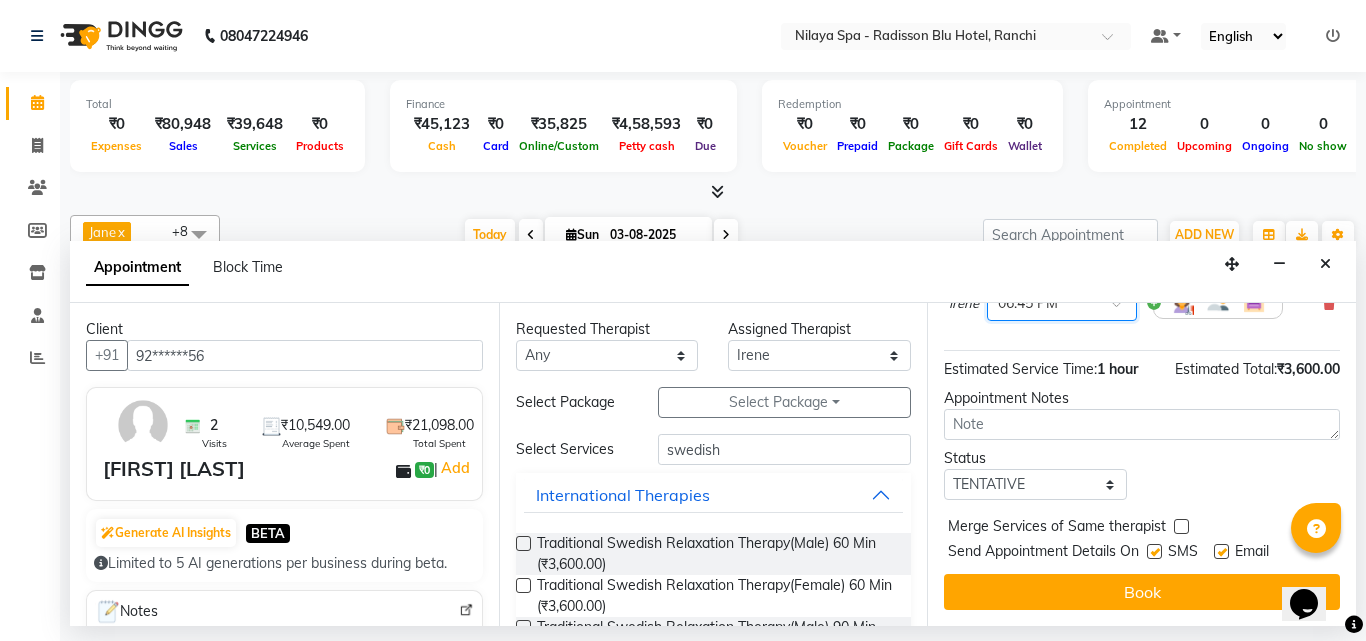 scroll, scrollTop: 239, scrollLeft: 0, axis: vertical 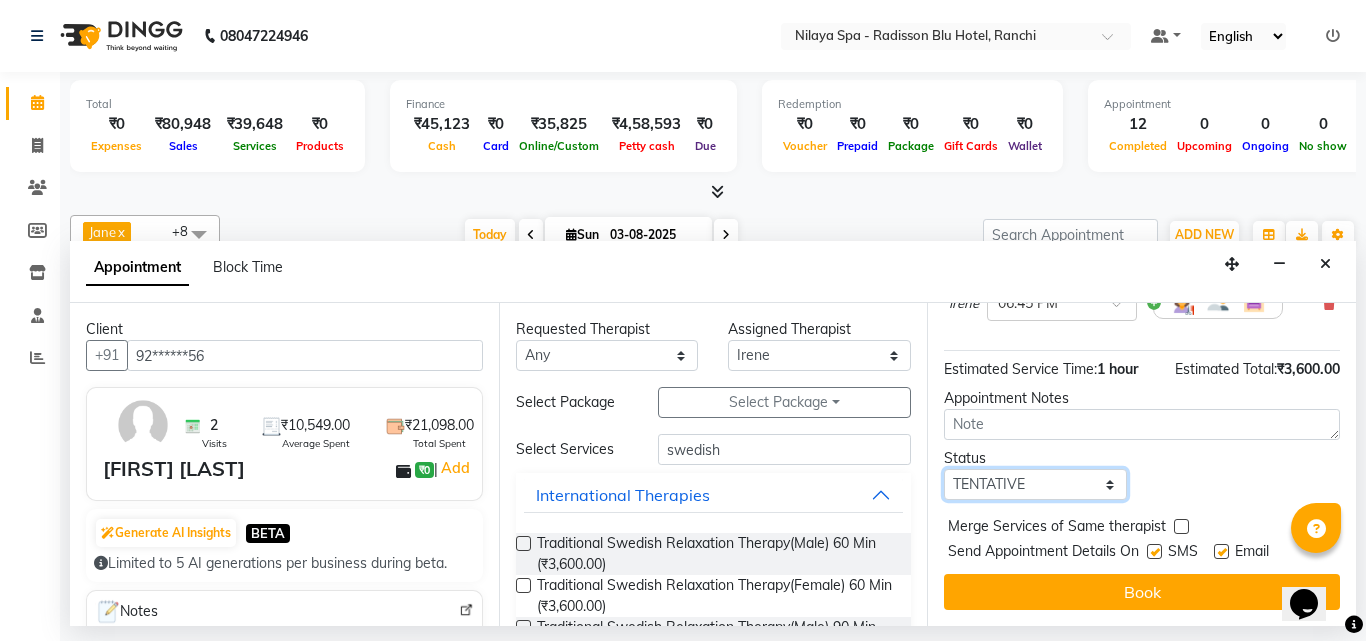 click on "Select TENTATIVE CONFIRM CHECK-IN UPCOMING" at bounding box center (1035, 484) 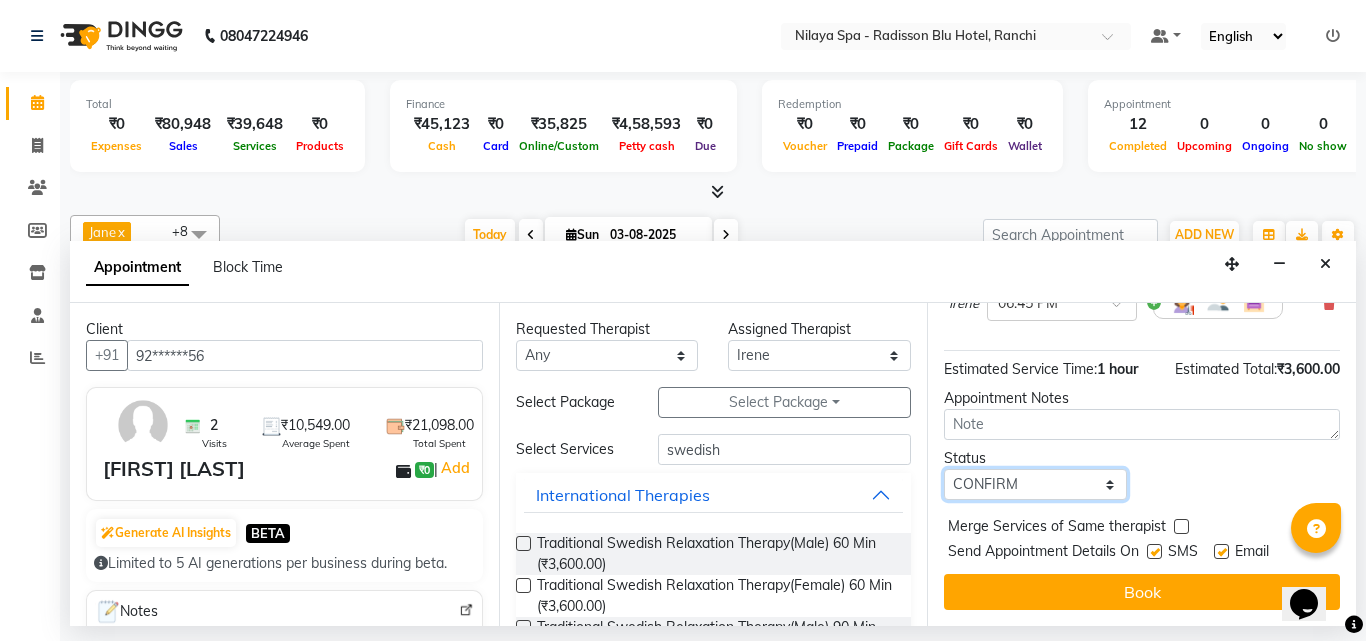 click on "Select TENTATIVE CONFIRM CHECK-IN UPCOMING" at bounding box center (1035, 484) 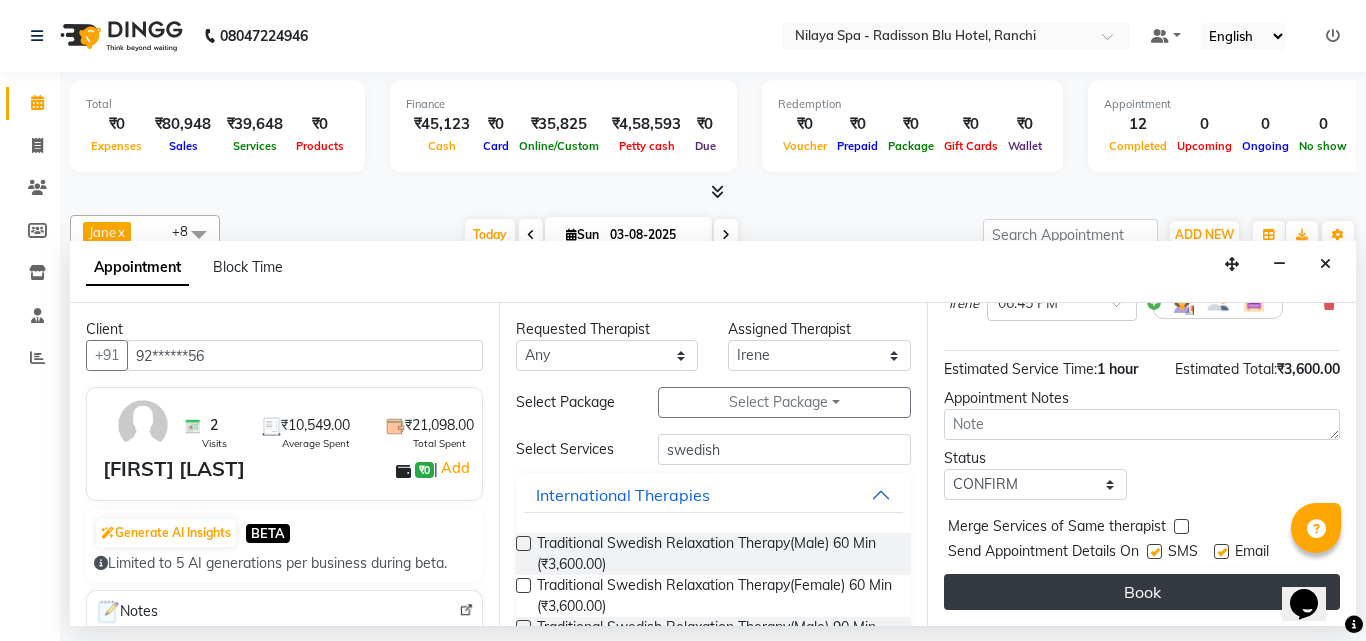 click on "Book" at bounding box center [1142, 592] 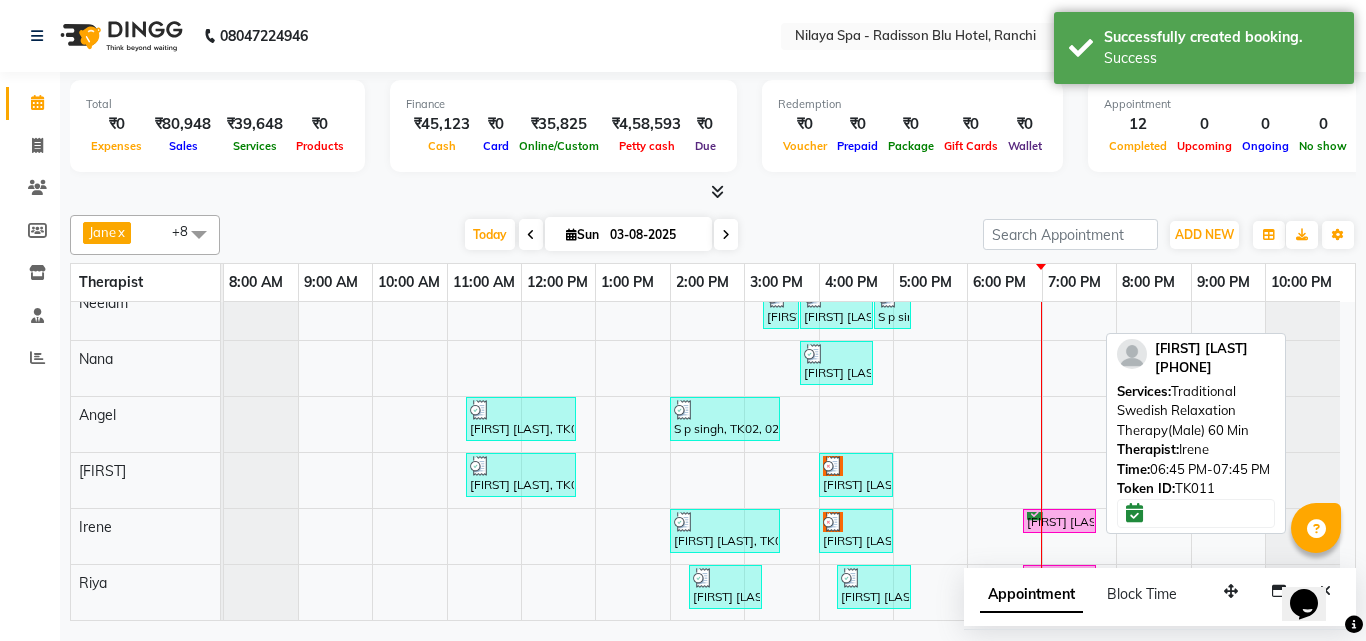 click on "[FIRST] [LAST], TK11, 06:45 PM-07:45 PM, Traditional Swedish Relaxation Therapy(Male) 60 Min" at bounding box center (1059, 521) 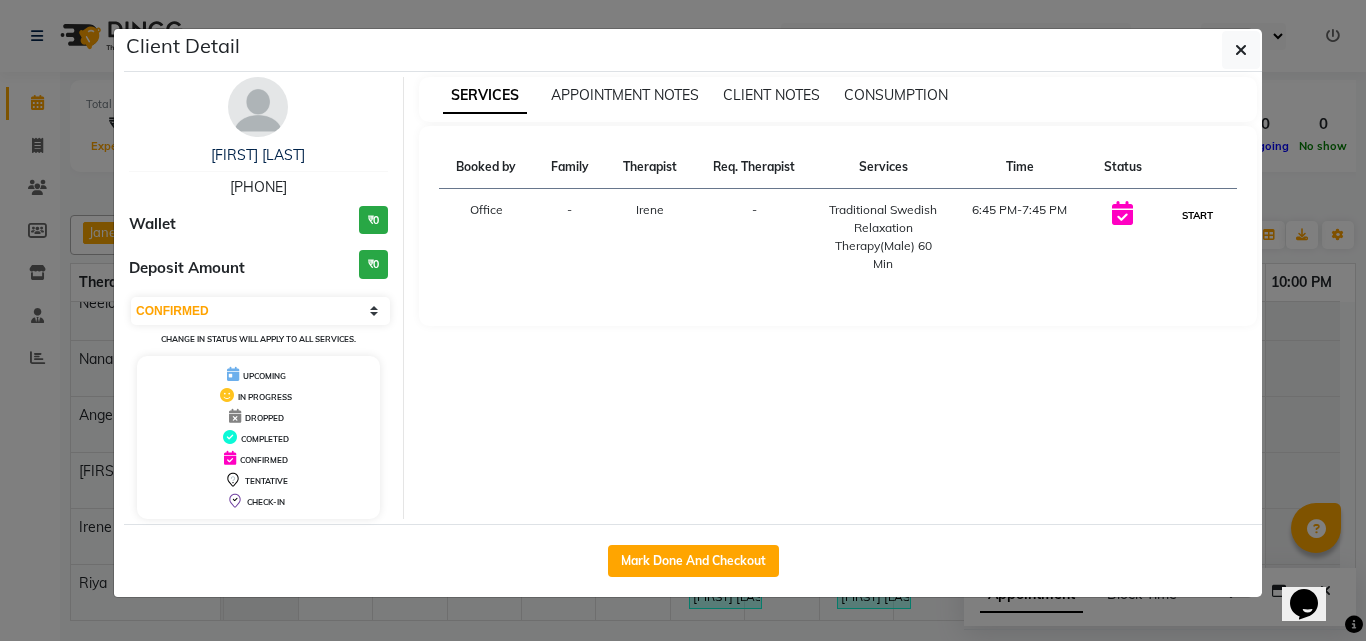 click on "START" at bounding box center [1197, 215] 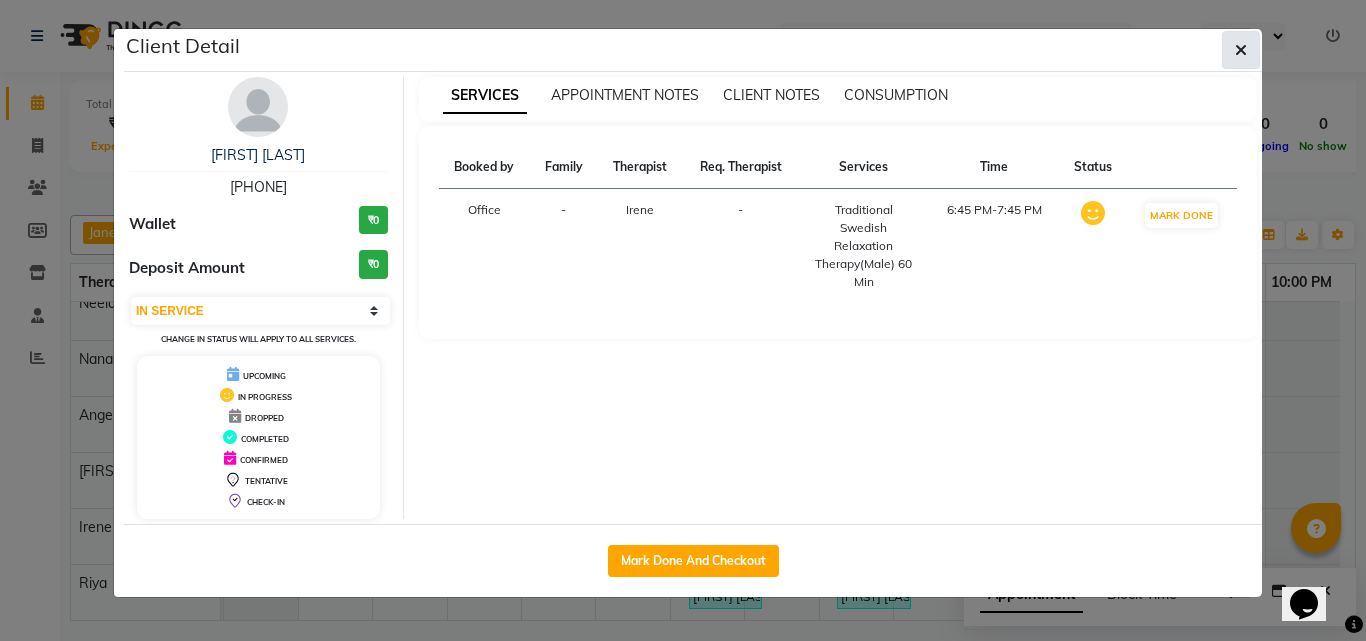 click 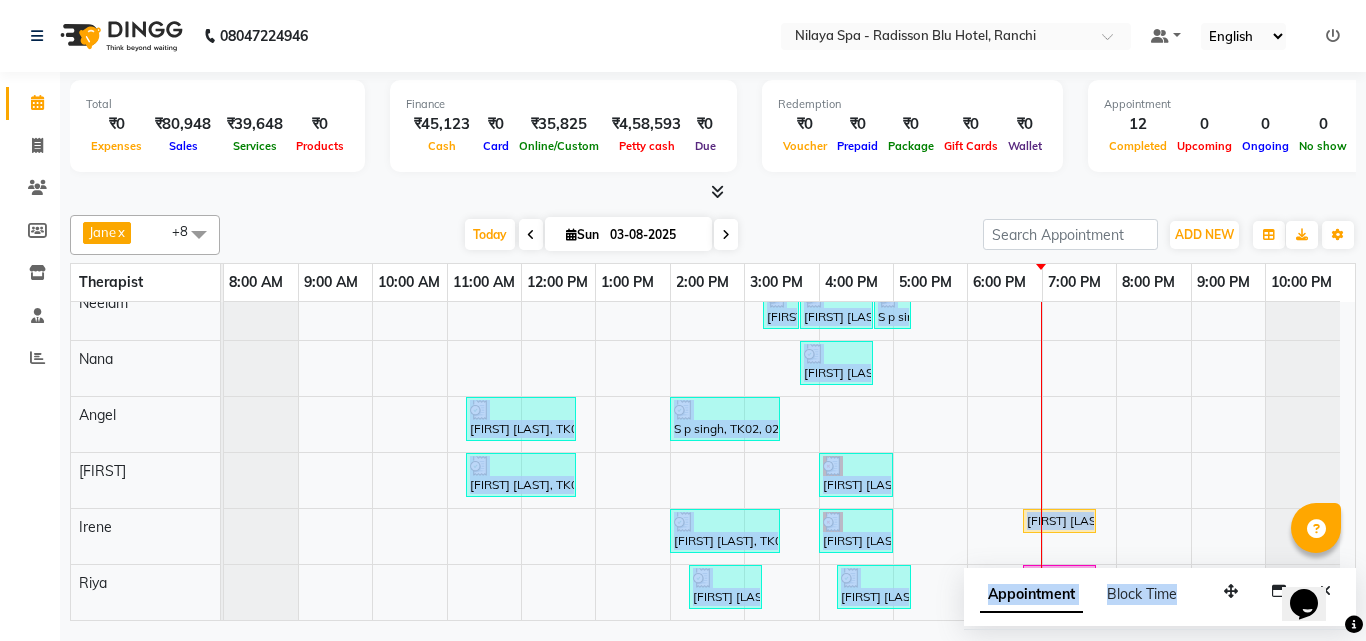 drag, startPoint x: 1198, startPoint y: 575, endPoint x: 1063, endPoint y: 559, distance: 135.94484 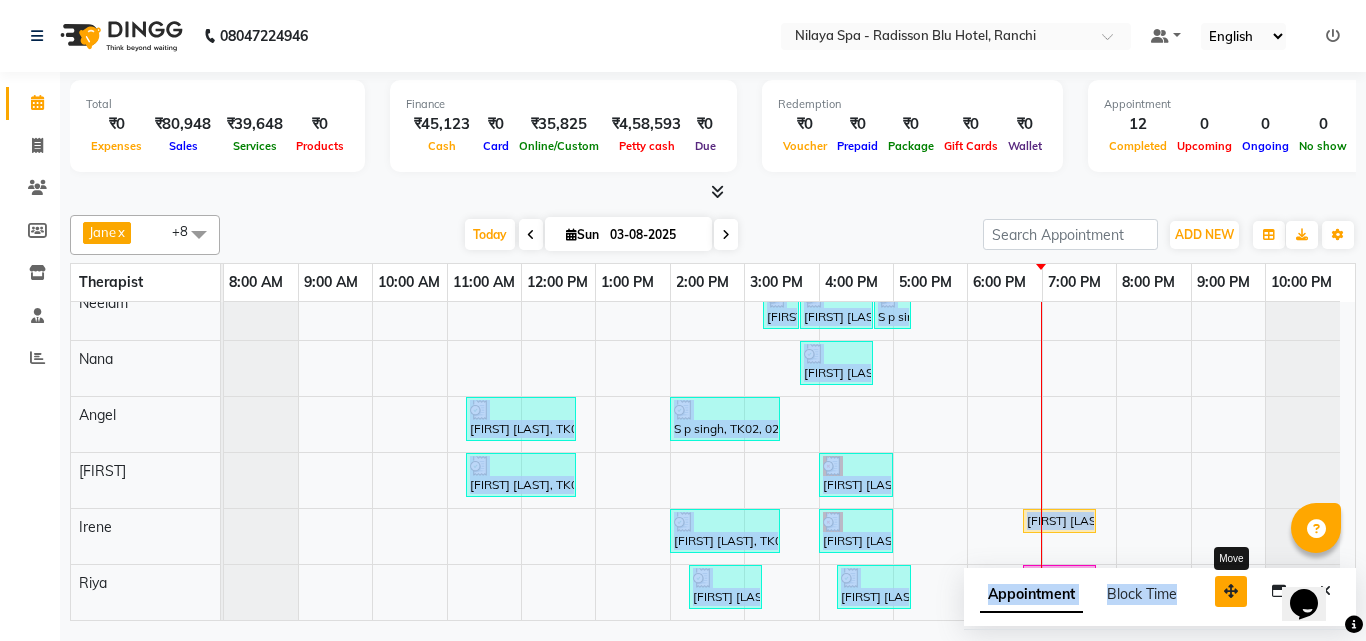click at bounding box center (1231, 591) 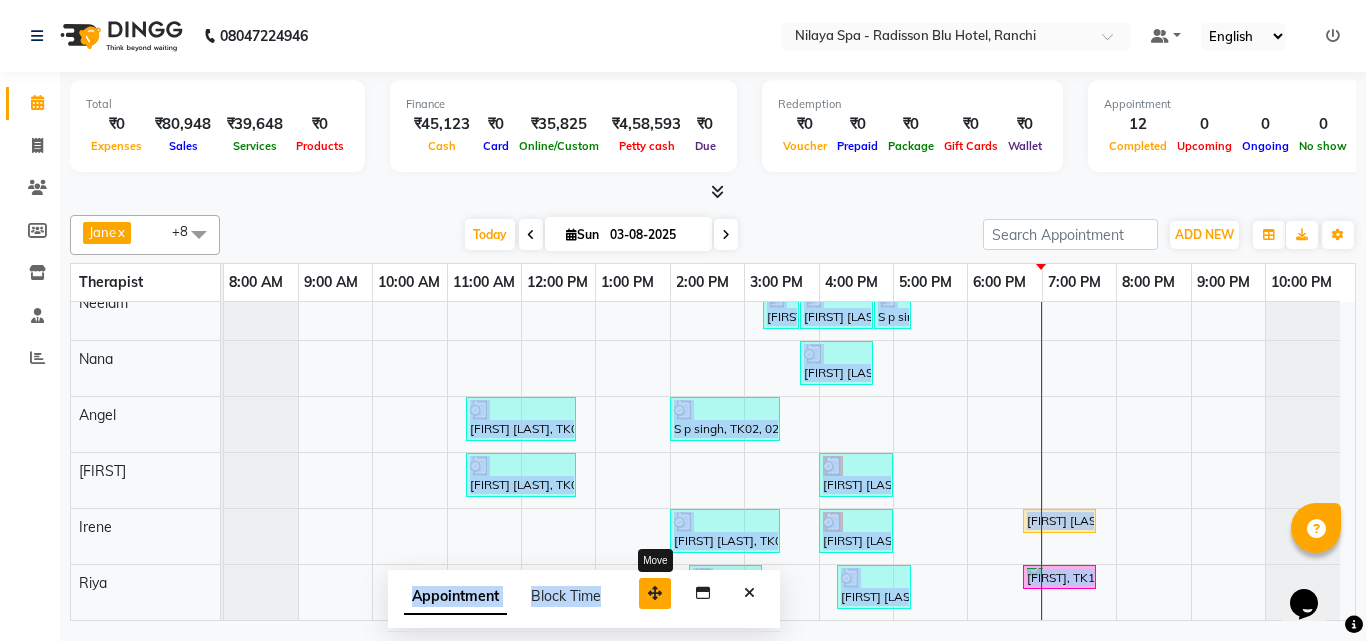 drag, startPoint x: 1232, startPoint y: 592, endPoint x: 626, endPoint y: 559, distance: 606.8978 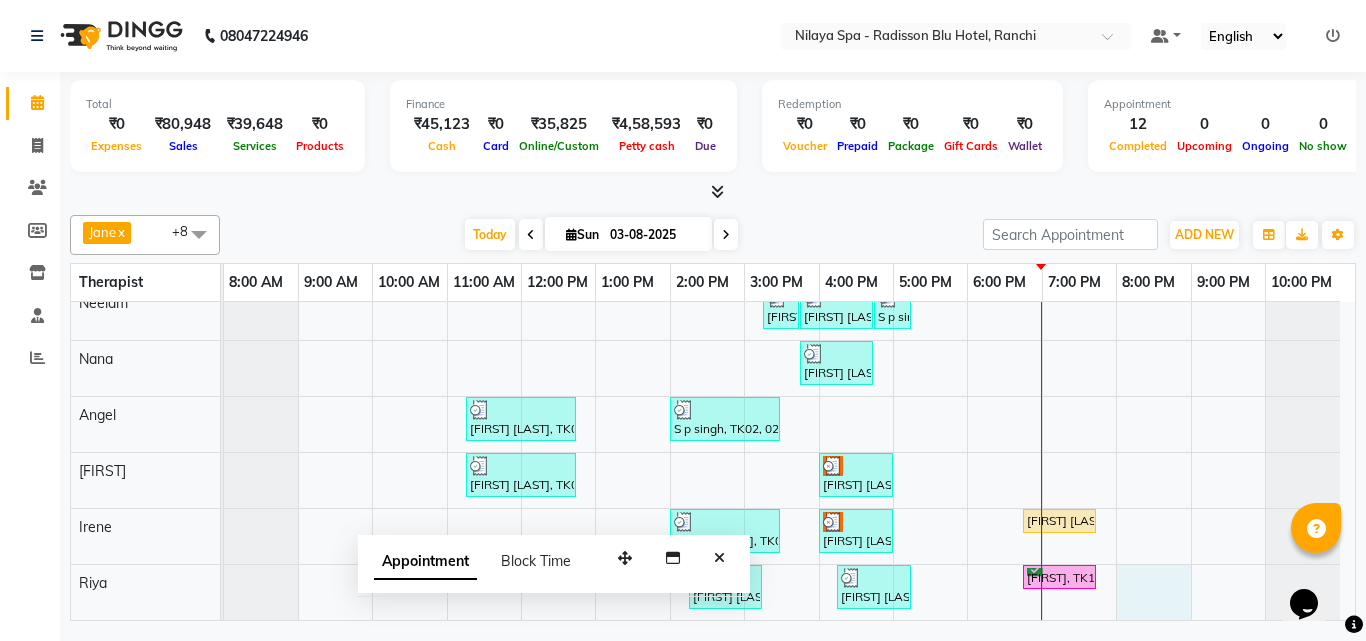 click on "[FIRST] [LAST], TK08, 04:15 PM-04:45 PM, Hair Care - Therapies - Hair Cut (Without Shampoo) (Men)     [FIRST] [LAST], TK09, 03:15 PM-03:45 PM, Bleach - Face Detan     [FIRST] [LAST], TK09, 03:45 PM-04:45 PM, Signature Multi Vitamin, Anti-Ageing Facial (Female)     [FIRST] [LAST], TK09, 04:45 PM-05:15 PM, Hair Care - Therapies - Shampoo, Conditioning & Blowdry (Female)     [FIRST] [LAST], TK06, 03:45 PM-04:45 PM, Traditional Swedish Relaxation Therapy(Male) 60 Min     [FIRST] [LAST], TK01, 11:15 AM-12:45 PM, Traditional Swedish Relaxation Therapy(Male) 90 Min     [FIRST] [LAST], TK02, 02:00 PM-03:30 PM, Deep Tissue Repair Therapy(Female) 90 Min     [FIRST] [LAST], TK01, 11:15 AM-12:45 PM, Traditional Swedish Relaxation Therapy(Male) 90 Min     [FIRST] [LAST], TK05, 04:00 PM-05:00 PM, Couple Rejuvenation Therapy 60 Min     [FIRST] [LAST], TK04, 02:00 PM-03:30 PM, R3 Fusion Therapy(Male) 90 Min     [FIRST] [LAST], TK05, 04:00 PM-05:00 PM, Couple Rejuvenation Therapy 60 Min" at bounding box center [789, 405] 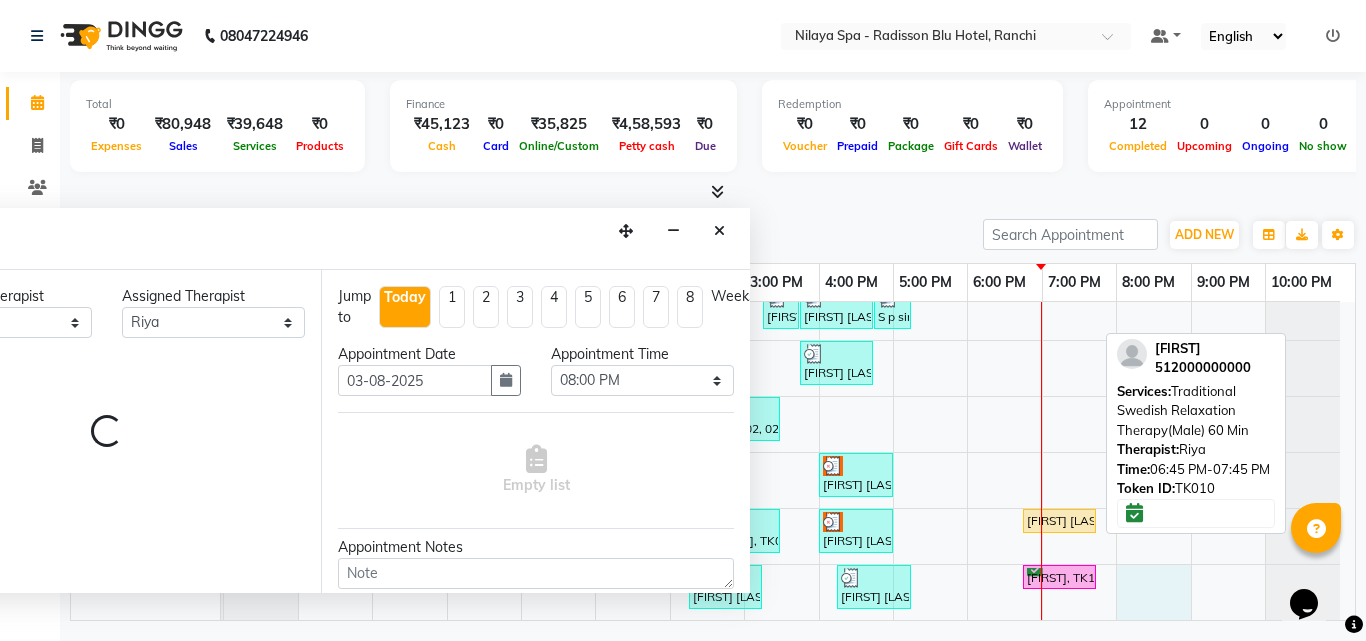 click on "[FIRST], TK10, 06:45 PM-07:45 PM, Traditional Swedish Relaxation Therapy(Male) 60 Min" at bounding box center (1059, 577) 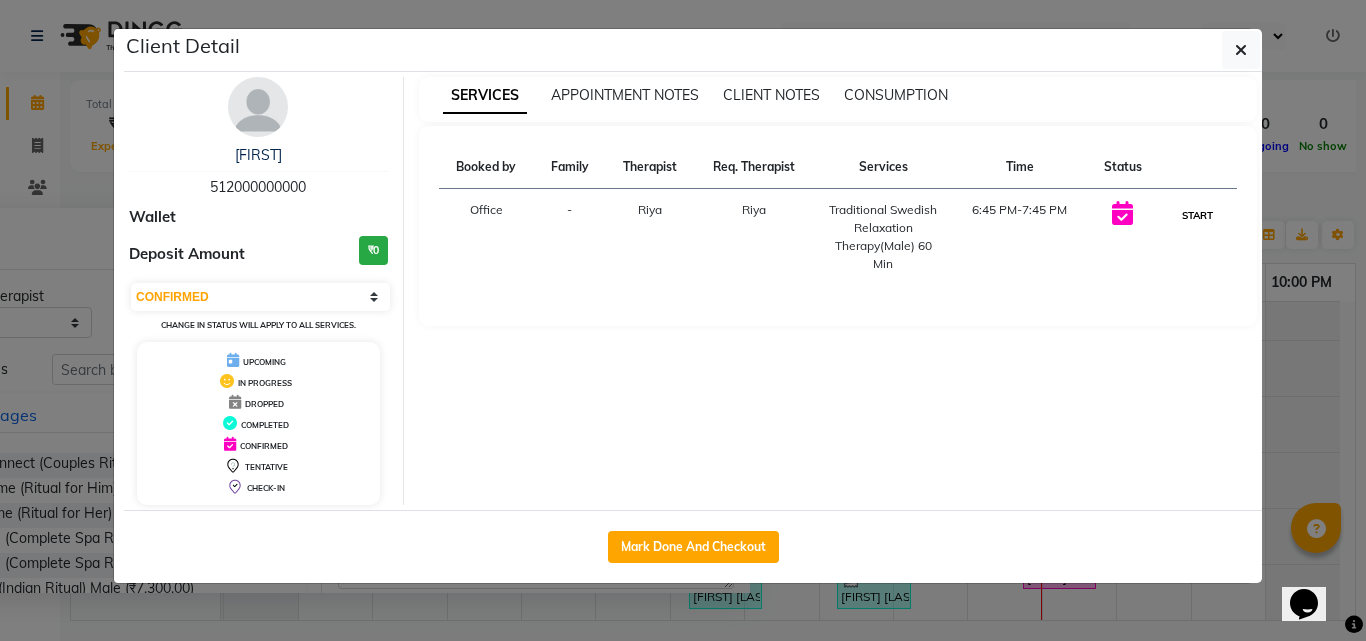 click on "START" at bounding box center (1197, 215) 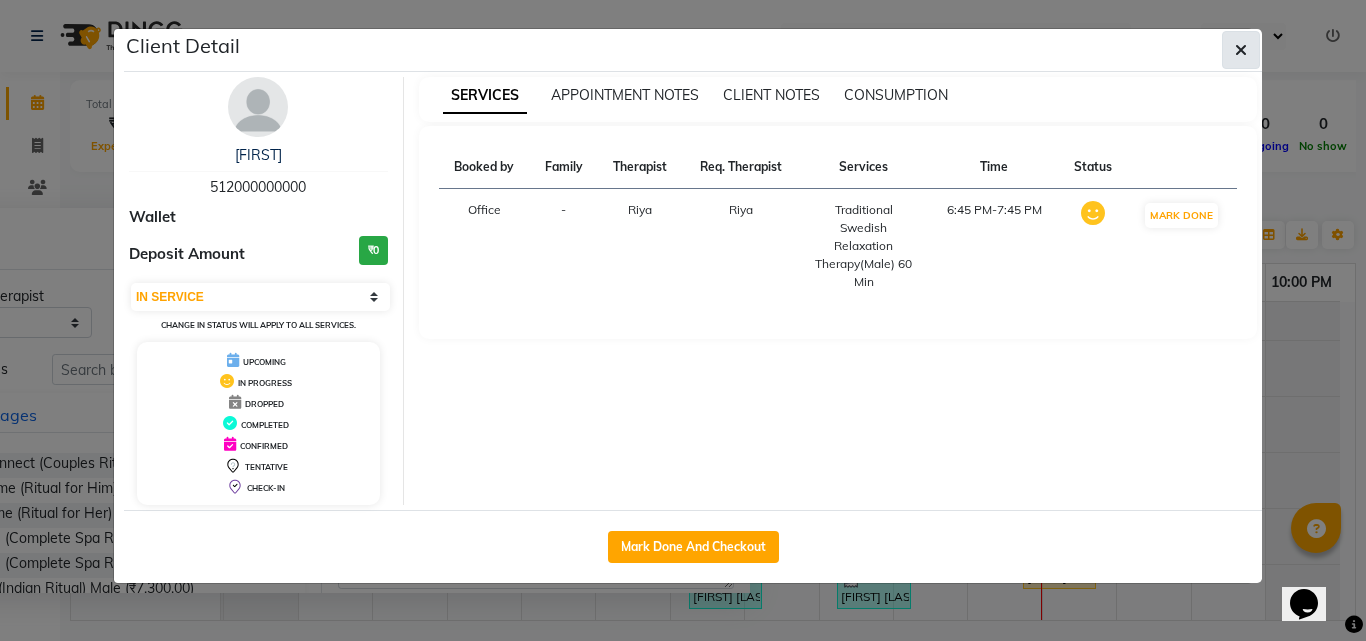 click 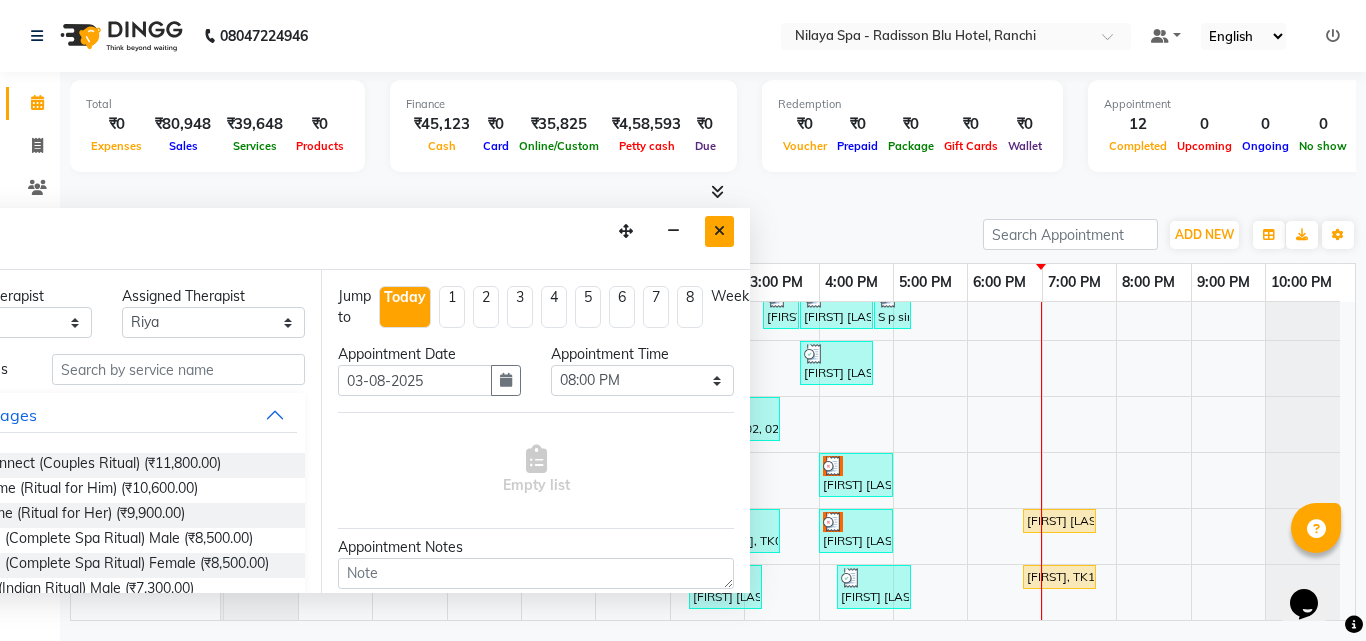 click at bounding box center (719, 231) 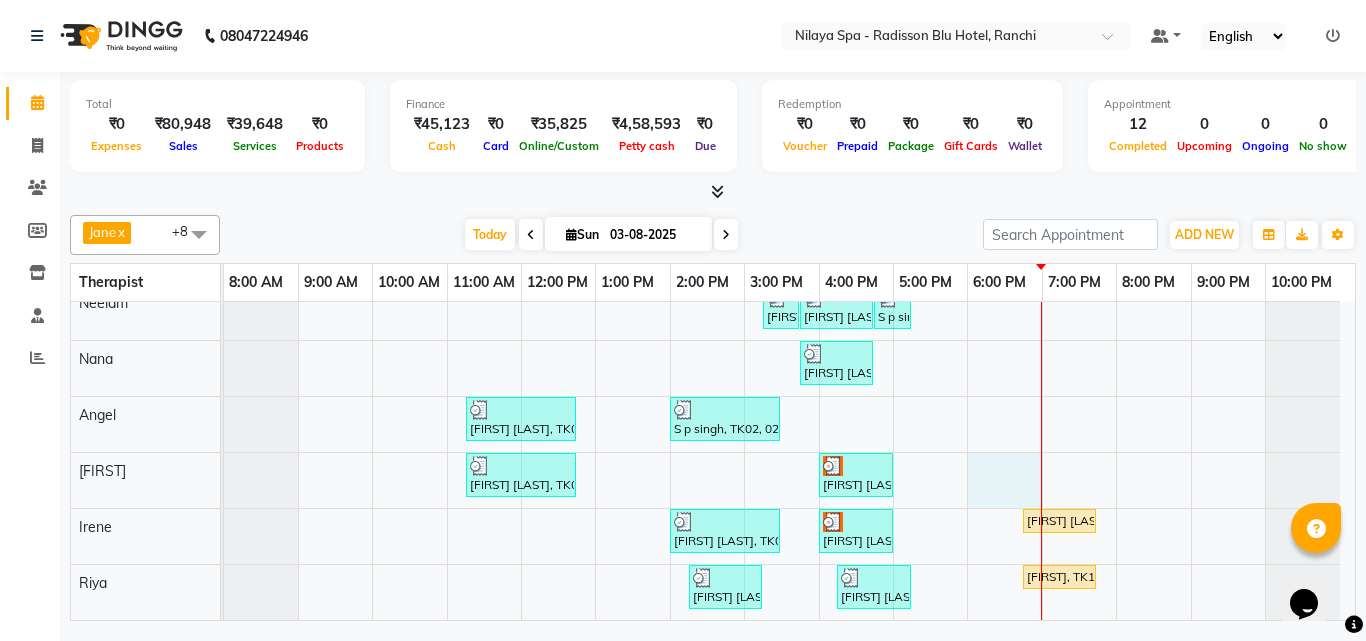 click on "[FIRST] [LAST], TK08, 04:15 PM-04:45 PM, Hair Care - Therapies - Hair Cut (Without Shampoo) (Men)     [FIRST] [LAST], TK09, 03:15 PM-03:45 PM, Bleach - Face Detan     [FIRST] [LAST], TK09, 03:45 PM-04:45 PM, Signature Multi Vitamin, Anti-Ageing Facial (Female)     [FIRST] [LAST], TK09, 04:45 PM-05:15 PM, Hair Care - Therapies - Shampoo, Conditioning & Blowdry (Female)     [FIRST] [LAST], TK06, 03:45 PM-04:45 PM, Traditional Swedish Relaxation Therapy(Male) 60 Min     [FIRST] [LAST], TK01, 11:15 AM-12:45 PM, Traditional Swedish Relaxation Therapy(Male) 90 Min     [FIRST] [LAST], TK02, 02:00 PM-03:30 PM, Deep Tissue Repair Therapy(Female) 90 Min     [FIRST] [LAST], TK01, 11:15 AM-12:45 PM, Traditional Swedish Relaxation Therapy(Male) 90 Min     [FIRST] [LAST], TK05, 04:00 PM-05:00 PM, Couple Rejuvenation Therapy 60 Min     [FIRST] [LAST], TK04, 02:00 PM-03:30 PM, R3 Fusion Therapy(Male) 90 Min     [FIRST] [LAST], TK05, 04:00 PM-05:00 PM, Couple Rejuvenation Therapy 60 Min" at bounding box center [789, 405] 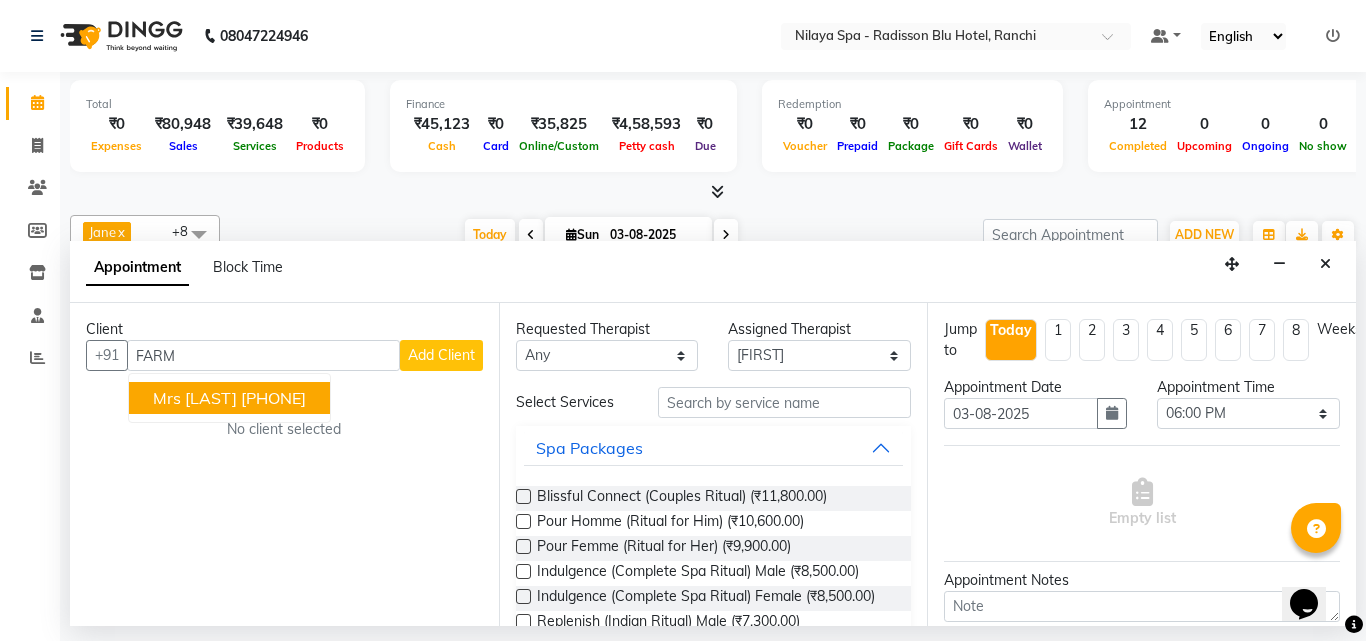 click on "[PHONE]" at bounding box center [273, 398] 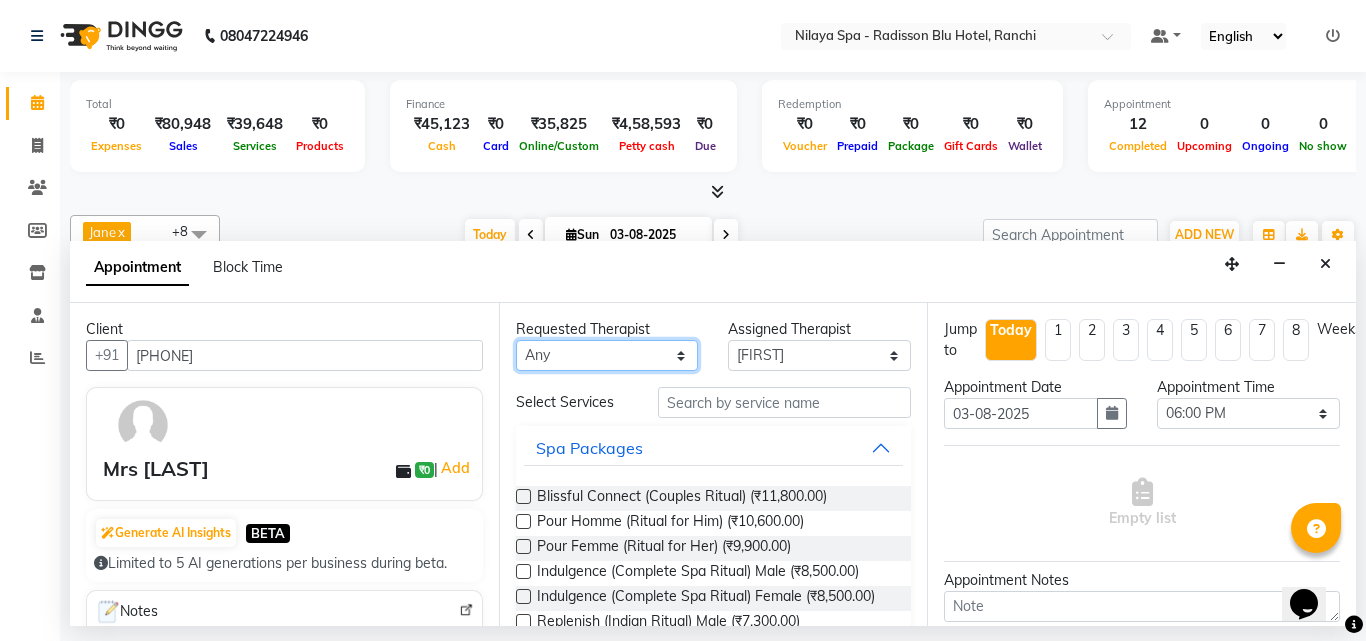 click on "Any Angel Guriya Irene Nana Neelam  Office  Riya Sayak Shakib" at bounding box center (607, 355) 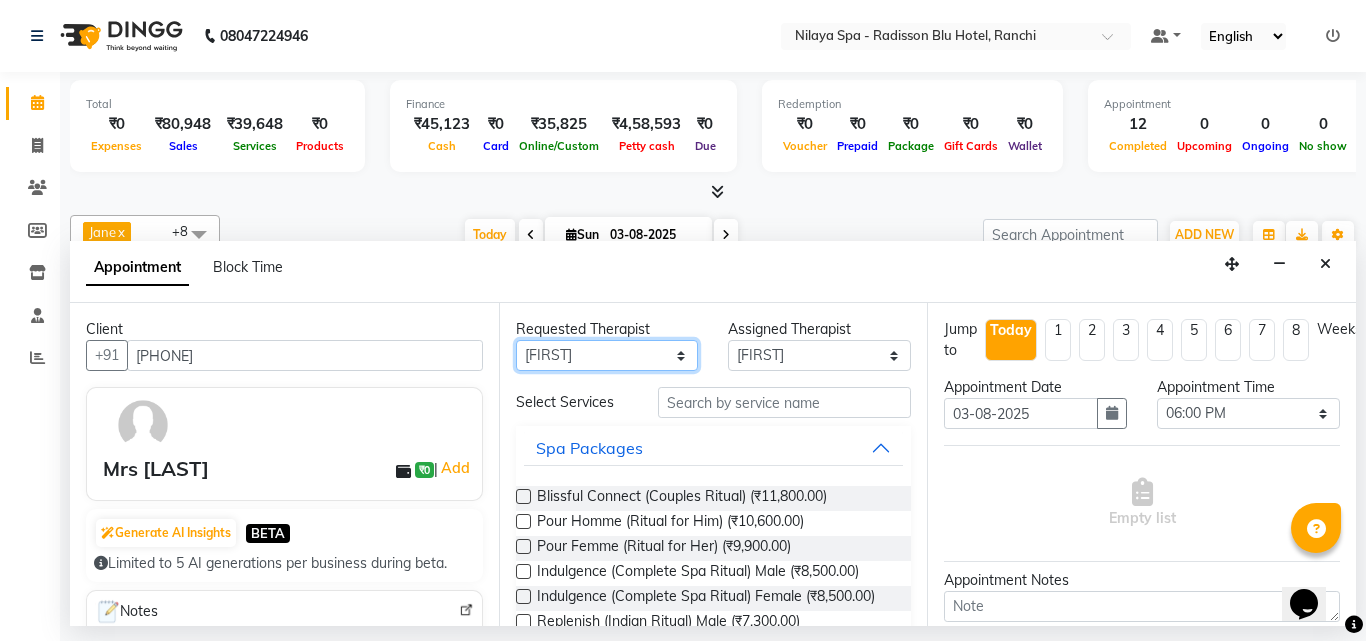 click on "Any Angel Guriya Irene Nana Neelam  Office  Riya Sayak Shakib" at bounding box center (607, 355) 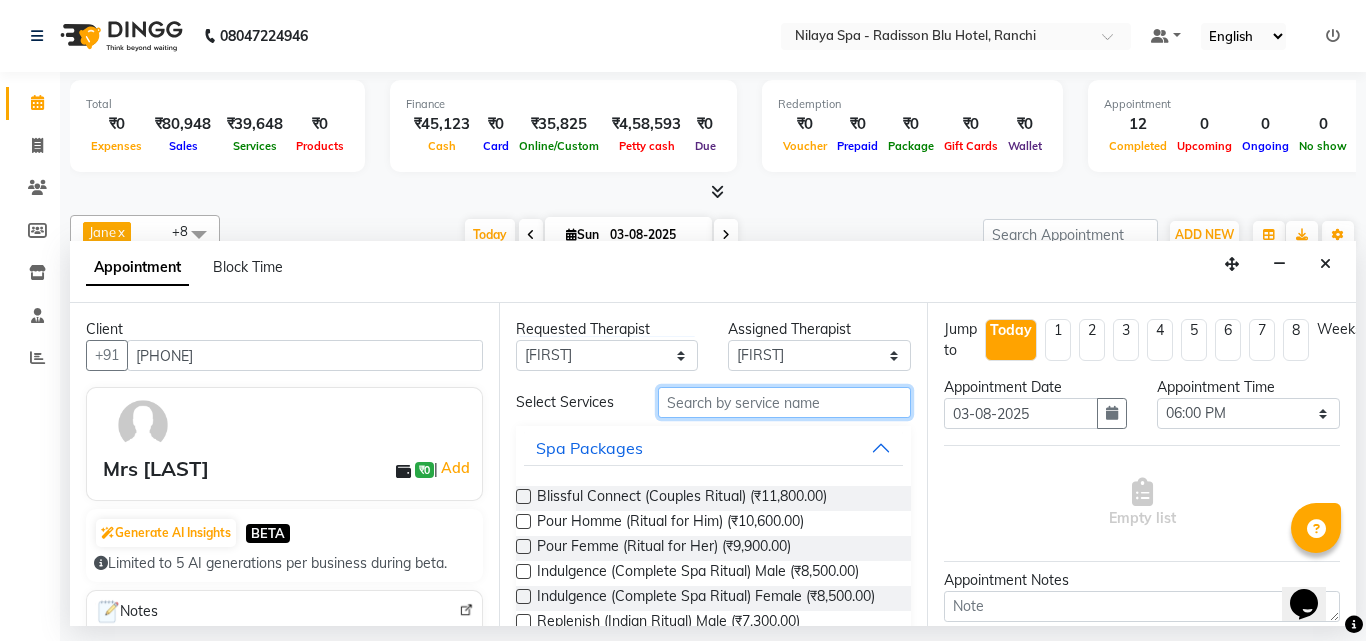 click at bounding box center (785, 402) 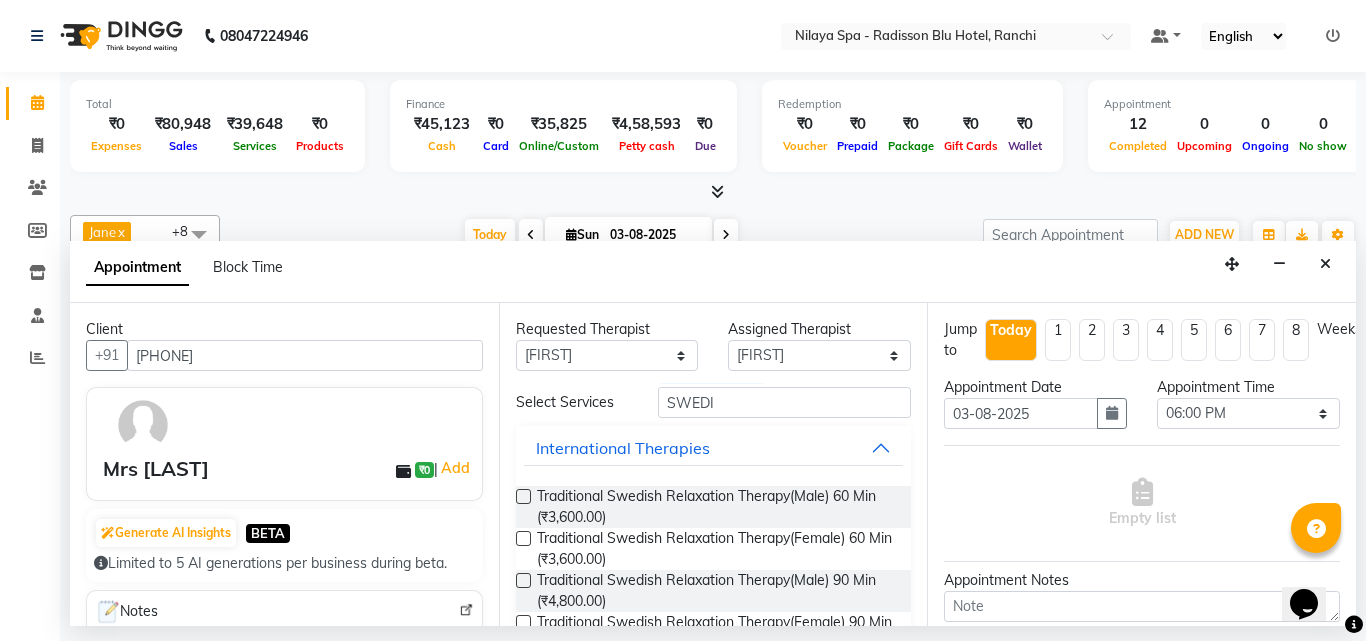 click at bounding box center (523, 538) 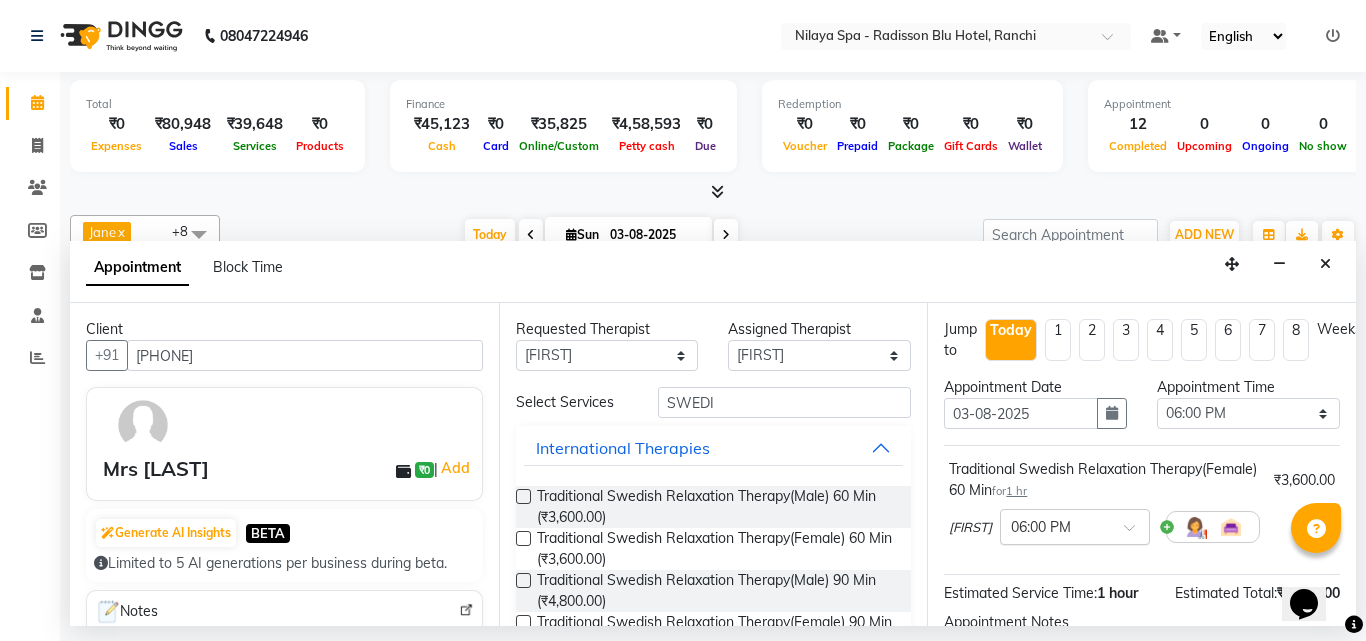 click at bounding box center [1136, 533] 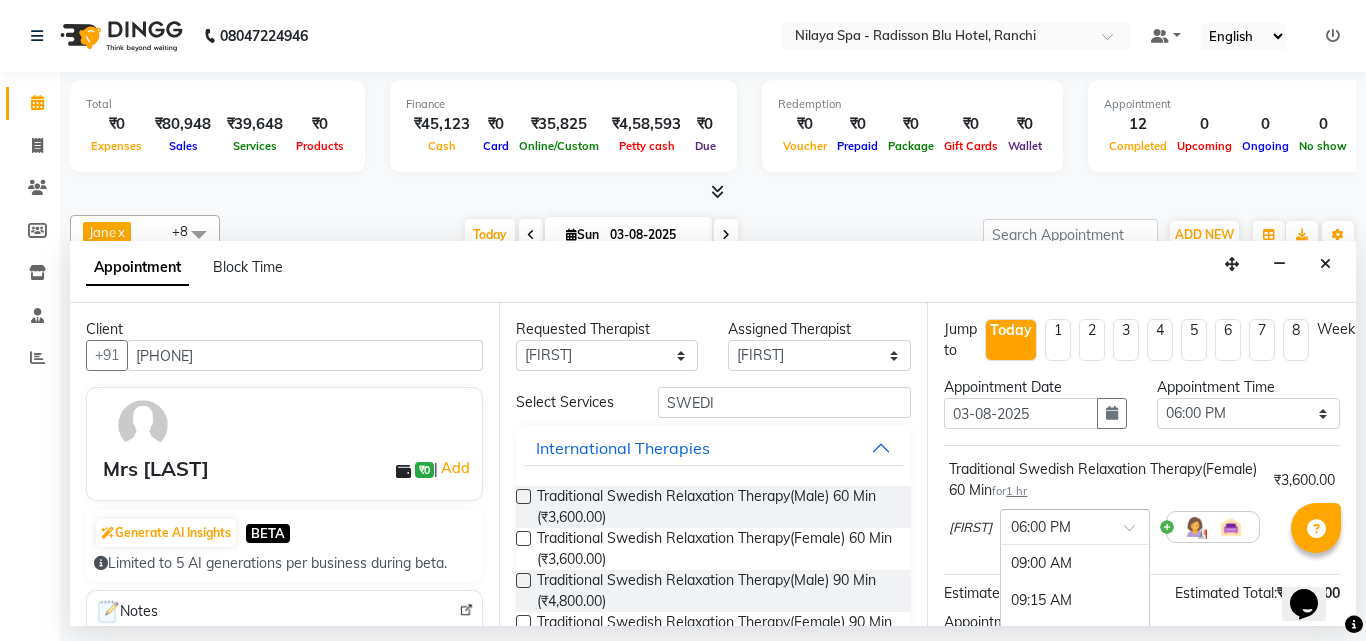 scroll, scrollTop: 1352, scrollLeft: 0, axis: vertical 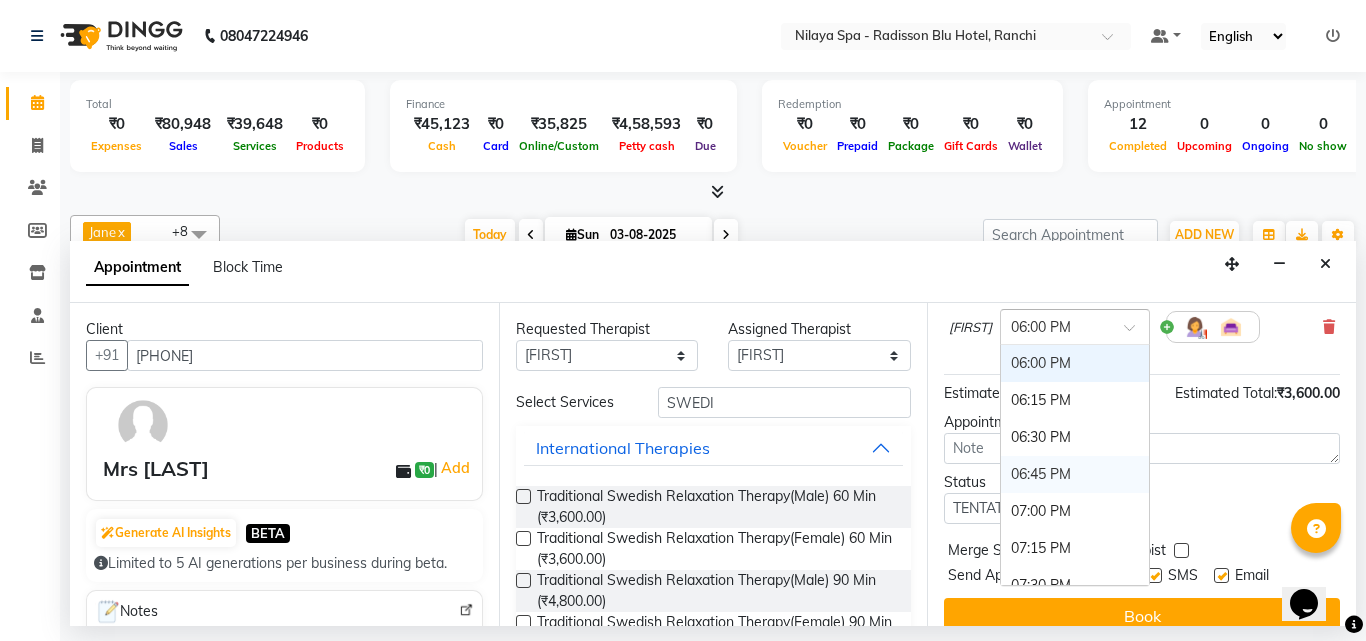 click on "06:45 PM" at bounding box center [1075, 474] 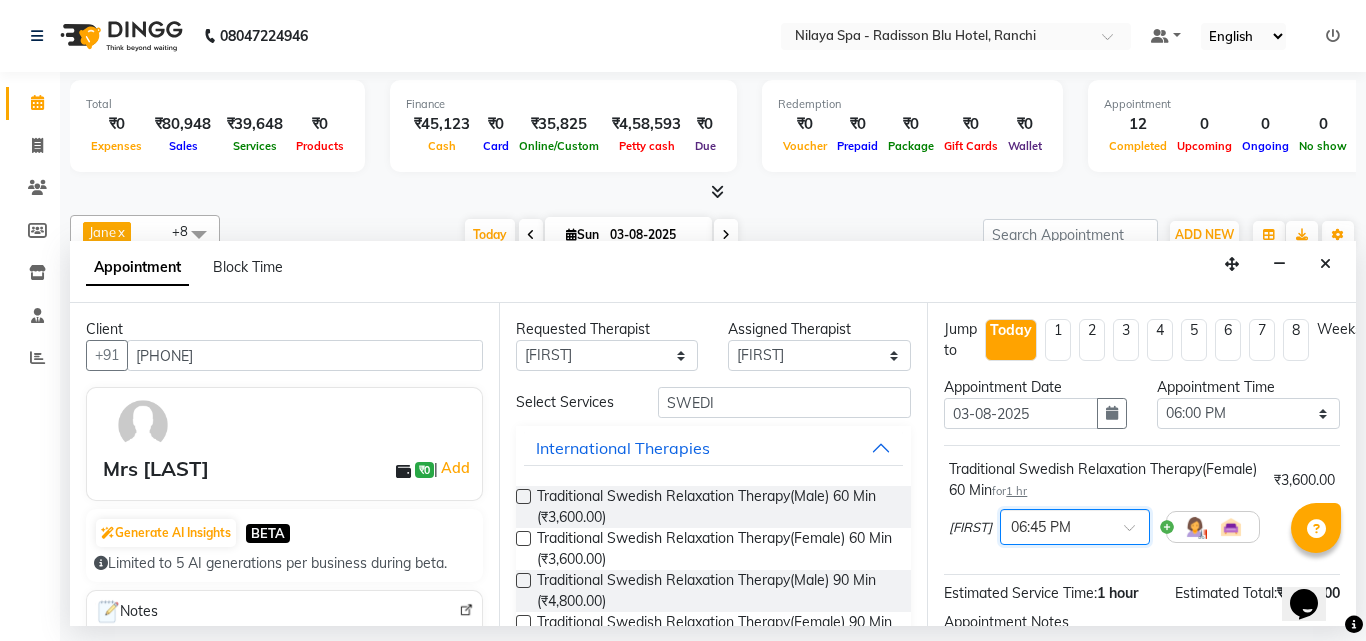 scroll, scrollTop: 239, scrollLeft: 0, axis: vertical 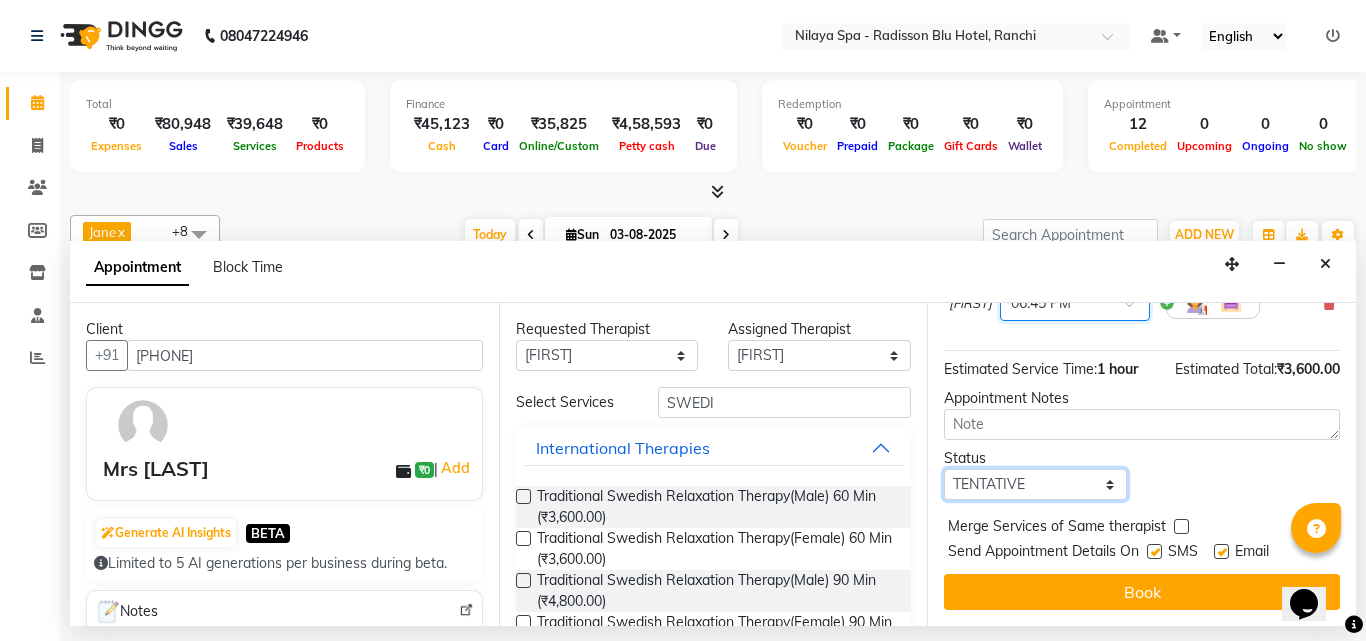 click on "Select TENTATIVE CONFIRM CHECK-IN UPCOMING" at bounding box center (1035, 484) 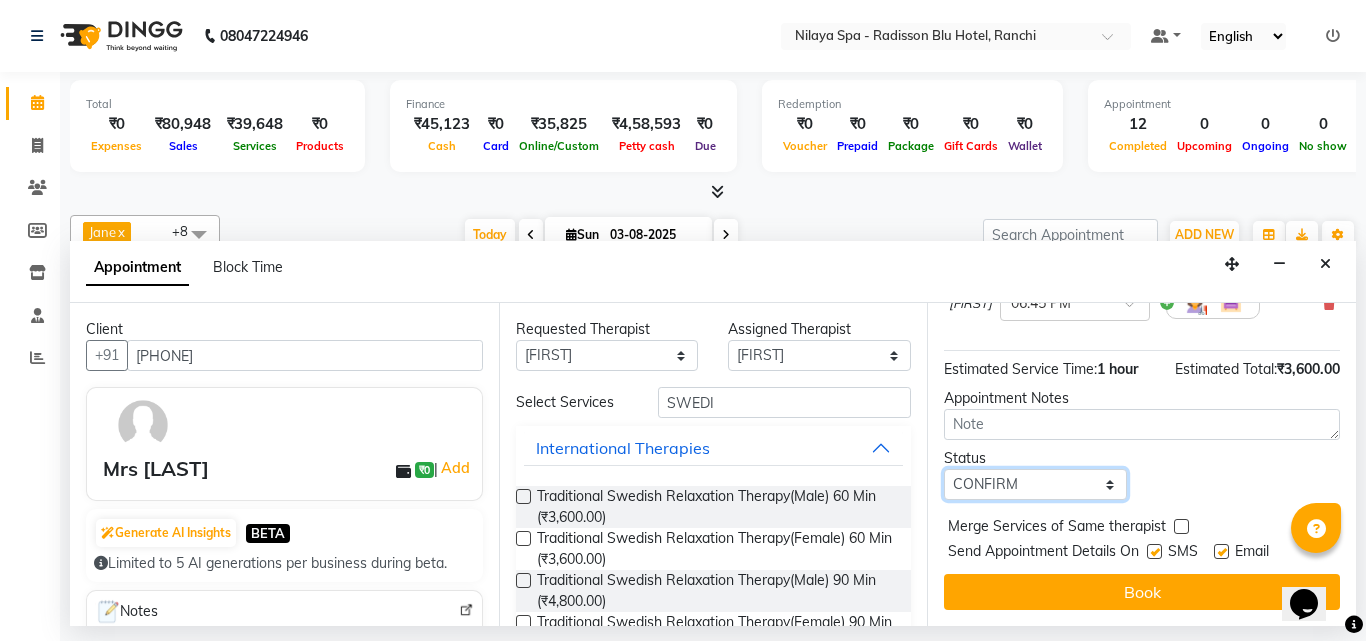 click on "Select TENTATIVE CONFIRM CHECK-IN UPCOMING" at bounding box center [1035, 484] 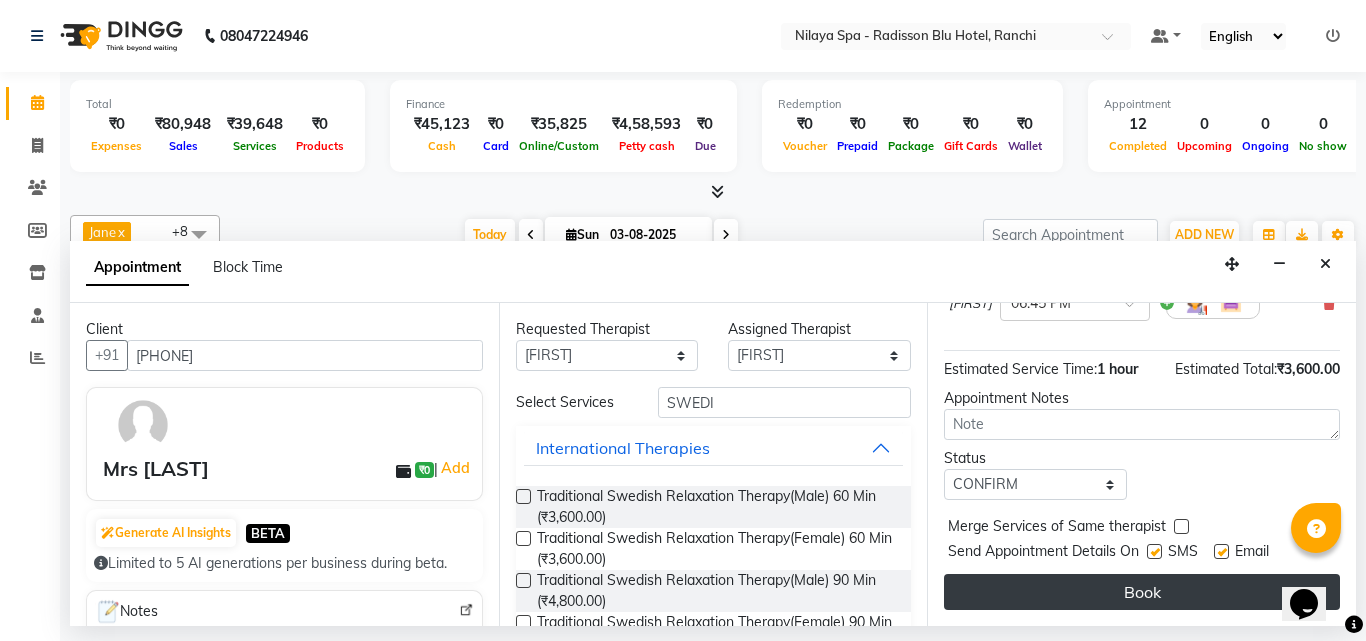 click on "Book" at bounding box center [1142, 592] 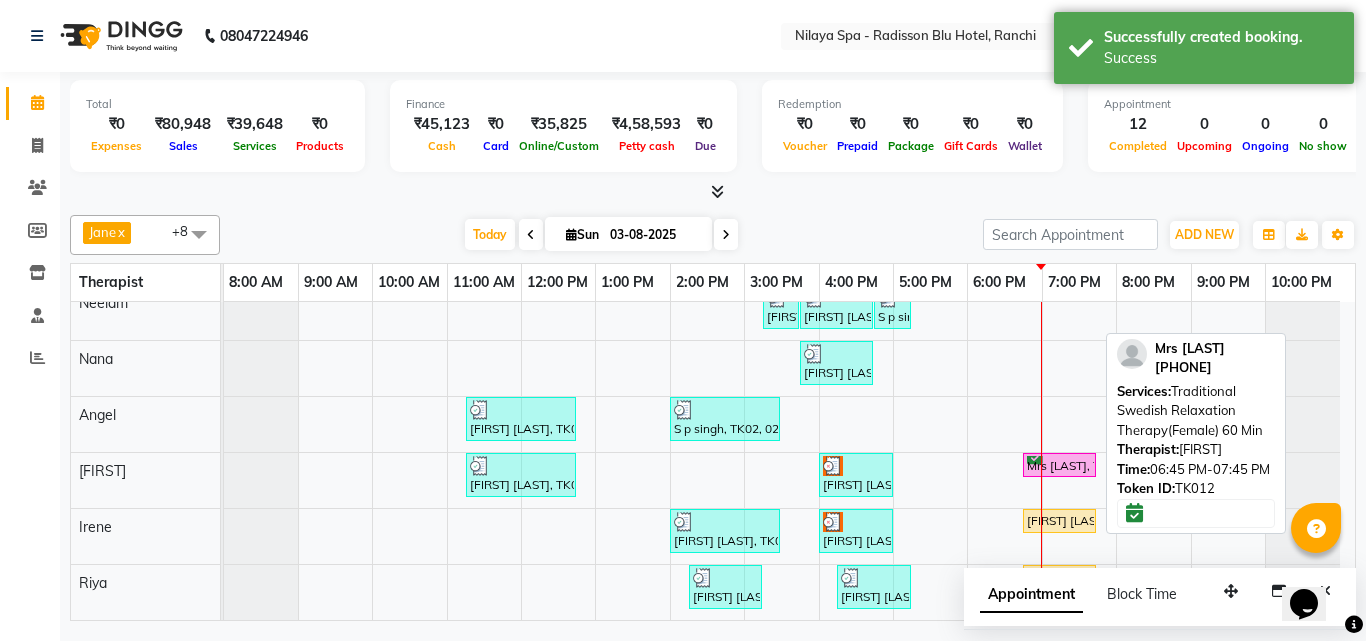 click on "Mrs [LAST], TK12, 06:45 PM-07:45 PM, Traditional Swedish Relaxation Therapy(Female) 60 Min" at bounding box center [1059, 465] 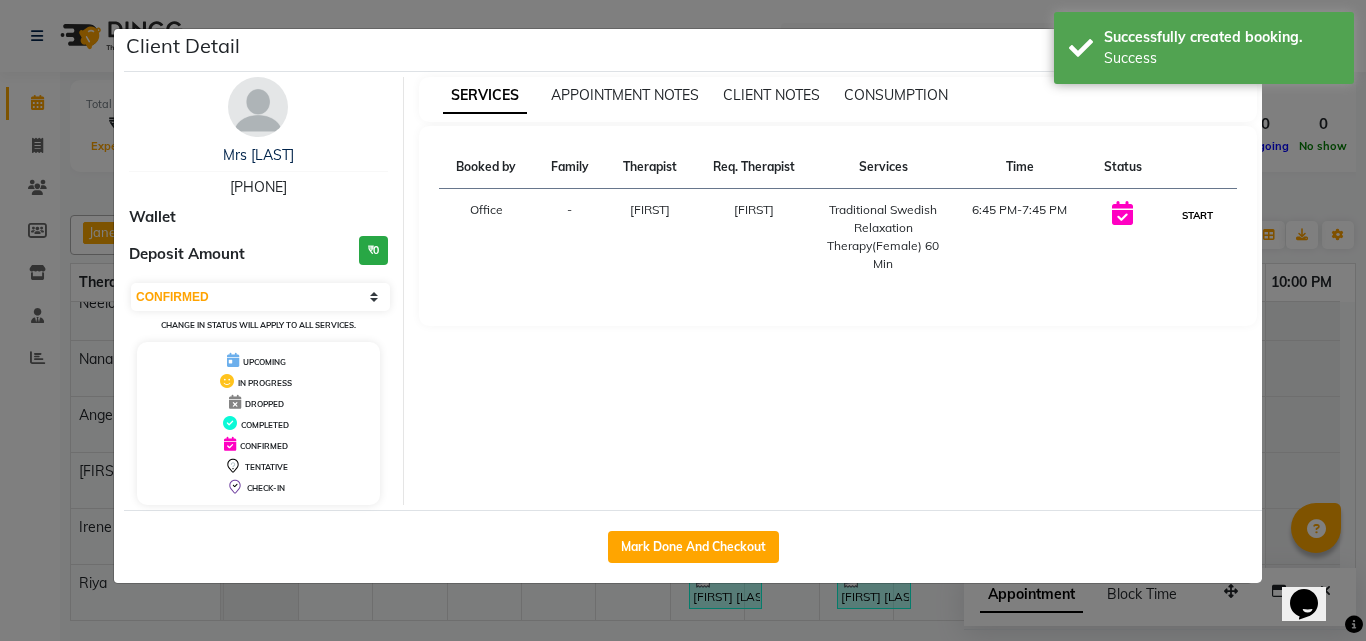 click on "START" at bounding box center [1197, 215] 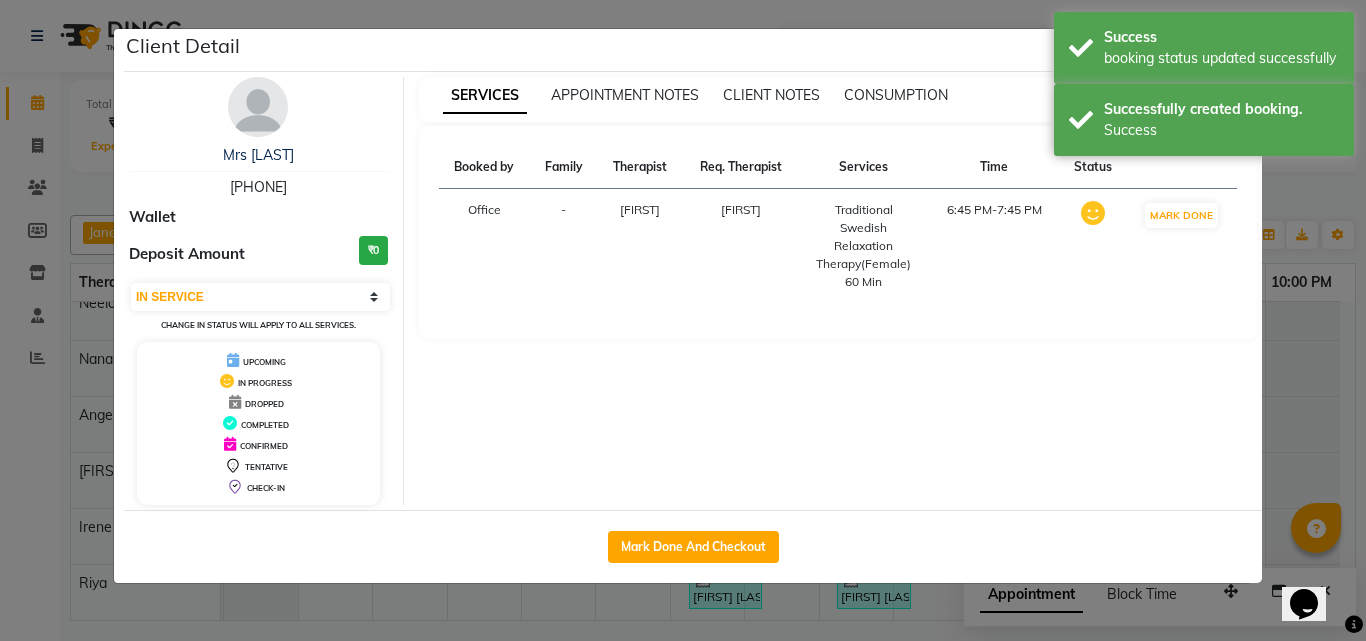 click on "Client Detail  Mrs [LAST]    [PHONE] Wallet Deposit Amount  ₹0  Select IN SERVICE CONFIRMED TENTATIVE CHECK IN MARK DONE UPCOMING Change in status will apply to all services. UPCOMING IN PROGRESS DROPPED COMPLETED CONFIRMED TENTATIVE CHECK-IN SERVICES APPOINTMENT NOTES CLIENT NOTES CONSUMPTION Booked by Family Therapist Req. Therapist Services Time Status  Office   - [FIRST] [FIRST]  [FIRST] Traditional Swedish Relaxation Therapy(Female) 60 Min   6:45 PM-7:45 PM   MARK DONE   Mark Done And Checkout" 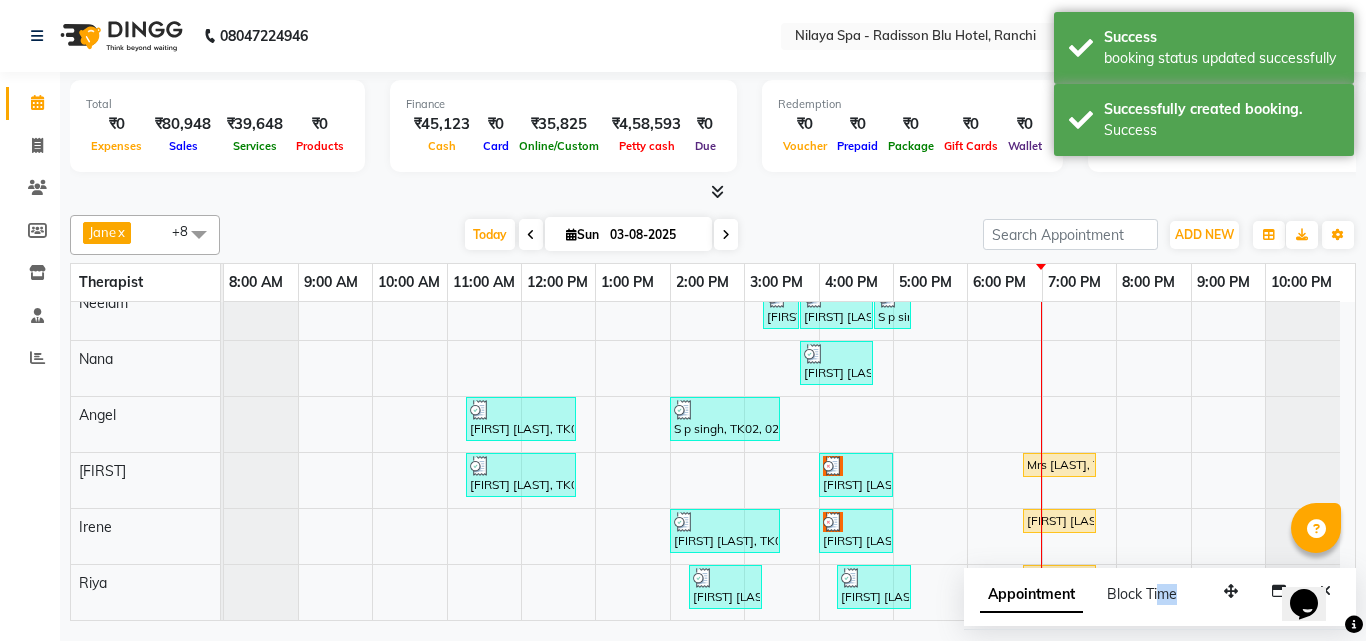 drag, startPoint x: 1189, startPoint y: 572, endPoint x: 1162, endPoint y: 575, distance: 27.166155 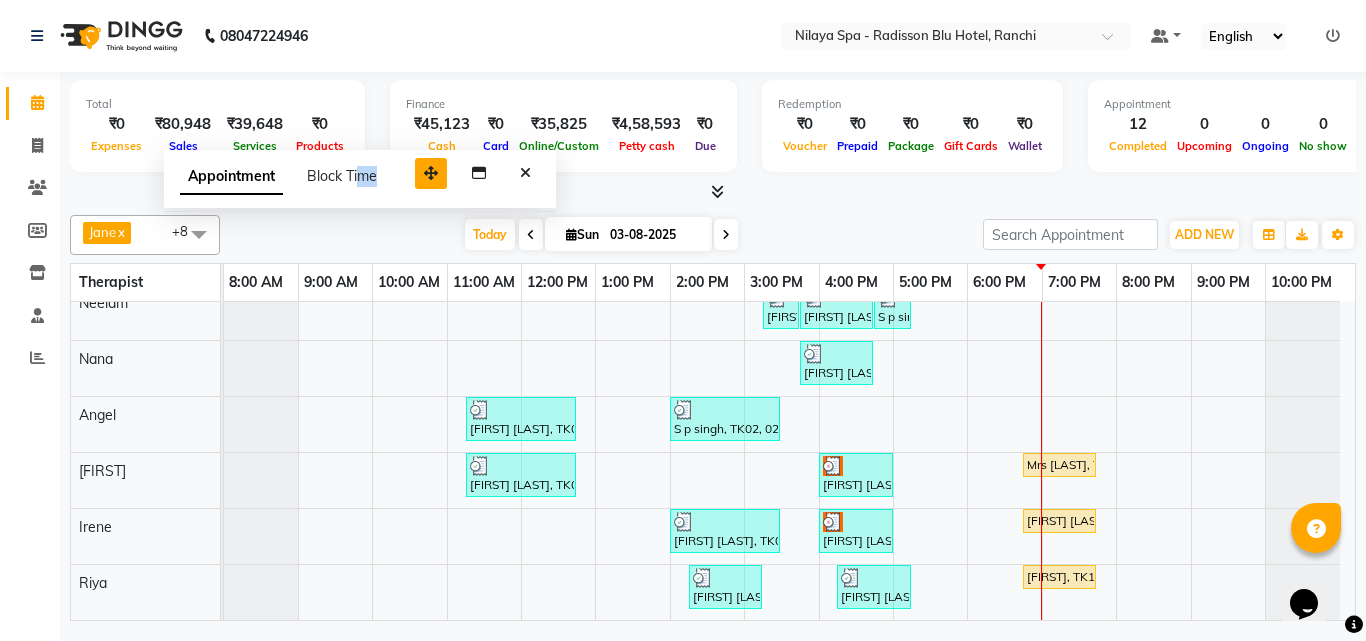 drag, startPoint x: 1229, startPoint y: 592, endPoint x: 429, endPoint y: 174, distance: 902.6206 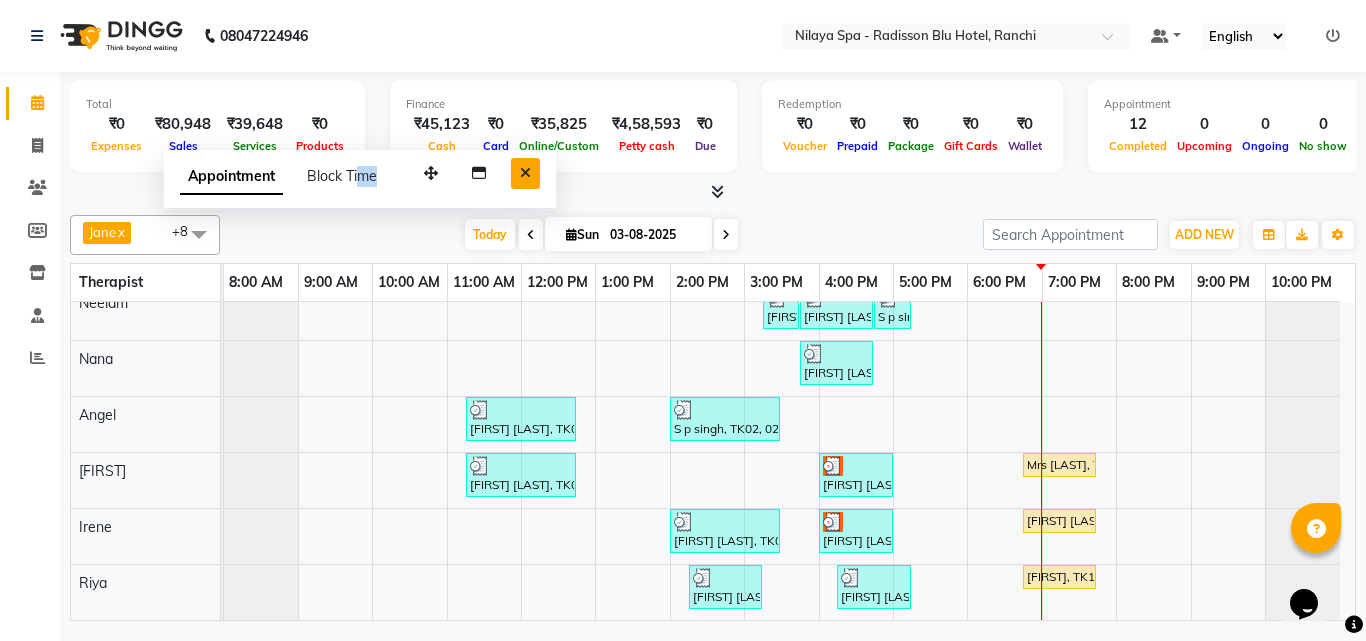 click at bounding box center (525, 173) 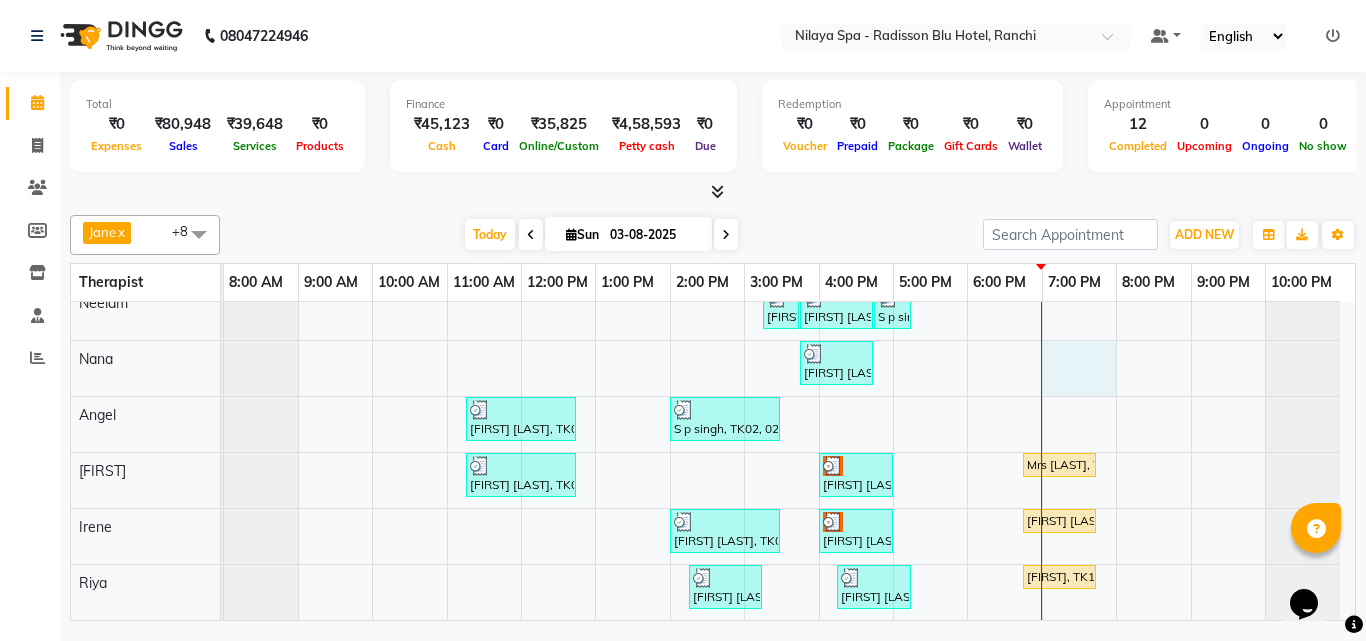click on "[FIRST] [LAST], TK08, 04:15 PM-04:45 PM, Hair Care - Therapies - Hair Cut (Without Shampoo) (Men)     [FIRST] [LAST], TK09, 03:15 PM-03:45 PM, Bleach - Face Detan     [FIRST] [LAST], TK09, 03:45 PM-04:45 PM, Signature Multi Vitamin, Anti-Ageing Facial (Female)     [FIRST] [LAST], TK09, 04:45 PM-05:15 PM, Hair Care - Therapies - Shampoo, Conditioning & Blowdry (Female)     [FIRST] [LAST], TK06, 03:45 PM-04:45 PM, Traditional Swedish Relaxation Therapy(Male) 60 Min     [FIRST] [LAST], TK01, 11:15 AM-12:45 PM, Traditional Swedish Relaxation Therapy(Male) 90 Min     [FIRST] [LAST], TK02, 02:00 PM-03:30 PM, Deep Tissue Repair Therapy(Female) 90 Min     [FIRST] [LAST], TK01, 11:15 AM-12:45 PM, Traditional Swedish Relaxation Therapy(Male) 90 Min     [FIRST] [LAST], TK05, 04:00 PM-05:00 PM, Couple Rejuvenation Therapy 60 Min    Mrs [LAST], TK12, 06:45 PM-07:45 PM, Traditional Swedish Relaxation Therapy(Female) 60 Min     [FIRST] [LAST], TK04, 02:00 PM-03:30 PM, R3 Fusion Therapy(Male) 90 Min" at bounding box center [789, 405] 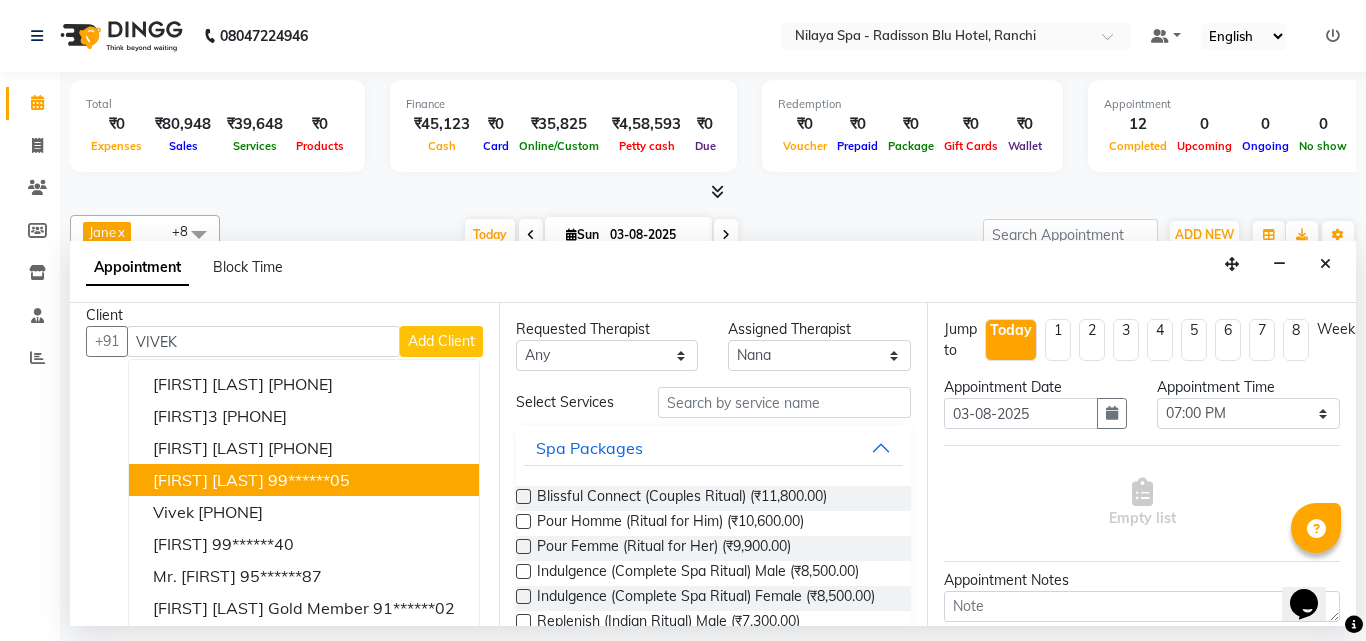 scroll, scrollTop: 21, scrollLeft: 0, axis: vertical 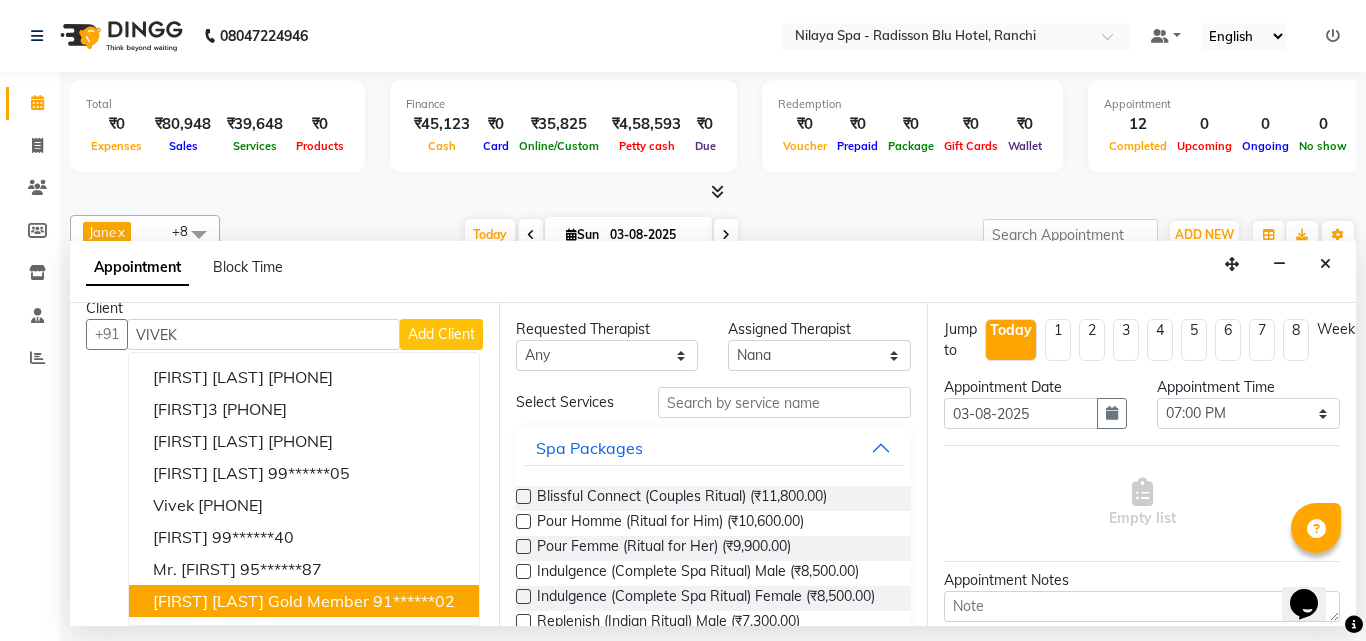 click on "[FIRST] [LAST]  Gold member" at bounding box center (261, 601) 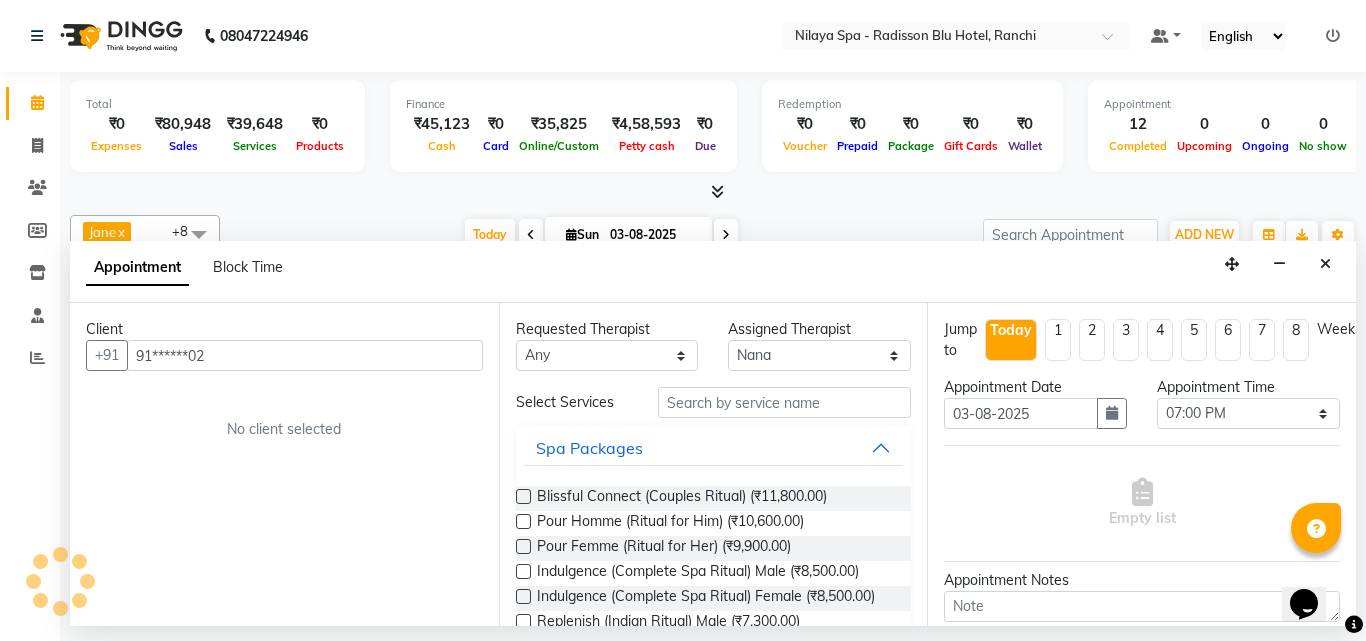 scroll, scrollTop: 0, scrollLeft: 0, axis: both 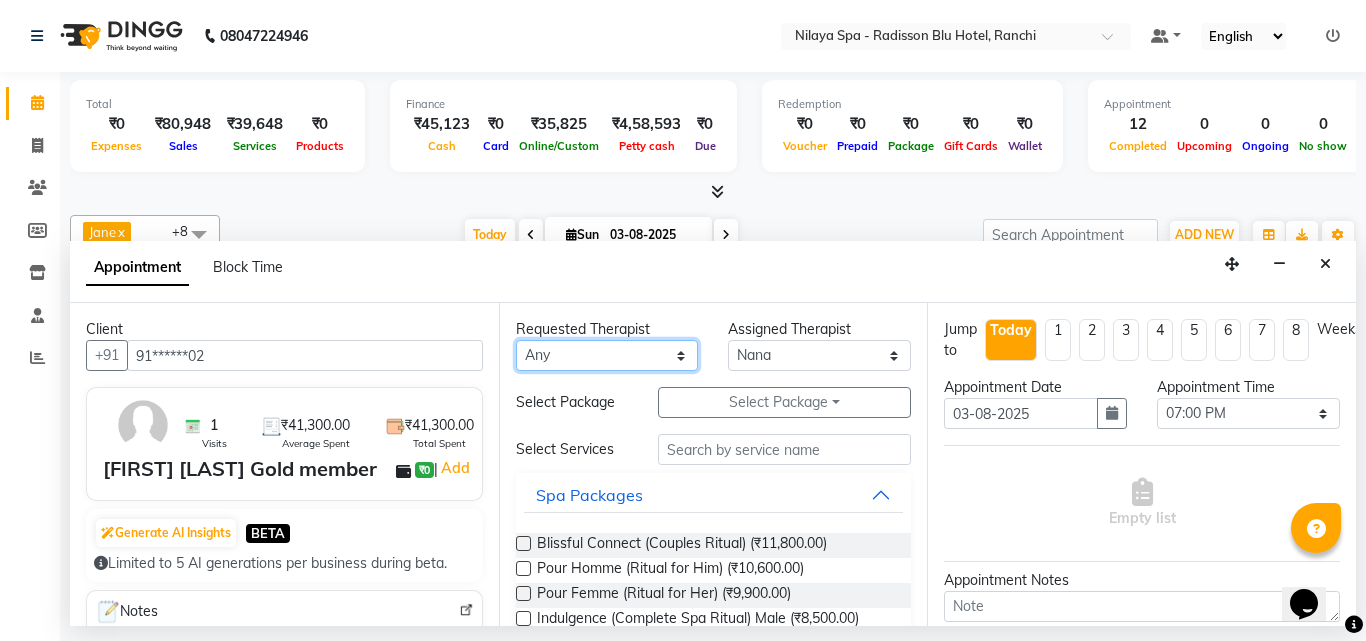 click on "Any Angel Guriya Irene Nana Neelam  Office  Riya Sayak Shakib" at bounding box center (607, 355) 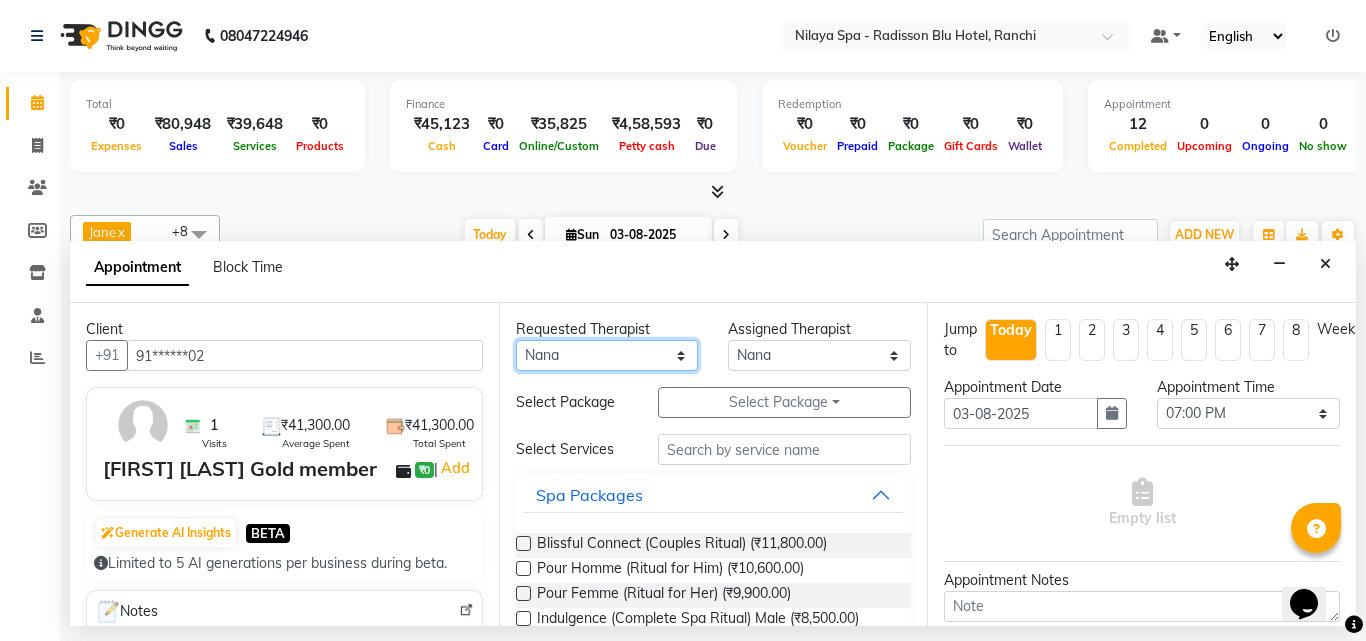 click on "Any Angel Guriya Irene Nana Neelam  Office  Riya Sayak Shakib" at bounding box center [607, 355] 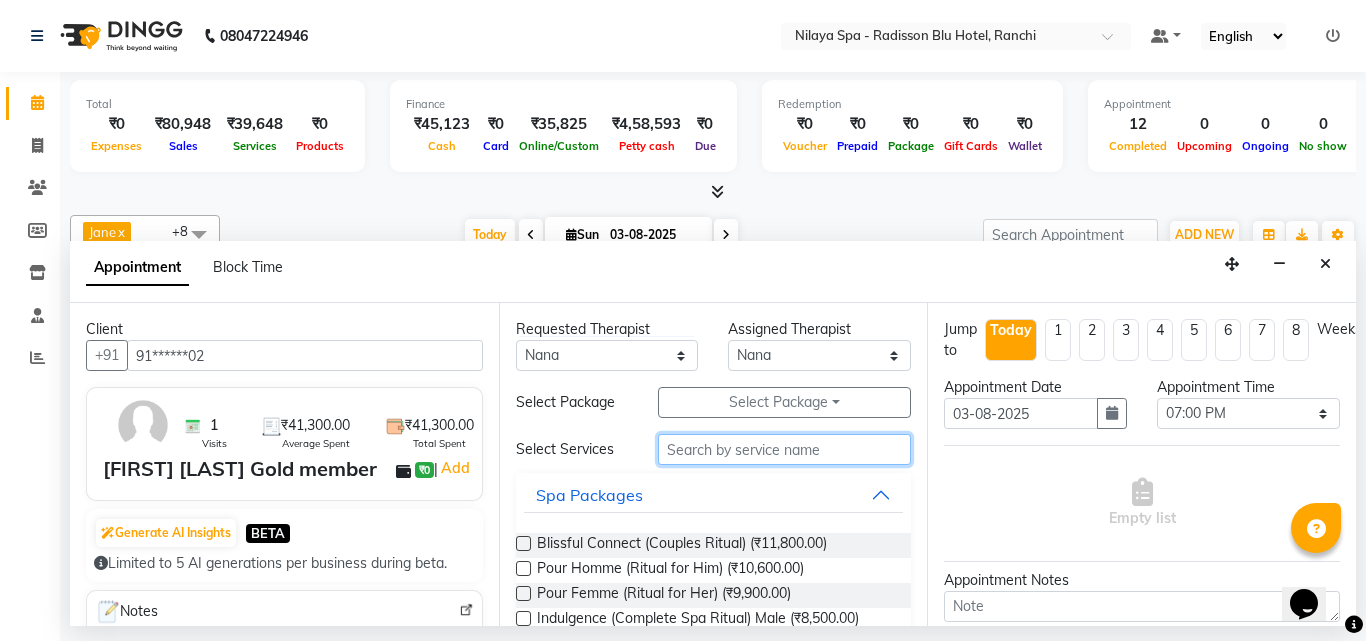 click at bounding box center [785, 449] 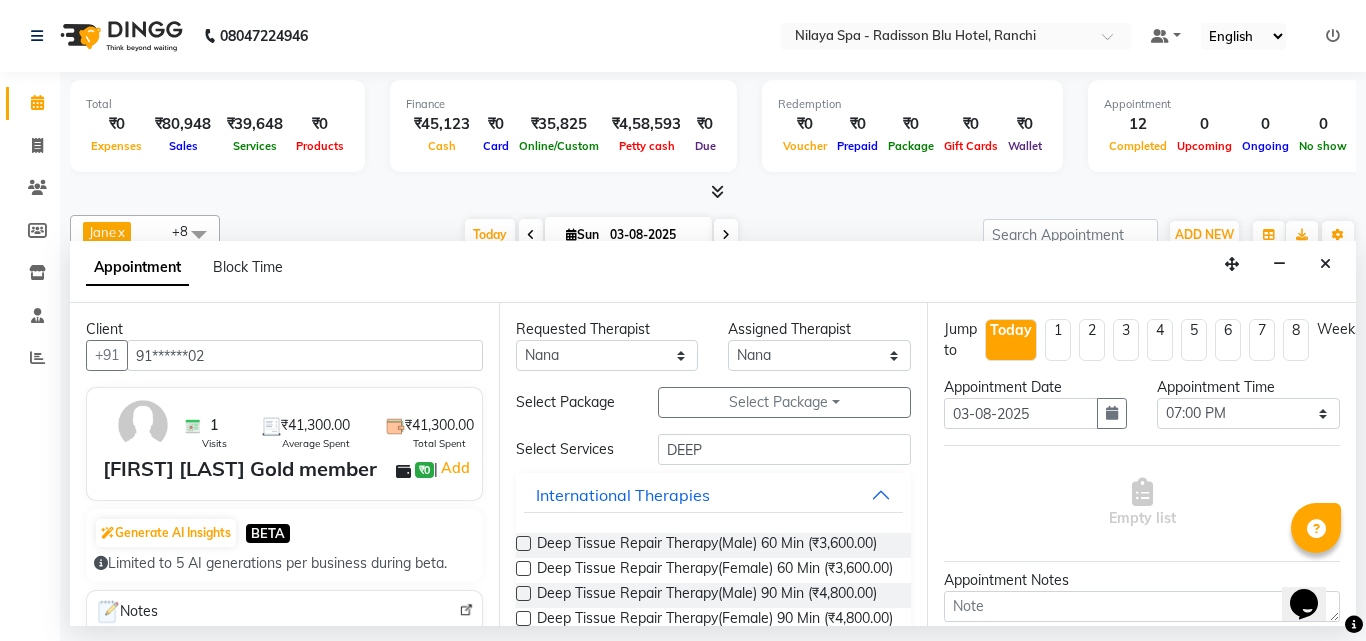 click at bounding box center [523, 543] 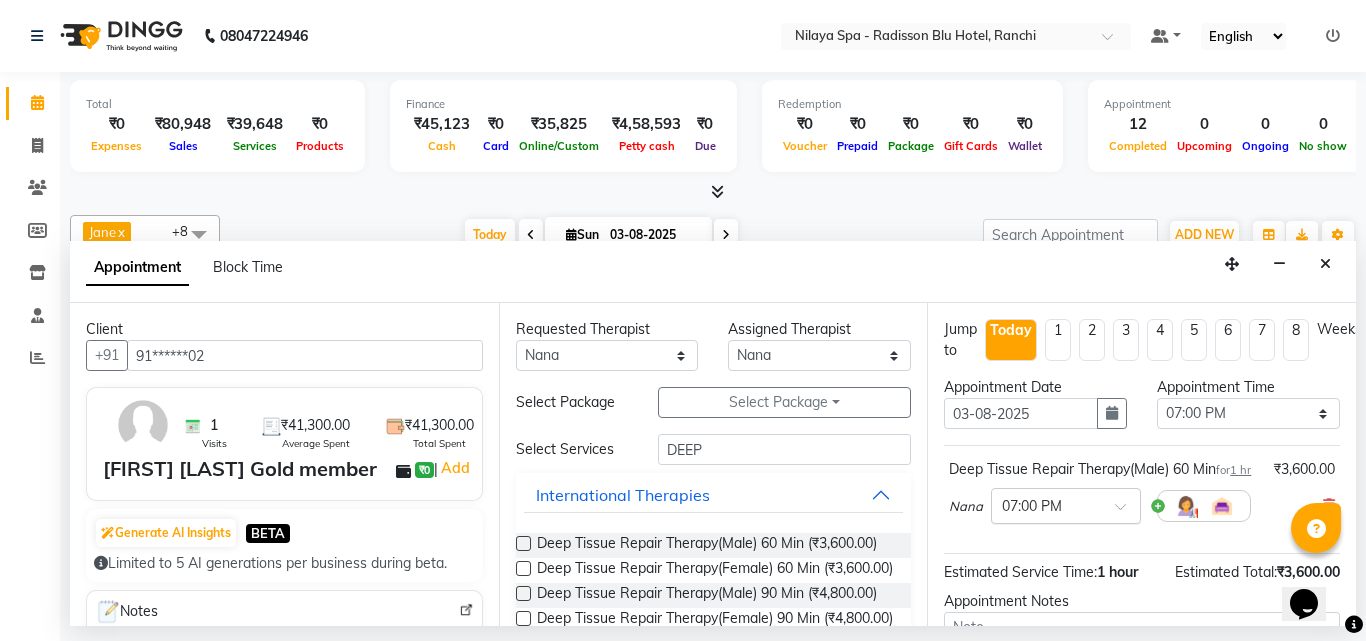 click at bounding box center [1127, 512] 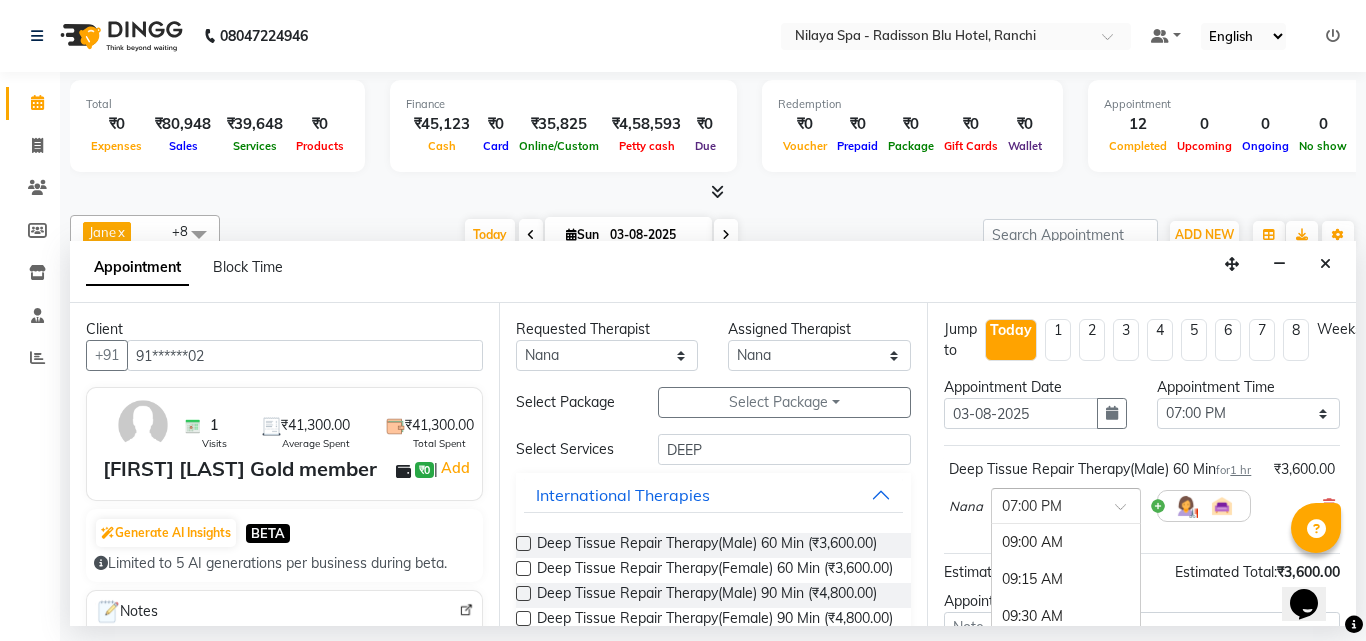 scroll, scrollTop: 1488, scrollLeft: 0, axis: vertical 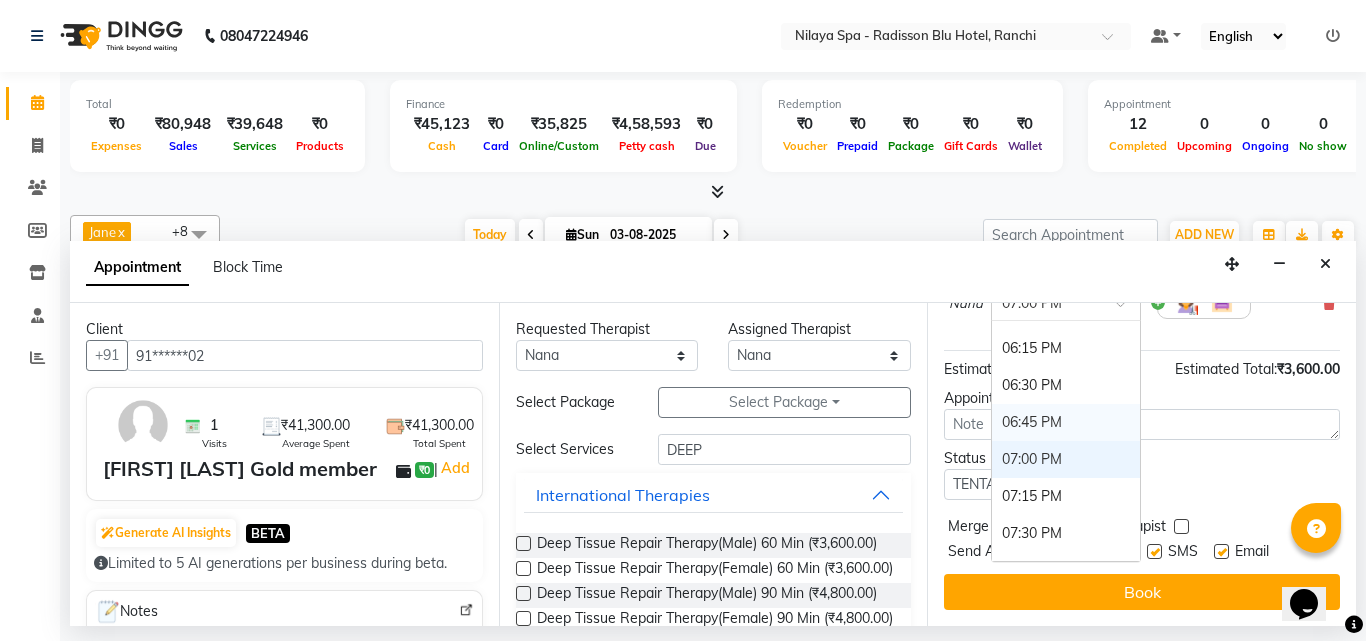 click on "06:45 PM" at bounding box center [1066, 422] 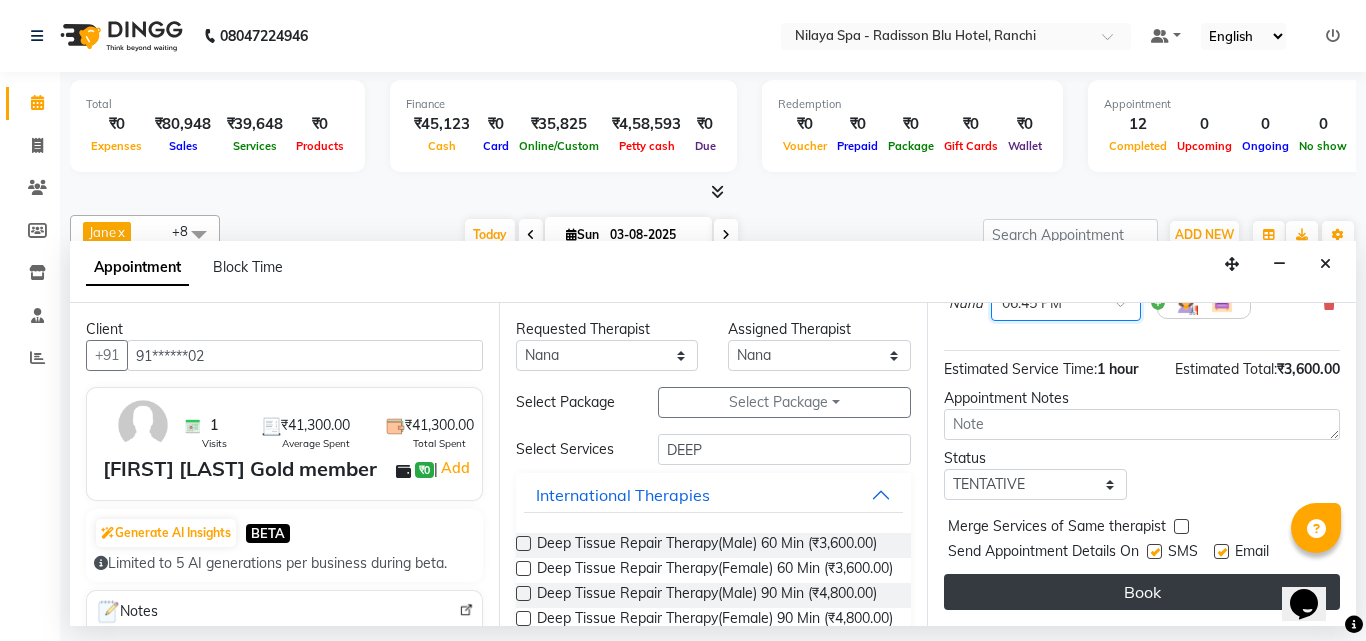 click on "Book" at bounding box center (1142, 592) 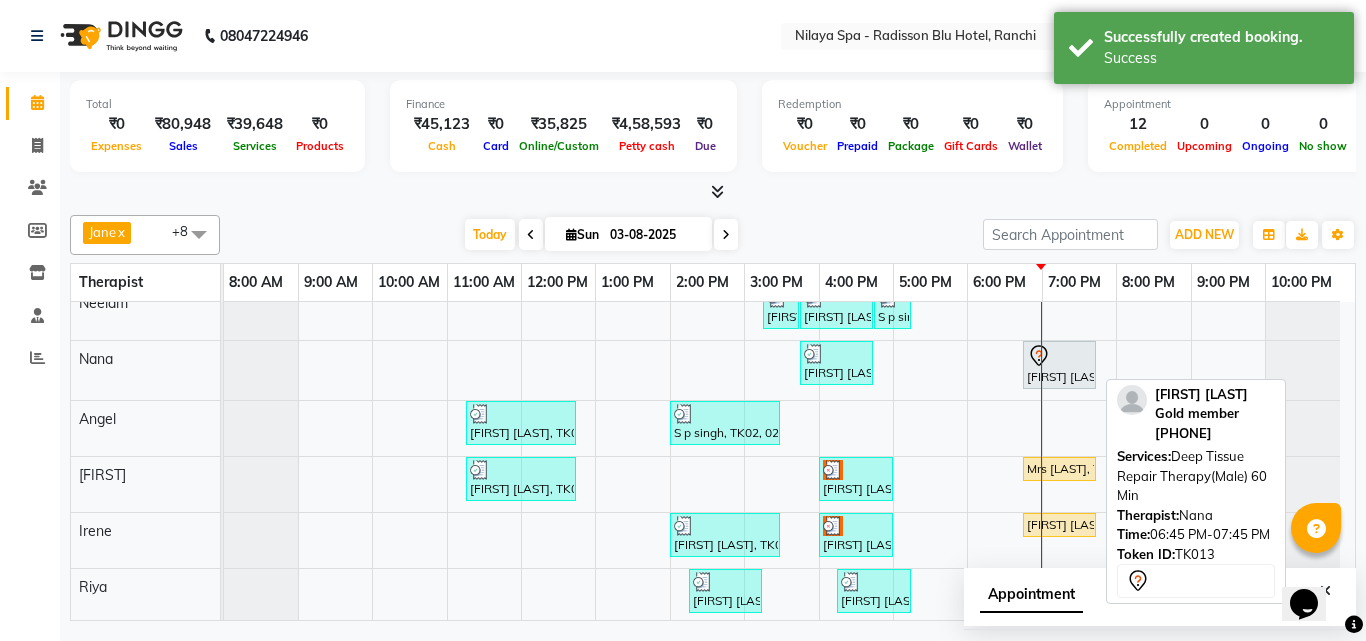 click on "[FIRST] [LAST]  Gold member , TK13, 06:45 PM-07:45 PM, Deep Tissue Repair Therapy(Male) 60 Min" at bounding box center (1059, 365) 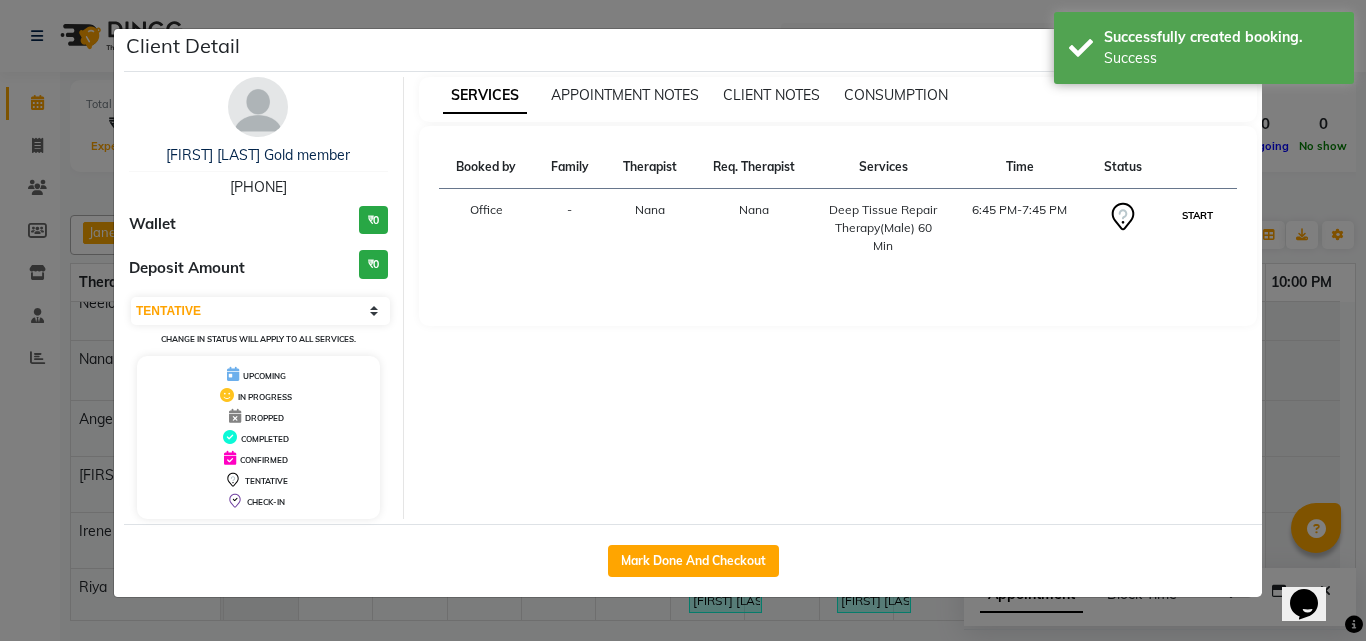click on "START" at bounding box center (1197, 215) 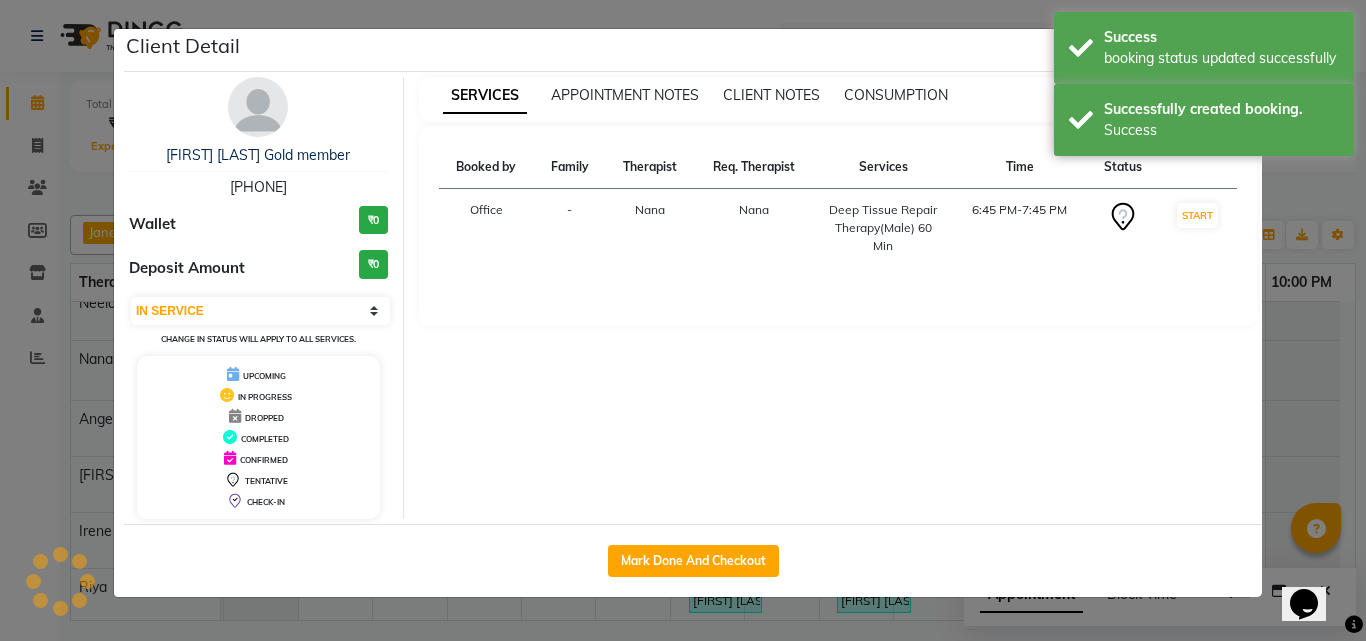 click on "Client Detail  [FIRST] [LAST]  Gold member    [PHONE] Wallet ₹0 Deposit Amount  ₹0  Select IN SERVICE CONFIRMED TENTATIVE CHECK IN MARK DONE UPCOMING Change in status will apply to all services. UPCOMING IN PROGRESS DROPPED COMPLETED CONFIRMED TENTATIVE CHECK-IN SERVICES APPOINTMENT NOTES CLIENT NOTES CONSUMPTION Booked by Family Therapist Req. Therapist Services Time Status  Office   - Nana Nana  Deep Tissue Repair Therapy(Male) 60 Min   6:45 PM-7:45 PM   START   Mark Done And Checkout" 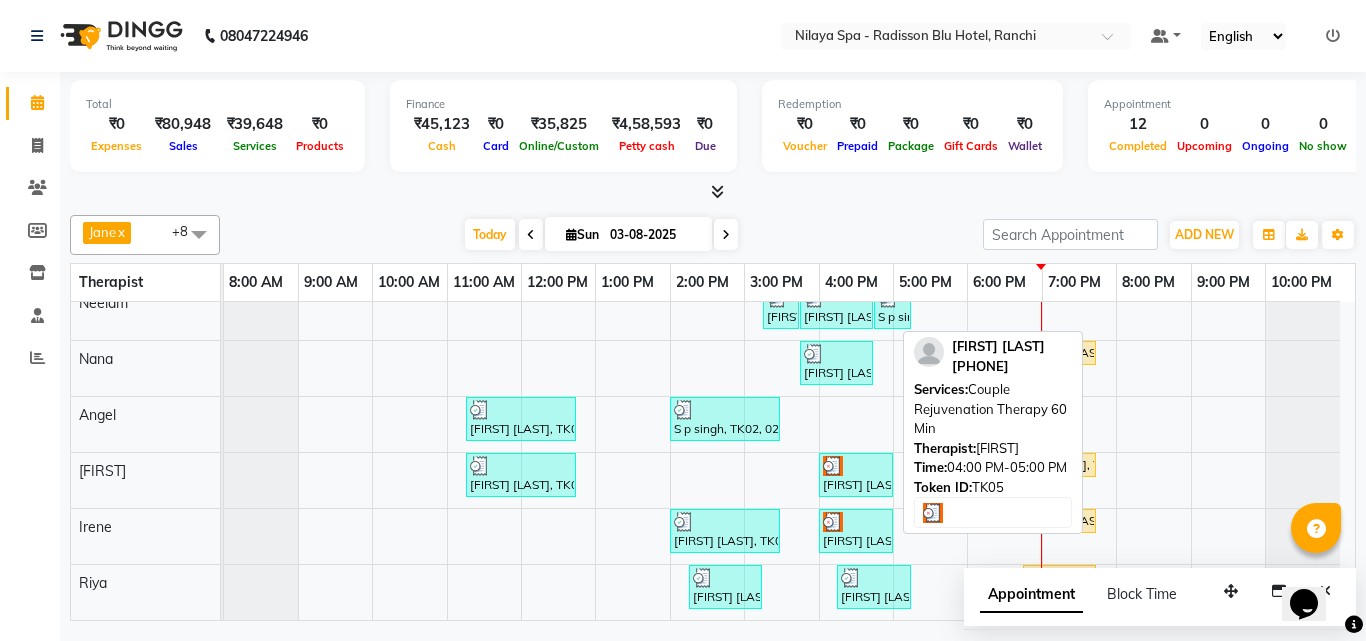 click at bounding box center [856, 466] 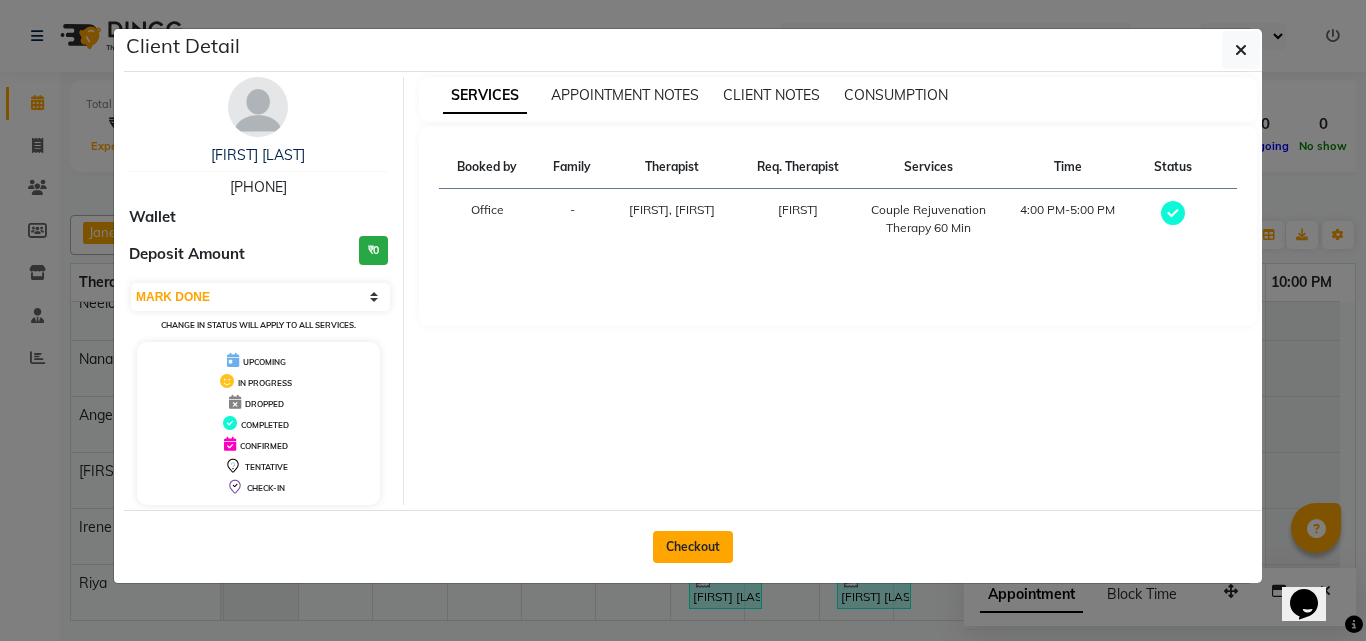 click on "Checkout" 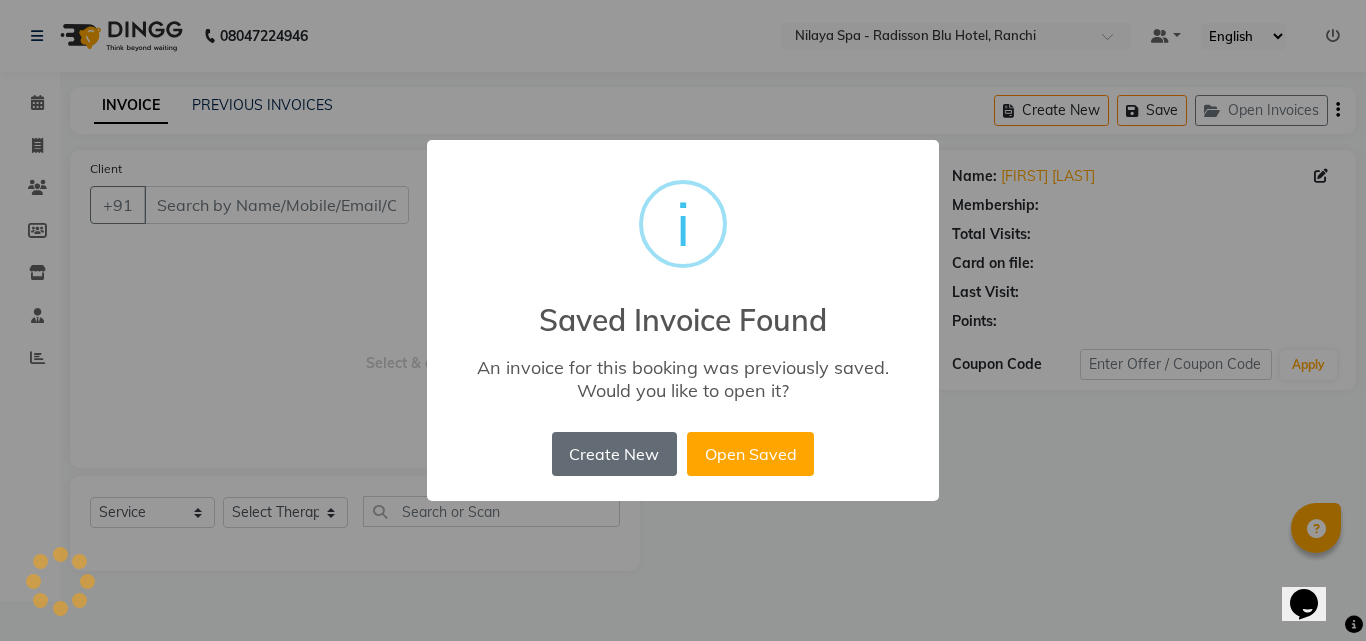 click on "Create New" at bounding box center (614, 454) 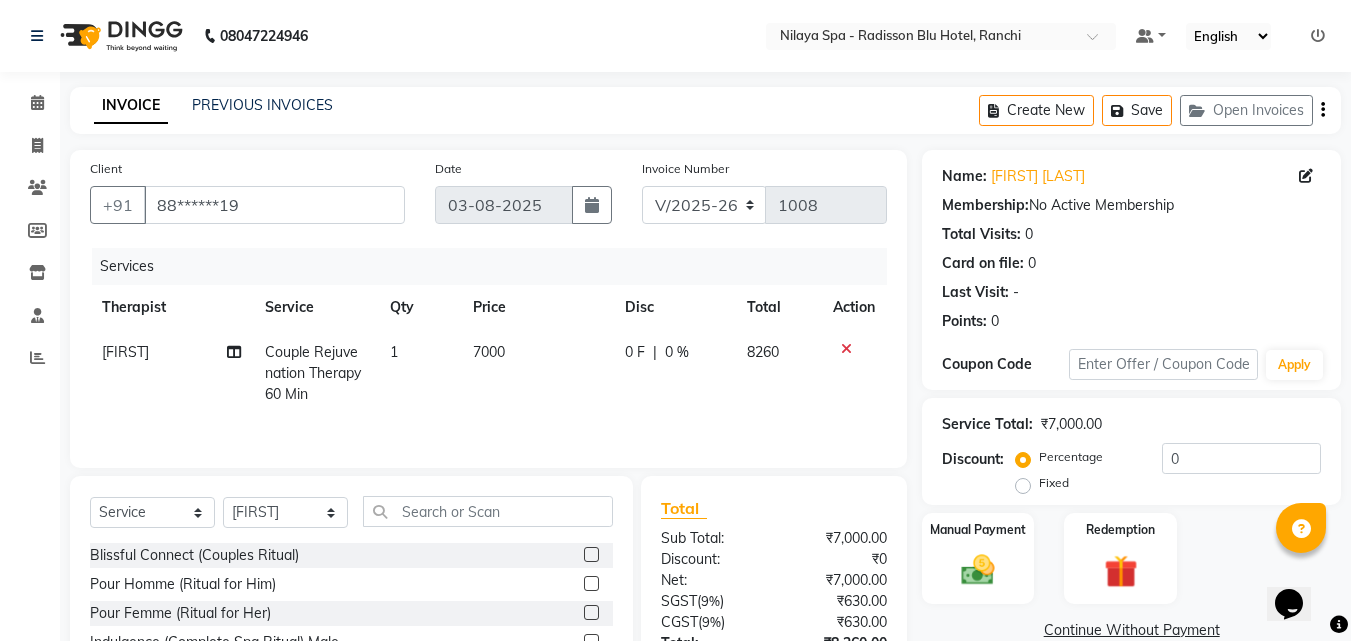 click 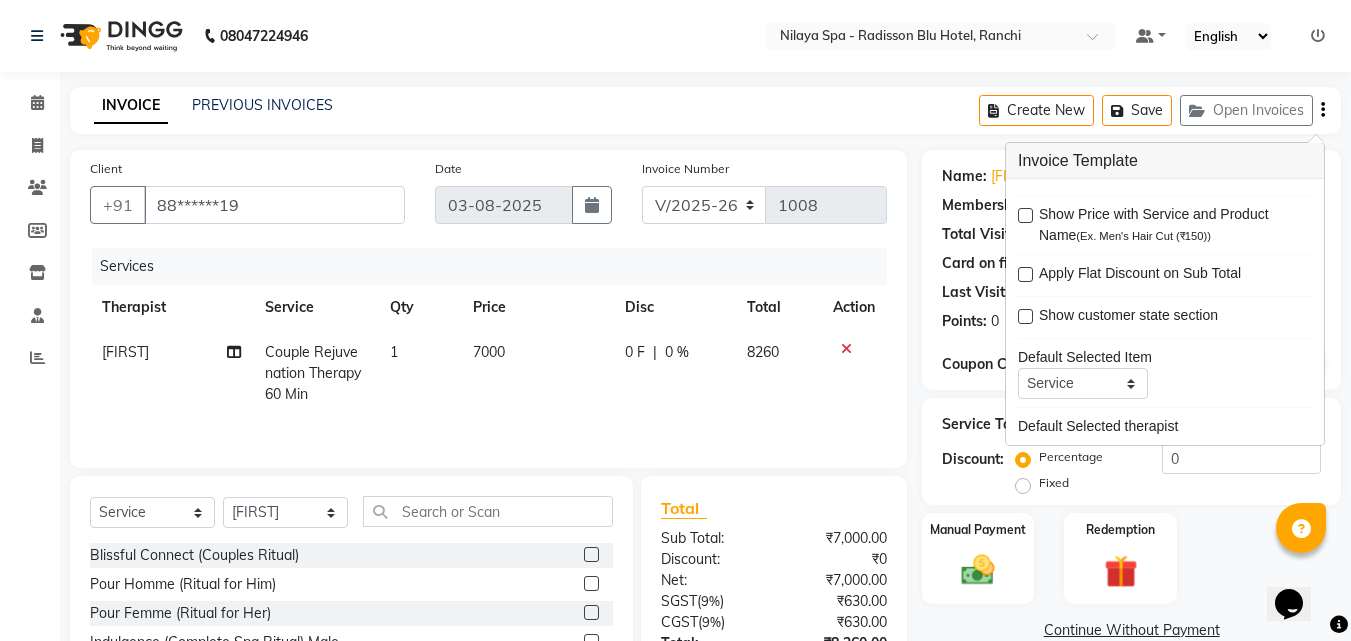 click 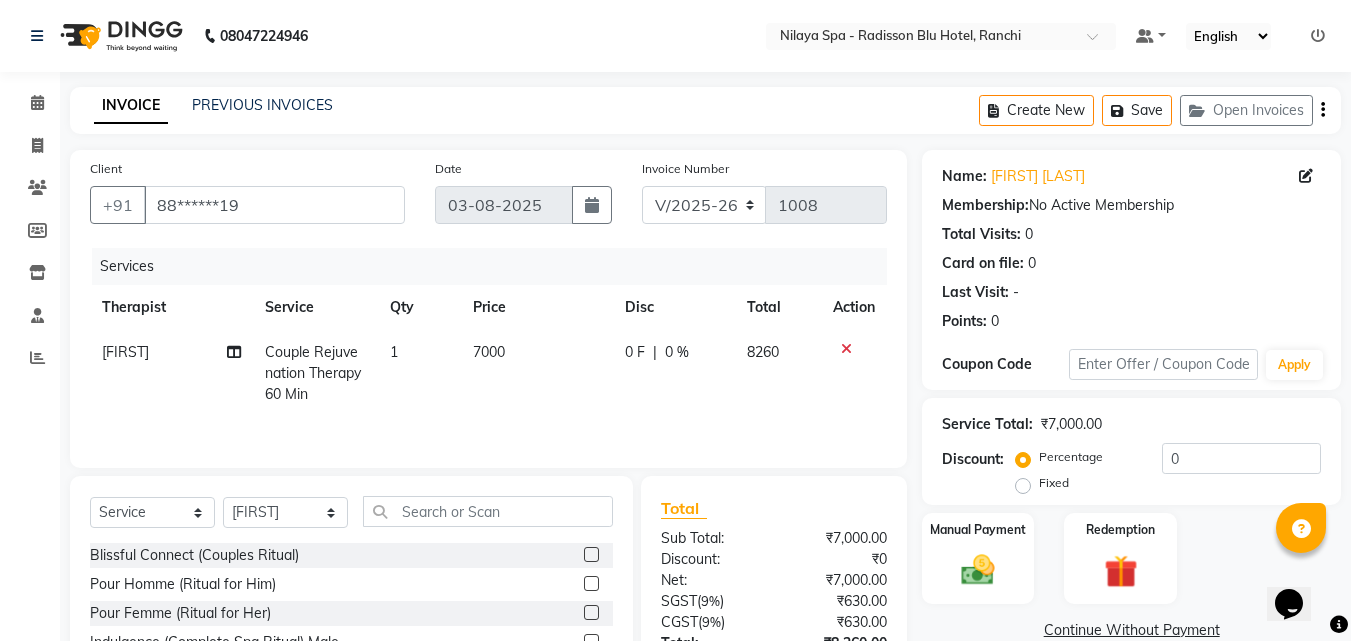 click 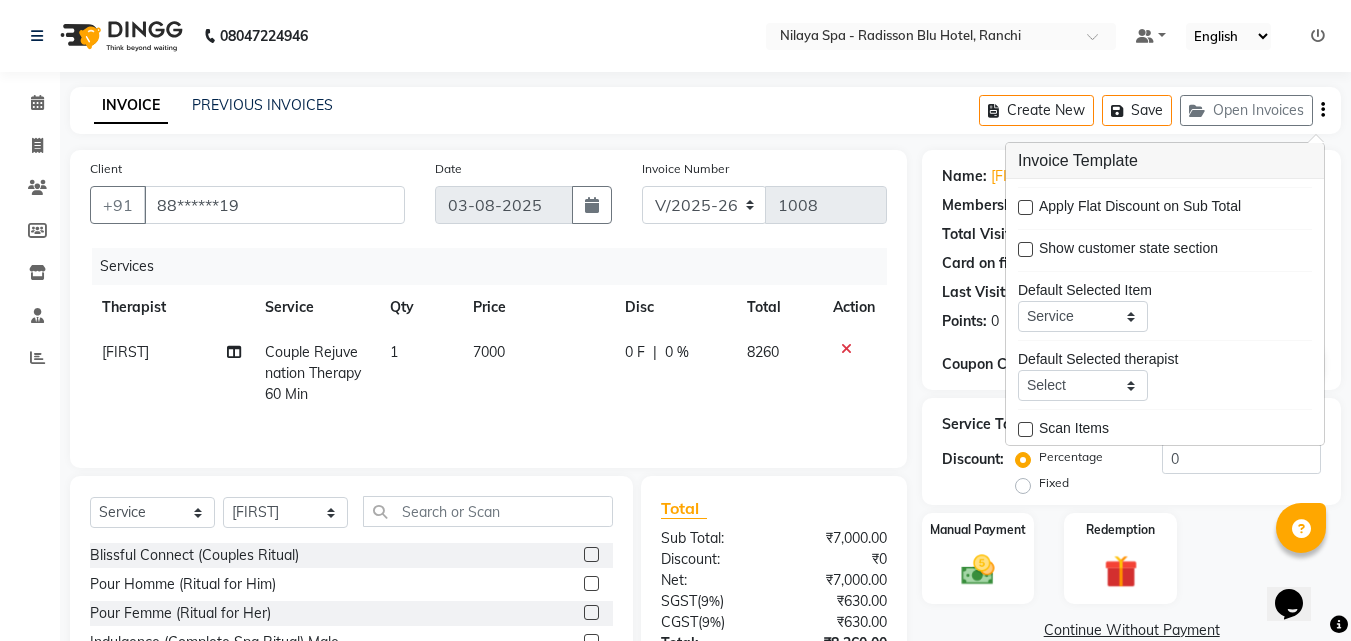scroll, scrollTop: 73, scrollLeft: 0, axis: vertical 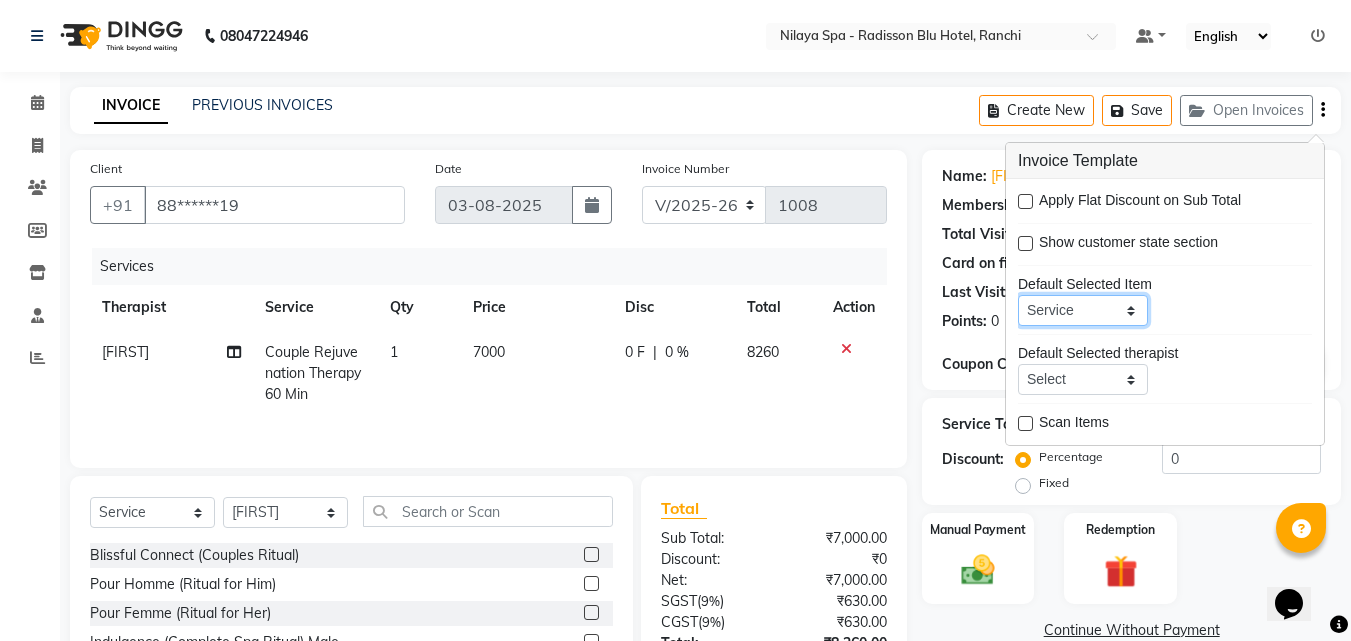 click on "Service Product Membership Package Voucher Prepaid Gift Card" at bounding box center (1083, 310) 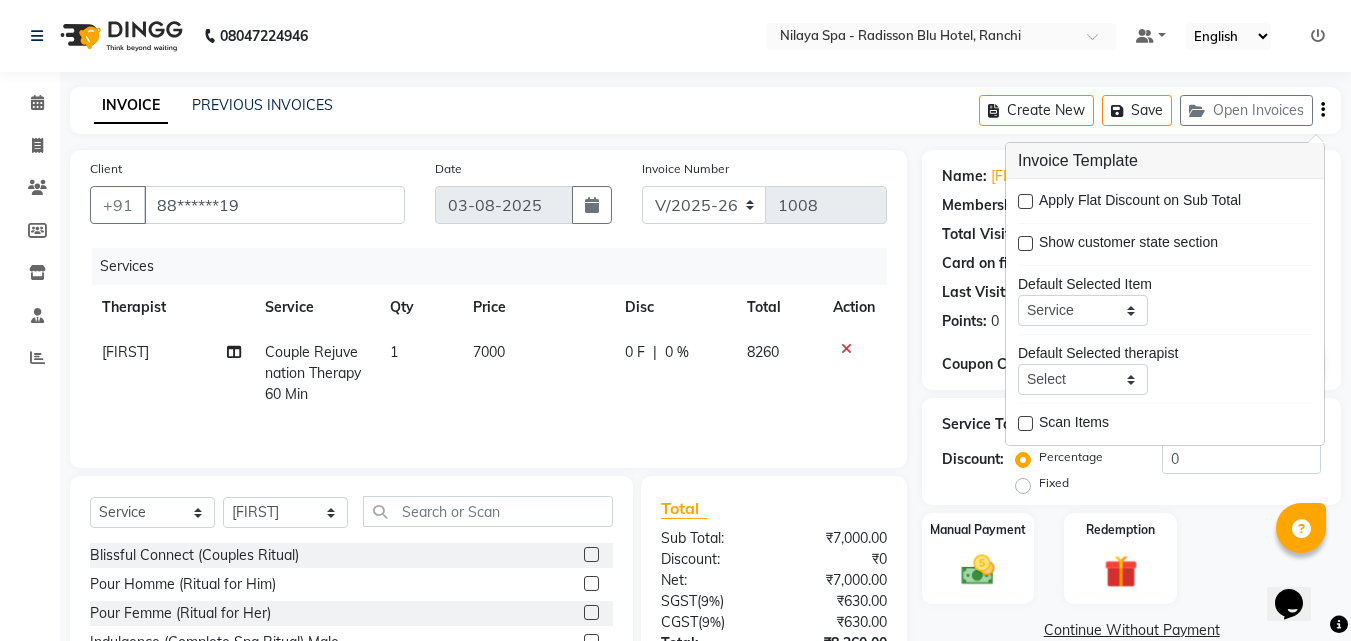 click on "INVOICE PREVIOUS INVOICES Create New   Save   Open Invoices" 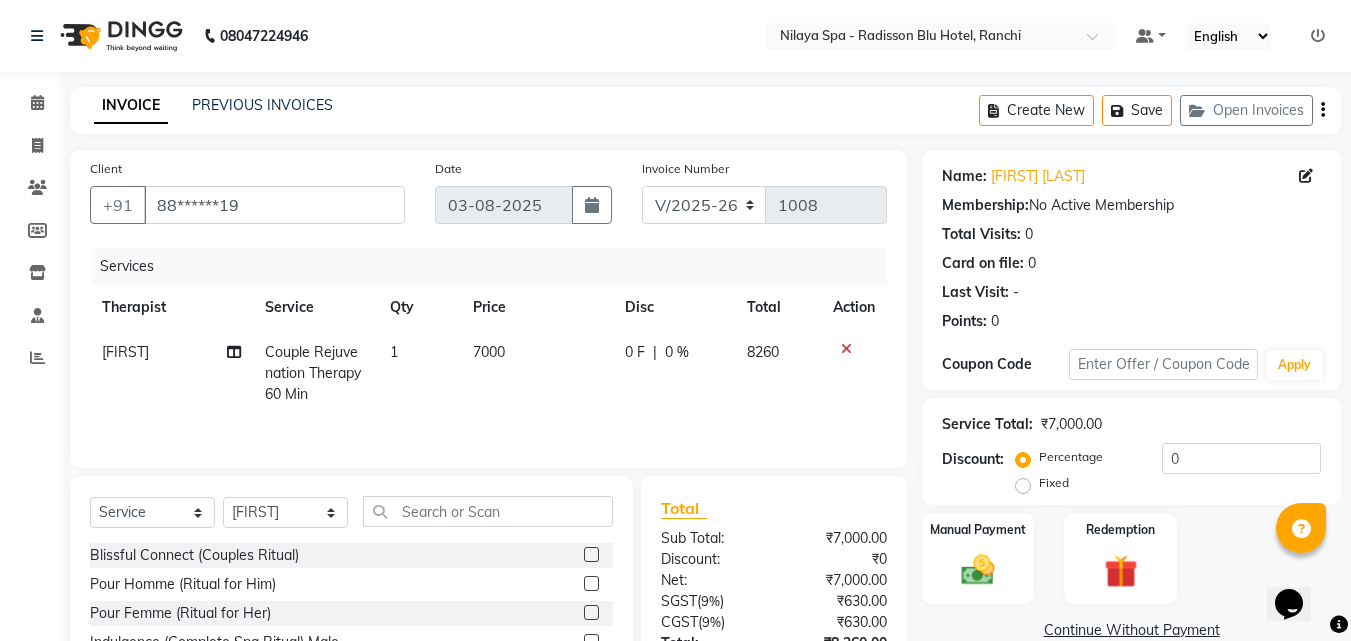 click 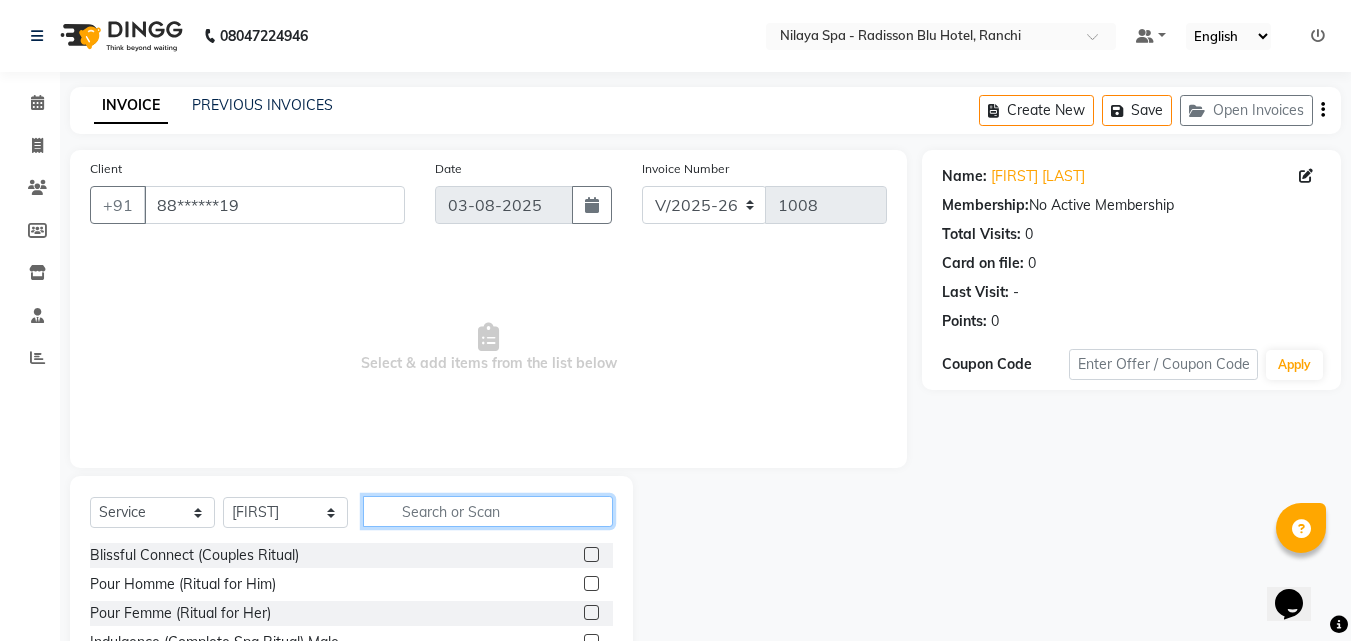 click 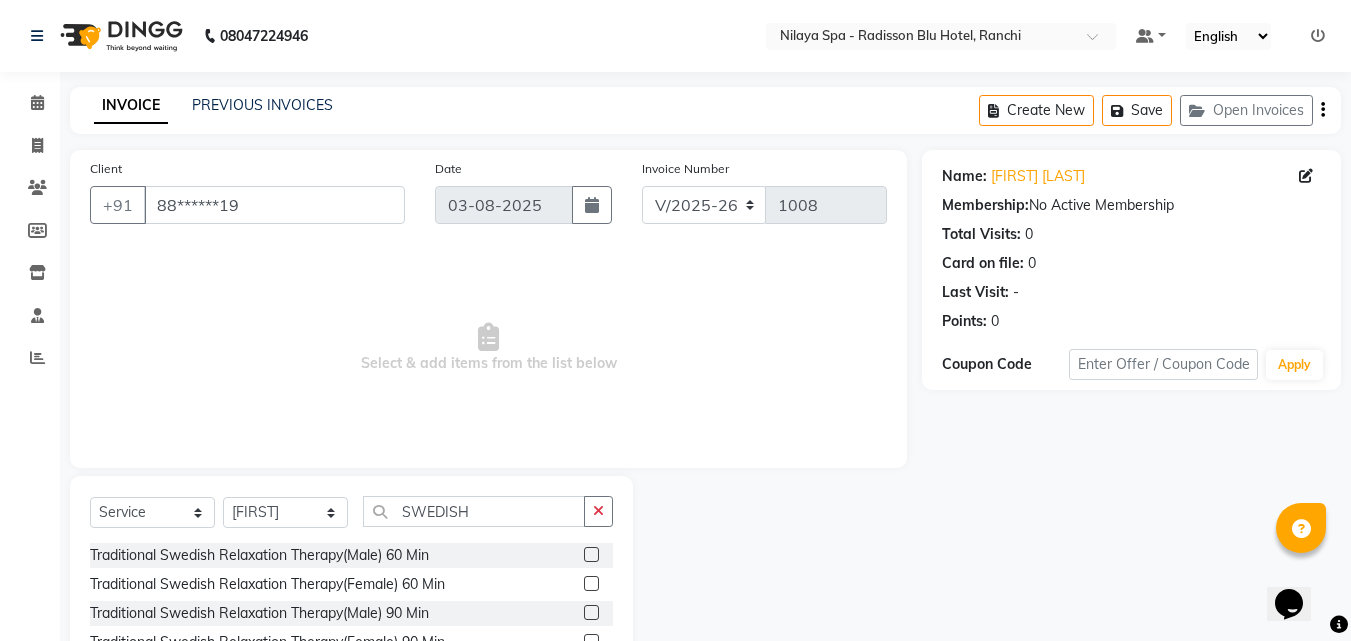 click 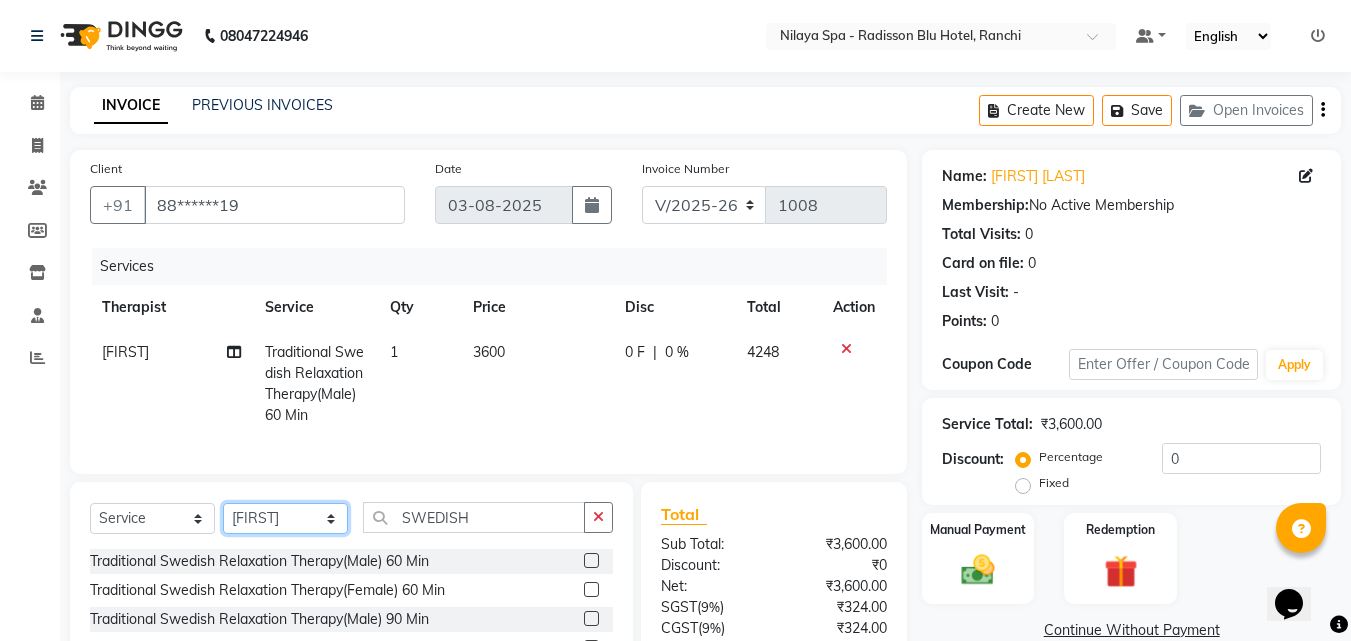 click on "Select Therapist Angel Guriya Irene Jane Nana Neelam  Office  Riya Sayak Shakib" 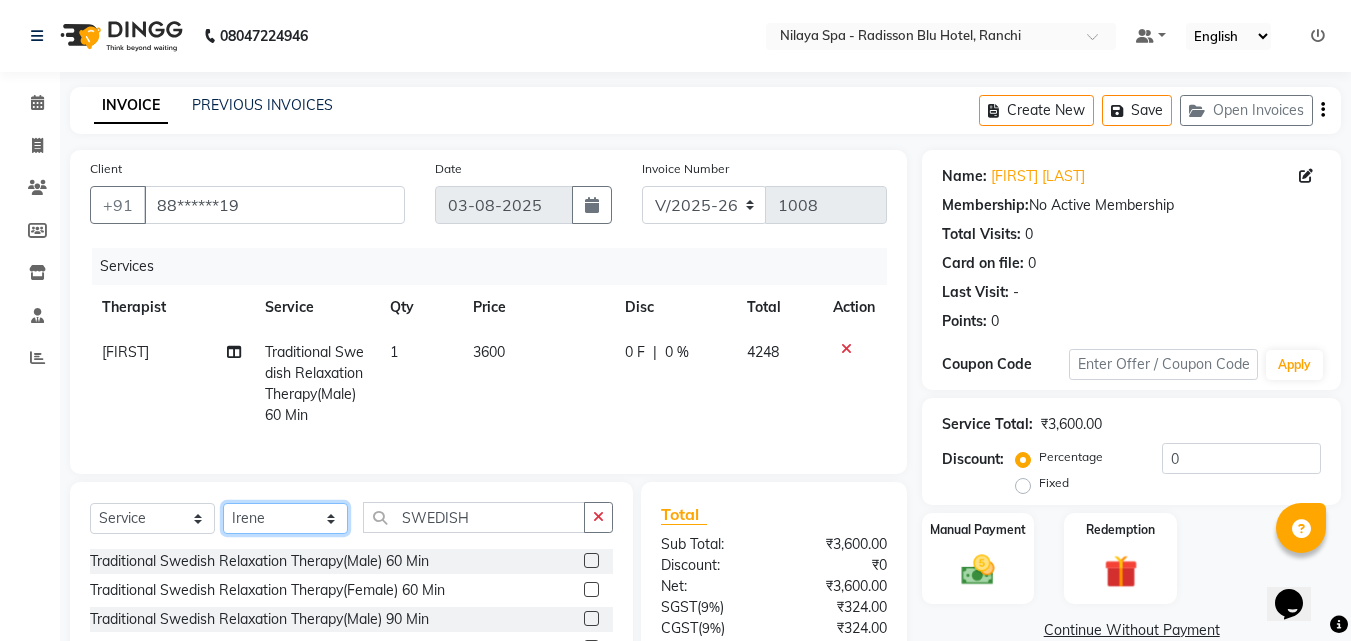 click on "Select Therapist Angel Guriya Irene Jane Nana Neelam  Office  Riya Sayak Shakib" 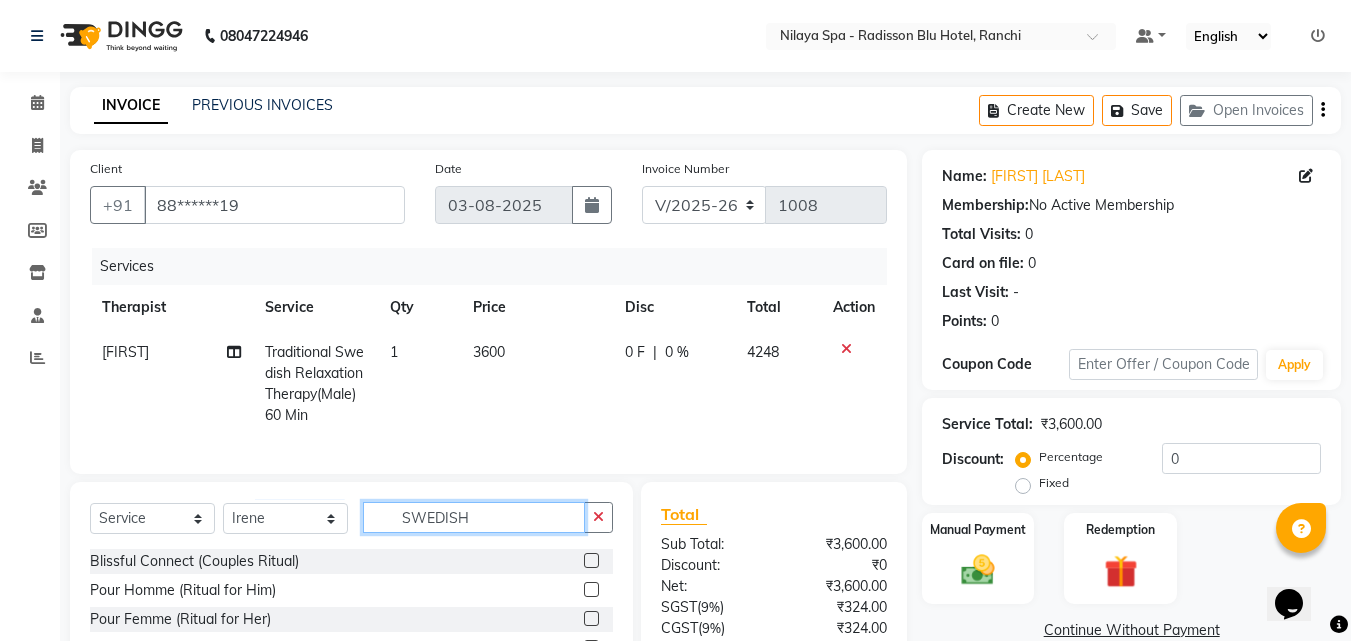 click on "SWEDISH" 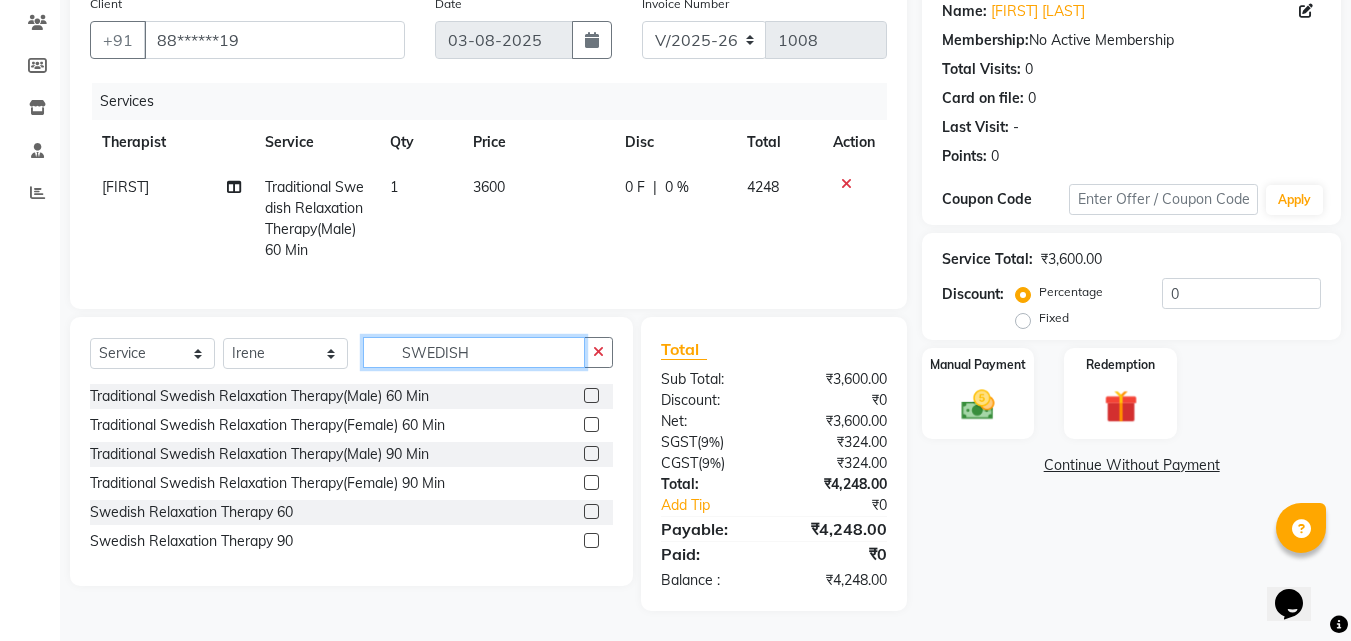 scroll, scrollTop: 180, scrollLeft: 0, axis: vertical 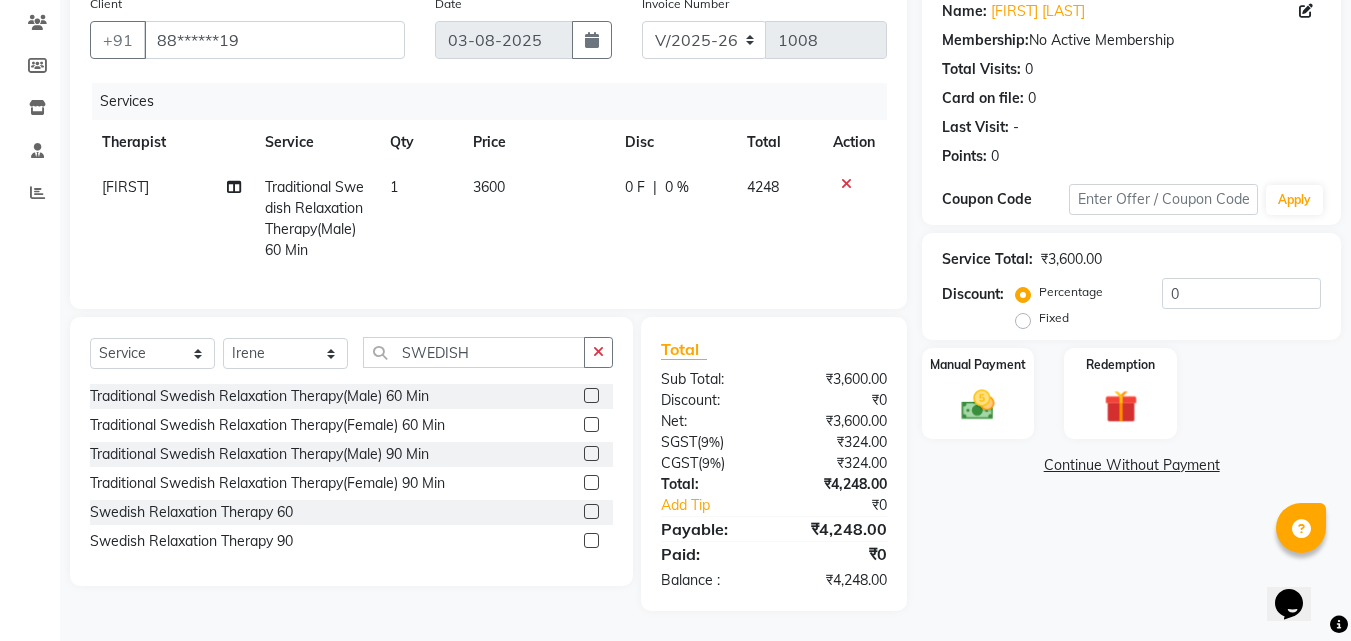 click 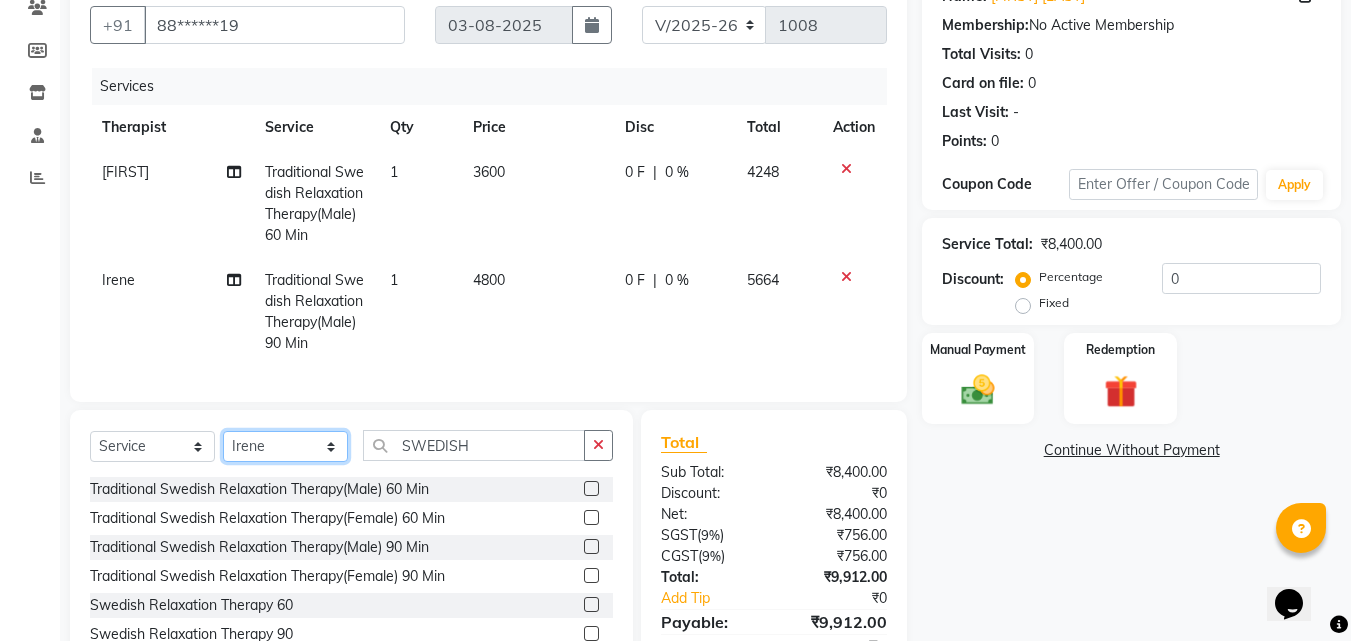 click on "Select Therapist Angel Guriya Irene Jane Nana Neelam  Office  Riya Sayak Shakib" 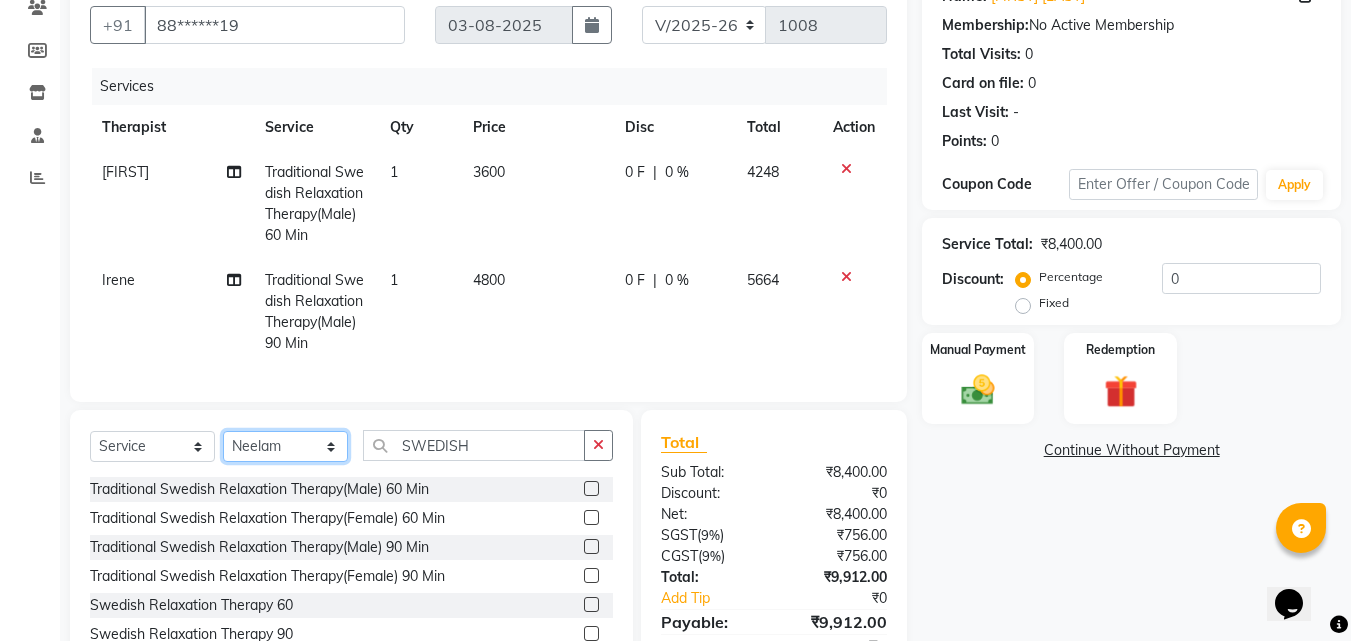 click on "Select Therapist Angel Guriya Irene Jane Nana Neelam  Office  Riya Sayak Shakib" 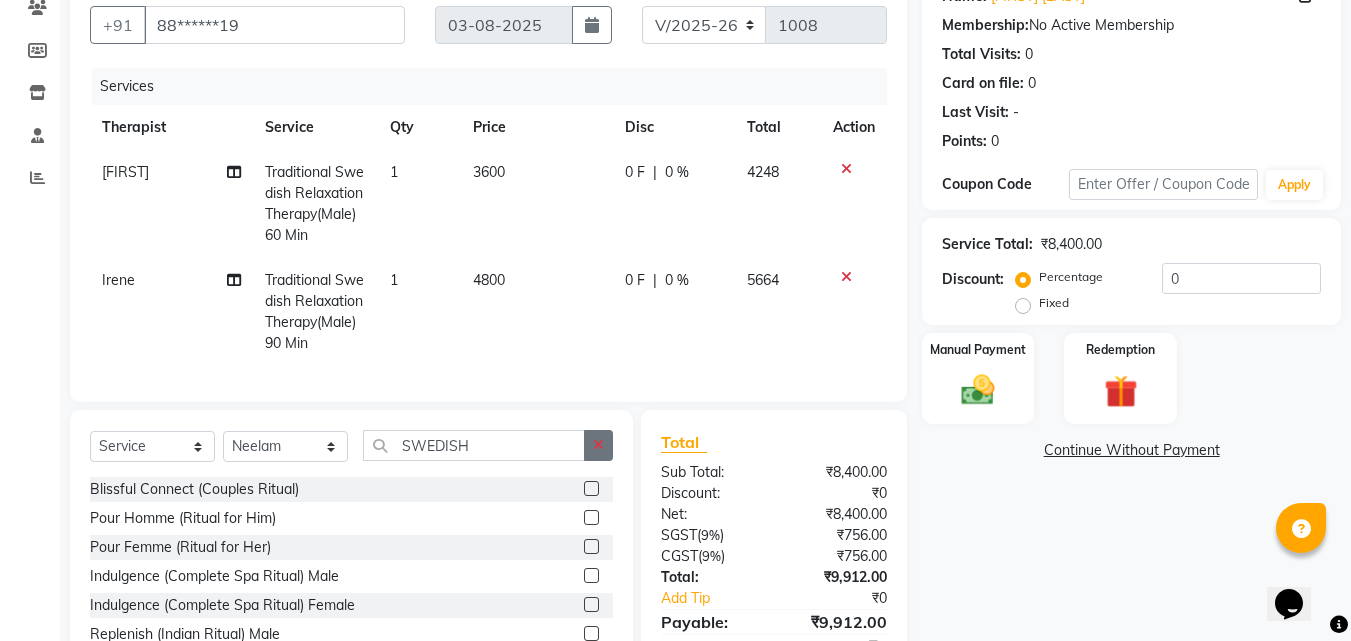 click 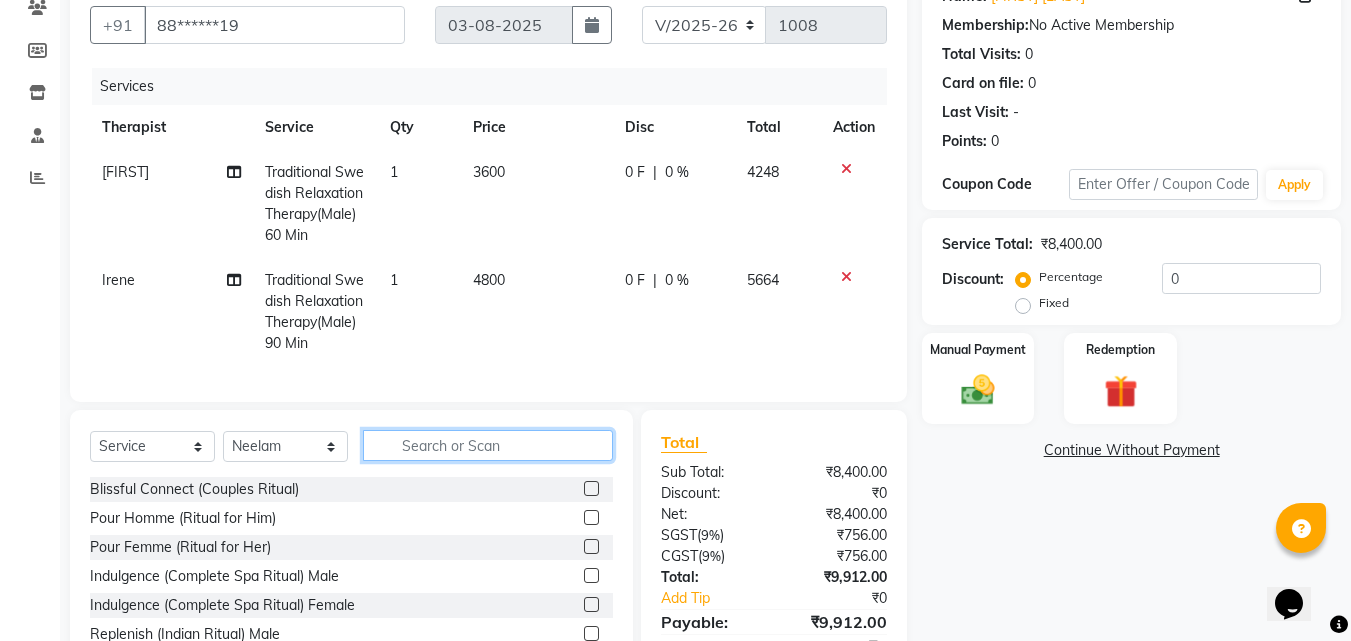 click 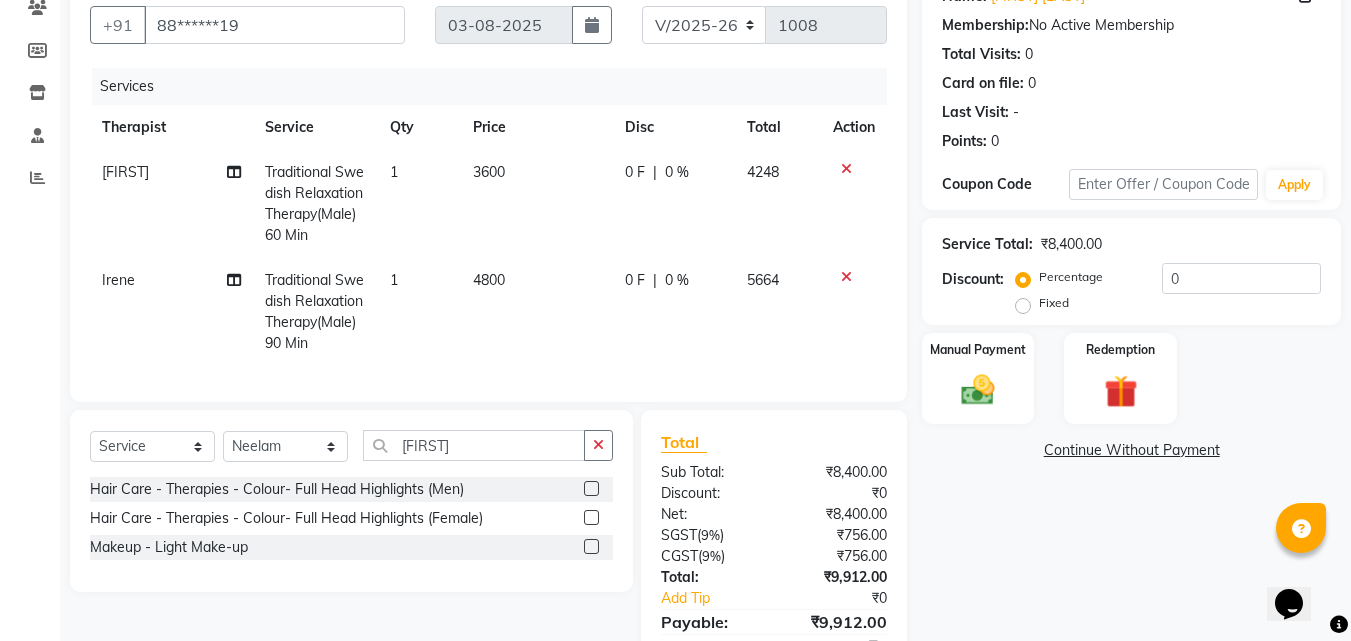 click 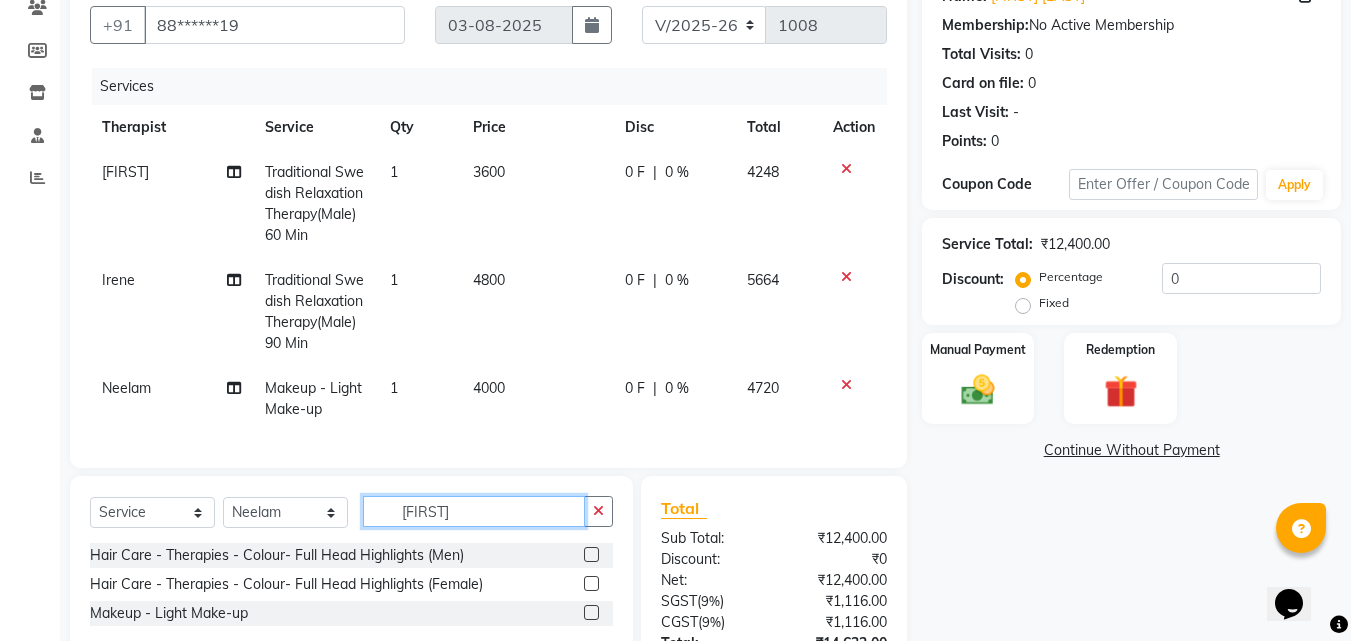 click on "[FIRST]" 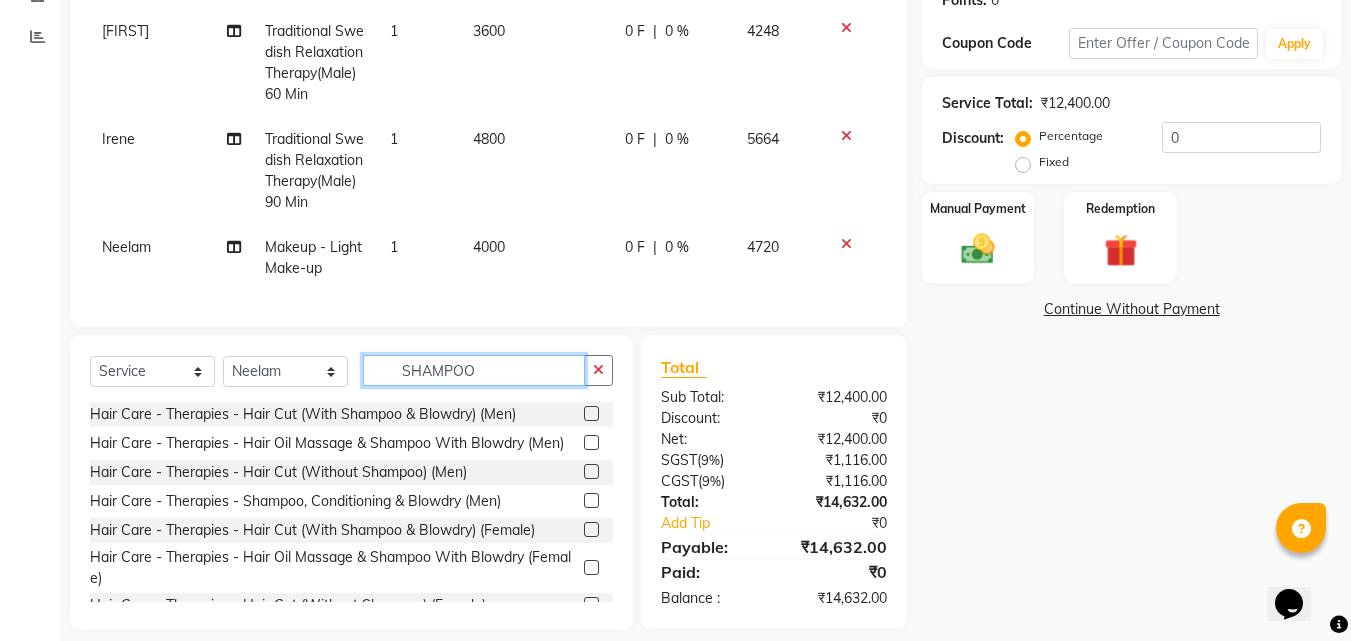 scroll, scrollTop: 355, scrollLeft: 0, axis: vertical 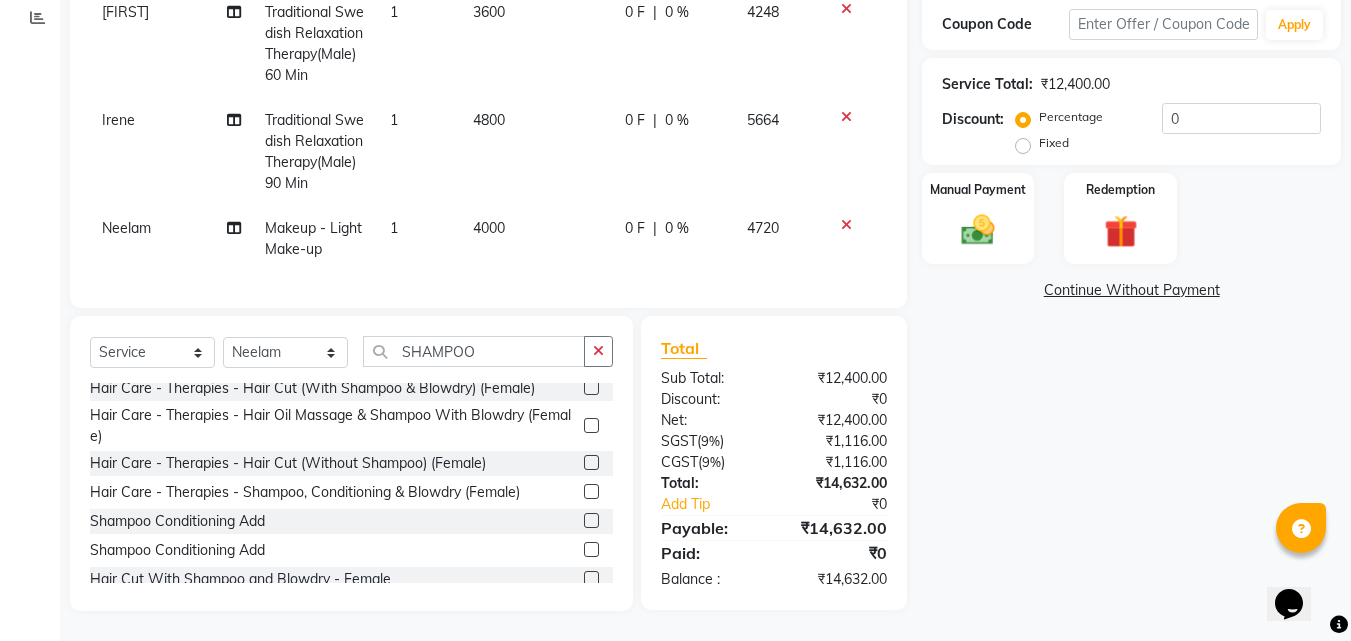 click 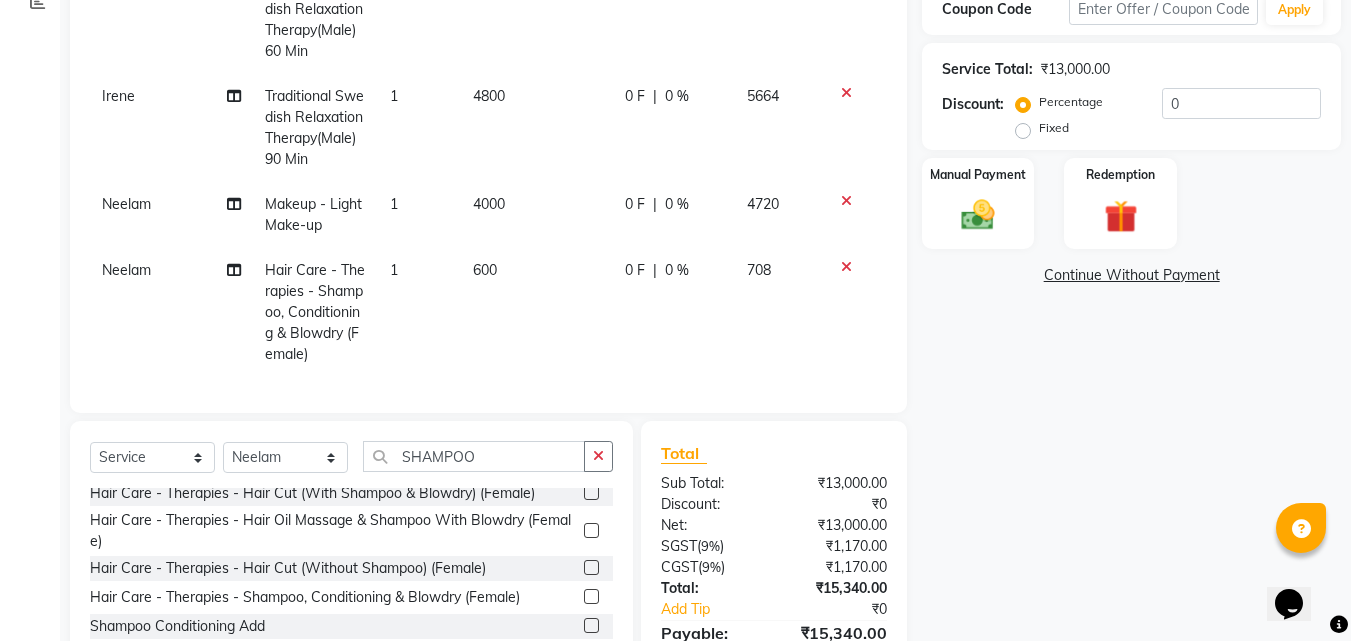 scroll, scrollTop: 24, scrollLeft: 0, axis: vertical 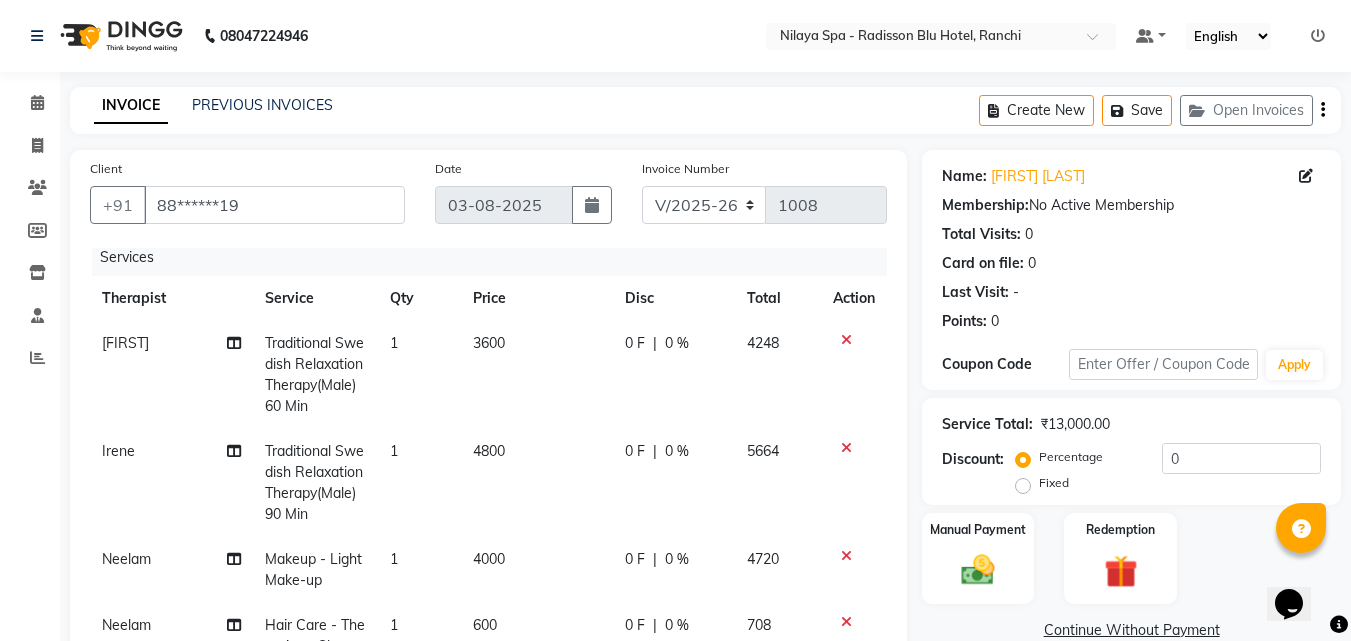 click on "0 %" 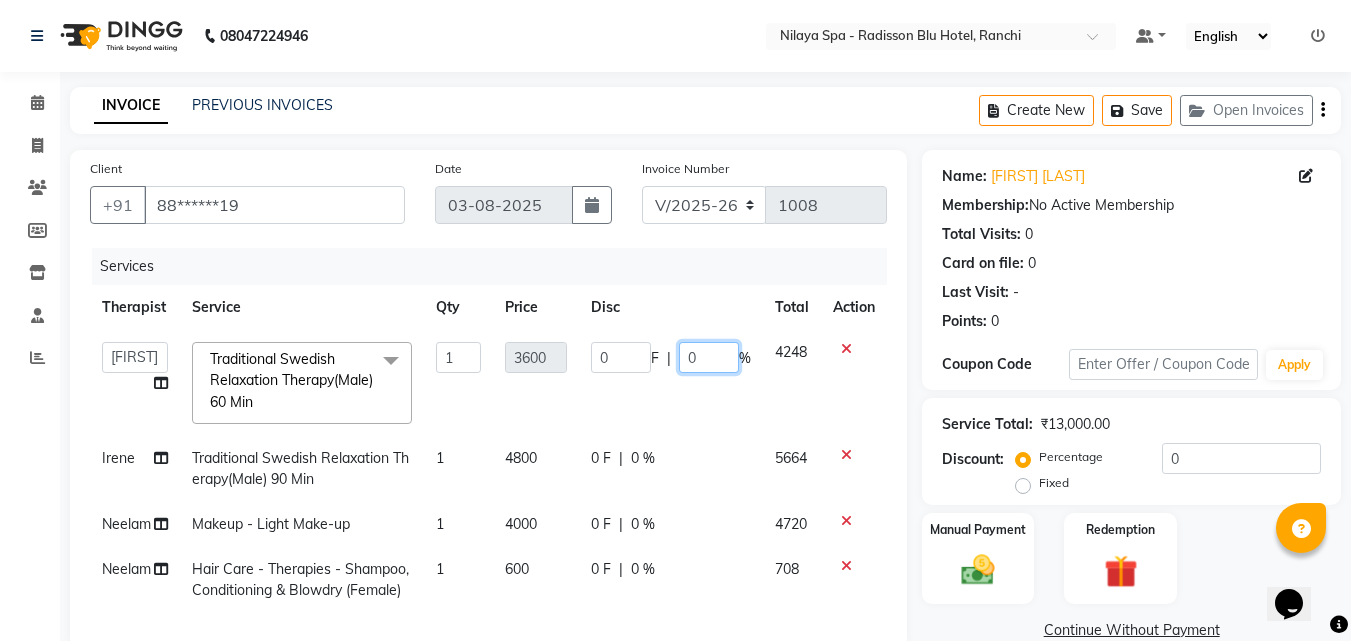 click on "0" 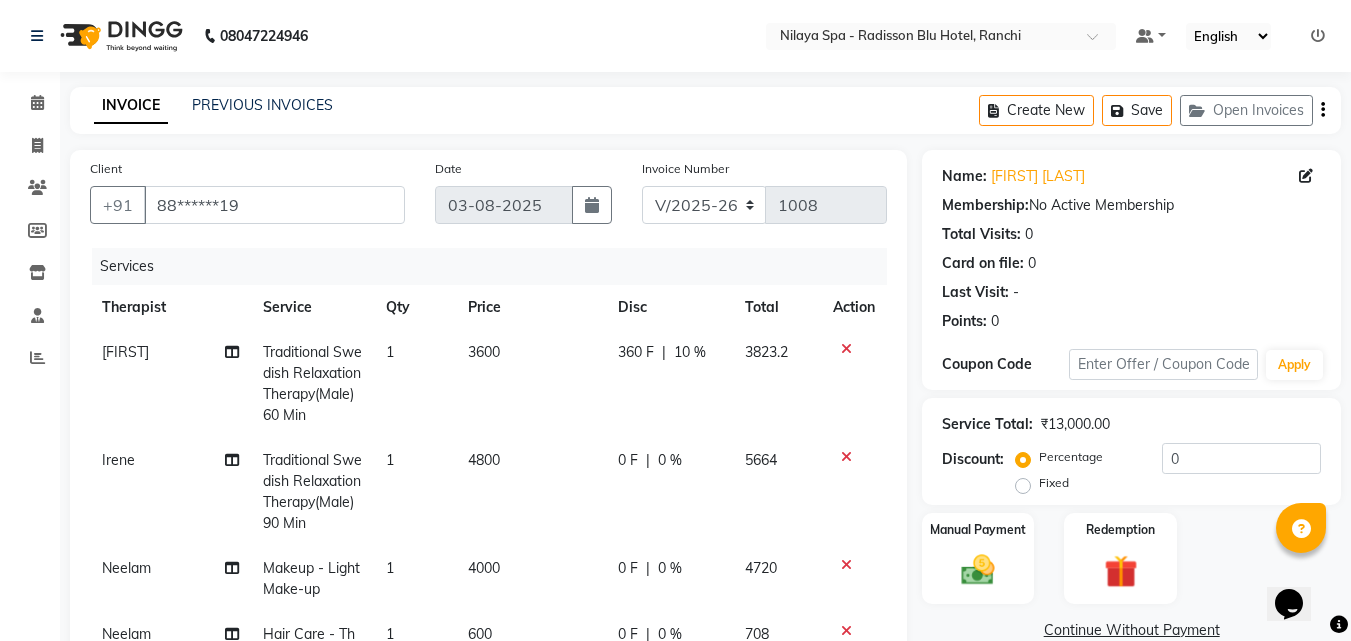 click on "360 F | 10 %" 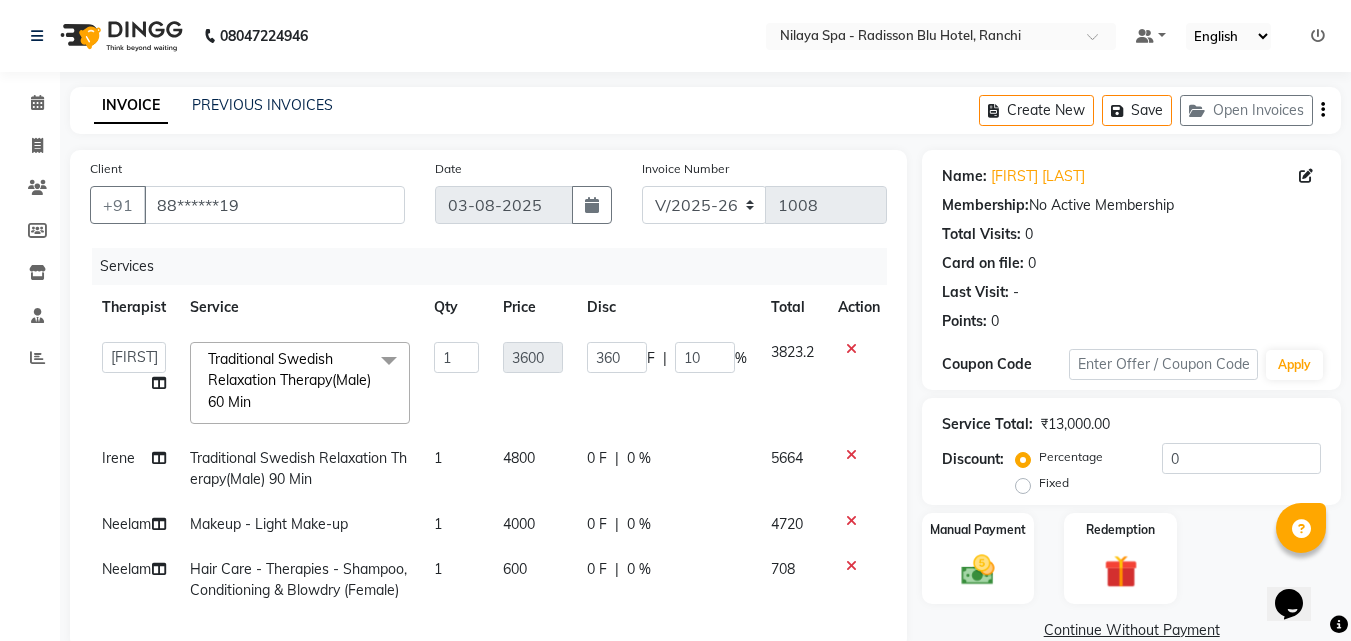 click on "0 %" 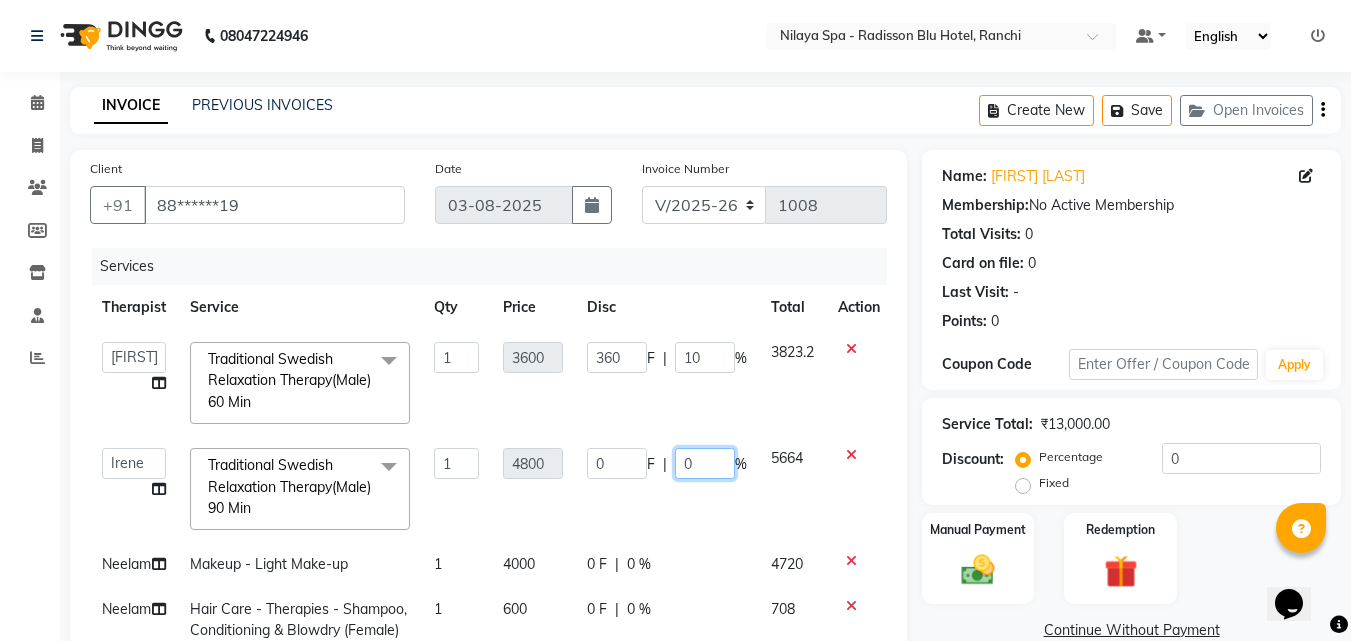 click on "0" 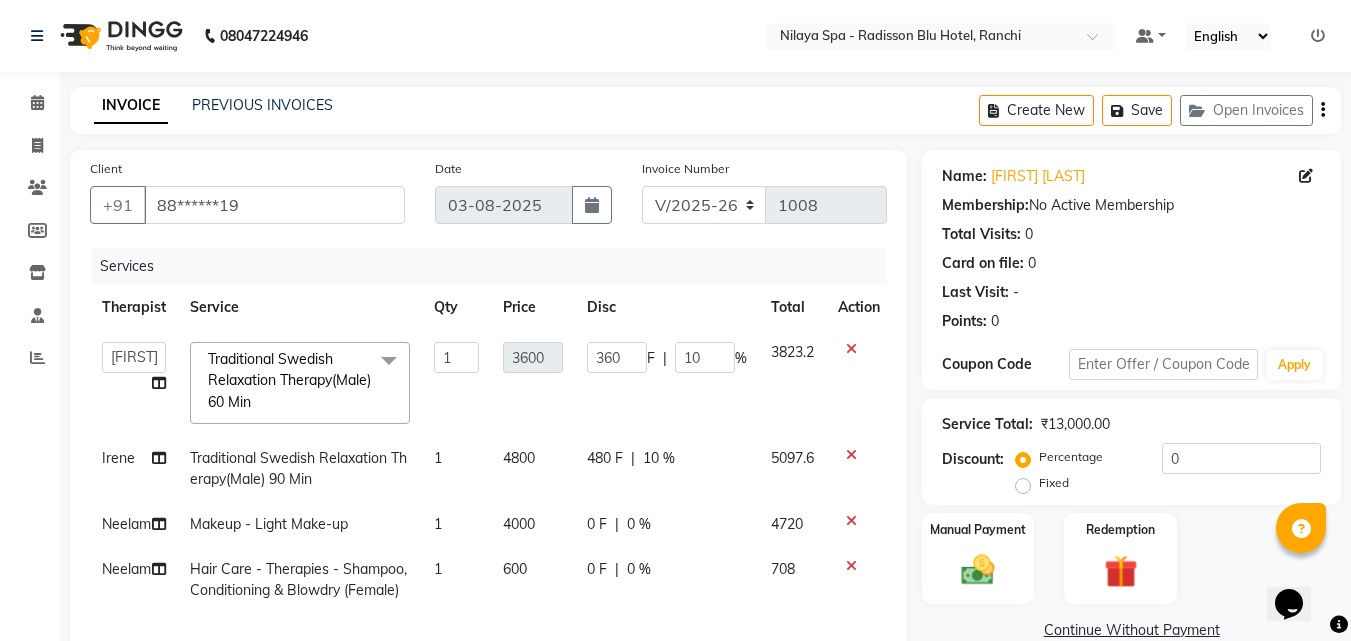 click on "Angel   Guriya   Irene   Jane   Nana   Neelam    Office    Riya   Sayak   Shakib  Traditional Swedish Relaxation Therapy(Male) 60 Min  x Blissful Connect (Couples Ritual) Pour Homme (Ritual for Him) Pour Femme (Ritual for Her) Indulgence (Complete Spa Ritual) Male Indulgence (Complete Spa Ritual) Female Replenish (Indian Ritual) Male Replenish (Indian Ritual) Female Harmony (Stress Relieving Ritual) Male Harmony (Stress Relieving Ritual) Female Couple Rejuvenation Therapy 60 Min Couple Rejuvenation Therapy 90 Min Four Hands Restoration Therapy(Male) 60 Min Four Hands Restoration Therapy(Female) 60 Min Four Hands Restoration Therapy(Male) 90 Min Four Hands Restoration Therapy(Female) 90 Min Marma Abhayangam(Male) 60 Min Marma Abhayangam(Female) 60 Min Marma Abhayangam(Male) 90 Min Marma Abhayangam(Female) 90 Min Stress Relief Therapy(Male) 60 Min Stress Relief Therapy(Female) 60 Min Stress Relief Therapy(Male) 90 Min Stress Relief Therapy(Female) 90 Min R3 Fusion Therapy(Male) 90 Min Leg energizer 30 Min 1 F" 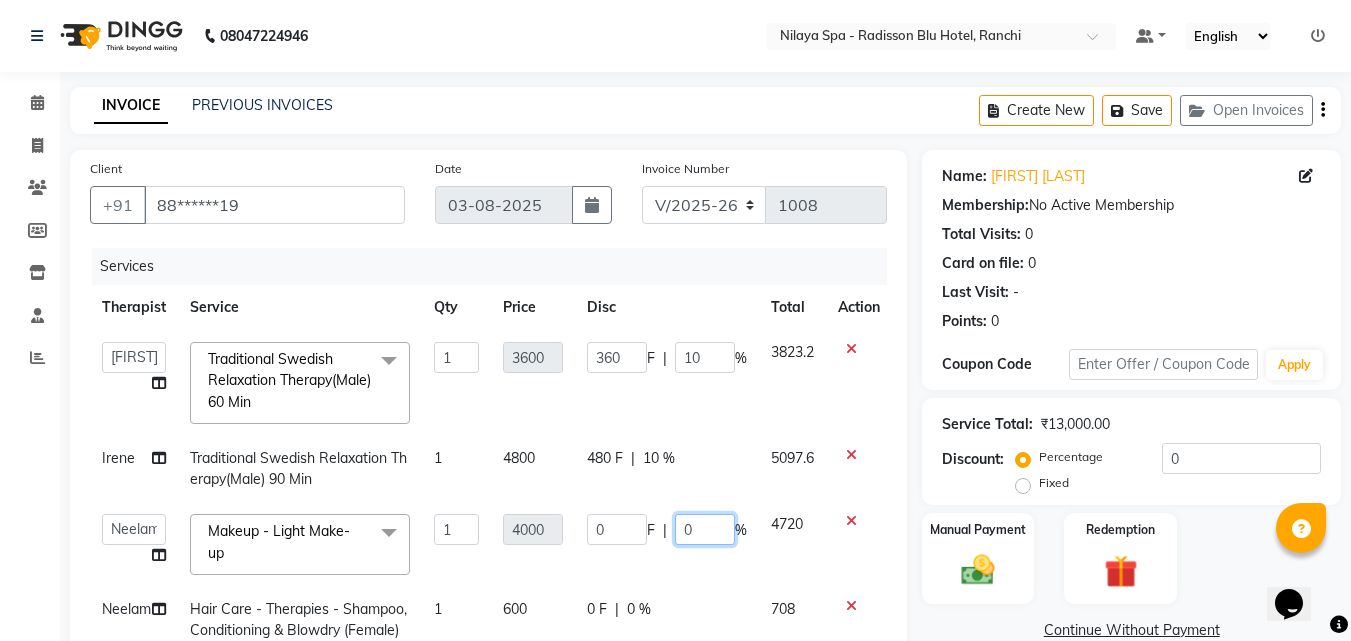 click on "0" 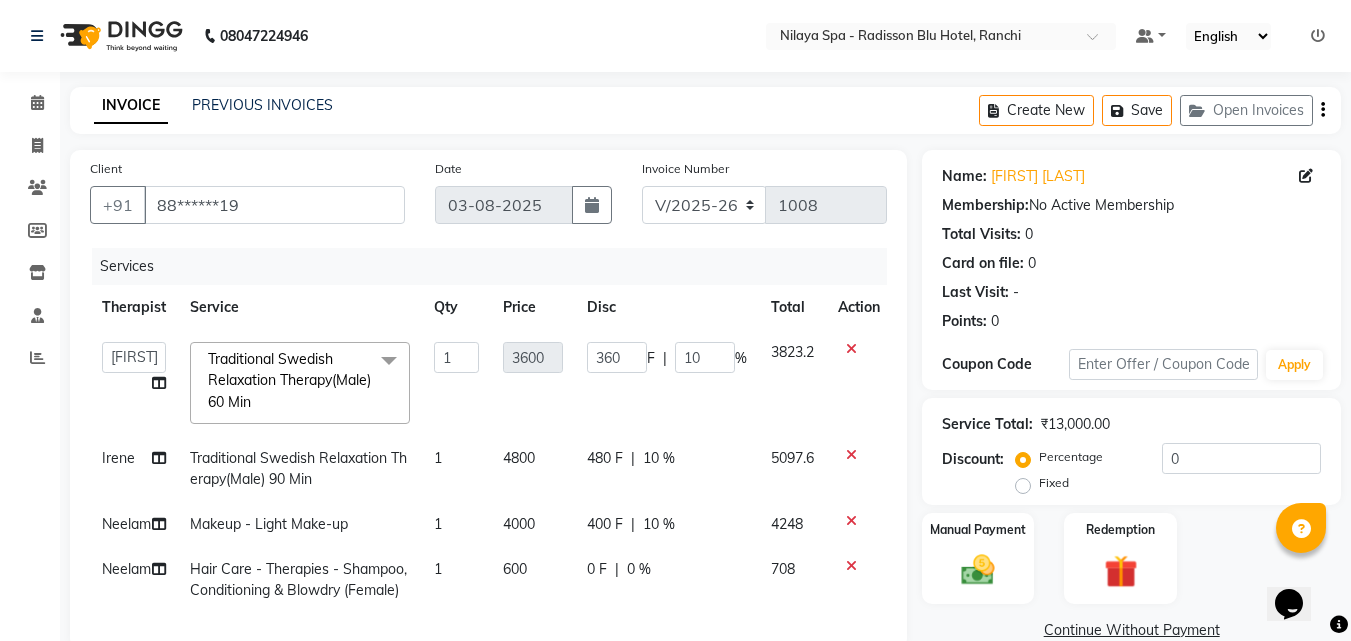 click on "[NUMBER] F | 10 %" 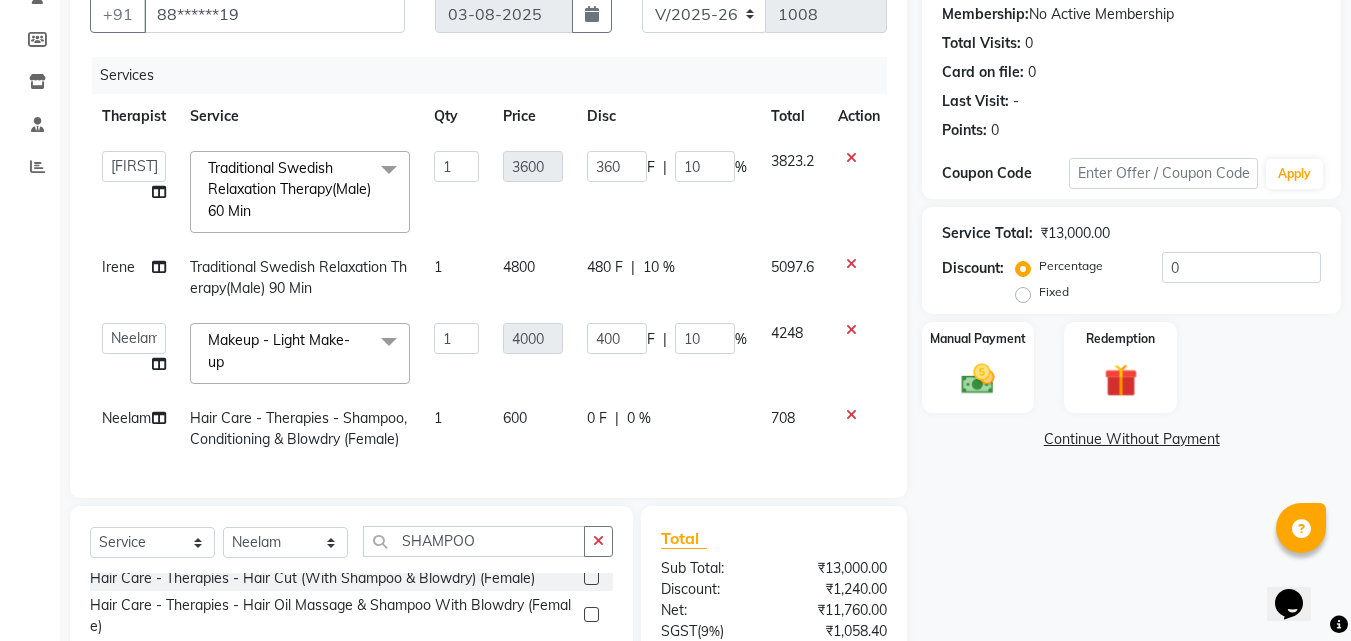 scroll, scrollTop: 200, scrollLeft: 0, axis: vertical 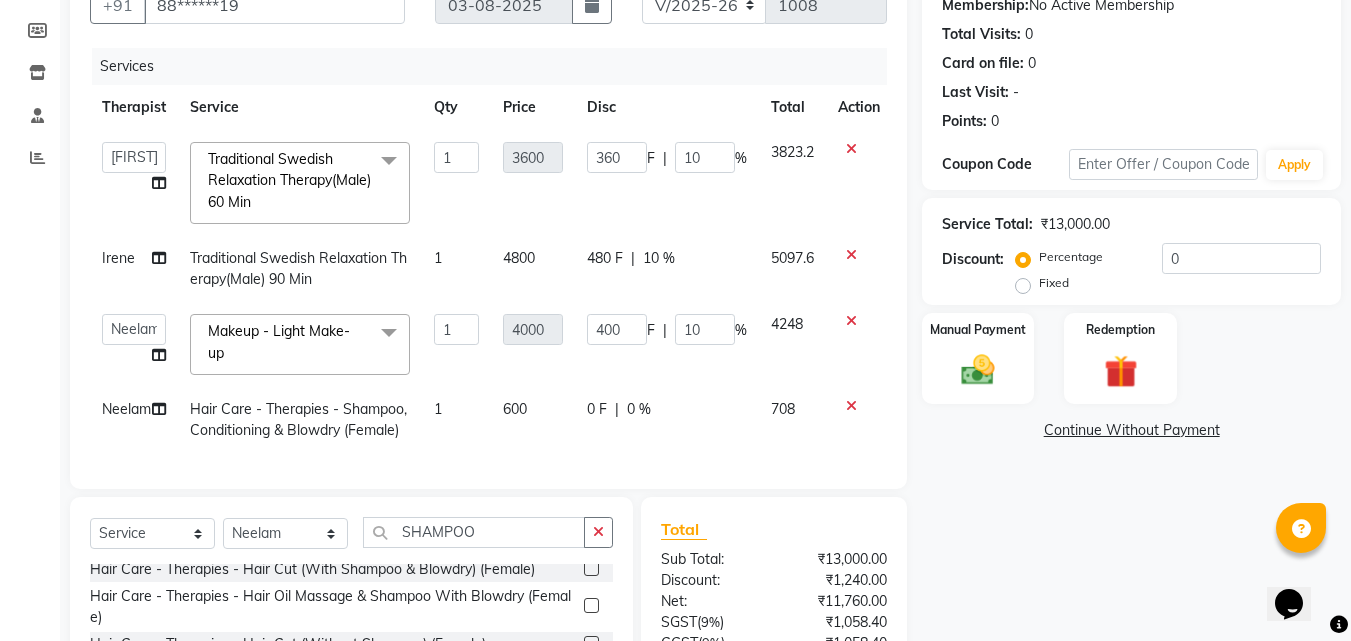 click on "0 %" 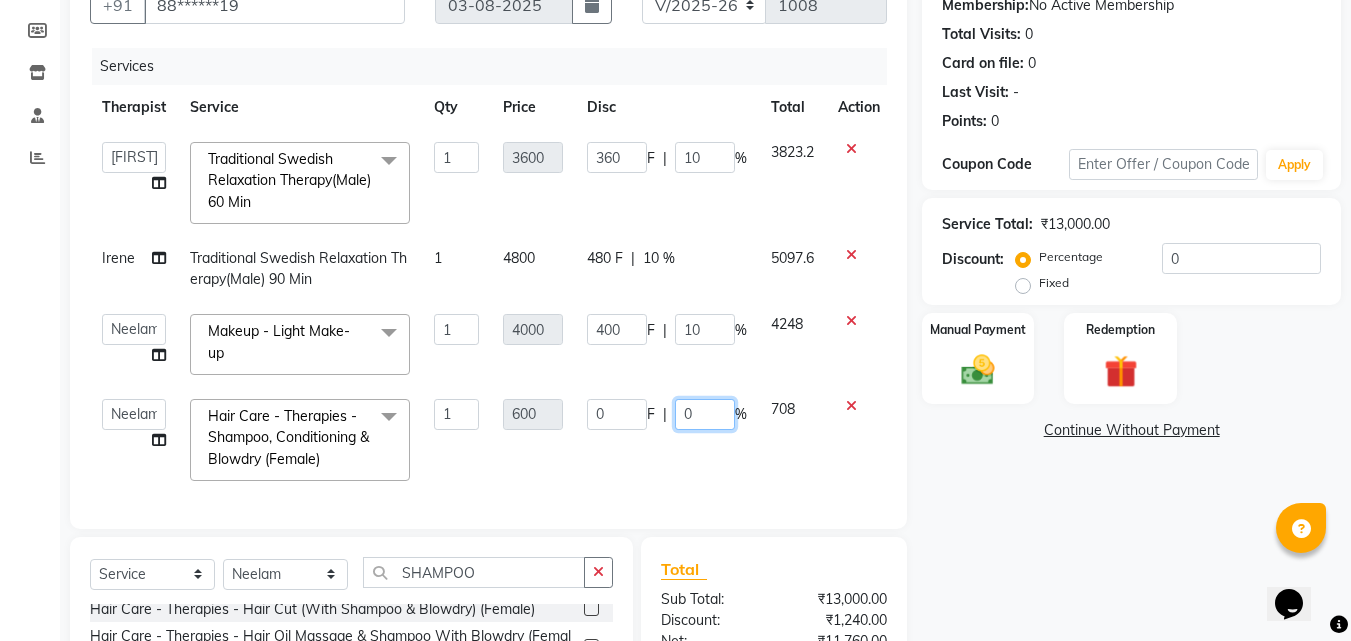 click on "0" 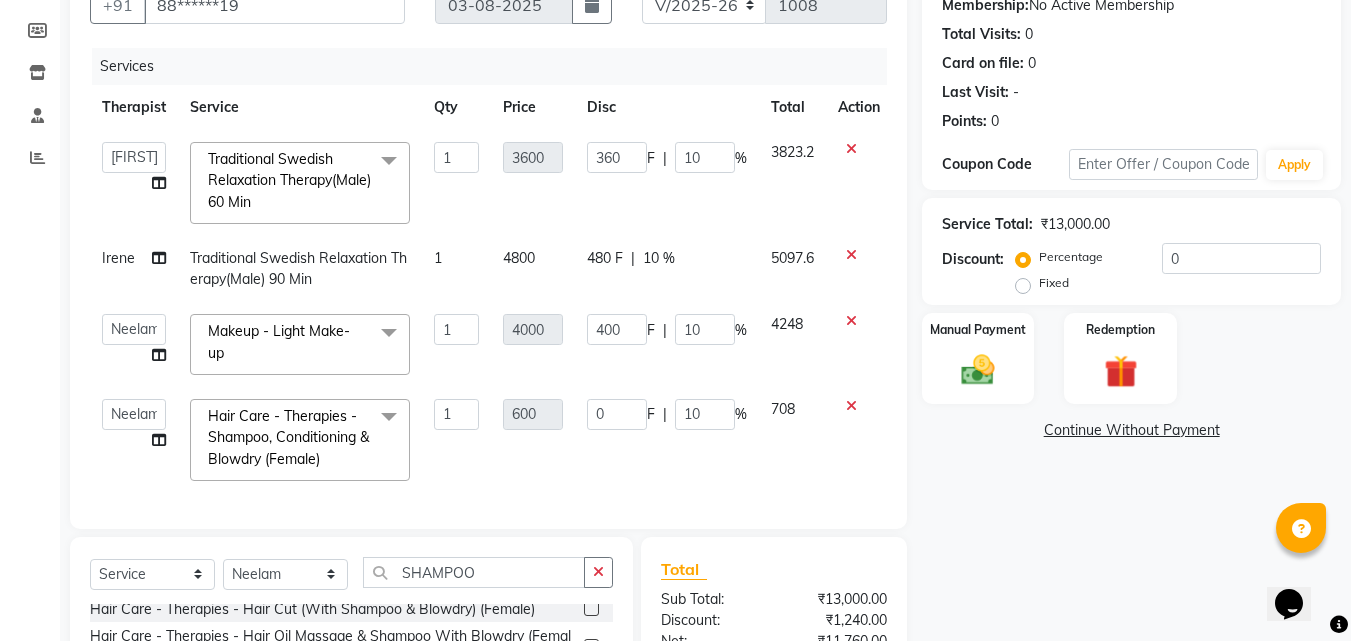 click on "Services Therapist Service Qty Price Disc Total Action  Angel   Guriya   Irene   Jane   Nana   Neelam    Office    Riya   Sayak   Shakib  Traditional Swedish Relaxation Therapy(Male) 60 Min  x Blissful Connect (Couples Ritual) Pour Homme (Ritual for Him) Pour Femme (Ritual for Her) Indulgence (Complete Spa Ritual) Male Indulgence (Complete Spa Ritual) Female Replenish (Indian Ritual) Male Replenish (Indian Ritual) Female Harmony (Stress Relieving Ritual) Male Harmony (Stress Relieving Ritual) Female Couple Rejuvenation Therapy 60 Min Couple Rejuvenation Therapy 90 Min Four Hands Restoration Therapy(Male) 60 Min Four Hands Restoration Therapy(Female) 60 Min Four Hands Restoration Therapy(Male) 90 Min Four Hands Restoration Therapy(Female) 90 Min Marma Abhayangam(Male) 60 Min Marma Abhayangam(Female) 60 Min Marma Abhayangam(Male) 90 Min Marma Abhayangam(Female) 90 Min Stress Relief Therapy(Male) 60 Min Stress Relief Therapy(Female) 60 Min Stress Relief Therapy(Male) 90 Min Stress Relief Therapy(Female) 90 Min" 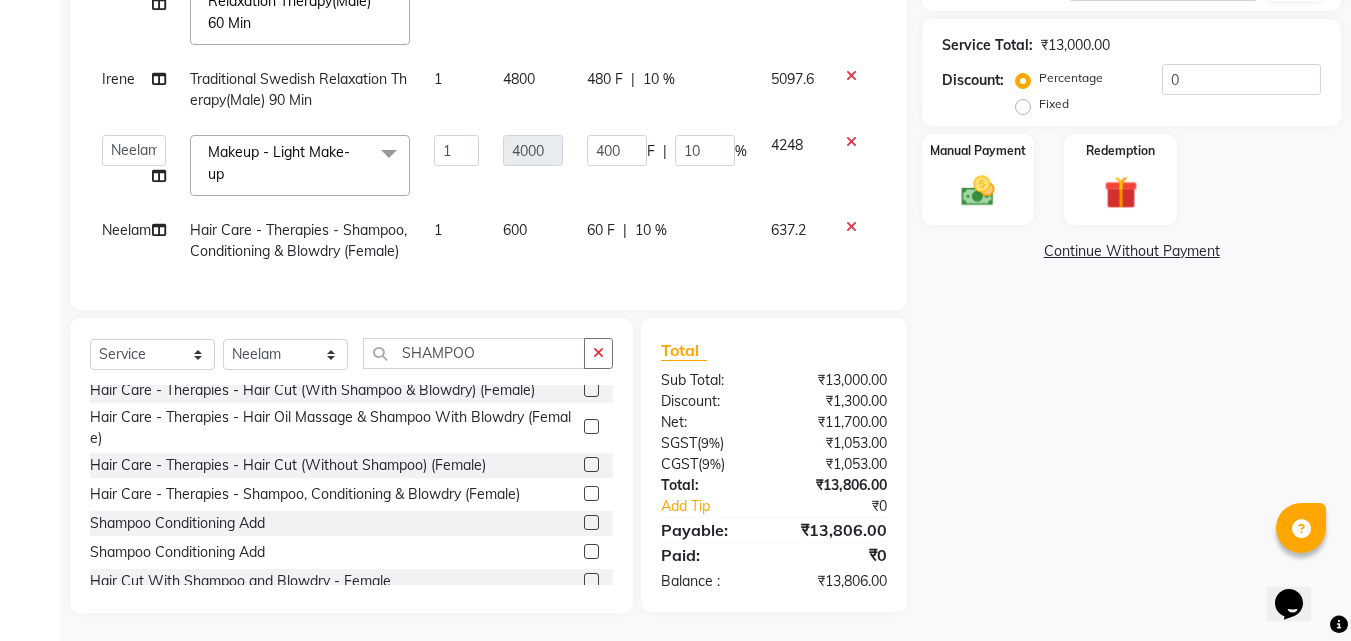 scroll, scrollTop: 396, scrollLeft: 0, axis: vertical 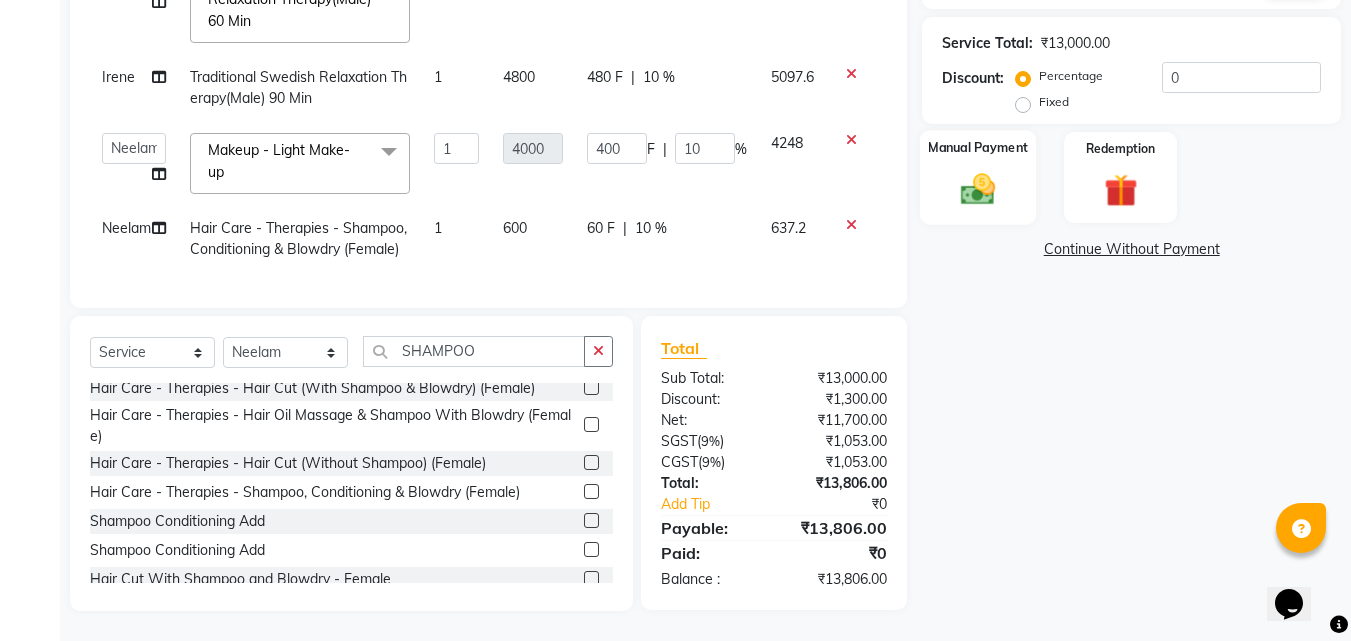click 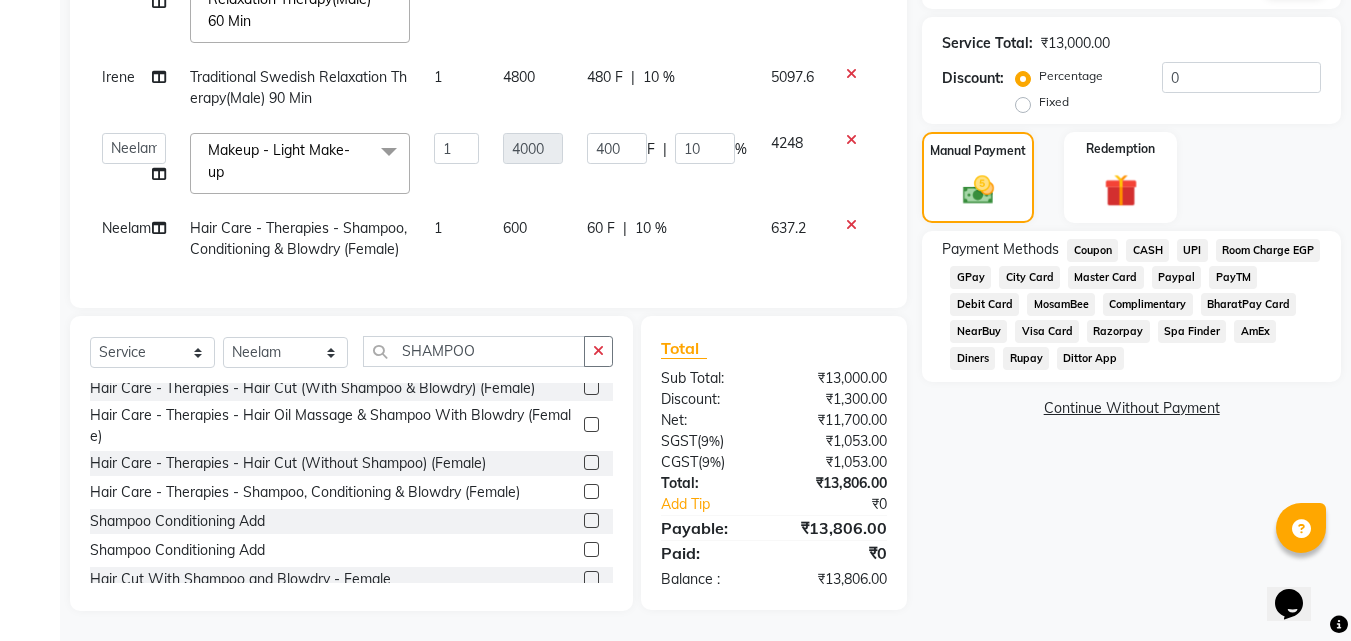 click on "Room Charge EGP" 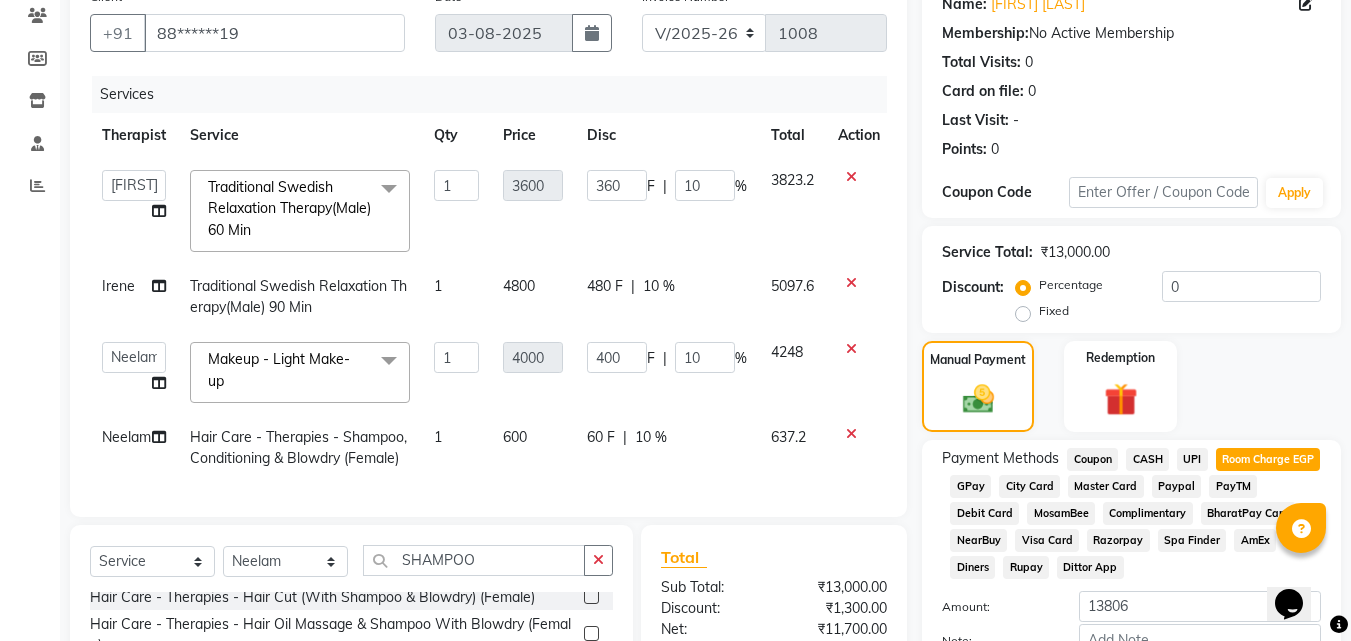scroll, scrollTop: 96, scrollLeft: 0, axis: vertical 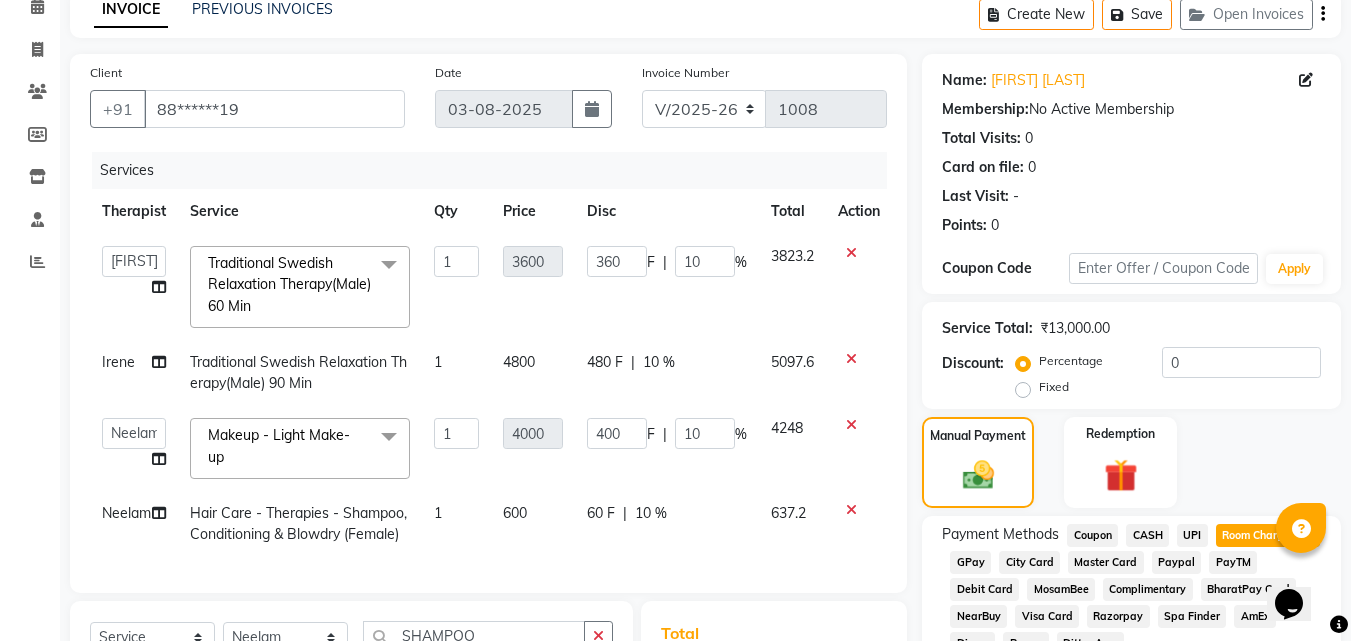 click 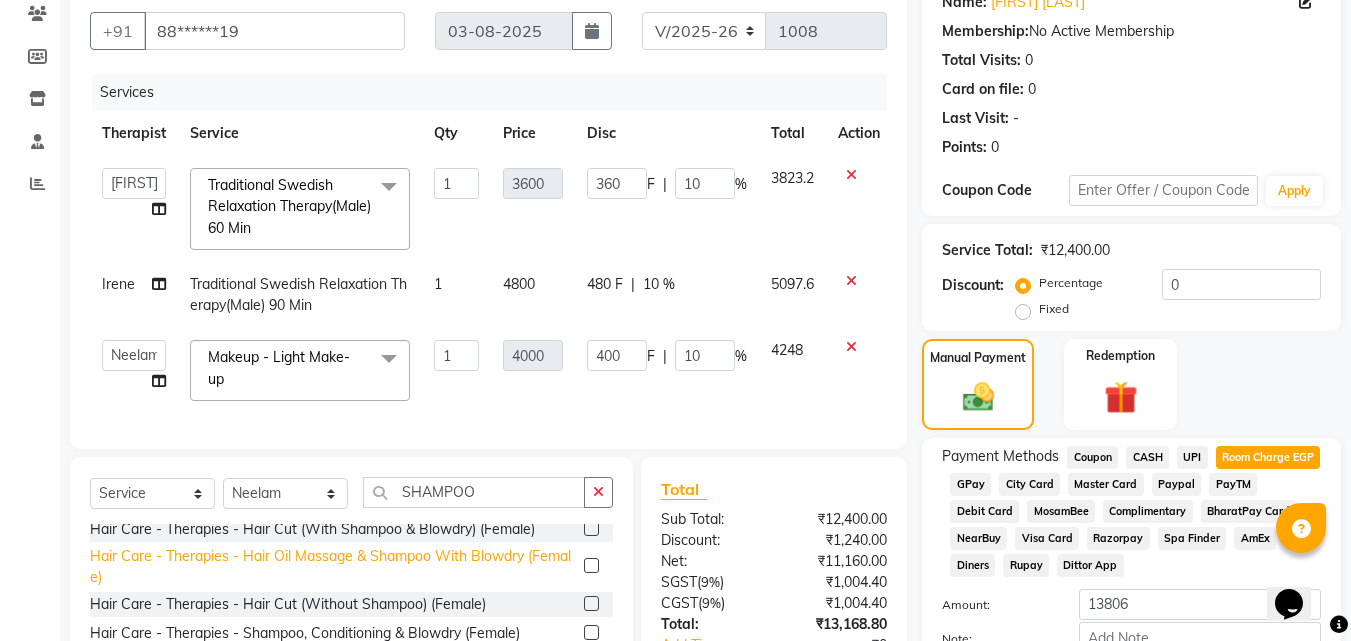 scroll, scrollTop: 296, scrollLeft: 0, axis: vertical 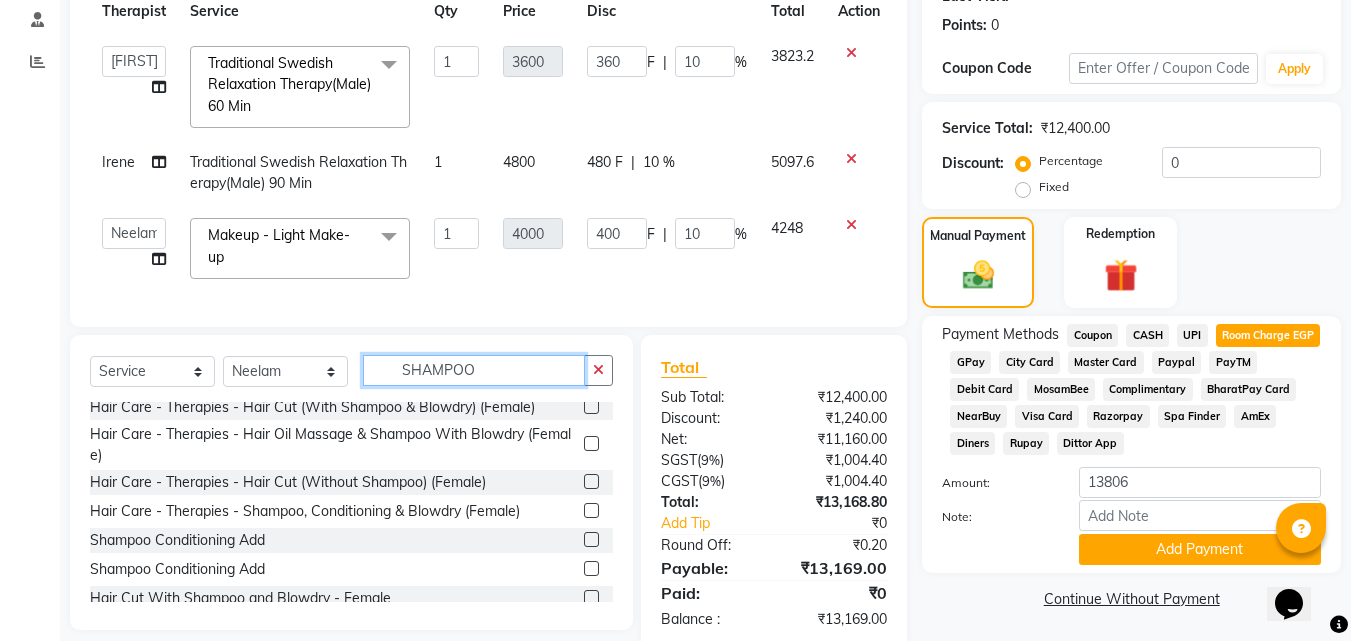 click on "SHAMPOO" 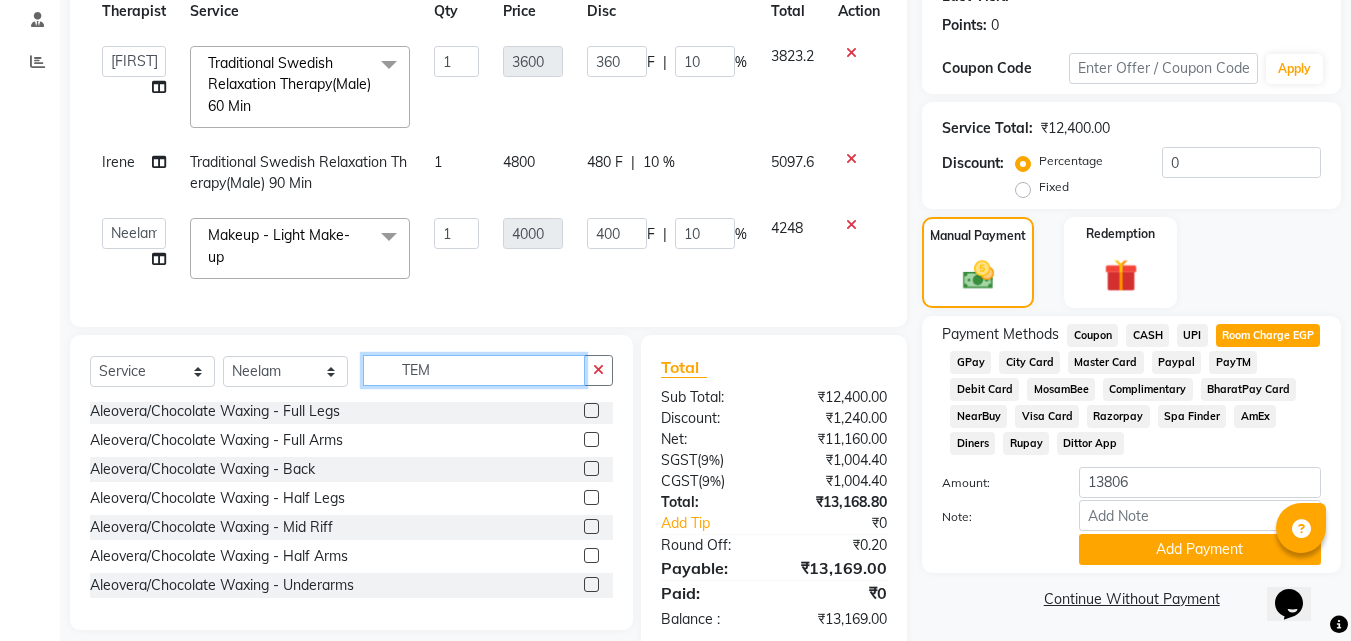 scroll, scrollTop: 0, scrollLeft: 0, axis: both 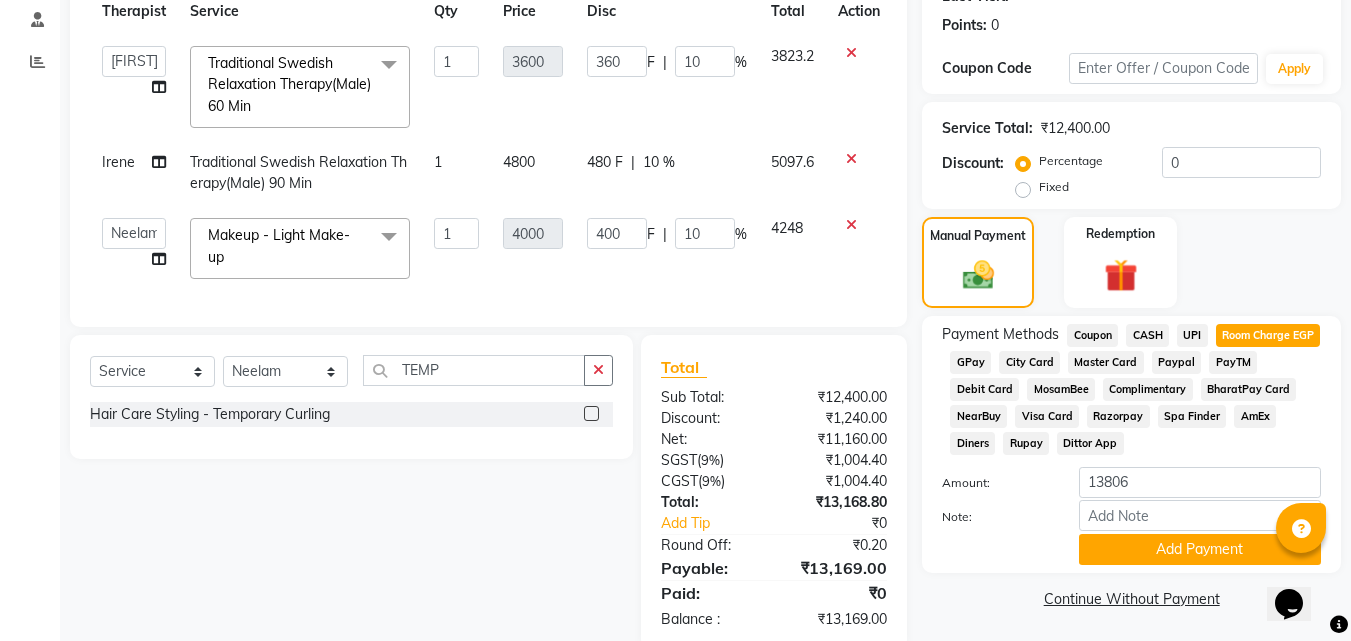 click 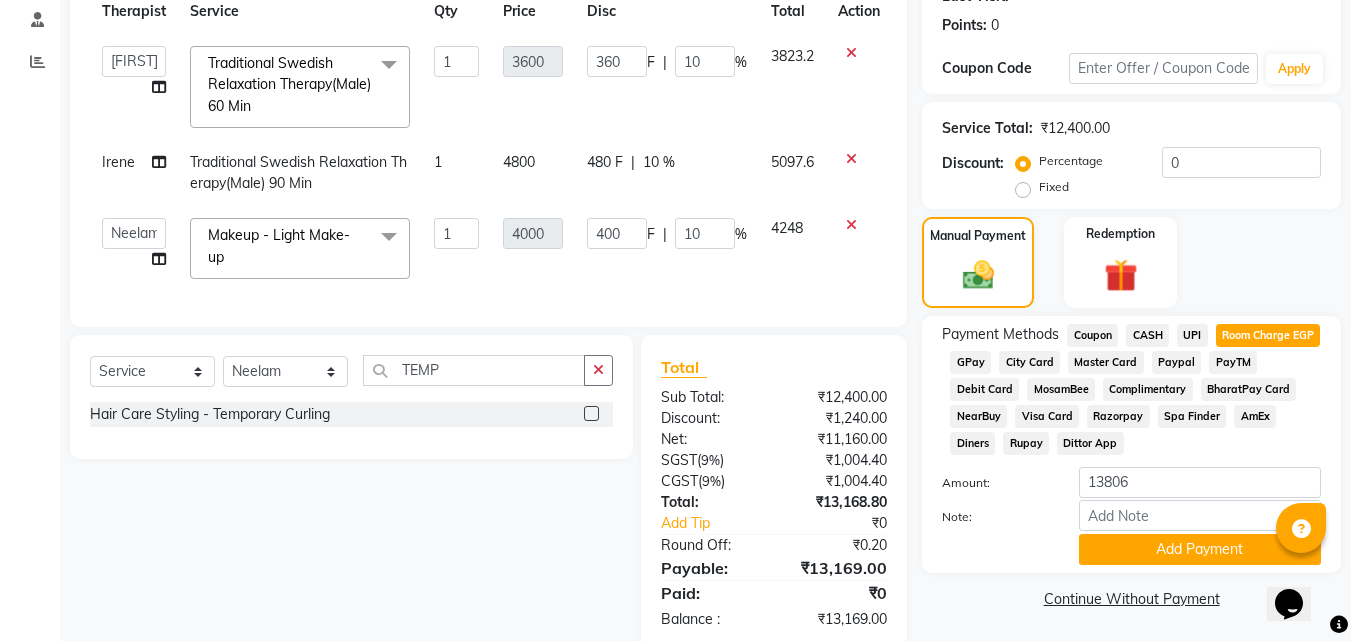 click at bounding box center [590, 414] 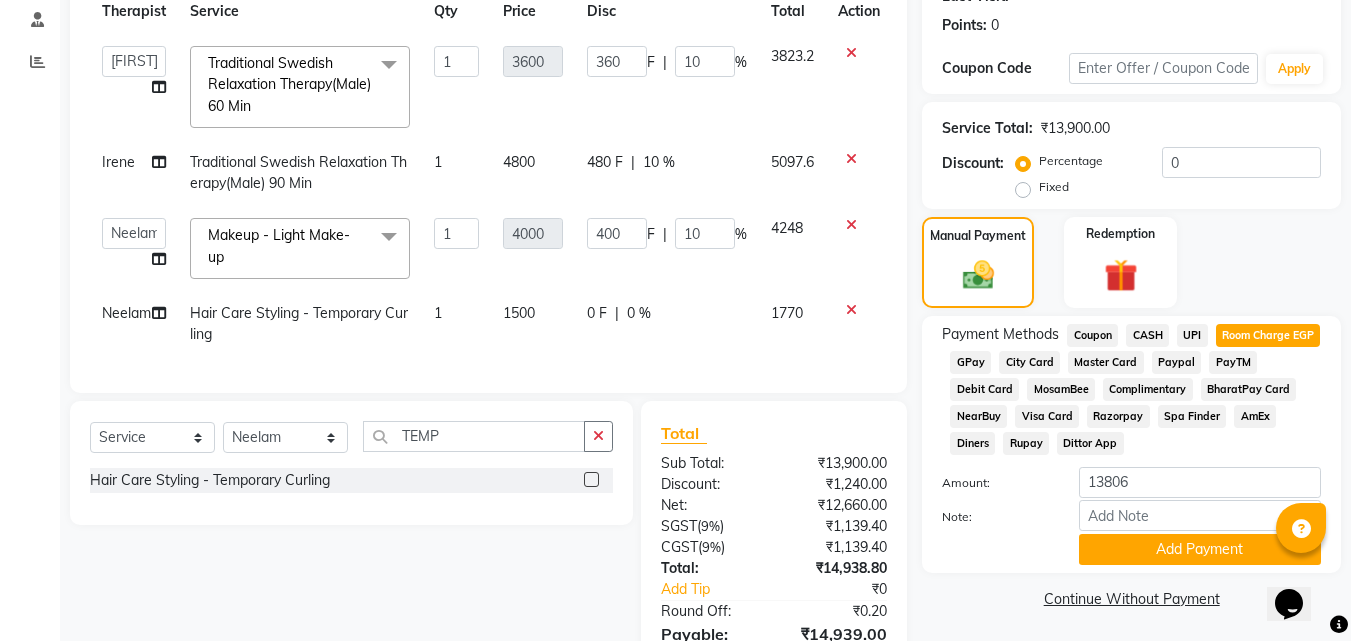 scroll, scrollTop: 196, scrollLeft: 0, axis: vertical 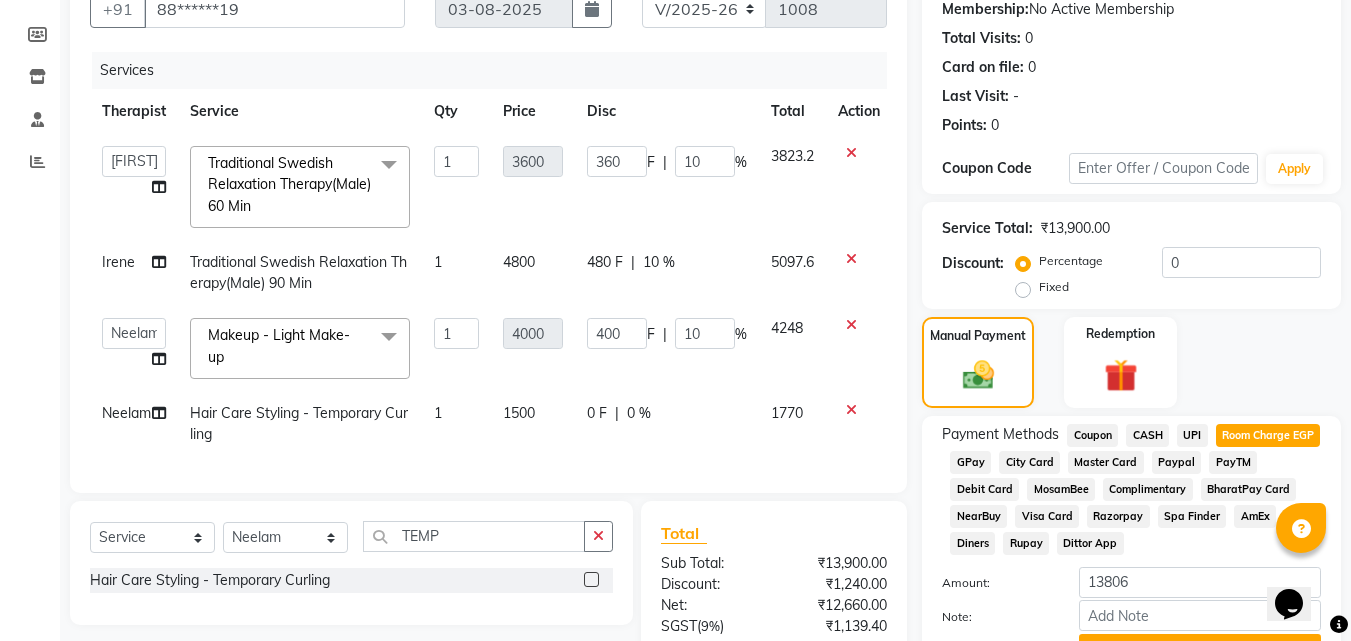 click on "0 %" 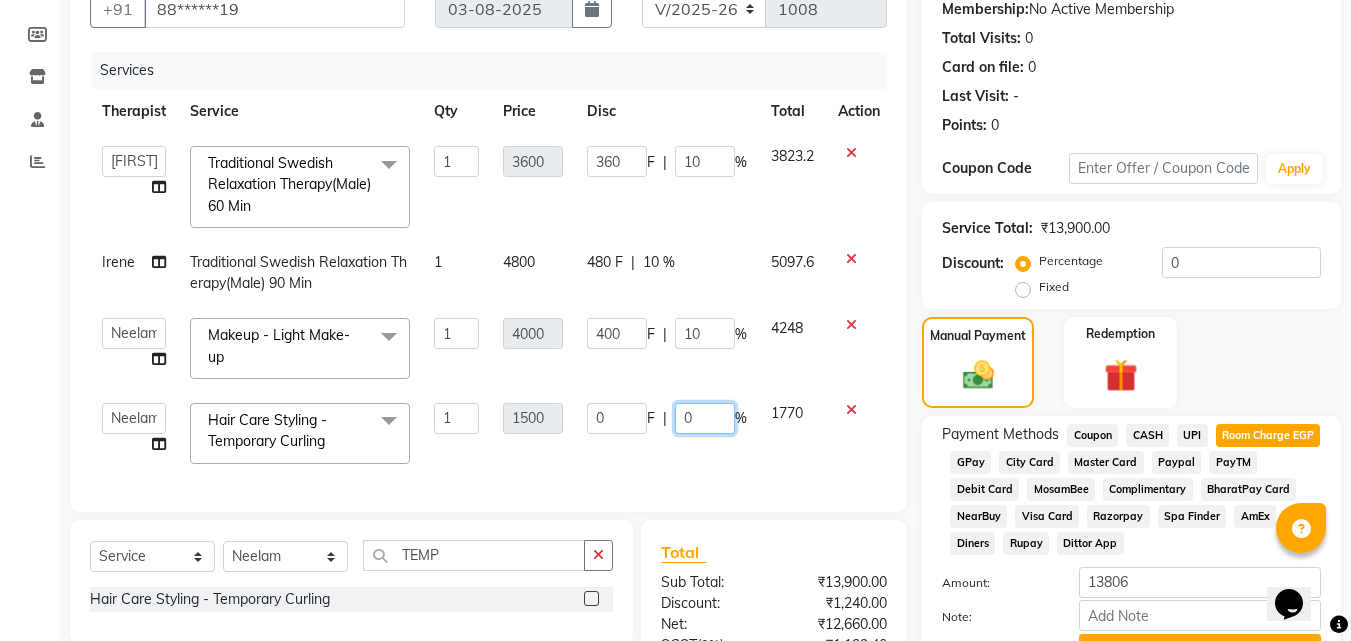 click on "0" 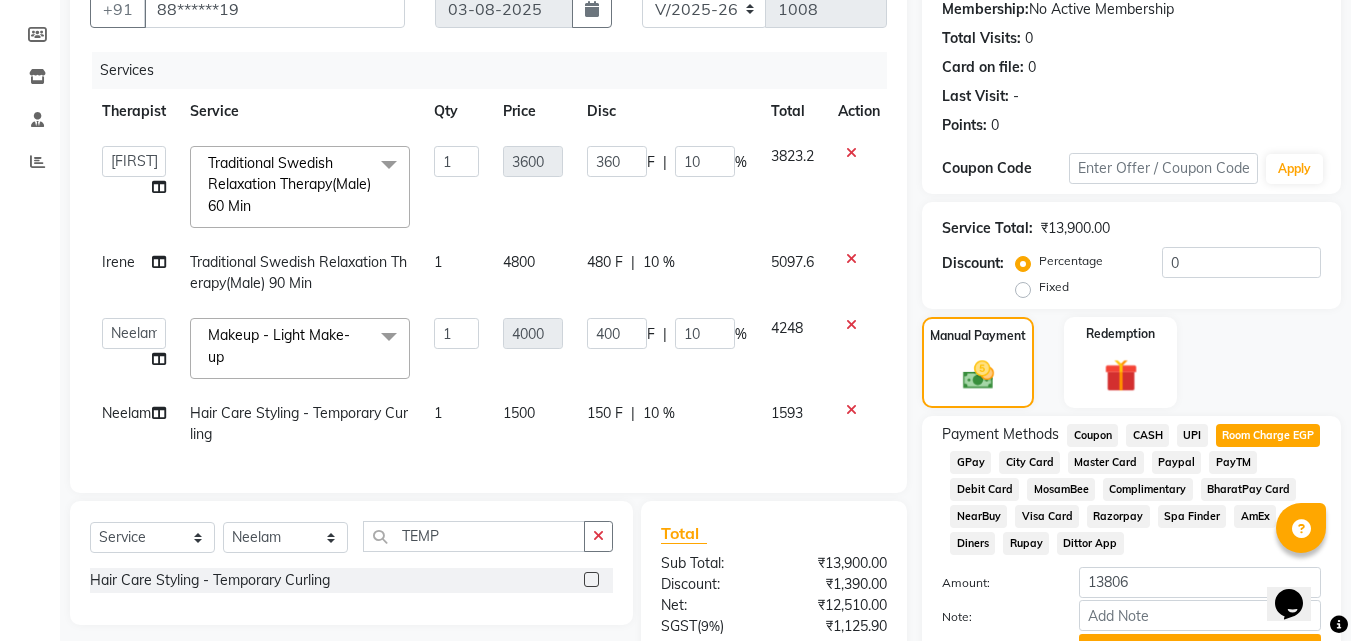 click on "150 F | 10 %" 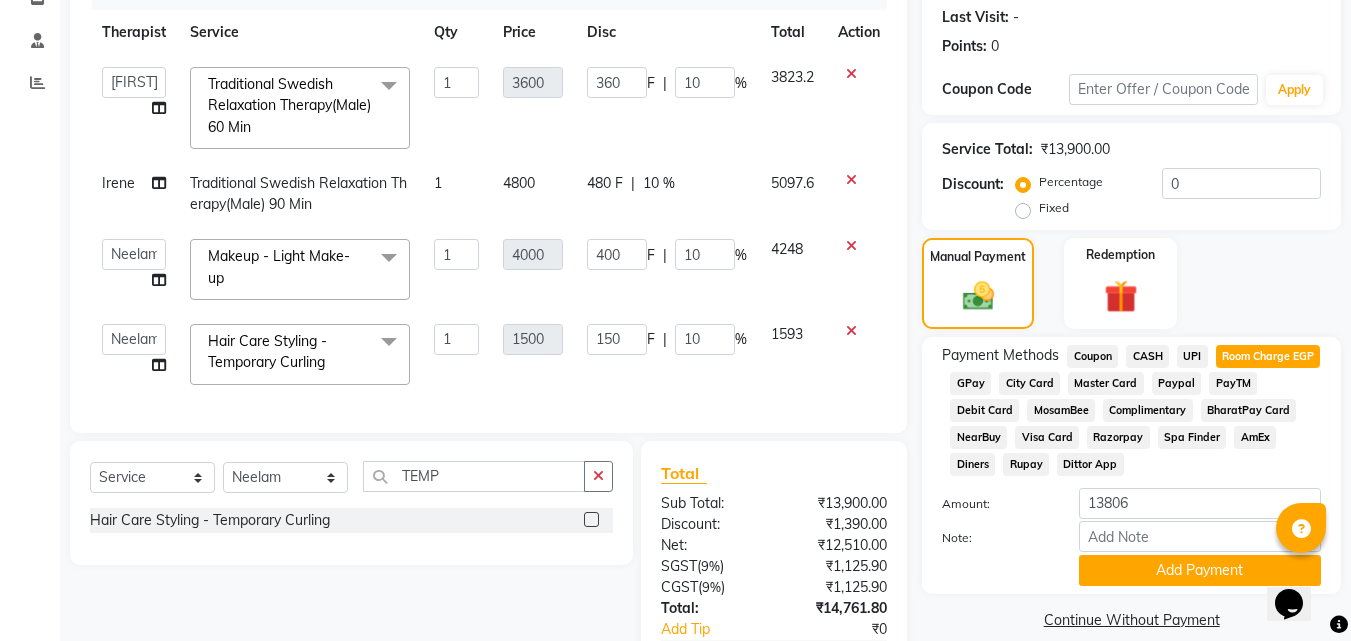 scroll, scrollTop: 196, scrollLeft: 0, axis: vertical 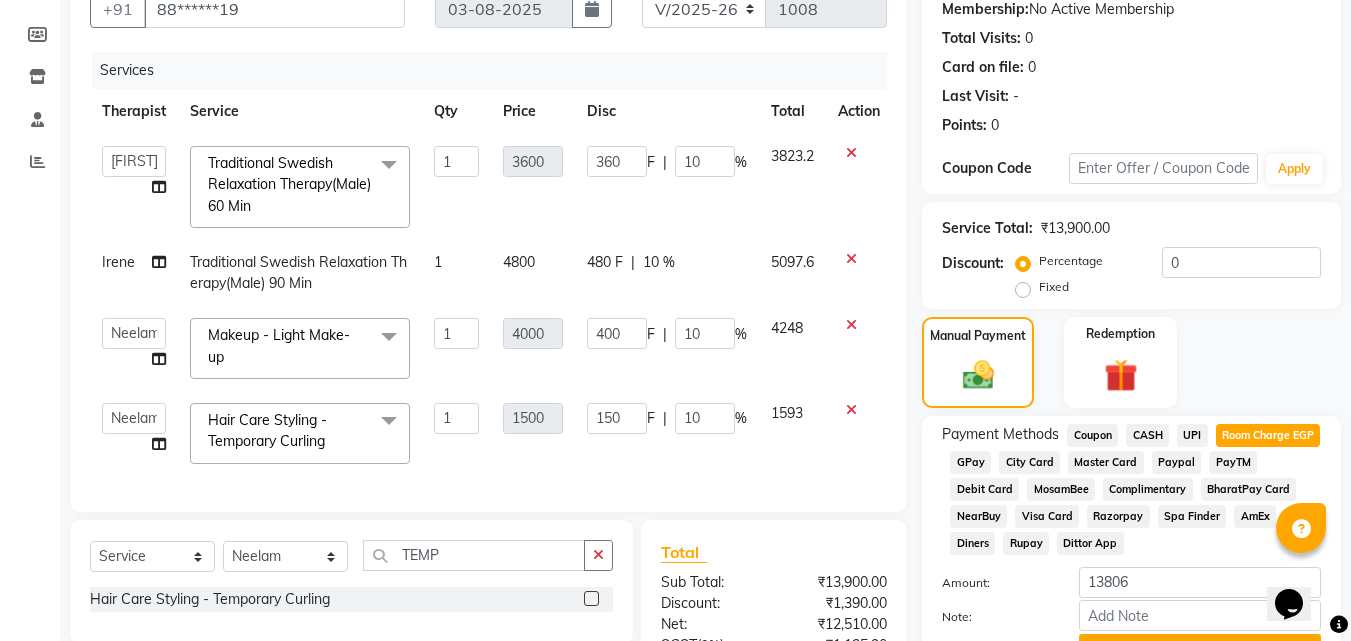 click on "150 F | 10 %" 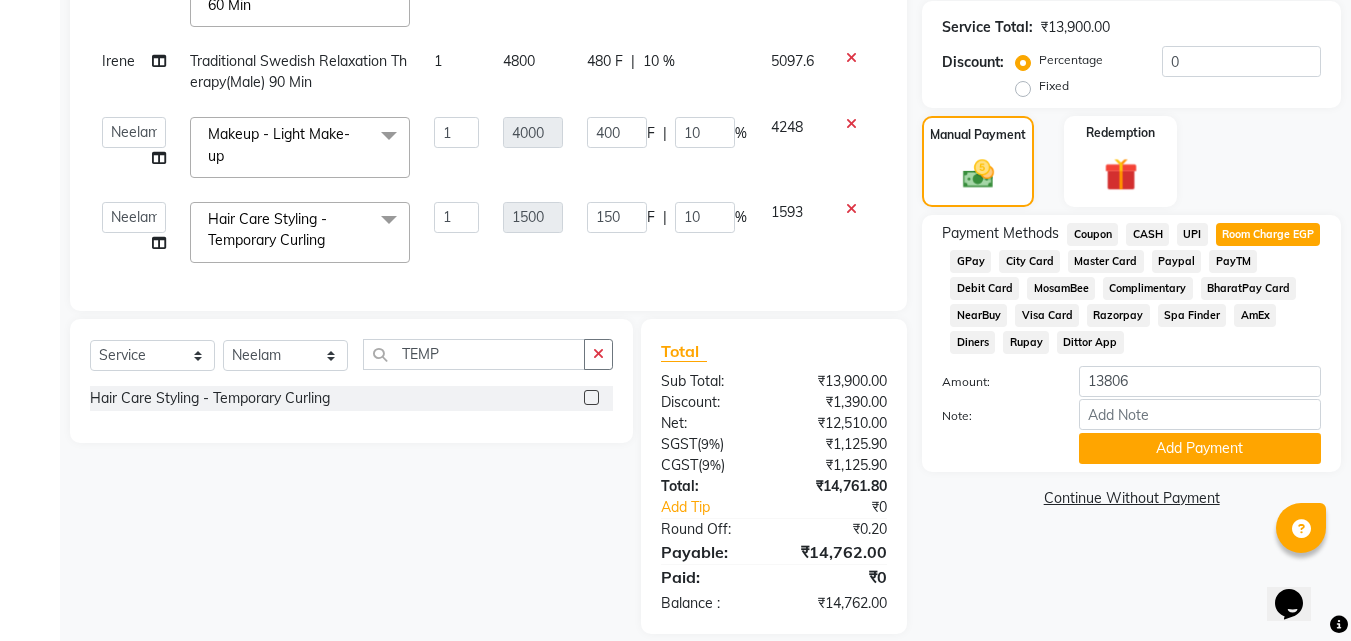scroll, scrollTop: 435, scrollLeft: 0, axis: vertical 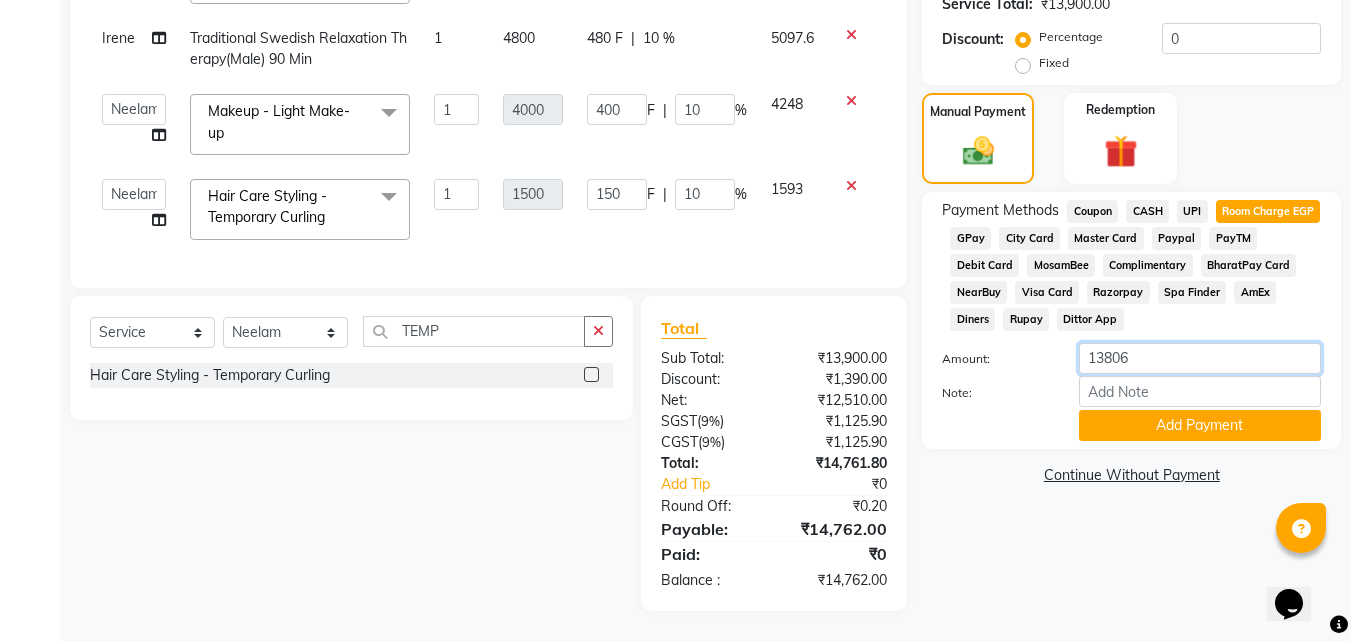 click on "13806" 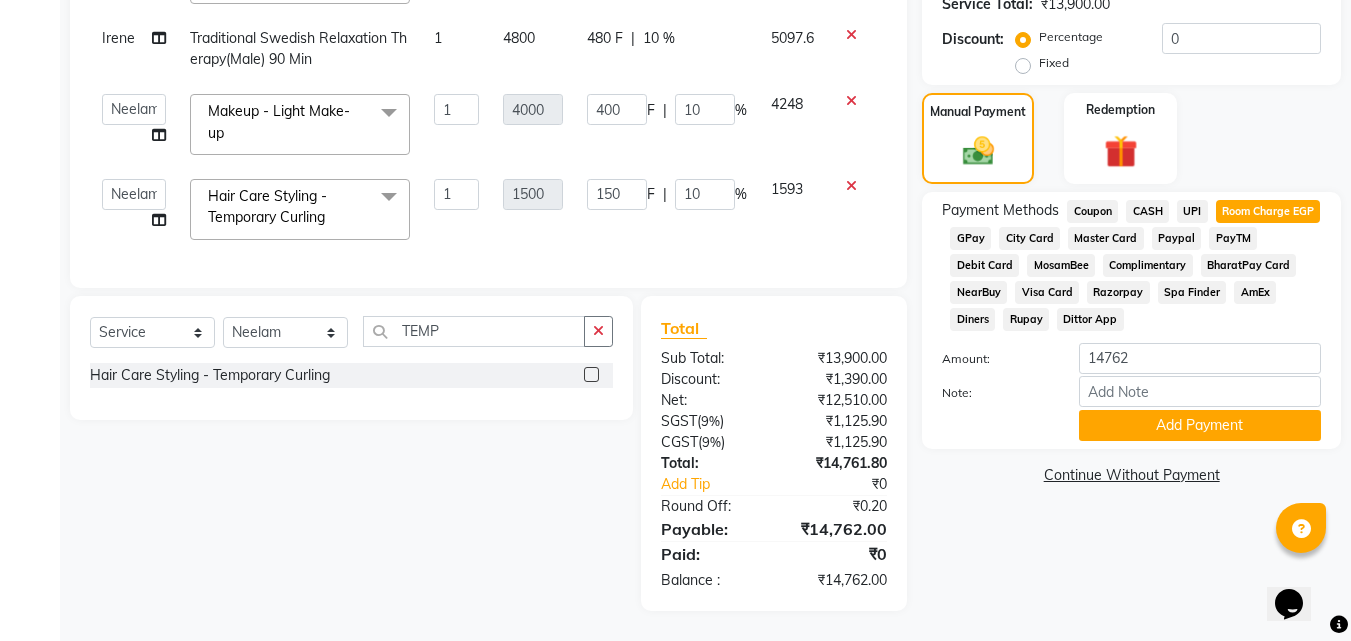 click on "Name: [FIRST] [LAST]  Membership:  No Active Membership  Total Visits:  0 Card on file:  0 Last Visit:   - Points:   0  Coupon Code Apply Service Total:  ₹13,900.00  Discount:  Percentage   Fixed  0 Manual Payment Redemption Payment Methods  Coupon   CASH   UPI   Room Charge EGP   GPay   City Card   Master Card   Paypal   PayTM   Debit Card   MosamBee   Complimentary   BharatPay Card   NearBuy   Visa Card   Razorpay   Spa Finder   AmEx   Diners   Rupay   Dittor App  Amount: 14762 Note: Add Payment  Continue Without Payment" 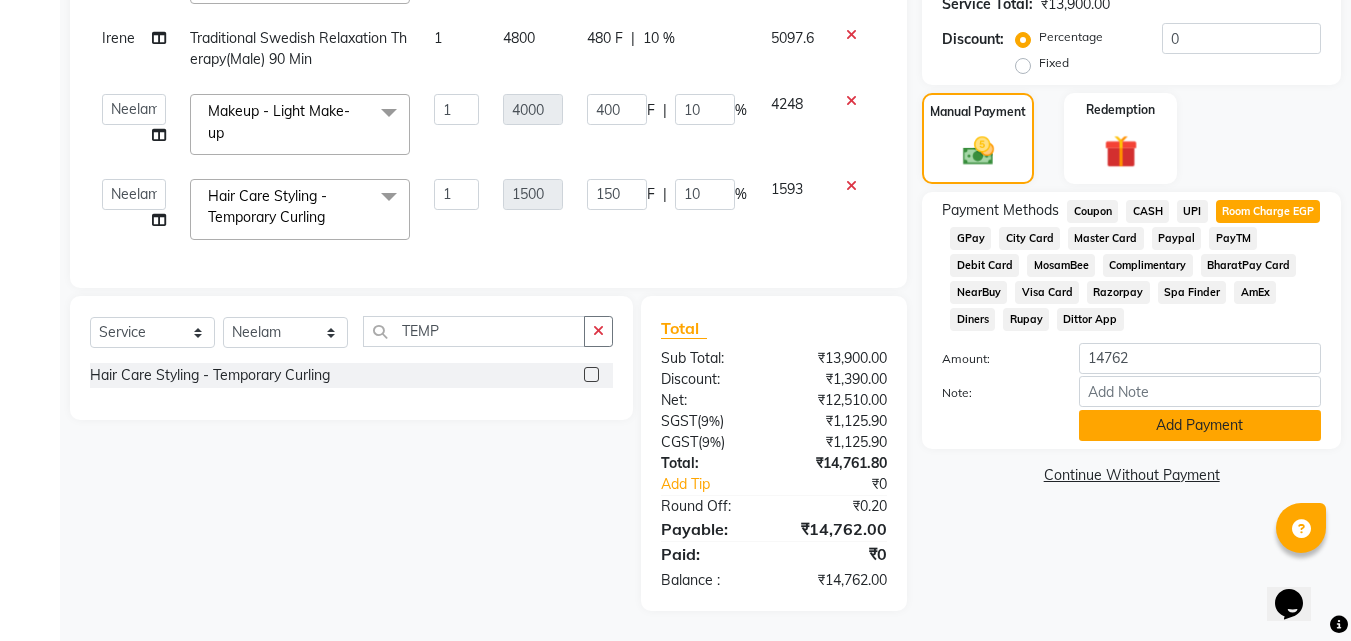 click on "Add Payment" 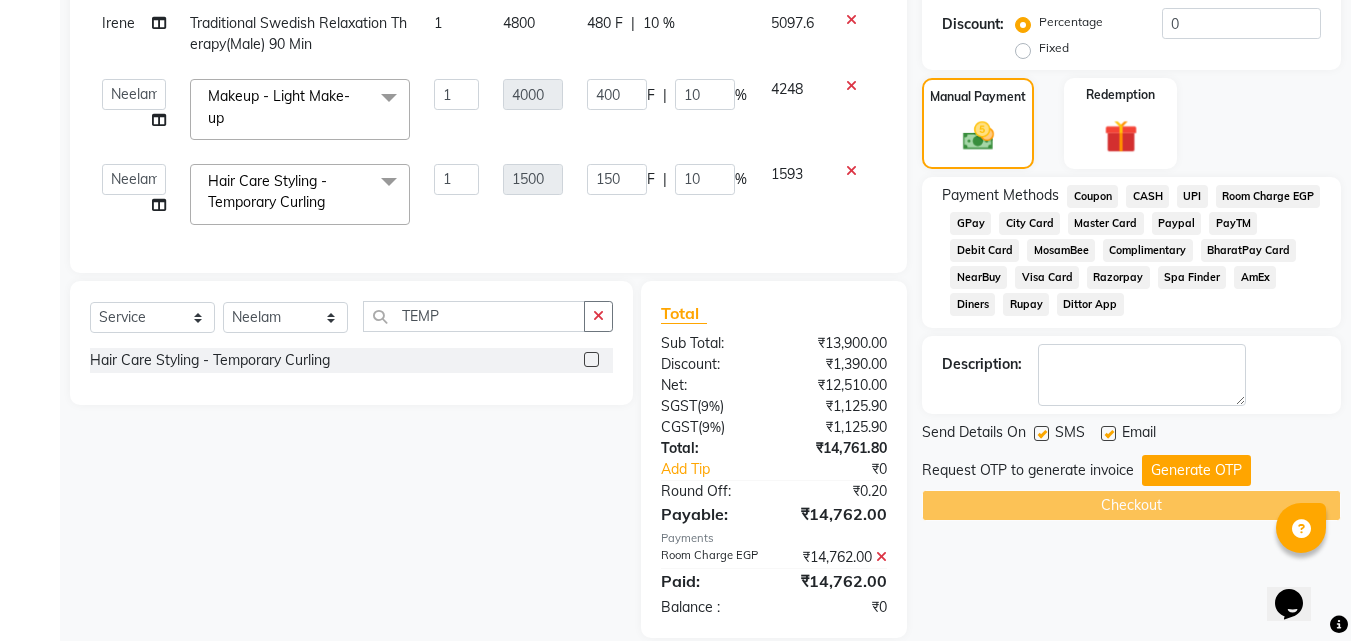 click on "Room Charge EGP" 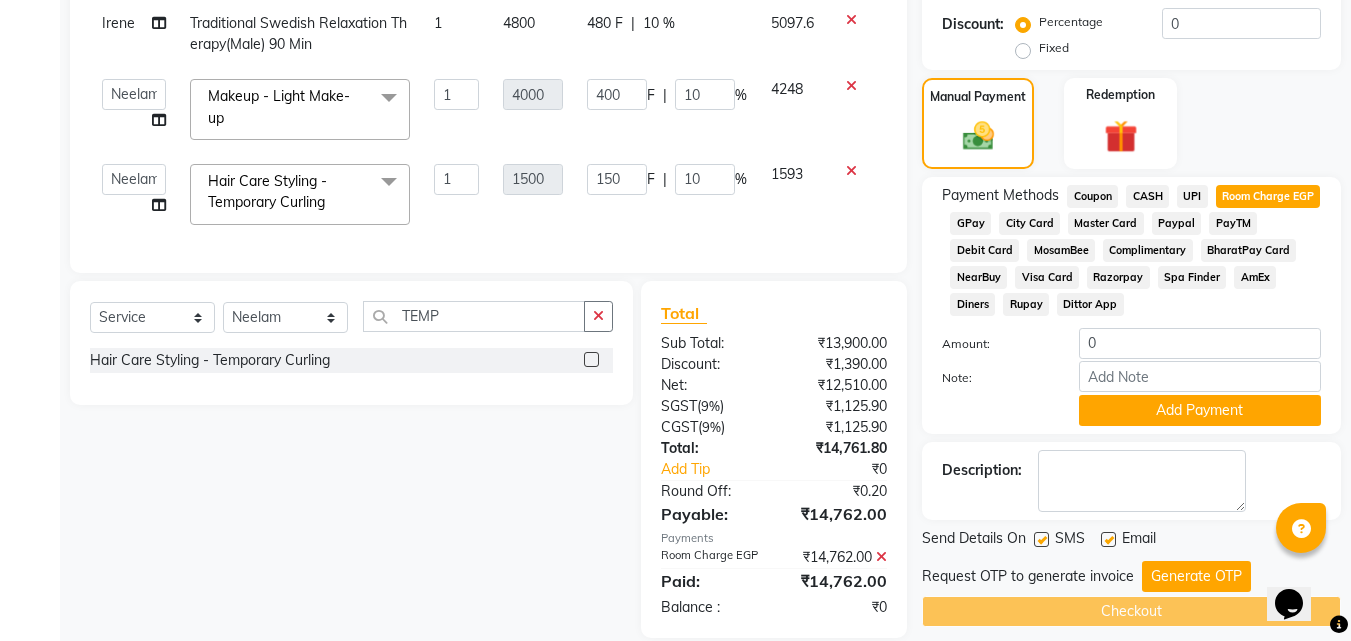 scroll, scrollTop: 477, scrollLeft: 0, axis: vertical 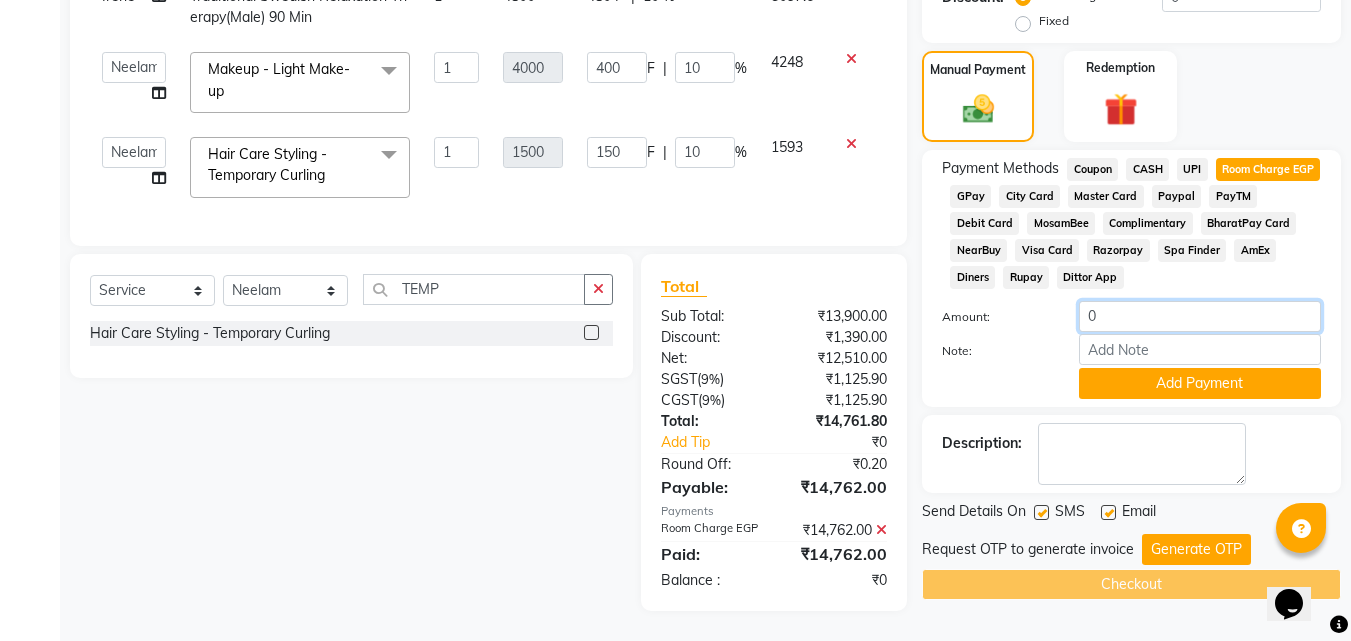 click on "0" 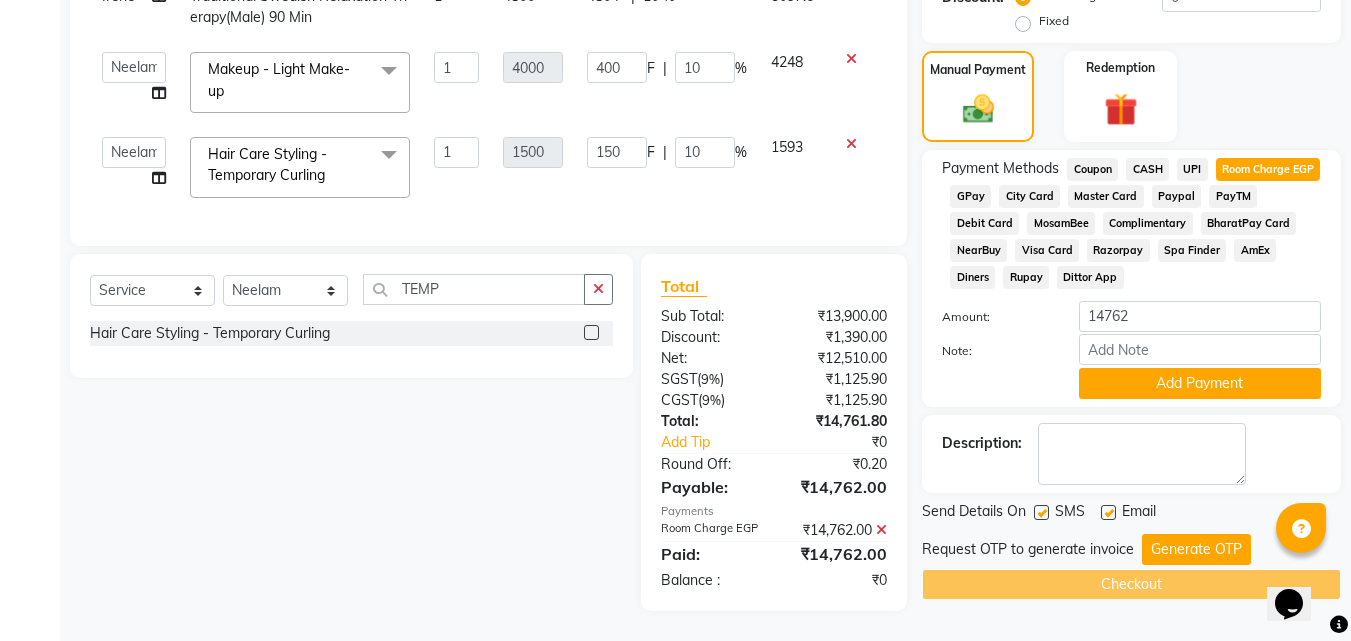 click on "Description:" 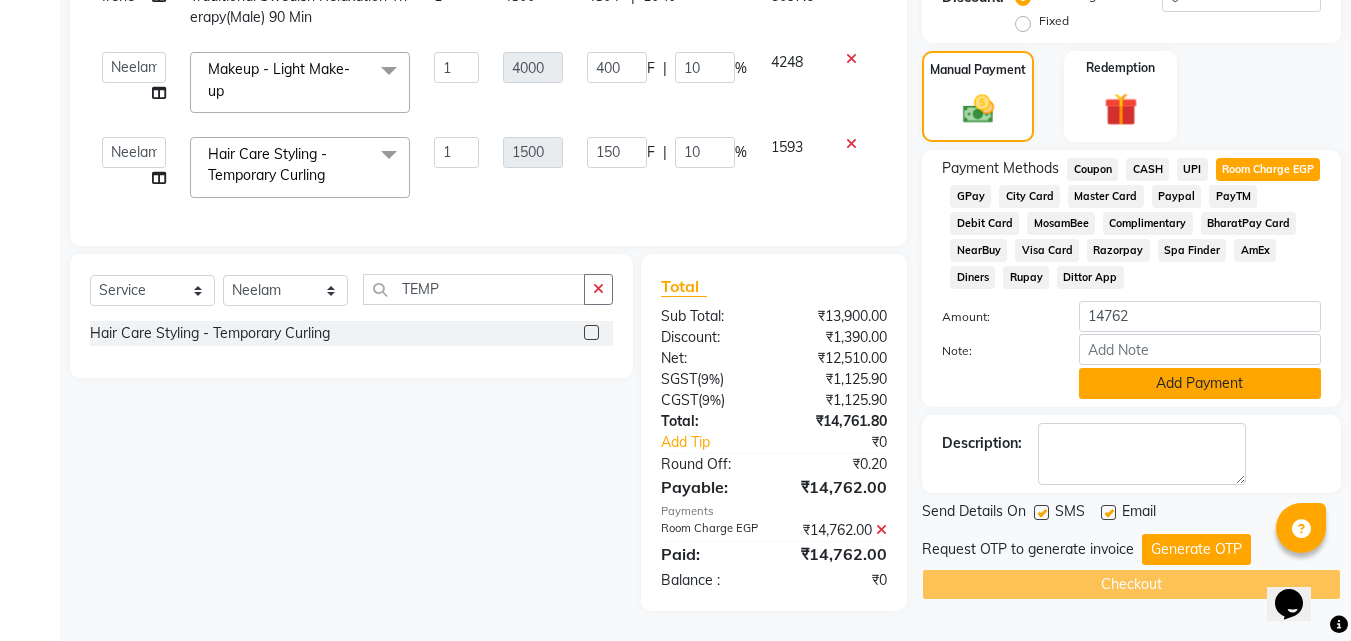 click on "Add Payment" 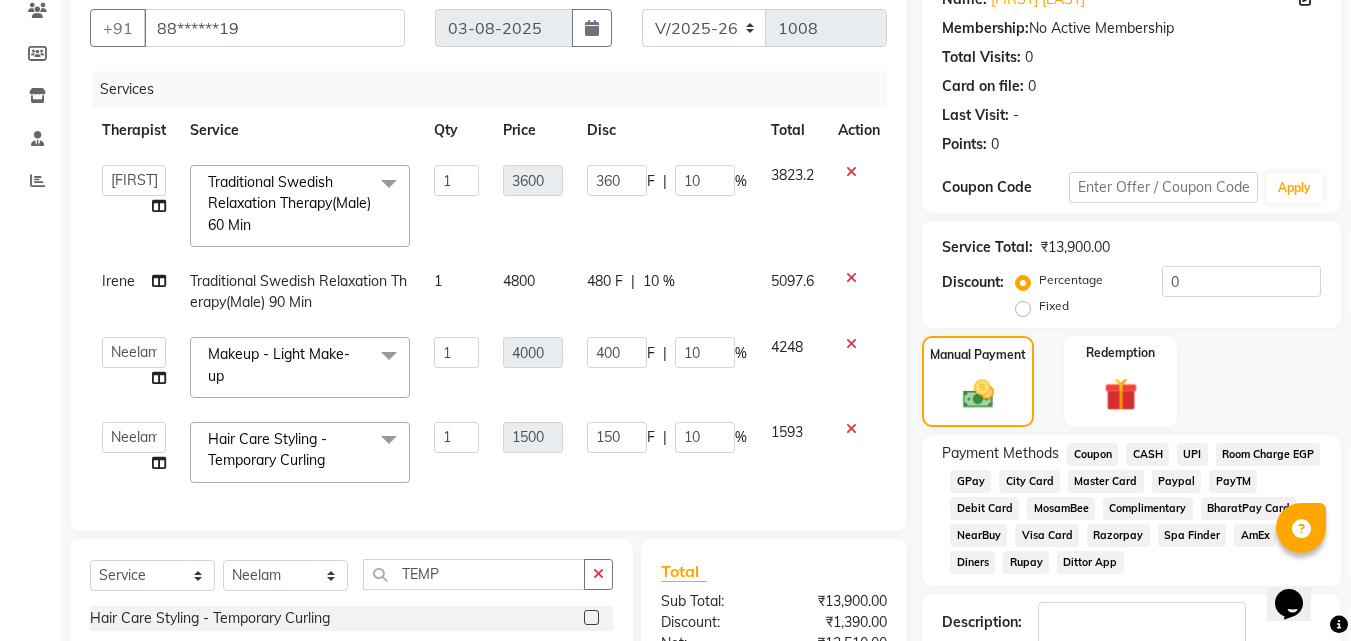 scroll, scrollTop: 493, scrollLeft: 0, axis: vertical 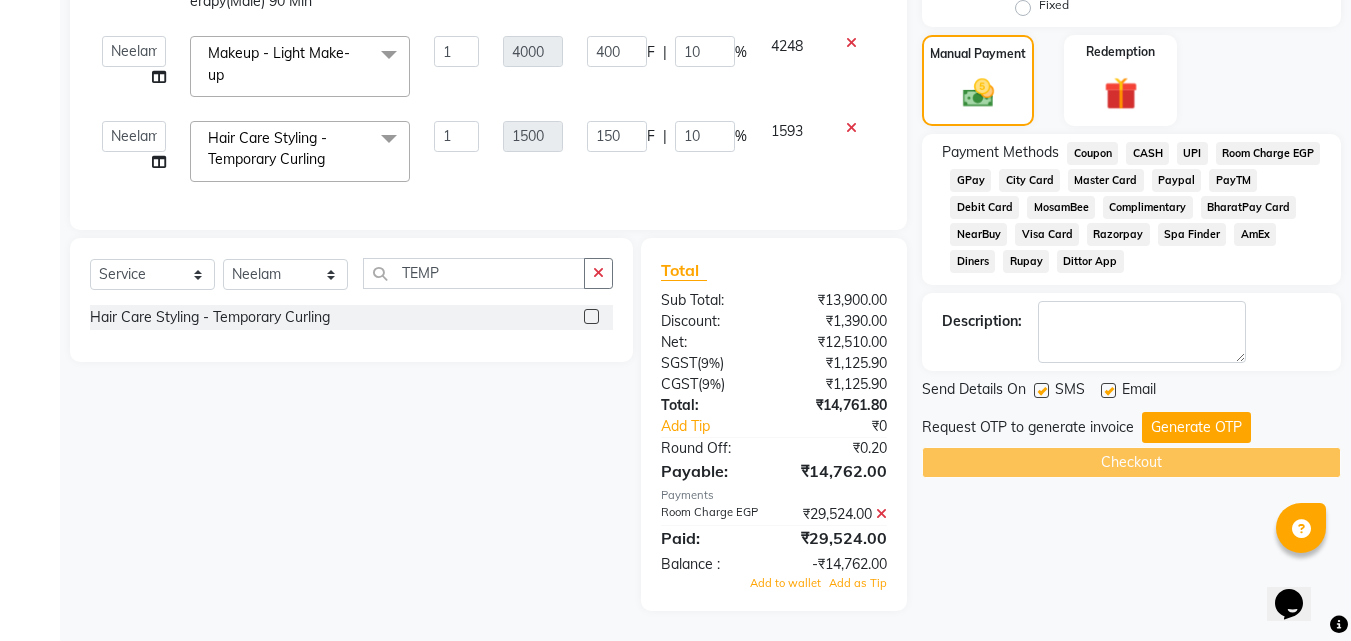 click 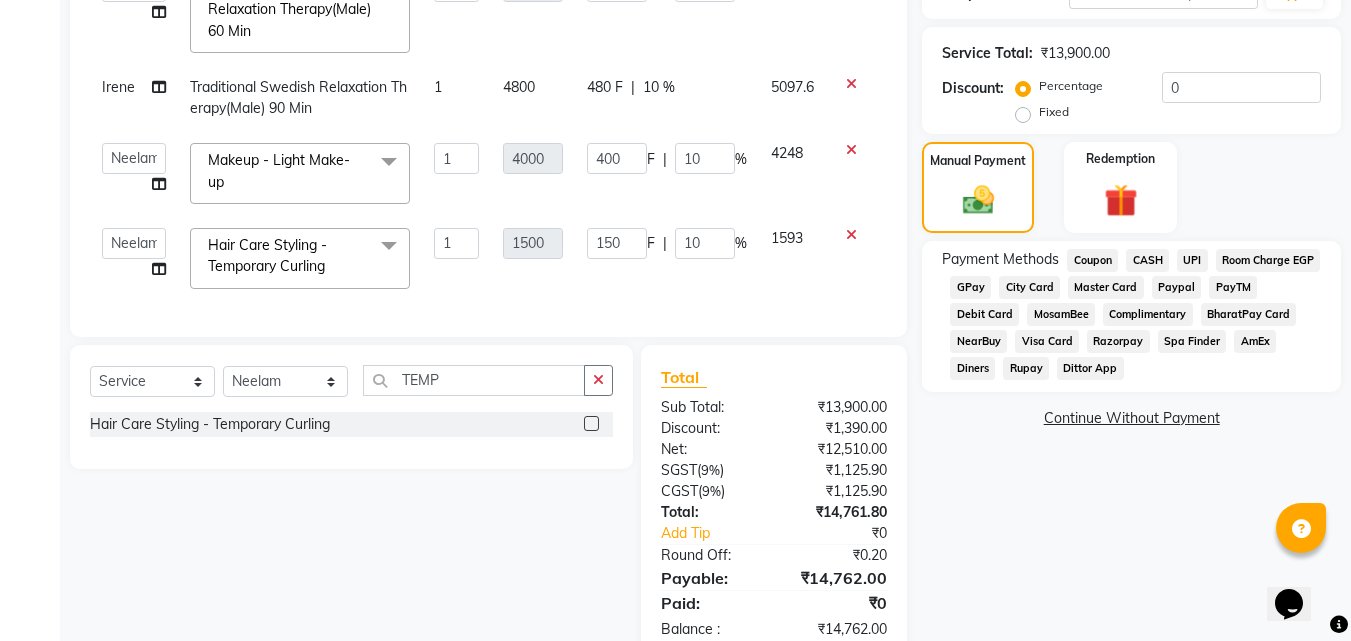 scroll, scrollTop: 335, scrollLeft: 0, axis: vertical 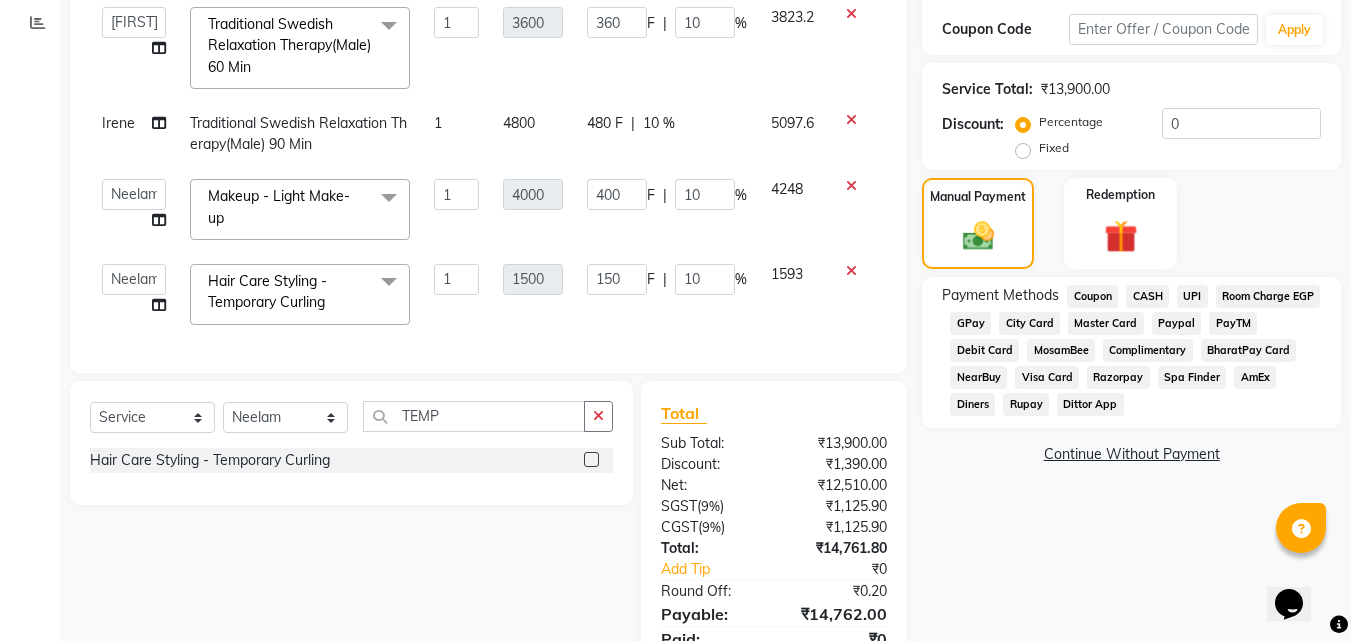 click on "Room Charge EGP" 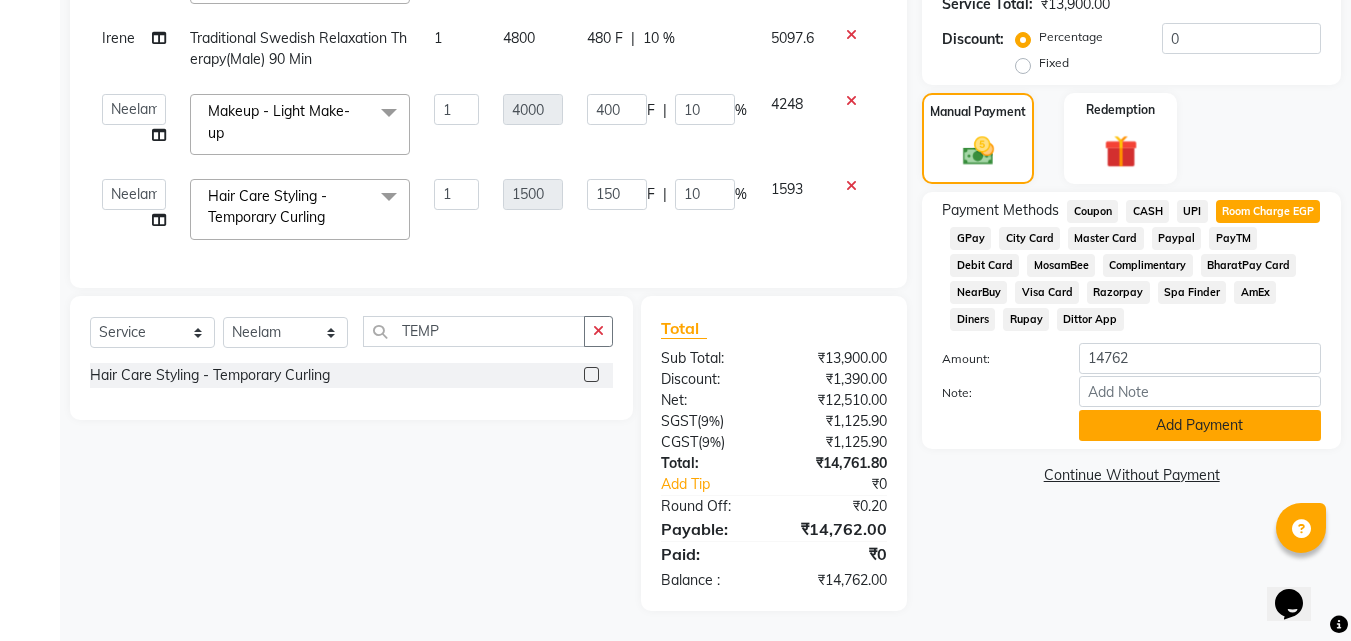 scroll, scrollTop: 435, scrollLeft: 0, axis: vertical 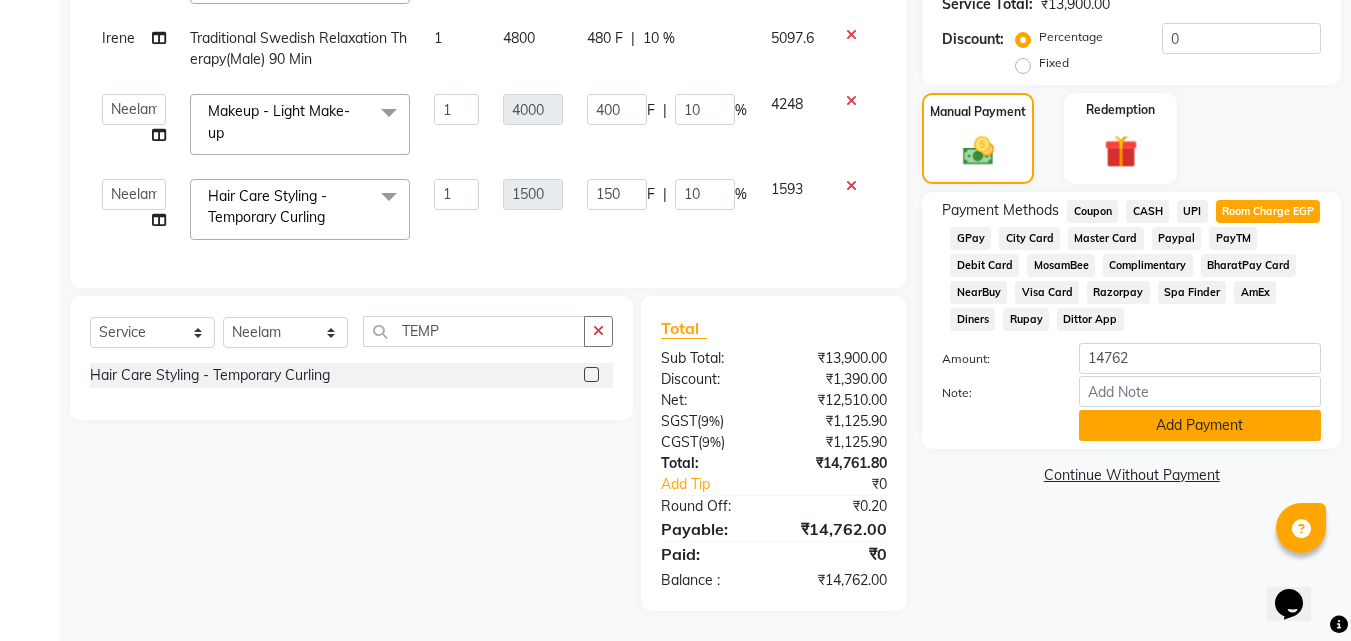 click on "Add Payment" 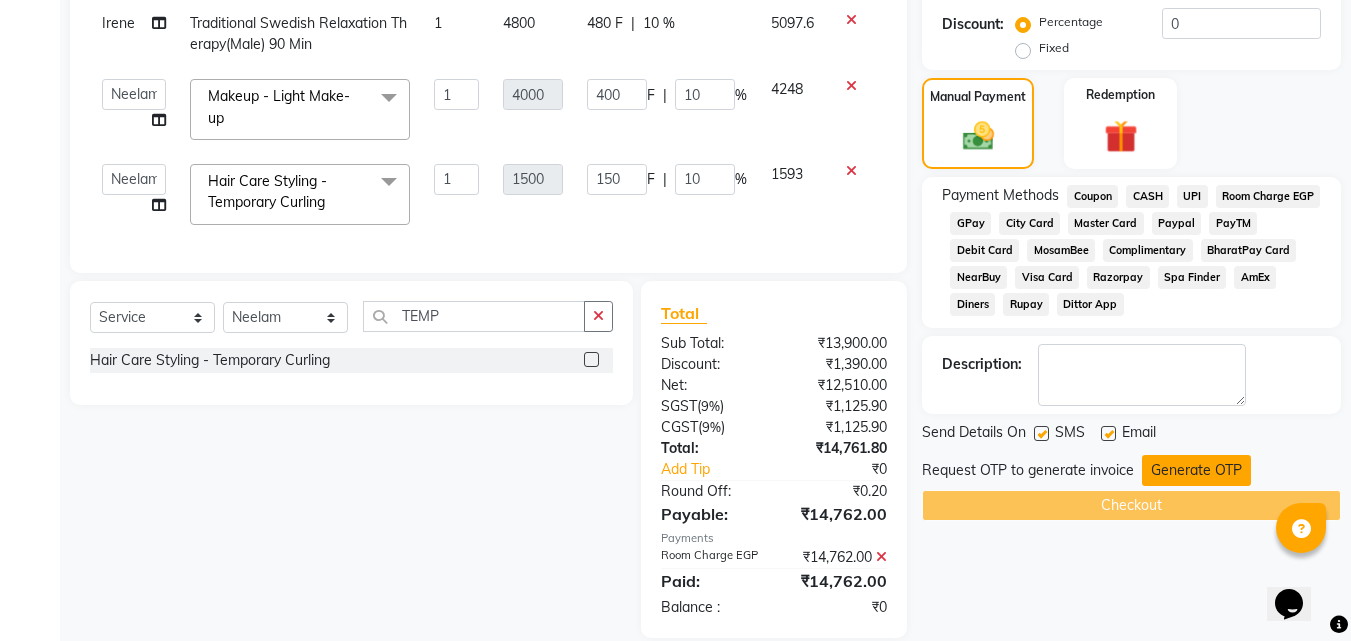 click on "Generate OTP" 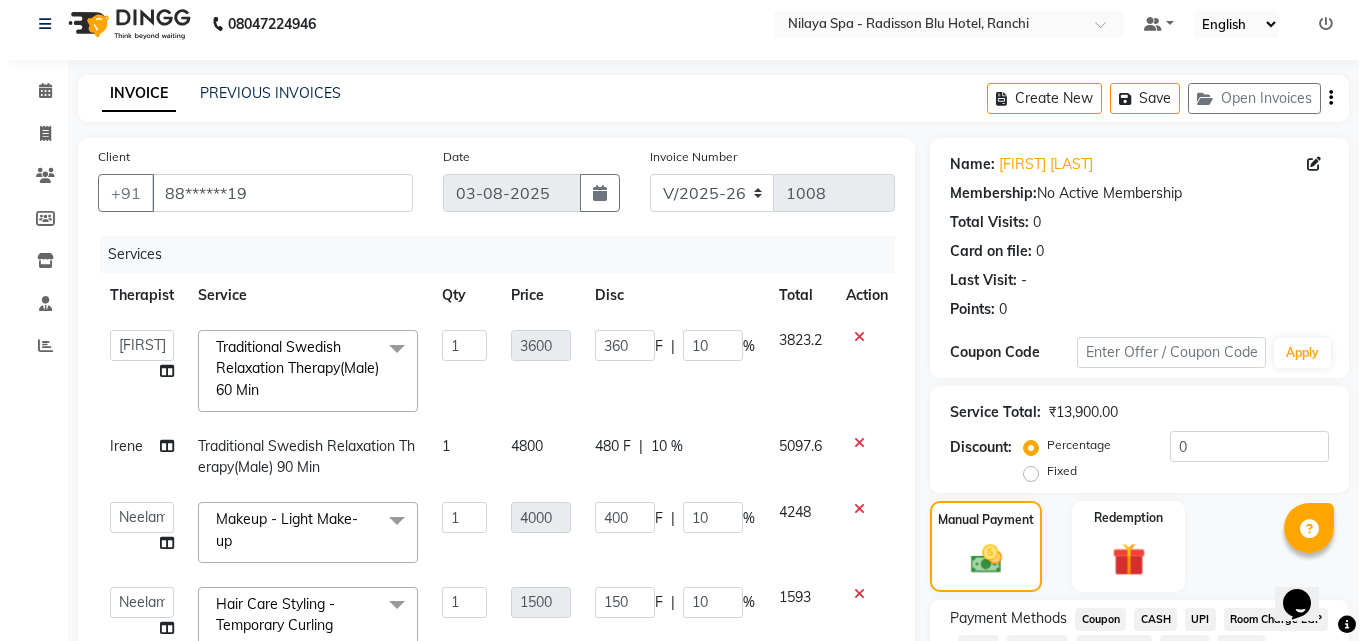 scroll, scrollTop: 0, scrollLeft: 0, axis: both 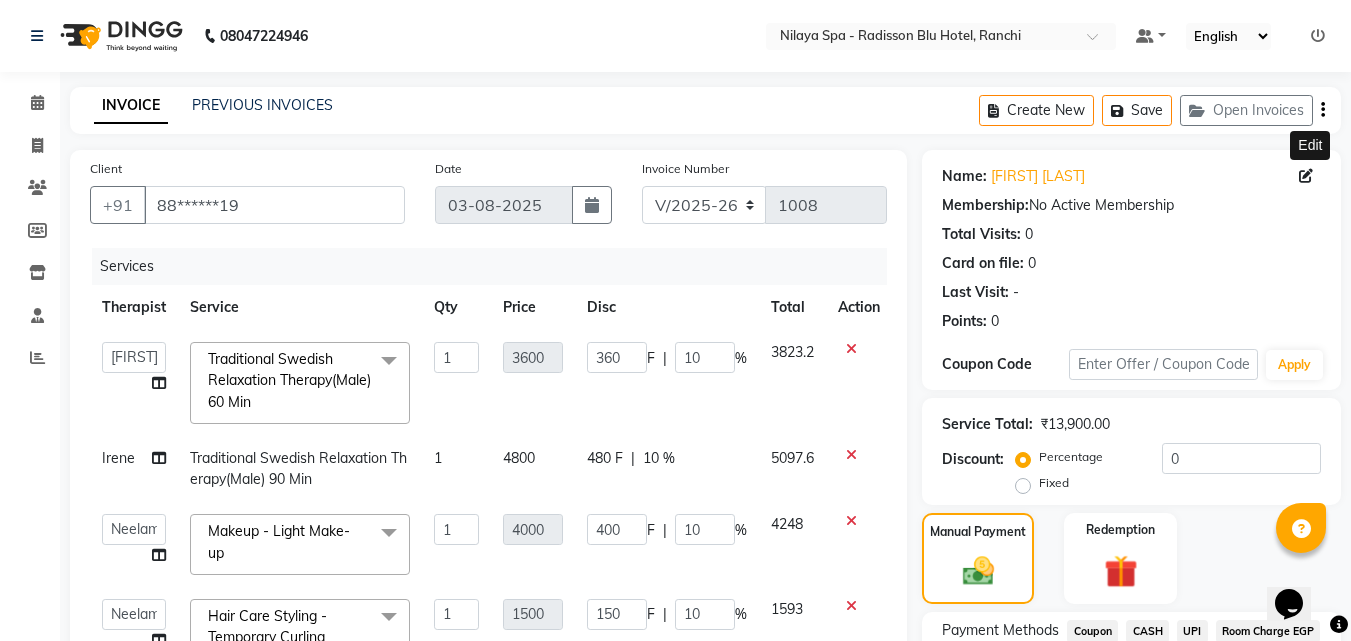 click 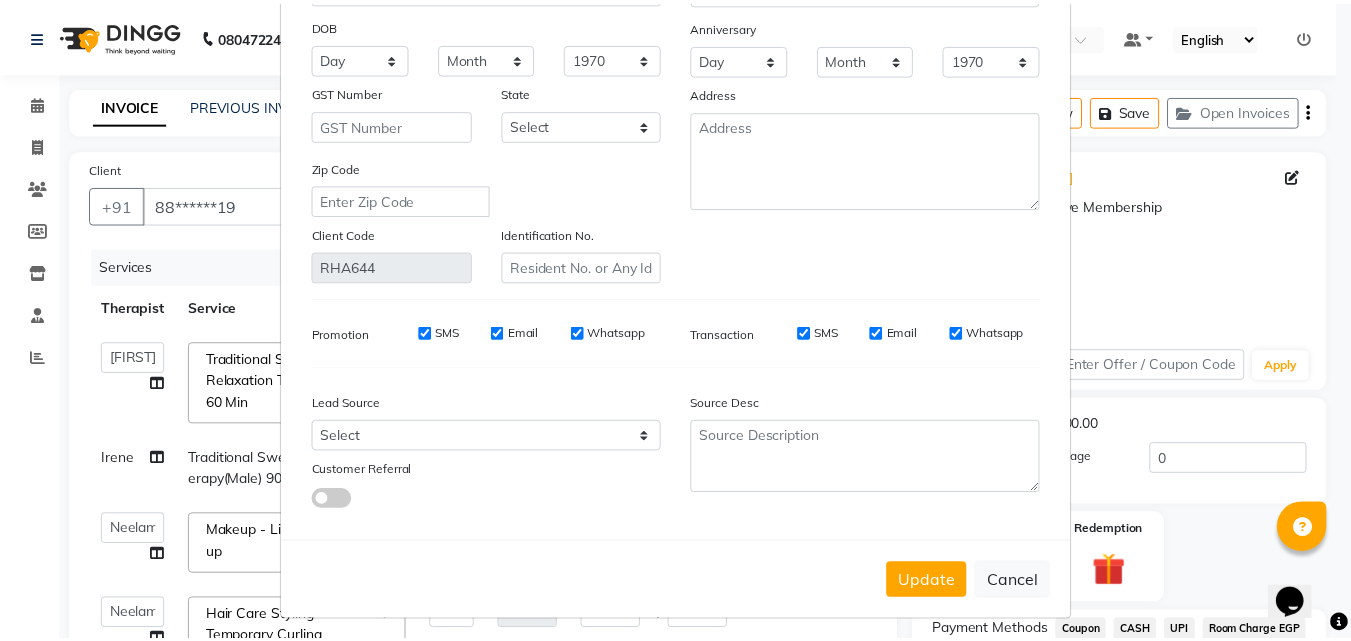 scroll, scrollTop: 246, scrollLeft: 0, axis: vertical 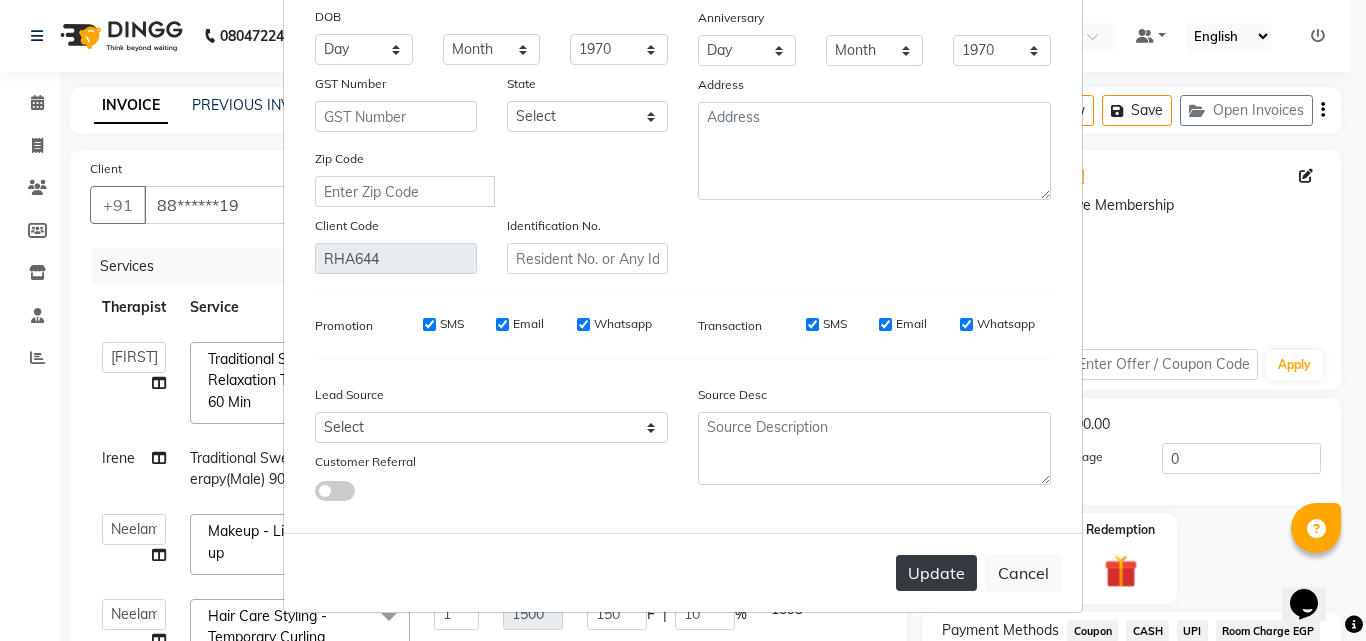 click on "Update" at bounding box center [936, 573] 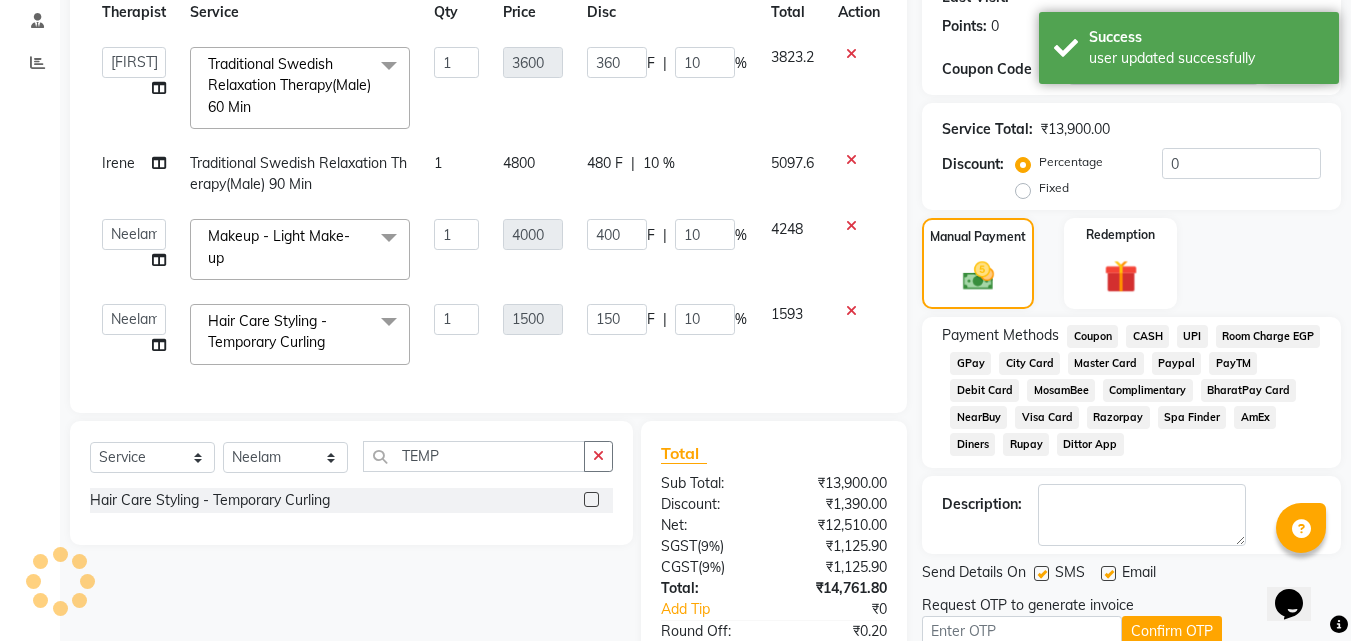 scroll, scrollTop: 400, scrollLeft: 0, axis: vertical 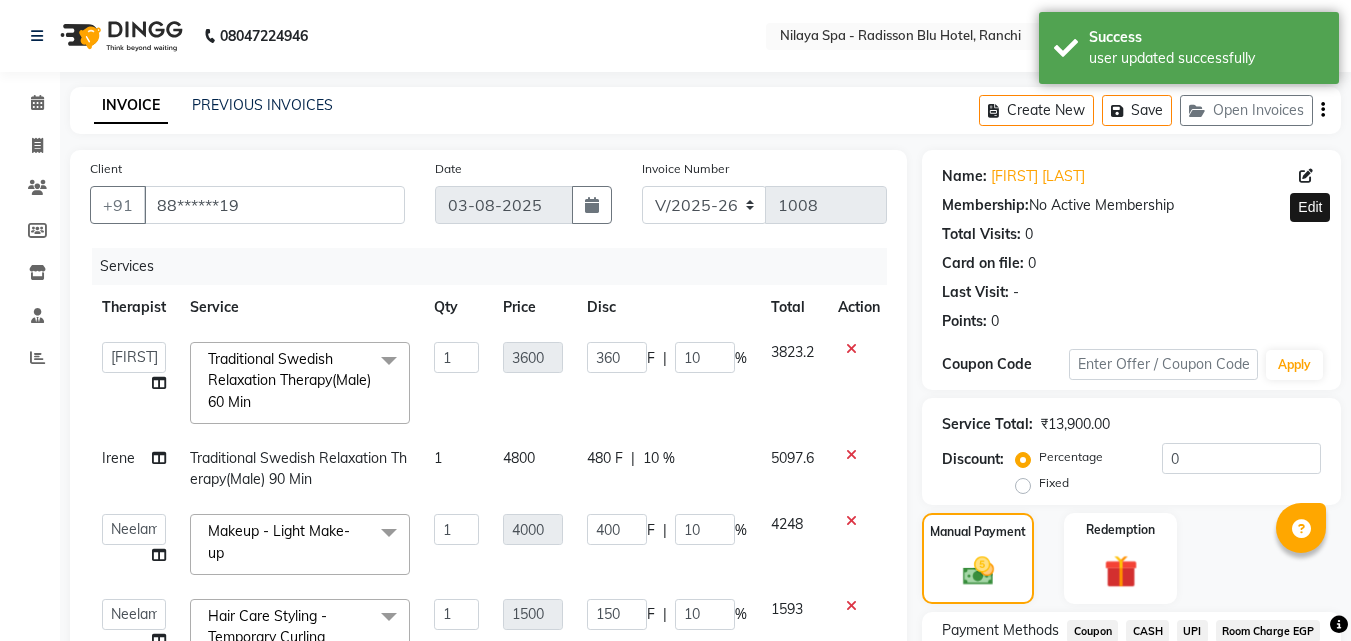 select on "8066" 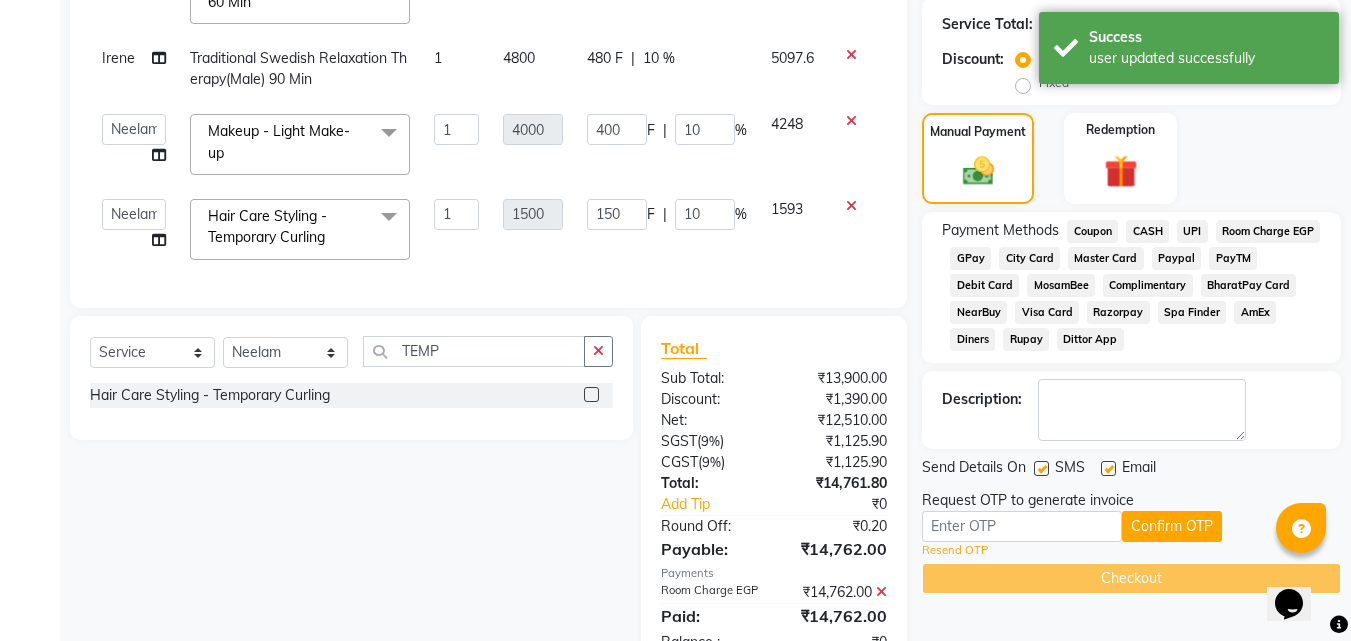 scroll, scrollTop: 0, scrollLeft: 0, axis: both 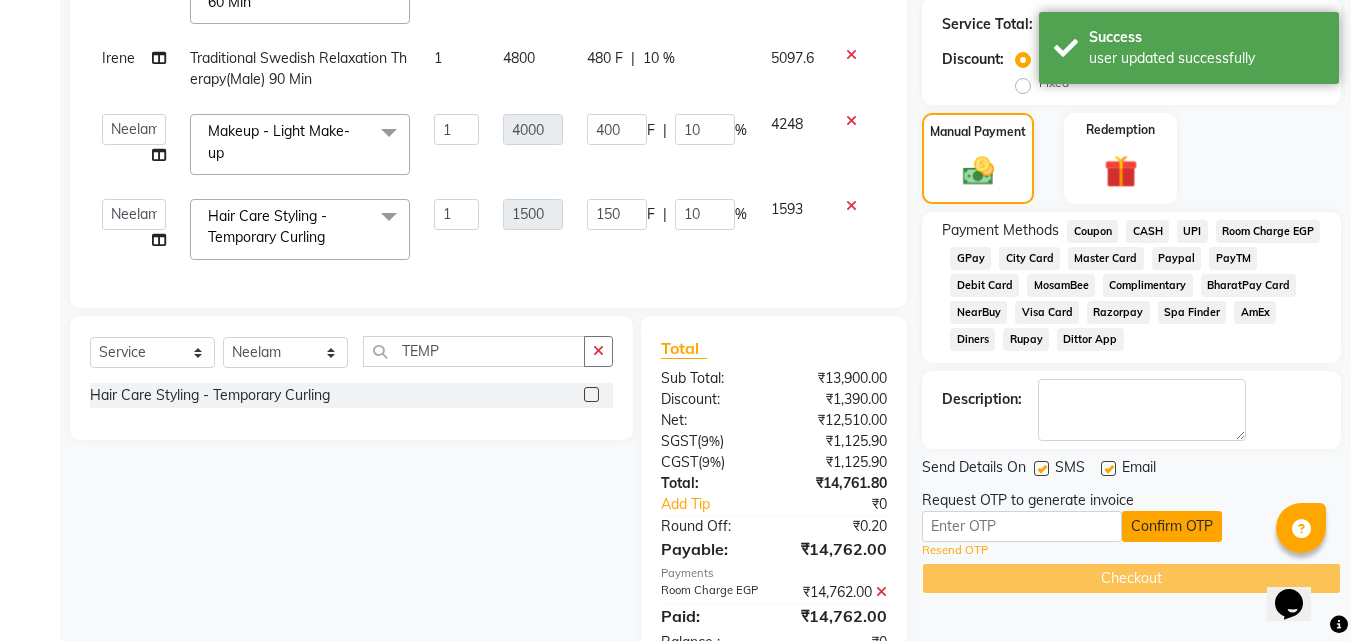 click on "Confirm OTP" 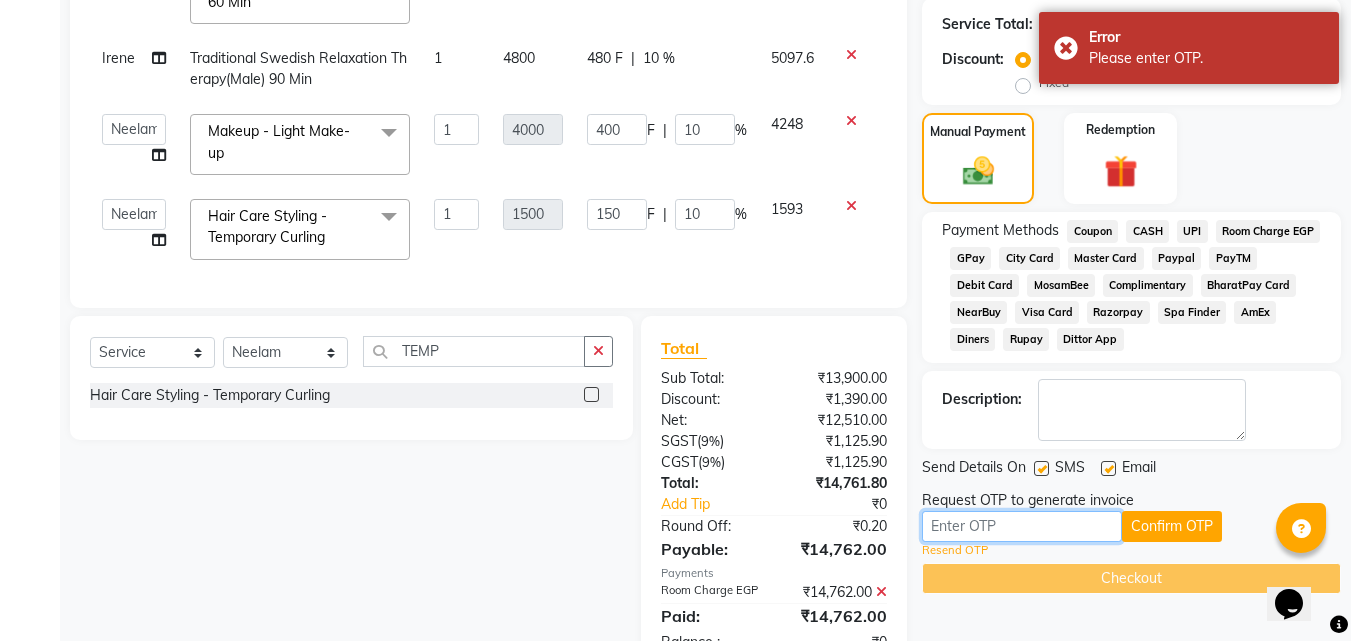 click at bounding box center [1022, 526] 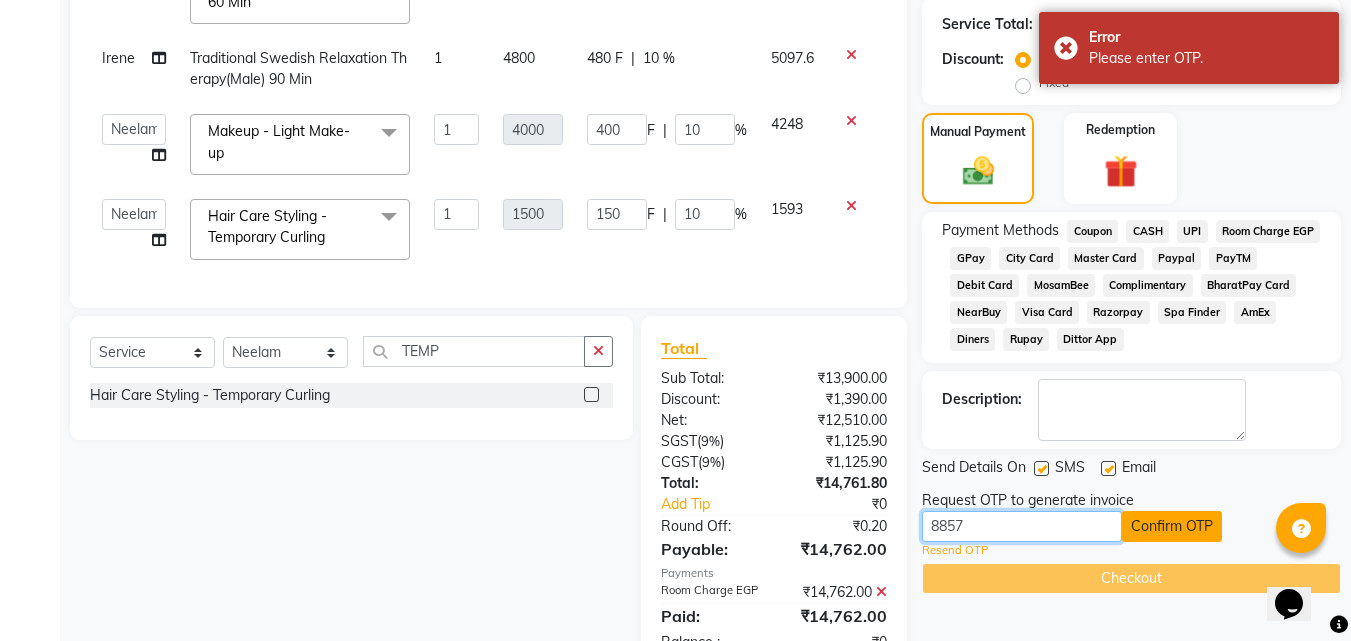 type on "8857" 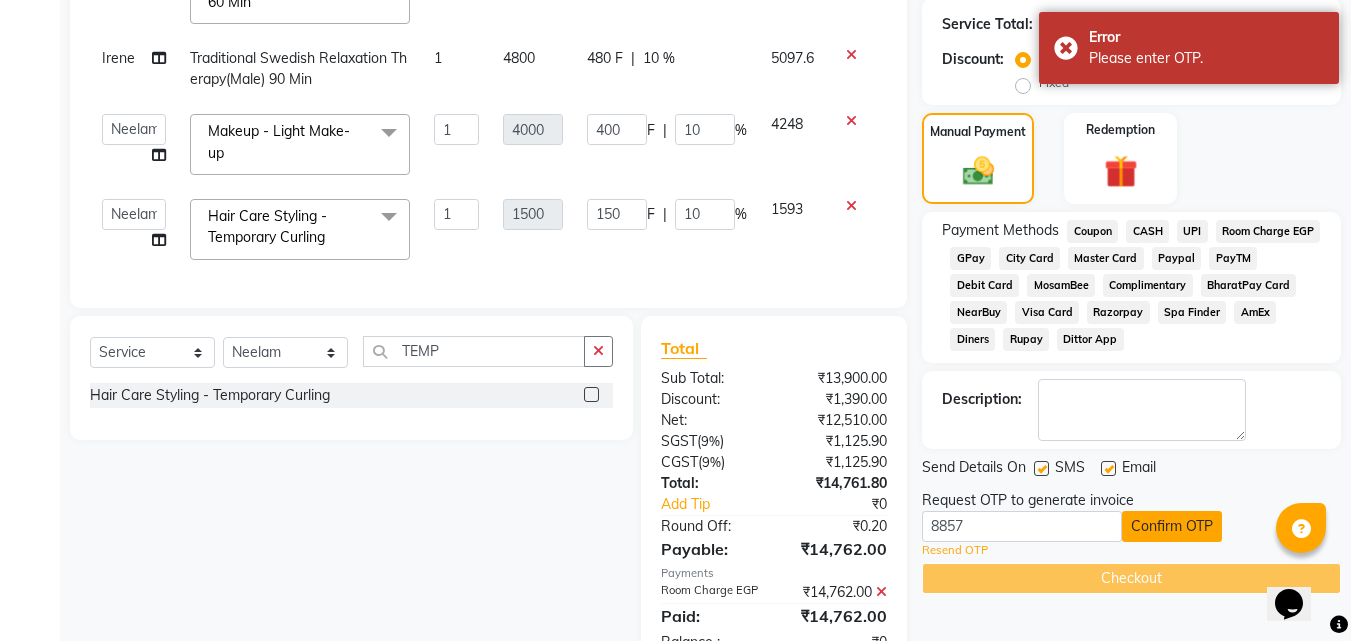 click on "Confirm OTP" 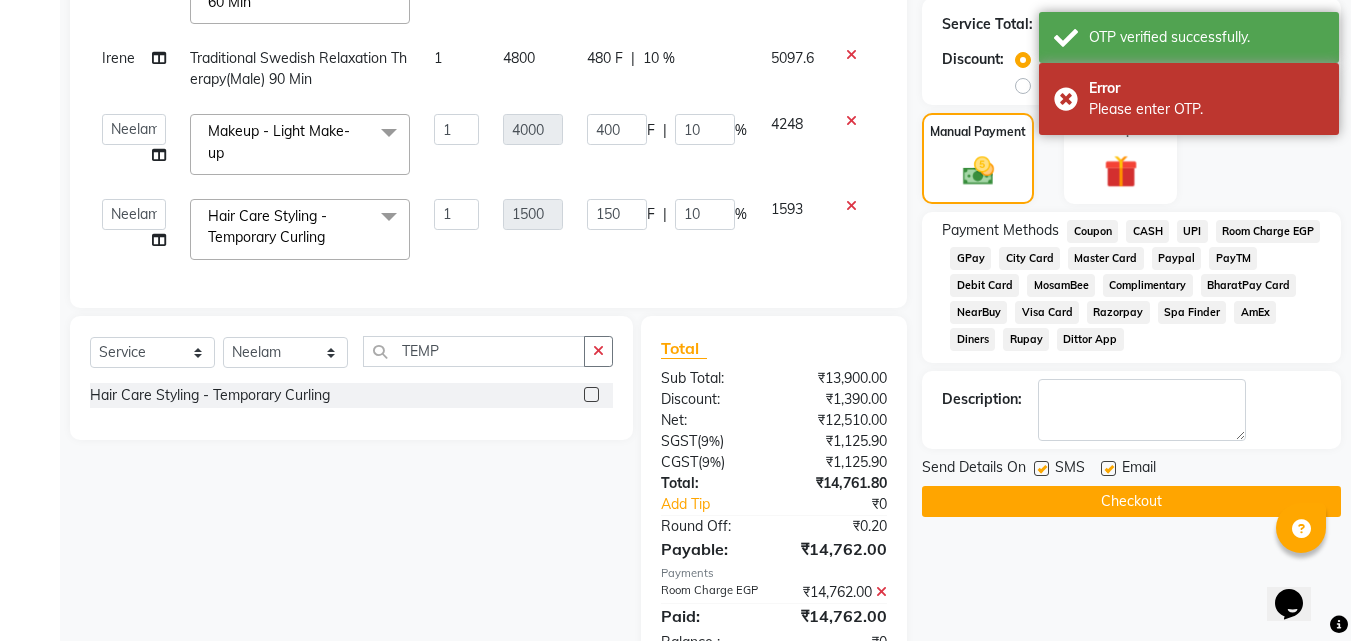 click on "Checkout" 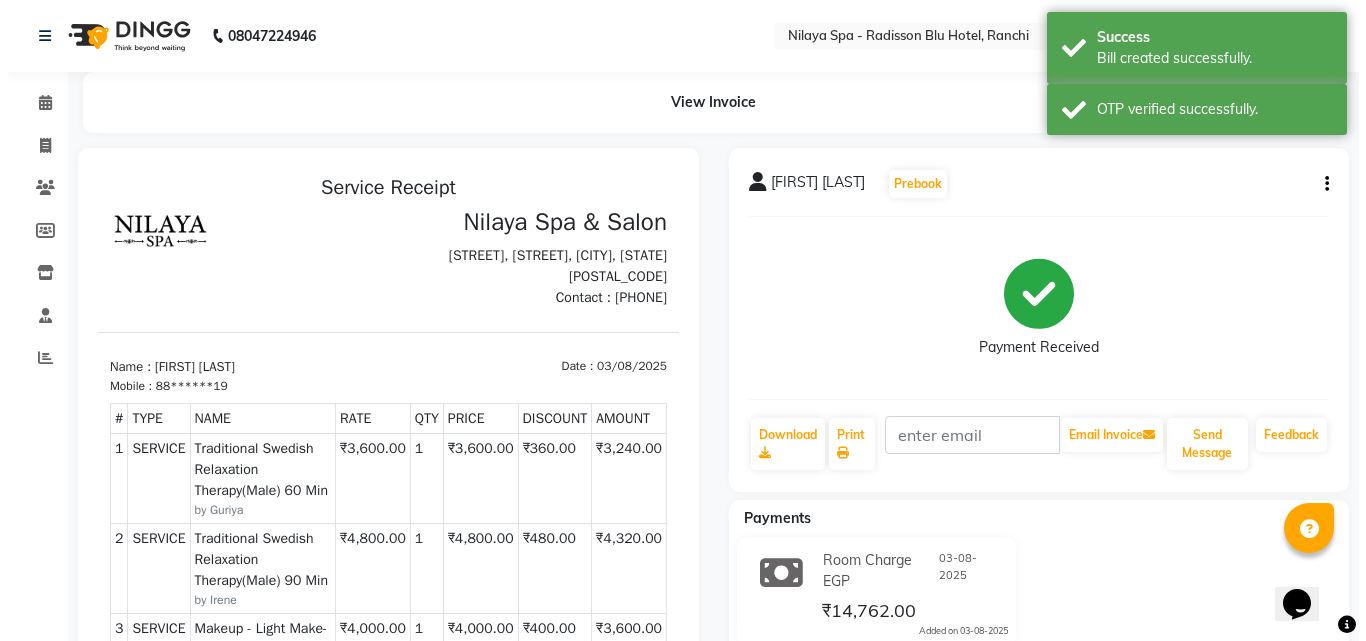 scroll, scrollTop: 0, scrollLeft: 0, axis: both 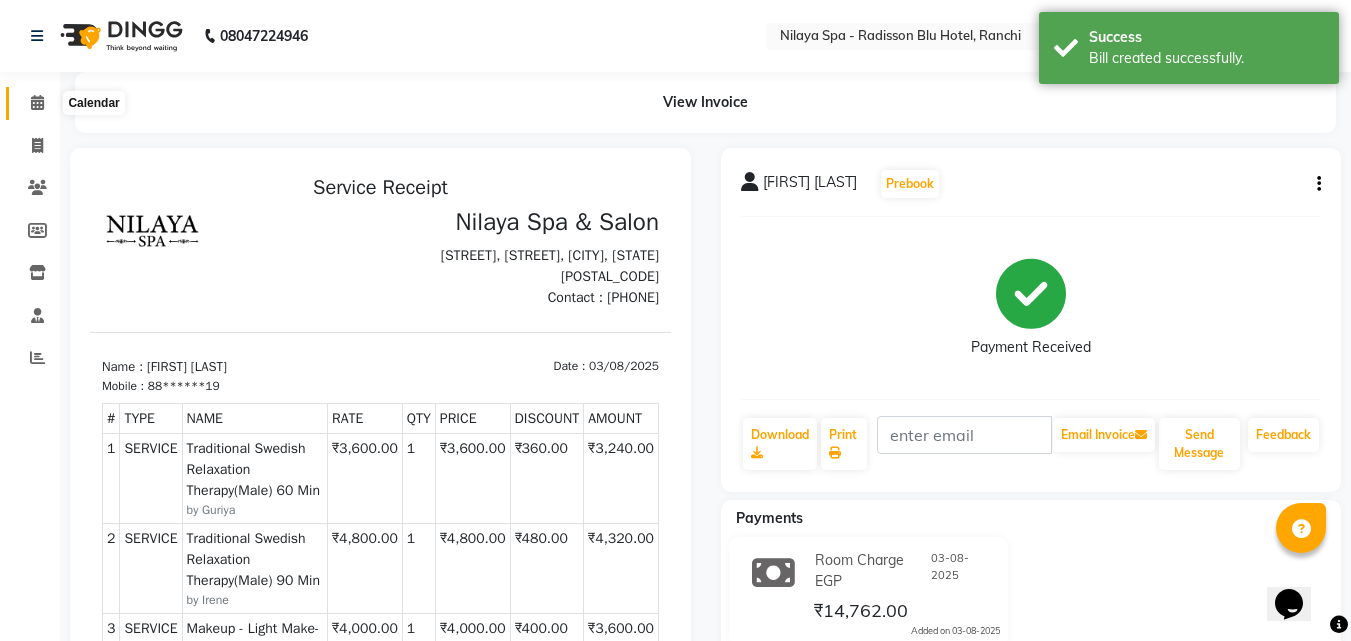 click 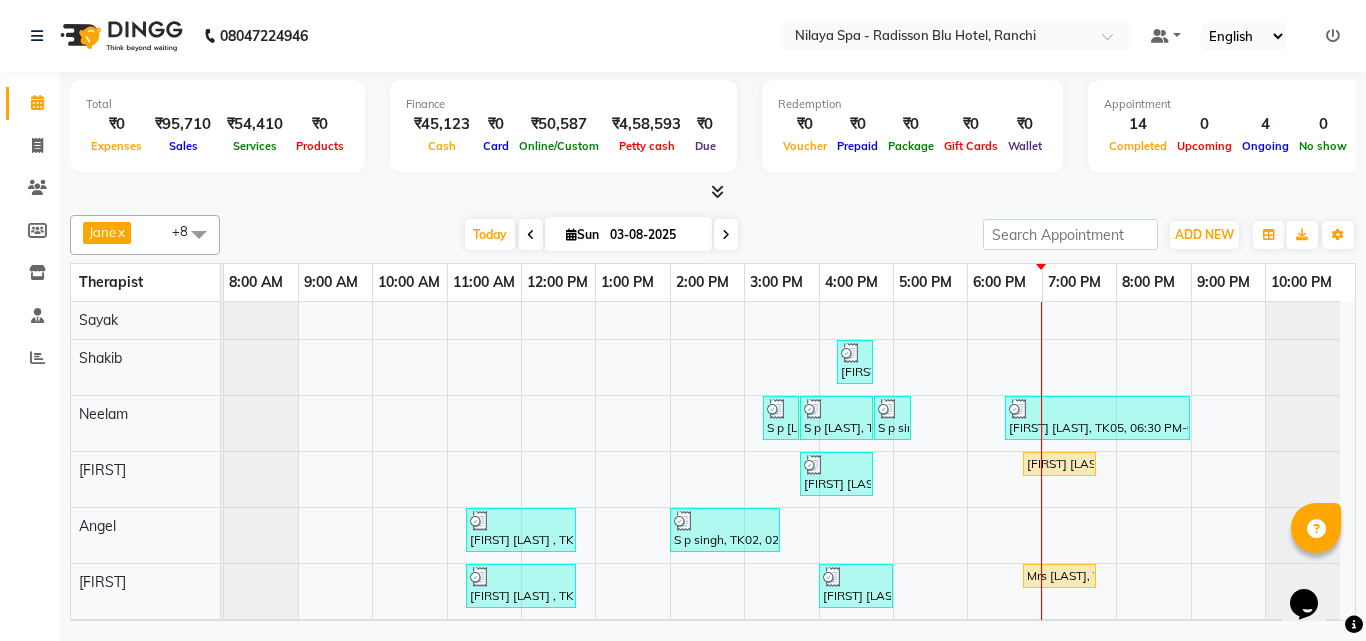 scroll, scrollTop: 104, scrollLeft: 0, axis: vertical 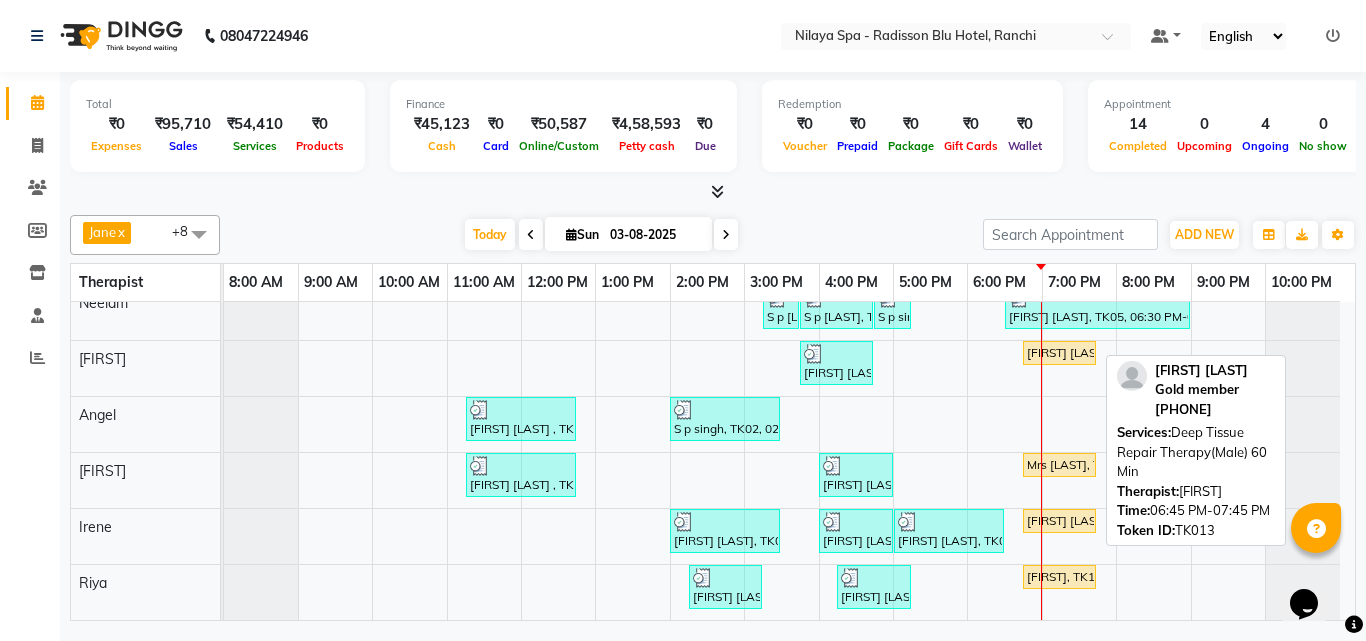 click on "[FIRST] [LAST]  Gold member , TK13, 06:45 PM-07:45 PM, Deep Tissue Repair Therapy(Male) 60 Min" at bounding box center (1059, 353) 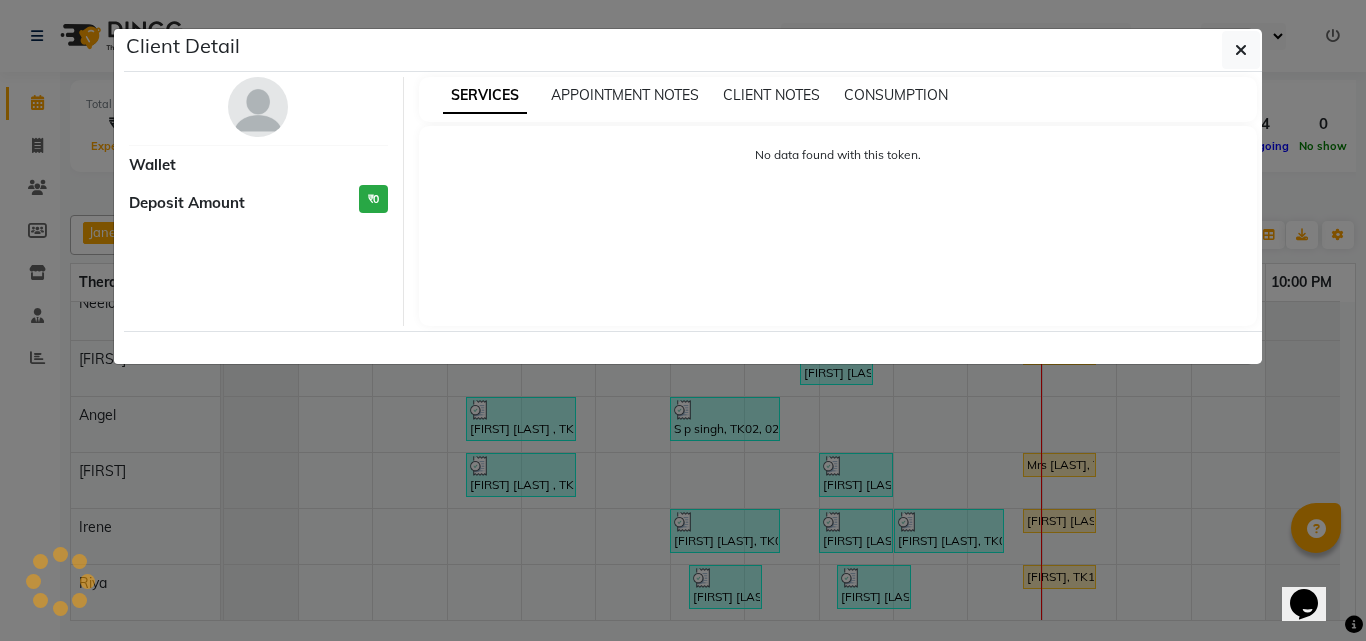 select on "1" 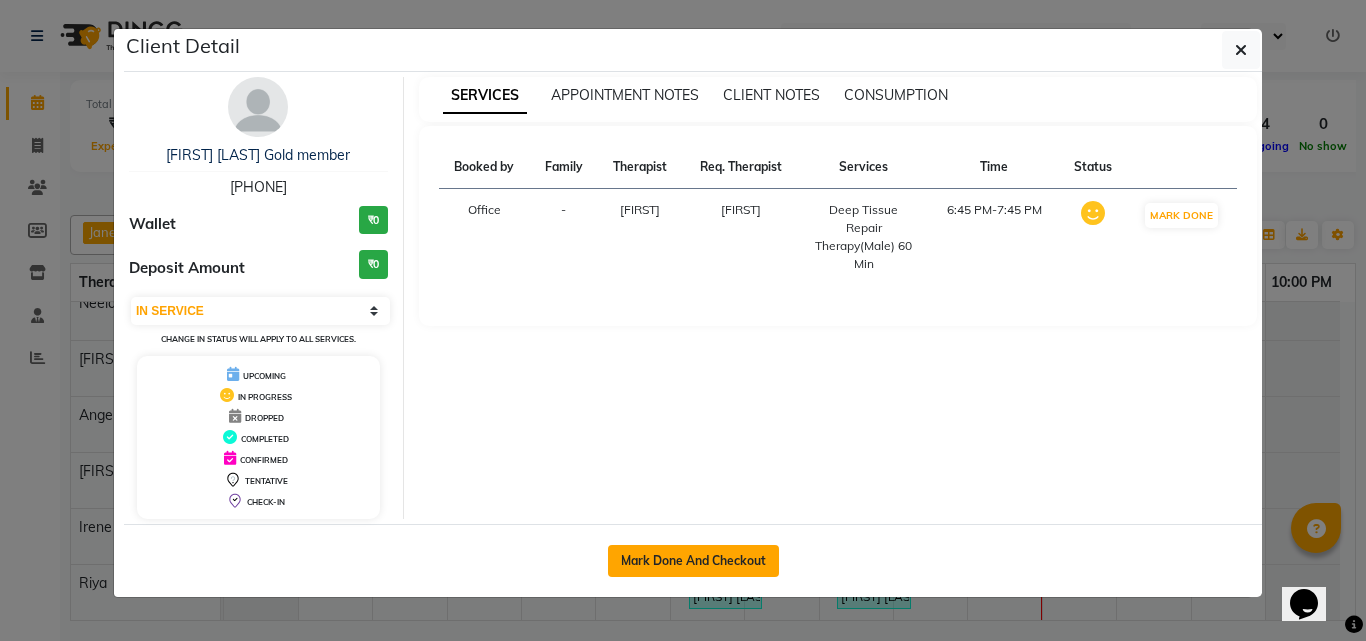 click on "Mark Done And Checkout" 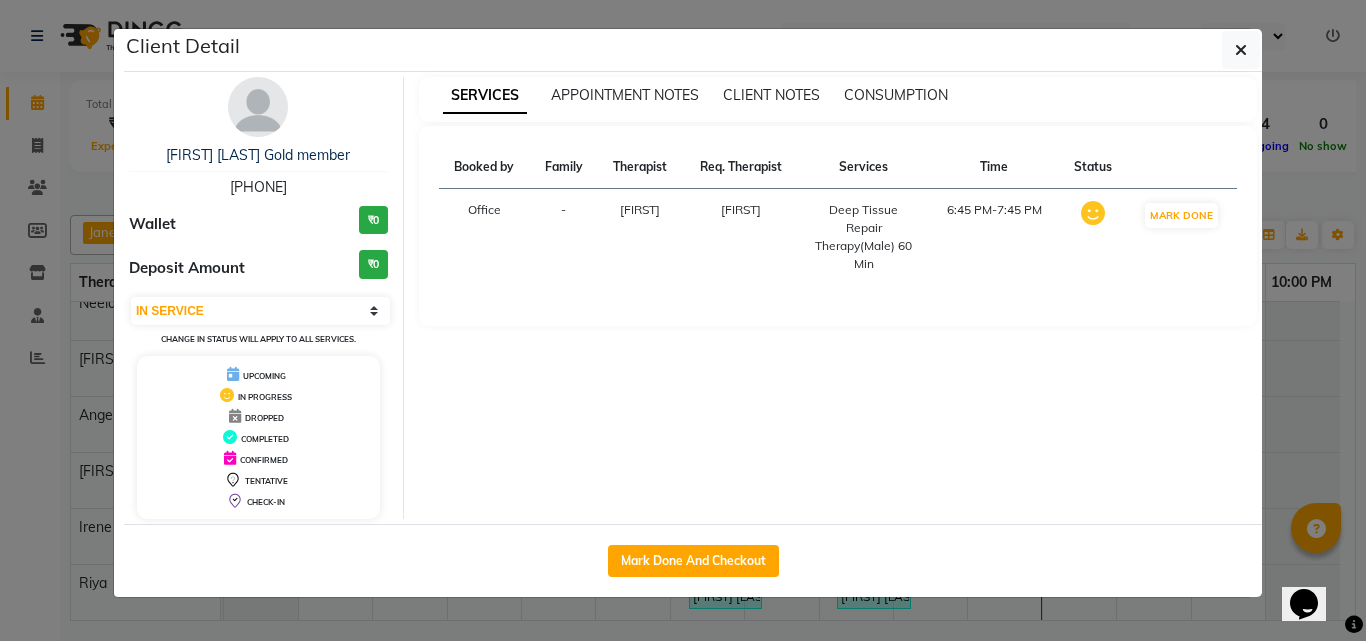 select on "service" 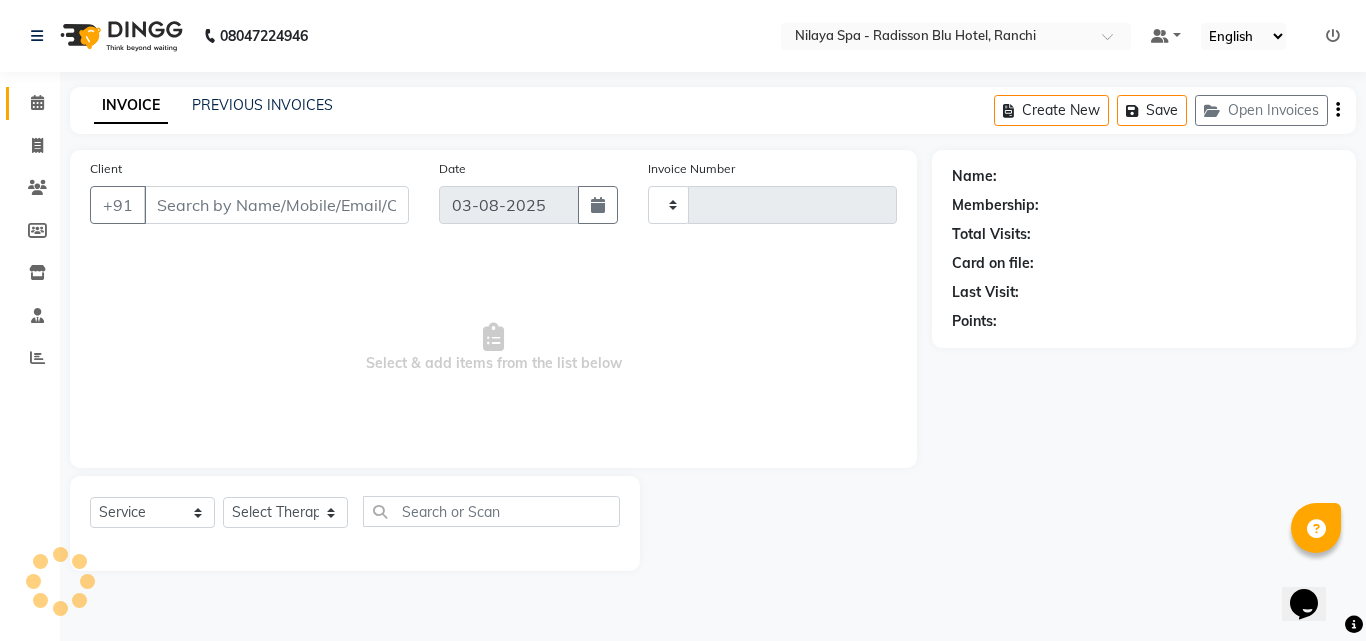 type on "1009" 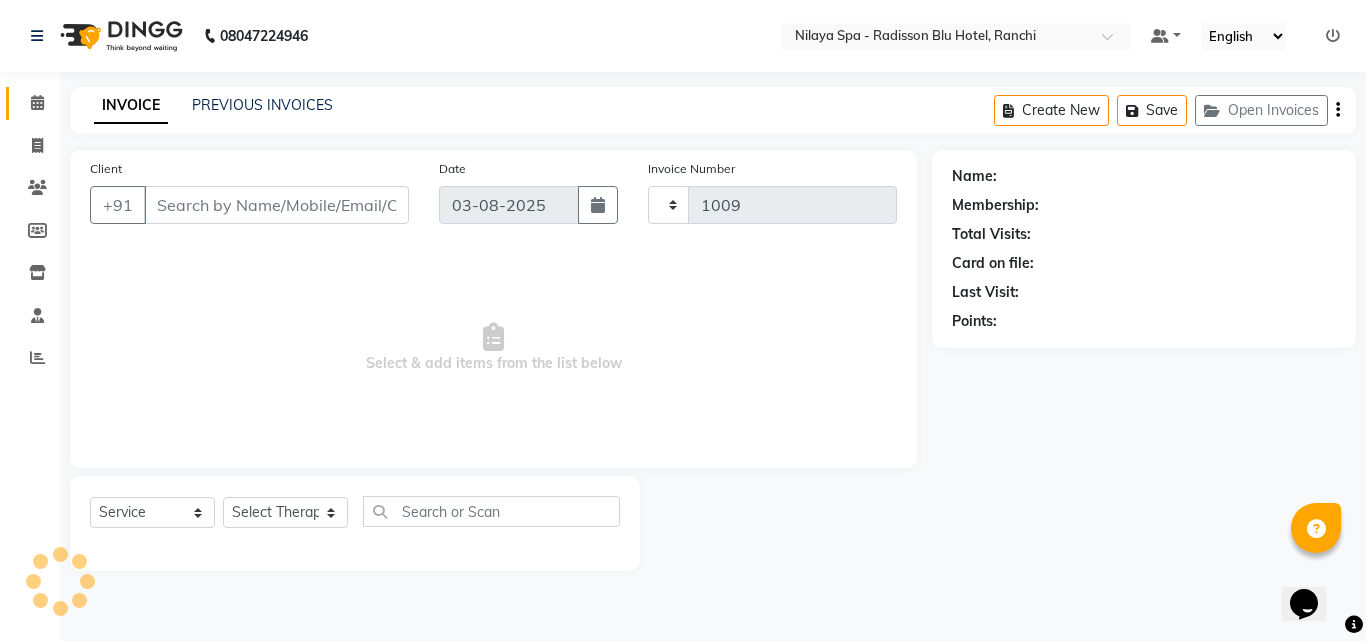 select on "8066" 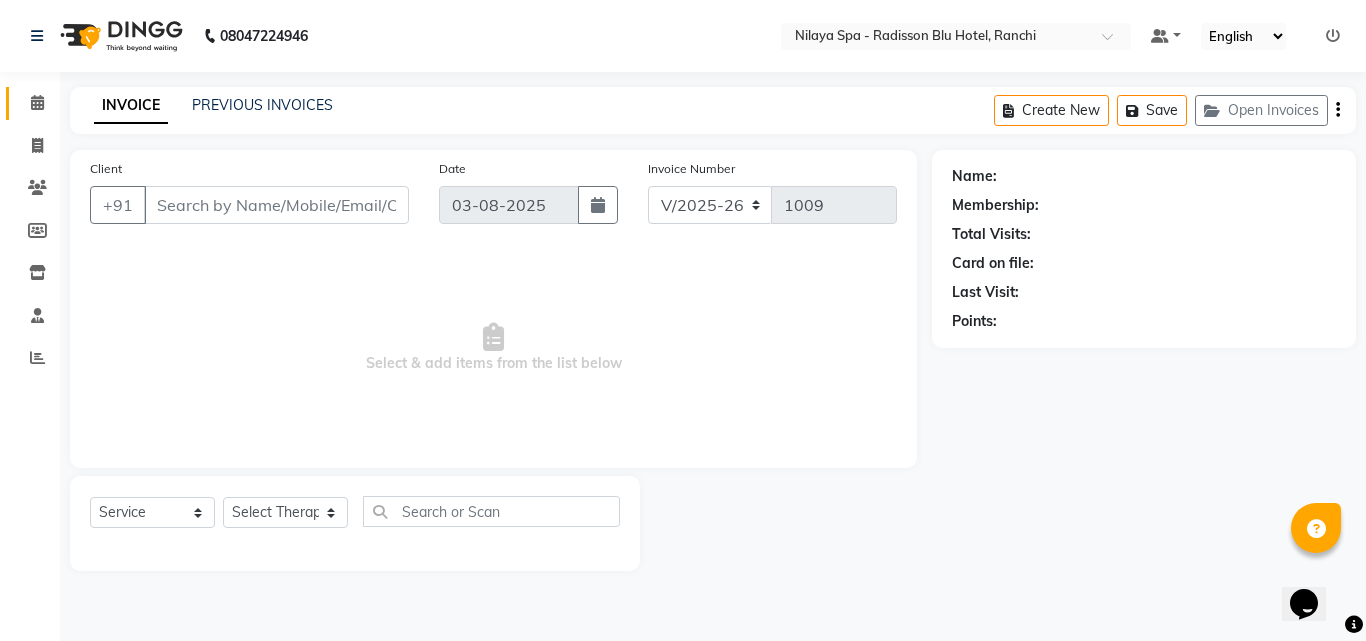 type on "91******02" 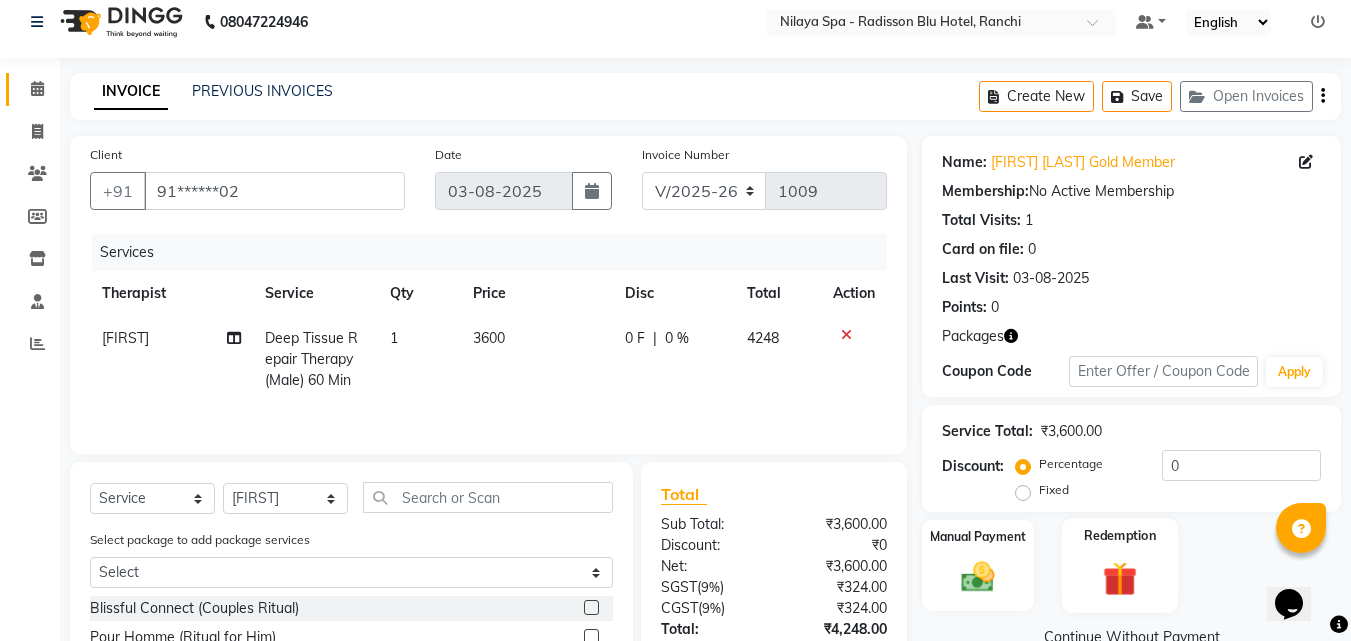 scroll, scrollTop: 0, scrollLeft: 0, axis: both 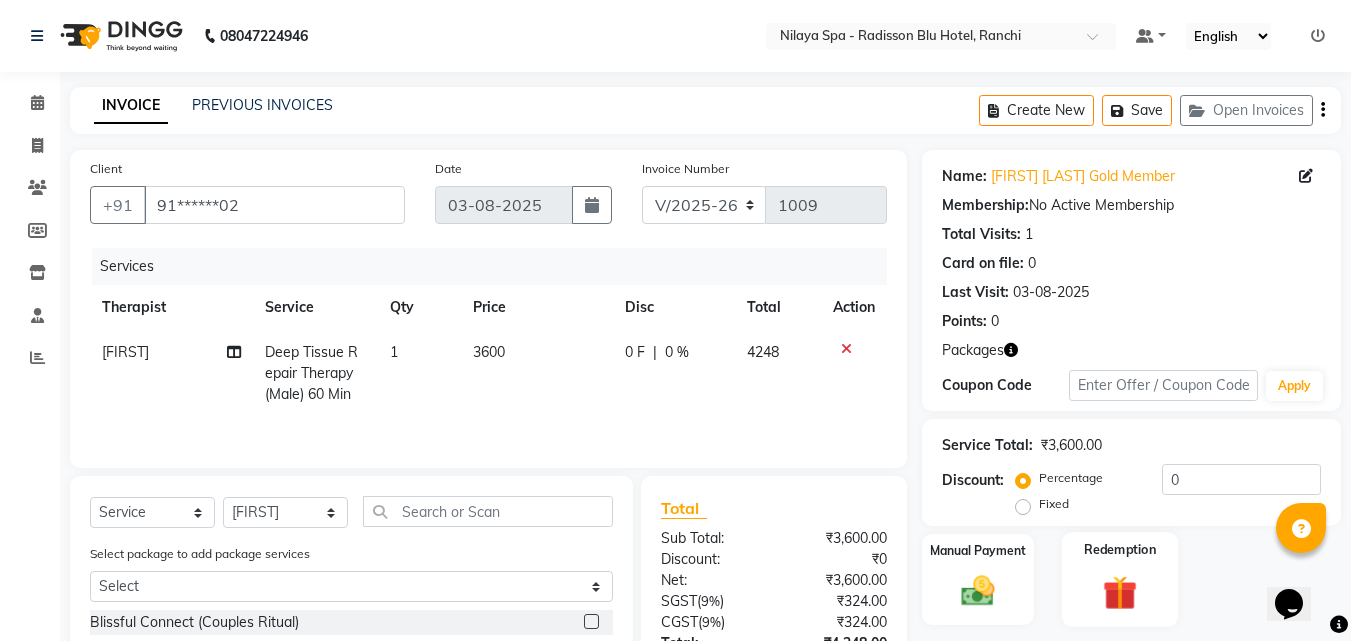 click 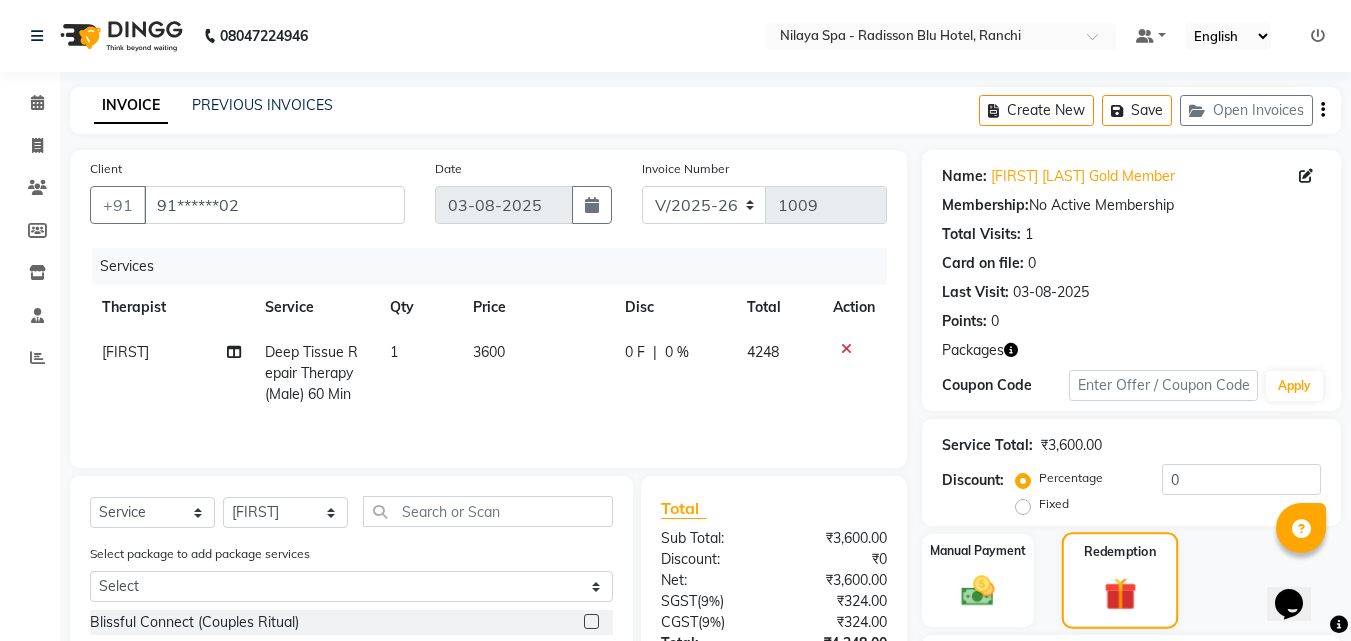 scroll, scrollTop: 227, scrollLeft: 0, axis: vertical 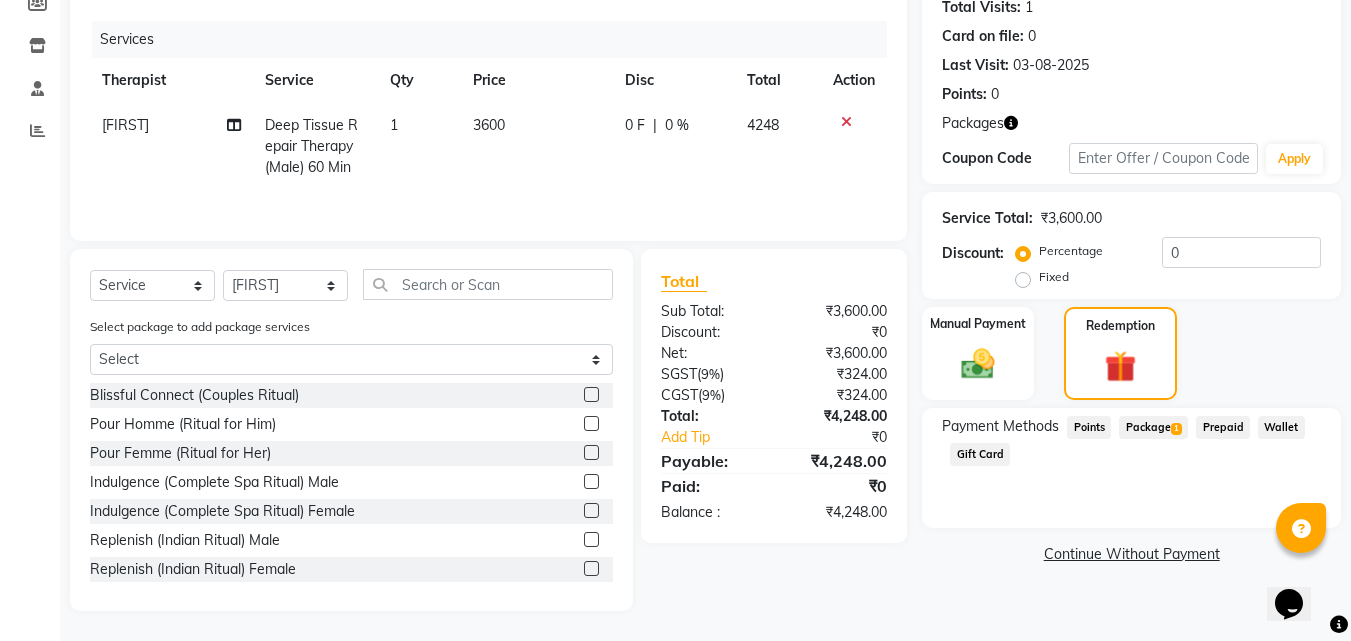click on "Package  1" 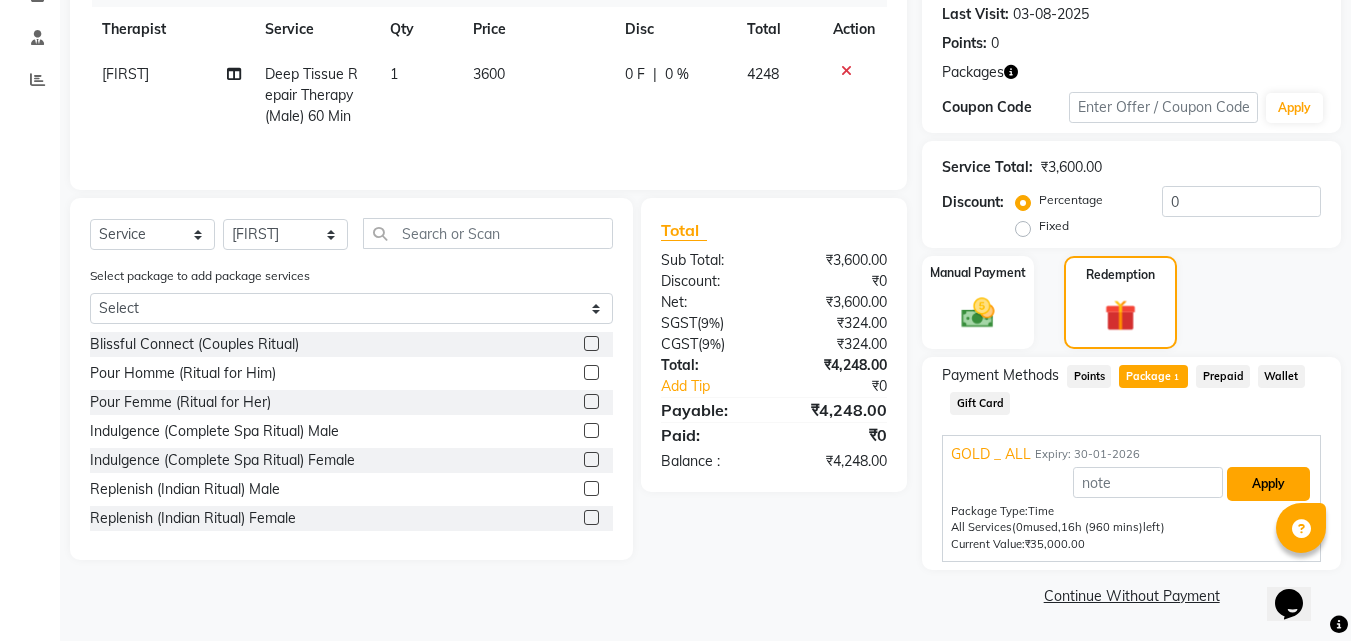 click on "Apply" at bounding box center [1268, 484] 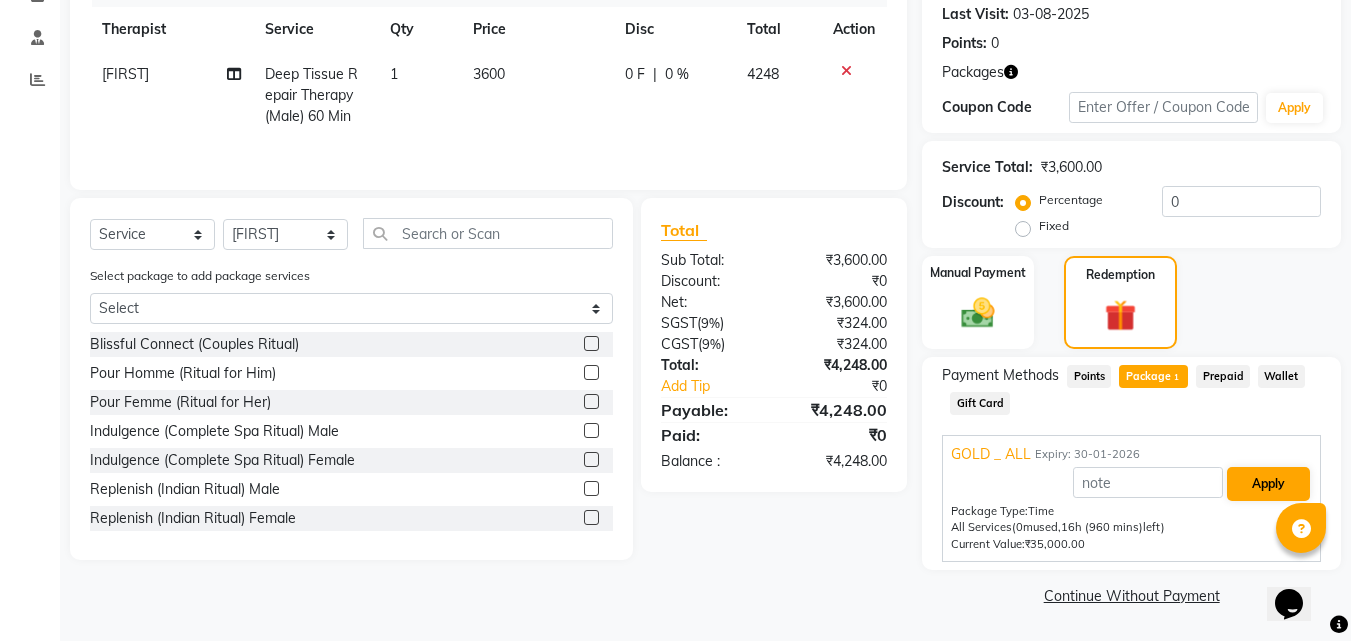 scroll, scrollTop: 227, scrollLeft: 0, axis: vertical 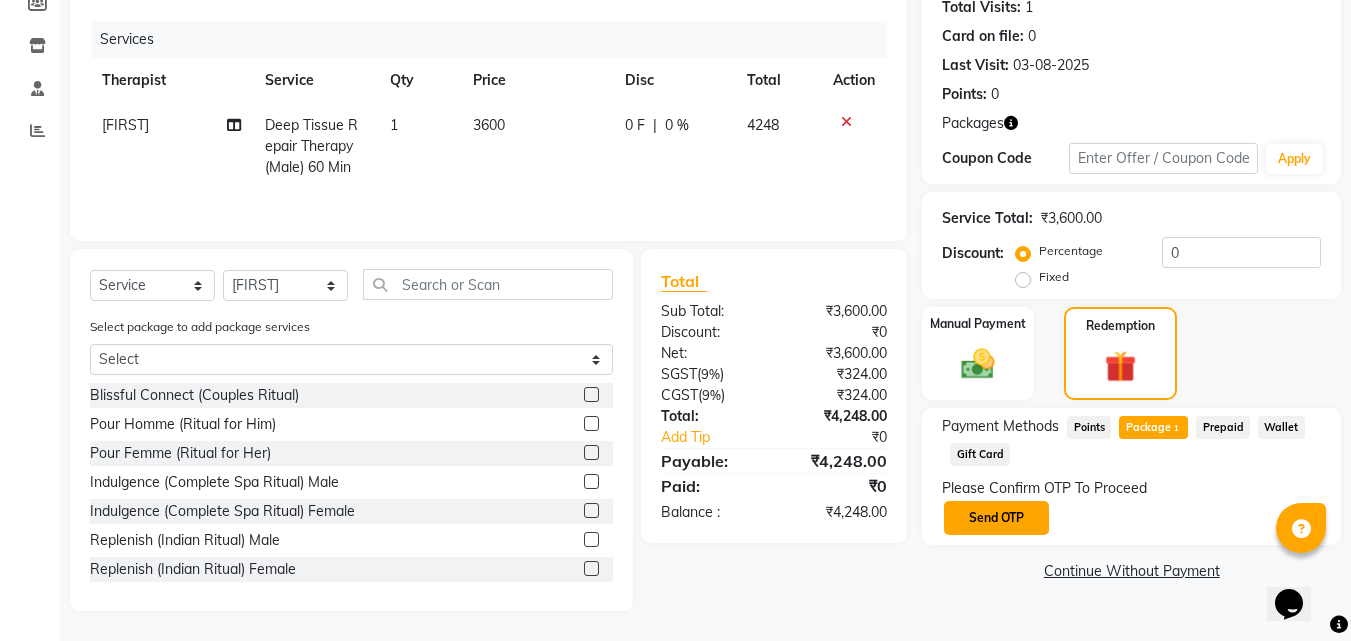 click on "Send OTP" 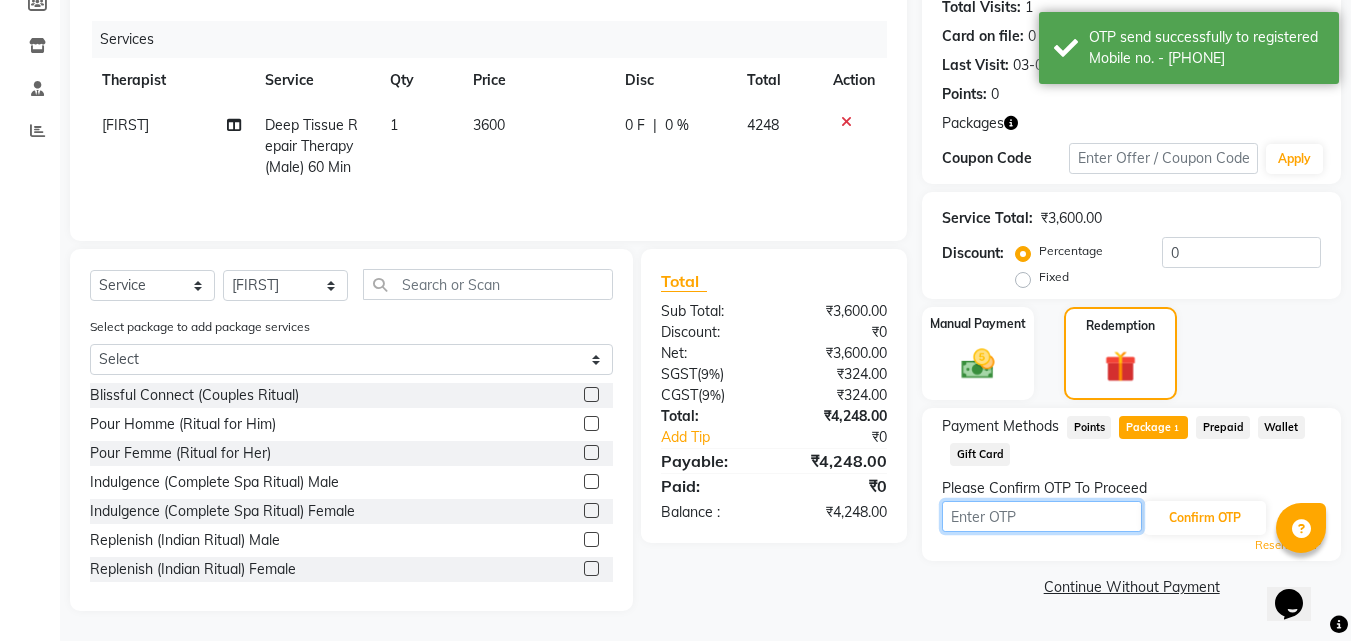 click at bounding box center (1042, 516) 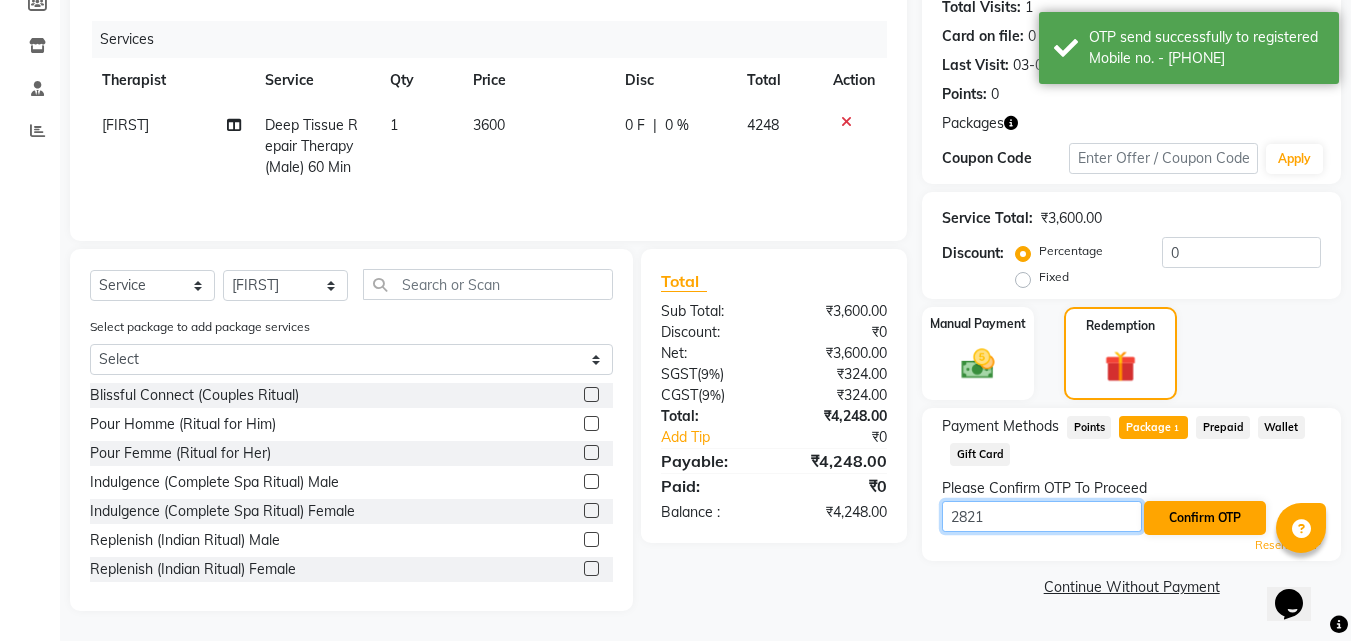 type on "2821" 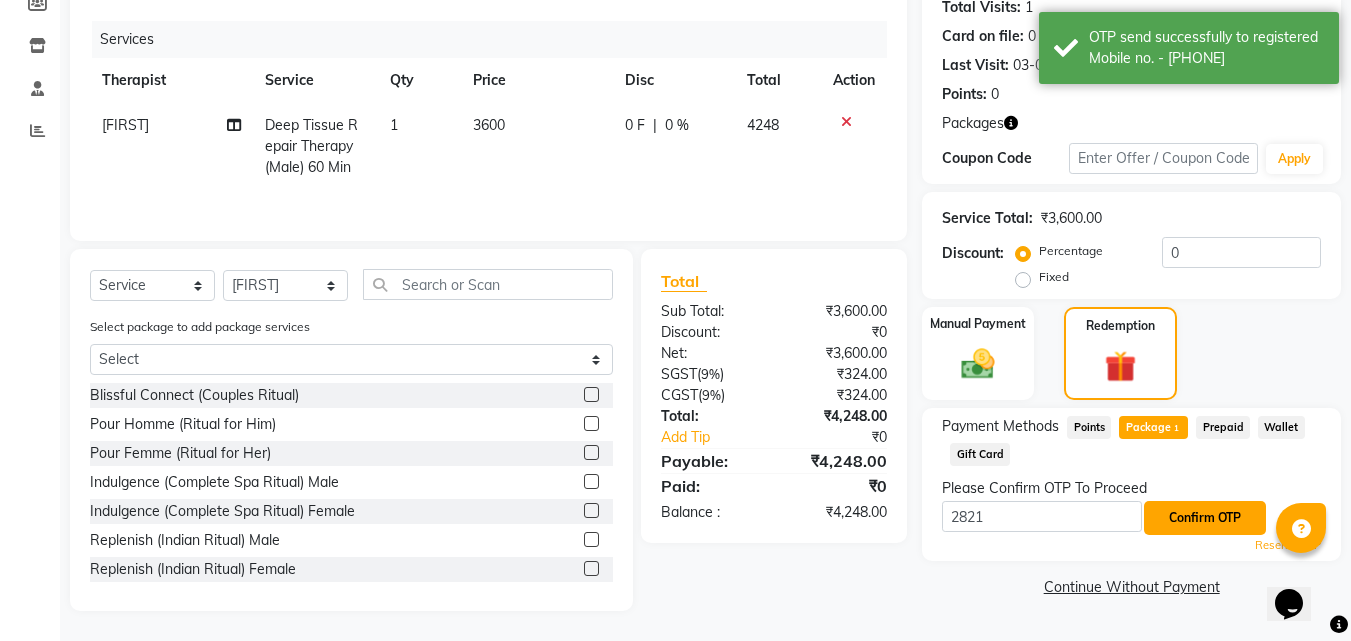 click on "Confirm OTP" 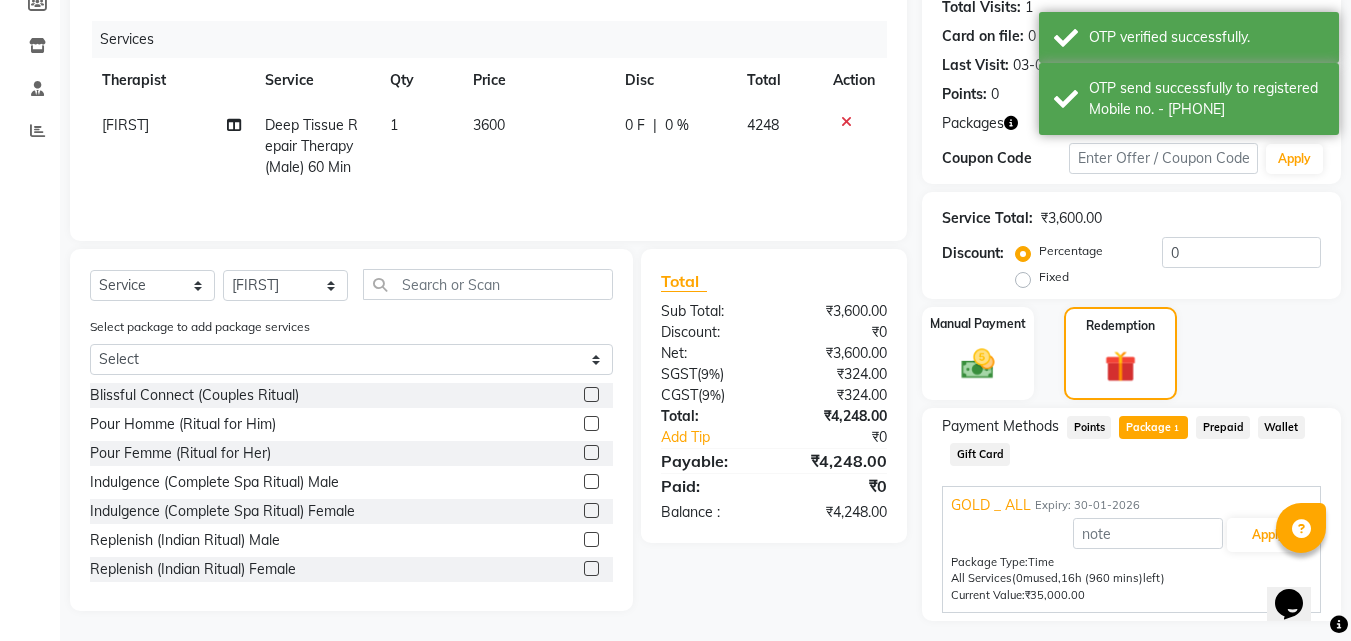 scroll, scrollTop: 278, scrollLeft: 0, axis: vertical 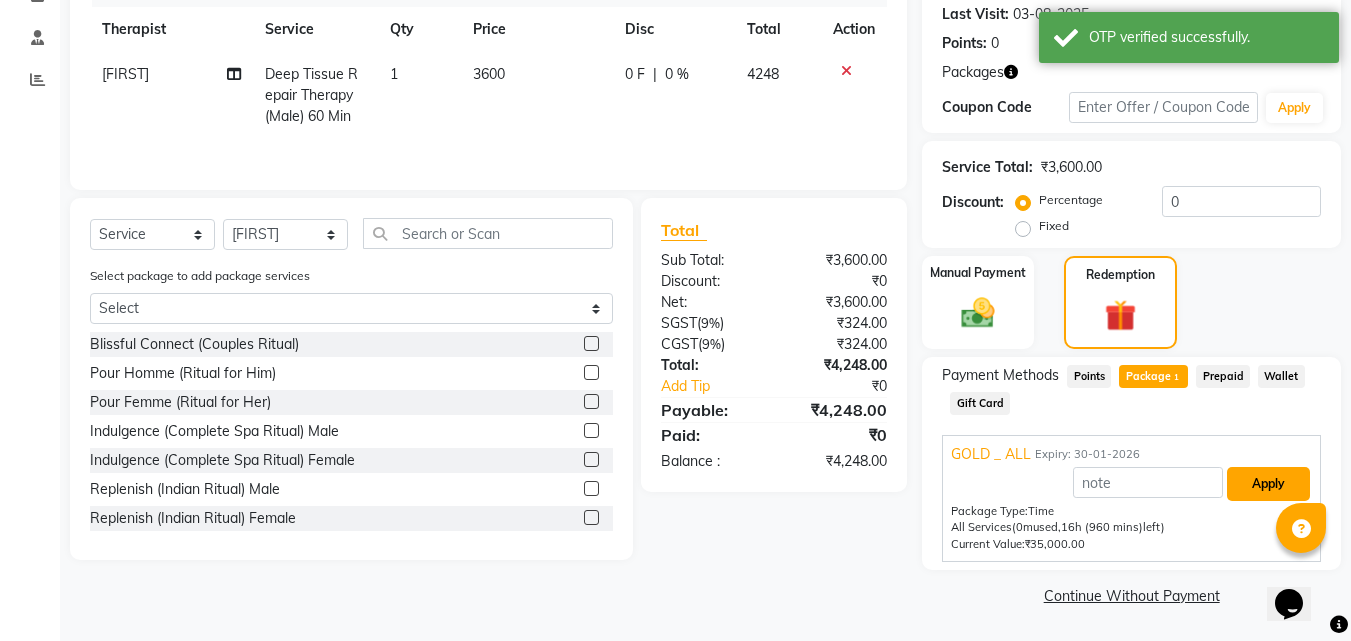 click on "Apply" at bounding box center (1268, 484) 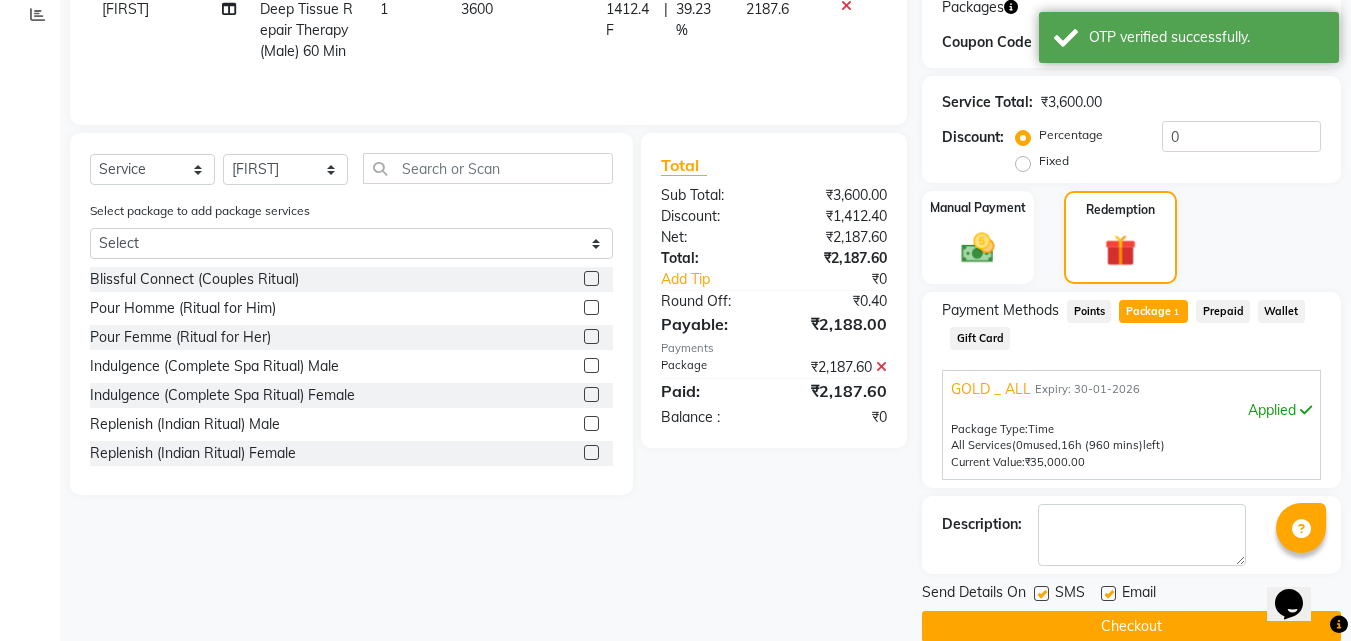 scroll, scrollTop: 374, scrollLeft: 0, axis: vertical 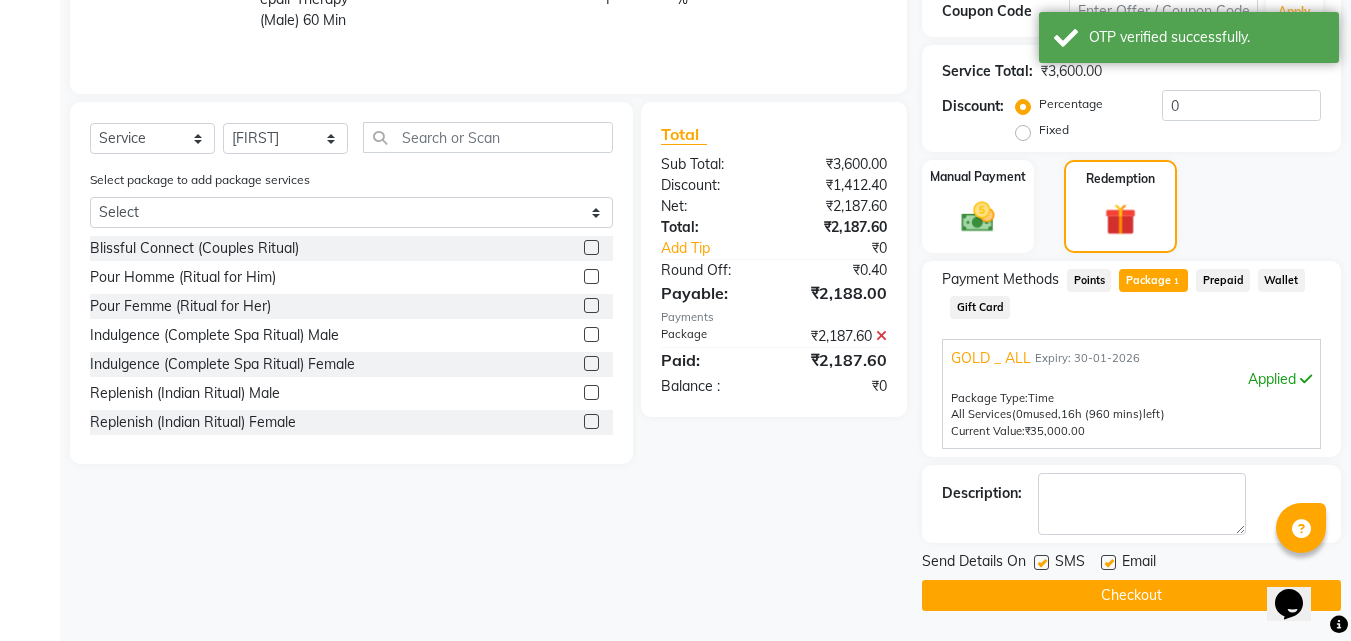 click on "Checkout" 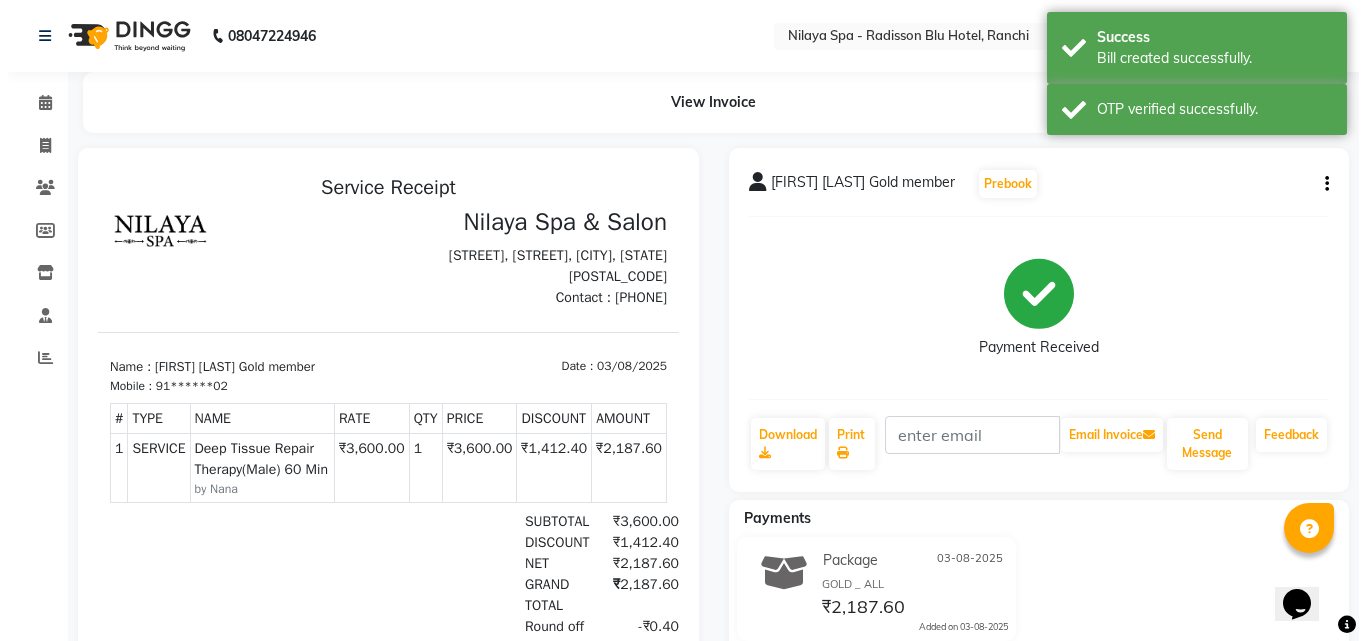 scroll, scrollTop: 0, scrollLeft: 0, axis: both 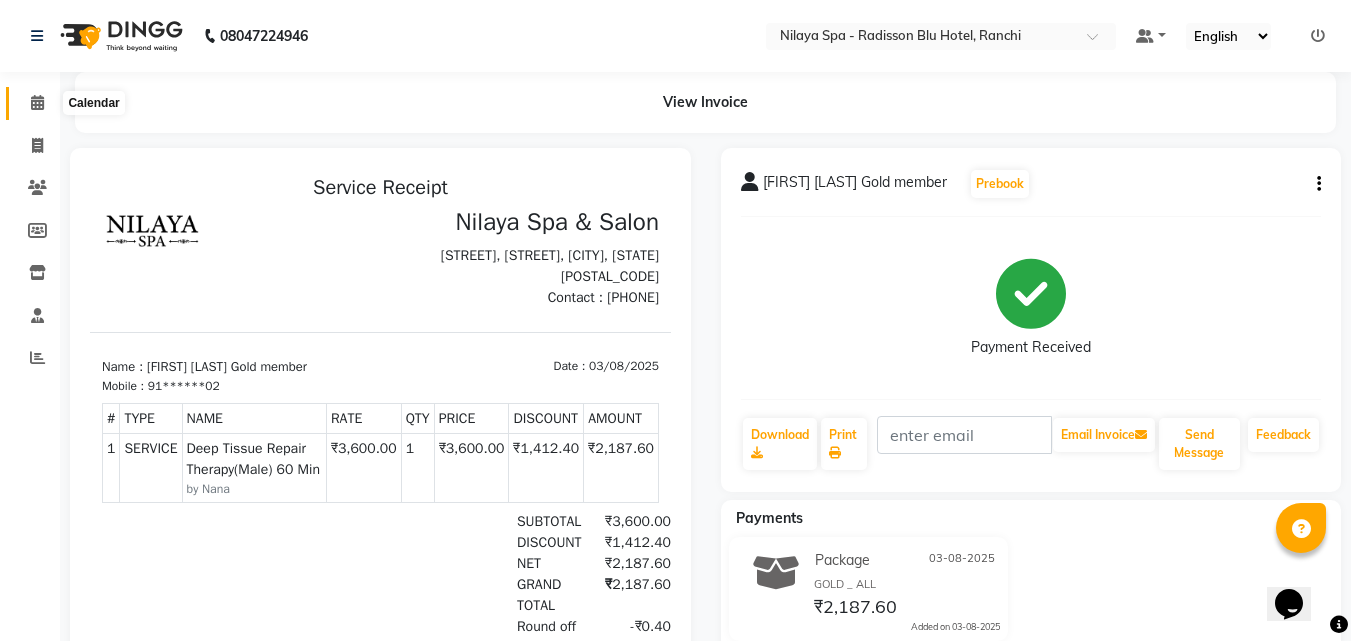 click 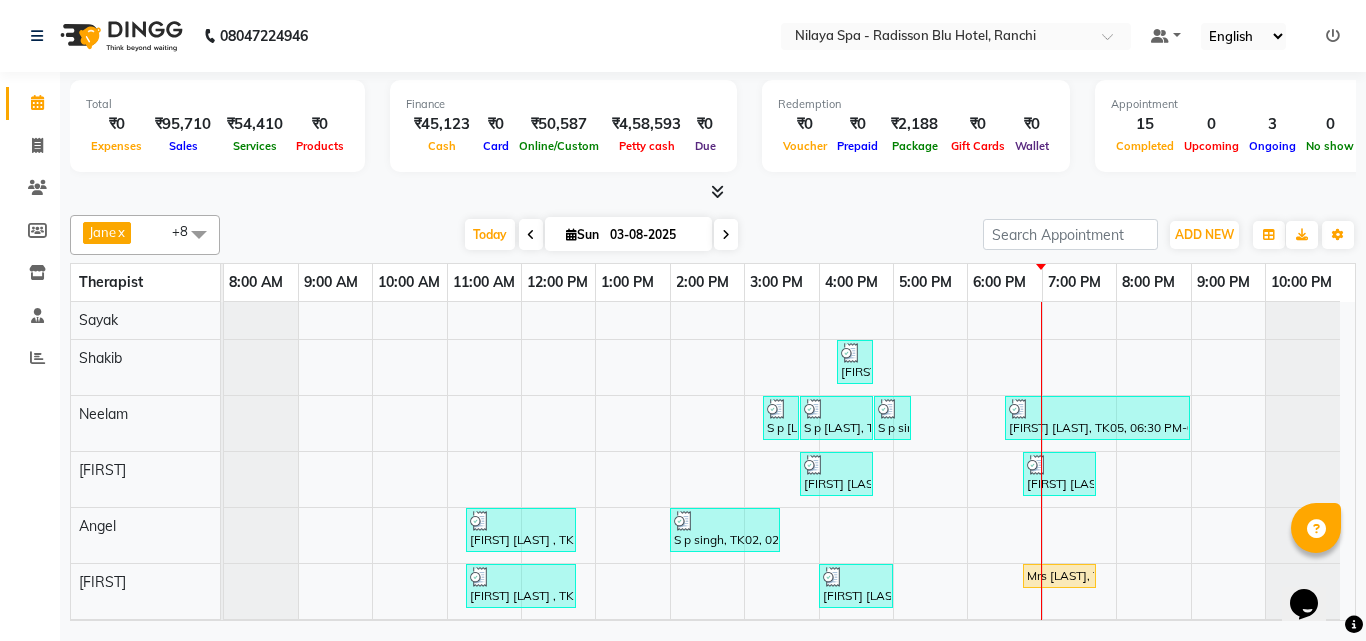 scroll, scrollTop: 57, scrollLeft: 0, axis: vertical 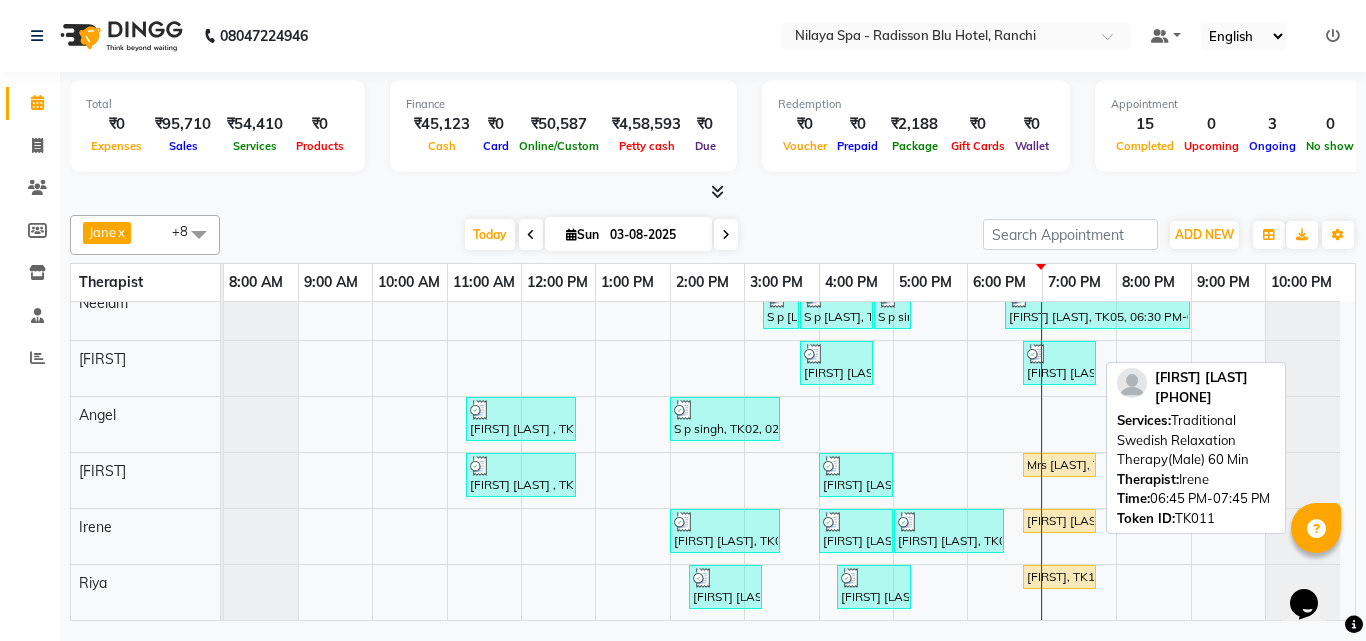 click on "[FIRST] [LAST], TK11, 06:45 PM-07:45 PM, Traditional Swedish Relaxation Therapy(Male) 60 Min" at bounding box center [1059, 521] 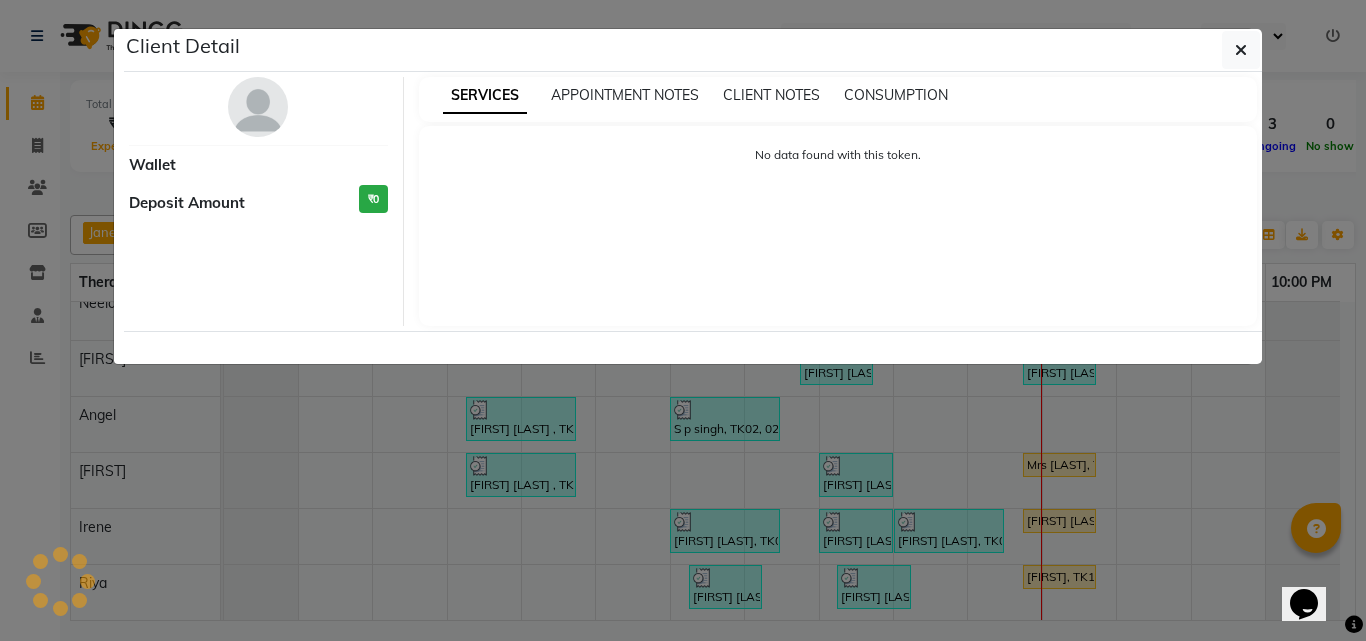 select on "1" 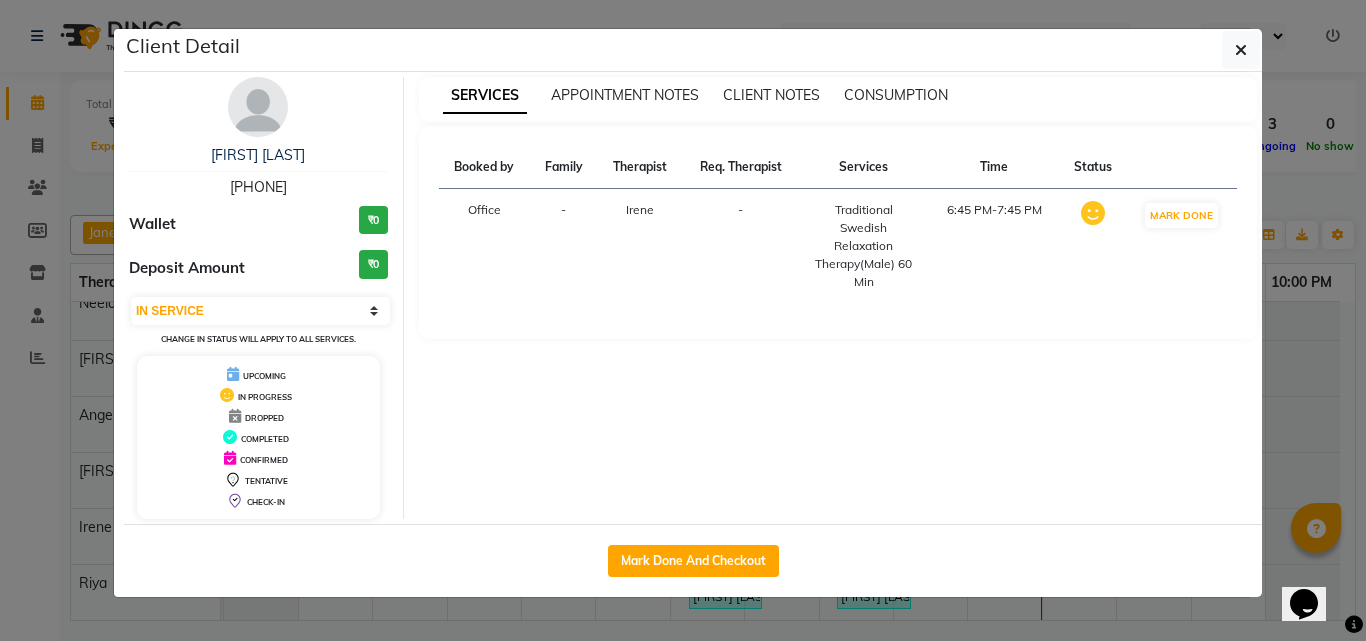 drag, startPoint x: 659, startPoint y: 559, endPoint x: 803, endPoint y: 536, distance: 145.82524 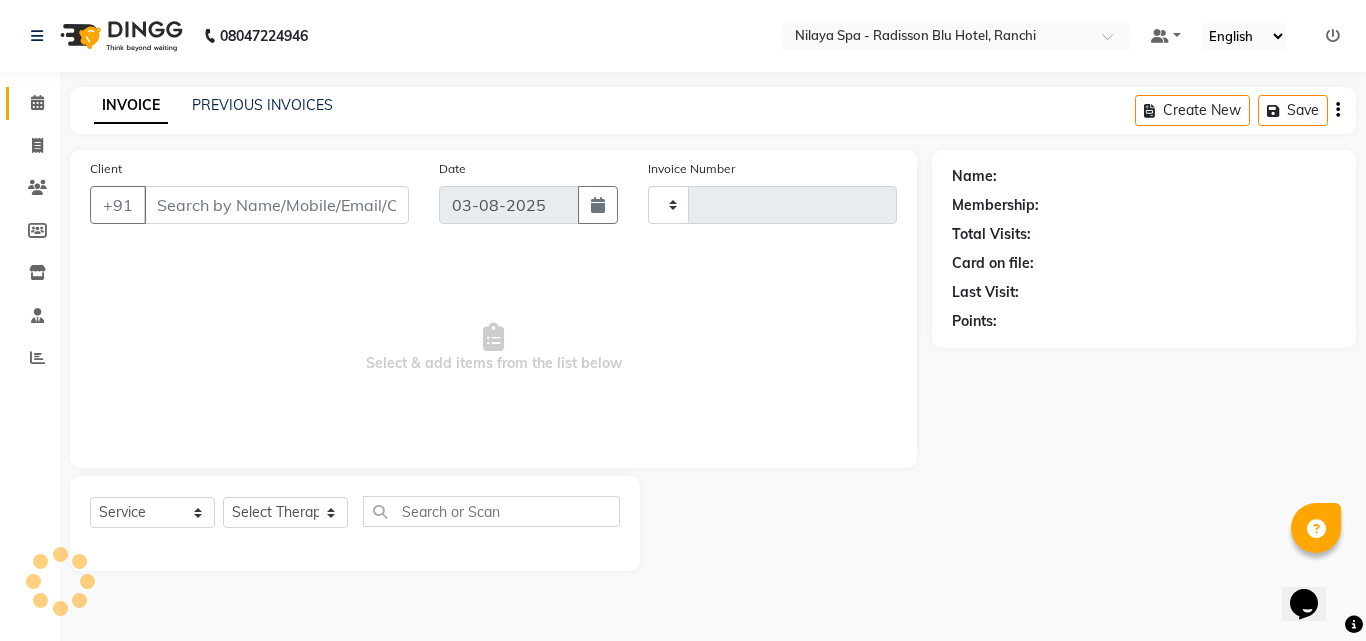 type on "1010" 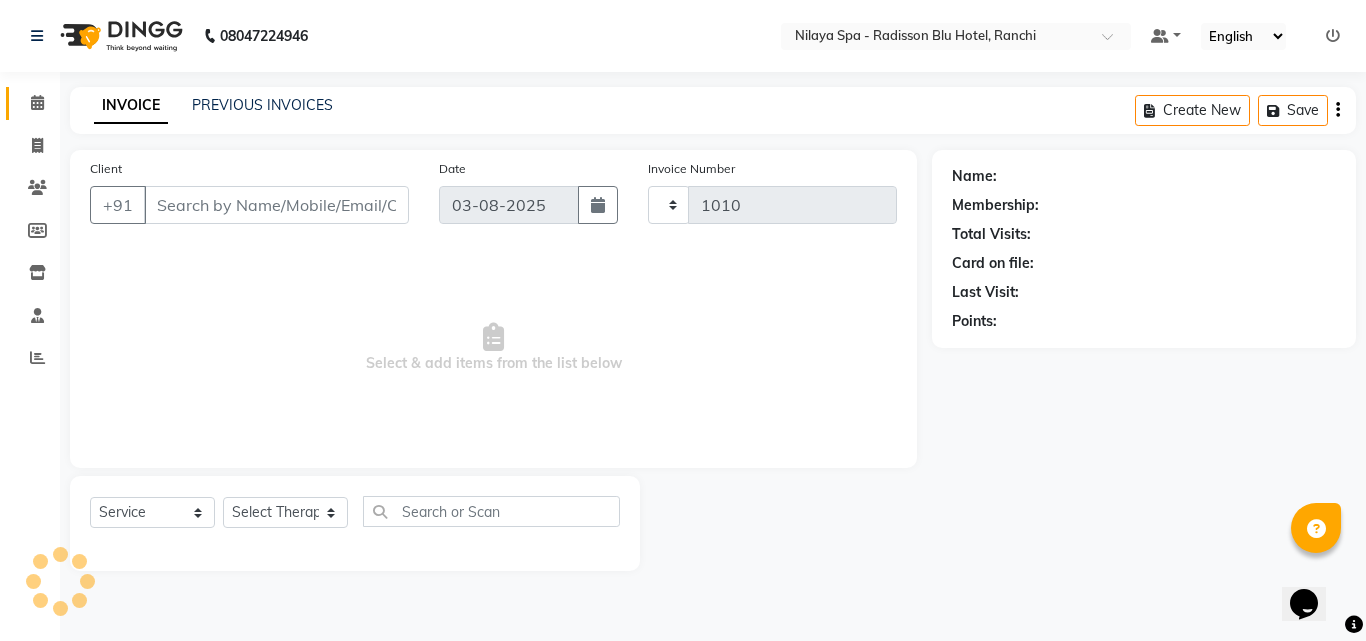 select on "8066" 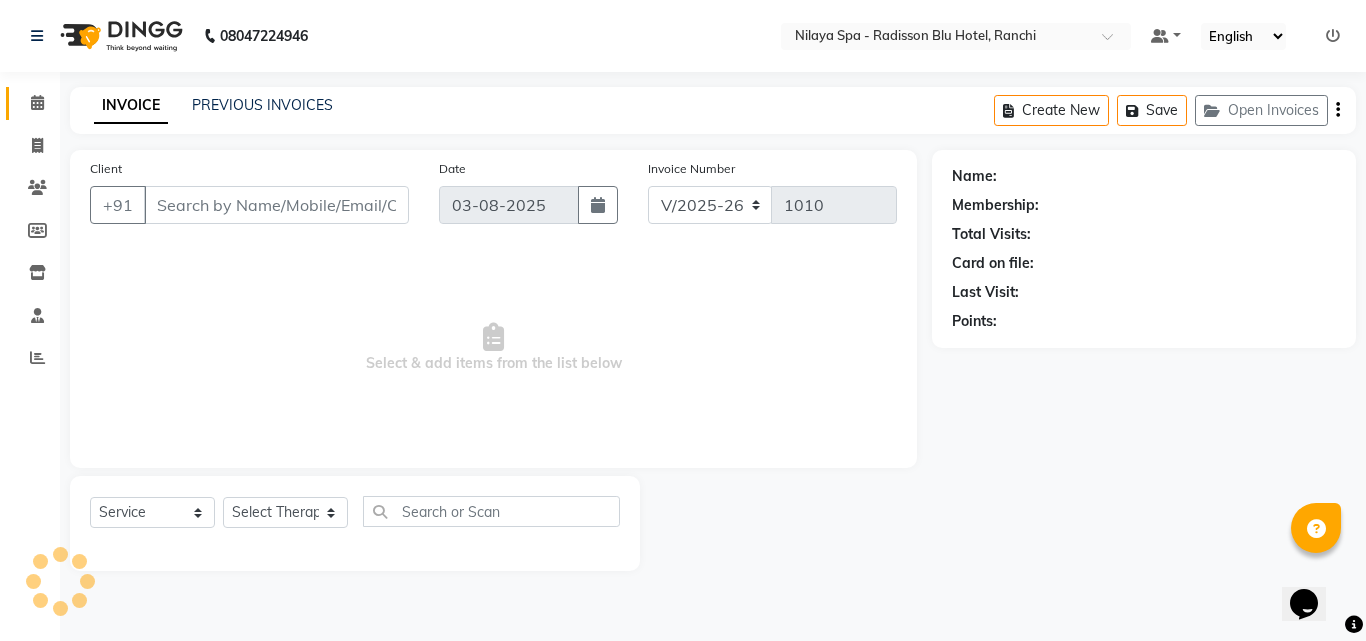 type on "92******56" 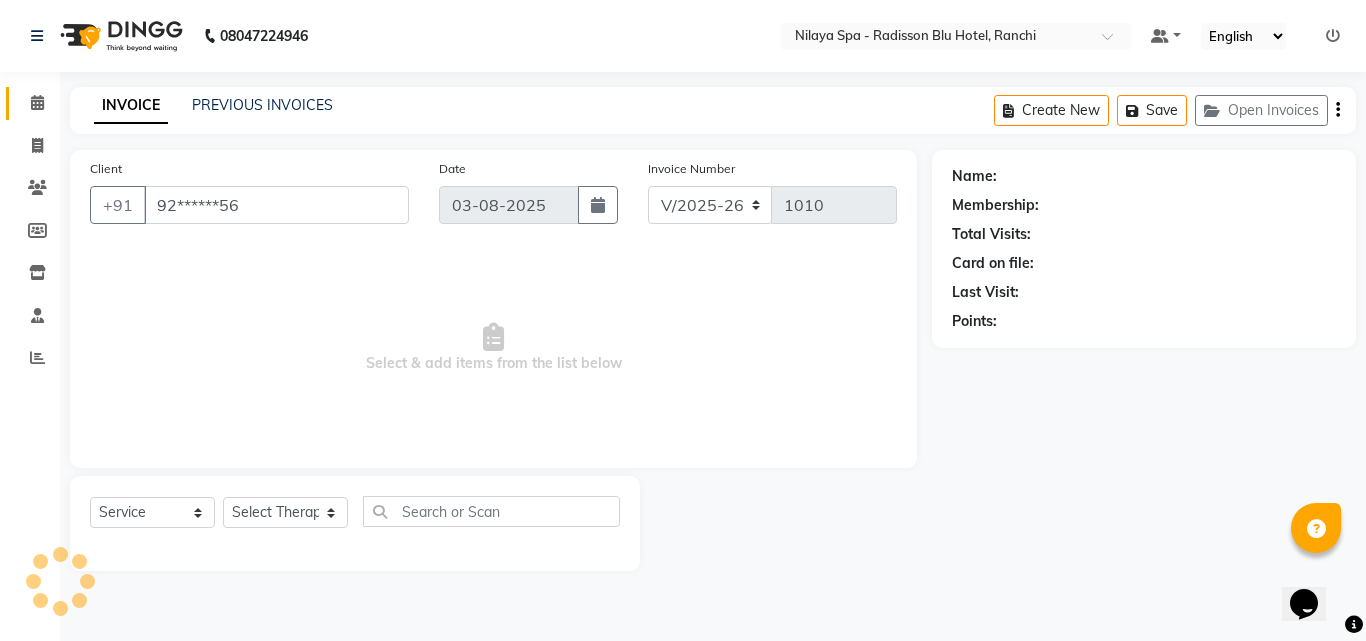select on "78999" 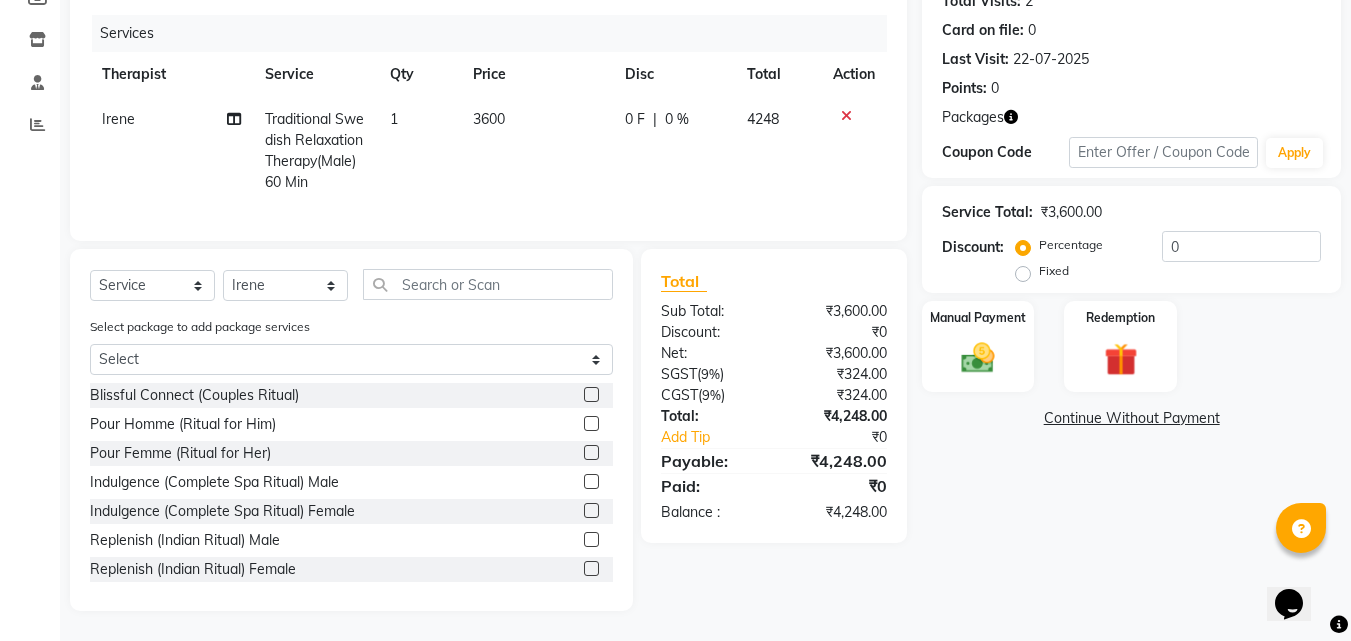 scroll, scrollTop: 248, scrollLeft: 0, axis: vertical 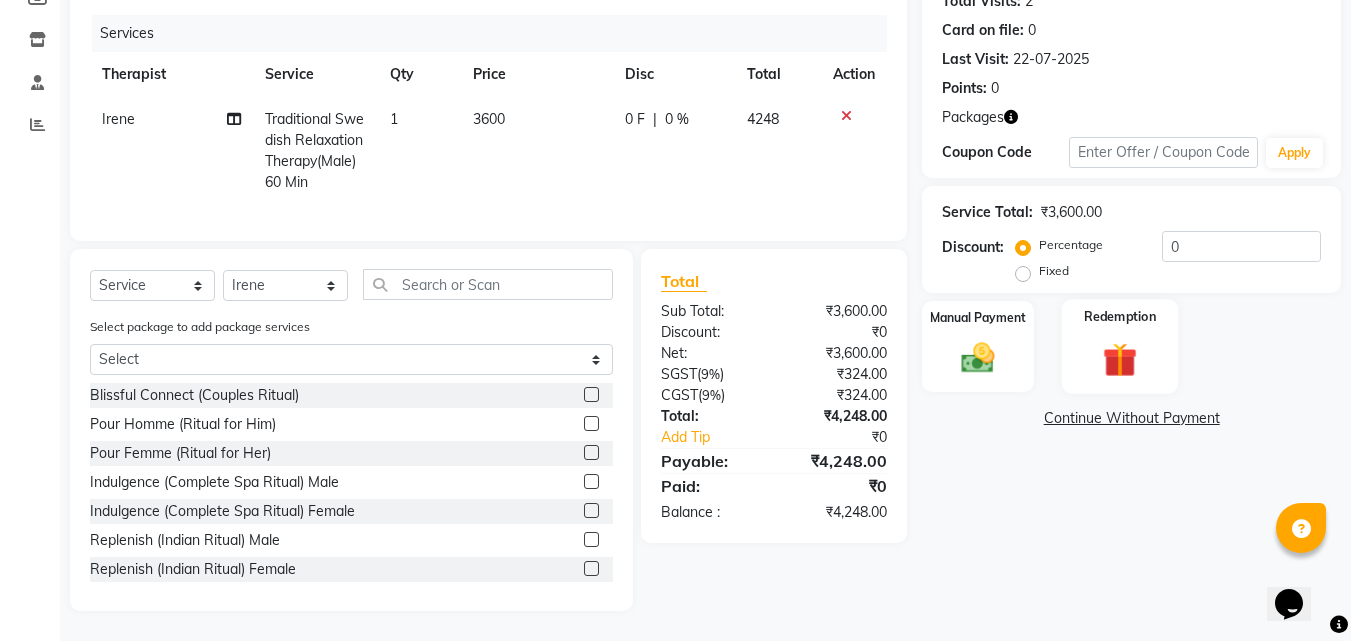 click 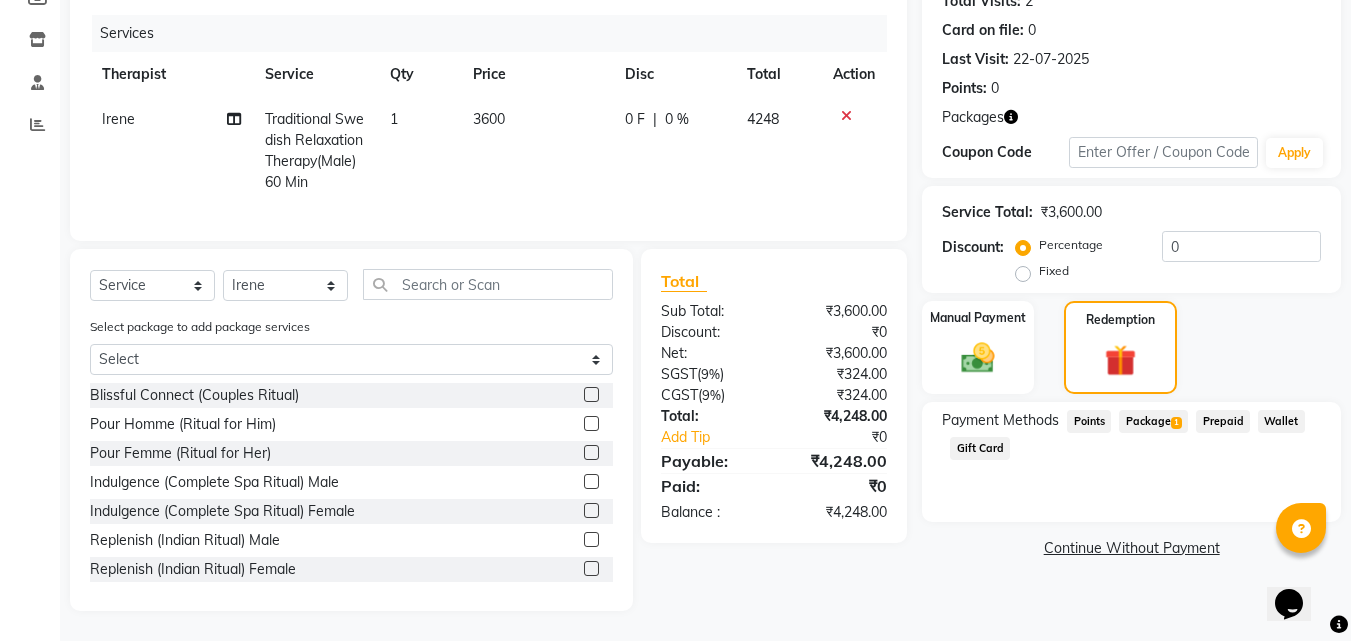 click on "Package  1" 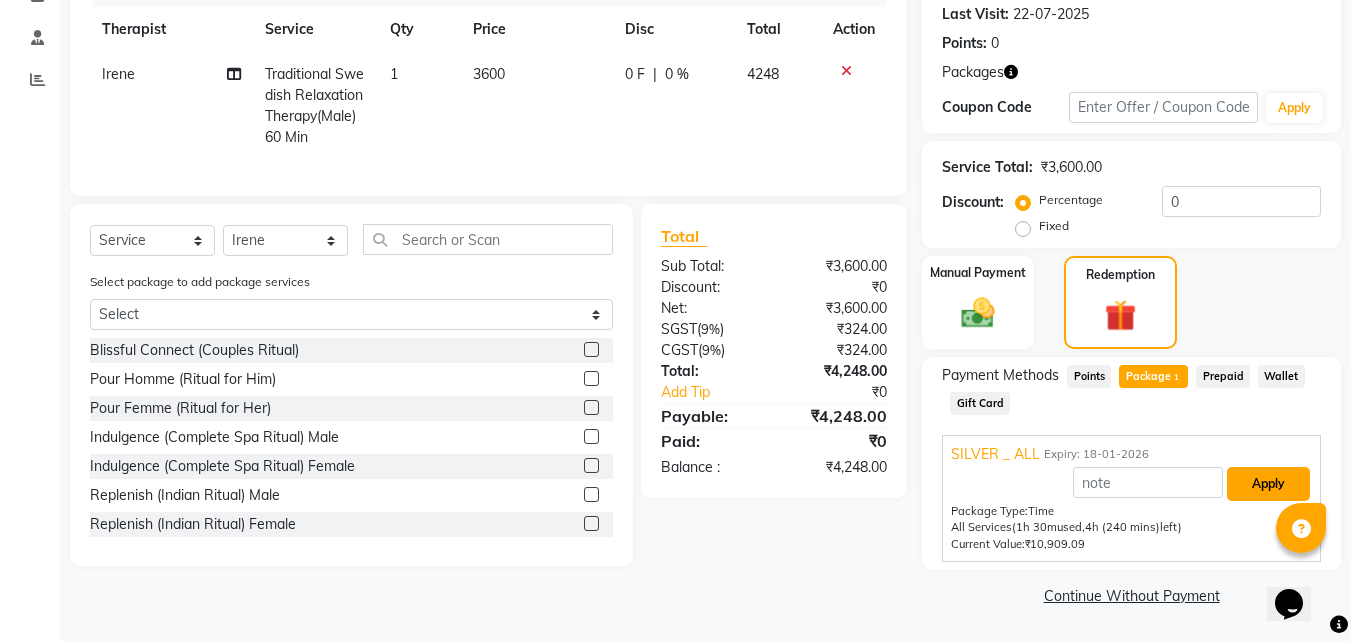click on "Apply" at bounding box center (1268, 484) 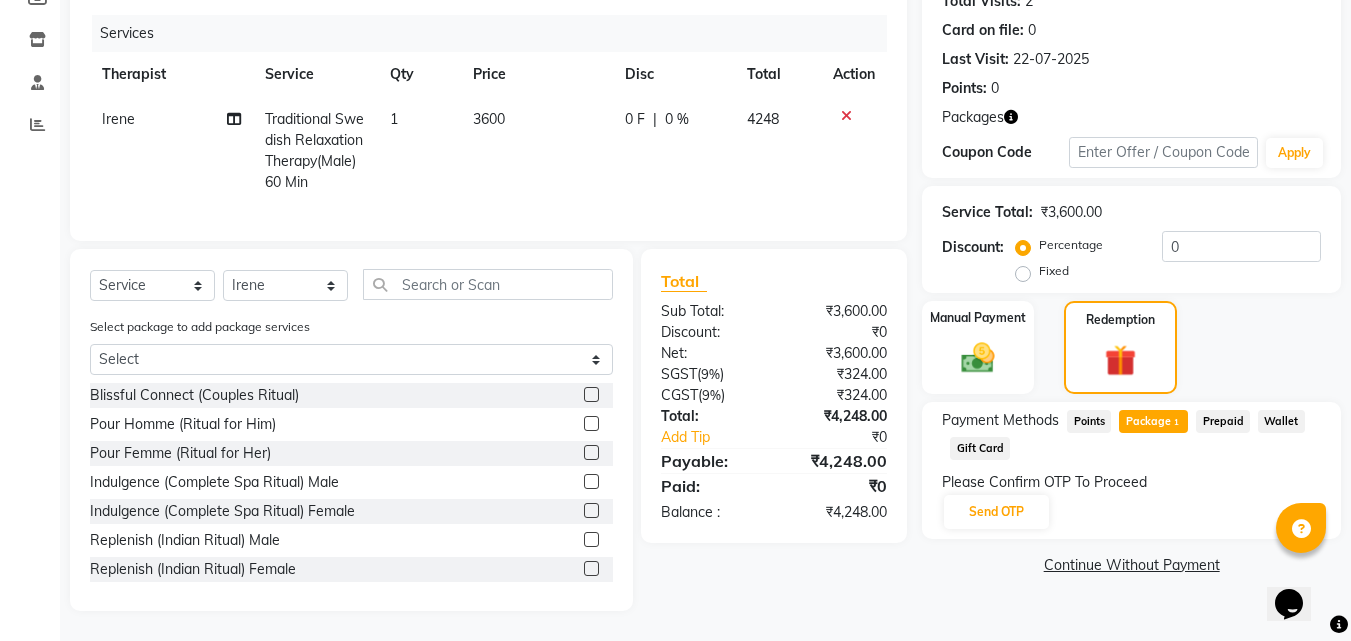 scroll, scrollTop: 248, scrollLeft: 0, axis: vertical 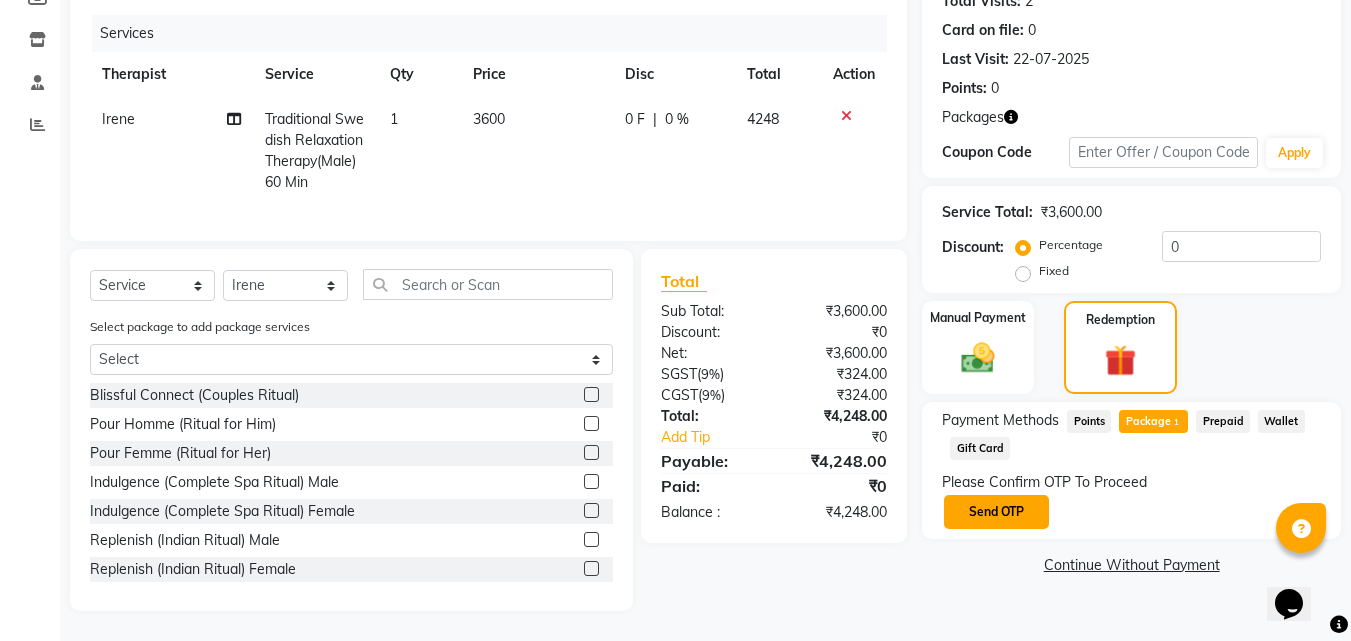 click on "Send OTP" 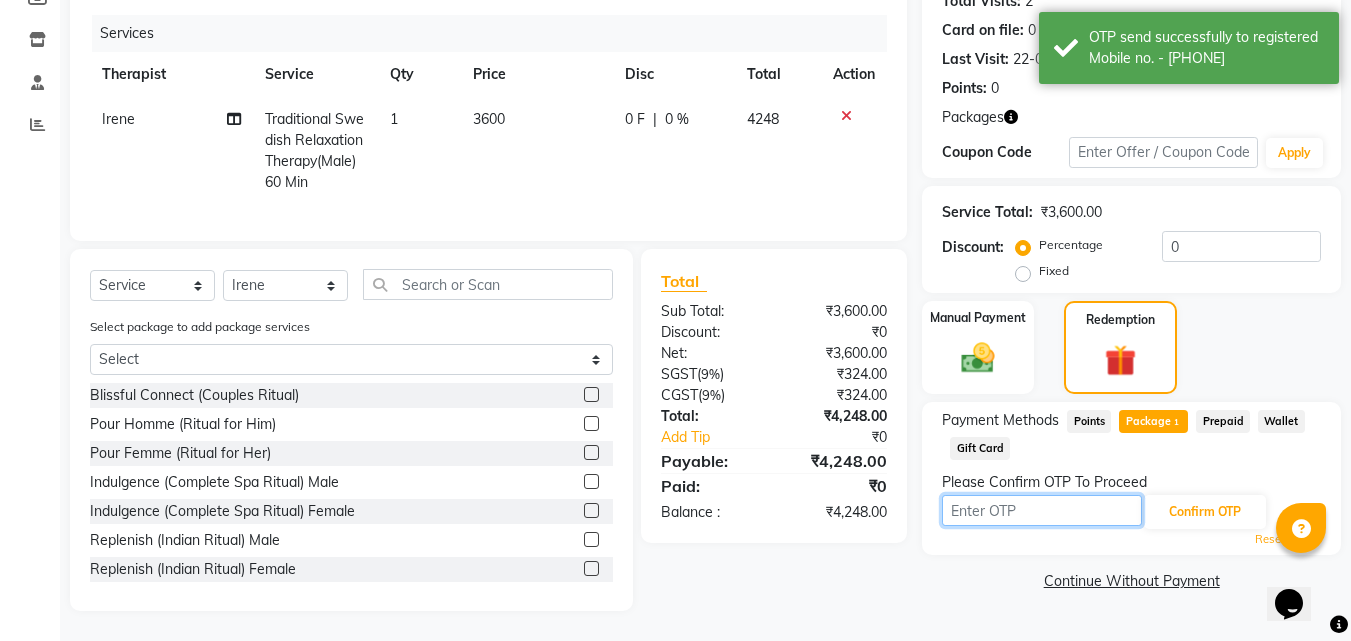 click at bounding box center (1042, 510) 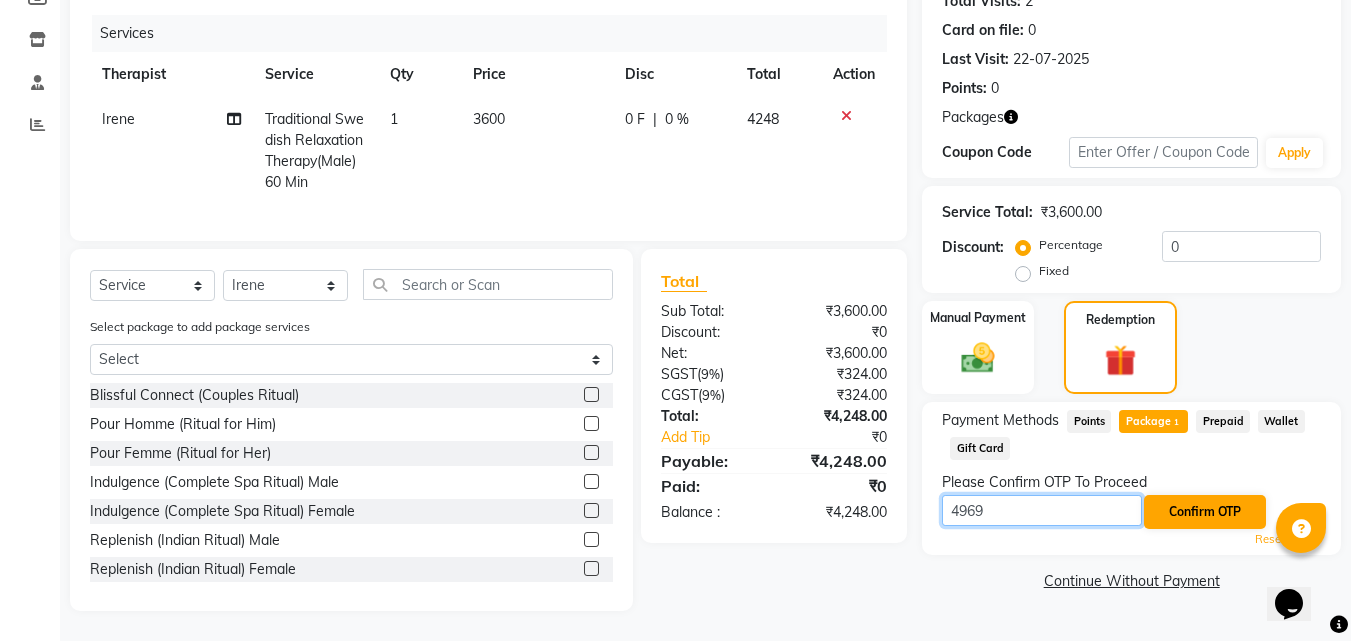 type on "4969" 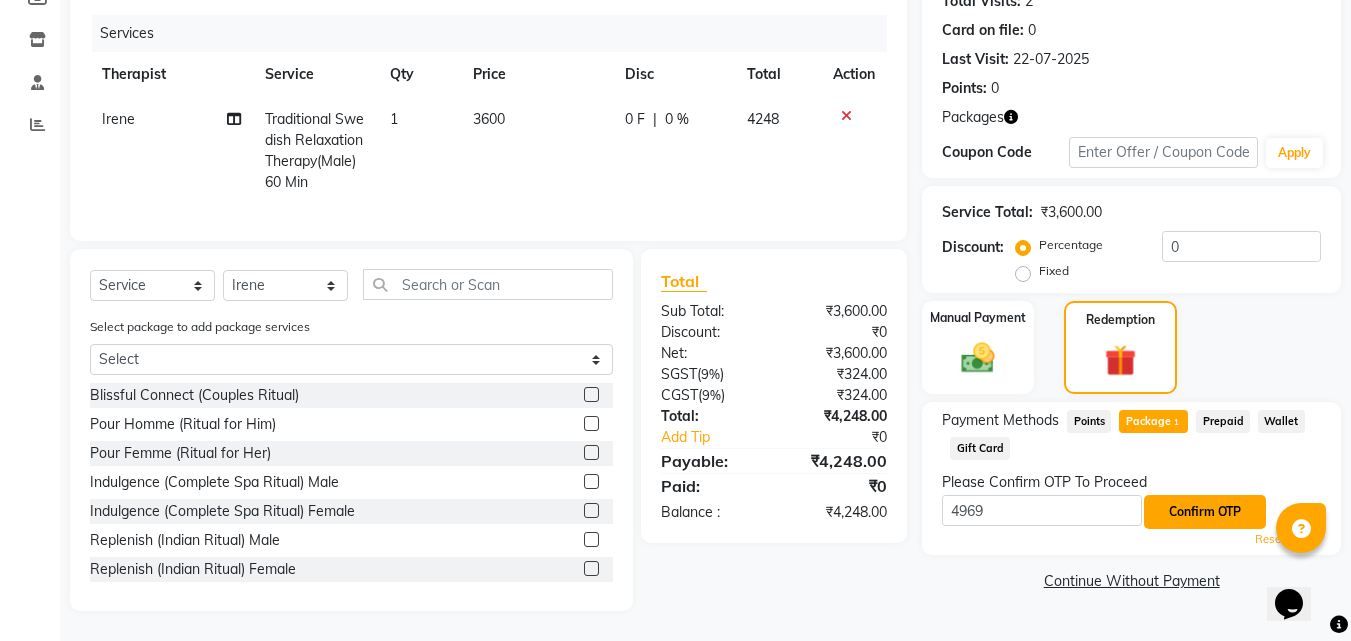 click on "Confirm OTP" 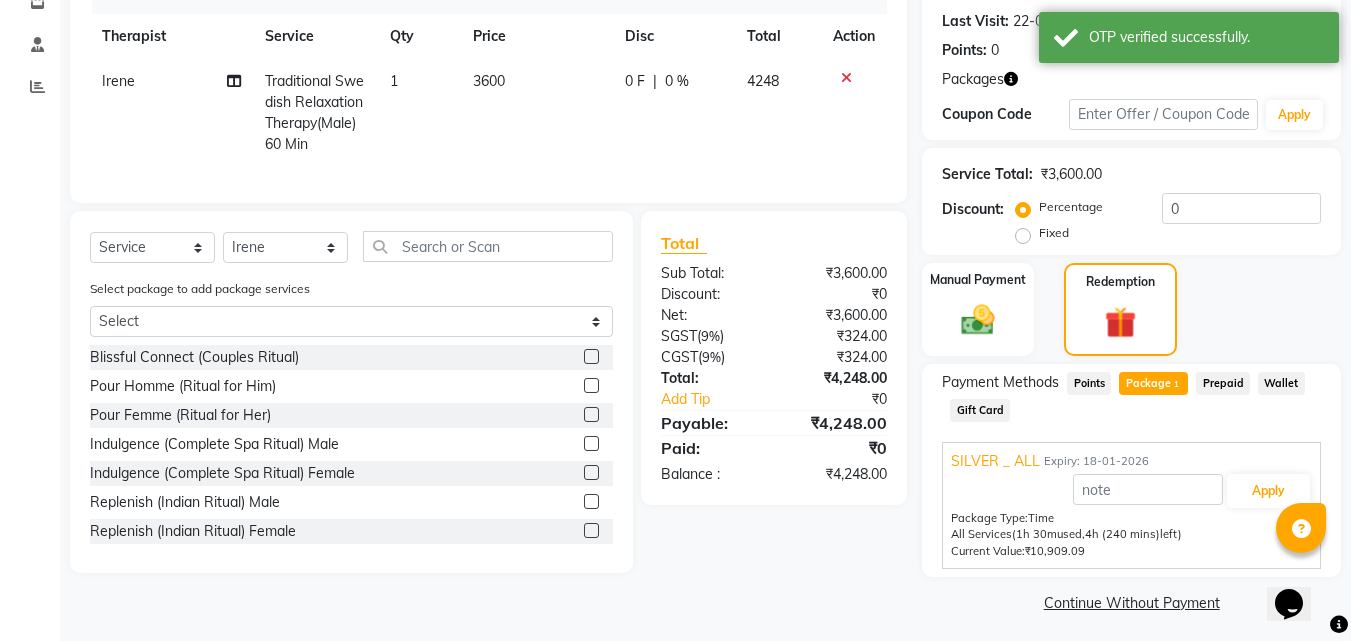 scroll, scrollTop: 278, scrollLeft: 0, axis: vertical 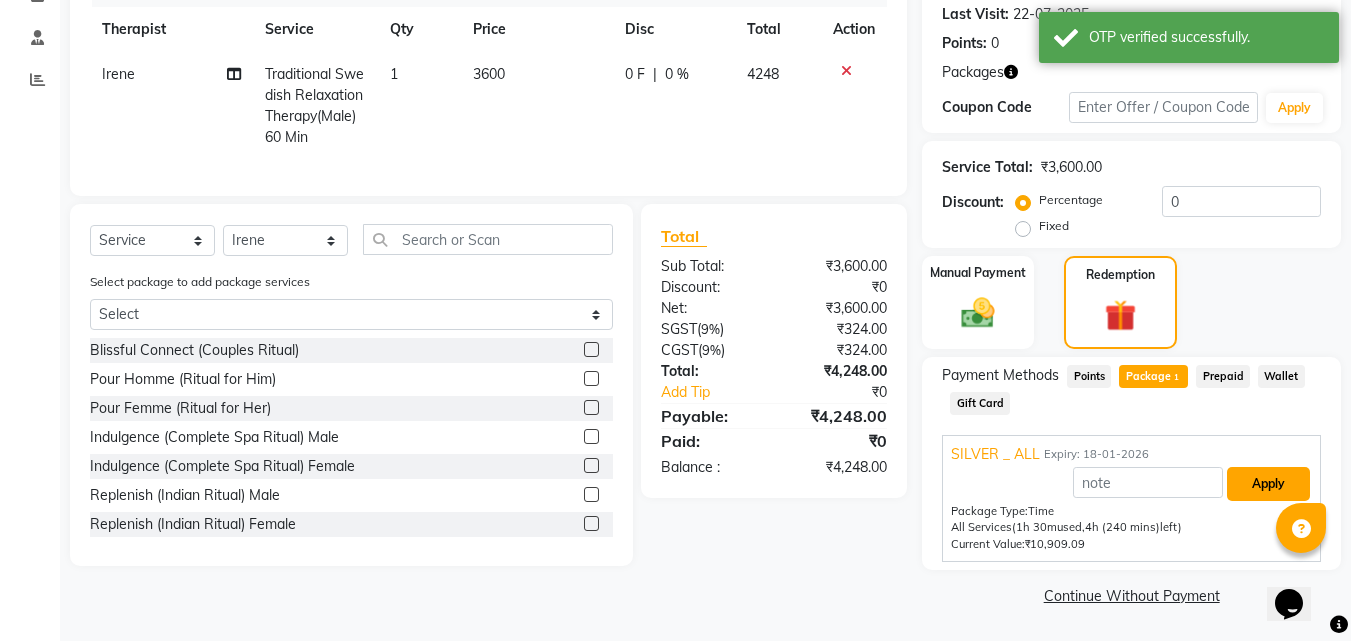 click on "Apply" at bounding box center (1268, 484) 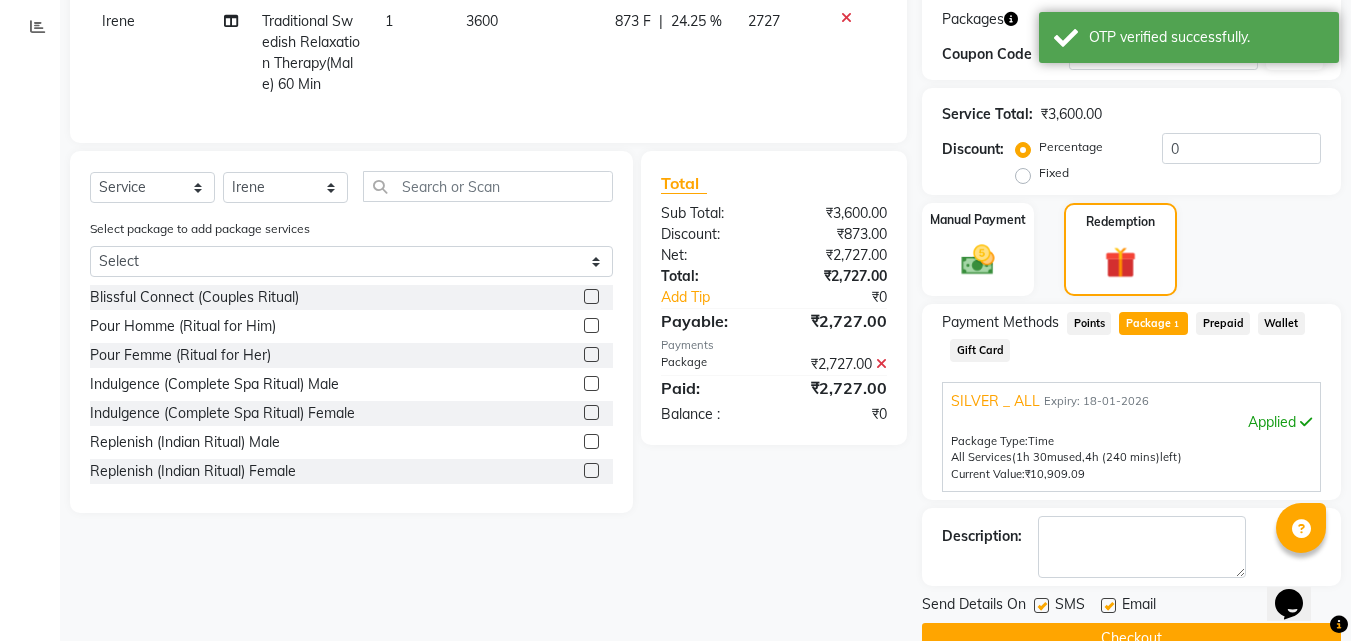 scroll, scrollTop: 374, scrollLeft: 0, axis: vertical 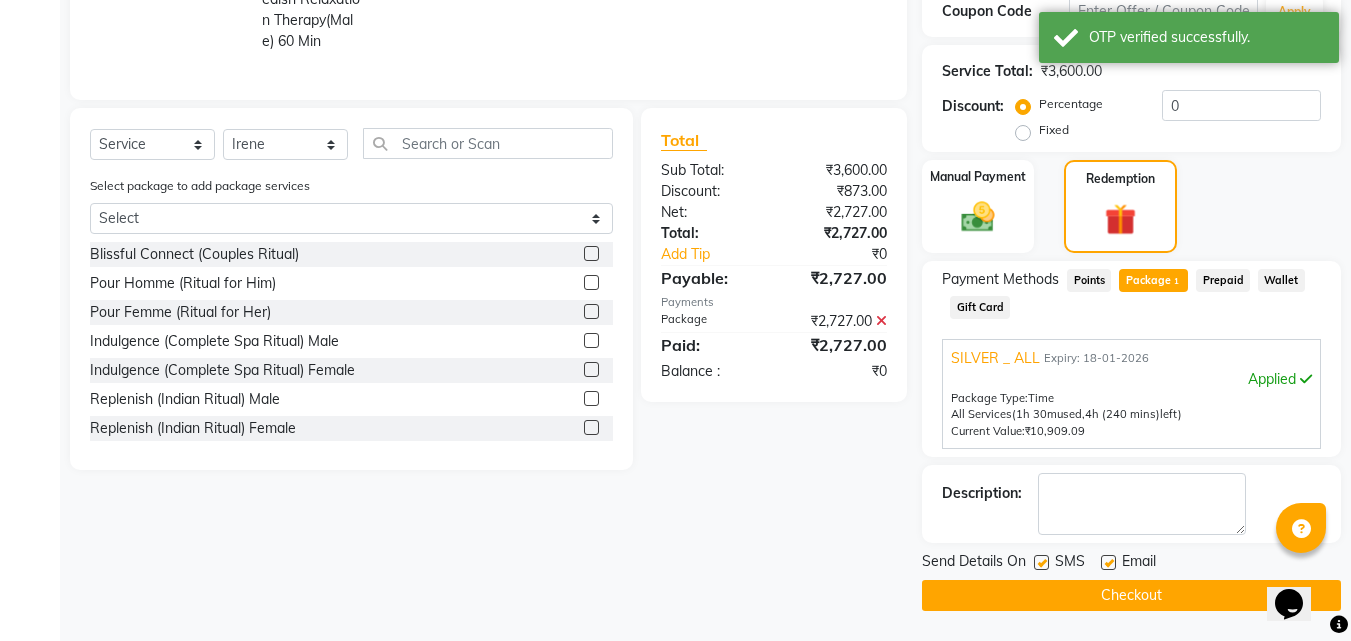 click on "Checkout" 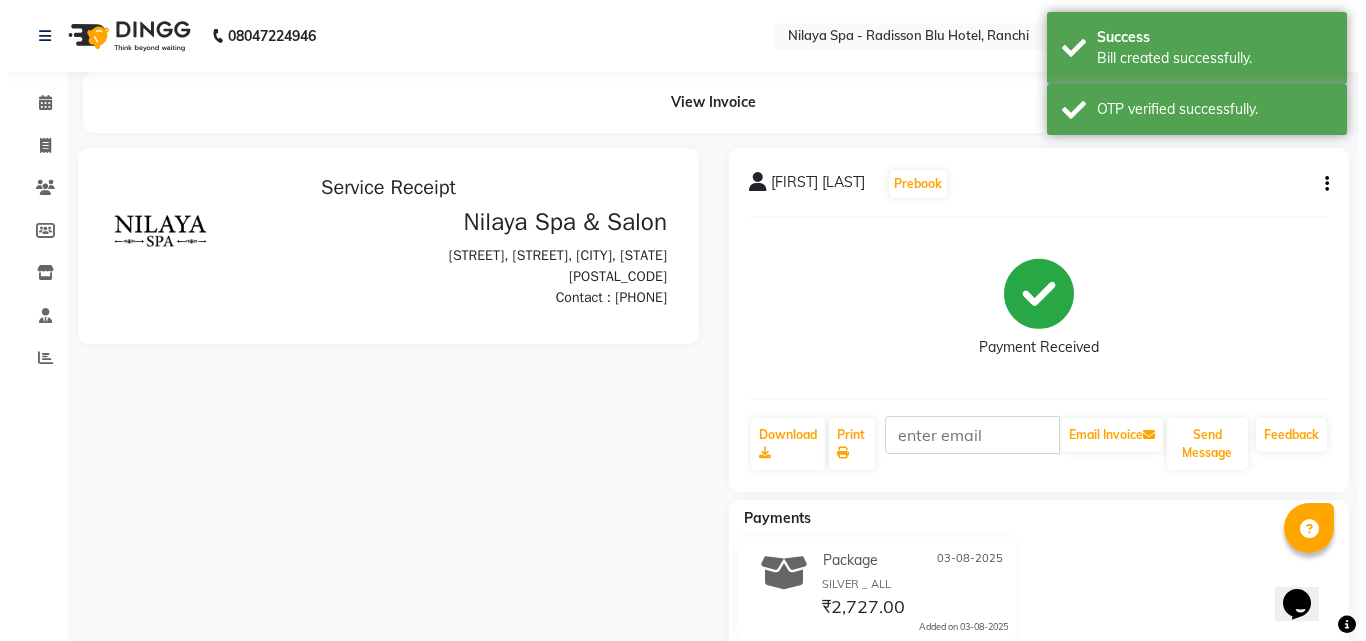 scroll, scrollTop: 0, scrollLeft: 0, axis: both 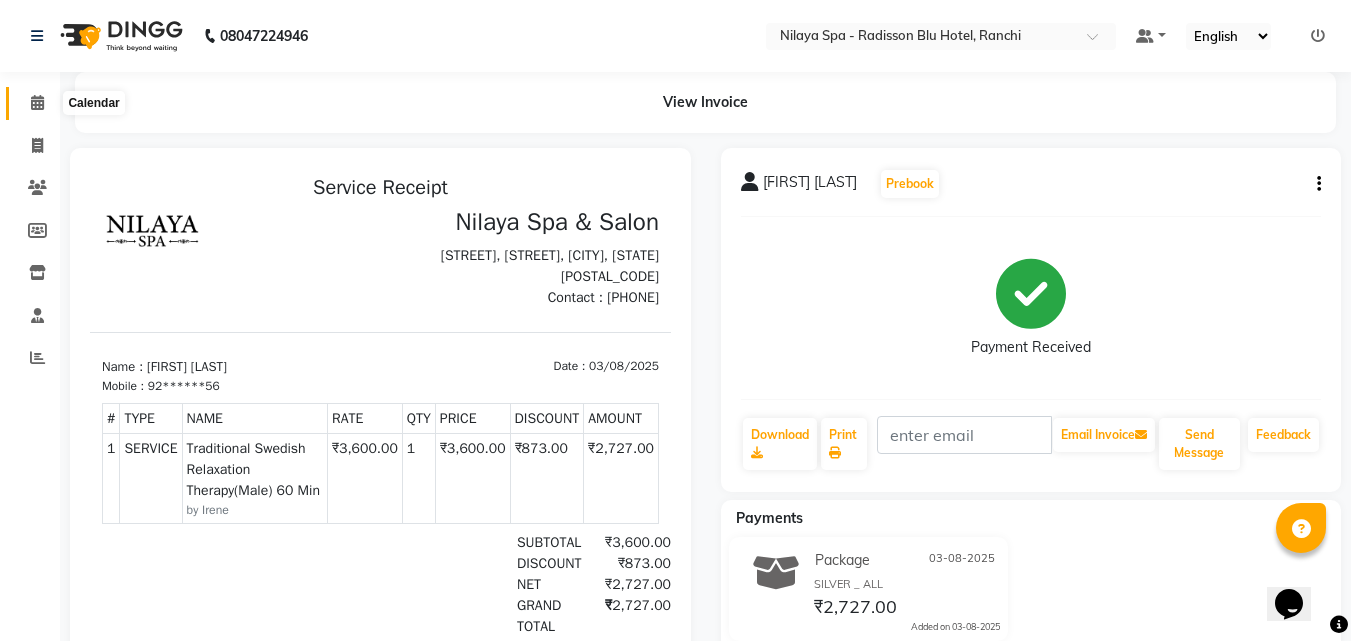 click 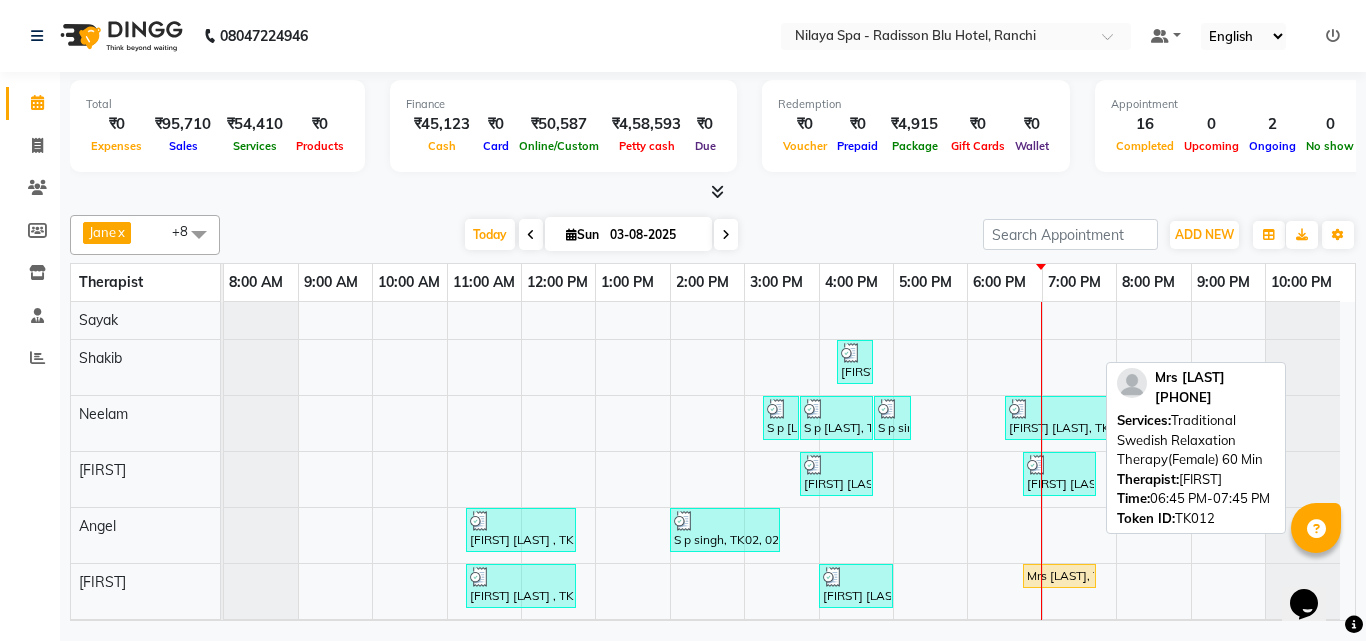 click on "Mrs [LAST], TK12, 06:45 PM-07:45 PM, Traditional Swedish Relaxation Therapy(Female) 60 Min" at bounding box center [1059, 576] 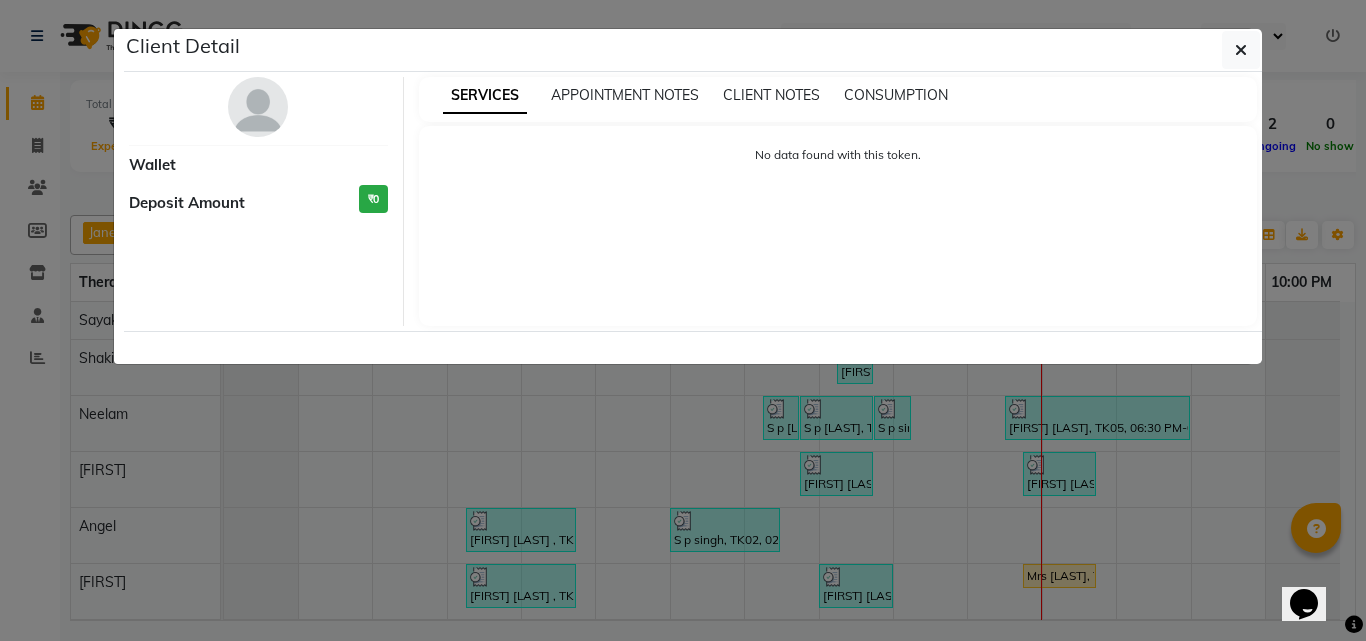 select on "1" 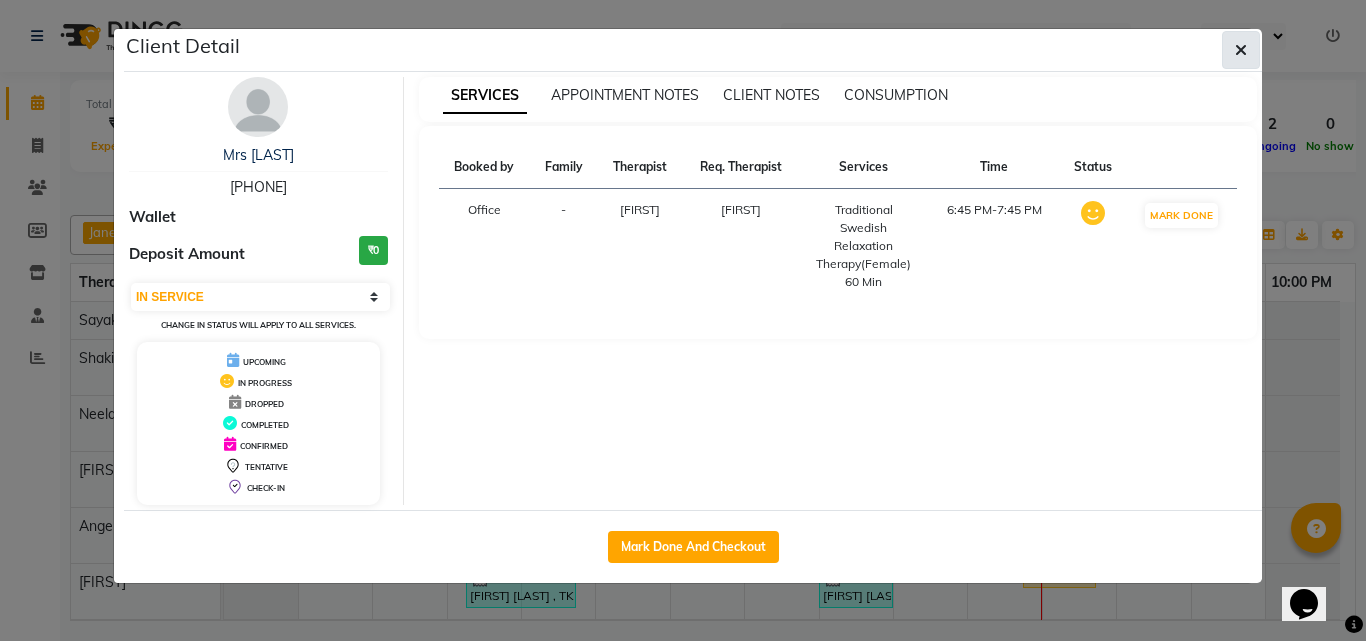 click 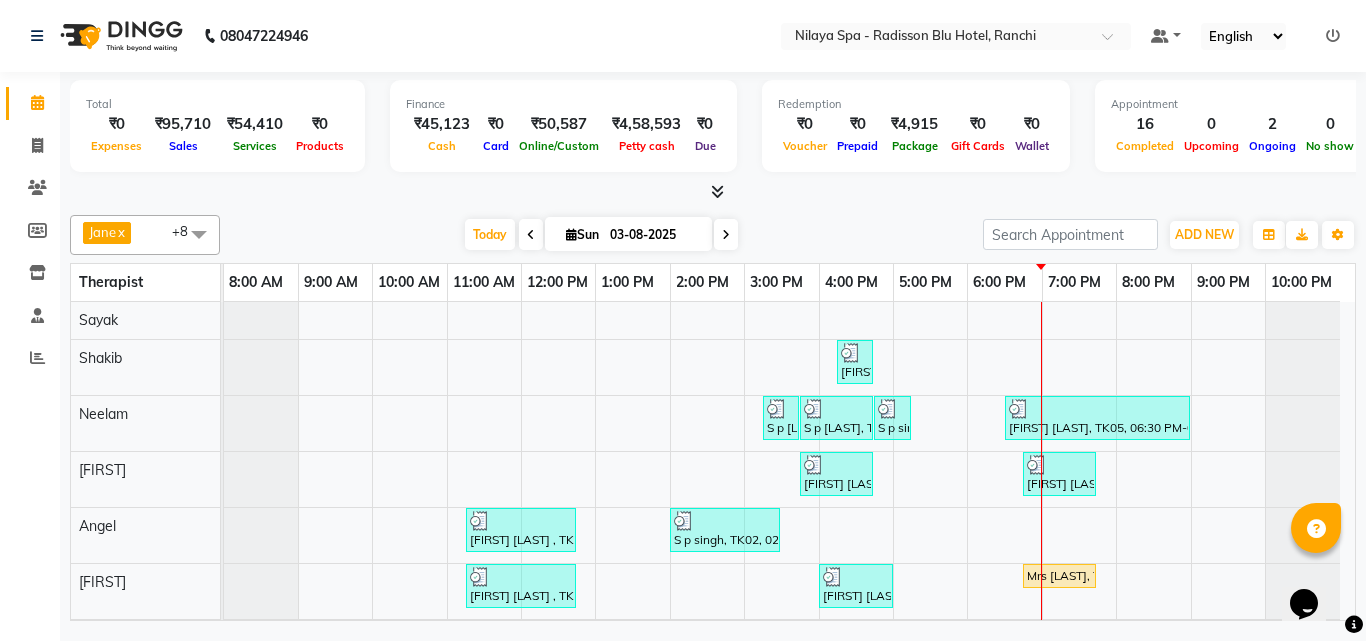 scroll, scrollTop: 89, scrollLeft: 0, axis: vertical 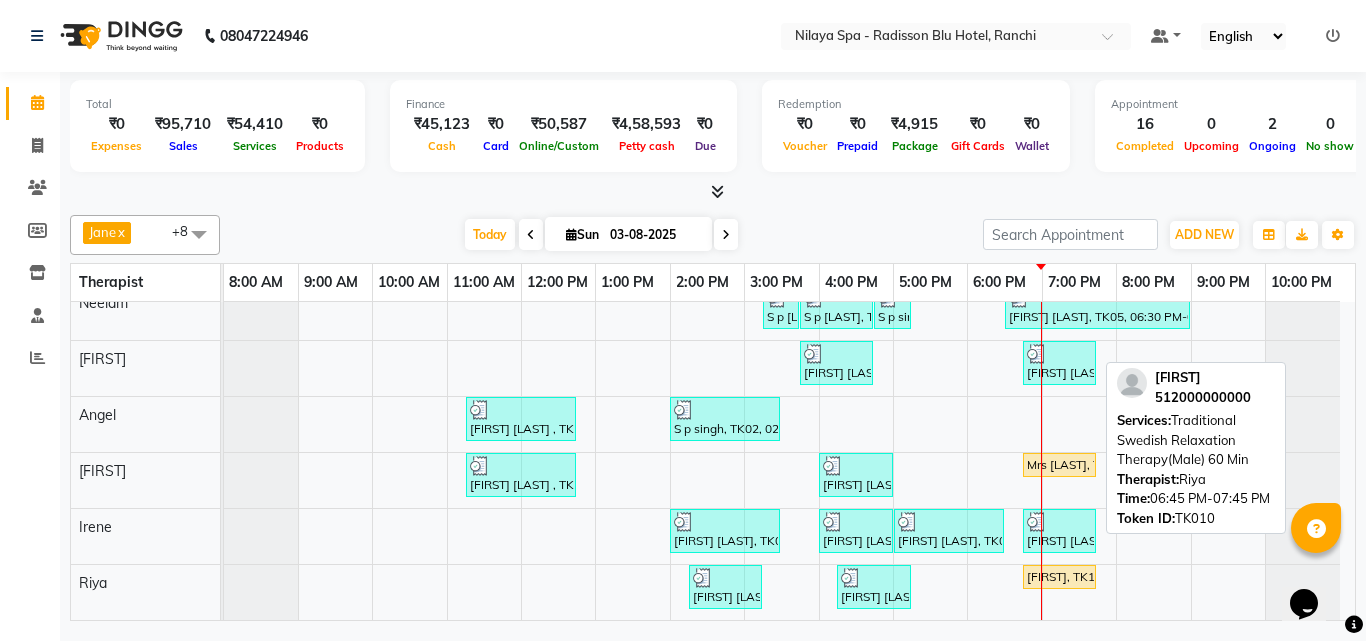 click on "[FIRST], TK10, 06:45 PM-07:45 PM, Traditional Swedish Relaxation Therapy(Male) 60 Min" at bounding box center (1059, 577) 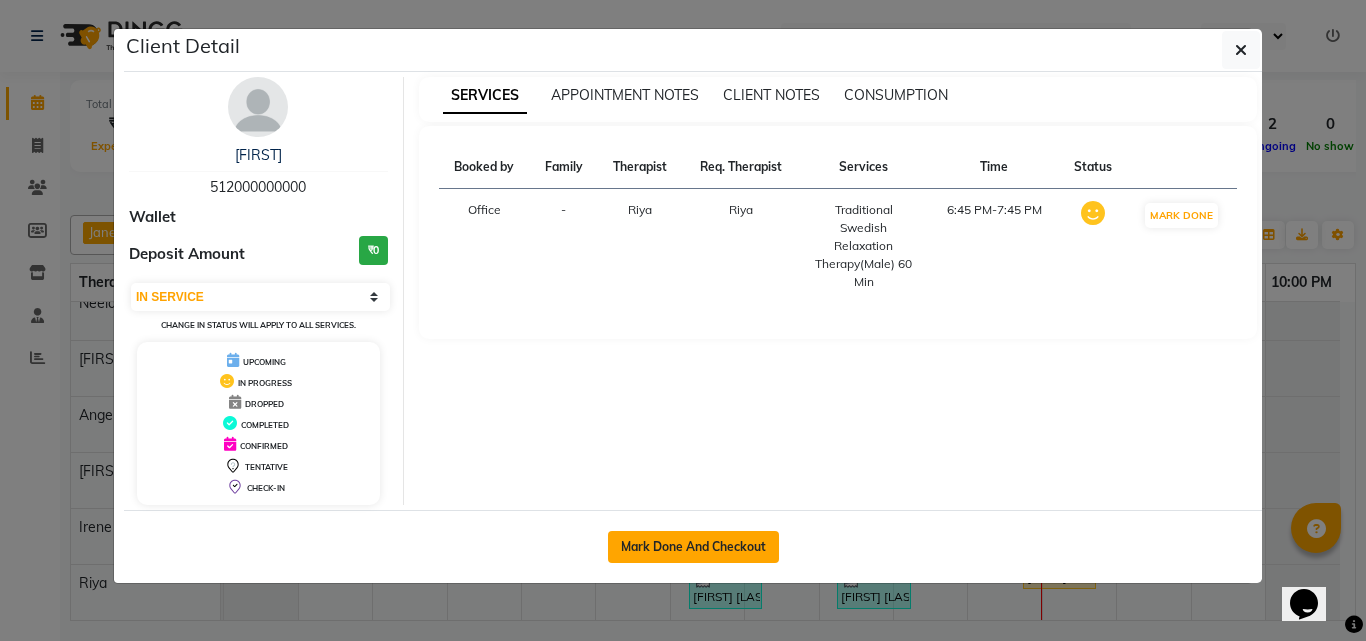 click on "Mark Done And Checkout" 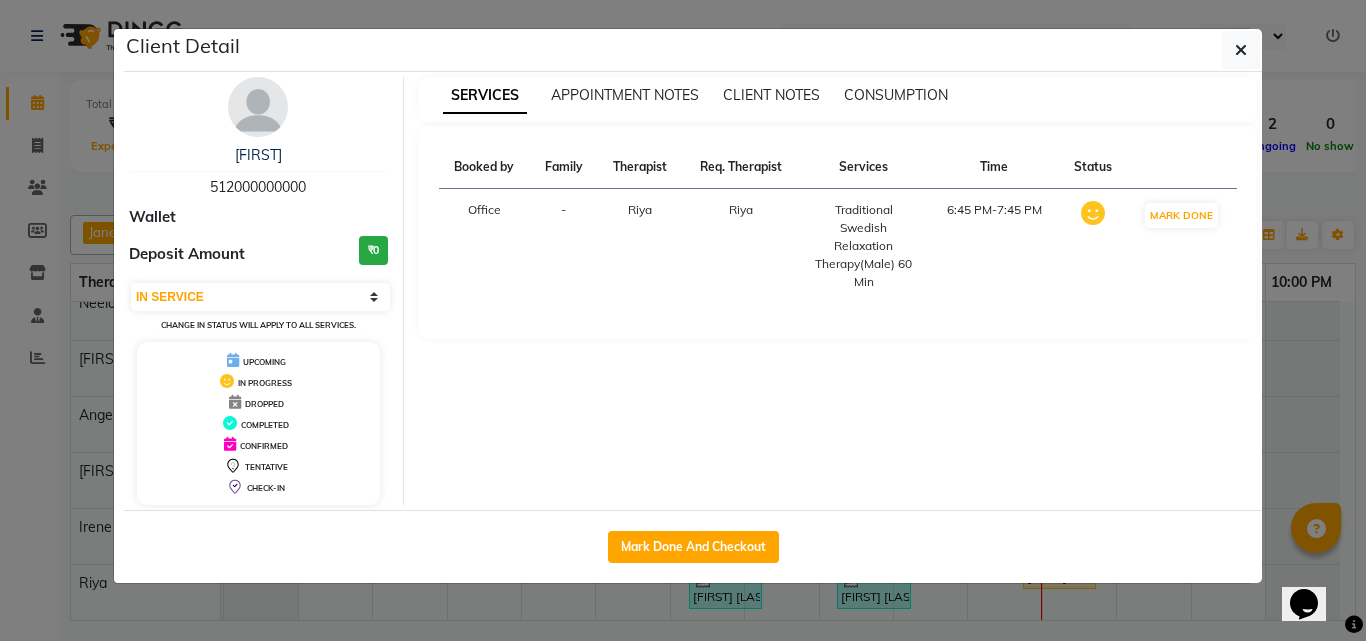 select on "service" 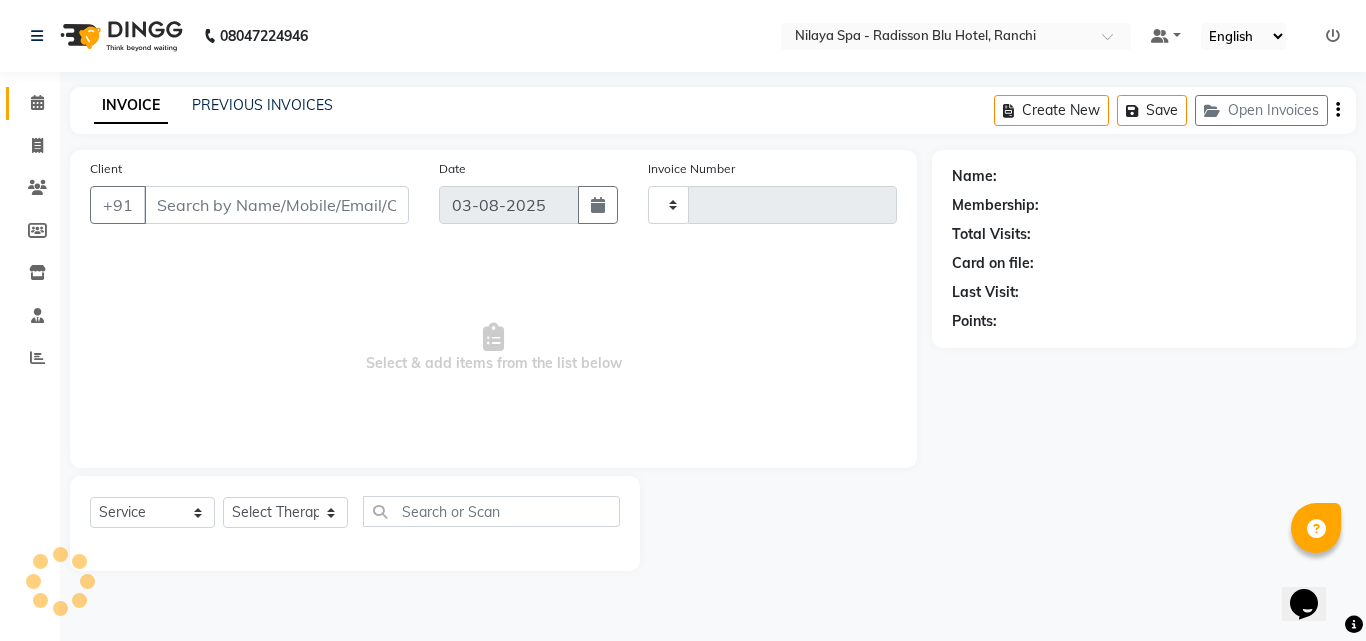 type on "1011" 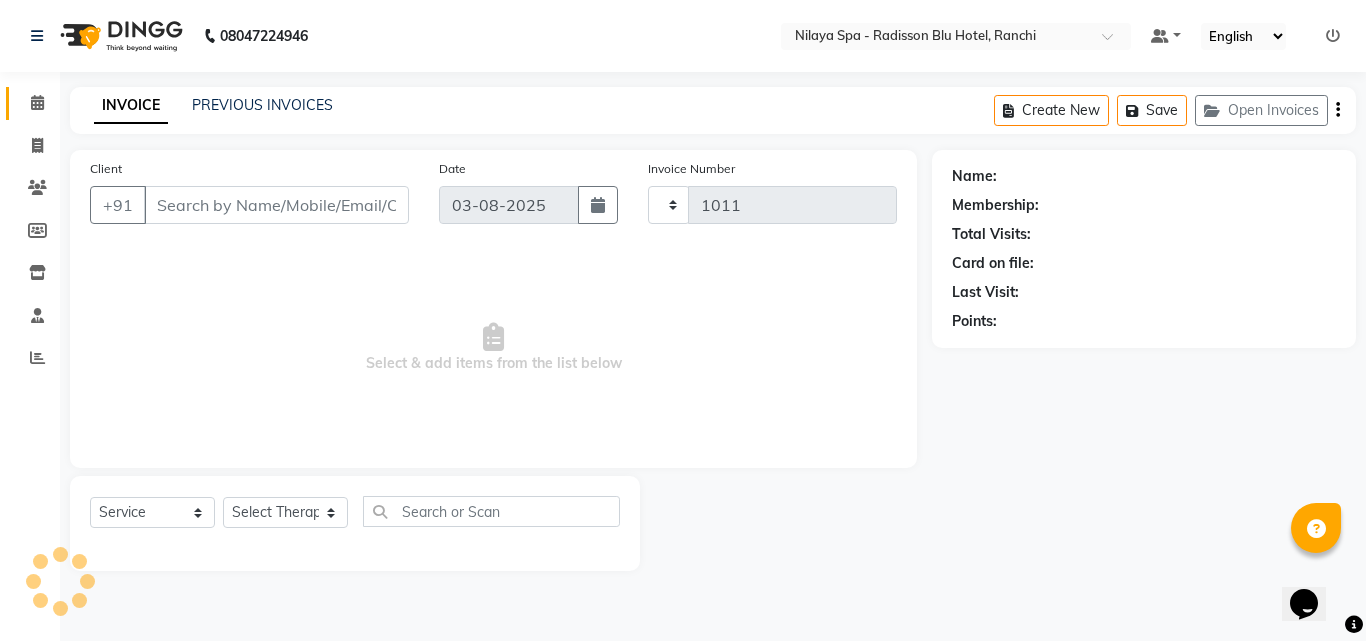 select on "8066" 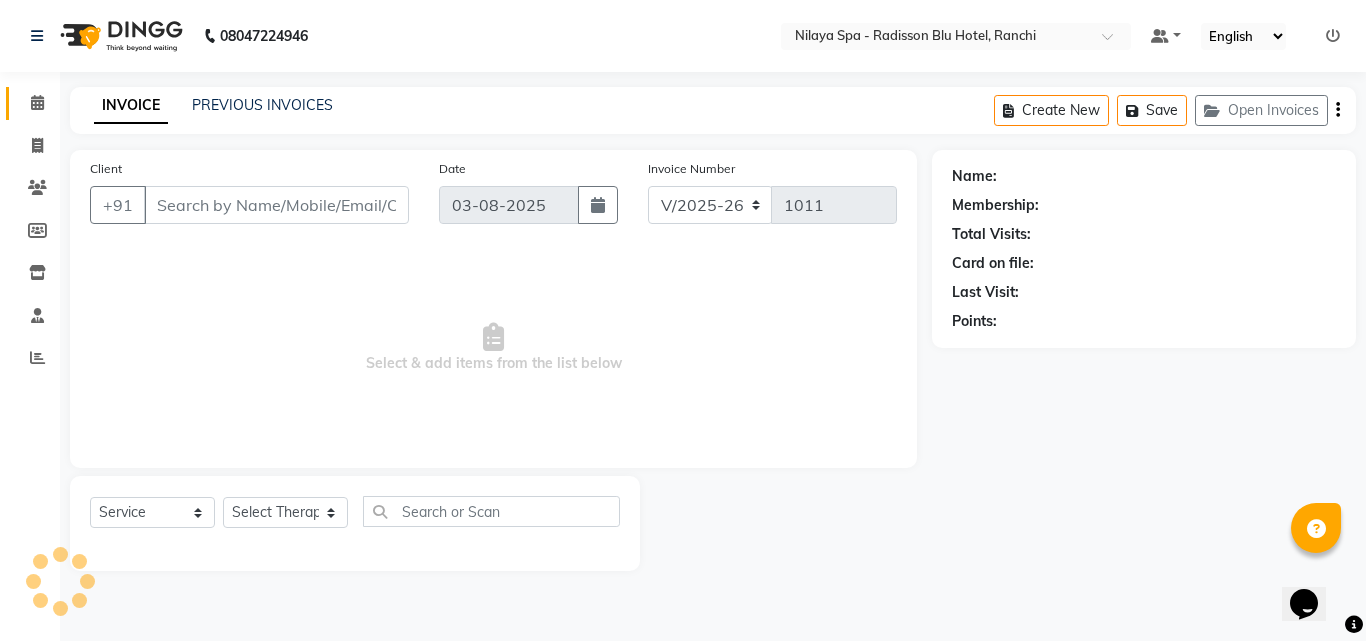 type on "[PHONE]" 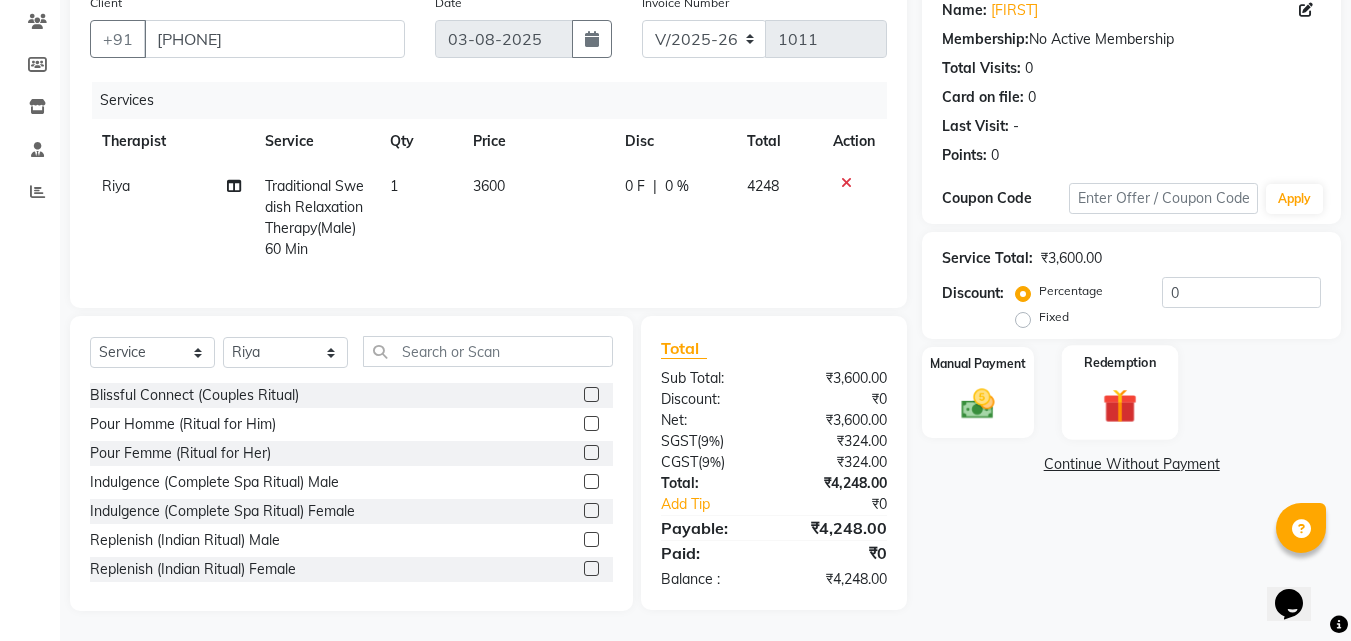 scroll, scrollTop: 181, scrollLeft: 0, axis: vertical 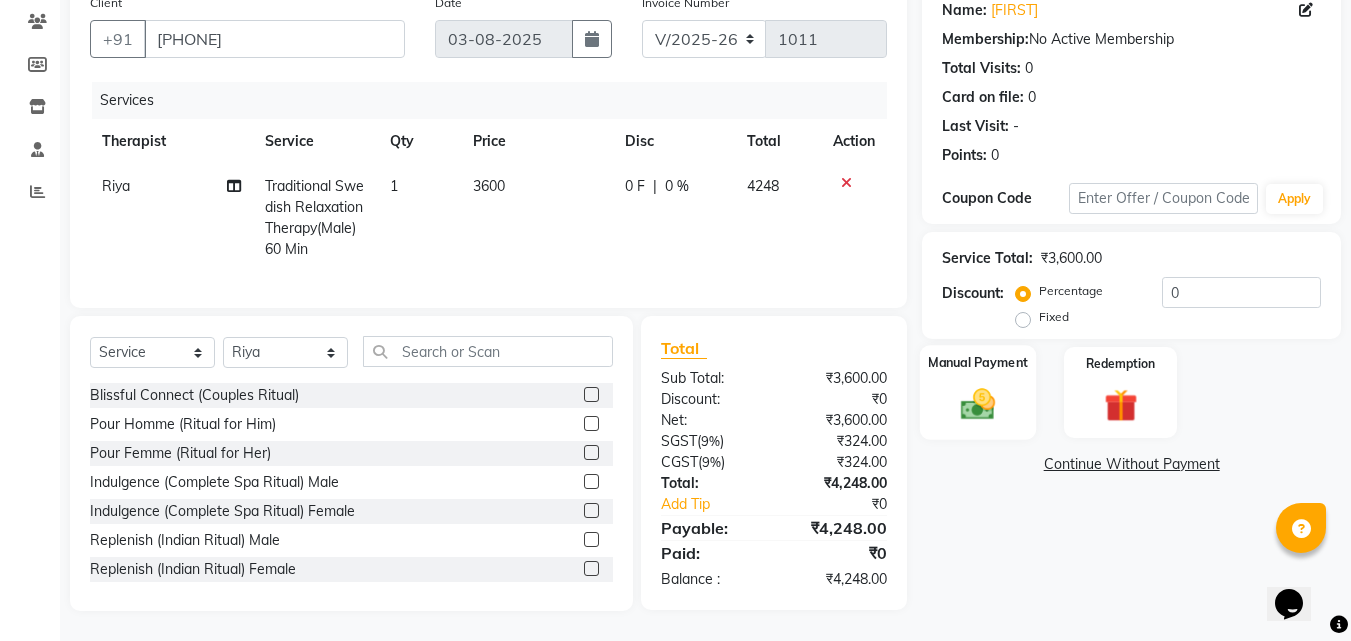 click 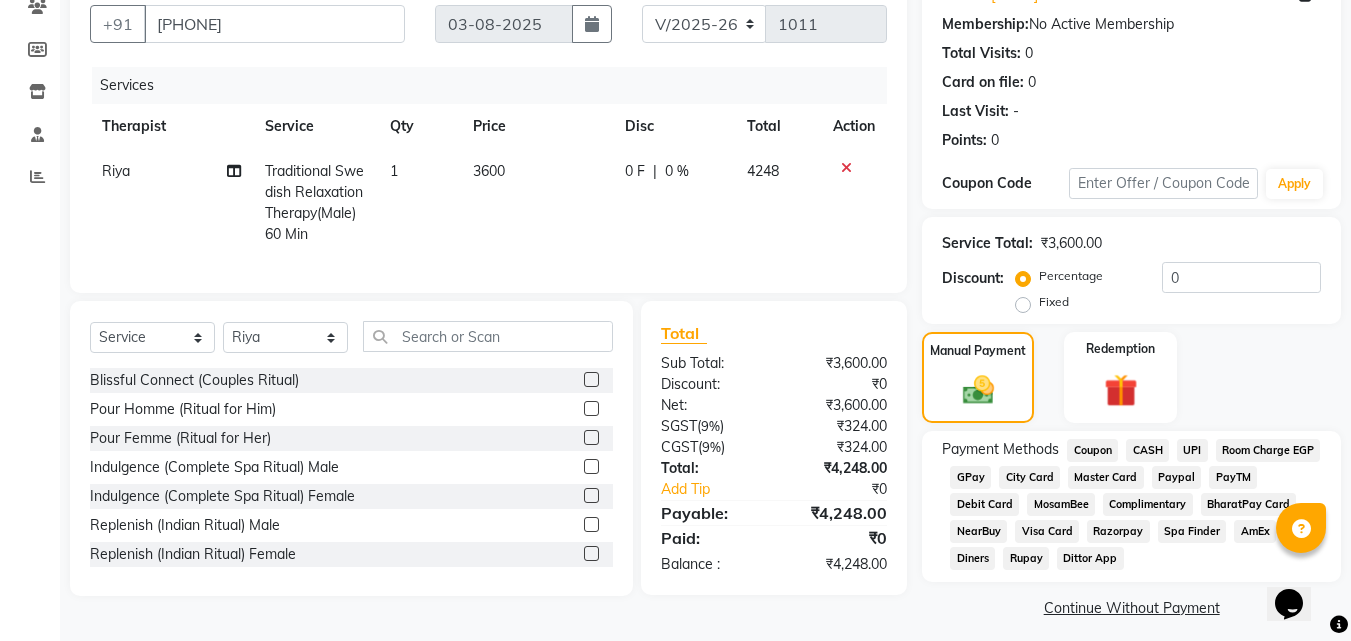 click on "Room Charge EGP" 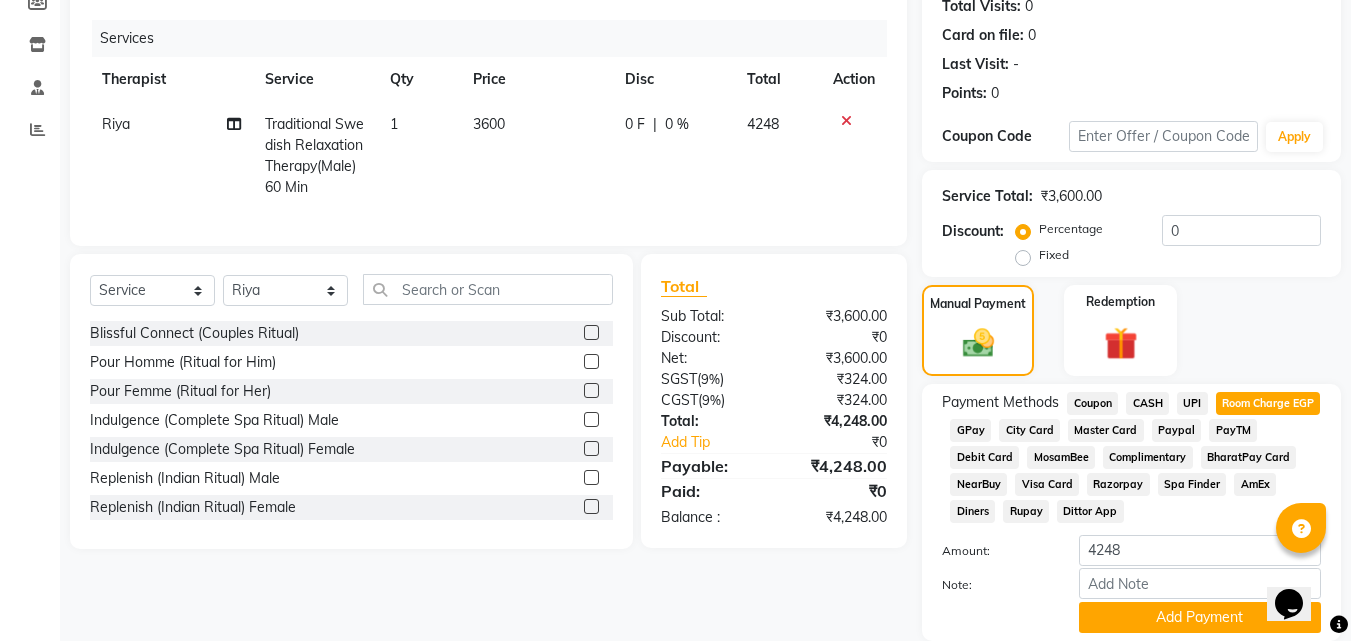 scroll, scrollTop: 299, scrollLeft: 0, axis: vertical 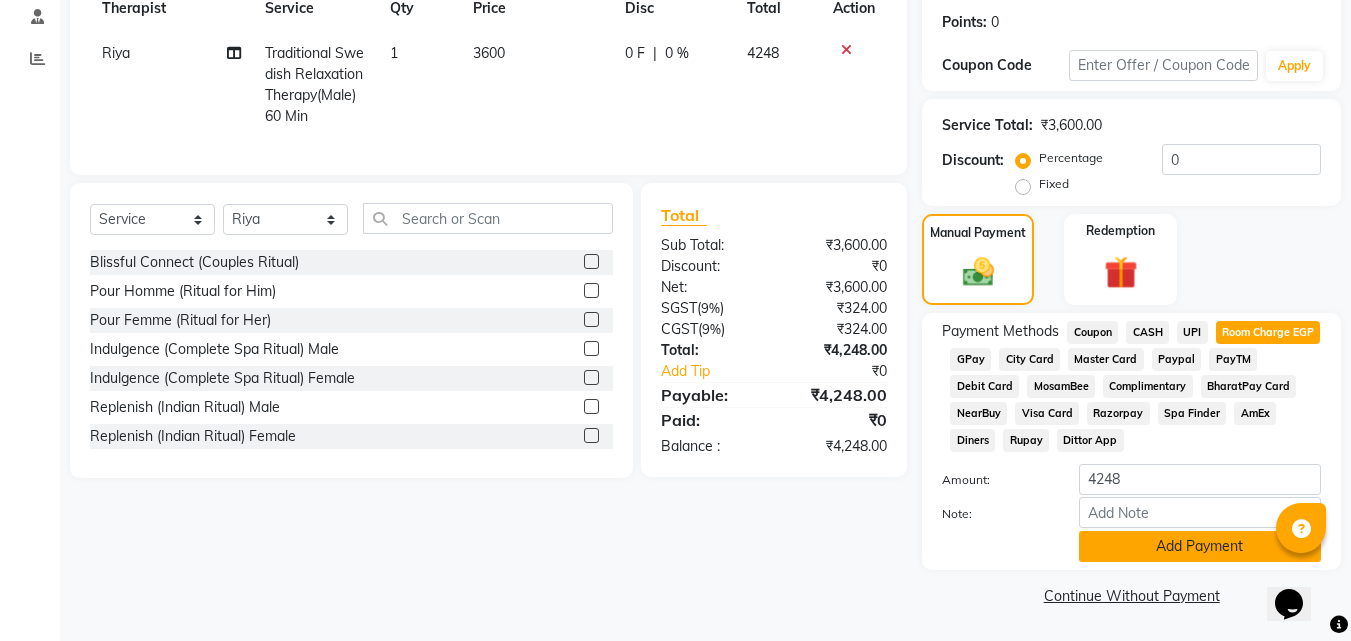 click on "Add Payment" 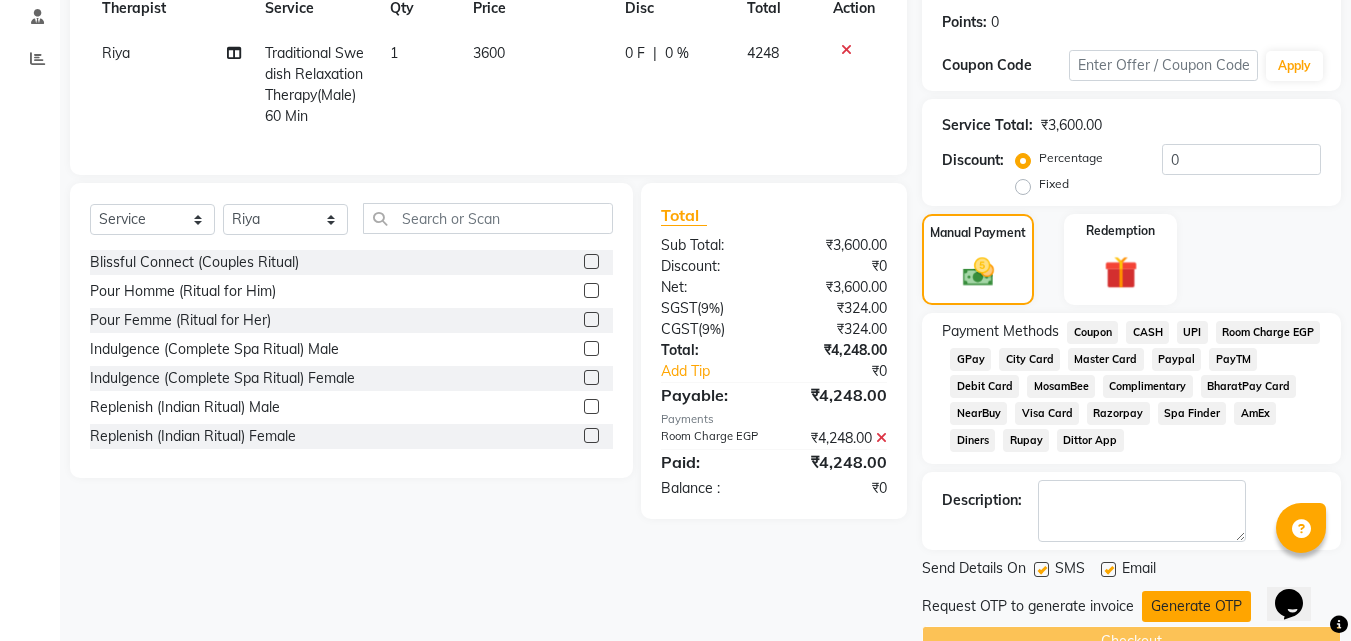 click on "Generate OTP" 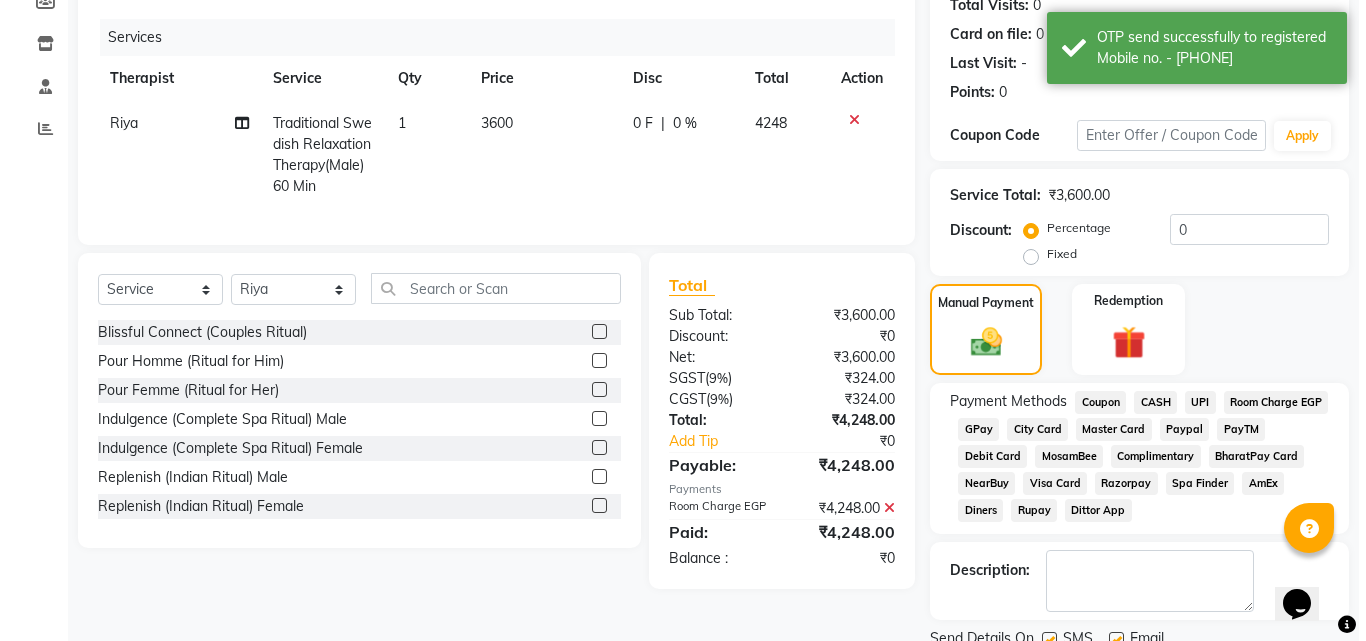 scroll, scrollTop: 0, scrollLeft: 0, axis: both 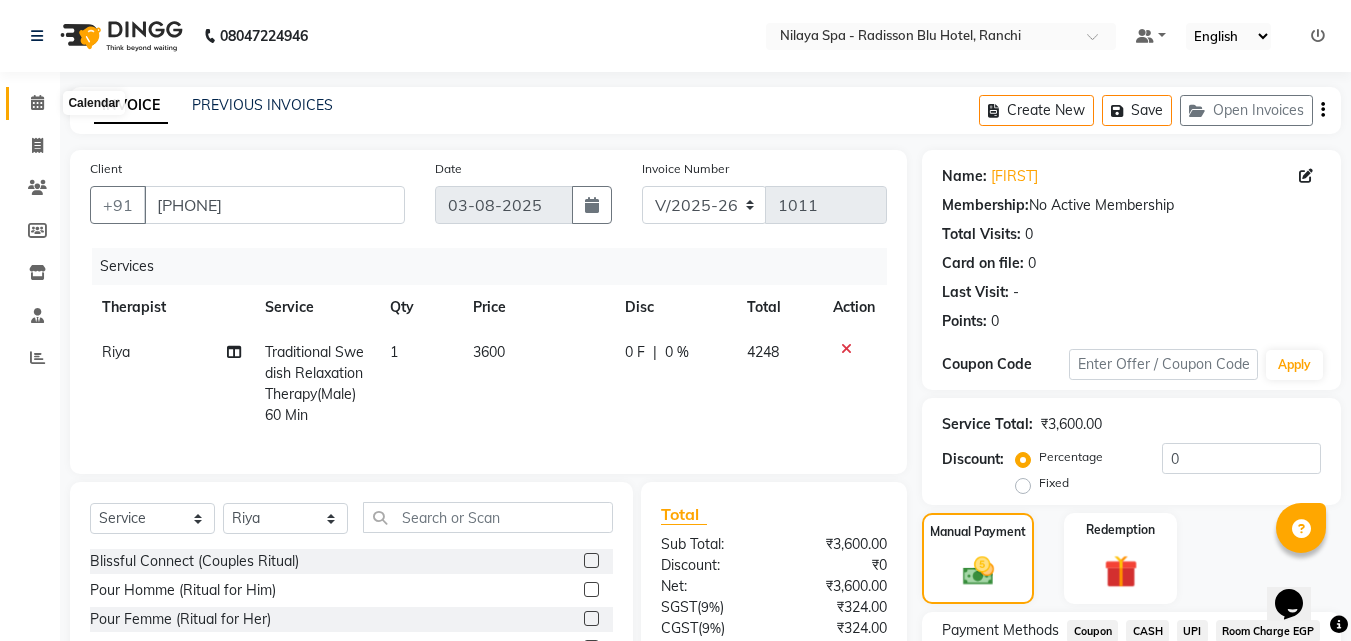 click 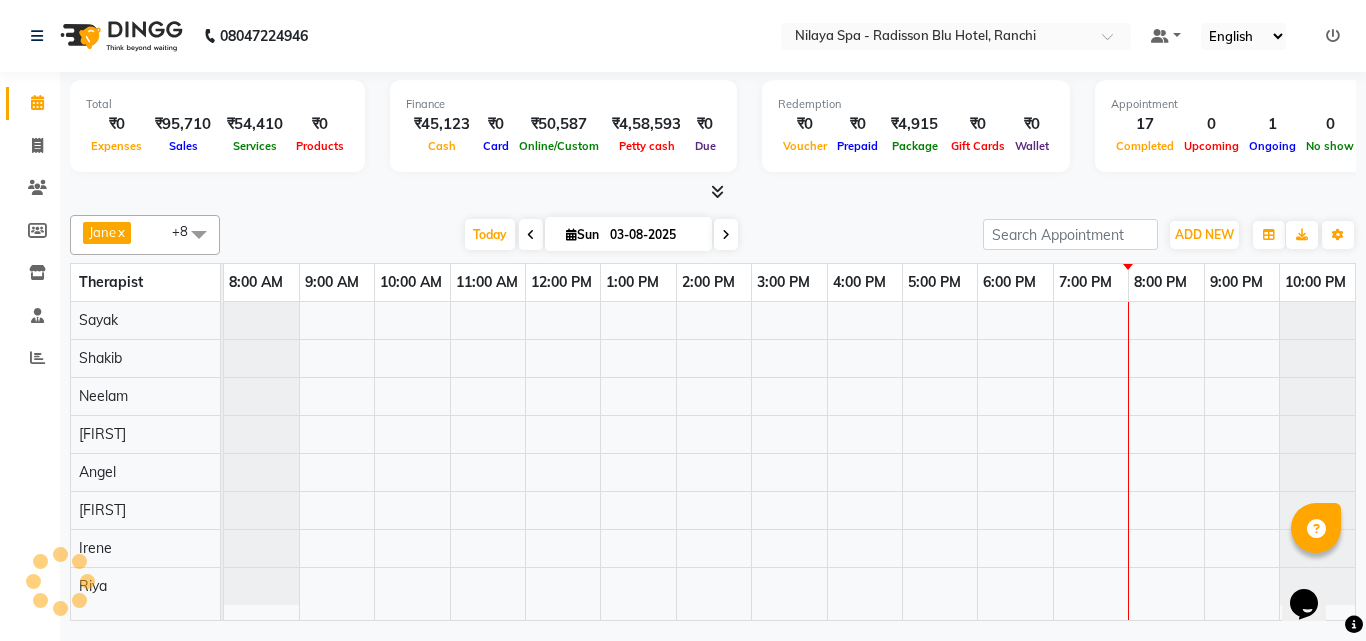 scroll, scrollTop: 0, scrollLeft: 0, axis: both 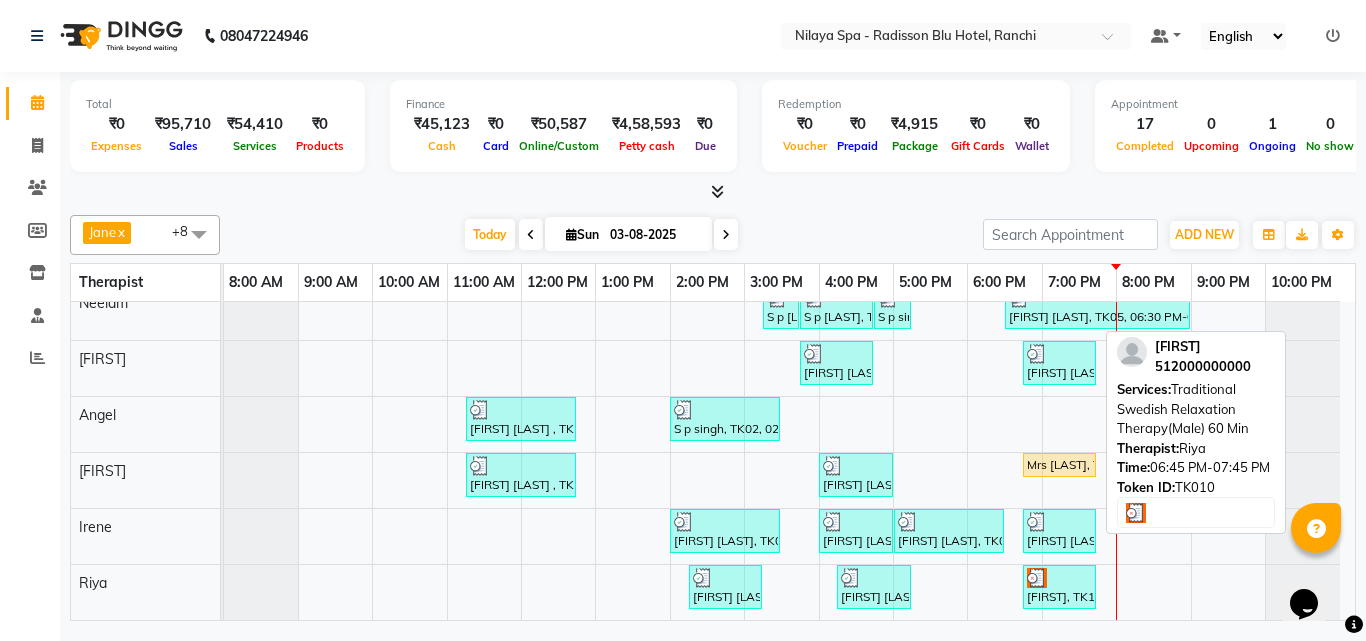 click at bounding box center [1059, 578] 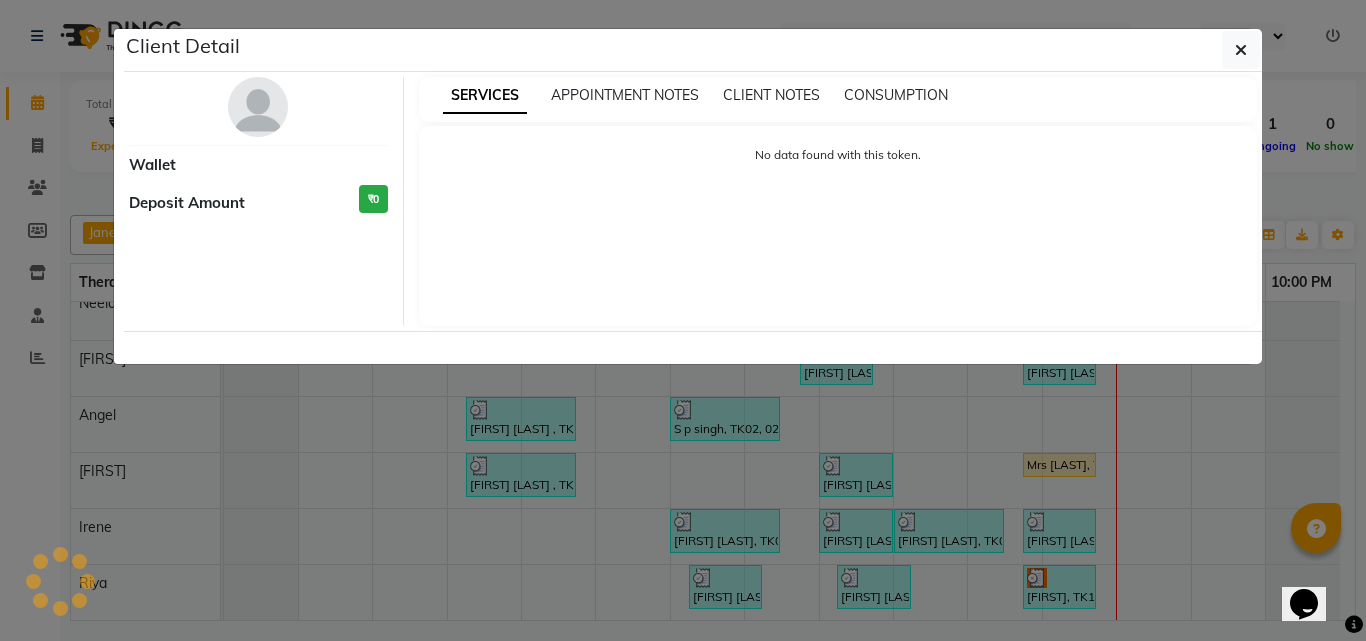 select on "3" 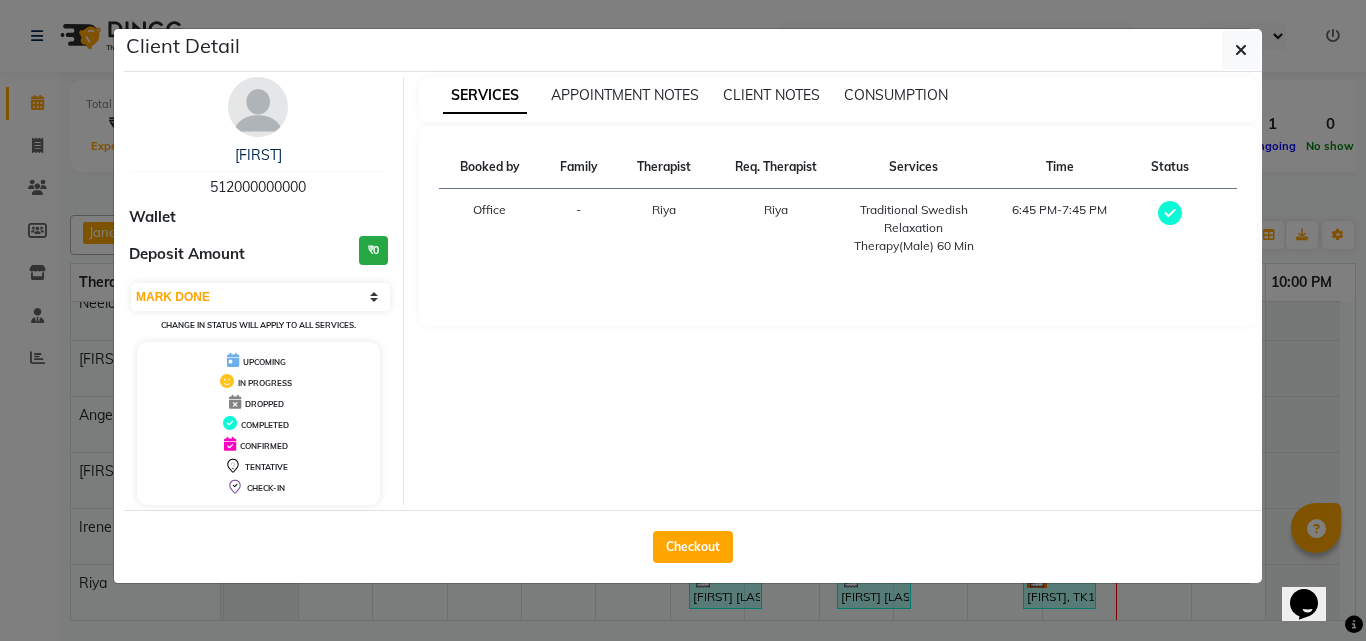 drag, startPoint x: 696, startPoint y: 549, endPoint x: 762, endPoint y: 552, distance: 66.068146 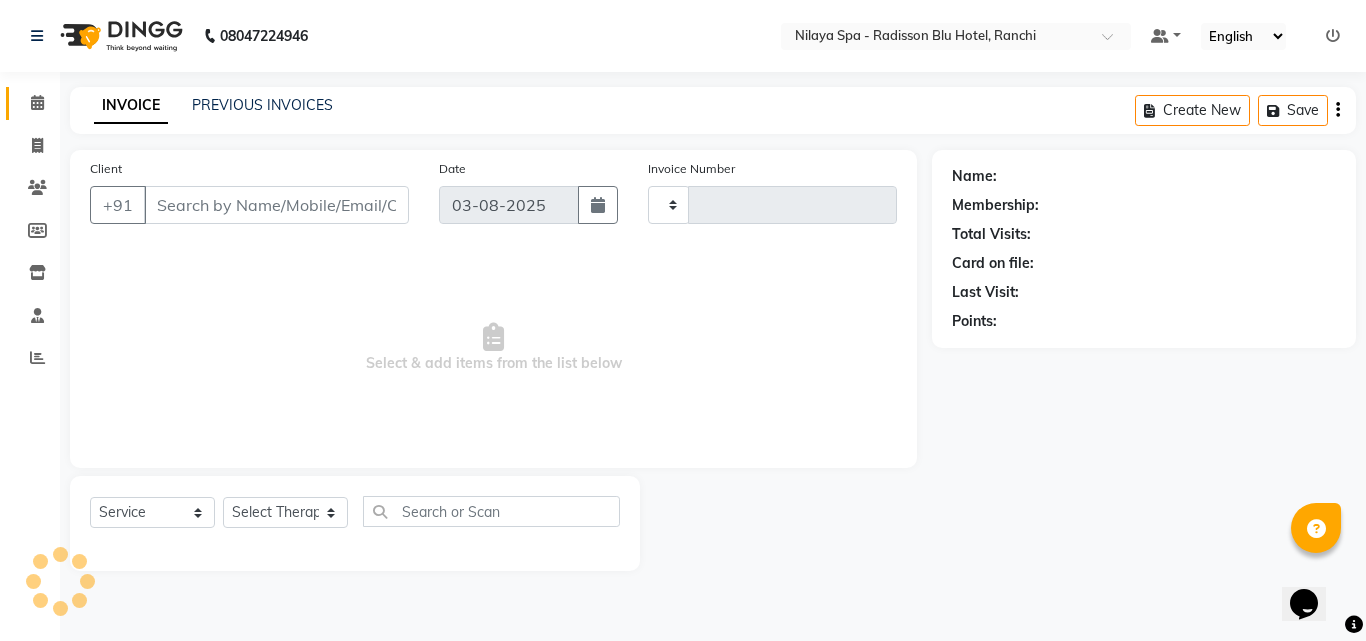 type on "1011" 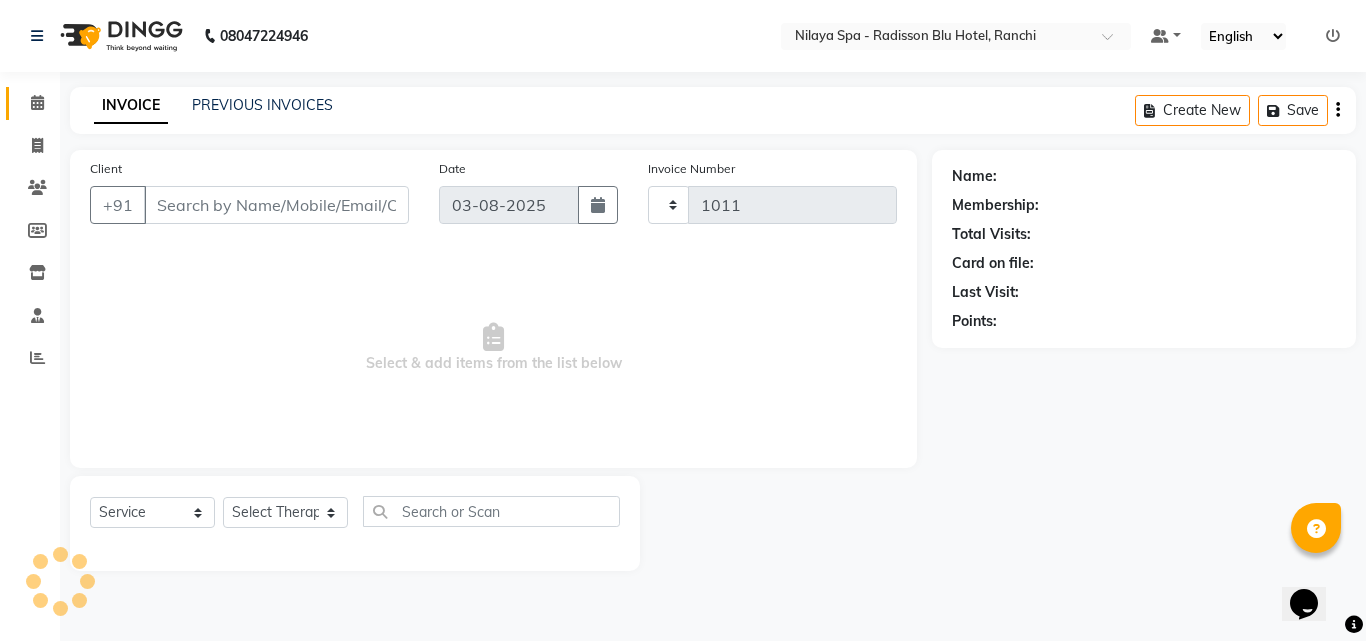 select on "8066" 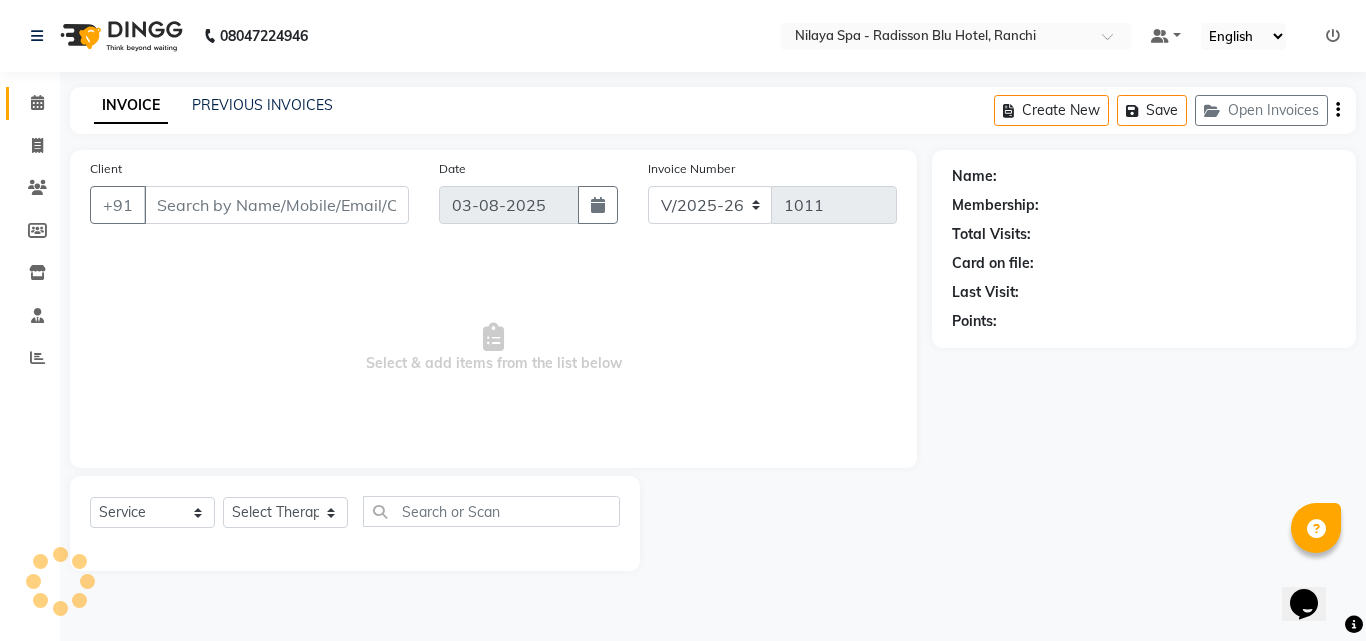 type on "[PHONE]" 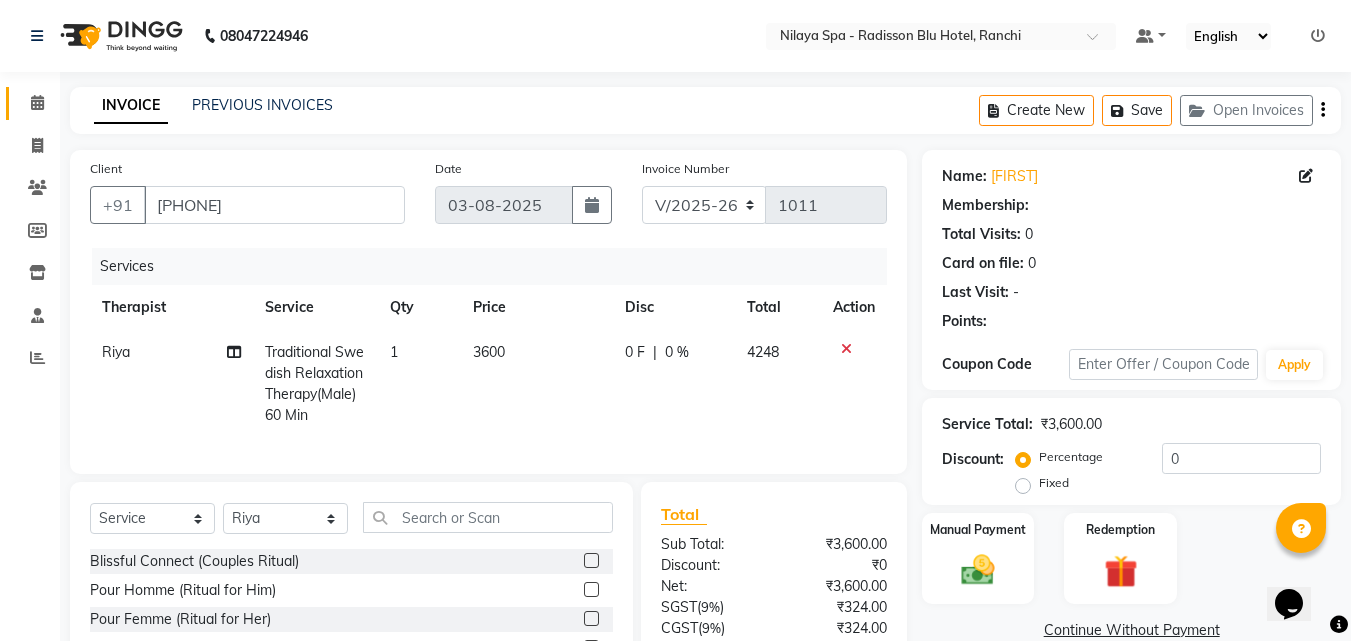 scroll, scrollTop: 181, scrollLeft: 0, axis: vertical 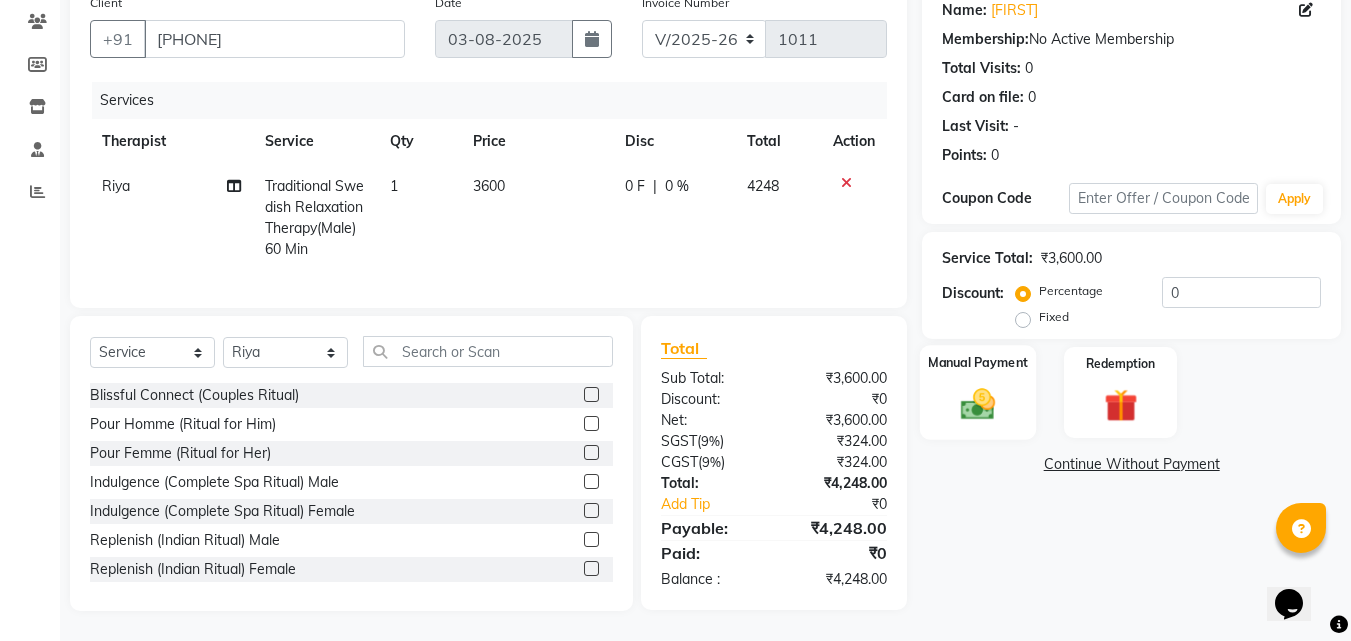 click 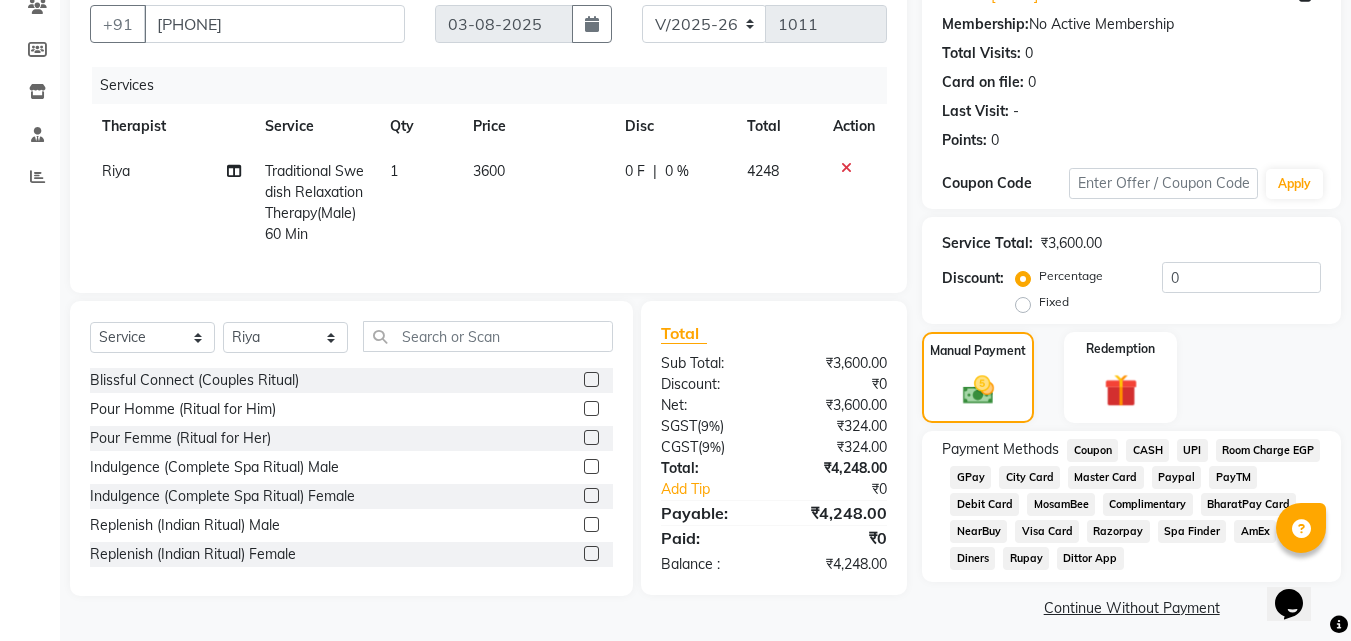 click on "Room Charge EGP" 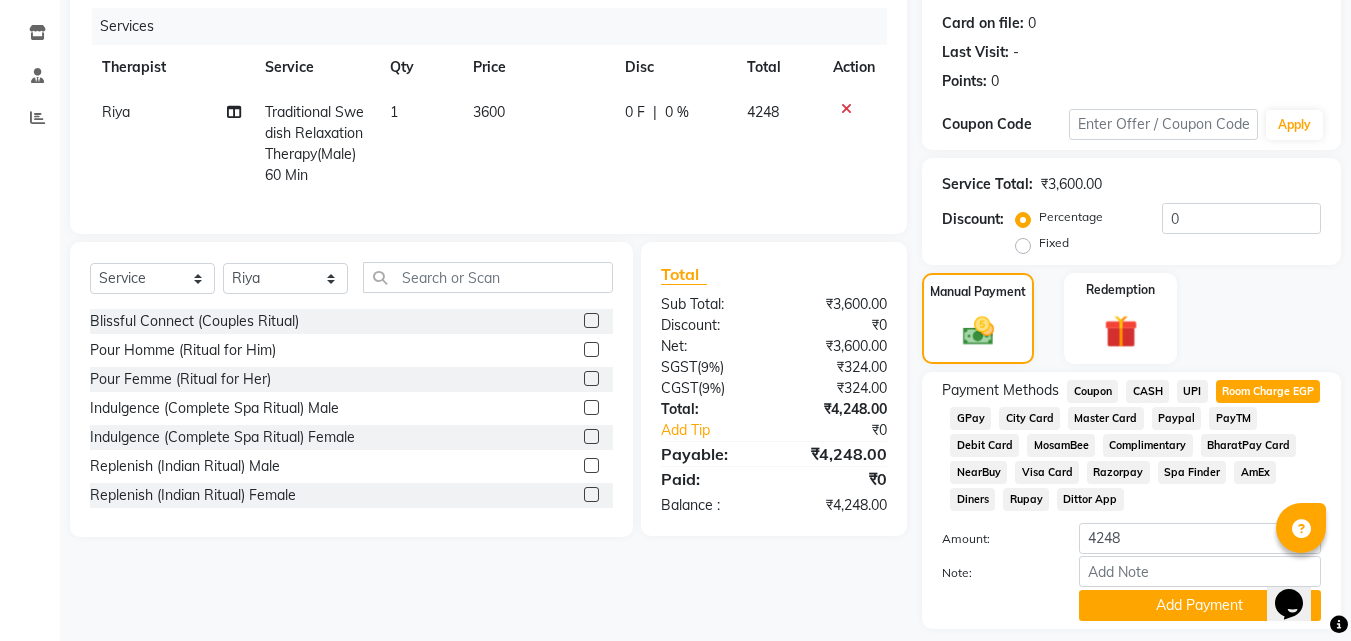 scroll, scrollTop: 299, scrollLeft: 0, axis: vertical 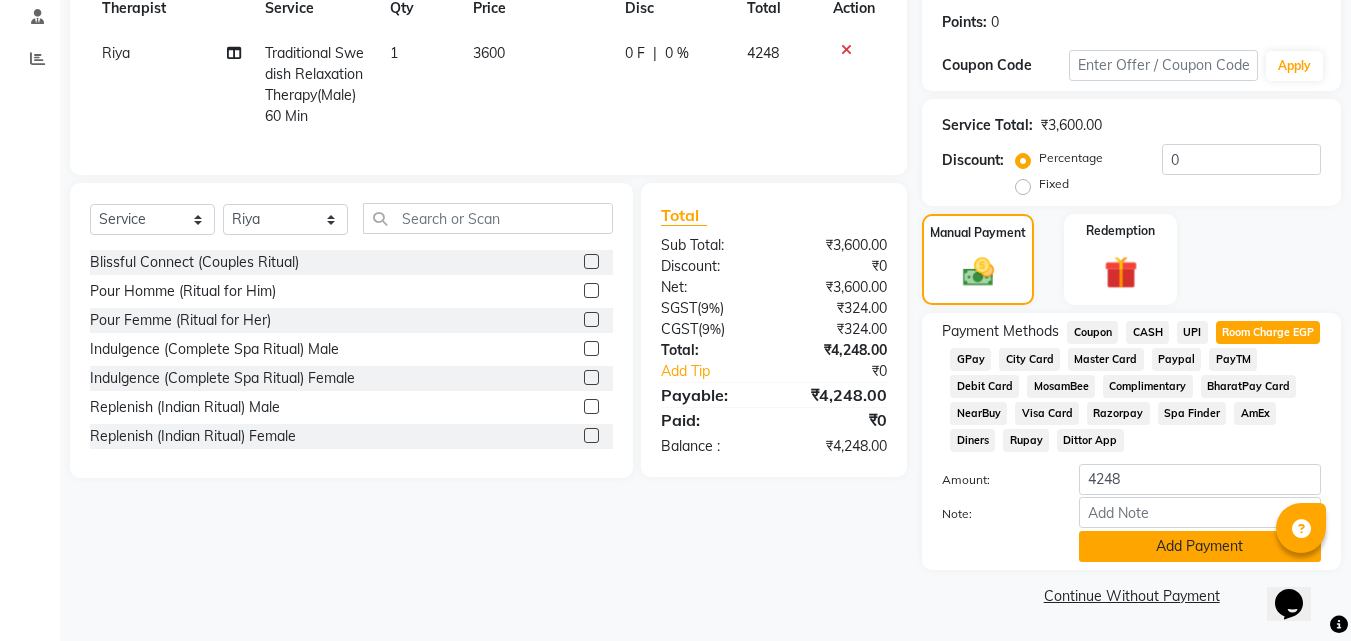 click on "Add Payment" 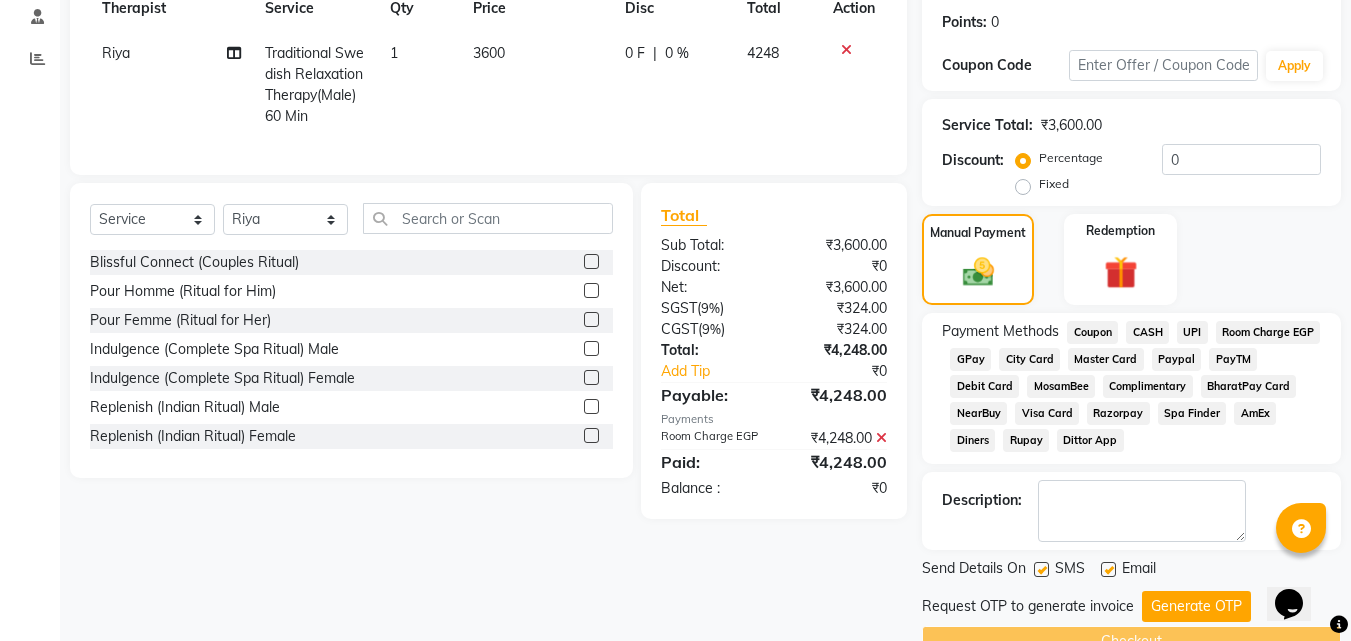 scroll, scrollTop: 345, scrollLeft: 0, axis: vertical 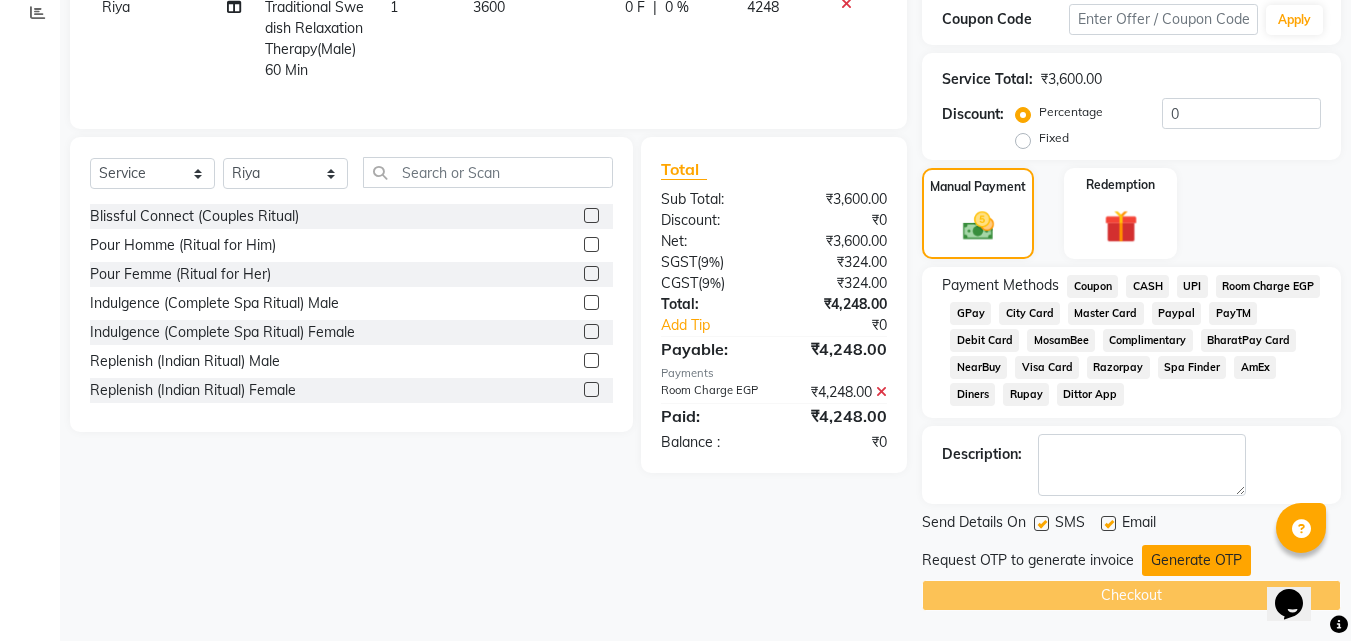 click on "Generate OTP" 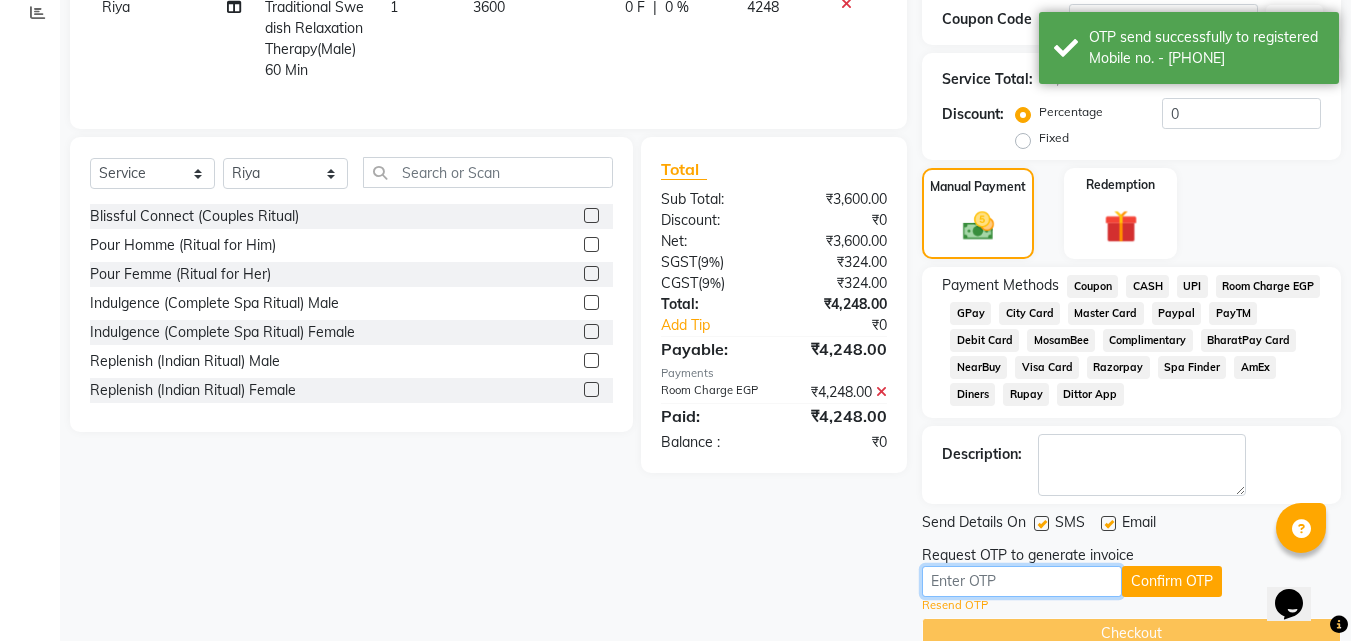 click at bounding box center (1022, 581) 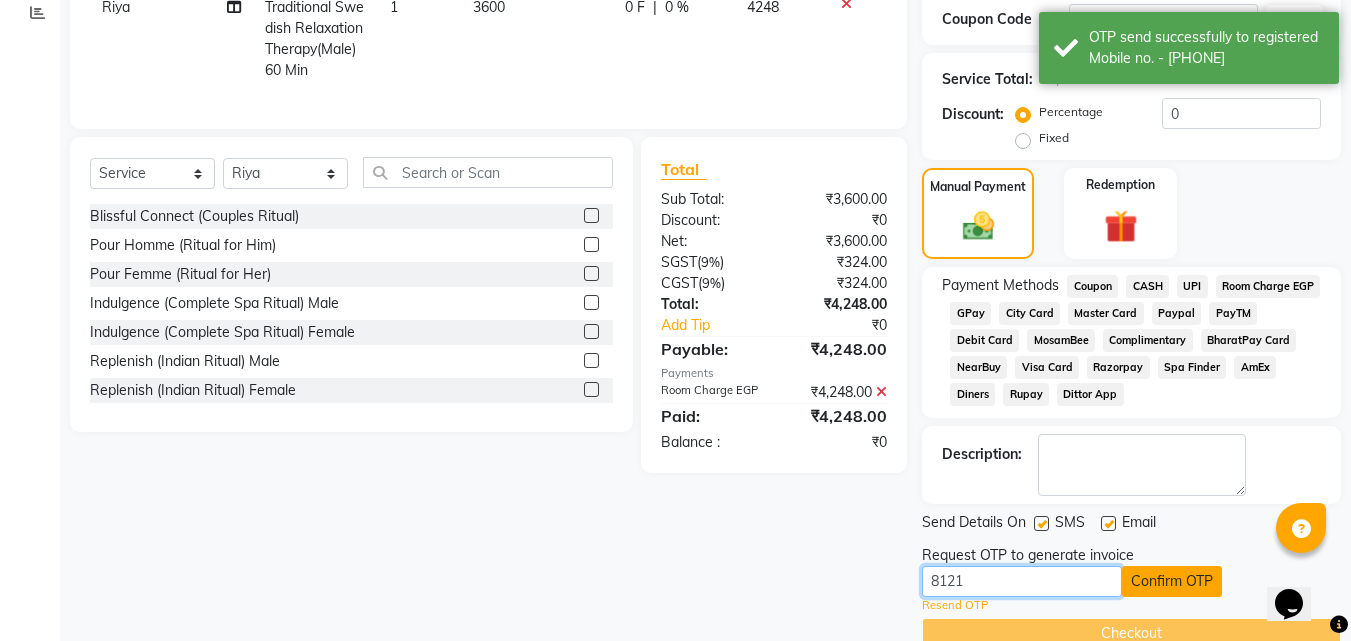 type on "8121" 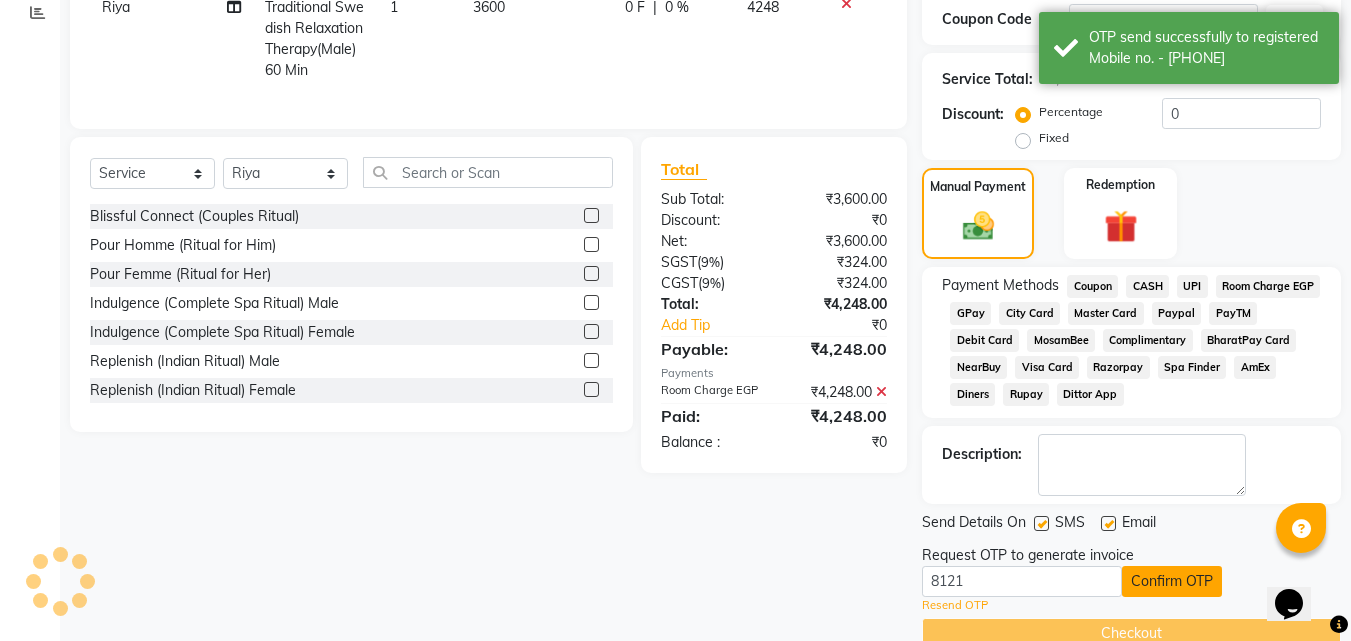 click on "Confirm OTP" 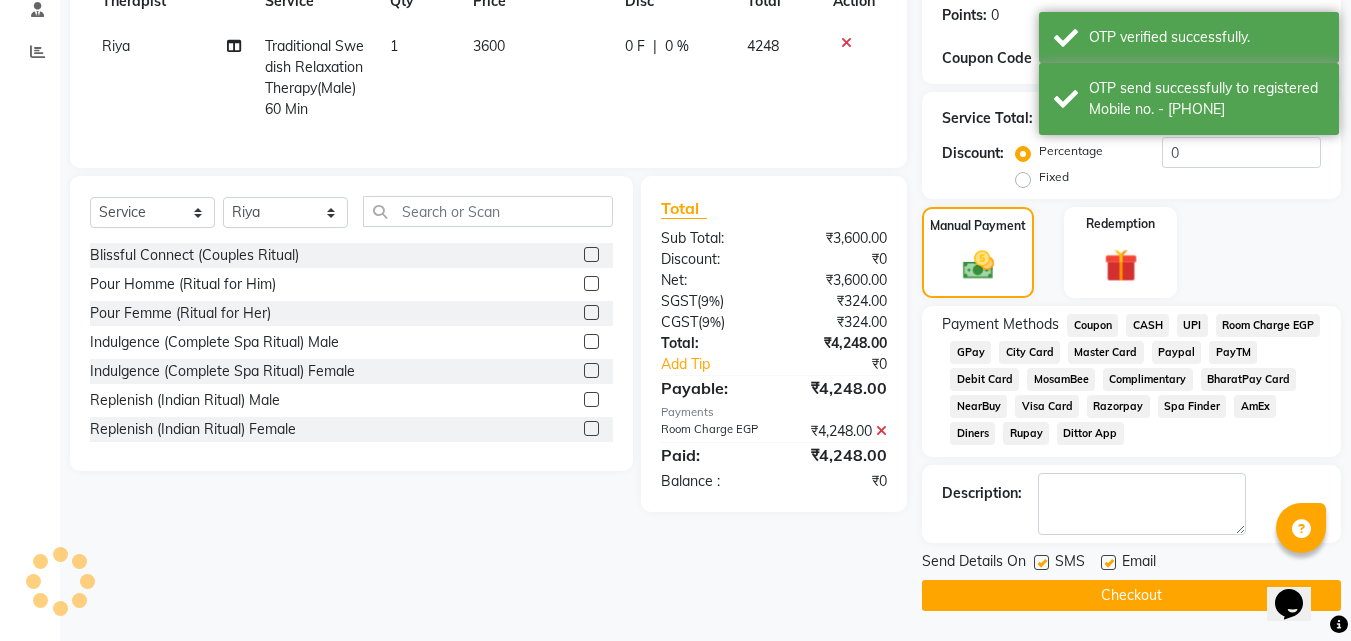 scroll, scrollTop: 306, scrollLeft: 0, axis: vertical 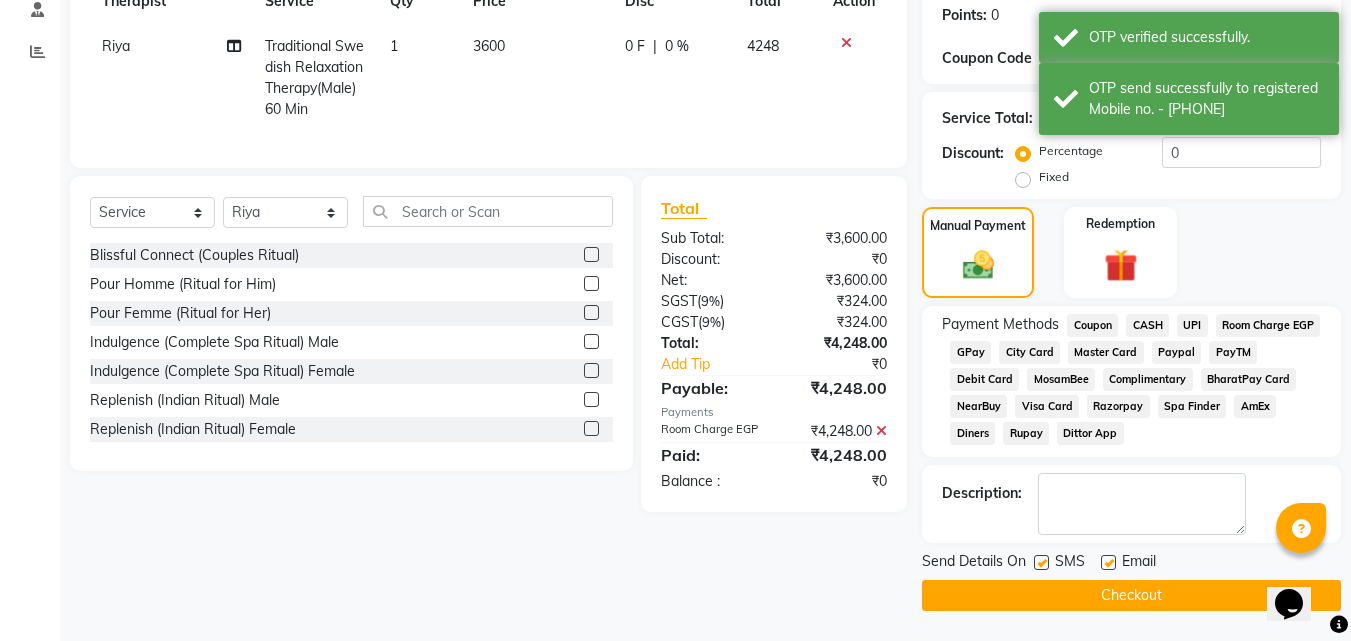 click on "Checkout" 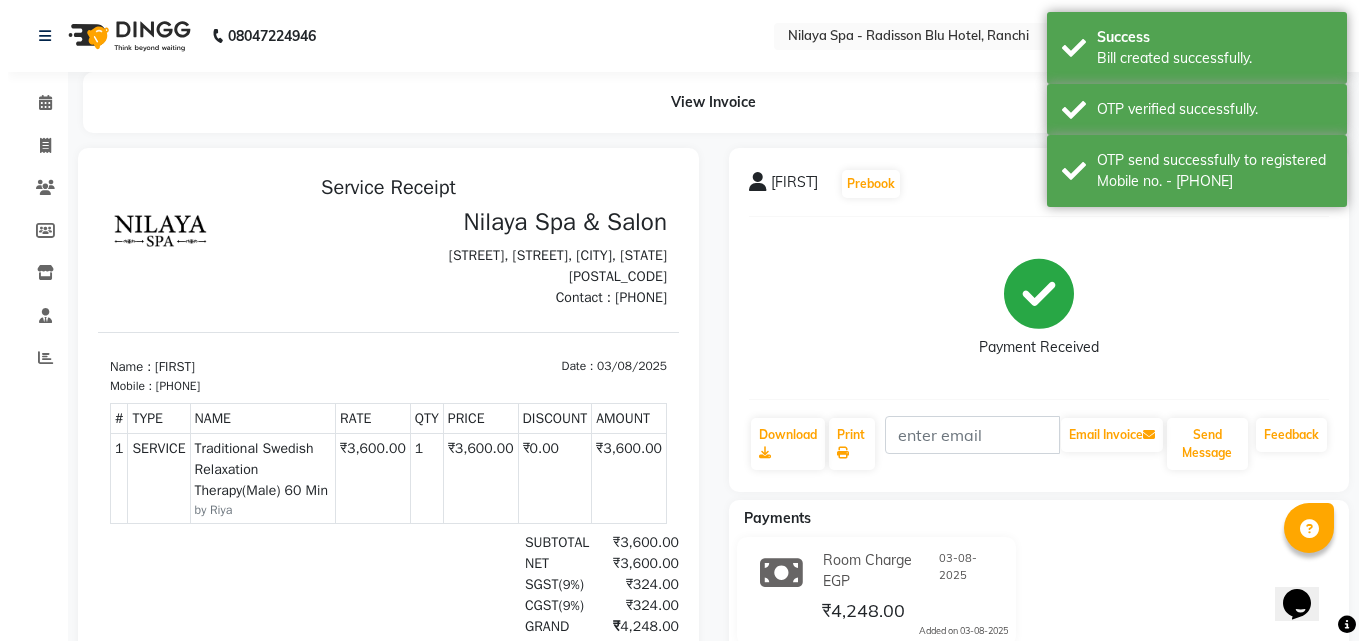 scroll, scrollTop: 0, scrollLeft: 0, axis: both 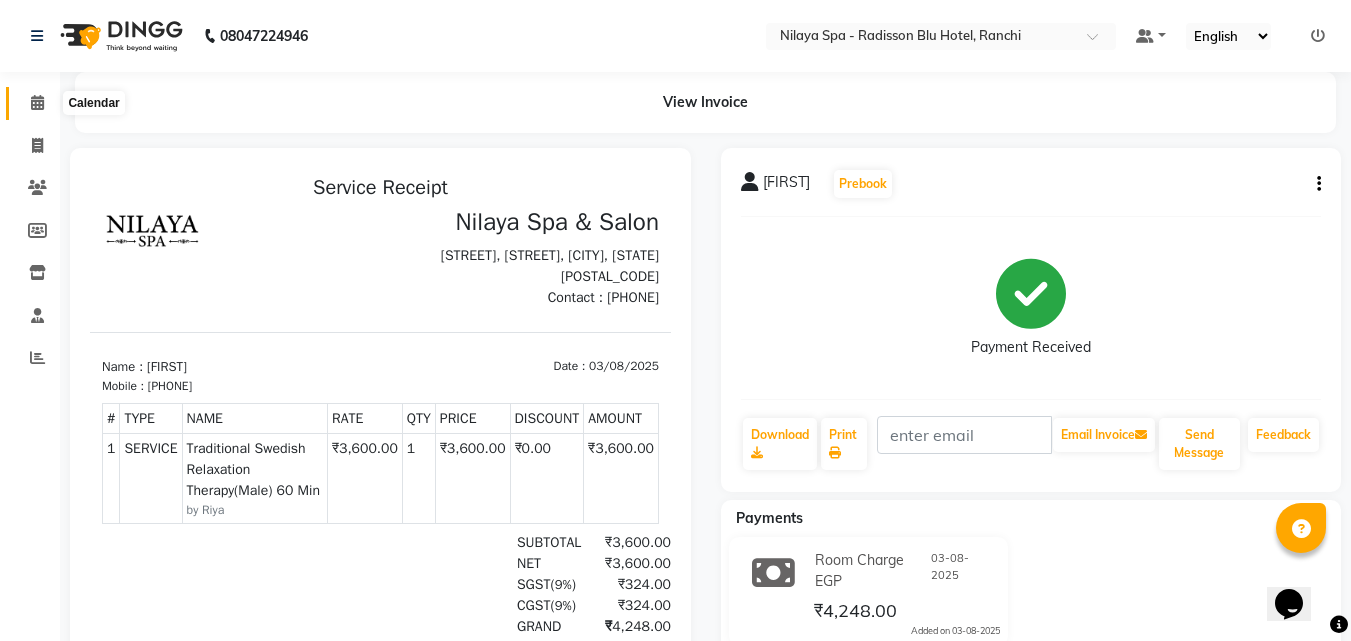 click 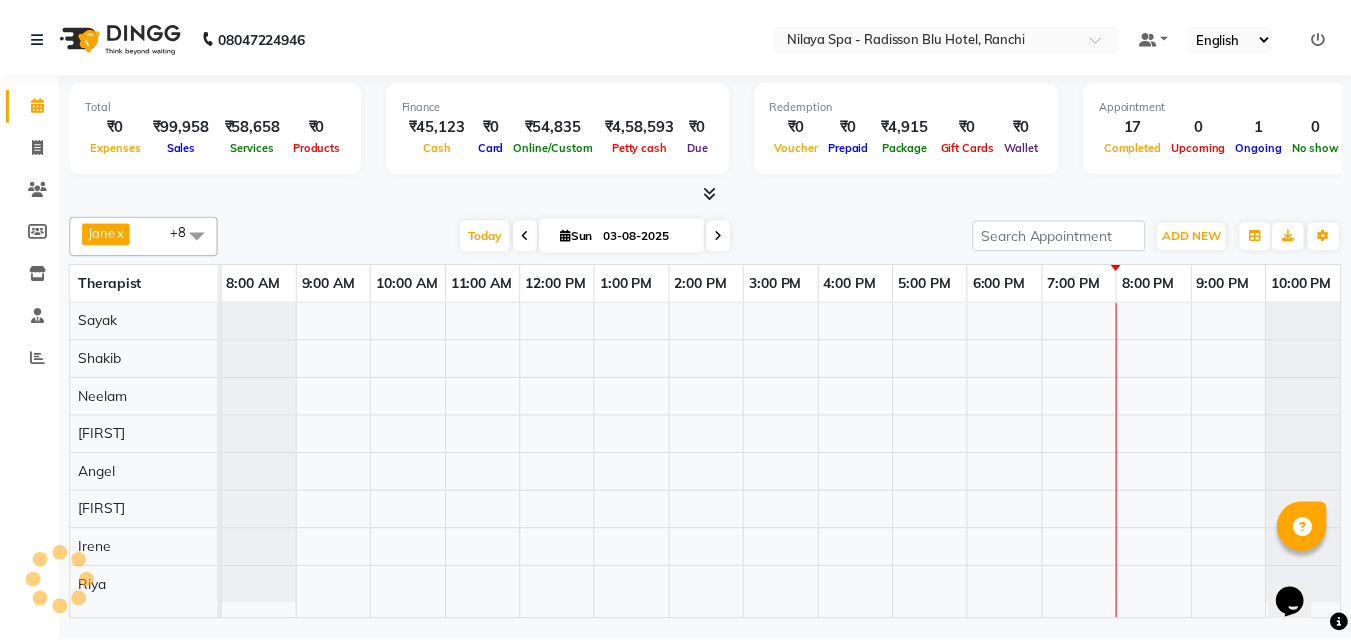 scroll, scrollTop: 0, scrollLeft: 0, axis: both 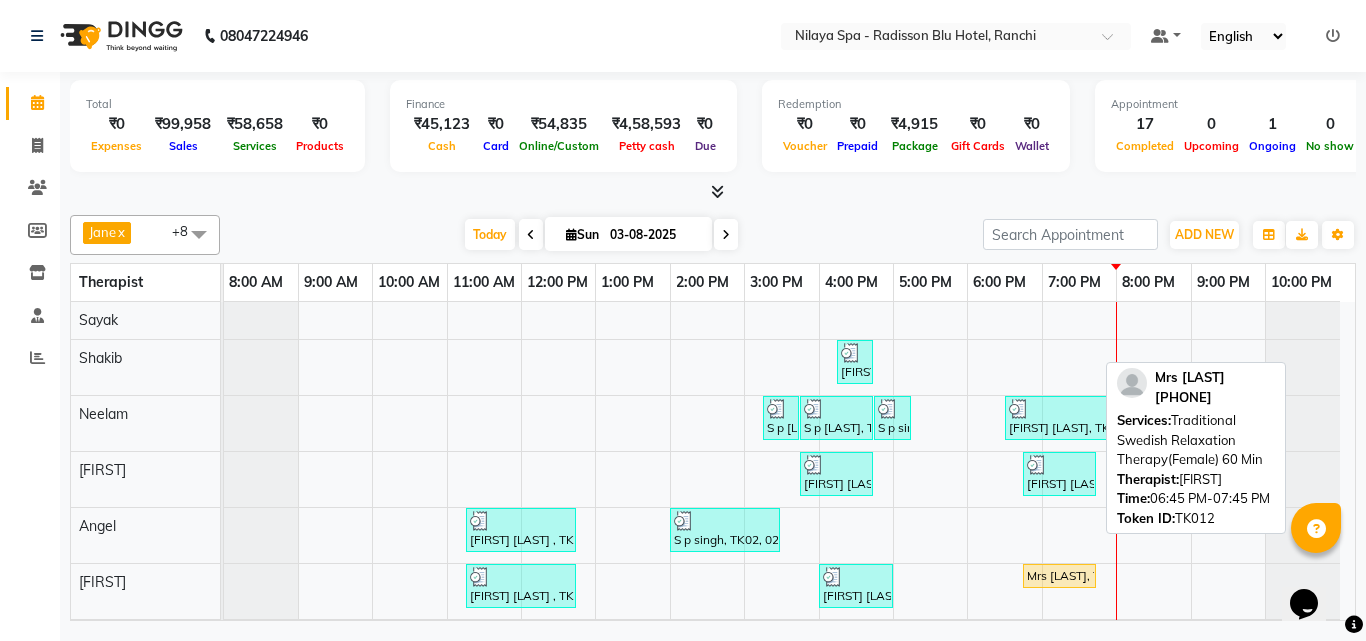click on "Mrs [LAST], TK12, 06:45 PM-07:45 PM, Traditional Swedish Relaxation Therapy(Female) 60 Min" at bounding box center (1059, 576) 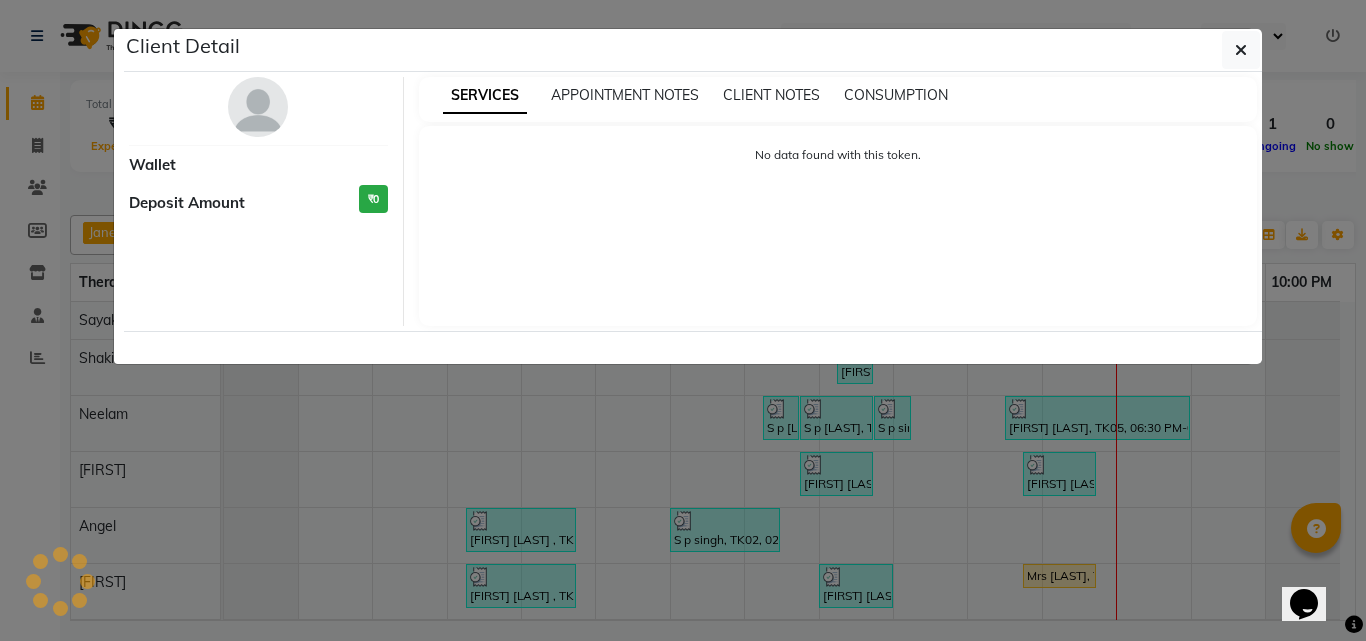 select on "1" 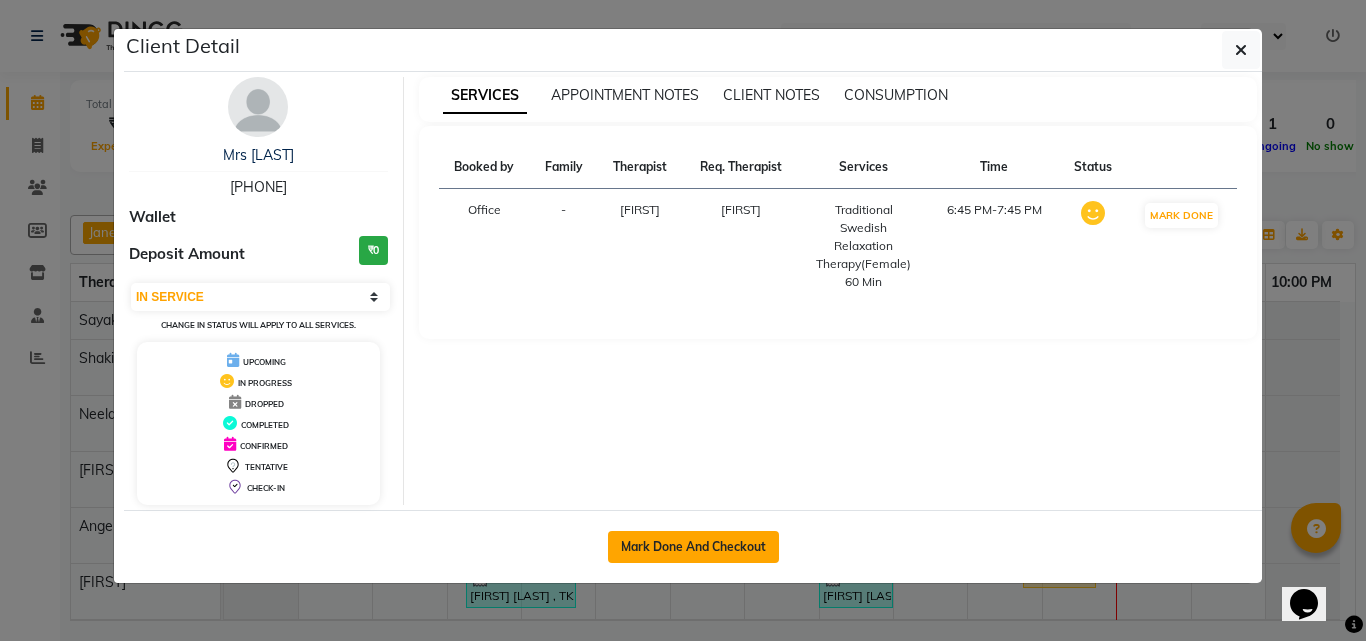 click on "Mark Done And Checkout" 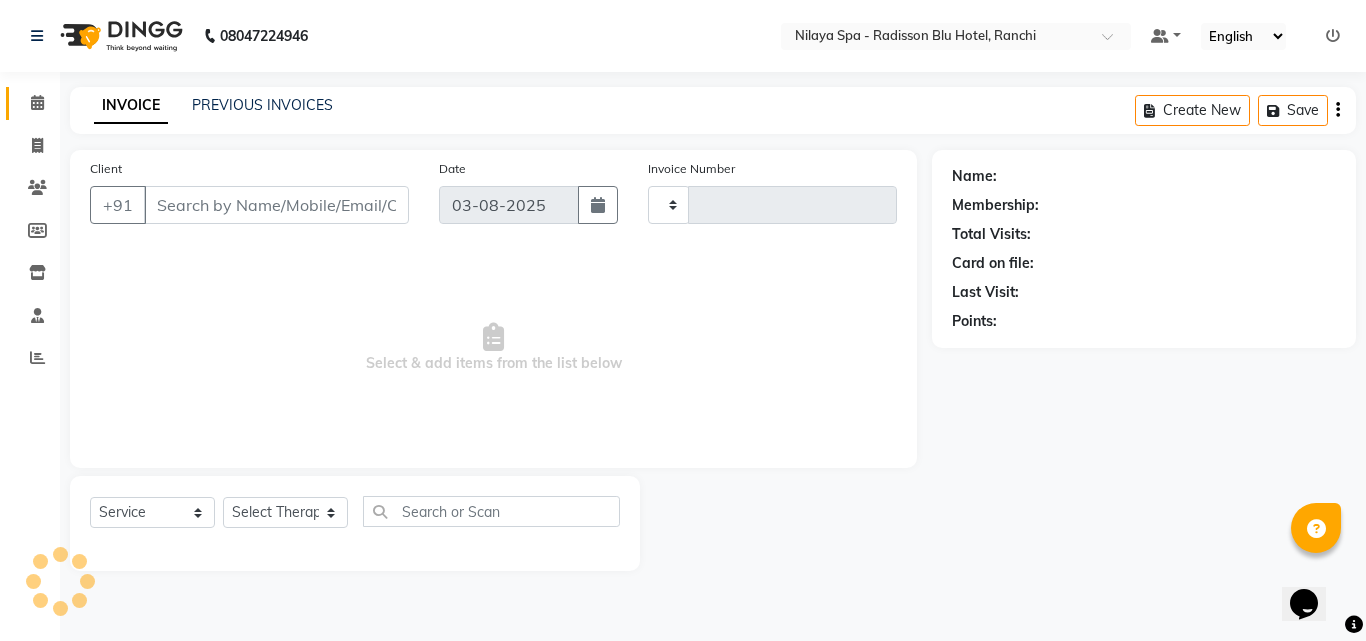 type on "1012" 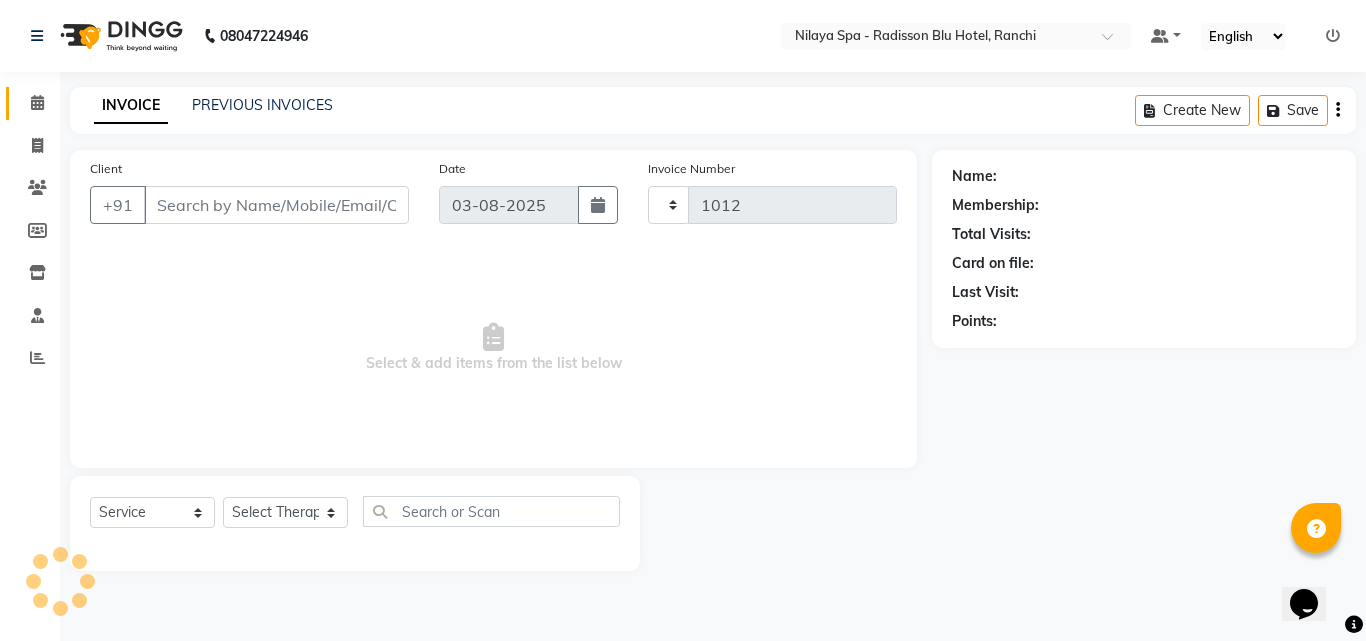 select on "8066" 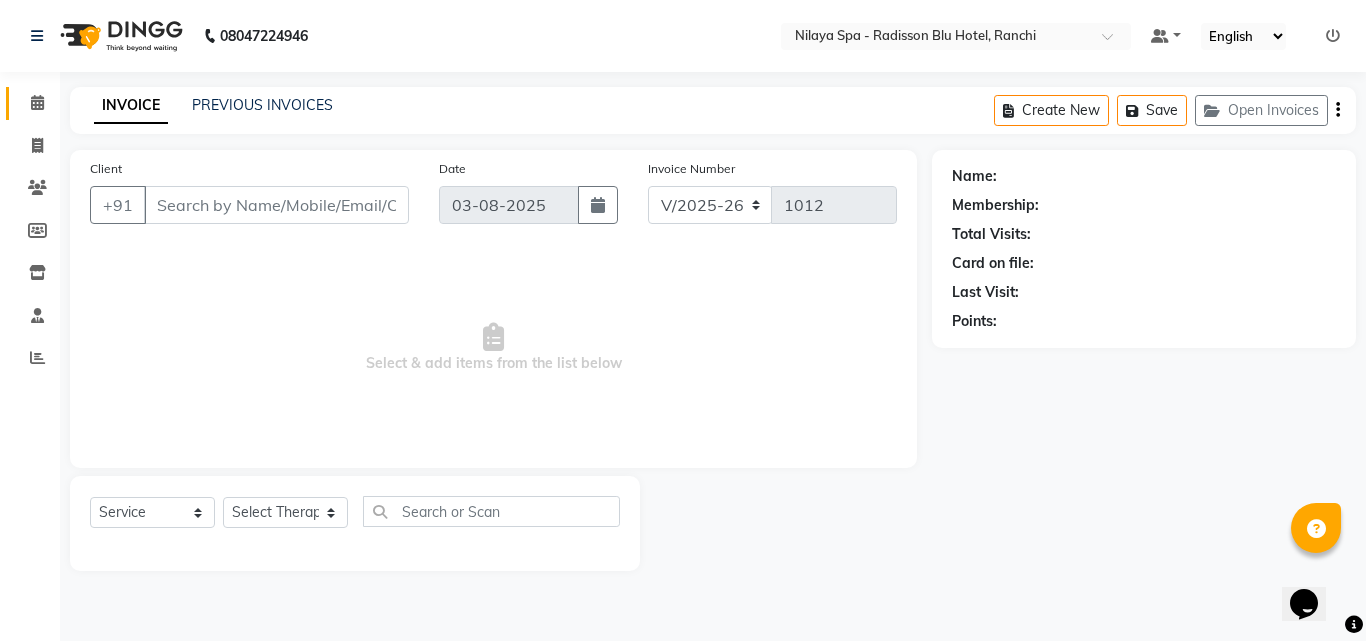 type on "[PHONE]" 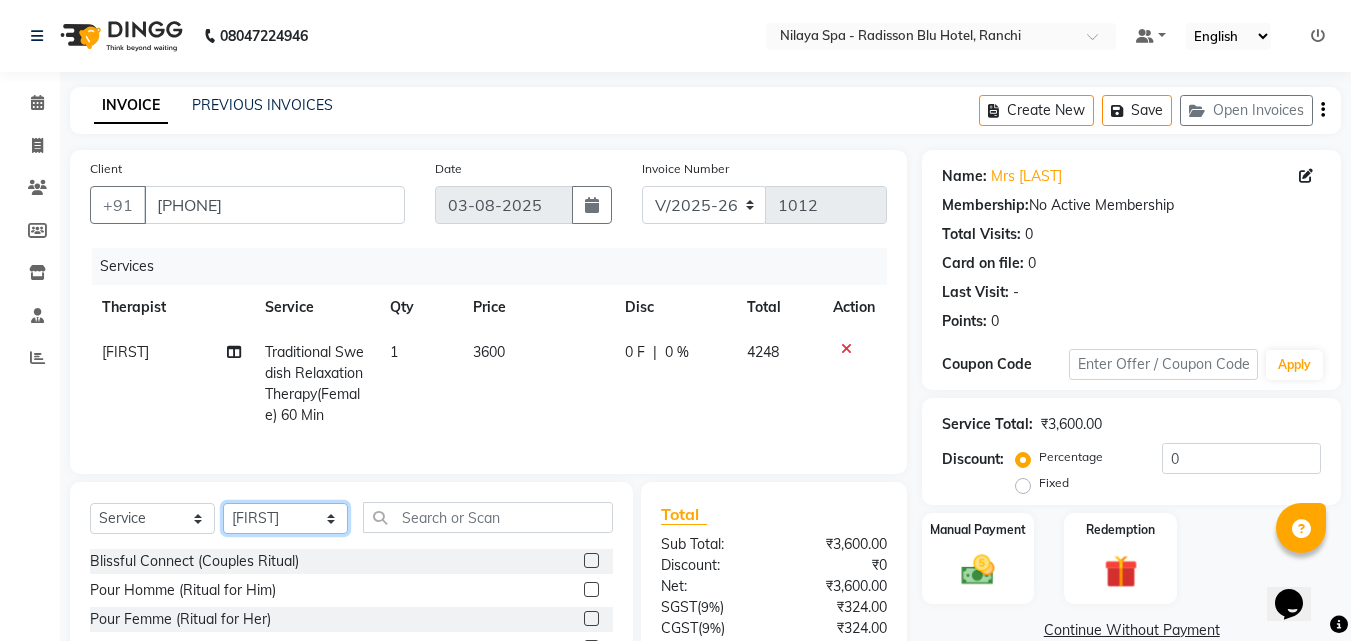 click on "Select Therapist Angel Guriya Irene Jane Nana Neelam  Office  Riya Sayak Shakib" 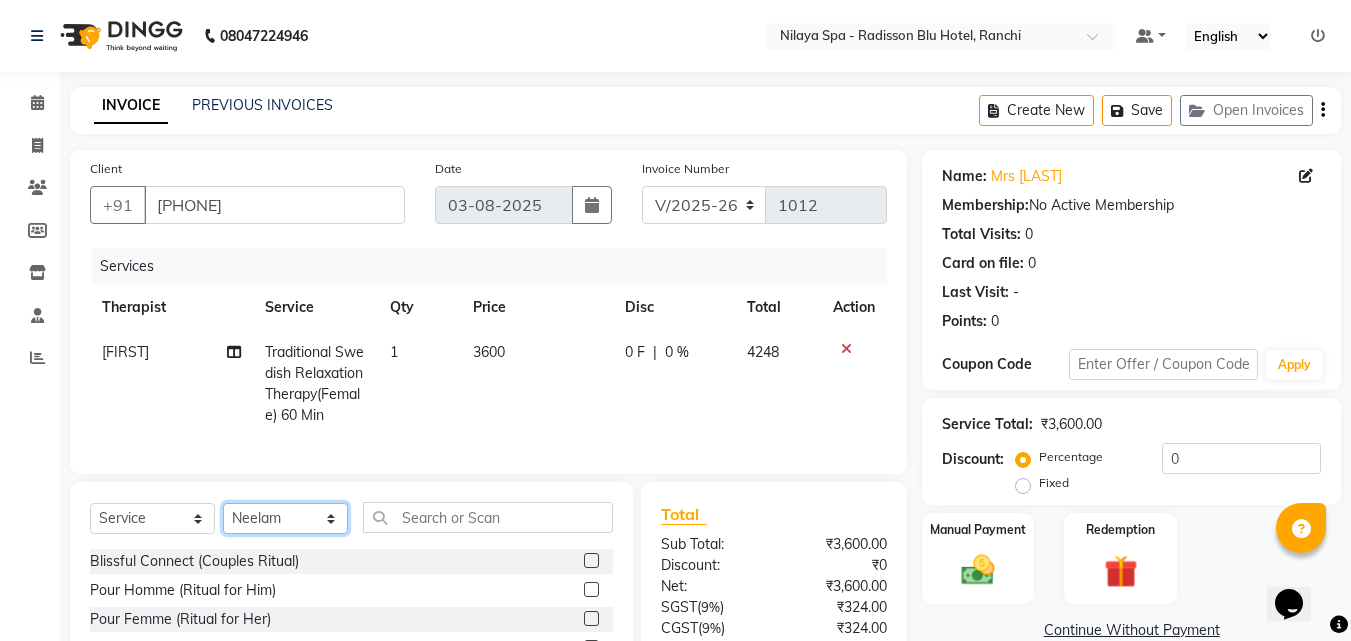 click on "Select Therapist Angel Guriya Irene Jane Nana Neelam  Office  Riya Sayak Shakib" 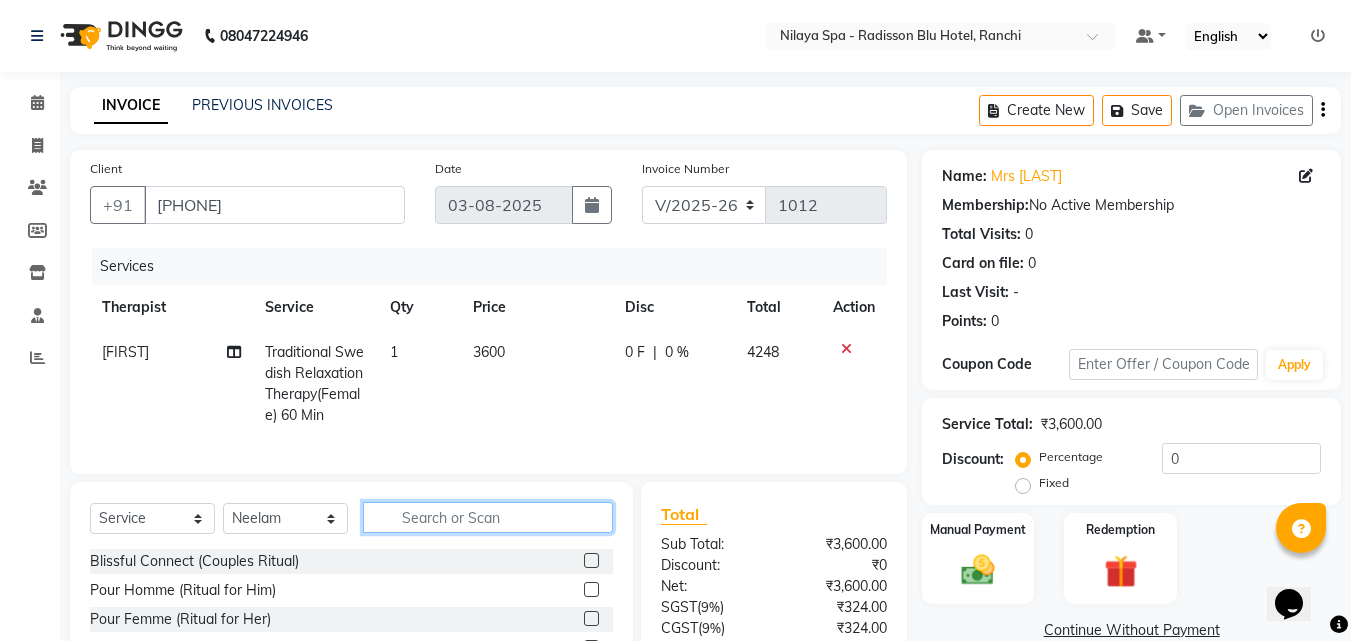click 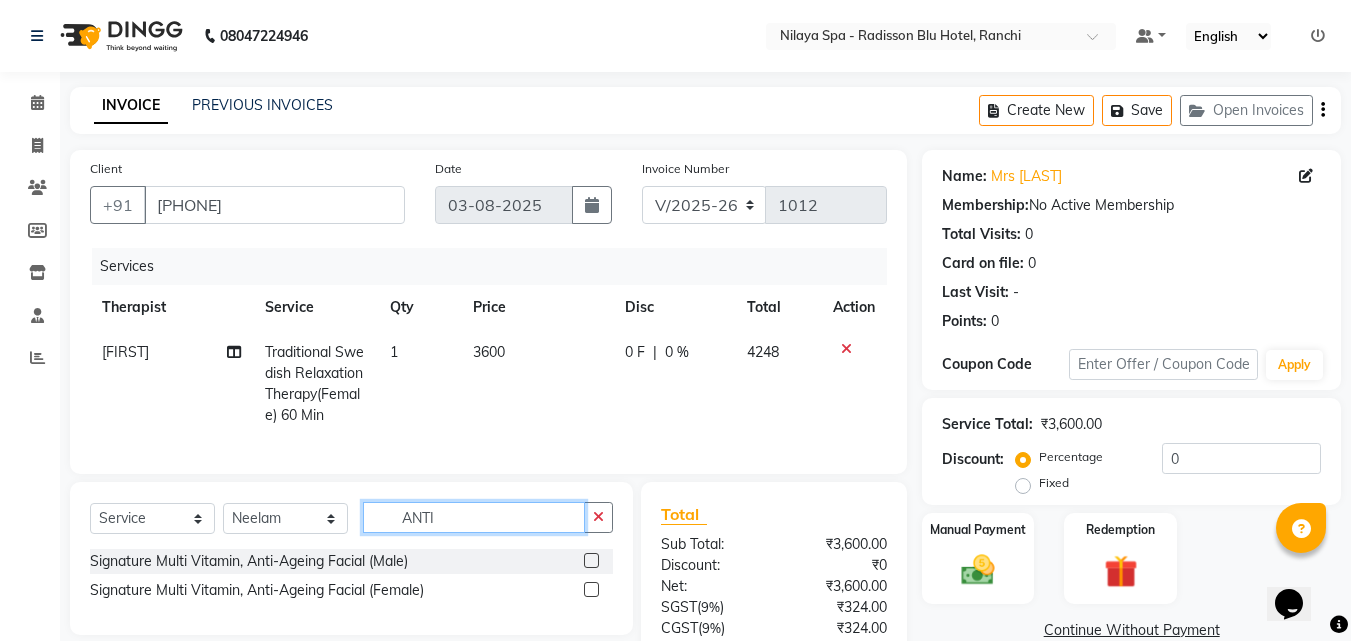 type on "ANTI" 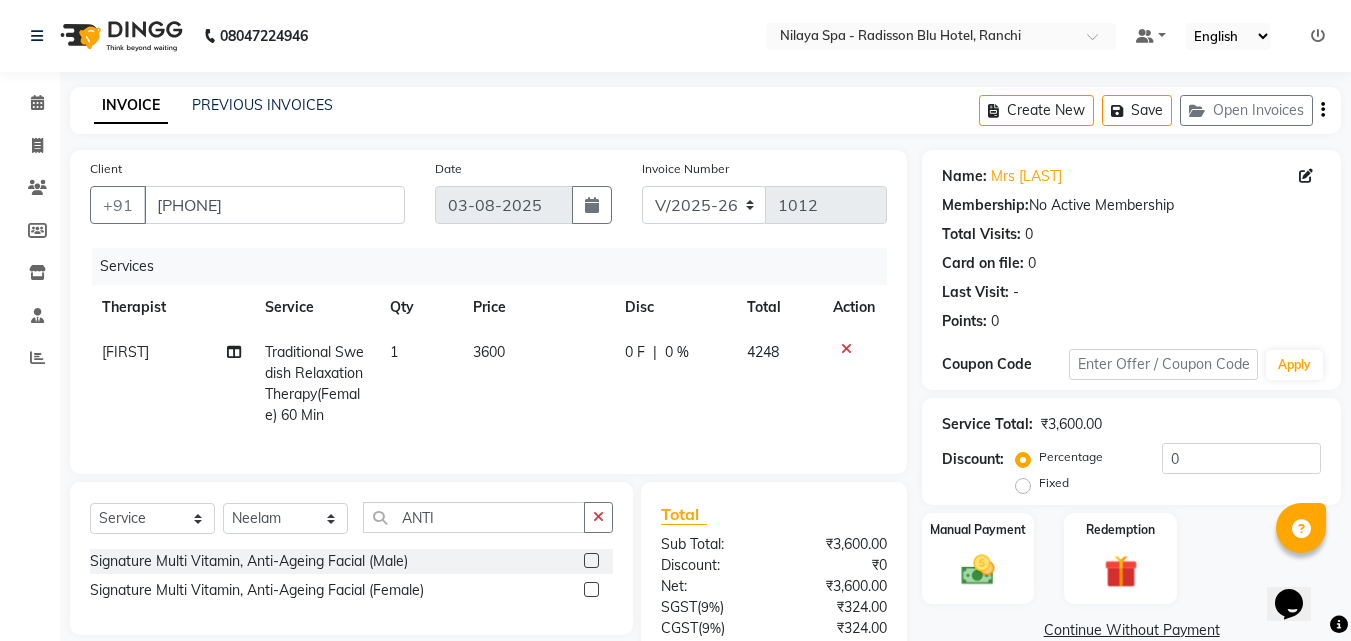 click 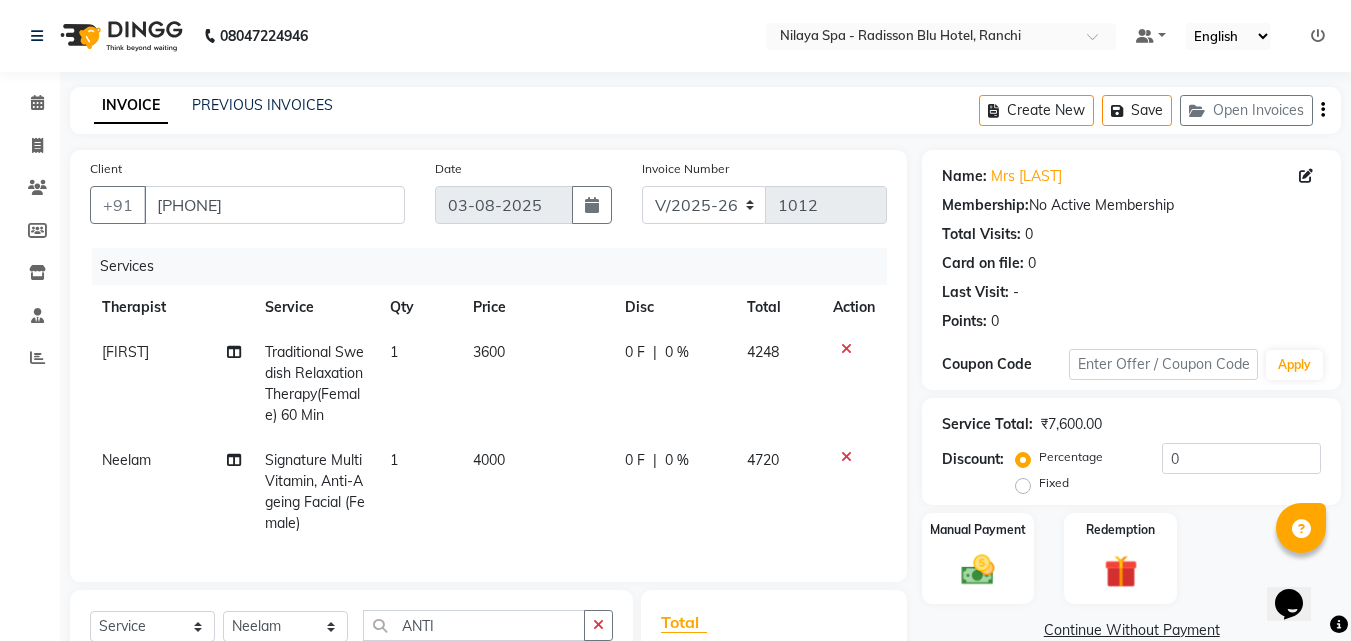 checkbox on "false" 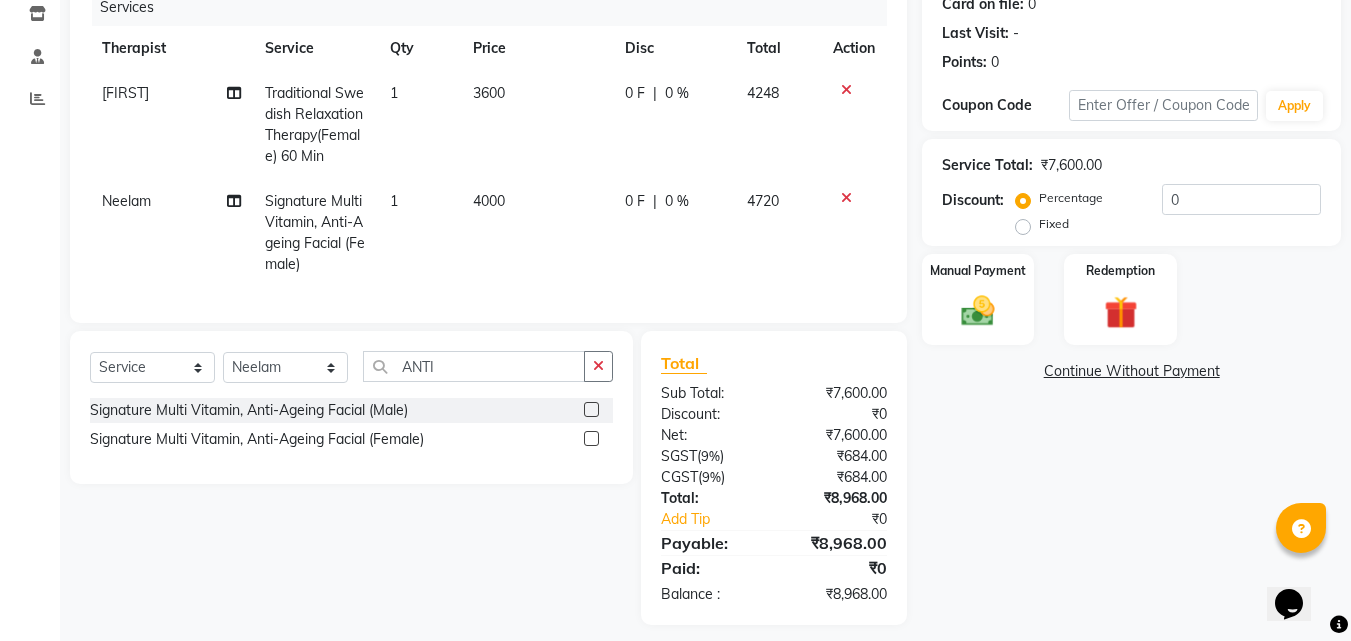 scroll, scrollTop: 288, scrollLeft: 0, axis: vertical 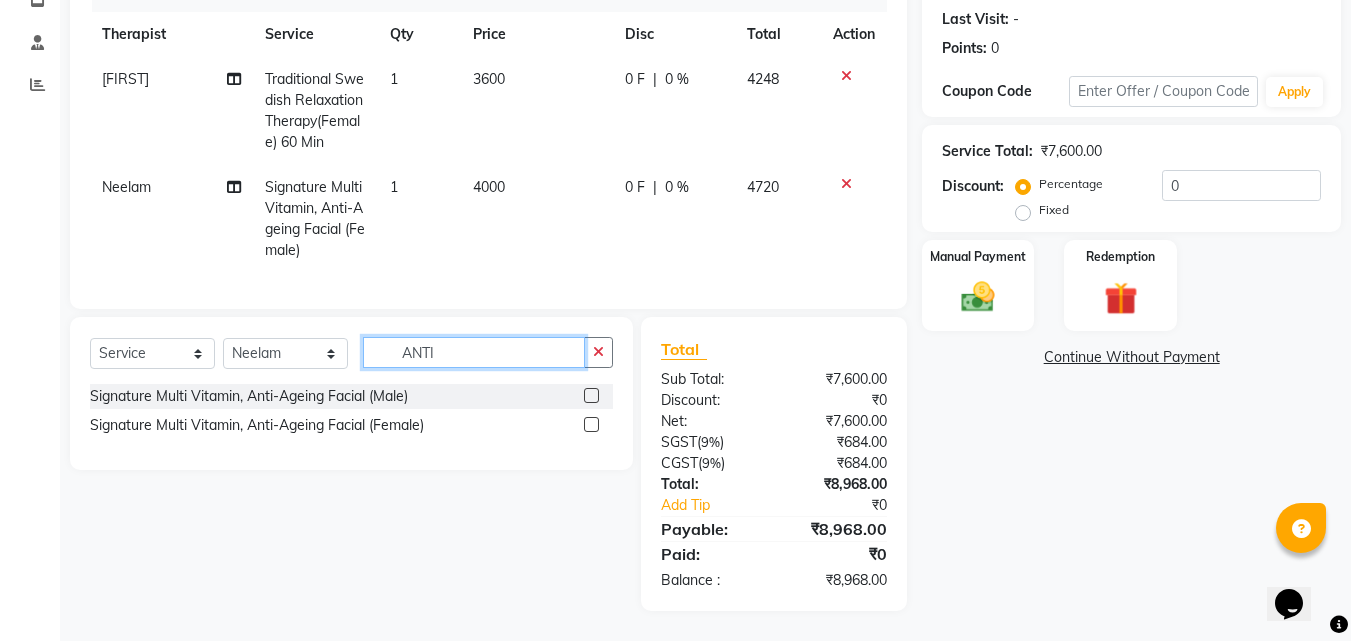 click on "ANTI" 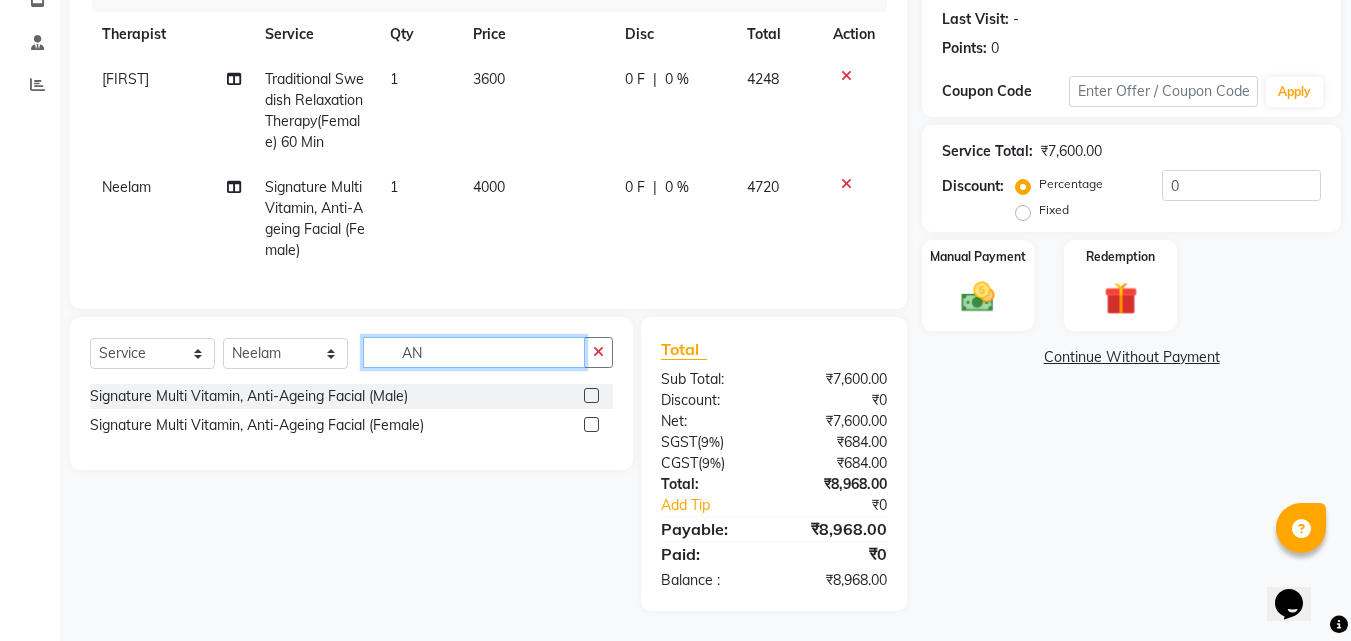 type on "A" 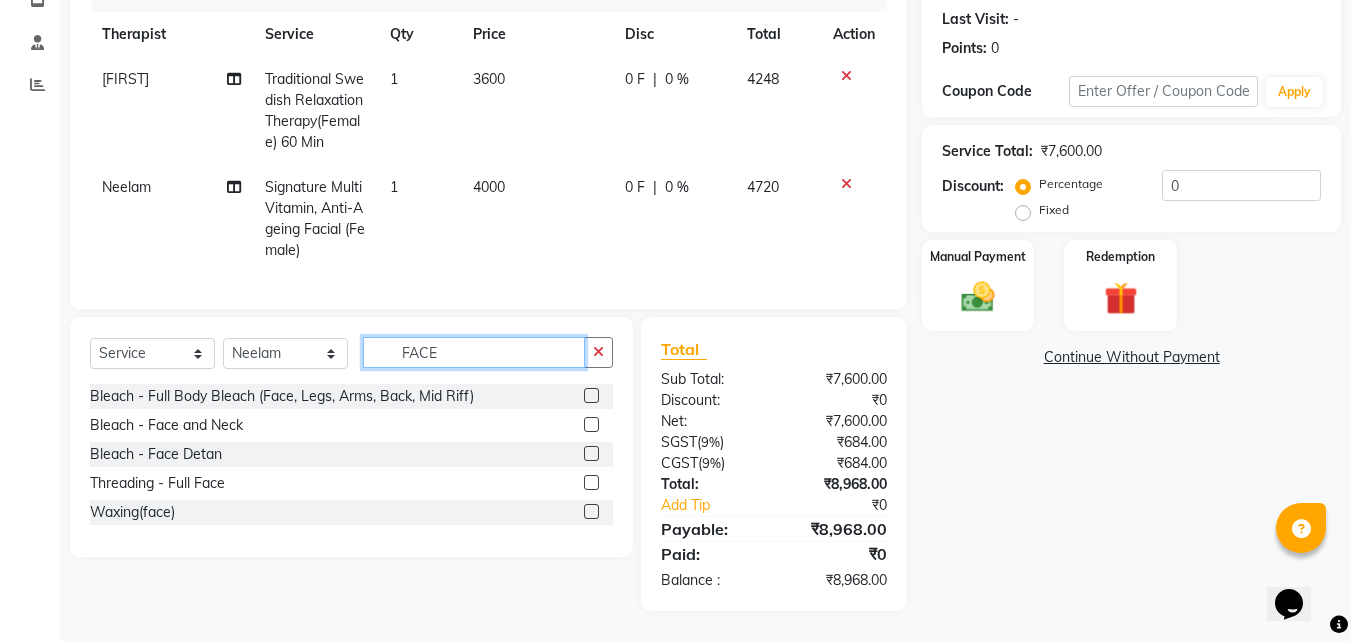 type on "FACE" 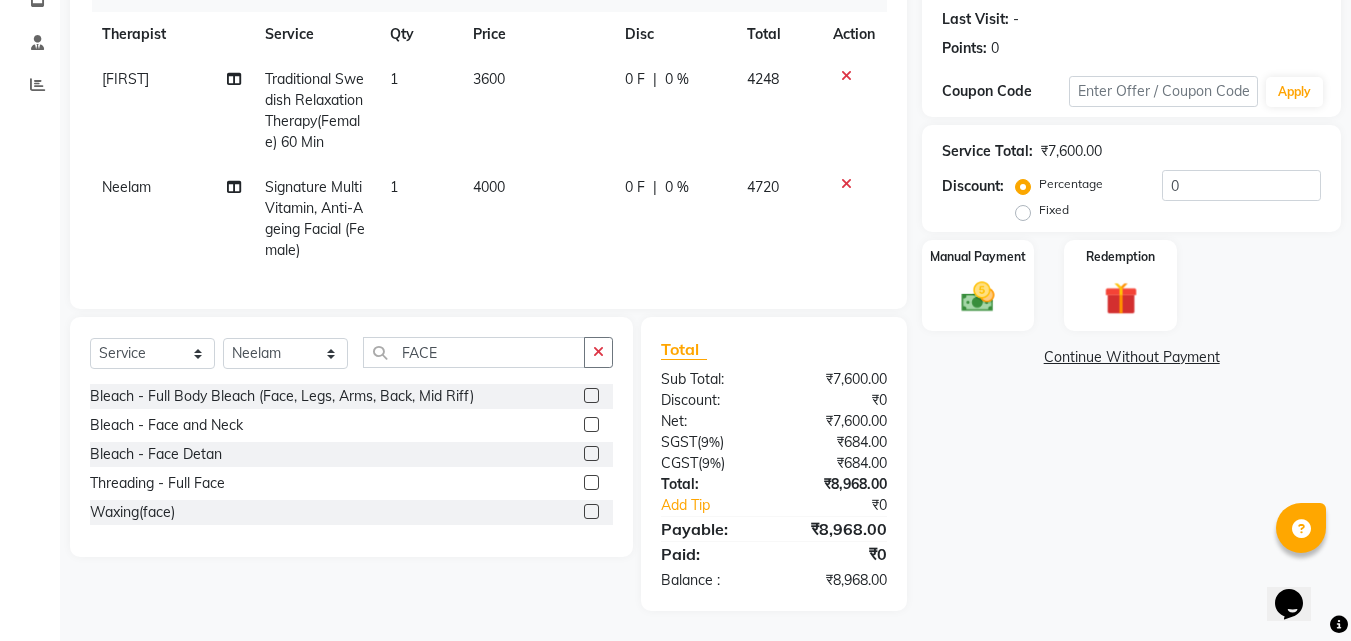 click 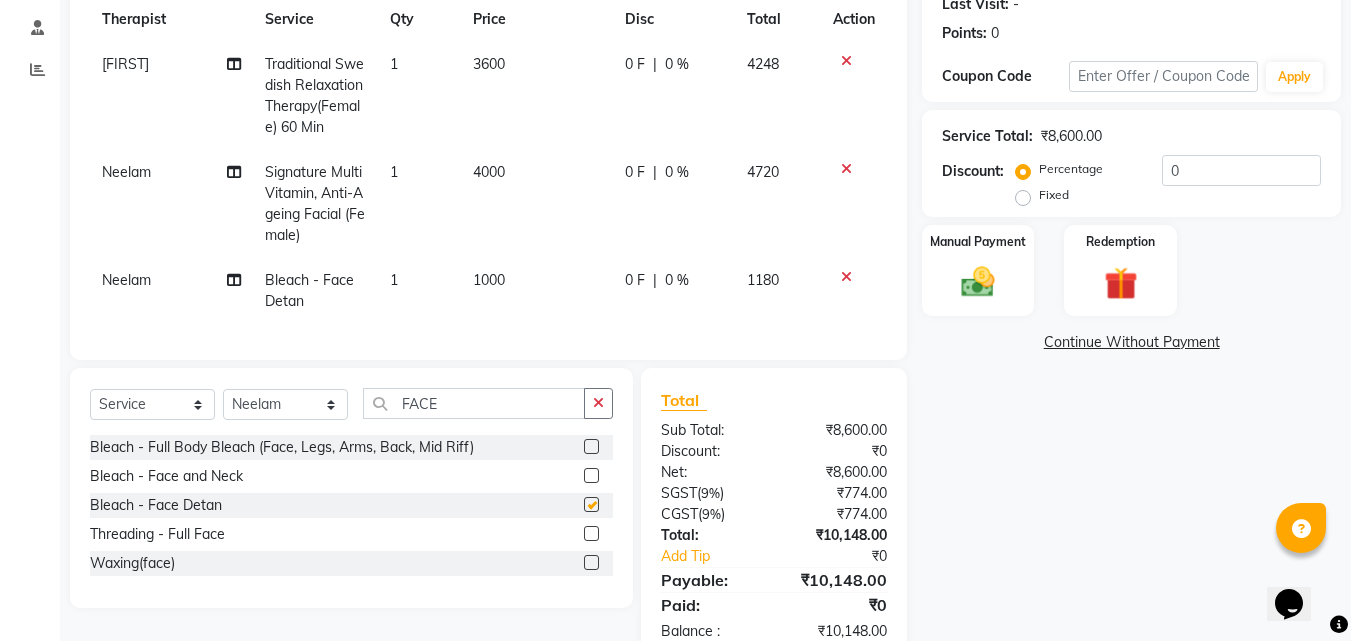 checkbox on "false" 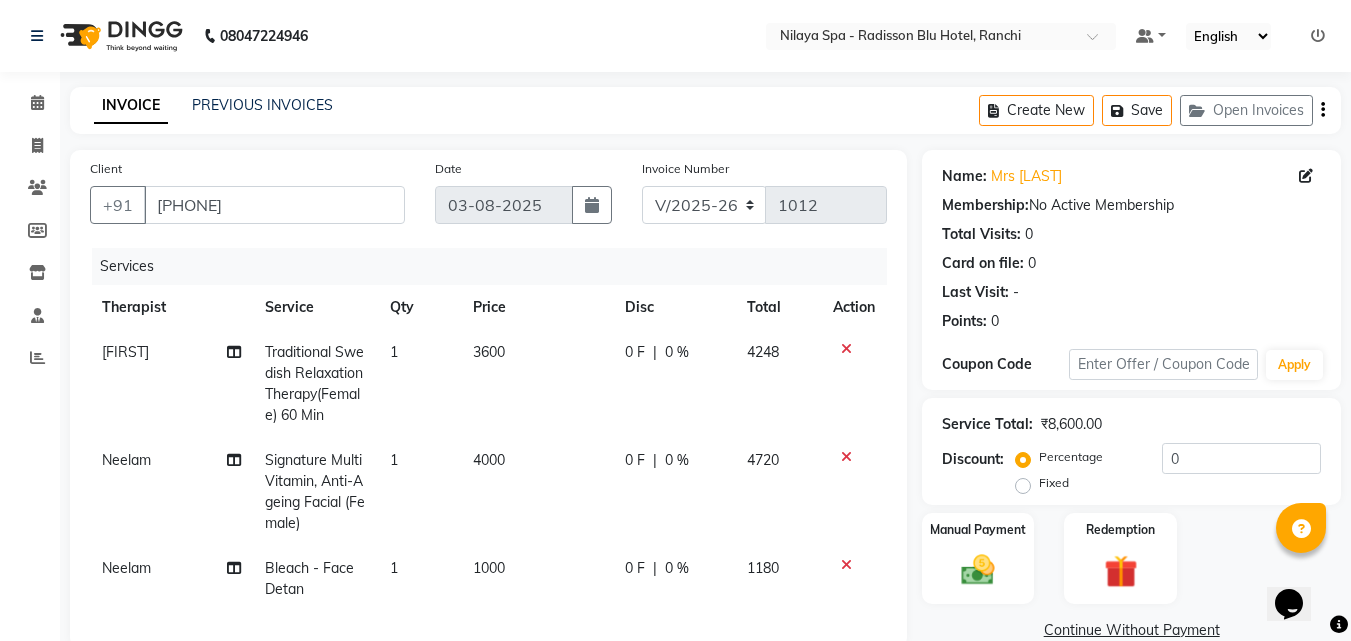 scroll, scrollTop: 300, scrollLeft: 0, axis: vertical 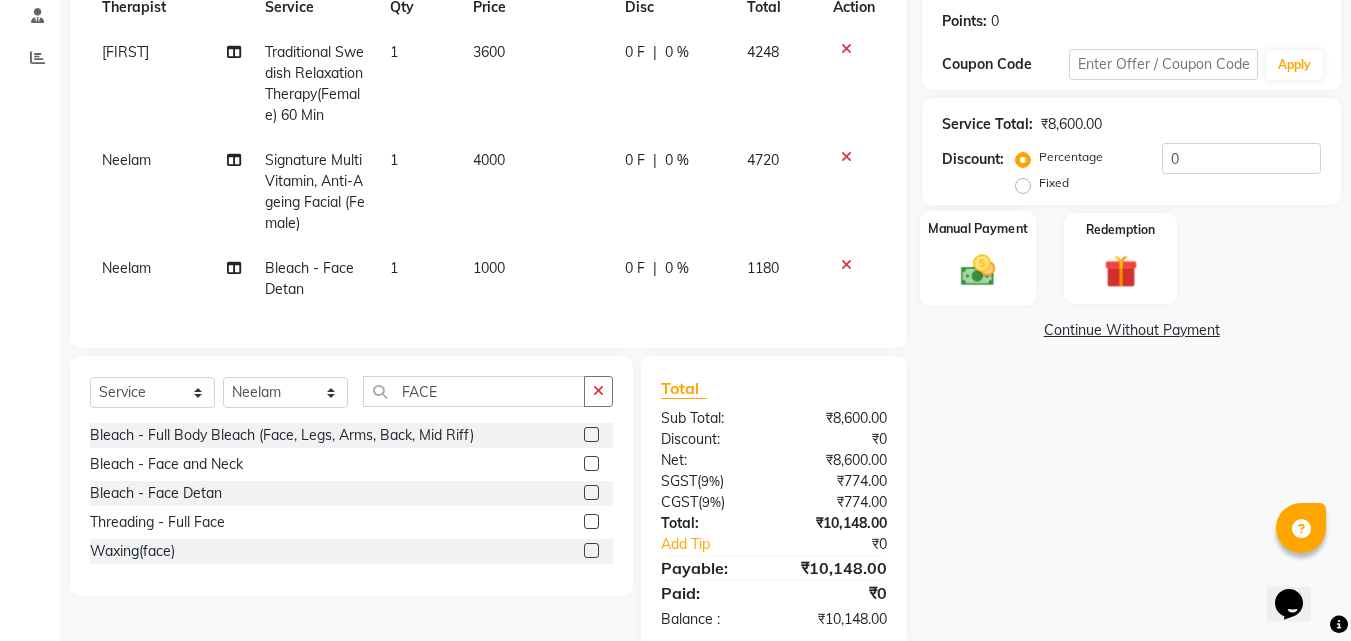 click 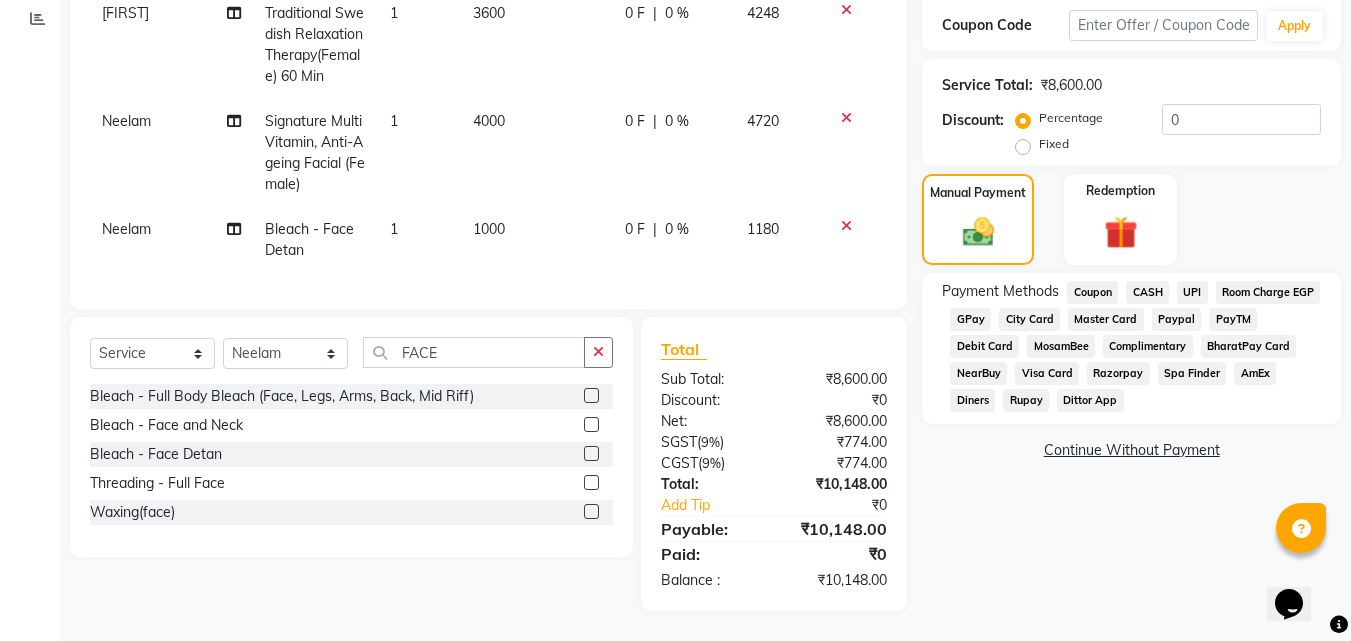 scroll, scrollTop: 354, scrollLeft: 0, axis: vertical 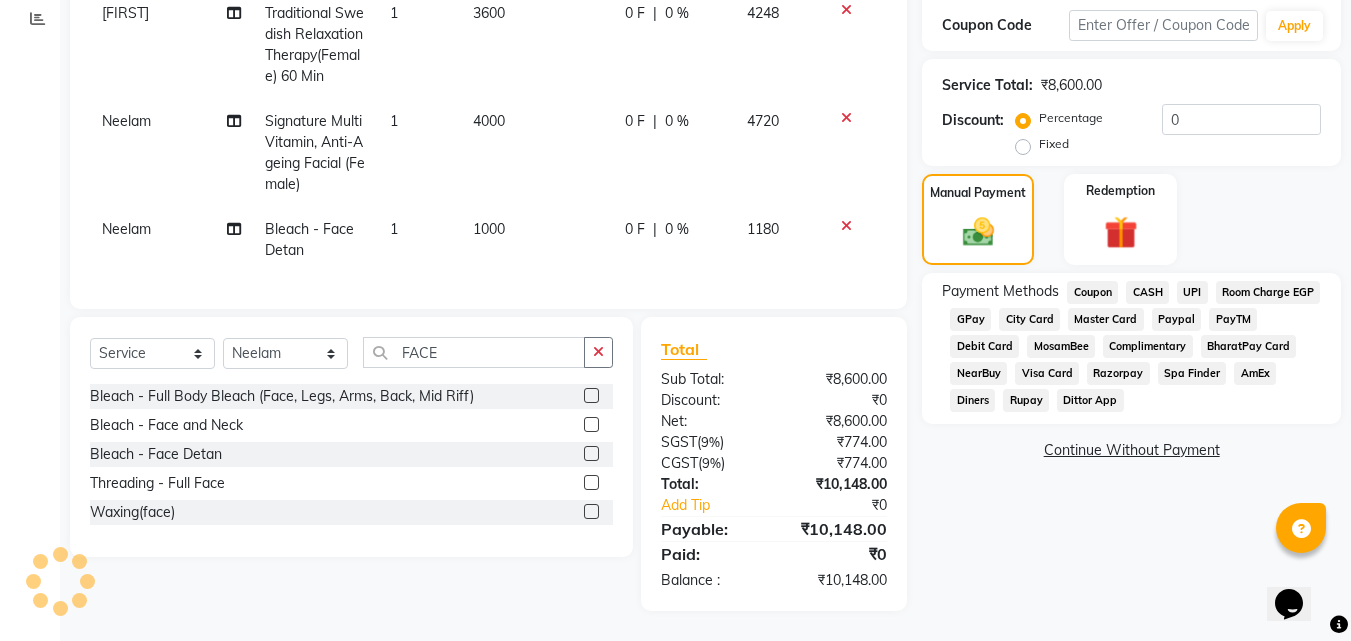 click on "UPI" 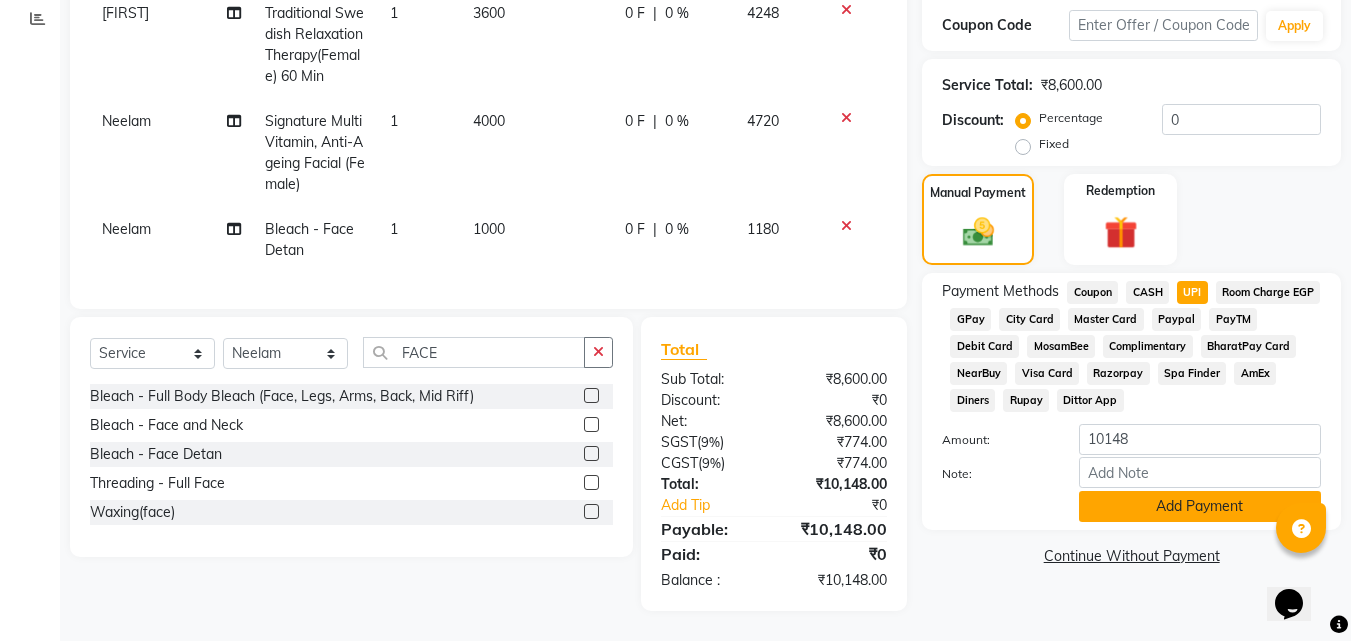click on "Add Payment" 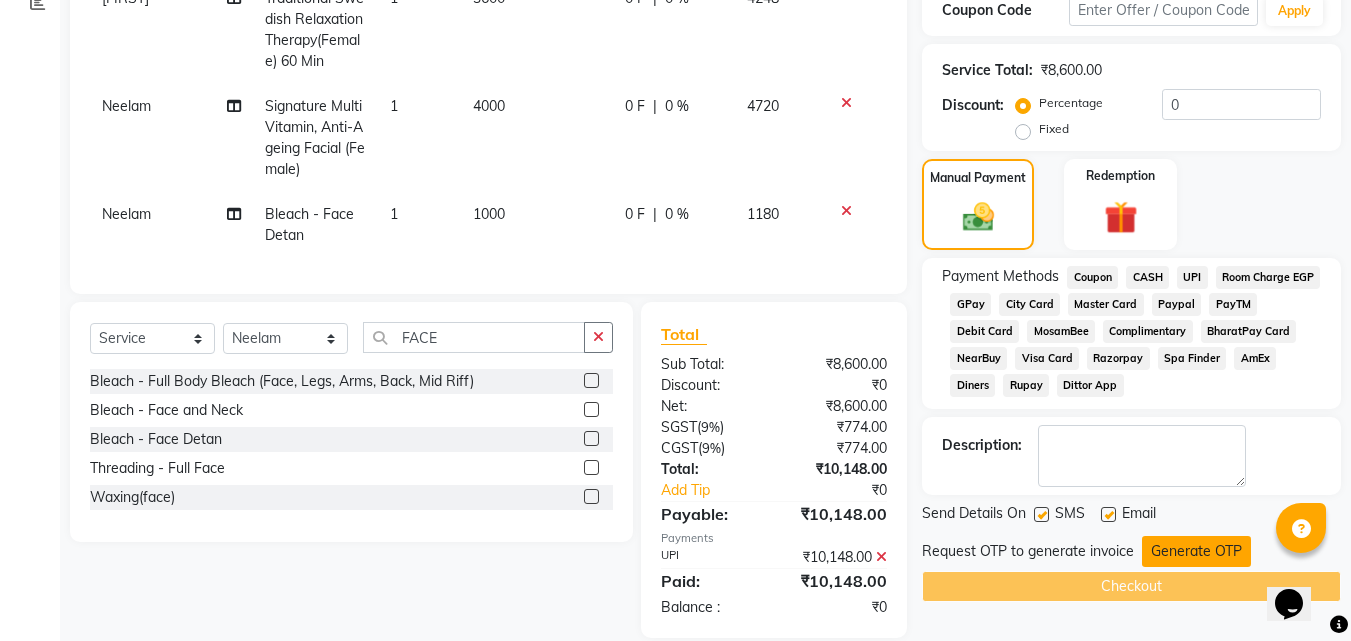 click on "Generate OTP" 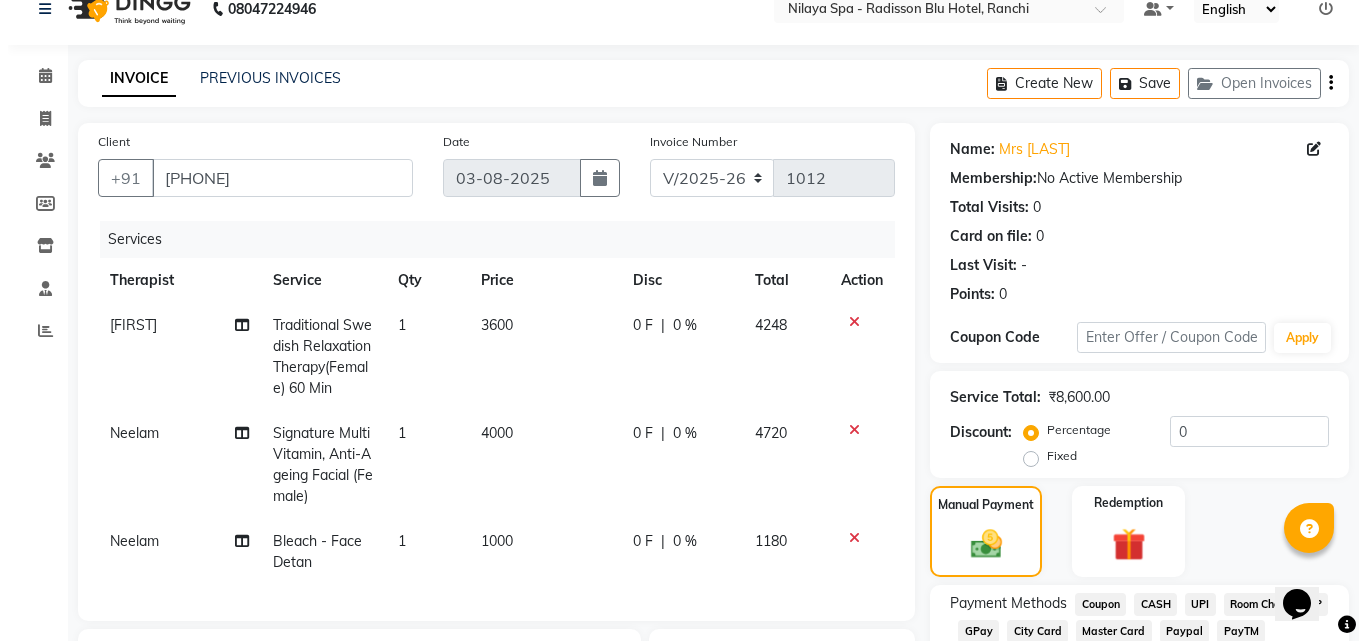 scroll, scrollTop: 0, scrollLeft: 0, axis: both 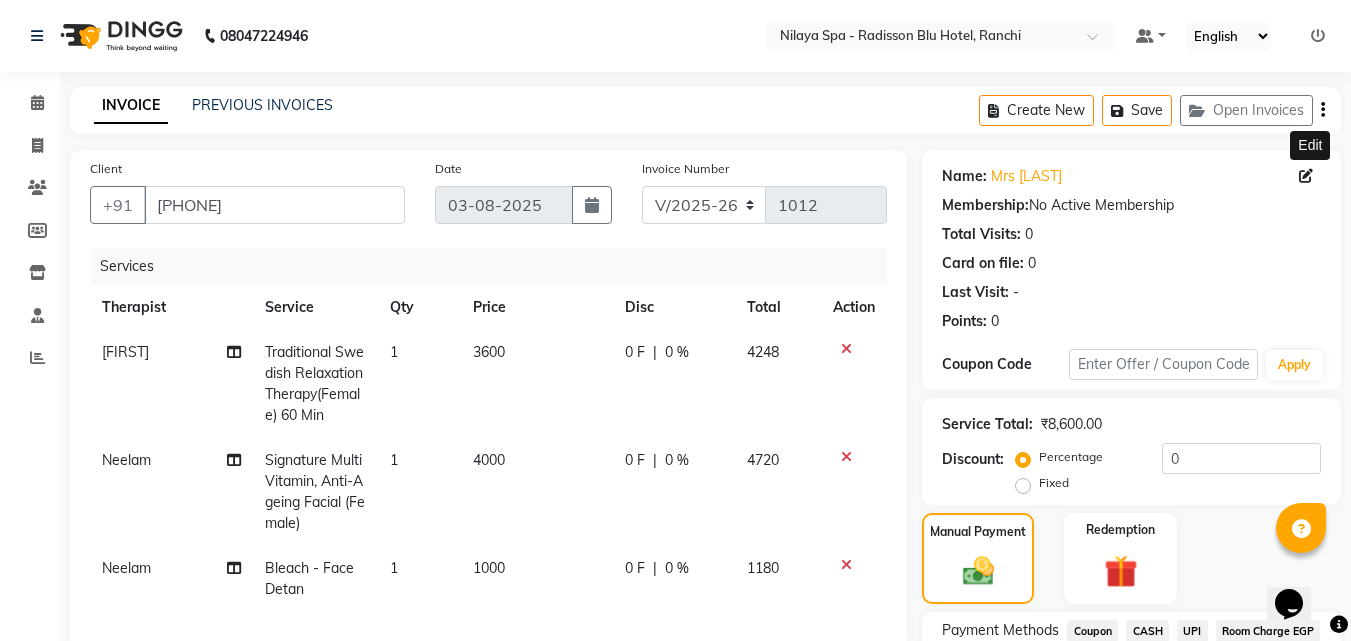 click 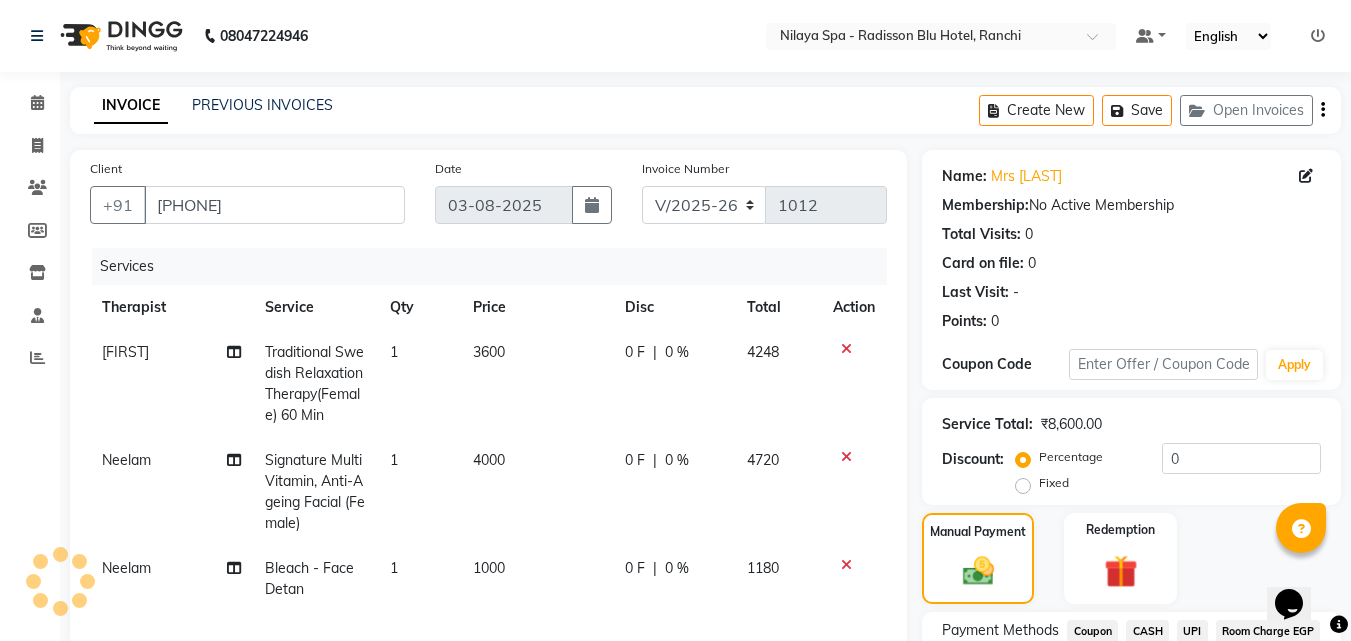 select on "male" 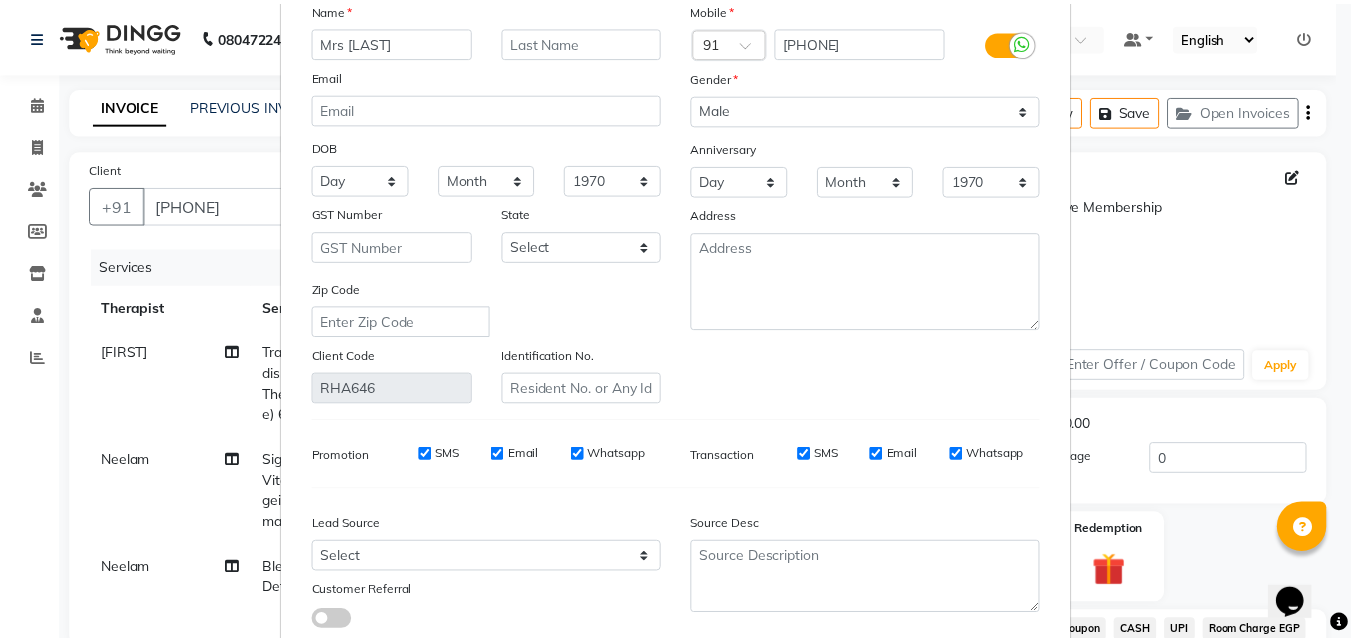 scroll, scrollTop: 246, scrollLeft: 0, axis: vertical 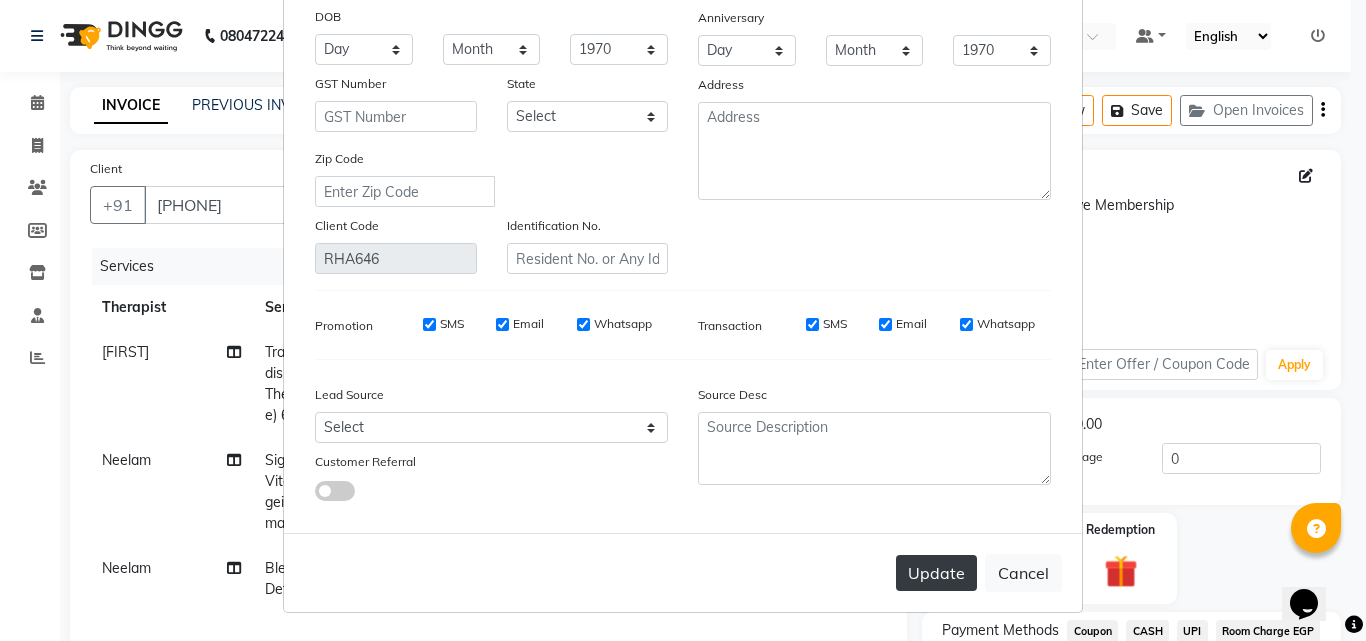 click on "Update" at bounding box center [936, 573] 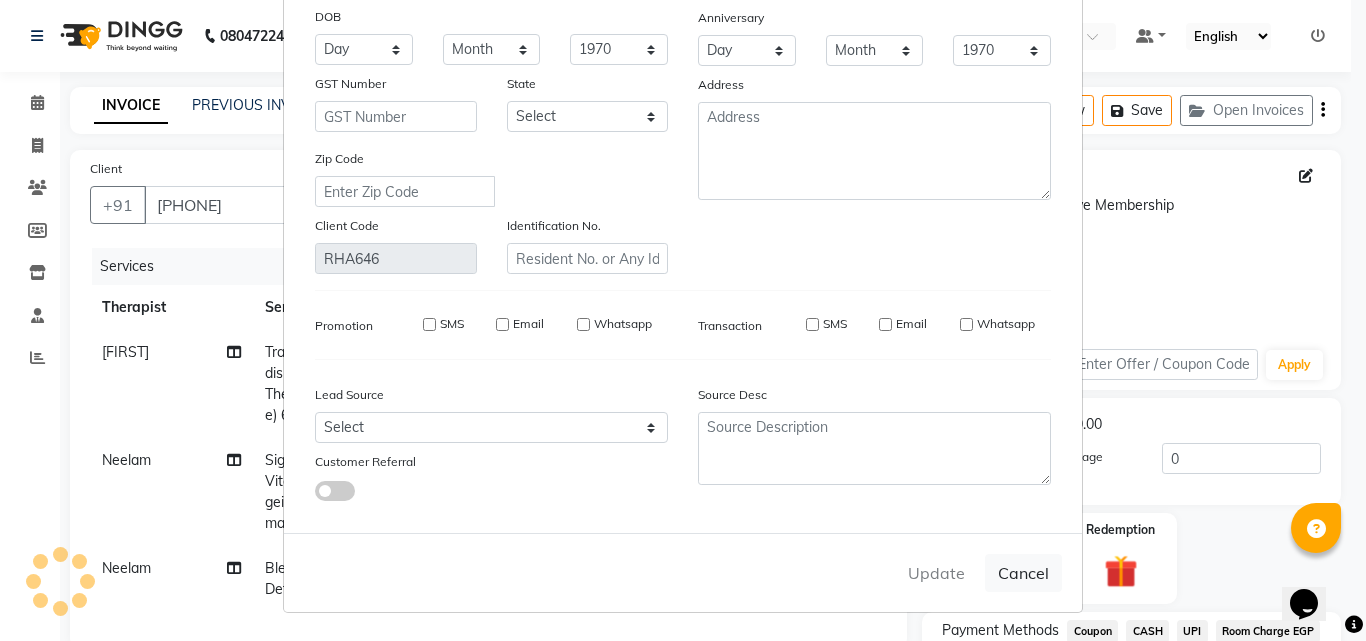 type 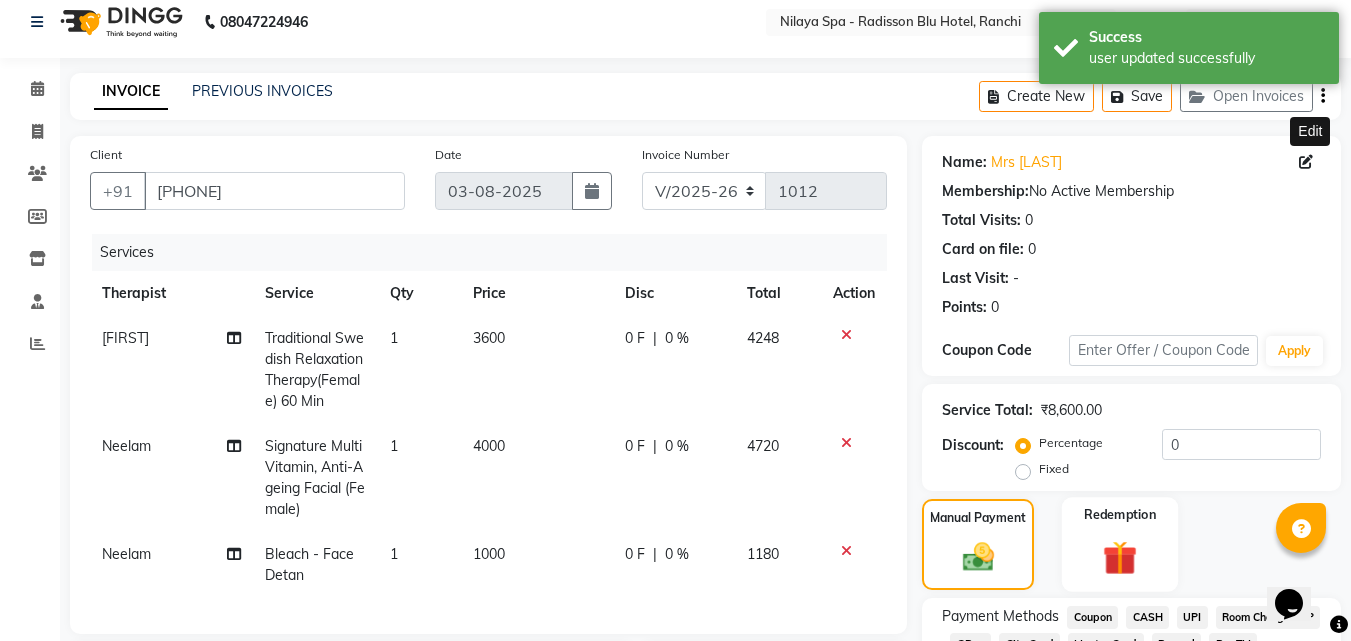 scroll, scrollTop: 396, scrollLeft: 0, axis: vertical 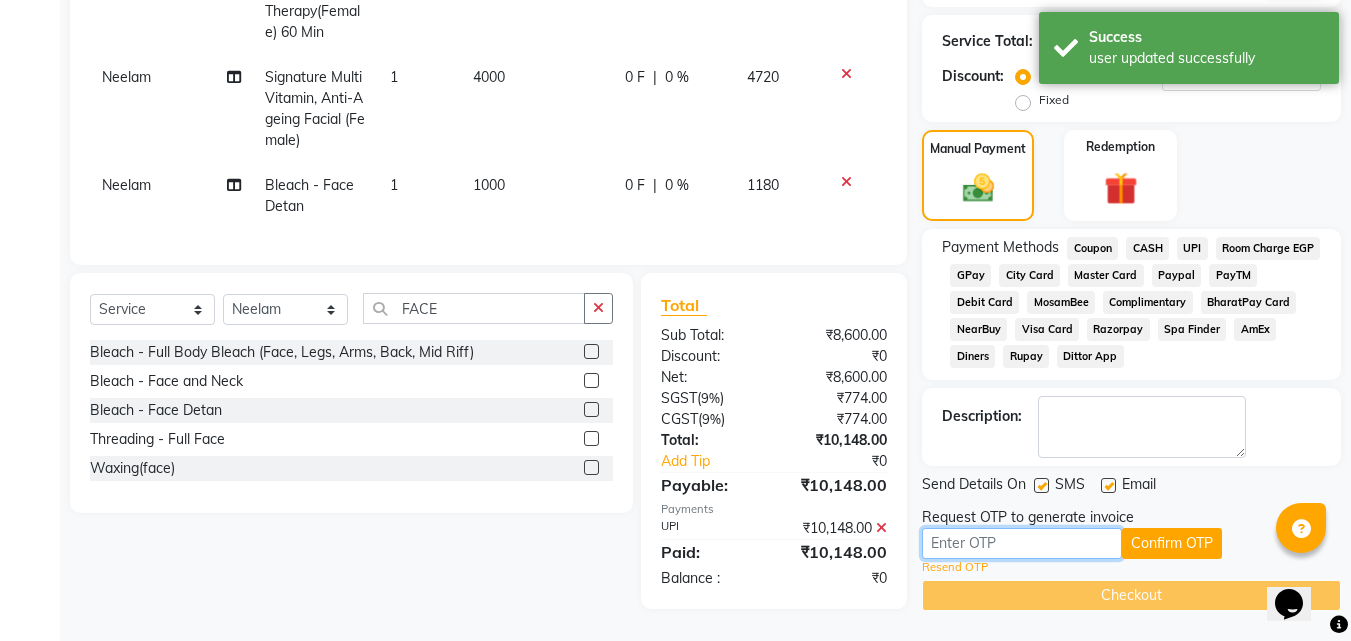 click at bounding box center [1022, 543] 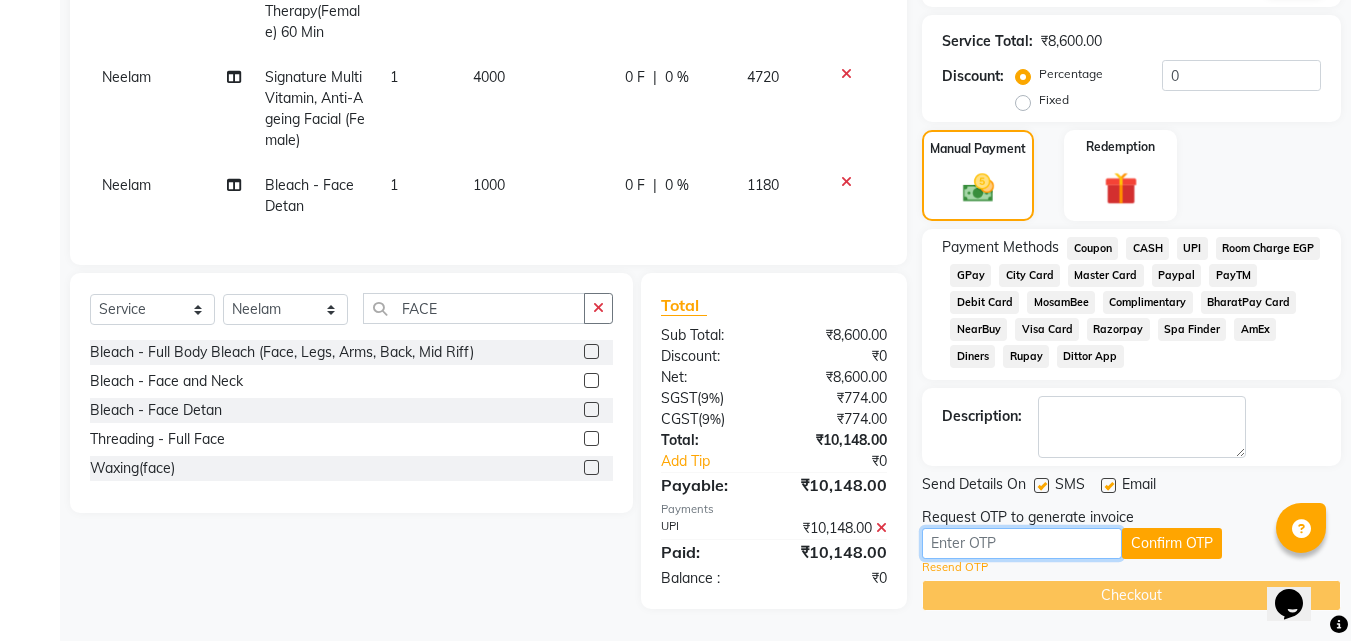 click at bounding box center (1022, 543) 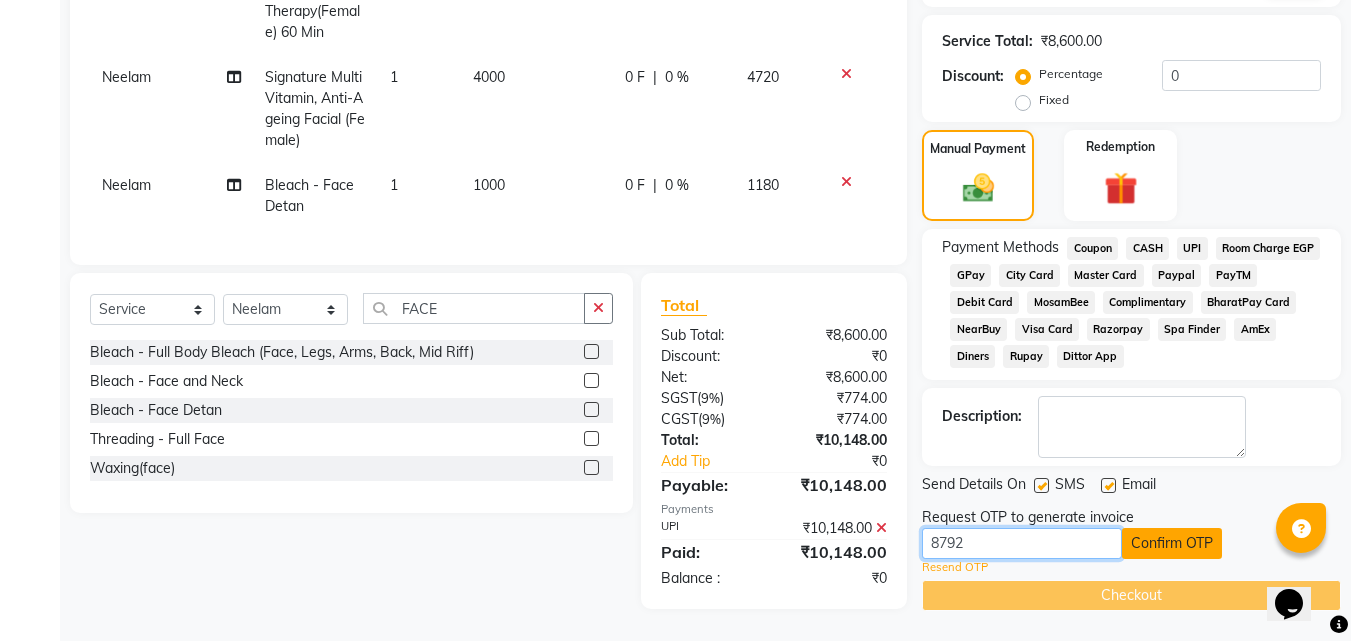type on "8792" 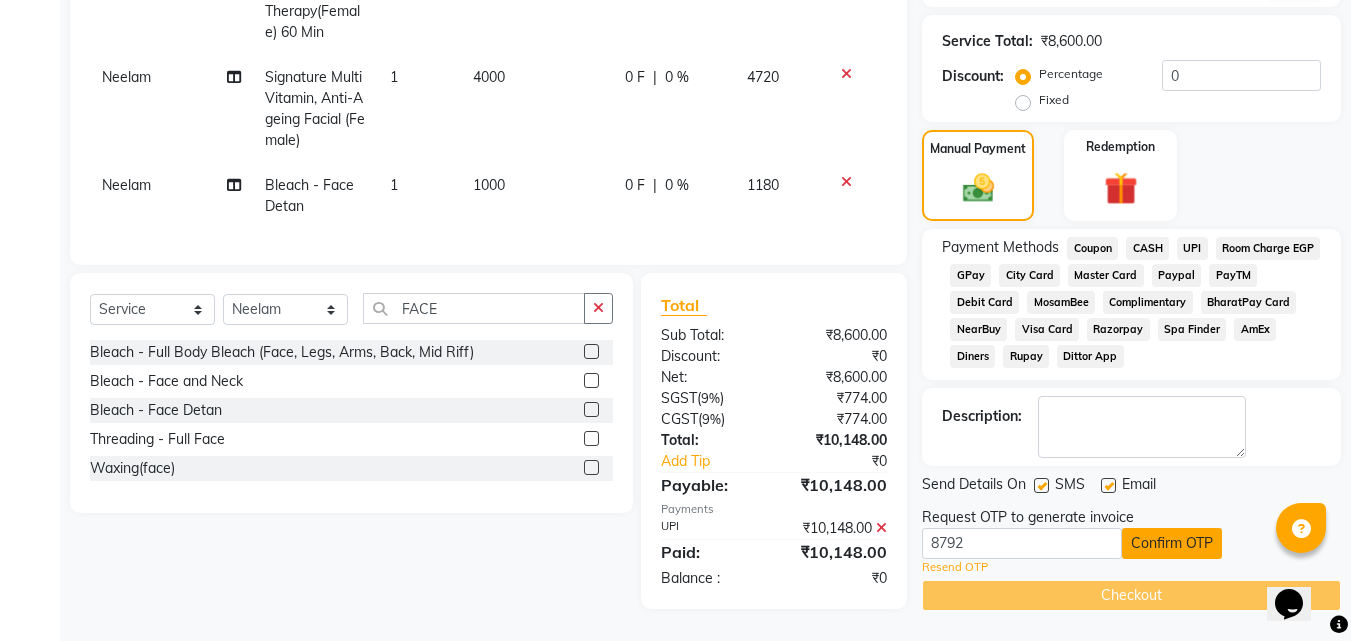 click on "Confirm OTP" 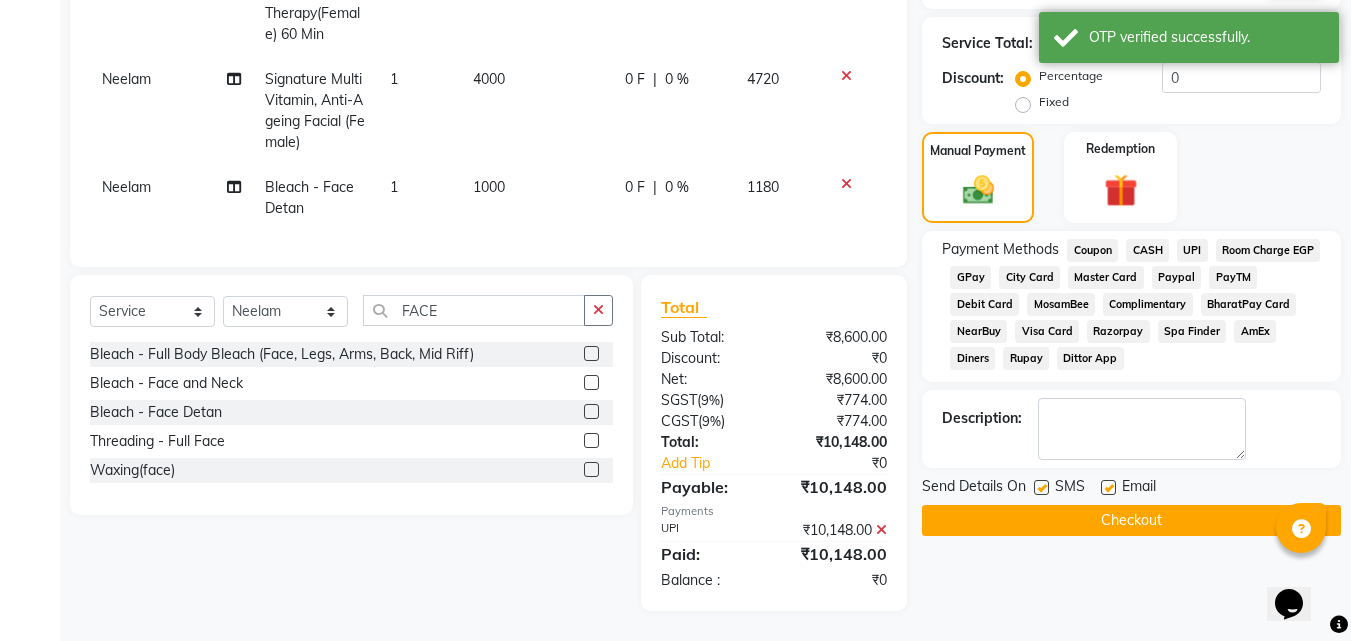 click on "Checkout" 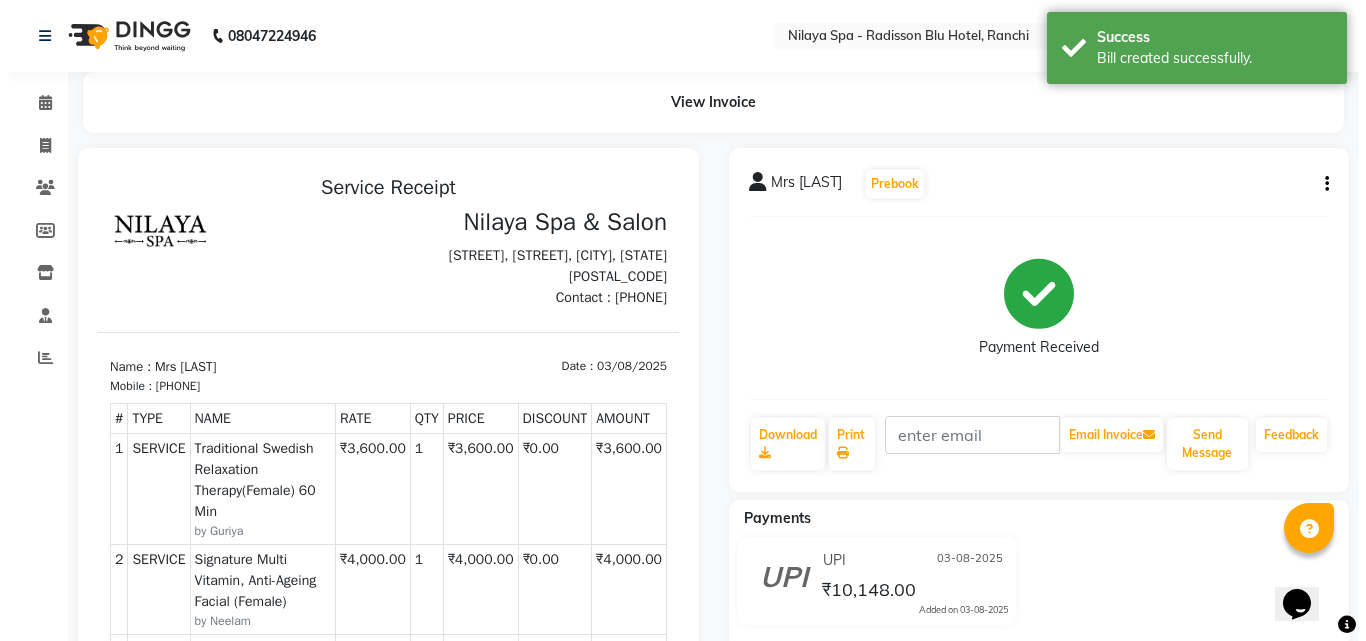 scroll, scrollTop: 0, scrollLeft: 0, axis: both 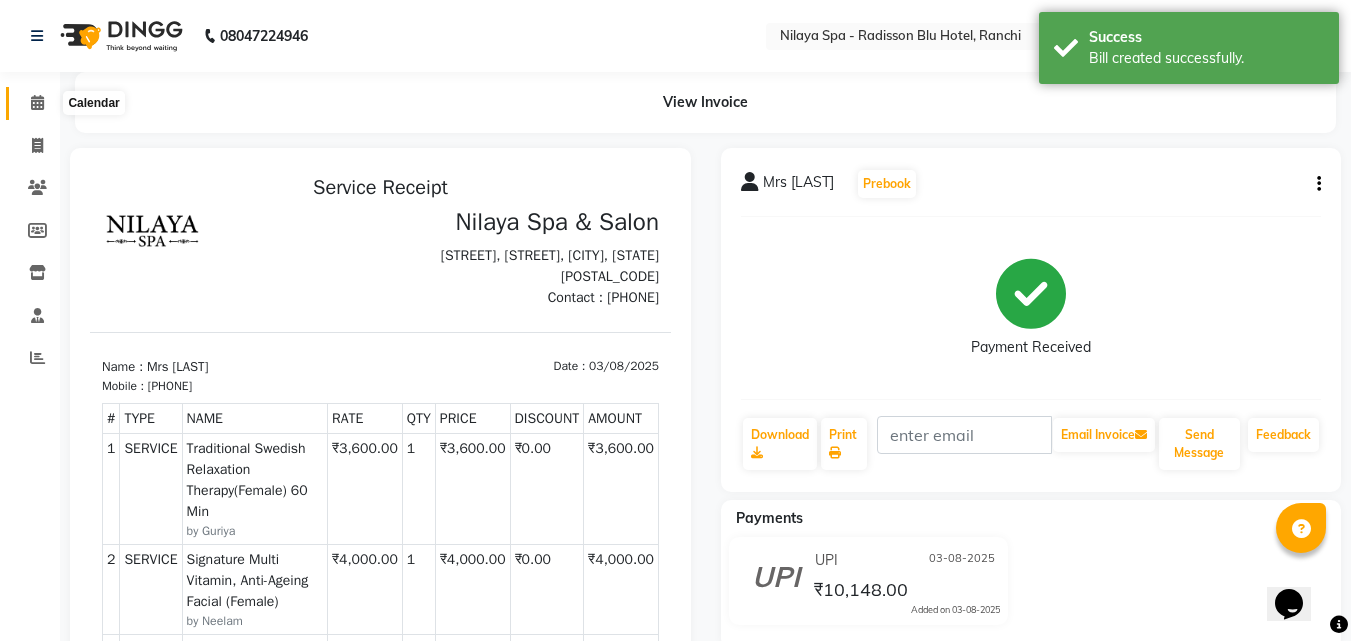 click 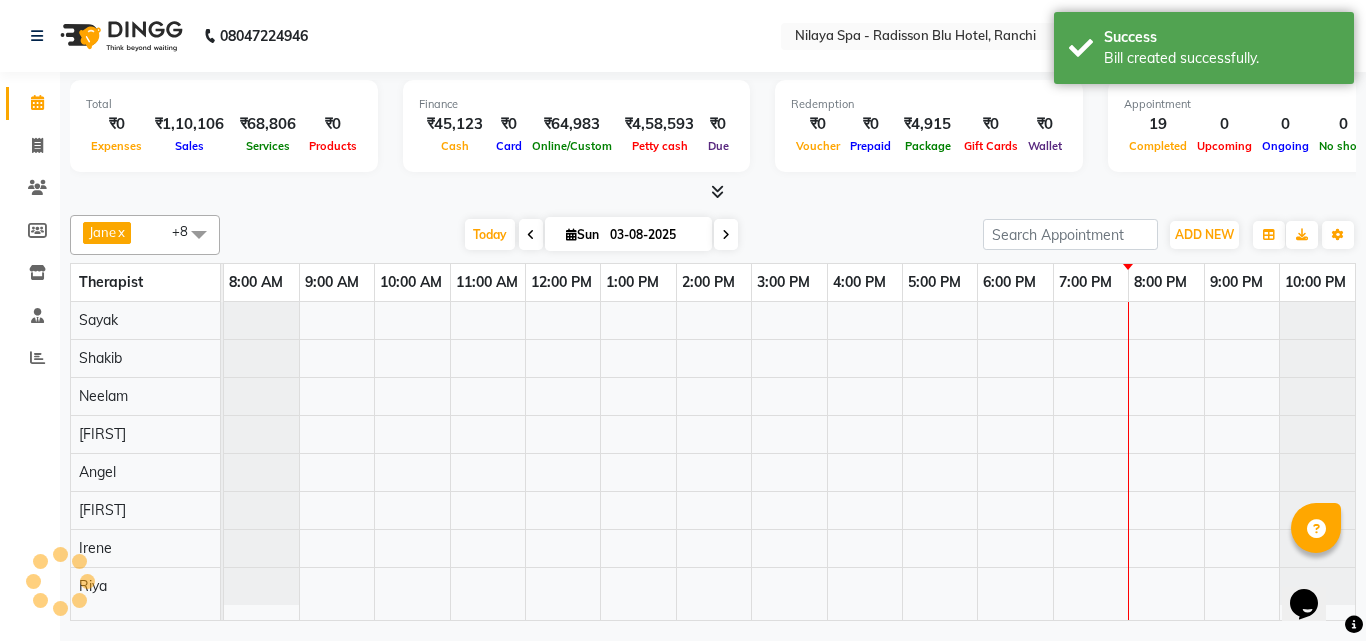 scroll, scrollTop: 0, scrollLeft: 0, axis: both 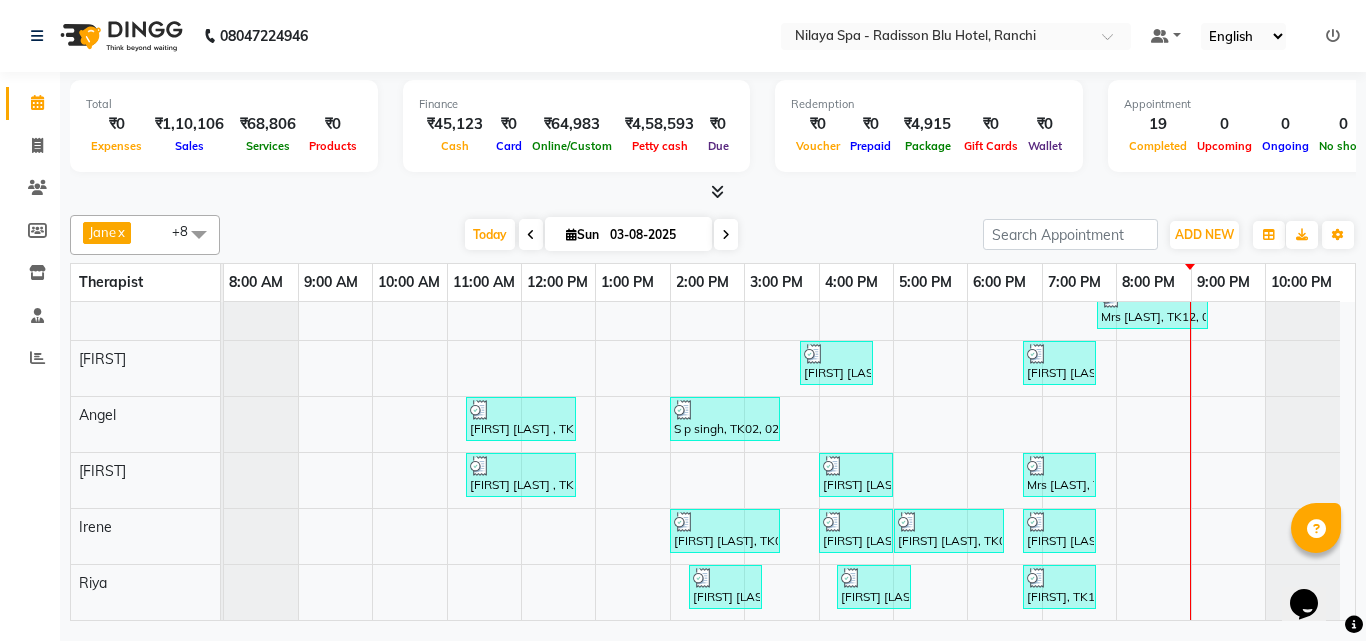 click on "Ajay kumar, TK08, 04:15 PM-04:45 PM, Hair Care - Therapies - Hair Cut (Without Shampoo) (Men)     S p singh, TK09, 03:15 PM-03:45 PM, Bleach - Face Detan     S p singh, TK09, 03:45 PM-04:45 PM, Signature Multi Vitamin, Anti-Ageing Facial (Female)     S p singh, TK09, 04:45 PM-05:15 PM, Hair Care - Therapies - Shampoo, Conditioning & Blowdry (Female)     Ravi singh, TK05, 06:30 PM-09:00 PM, Makeup - Light Make-up,Hair Care Styling - Temporary Curling     Mrs Farman, TK12, 07:45 PM-09:15 PM, Signature Multi Vitamin, Anti-Ageing Facial (Female),Bleach - Face Detan     Rajat jain , TK06, 03:45 PM-04:45 PM, Traditional Swedish Relaxation Therapy(Male) 60 Min     Vivek Kumar  Gold member , TK13, 06:45 PM-07:45 PM, Deep Tissue Repair Therapy(Male) 60 Min     Rakesh Kumar , TK01, 11:15 AM-12:45 PM, Traditional Swedish Relaxation Therapy(Male) 90 Min     S p singh, TK02, 02:00 PM-03:30 PM, Deep Tissue Repair Therapy(Female) 90 Min" at bounding box center (789, 383) 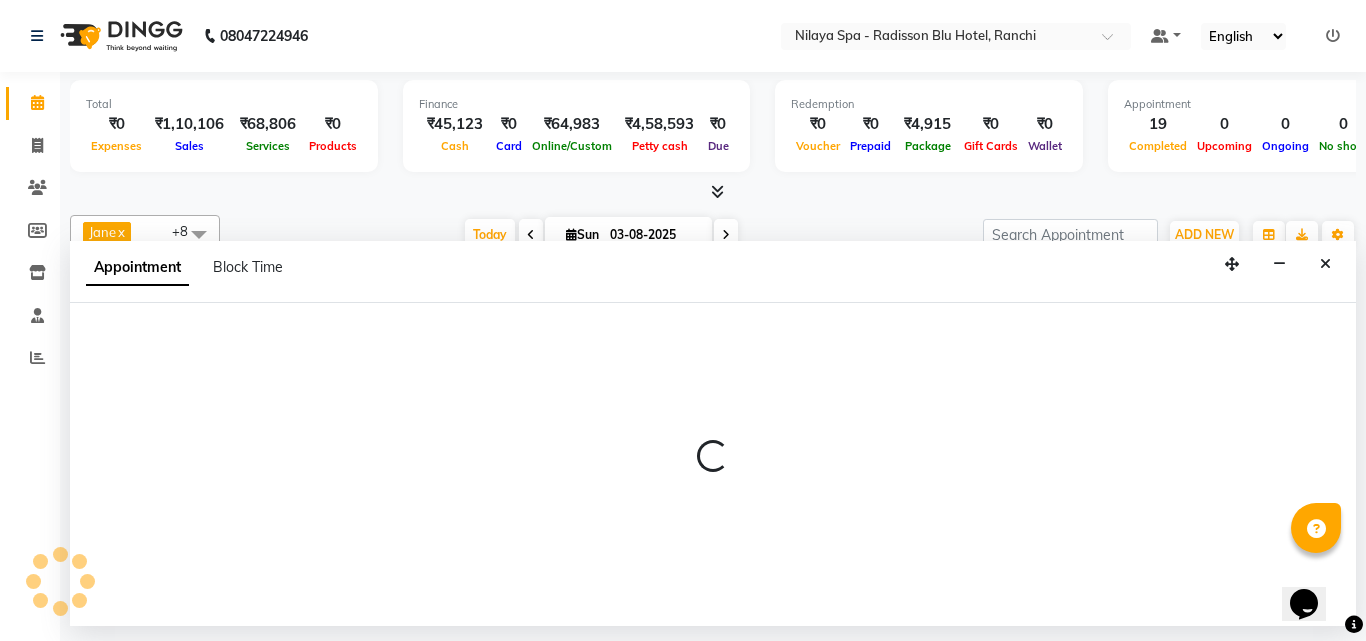 select on "80439" 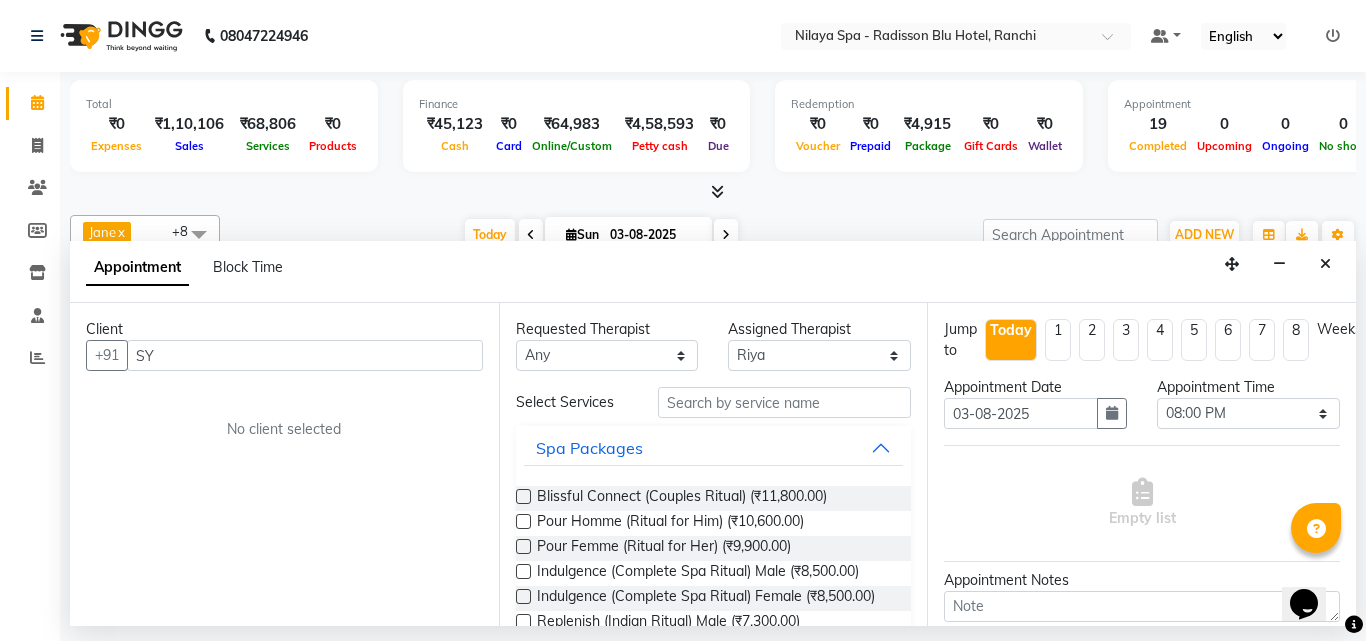 type on "S" 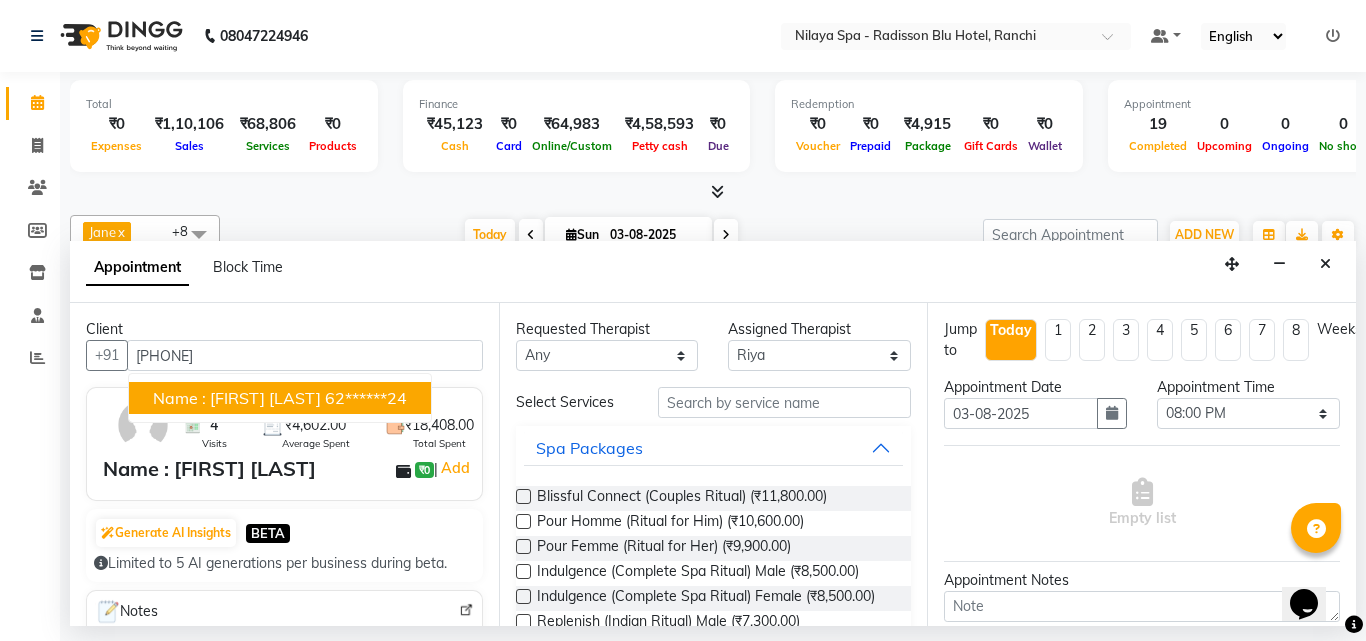 click on "62******24" at bounding box center [366, 398] 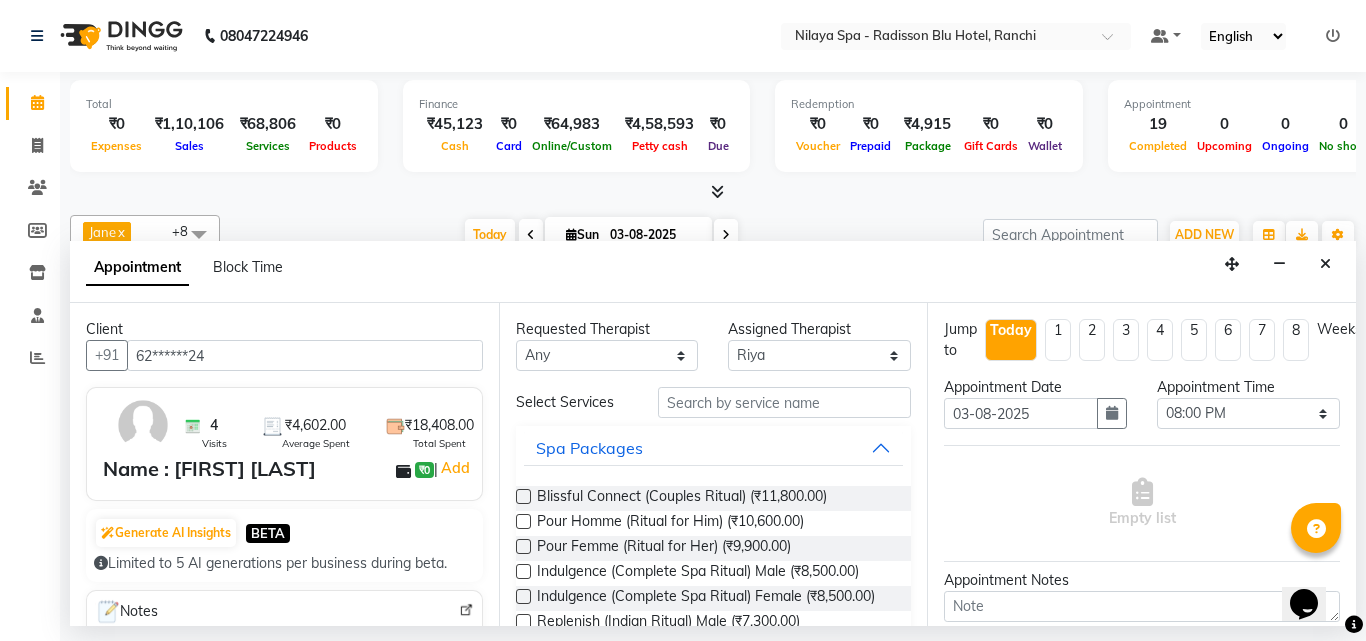 type on "62******24" 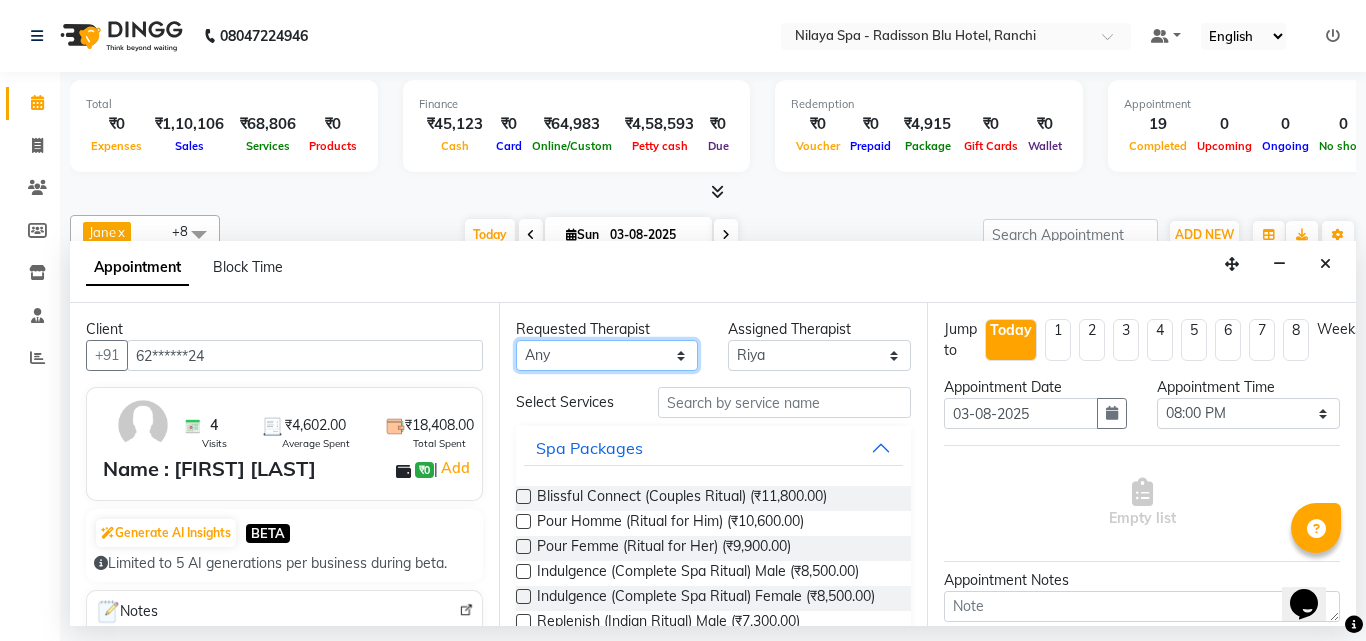 click on "Any Angel Guriya Irene Nana Neelam  Office  Riya Sayak Shakib" at bounding box center [607, 355] 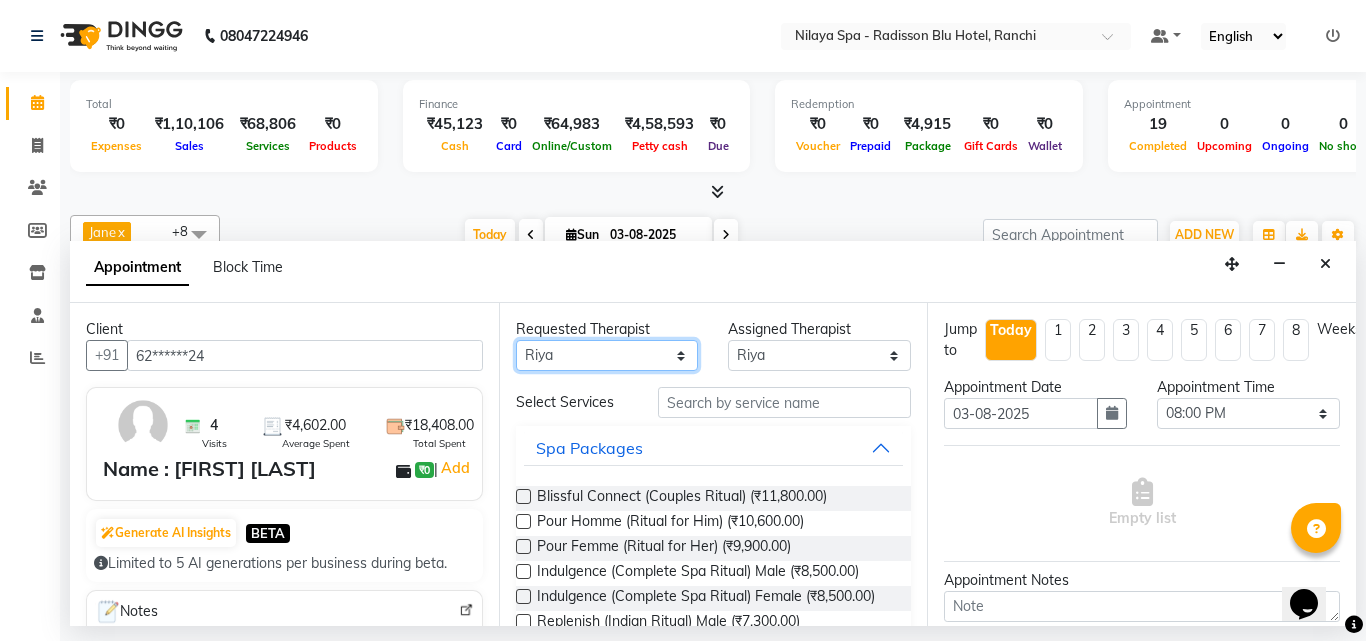 click on "Any Angel Guriya Irene Nana Neelam  Office  Riya Sayak Shakib" at bounding box center [607, 355] 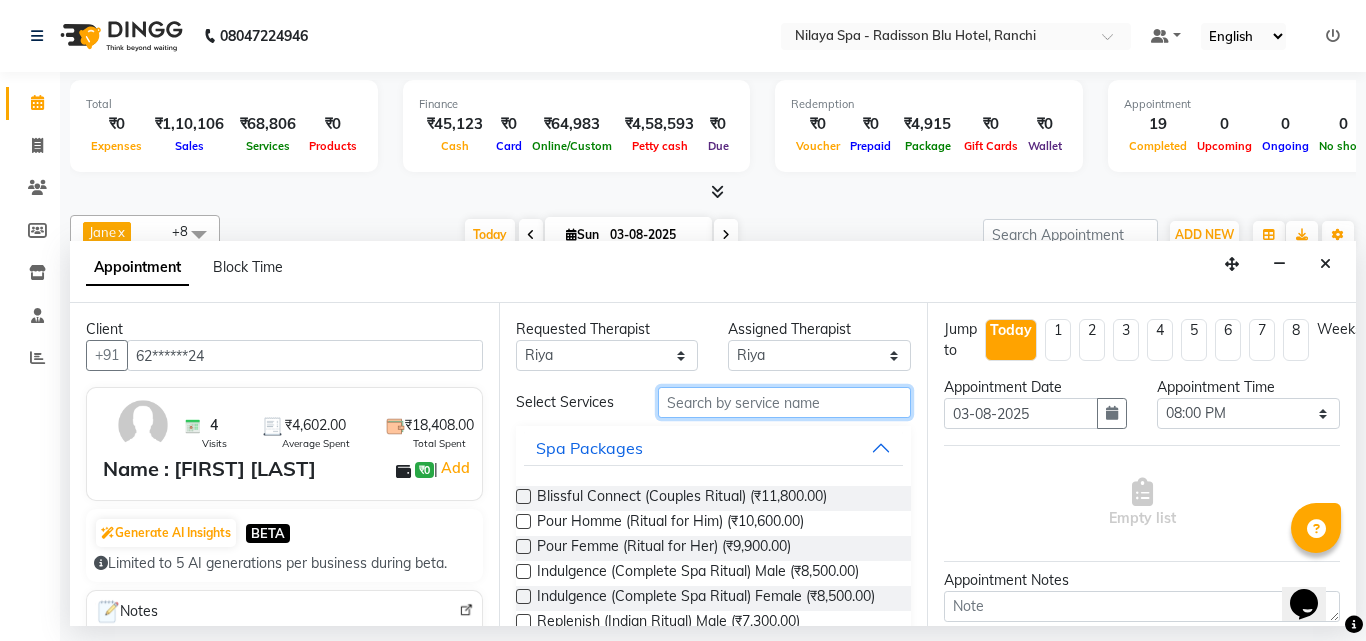 click at bounding box center (785, 402) 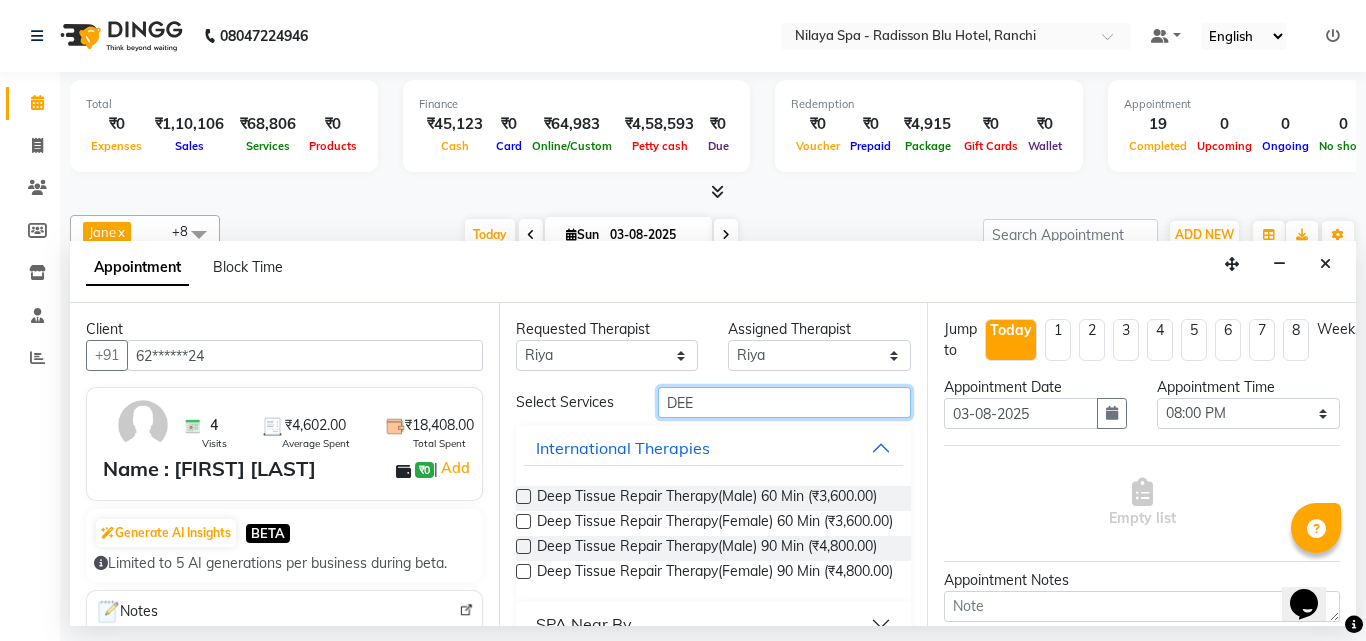 type on "DEE" 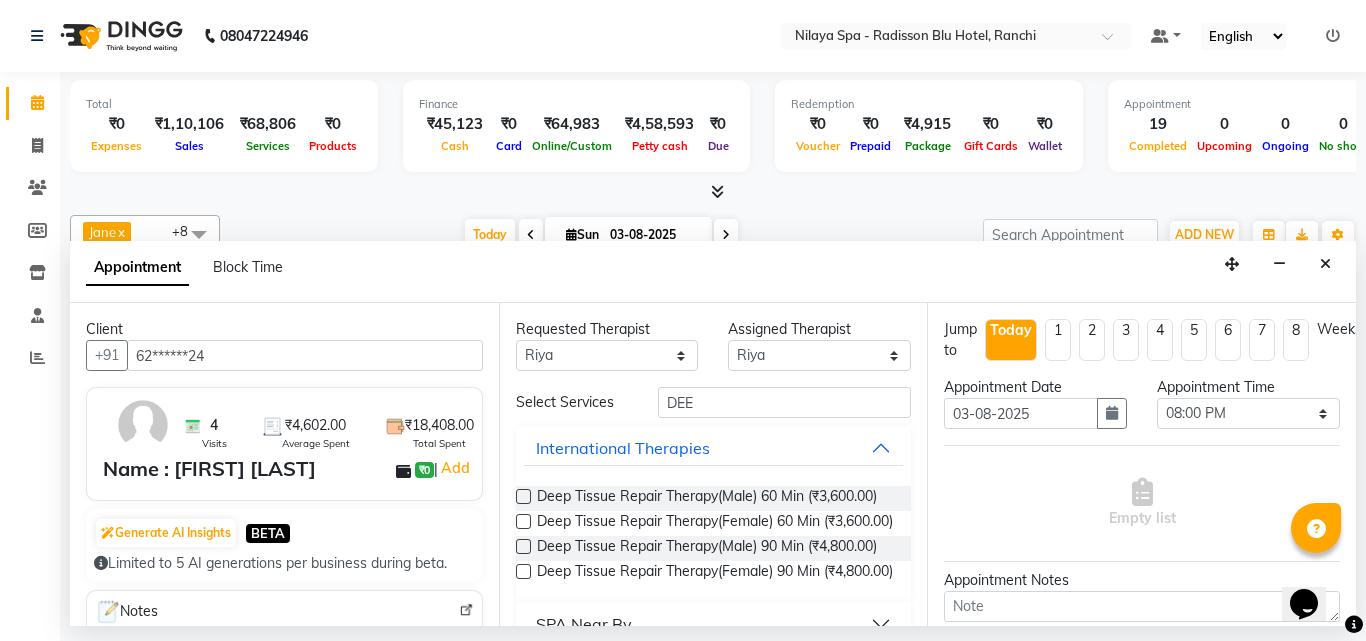 click at bounding box center (523, 496) 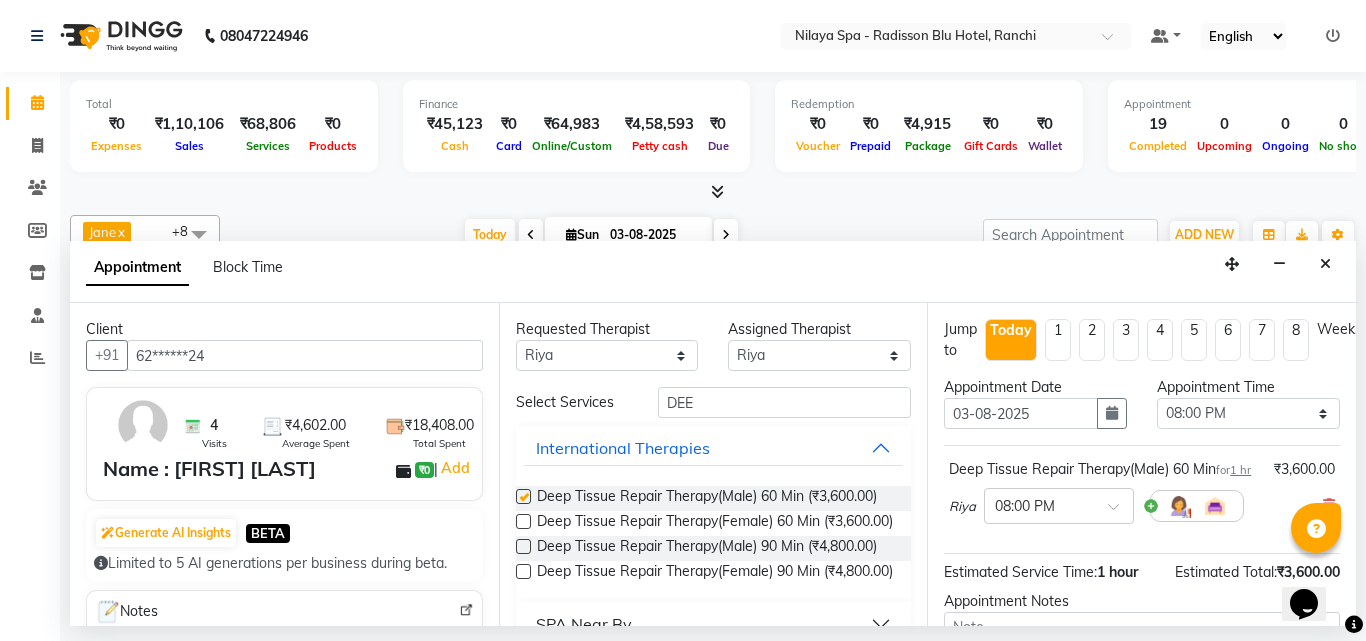 checkbox on "false" 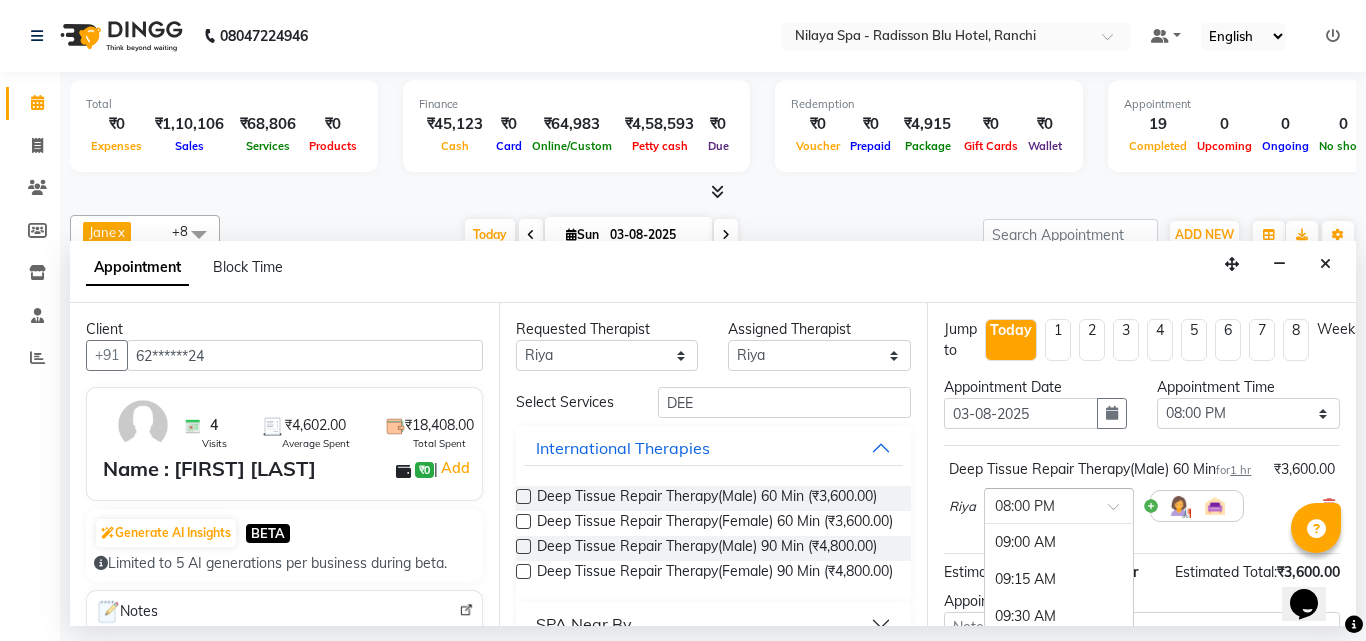 click at bounding box center (1059, 504) 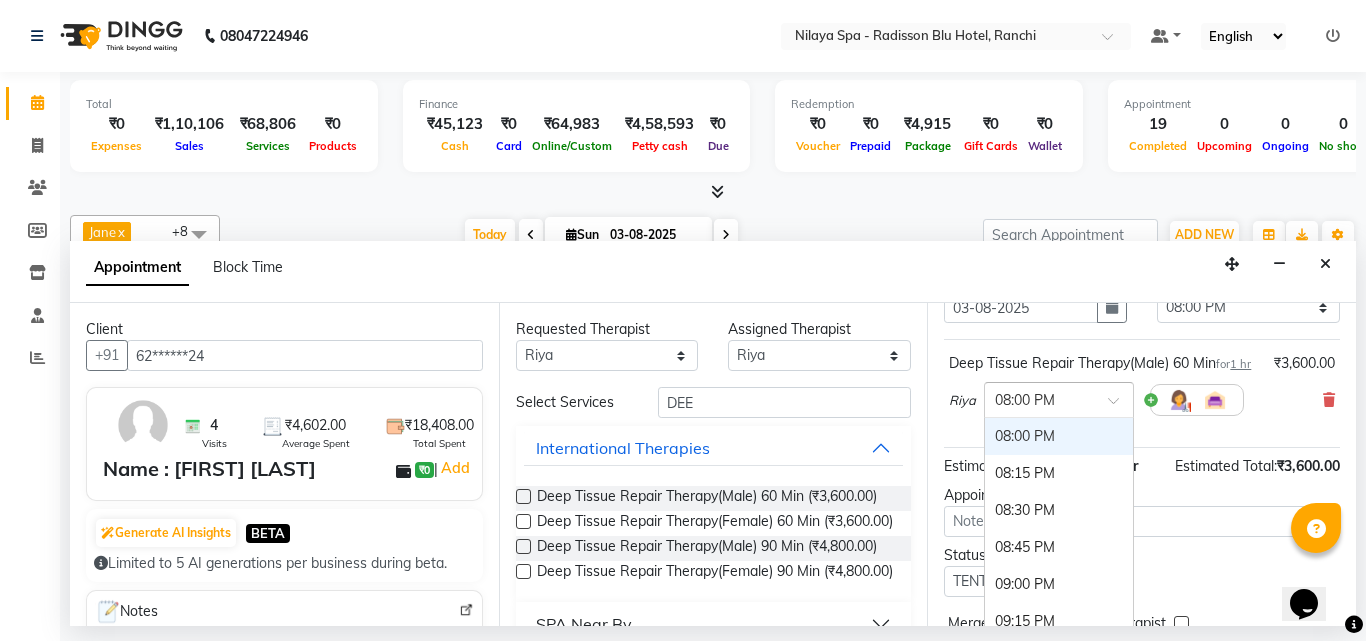scroll, scrollTop: 200, scrollLeft: 0, axis: vertical 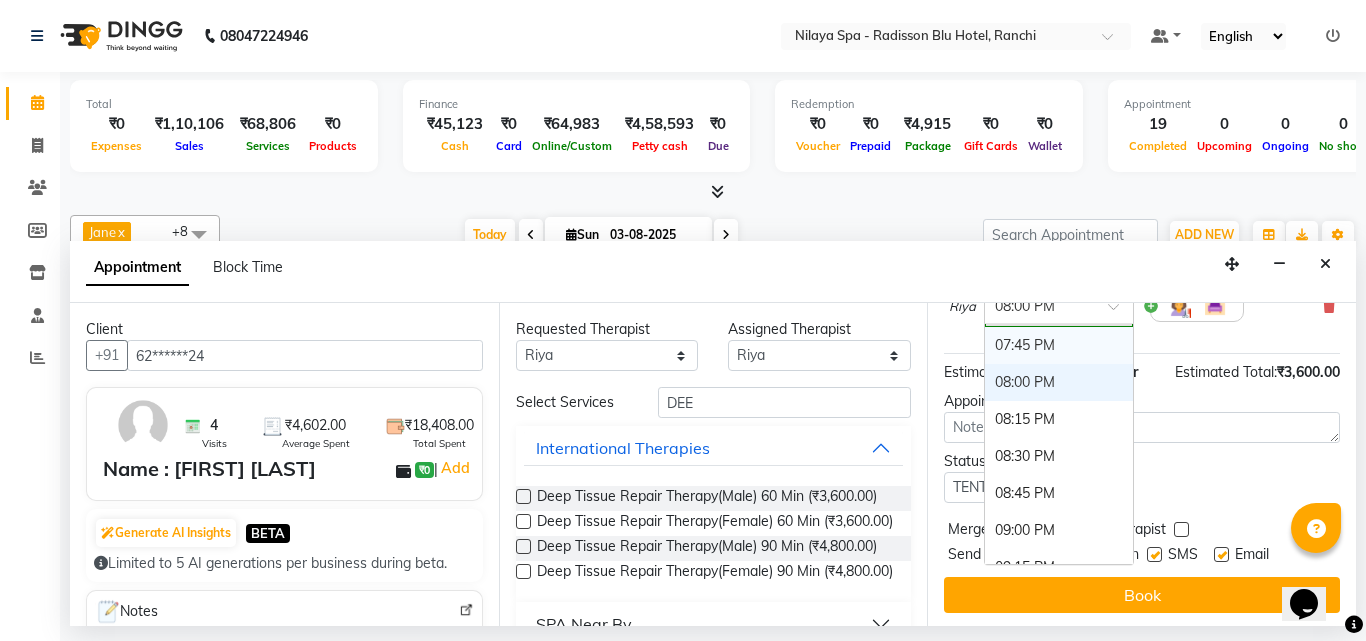 click on "07:45 PM" at bounding box center [1059, 345] 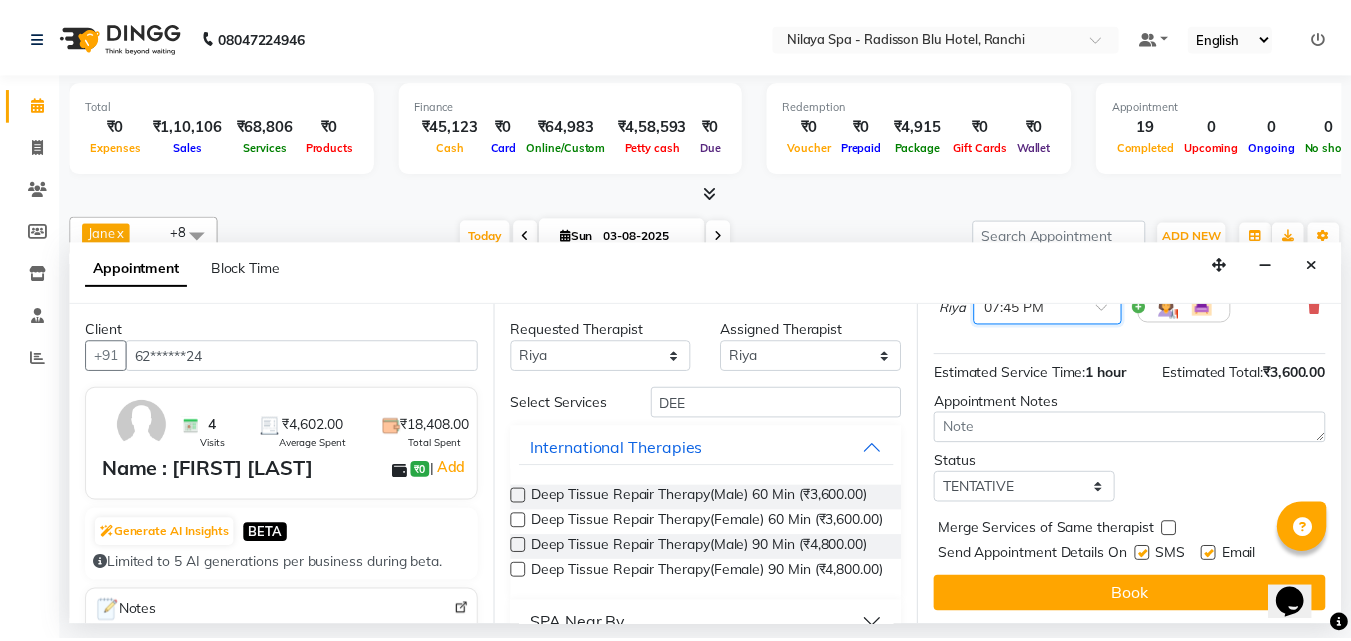 scroll, scrollTop: 239, scrollLeft: 0, axis: vertical 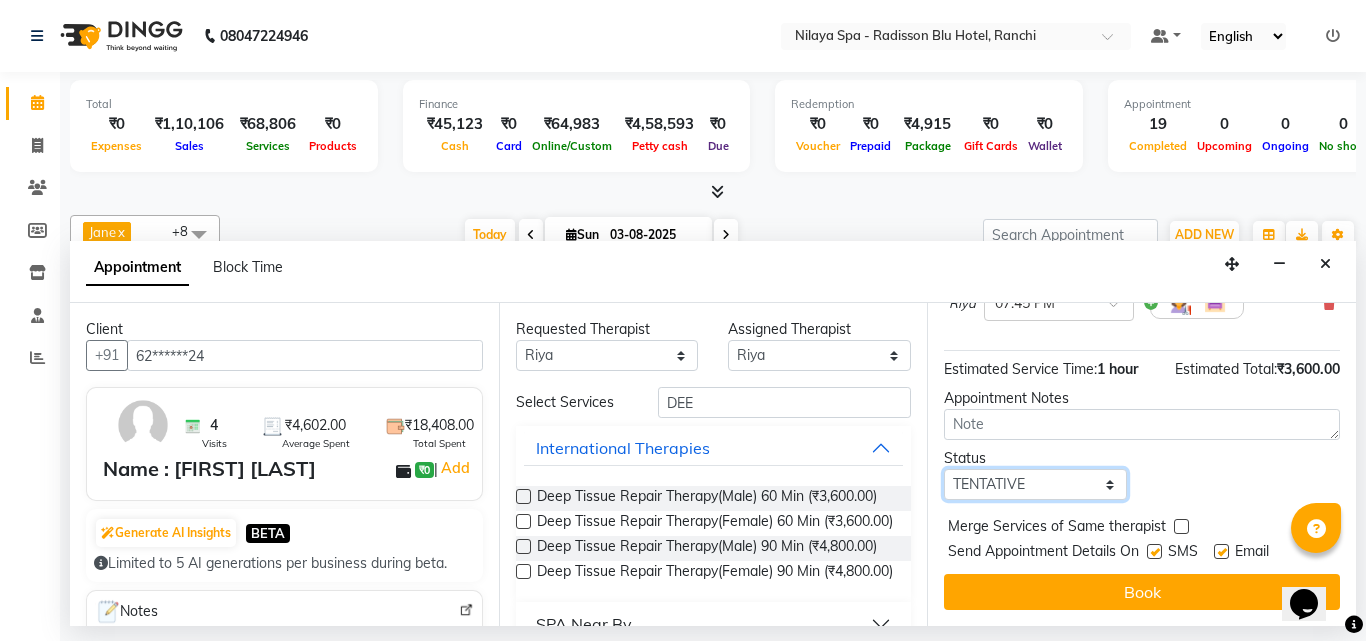 click on "Select TENTATIVE CONFIRM CHECK-IN UPCOMING" at bounding box center [1035, 484] 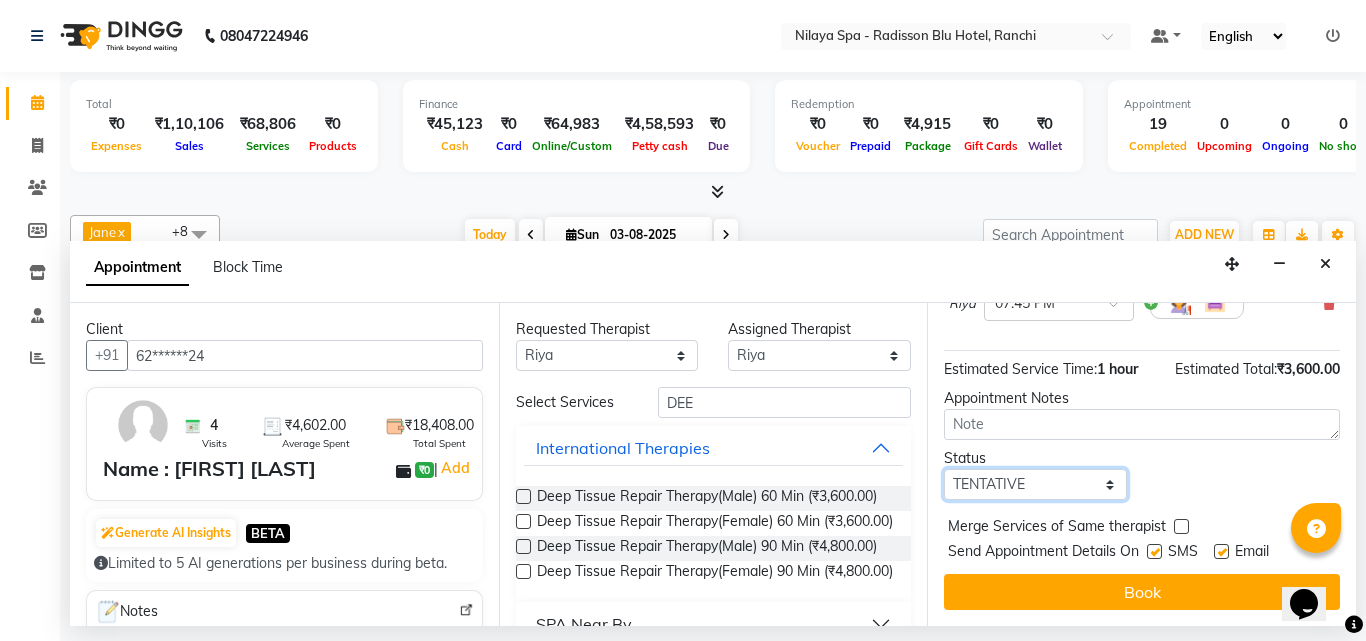select on "confirm booking" 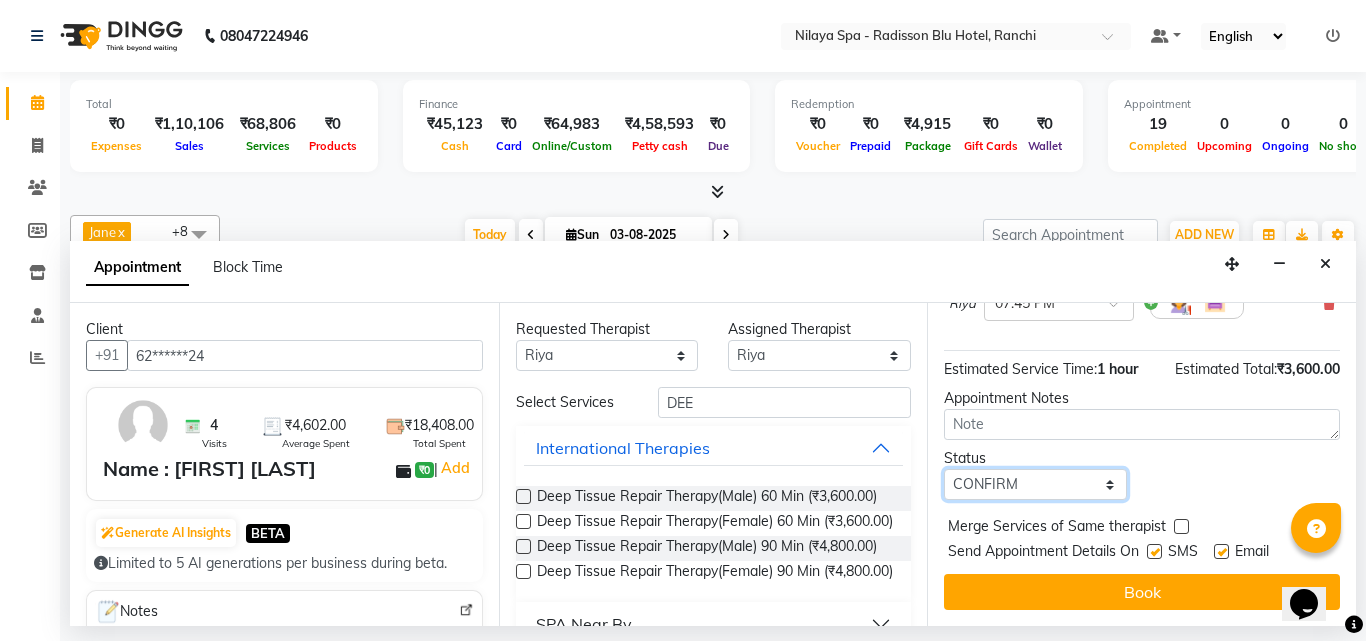 click on "Select TENTATIVE CONFIRM CHECK-IN UPCOMING" at bounding box center [1035, 484] 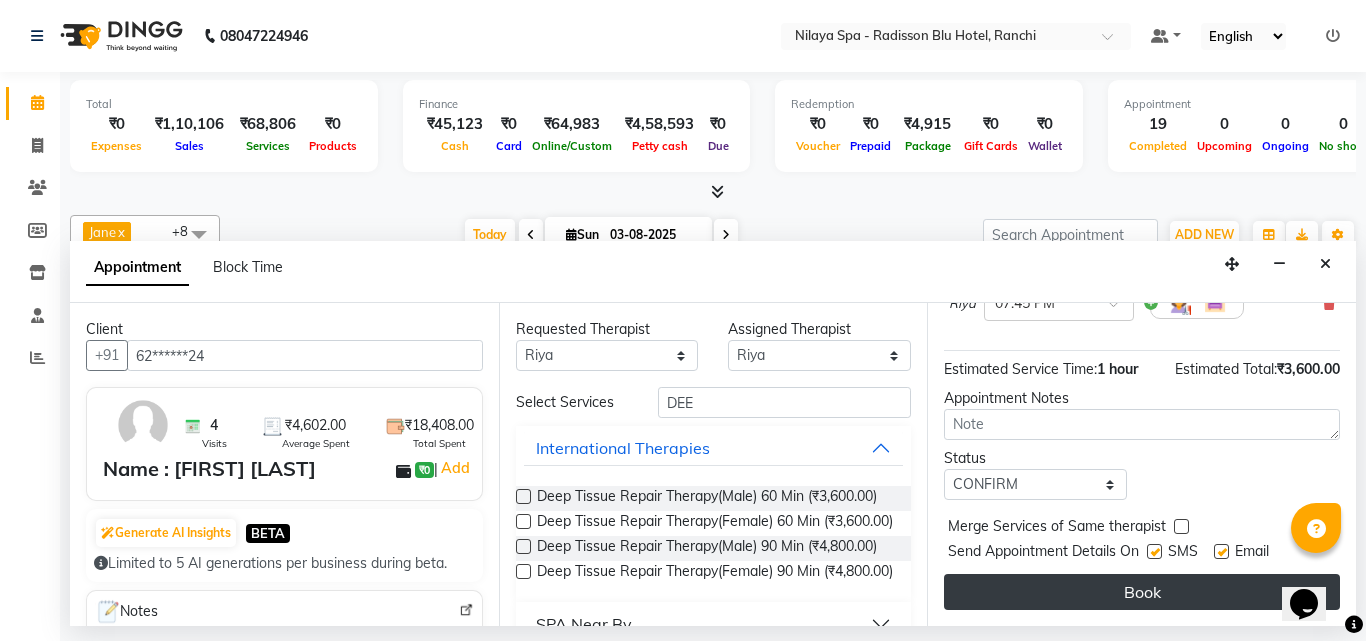 click on "Book" at bounding box center [1142, 592] 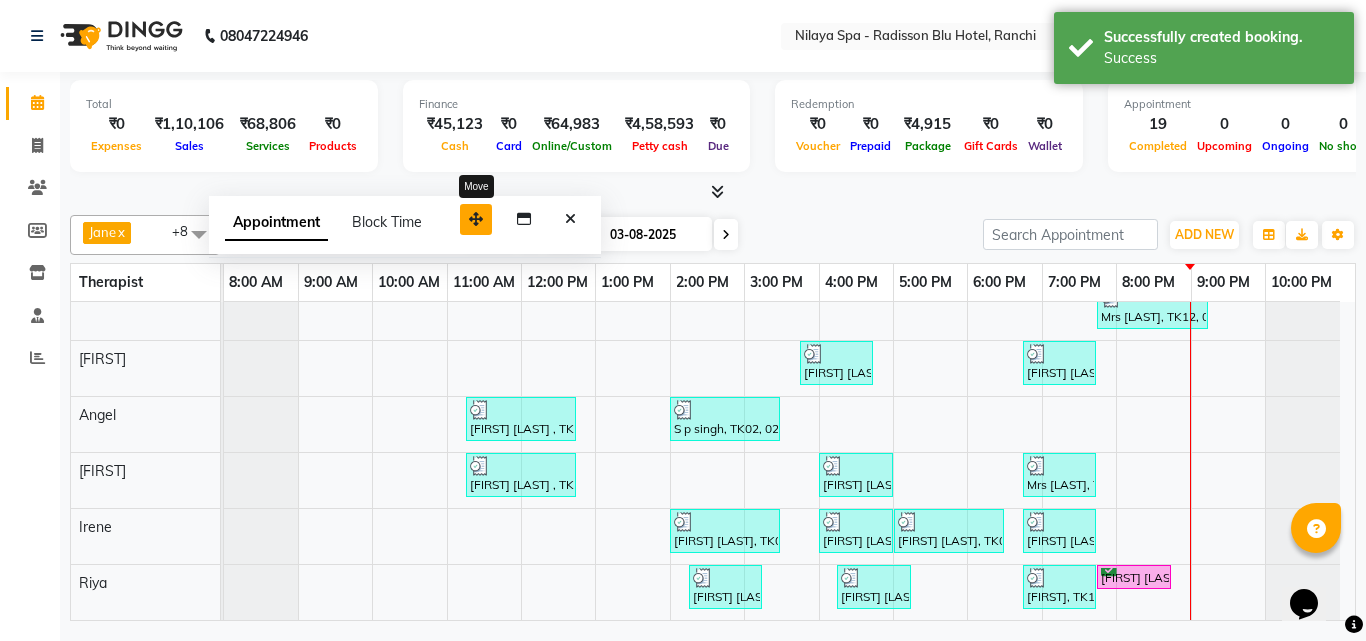 drag, startPoint x: 1233, startPoint y: 585, endPoint x: 478, endPoint y: 213, distance: 841.67035 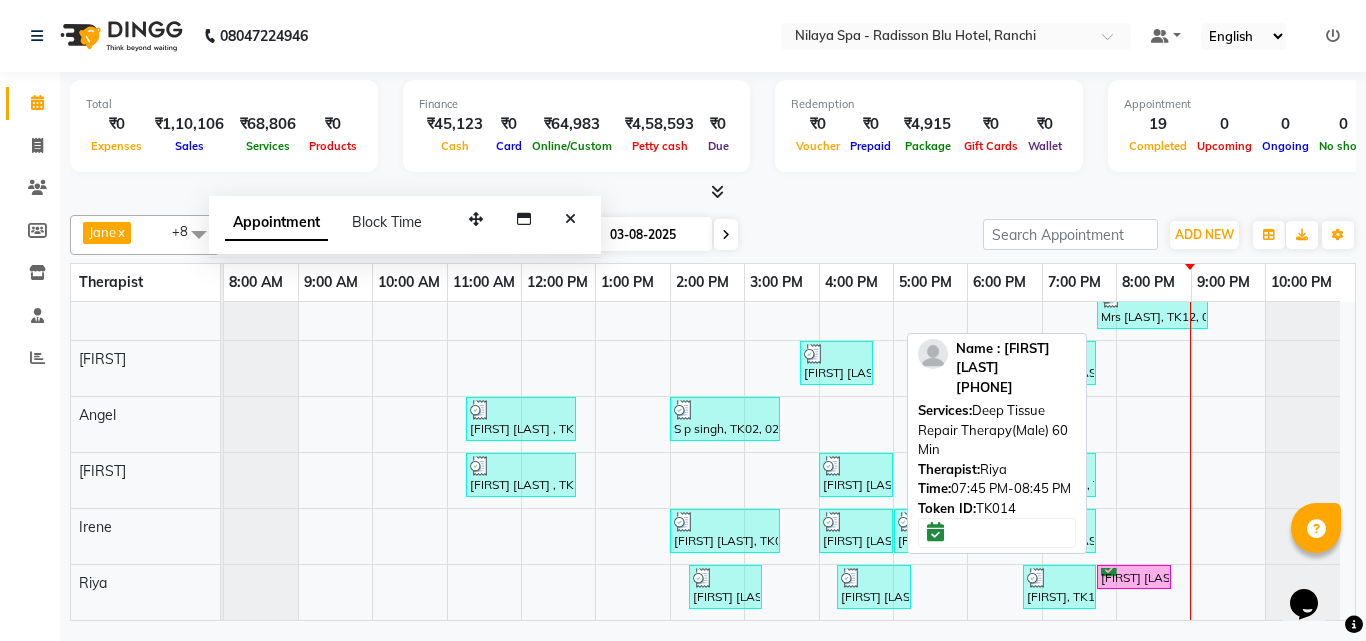 click on "M Salim, TK14, 07:45 PM-08:45 PM, Deep Tissue Repair Therapy(Male) 60 Min" at bounding box center (1134, 577) 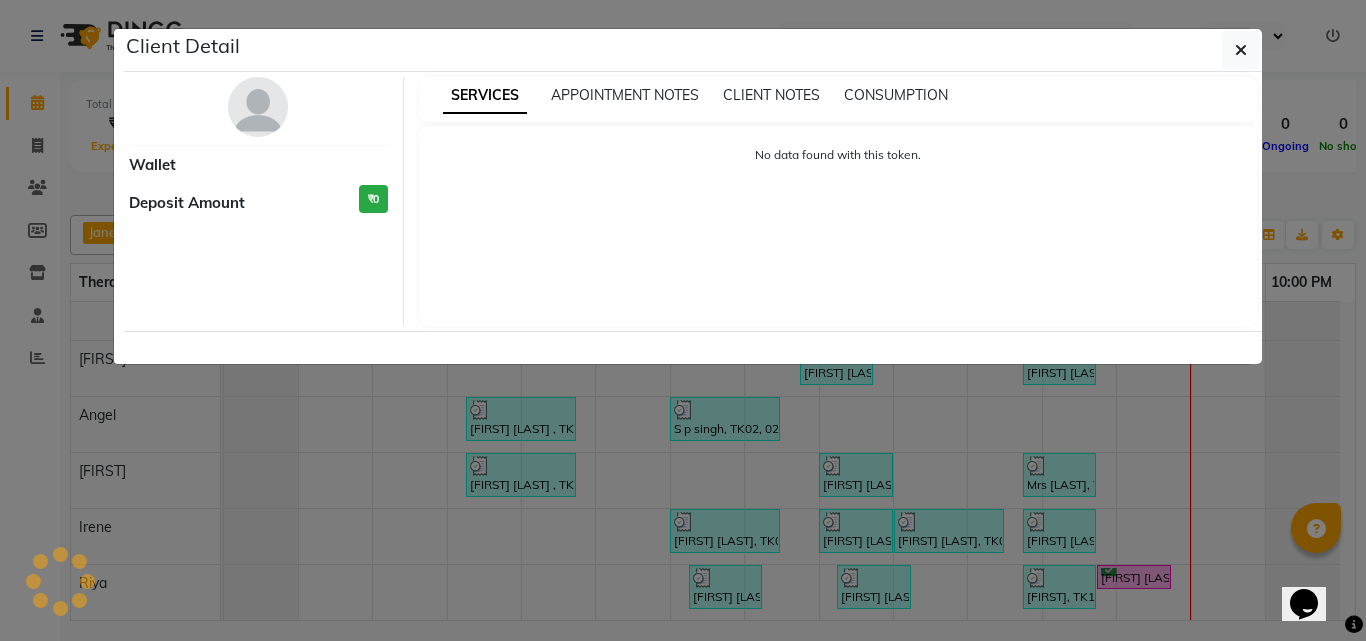 select on "6" 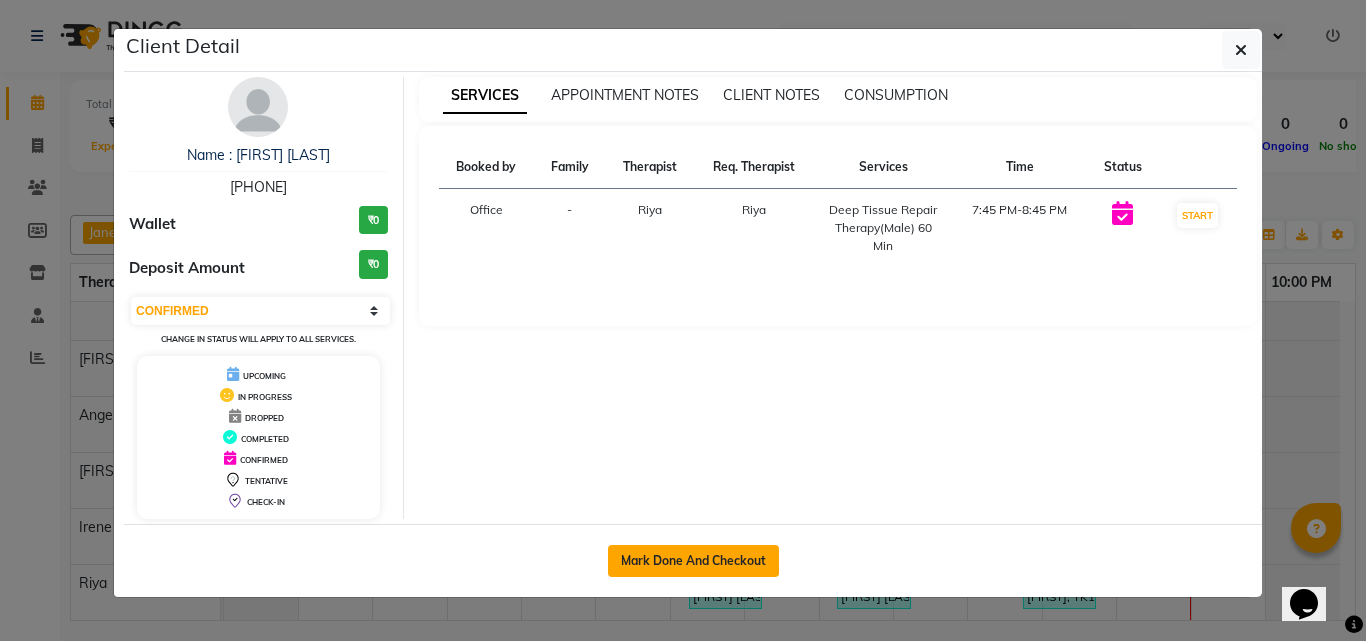 click on "Mark Done And Checkout" 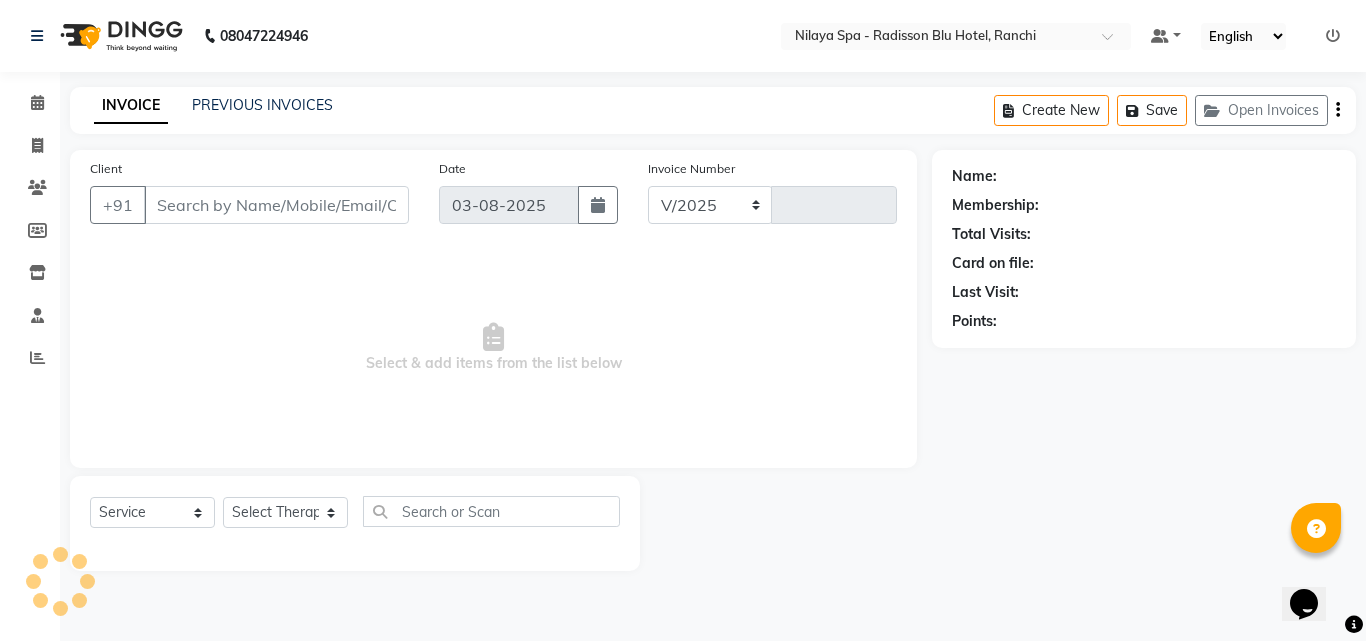 select on "8066" 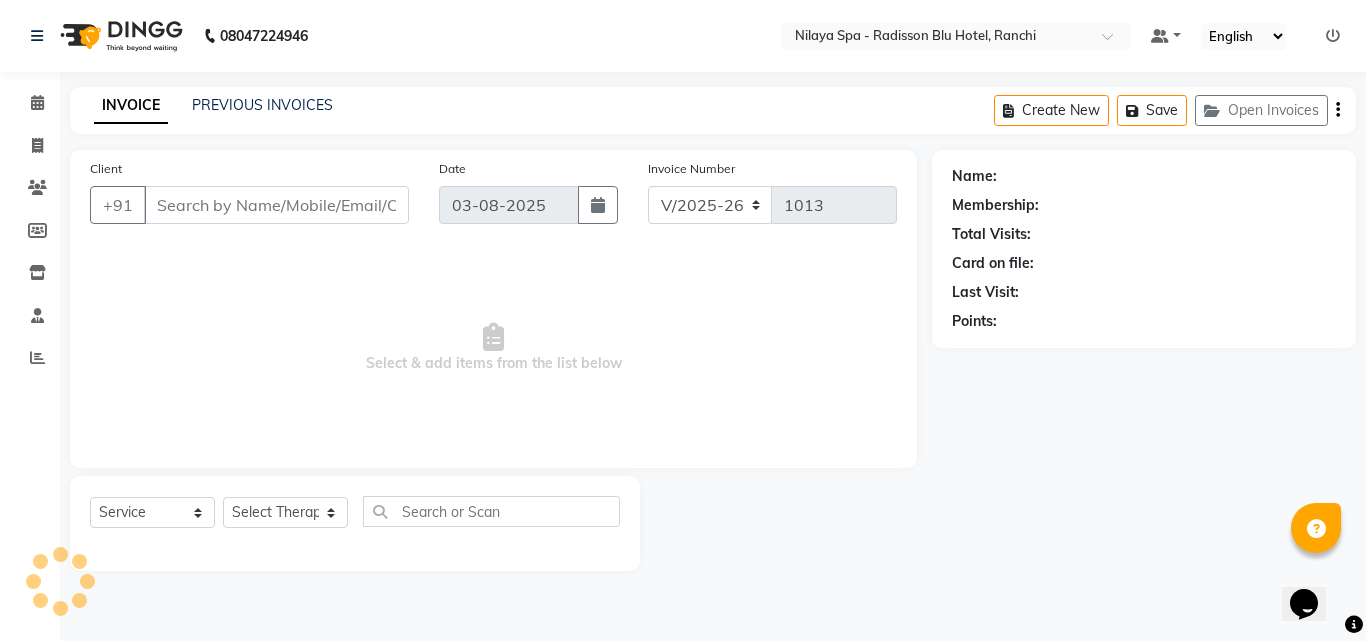 type on "62******24" 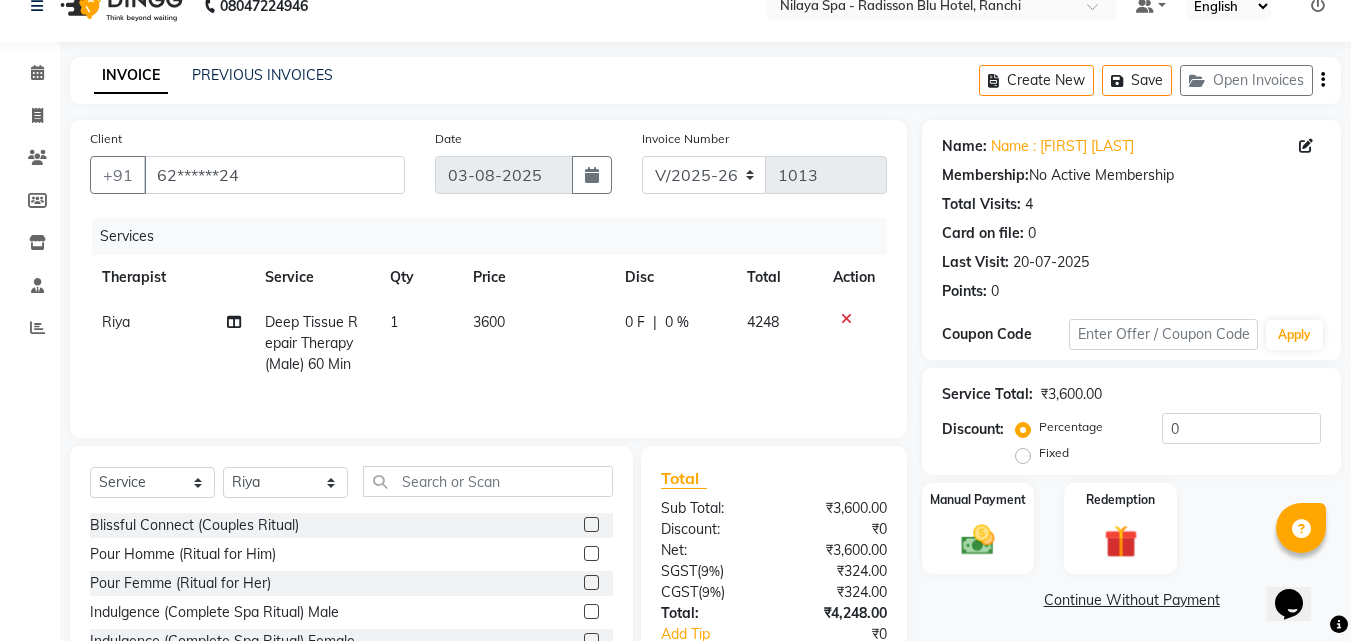 scroll, scrollTop: 160, scrollLeft: 0, axis: vertical 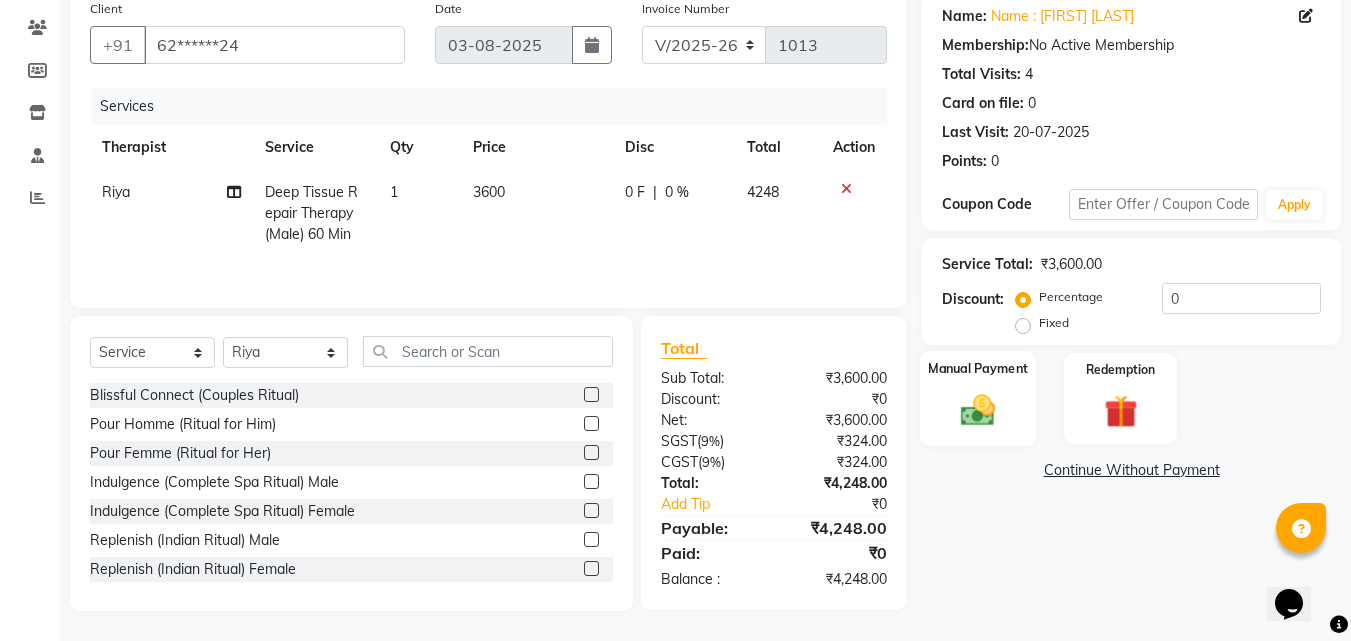 click 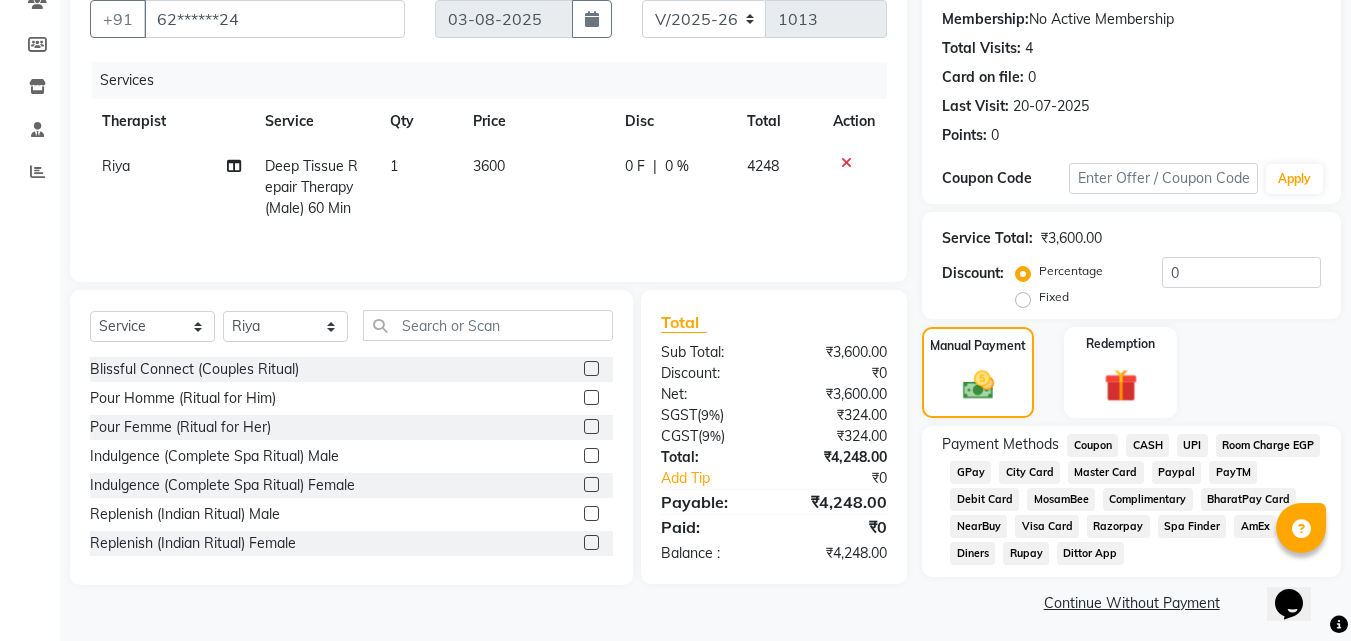 scroll, scrollTop: 193, scrollLeft: 0, axis: vertical 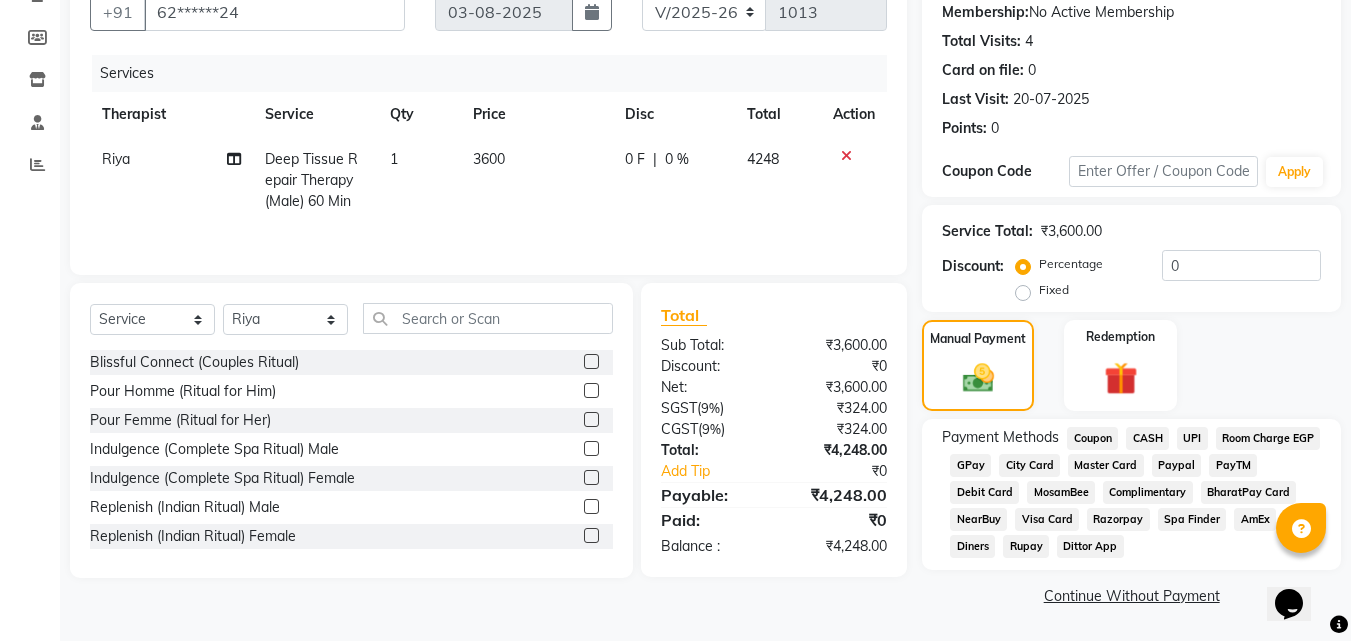 click on "CASH" 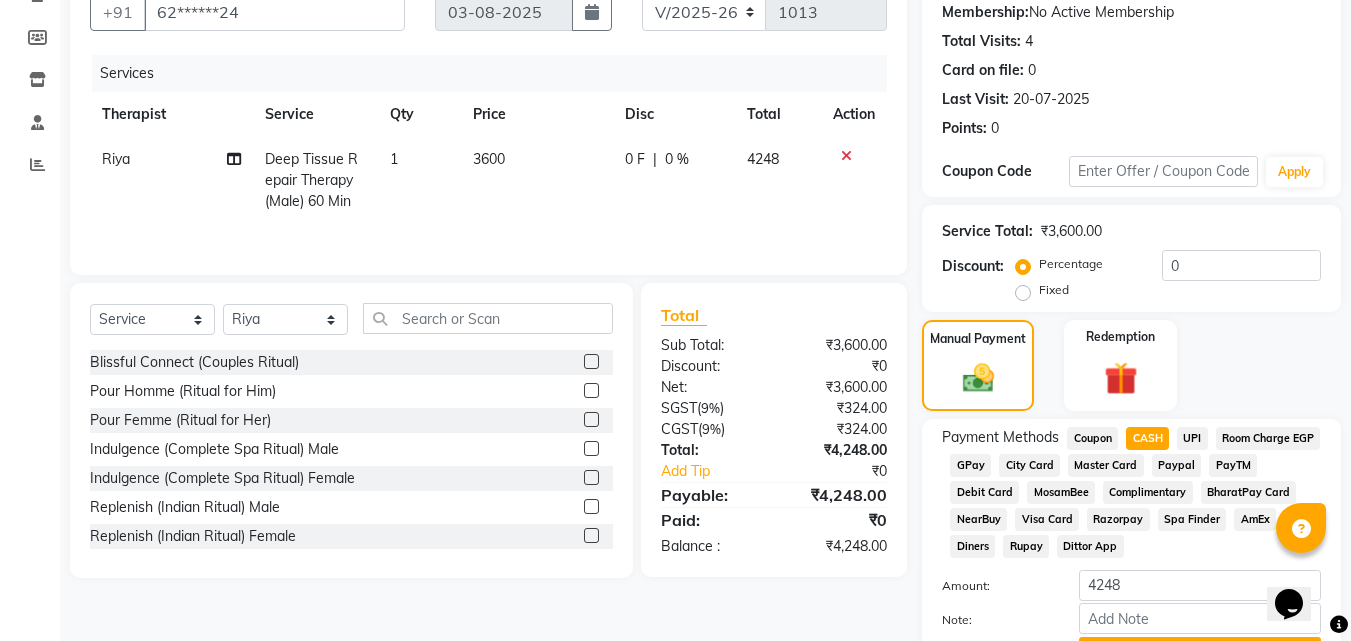scroll, scrollTop: 299, scrollLeft: 0, axis: vertical 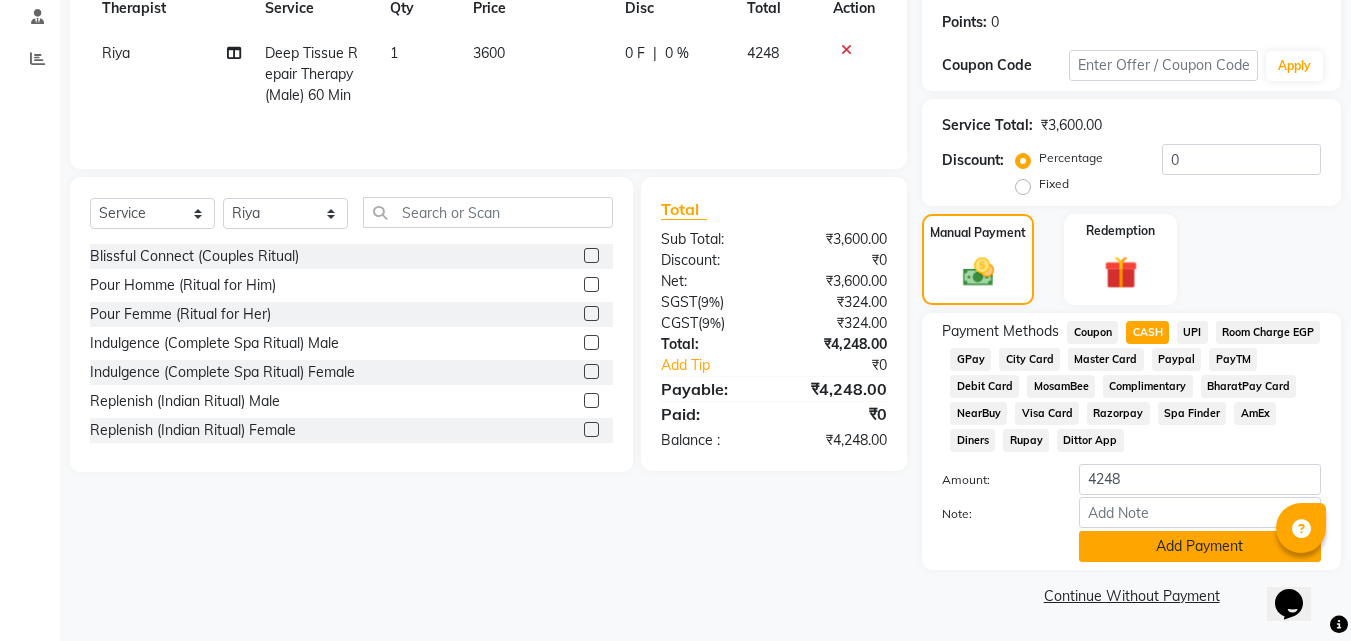 click on "Add Payment" 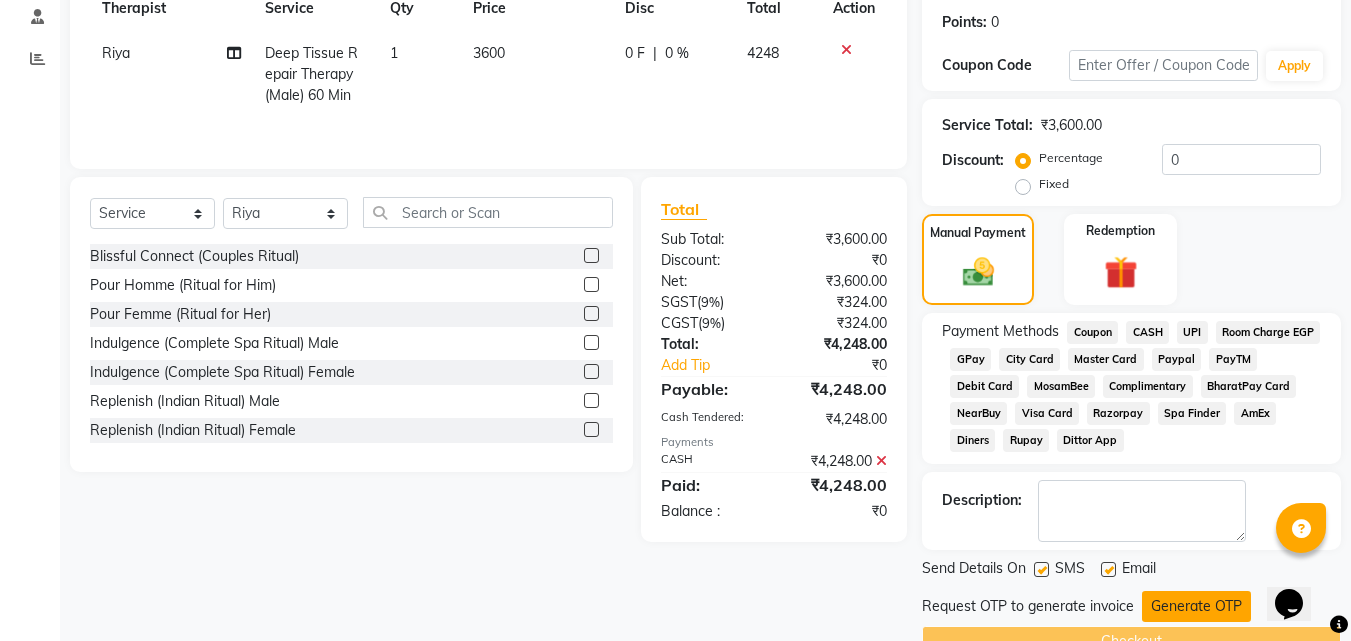 click on "Generate OTP" 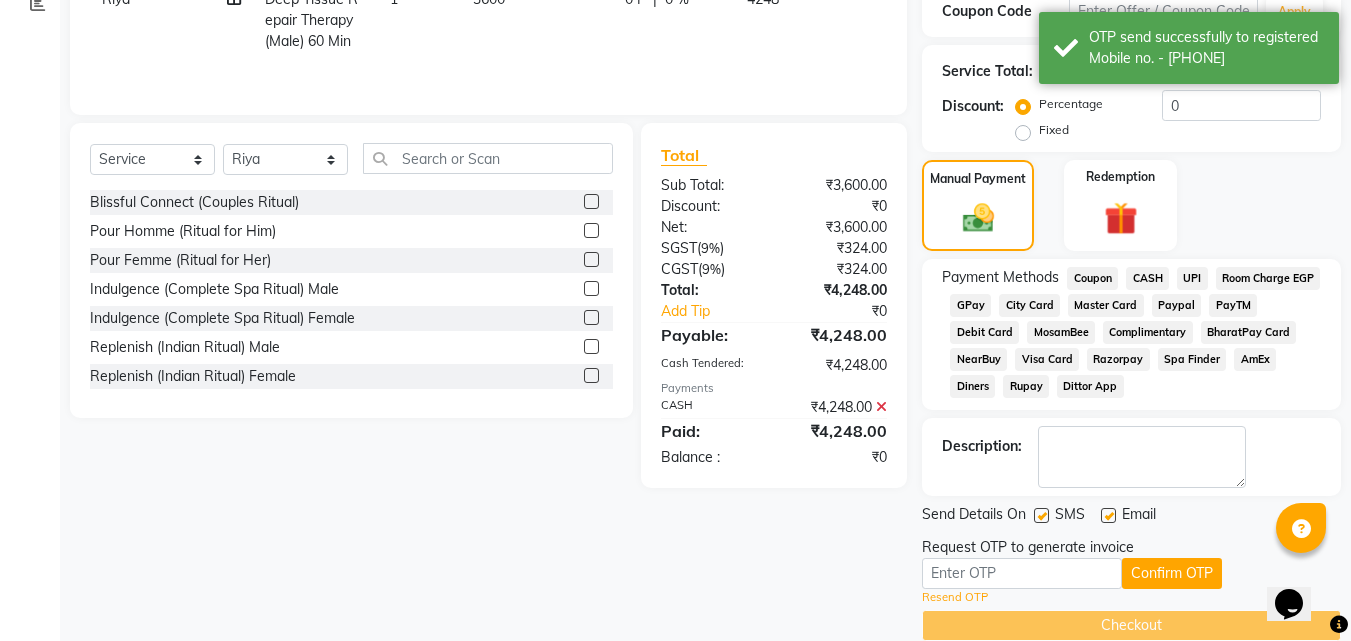 scroll, scrollTop: 383, scrollLeft: 0, axis: vertical 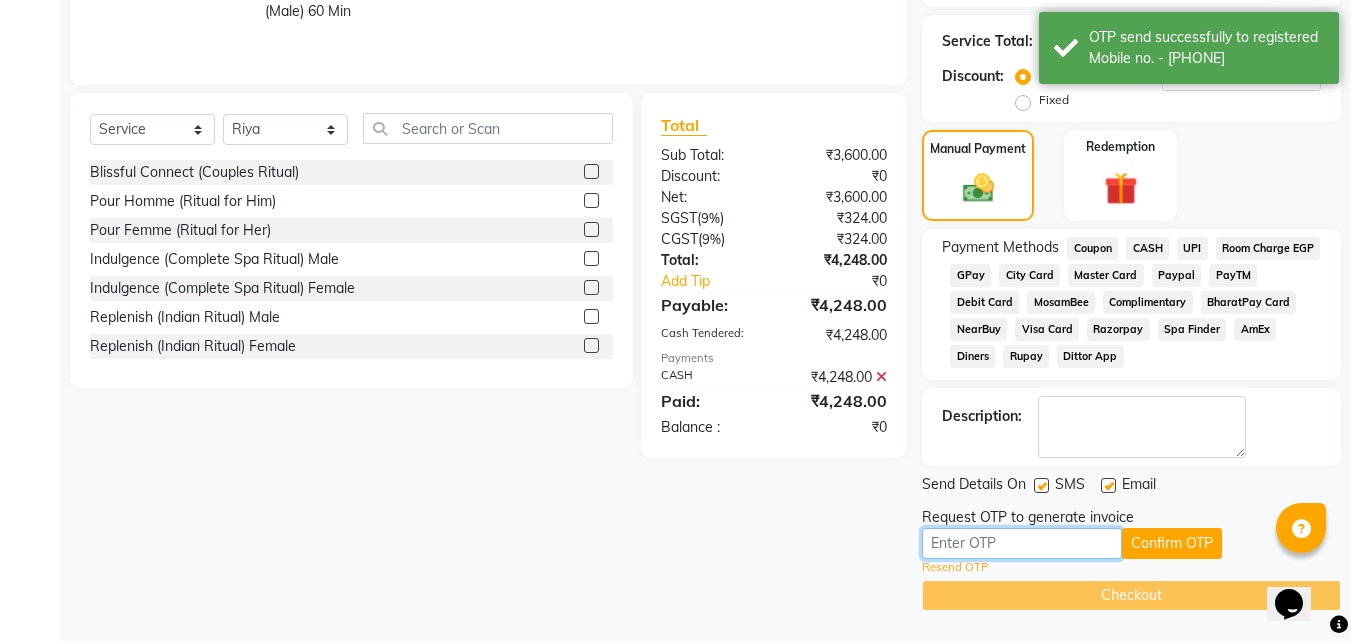 click at bounding box center (1022, 543) 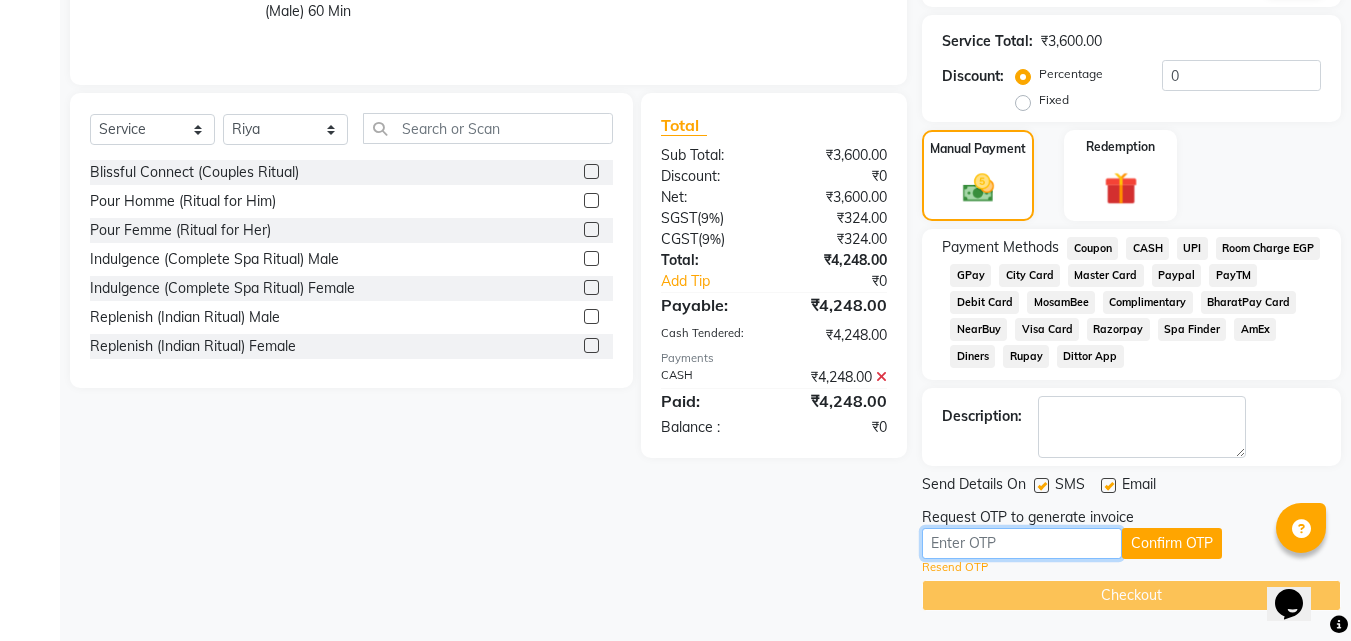 click at bounding box center [1022, 543] 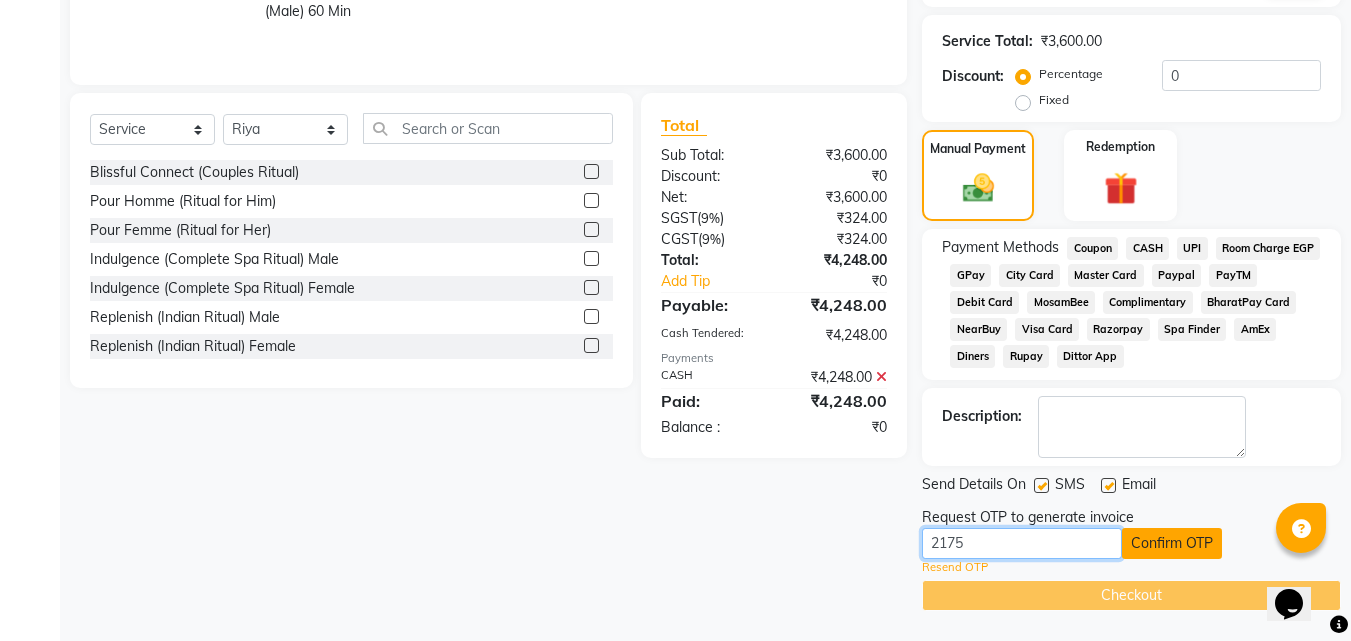 type on "2175" 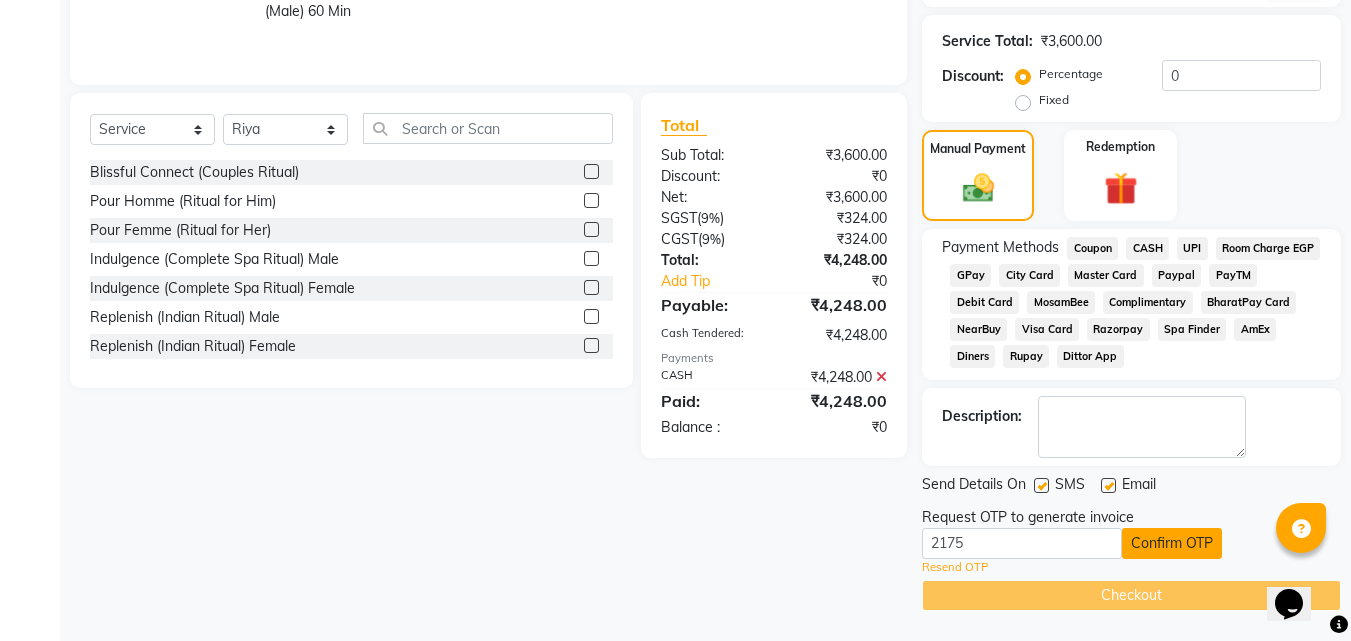 click on "Confirm OTP" 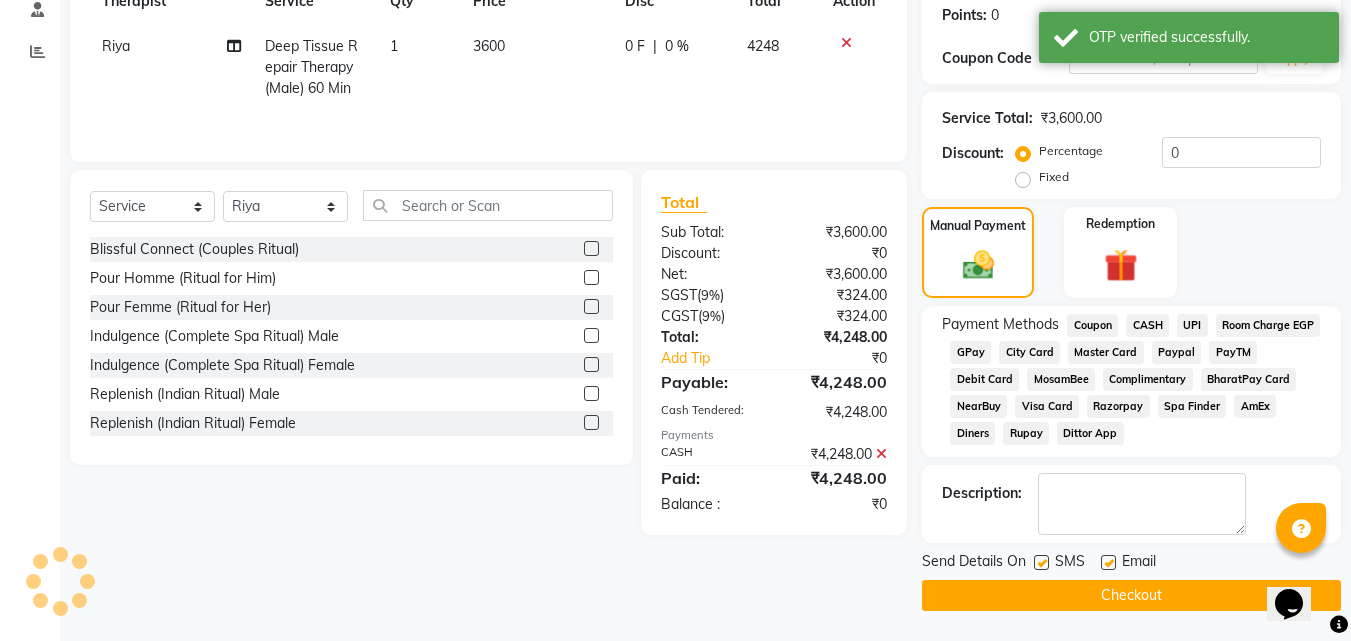 scroll, scrollTop: 306, scrollLeft: 0, axis: vertical 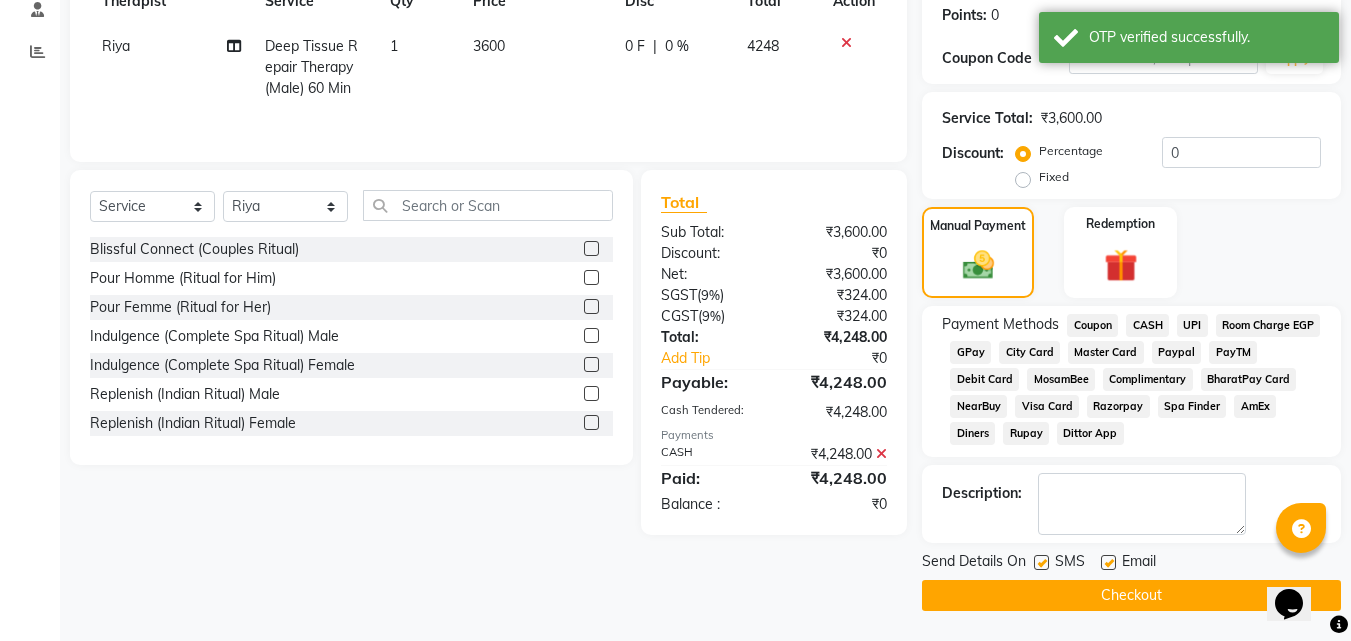 click on "Checkout" 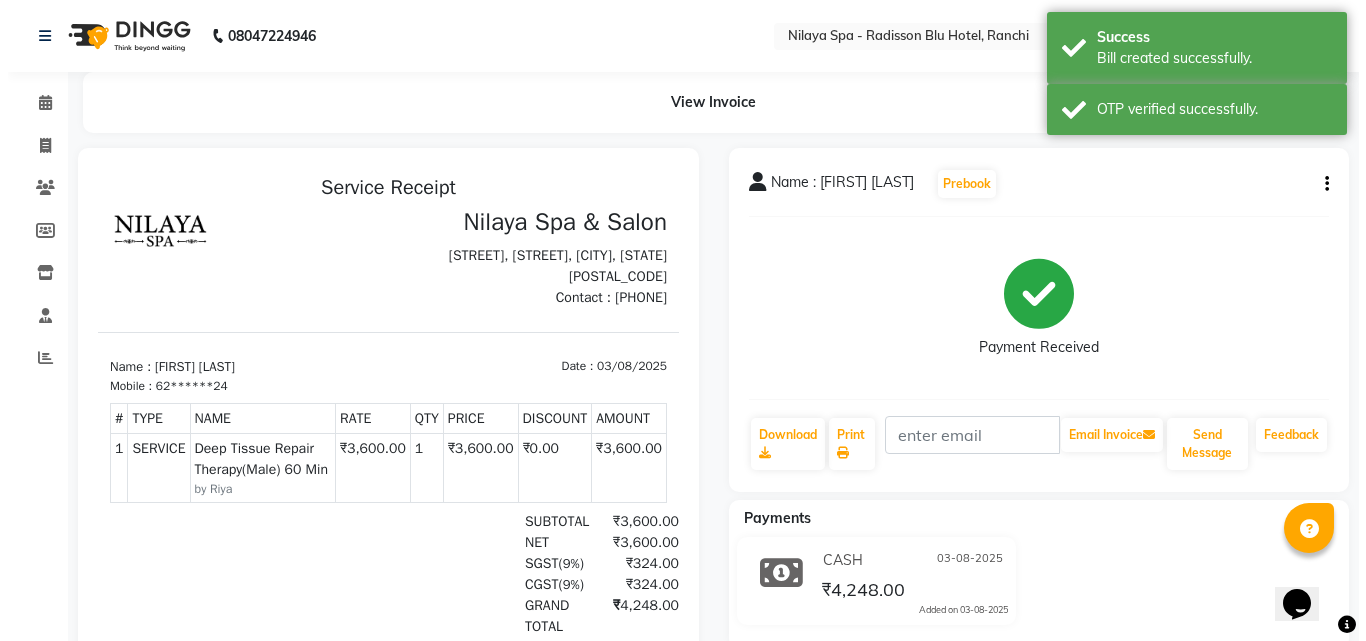 scroll, scrollTop: 0, scrollLeft: 0, axis: both 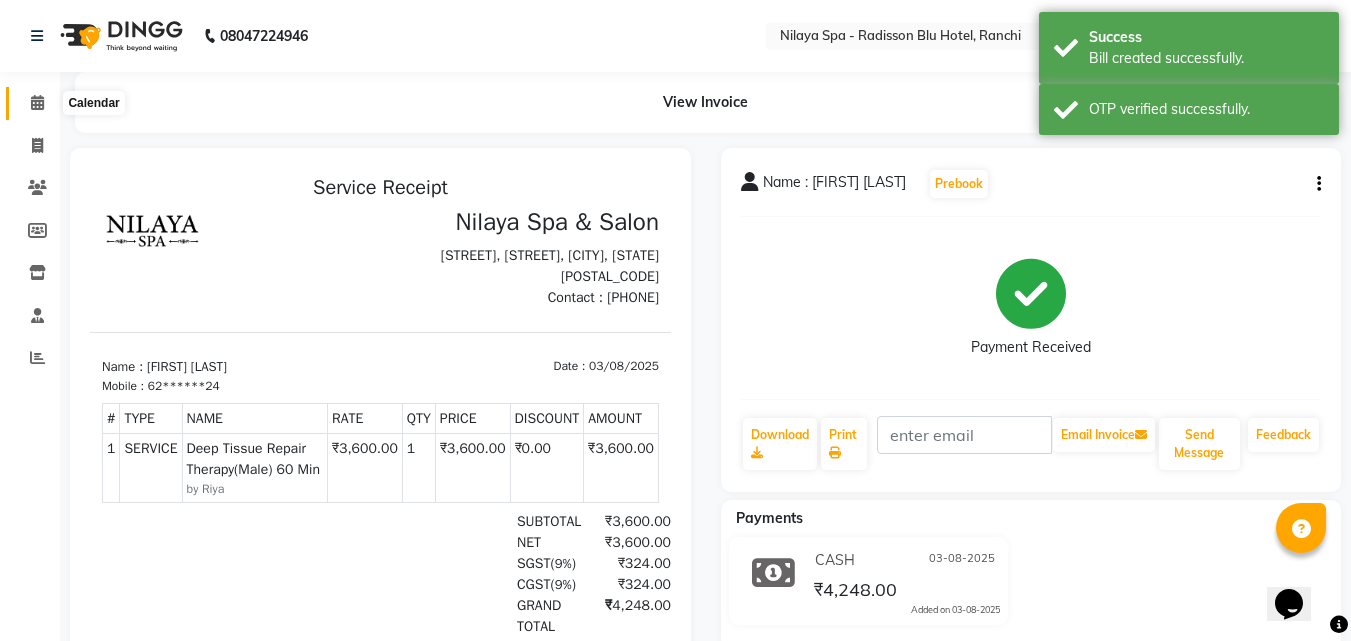 click 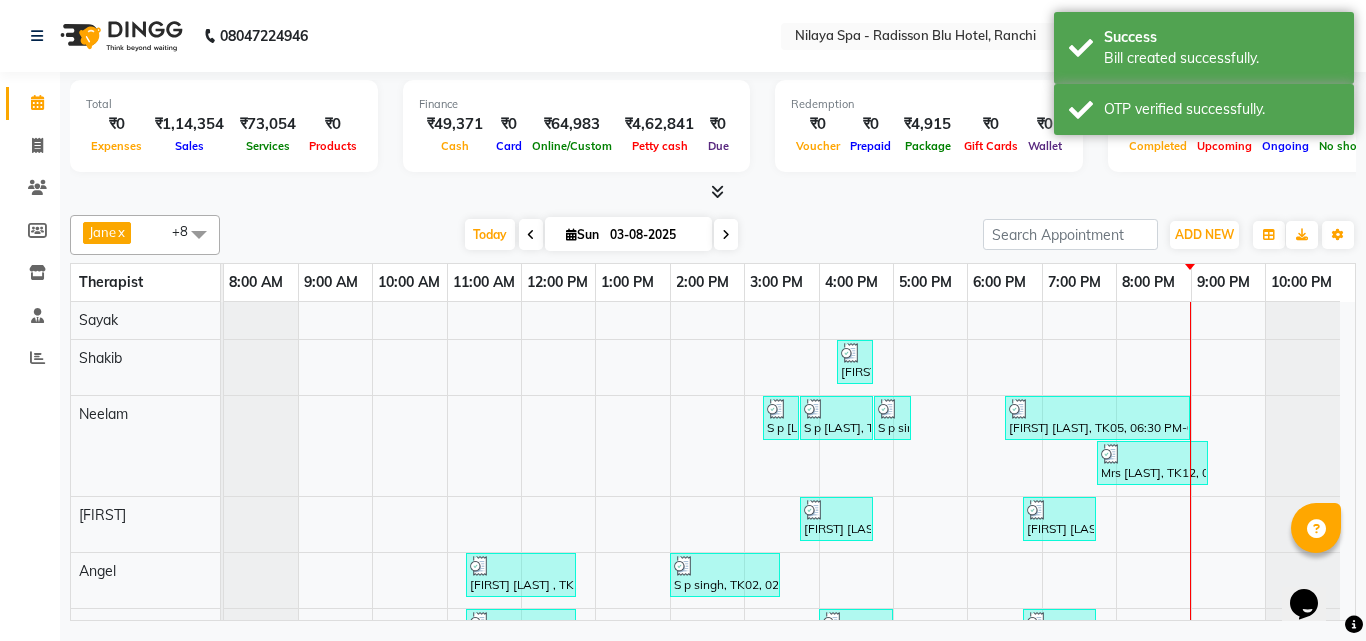 scroll, scrollTop: 62, scrollLeft: 0, axis: vertical 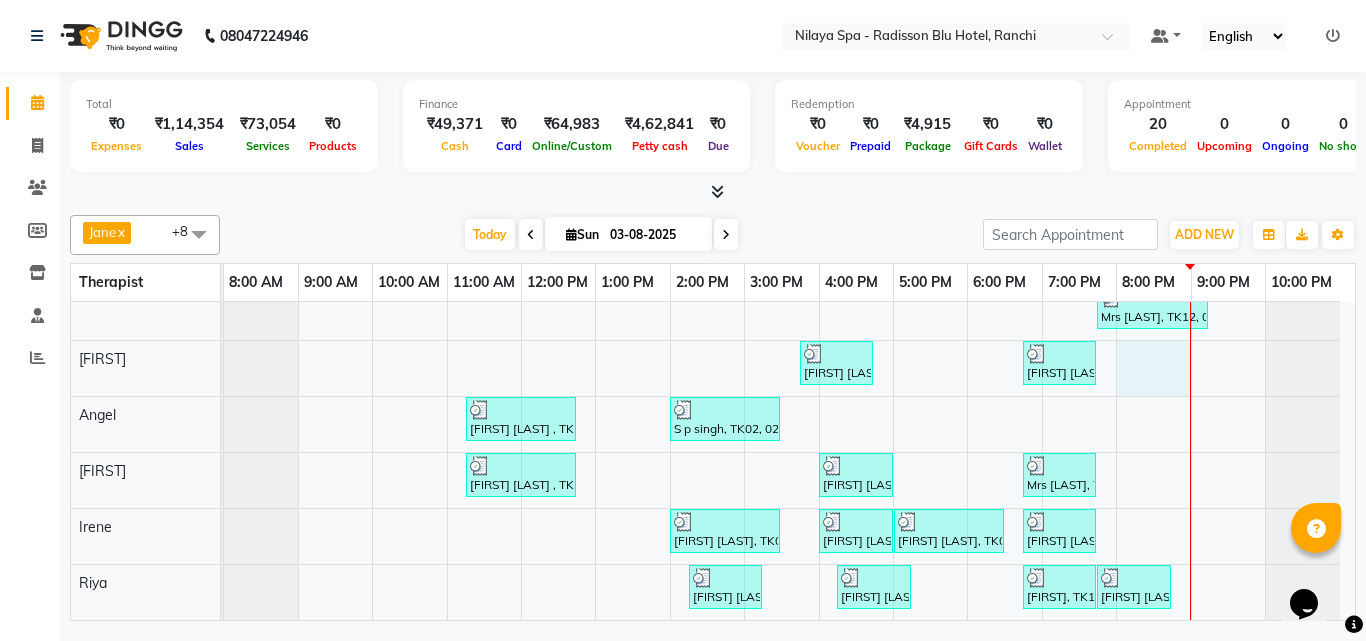 click on "Ajay kumar, TK08, 04:15 PM-04:45 PM, Hair Care - Therapies - Hair Cut (Without Shampoo) (Men)     S p singh, TK09, 03:15 PM-03:45 PM, Bleach - Face Detan     S p singh, TK09, 03:45 PM-04:45 PM, Signature Multi Vitamin, Anti-Ageing Facial (Female)     S p singh, TK09, 04:45 PM-05:15 PM, Hair Care - Therapies - Shampoo, Conditioning & Blowdry (Female)     Ravi singh, TK05, 06:30 PM-09:00 PM, Makeup - Light Make-up,Hair Care Styling - Temporary Curling     Mrs Farman, TK12, 07:45 PM-09:15 PM, Signature Multi Vitamin, Anti-Ageing Facial (Female),Bleach - Face Detan     Rajat jain , TK06, 03:45 PM-04:45 PM, Traditional Swedish Relaxation Therapy(Male) 60 Min     Vivek Kumar  Gold member , TK13, 06:45 PM-07:45 PM, Deep Tissue Repair Therapy(Male) 60 Min     Rakesh Kumar , TK01, 11:15 AM-12:45 PM, Traditional Swedish Relaxation Therapy(Male) 90 Min     S p singh, TK02, 02:00 PM-03:30 PM, Deep Tissue Repair Therapy(Female) 90 Min" at bounding box center (789, 383) 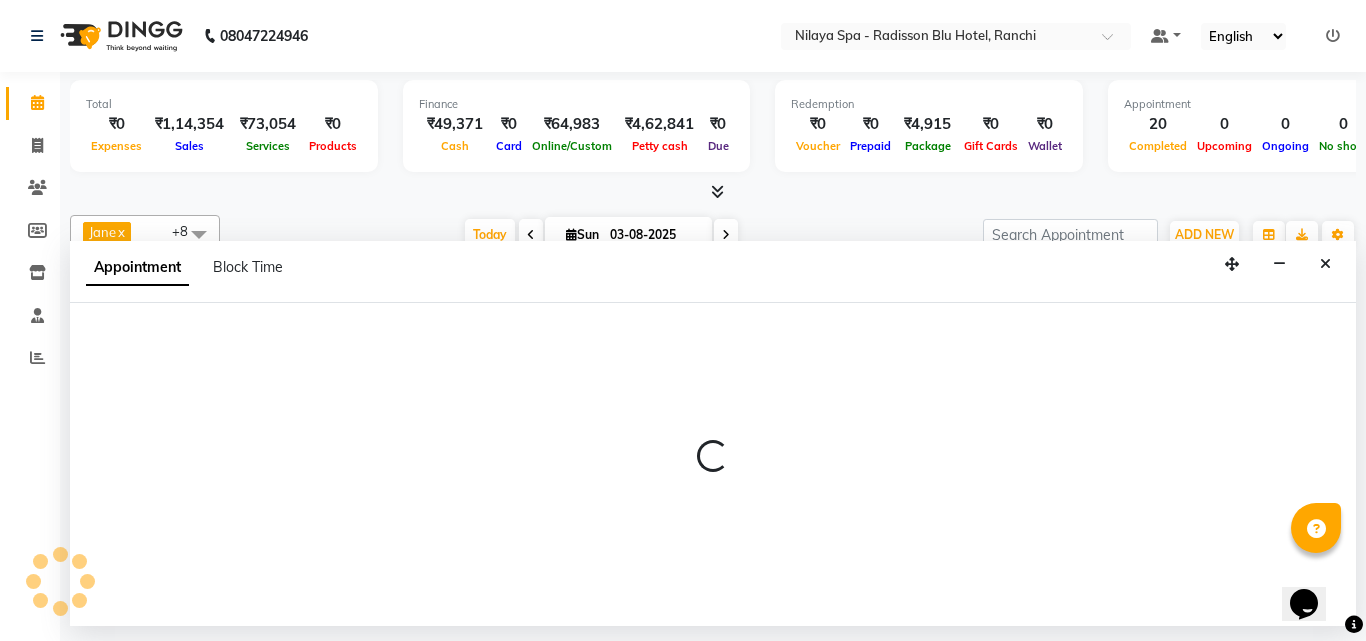 select on "78965" 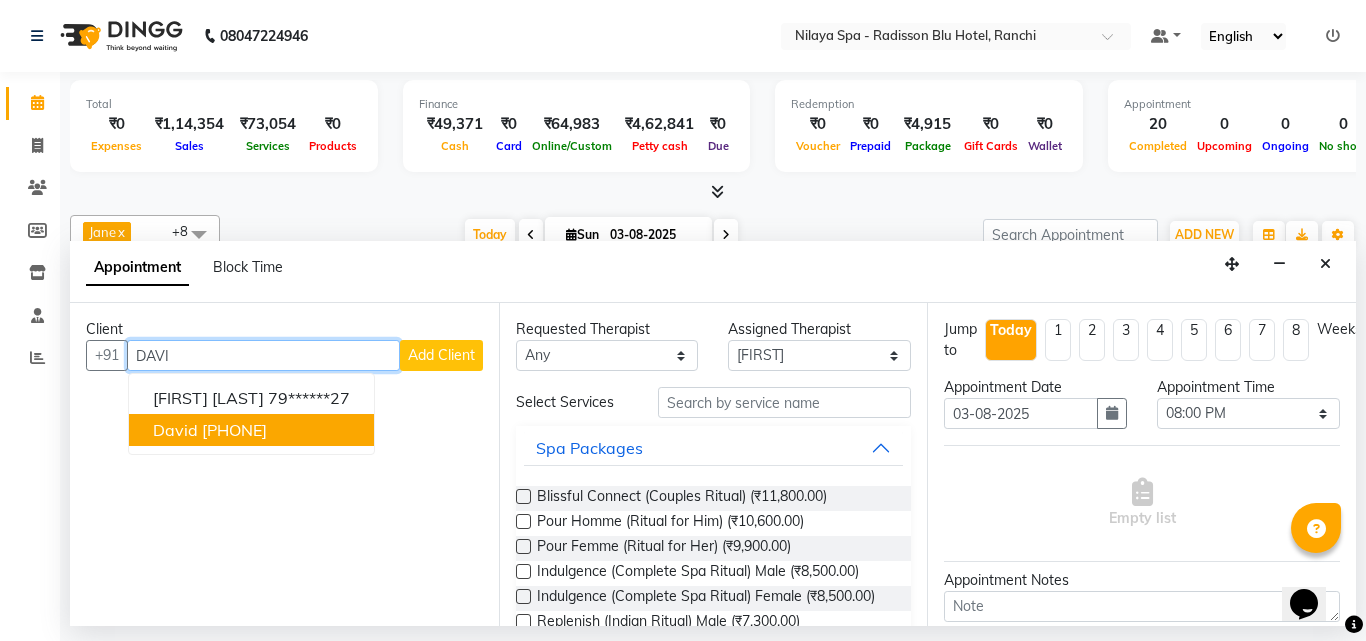 click on "00******09" at bounding box center (234, 430) 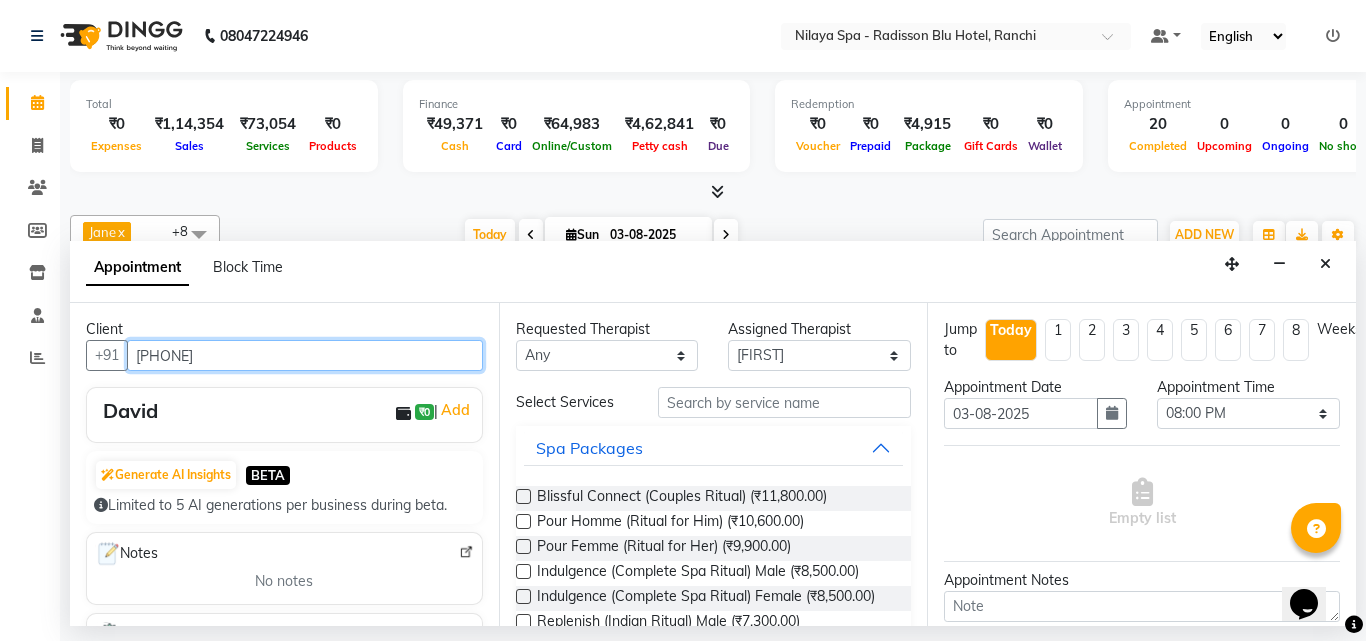 type on "00******09" 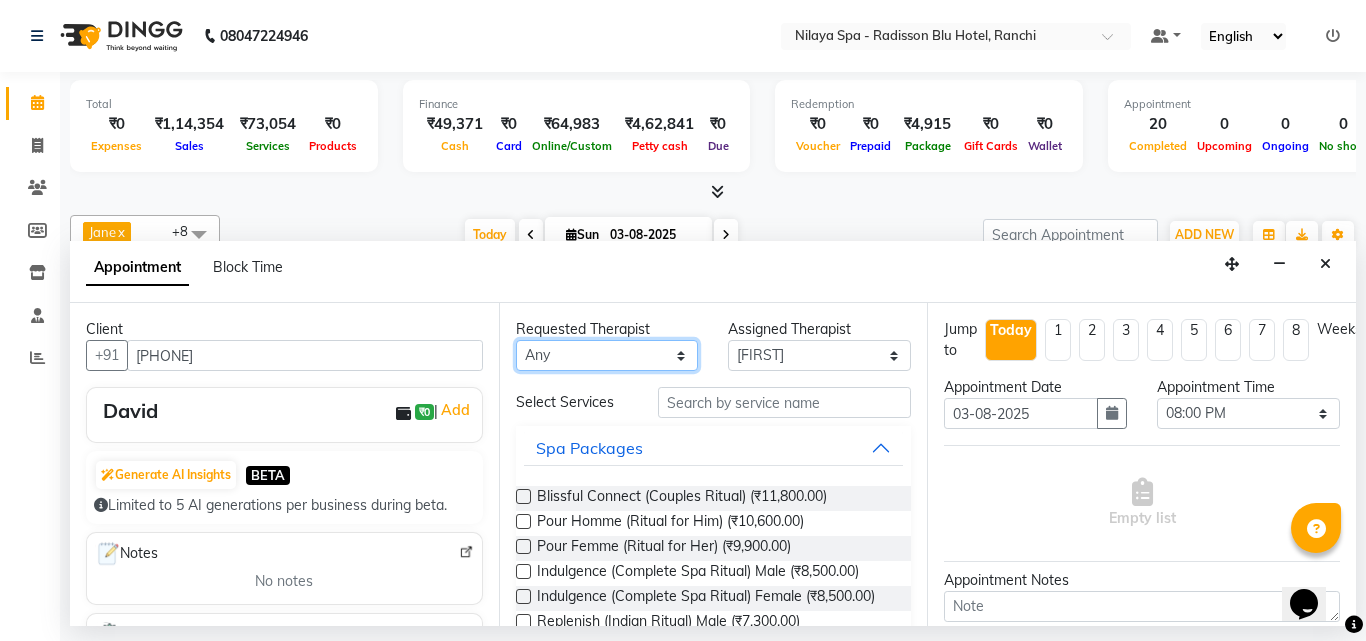 click on "Any Angel Guriya Irene Nana Neelam  Office  Riya Sayak Shakib" at bounding box center (607, 355) 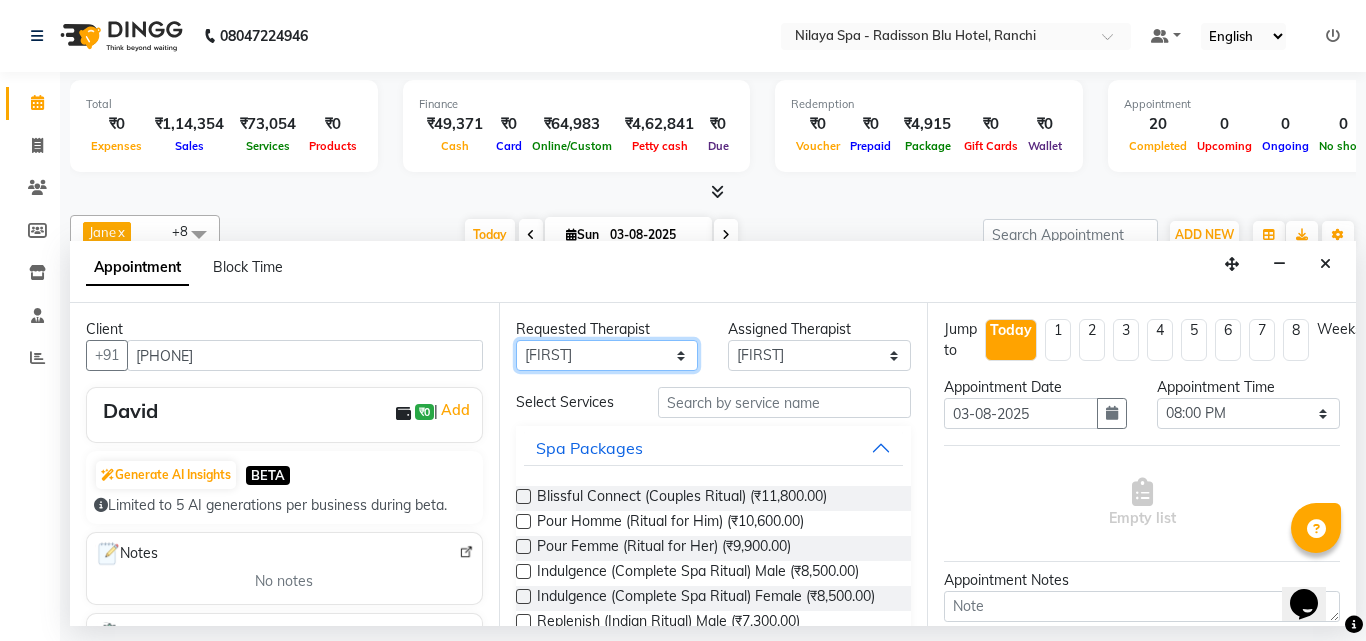 click on "Any Angel Guriya Irene Nana Neelam  Office  Riya Sayak Shakib" at bounding box center (607, 355) 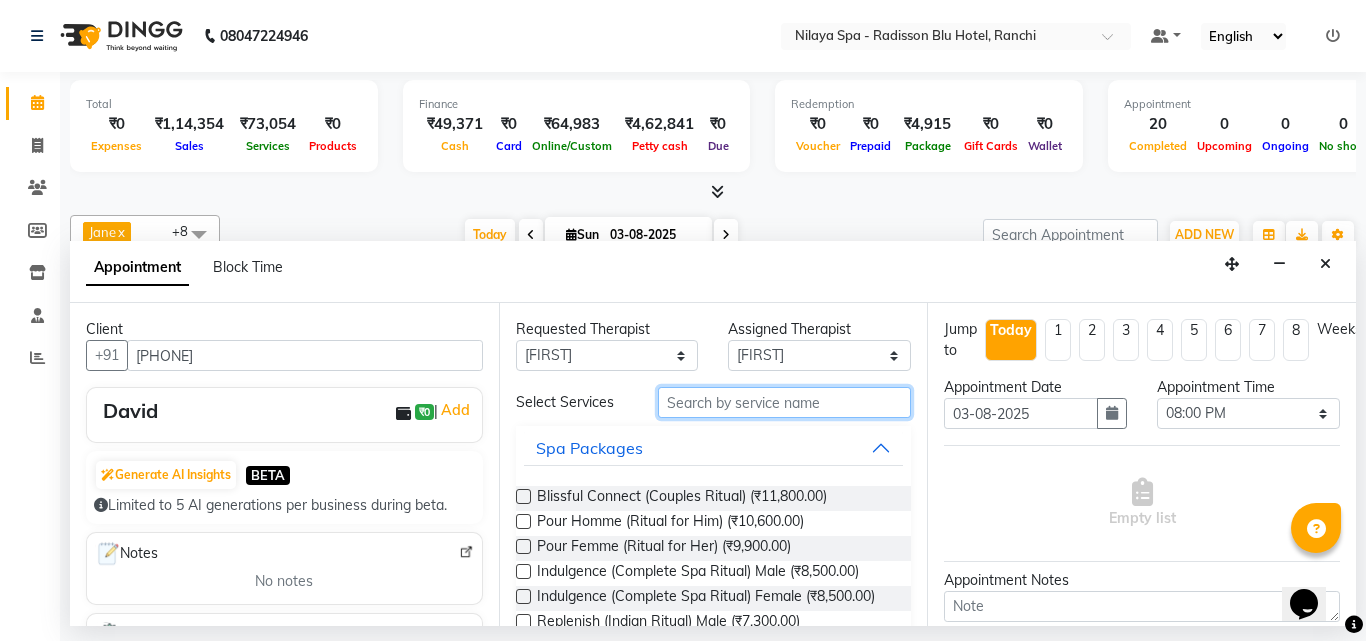 click at bounding box center (785, 402) 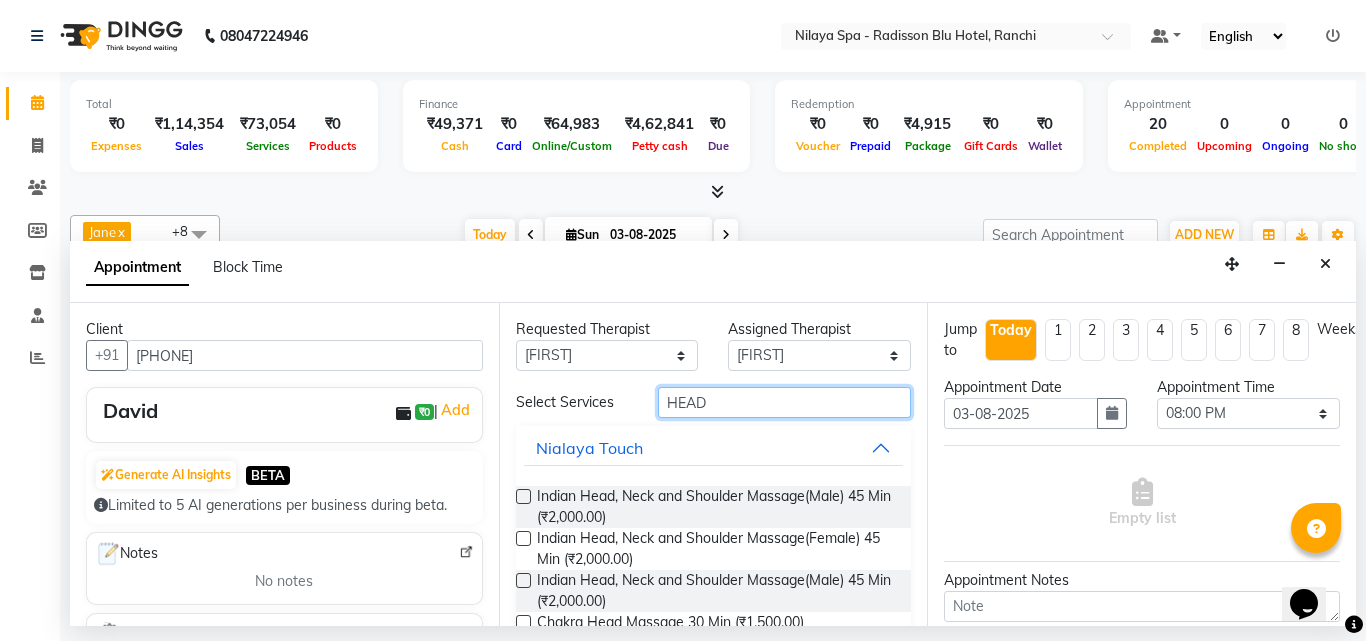 type on "HEAD" 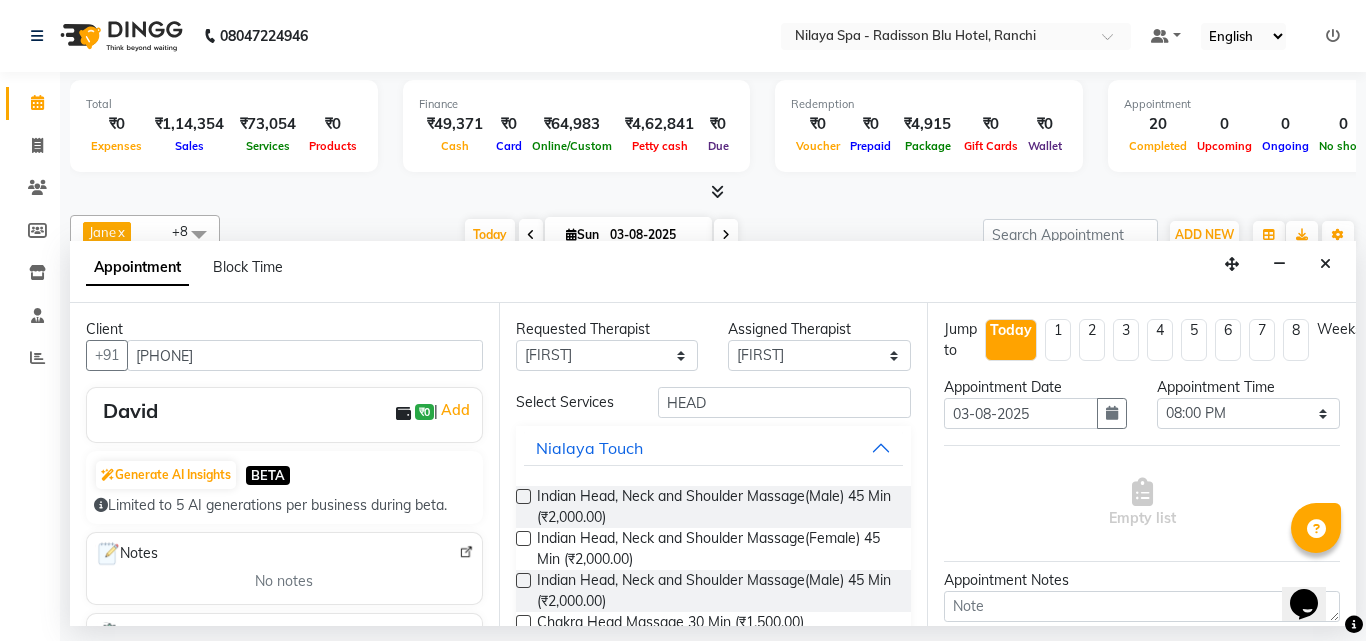 click at bounding box center (523, 496) 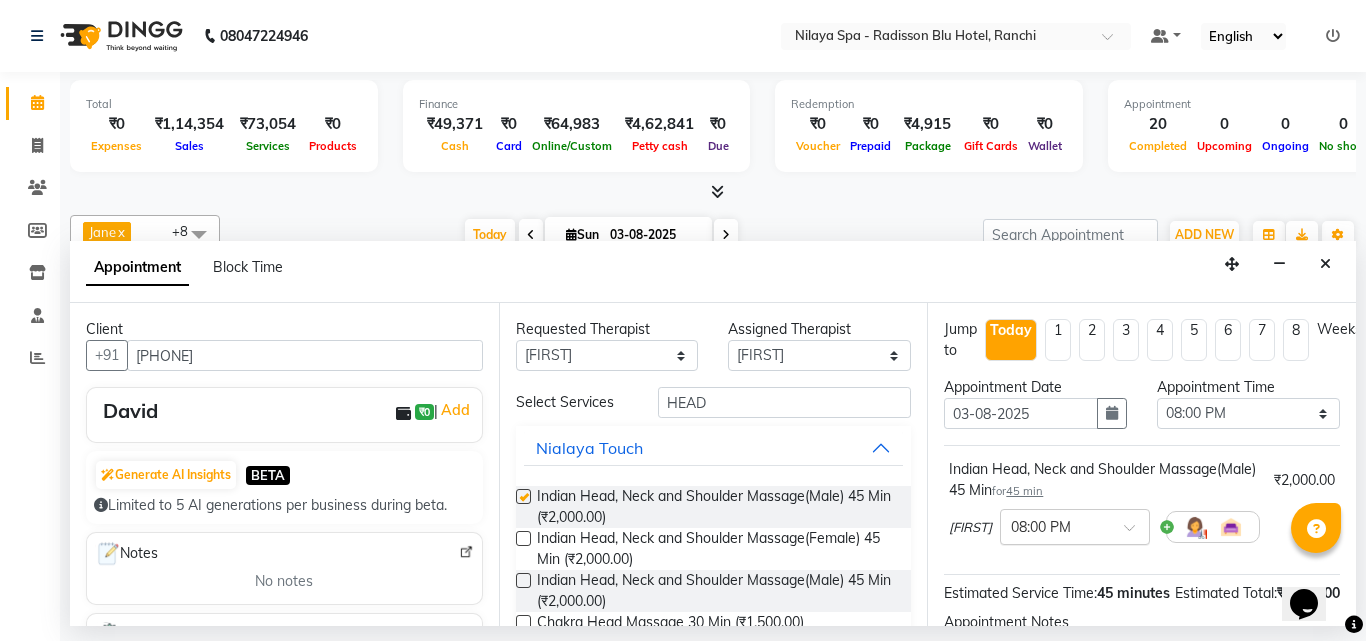 checkbox on "false" 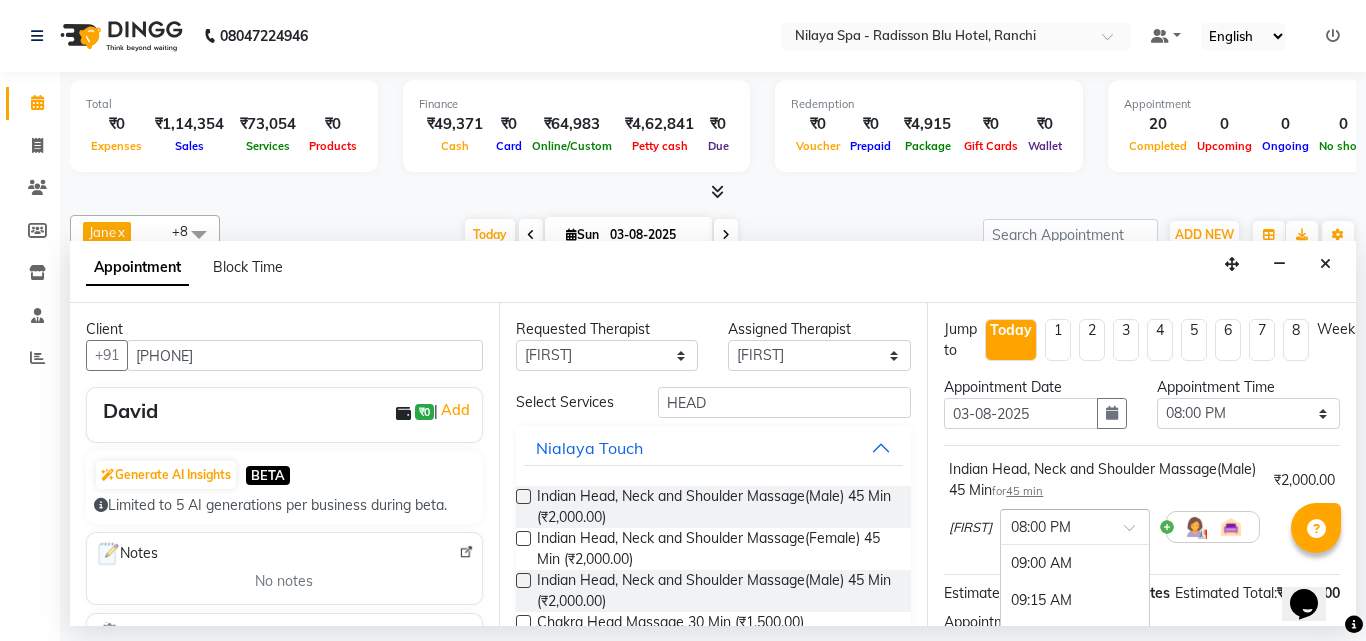 click at bounding box center [1075, 525] 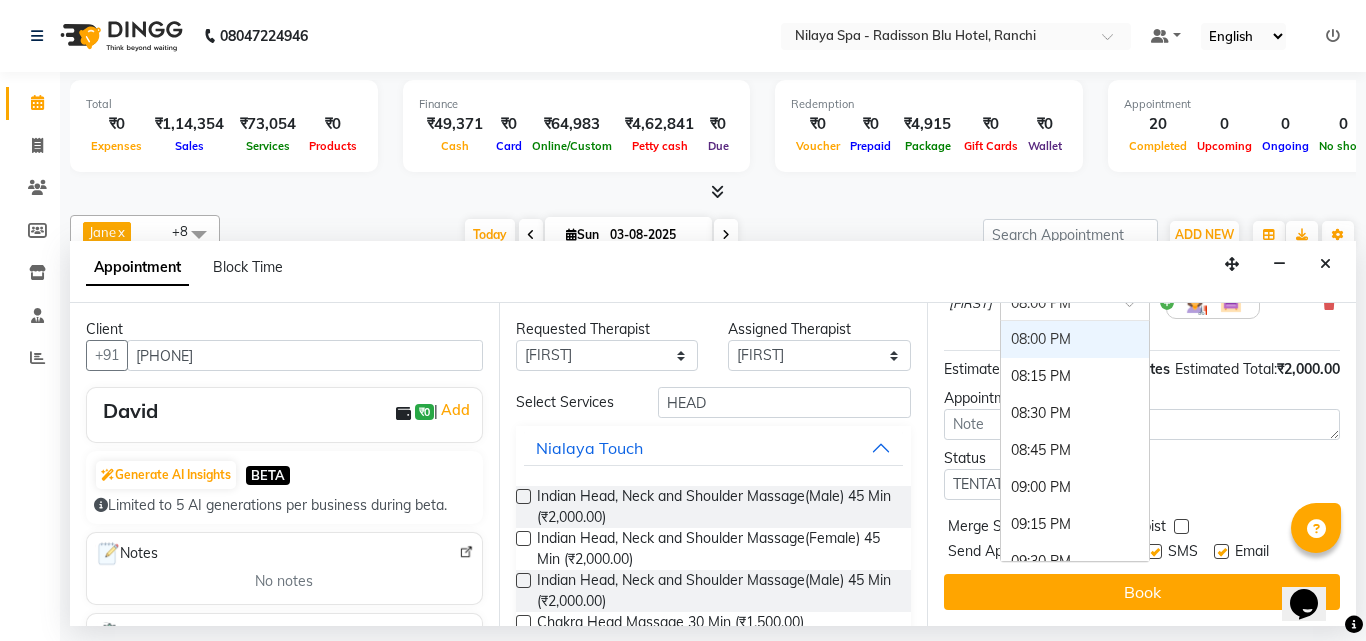 scroll, scrollTop: 260, scrollLeft: 0, axis: vertical 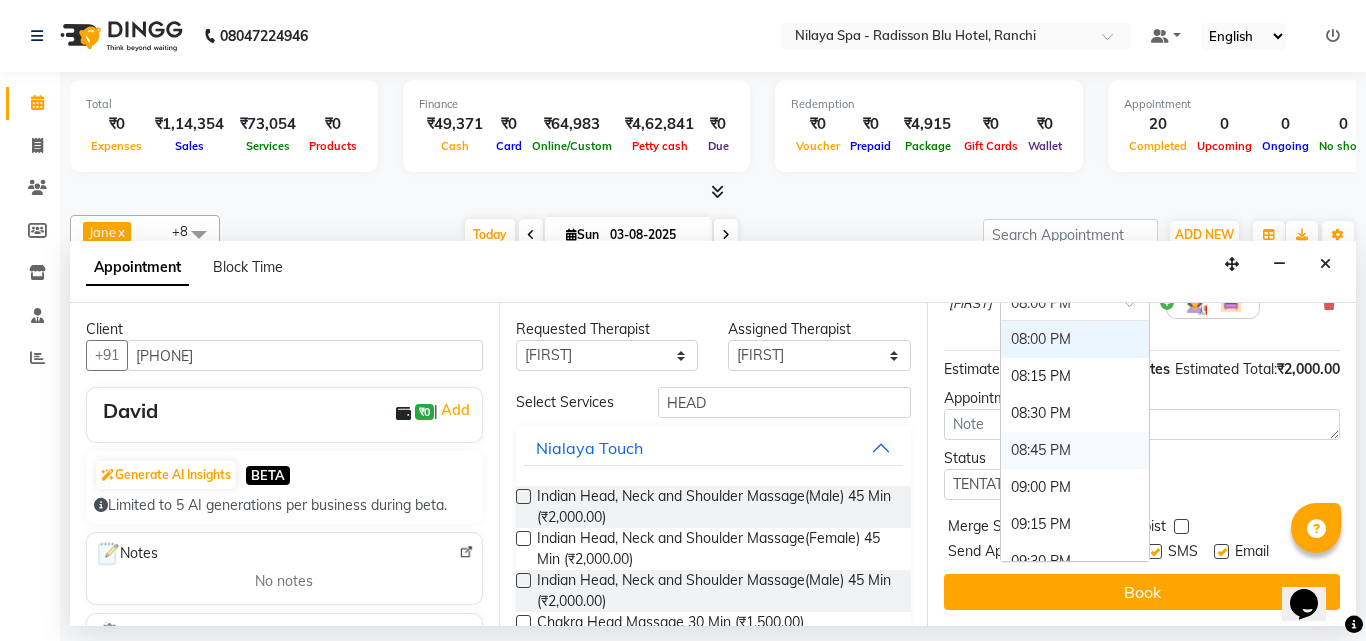 click on "08:45 PM" at bounding box center (1075, 450) 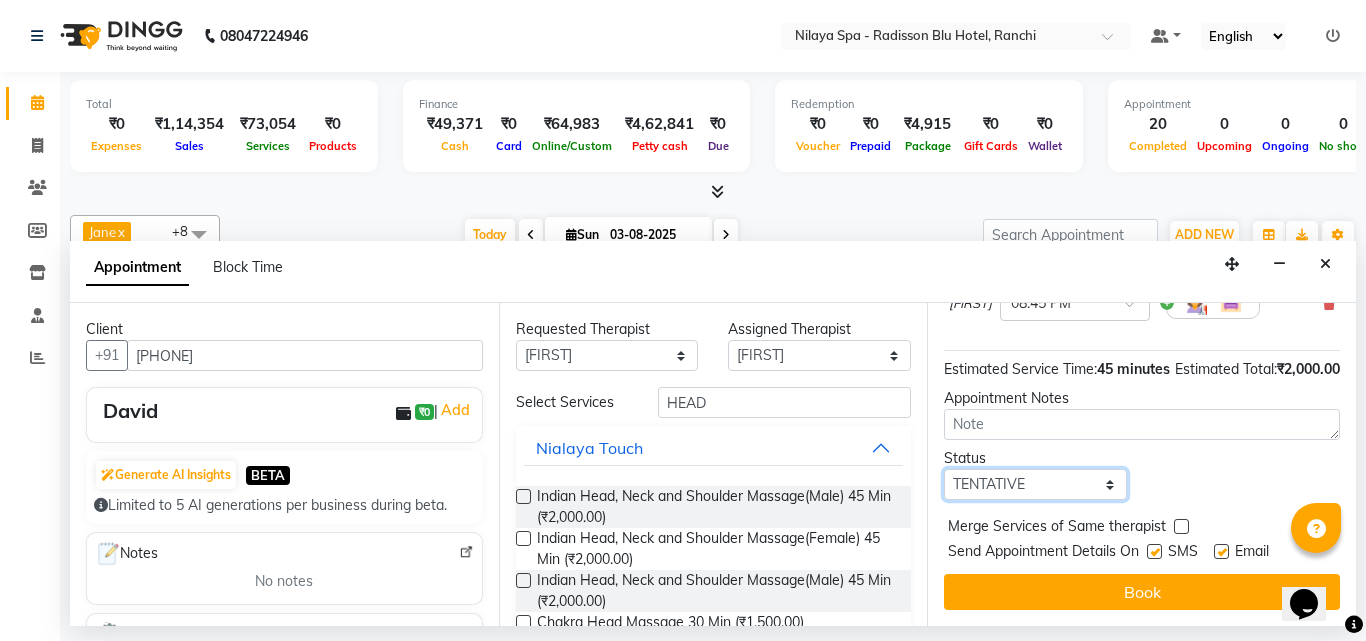 click on "Select TENTATIVE CONFIRM CHECK-IN UPCOMING" at bounding box center [1035, 484] 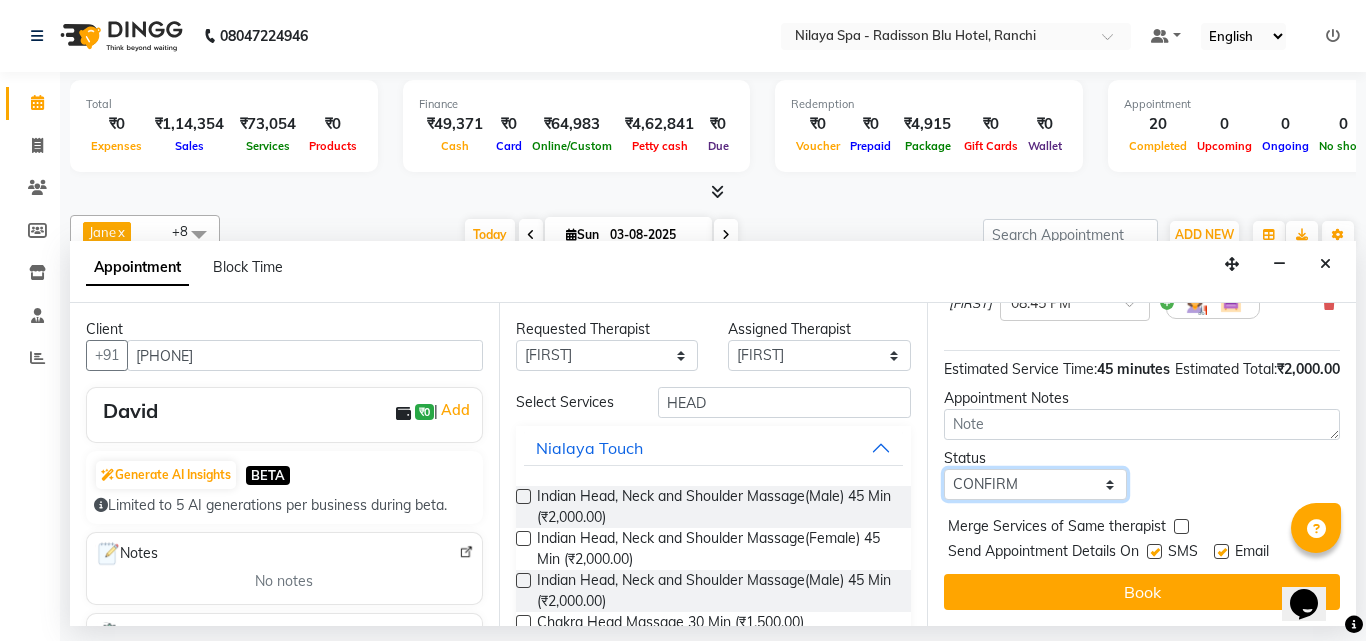 click on "Select TENTATIVE CONFIRM CHECK-IN UPCOMING" at bounding box center (1035, 484) 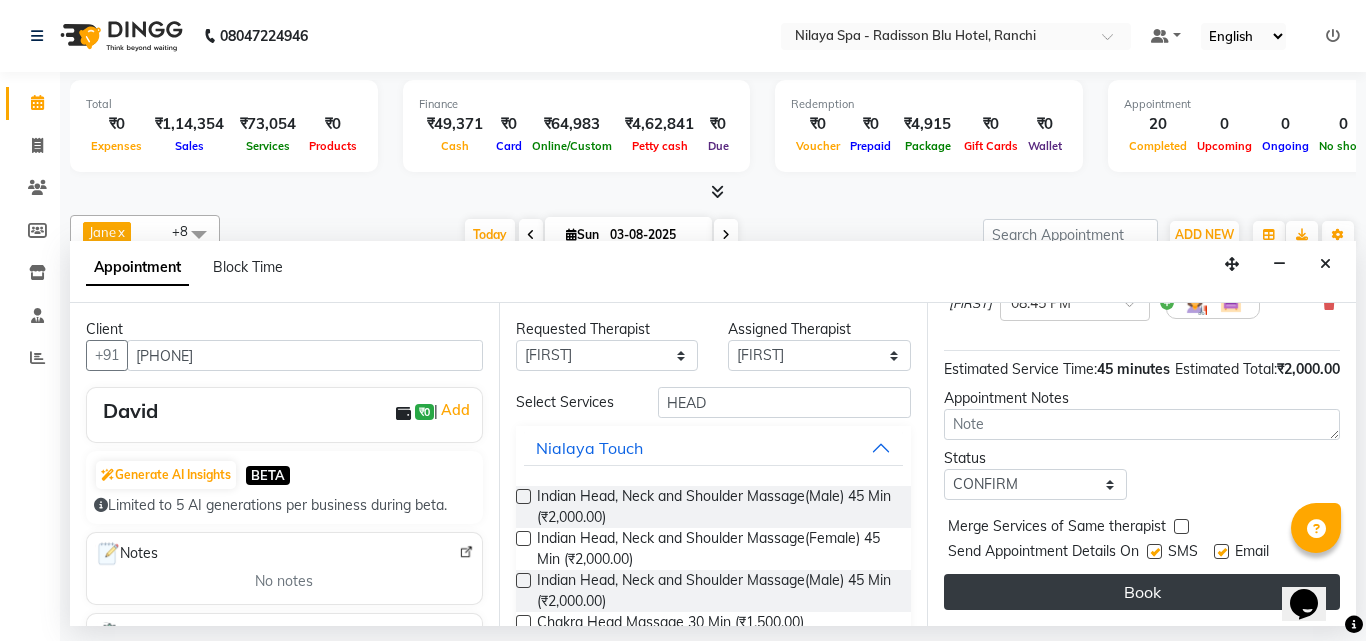 click on "Book" at bounding box center (1142, 592) 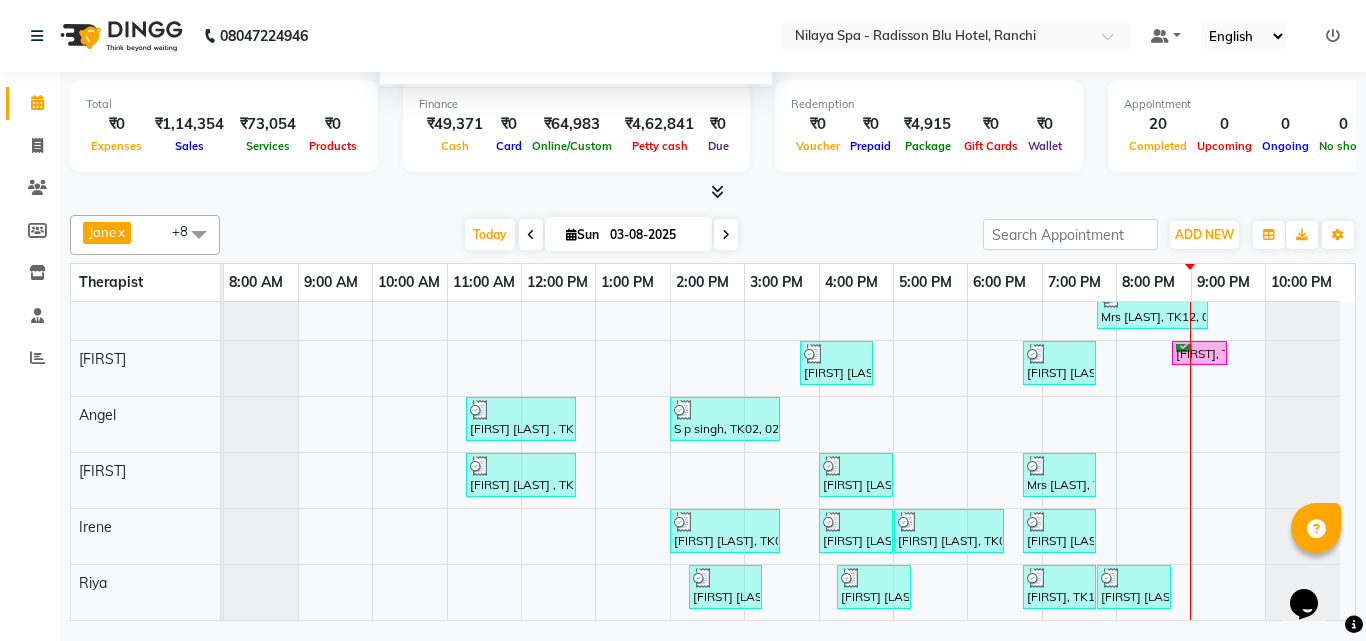 drag, startPoint x: 1232, startPoint y: 588, endPoint x: 648, endPoint y: 46, distance: 796.7559 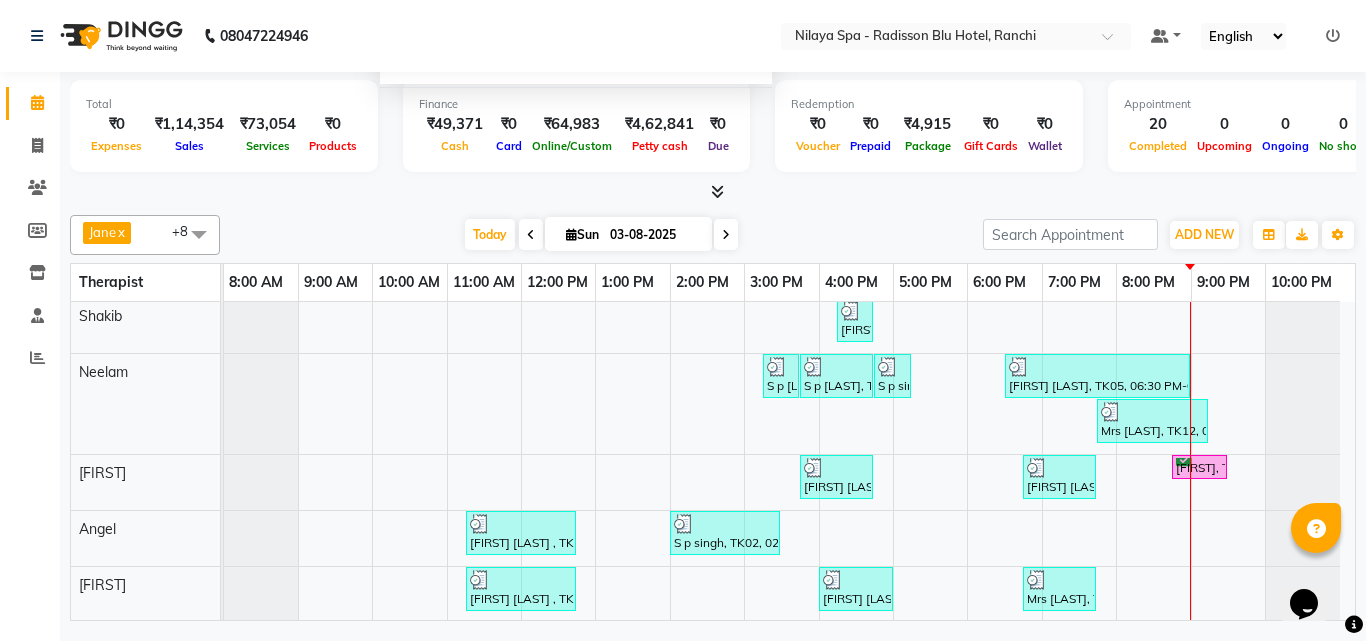 scroll, scrollTop: 156, scrollLeft: 0, axis: vertical 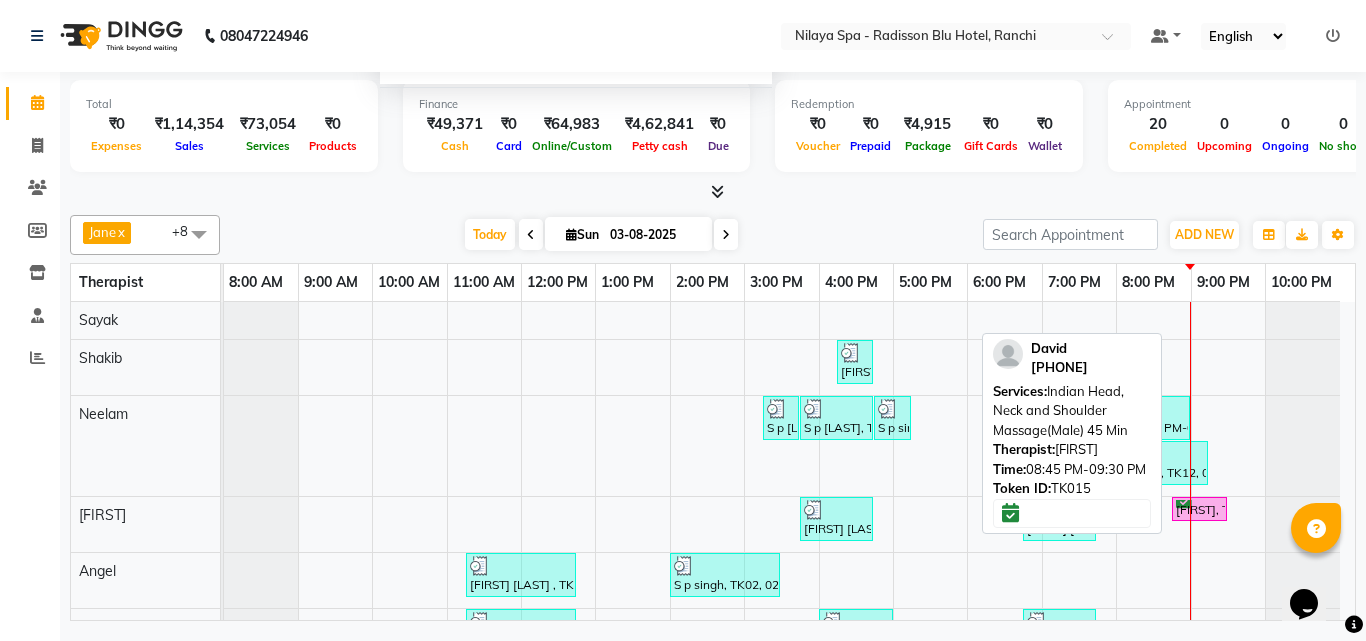 click on "David, TK15, 08:45 PM-09:30 PM, Indian Head, Neck and Shoulder Massage(Male) 45 Min" at bounding box center [1199, 509] 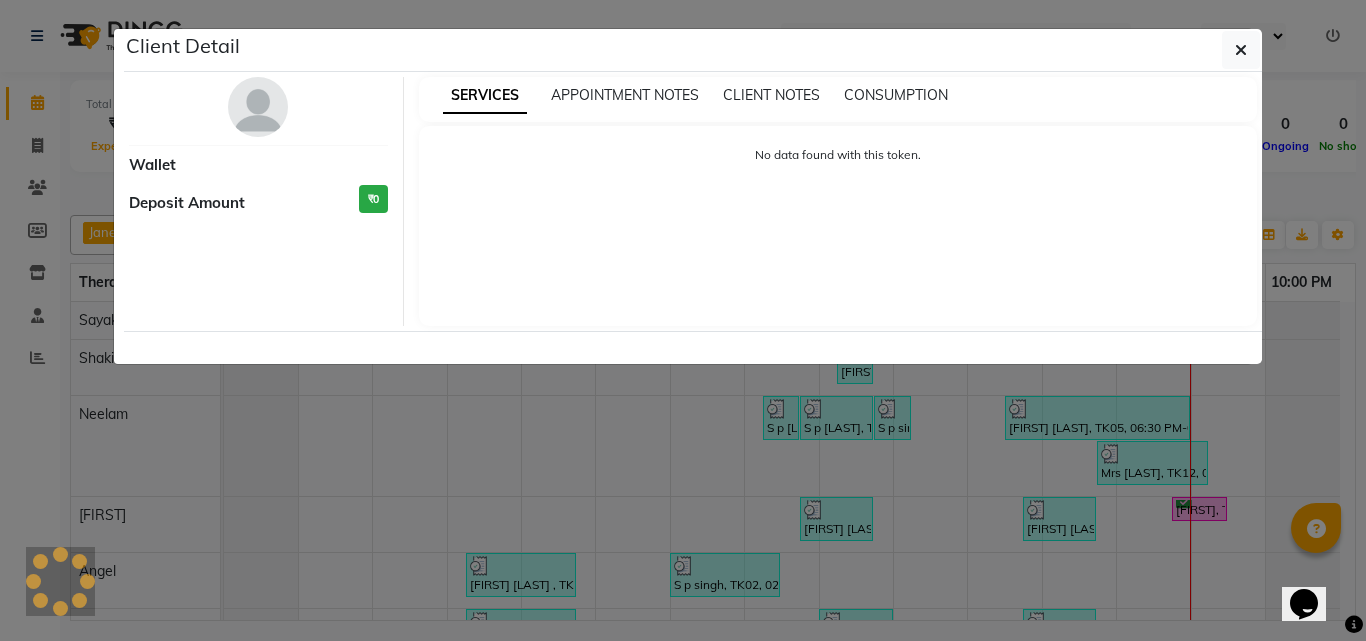 select on "6" 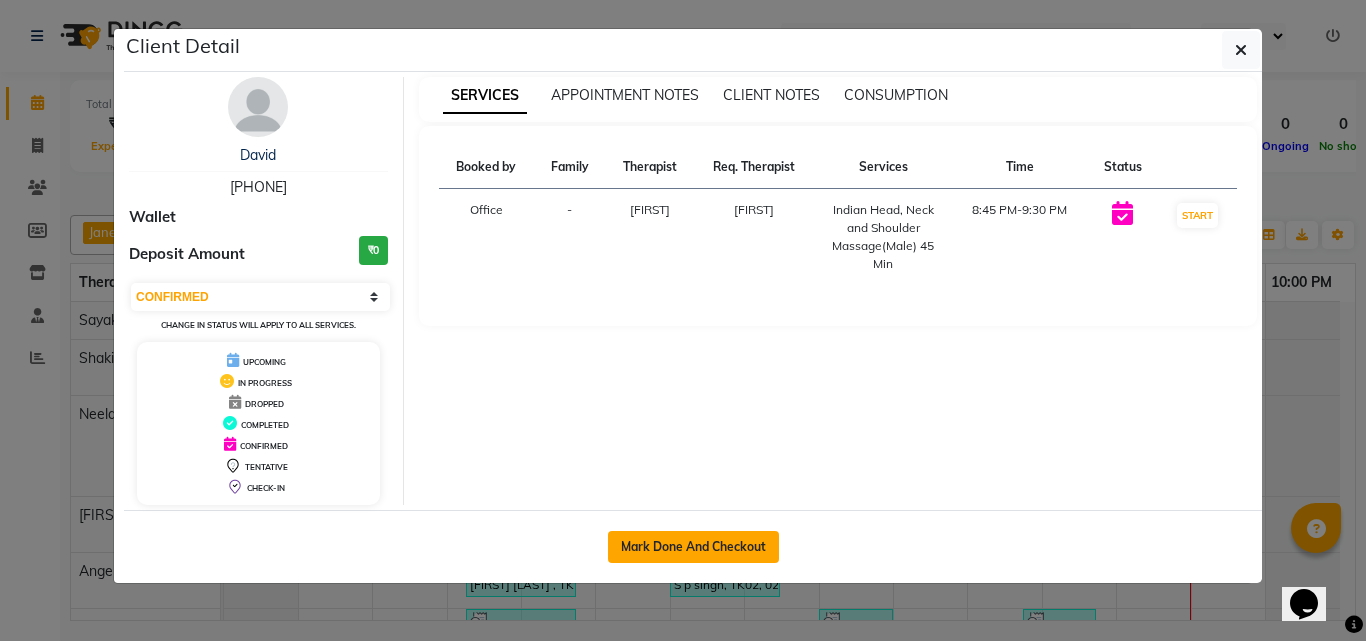 click on "Mark Done And Checkout" 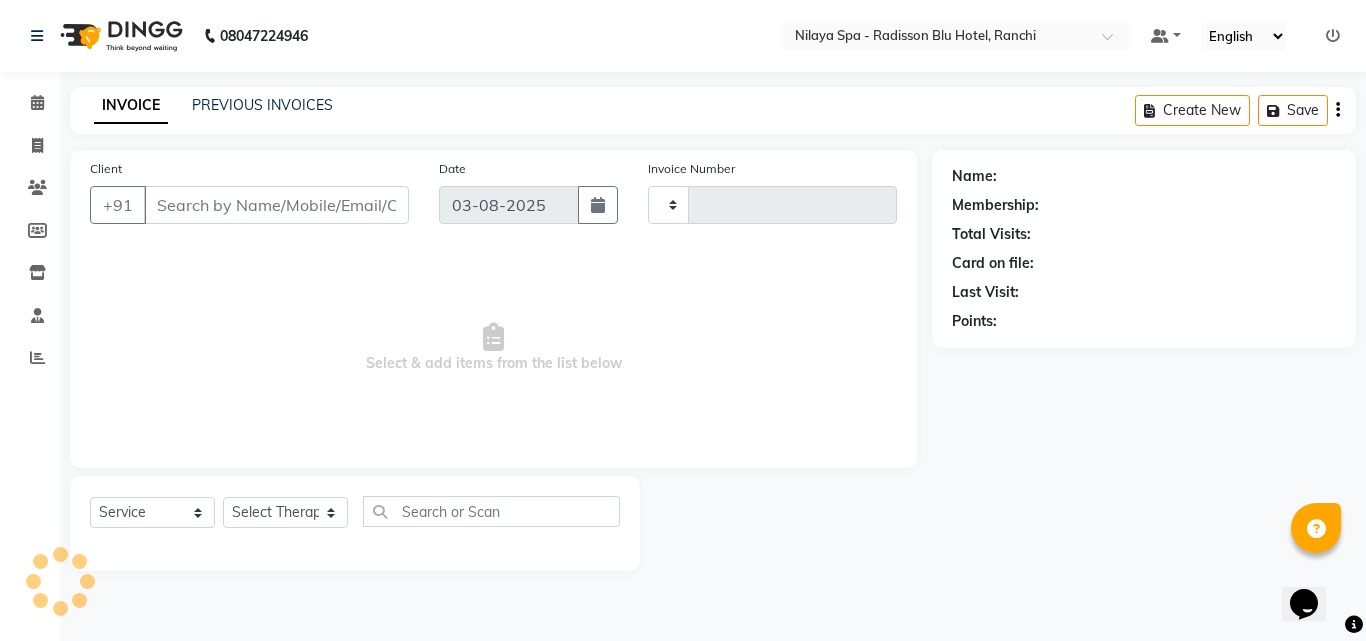 type on "1014" 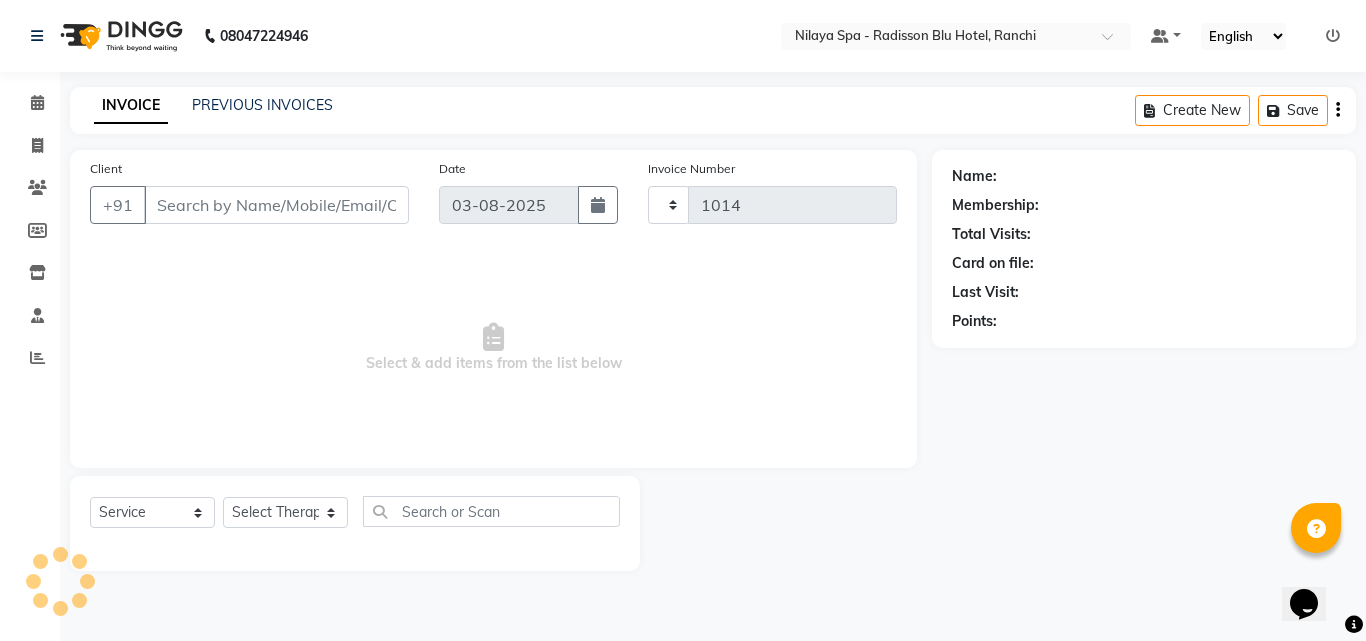select on "8066" 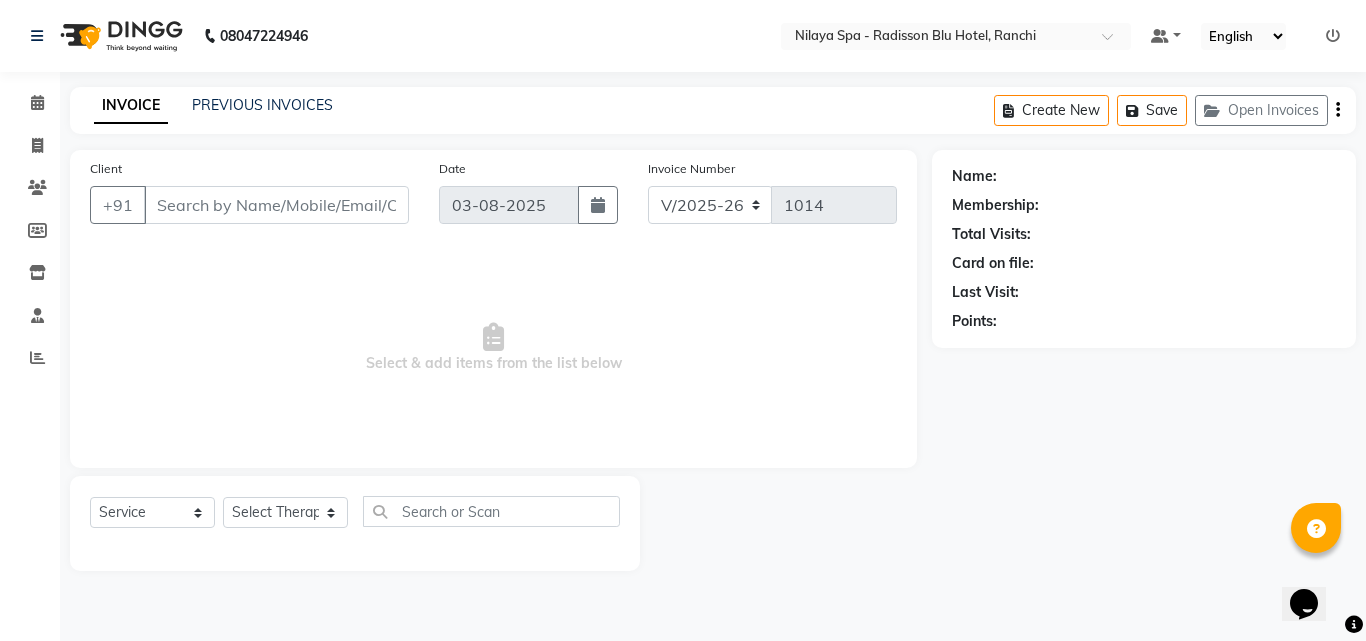 type on "00******09" 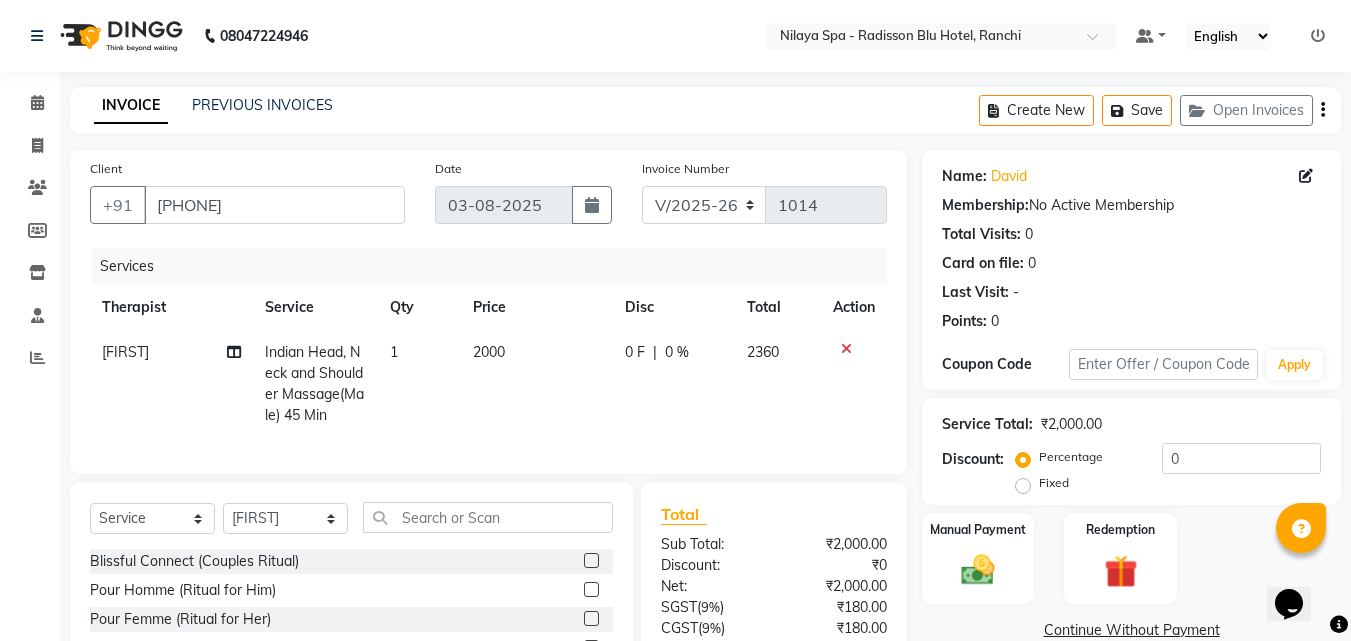 scroll, scrollTop: 181, scrollLeft: 0, axis: vertical 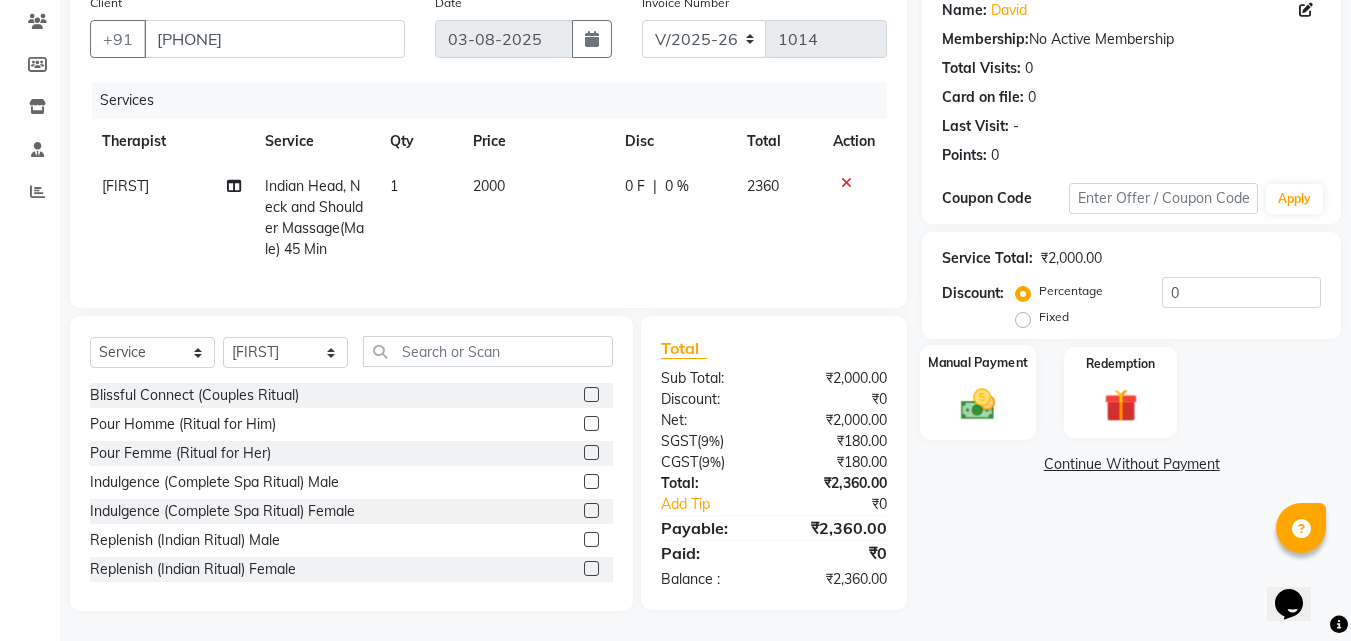click 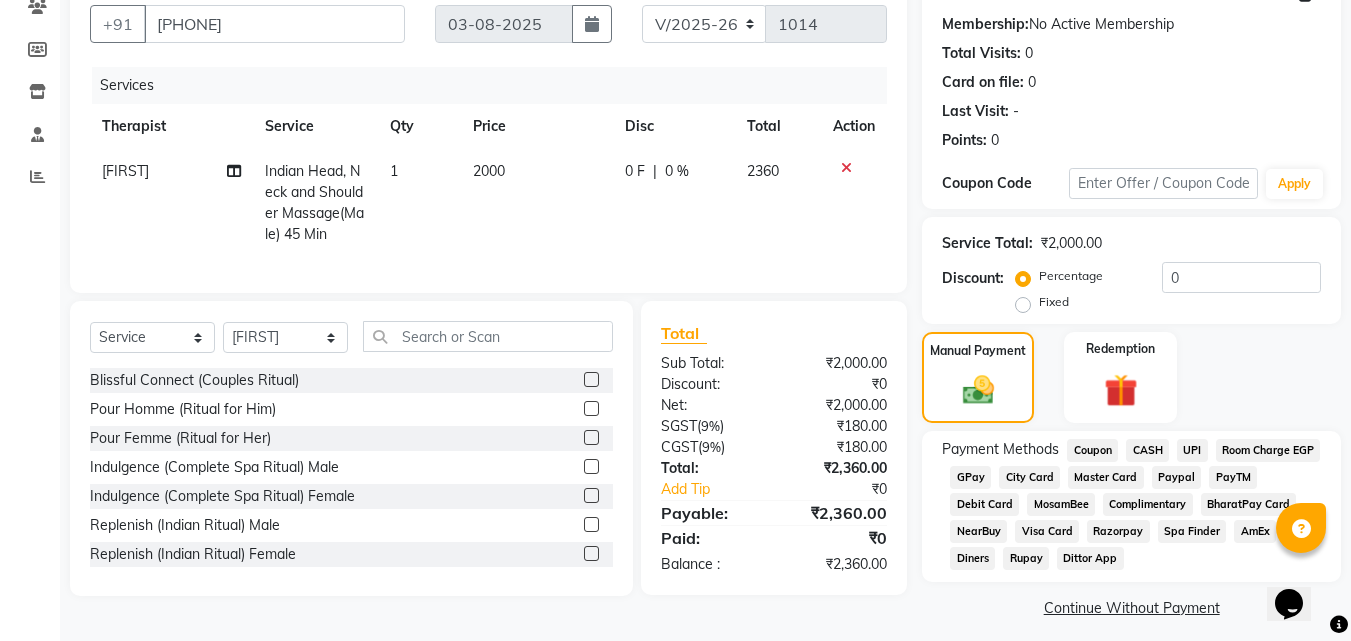 click on "Room Charge EGP" 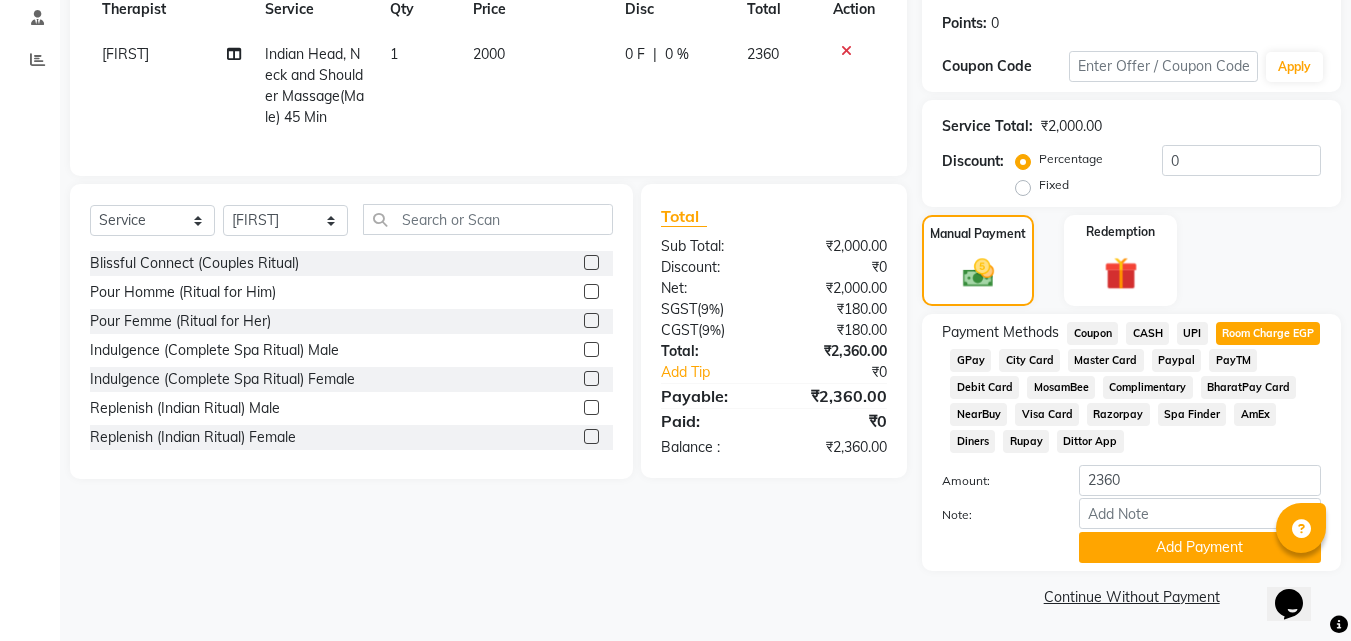 scroll, scrollTop: 299, scrollLeft: 0, axis: vertical 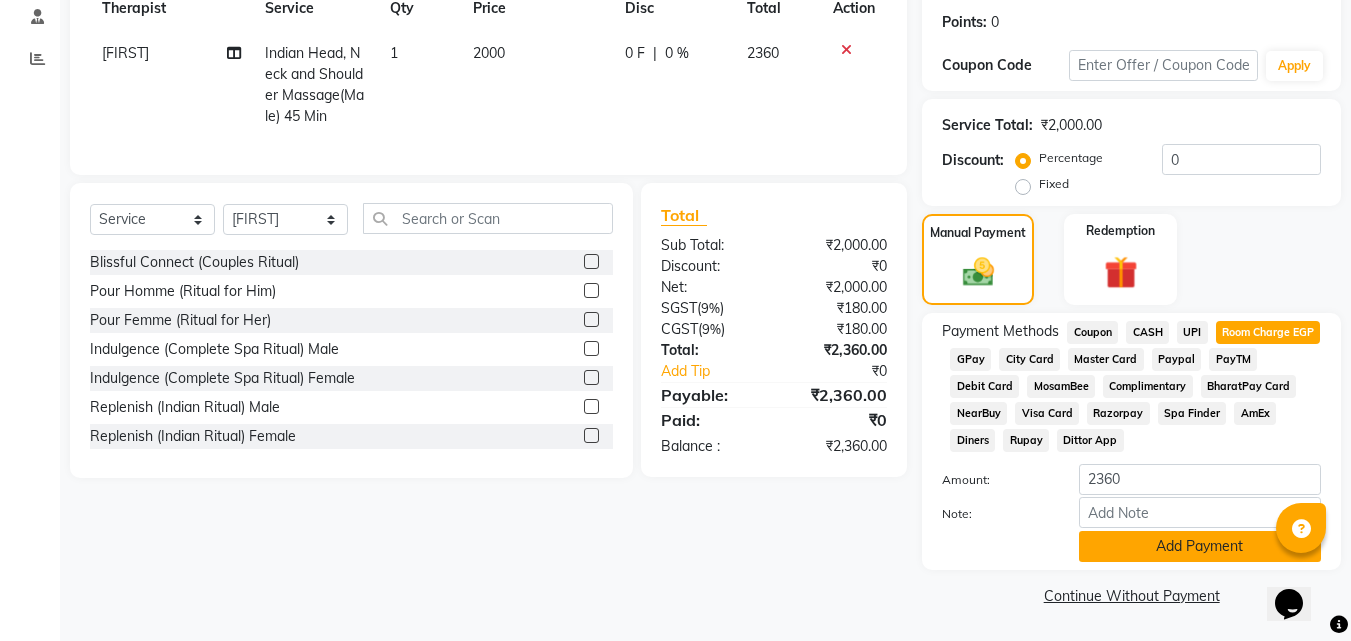 click on "Add Payment" 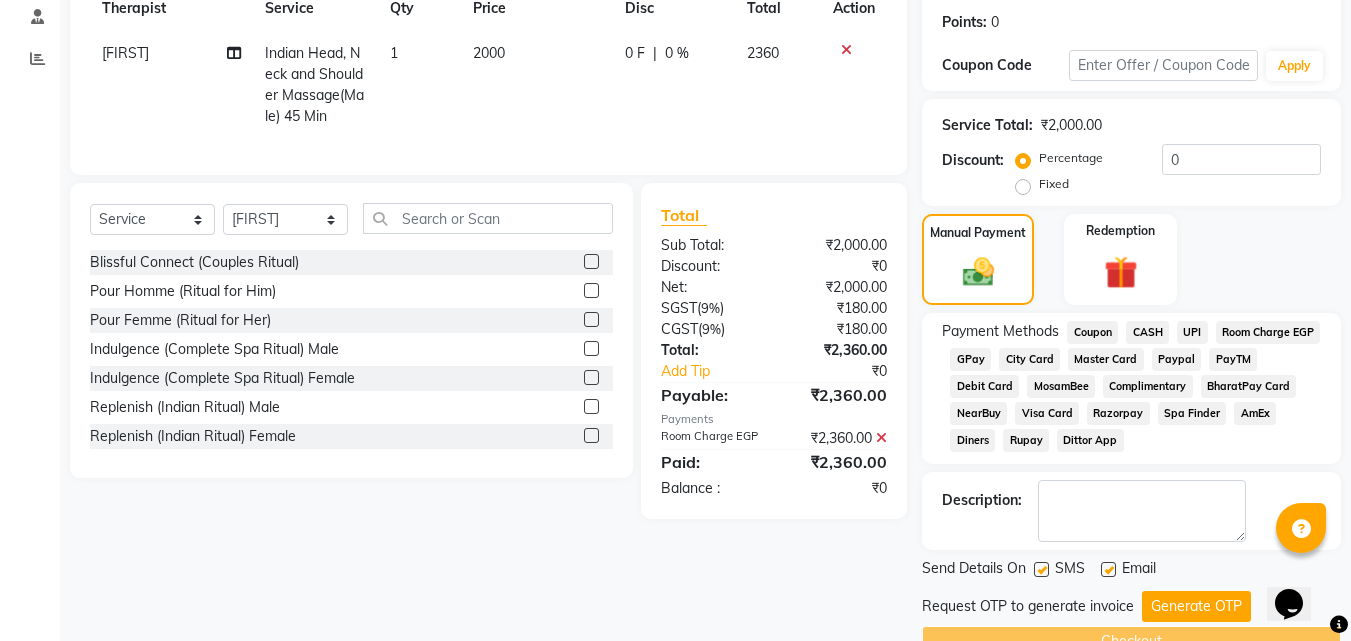scroll, scrollTop: 345, scrollLeft: 0, axis: vertical 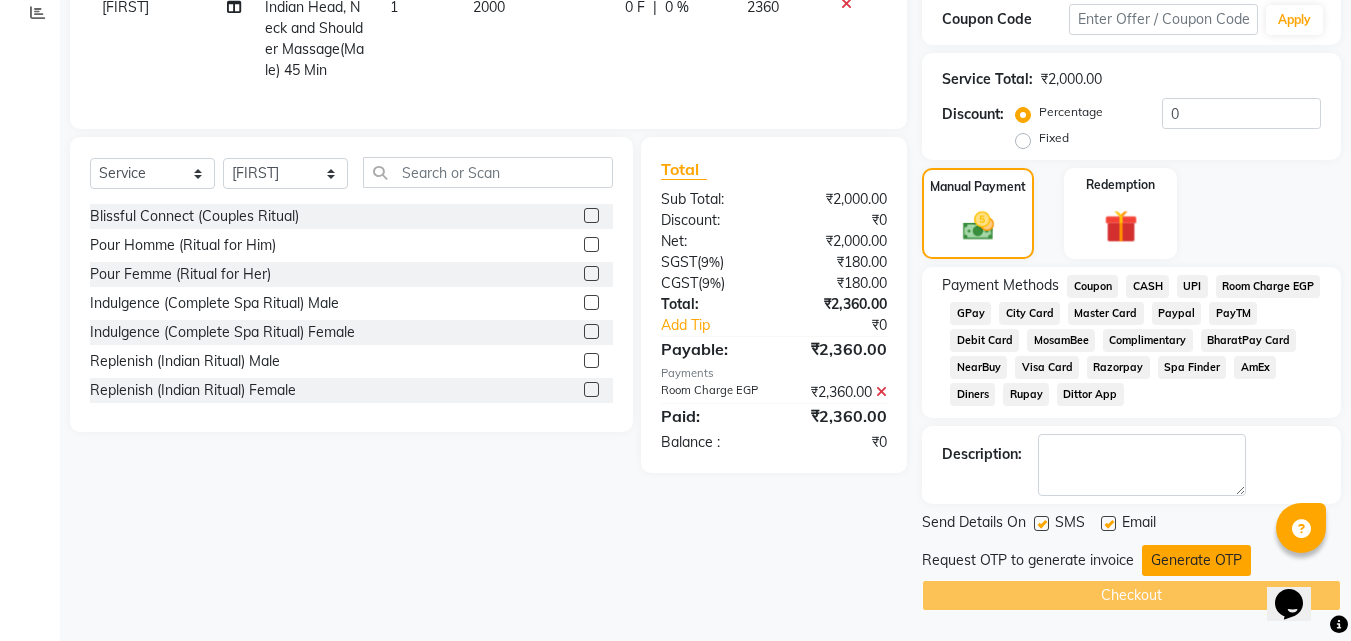 click on "Generate OTP" 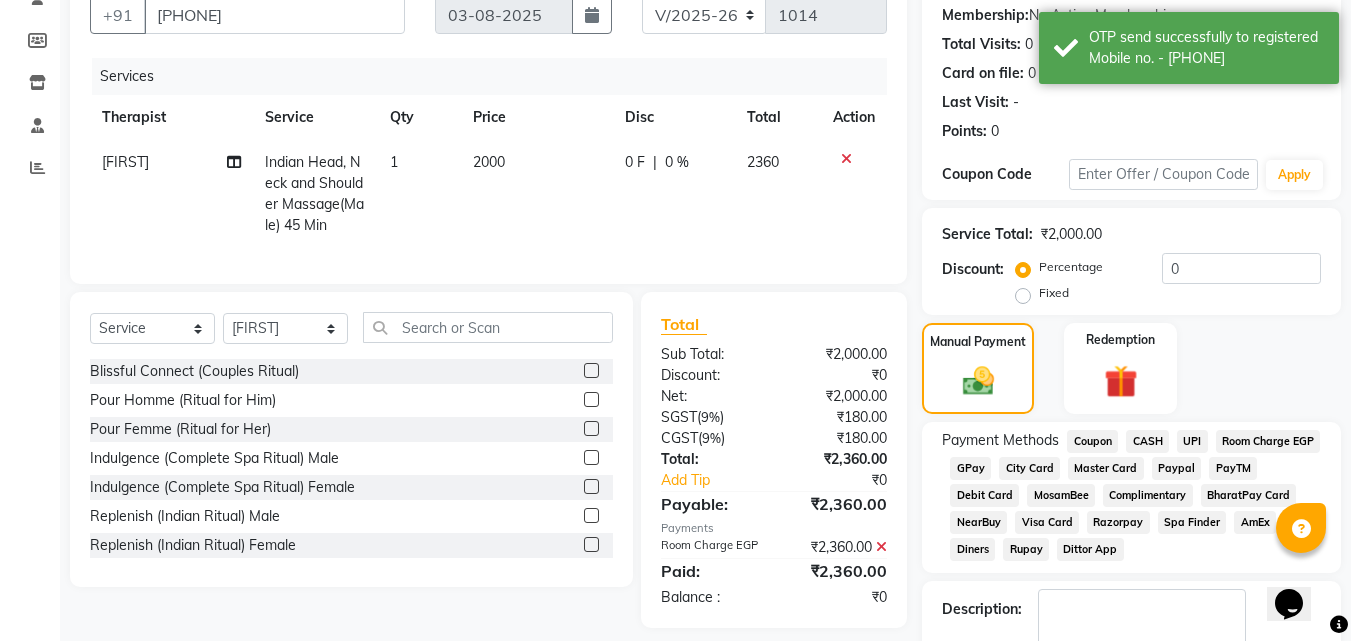 scroll, scrollTop: 0, scrollLeft: 0, axis: both 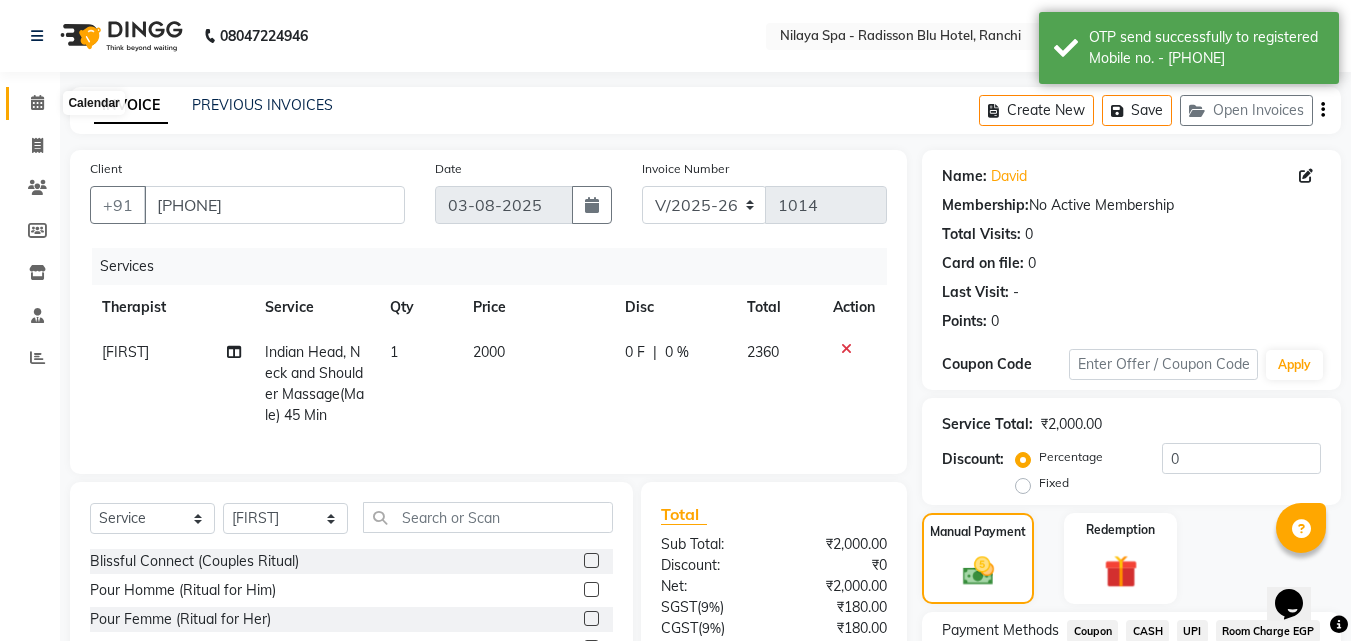 click 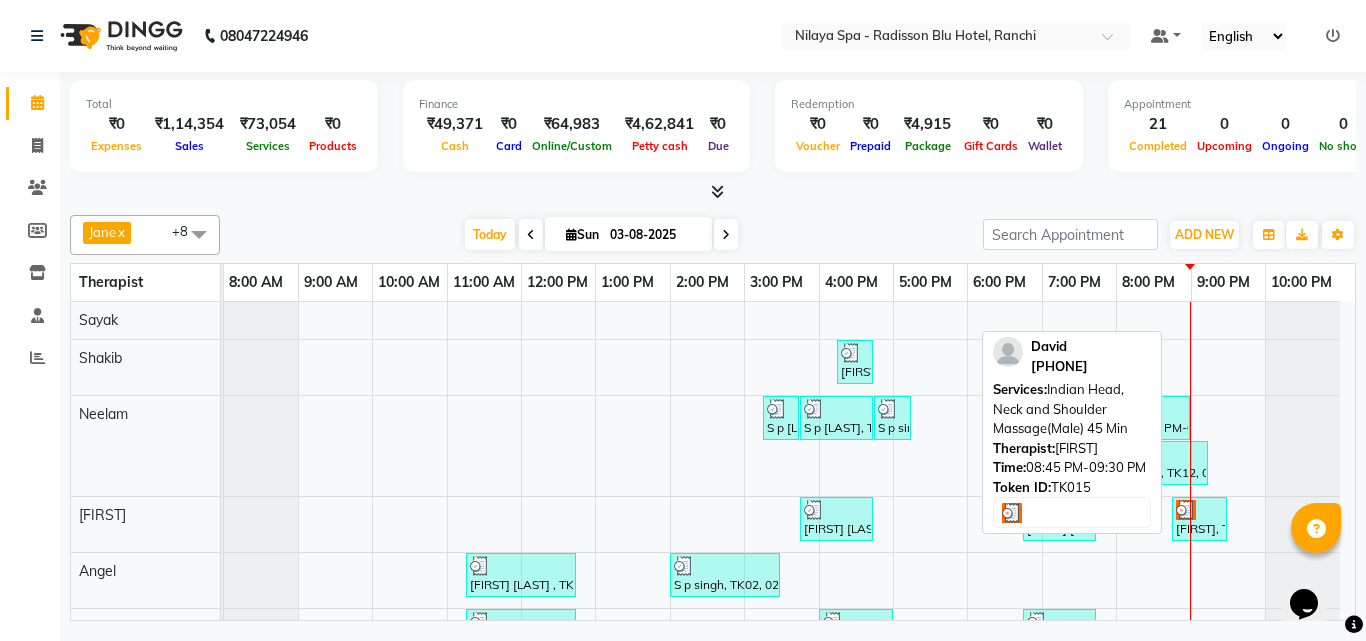 click on "David, TK15, 08:45 PM-09:30 PM, Indian Head, Neck and Shoulder Massage(Male) 45 Min" at bounding box center [1199, 519] 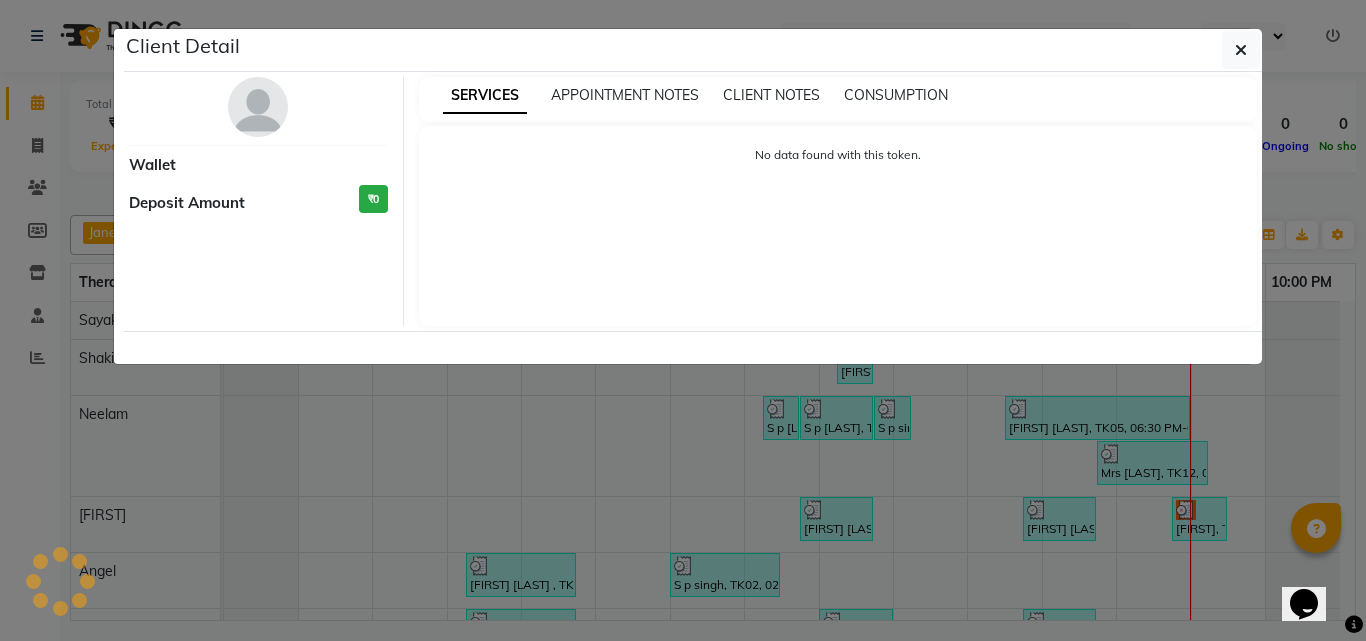 select on "3" 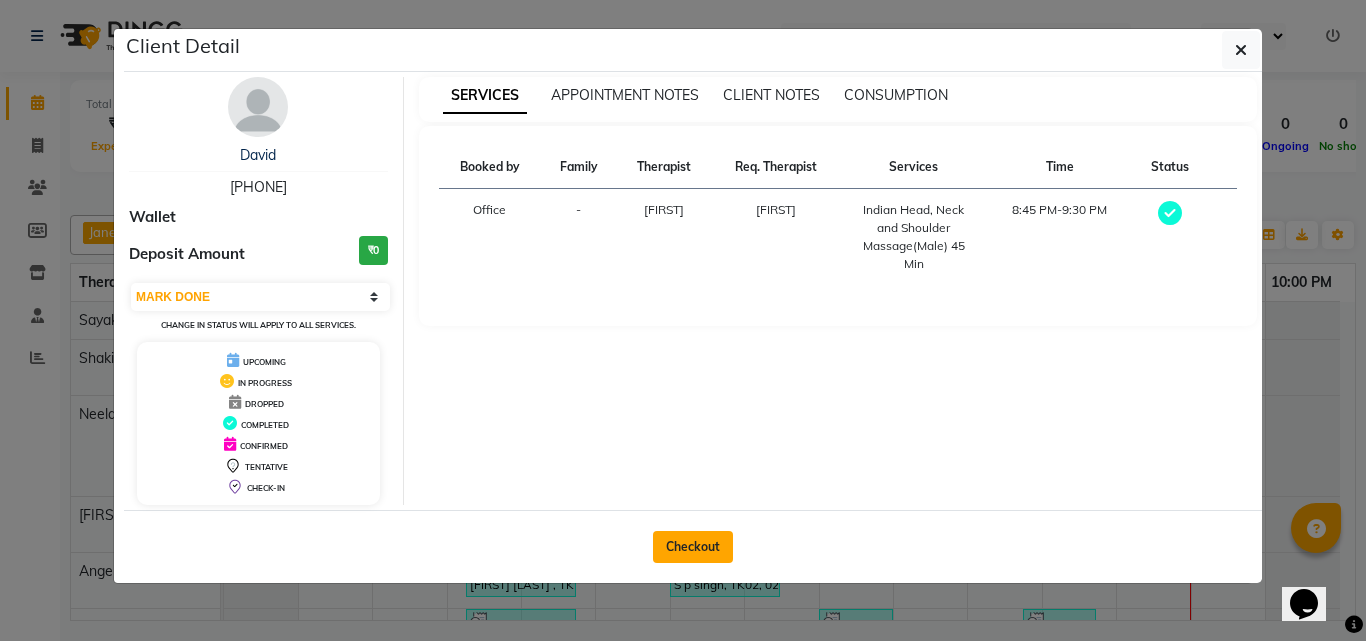 click on "Checkout" 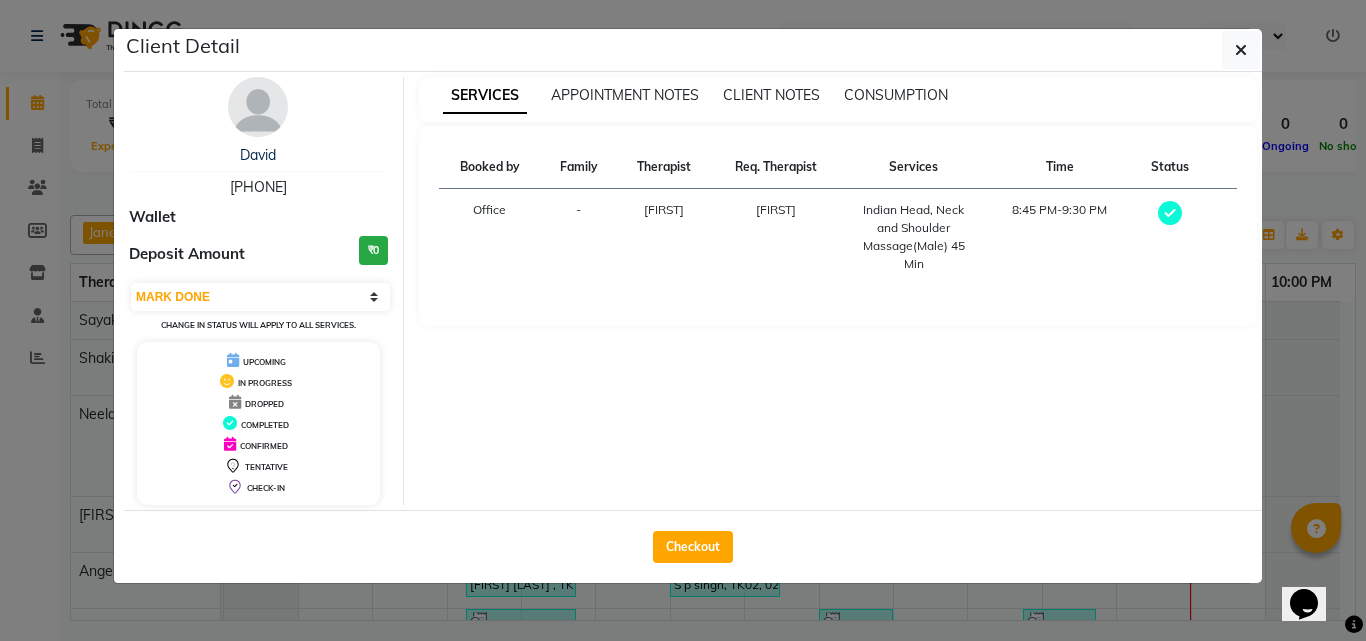 select on "service" 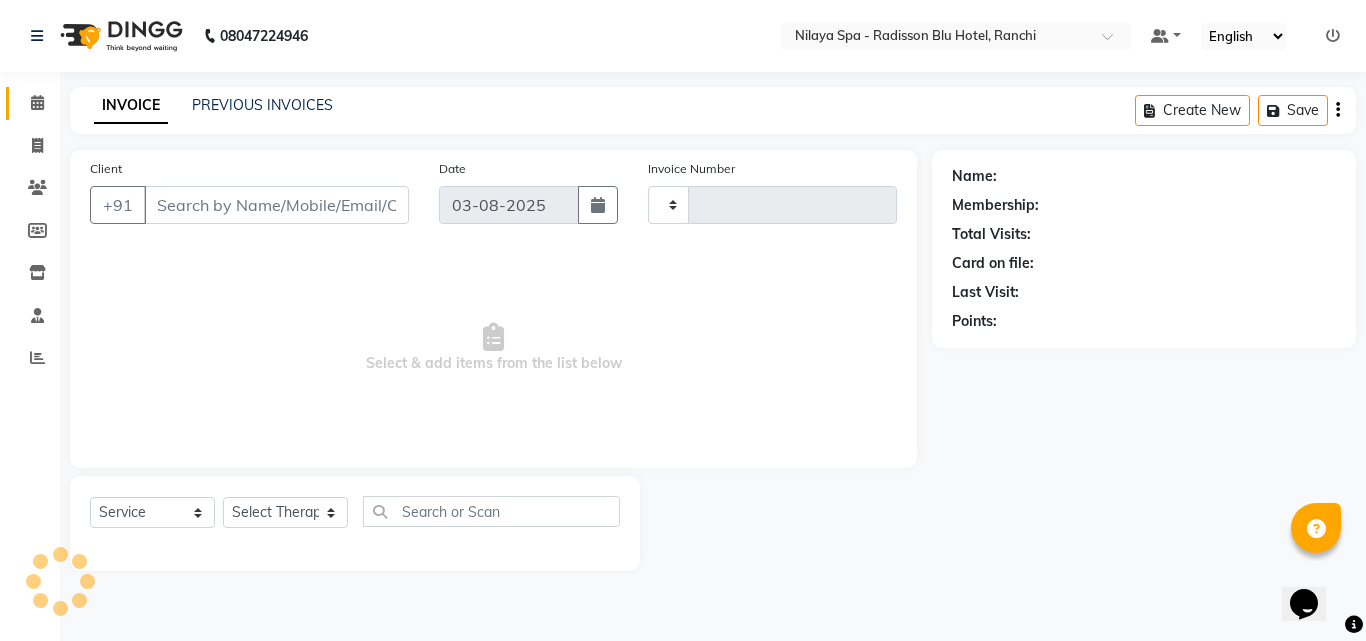 type on "1014" 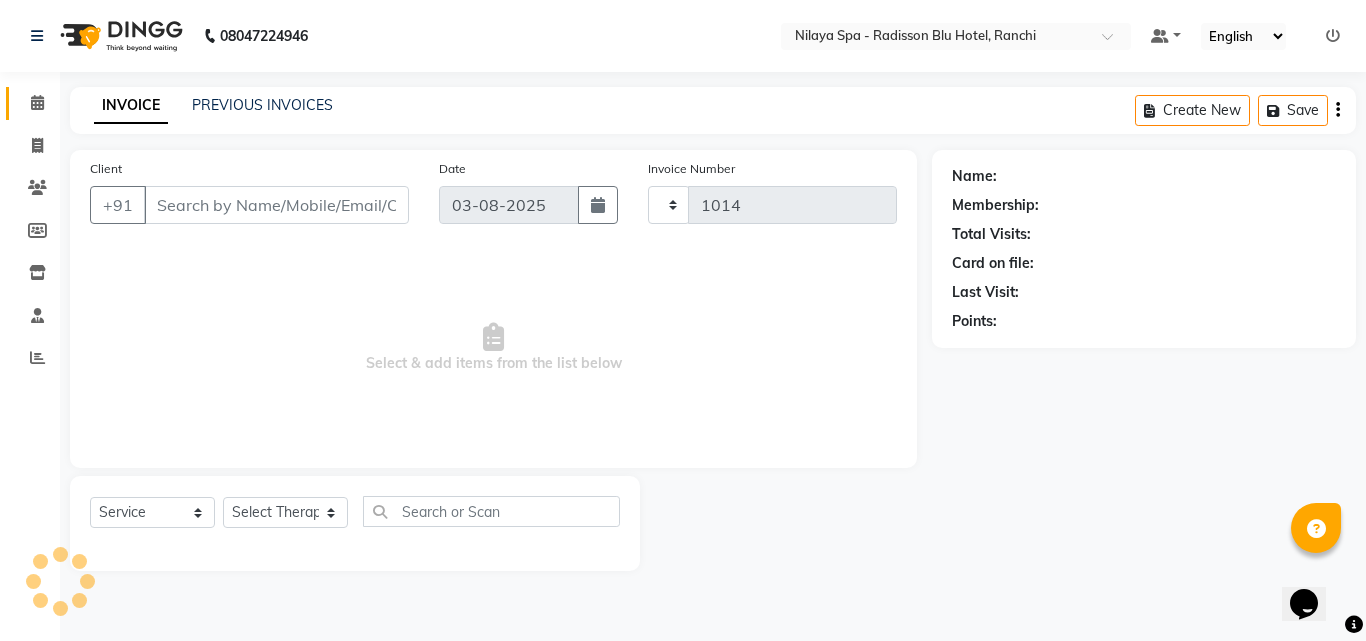 select on "8066" 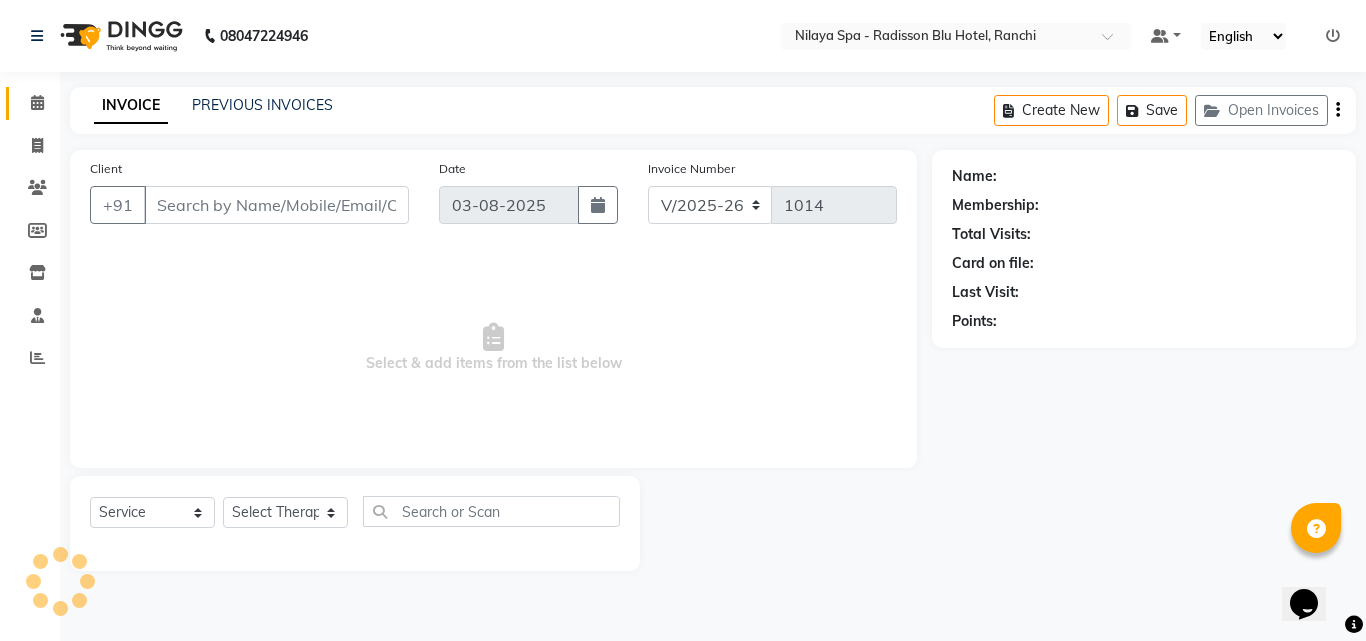 type on "00******09" 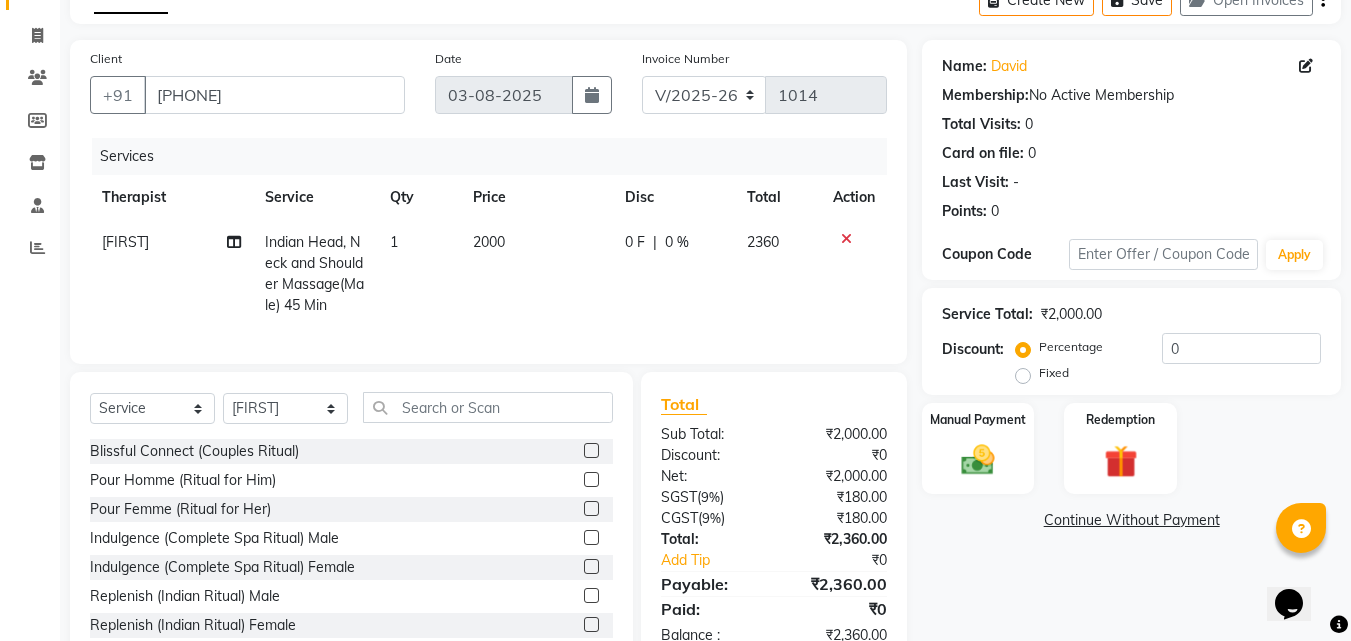 scroll, scrollTop: 181, scrollLeft: 0, axis: vertical 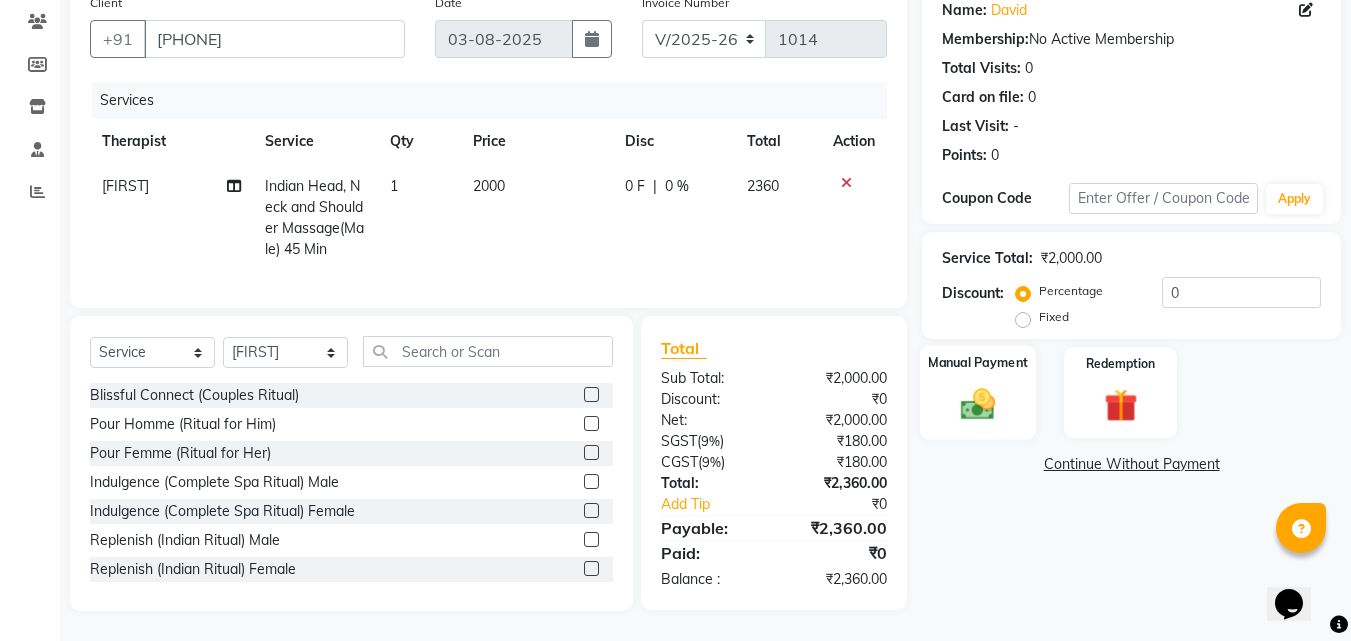 click 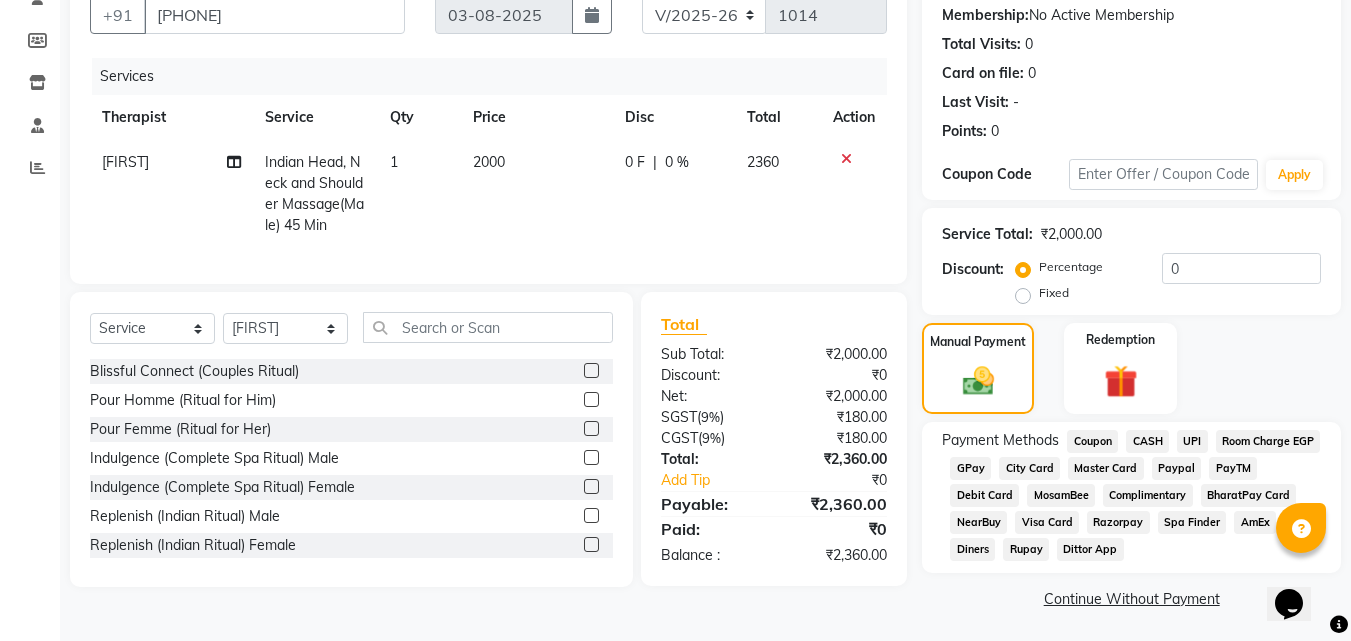 scroll, scrollTop: 193, scrollLeft: 0, axis: vertical 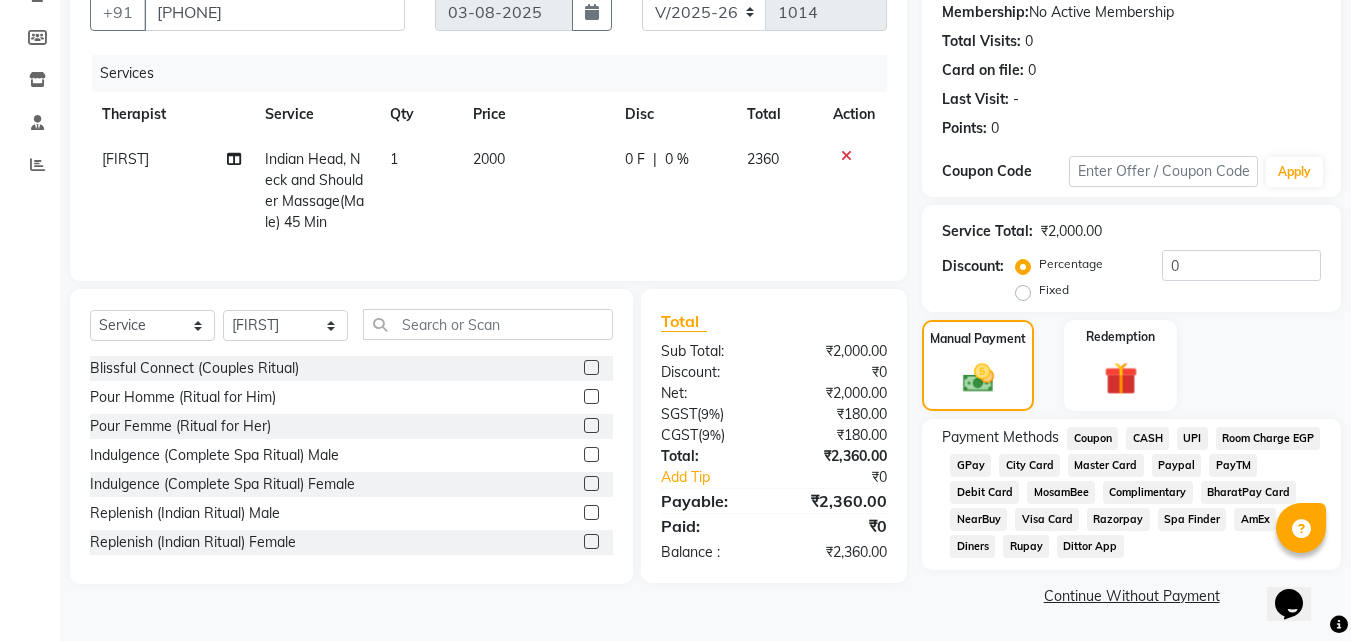 click on "Room Charge EGP" 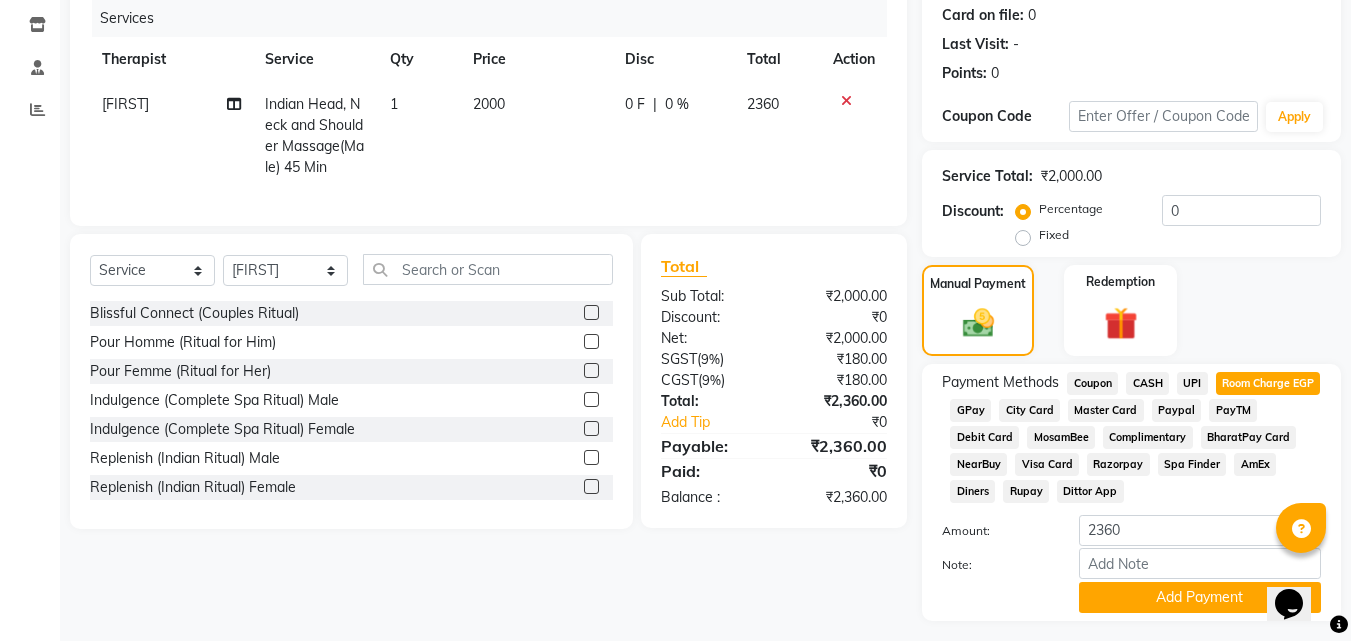 scroll, scrollTop: 299, scrollLeft: 0, axis: vertical 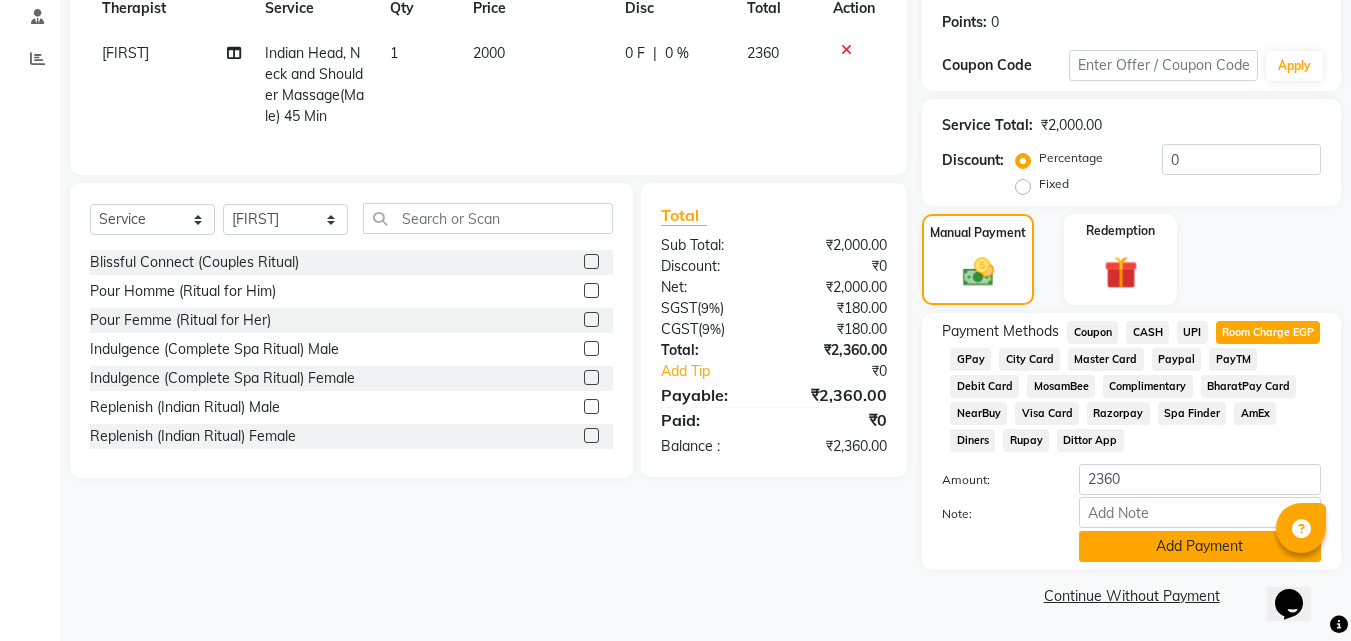 click on "Add Payment" 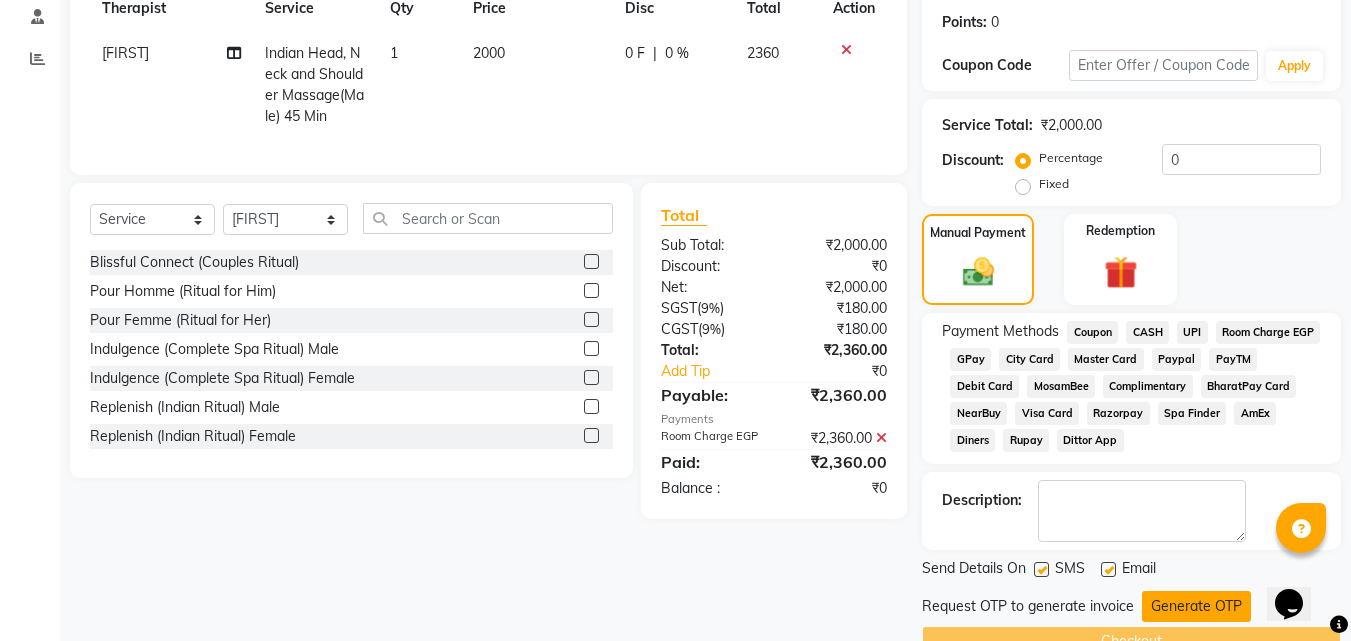 click on "Generate OTP" 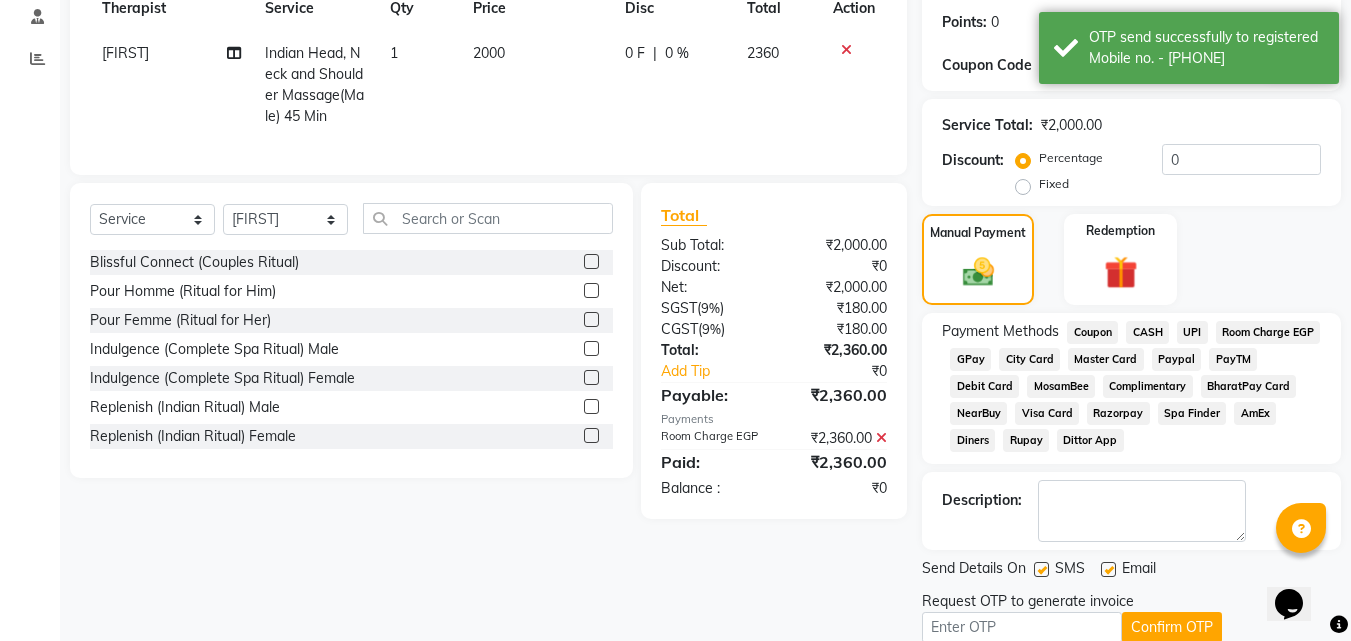 scroll, scrollTop: 383, scrollLeft: 0, axis: vertical 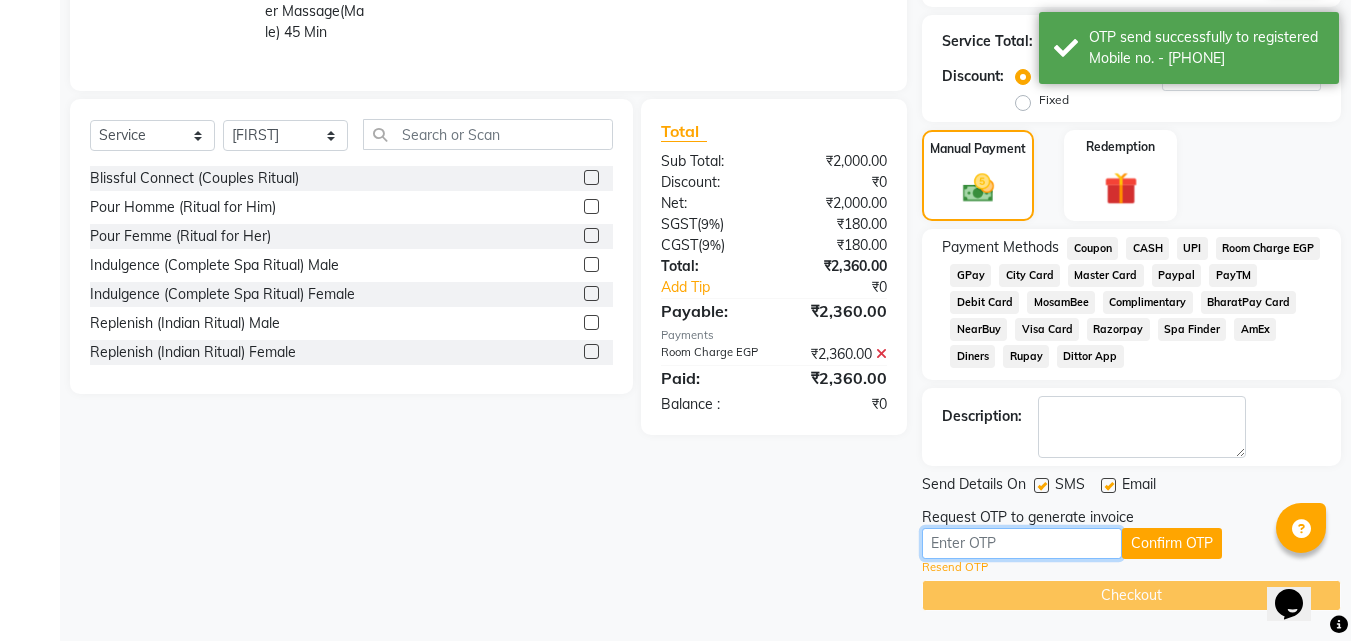 click at bounding box center (1022, 543) 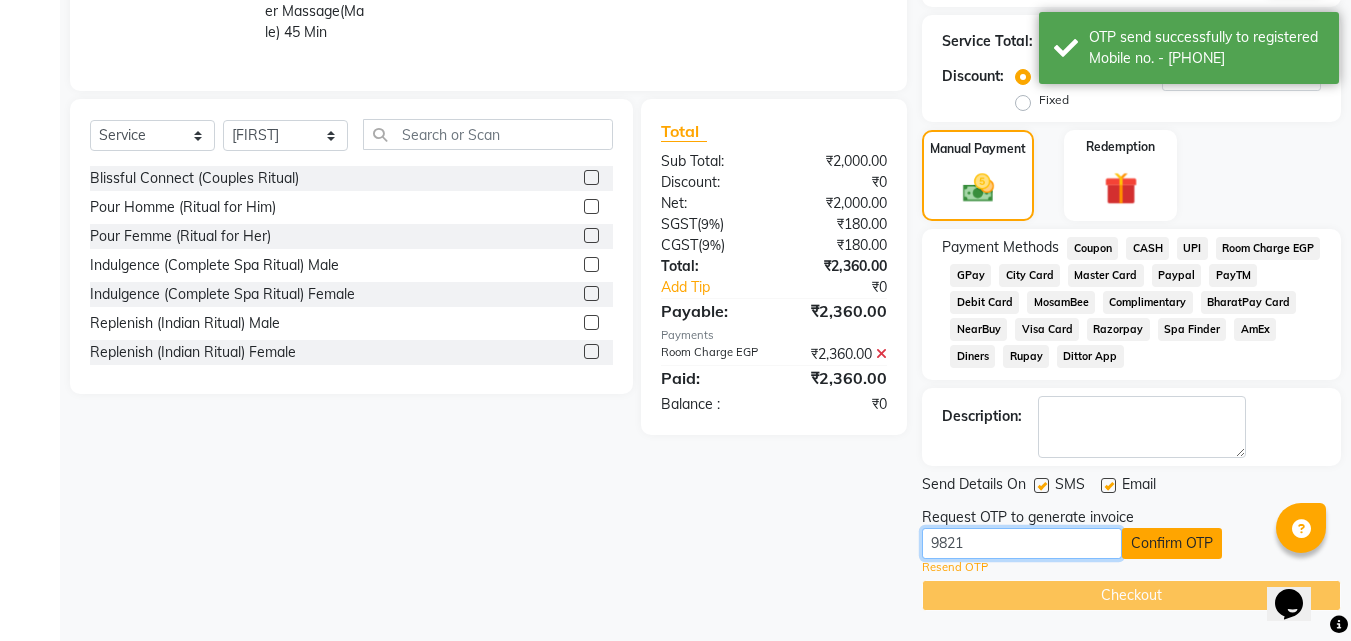 type on "9821" 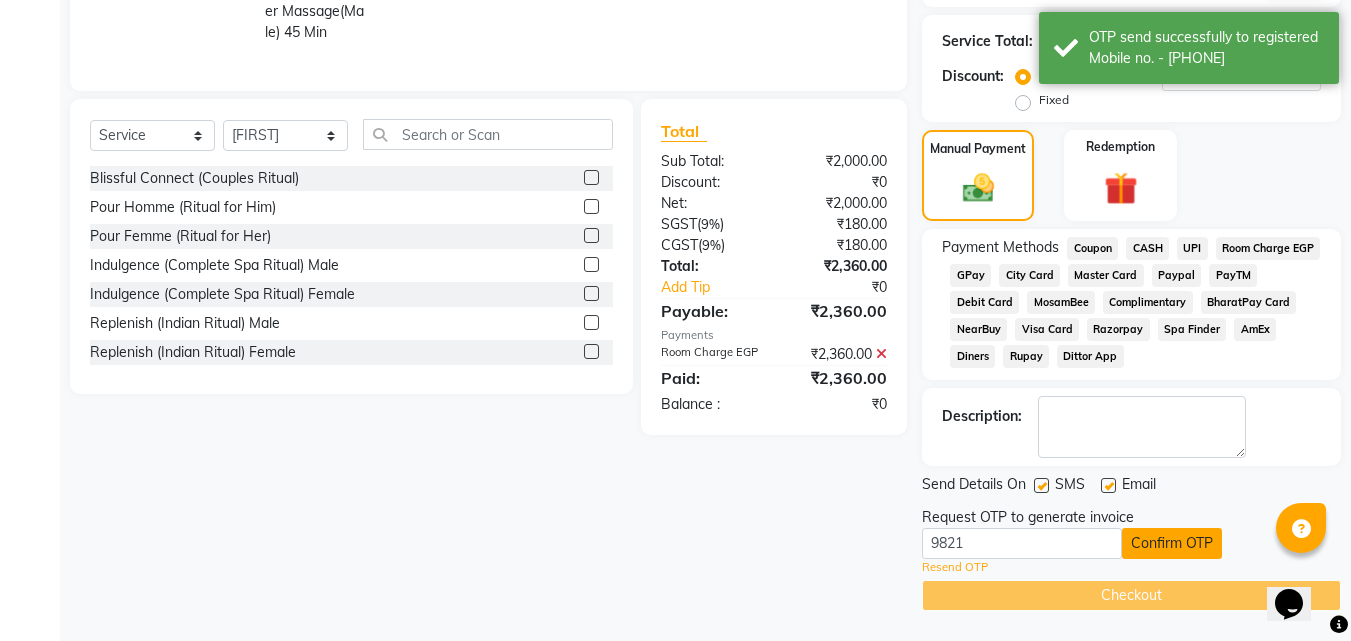 click on "Confirm OTP" 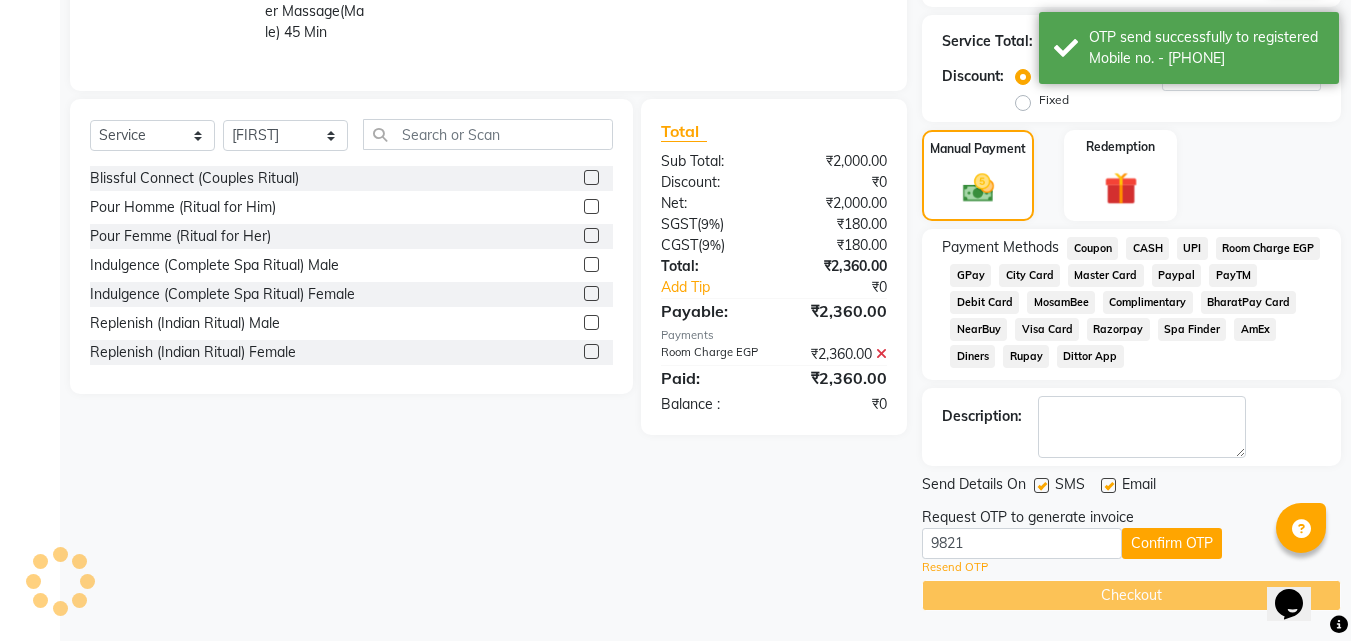 scroll, scrollTop: 306, scrollLeft: 0, axis: vertical 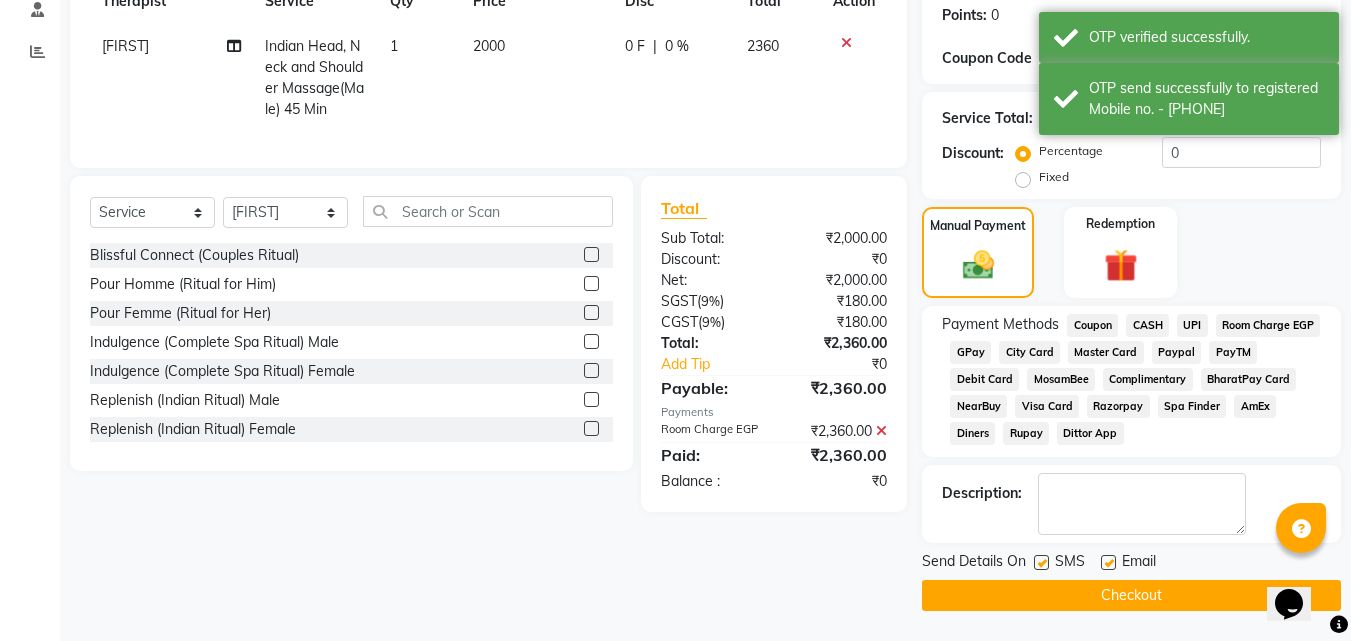 click on "Checkout" 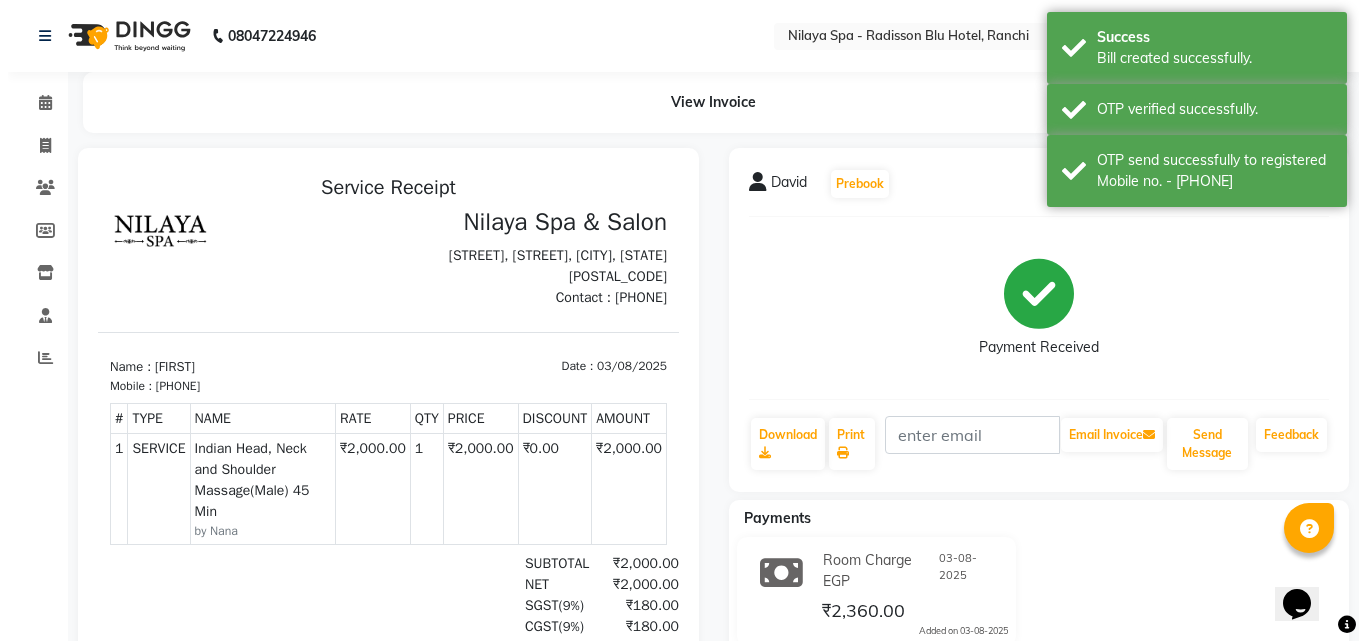 scroll, scrollTop: 0, scrollLeft: 0, axis: both 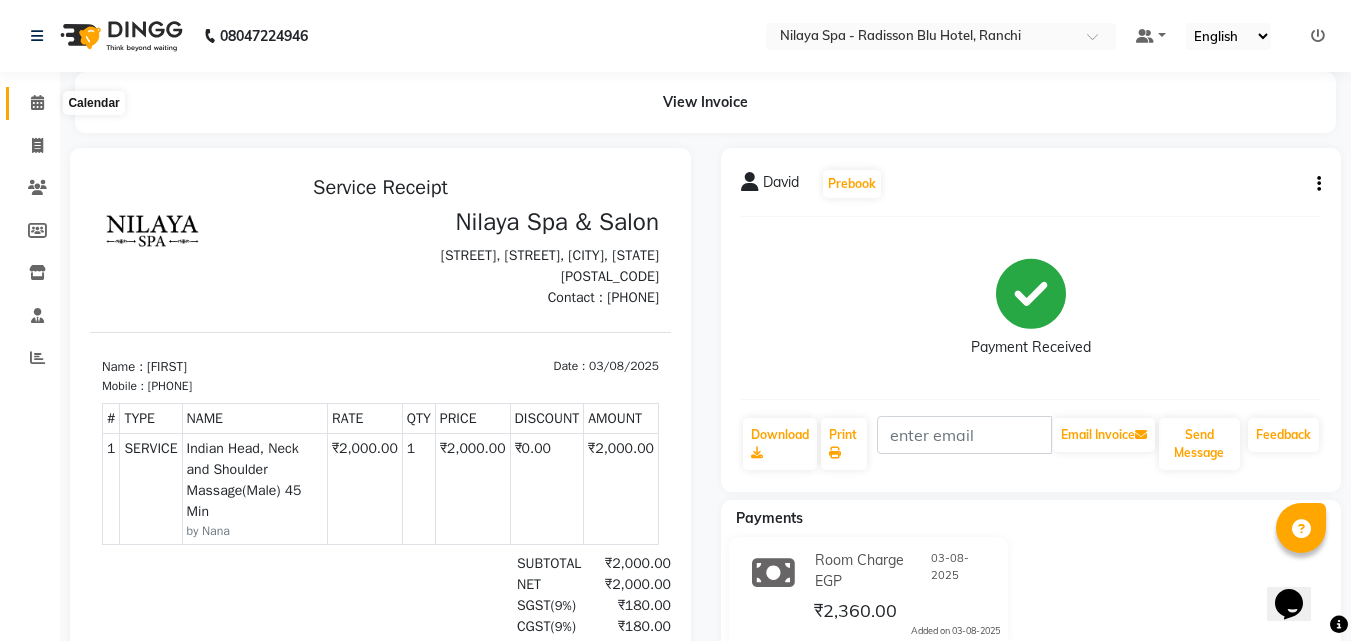click 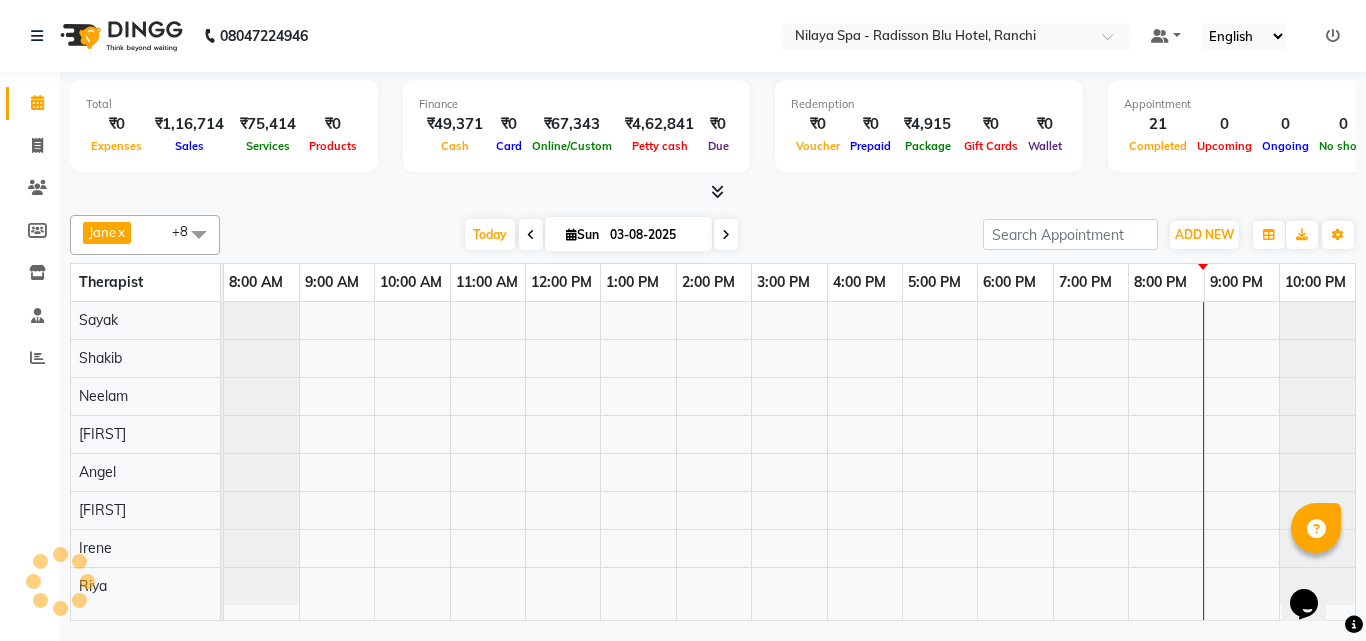scroll, scrollTop: 0, scrollLeft: 0, axis: both 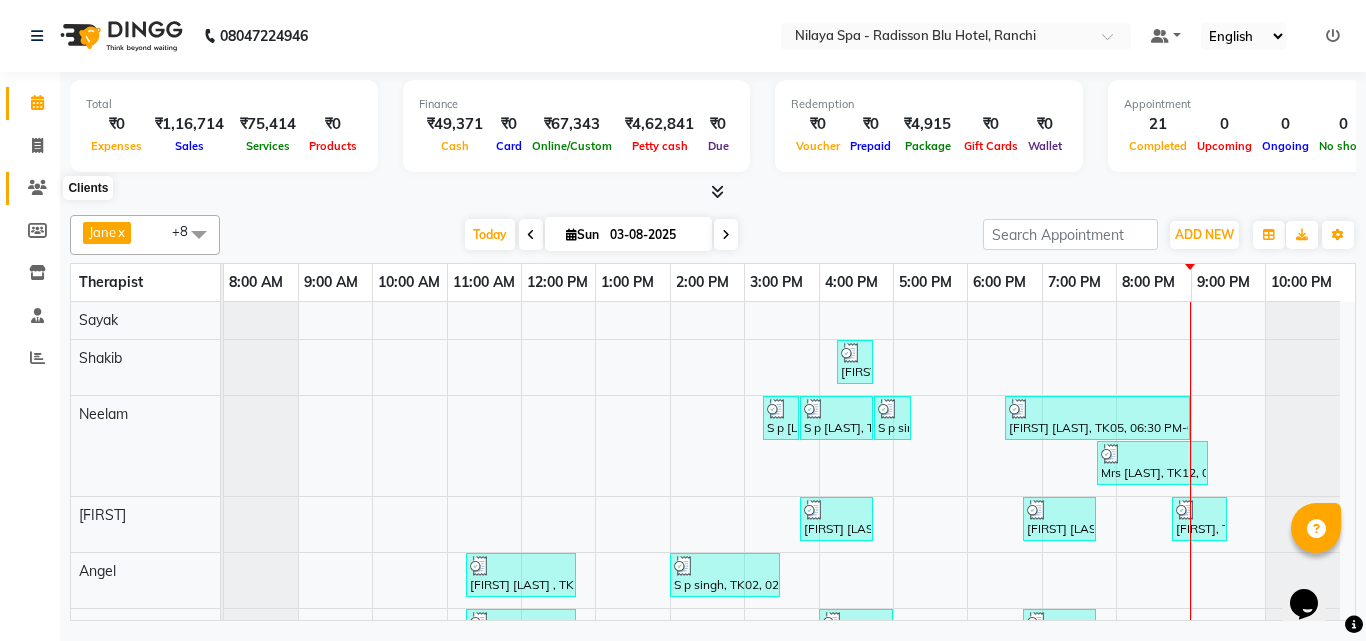 click 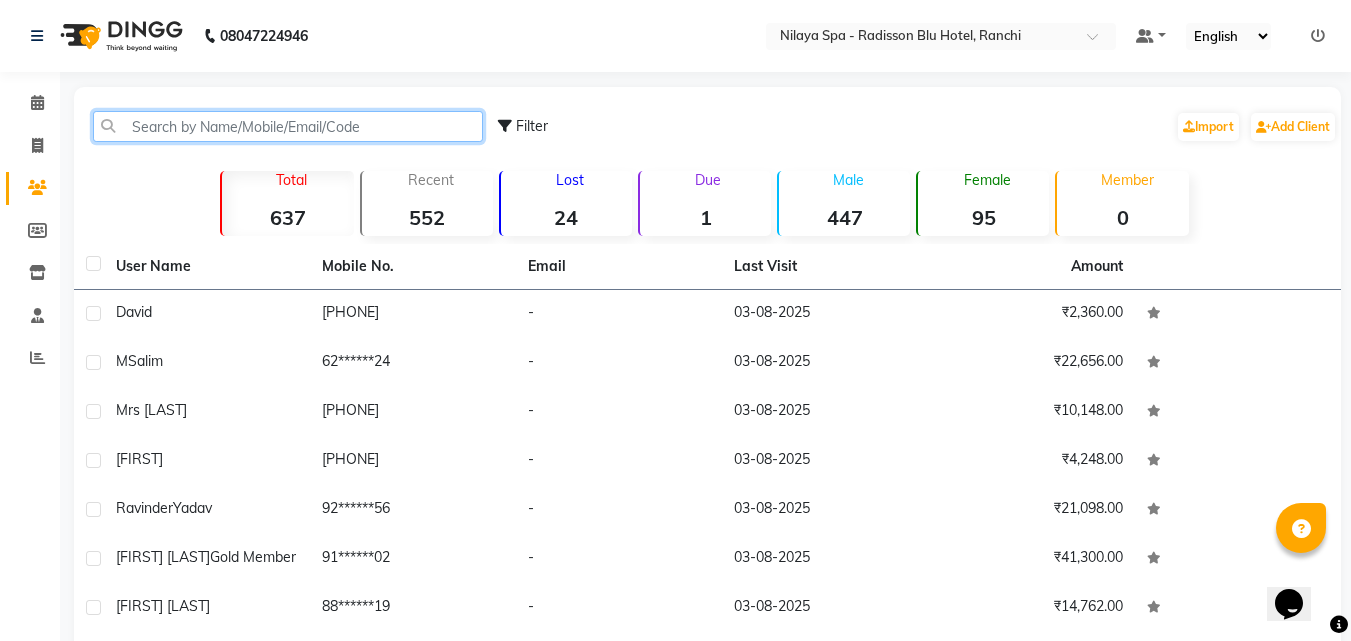 click 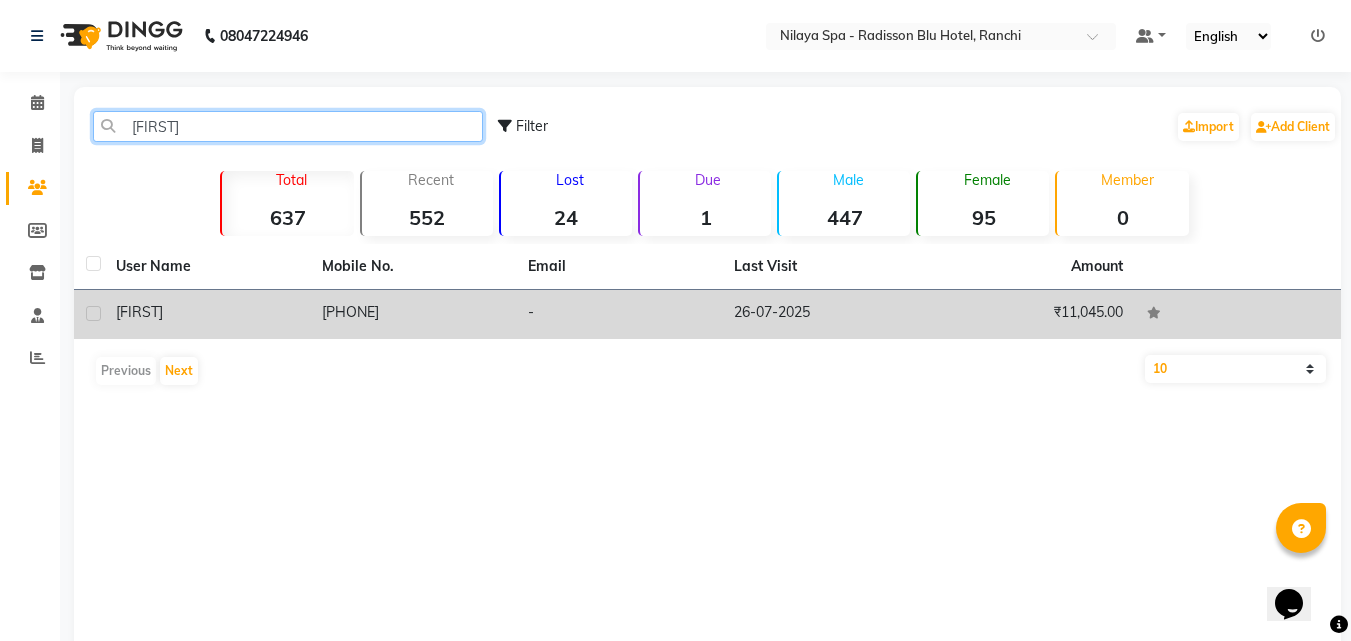 type on "SOYAB" 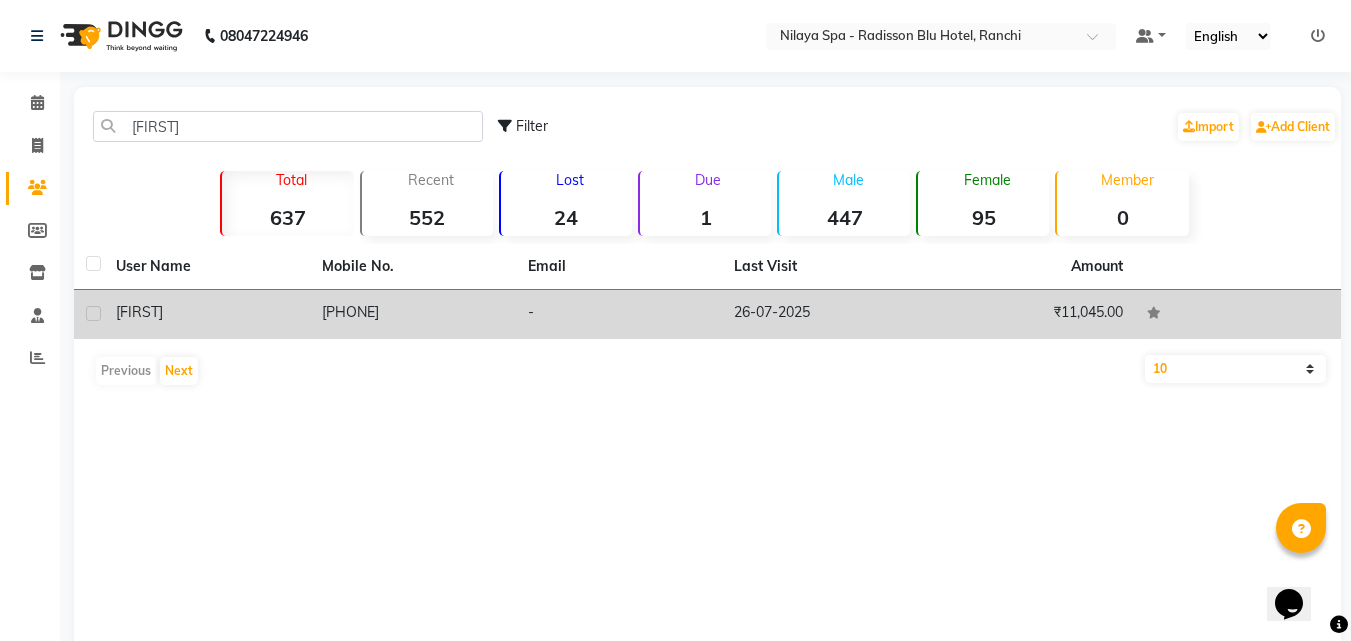 click on "70******51" 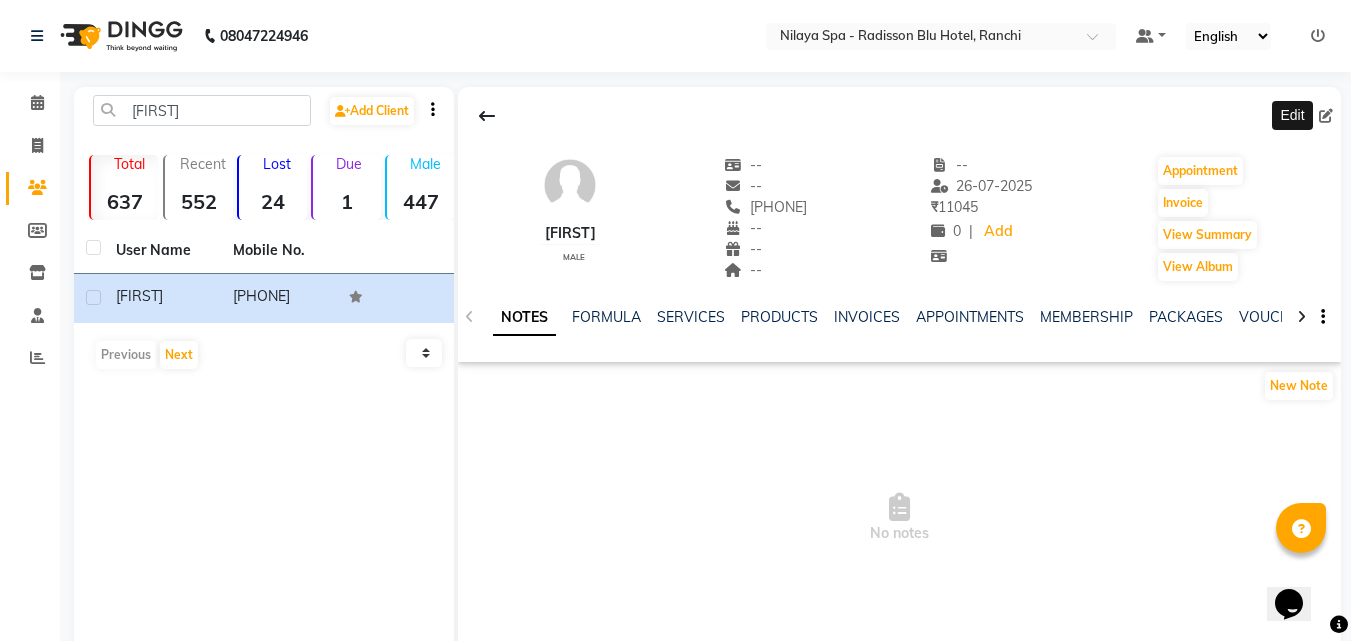 click 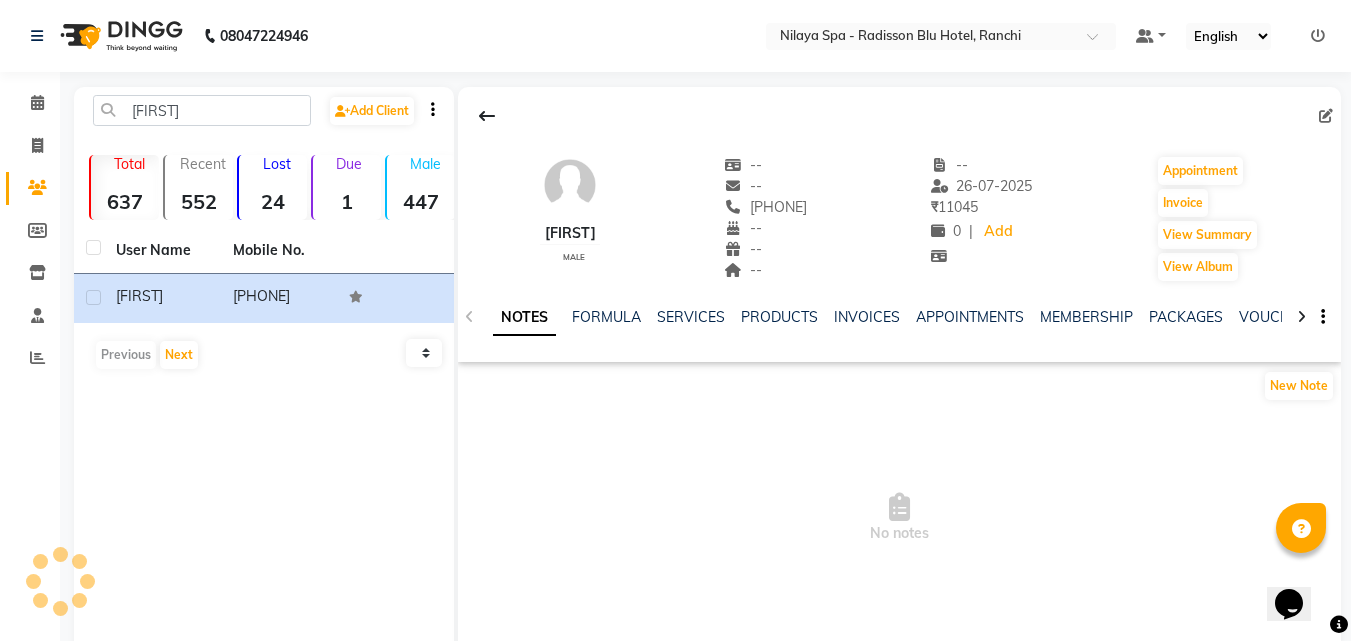 select on "male" 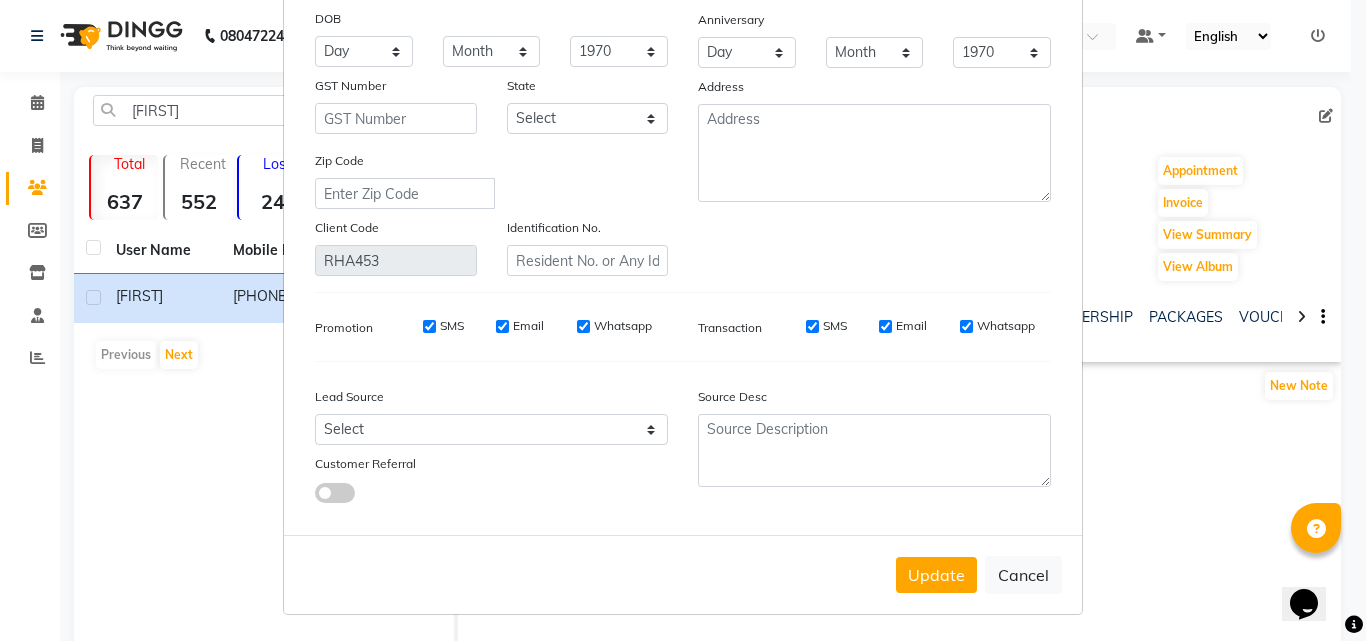 scroll, scrollTop: 246, scrollLeft: 0, axis: vertical 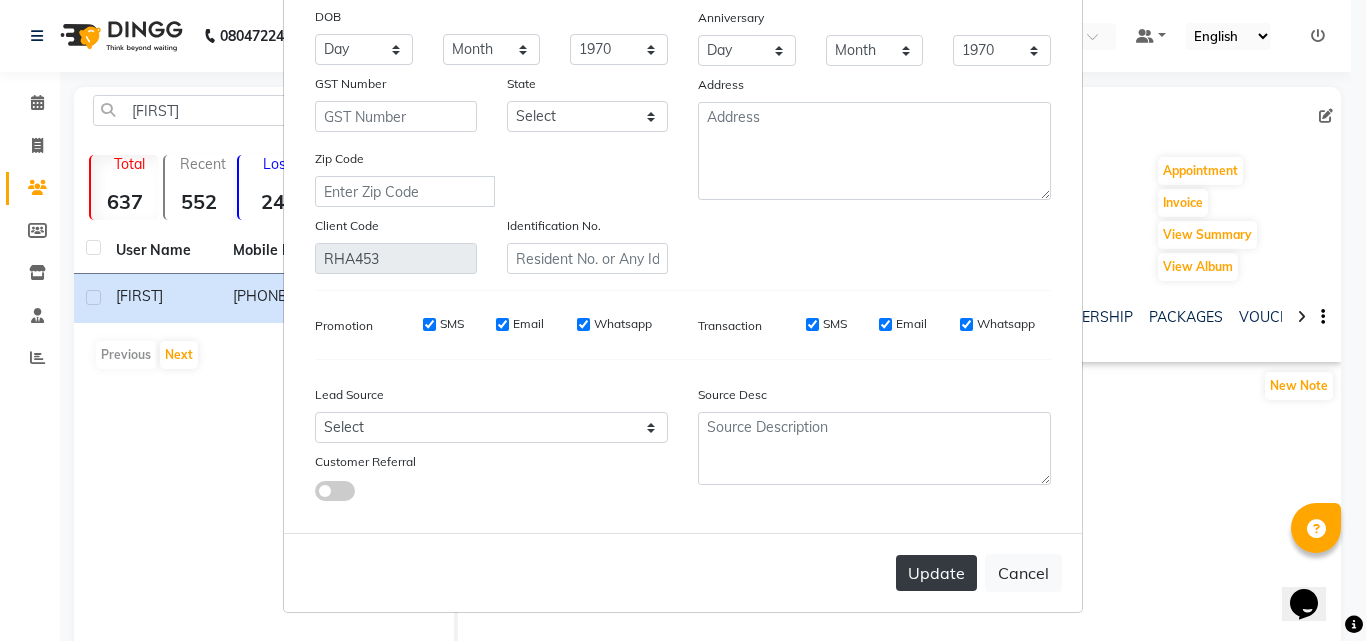 click on "Update" at bounding box center [936, 573] 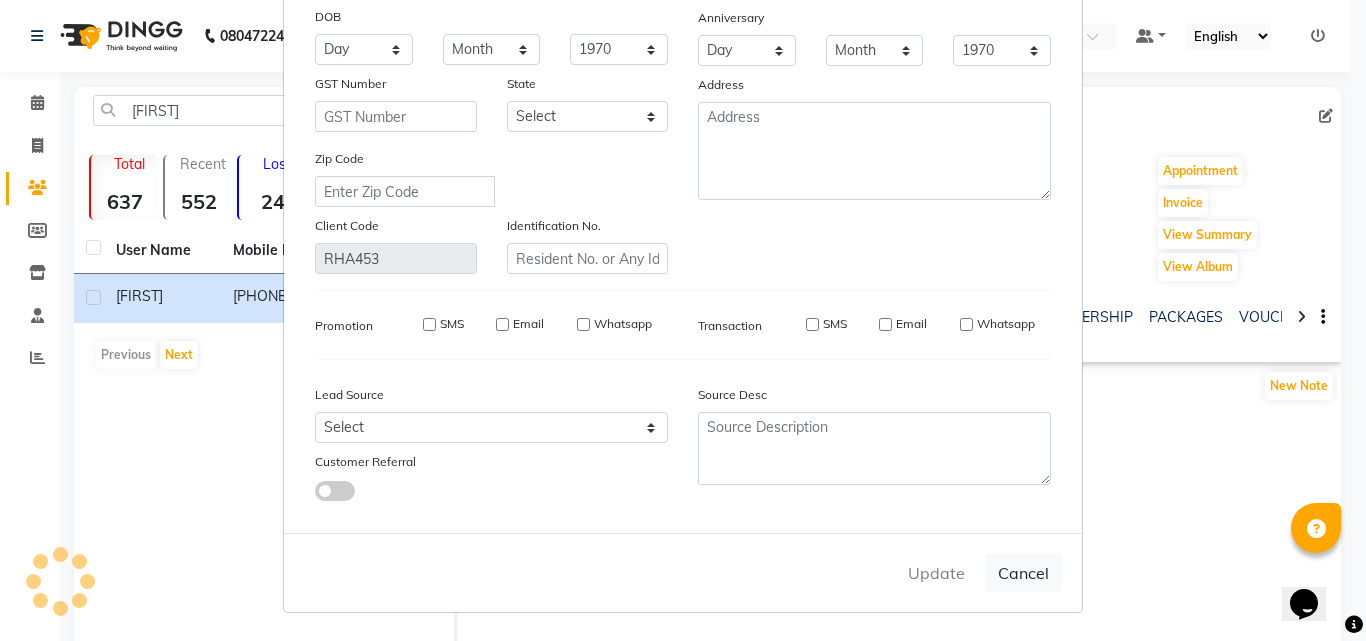 type 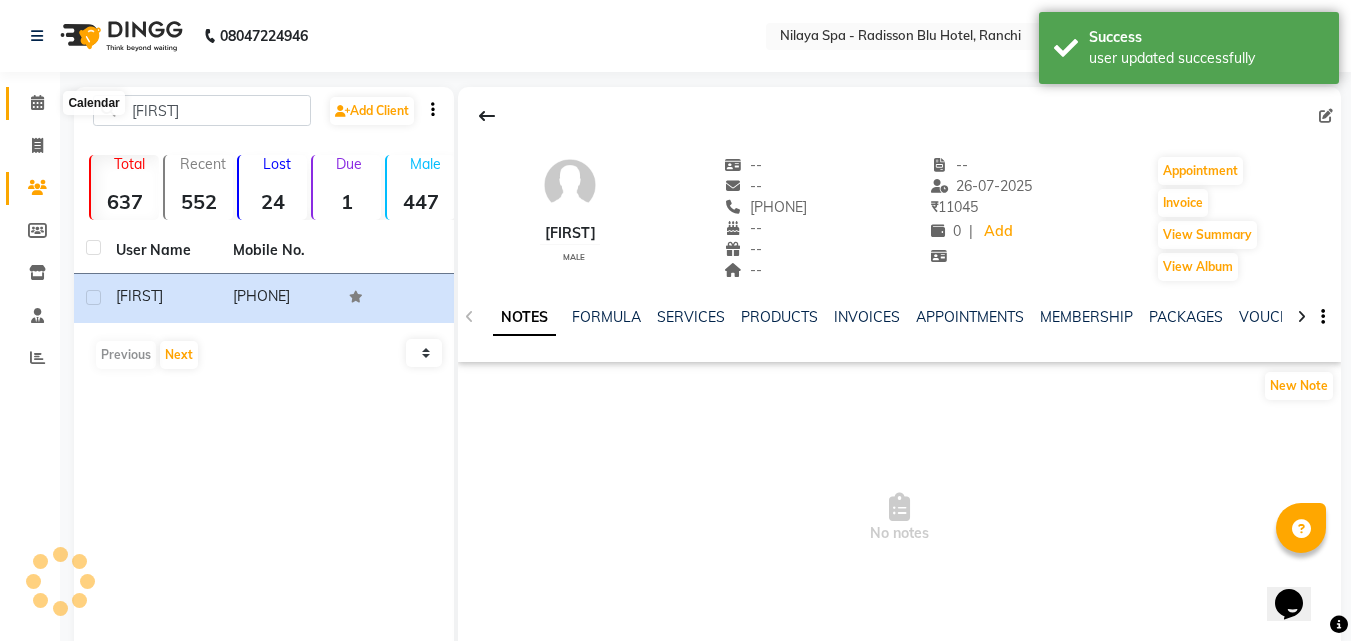click 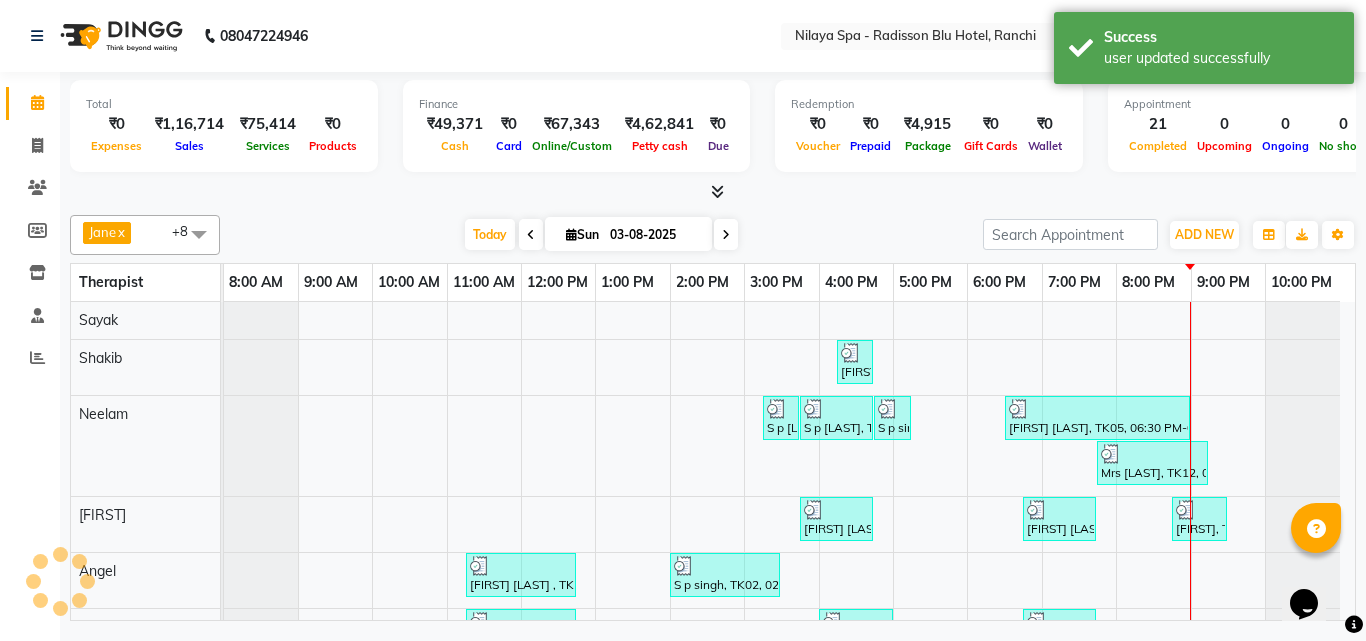 scroll, scrollTop: 0, scrollLeft: 0, axis: both 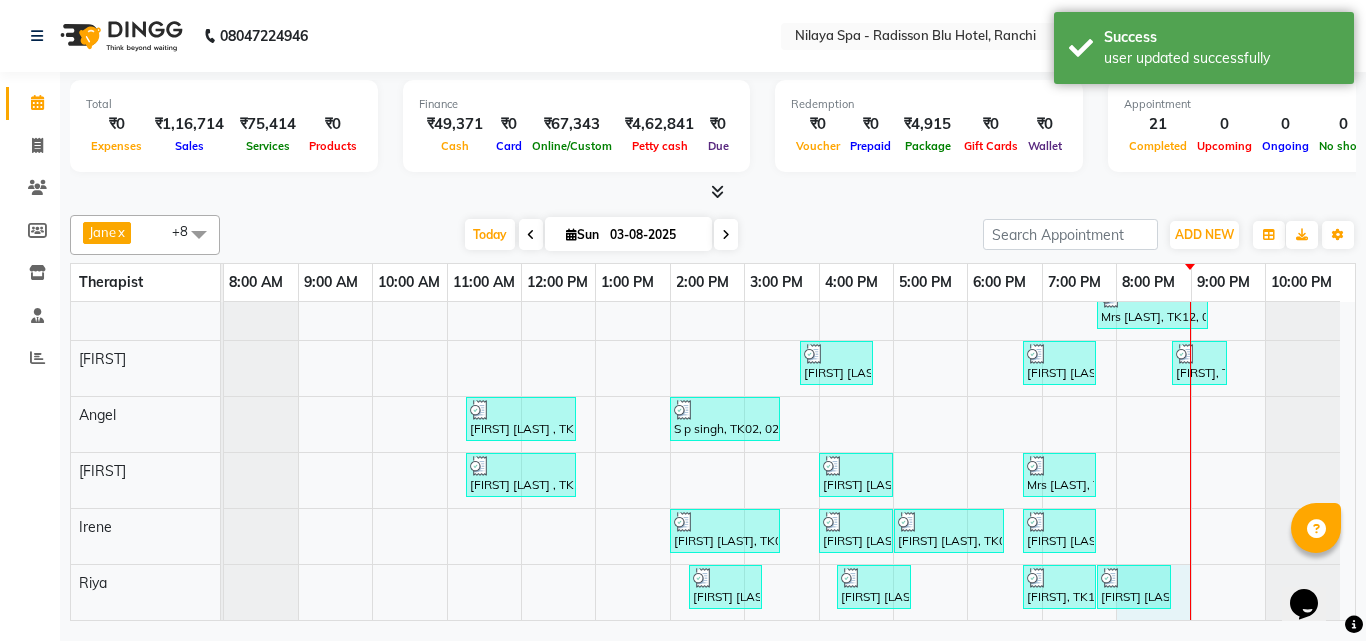 click on "Ajay kumar, TK08, 04:15 PM-04:45 PM, Hair Care - Therapies - Hair Cut (Without Shampoo) (Men)     S p singh, TK09, 03:15 PM-03:45 PM, Bleach - Face Detan     S p singh, TK09, 03:45 PM-04:45 PM, Signature Multi Vitamin, Anti-Ageing Facial (Female)     S p singh, TK09, 04:45 PM-05:15 PM, Hair Care - Therapies - Shampoo, Conditioning & Blowdry (Female)     Ravi singh, TK05, 06:30 PM-09:00 PM, Makeup - Light Make-up,Hair Care Styling - Temporary Curling     Mrs Farman, TK12, 07:45 PM-09:15 PM, Signature Multi Vitamin, Anti-Ageing Facial (Female),Bleach - Face Detan     Rajat jain , TK06, 03:45 PM-04:45 PM, Traditional Swedish Relaxation Therapy(Male) 60 Min     Vivek Kumar  Gold member , TK13, 06:45 PM-07:45 PM, Deep Tissue Repair Therapy(Male) 60 Min     David, TK15, 08:45 PM-09:30 PM, Indian Head, Neck and Shoulder Massage(Male) 45 Min     Rakesh Kumar , TK01, 11:15 AM-12:45 PM, Traditional Swedish Relaxation Therapy(Male) 90 Min" at bounding box center (789, 383) 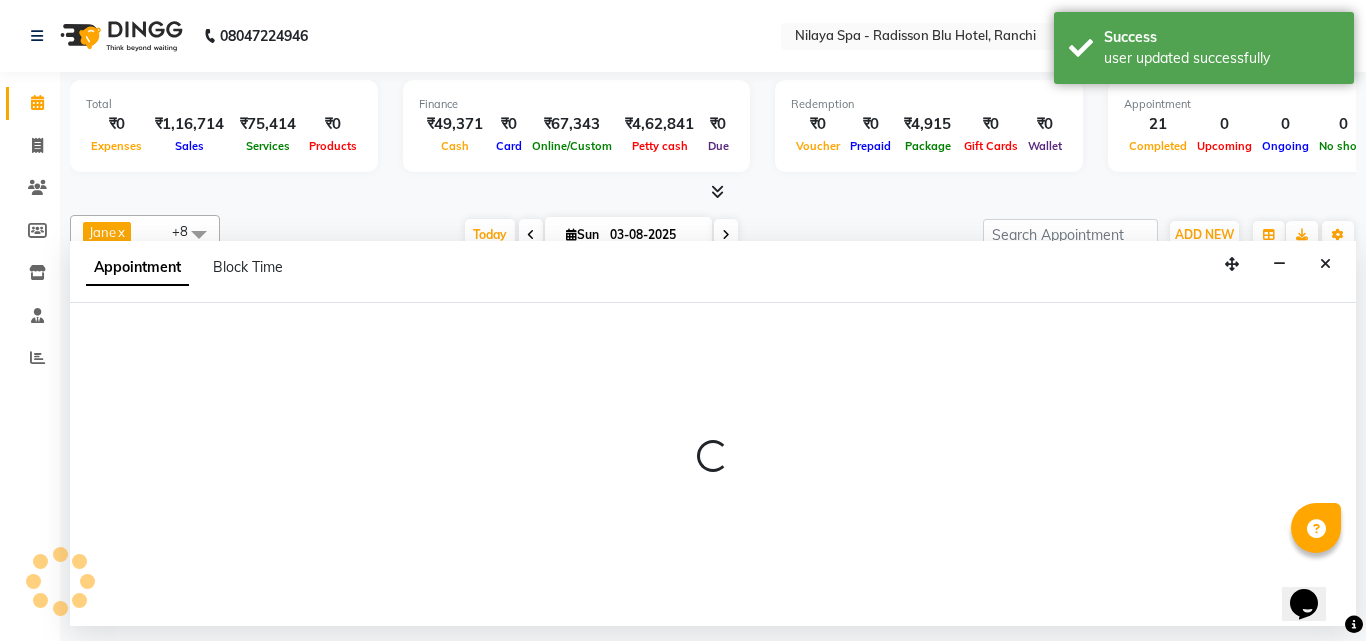 select on "80439" 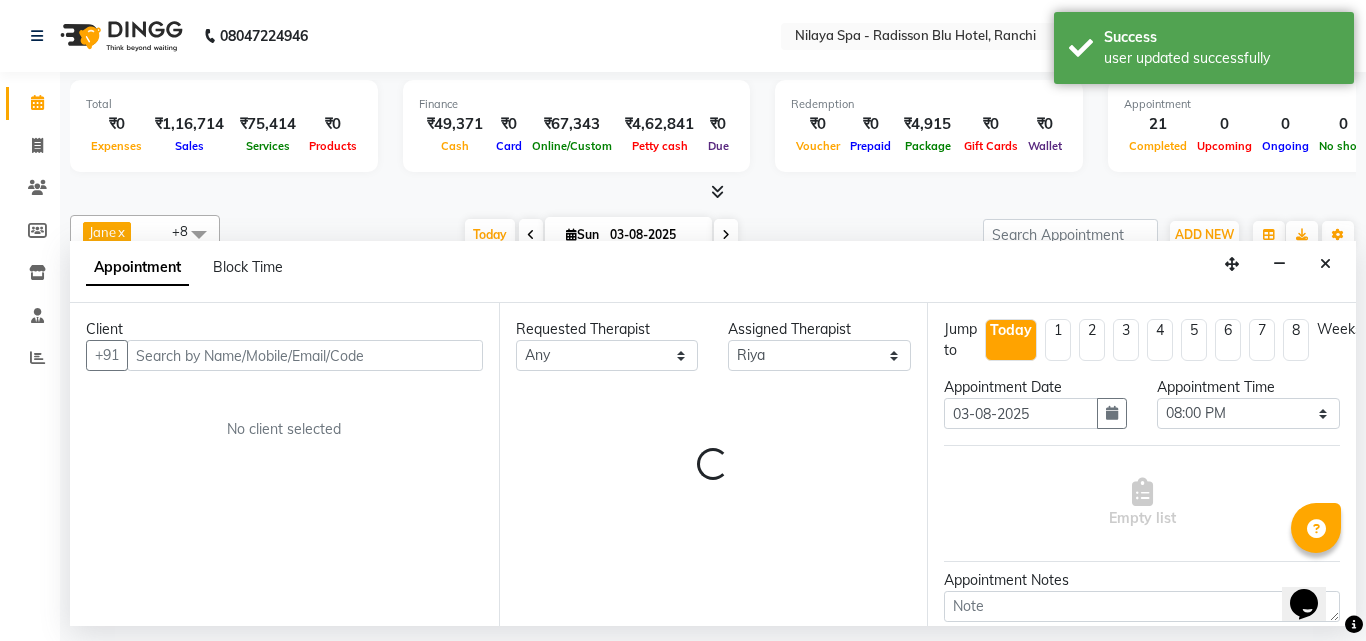 click at bounding box center (305, 355) 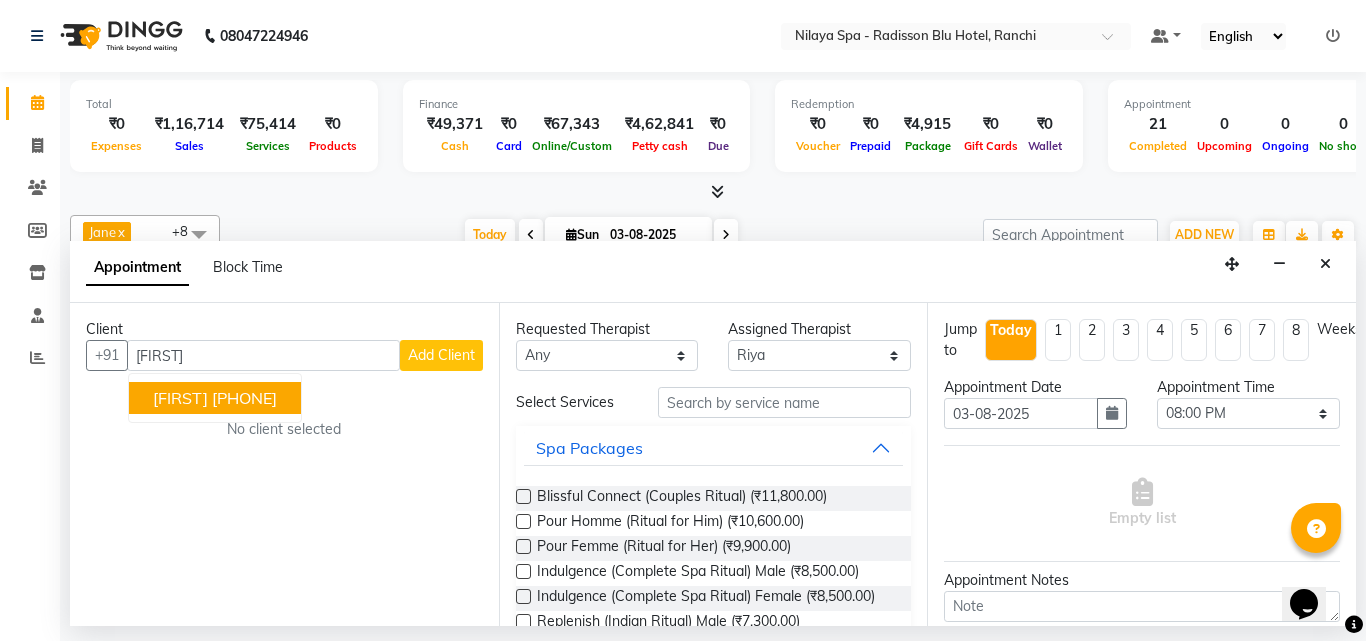 click on "Soyab  70******51" at bounding box center (215, 398) 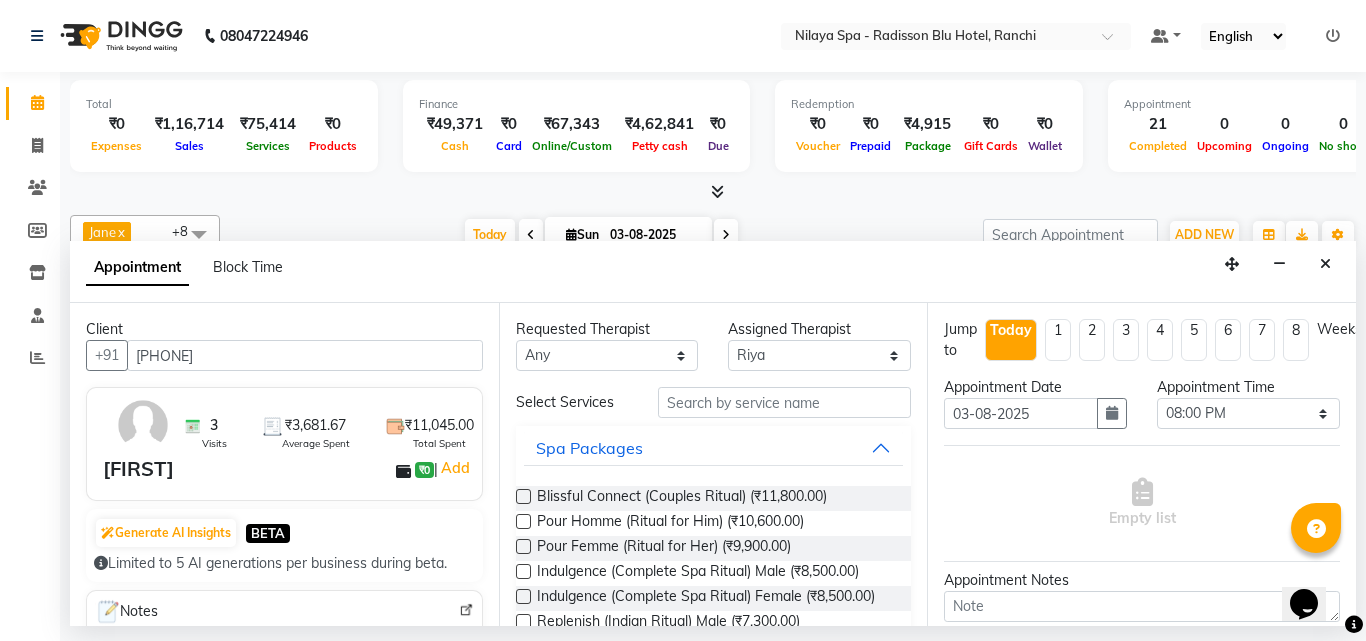 type on "70******51" 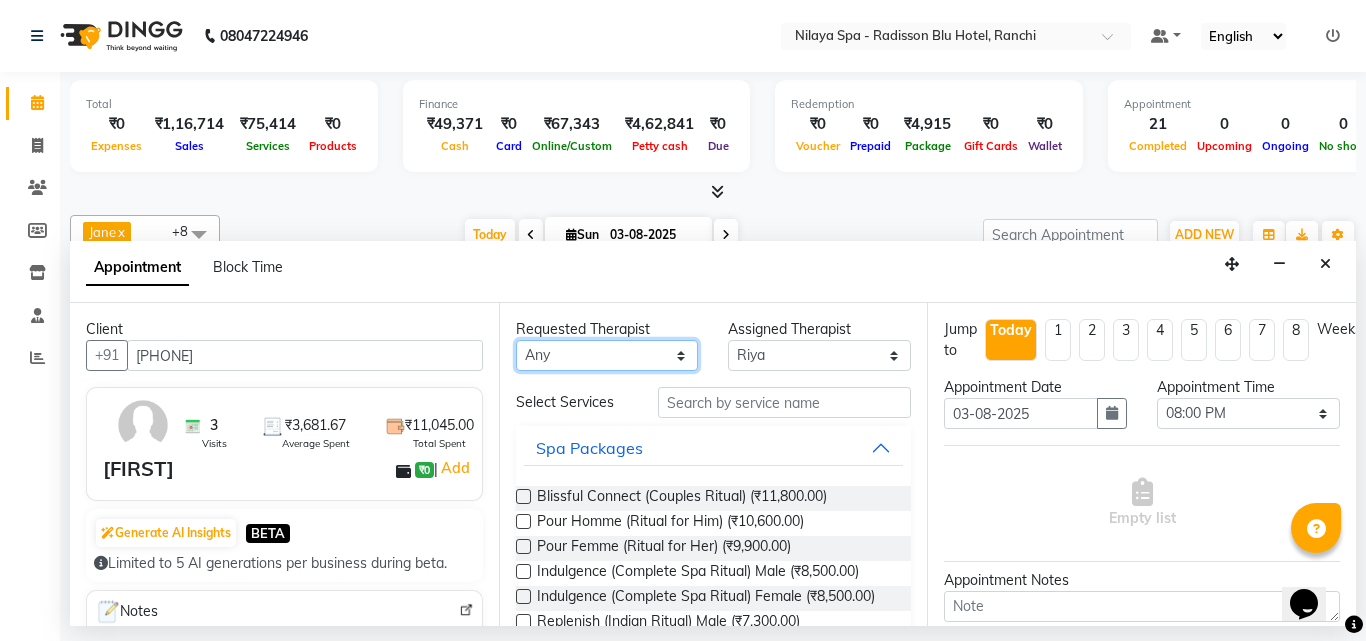 click on "Any Angel Guriya Irene Nana Neelam  Office  Riya Sayak Shakib" at bounding box center (607, 355) 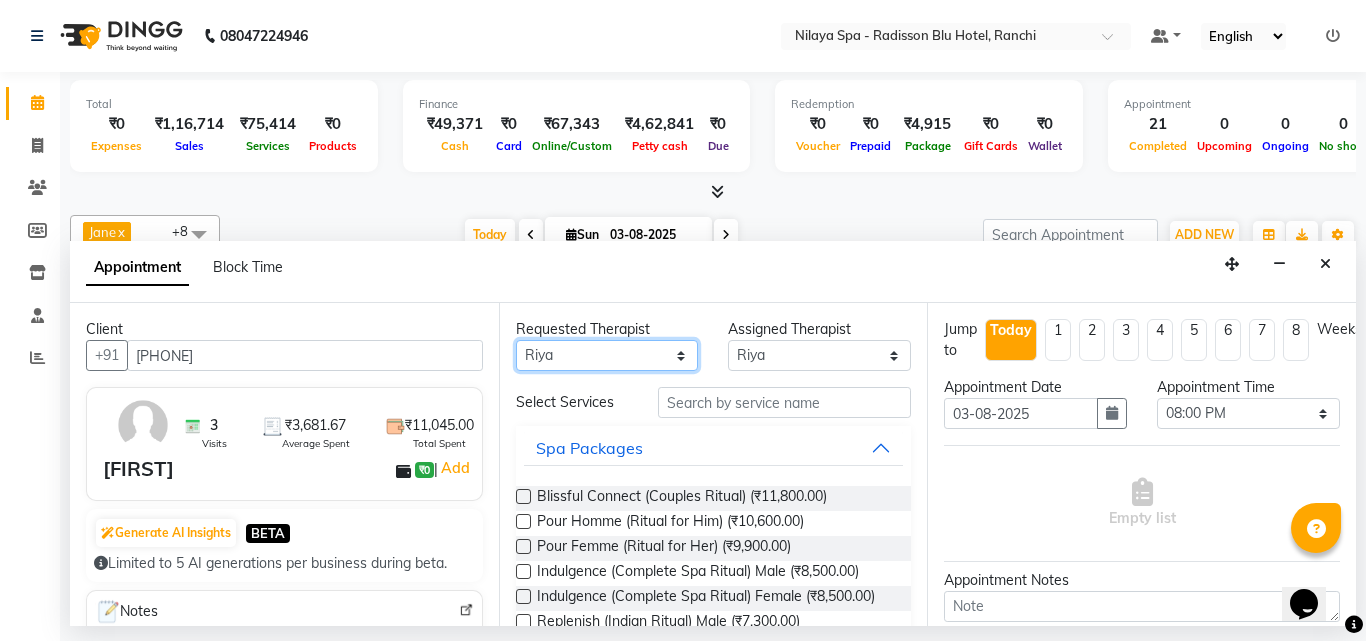 click on "Any Angel Guriya Irene Nana Neelam  Office  Riya Sayak Shakib" at bounding box center [607, 355] 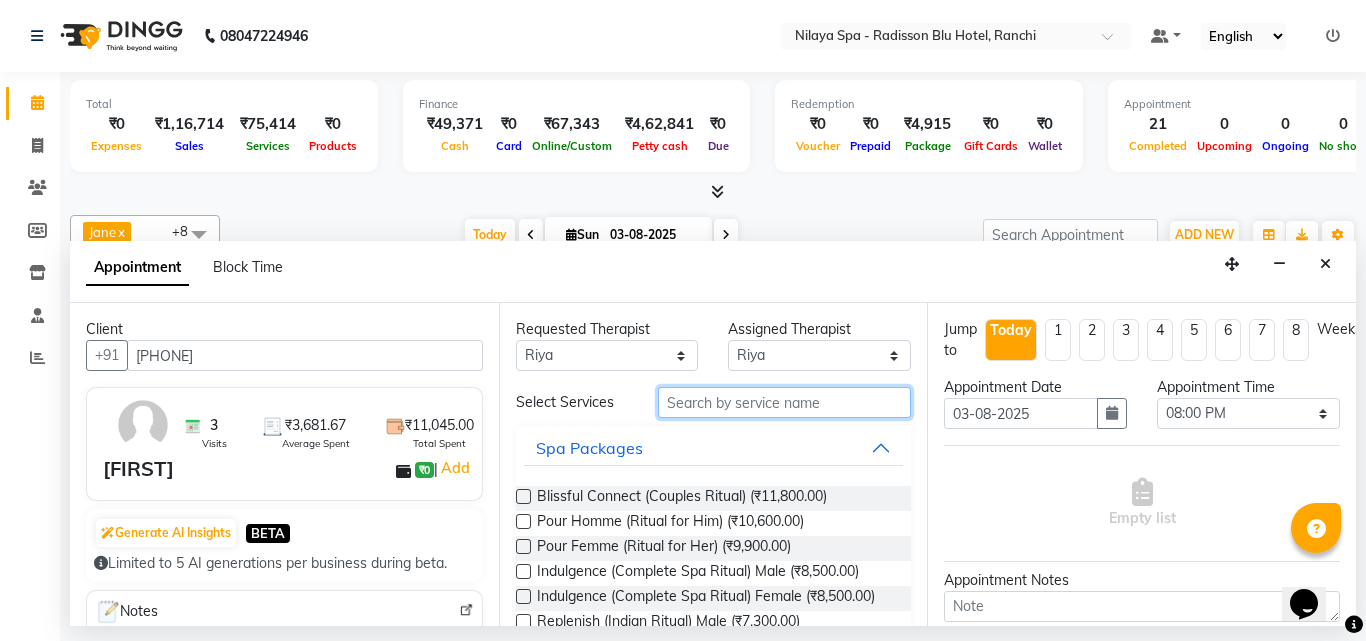 click at bounding box center (785, 402) 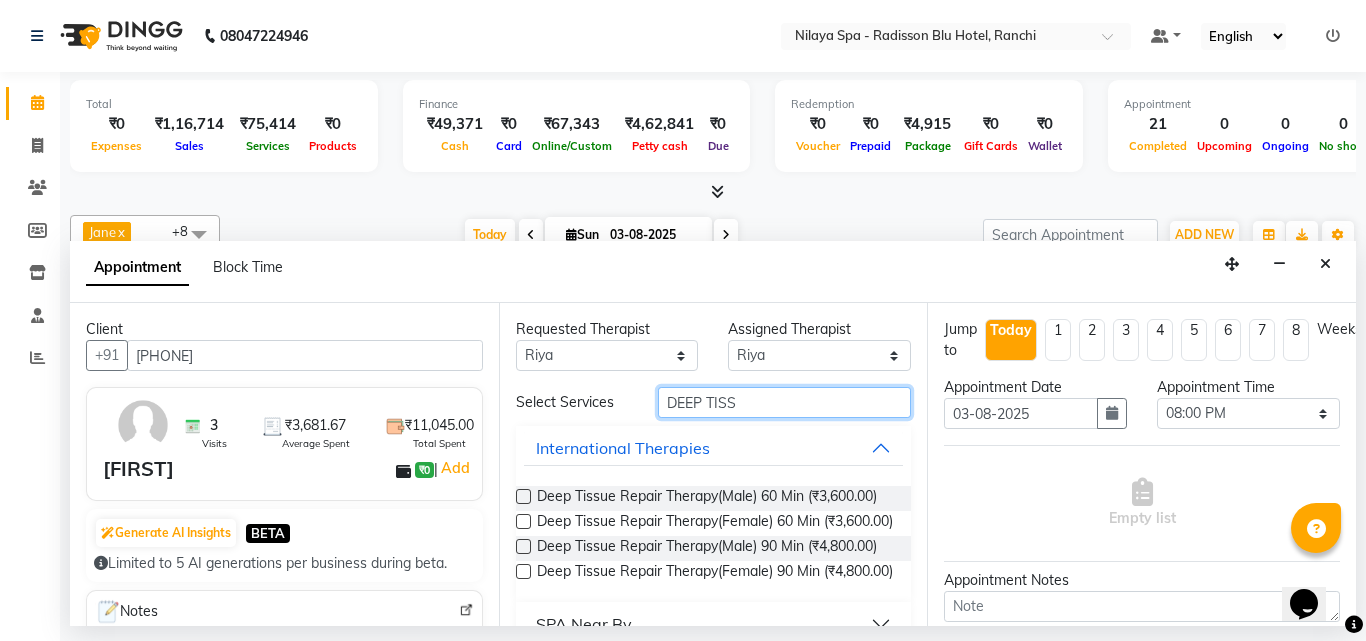 type on "DEEP TISS" 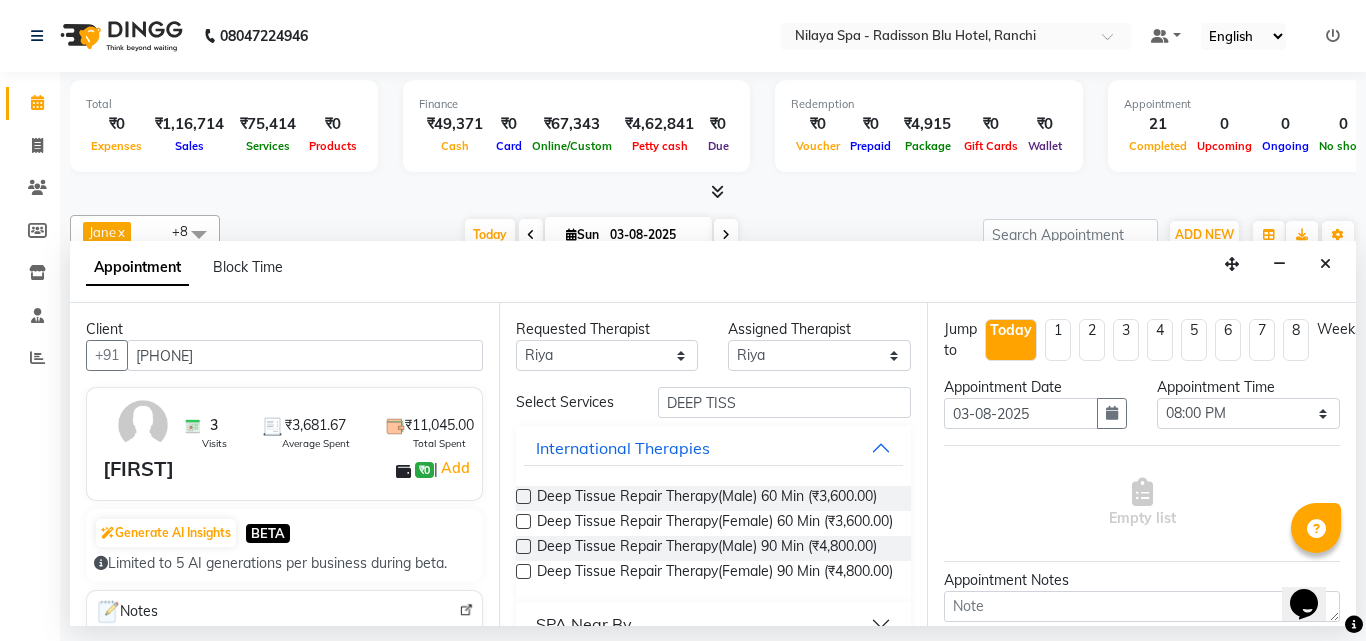 click at bounding box center (523, 496) 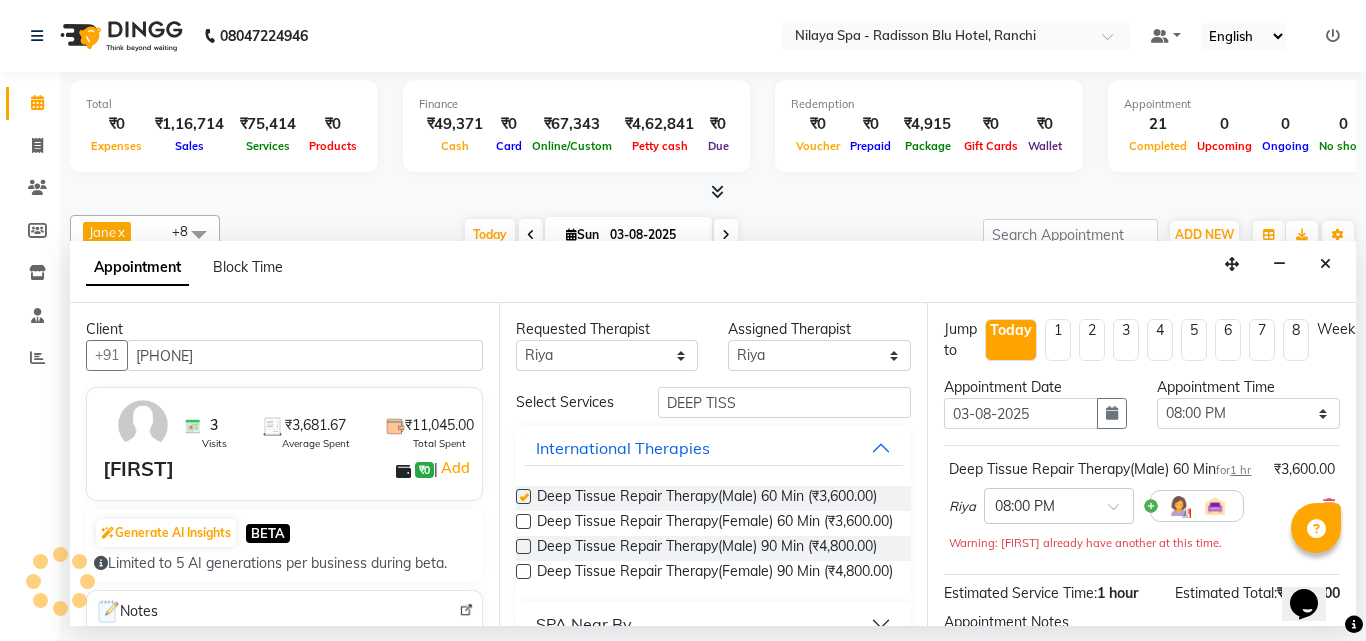 checkbox on "false" 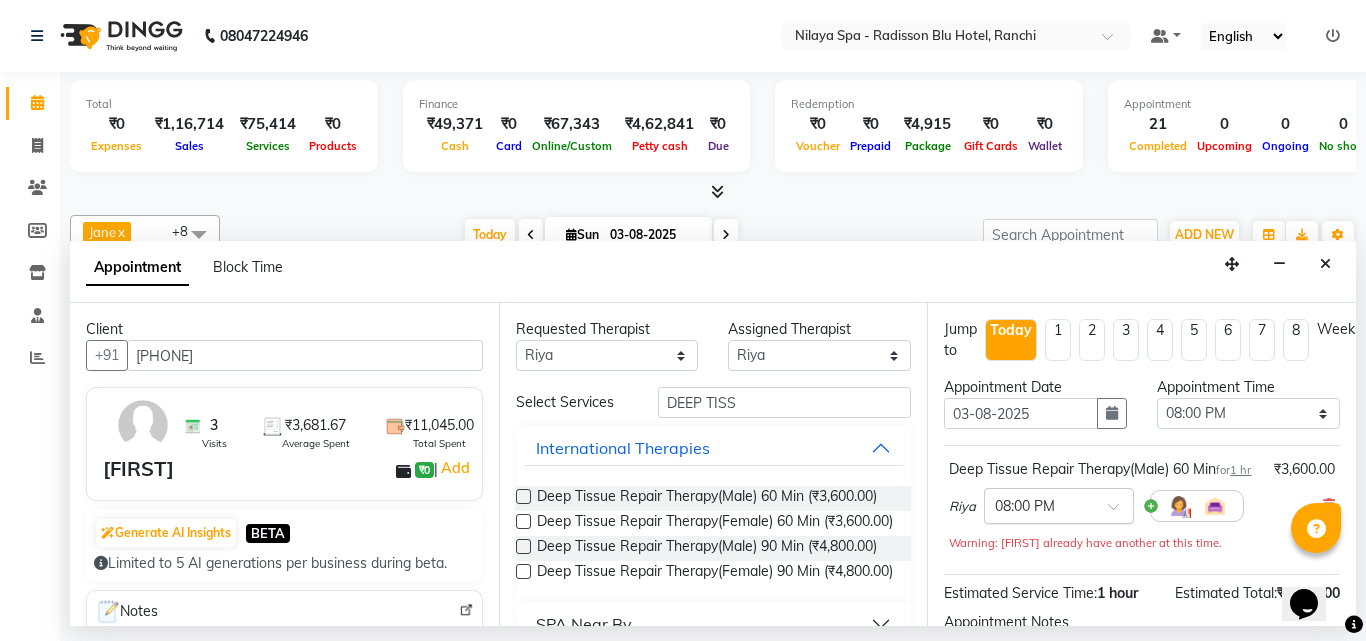 click at bounding box center (1120, 512) 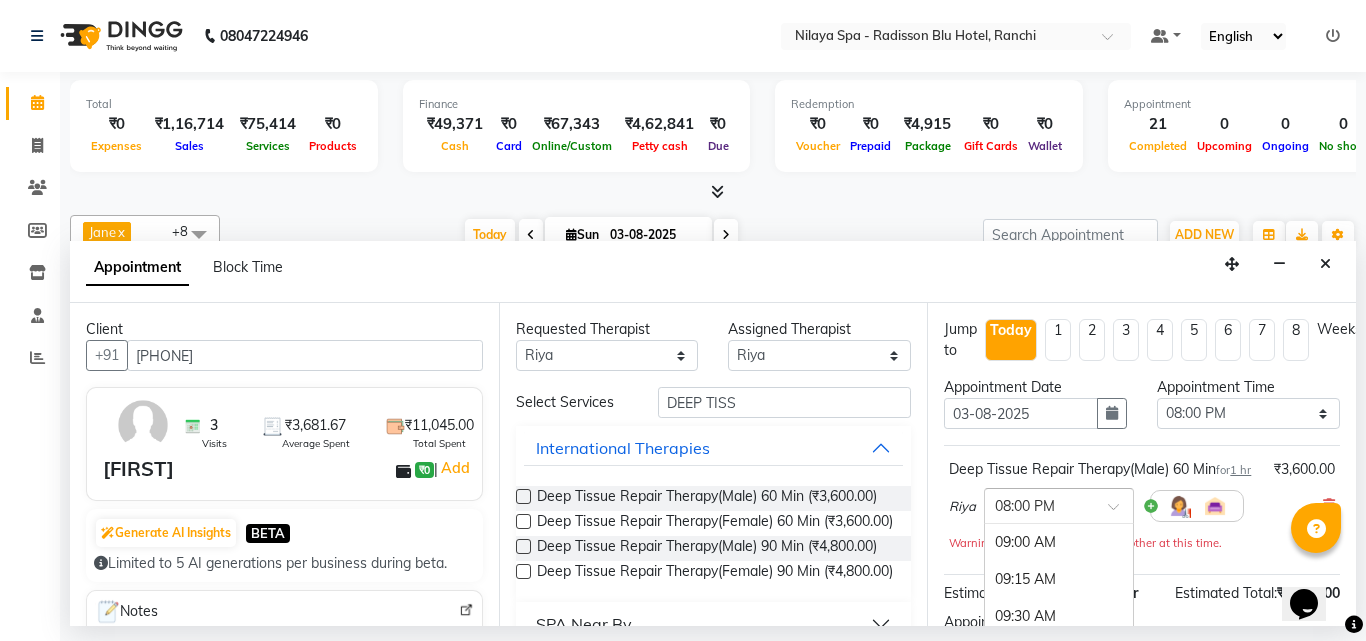 scroll, scrollTop: 1654, scrollLeft: 0, axis: vertical 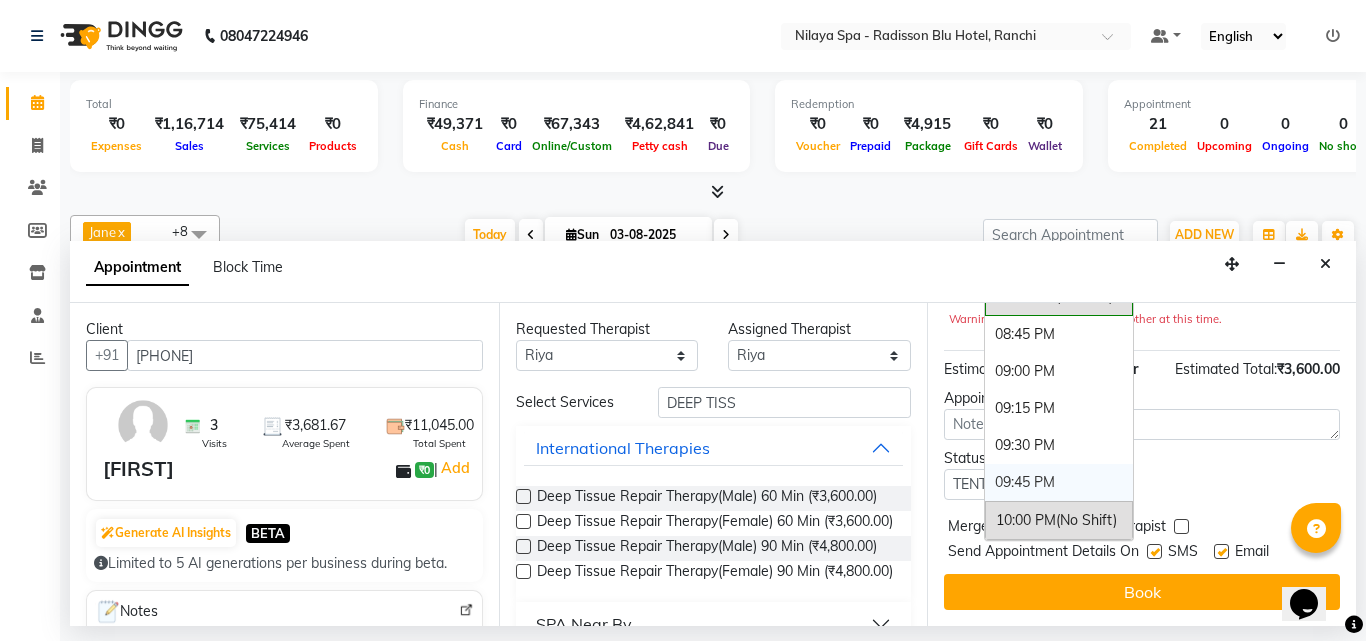 click on "09:45 PM" at bounding box center (1059, 482) 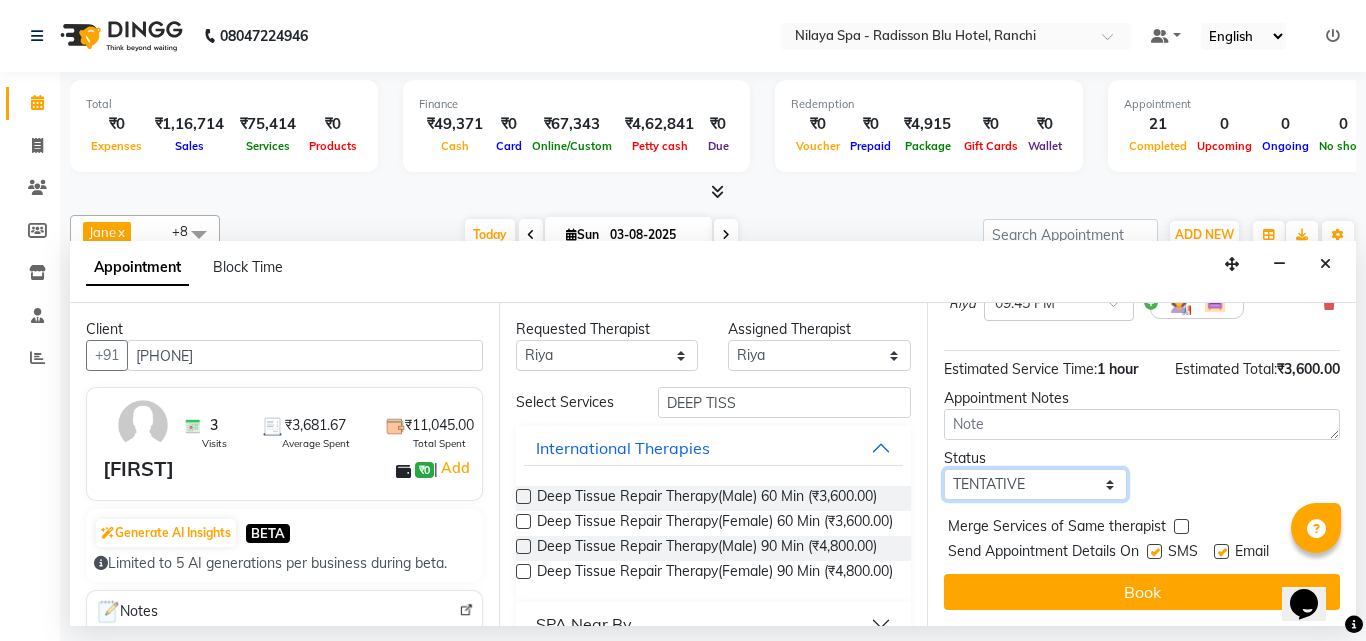 click on "Select TENTATIVE CONFIRM CHECK-IN UPCOMING" at bounding box center (1035, 484) 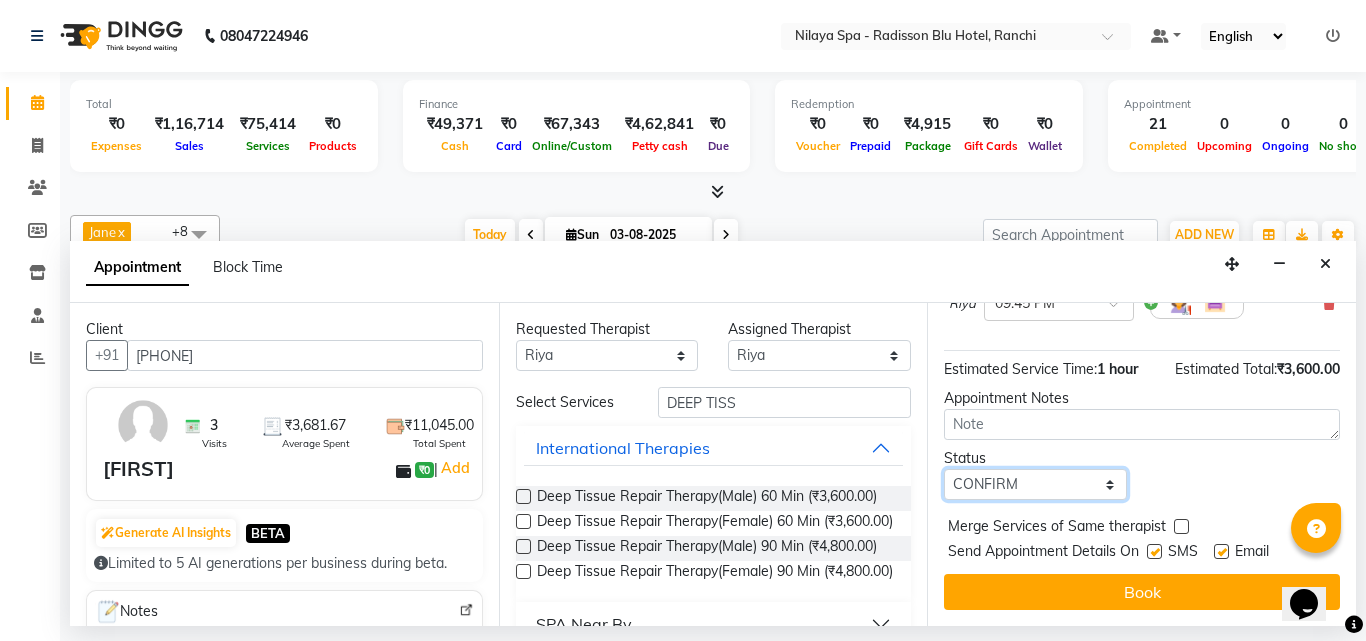 click on "Select TENTATIVE CONFIRM CHECK-IN UPCOMING" at bounding box center (1035, 484) 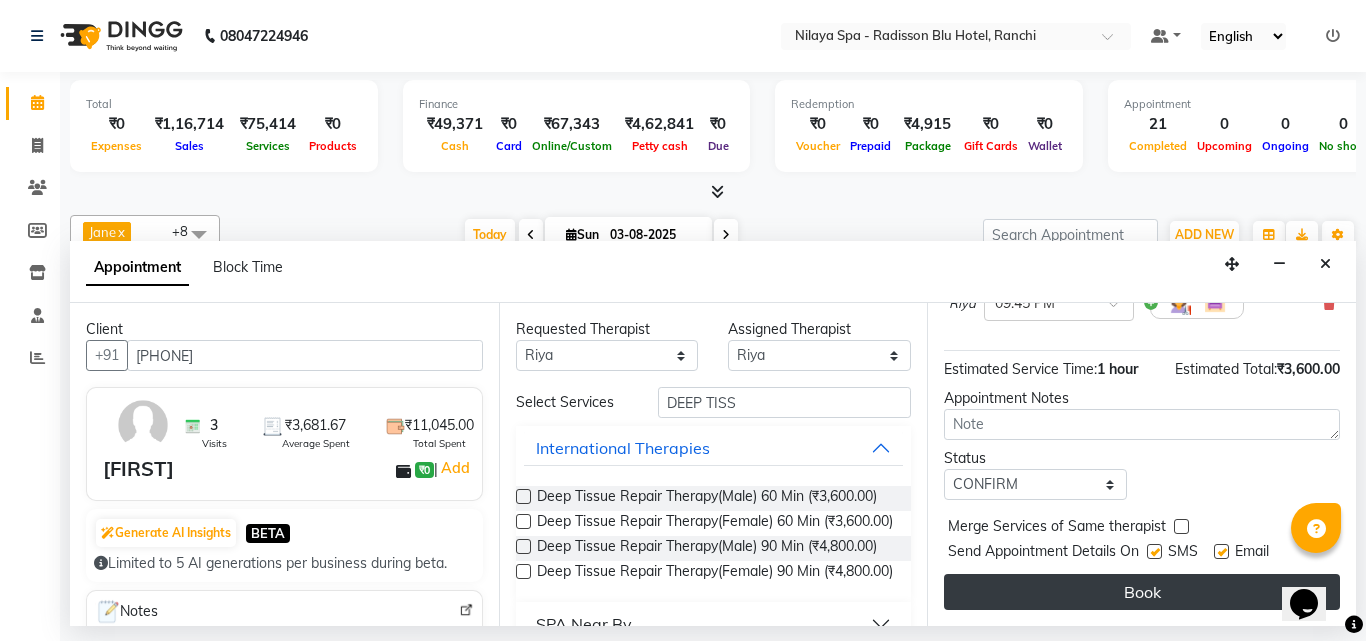 click on "Book" at bounding box center (1142, 592) 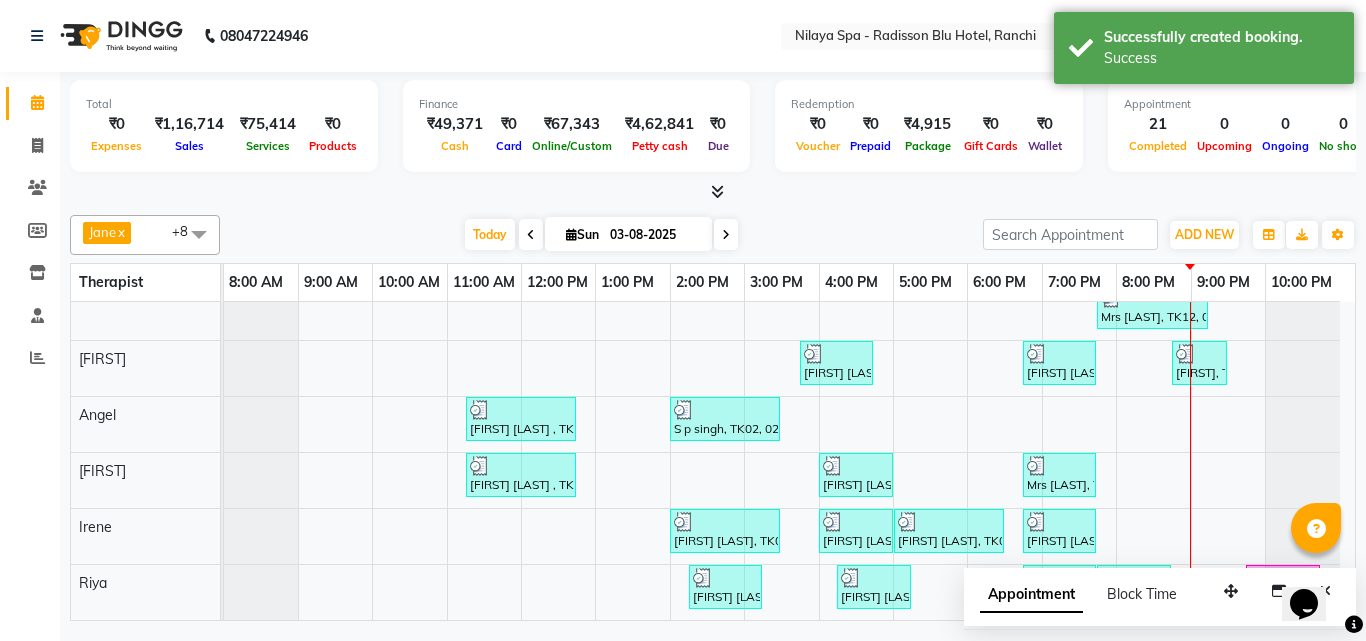 scroll, scrollTop: 0, scrollLeft: 0, axis: both 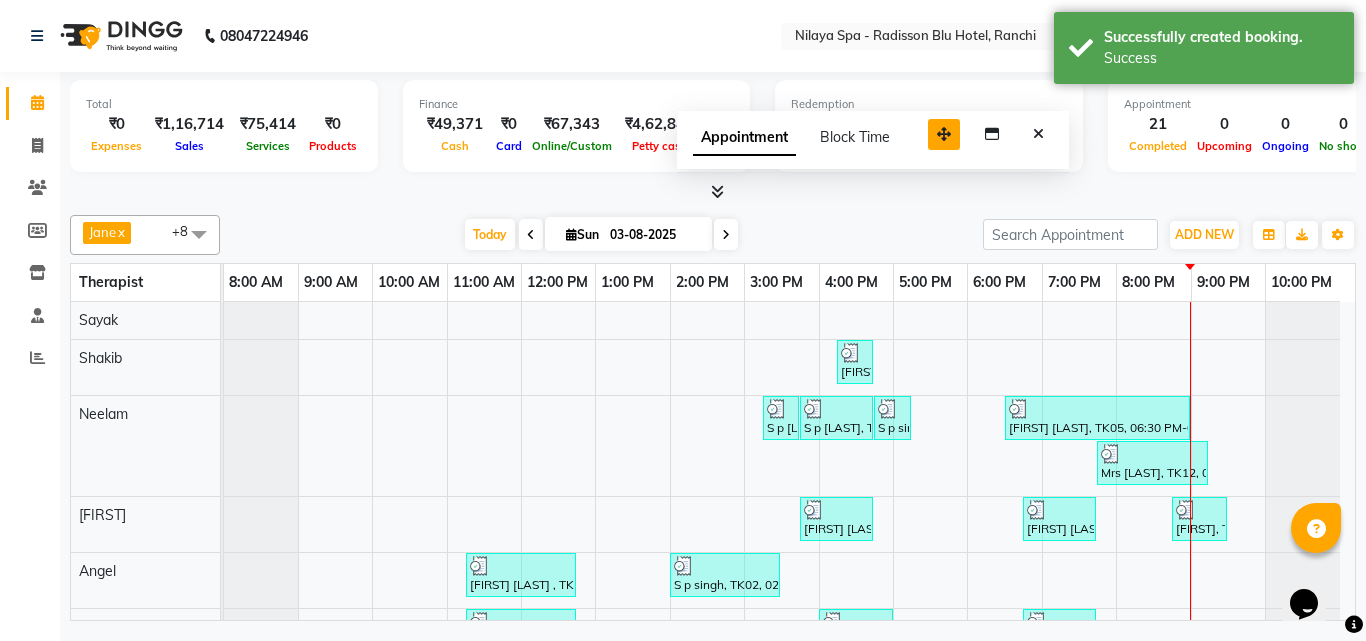 drag, startPoint x: 1224, startPoint y: 589, endPoint x: 937, endPoint y: 132, distance: 539.6462 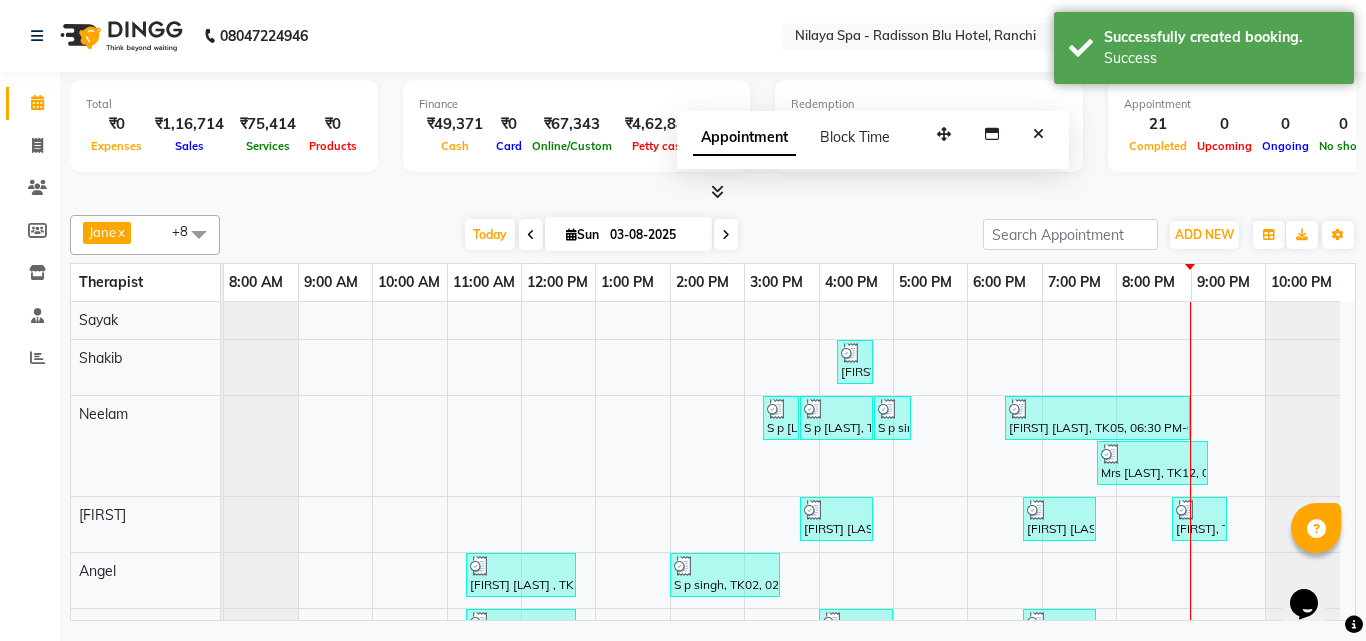 scroll, scrollTop: 77, scrollLeft: 0, axis: vertical 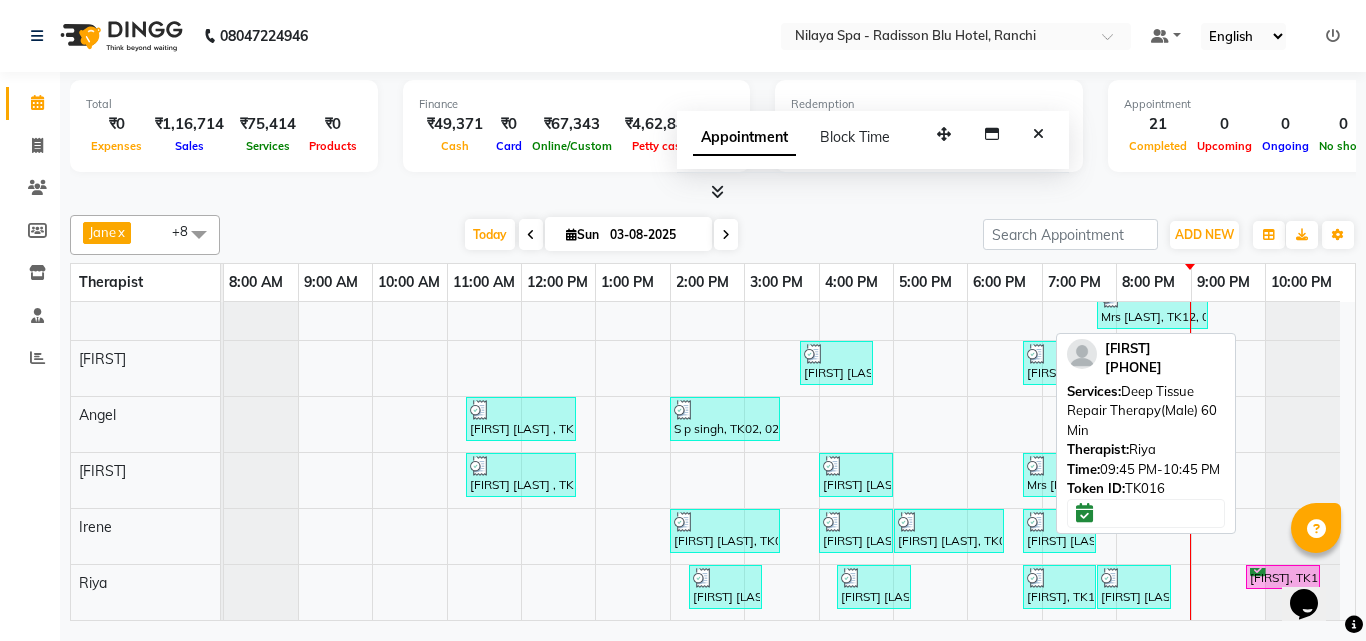 click on "Soyab, TK16, 09:45 PM-10:45 PM, Deep Tissue Repair Therapy(Male) 60 Min" at bounding box center (1283, 577) 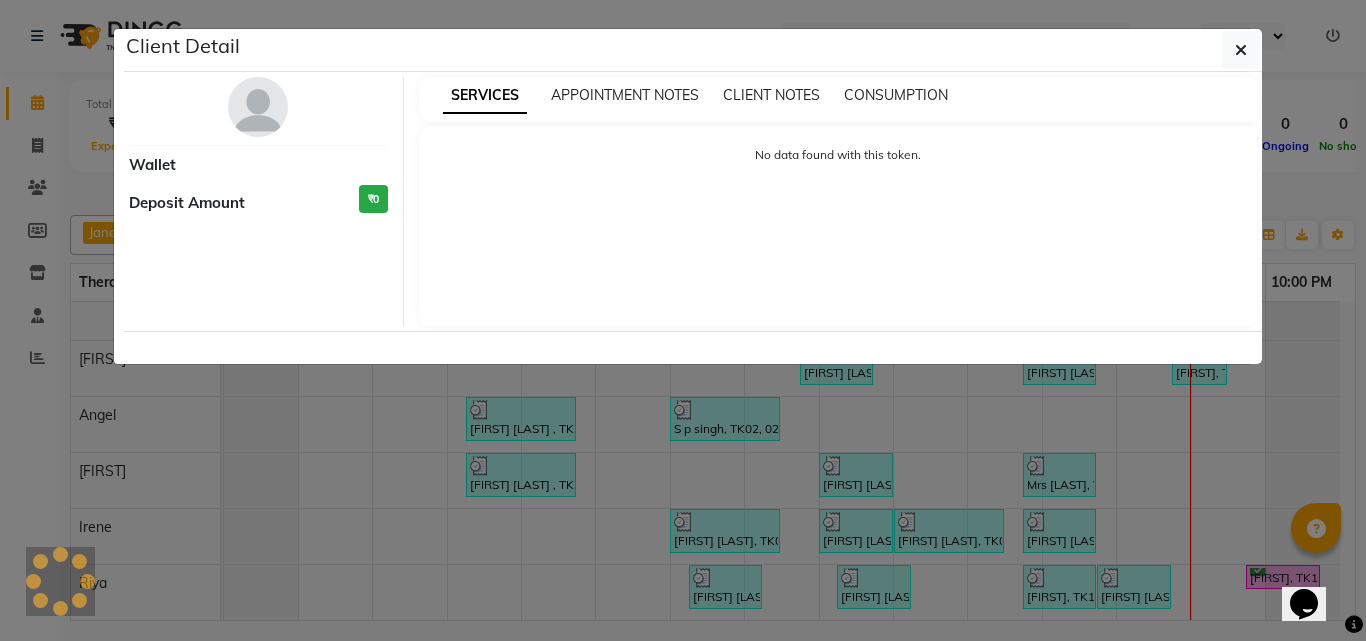 select on "6" 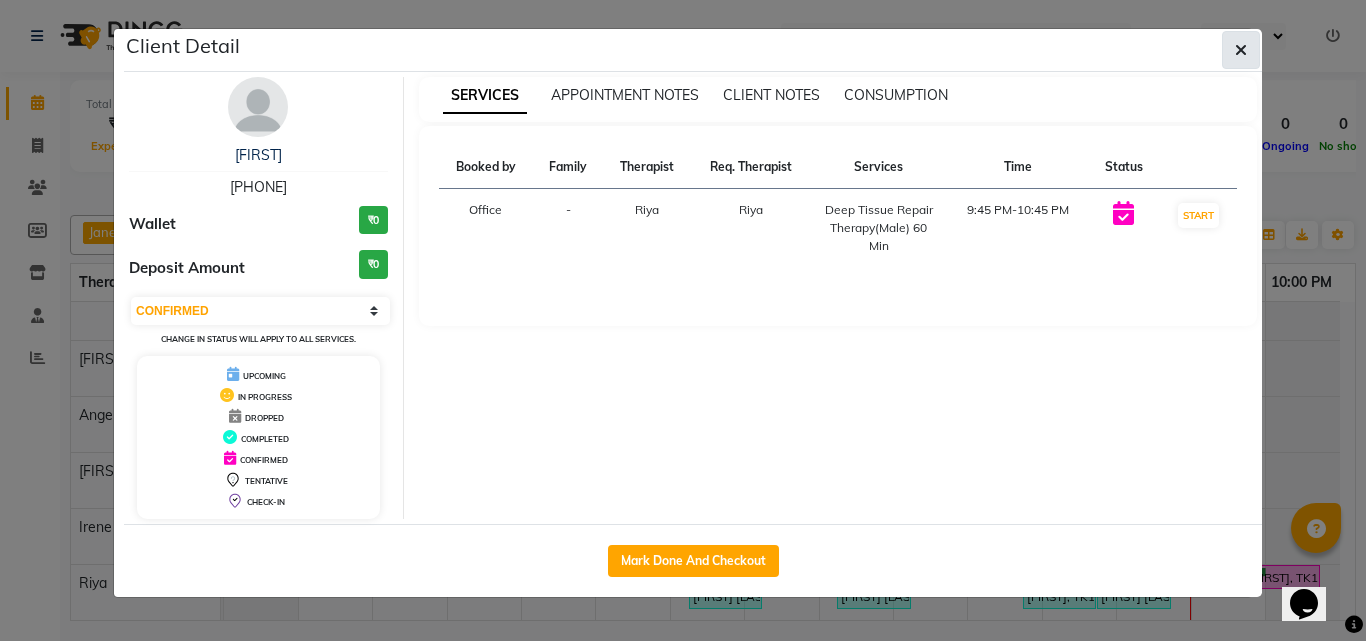 click 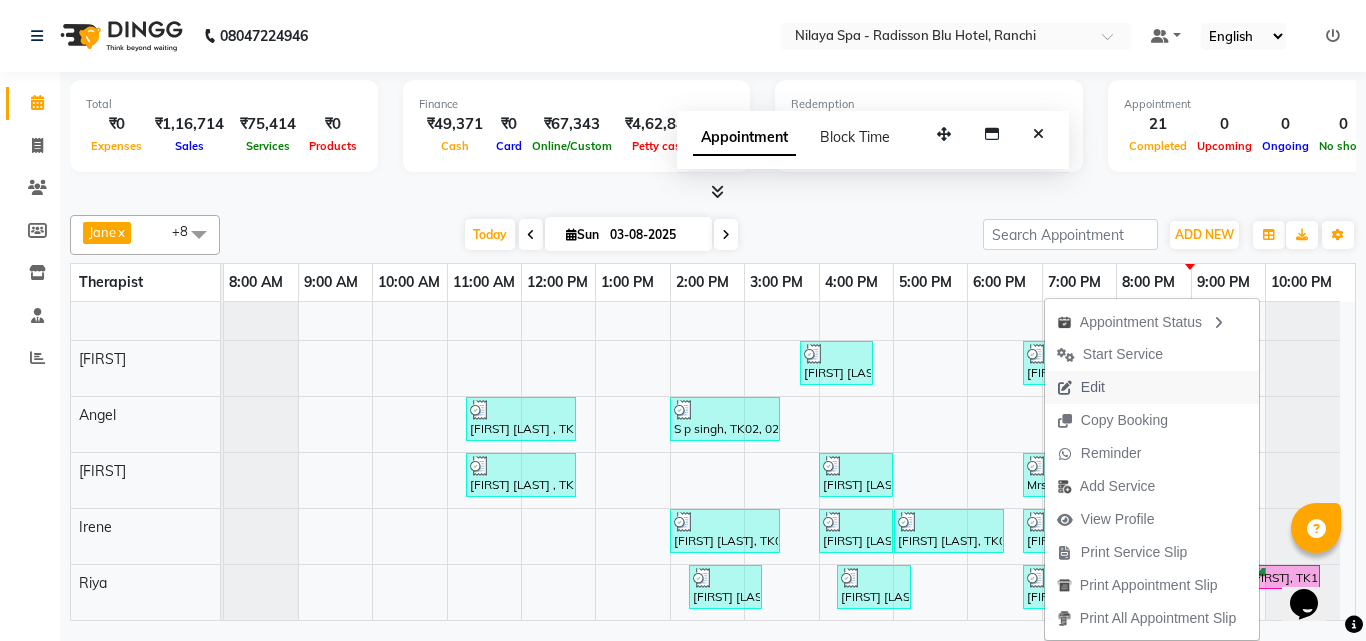 click on "Edit" at bounding box center (1093, 387) 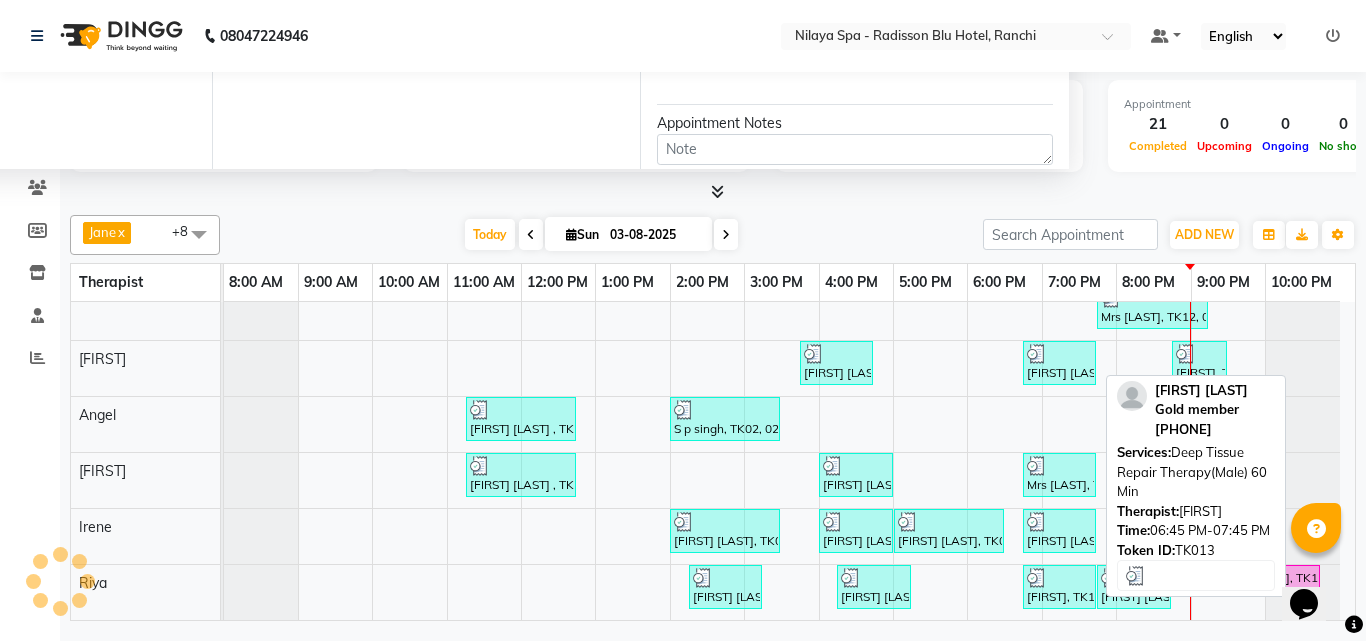 type on "03-08-2025" 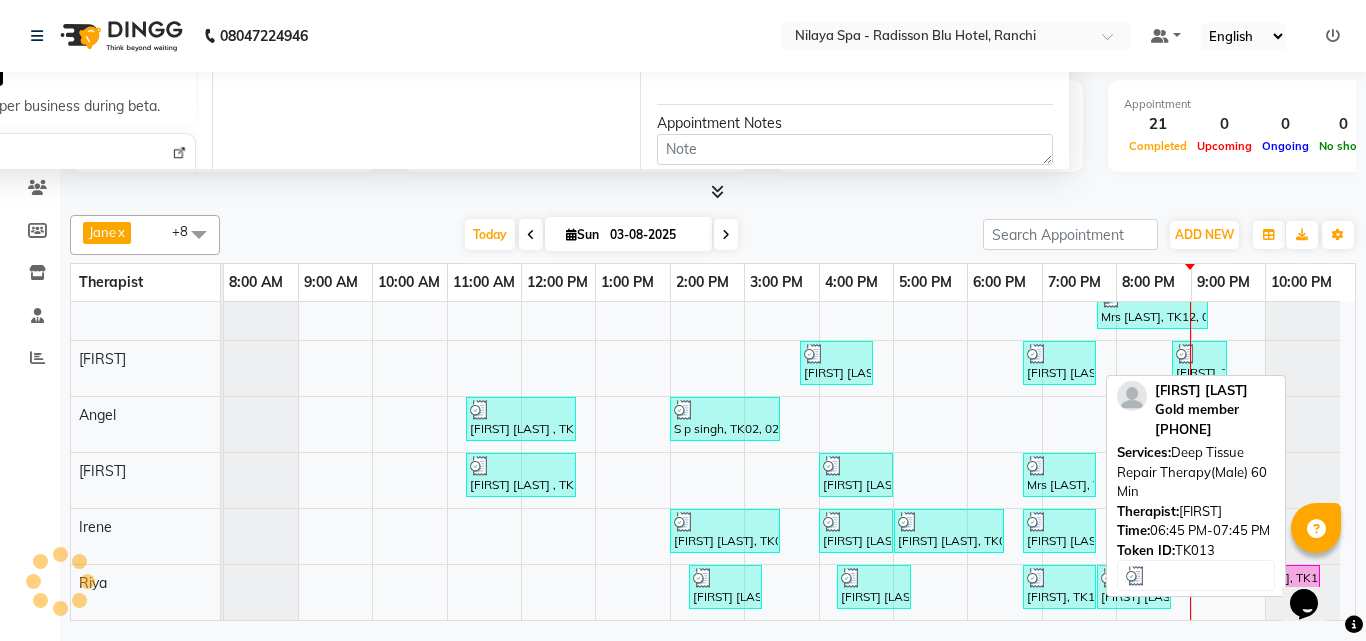 select on "80439" 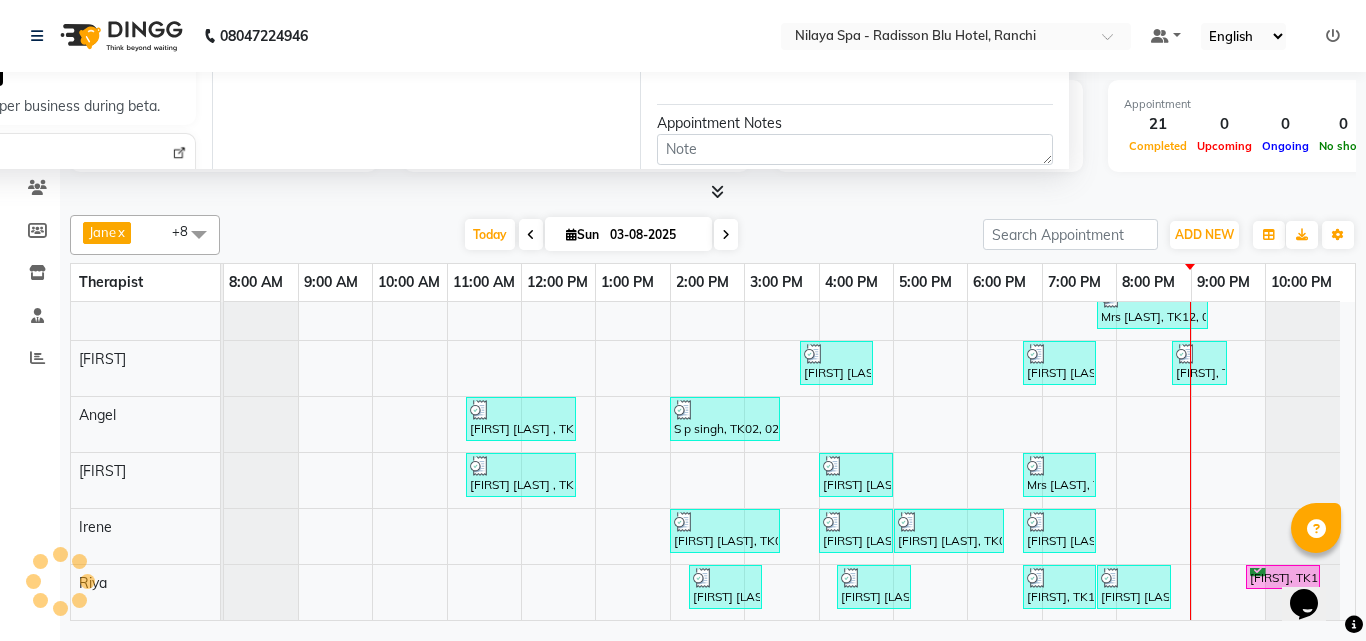select on "4058" 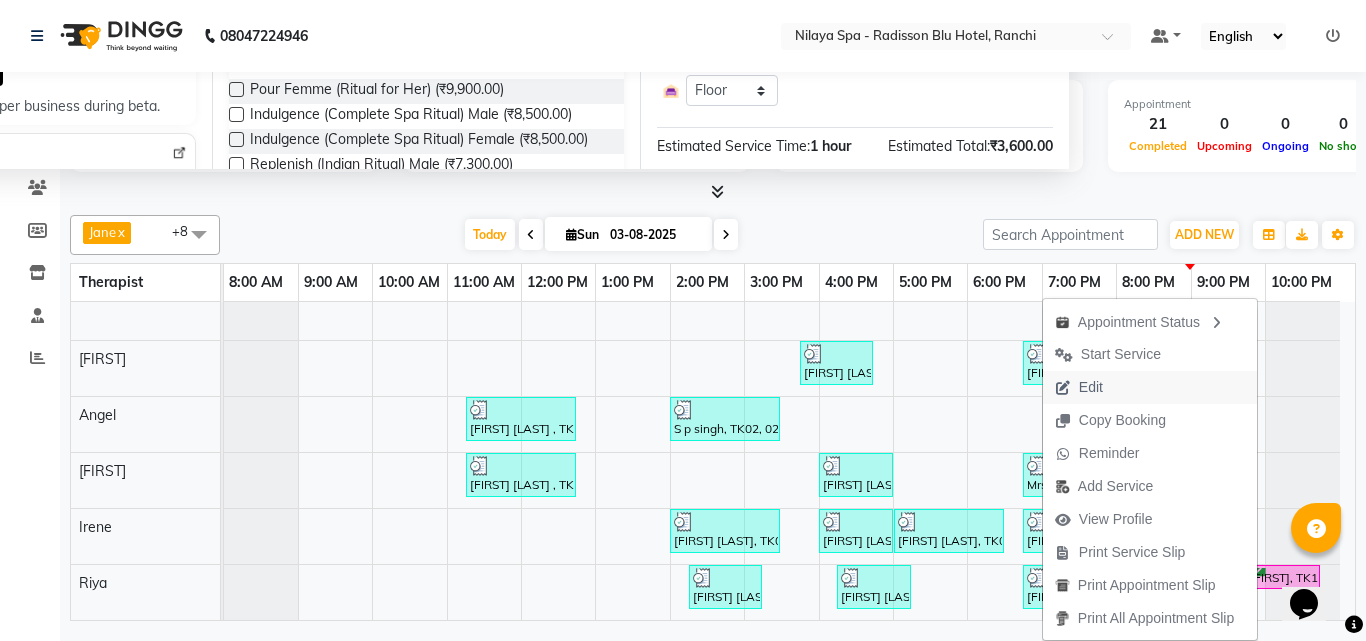 click on "Edit" at bounding box center (1079, 387) 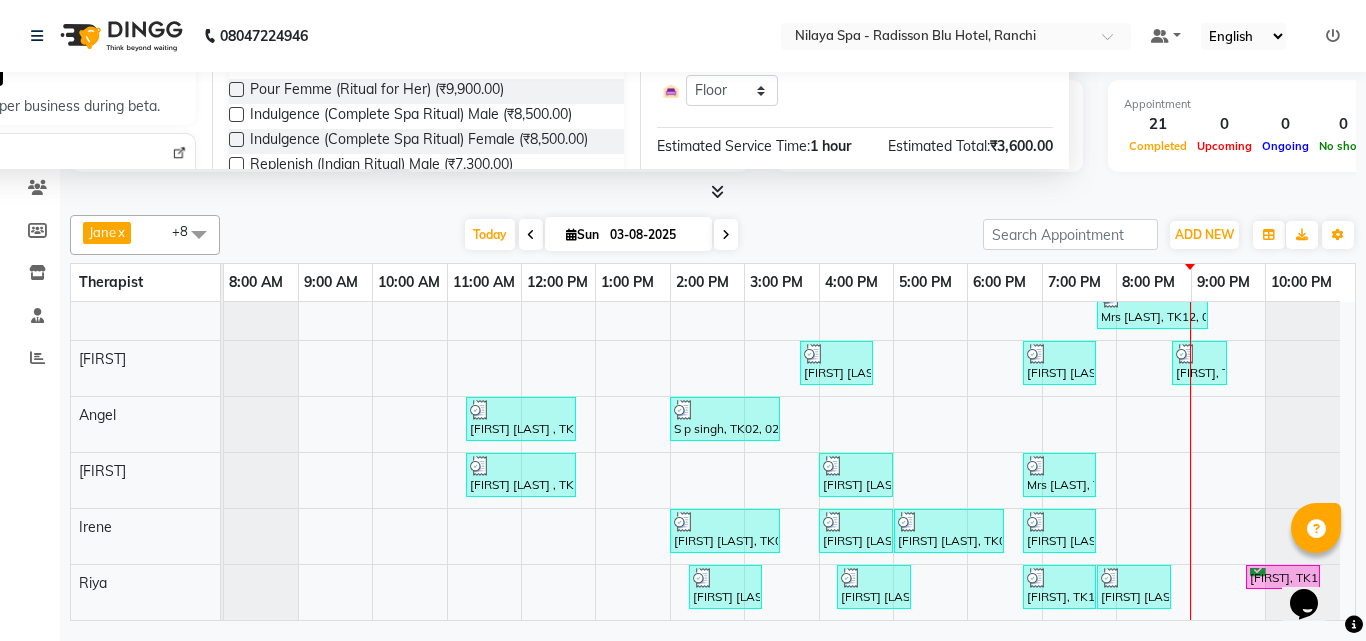 drag, startPoint x: 648, startPoint y: 113, endPoint x: 648, endPoint y: 136, distance: 23 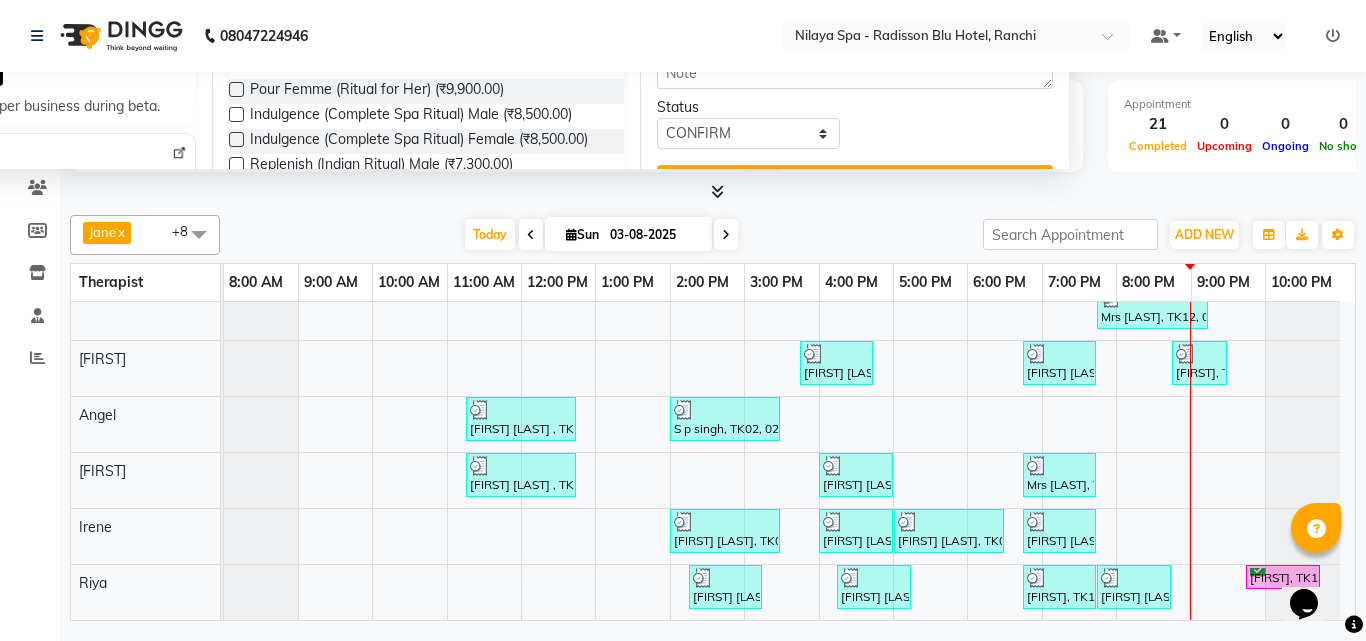 scroll, scrollTop: 153, scrollLeft: 0, axis: vertical 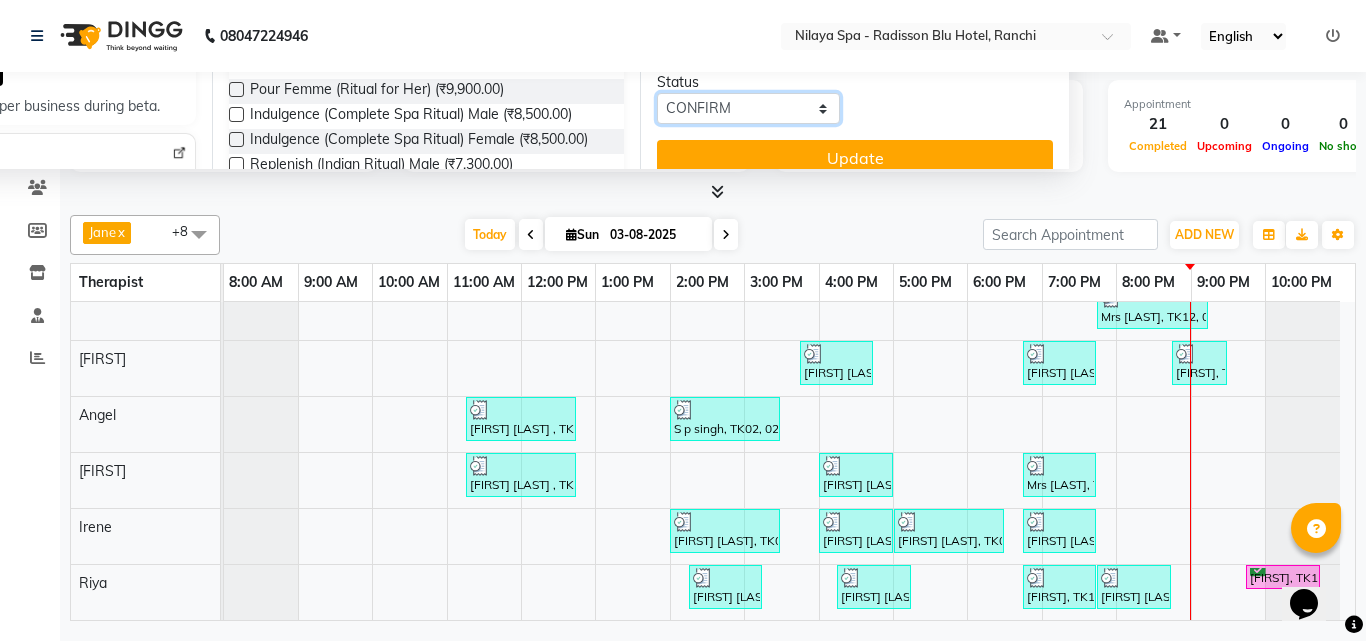 click on "Select TENTATIVE CONFIRM CHECK-IN UPCOMING" at bounding box center (748, 108) 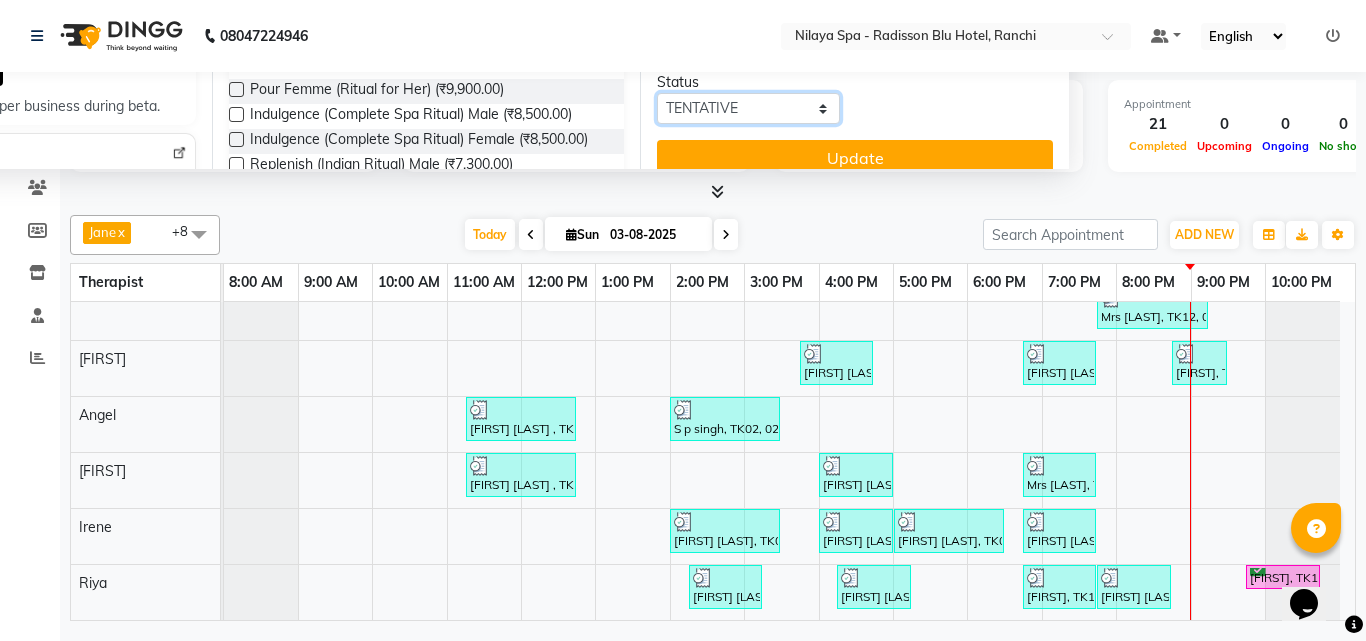 click on "Select TENTATIVE CONFIRM CHECK-IN UPCOMING" at bounding box center [748, 108] 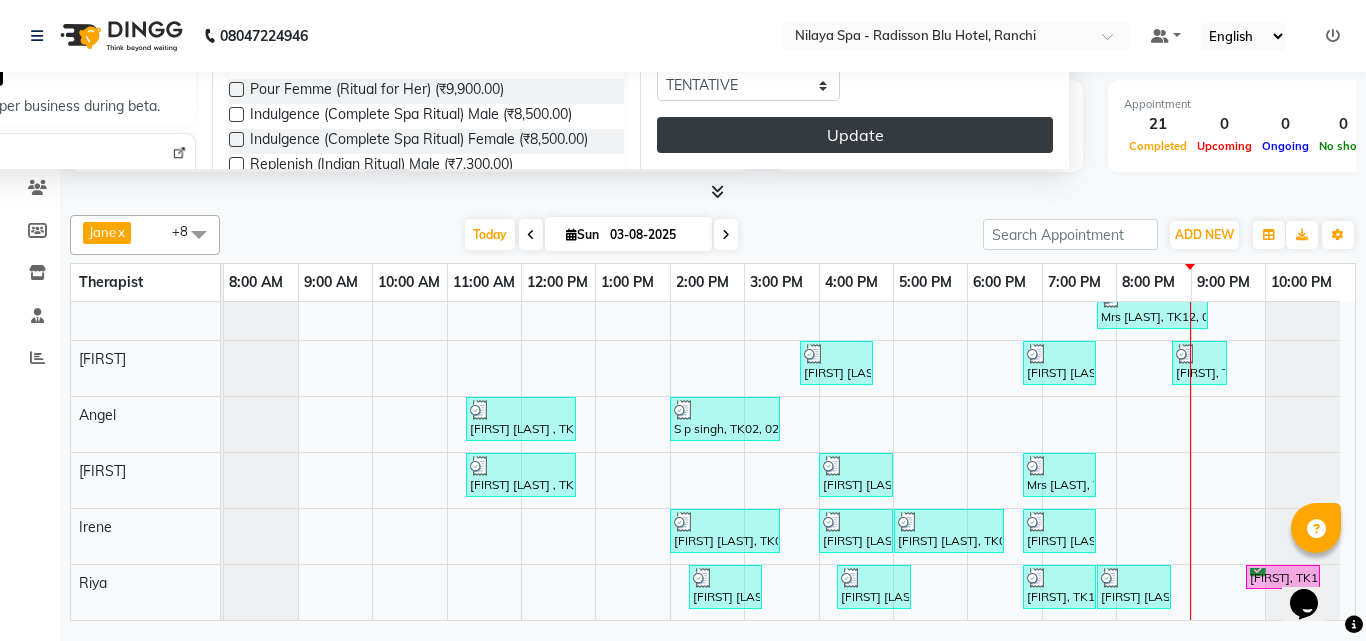 click on "Update" at bounding box center (855, 135) 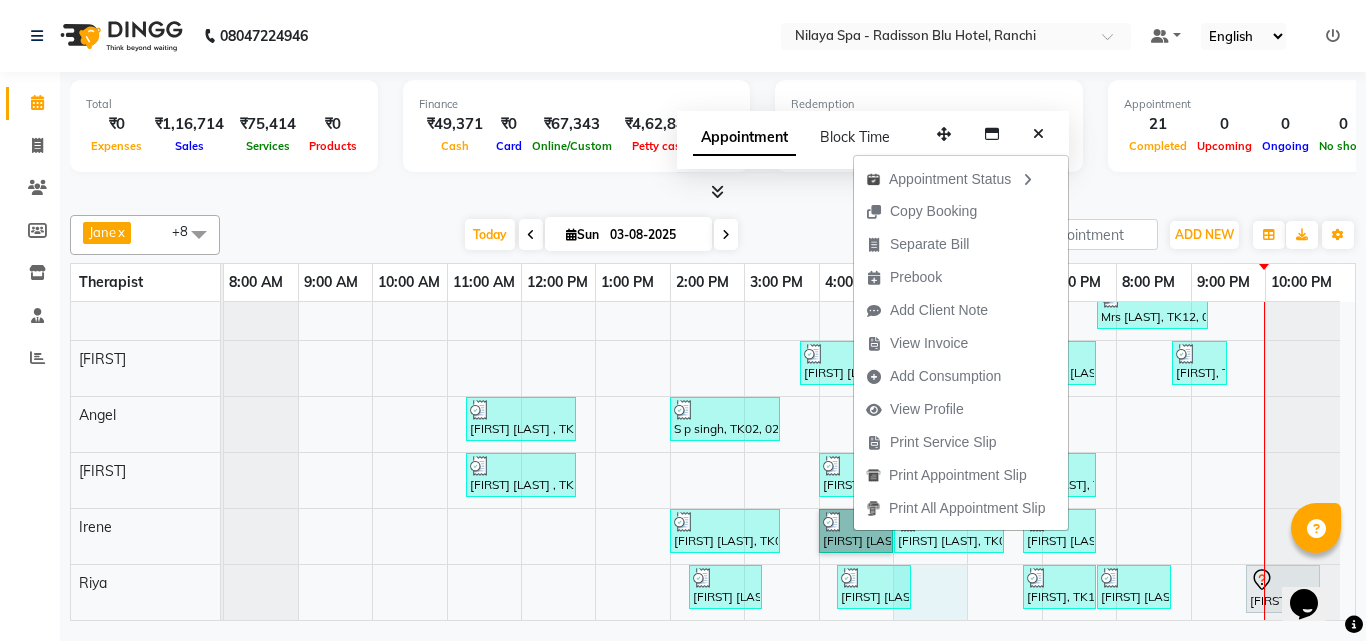 click on "Ajay kumar, TK08, 04:15 PM-04:45 PM, Hair Care - Therapies - Hair Cut (Without Shampoo) (Men)     S p singh, TK09, 03:15 PM-03:45 PM, Bleach - Face Detan     S p singh, TK09, 03:45 PM-04:45 PM, Signature Multi Vitamin, Anti-Ageing Facial (Female)     S p singh, TK09, 04:45 PM-05:15 PM, Hair Care - Therapies - Shampoo, Conditioning & Blowdry (Female)     Ravi singh, TK05, 06:30 PM-09:00 PM, Makeup - Light Make-up,Hair Care Styling - Temporary Curling     Mrs Farman, TK12, 07:45 PM-09:15 PM, Signature Multi Vitamin, Anti-Ageing Facial (Female),Bleach - Face Detan     Rajat jain , TK06, 03:45 PM-04:45 PM, Traditional Swedish Relaxation Therapy(Male) 60 Min     Vivek Kumar  Gold member , TK13, 06:45 PM-07:45 PM, Deep Tissue Repair Therapy(Male) 60 Min     David, TK15, 08:45 PM-09:30 PM, Indian Head, Neck and Shoulder Massage(Male) 45 Min     Rakesh Kumar , TK01, 11:15 AM-12:45 PM, Traditional Swedish Relaxation Therapy(Male) 90 Min" at bounding box center [789, 385] 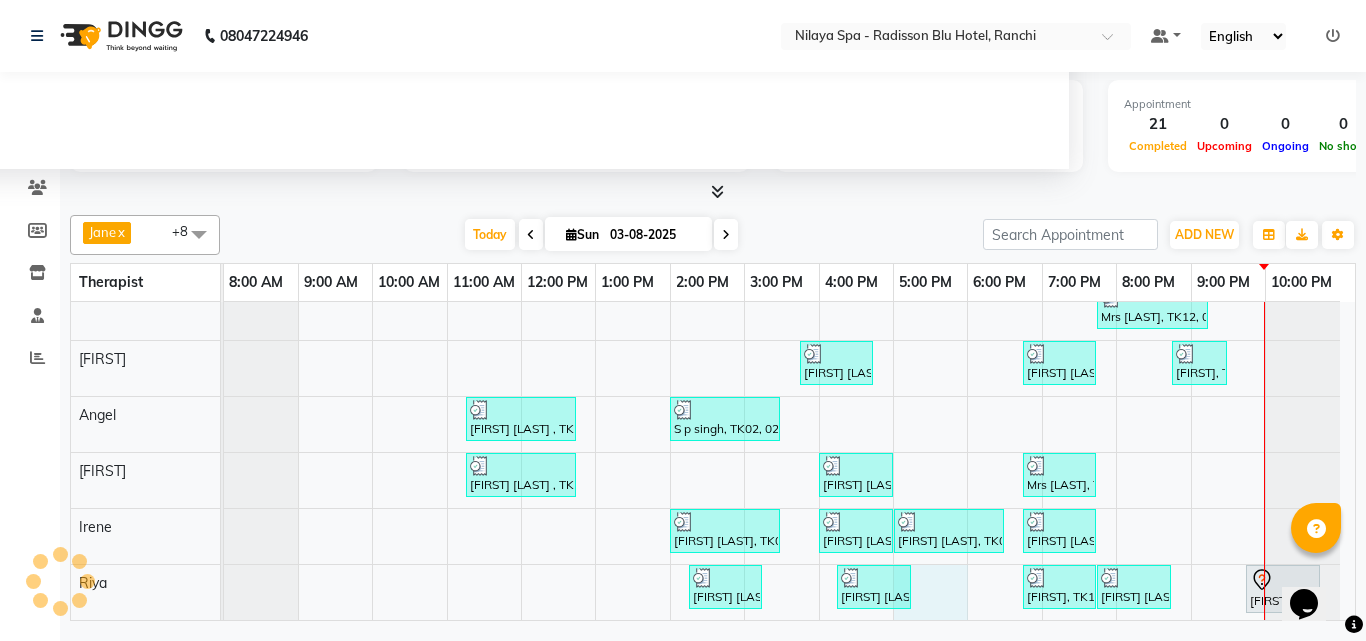 select on "80439" 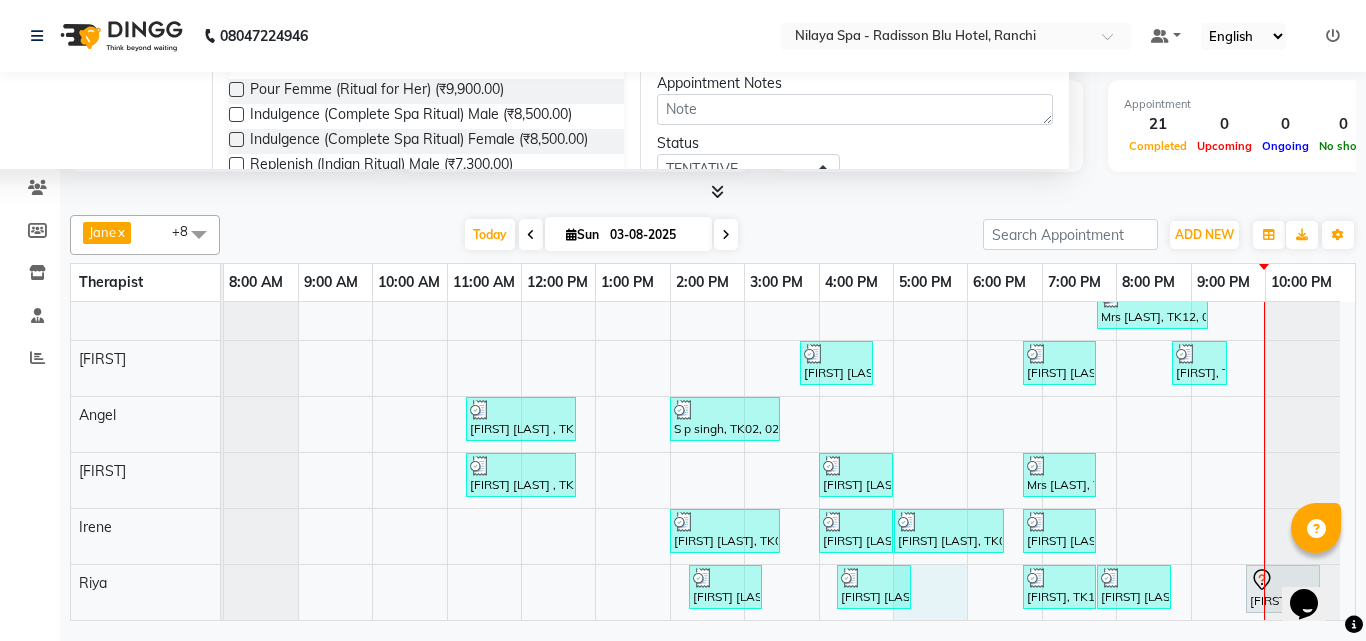 scroll, scrollTop: 80, scrollLeft: 0, axis: vertical 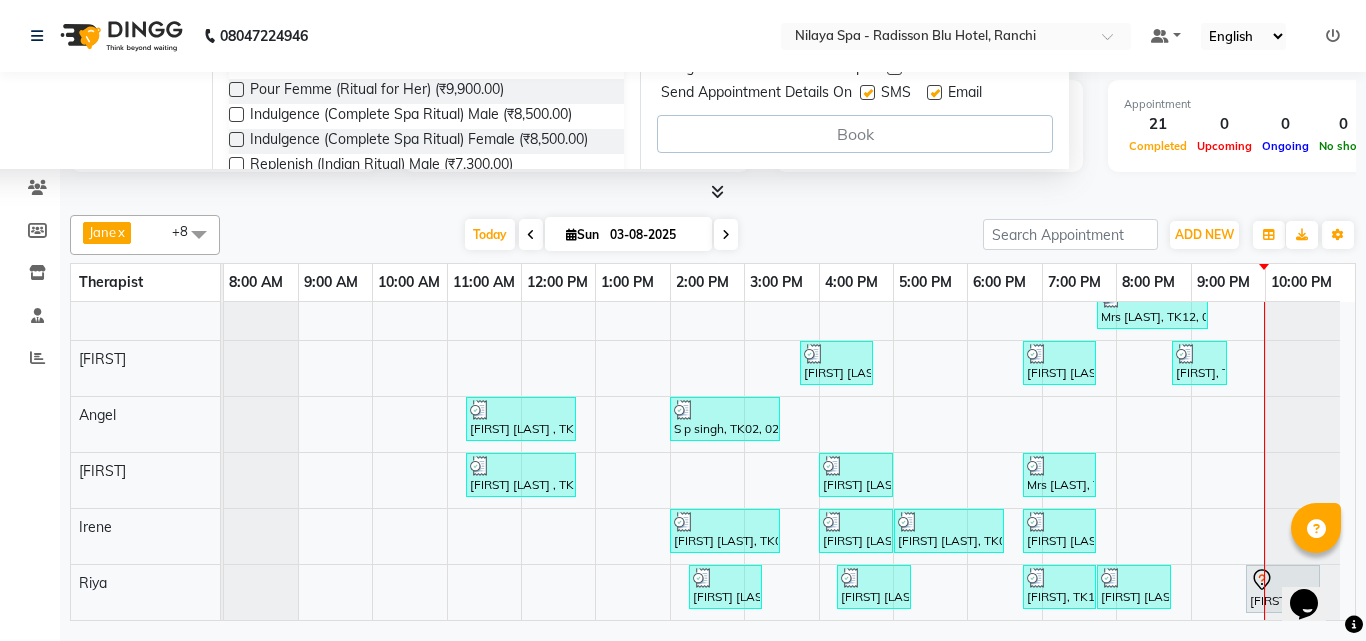 click at bounding box center [713, 192] 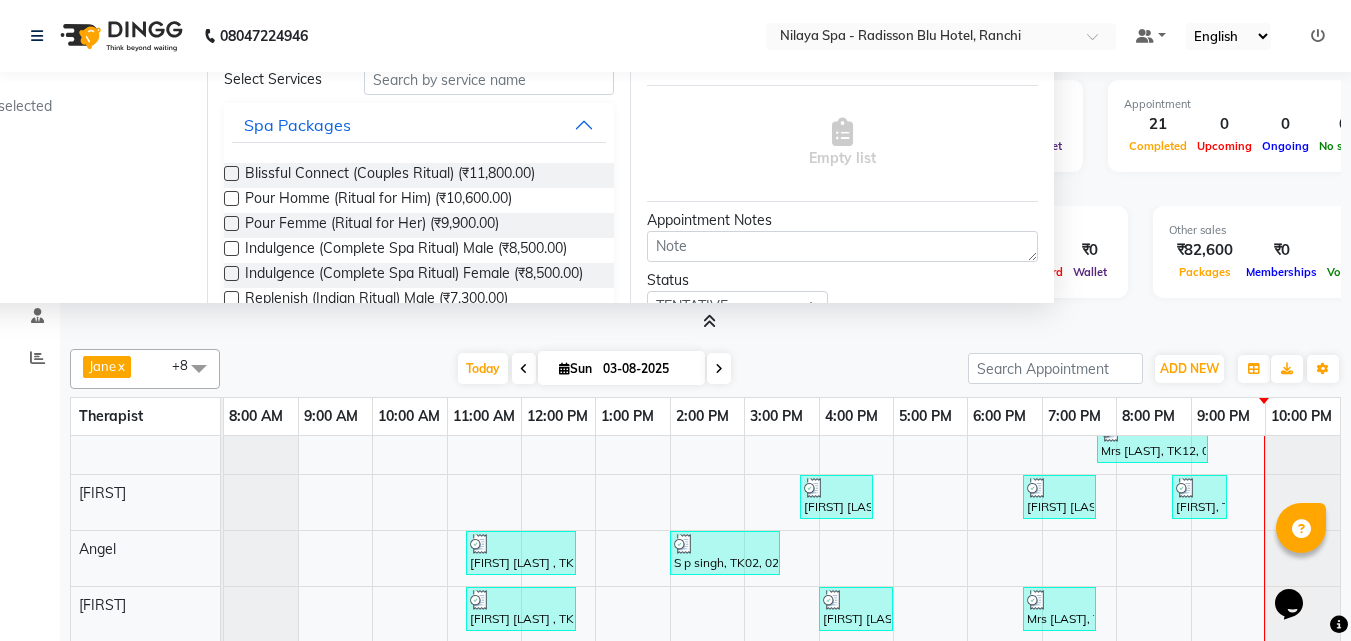 scroll, scrollTop: 0, scrollLeft: 0, axis: both 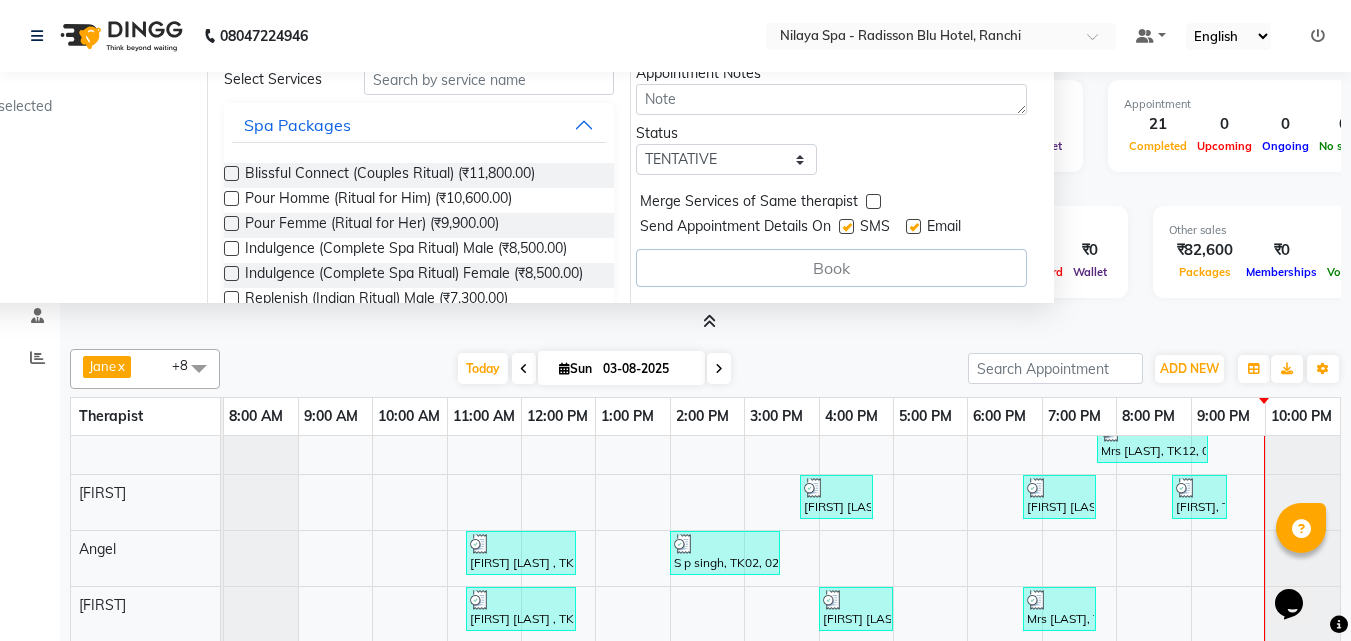 click on "Total  ₹0  Expenses ₹1,16,714  Sales ₹75,414  Services ₹0  Products Finance  ₹49,371  Cash ₹0  Card ₹67,343  Online/Custom ₹4,62,841 Petty cash ₹0 Due  Redemption  ₹0 Voucher ₹0 Prepaid ₹4,915 Package ₹0  Gift Cards ₹0  Wallet  Appointment  21 Completed 0 Upcoming 0 Ongoing 0 No show  Other sales  ₹41,300  Packages ₹0  Memberships ₹0  Vouchers ₹0  Prepaids ₹0  Gift Cards" at bounding box center (705, 129) 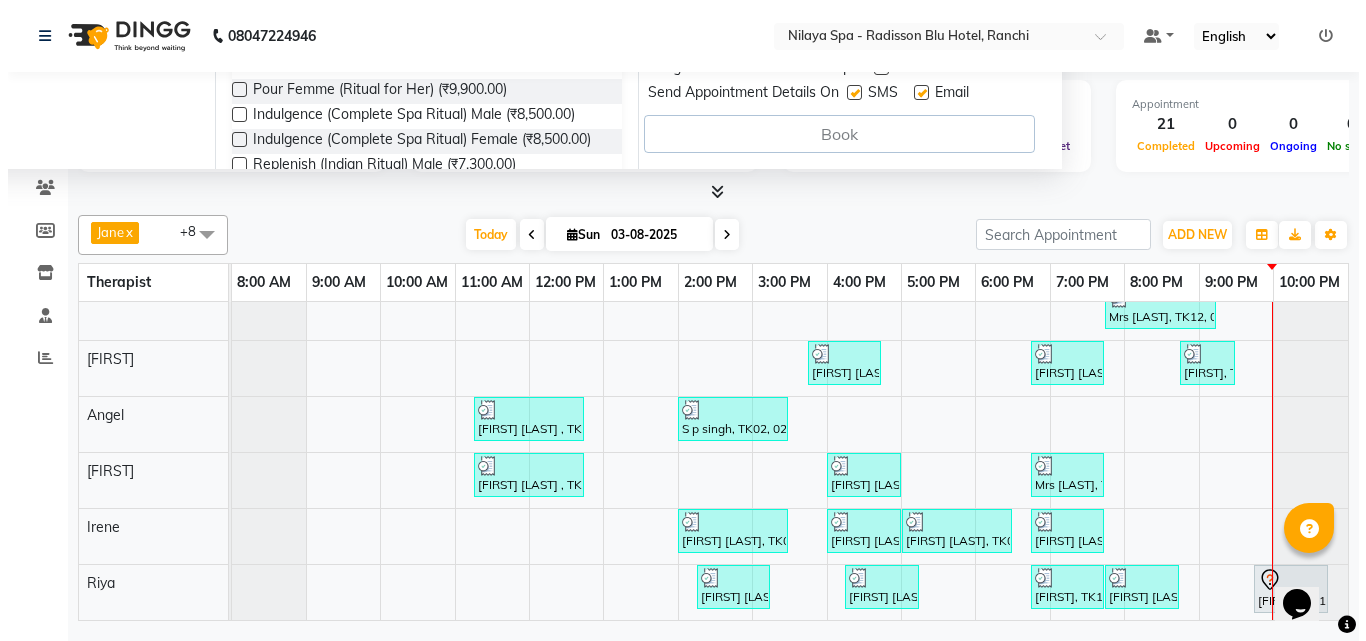 scroll, scrollTop: 199, scrollLeft: 22, axis: both 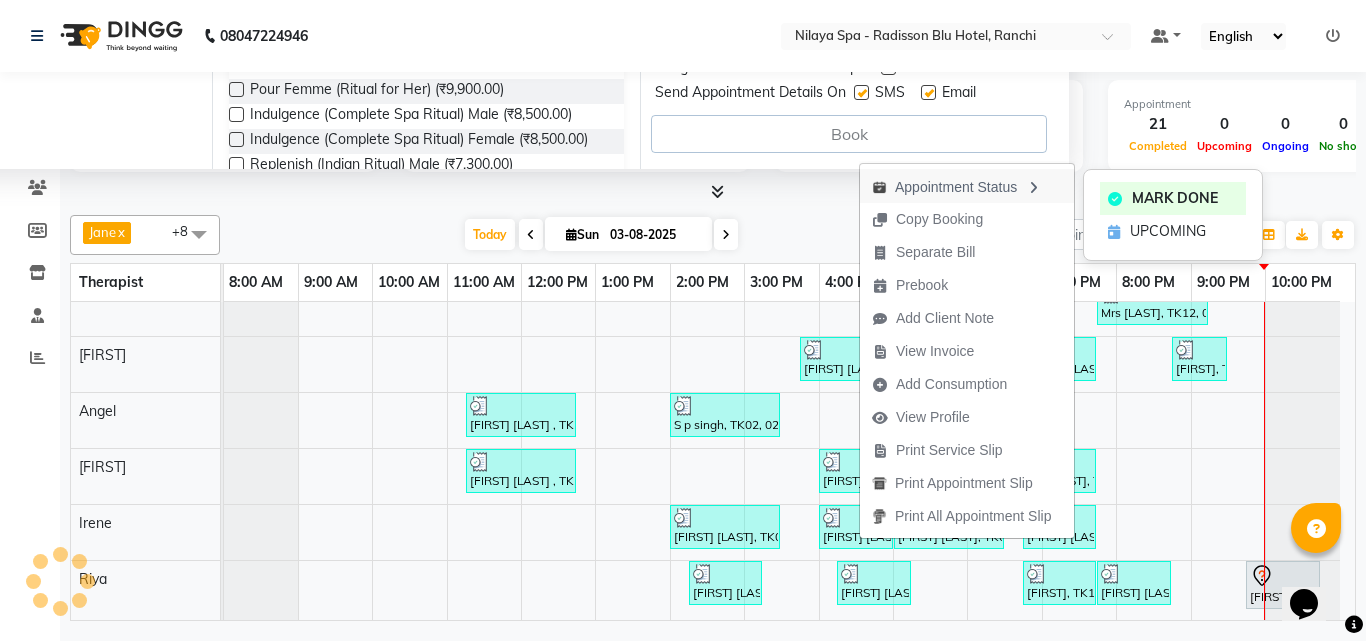 click on "Appointment Status" at bounding box center [967, 186] 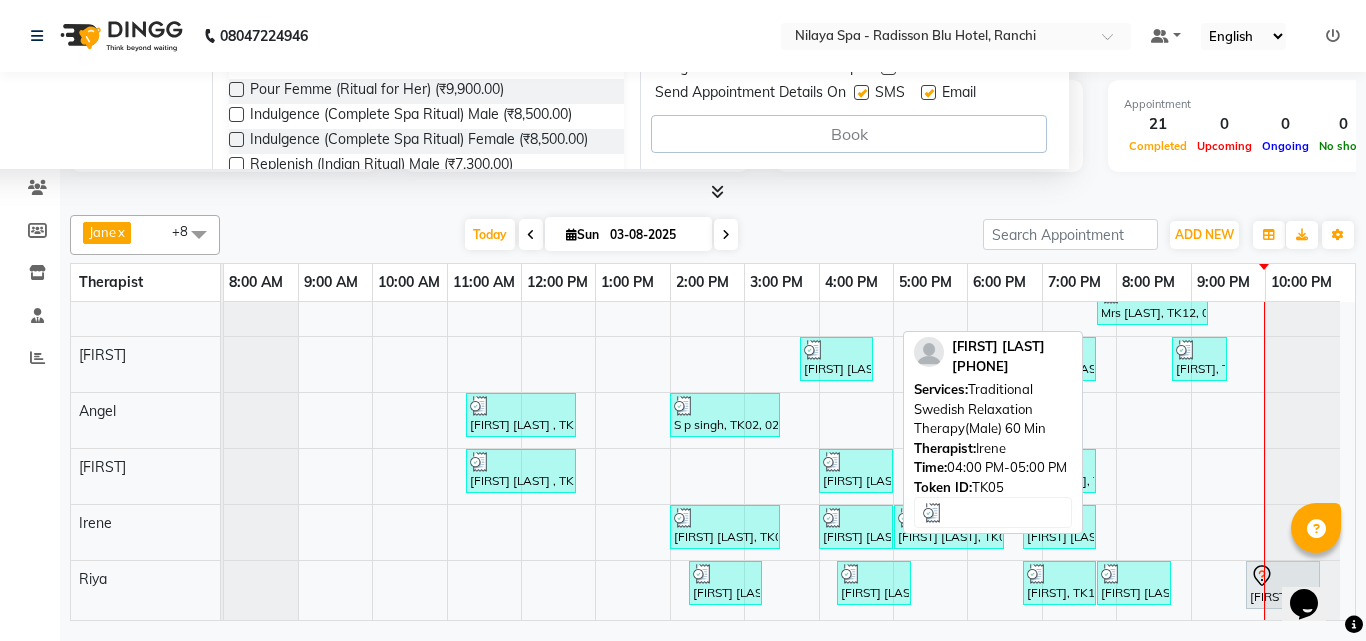 click at bounding box center (856, 518) 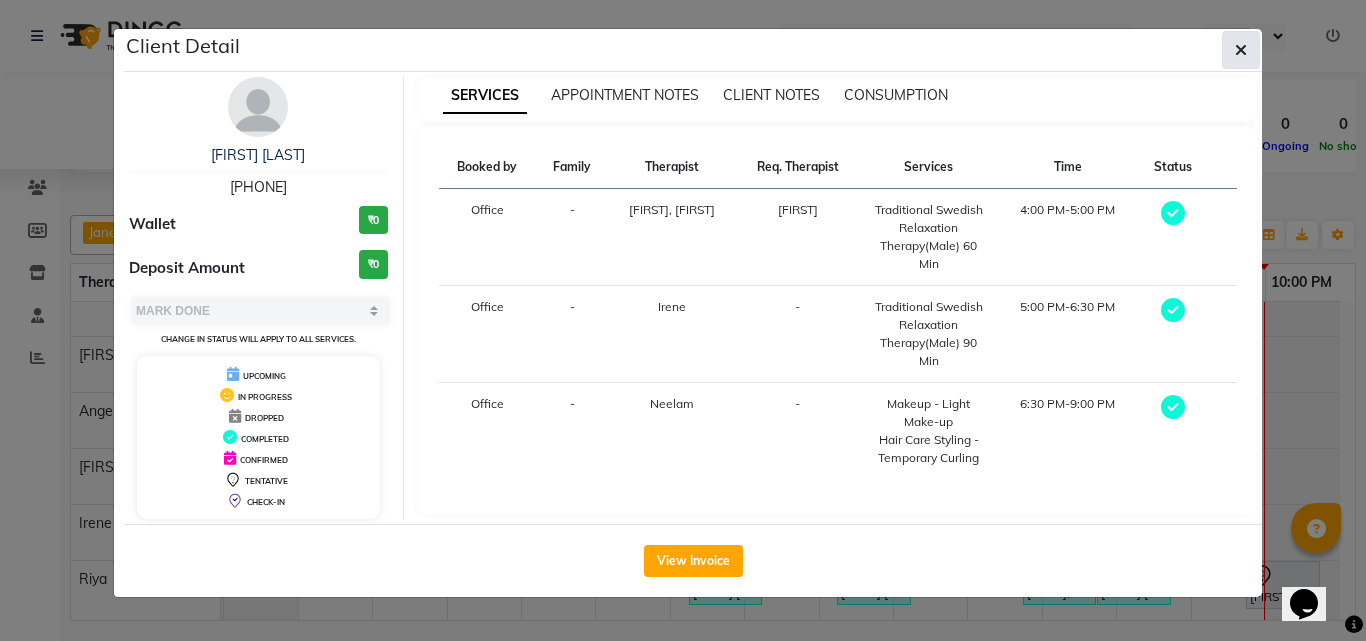 click 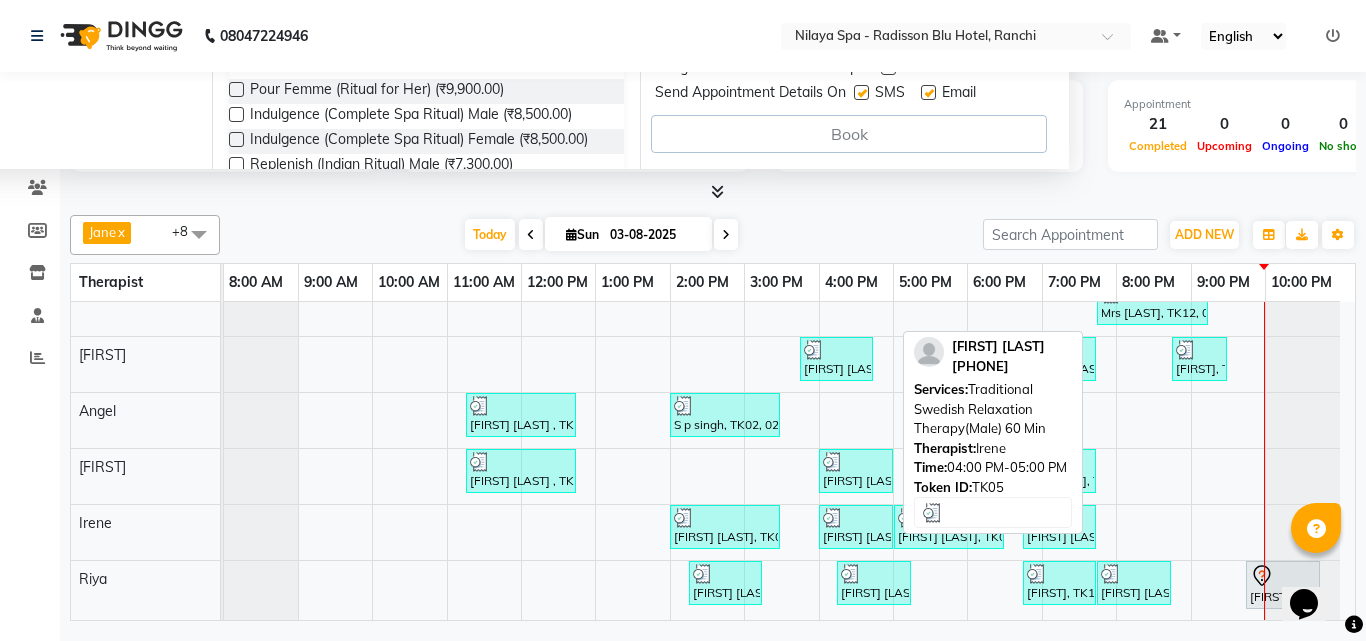 click on "Ravi singh, TK05, 04:00 PM-05:00 PM, Traditional Swedish Relaxation Therapy(Male) 60 Min" at bounding box center [856, 527] 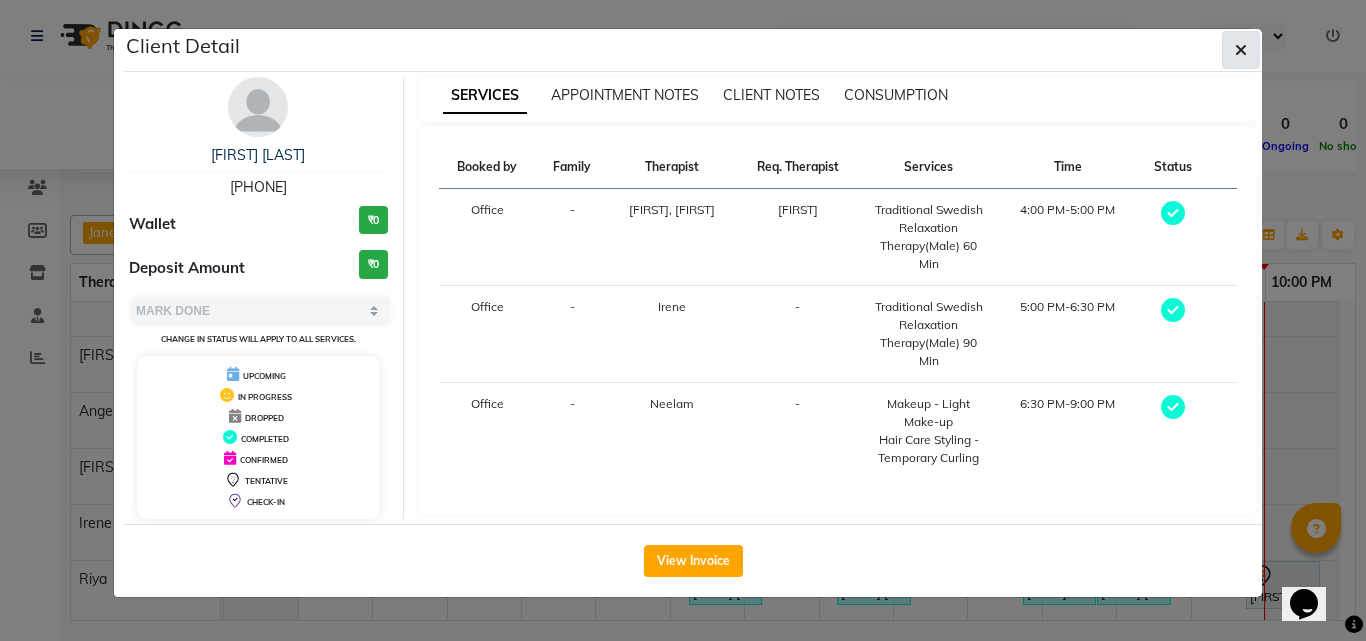click 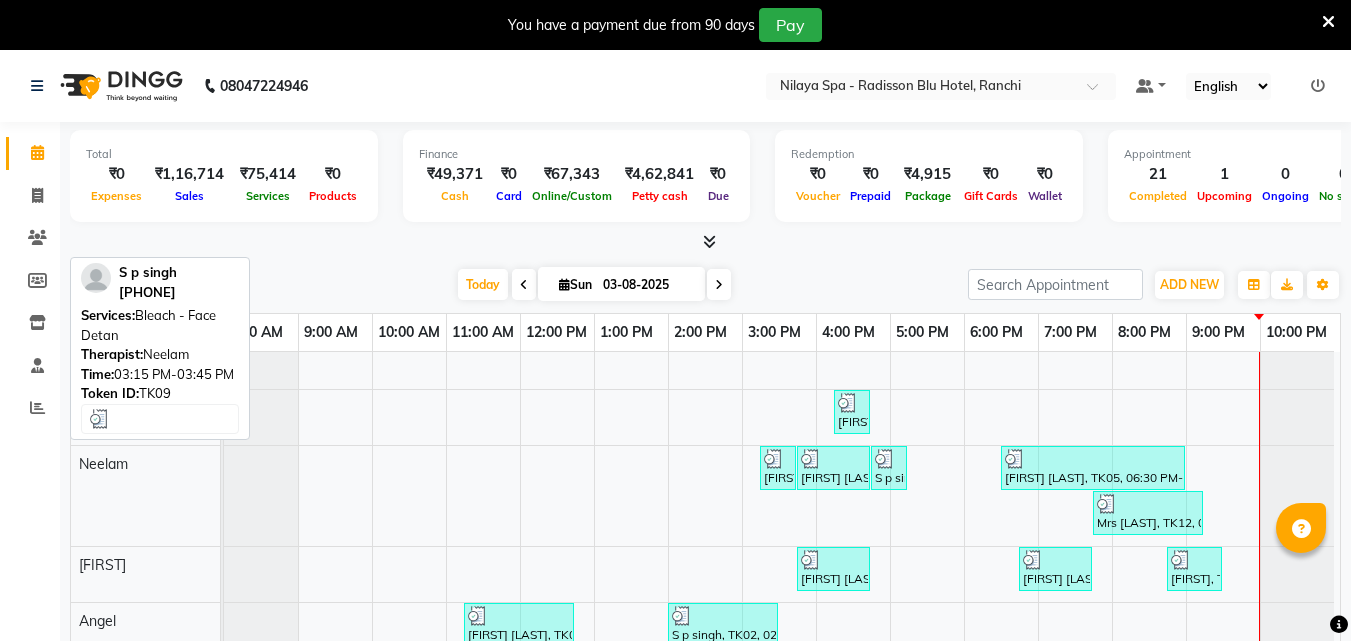scroll, scrollTop: 50, scrollLeft: 0, axis: vertical 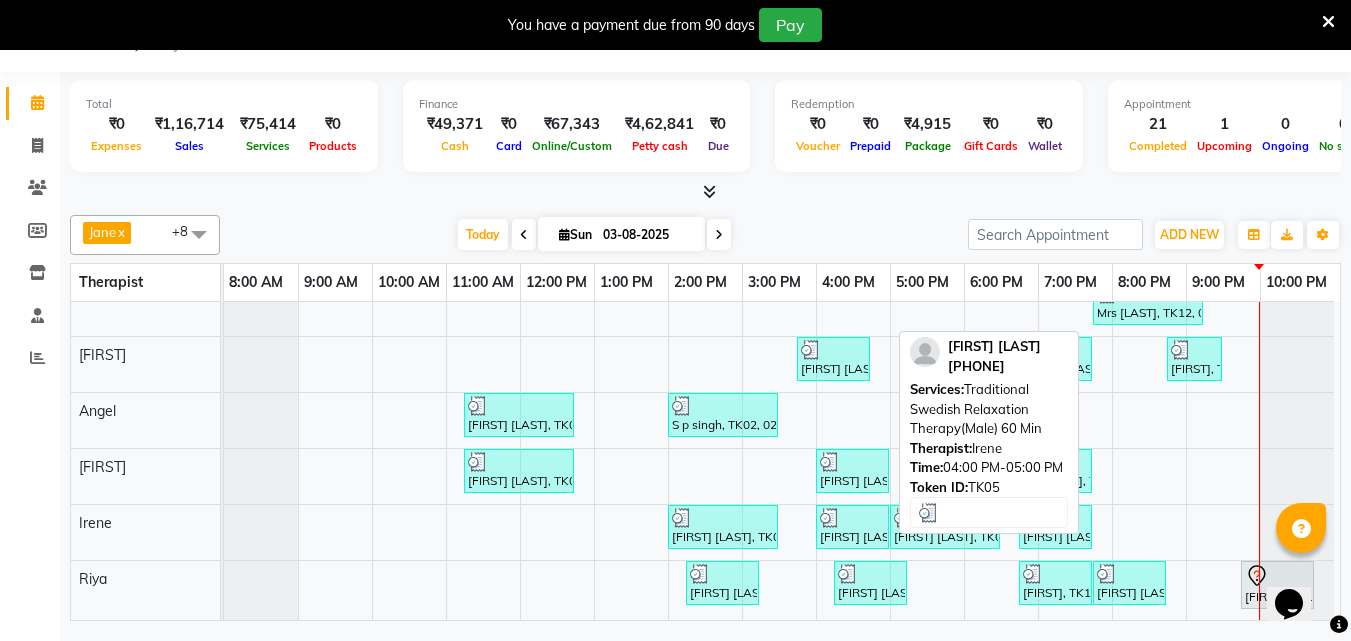 click at bounding box center [852, 518] 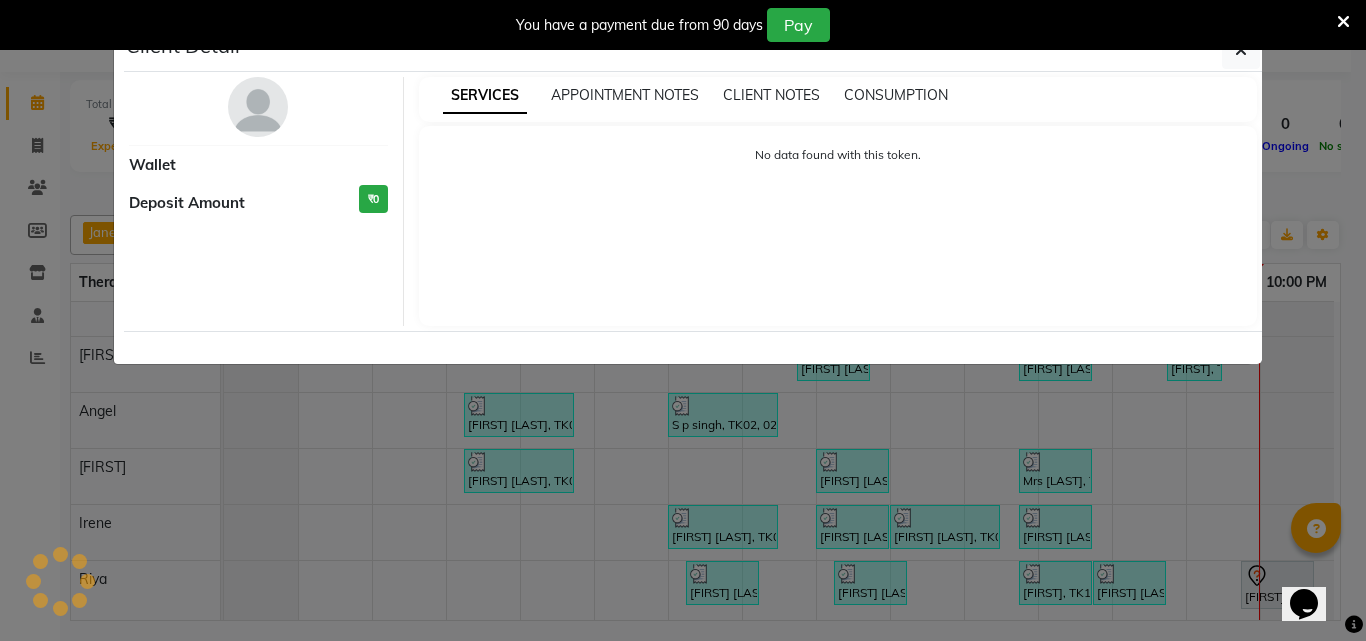 select on "3" 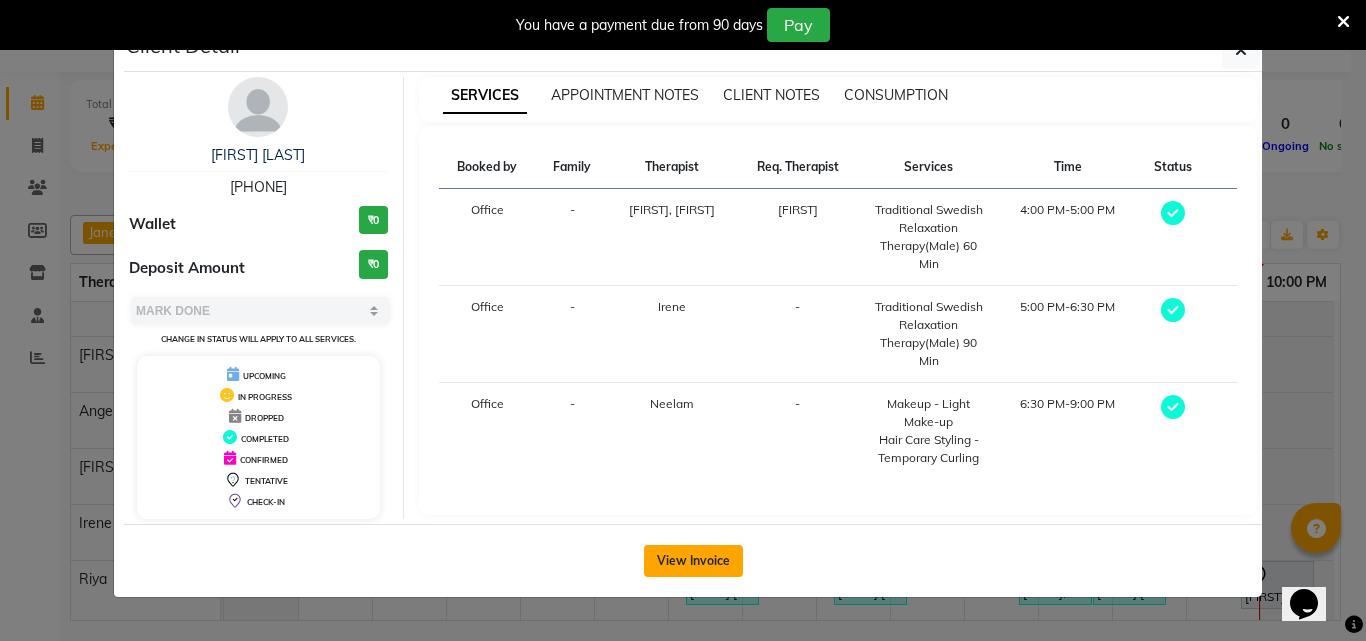 click on "View Invoice" 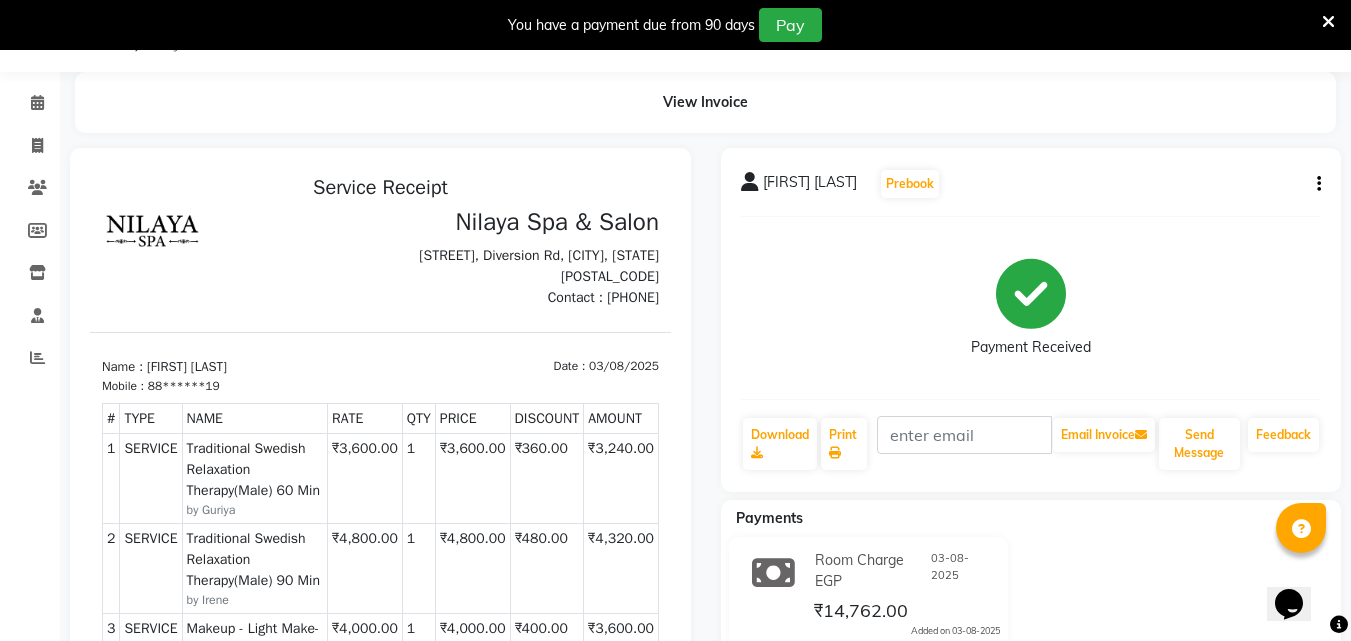 scroll, scrollTop: 31, scrollLeft: 0, axis: vertical 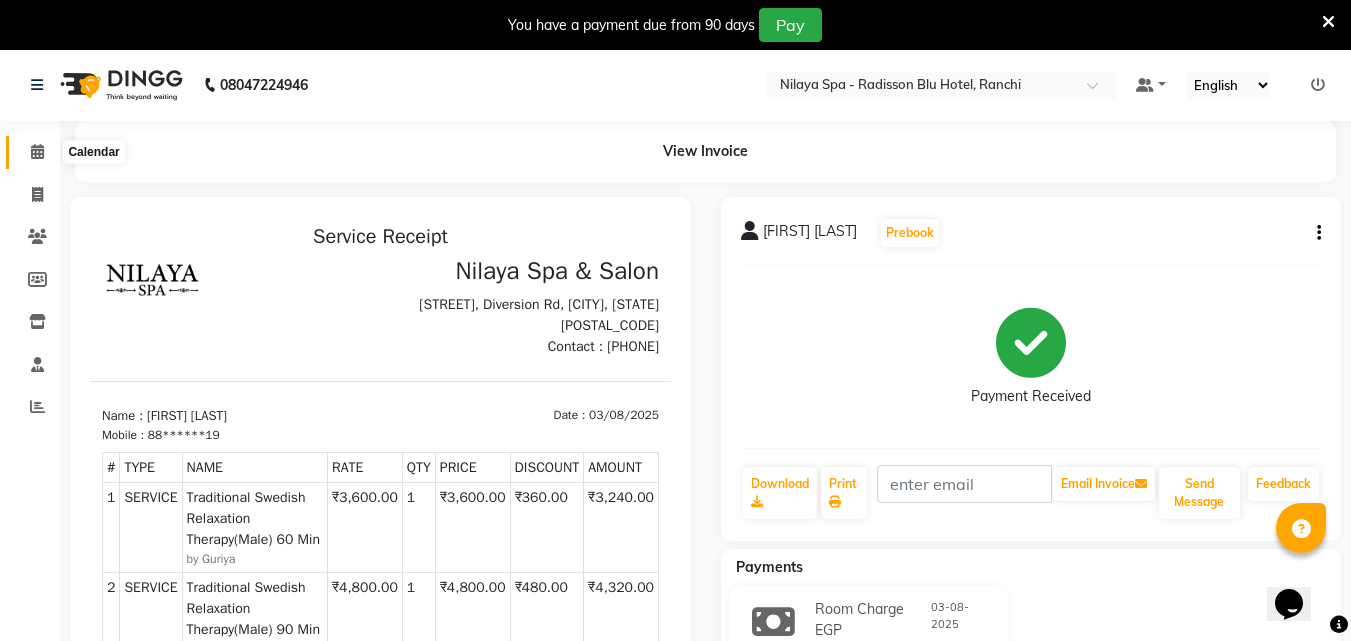 click 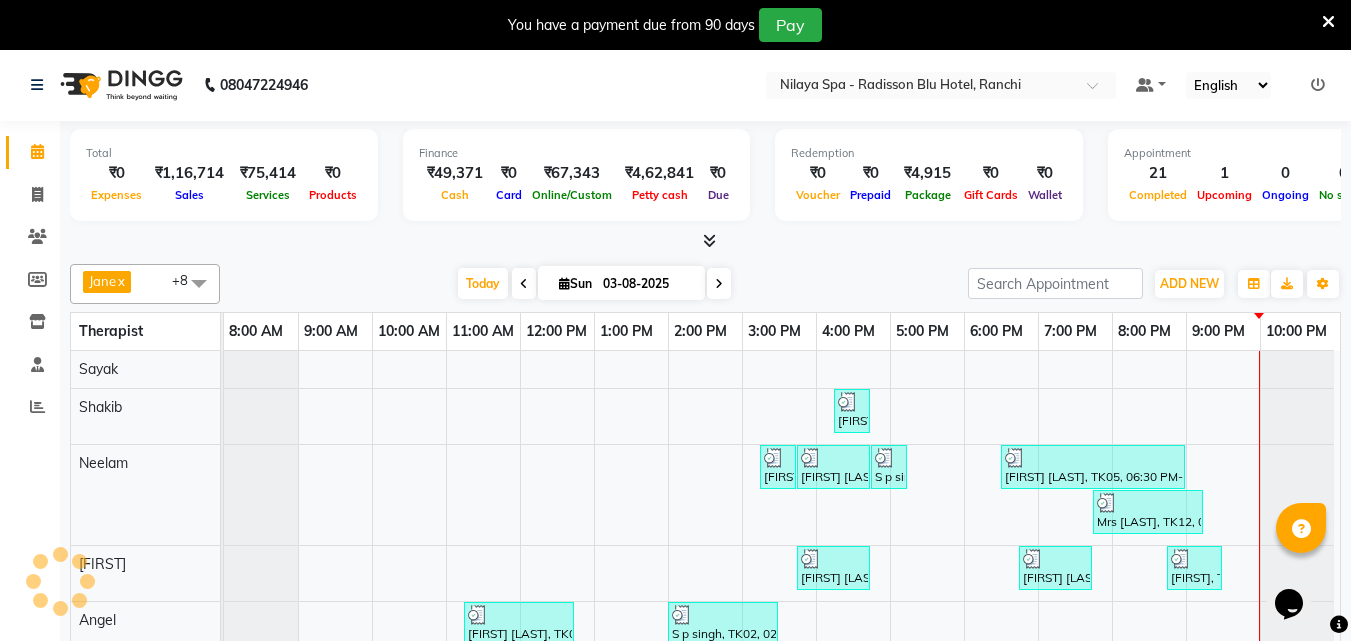 scroll, scrollTop: 92, scrollLeft: 0, axis: vertical 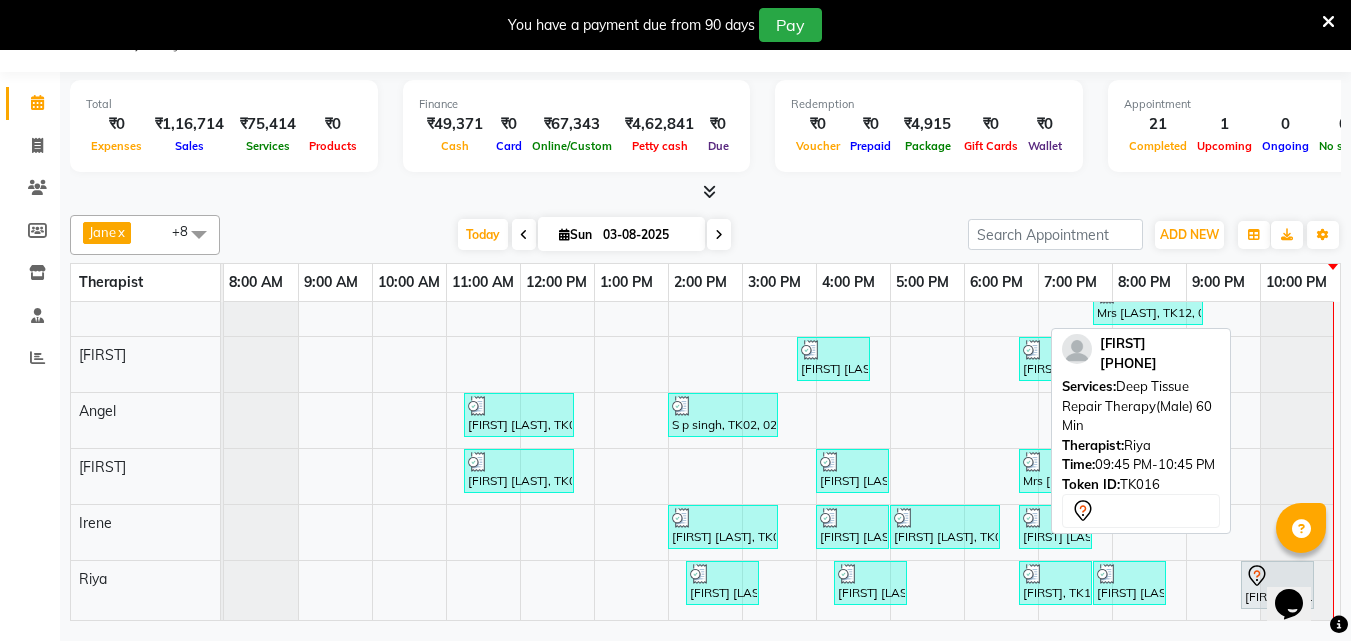 click on "Soyab, TK16, 09:45 PM-10:45 PM, Deep Tissue Repair Therapy(Male) 60 Min" at bounding box center [1277, 585] 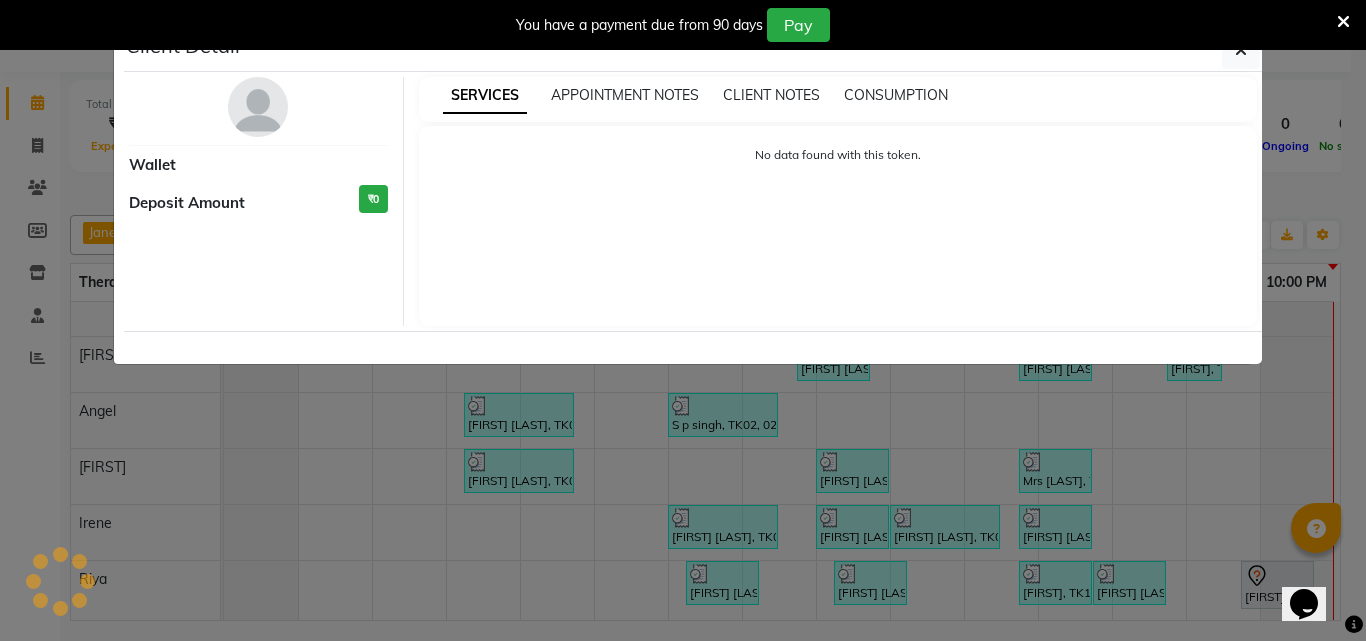 select on "7" 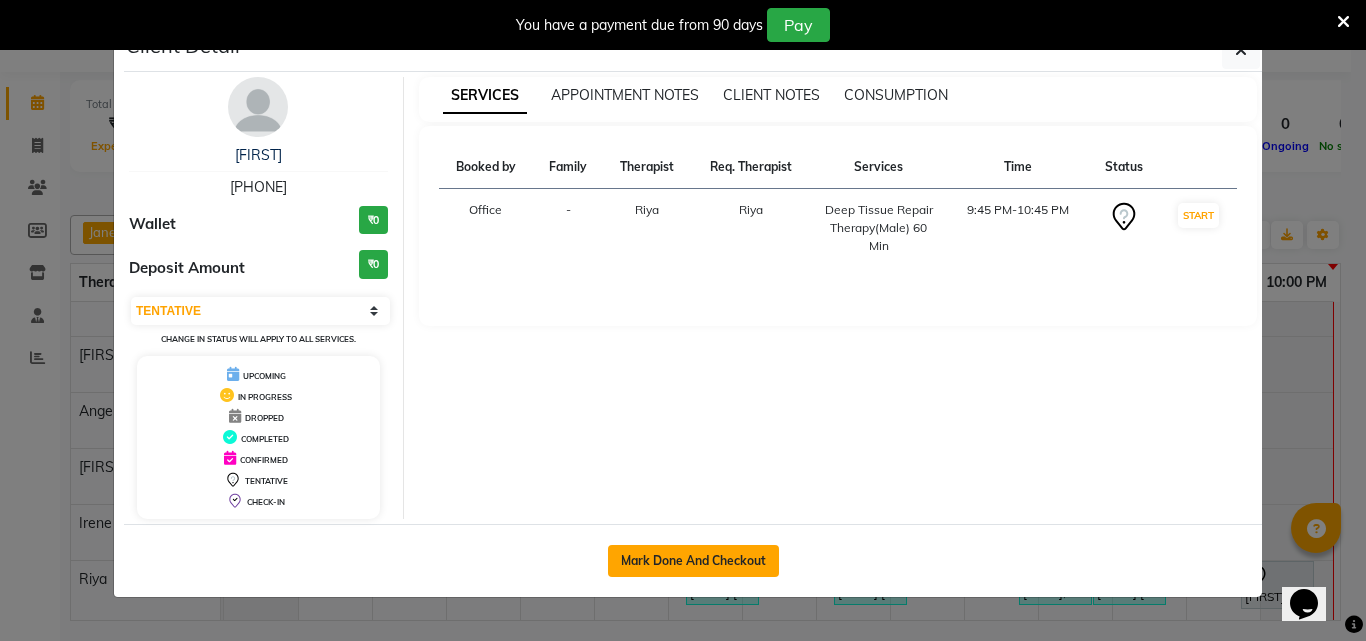click on "Mark Done And Checkout" 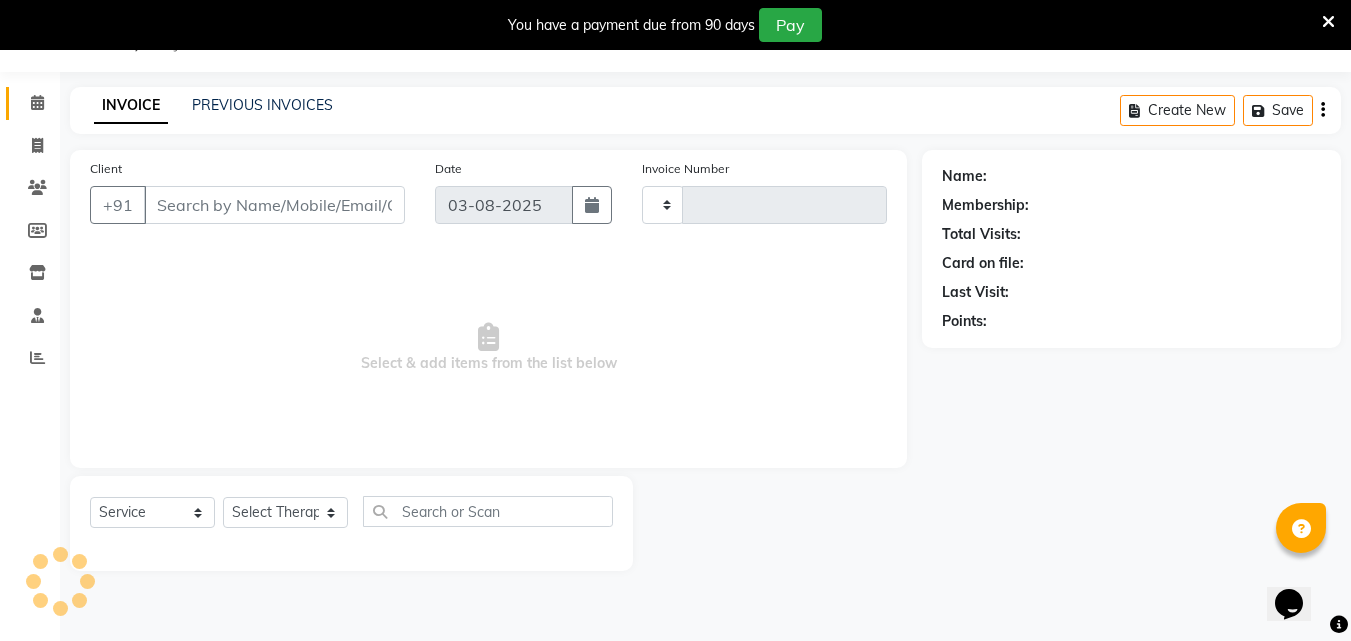 type on "1015" 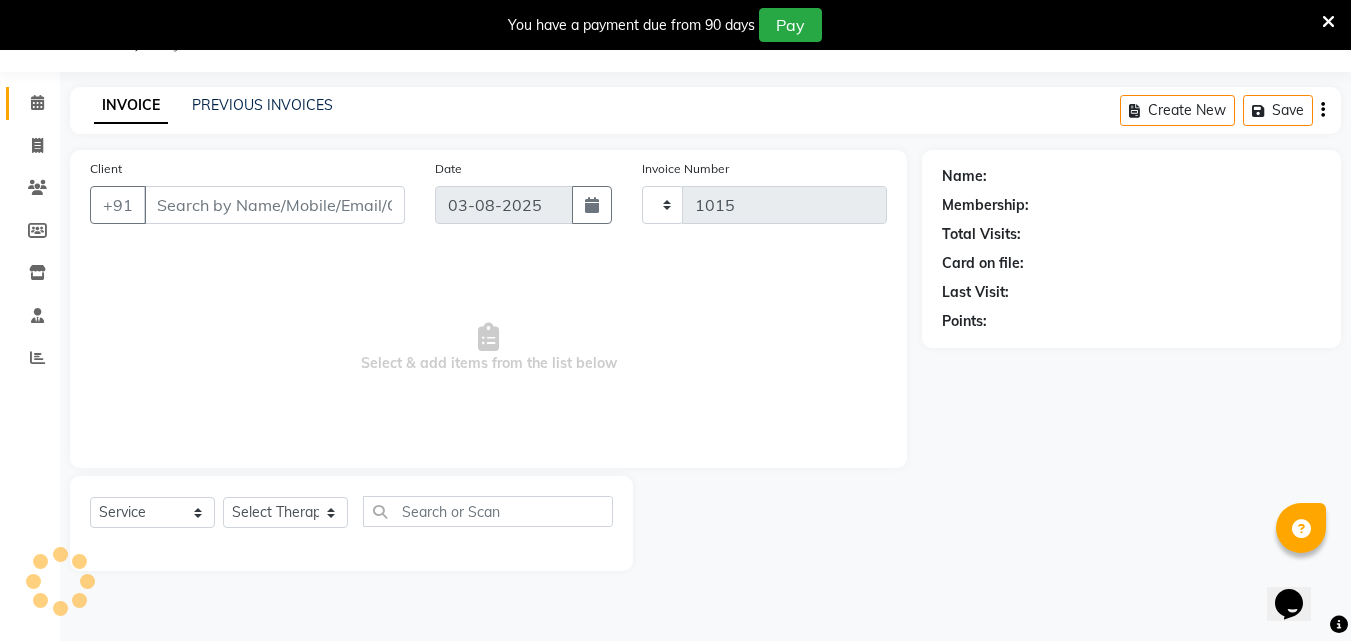 select on "8066" 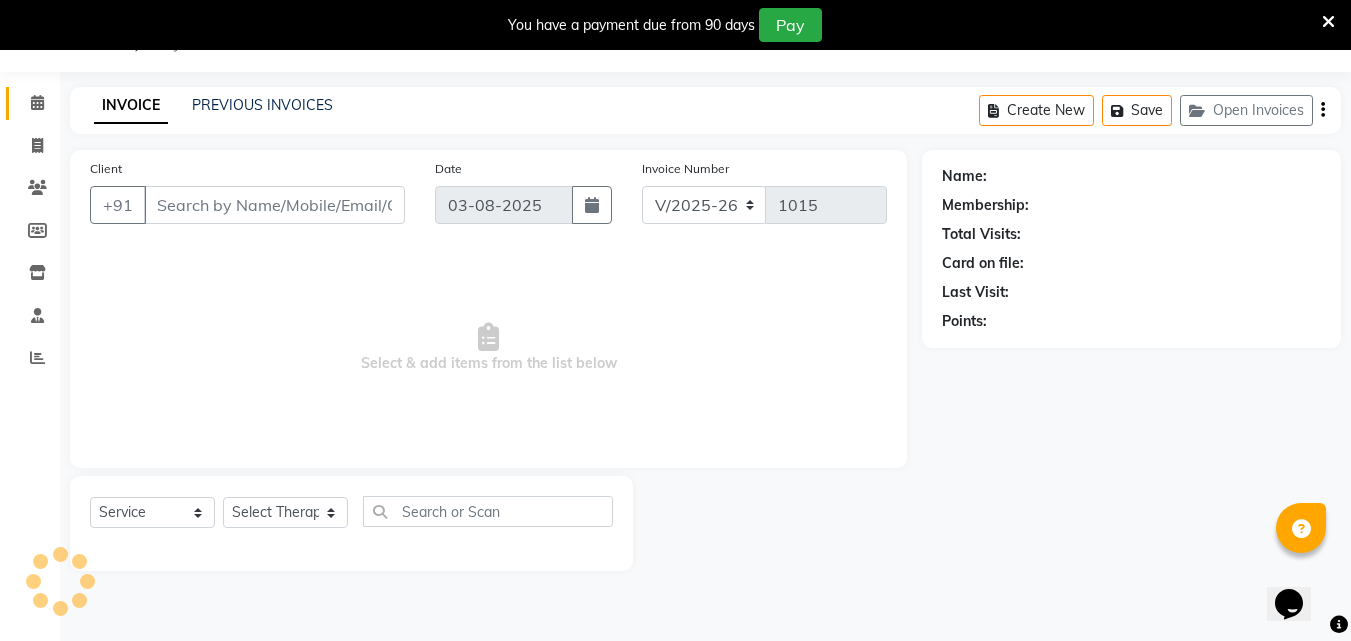 type on "70******51" 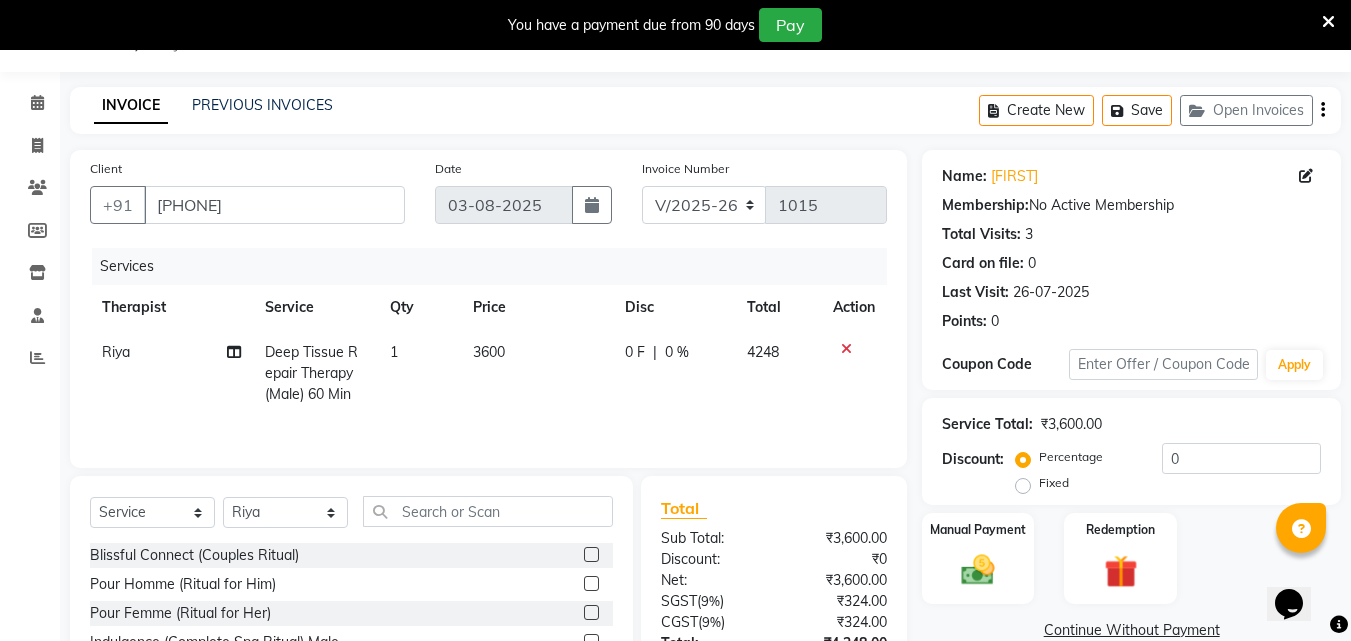 click on "0 %" 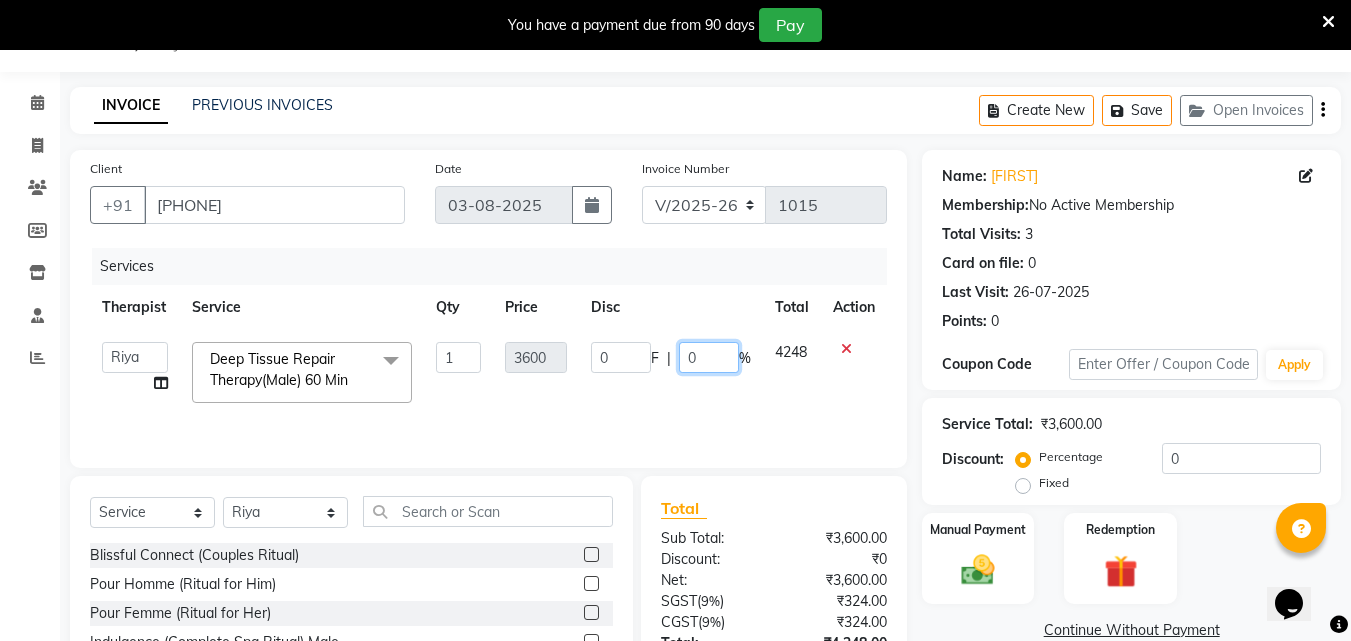 click on "0" 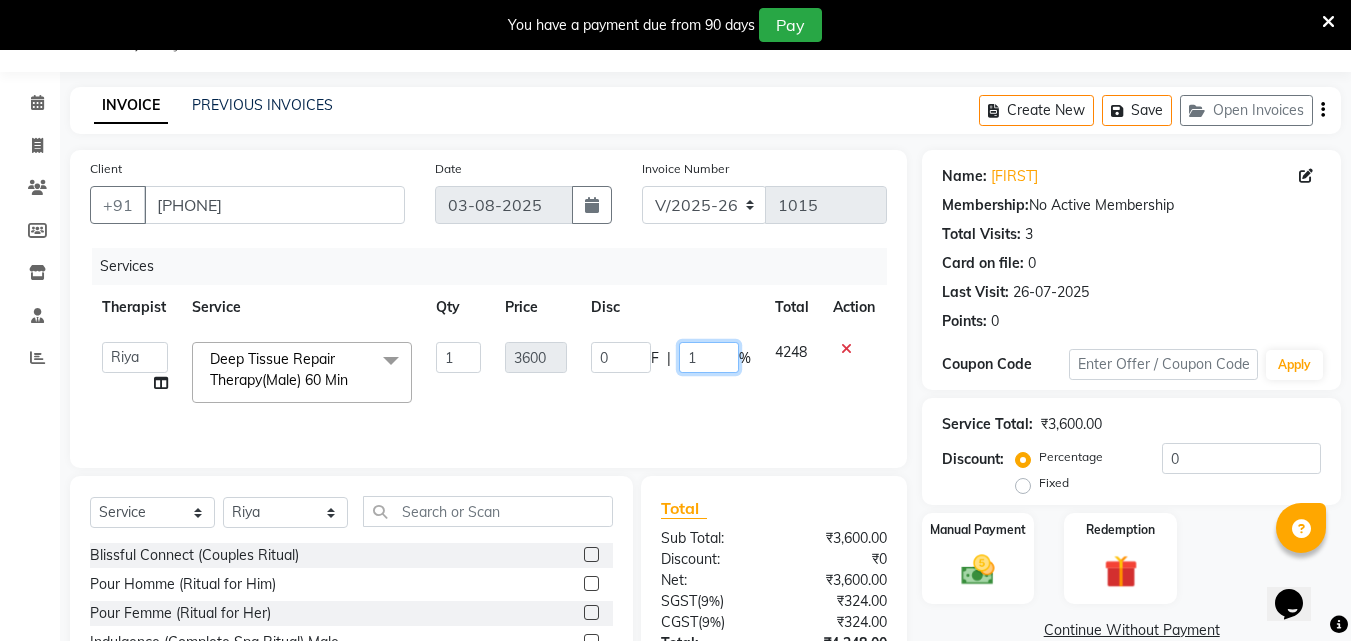 type on "15" 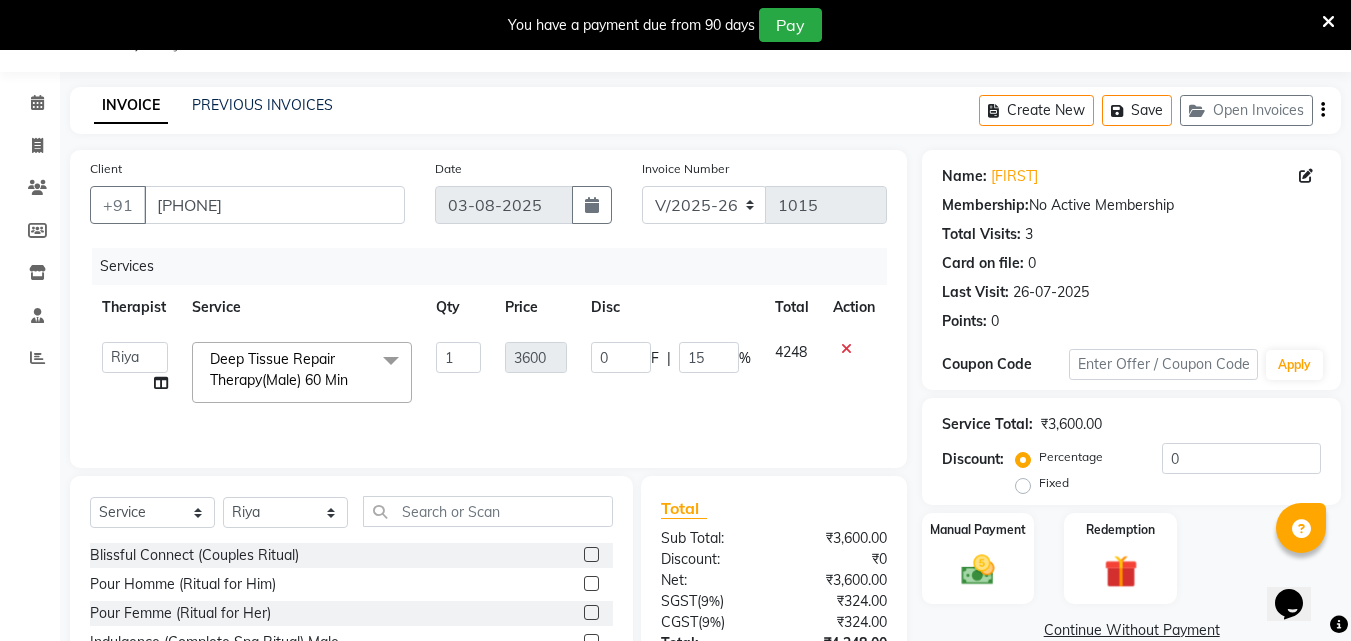 click on "4248" 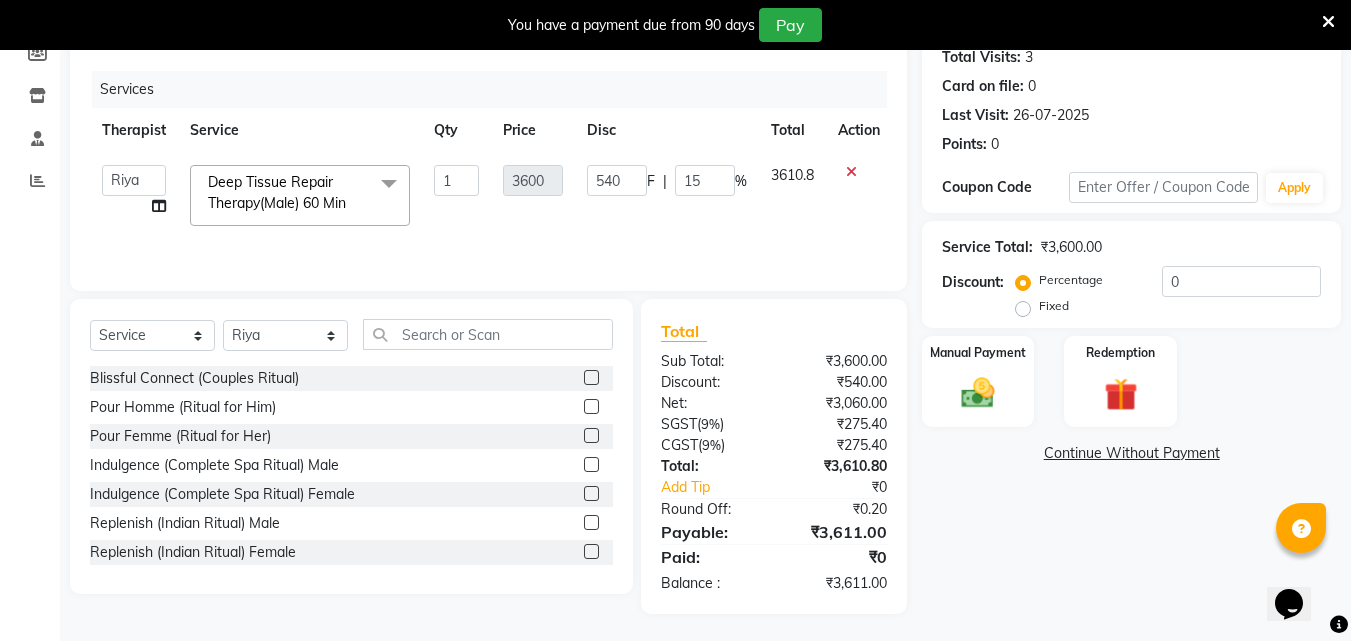 scroll, scrollTop: 230, scrollLeft: 0, axis: vertical 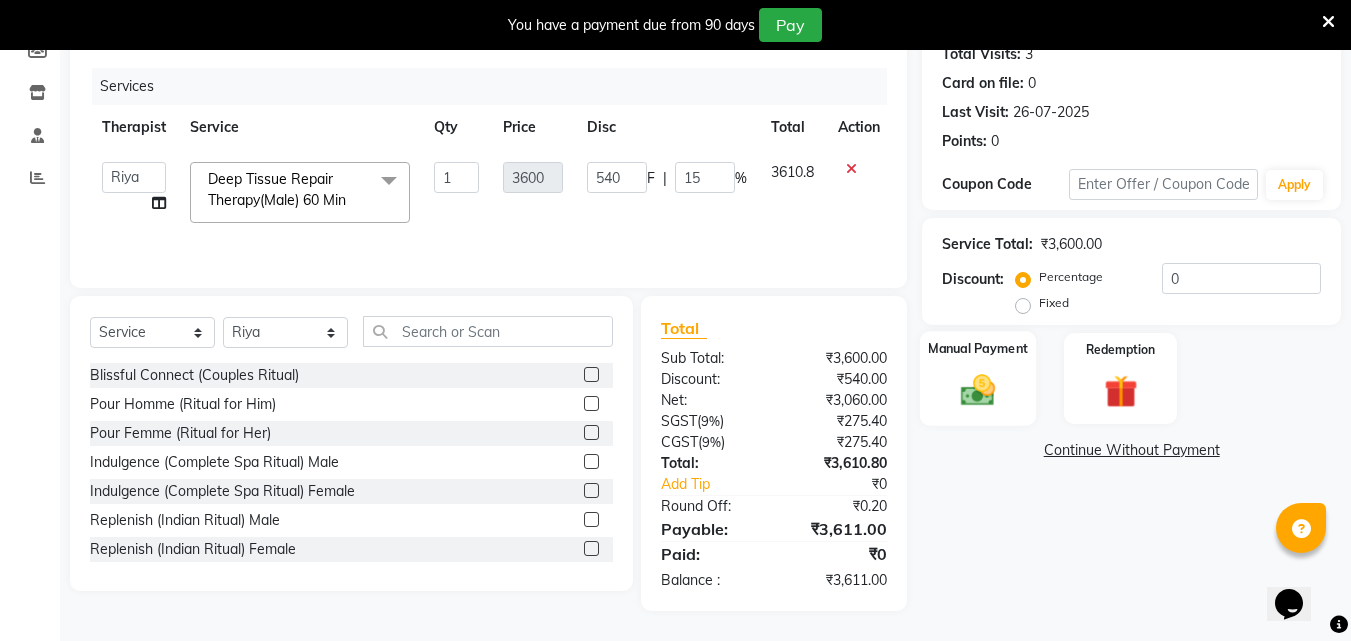 click 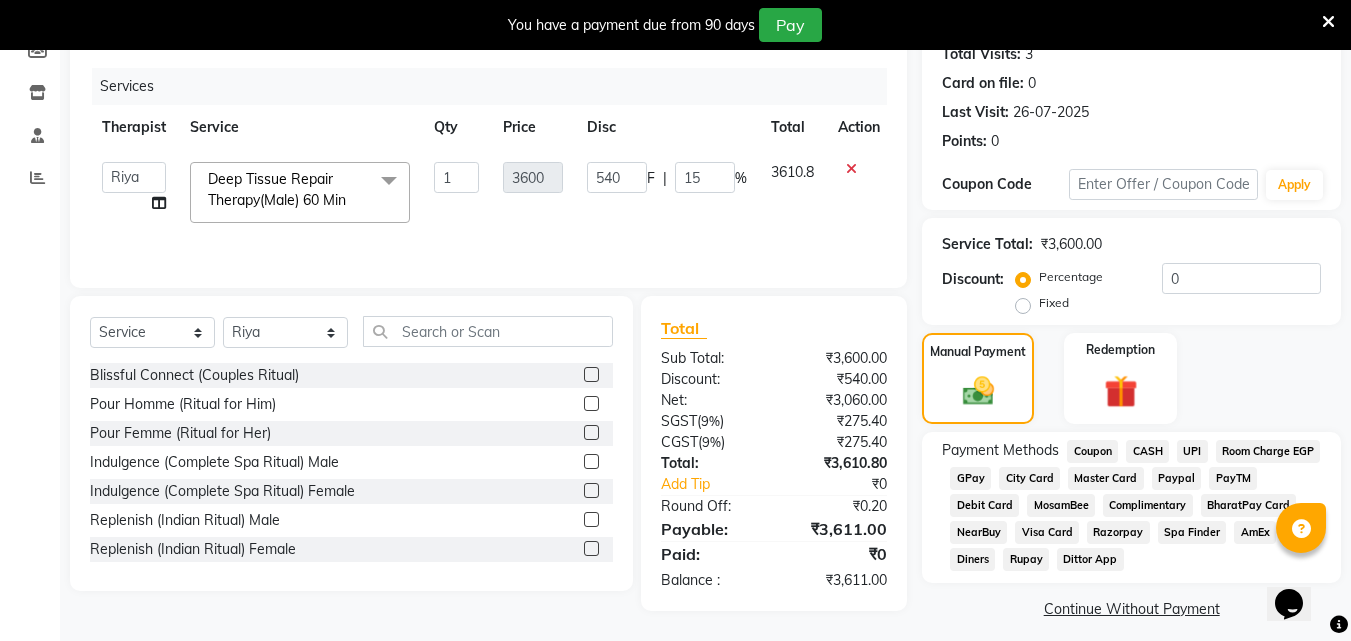click on "UPI" 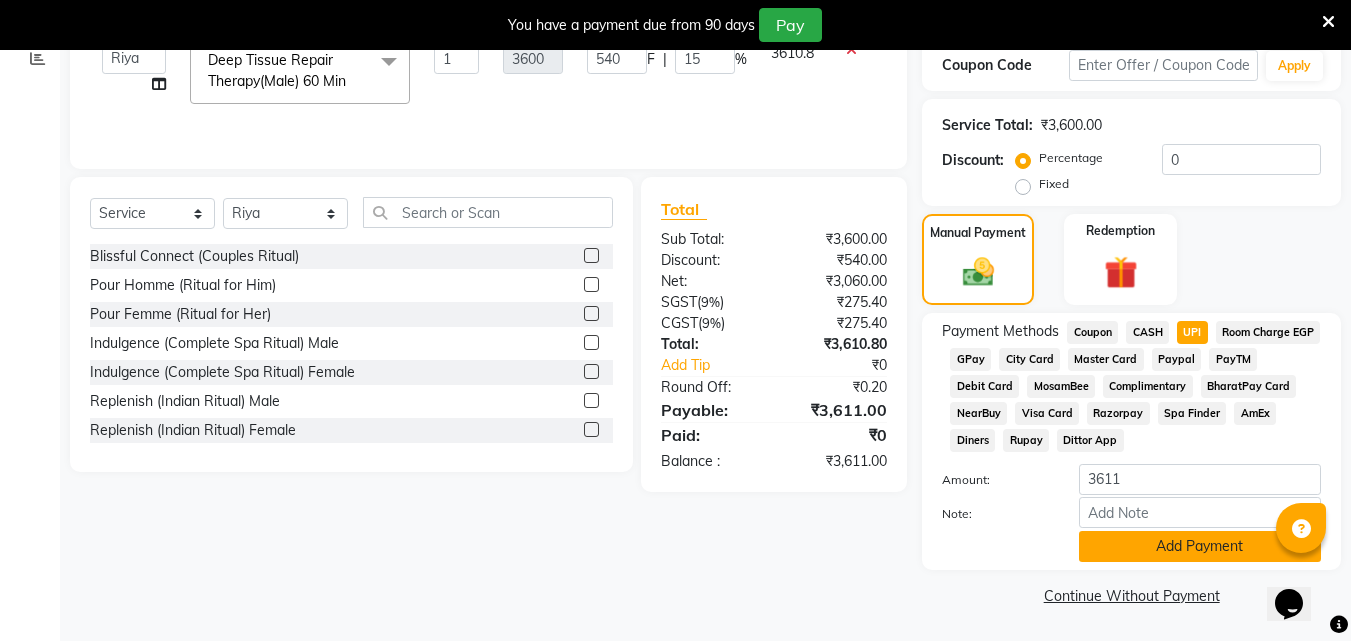 click on "Add Payment" 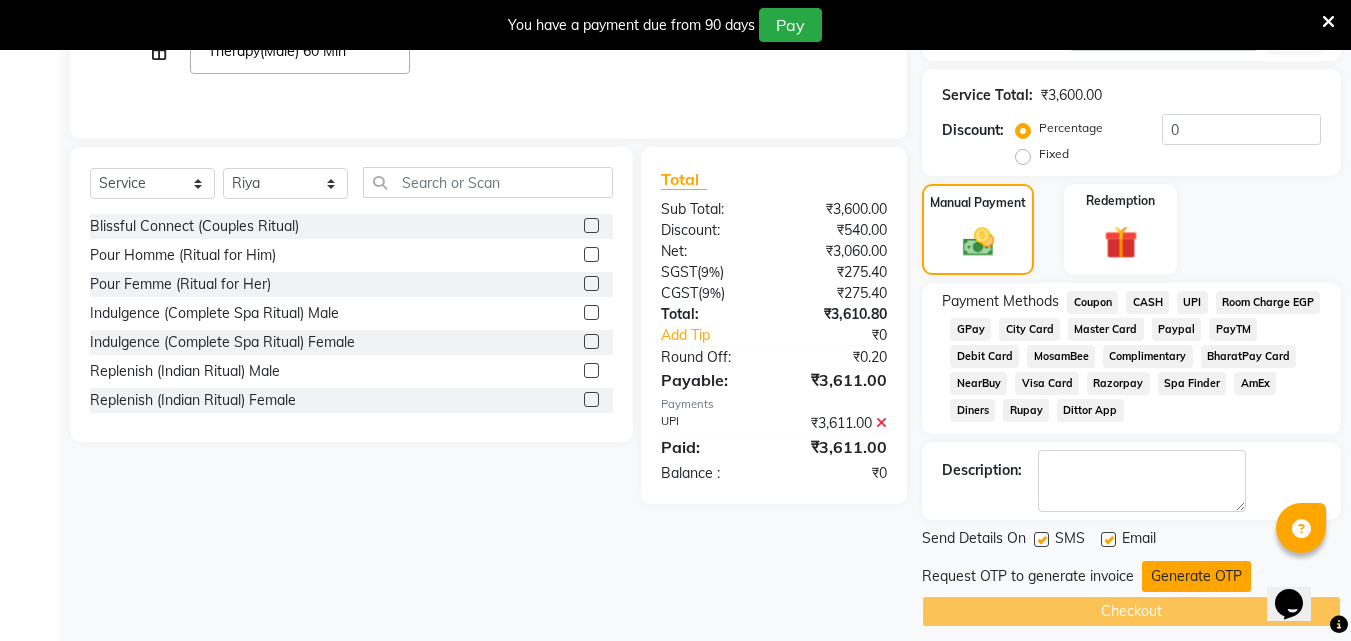 scroll, scrollTop: 395, scrollLeft: 0, axis: vertical 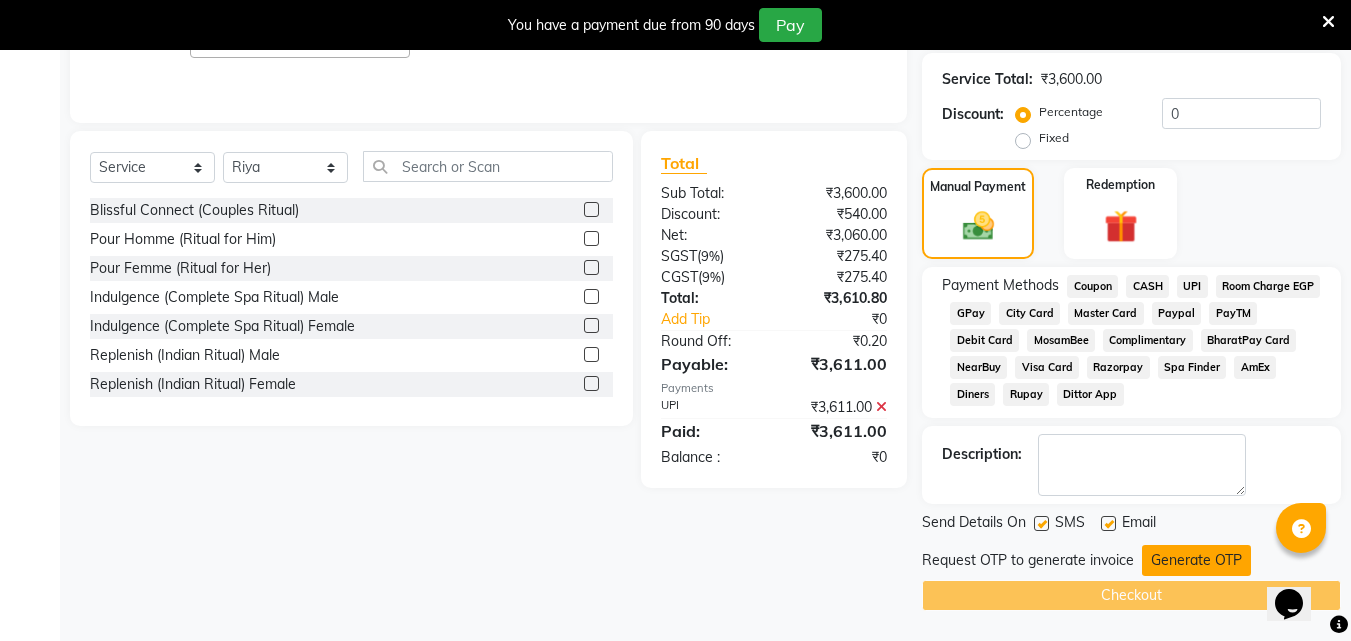 click on "Generate OTP" 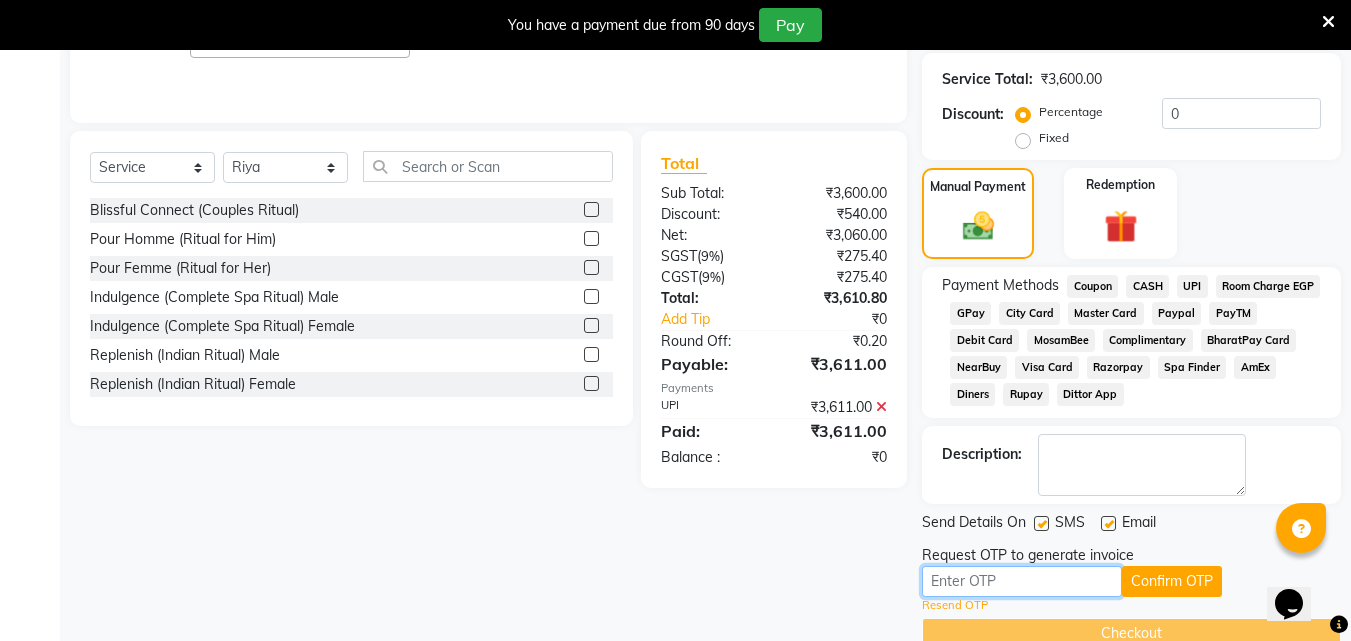 click at bounding box center (1022, 581) 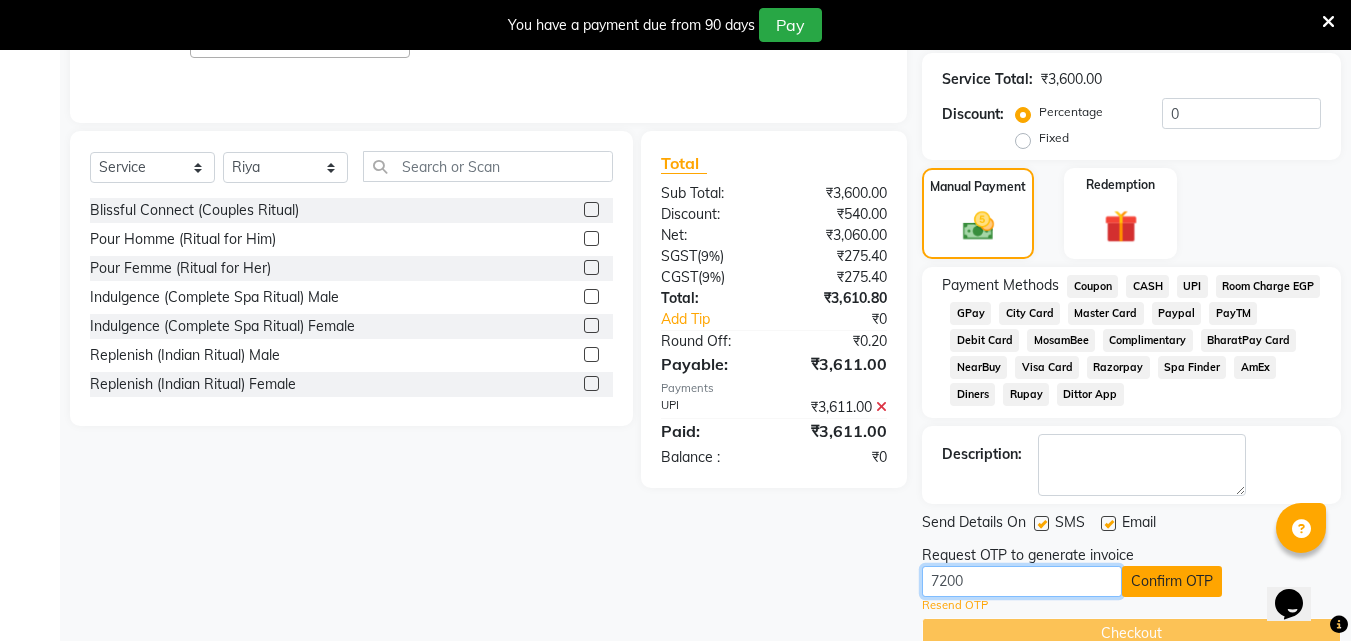 type on "7200" 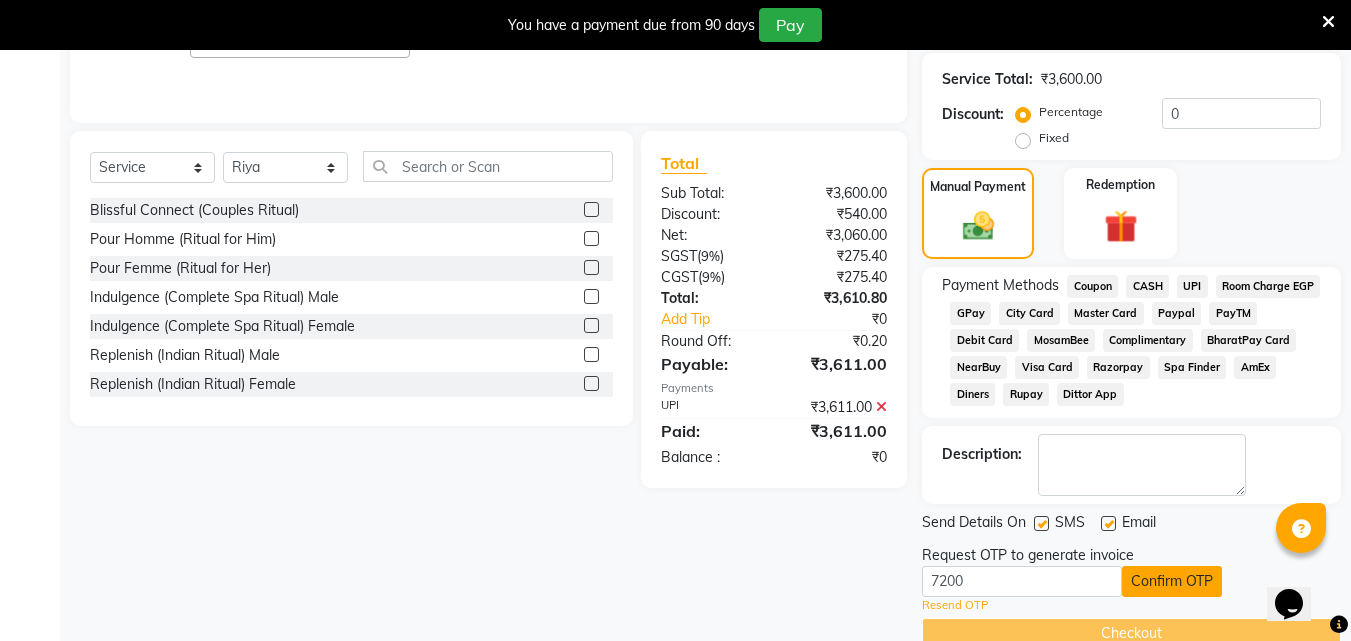 click on "Confirm OTP" 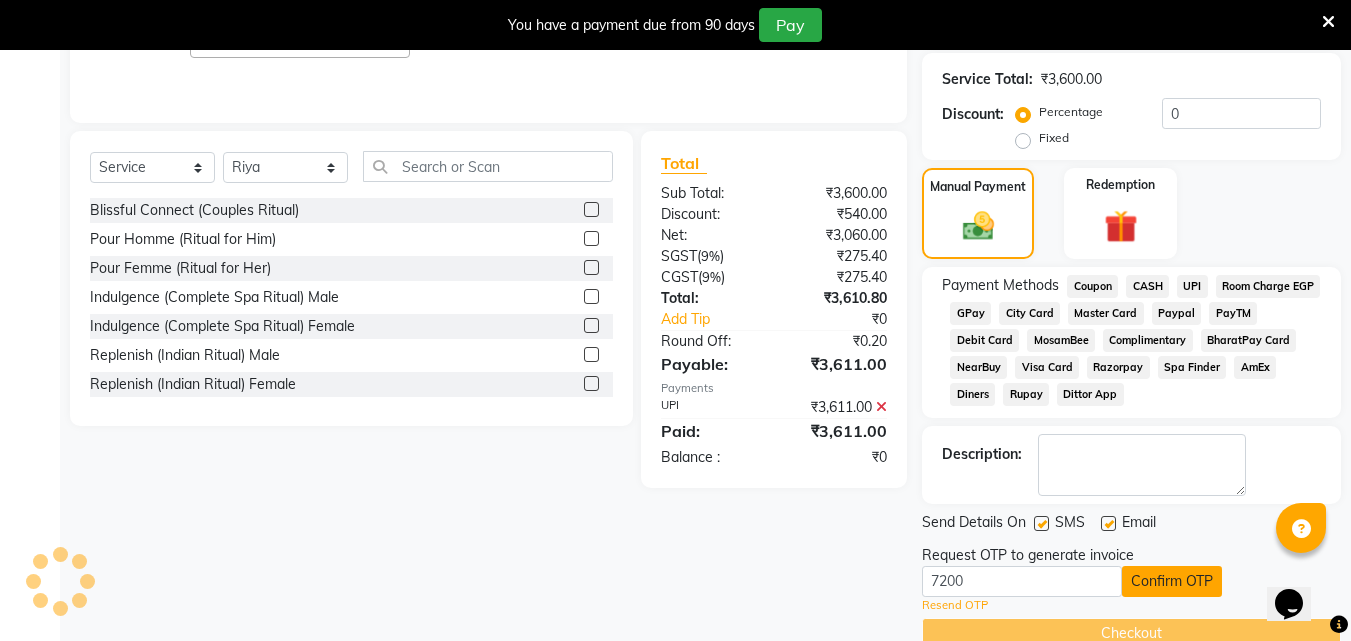 scroll, scrollTop: 356, scrollLeft: 0, axis: vertical 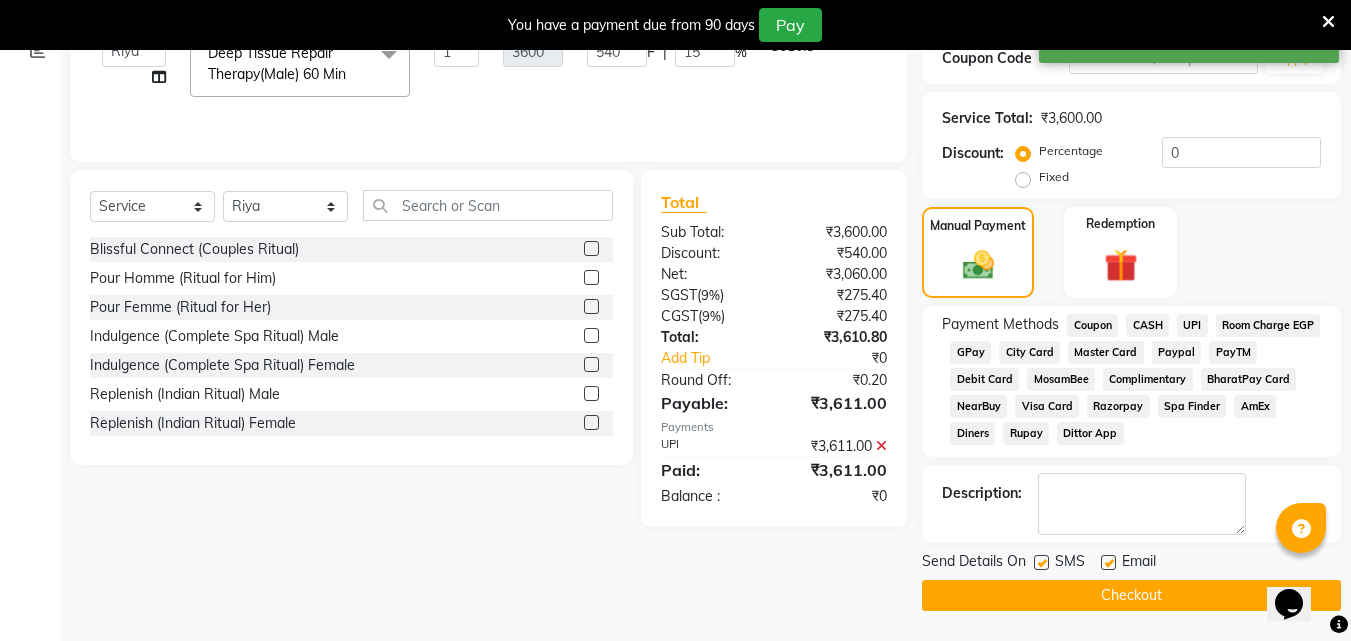 click on "Checkout" 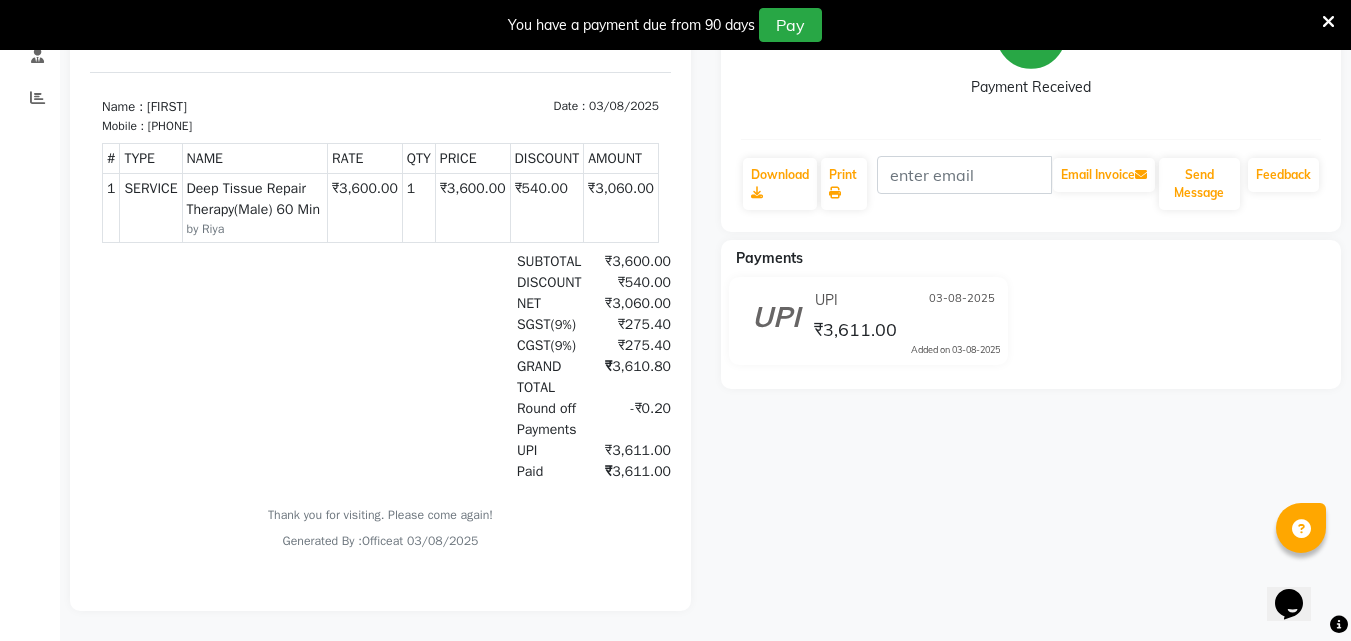 scroll, scrollTop: 0, scrollLeft: 0, axis: both 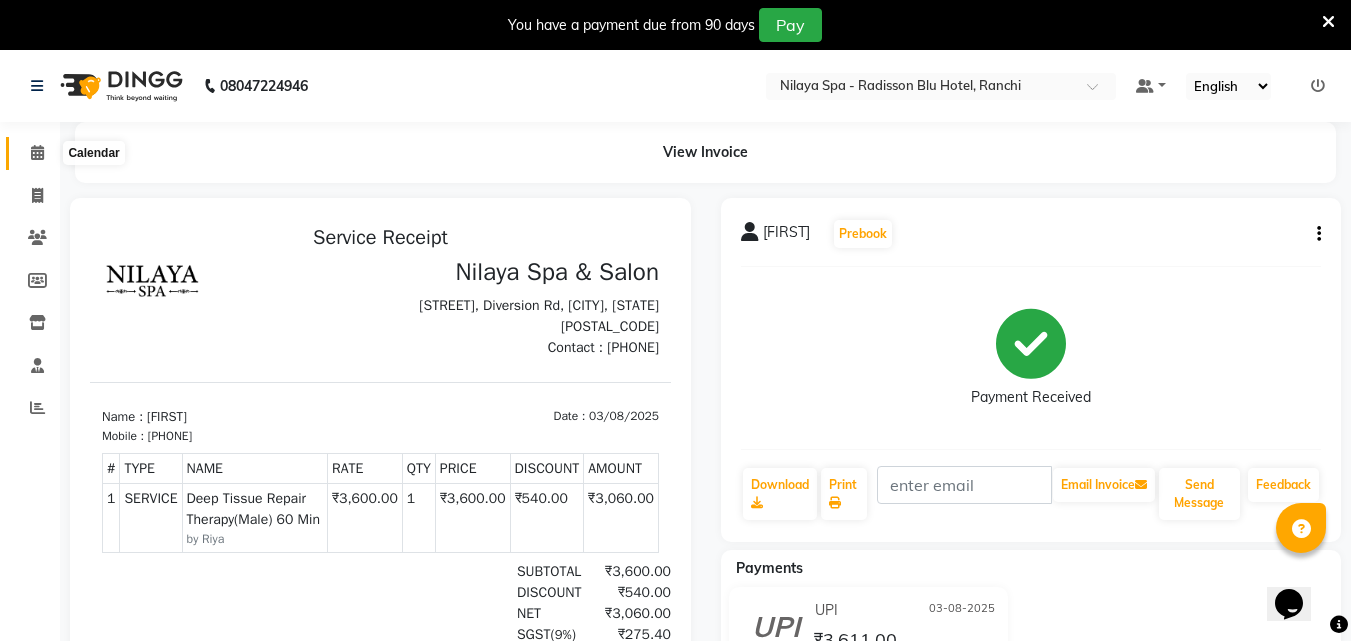 click 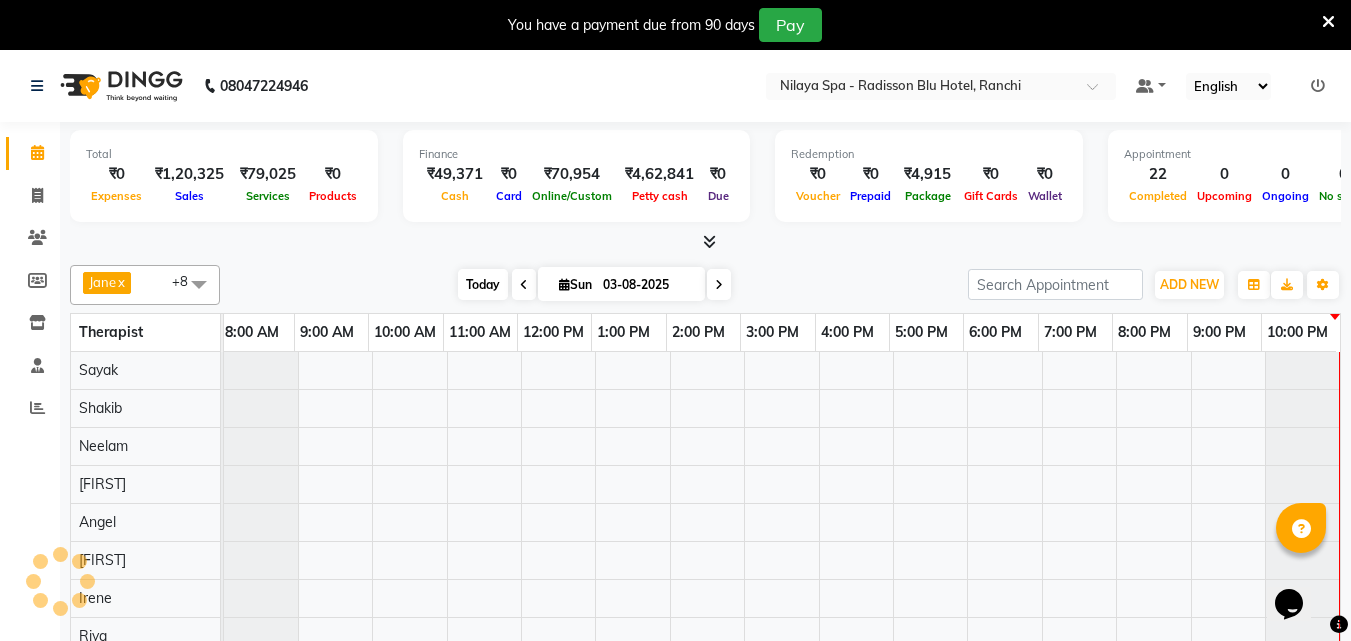 scroll, scrollTop: 0, scrollLeft: 0, axis: both 